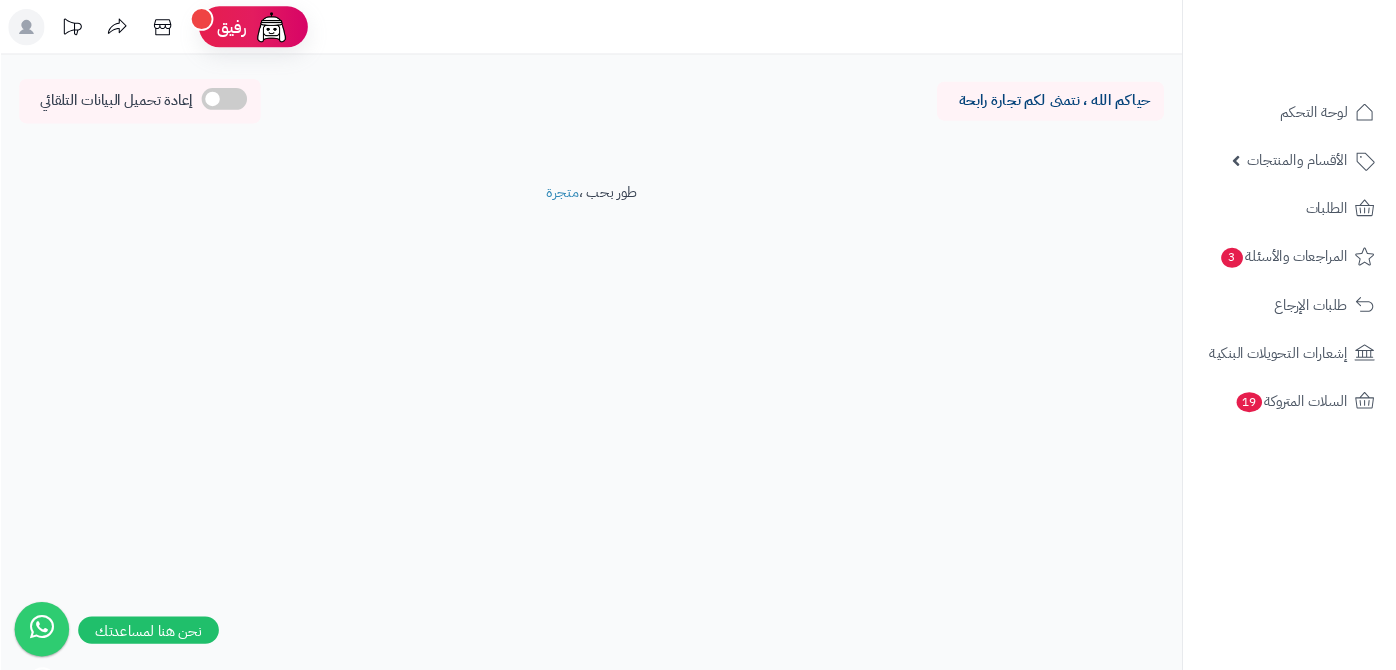 scroll, scrollTop: 0, scrollLeft: 0, axis: both 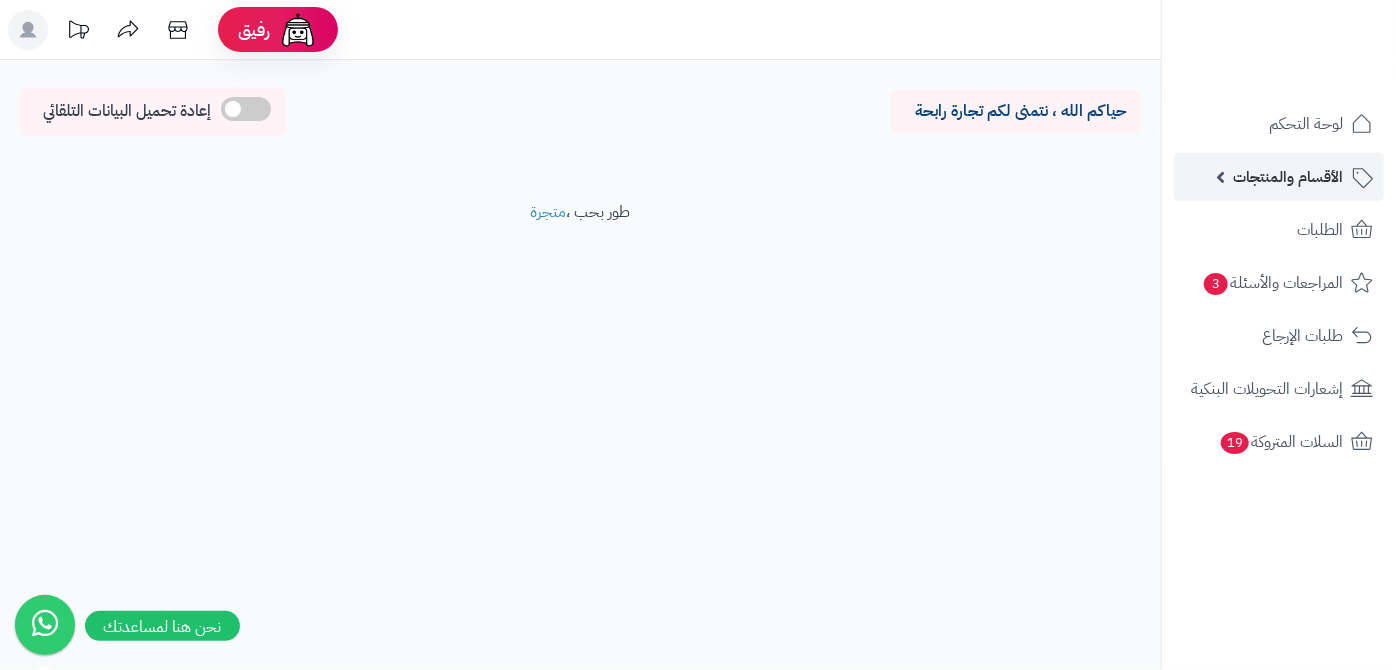 click on "الأقسام والمنتجات" at bounding box center [1279, 177] 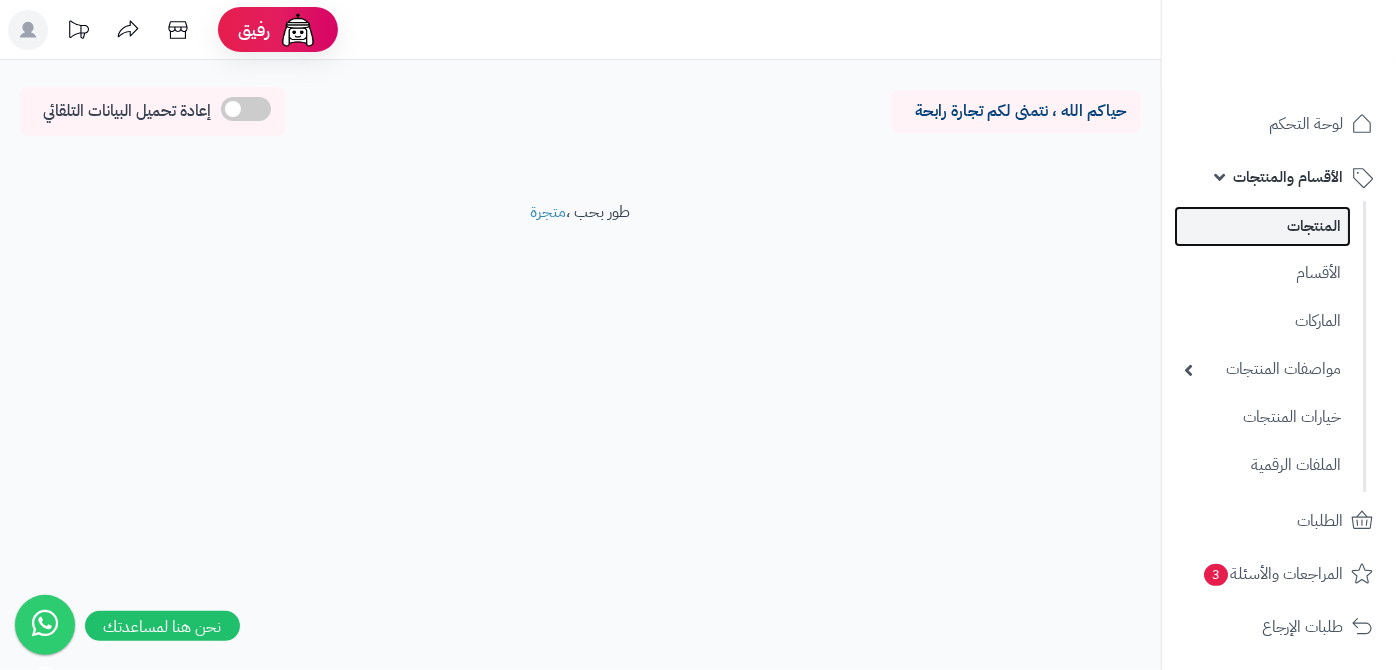 click on "المنتجات" at bounding box center (1262, 226) 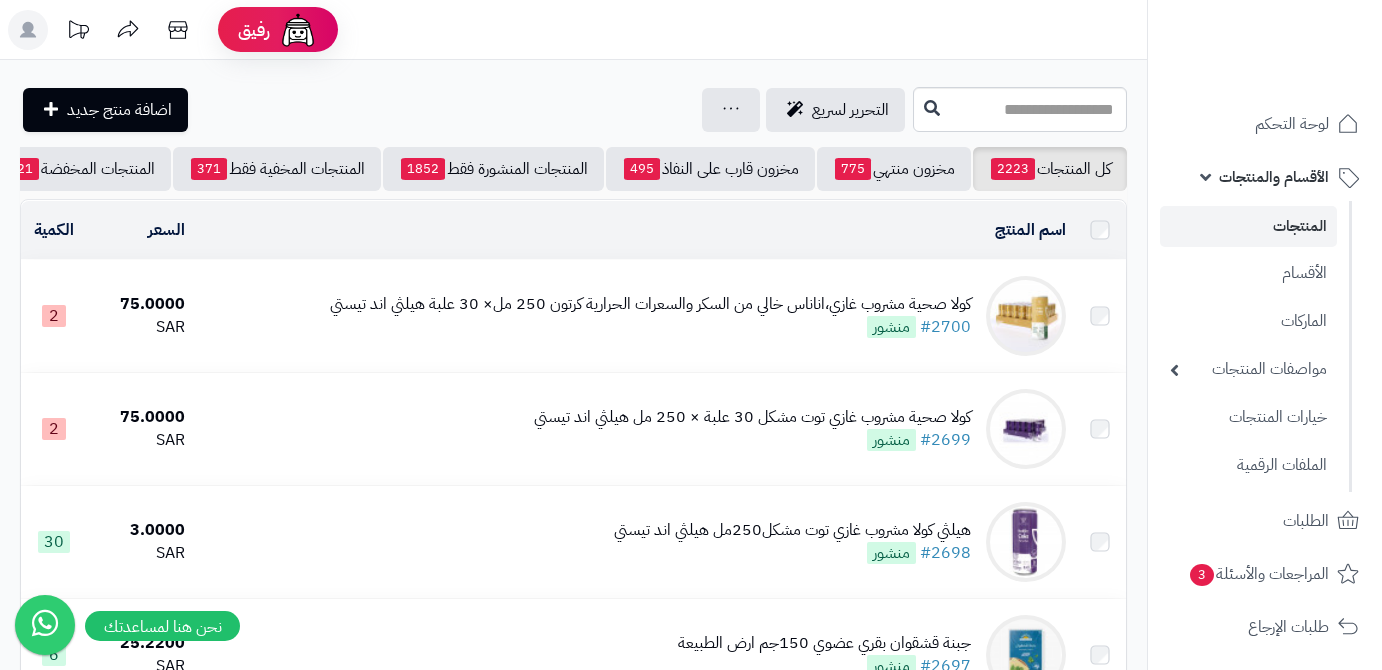 scroll, scrollTop: 0, scrollLeft: 0, axis: both 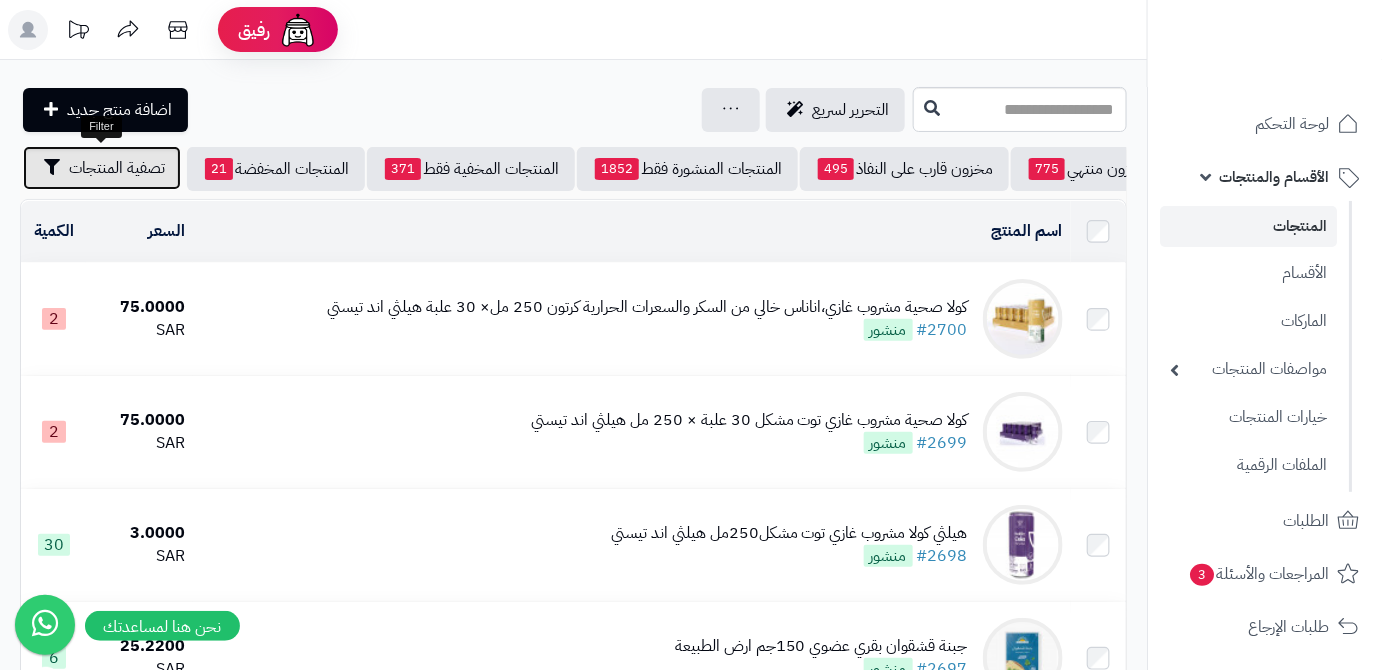 click on "تصفية المنتجات" at bounding box center [117, 168] 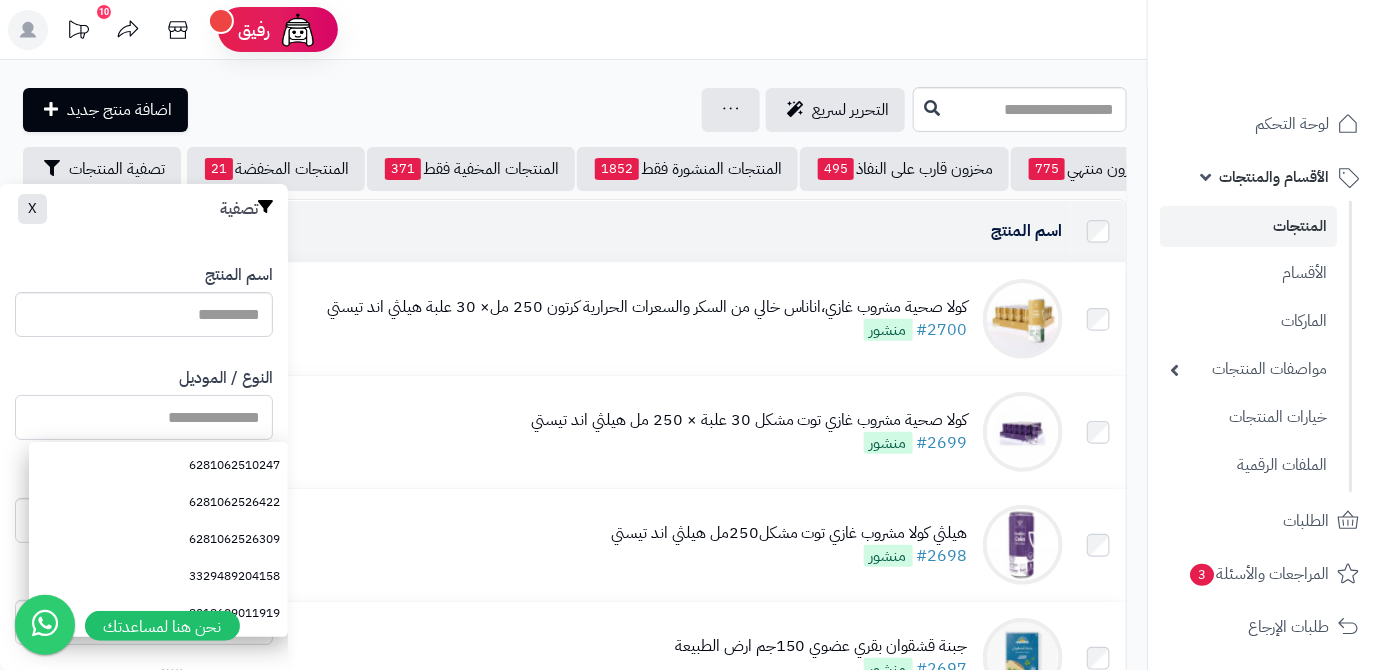 paste on "**********" 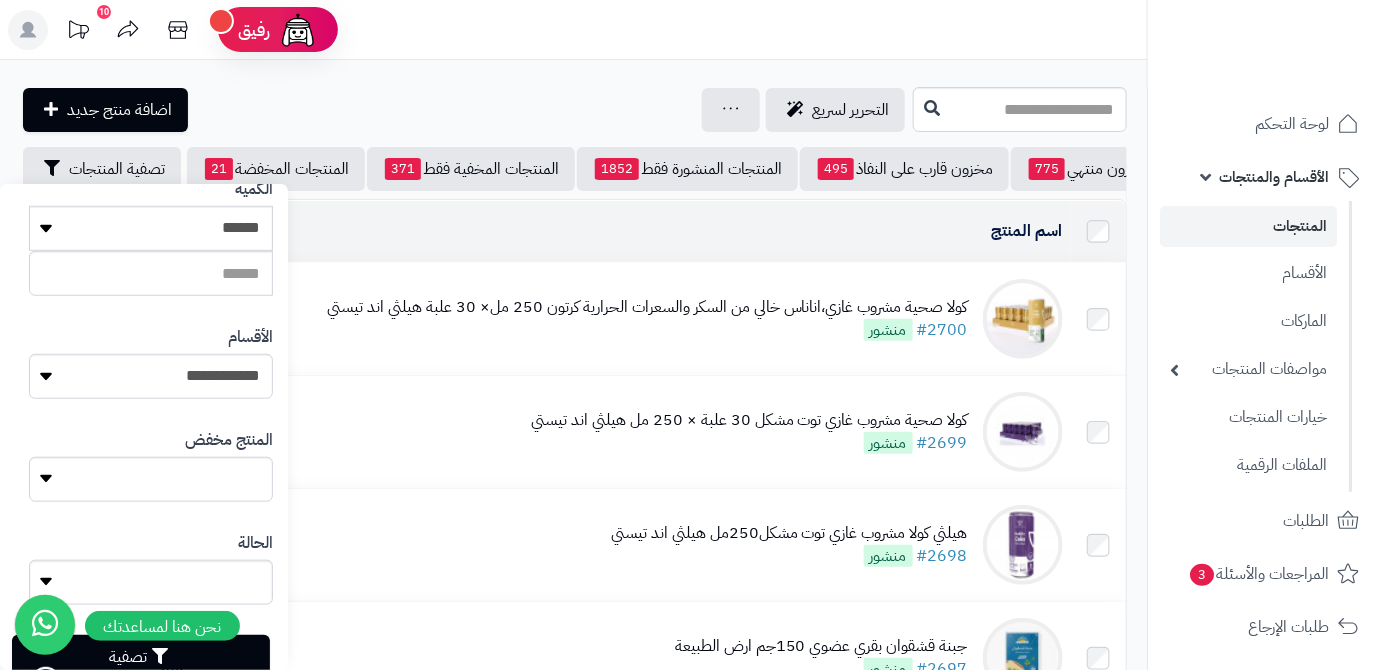 scroll, scrollTop: 552, scrollLeft: 0, axis: vertical 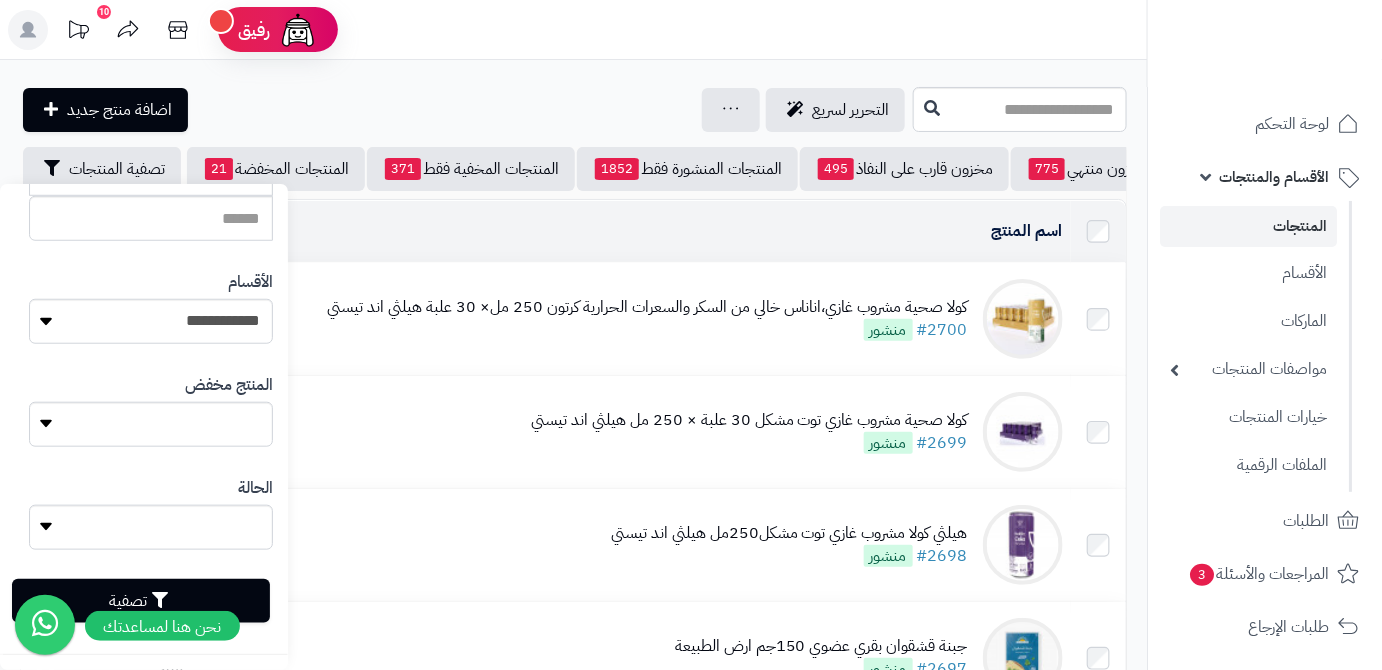 type on "**********" 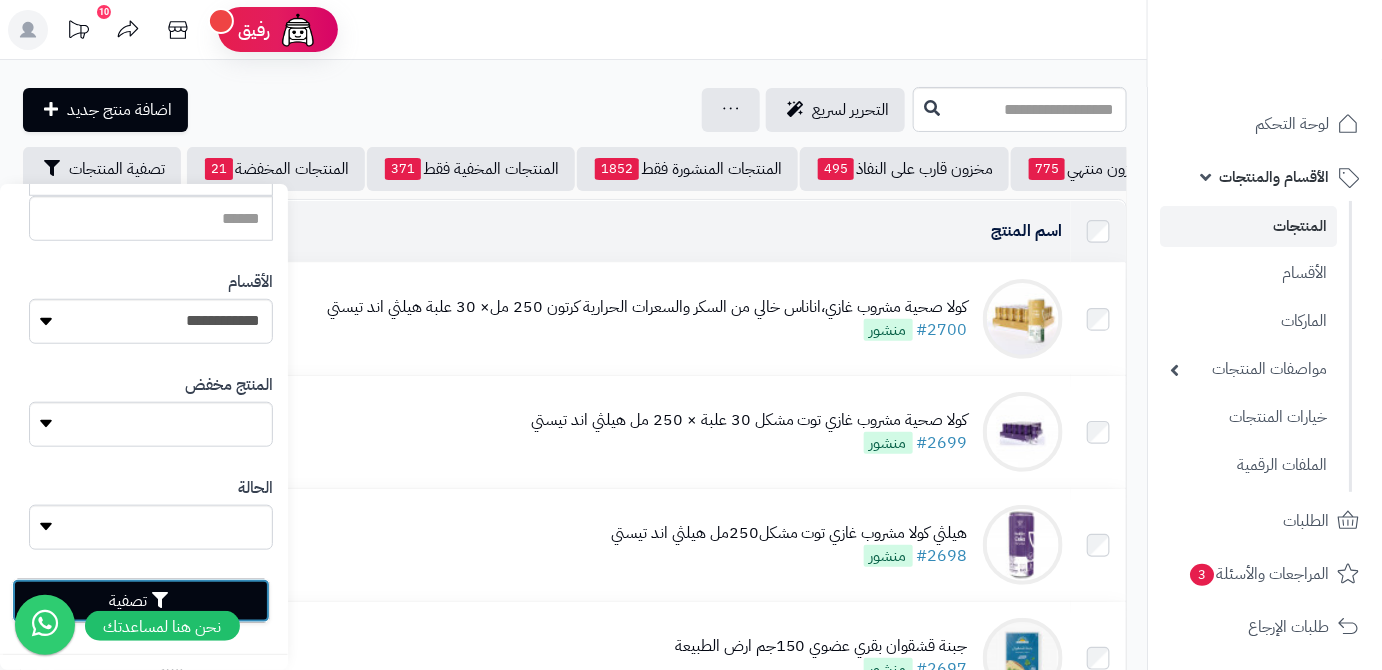 click on "تصفية" at bounding box center (141, 601) 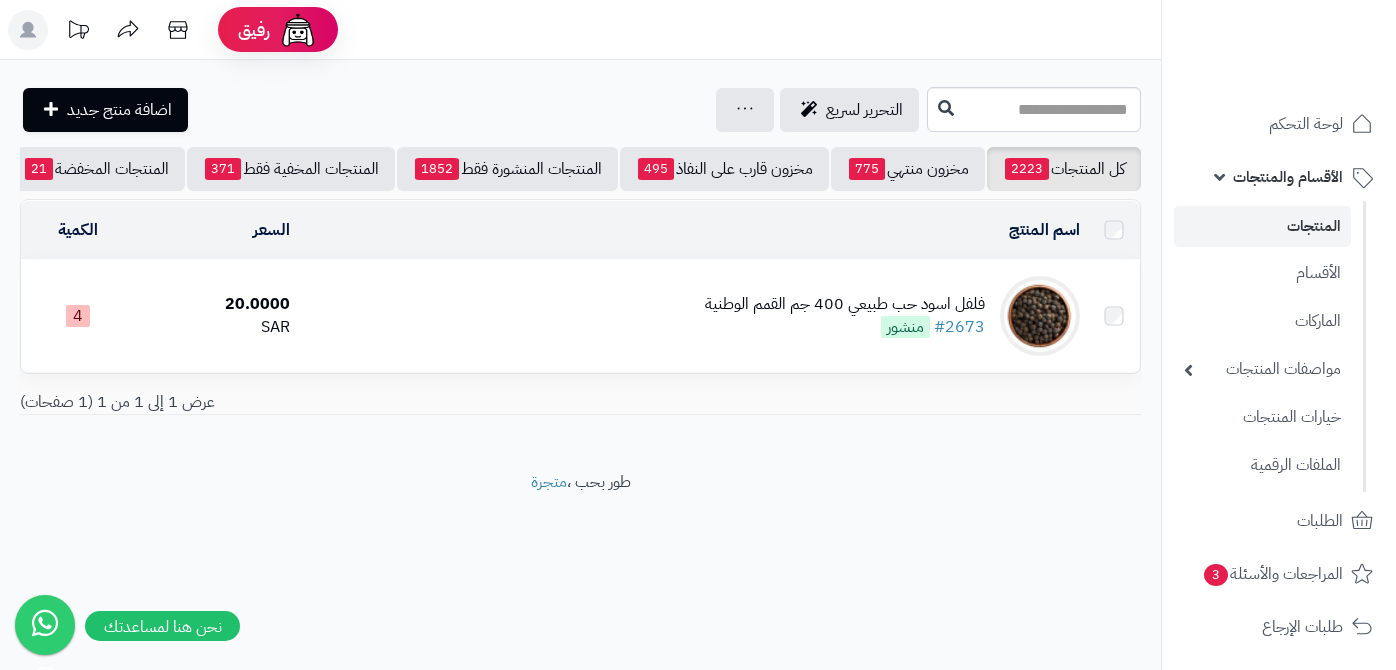 scroll, scrollTop: 0, scrollLeft: 0, axis: both 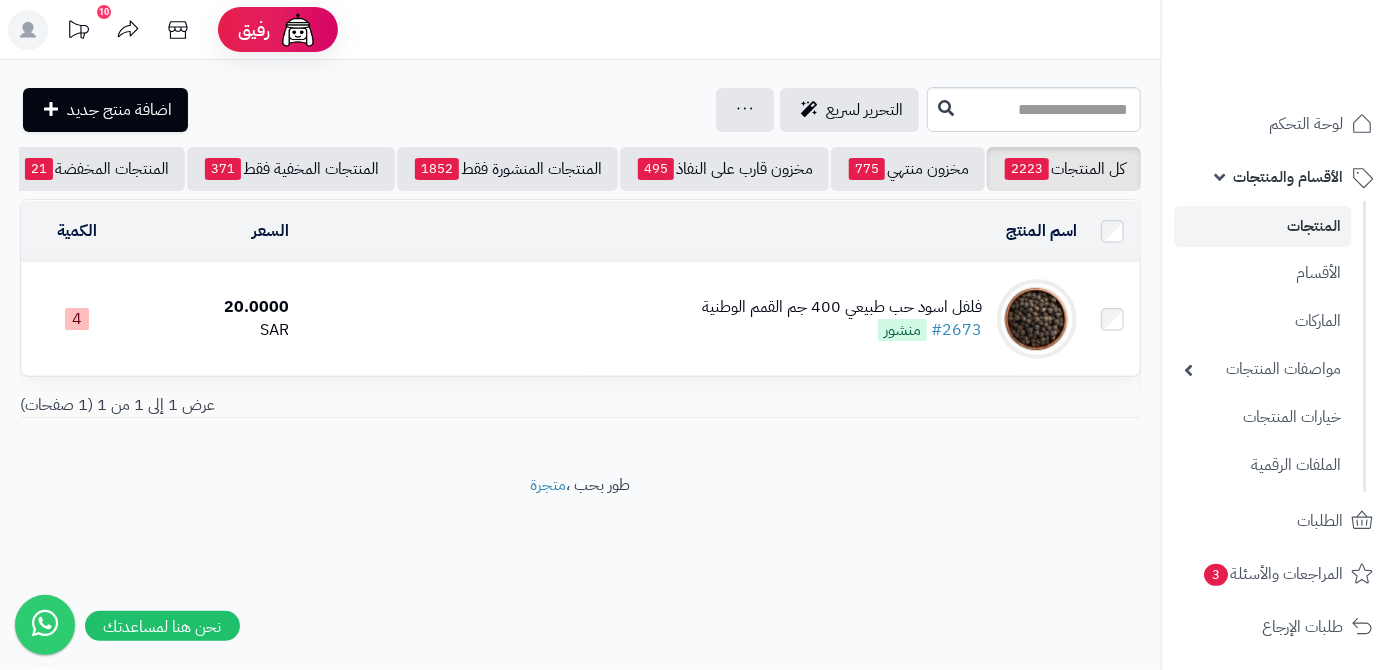 click on "فلفل اسود حب طبيعي 400 جم القمم الوطنية
#2673
منشور" at bounding box center (842, 319) 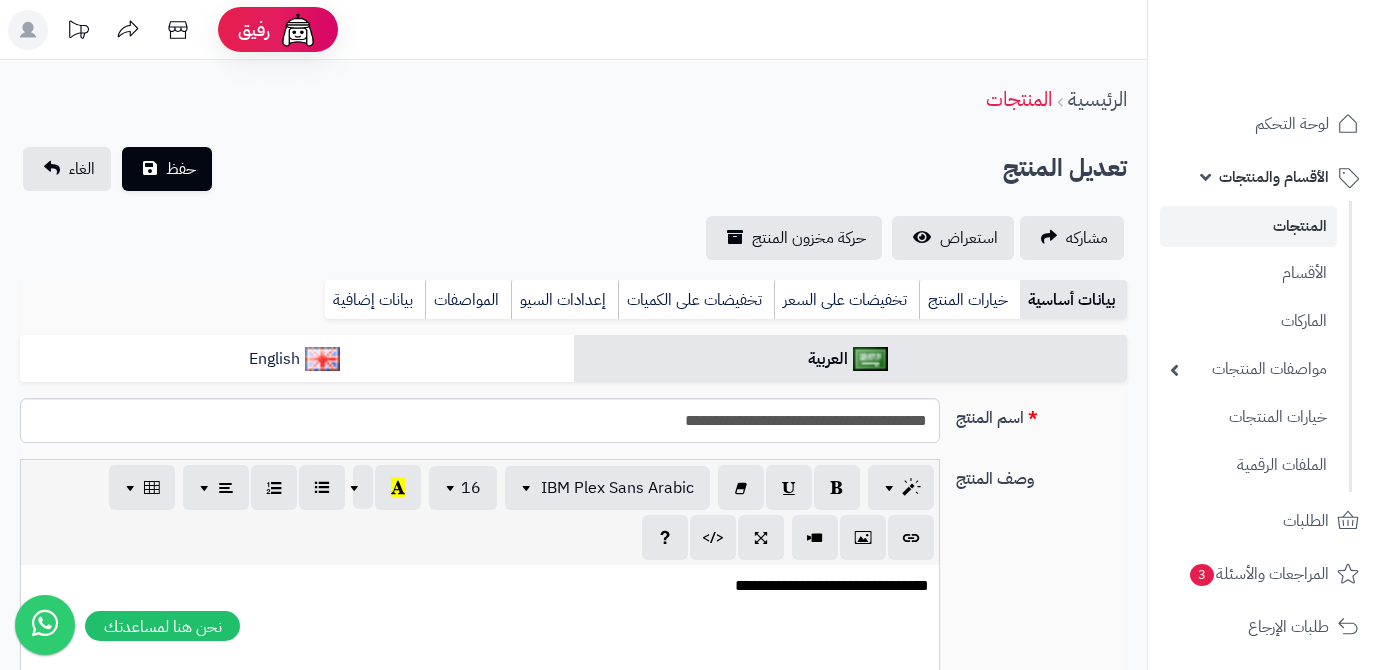scroll, scrollTop: 0, scrollLeft: 0, axis: both 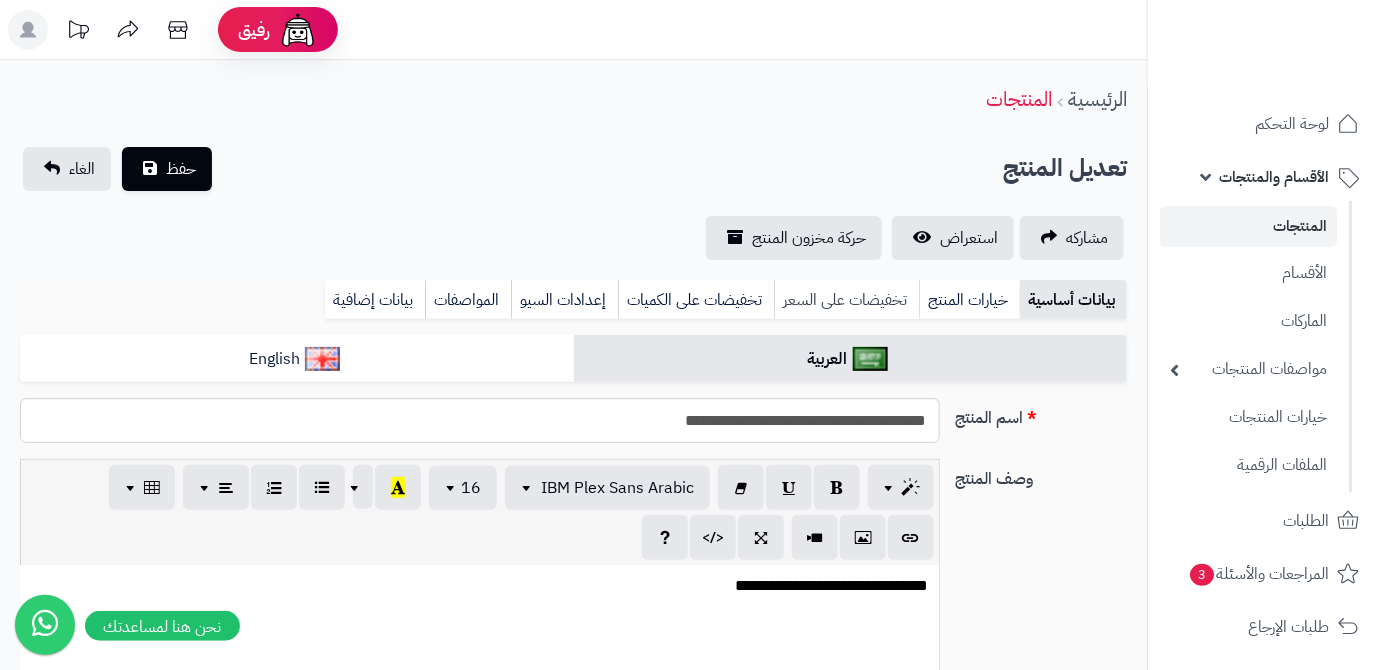 click on "تخفيضات على السعر" at bounding box center (846, 300) 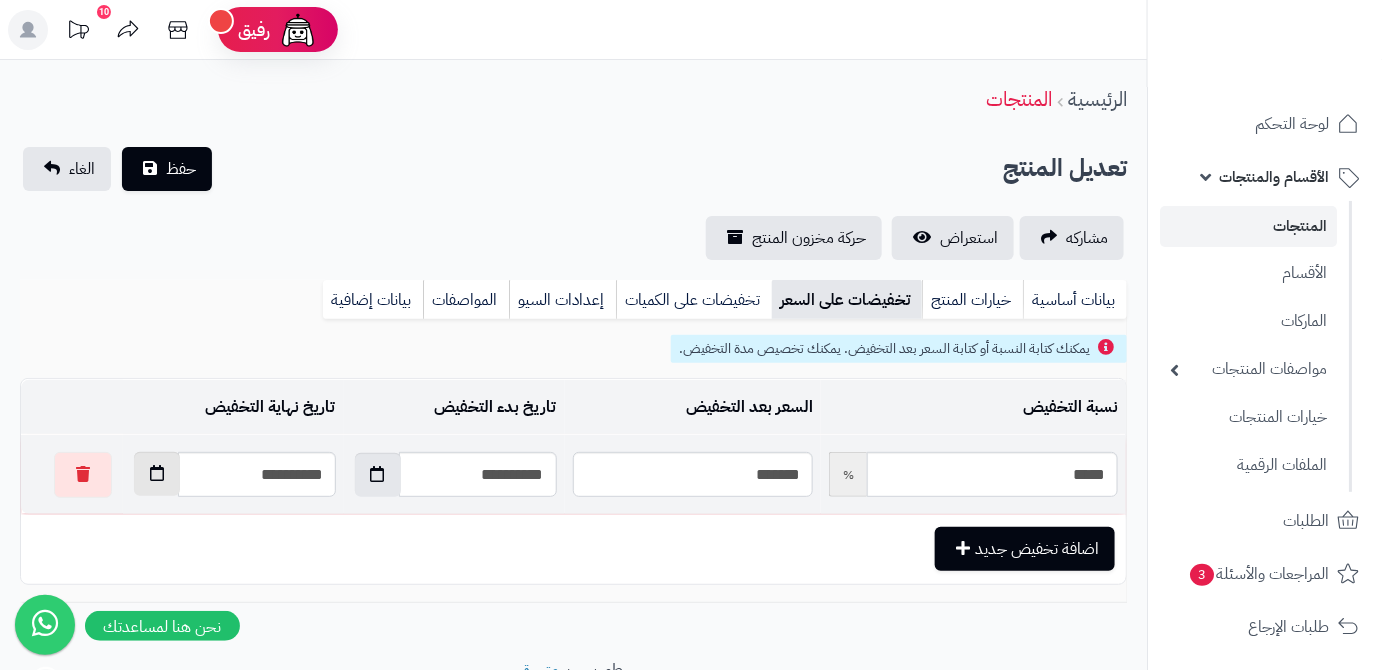 click at bounding box center [157, 474] 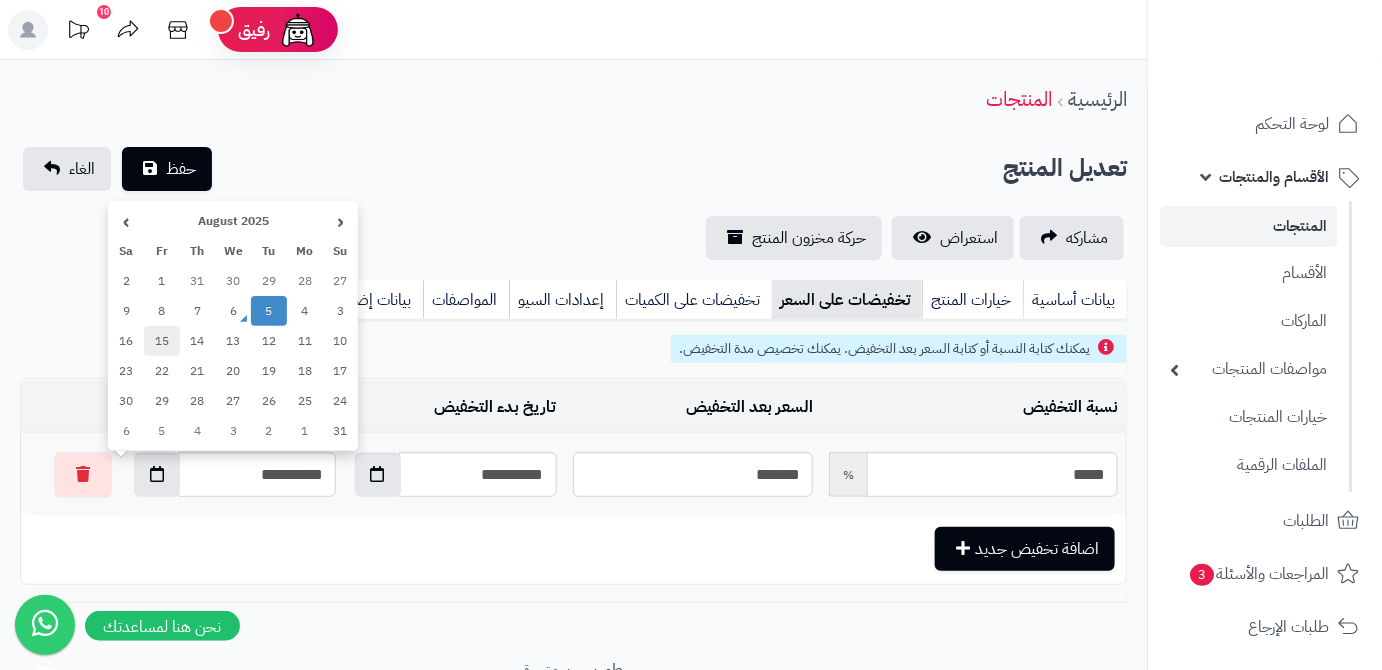 click on "15" at bounding box center [162, 341] 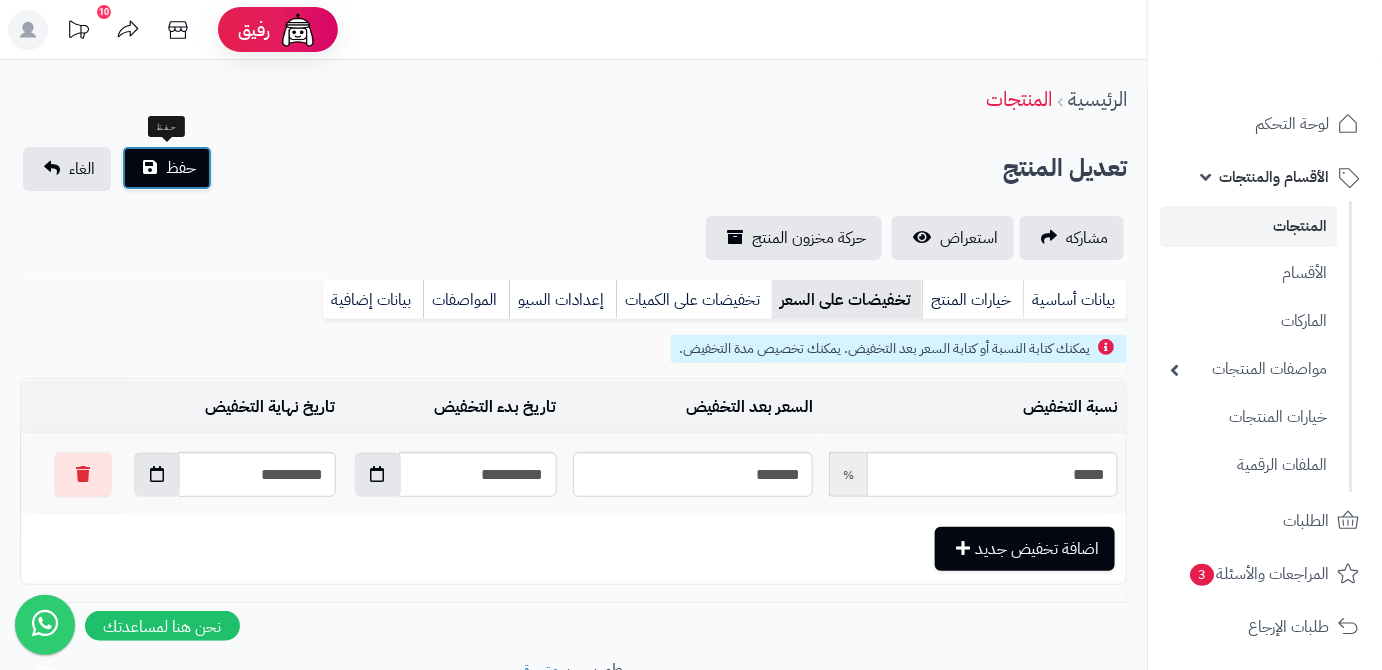 click on "حفظ" at bounding box center (167, 168) 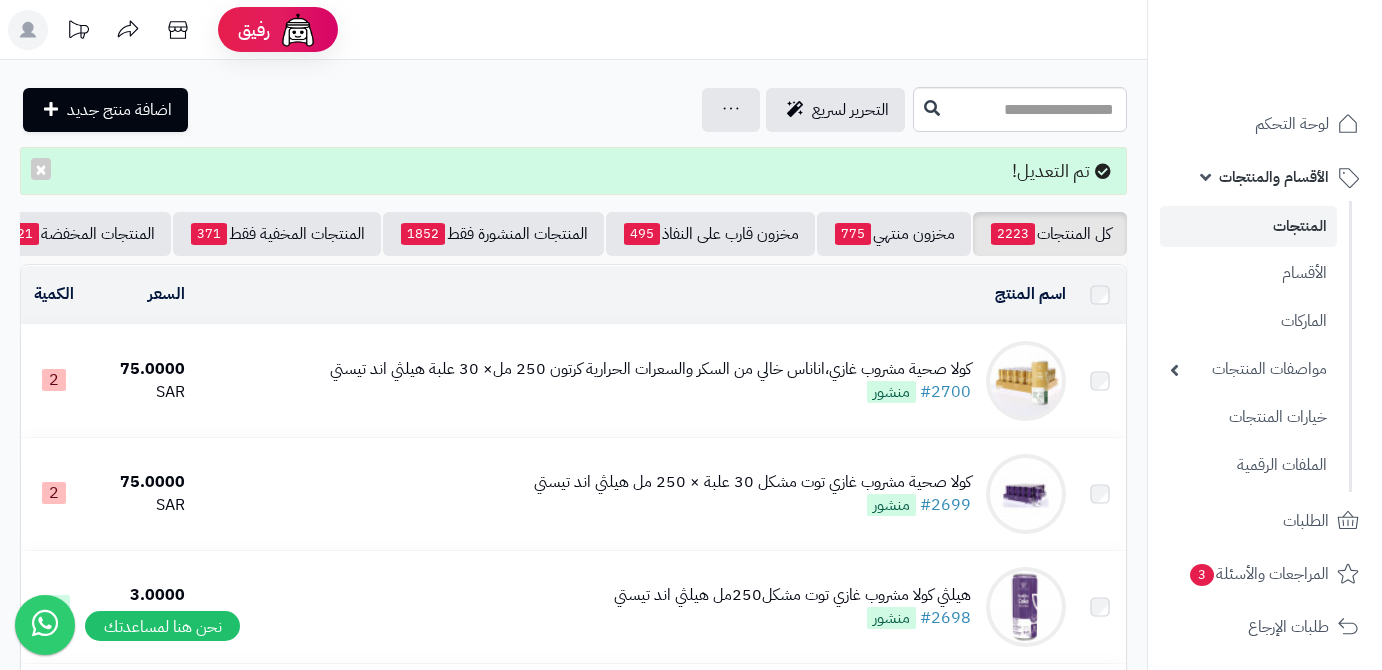 scroll, scrollTop: 0, scrollLeft: 0, axis: both 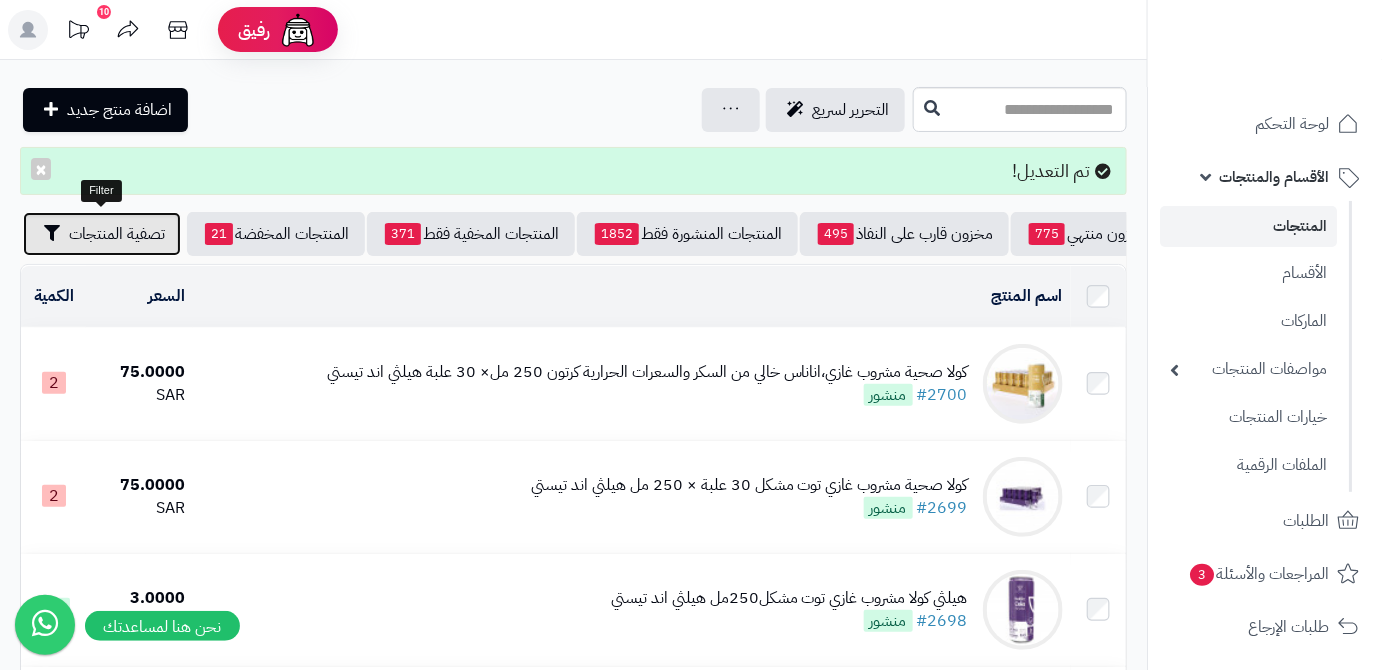 click on "تصفية المنتجات" at bounding box center [102, 234] 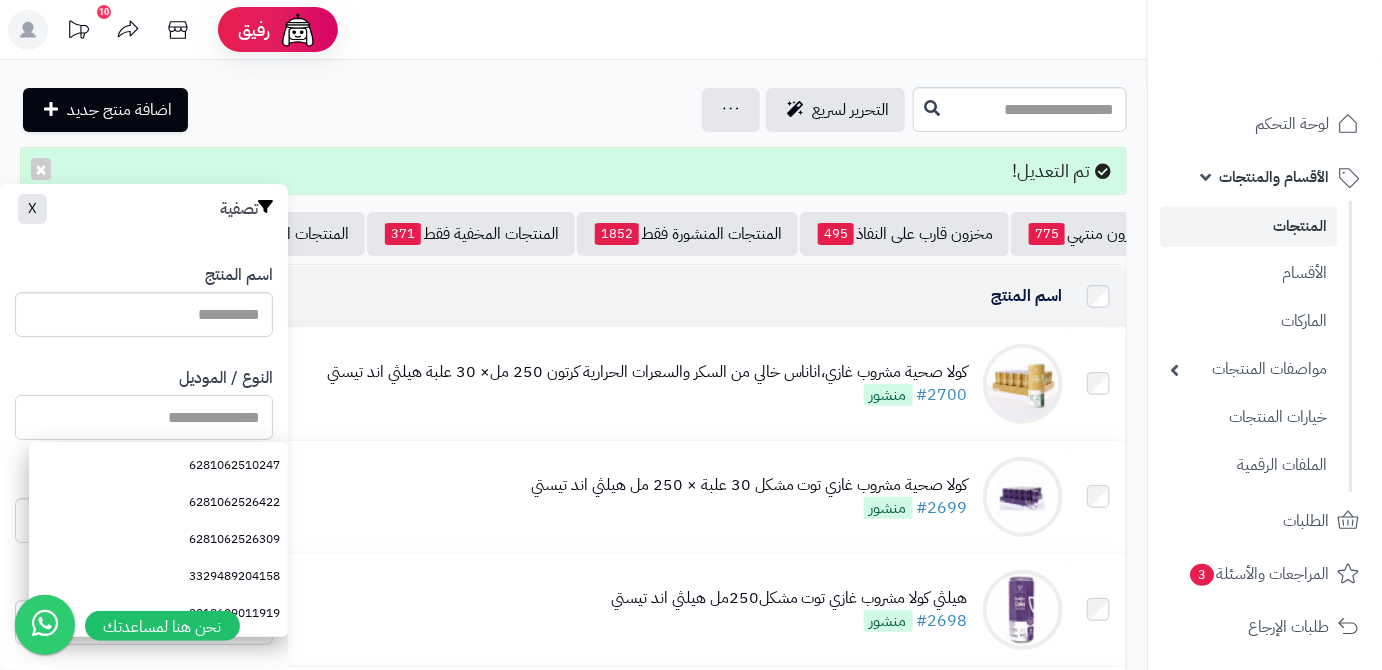 paste on "**********" 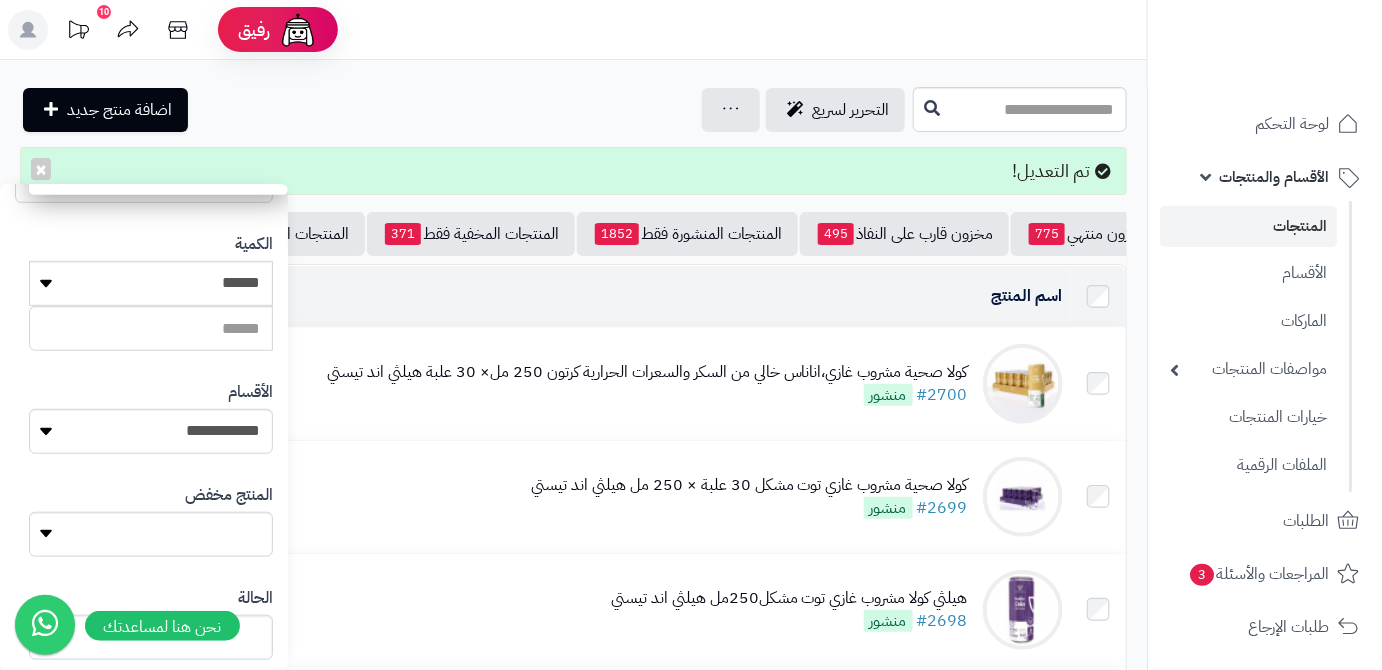 scroll, scrollTop: 552, scrollLeft: 0, axis: vertical 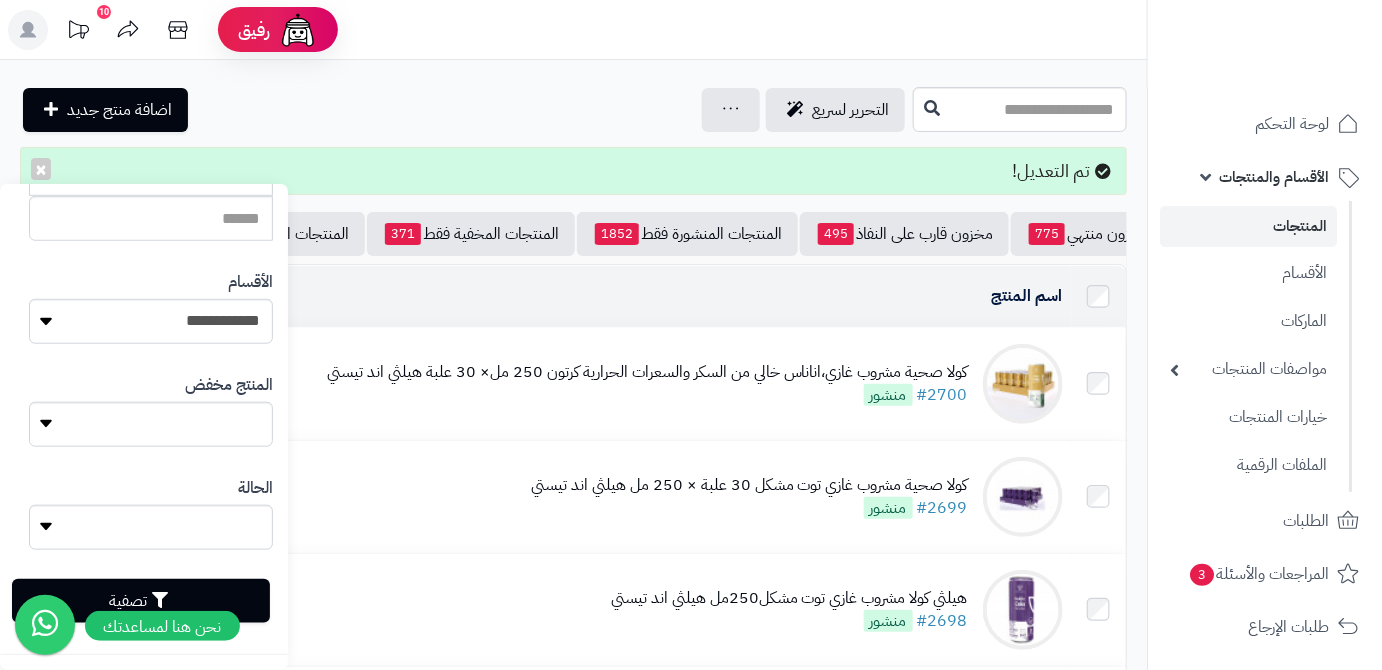 type on "**********" 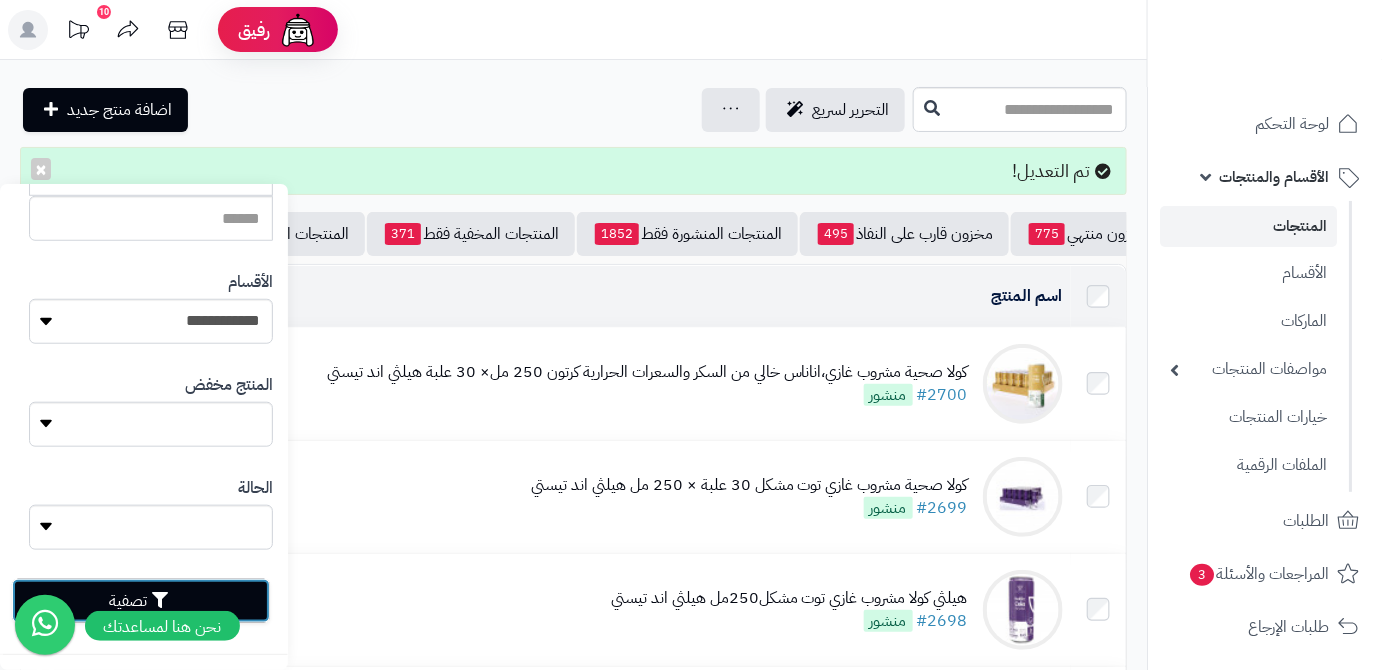 click on "تصفية" at bounding box center [141, 601] 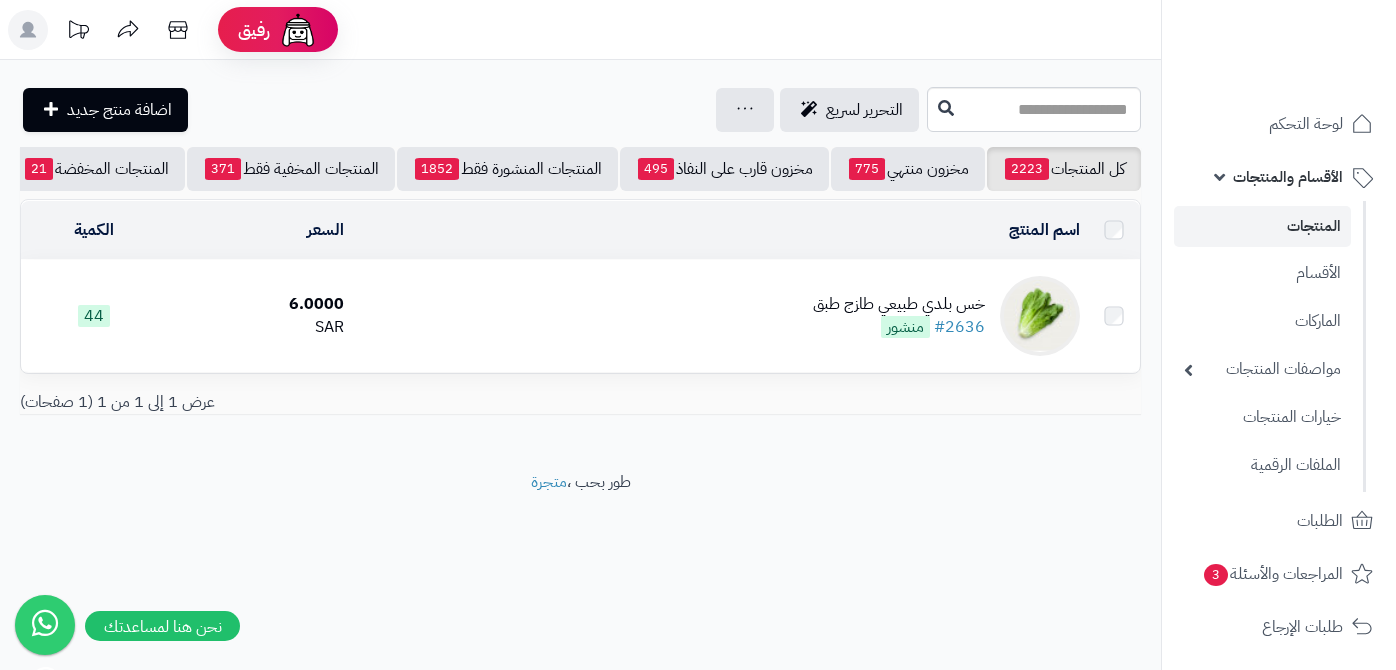 scroll, scrollTop: 0, scrollLeft: 0, axis: both 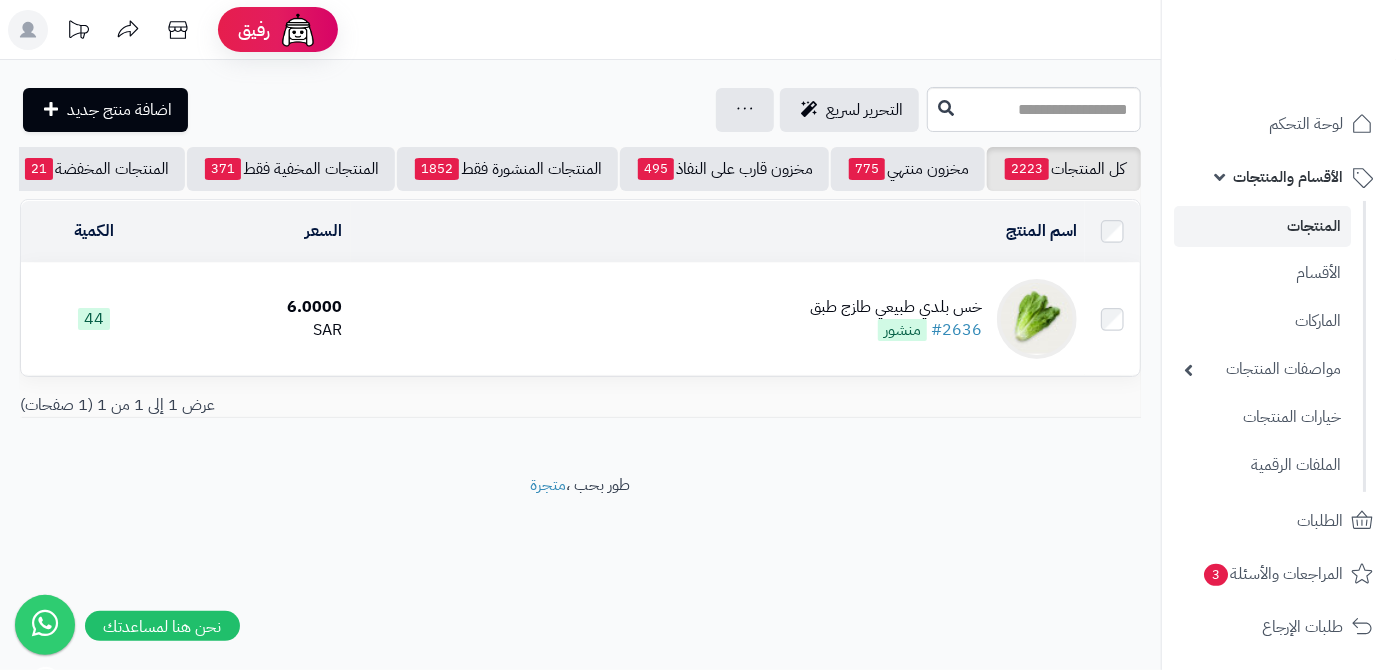 click on "خس بلدي طبيعي طازج طبق" at bounding box center (896, 307) 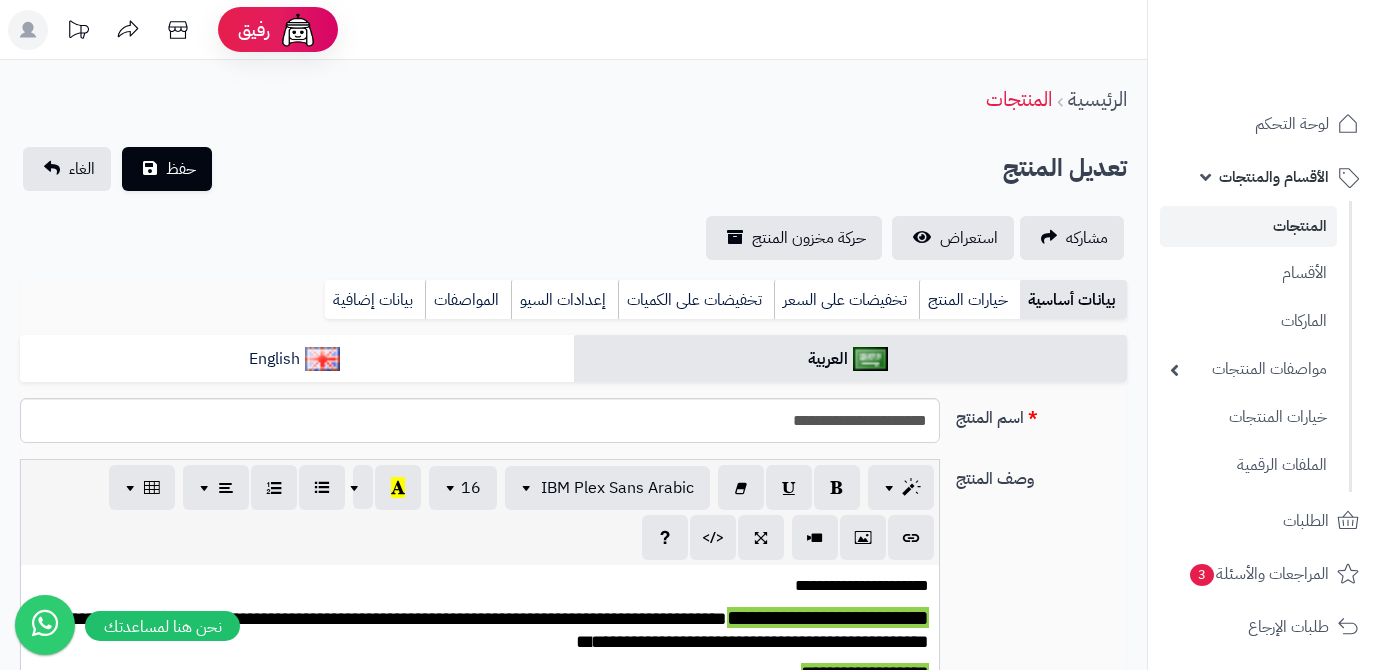 scroll, scrollTop: 0, scrollLeft: 0, axis: both 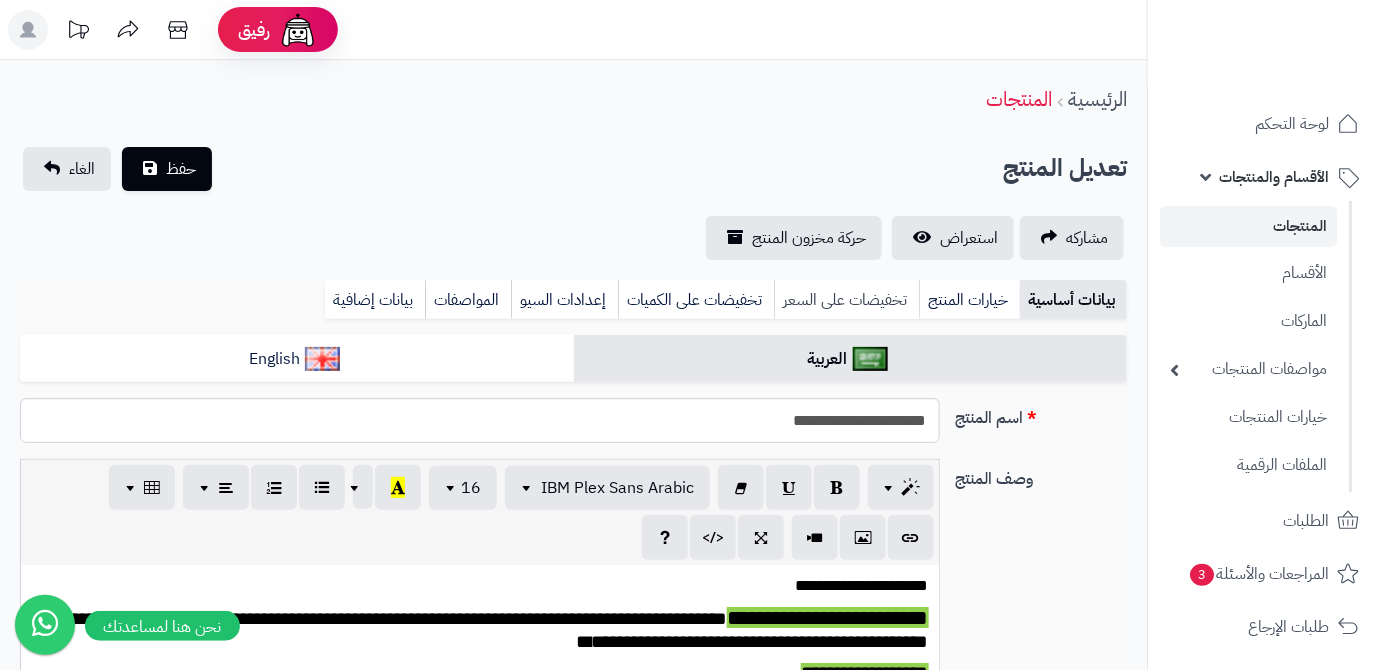 click on "تخفيضات على السعر" at bounding box center (846, 300) 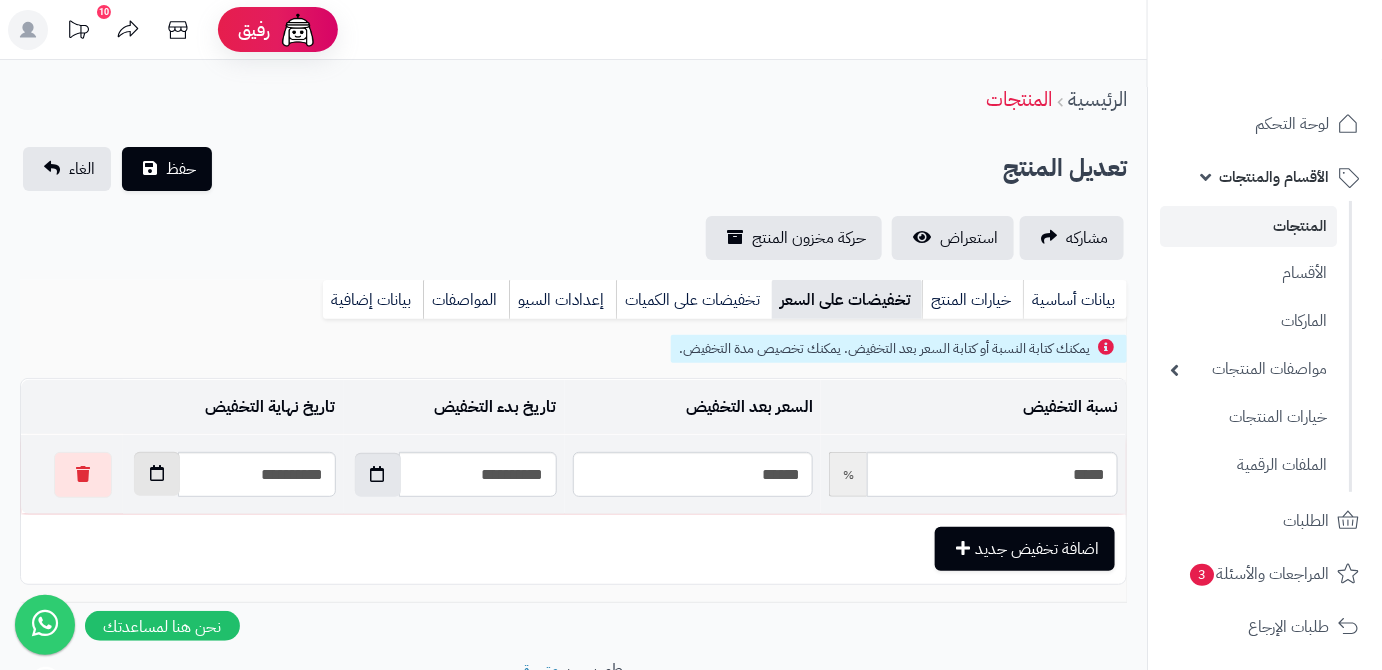 click at bounding box center (157, 474) 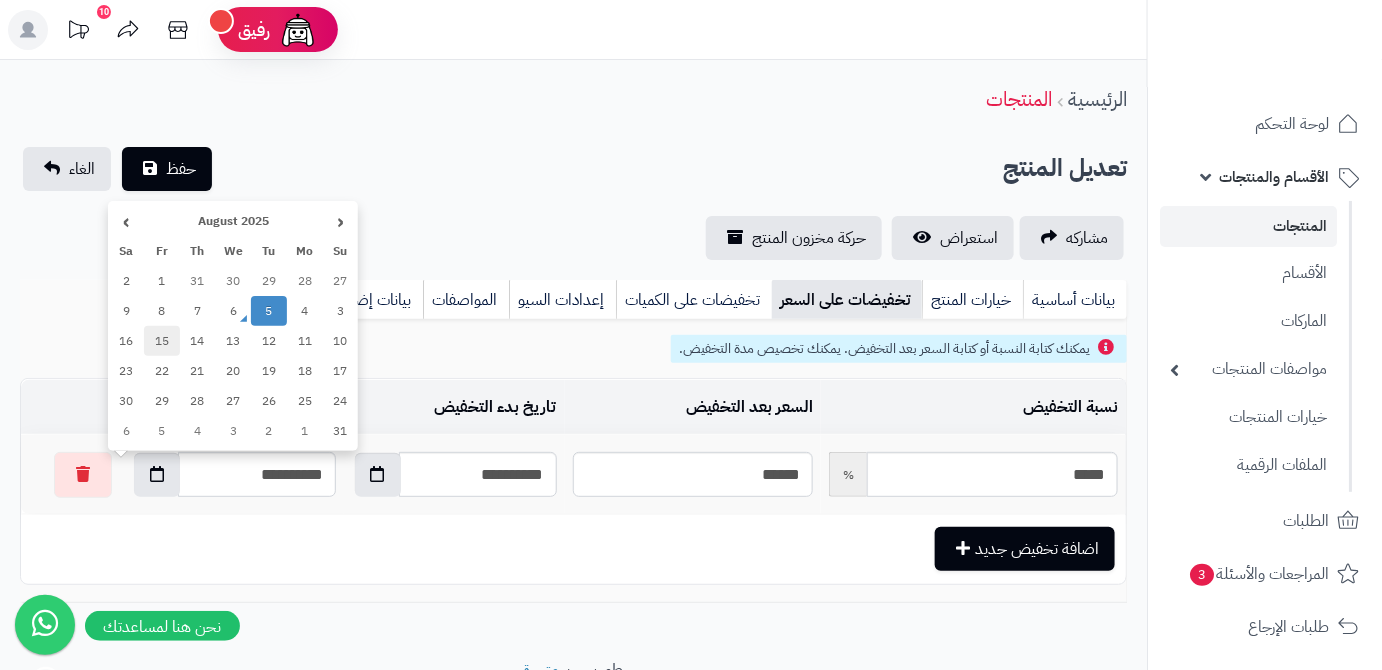 click on "15" at bounding box center (162, 341) 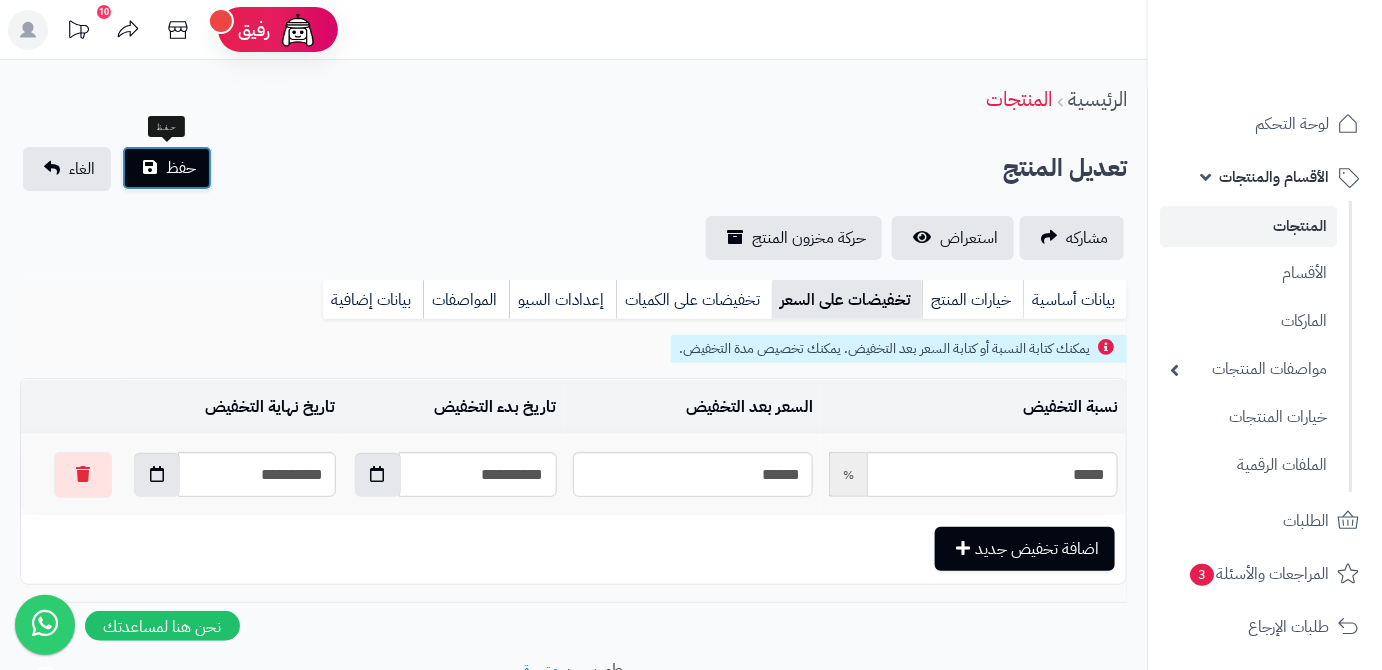 click on "حفظ" at bounding box center (181, 168) 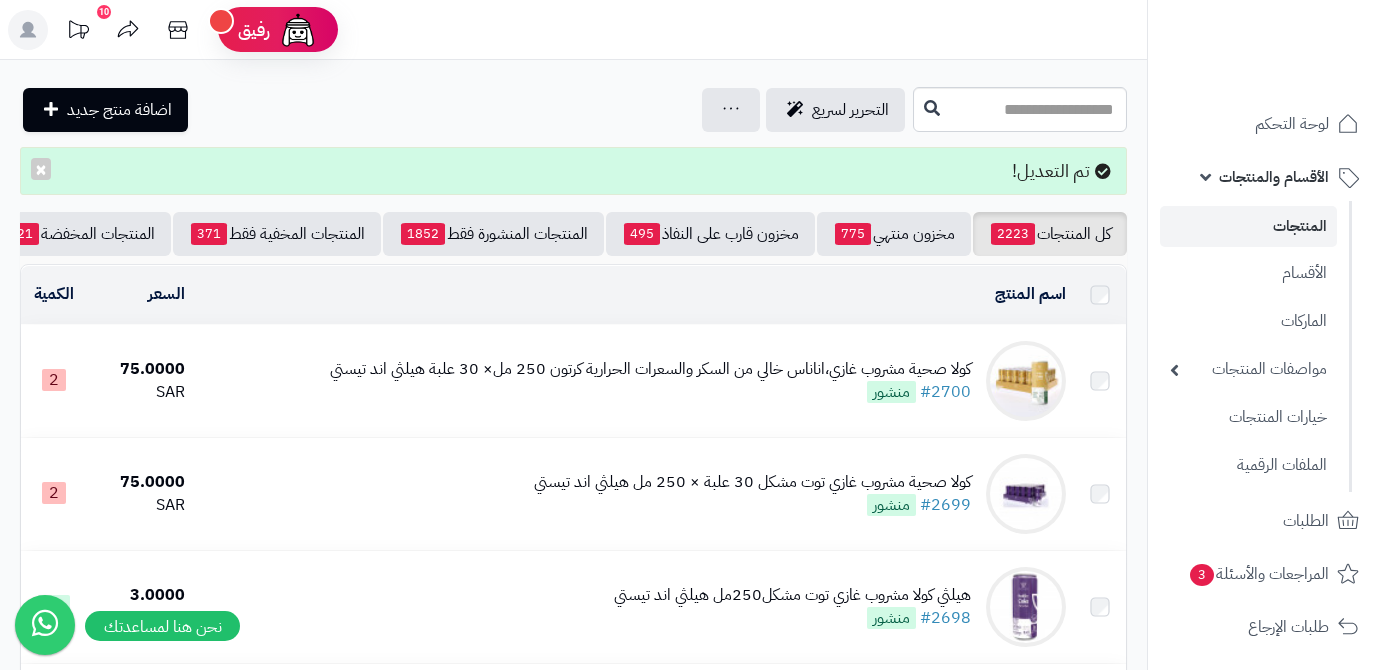 scroll, scrollTop: 0, scrollLeft: 0, axis: both 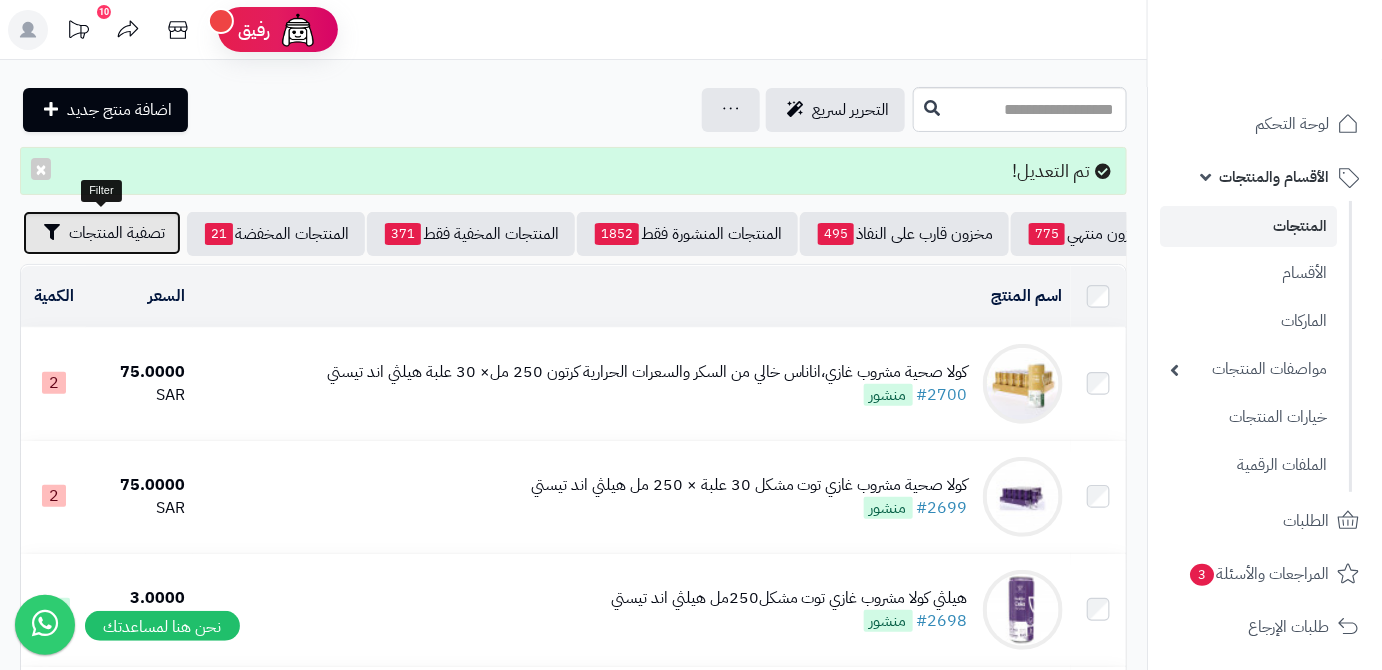 click on "تصفية المنتجات" at bounding box center (117, 233) 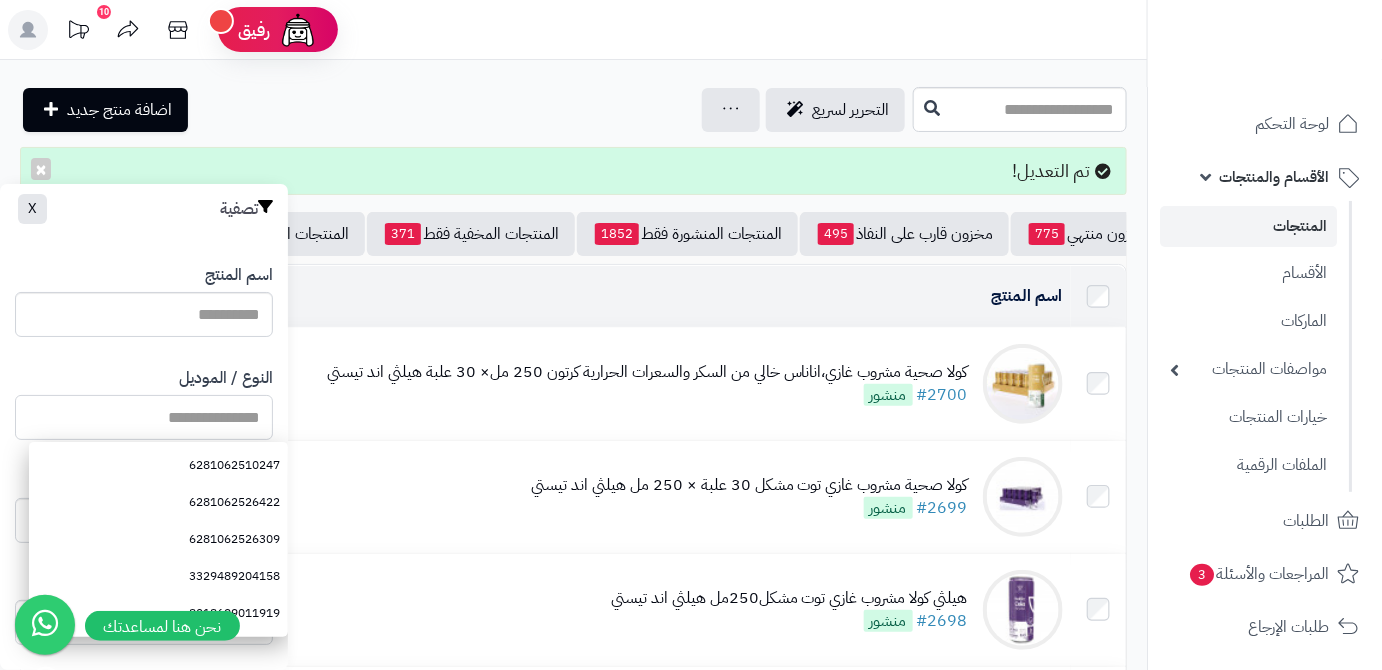 paste on "**********" 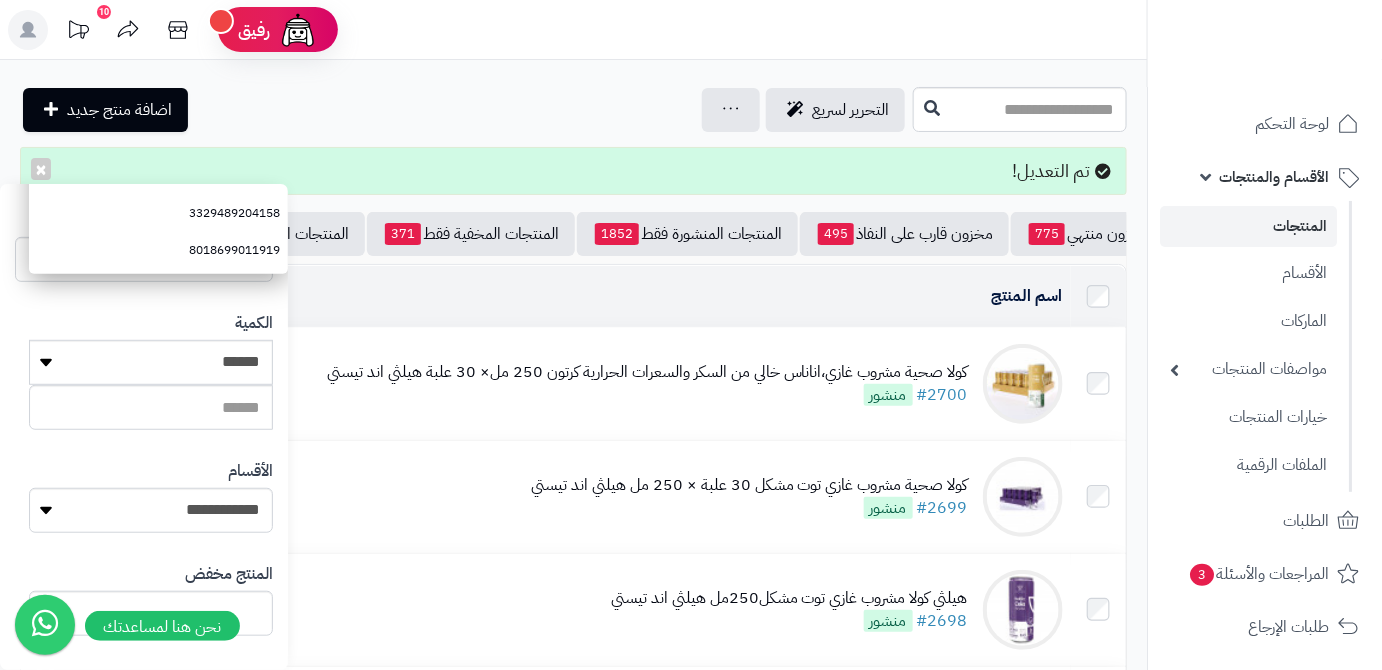 scroll, scrollTop: 552, scrollLeft: 0, axis: vertical 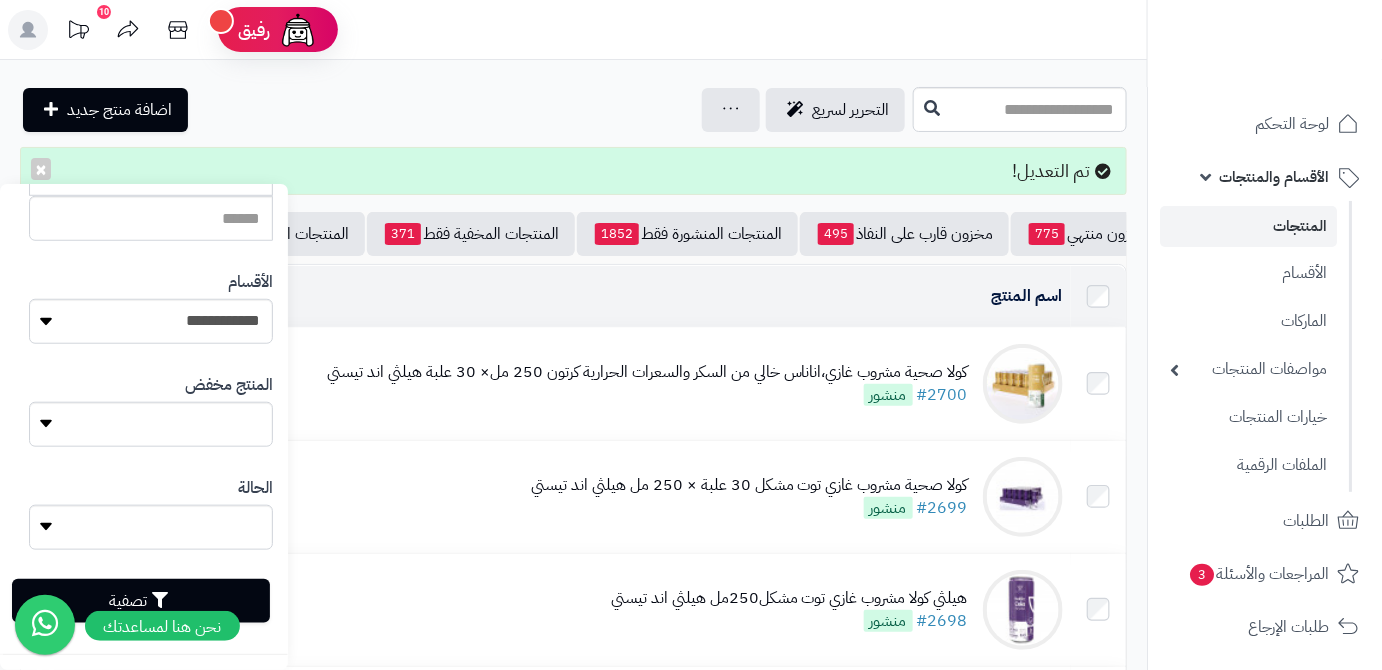 type on "**********" 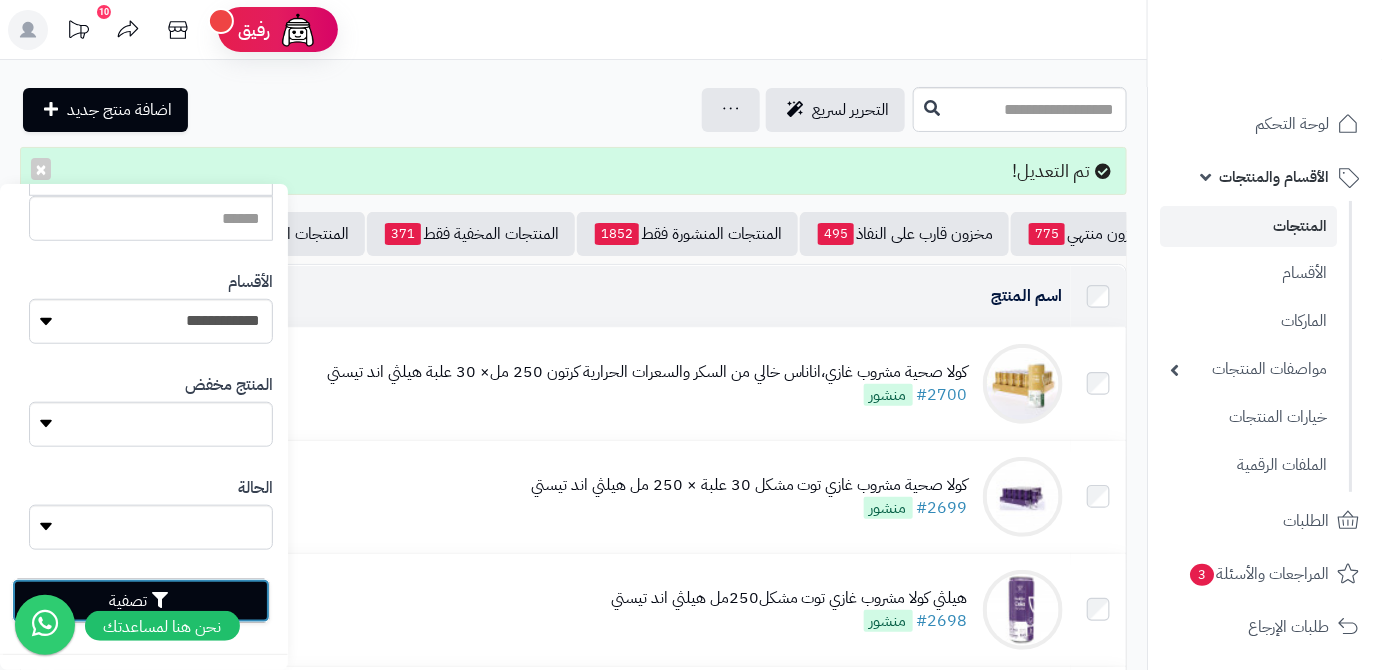 click on "تصفية" at bounding box center [141, 601] 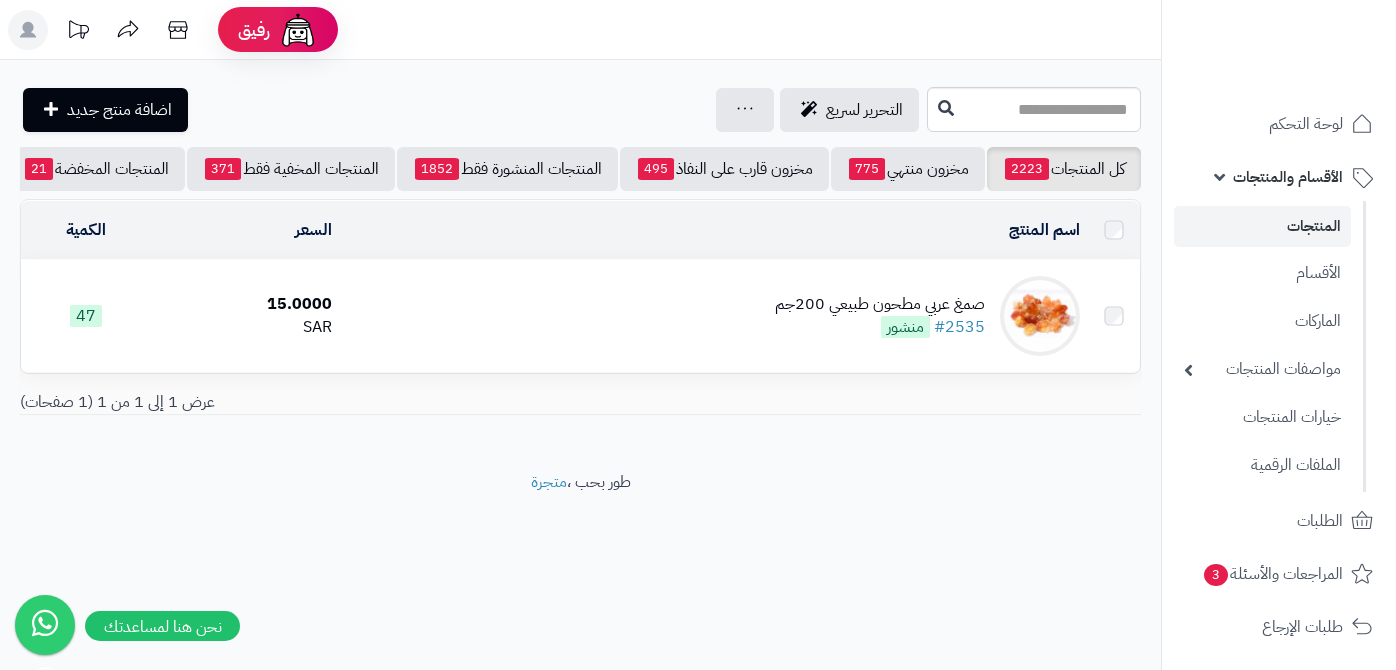 scroll, scrollTop: 0, scrollLeft: 0, axis: both 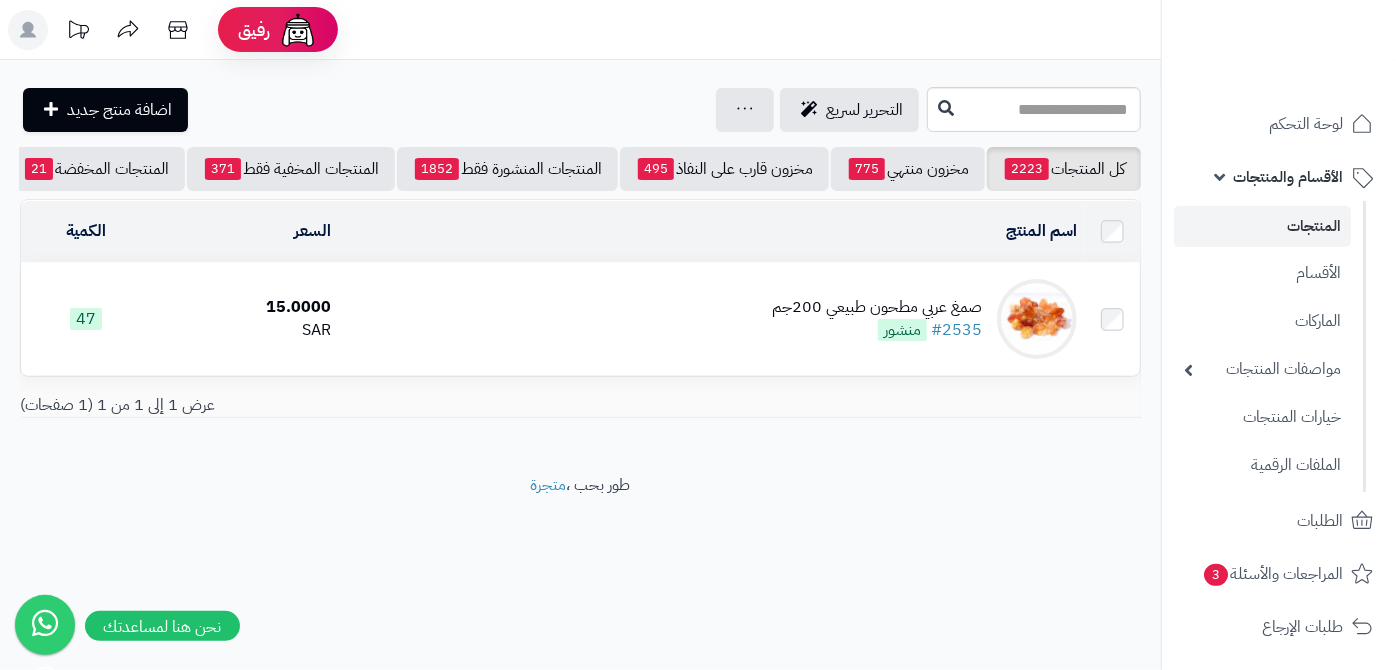click on "صمغ عربي مطحون  طبيعي 200جم" at bounding box center (877, 307) 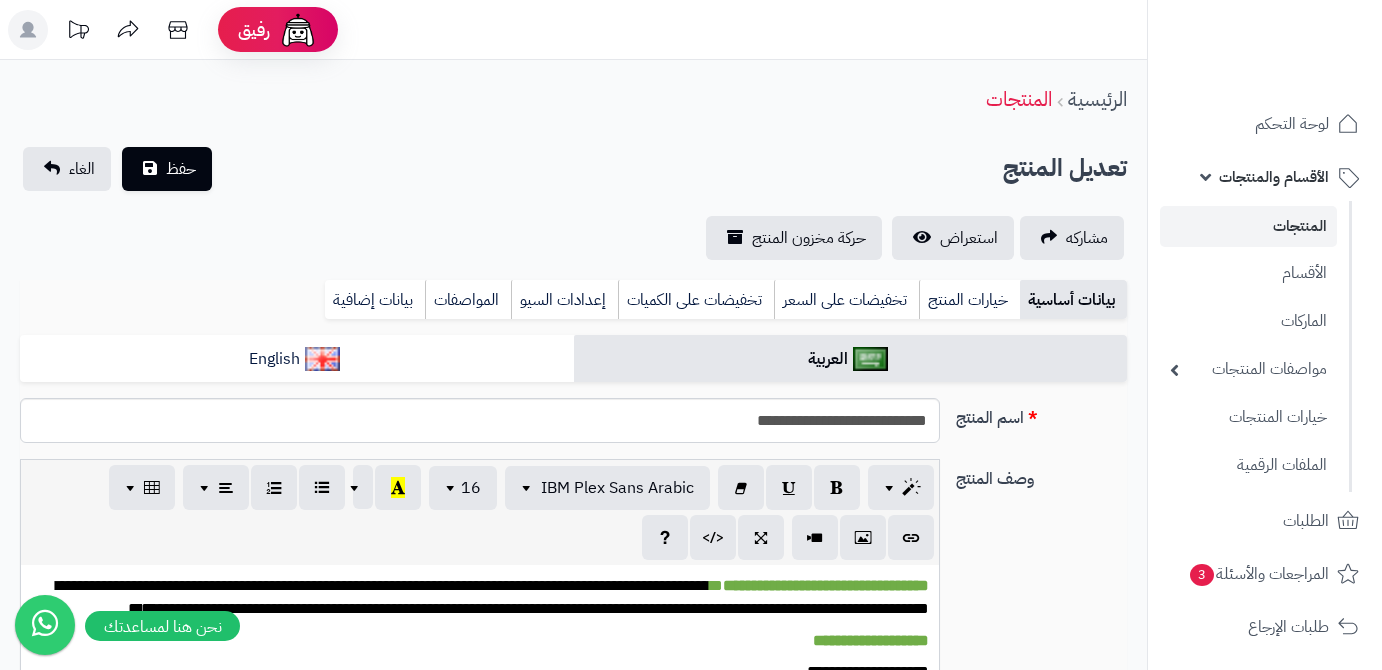 scroll, scrollTop: 0, scrollLeft: 0, axis: both 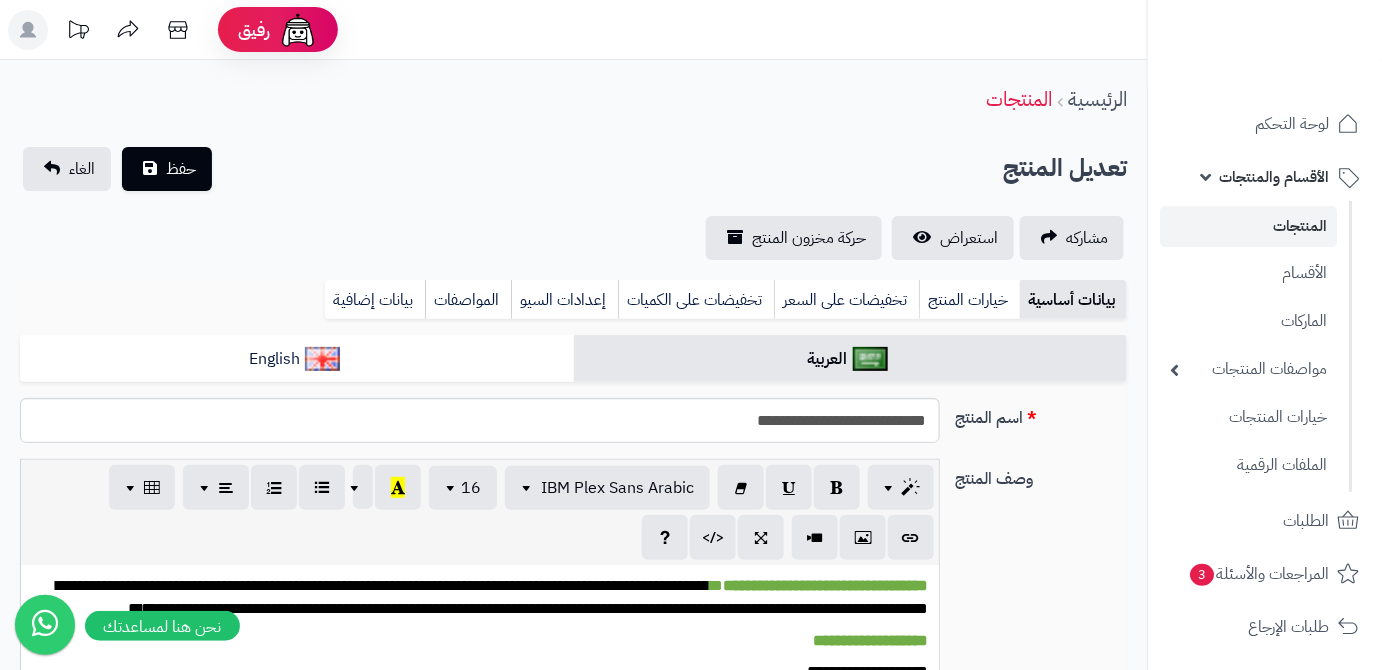 type on "*****" 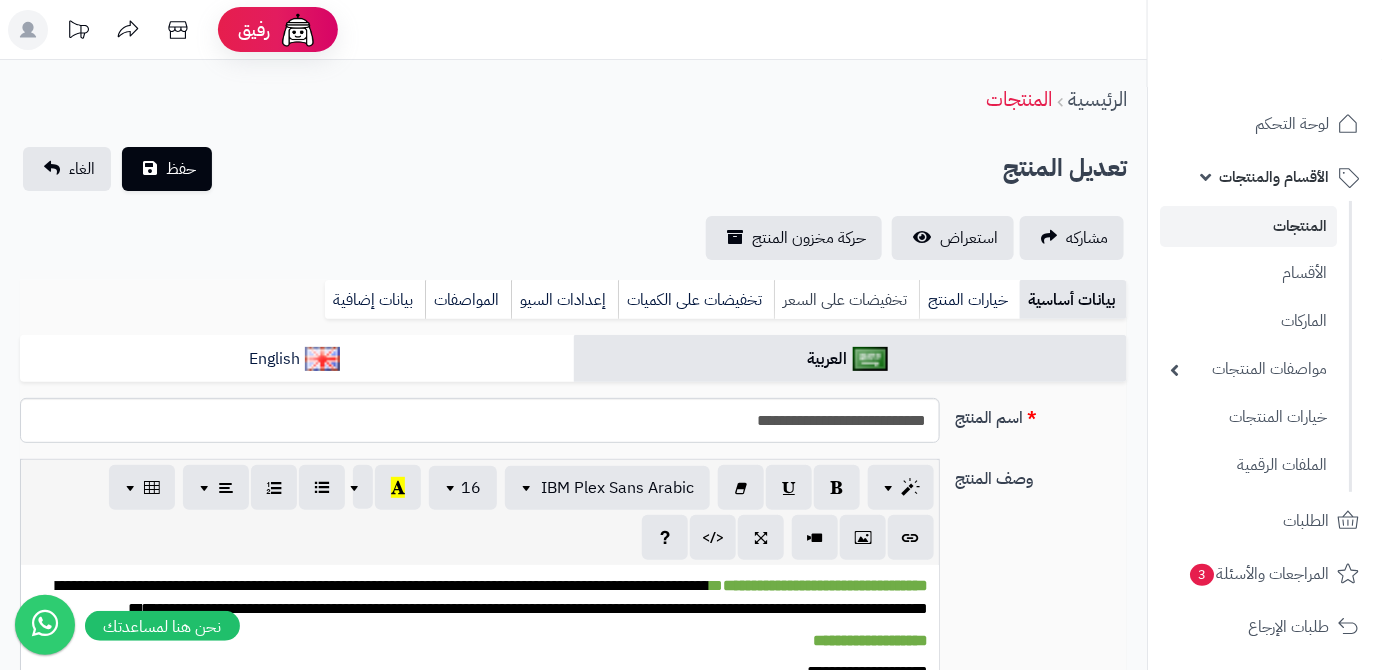 click on "تخفيضات على السعر" at bounding box center [846, 300] 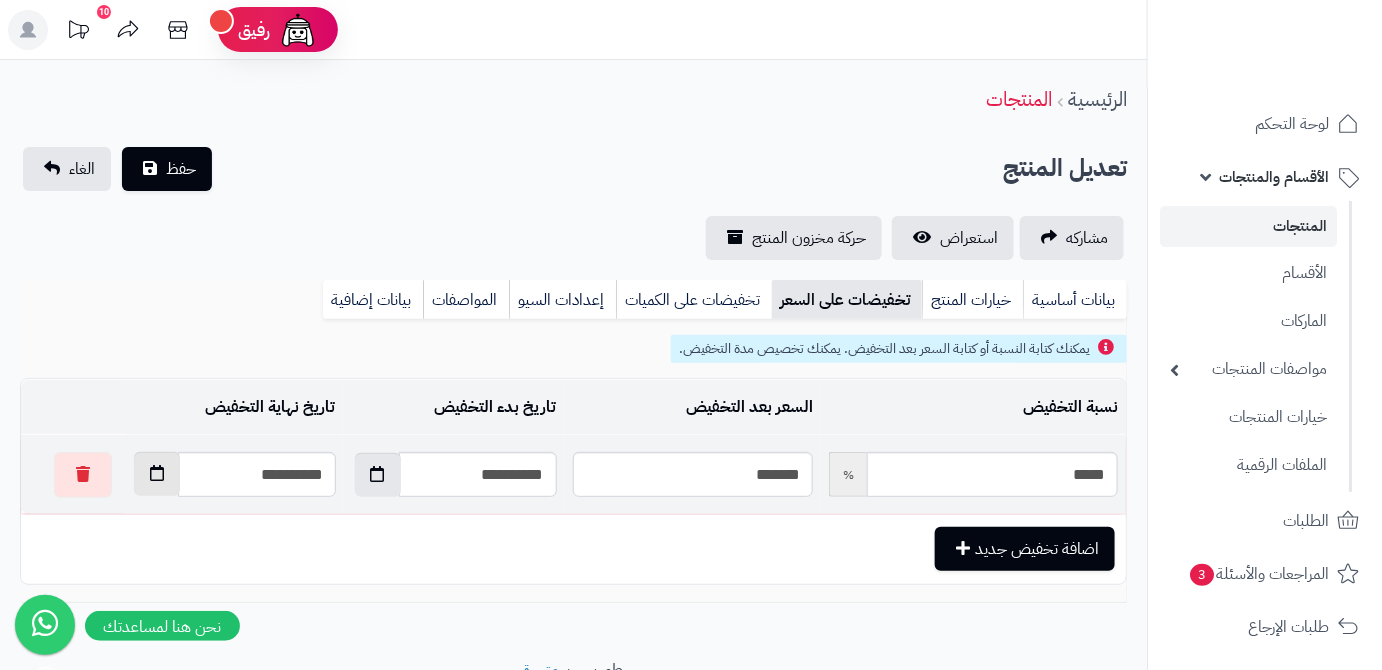 click at bounding box center (157, 473) 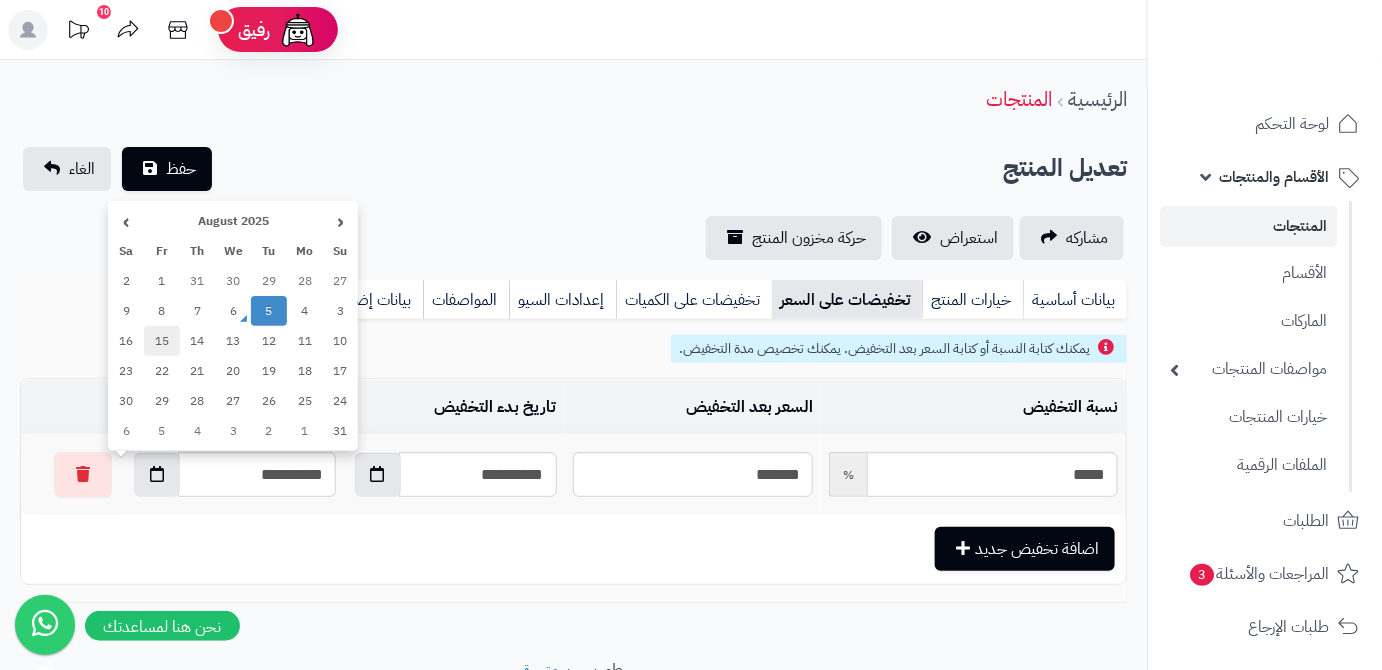 click on "15" at bounding box center (162, 341) 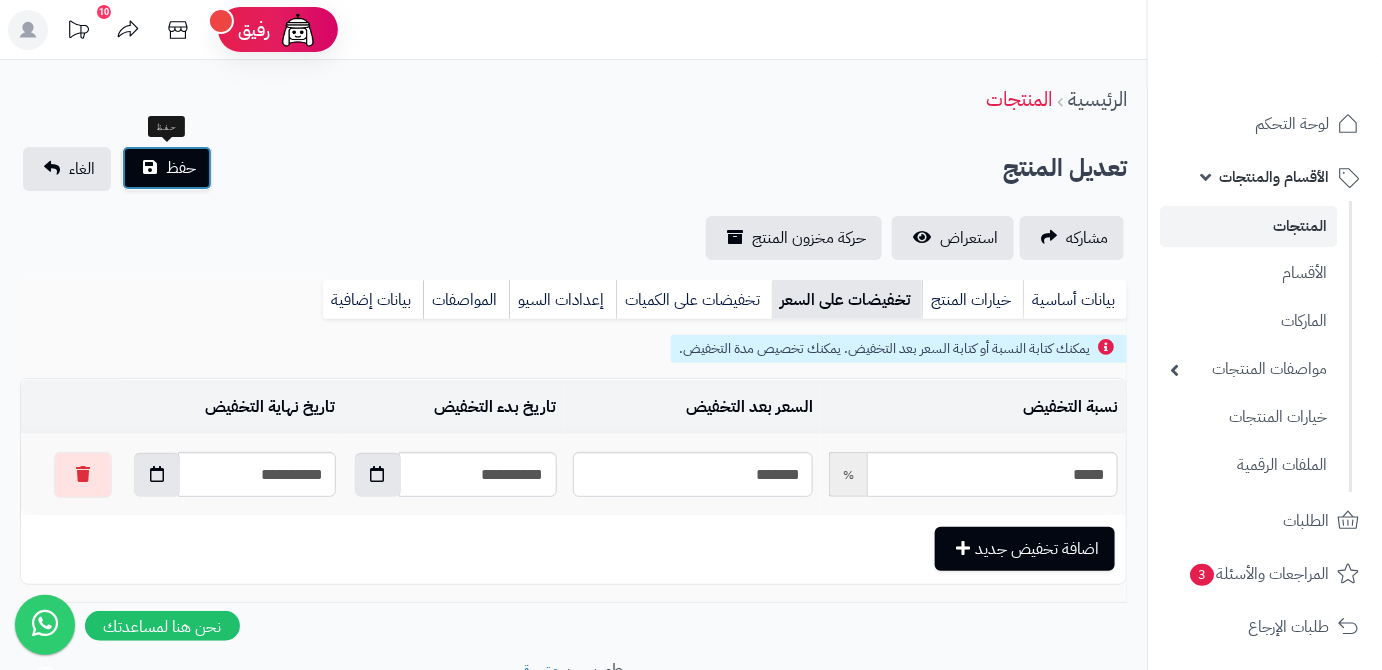 click on "حفظ" at bounding box center (167, 168) 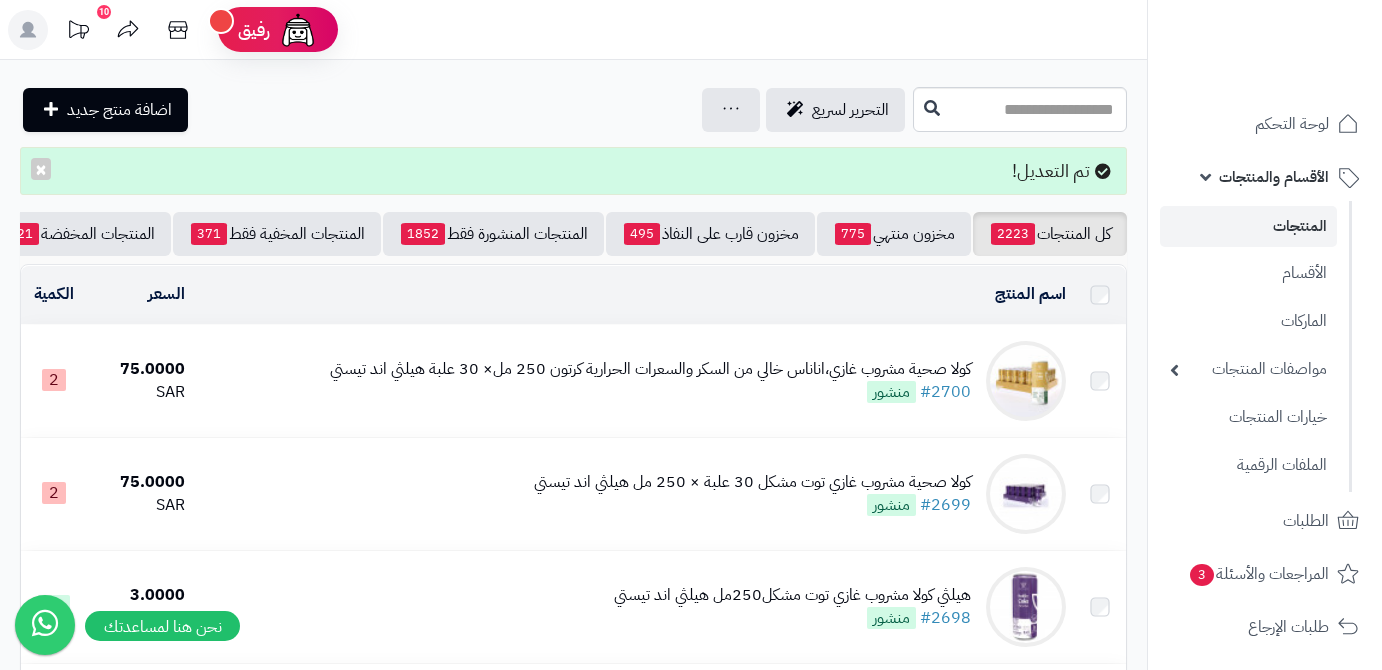 scroll, scrollTop: 0, scrollLeft: 0, axis: both 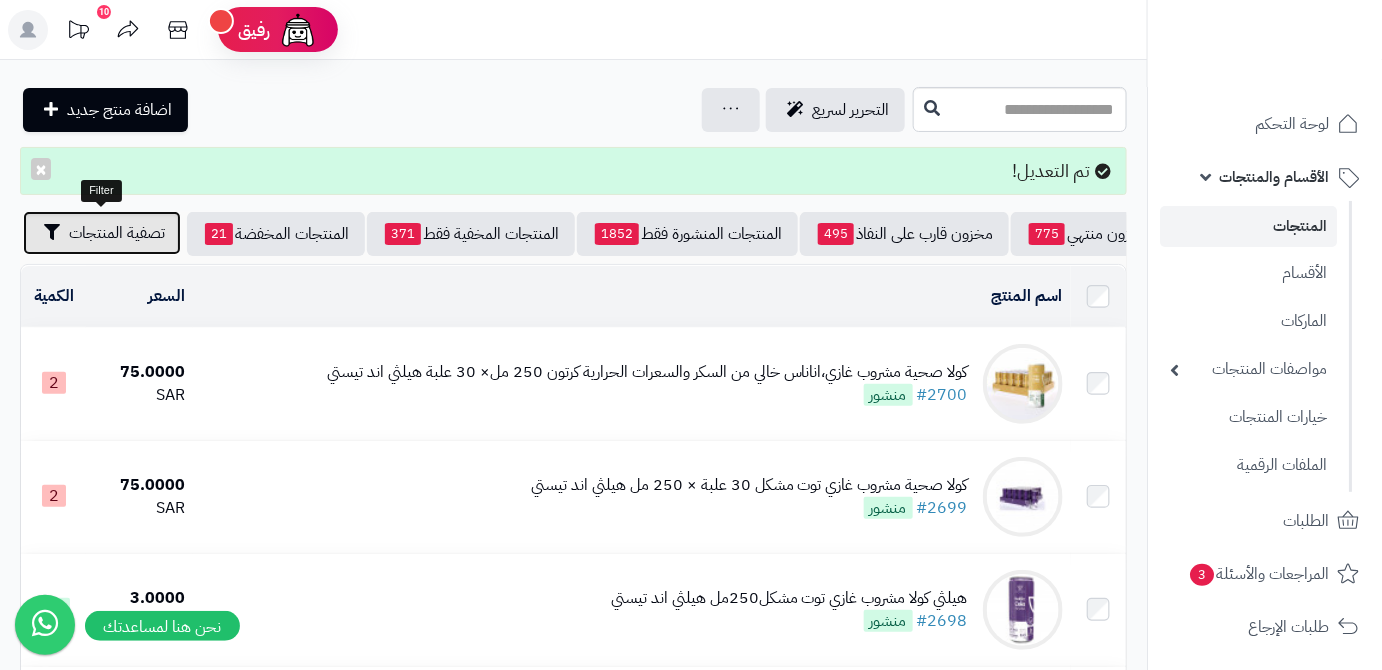 click on "تصفية المنتجات" at bounding box center (117, 233) 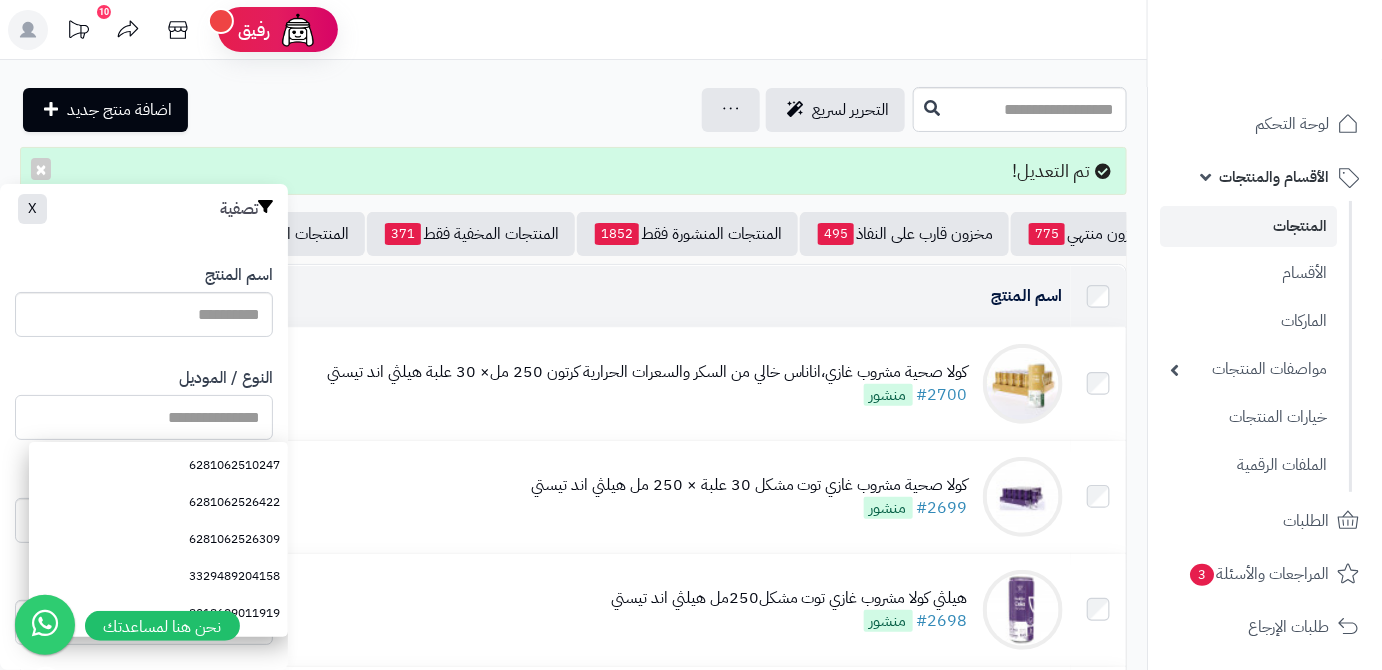 paste on "**********" 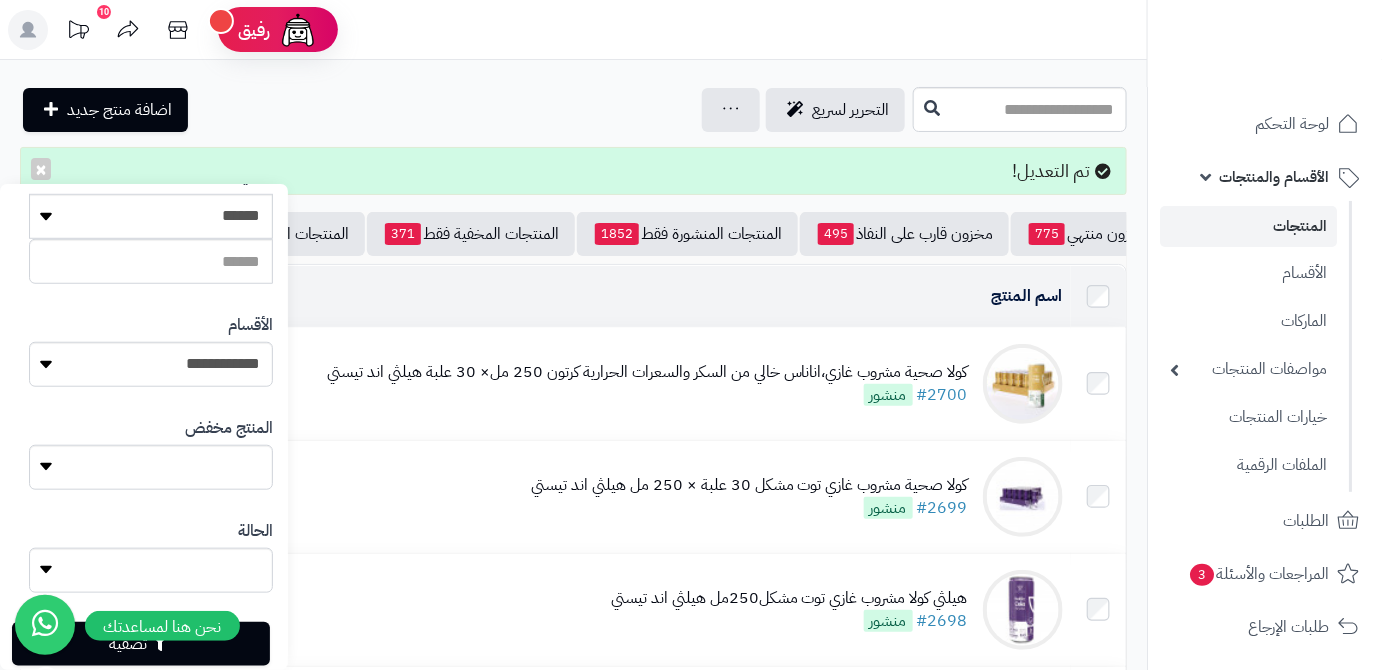 scroll, scrollTop: 552, scrollLeft: 0, axis: vertical 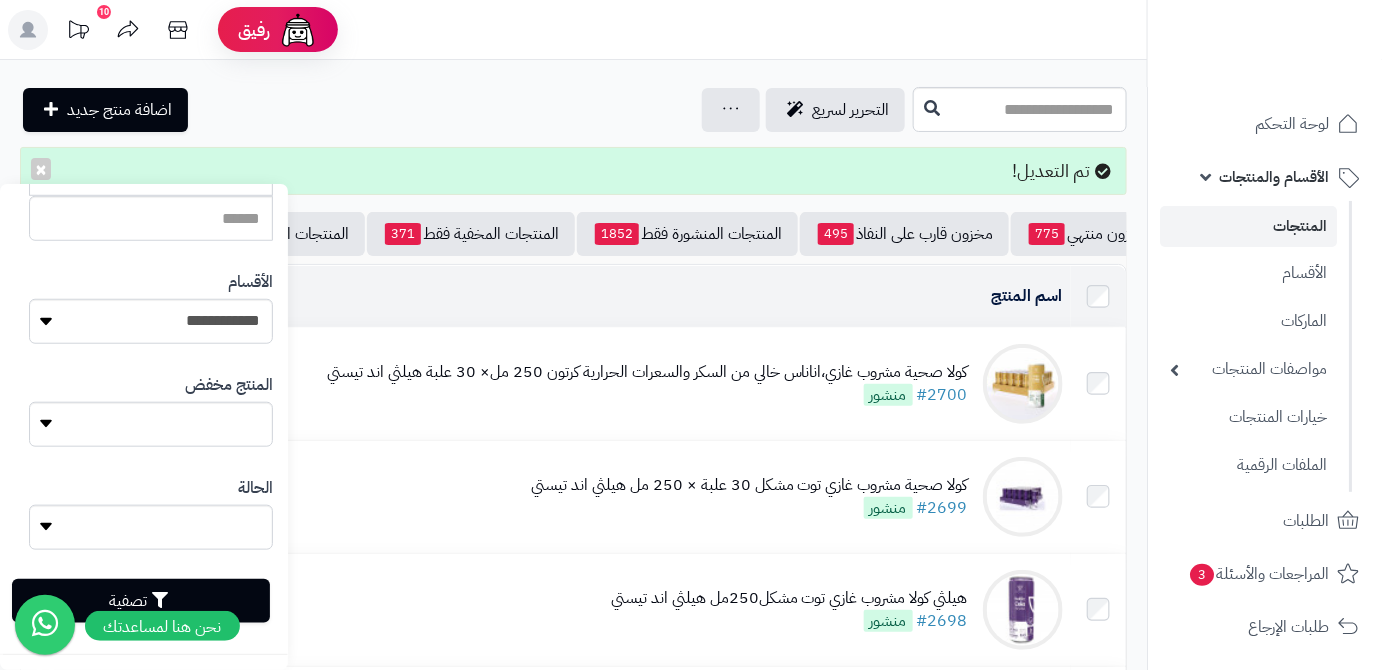 type on "**********" 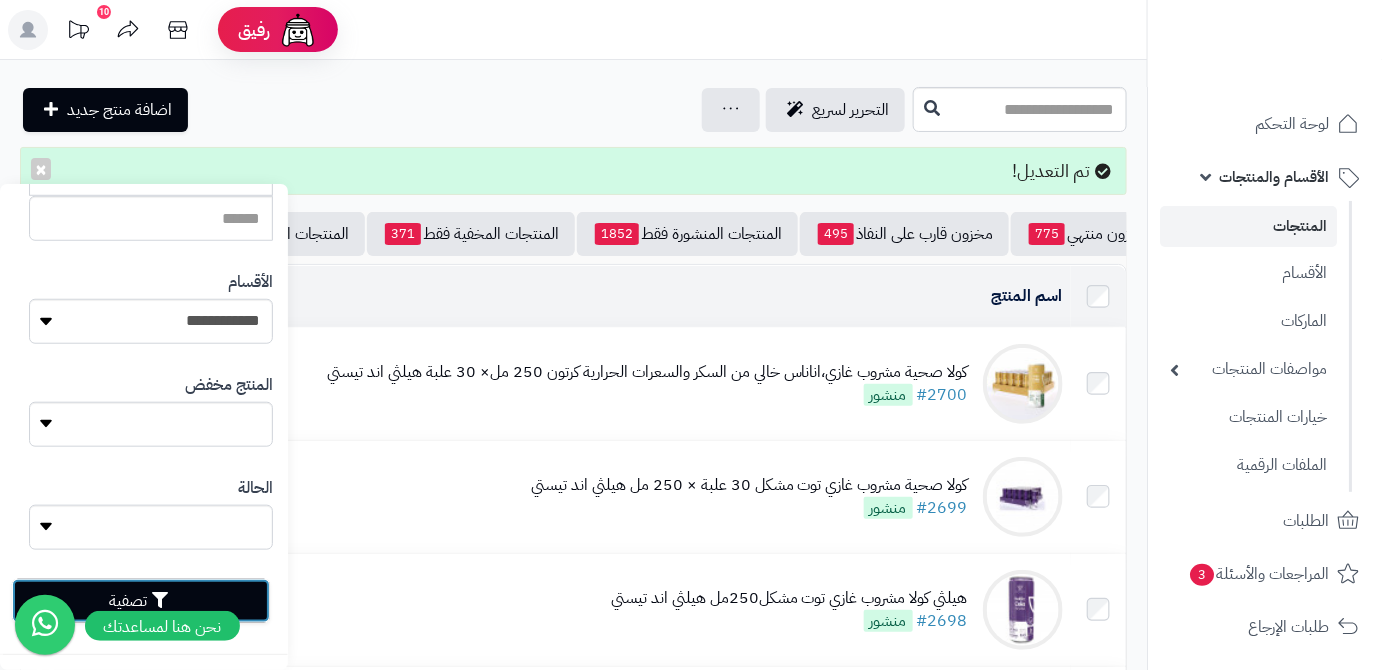 click on "تصفية" at bounding box center [141, 601] 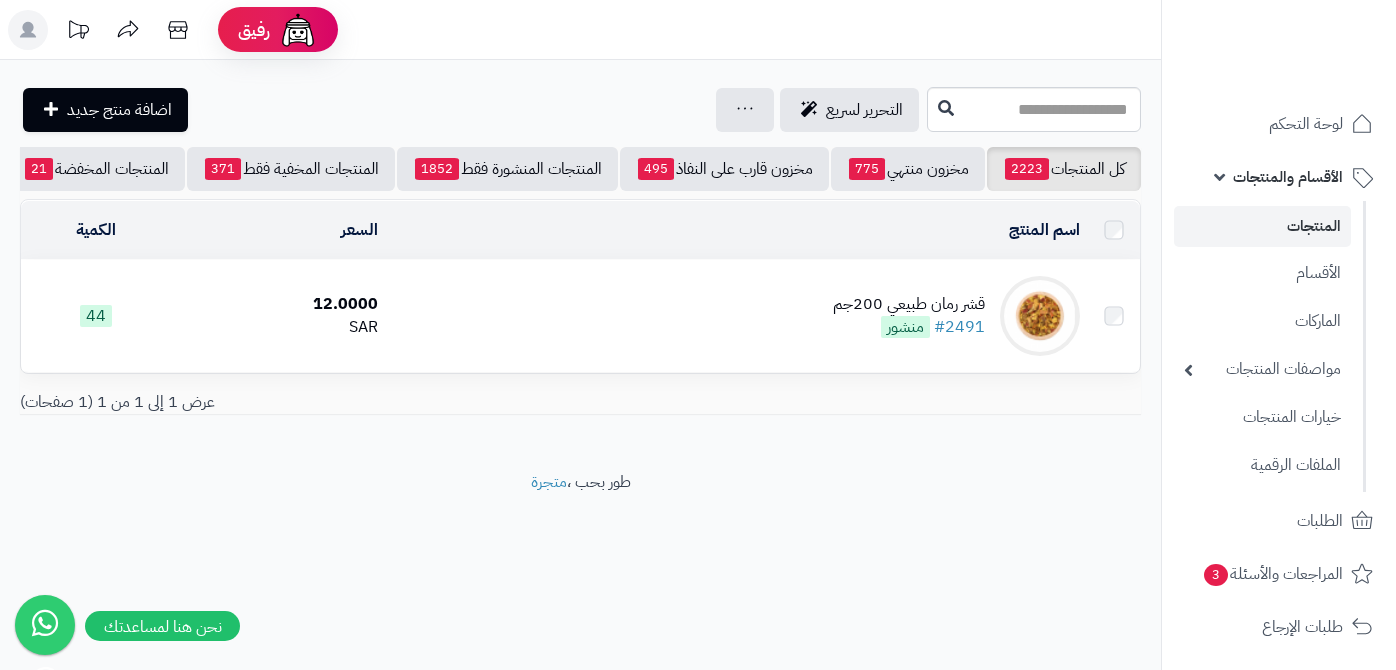 scroll, scrollTop: 0, scrollLeft: 0, axis: both 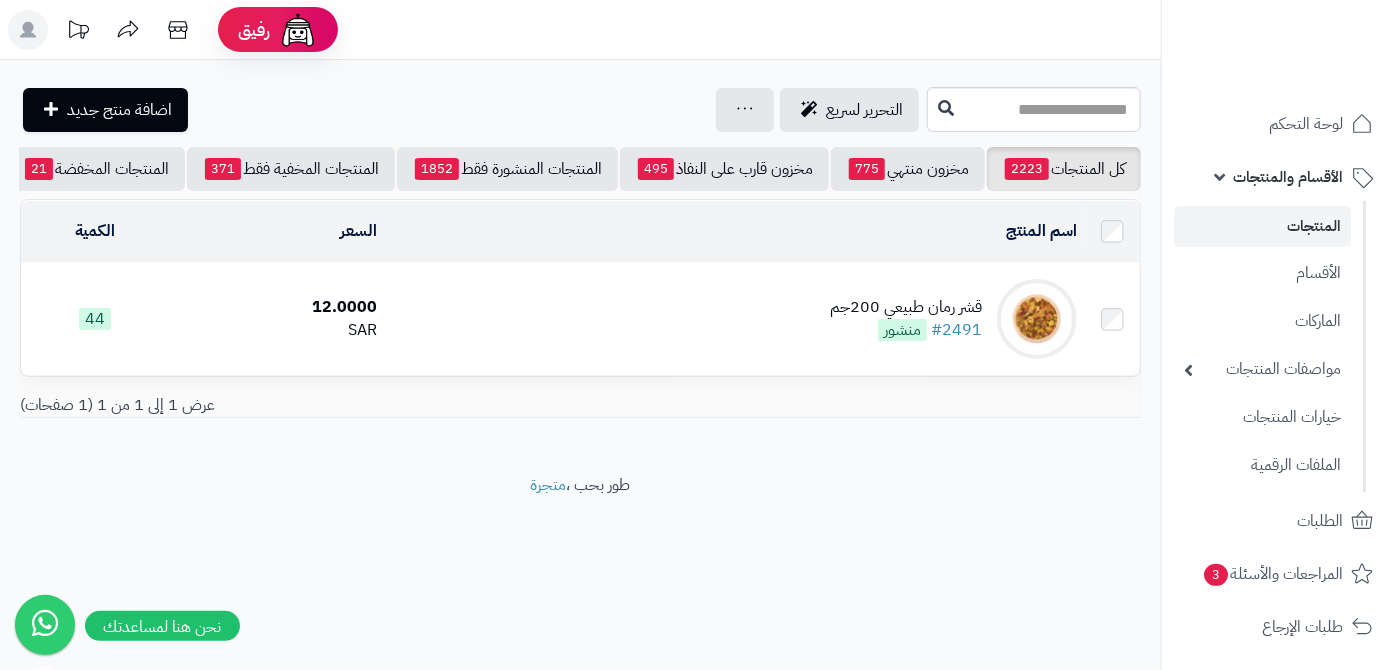 click on "قشر رمان طبيعي 200جم
#2491
منشور" at bounding box center (734, 319) 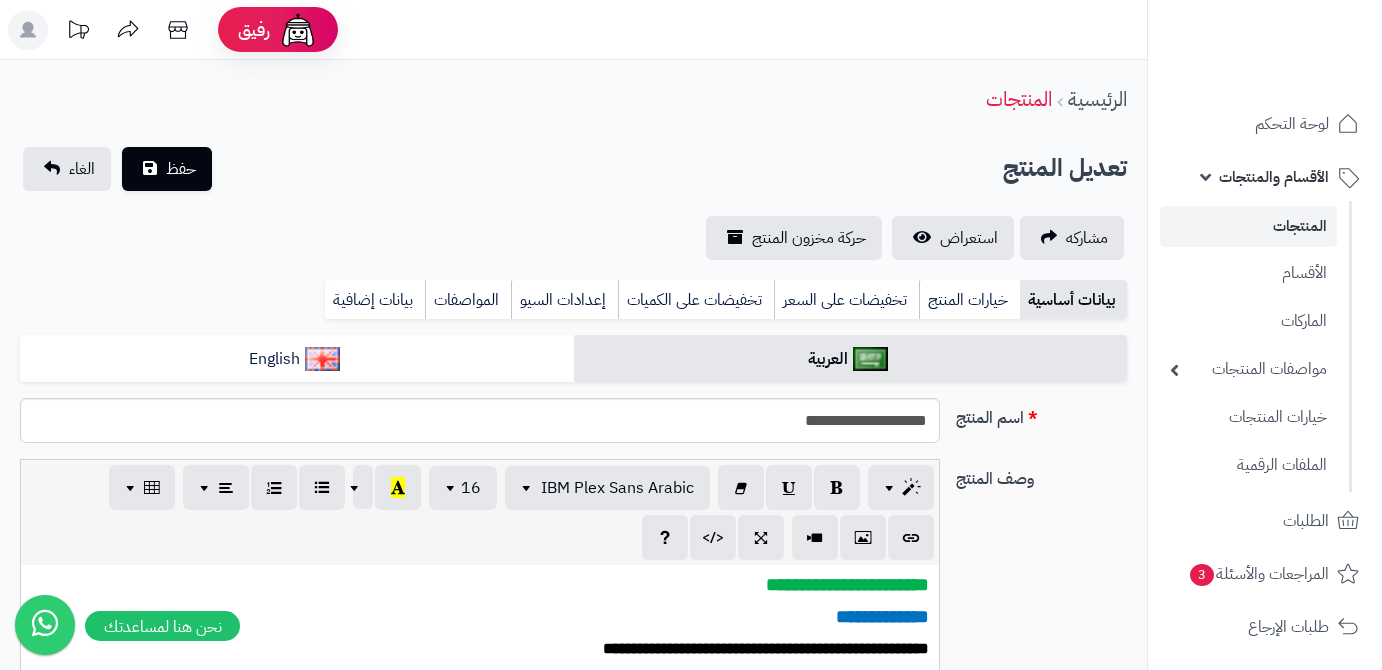 scroll, scrollTop: 0, scrollLeft: 0, axis: both 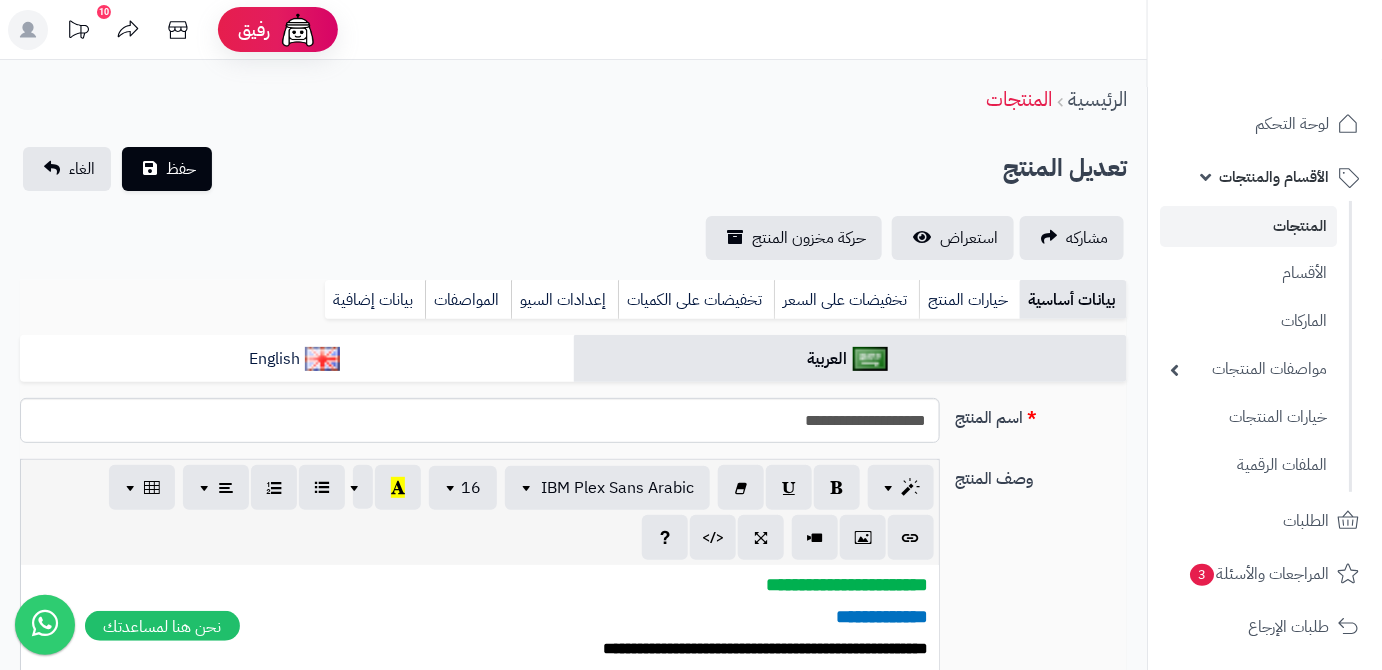 drag, startPoint x: 814, startPoint y: 299, endPoint x: 781, endPoint y: 325, distance: 42.0119 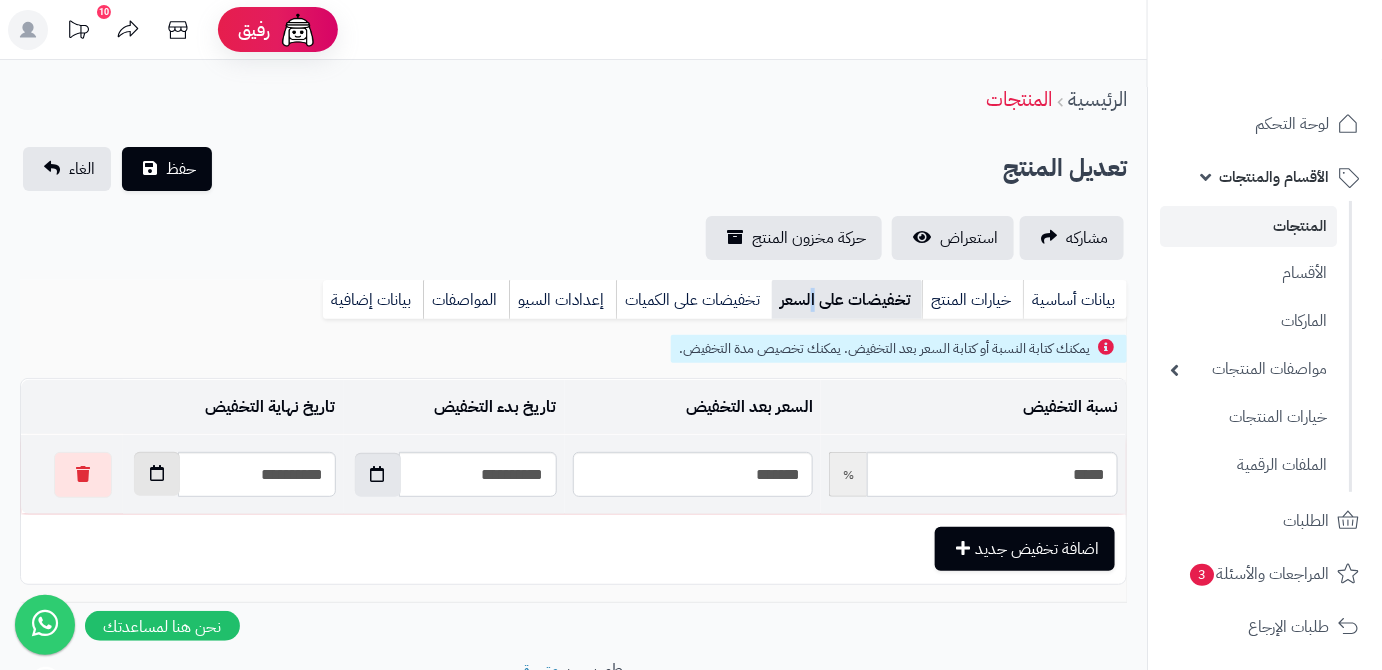 click at bounding box center (157, 474) 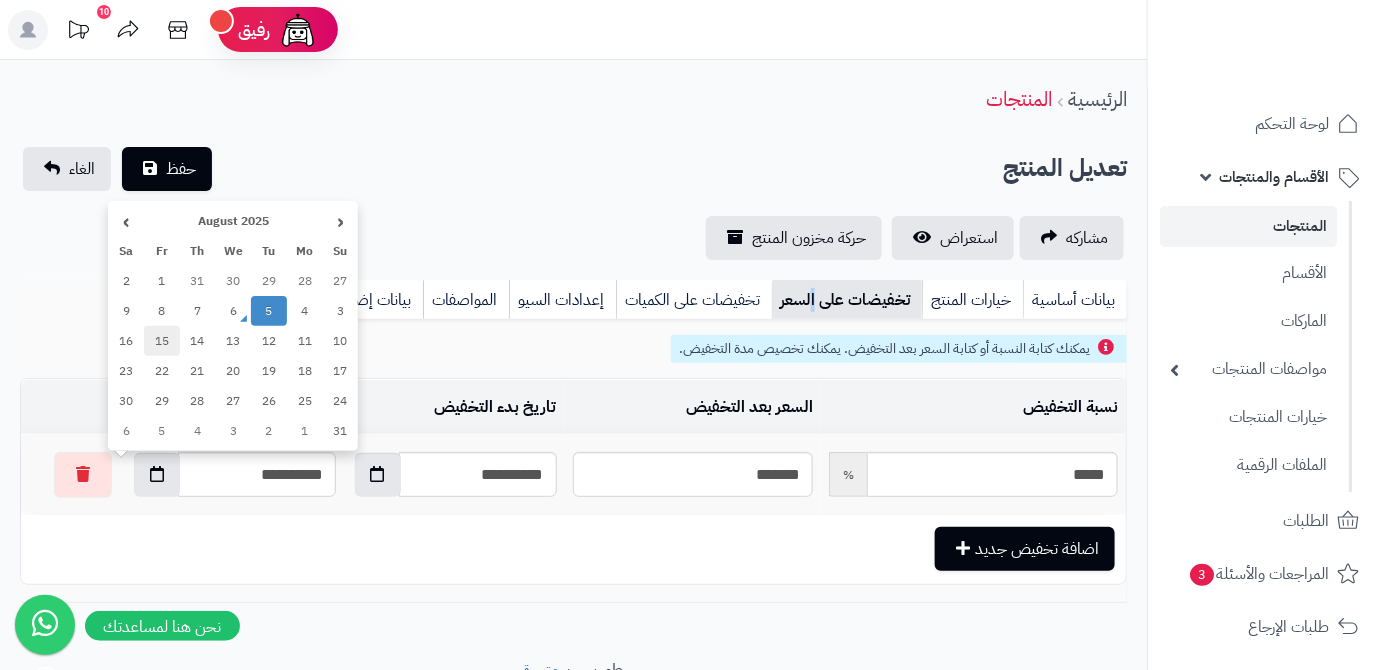 click on "15" at bounding box center [162, 341] 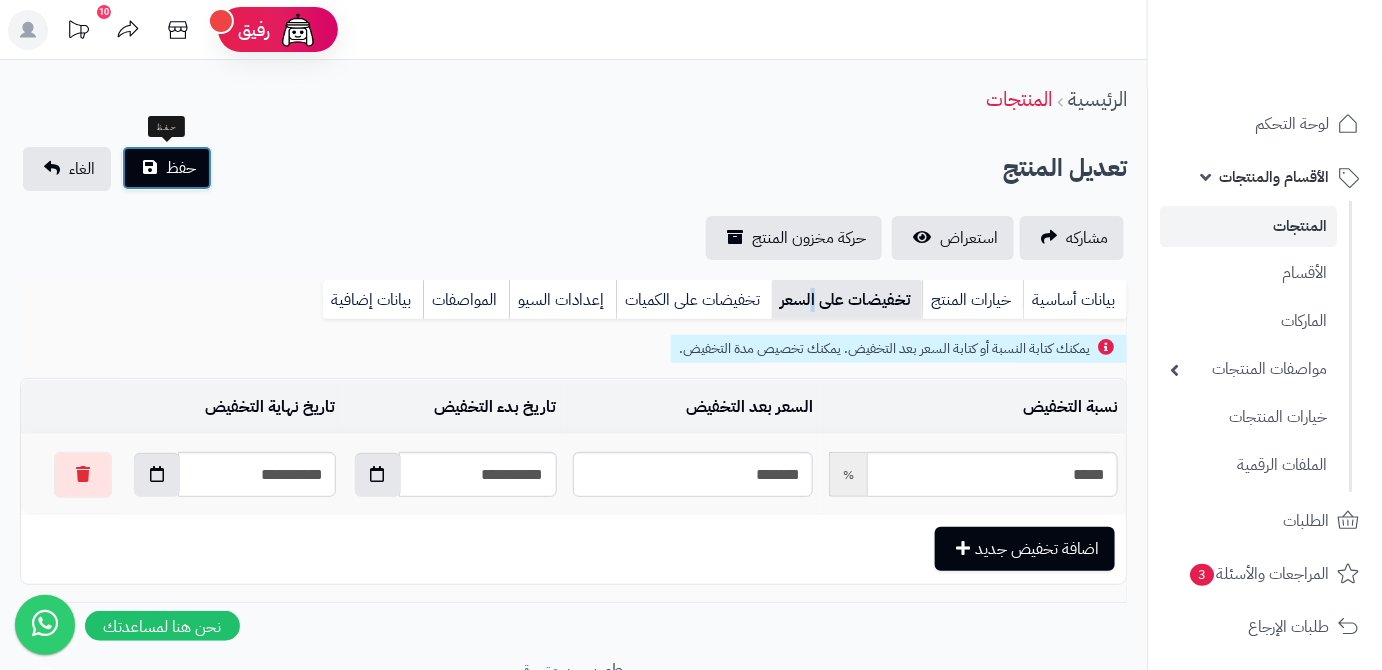 click on "حفظ" at bounding box center [167, 168] 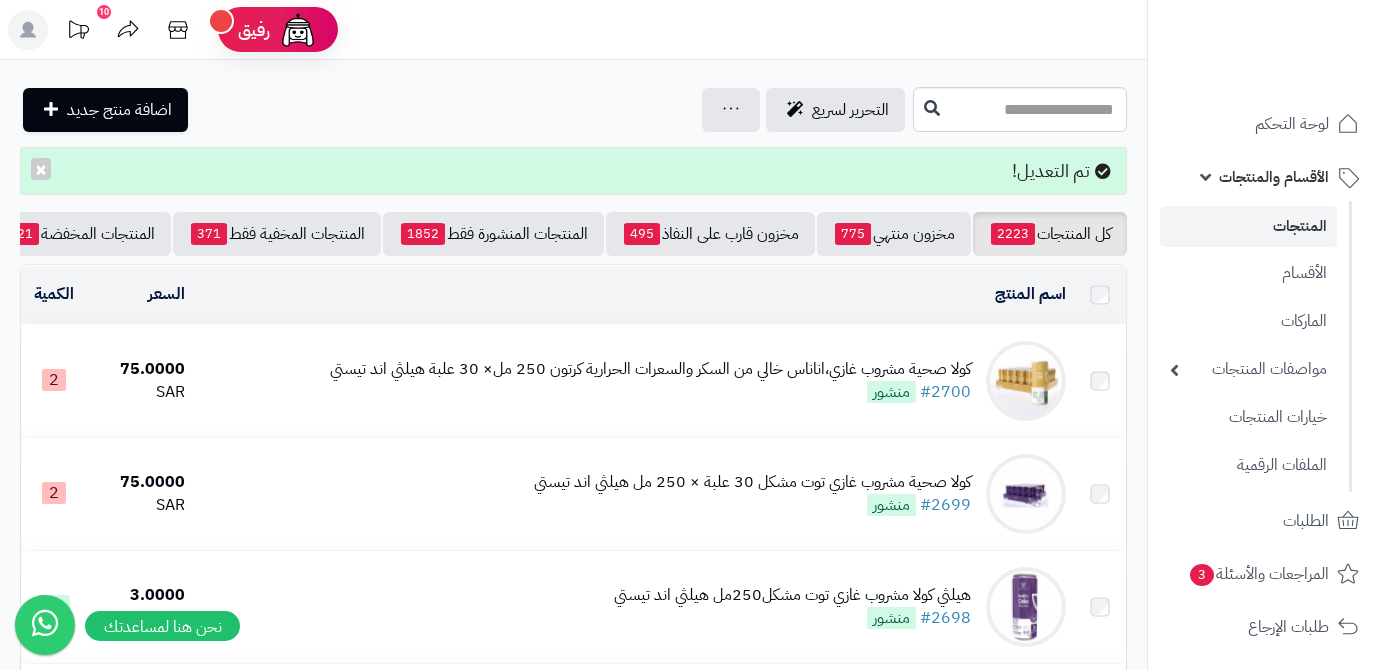 scroll, scrollTop: 0, scrollLeft: 0, axis: both 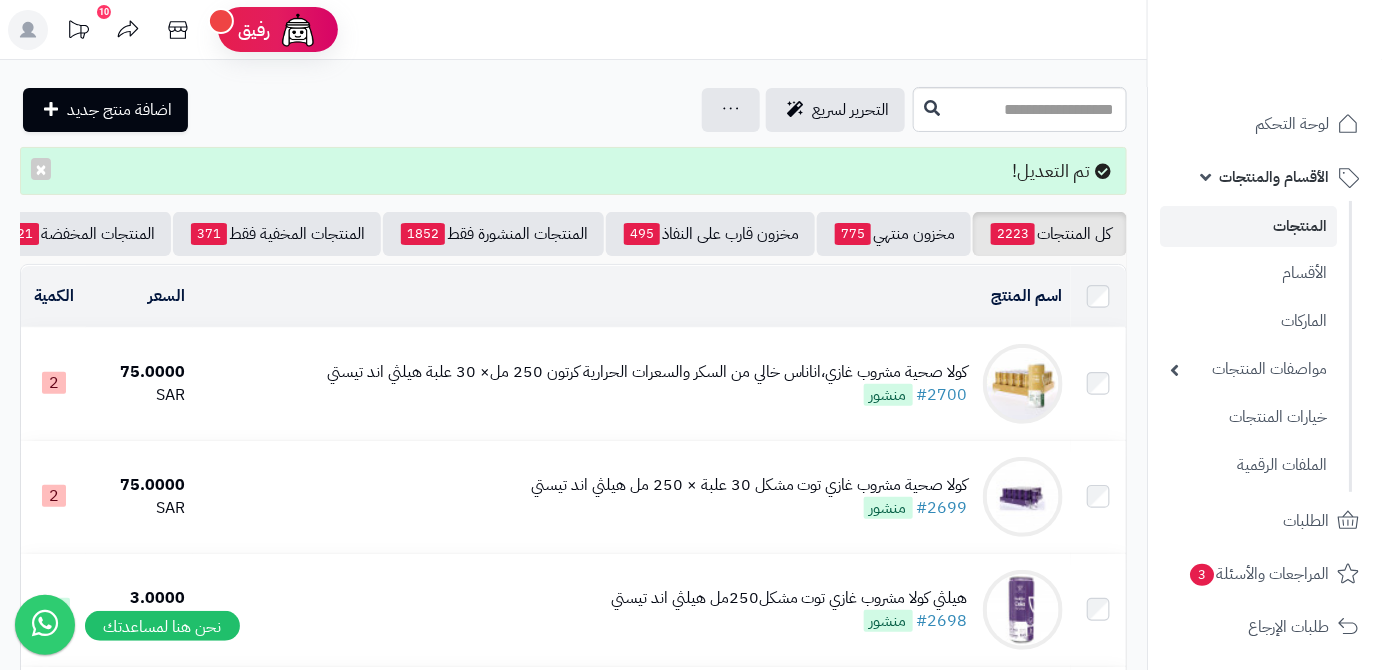 click on "كل المنتجات
2223
مخزون منتهي
775
مخزون قارب على النفاذ
495
المنتجات المنشورة فقط
1852
المنتجات المخفية فقط
371
المنتجات المخفضة
21
تصفية المنتجات
اسم المنتج المحدد:  0
نسخ
حذف                             السعر                          الكمية
كولا صحية مشروب غازي،اناناس خالي من السكر والسعرات الحرارية كرتون  250 مل× 30 علبة   هيلثي اند تيستي
#2700
منشور
75.0000 SAR                          2
كولا صحية  مشروب غازي توت مشكل 30 علبة × 250 مل هيلثي اند تيستي
#2699
منشور
75.0000 SAR                          2
30" at bounding box center (573, 1974) 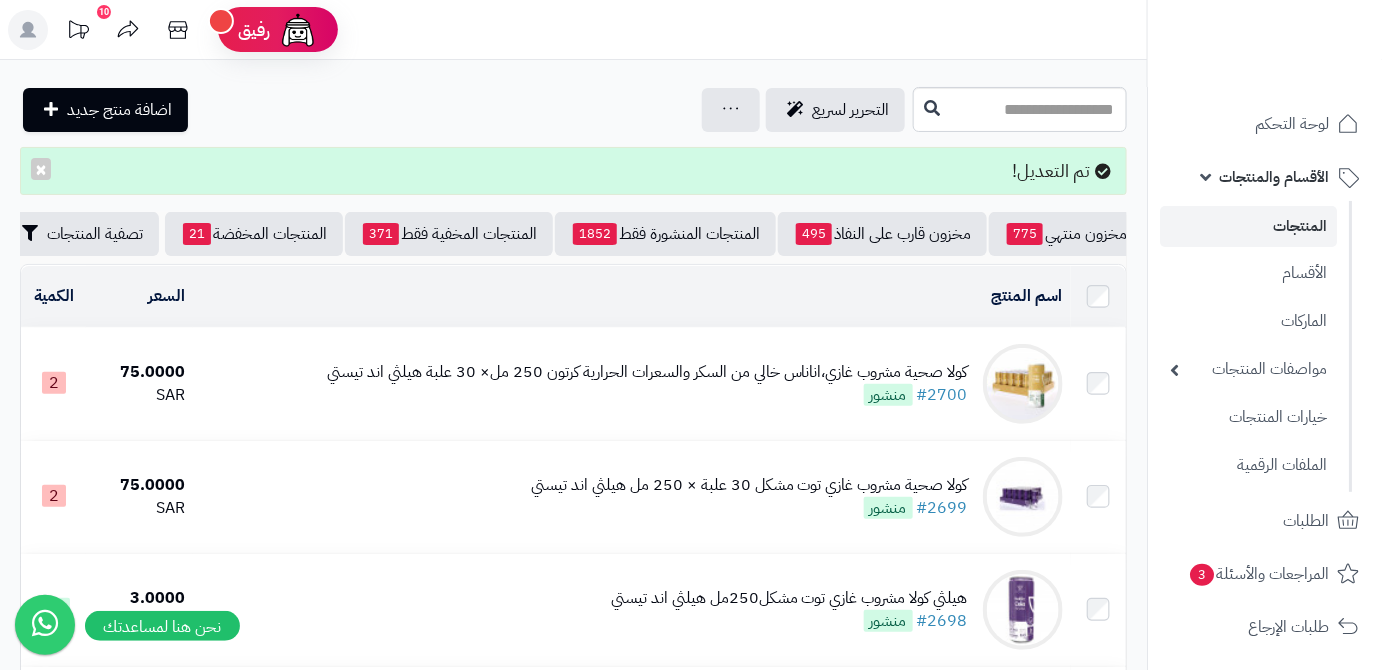 scroll, scrollTop: 0, scrollLeft: -211, axis: horizontal 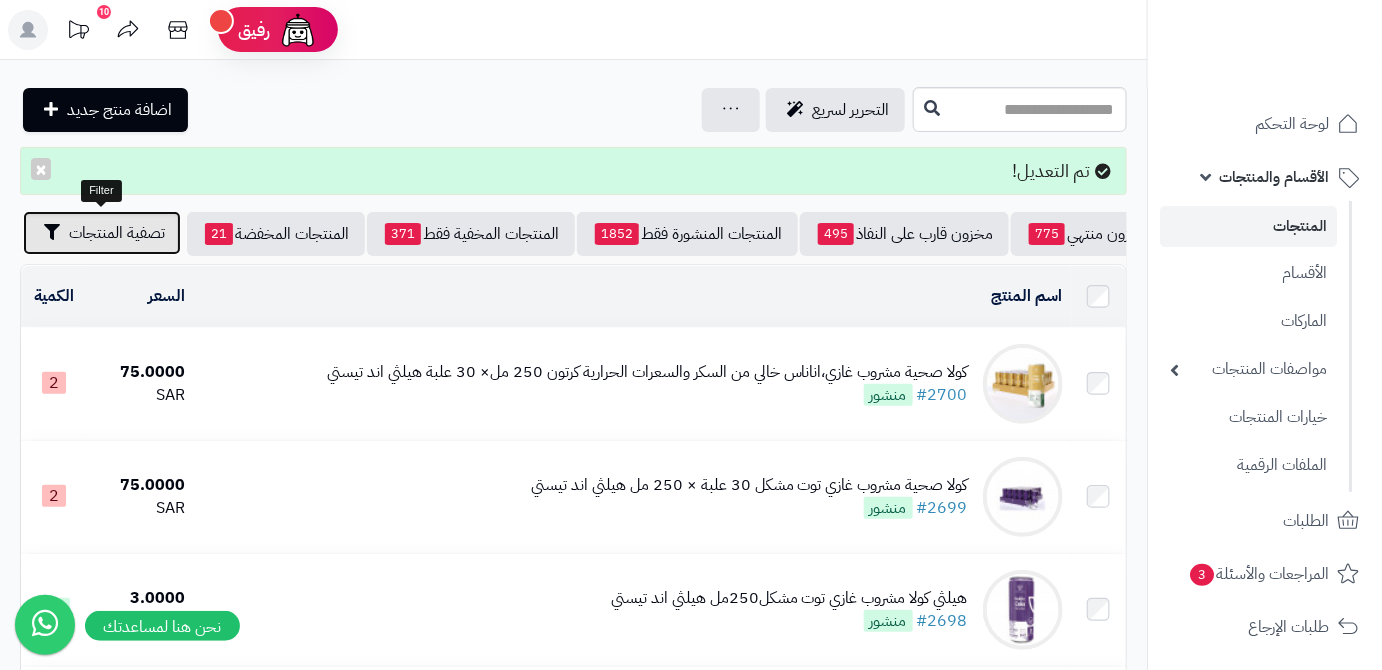 click on "تصفية المنتجات" at bounding box center [117, 233] 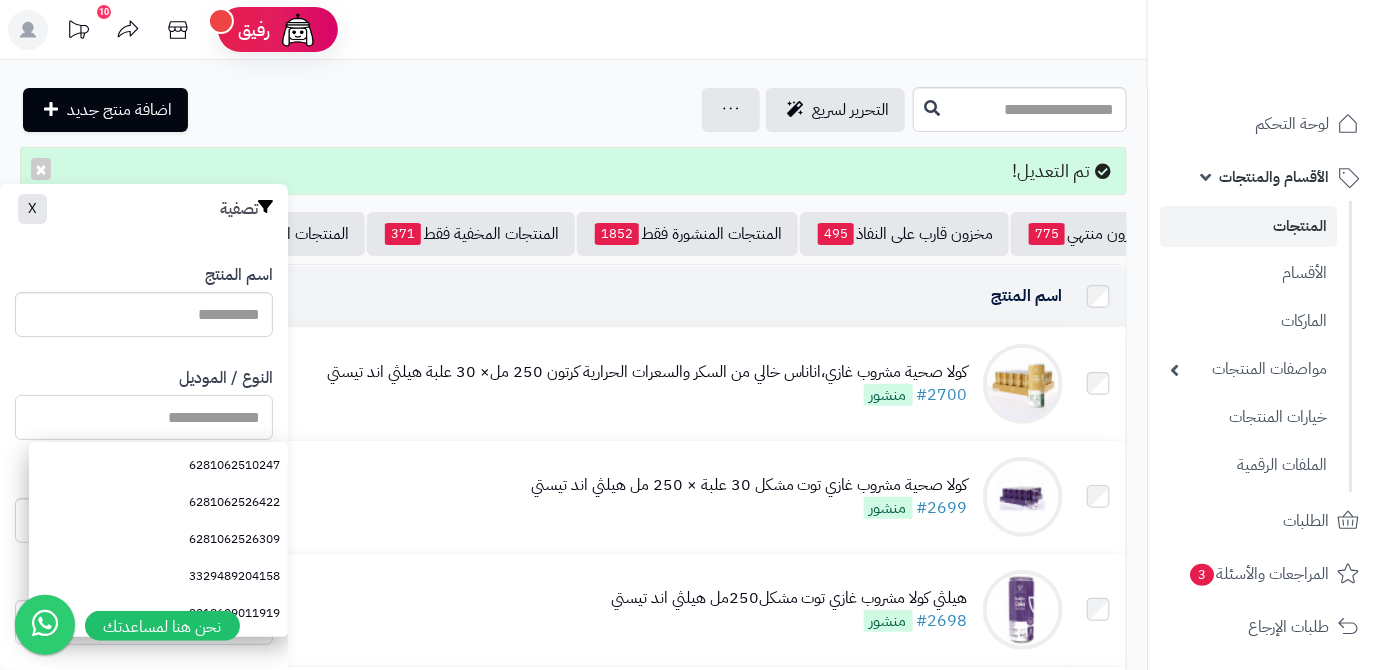 paste on "**********" 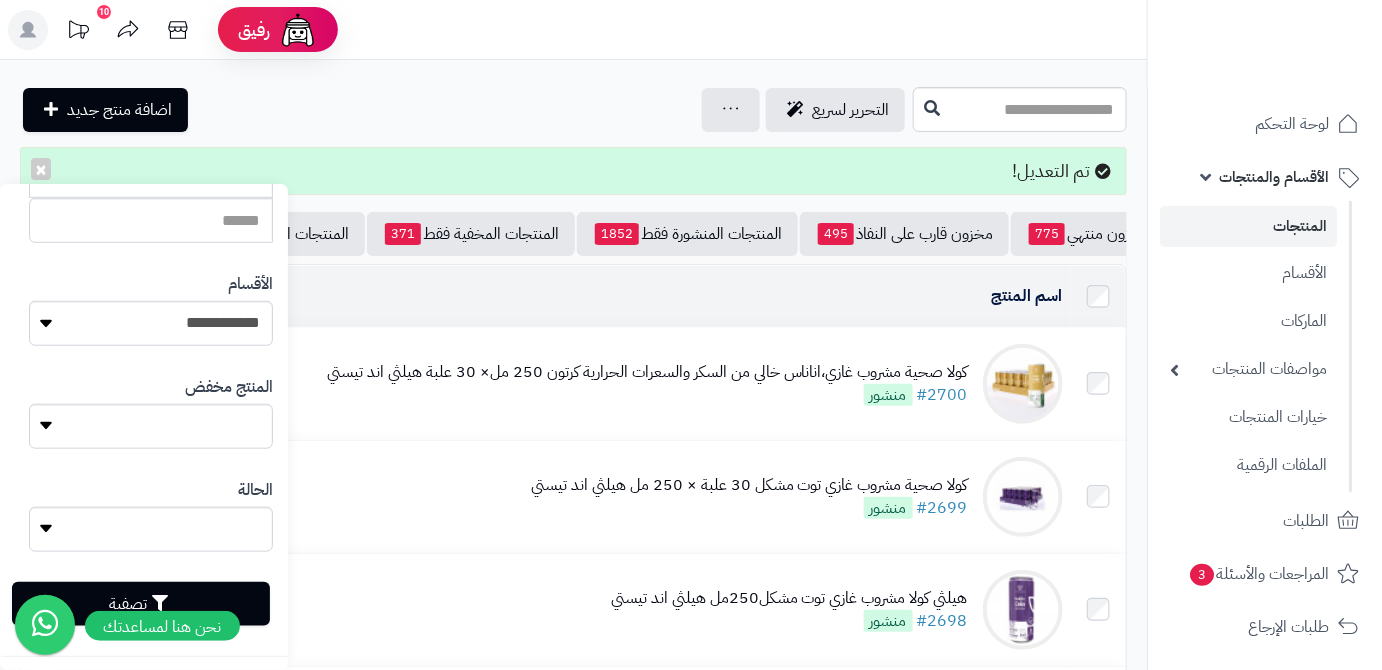 scroll, scrollTop: 552, scrollLeft: 0, axis: vertical 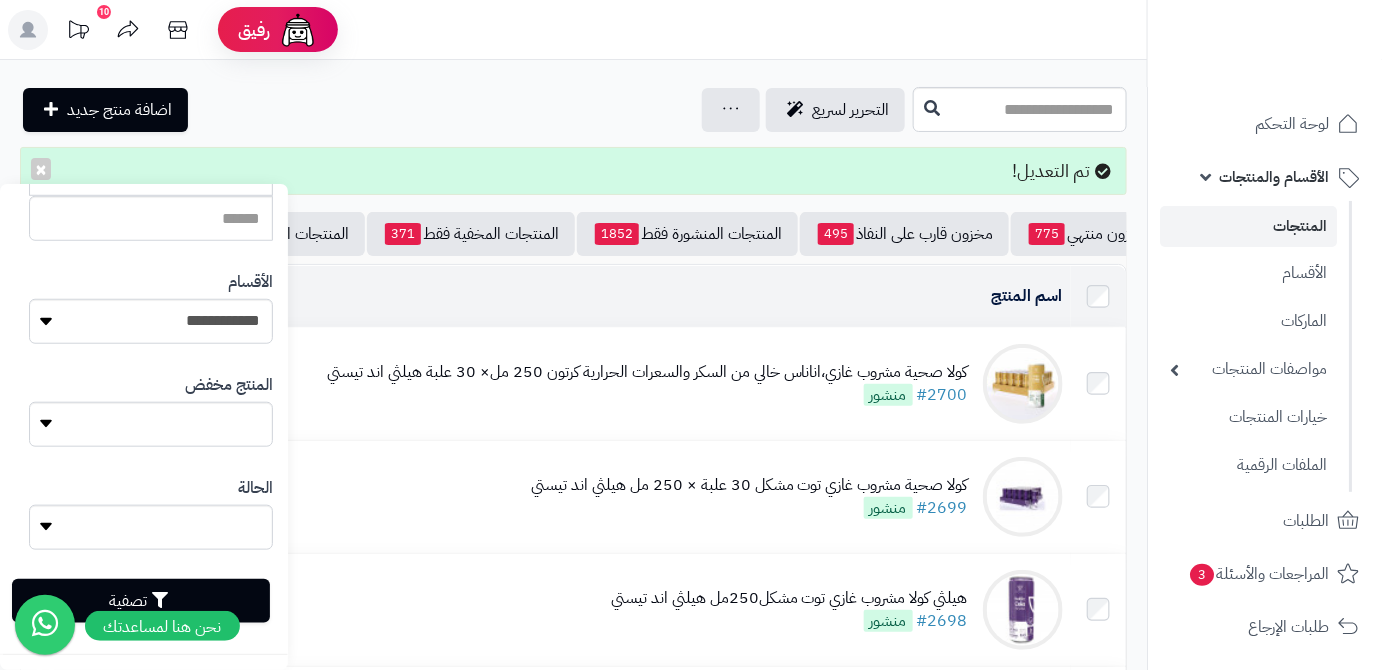 type on "**********" 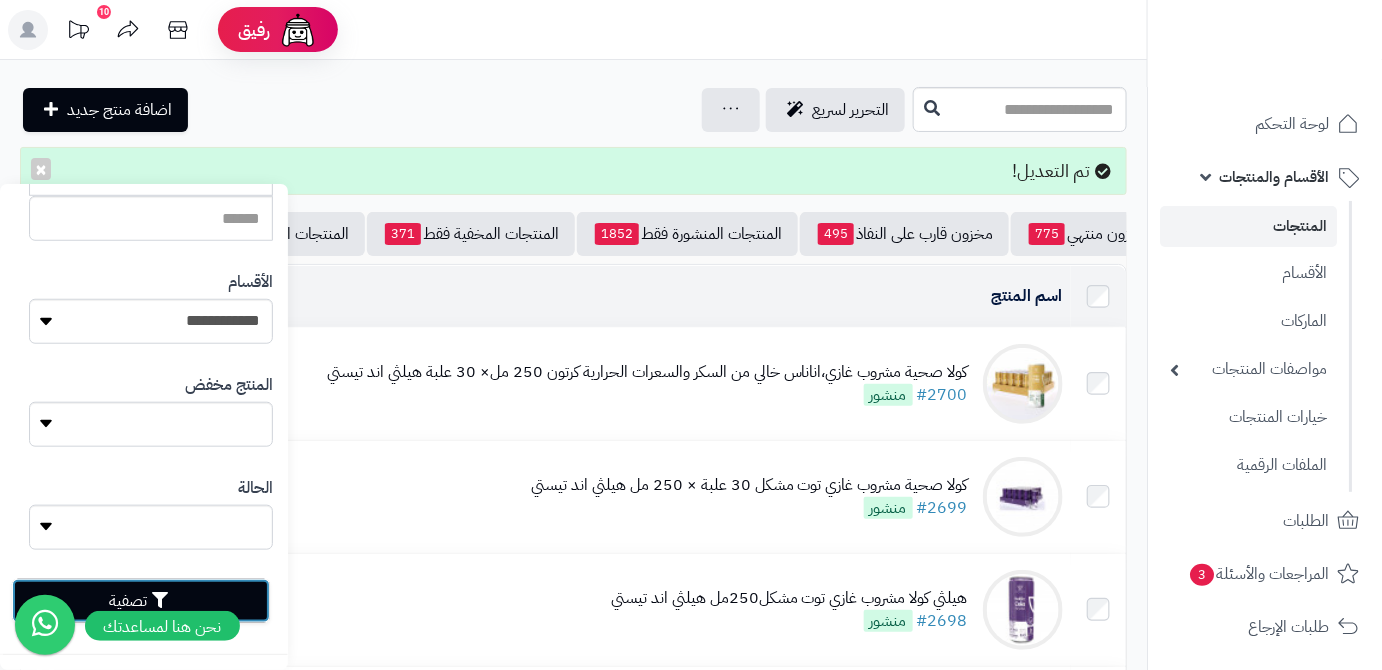 click on "تصفية" at bounding box center (141, 601) 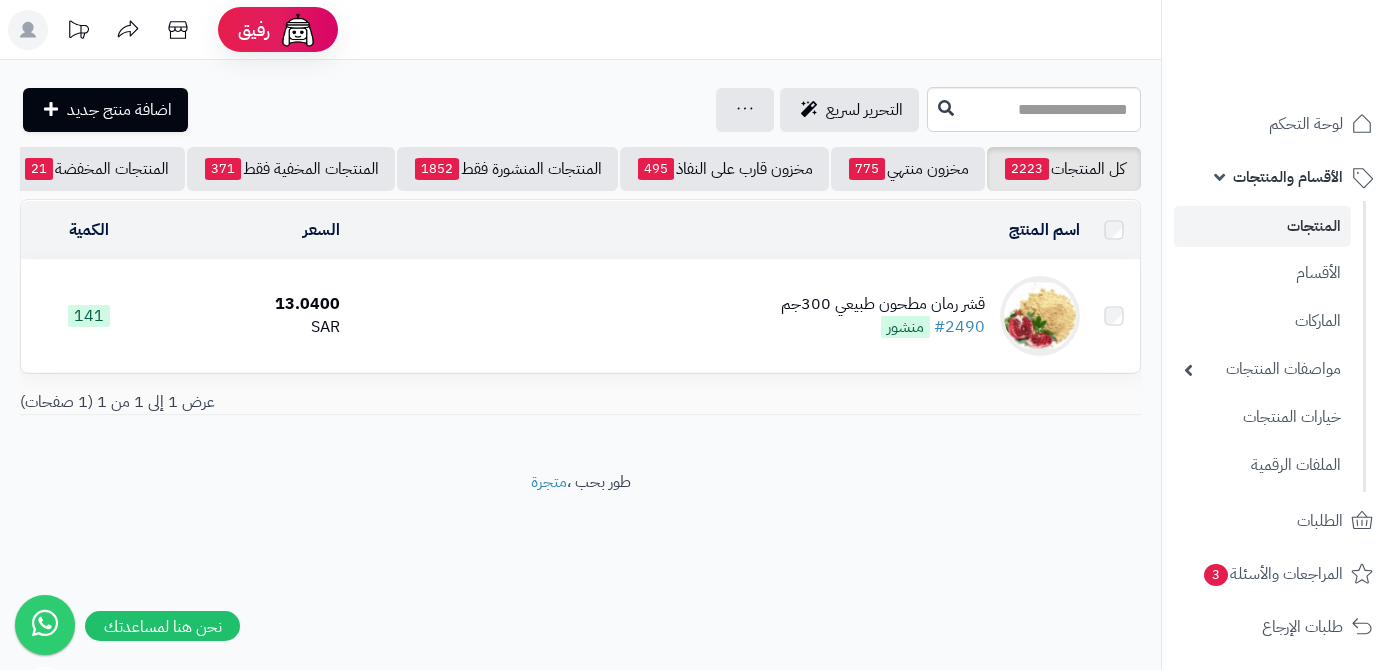 scroll, scrollTop: 0, scrollLeft: 0, axis: both 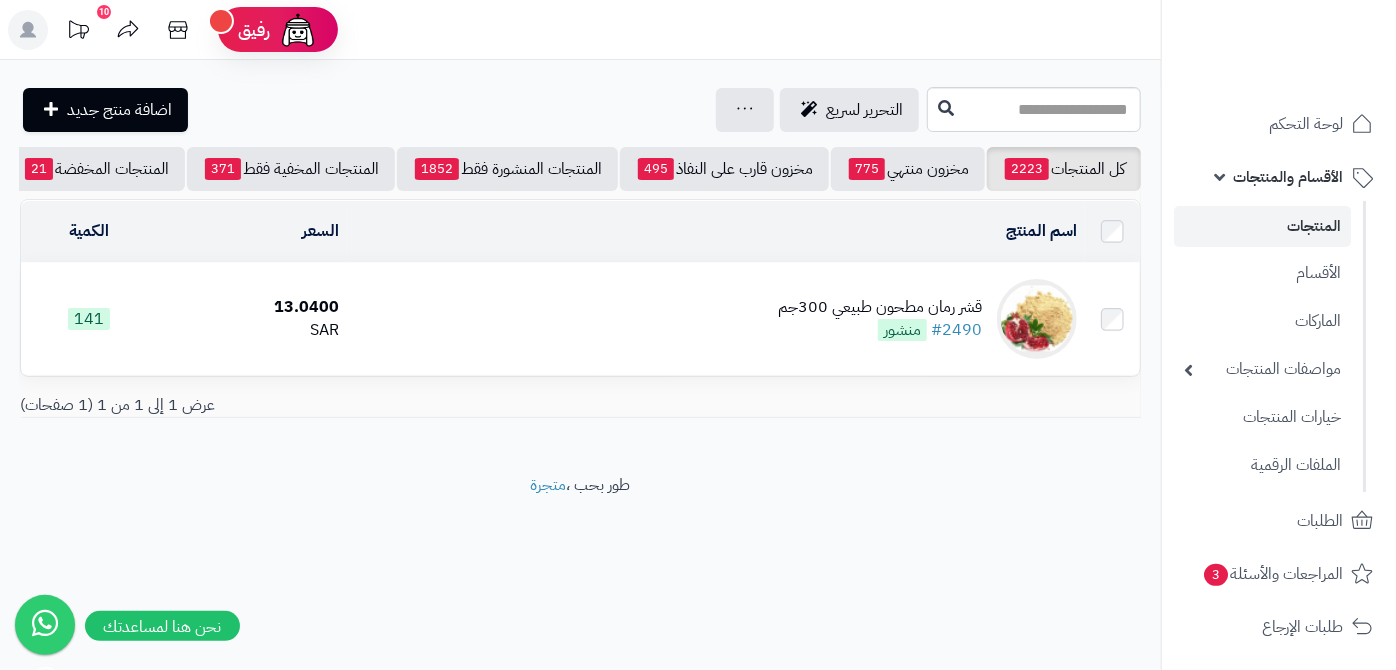 click on "قشر رمان مطحون طبيعي 300جم
#2490
منشور" at bounding box center (716, 319) 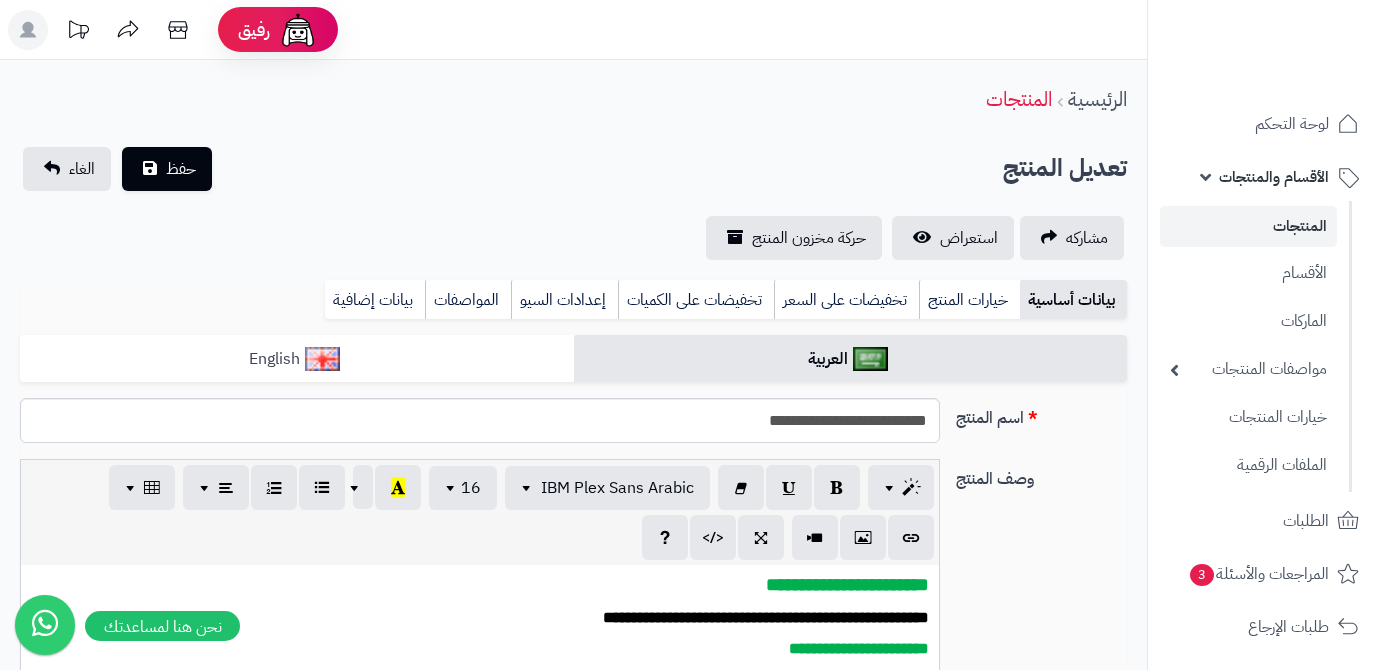 scroll, scrollTop: 0, scrollLeft: 0, axis: both 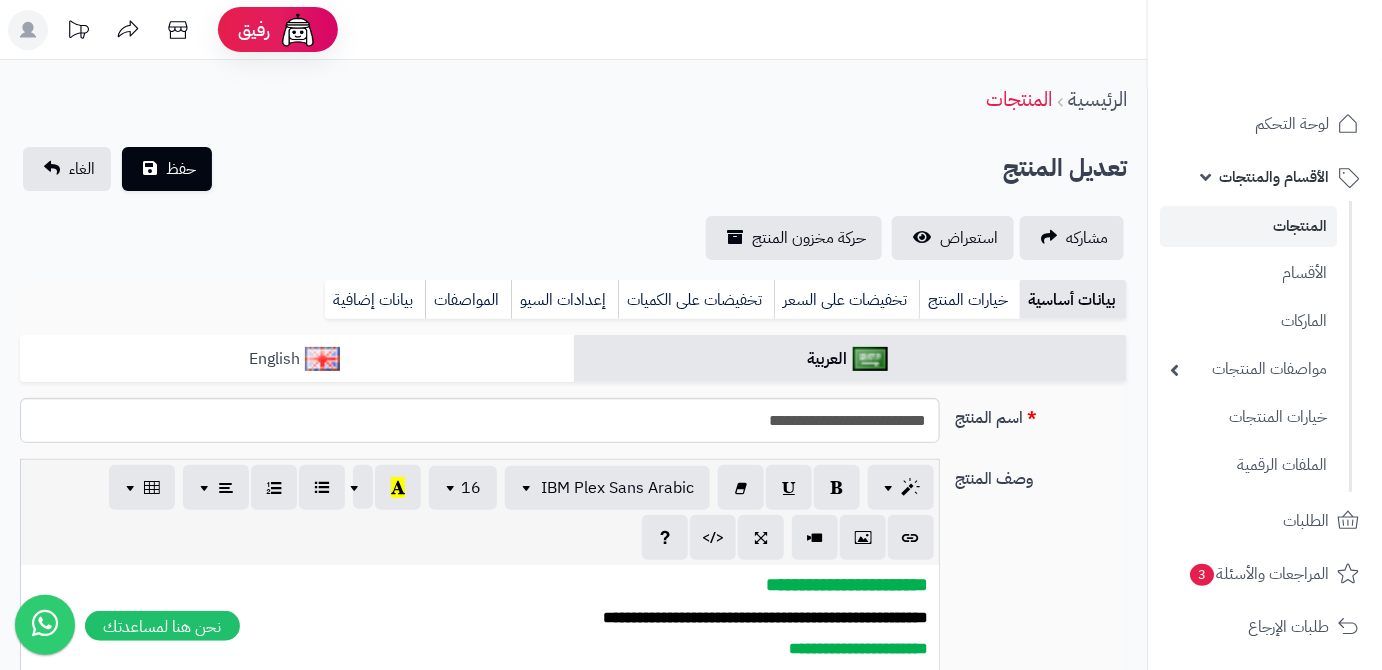 type on "*****" 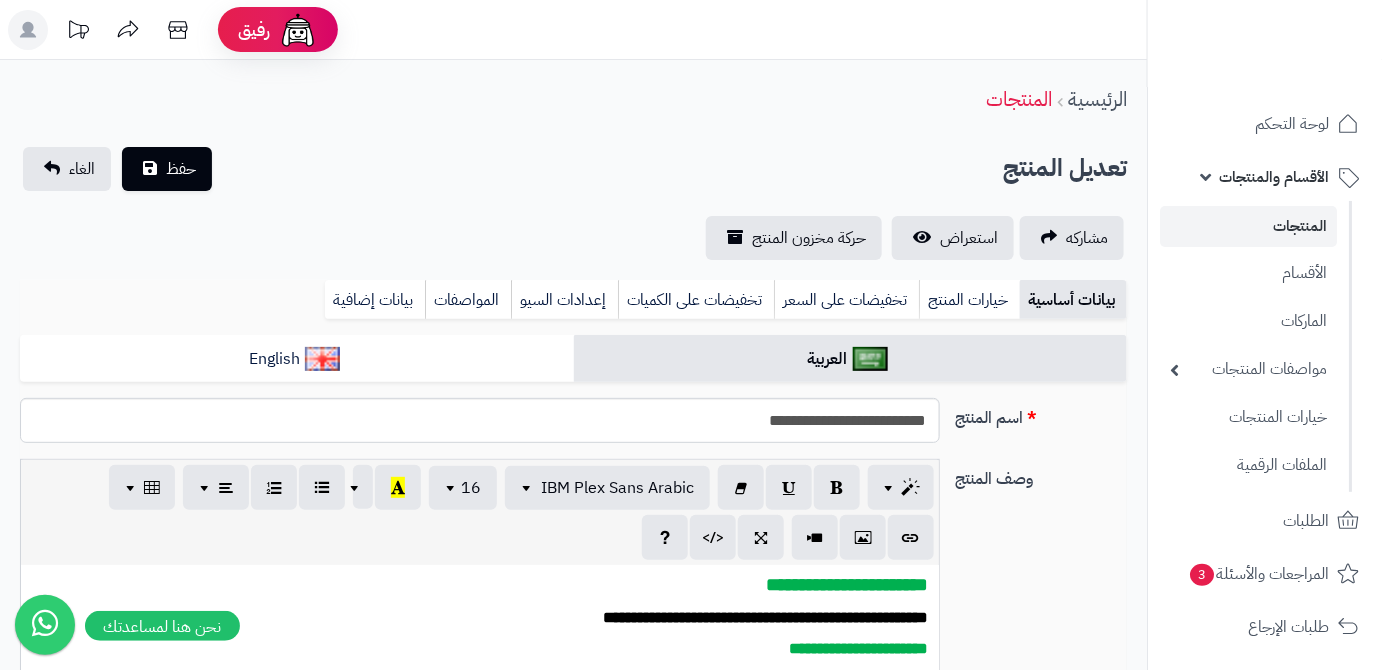 scroll, scrollTop: 439, scrollLeft: 0, axis: vertical 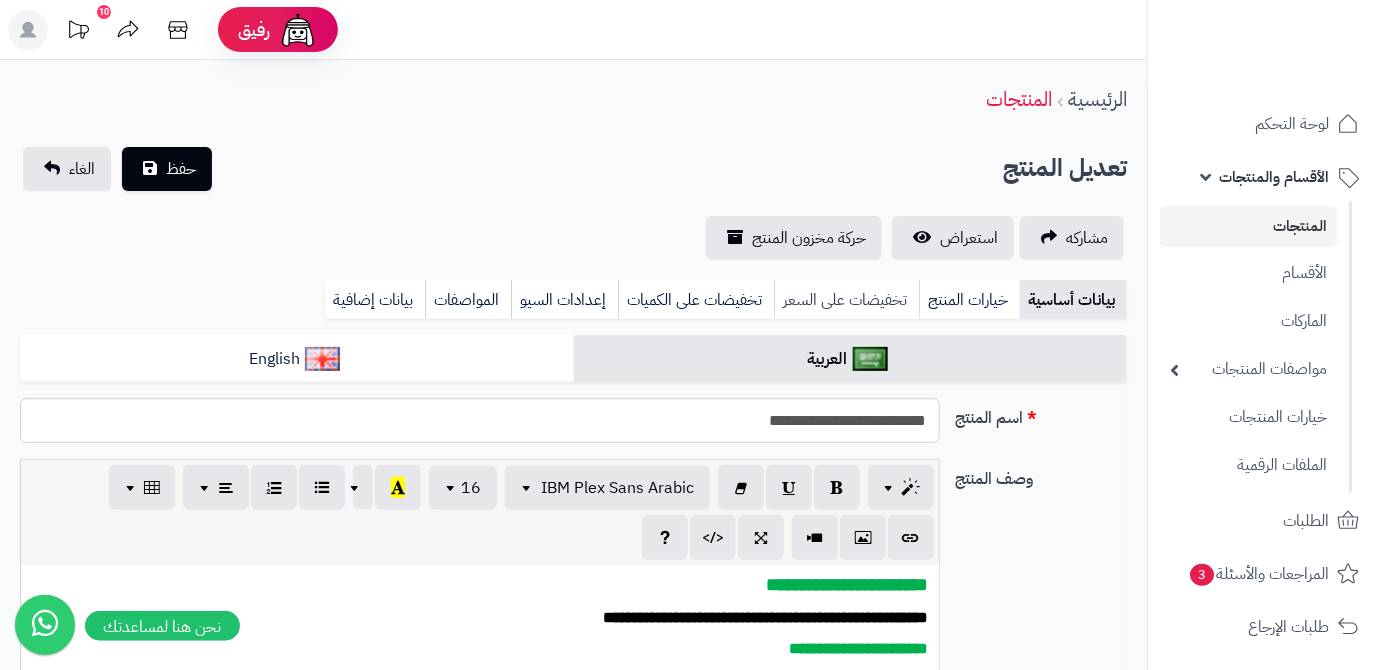 click on "تخفيضات على السعر" at bounding box center (846, 300) 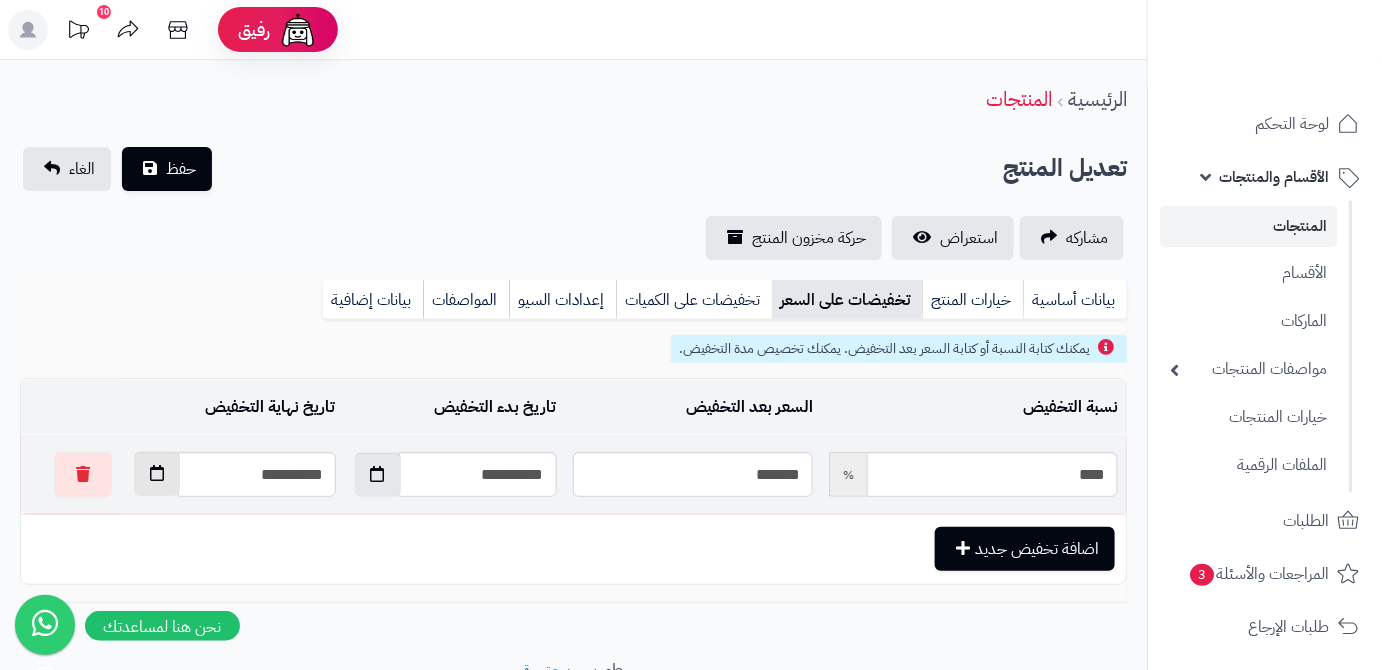 click at bounding box center (157, 474) 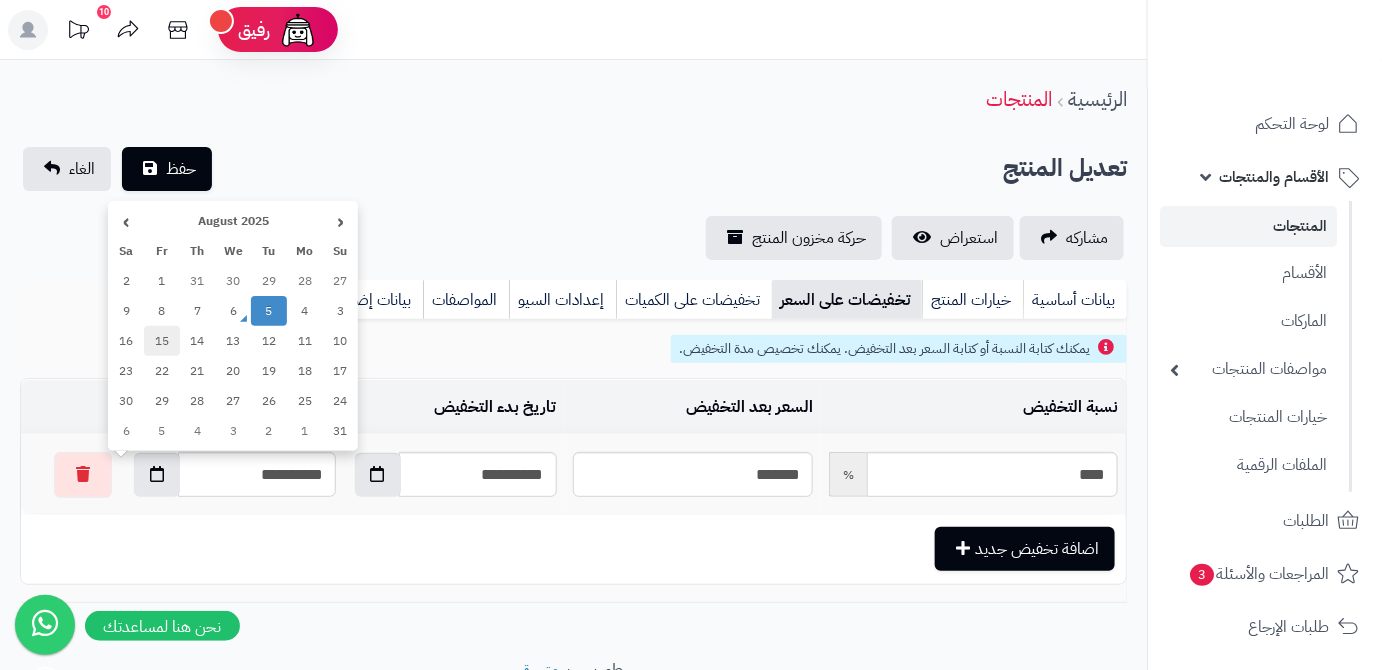 click on "15" at bounding box center (162, 341) 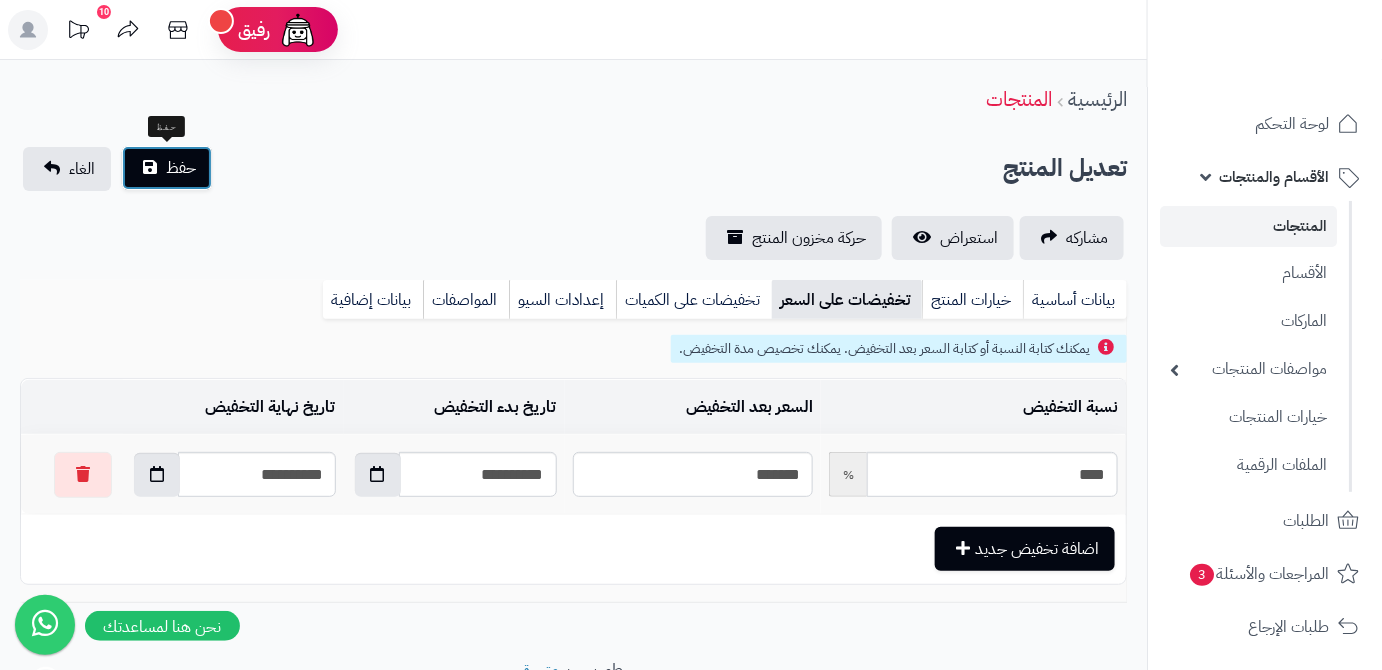 click on "حفظ" at bounding box center [181, 168] 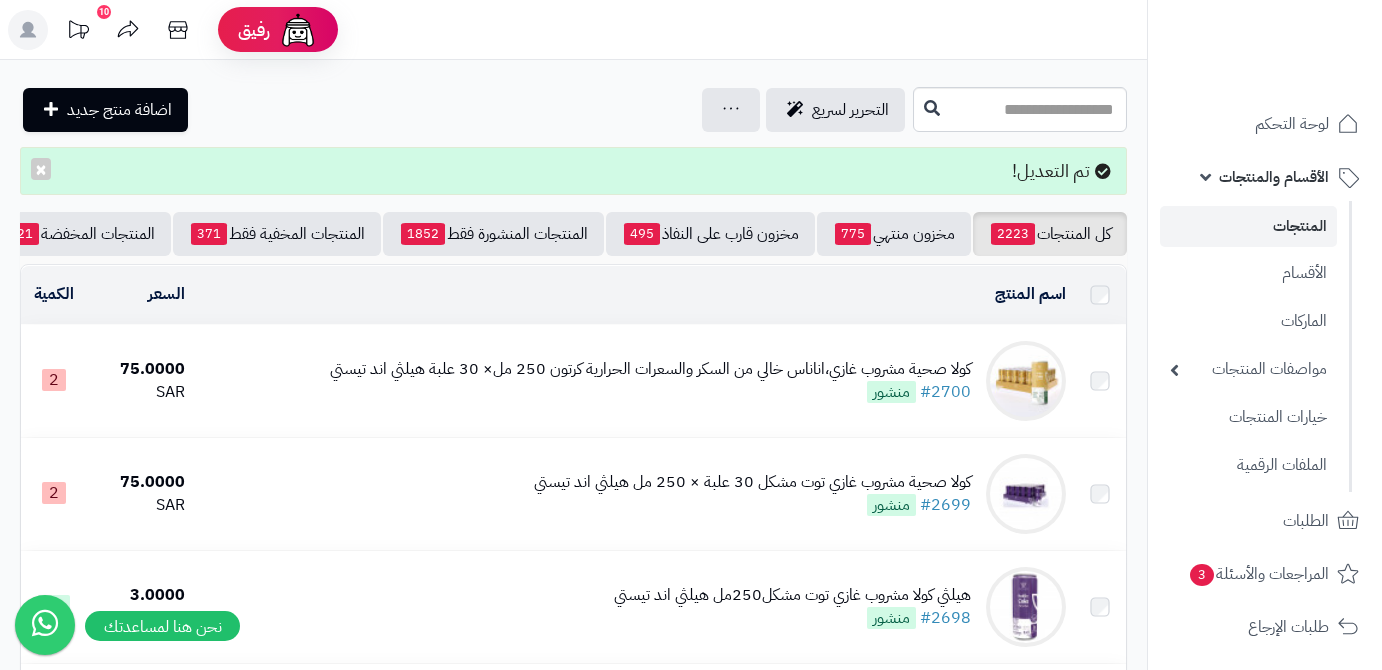 scroll, scrollTop: 0, scrollLeft: 0, axis: both 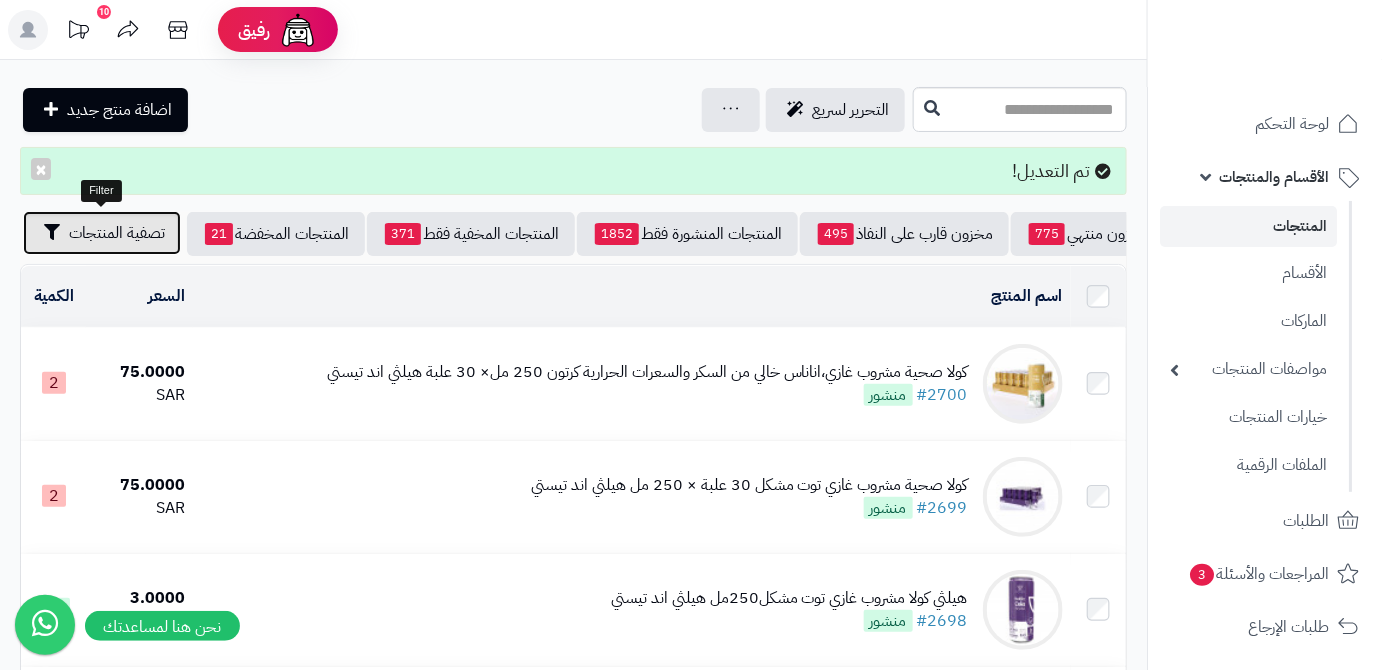 click on "تصفية المنتجات" at bounding box center [117, 233] 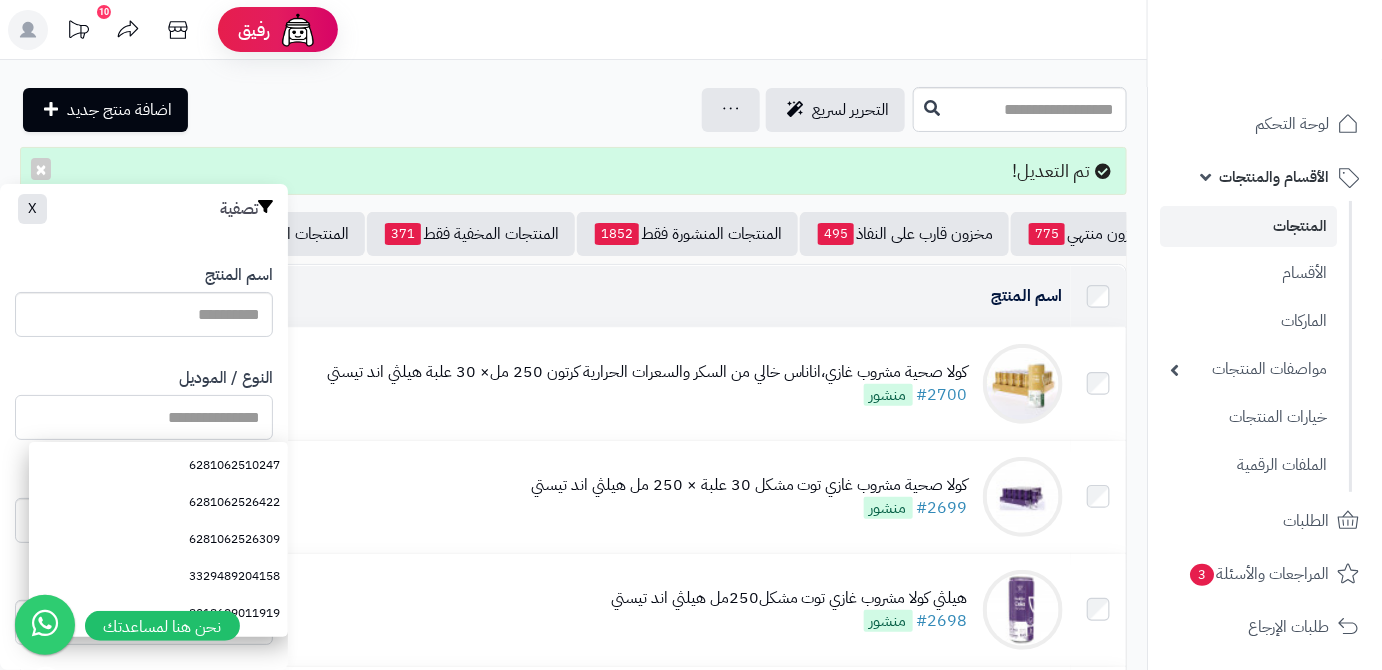 paste on "**********" 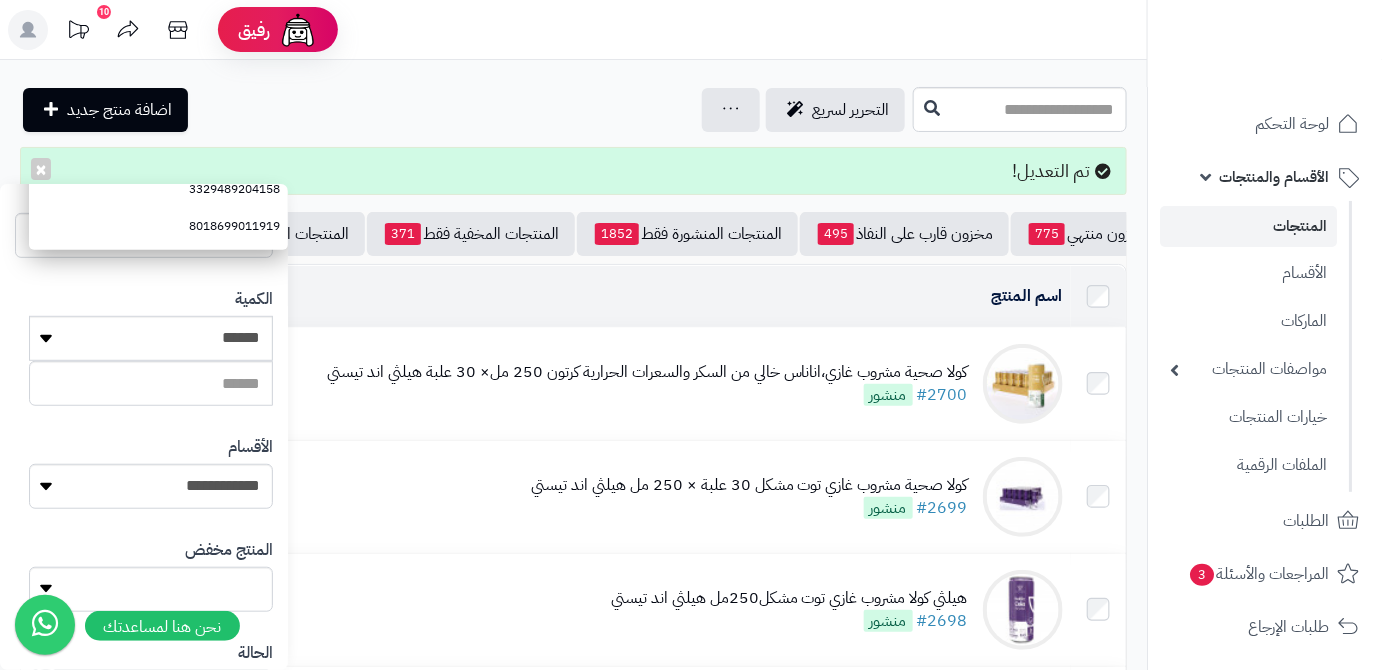 scroll, scrollTop: 552, scrollLeft: 0, axis: vertical 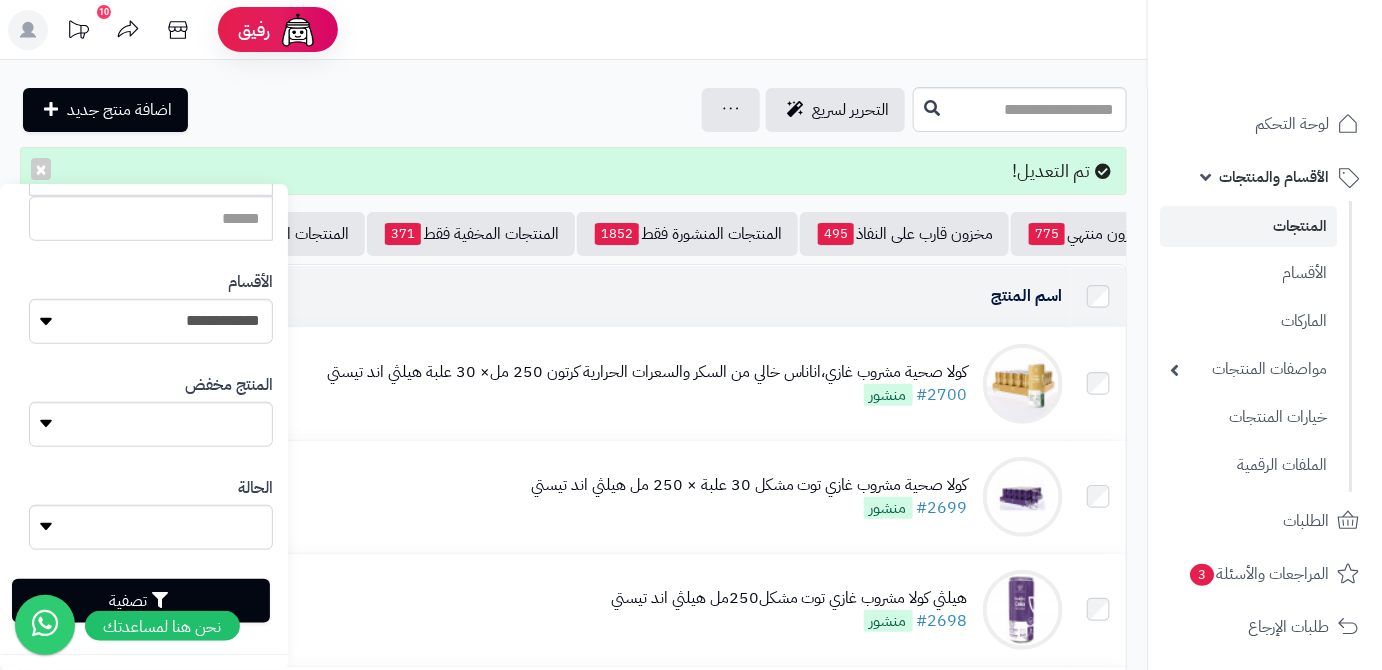 type on "**********" 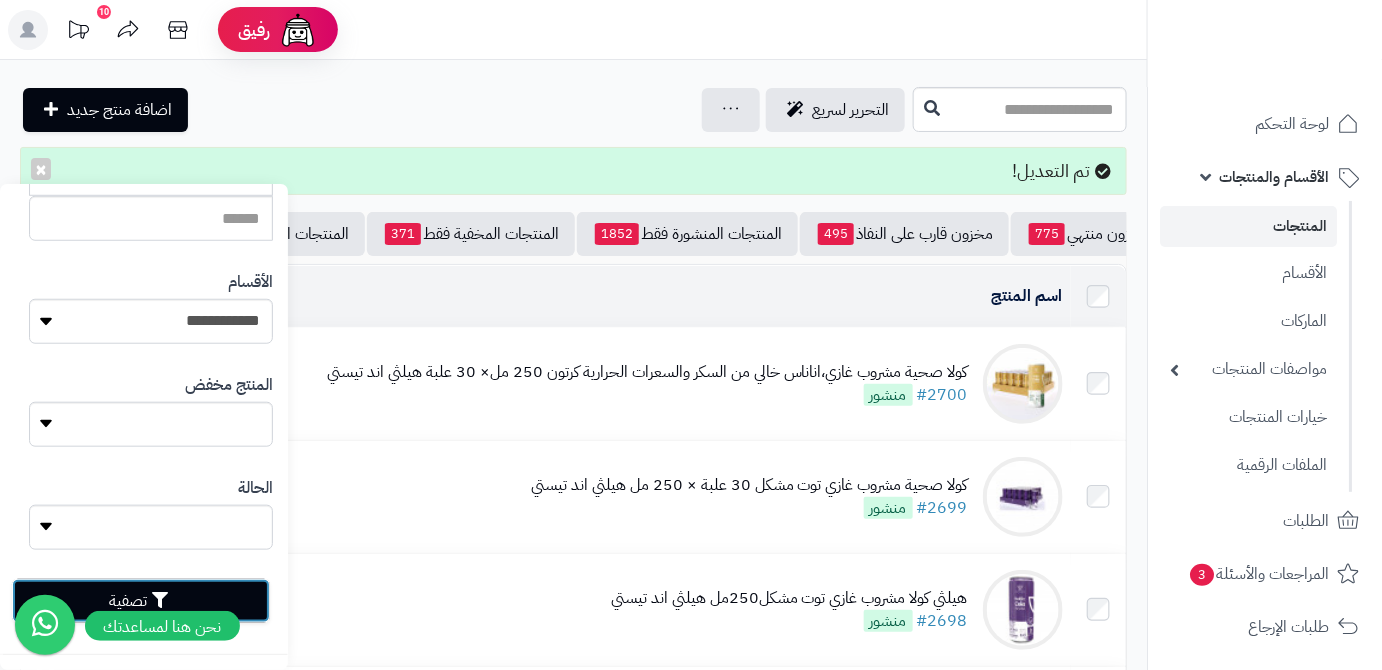 click on "تصفية" at bounding box center (141, 601) 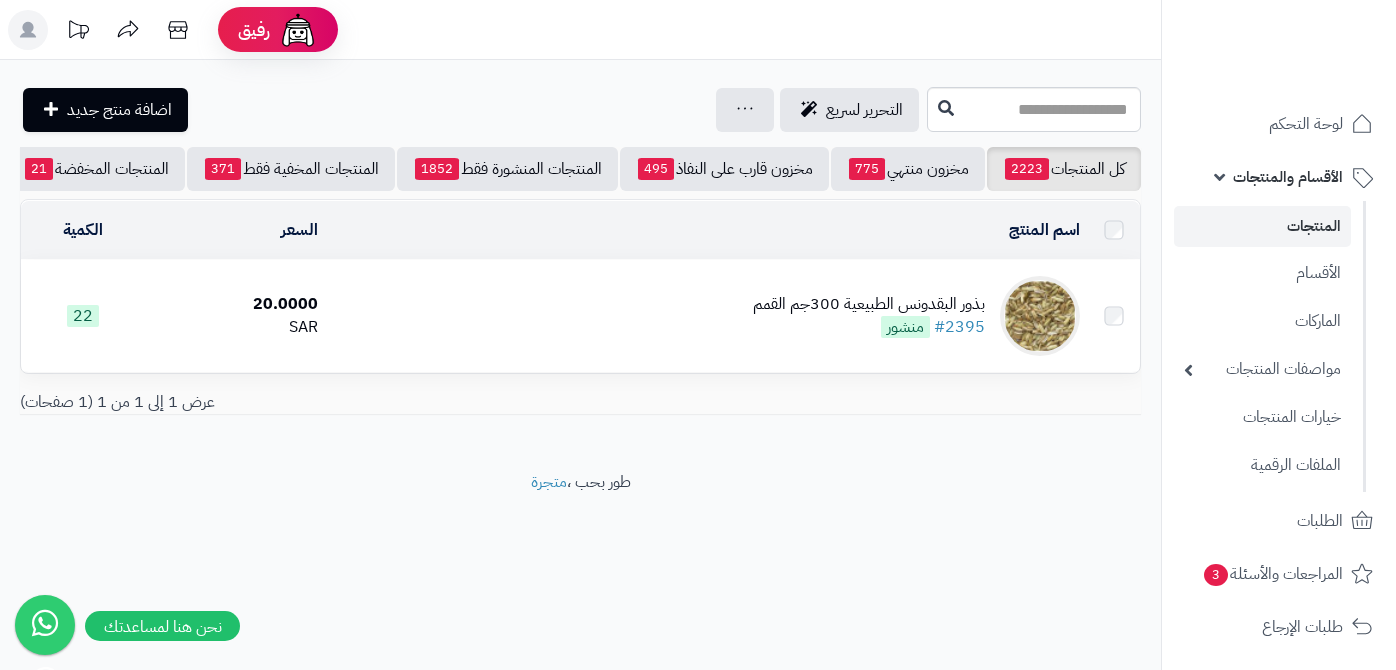 scroll, scrollTop: 0, scrollLeft: 0, axis: both 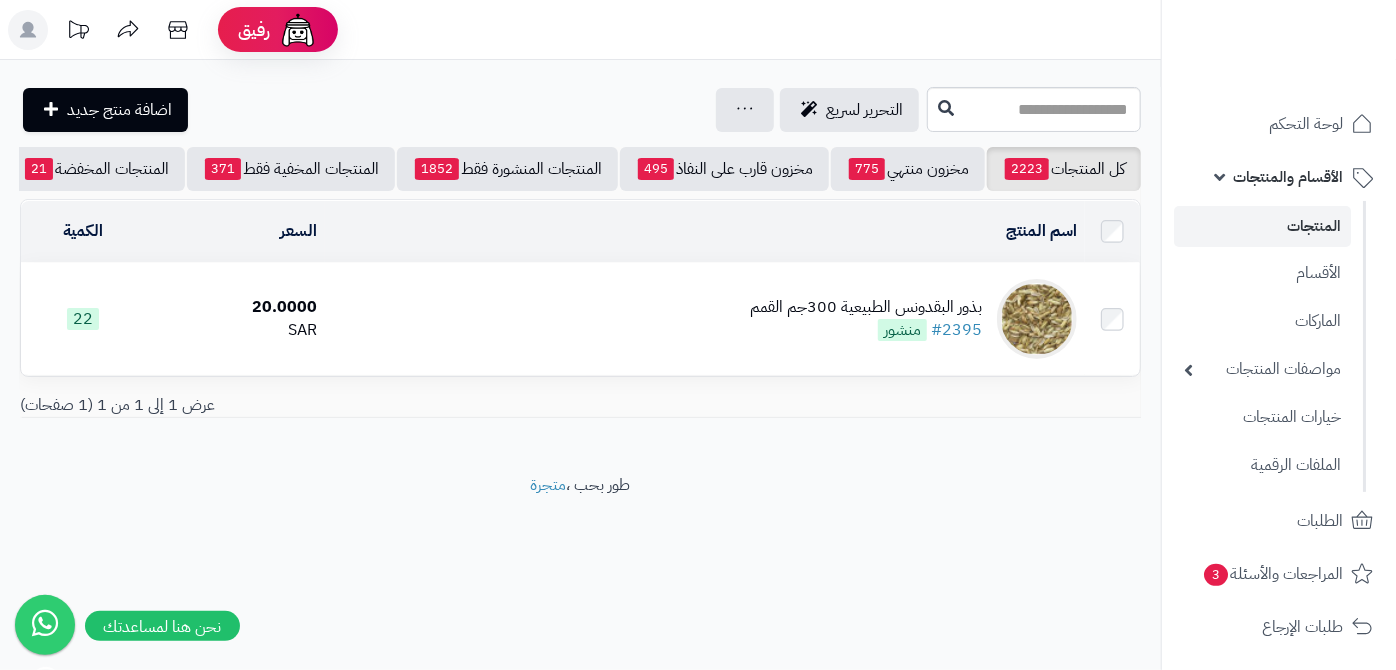 click on "بذور البقدونس الطبيعية 300جم القمم" at bounding box center [866, 307] 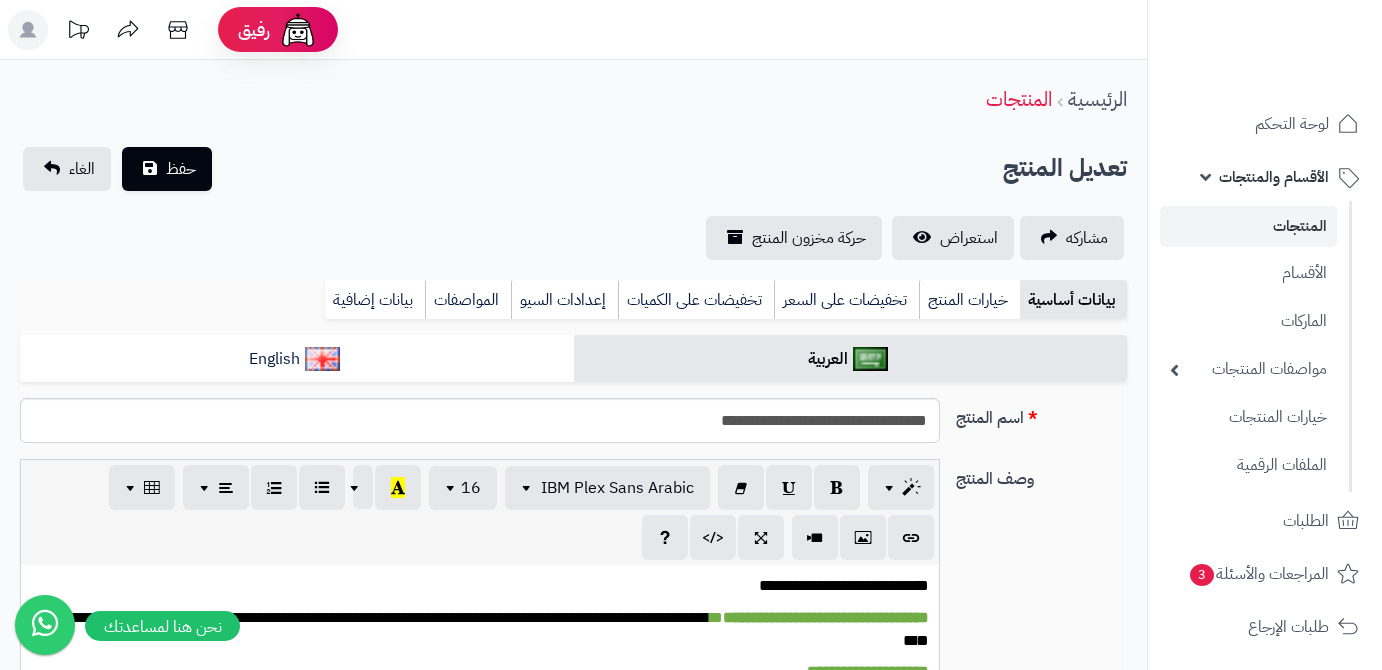 scroll, scrollTop: 0, scrollLeft: 0, axis: both 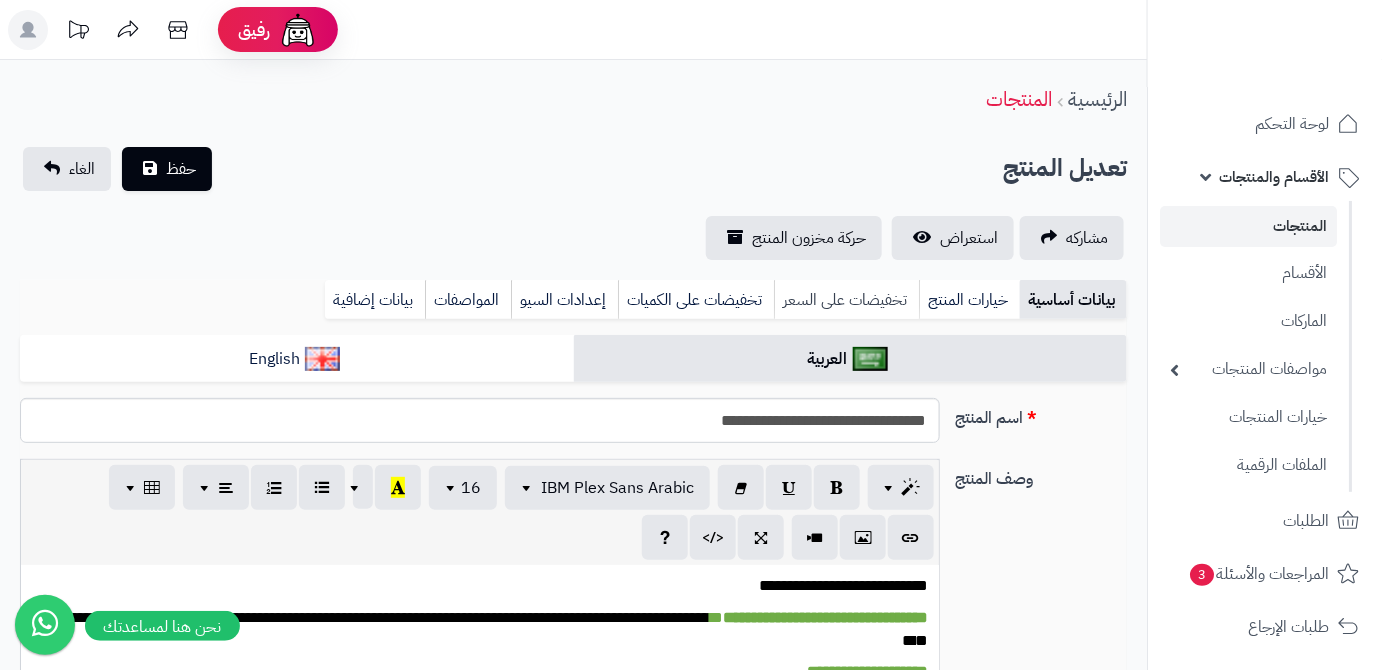 click on "تخفيضات على السعر" at bounding box center [846, 300] 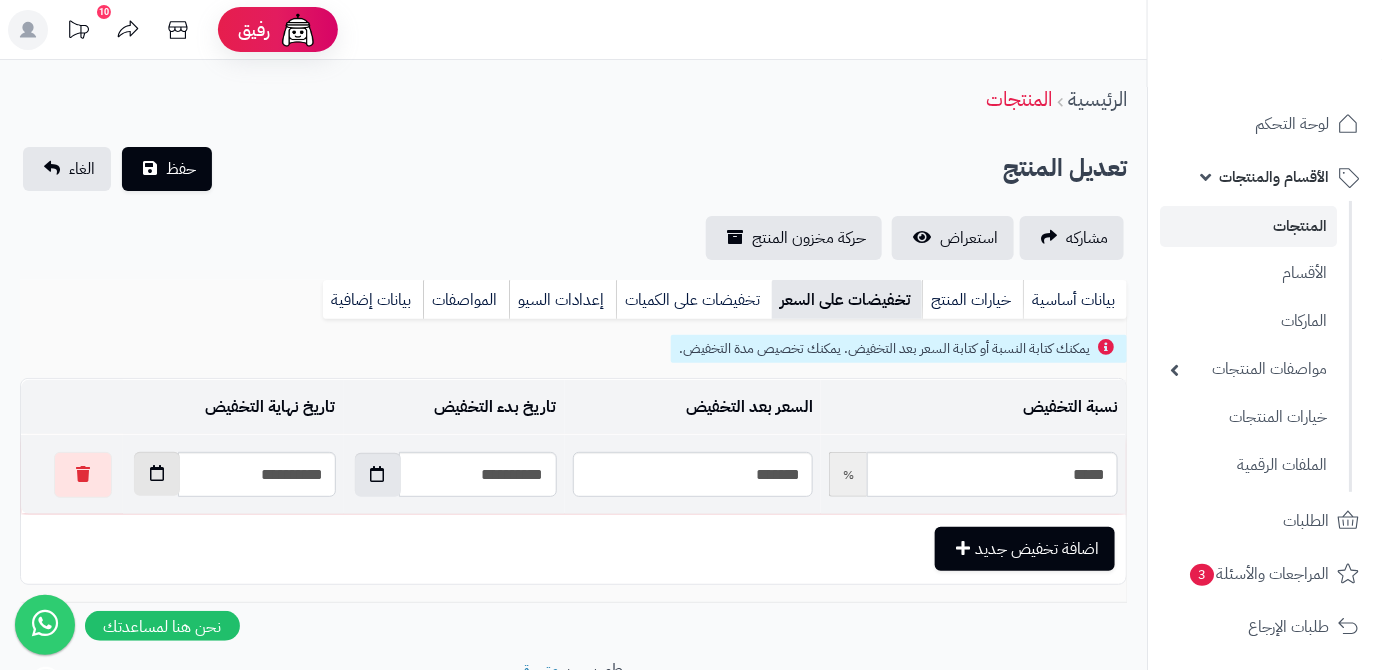 click at bounding box center (157, 474) 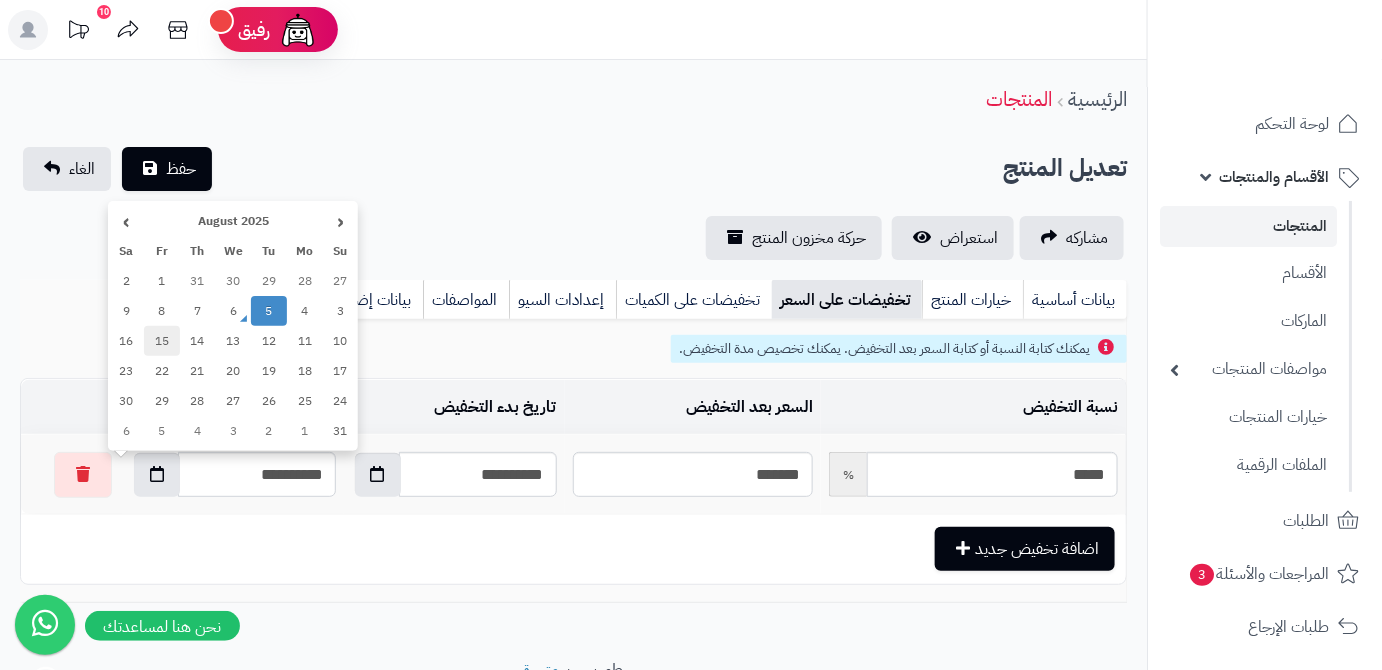 click on "15" at bounding box center (162, 341) 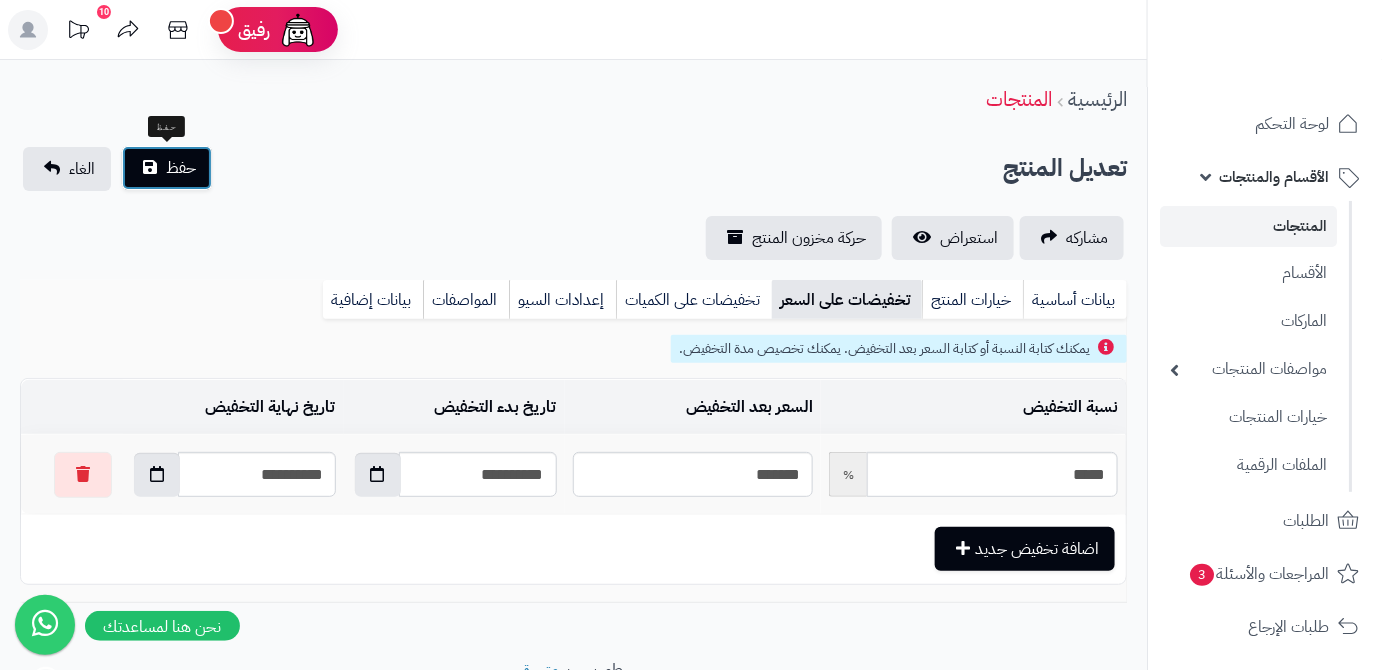 click on "حفظ" at bounding box center [181, 168] 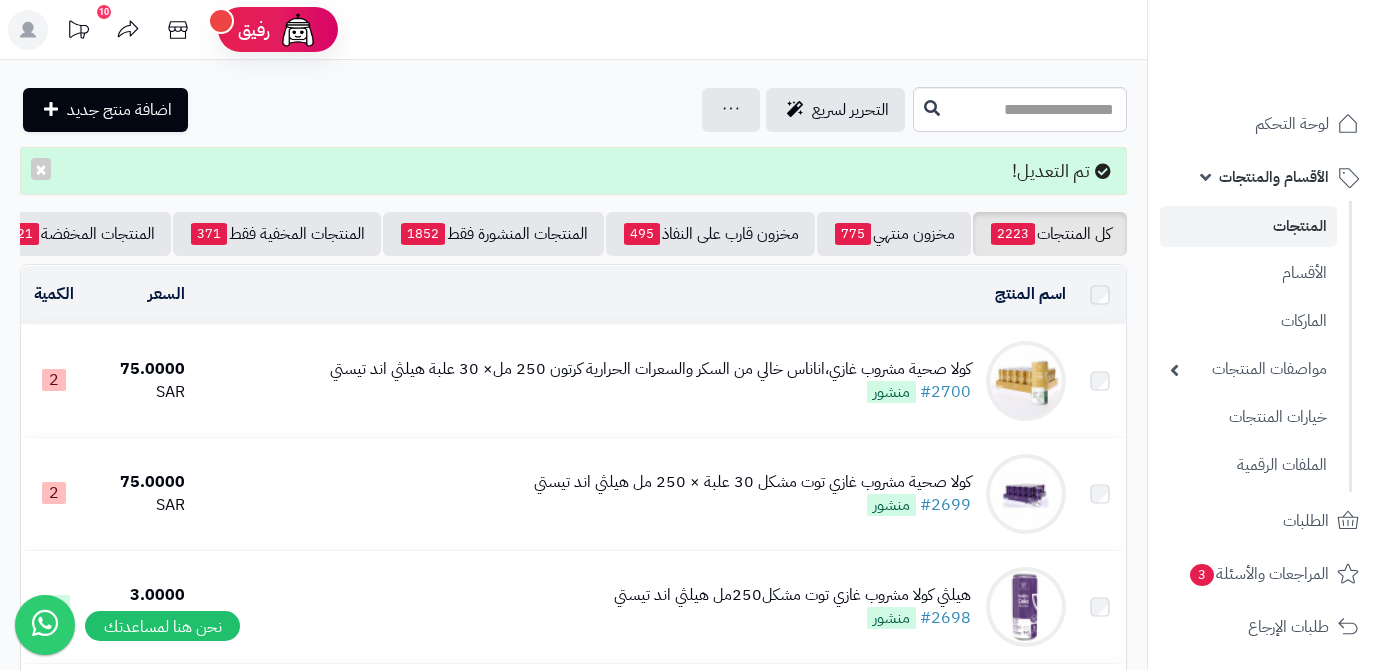 scroll, scrollTop: 0, scrollLeft: 0, axis: both 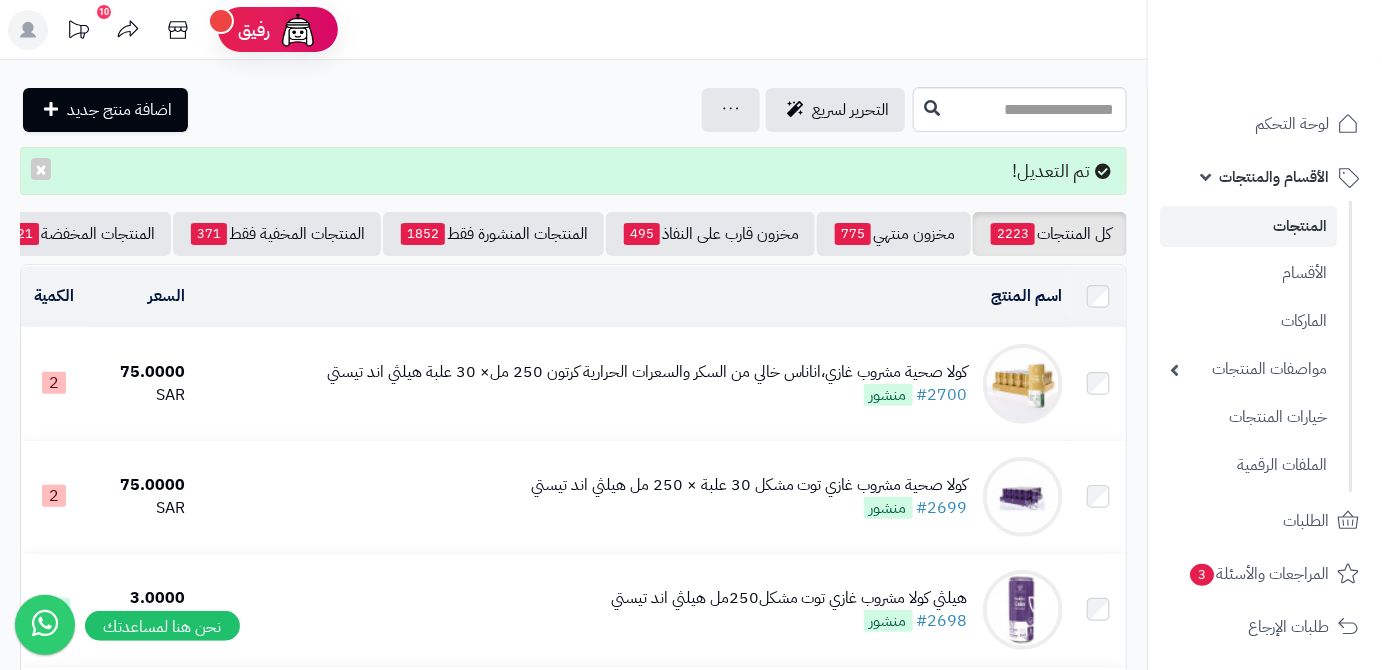 click on "كل المنتجات
2223
مخزون منتهي
775
مخزون قارب على النفاذ
495
المنتجات المنشورة فقط
1852
المنتجات المخفية فقط
371
المنتجات المخفضة
21
تصفية المنتجات
اسم المنتج المحدد:  [ID]
نسخ
حذف                             السعر                          الكمية
كولا صحية مشروب غازي،اناناس خالي من السكر والسعرات الحرارية كرتون  250 مل× 30 علبة   هيلثي اند تيستي
#[NUMBER]
منشور
[PRICE] [CURRENCY]                          [NUMBER]
كولا صحية  مشروب غازي توت مشكل 30 علبة × 250 مل هيلثي اند تيستي
#[NUMBER]
منشور
[PRICE] [CURRENCY]                          [NUMBER]
30" at bounding box center [573, 1974] 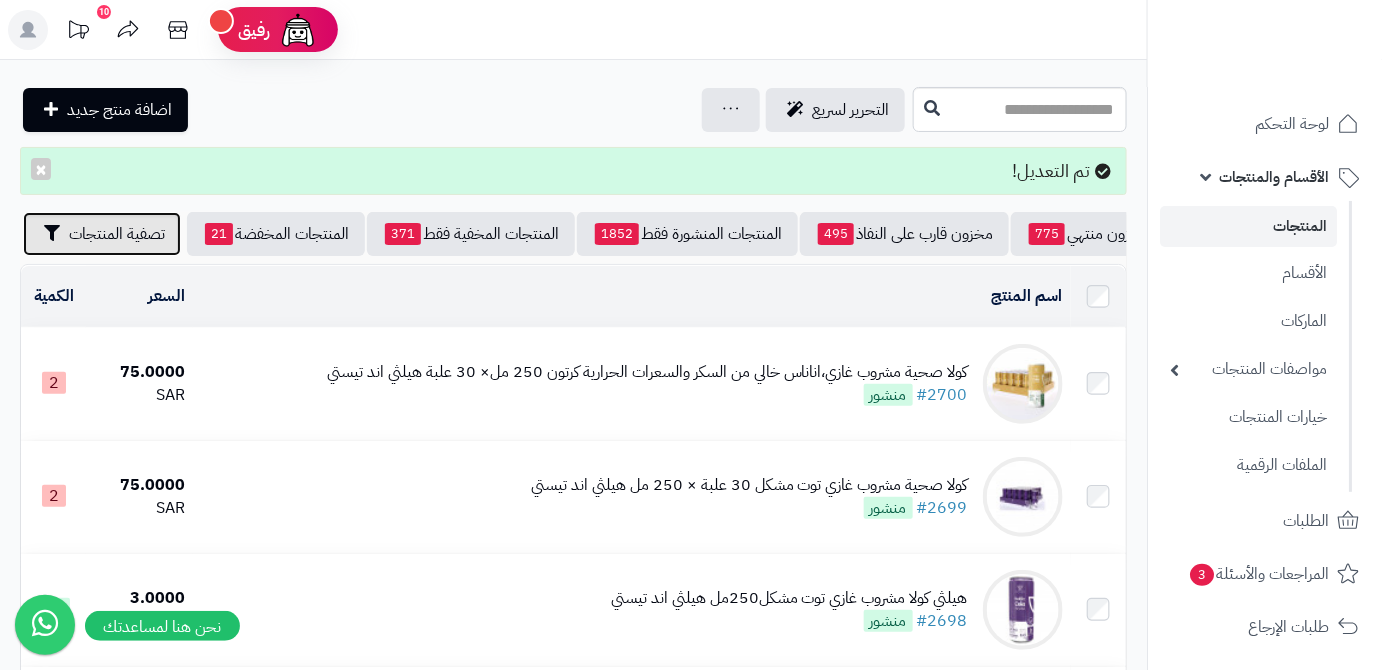 drag, startPoint x: 98, startPoint y: 235, endPoint x: 104, endPoint y: 269, distance: 34.525352 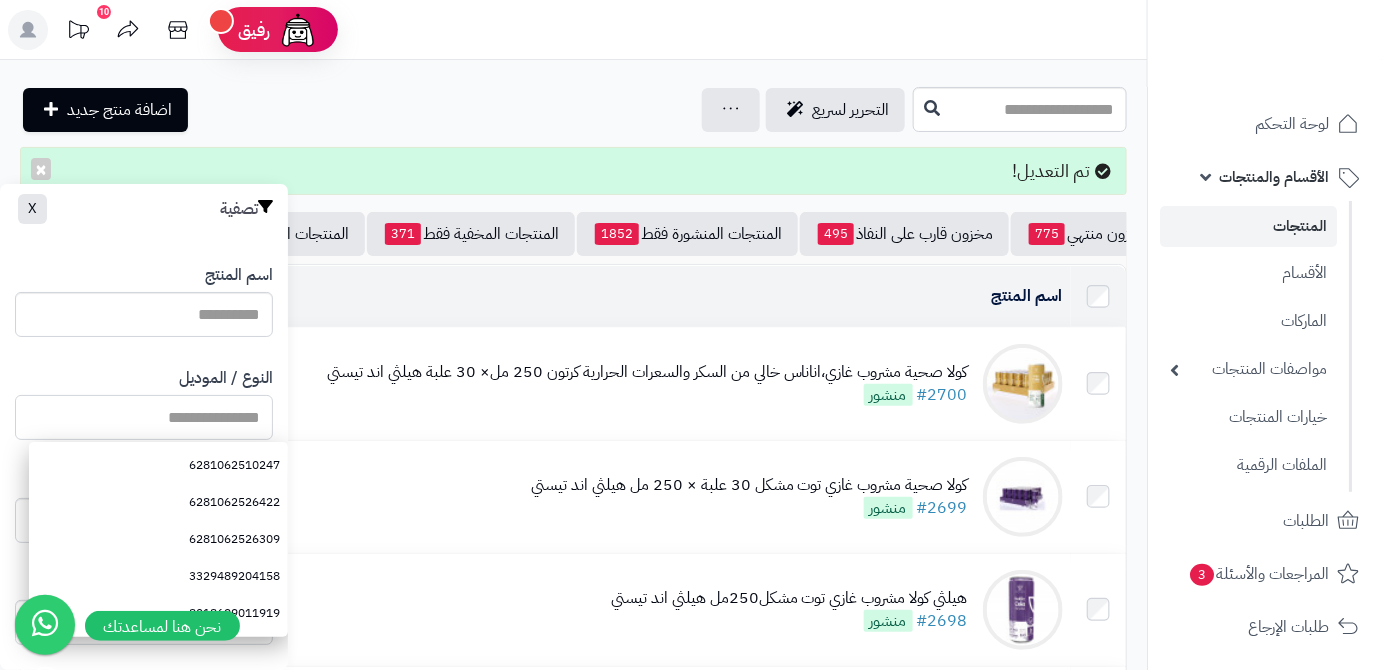 paste on "**********" 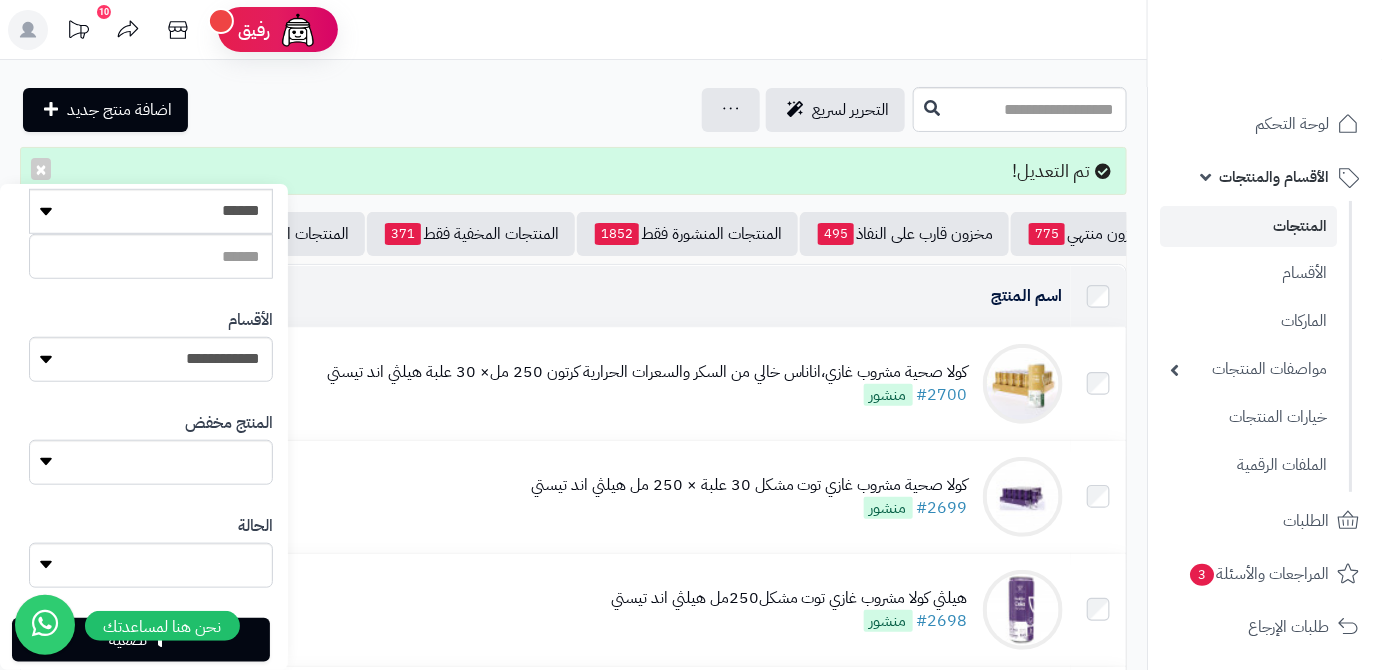 scroll, scrollTop: 552, scrollLeft: 0, axis: vertical 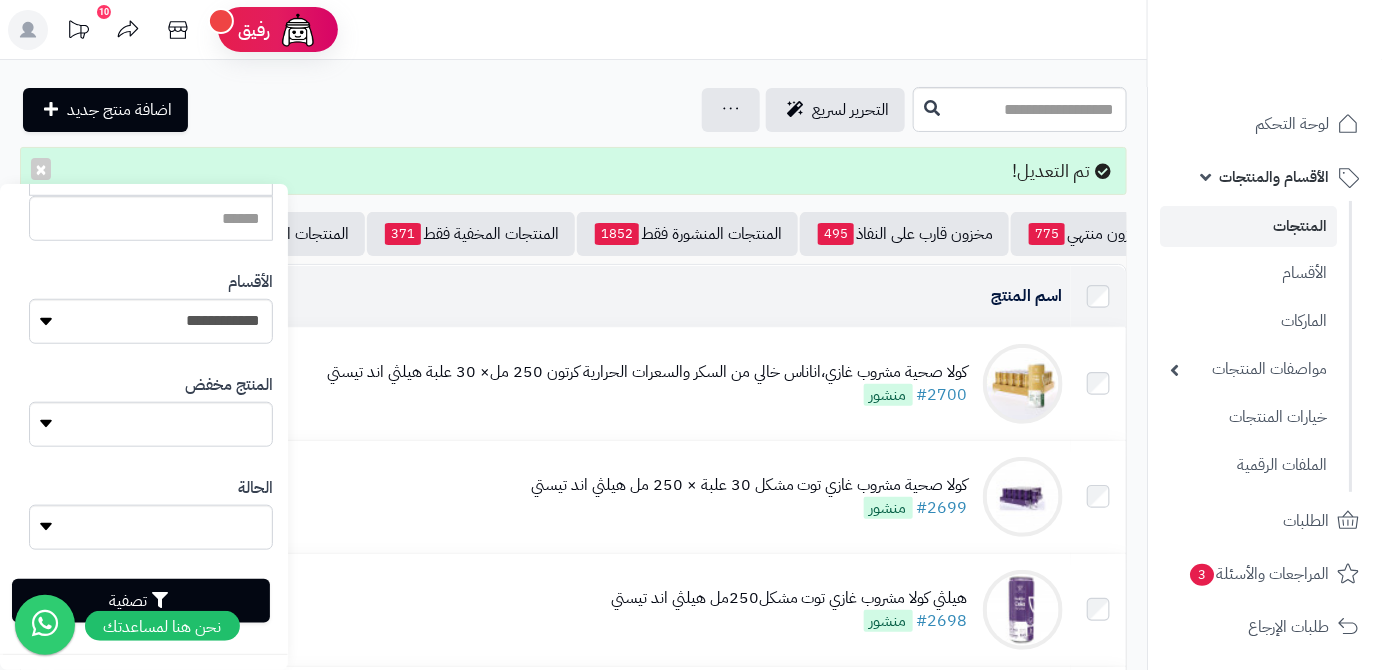 type on "**********" 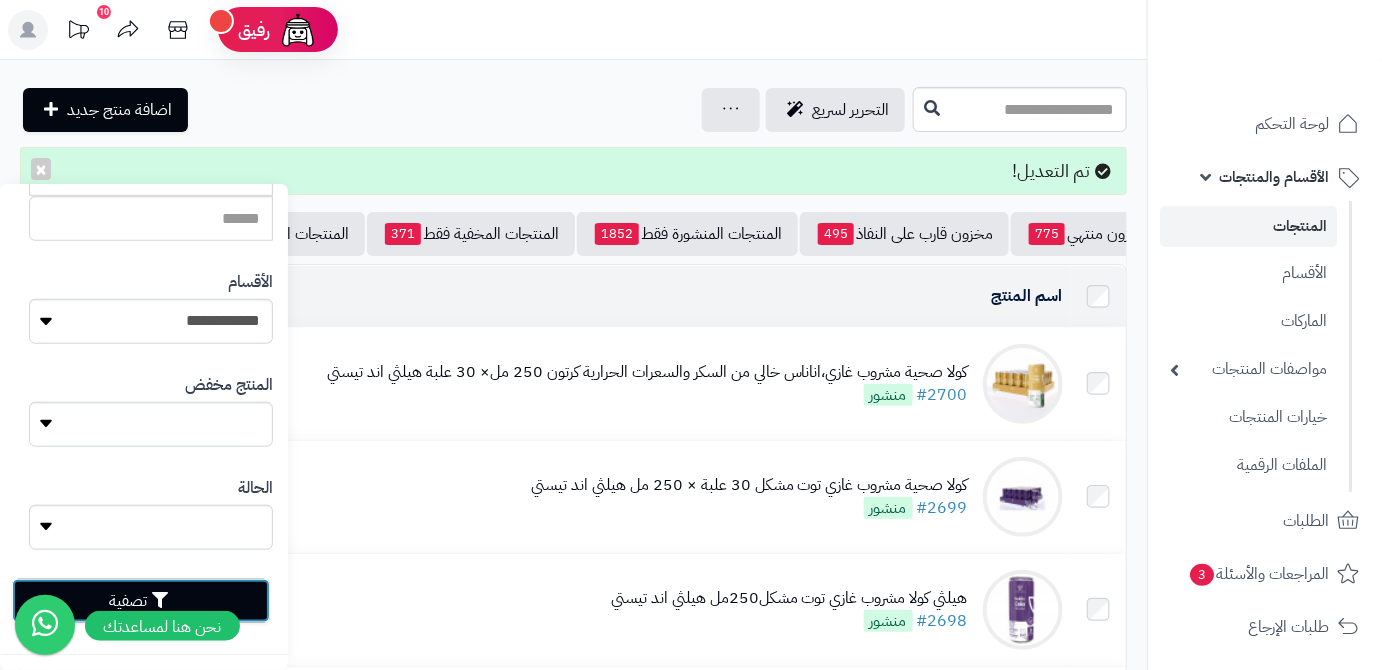 click on "تصفية" at bounding box center [141, 601] 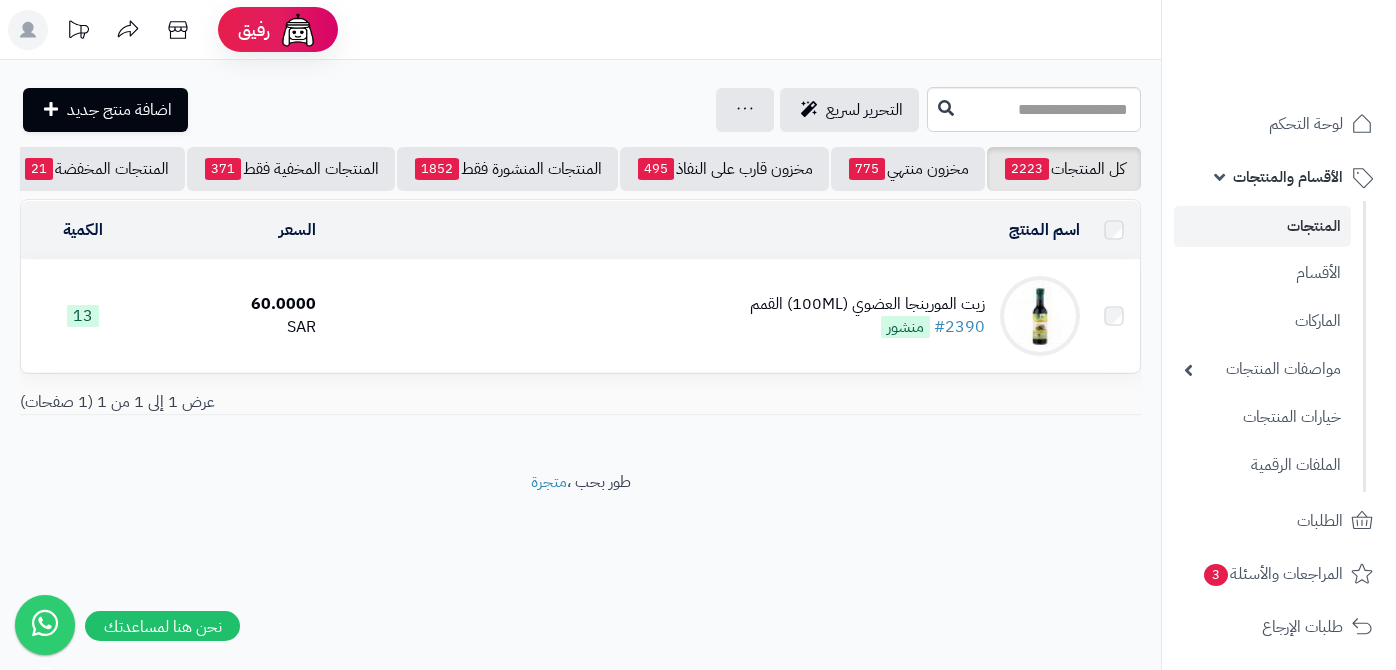 scroll, scrollTop: 0, scrollLeft: 0, axis: both 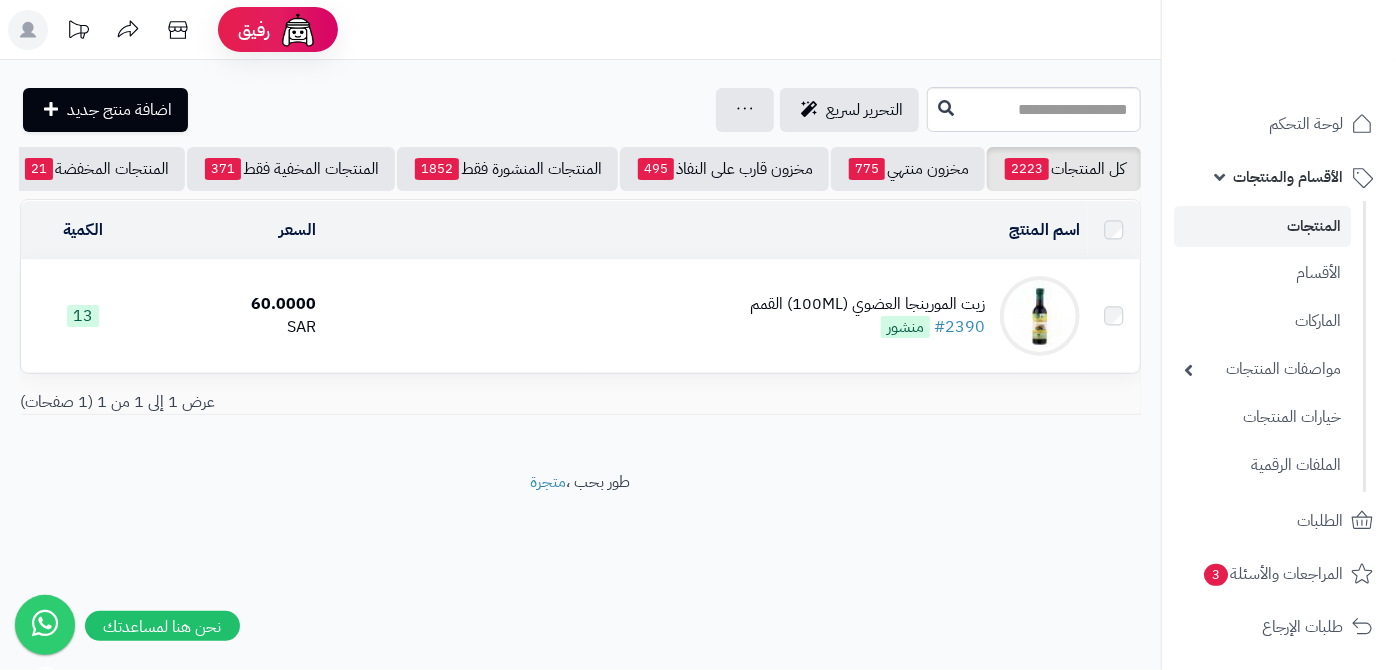 click on "زيت المورينجا العضوي (100ML) القمم" at bounding box center [867, 304] 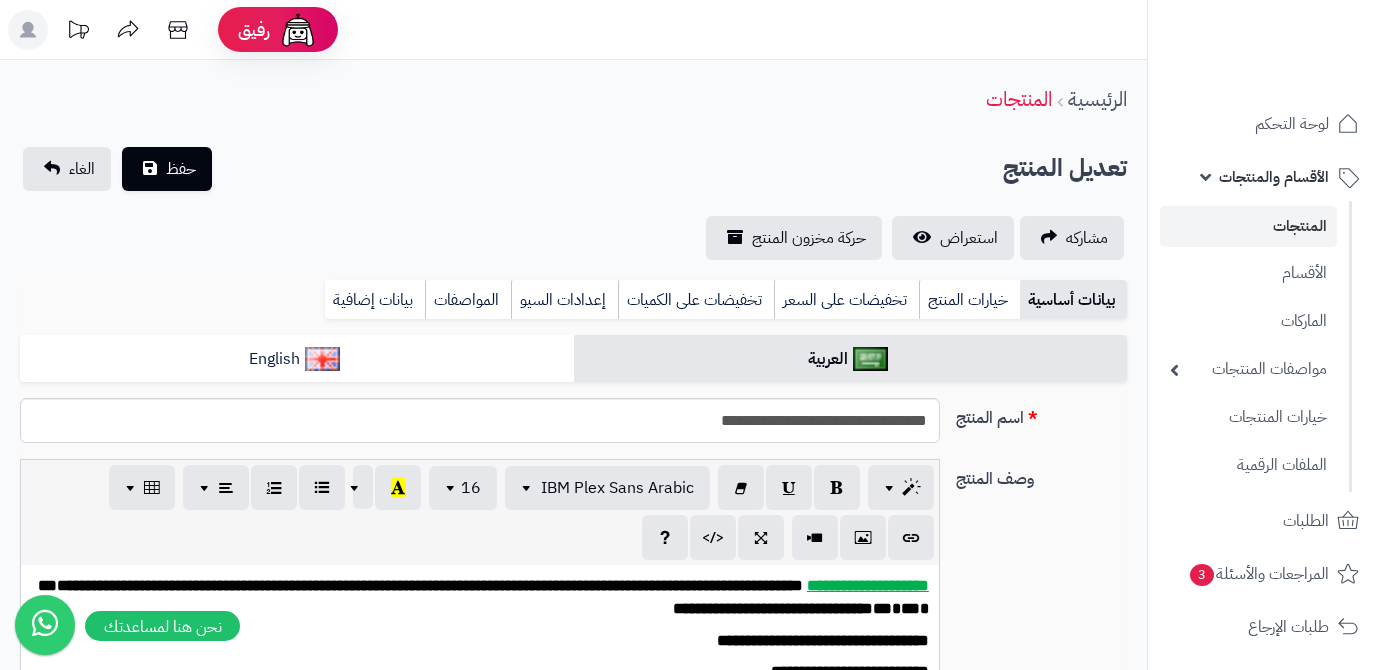 scroll, scrollTop: 0, scrollLeft: 0, axis: both 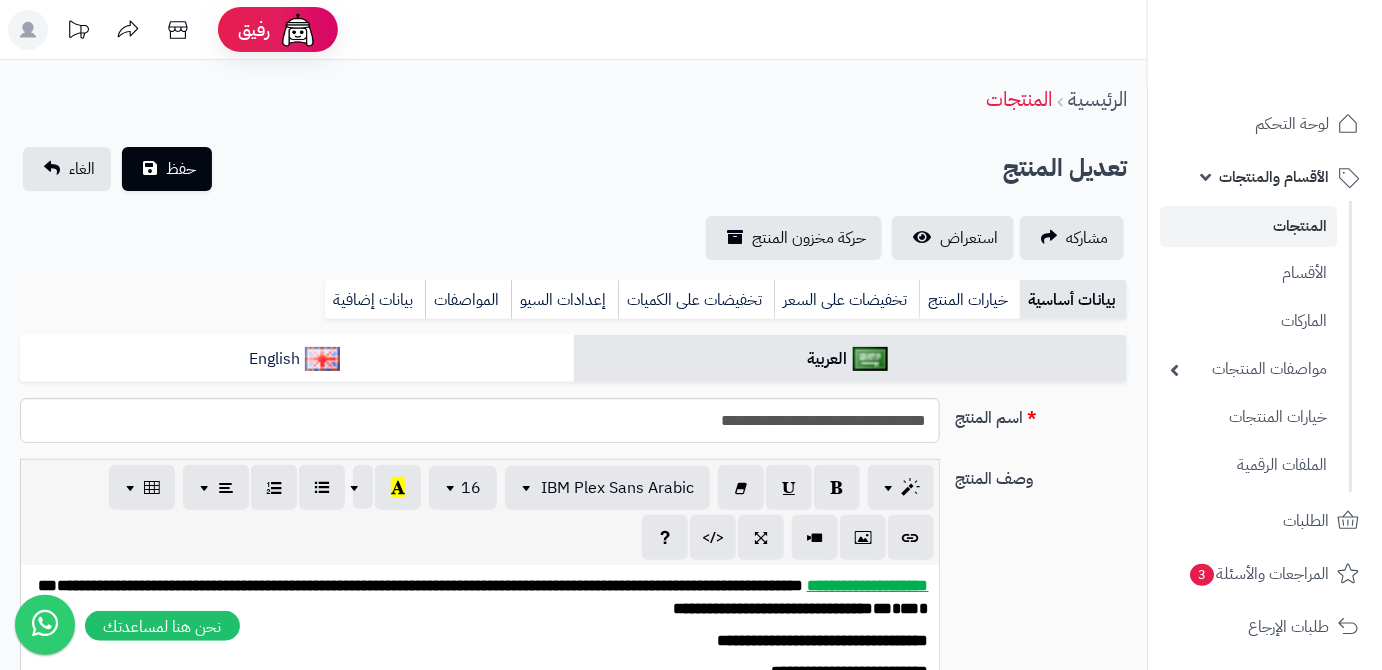 type on "*****" 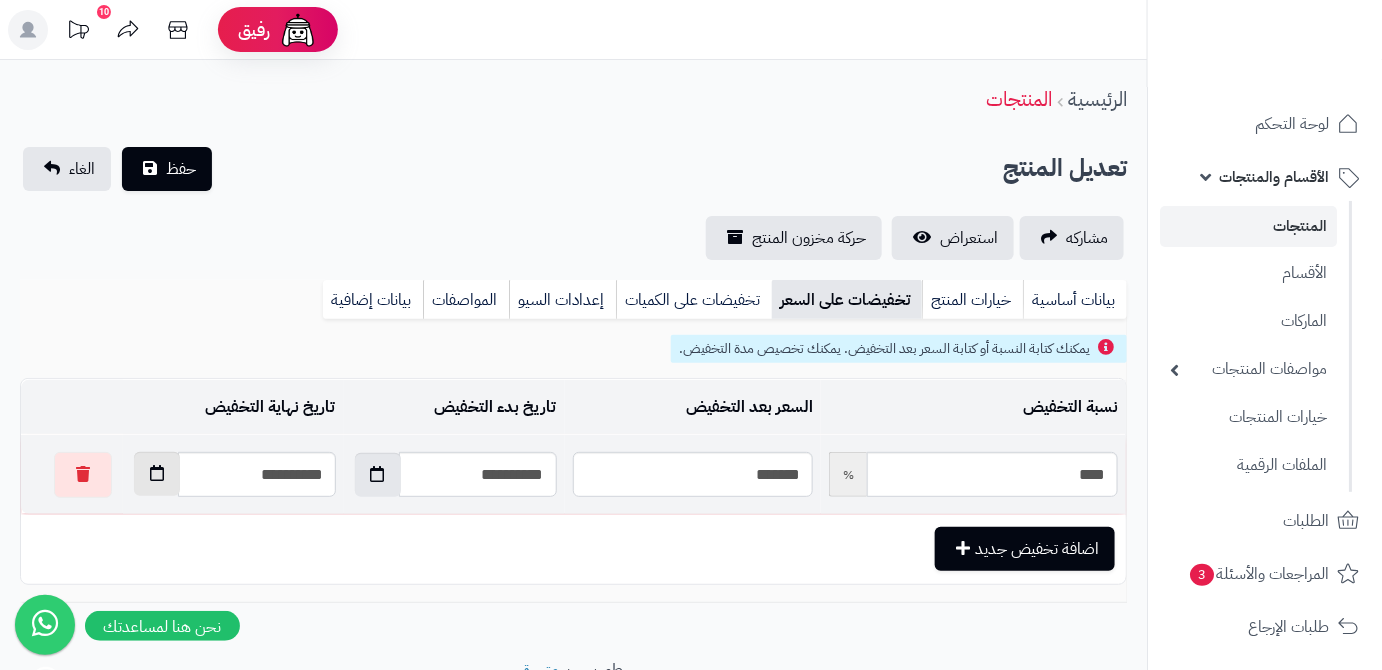 click at bounding box center (157, 474) 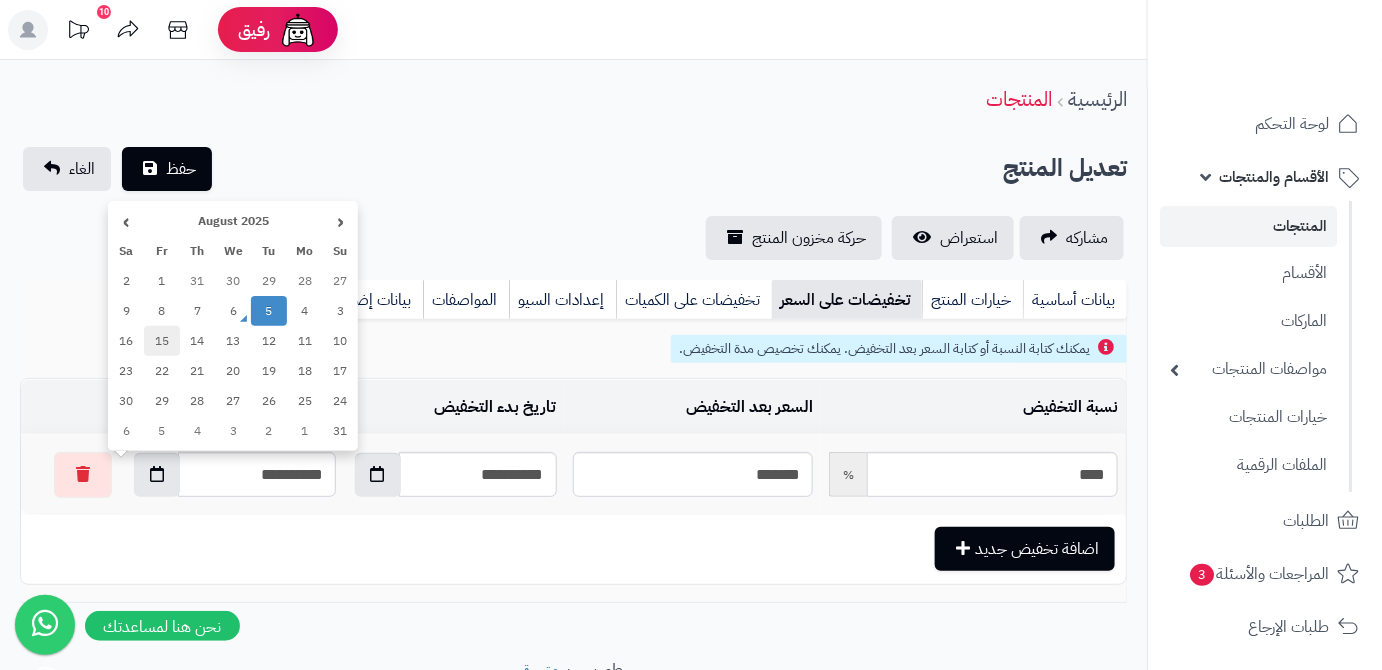 click on "15" at bounding box center [162, 341] 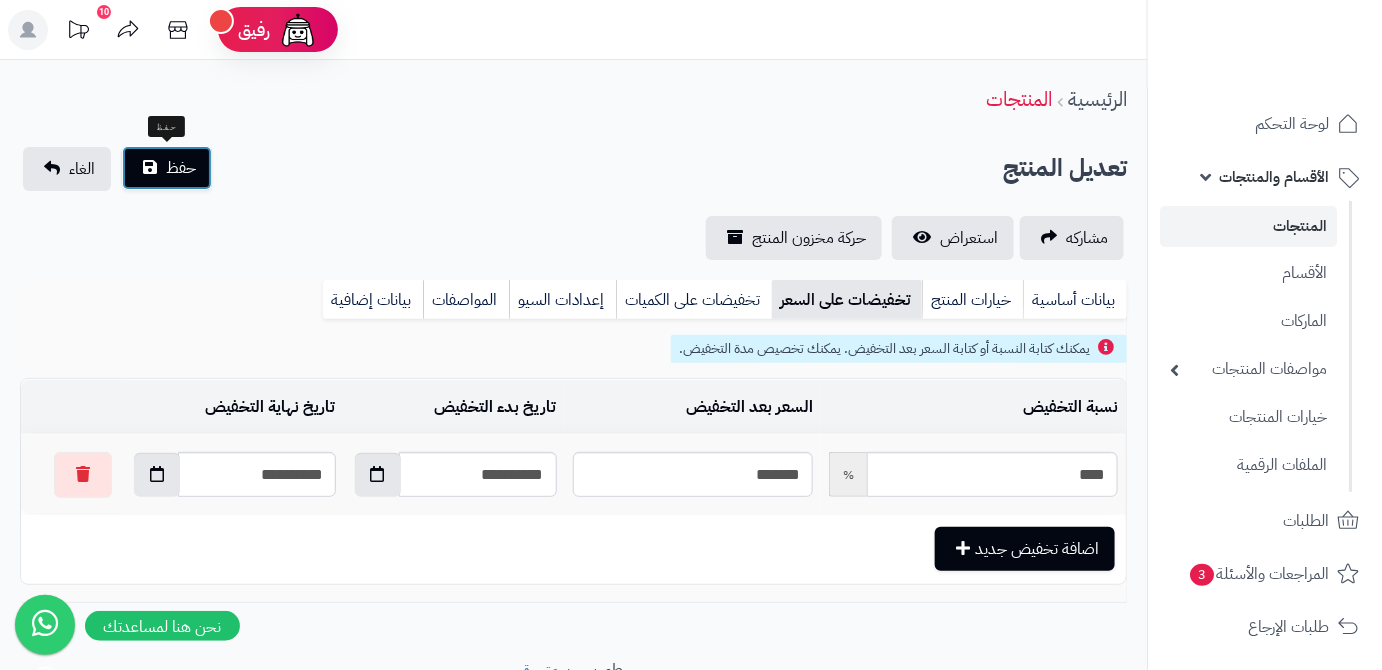click on "حفظ" at bounding box center [181, 168] 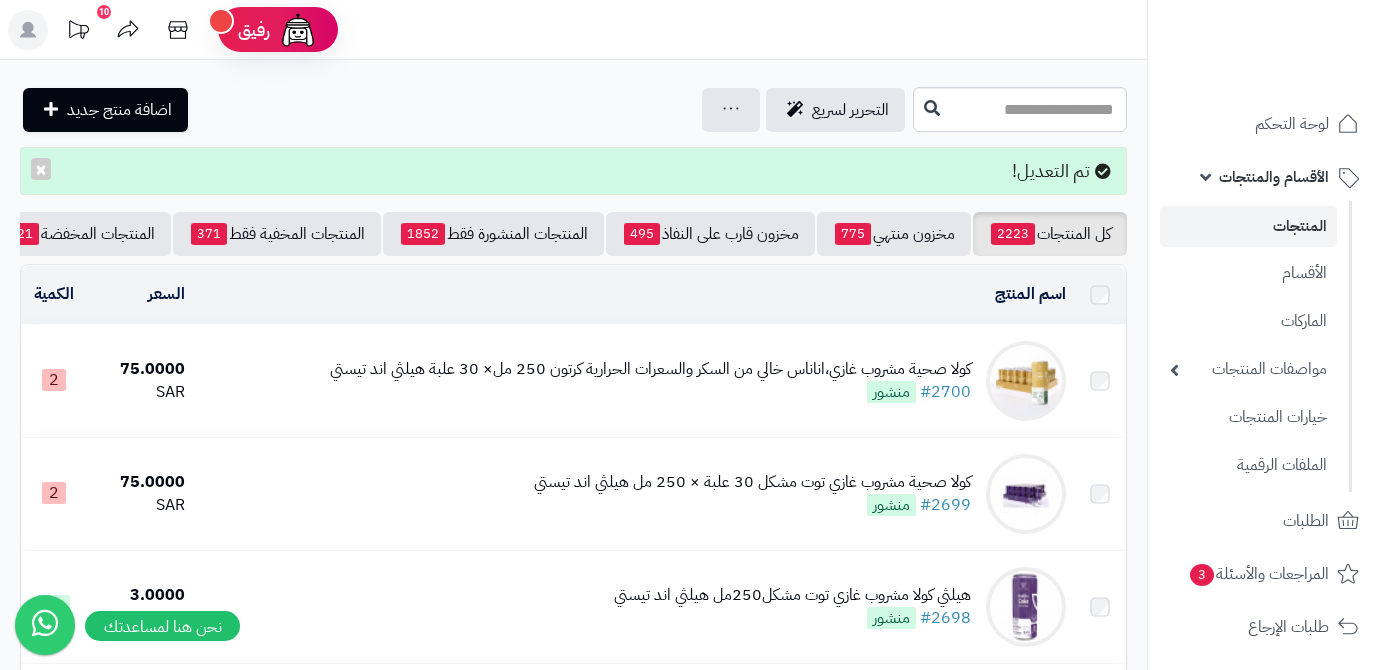 scroll, scrollTop: 0, scrollLeft: 0, axis: both 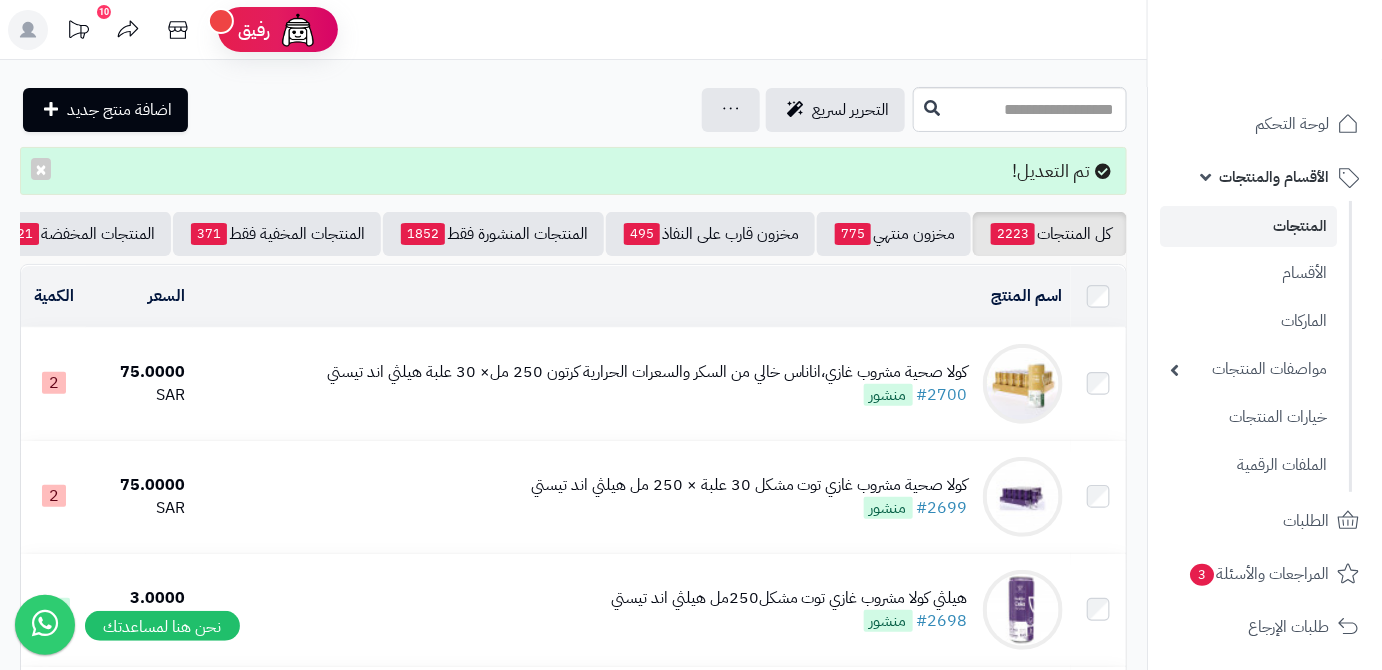 click on "كل المنتجات
[NUMBER]
مخزون منتهي
[NUMBER]
مخزون قارب على النفاذ
[NUMBER]
المنتجات المنشورة فقط
[NUMBER]
المنتجات المخفية فقط
[NUMBER]
المنتجات المخفضة
[NUMBER]
تصفية المنتجات
اسم المنتج المحدد:  [NUMBER]
نسخ
حذف                             السعر                          الكمية
كولا صحية مشروب غازي،اناناس خالي من السكر والسعرات الحرارية كرتون  250 مل× 30 علبة   هيلثي اند تيستي
#2700
منشور
75.0000 SAR                          2
كولا صحية  مشروب غازي توت مشكل 30 علبة × 250 مل هيلثي اند تيستي
#2699
منشور
75.0000 SAR                          2
30" at bounding box center [573, 1974] 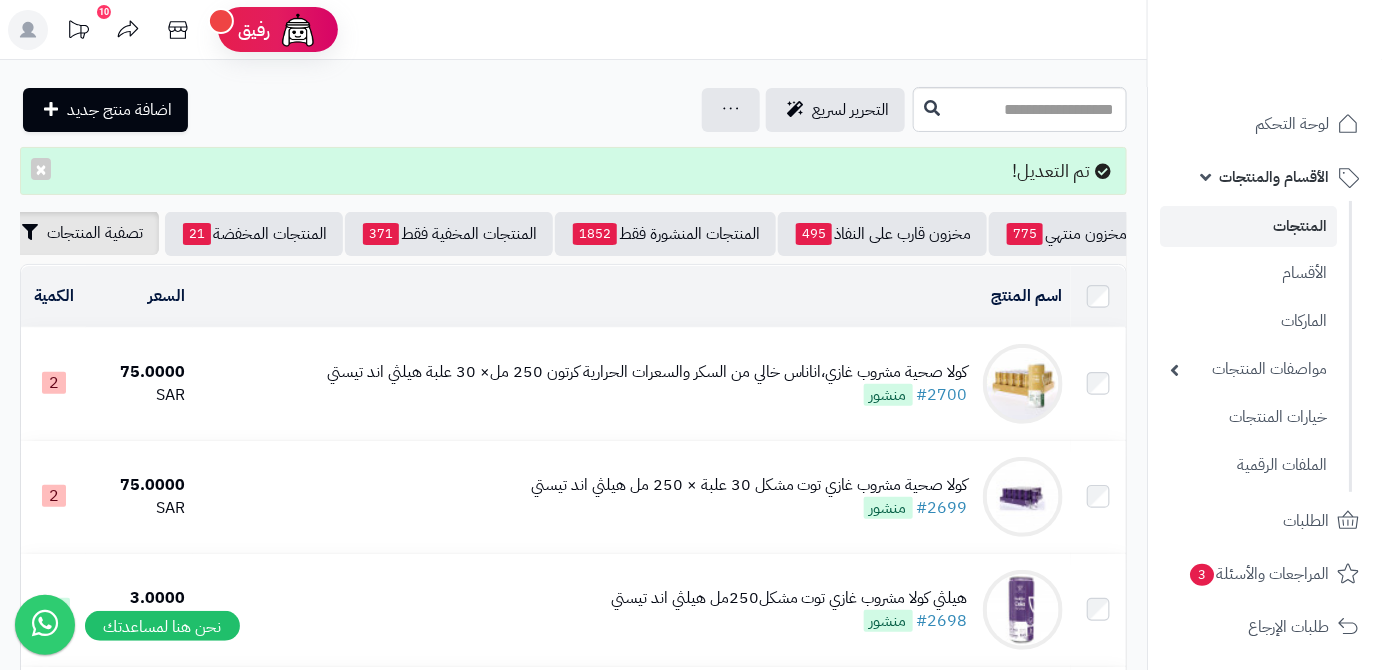 scroll, scrollTop: 0, scrollLeft: -211, axis: horizontal 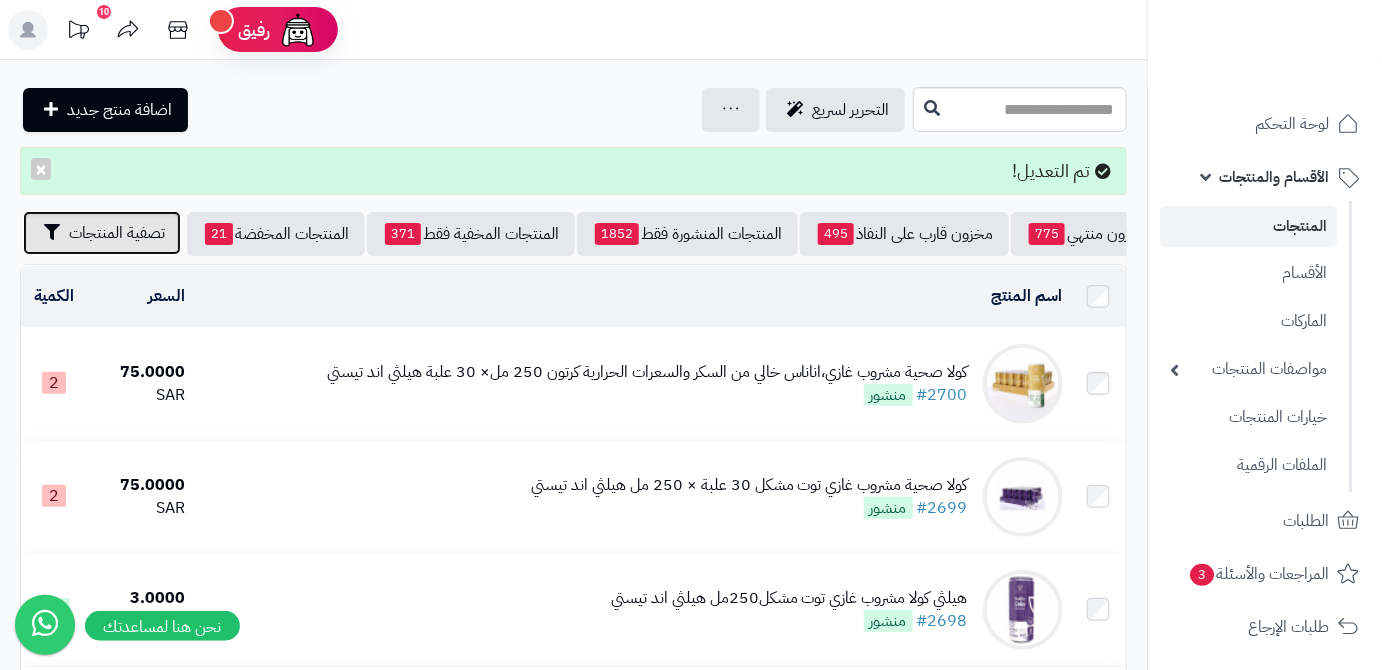 click on "تصفية المنتجات" at bounding box center (117, 233) 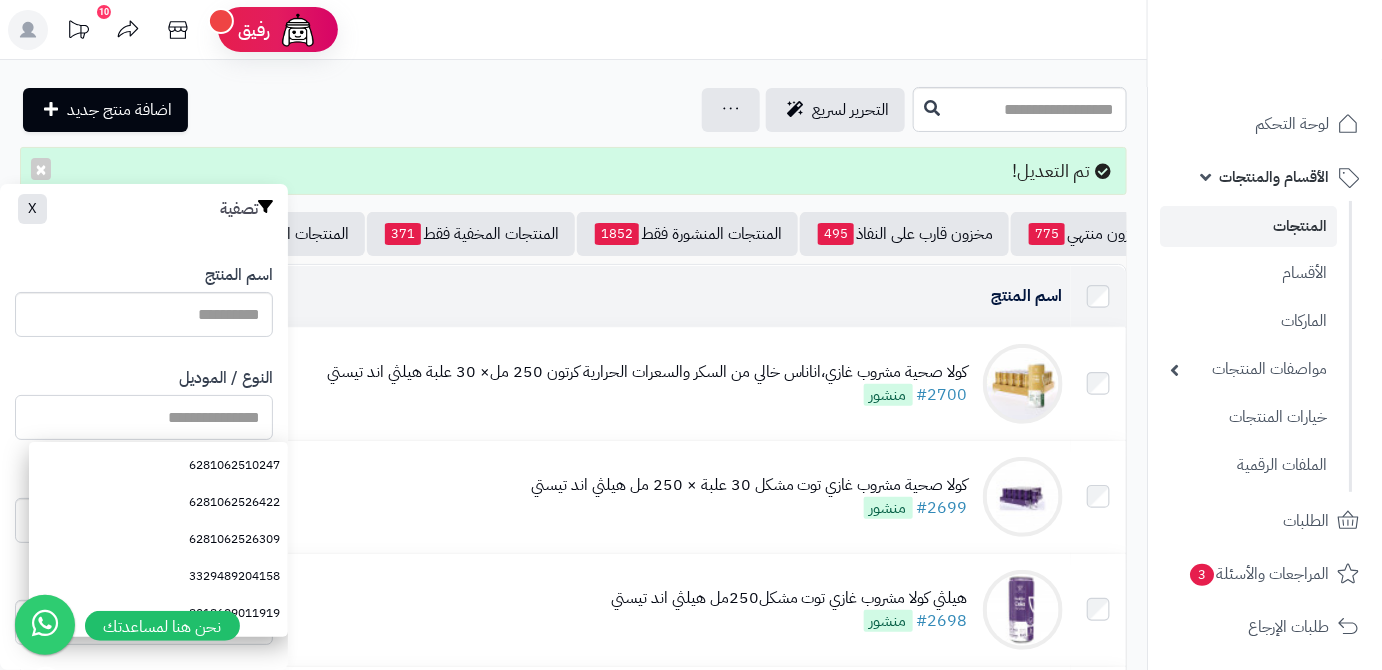 paste on "**********" 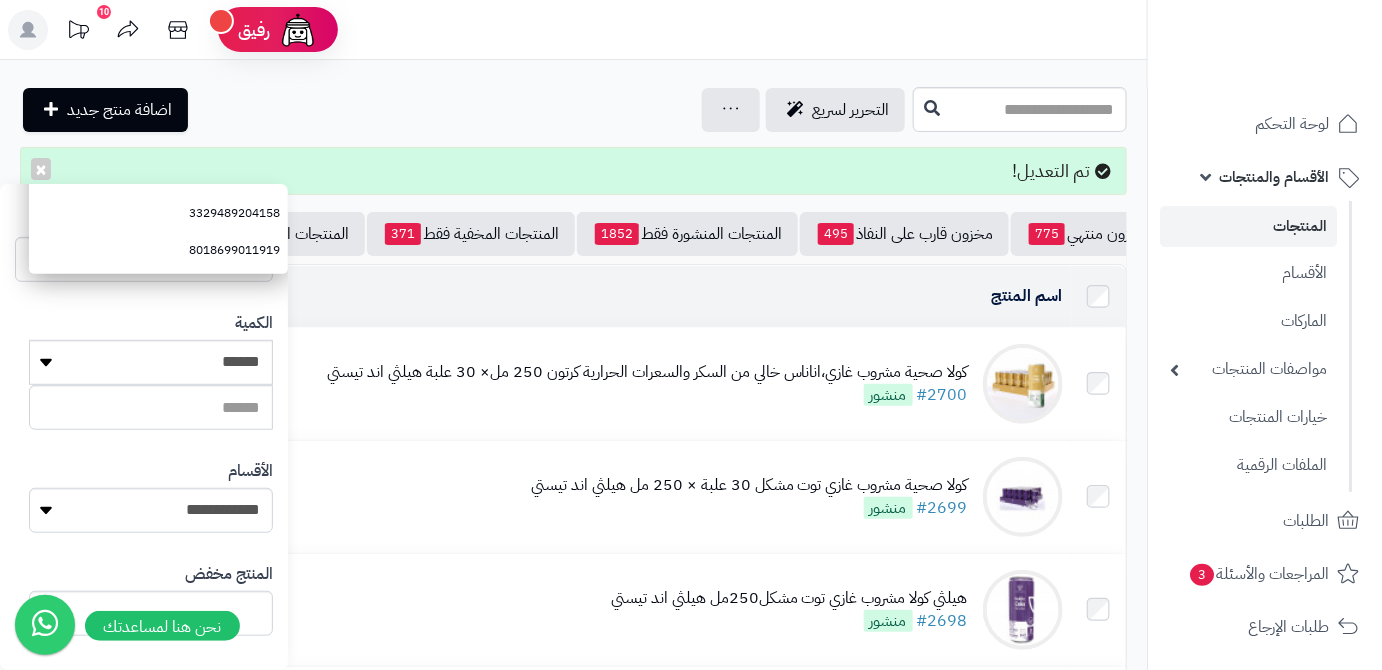 scroll, scrollTop: 552, scrollLeft: 0, axis: vertical 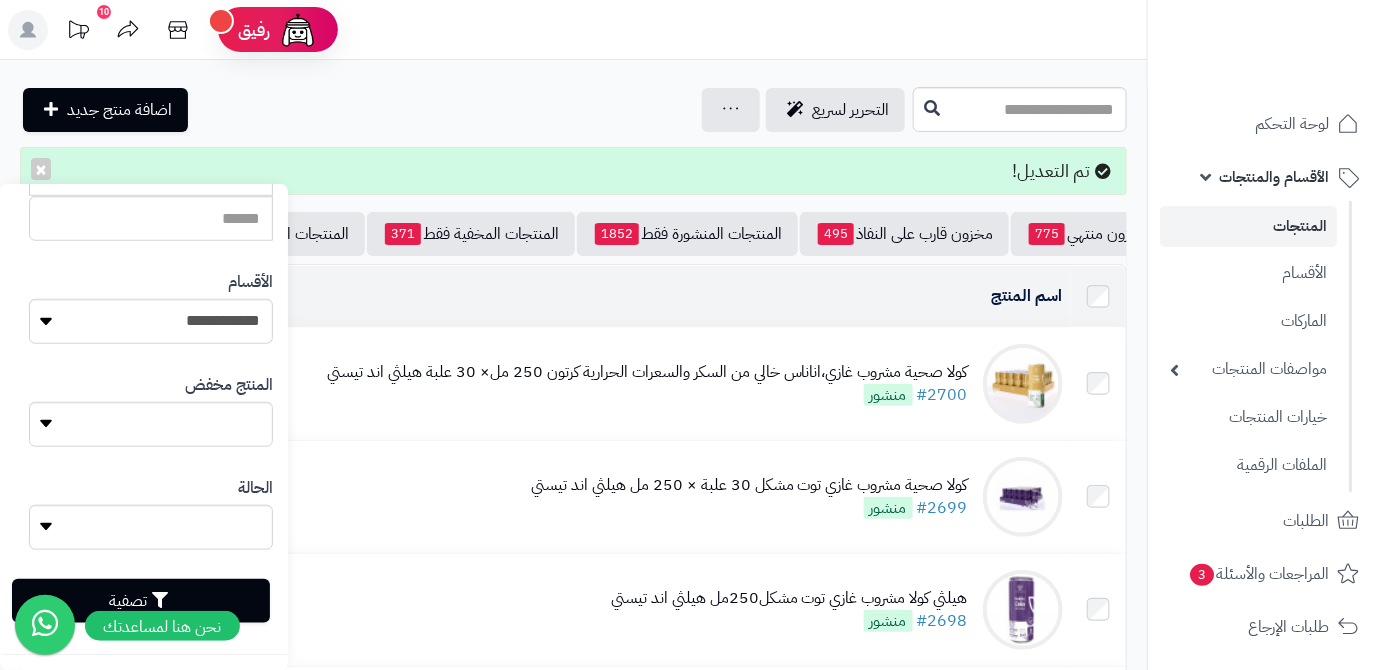 type on "**********" 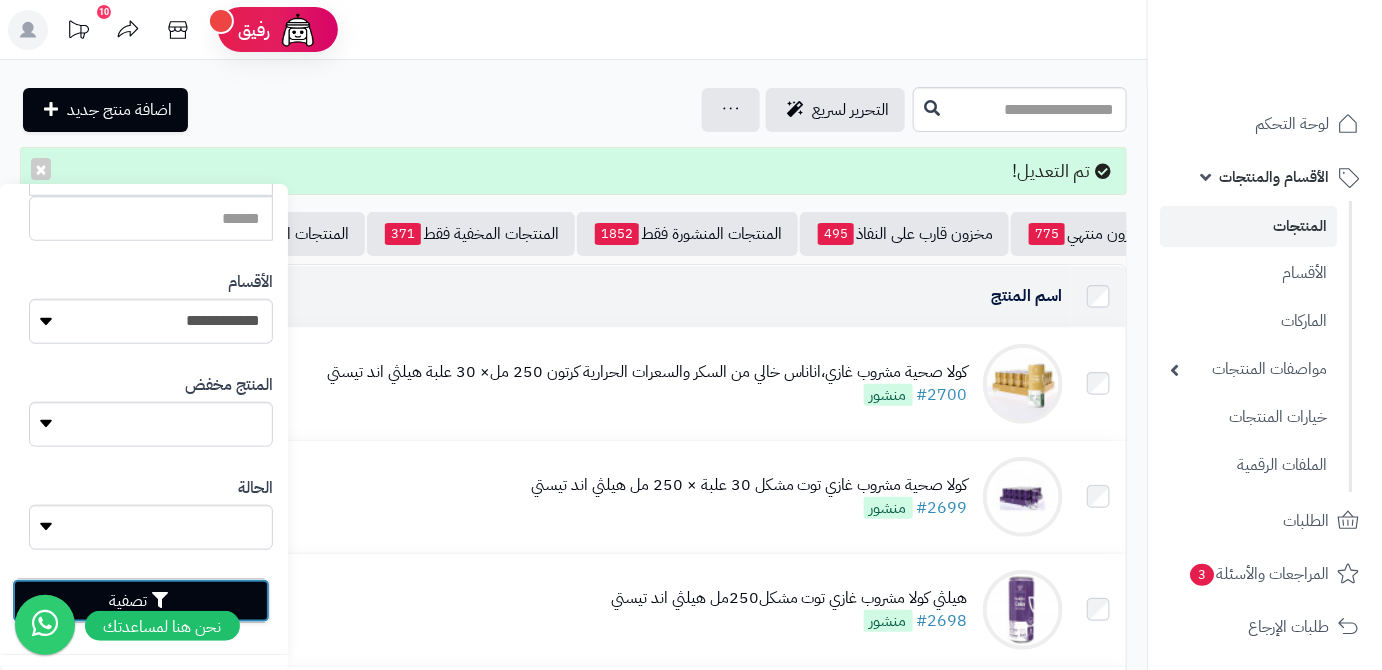 click on "تصفية" at bounding box center [141, 601] 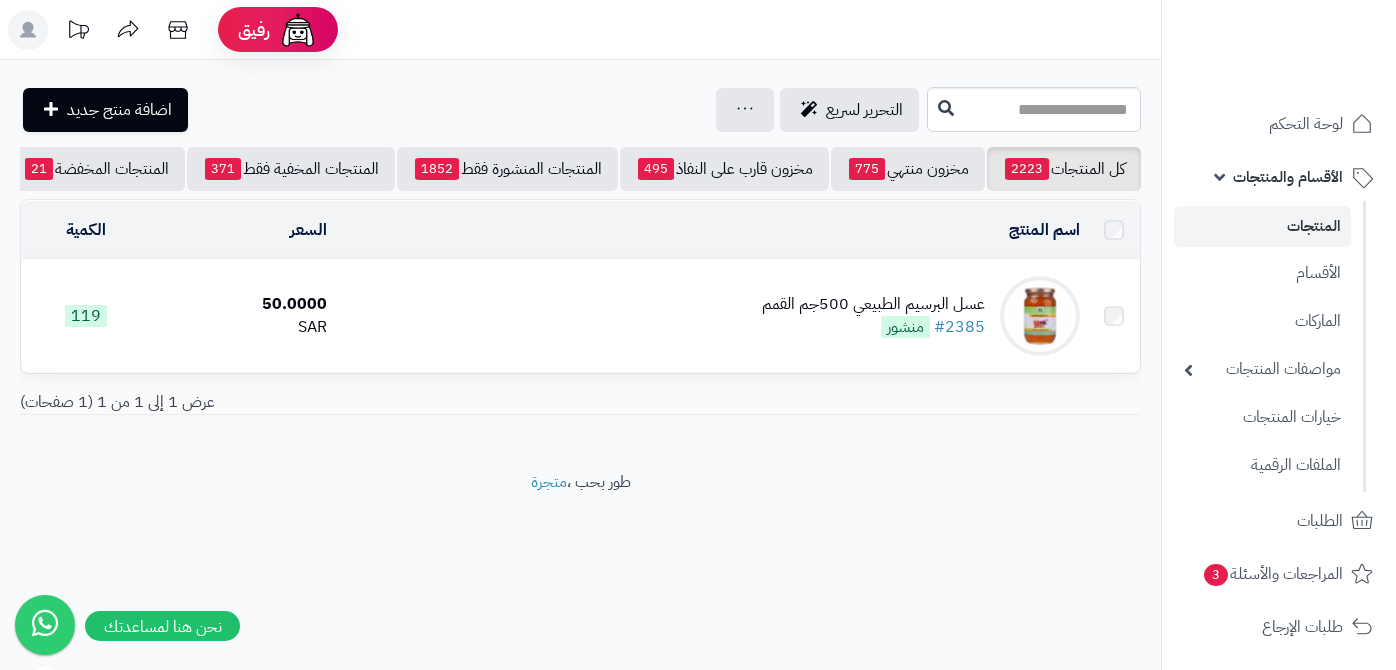 scroll, scrollTop: 0, scrollLeft: 0, axis: both 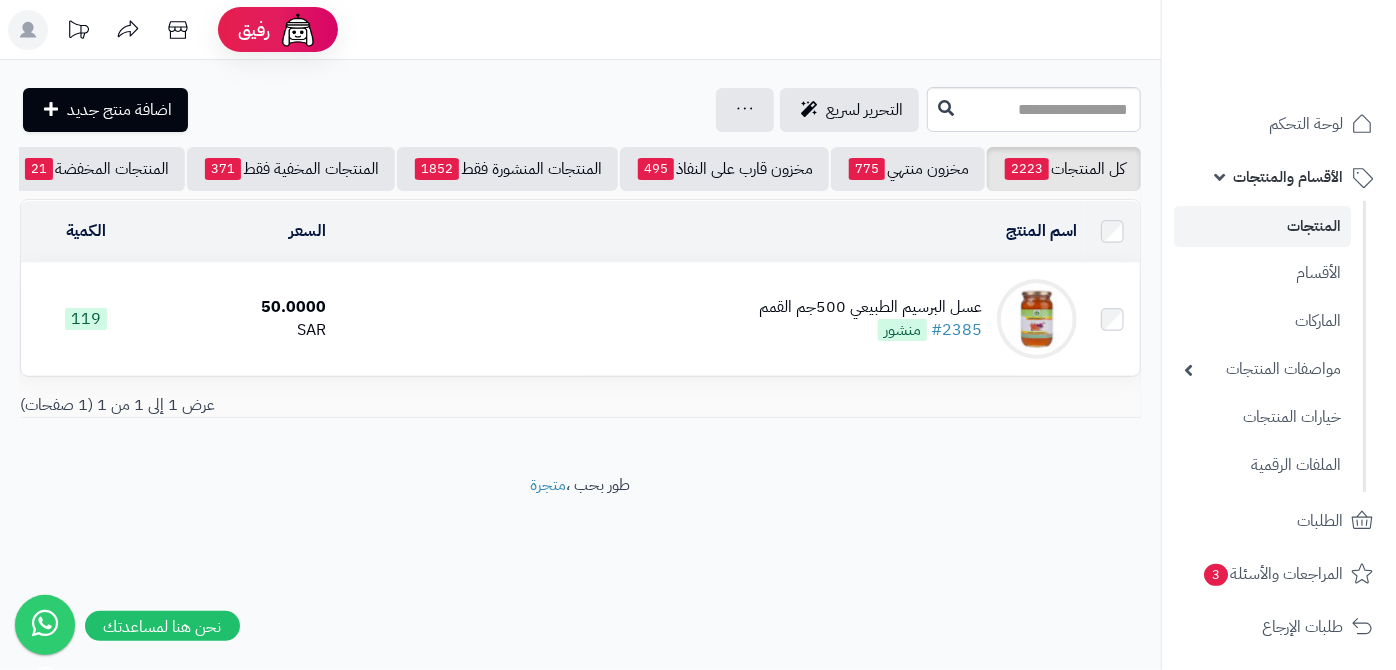 click on "عسل البرسيم الطبيعي 500جم القمم
#2385
منشور" at bounding box center [870, 319] 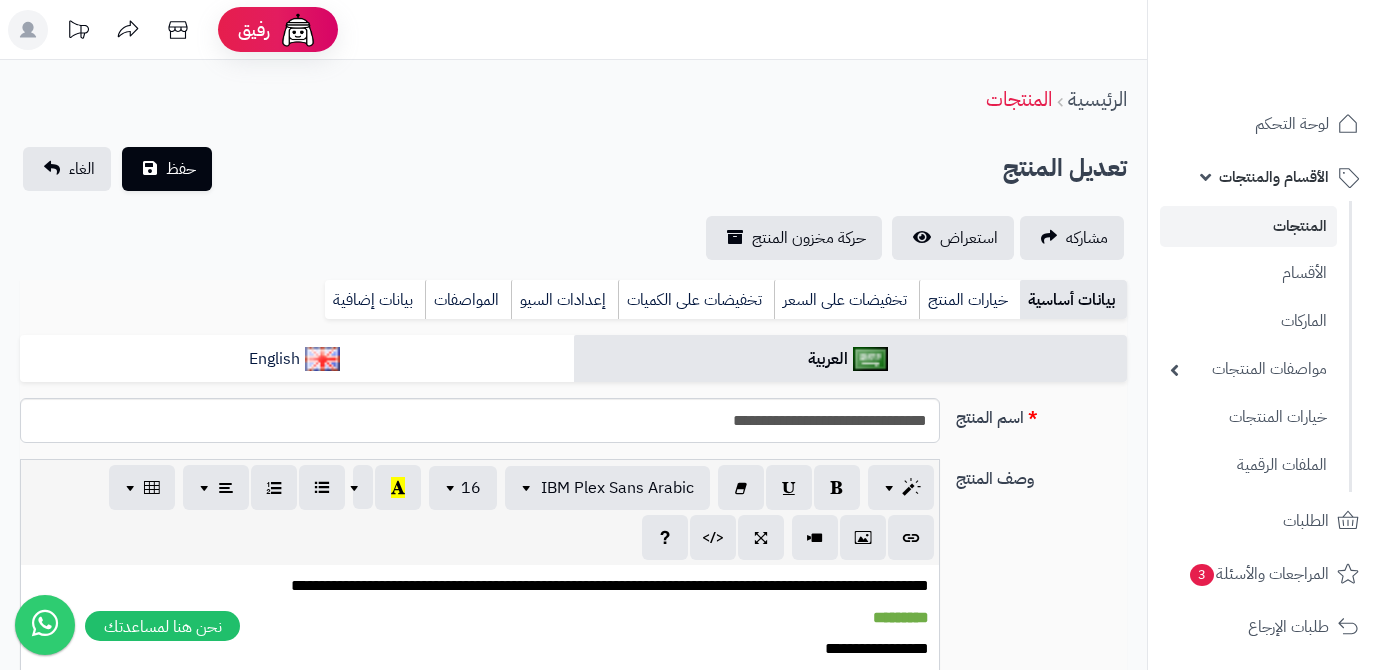 scroll, scrollTop: 0, scrollLeft: 0, axis: both 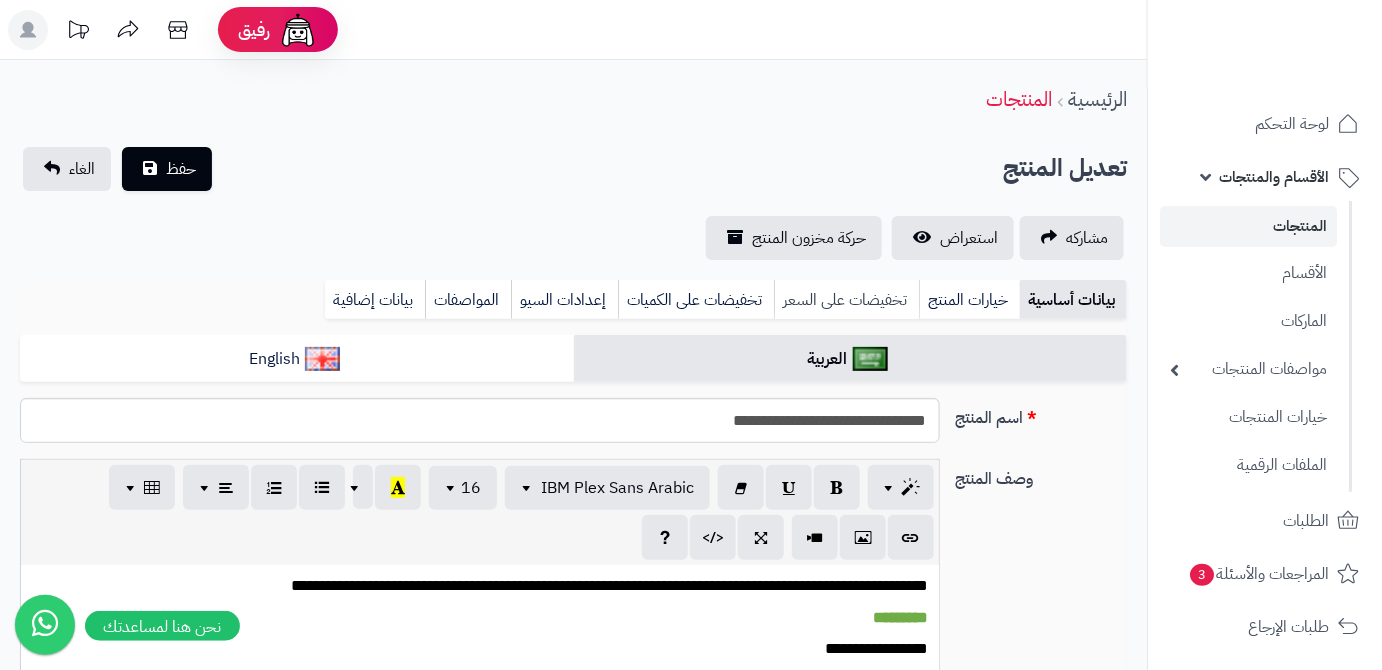 click on "تخفيضات على السعر" at bounding box center (846, 300) 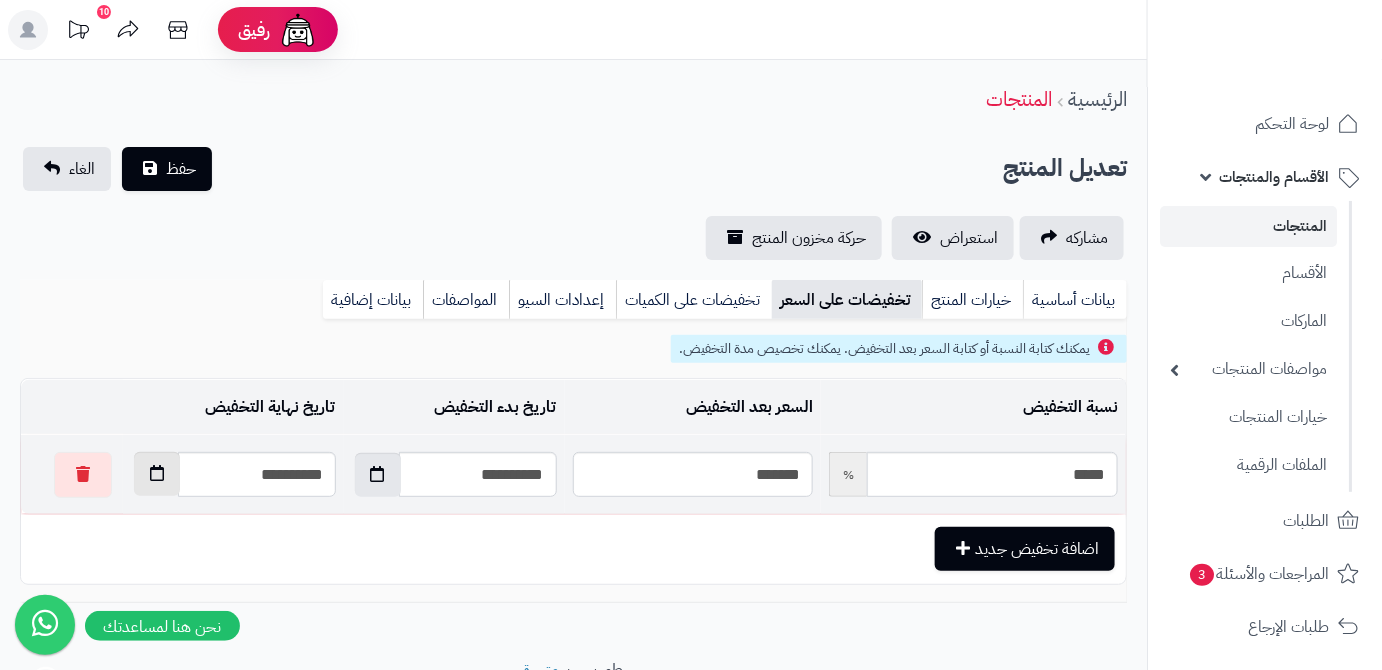click at bounding box center (157, 474) 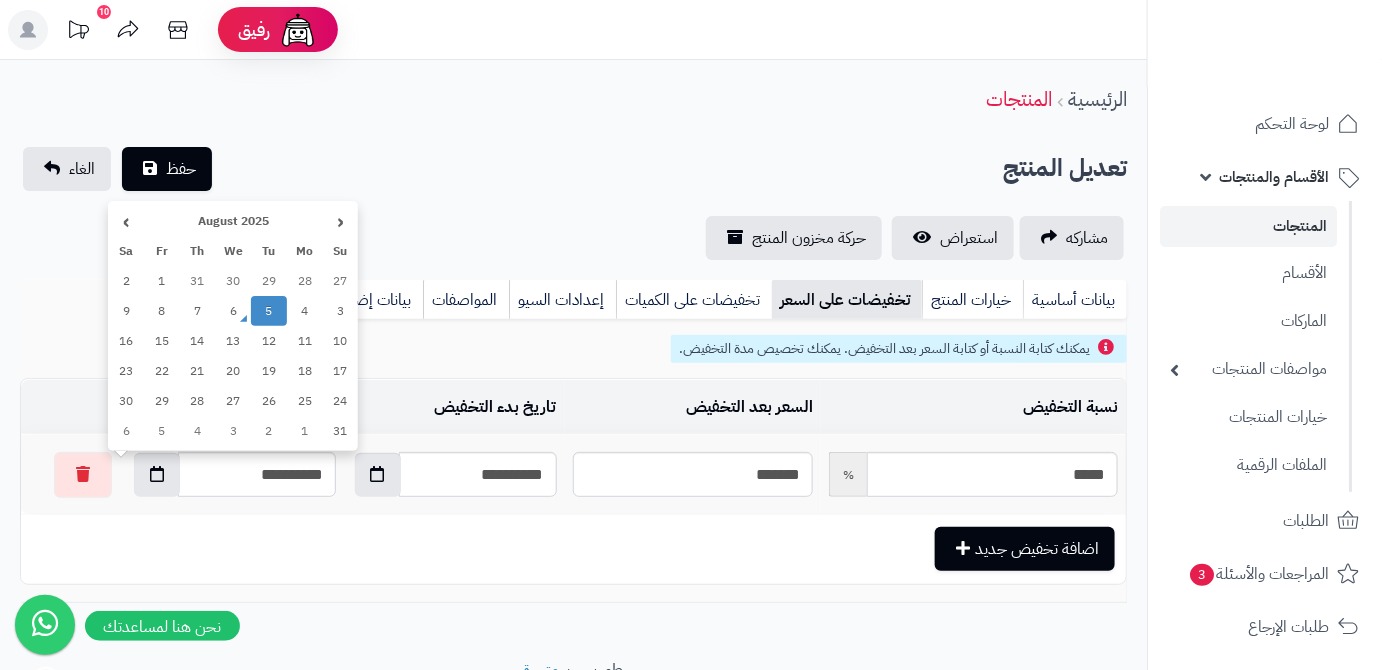 click on "15" at bounding box center [162, 341] 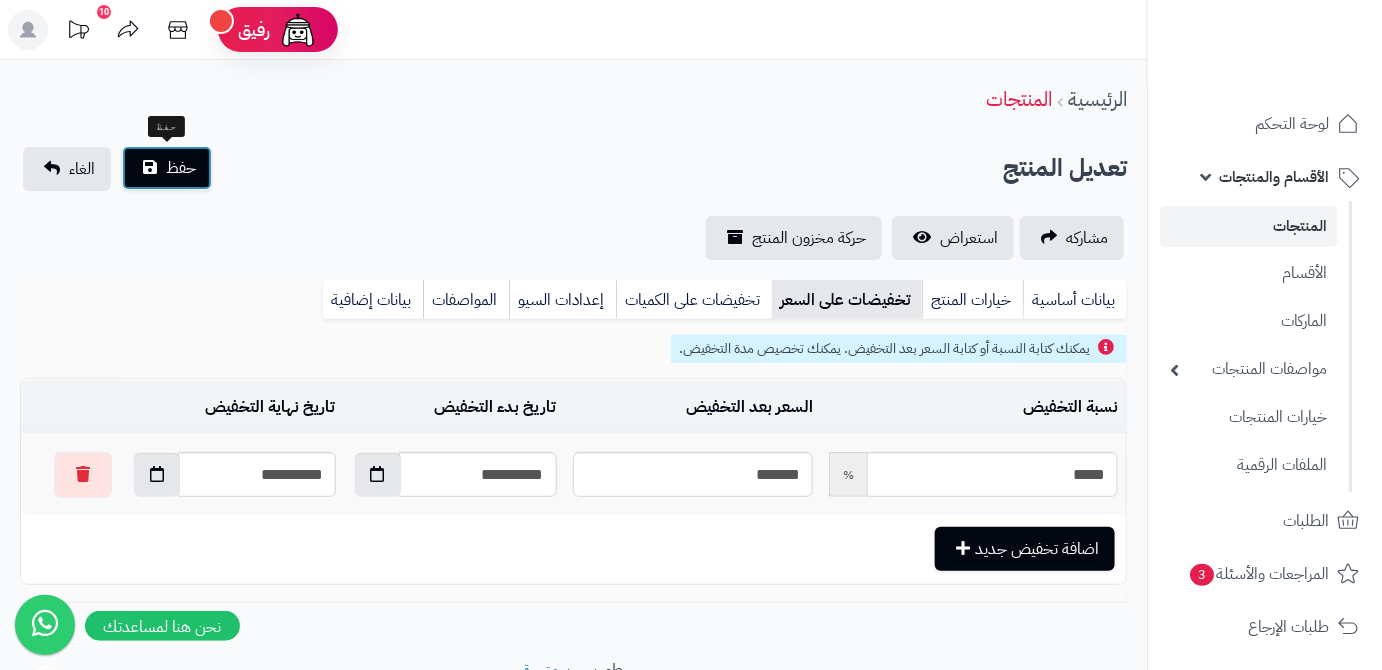 drag, startPoint x: 183, startPoint y: 167, endPoint x: 190, endPoint y: 152, distance: 16.552946 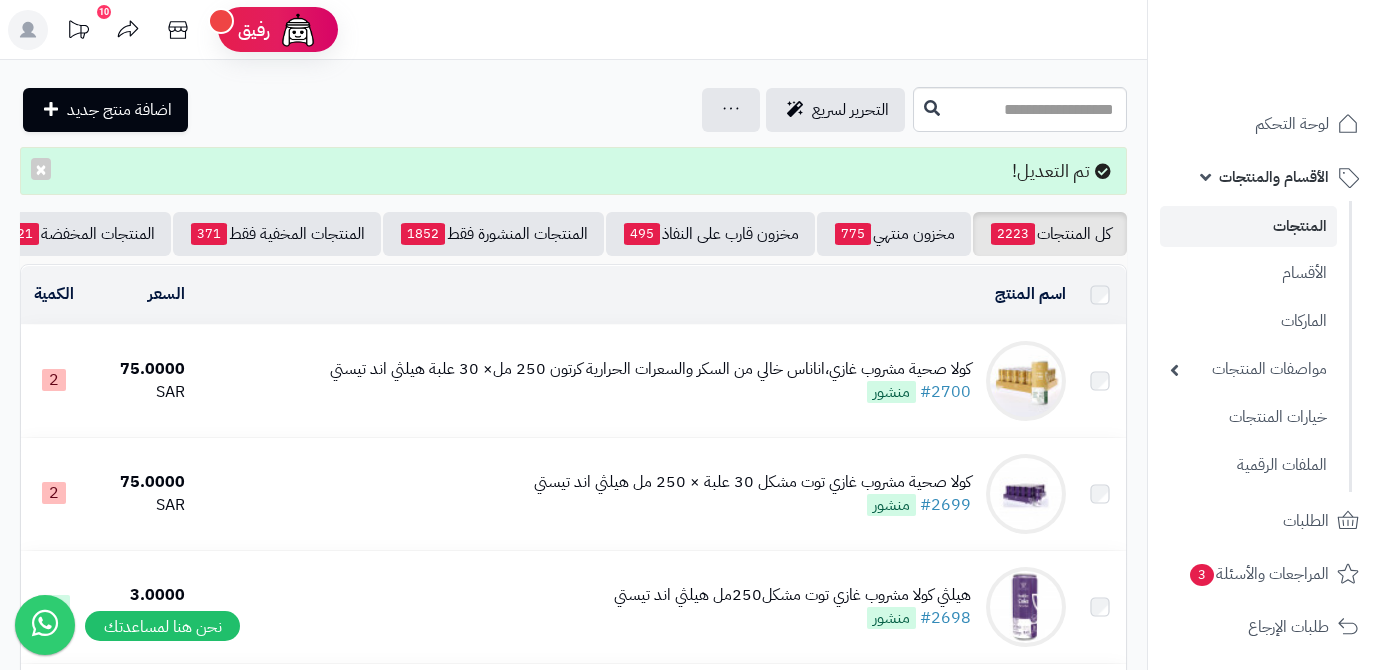 scroll, scrollTop: 0, scrollLeft: 0, axis: both 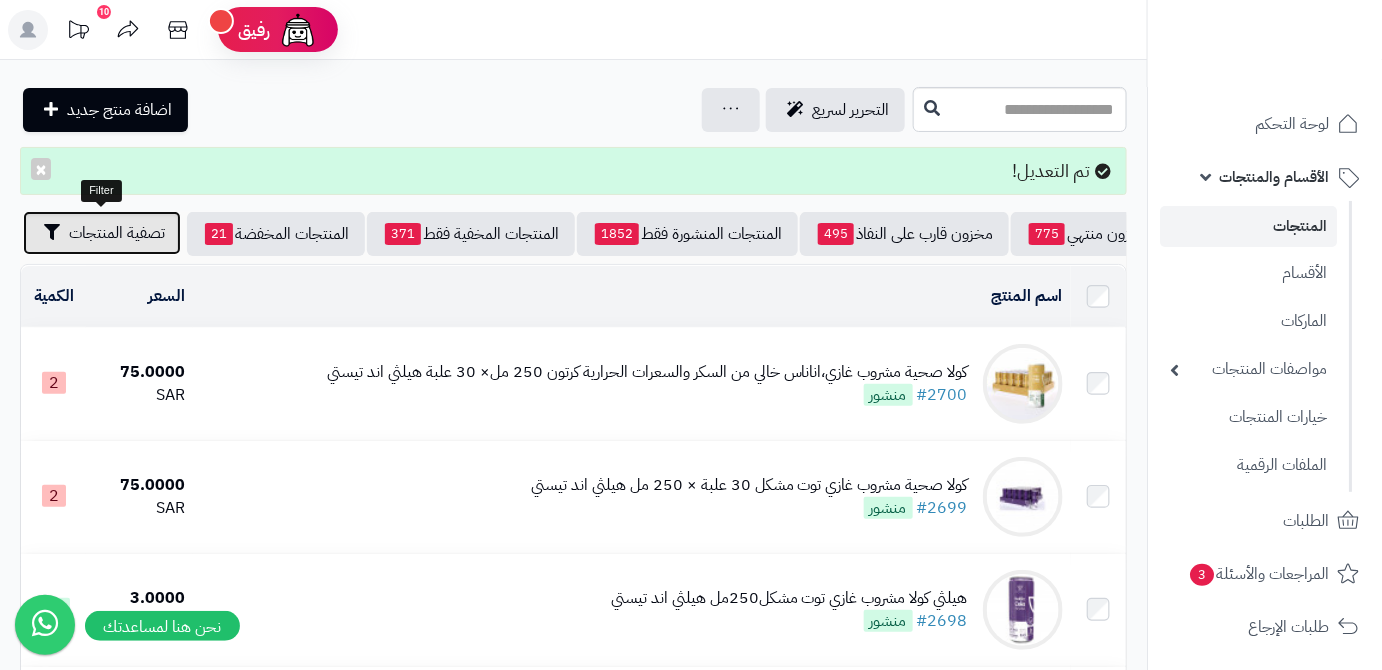 click on "تصفية المنتجات" at bounding box center [102, 233] 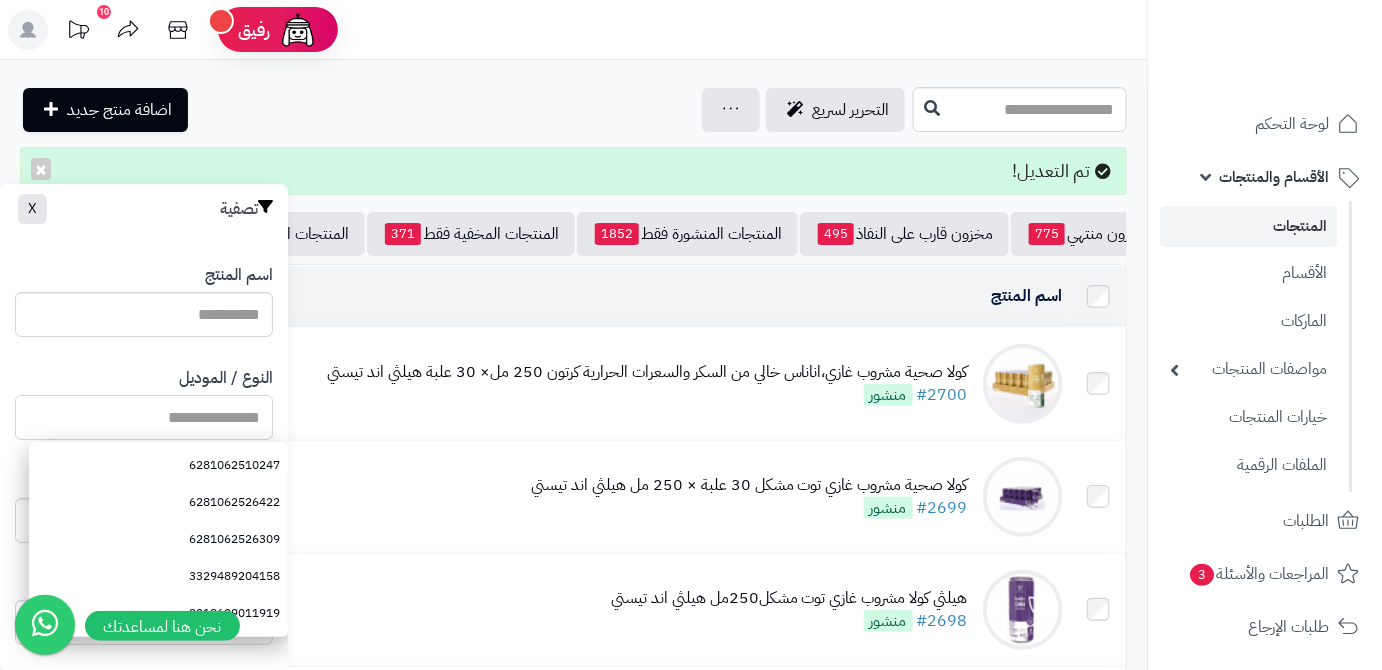 paste on "**********" 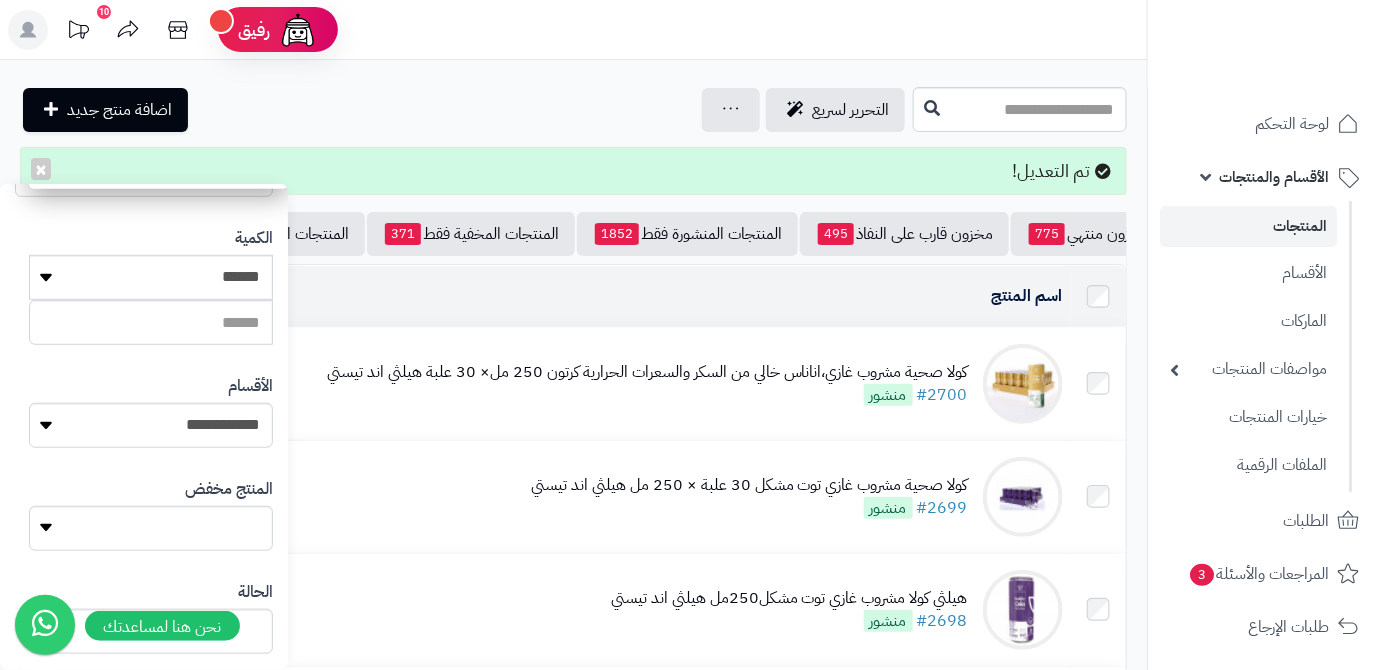 scroll, scrollTop: 552, scrollLeft: 0, axis: vertical 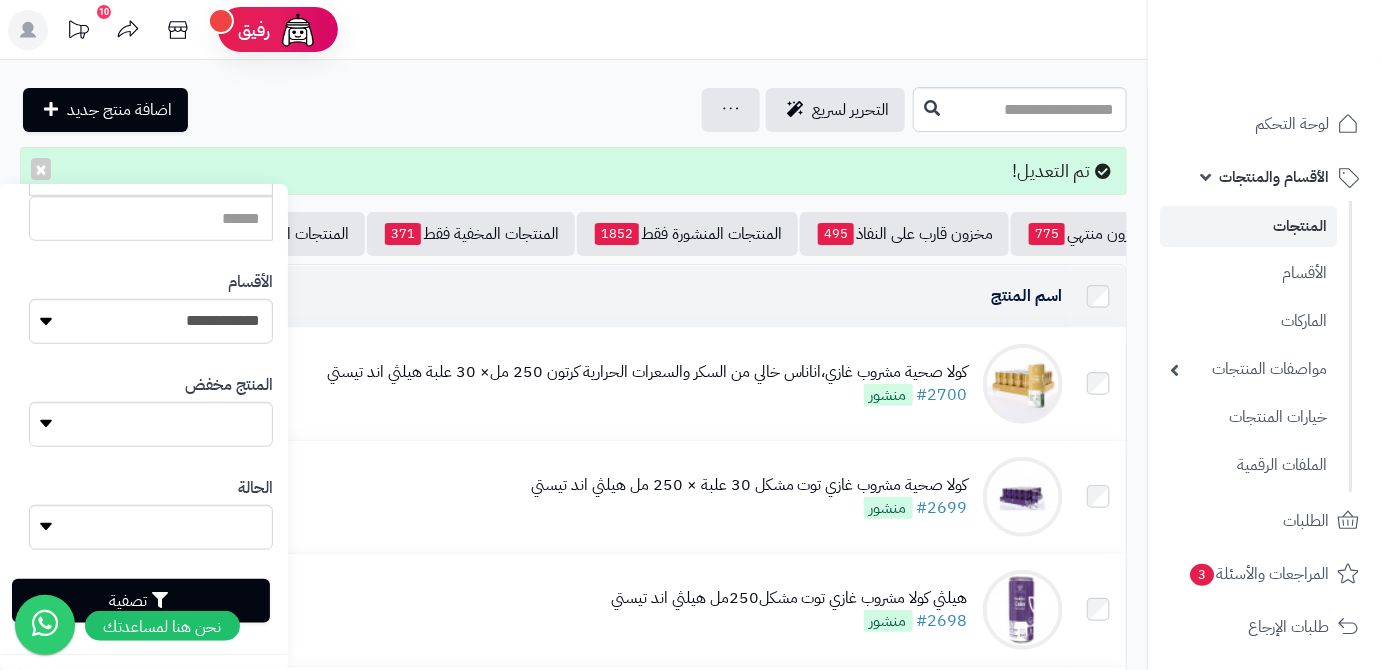 type on "**********" 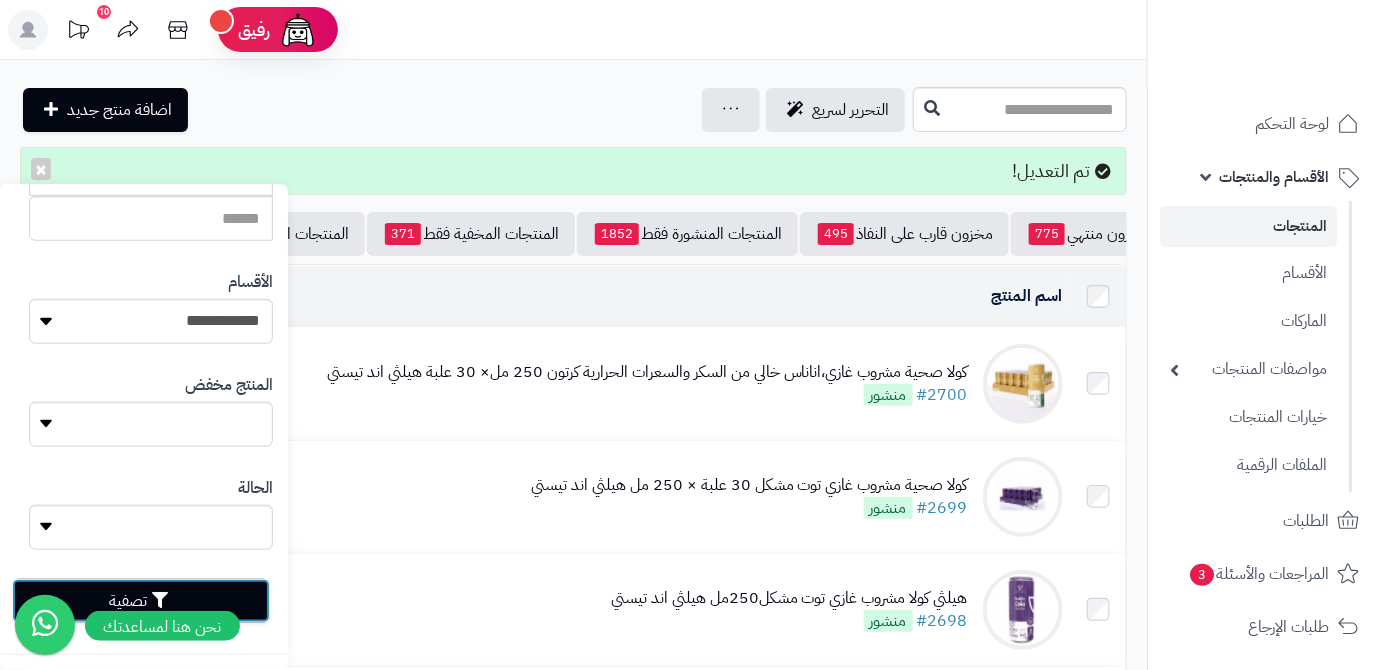 click on "تصفية" at bounding box center (141, 601) 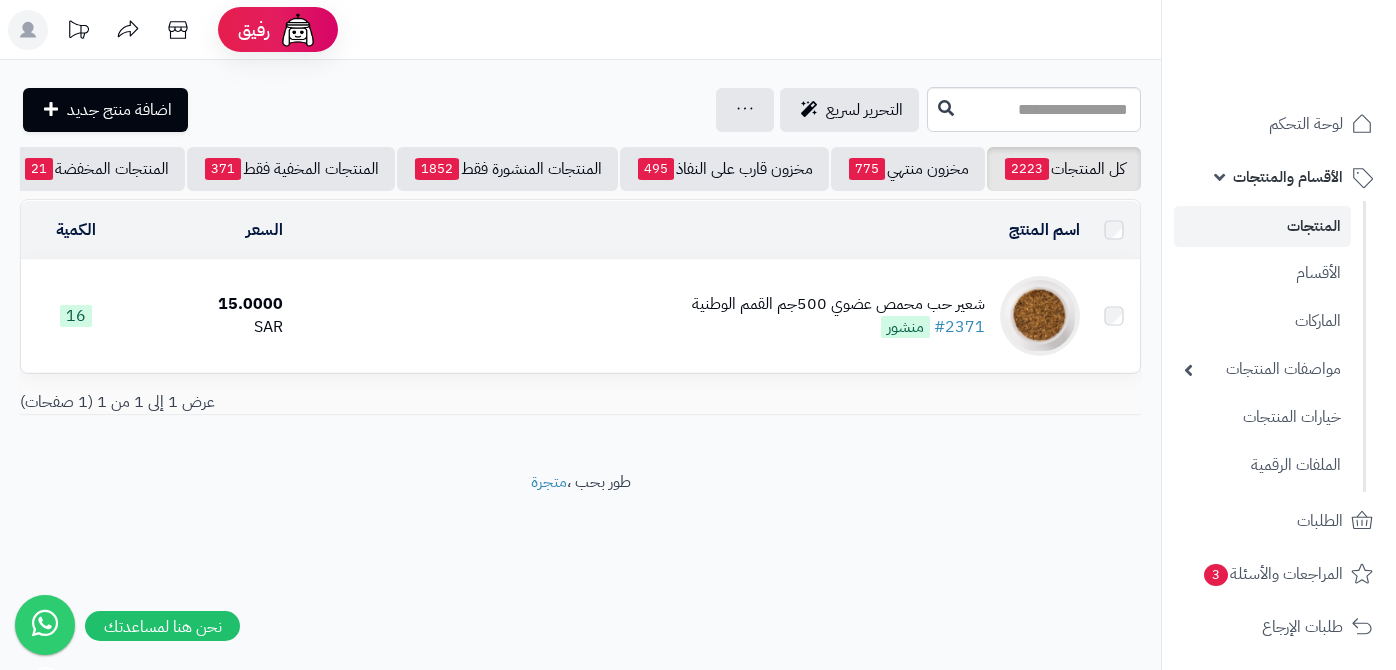 scroll, scrollTop: 0, scrollLeft: 0, axis: both 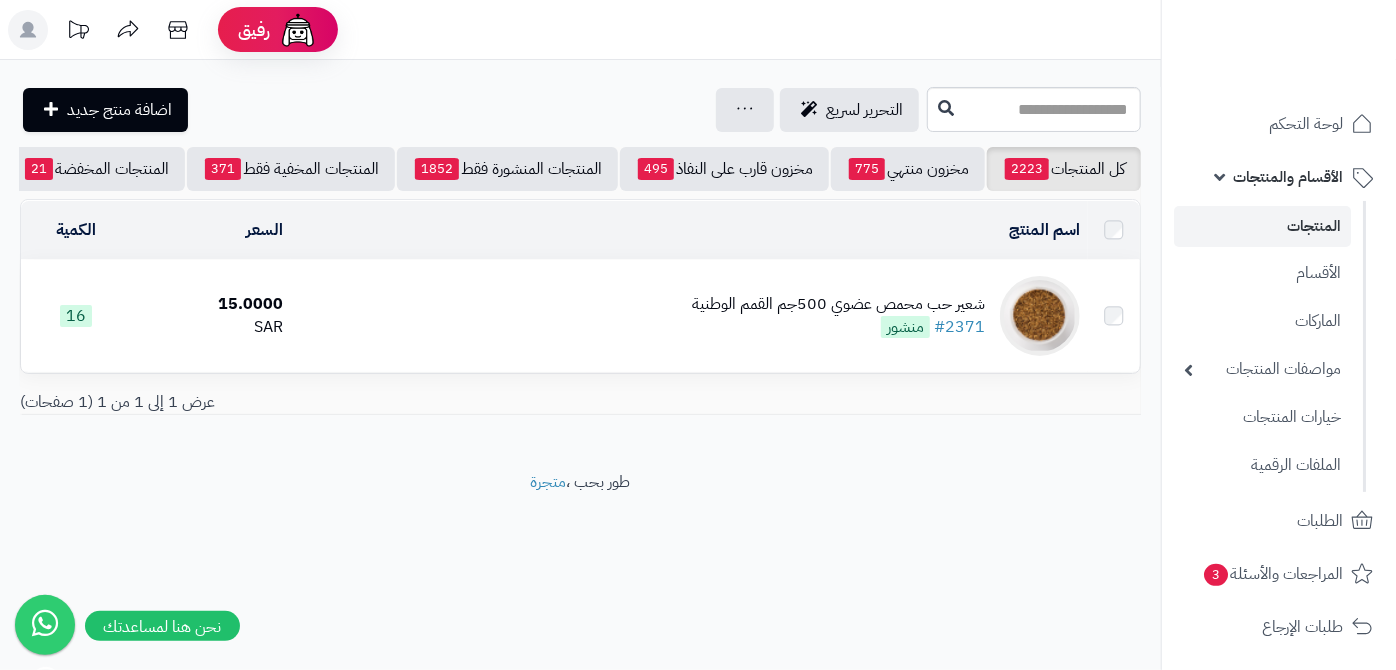 click on "شعير حب محمص عضوي 500جم القمم الوطنية" at bounding box center [838, 304] 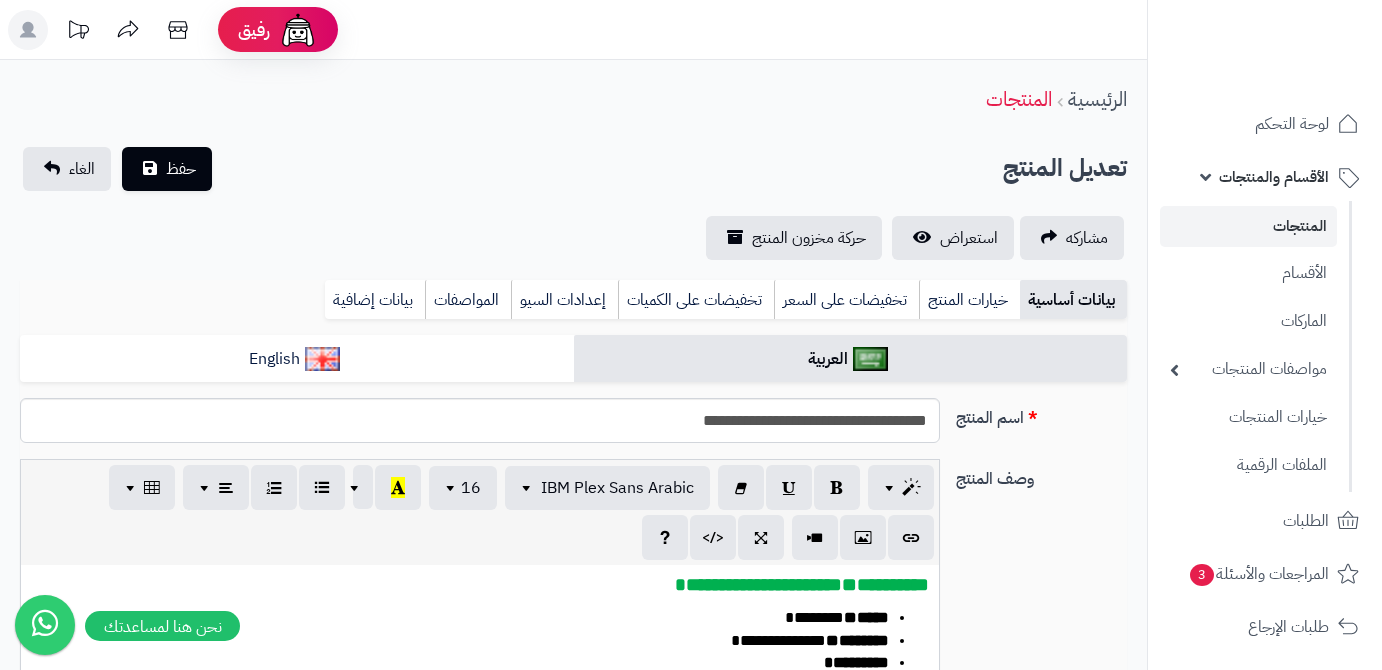 scroll, scrollTop: 0, scrollLeft: 0, axis: both 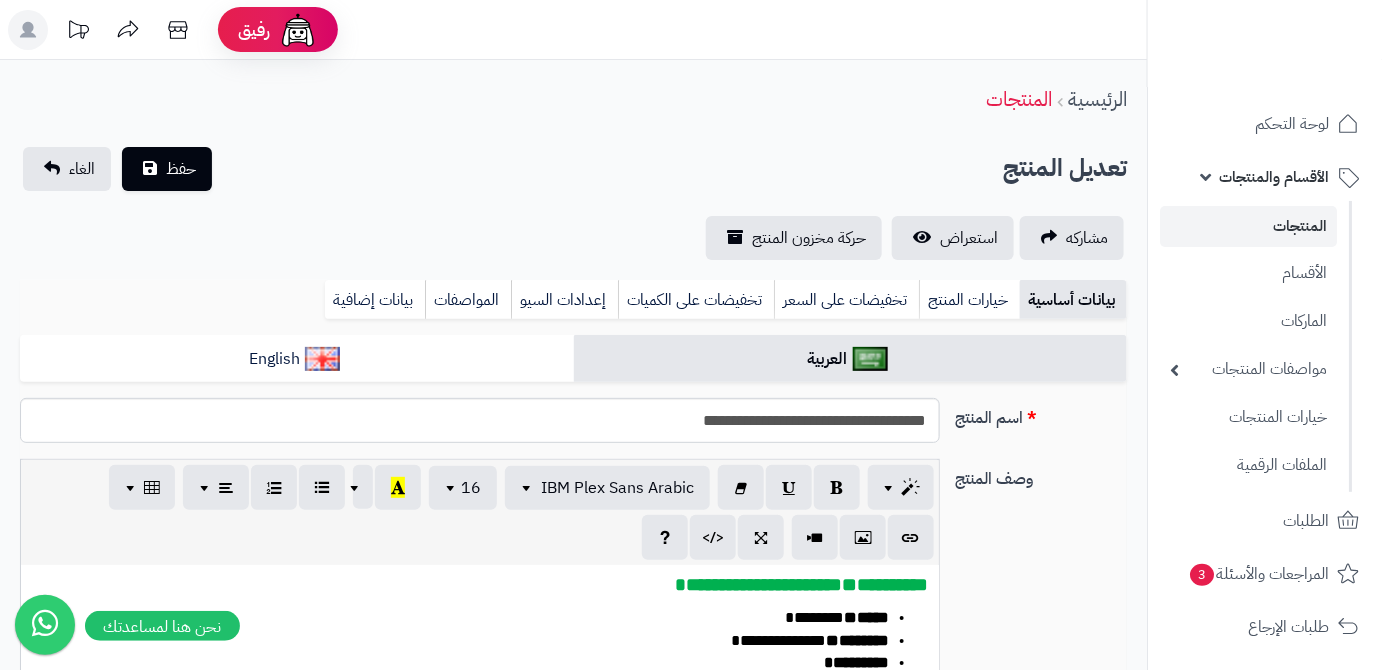 type on "*****" 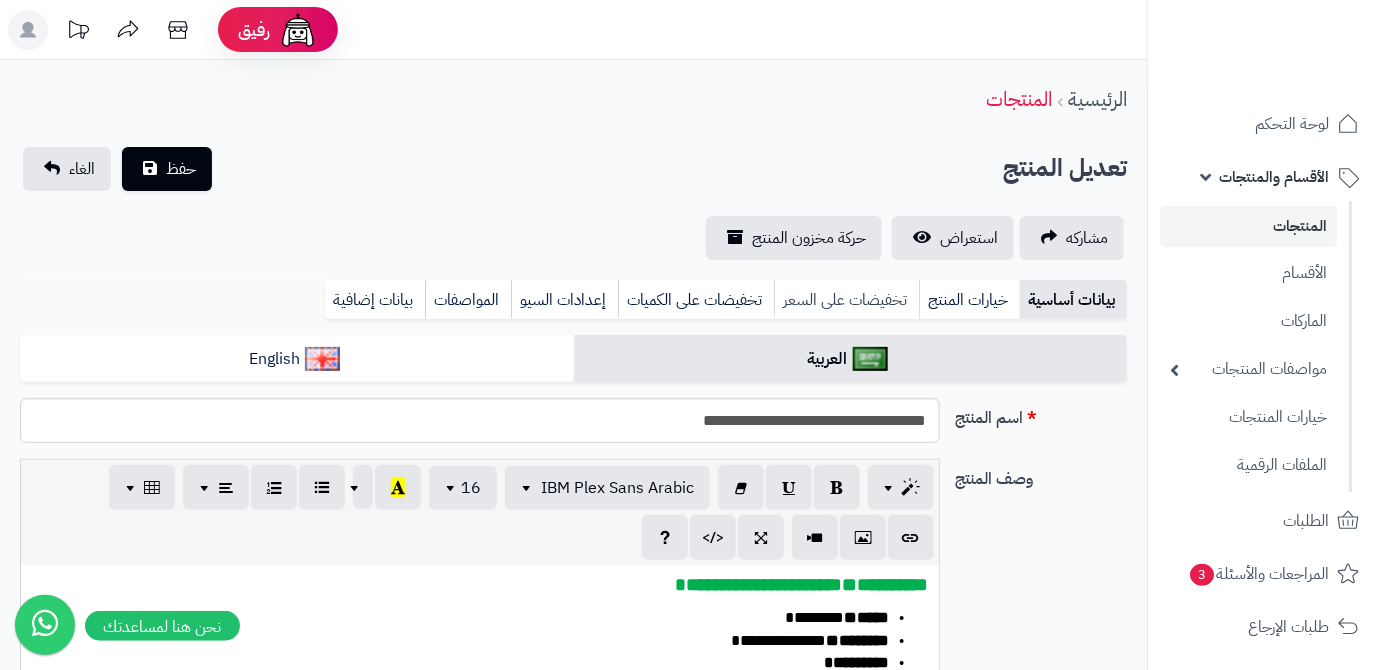click on "تخفيضات على السعر" at bounding box center [846, 300] 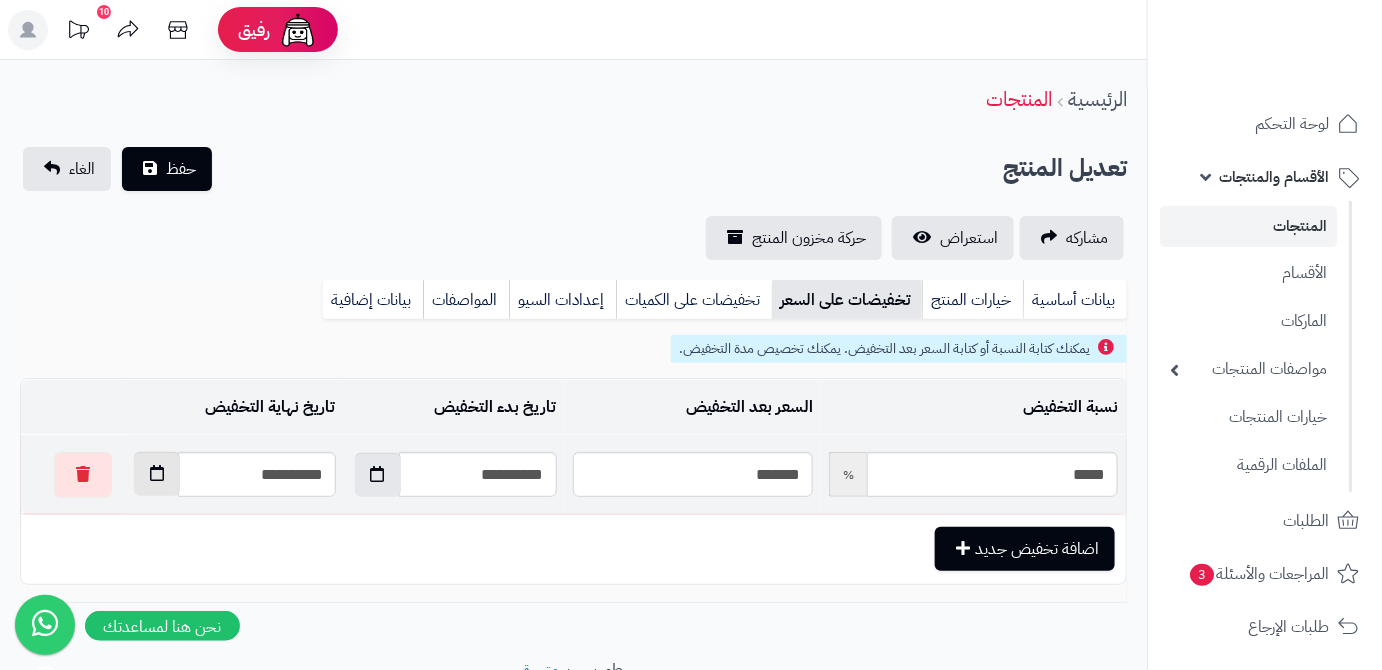click at bounding box center (157, 474) 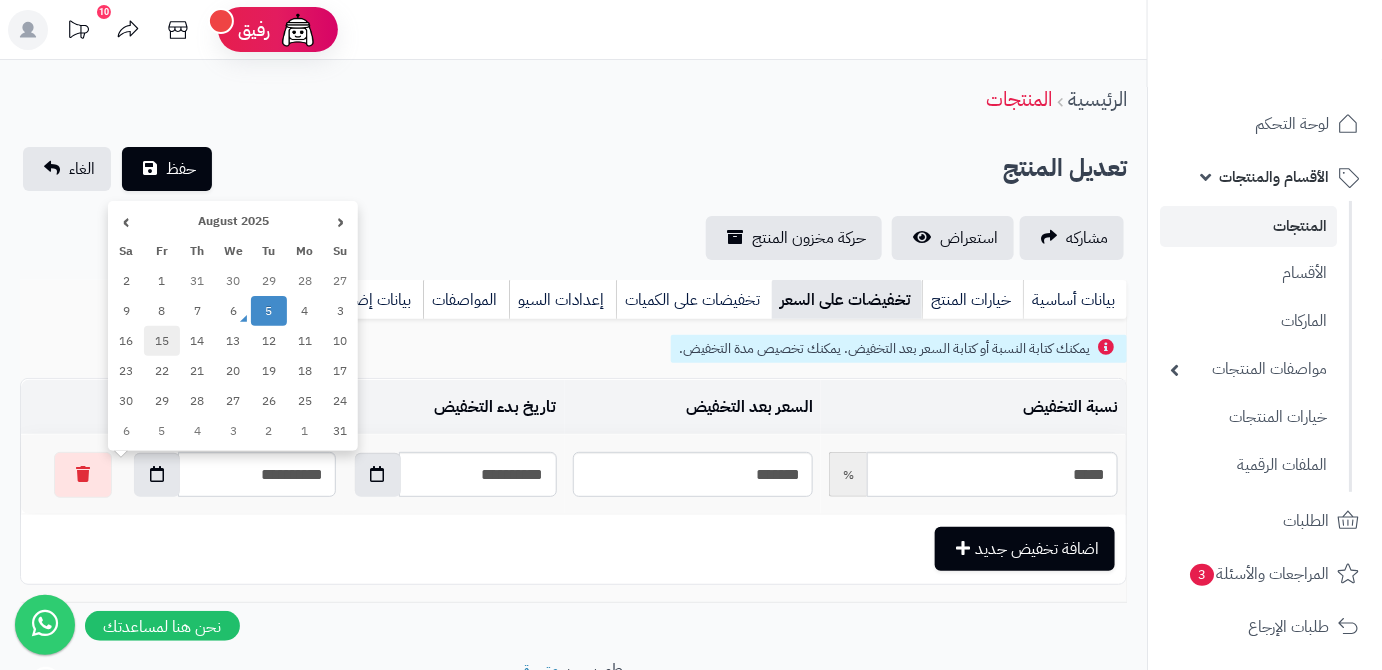 click on "15" at bounding box center [162, 341] 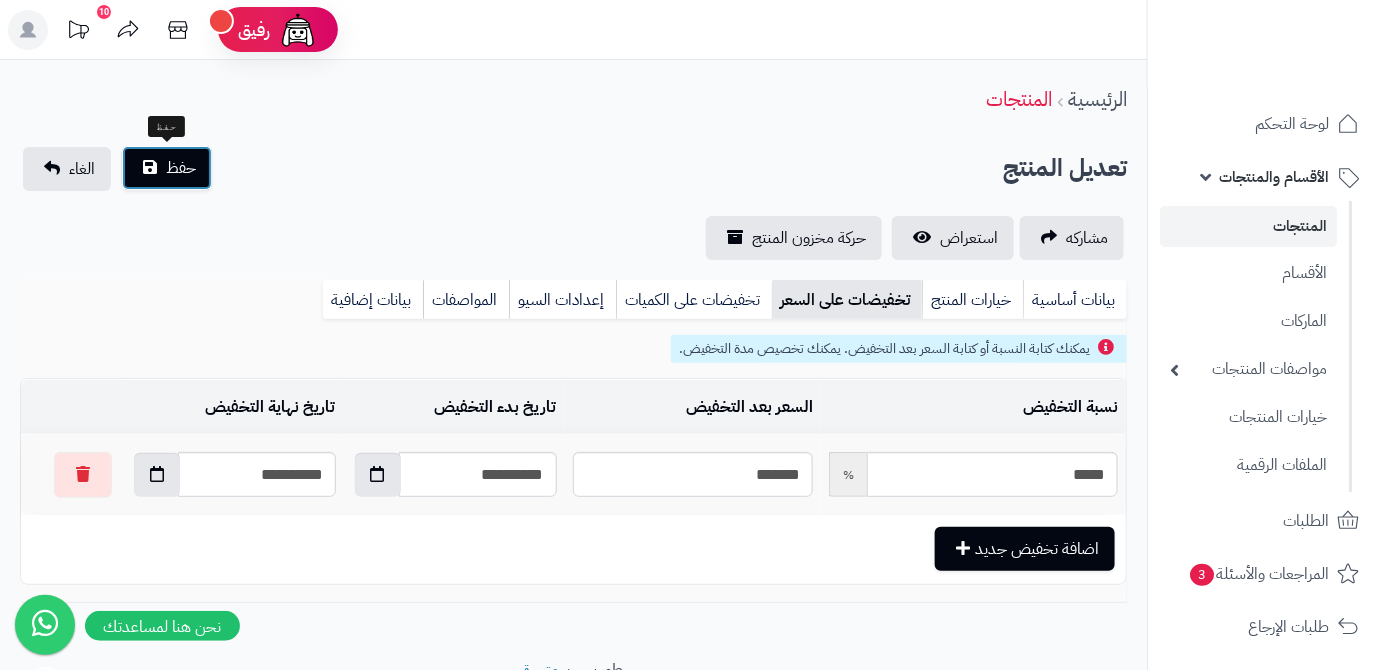 click on "حفظ" at bounding box center [167, 168] 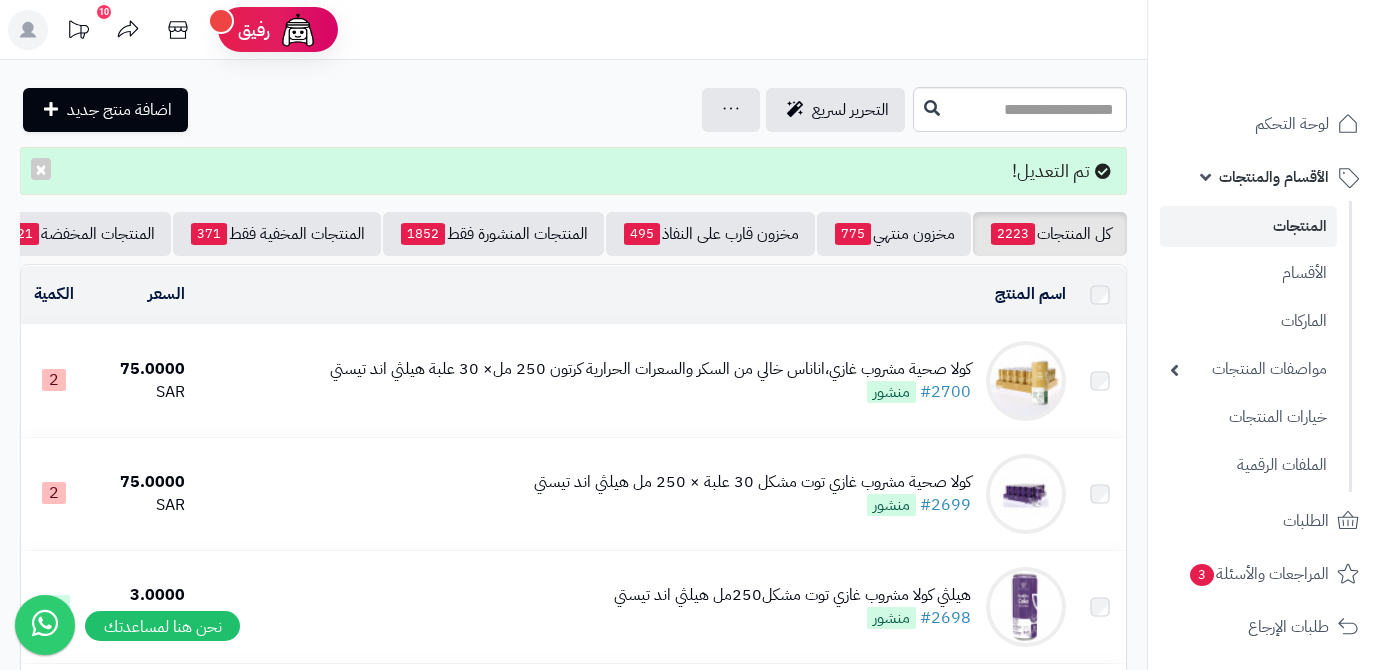 scroll, scrollTop: 0, scrollLeft: 0, axis: both 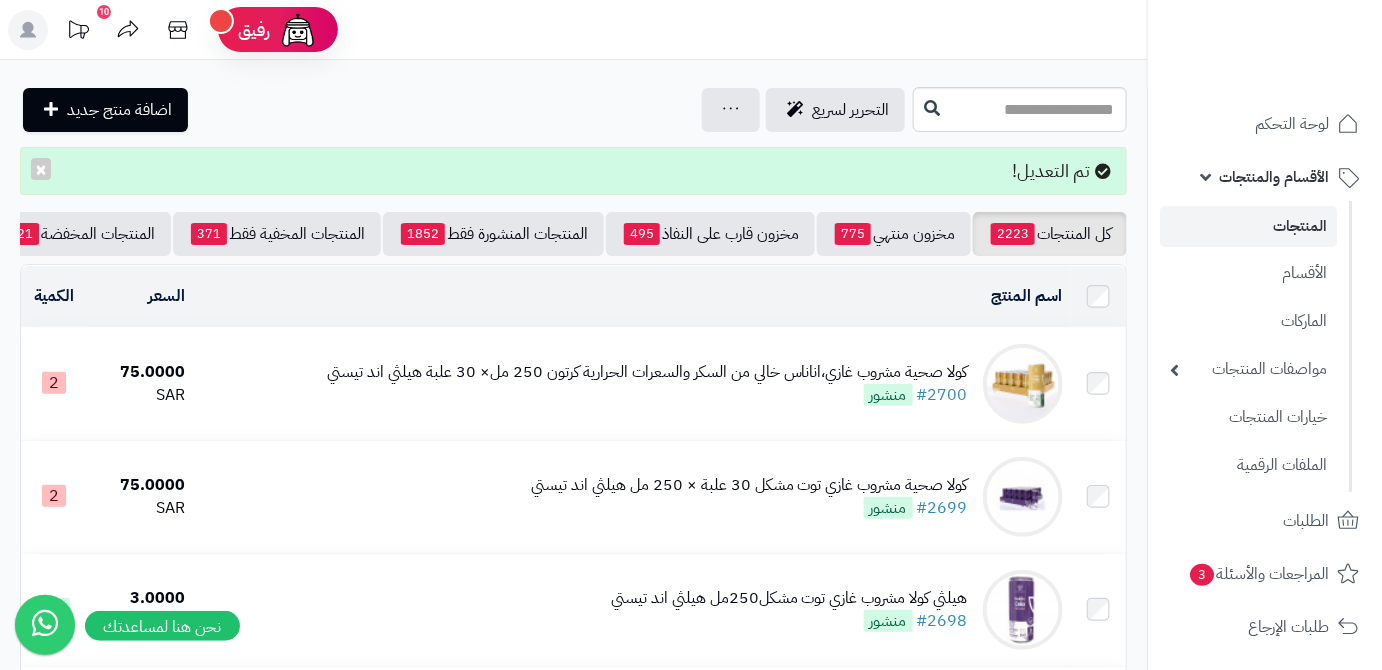 click on "كل المنتجات
2223
مخزون منتهي
775
مخزون قارب على النفاذ
495
المنتجات المنشورة فقط
1852
المنتجات المخفية فقط
371
المنتجات المخفضة
21
تصفية المنتجات
اسم المنتج المحدد:  0
نسخ
حذف                             السعر                          الكمية
كولا صحية مشروب غازي،اناناس خالي من السكر والسعرات الحرارية كرتون  250 مل× 30 علبة   هيلثي اند تيستي
#2700
منشور
75.0000 SAR                          2
كولا صحية  مشروب غازي توت مشكل 30 علبة × 250 مل هيلثي اند تيستي
#2699
منشور
75.0000 SAR                          2
30" at bounding box center (573, 1974) 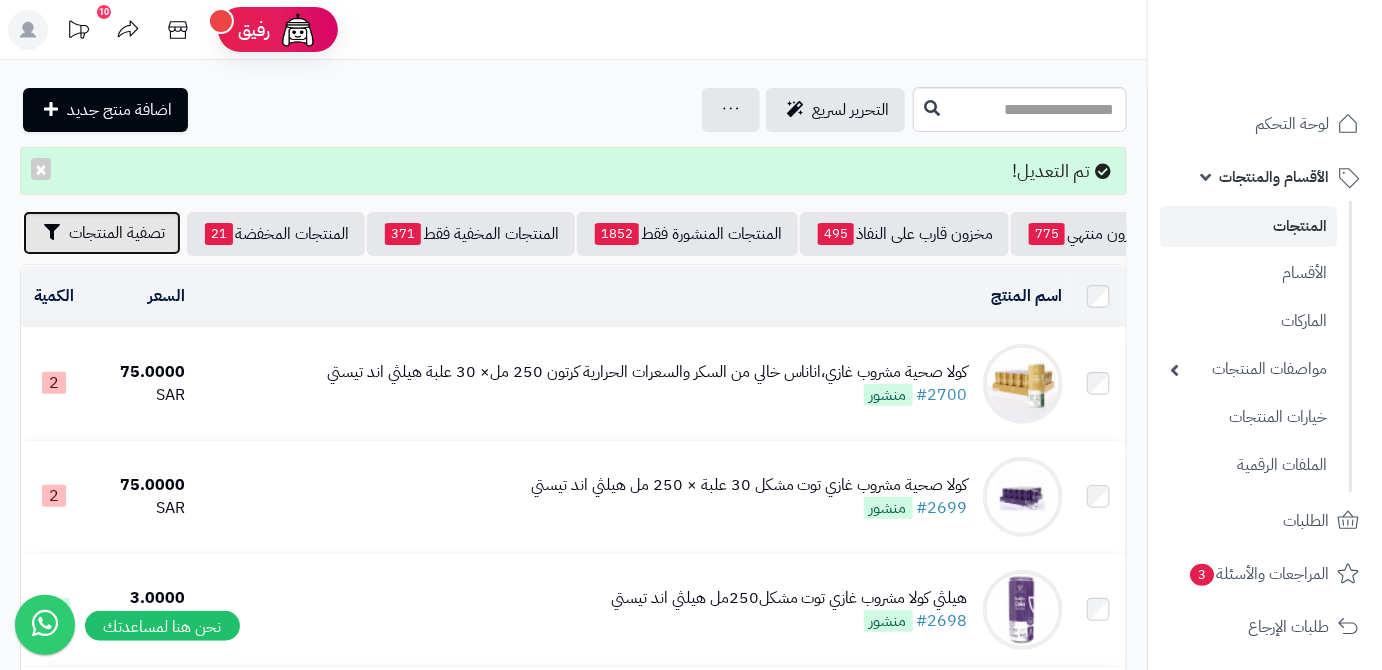 click on "تصفية المنتجات" at bounding box center [117, 233] 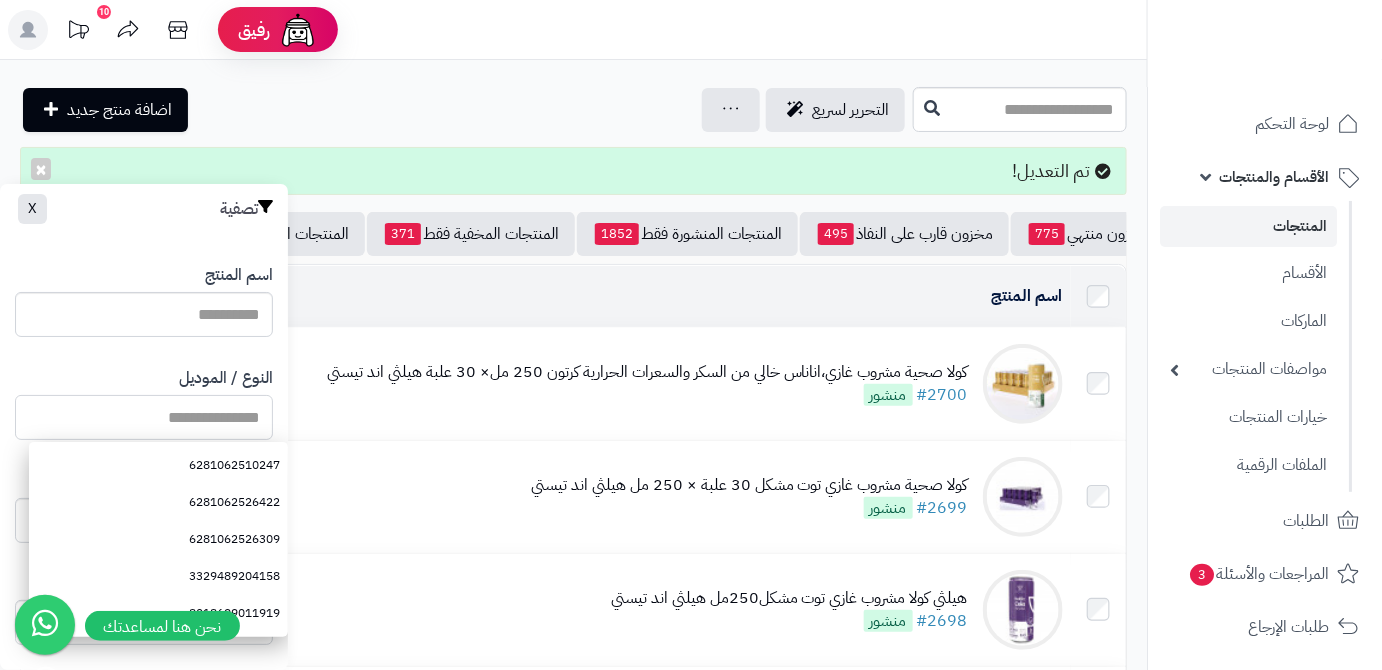 paste on "**********" 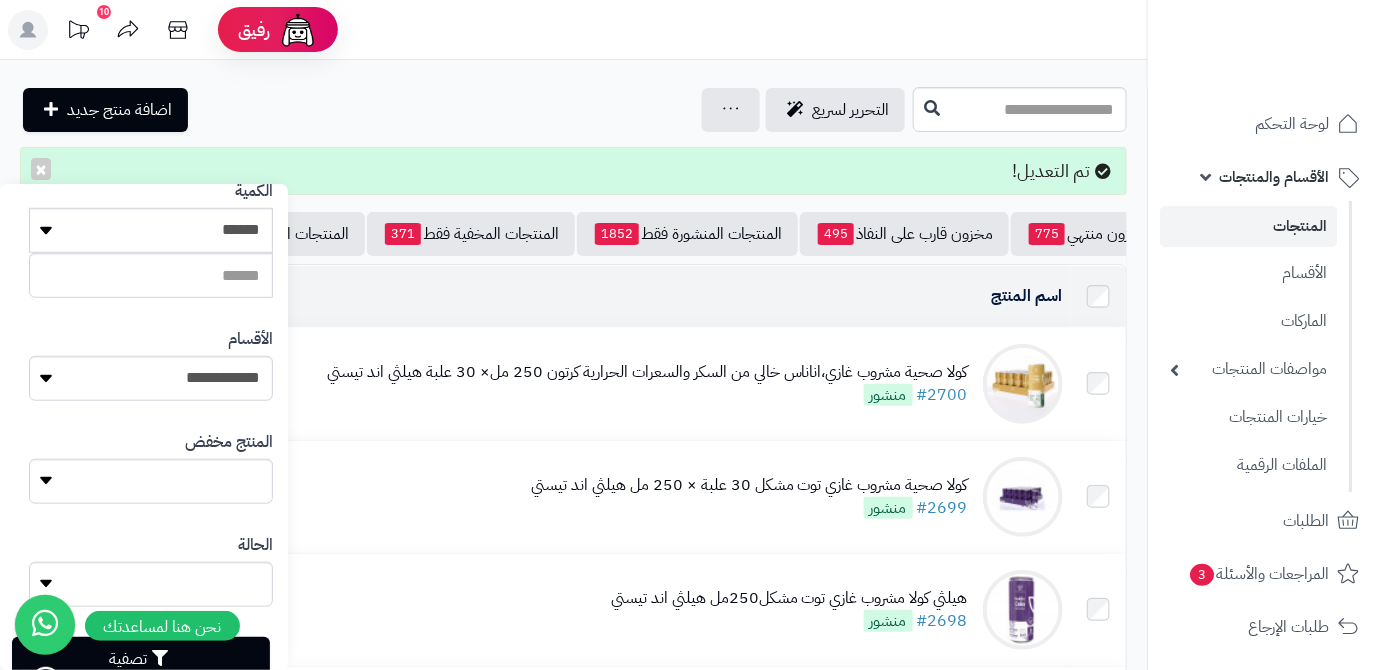 scroll, scrollTop: 552, scrollLeft: 0, axis: vertical 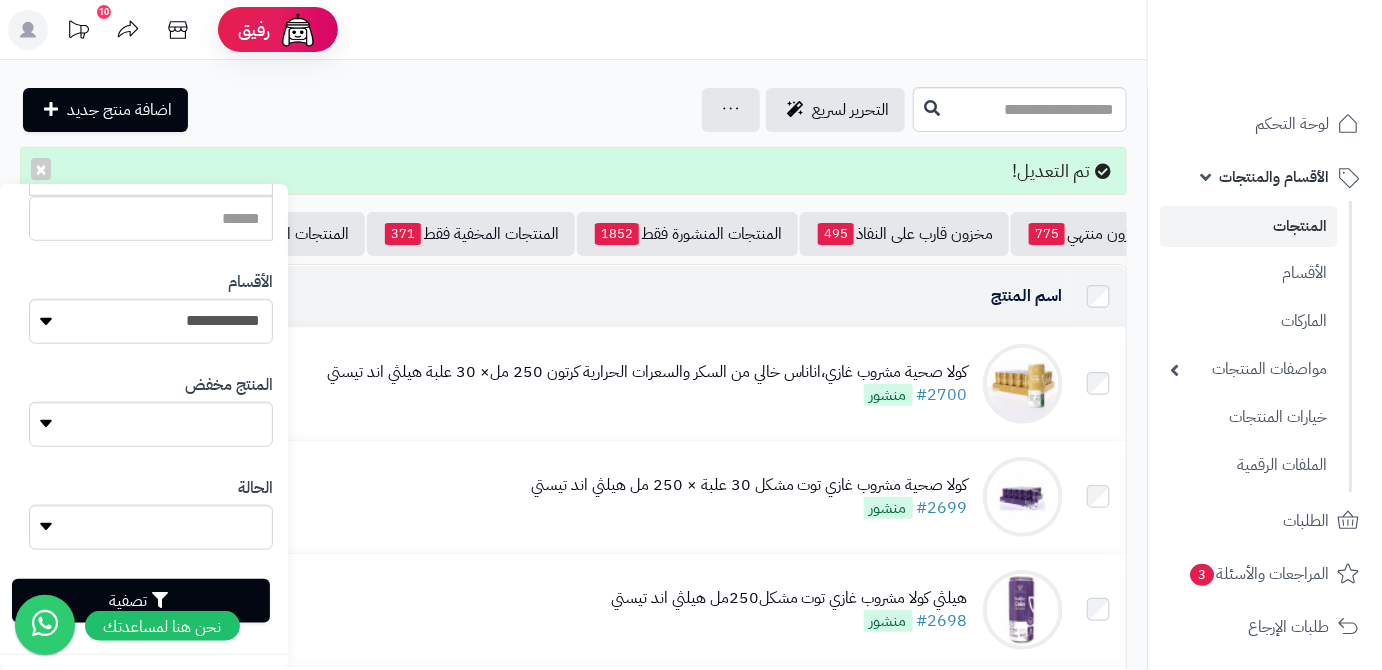 type on "**********" 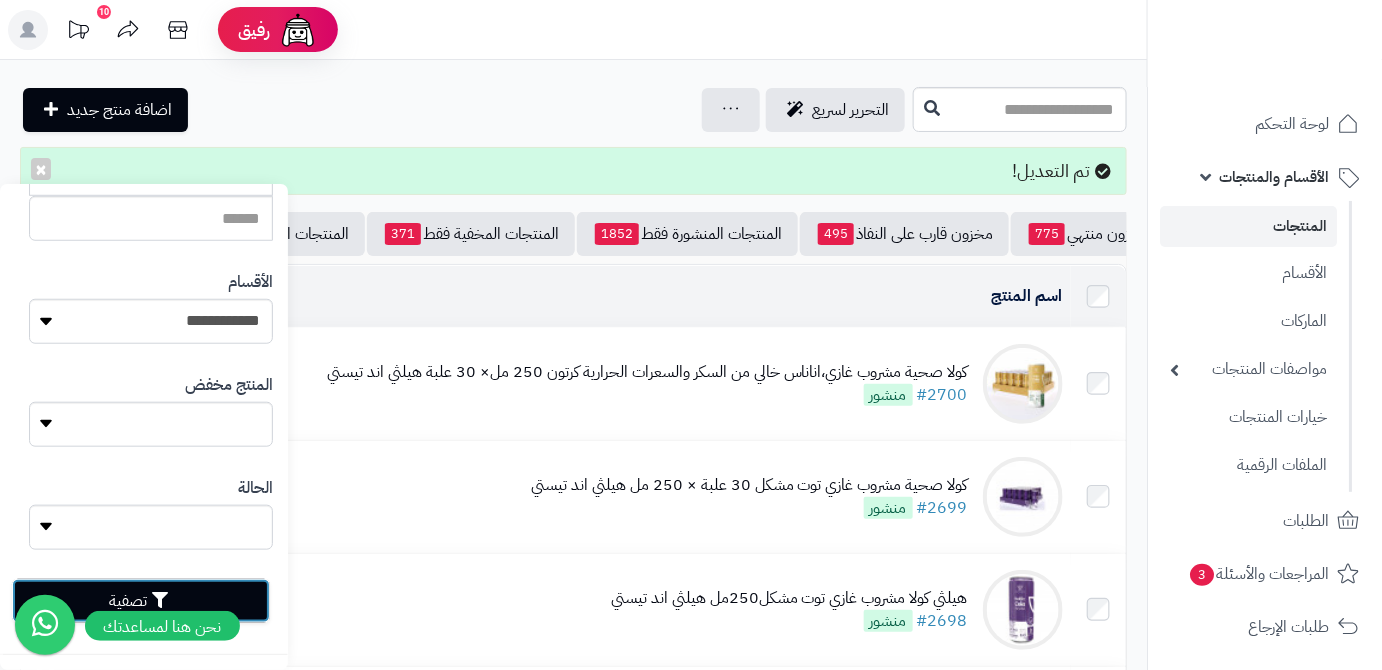 click on "تصفية" at bounding box center [141, 601] 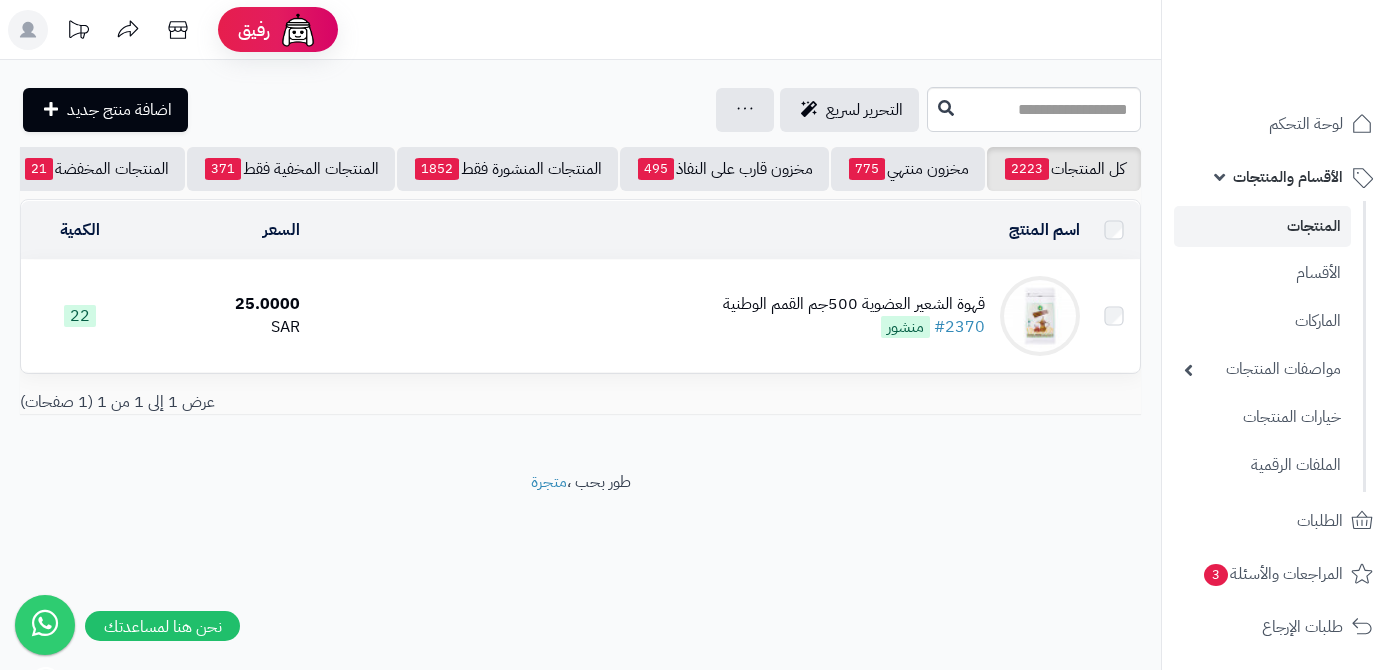 scroll, scrollTop: 0, scrollLeft: 0, axis: both 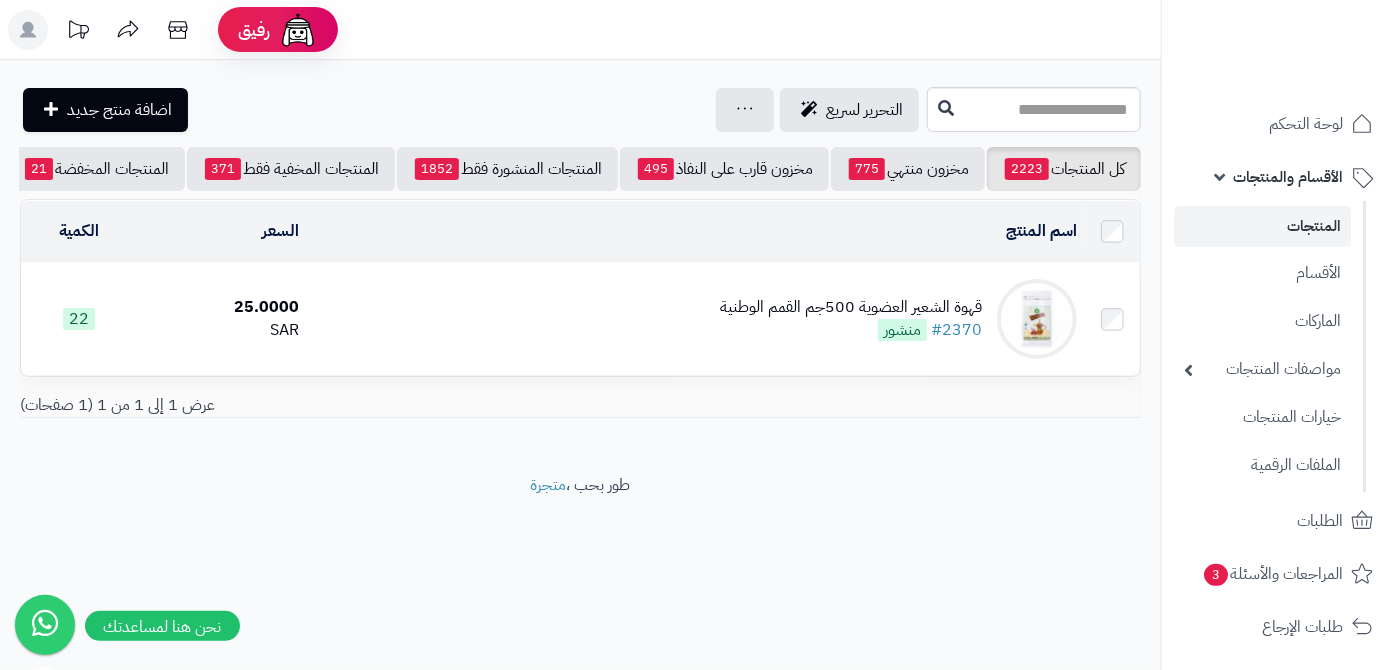 click on "قهوة الشعير العضوية 500جم القمم الوطنية
#2370
منشور" at bounding box center [851, 319] 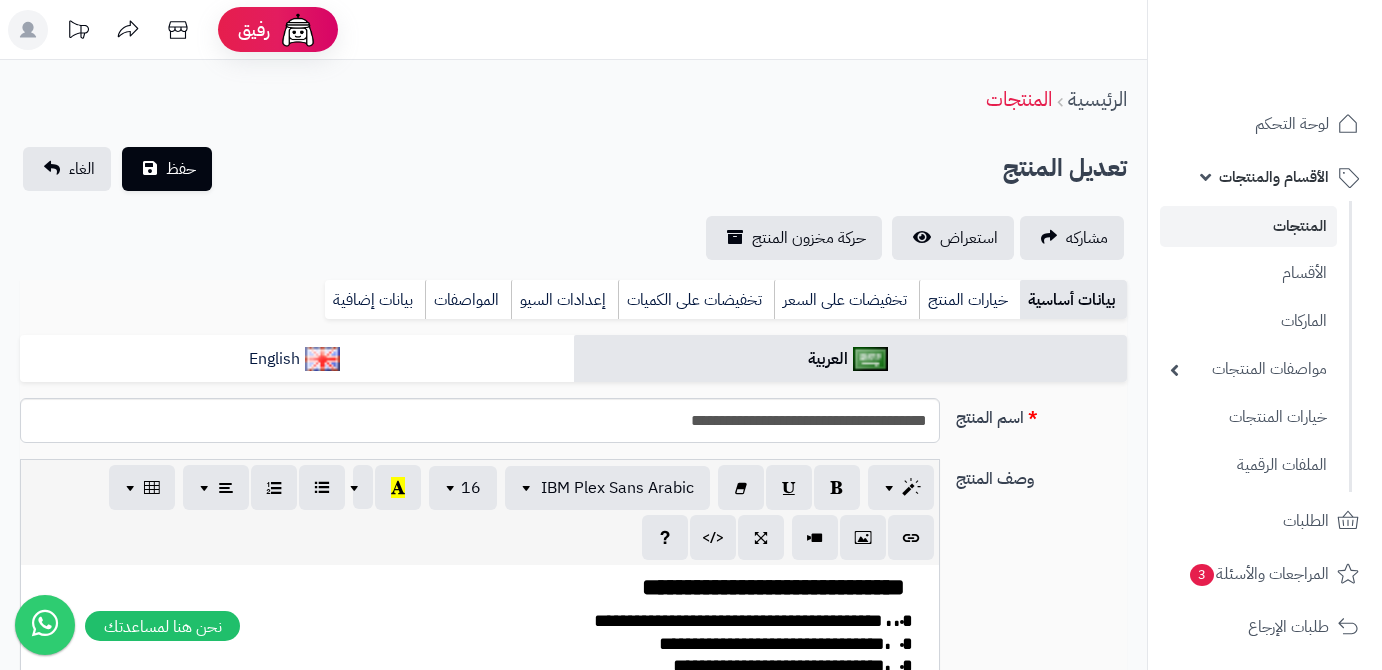 scroll, scrollTop: 0, scrollLeft: 0, axis: both 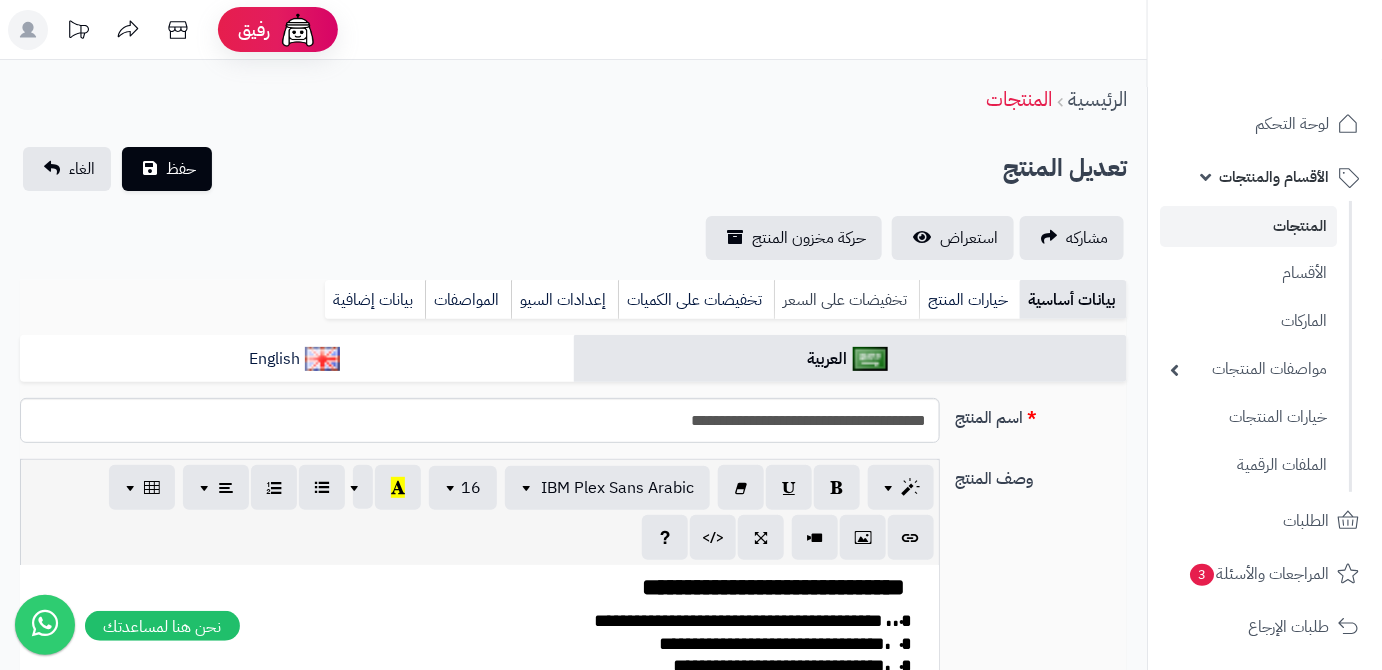 click on "تخفيضات على السعر" at bounding box center (846, 300) 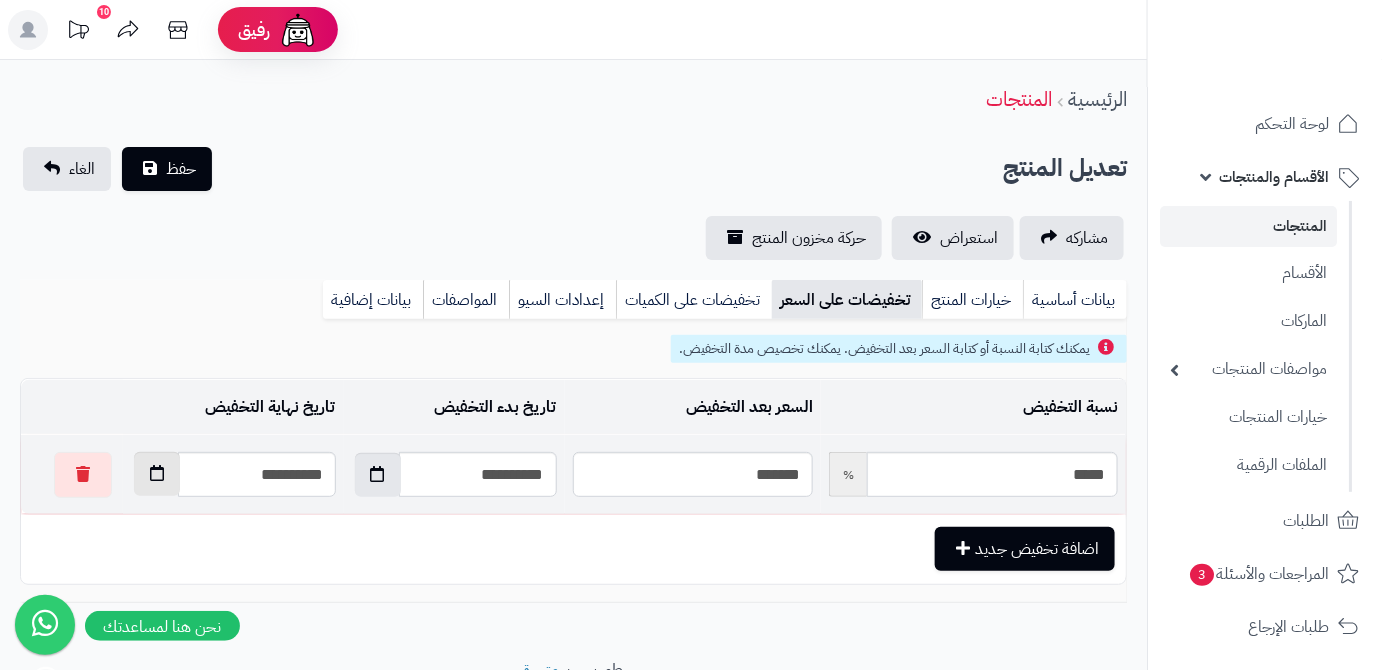 click at bounding box center [157, 474] 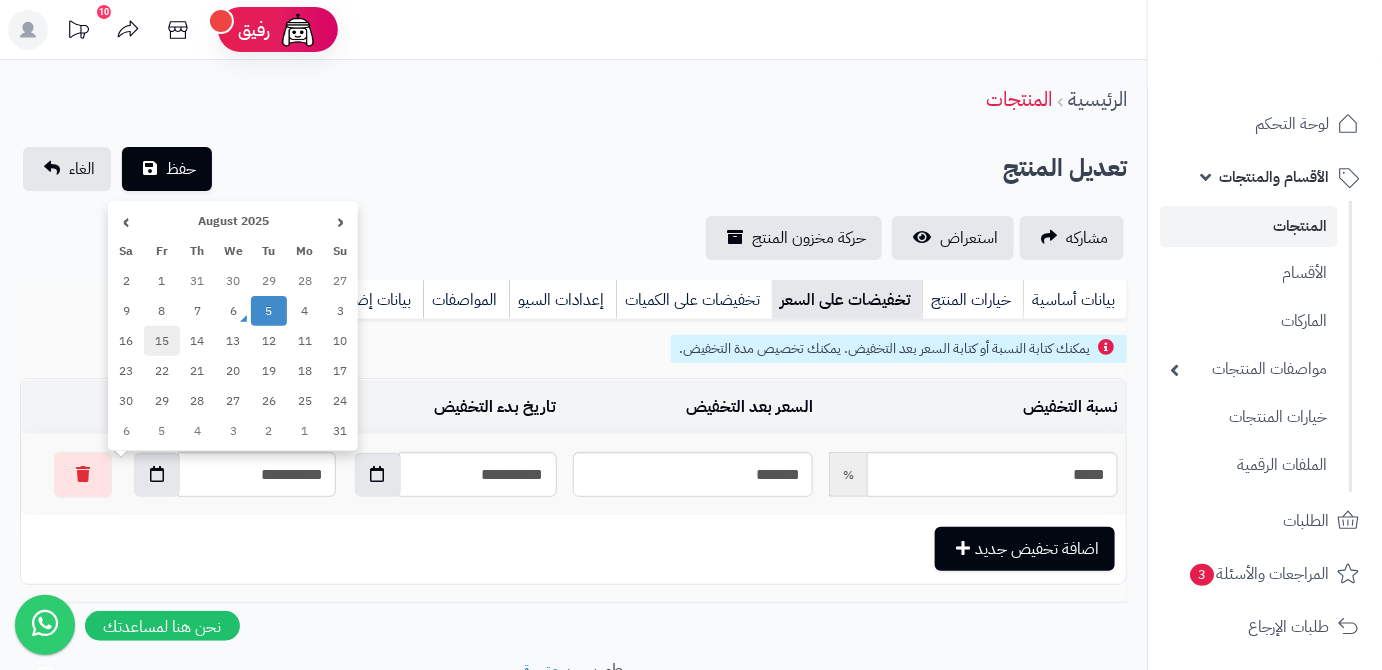 click on "15" at bounding box center [162, 341] 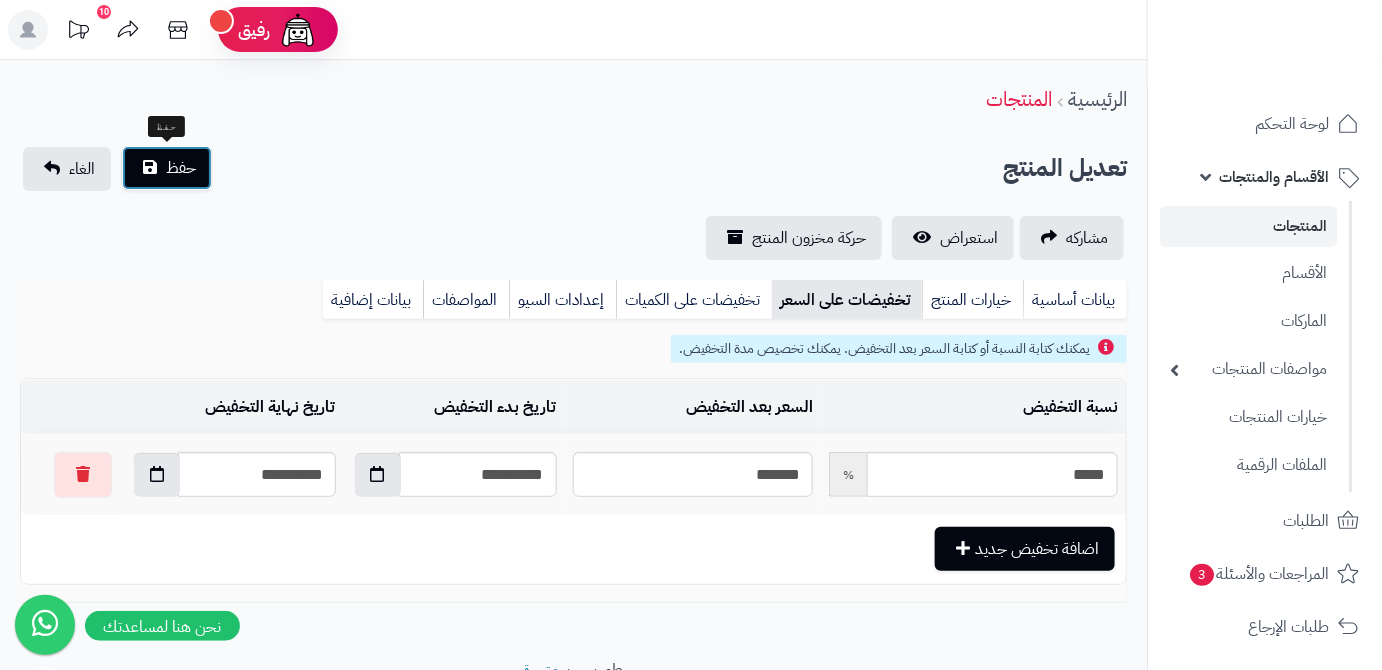 click on "حفظ" at bounding box center [181, 168] 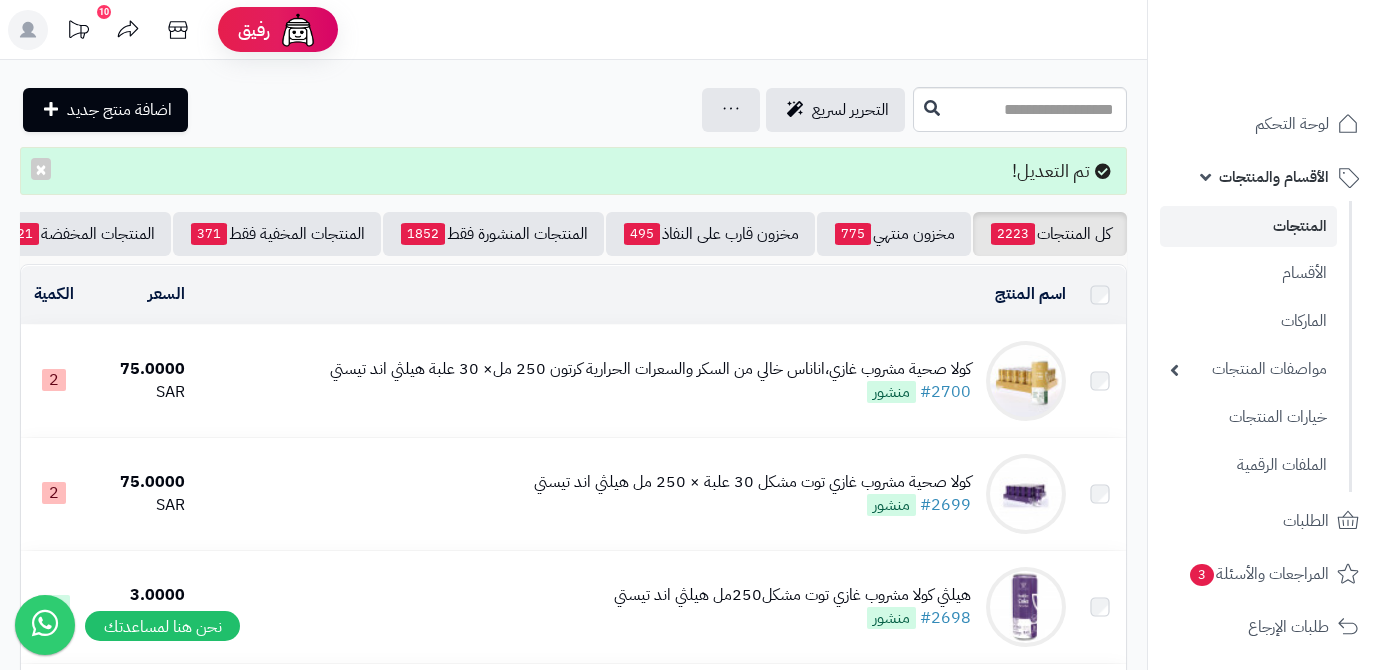 scroll, scrollTop: 0, scrollLeft: 0, axis: both 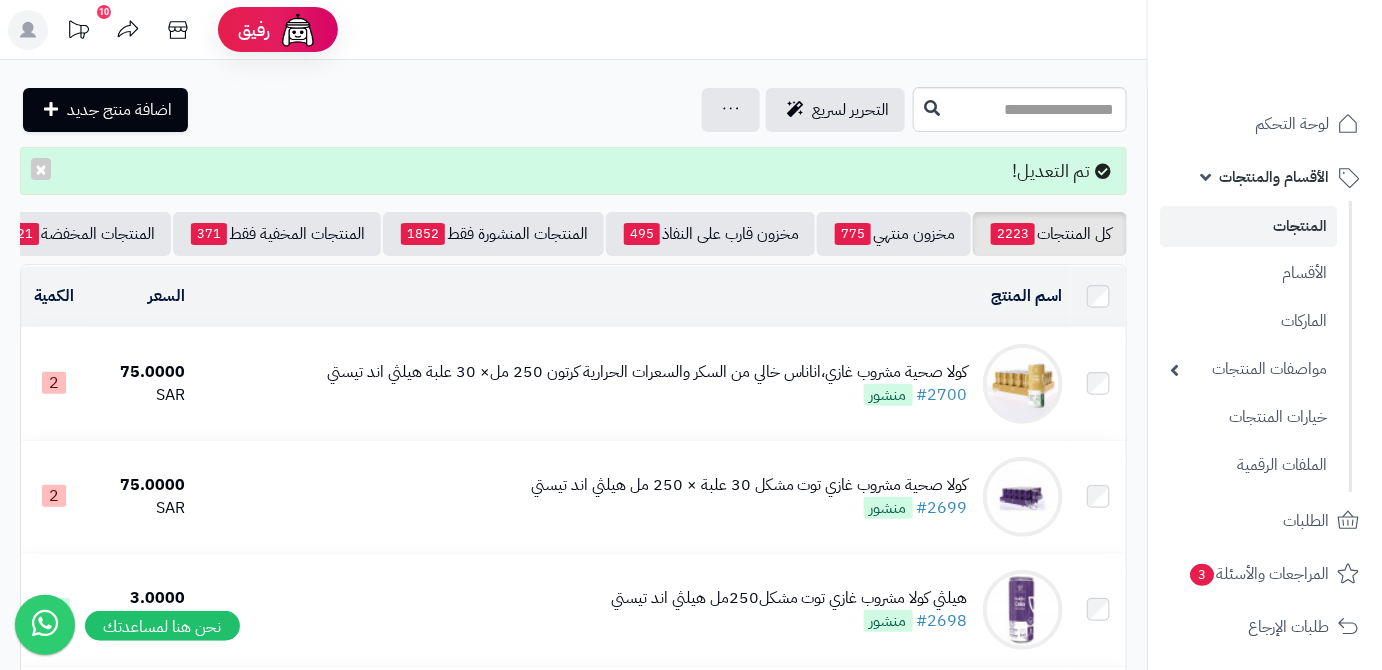 click on "كل المنتجات
2223
مخزون منتهي
775
مخزون قارب على النفاذ
495
المنتجات المنشورة فقط
1852
المنتجات المخفية فقط
371
المنتجات المخفضة
21
تصفية المنتجات
اسم المنتج المحدد:  [ID]
نسخ
حذف                             السعر                          الكمية
كولا صحية مشروب غازي،اناناس خالي من السكر والسعرات الحرارية كرتون  250 مل× 30 علبة   هيلثي اند تيستي
#[ID]
منشور
75.0000 SAR                          2
كولا صحية  مشروب غازي توت مشكل 30 علبة × 250 مل هيلثي اند تيستي
#[ID]
منشور
75.0000 SAR                          2
30" at bounding box center [573, 1974] 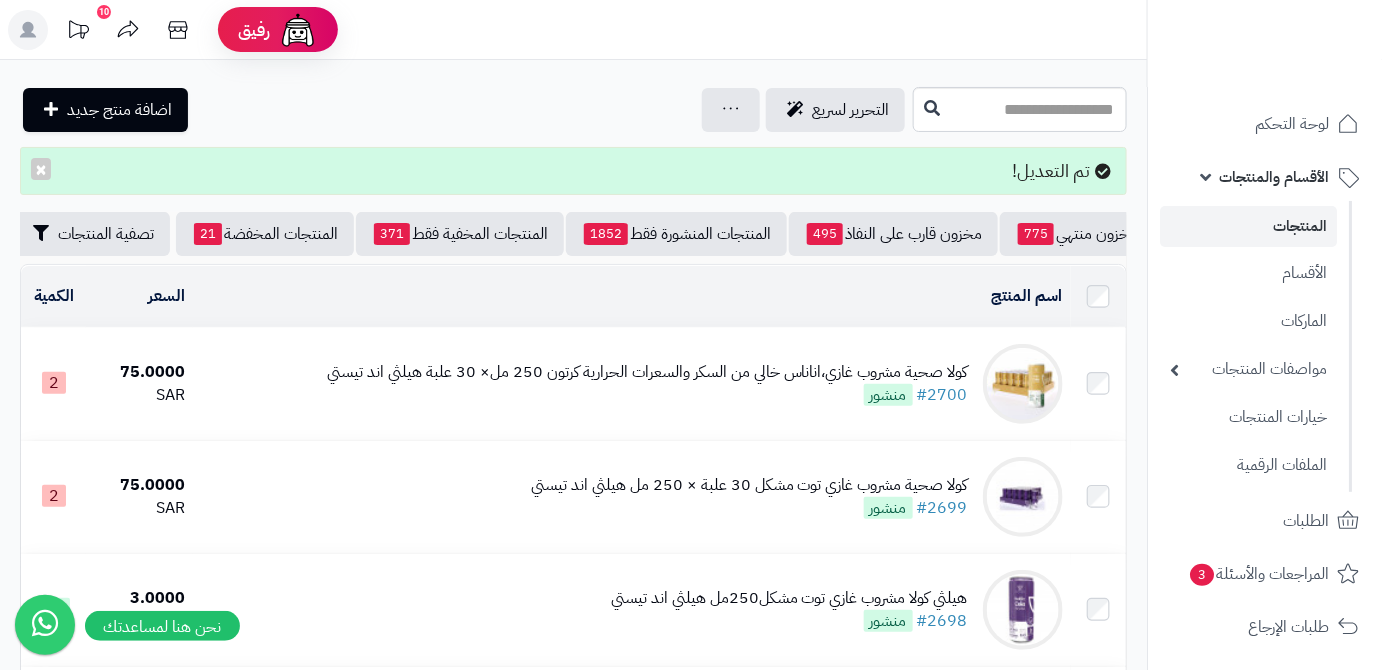 scroll, scrollTop: 0, scrollLeft: -211, axis: horizontal 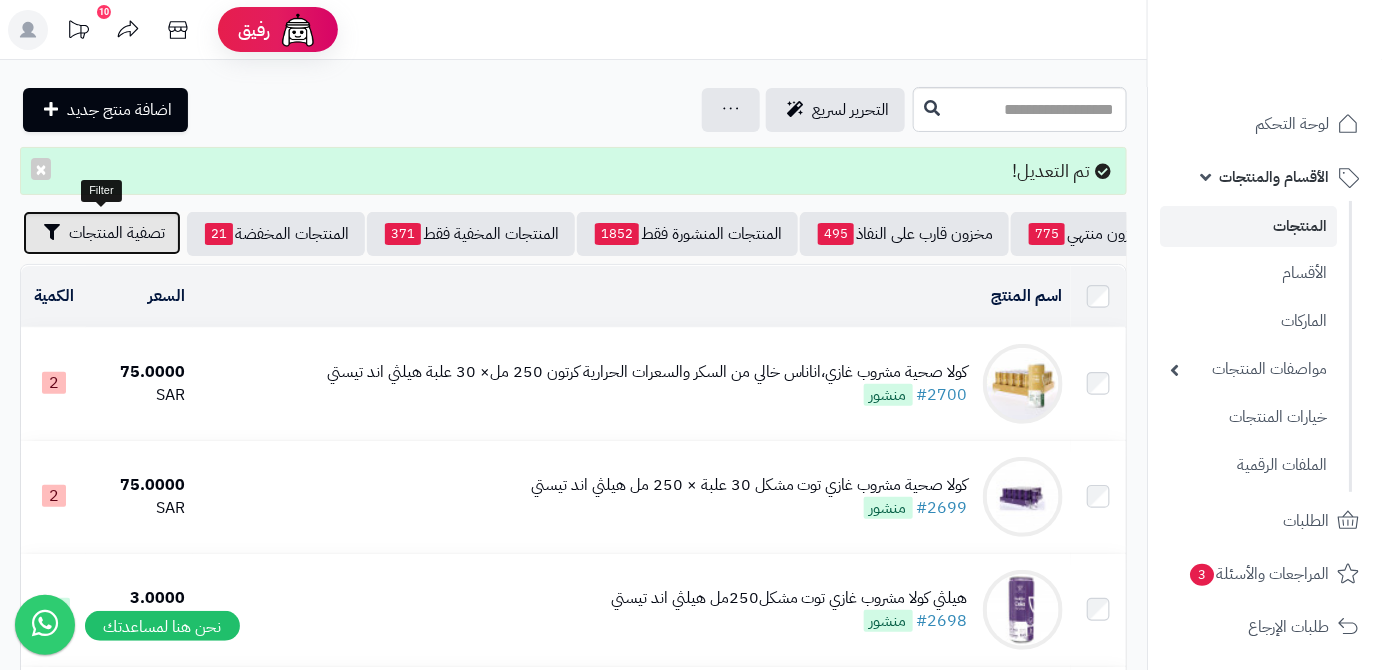 click on "تصفية المنتجات" at bounding box center (117, 233) 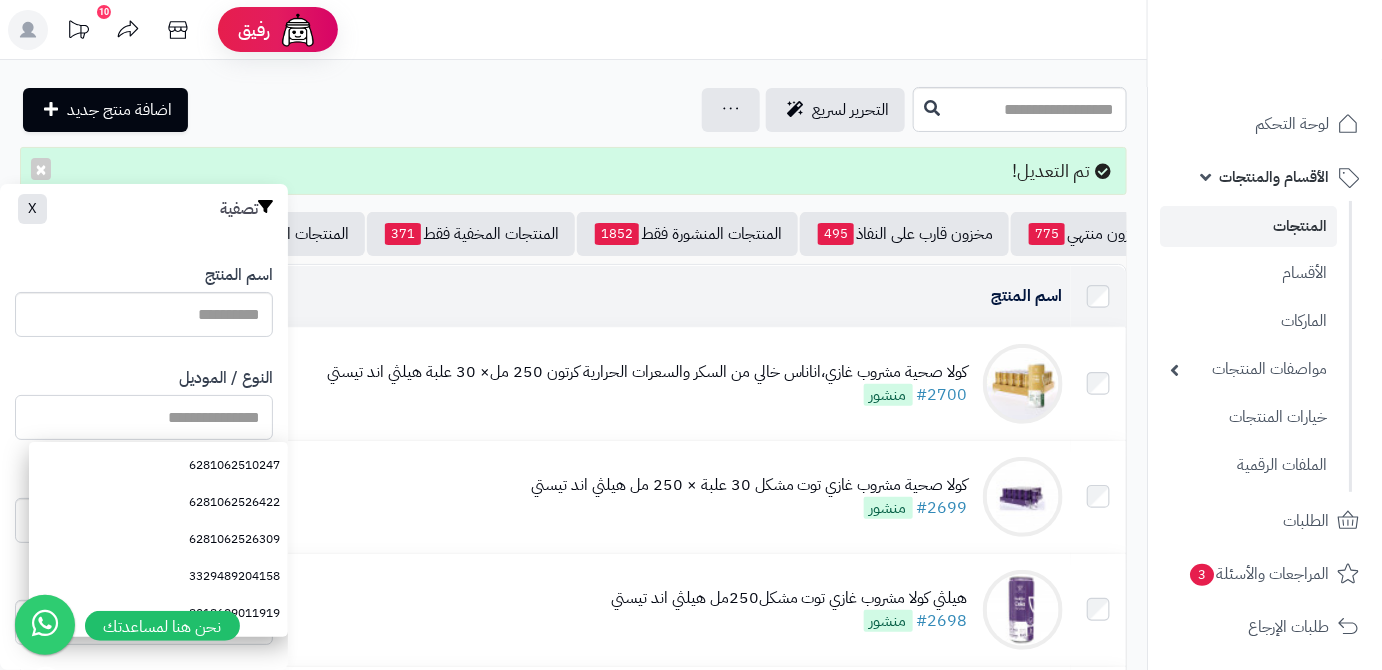 paste on "**********" 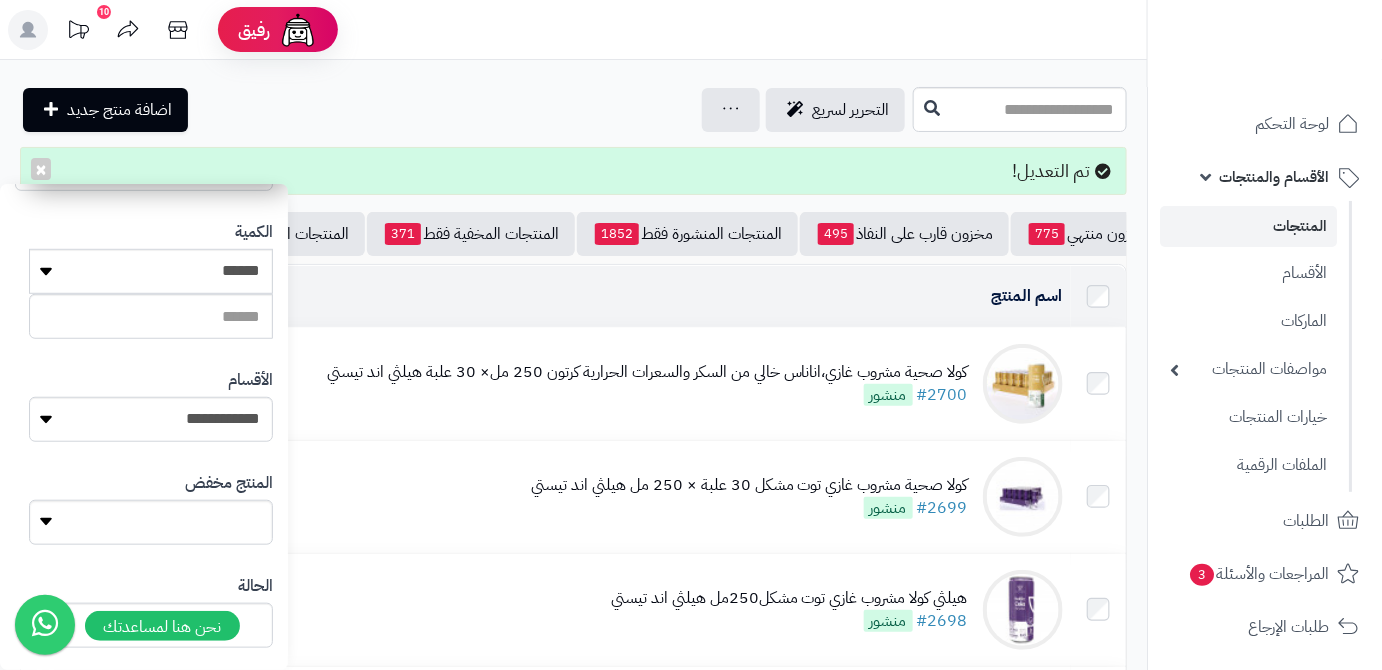 scroll, scrollTop: 552, scrollLeft: 0, axis: vertical 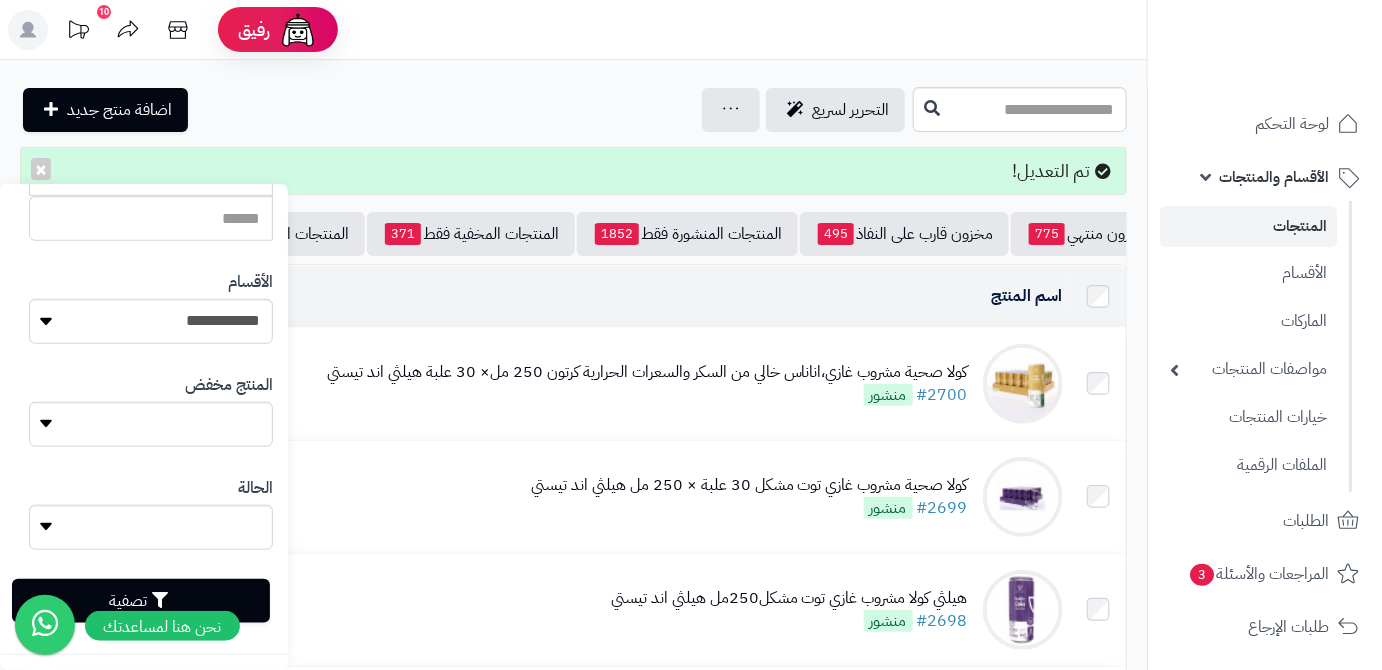 type on "**********" 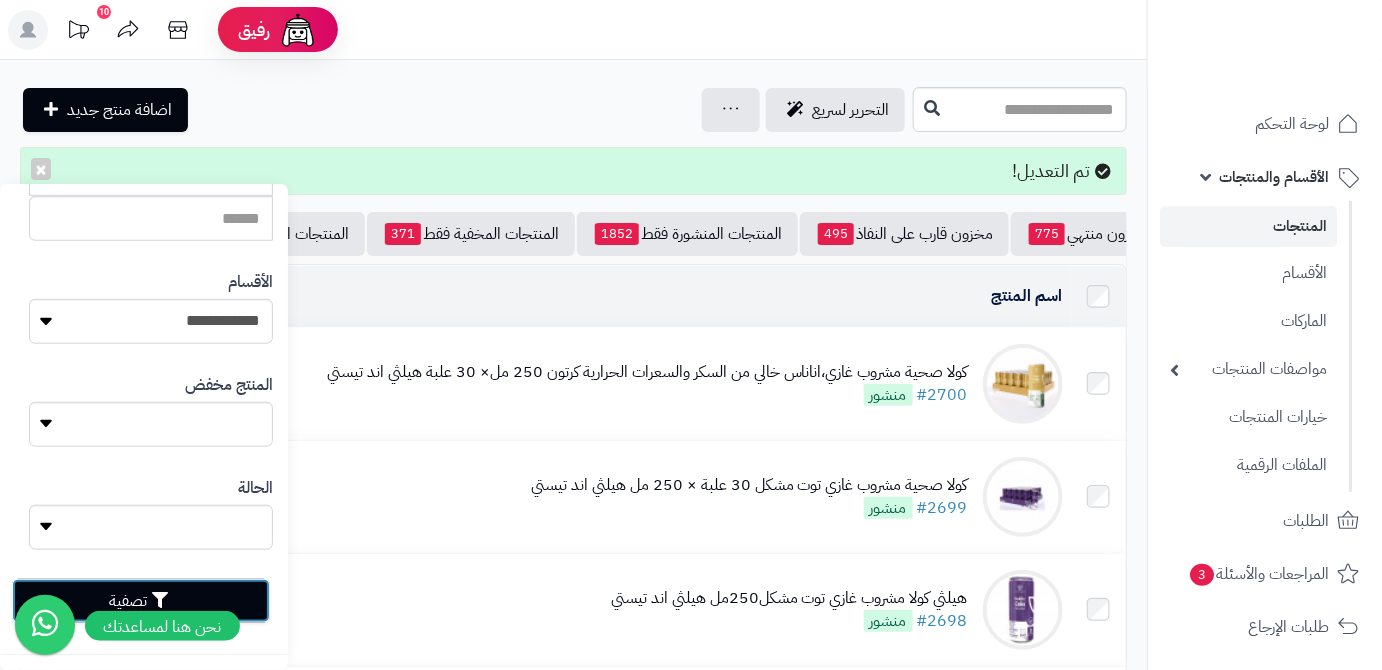 click on "تصفية" at bounding box center [141, 601] 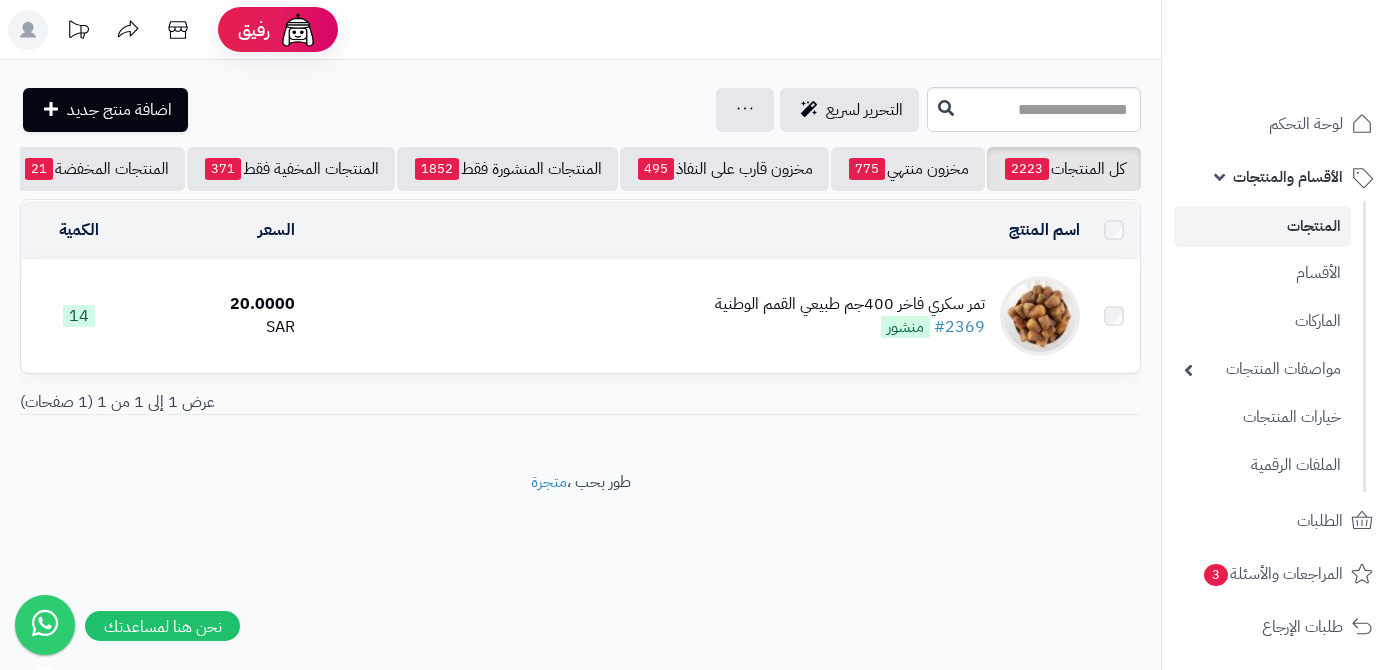 scroll, scrollTop: 0, scrollLeft: 0, axis: both 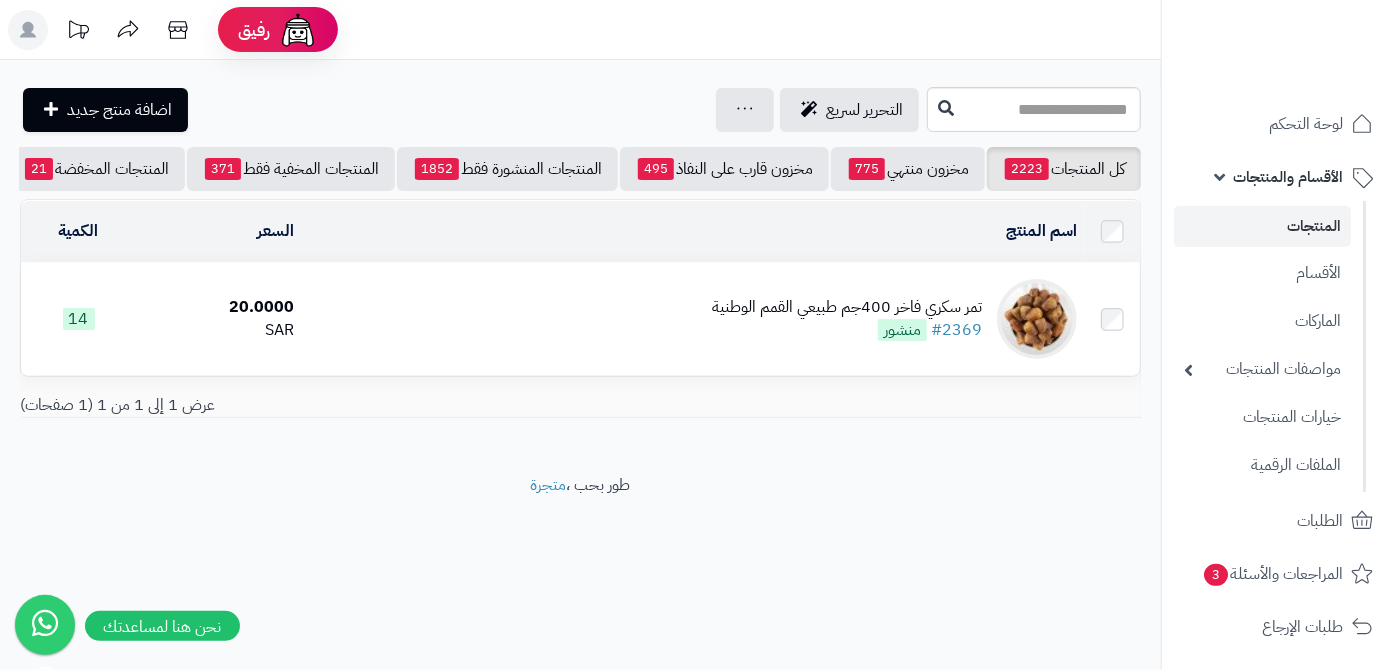 click on "تمر سكري فاخر 400جم طبيعي القمم الوطنية" at bounding box center (847, 307) 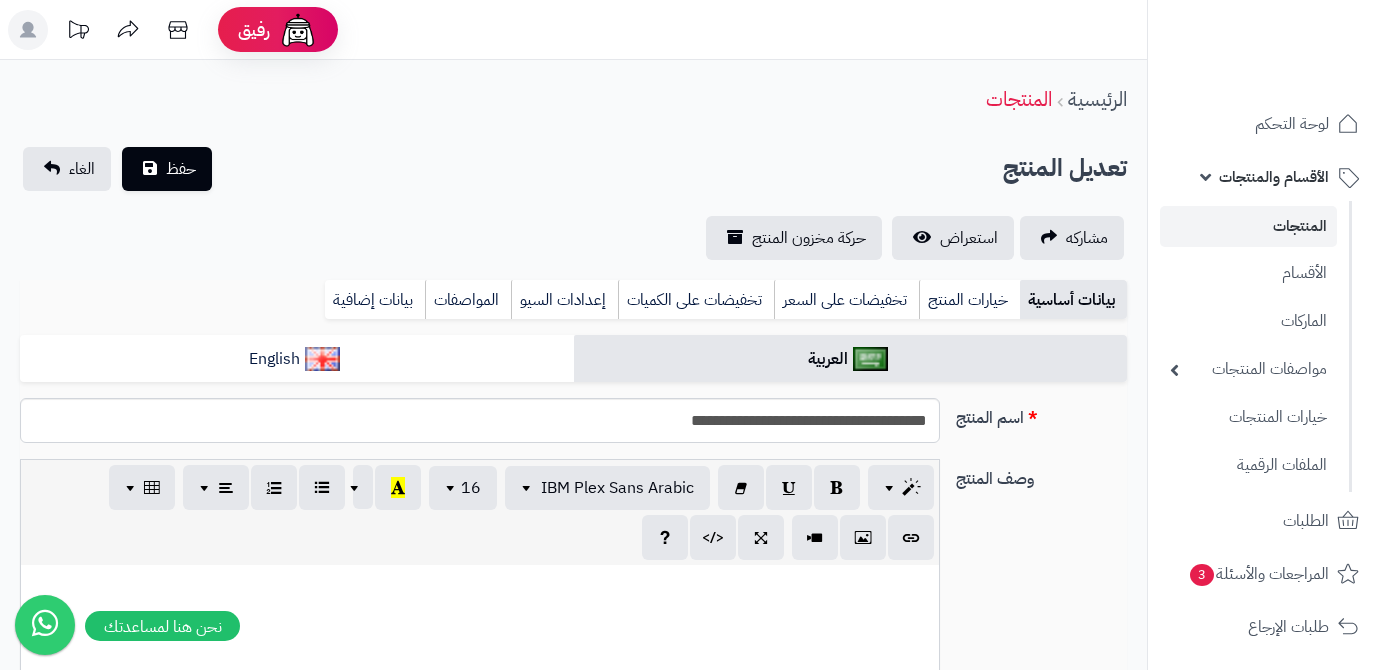 scroll, scrollTop: 0, scrollLeft: 0, axis: both 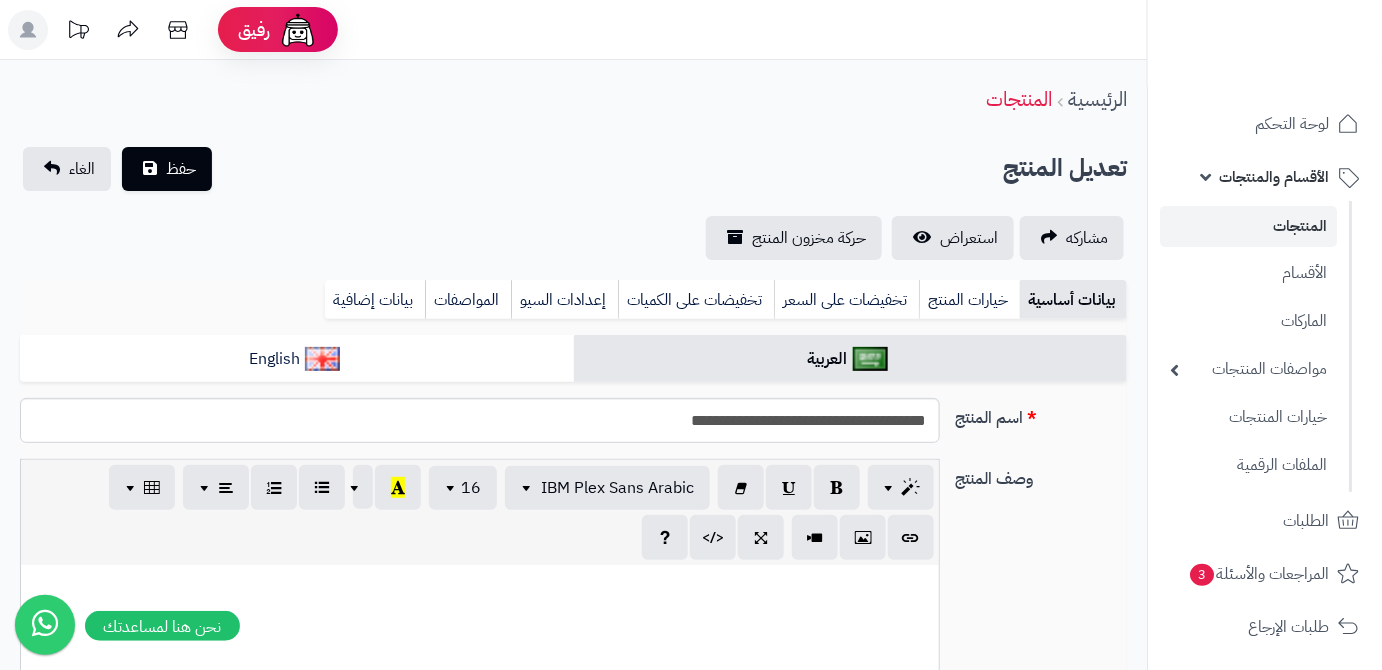type on "*****" 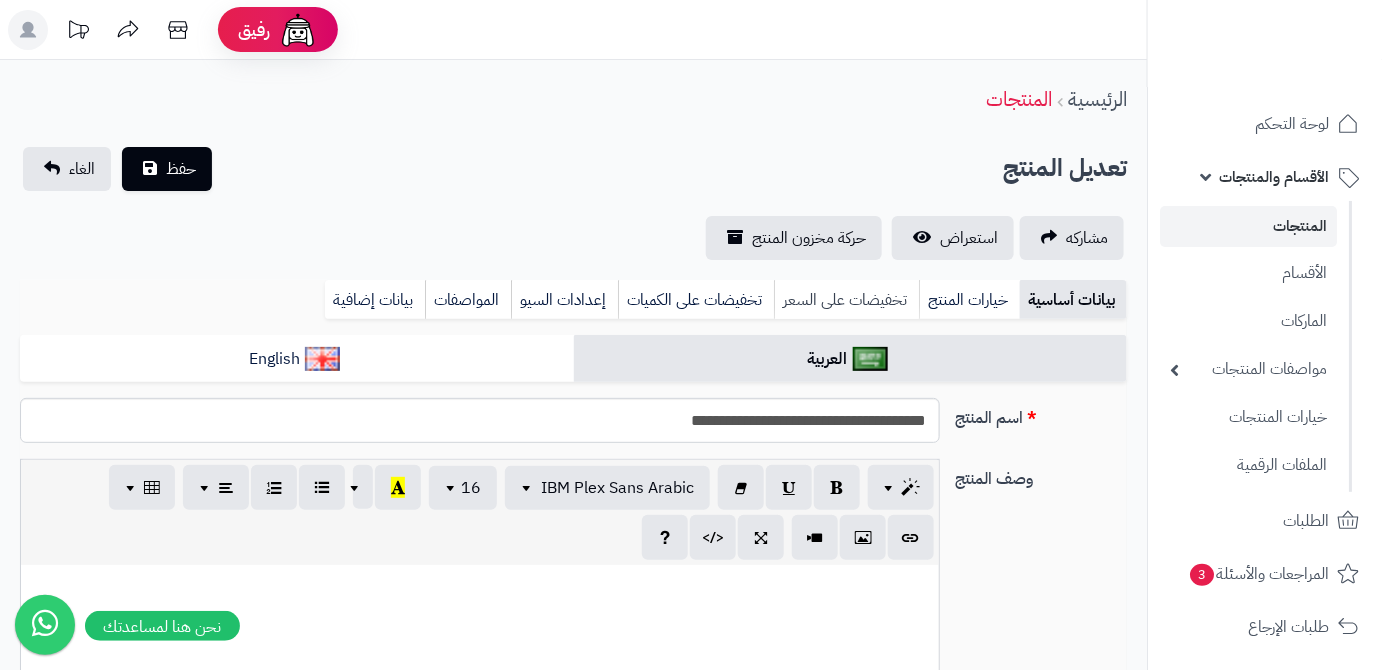 click on "تخفيضات على السعر" at bounding box center [846, 300] 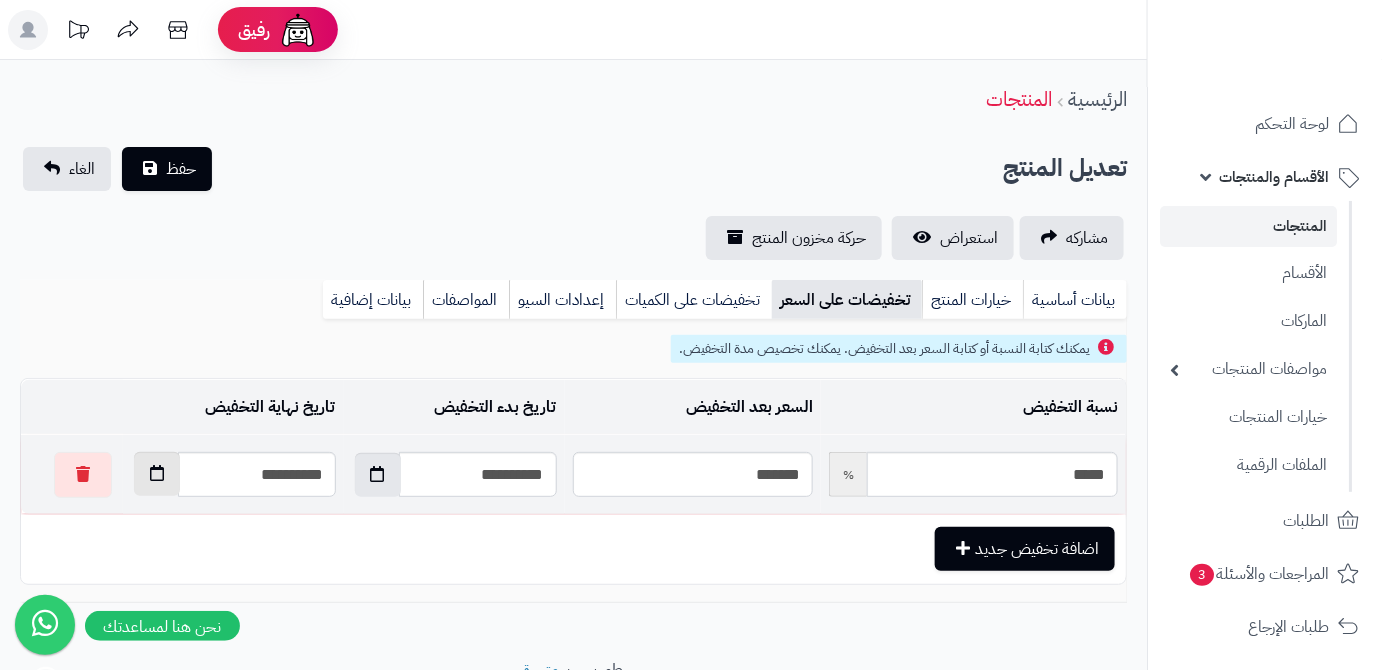 click at bounding box center (157, 474) 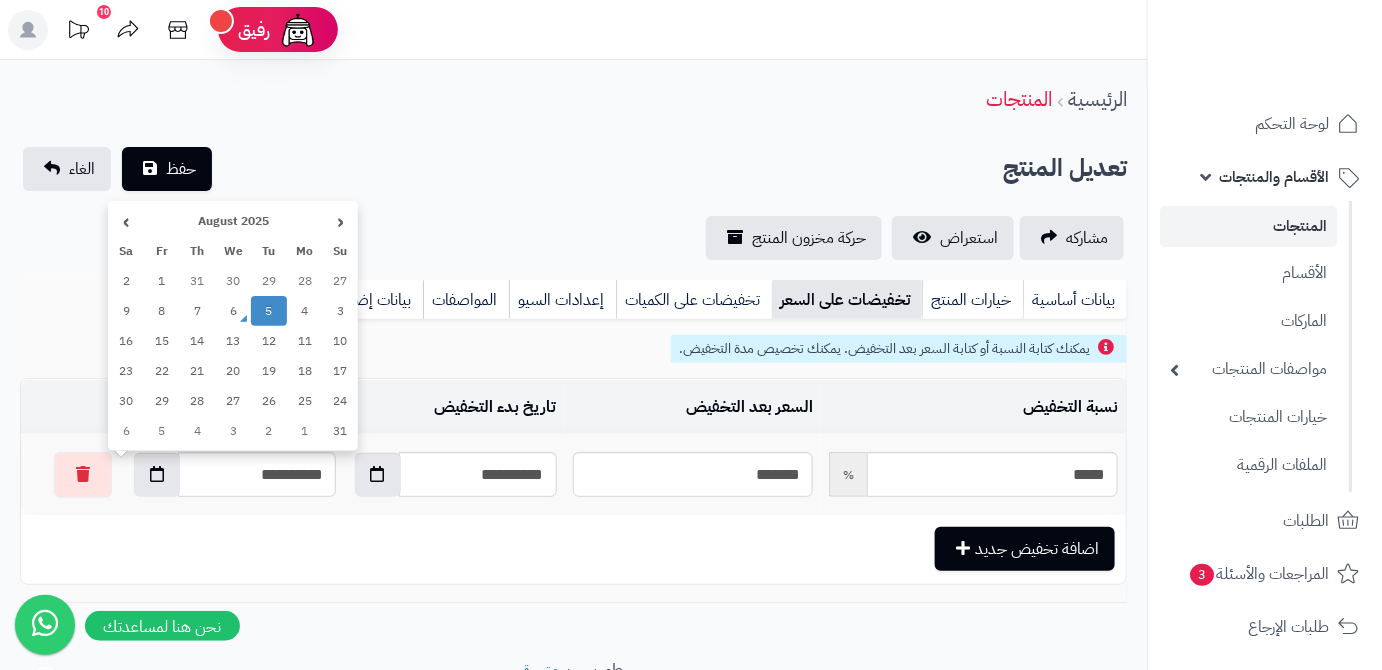 click on "15" at bounding box center [162, 341] 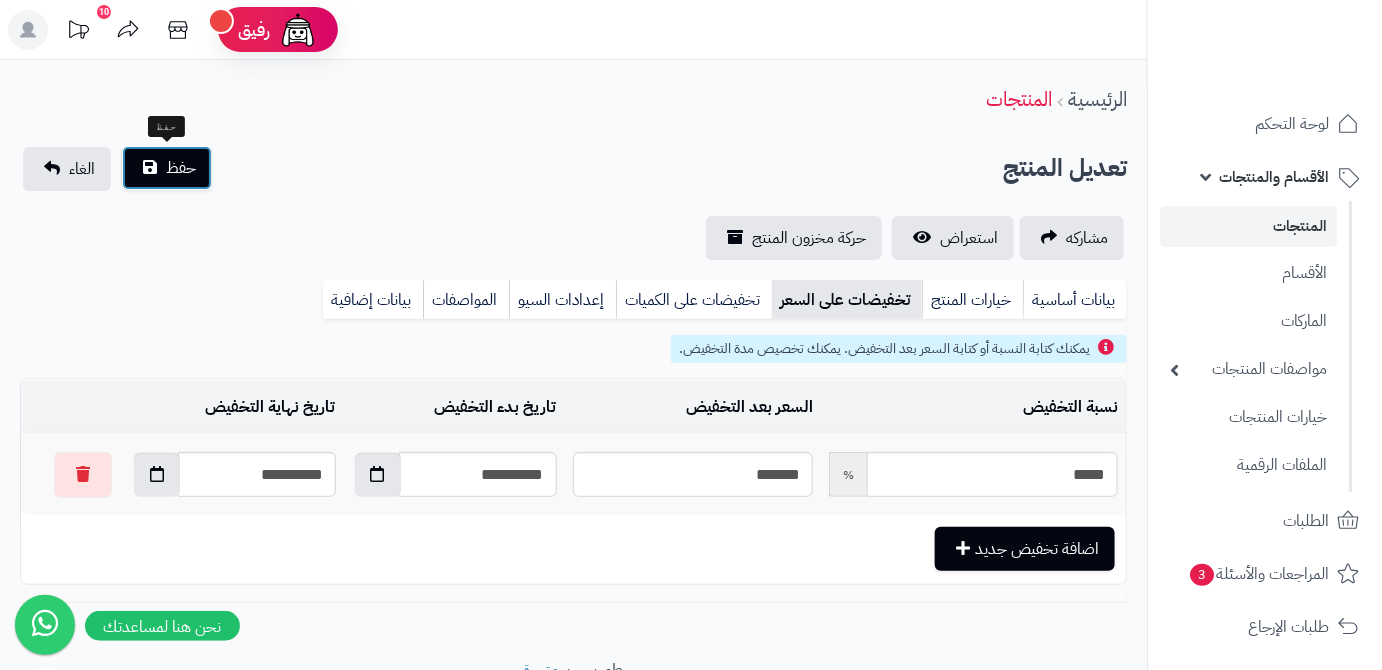 click on "حفظ" at bounding box center [181, 168] 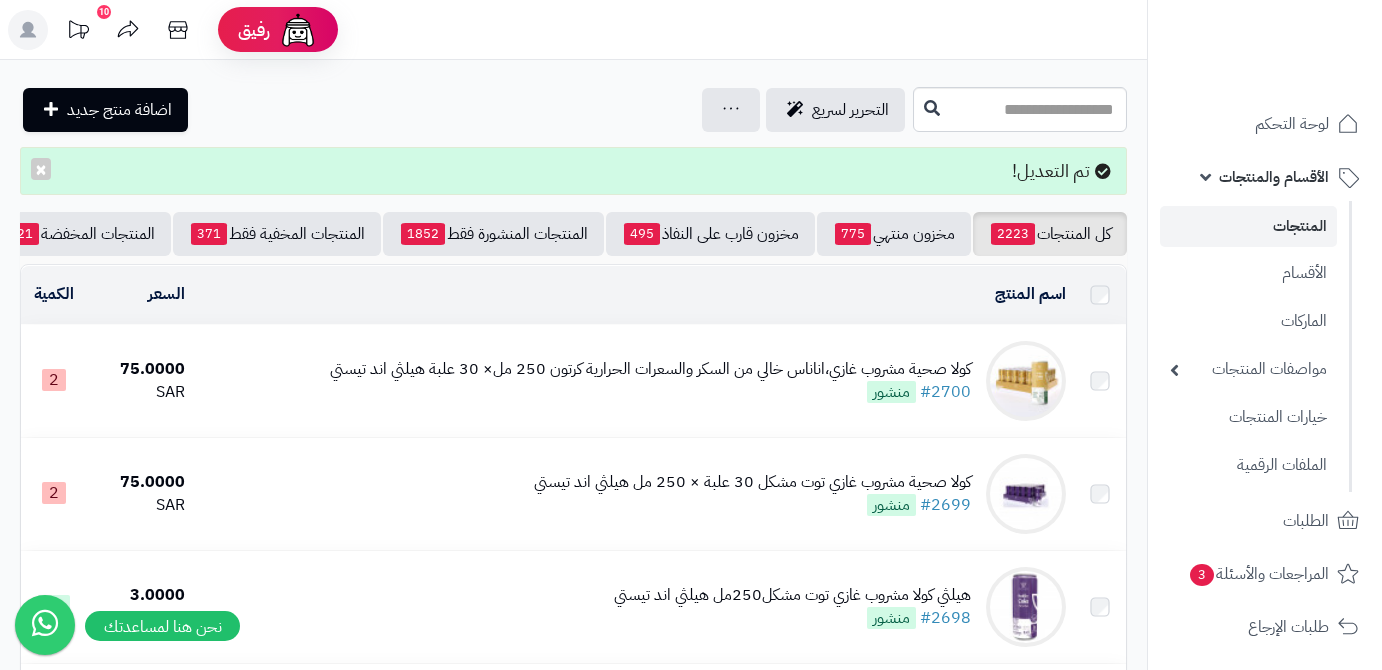 scroll, scrollTop: 0, scrollLeft: 0, axis: both 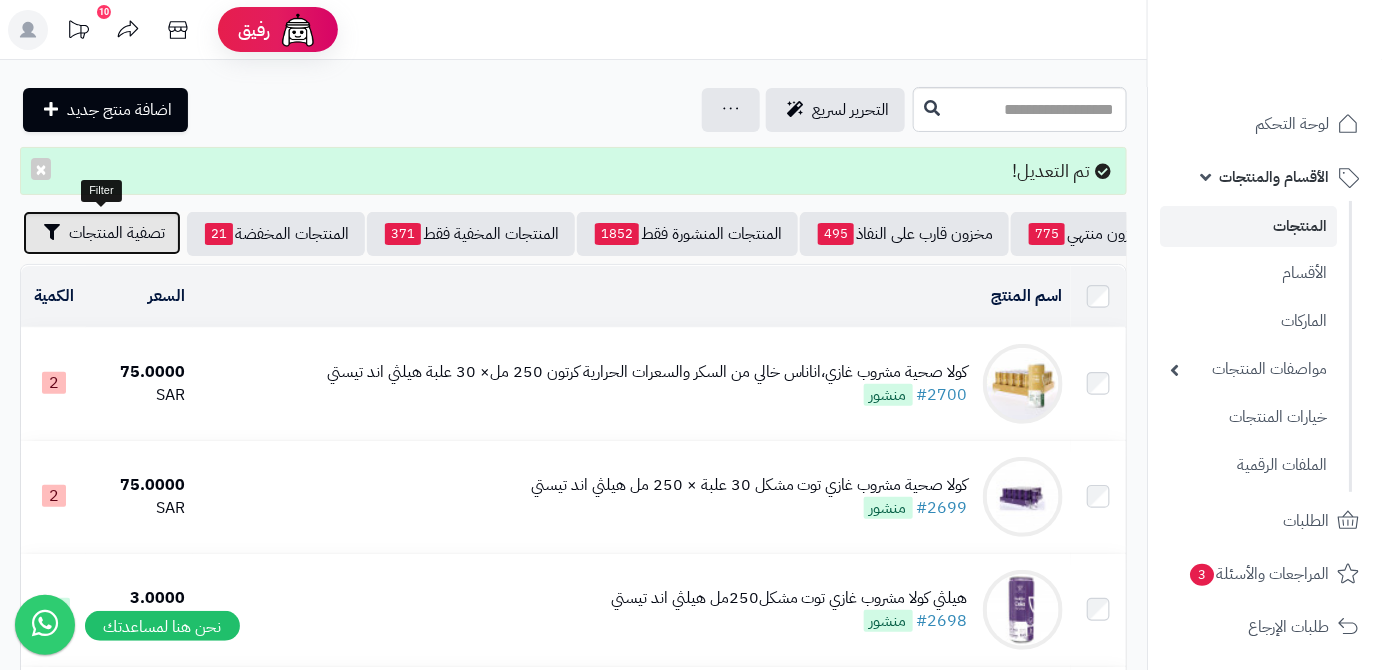 click on "تصفية المنتجات" at bounding box center (117, 233) 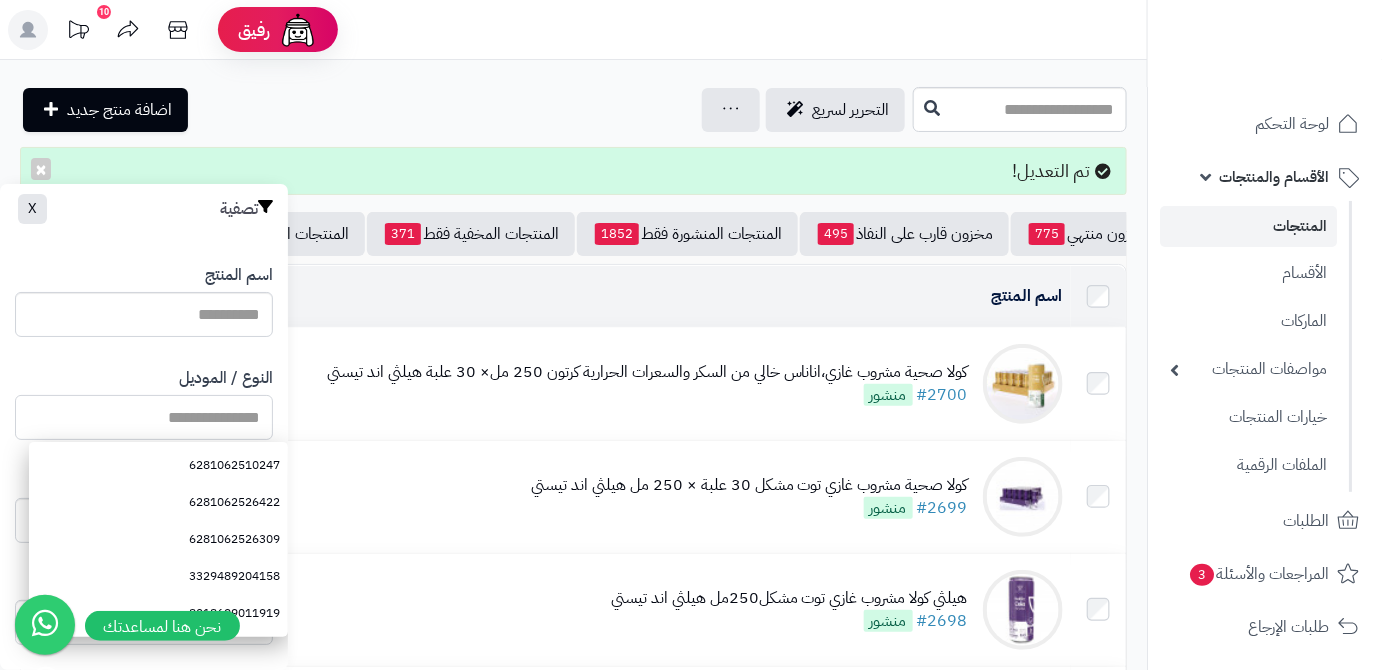 paste on "**********" 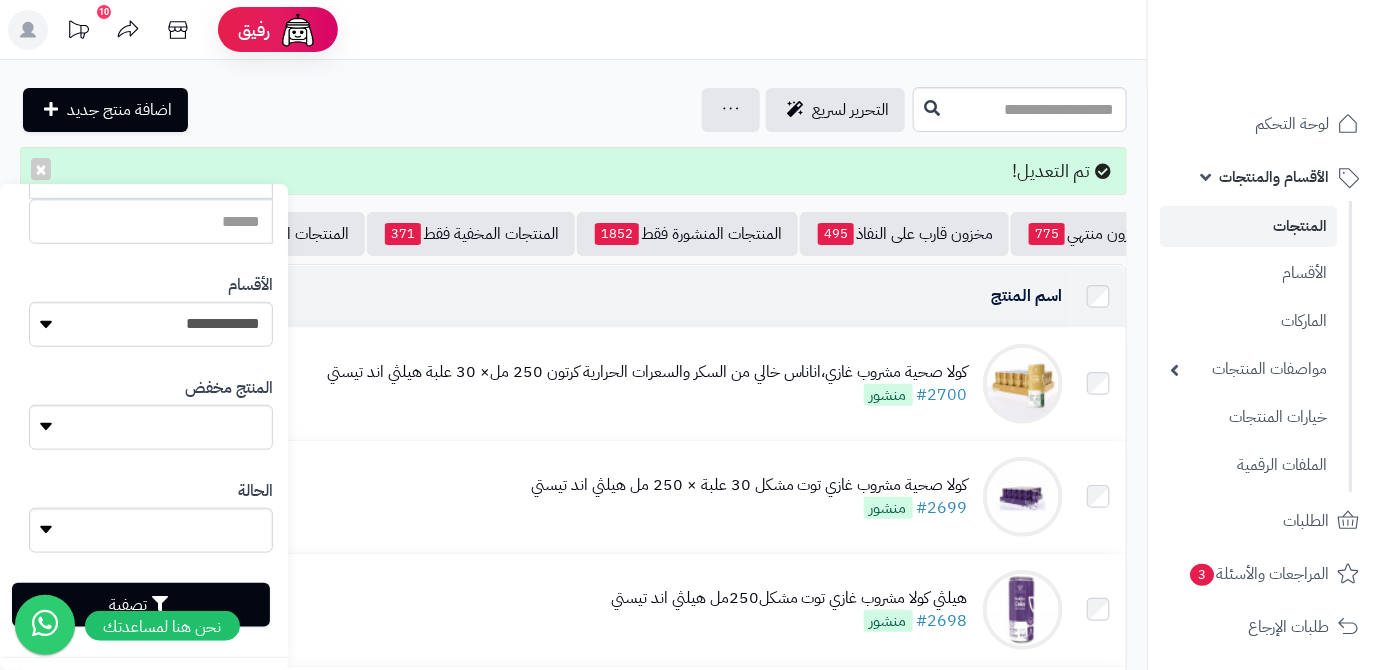 scroll, scrollTop: 552, scrollLeft: 0, axis: vertical 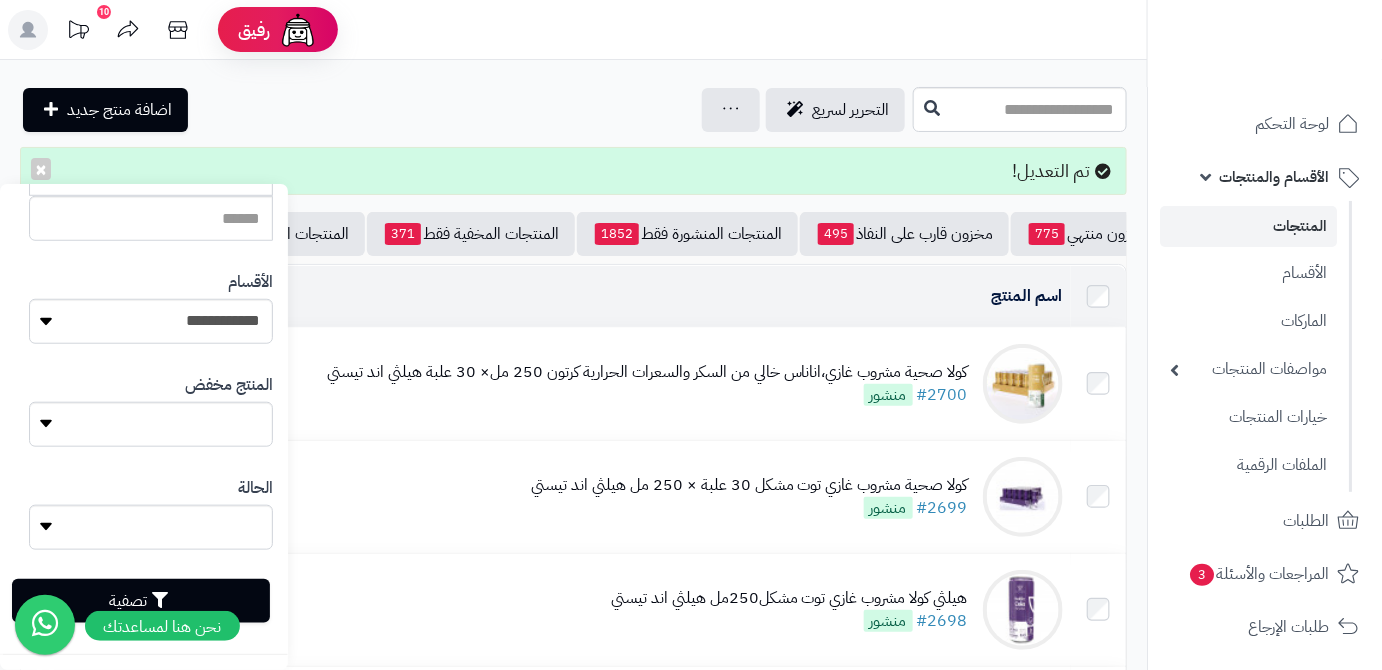 type on "**********" 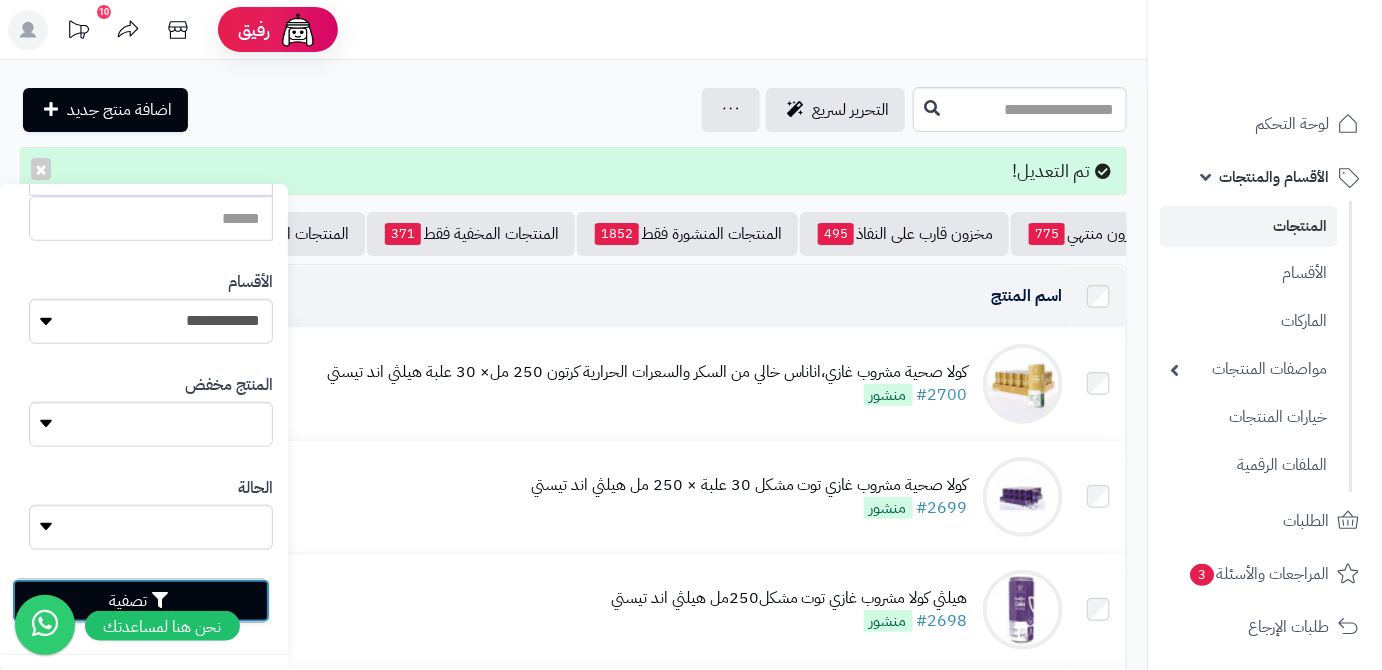 click on "تصفية" at bounding box center [141, 601] 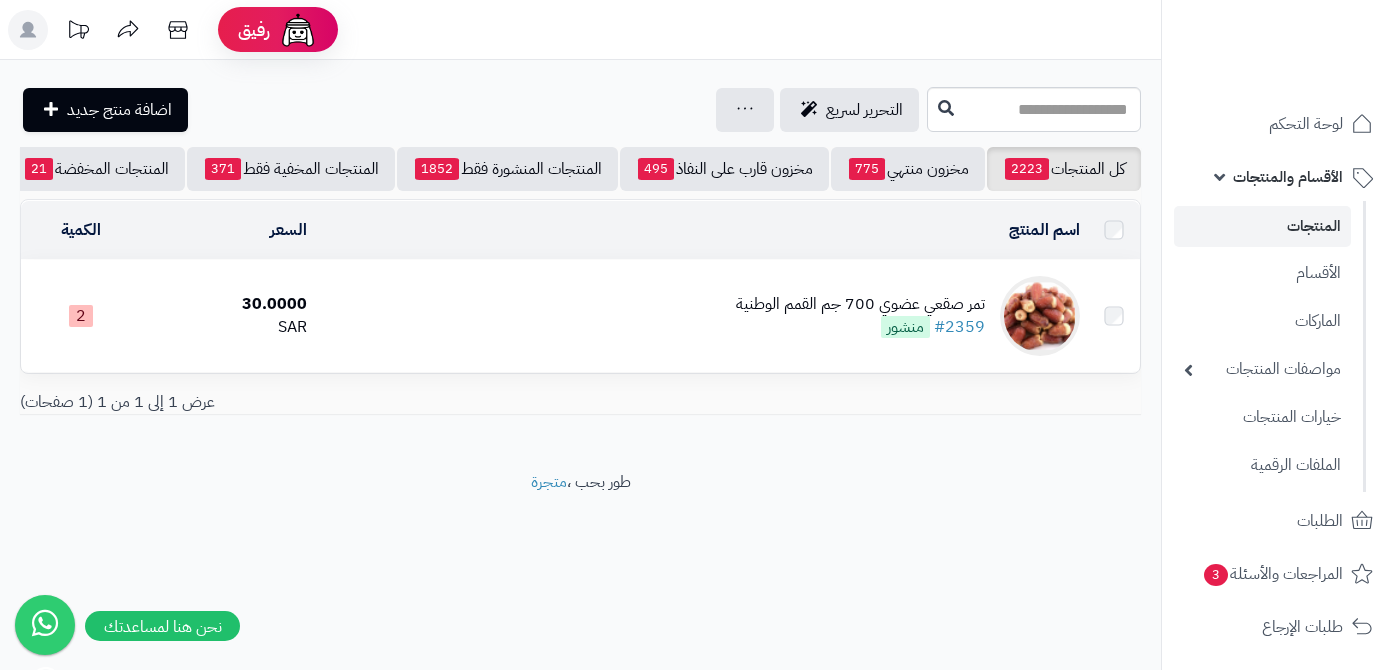 scroll, scrollTop: 0, scrollLeft: 0, axis: both 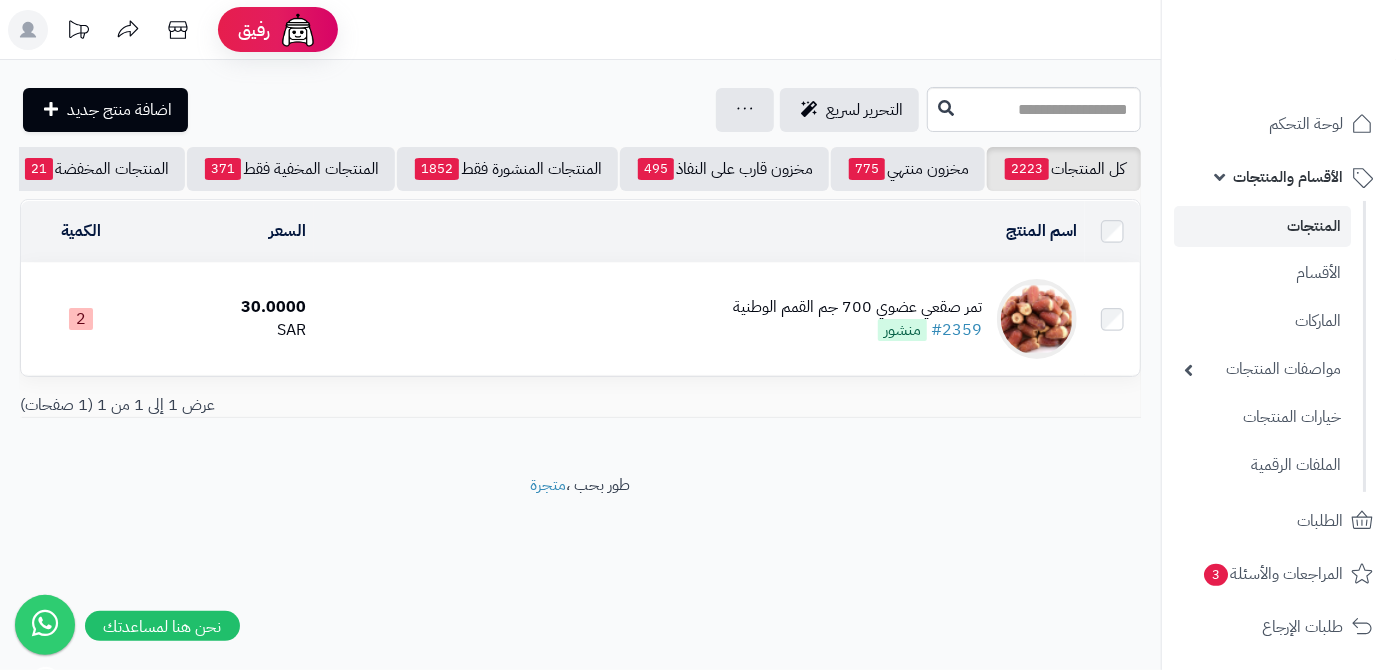 click on "تمر صقعي عضوي 700 جم القمم الوطنية
#2359
منشور" at bounding box center (857, 319) 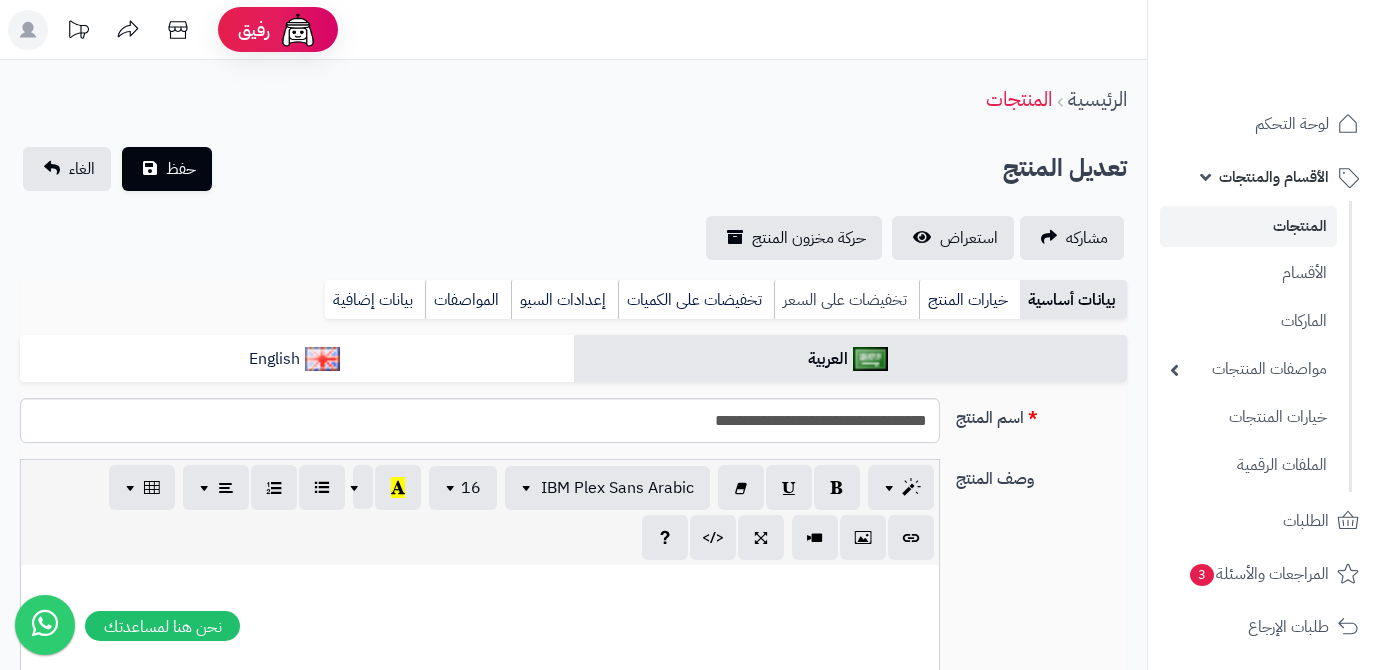 scroll, scrollTop: 0, scrollLeft: 0, axis: both 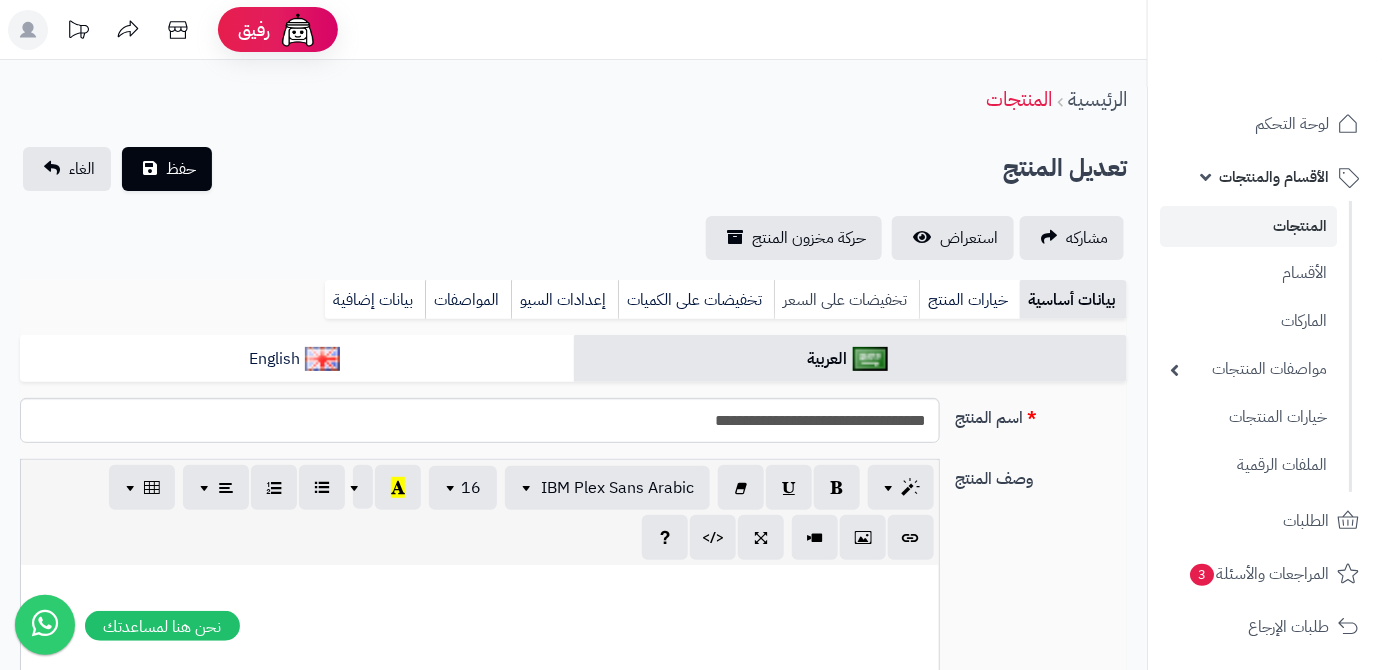 type on "*****" 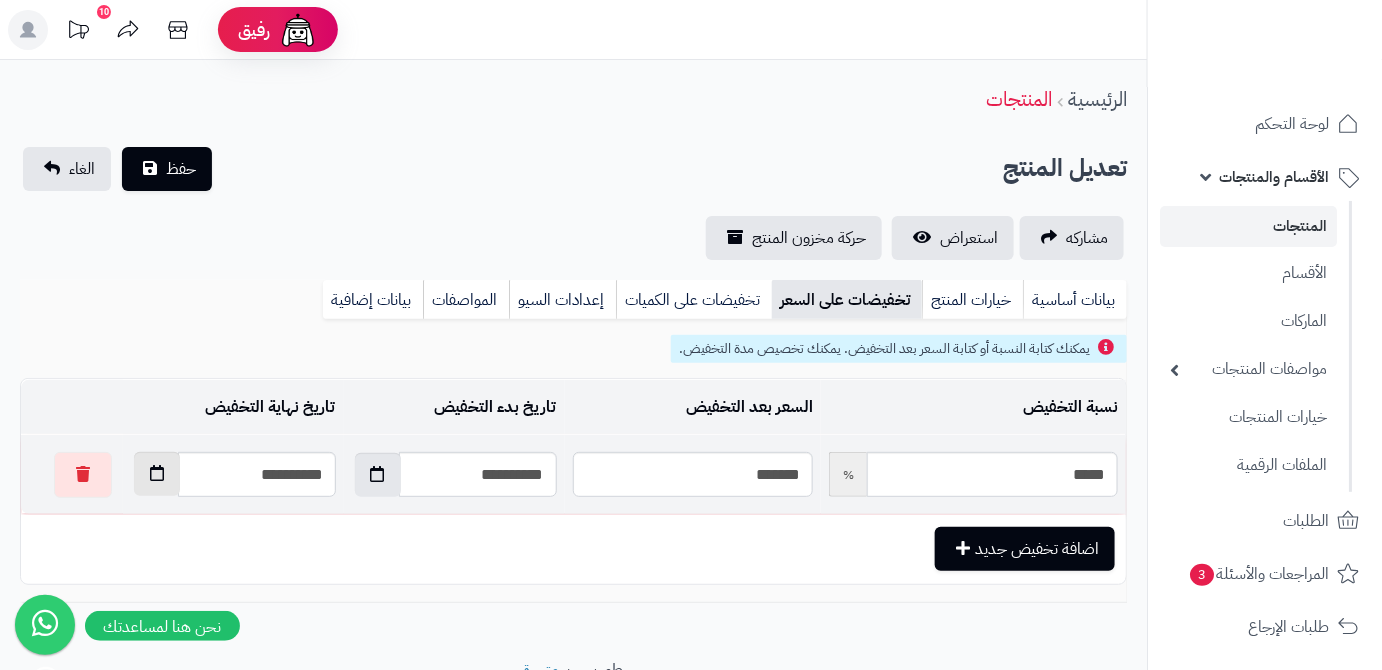drag, startPoint x: 116, startPoint y: 484, endPoint x: 121, endPoint y: 475, distance: 10.29563 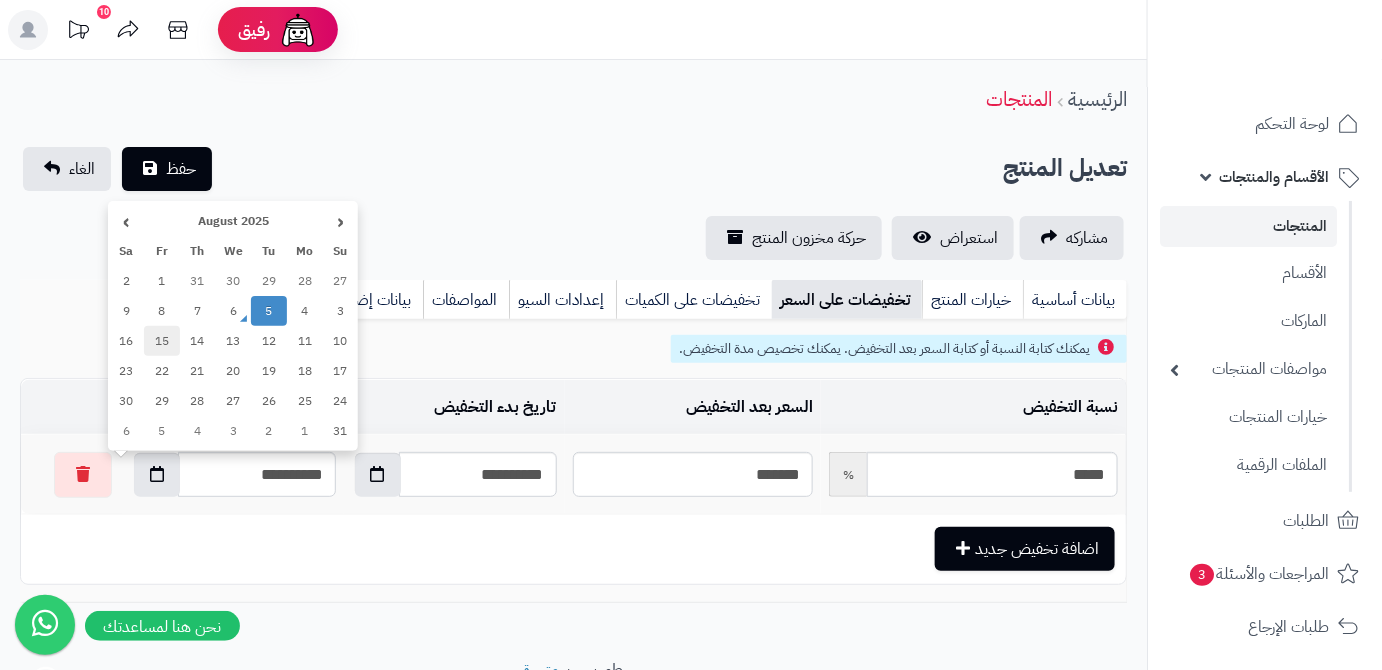 click on "15" at bounding box center (162, 341) 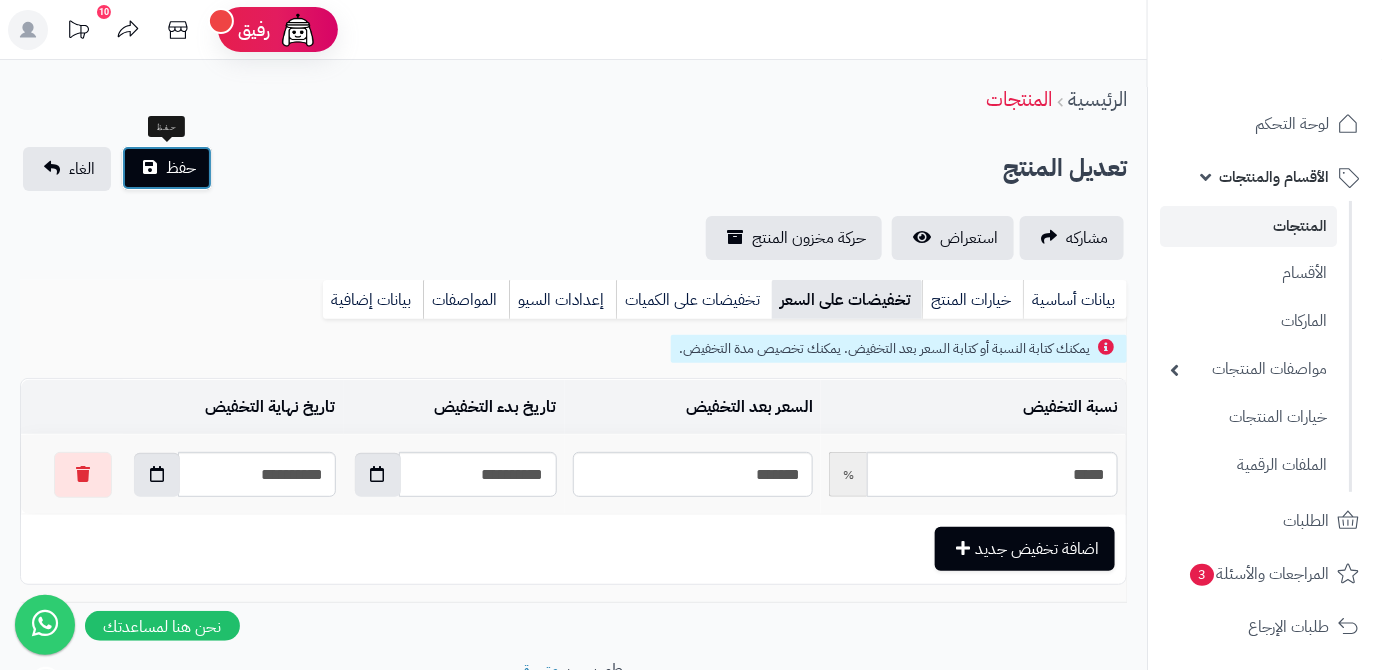 click on "حفظ" at bounding box center [181, 168] 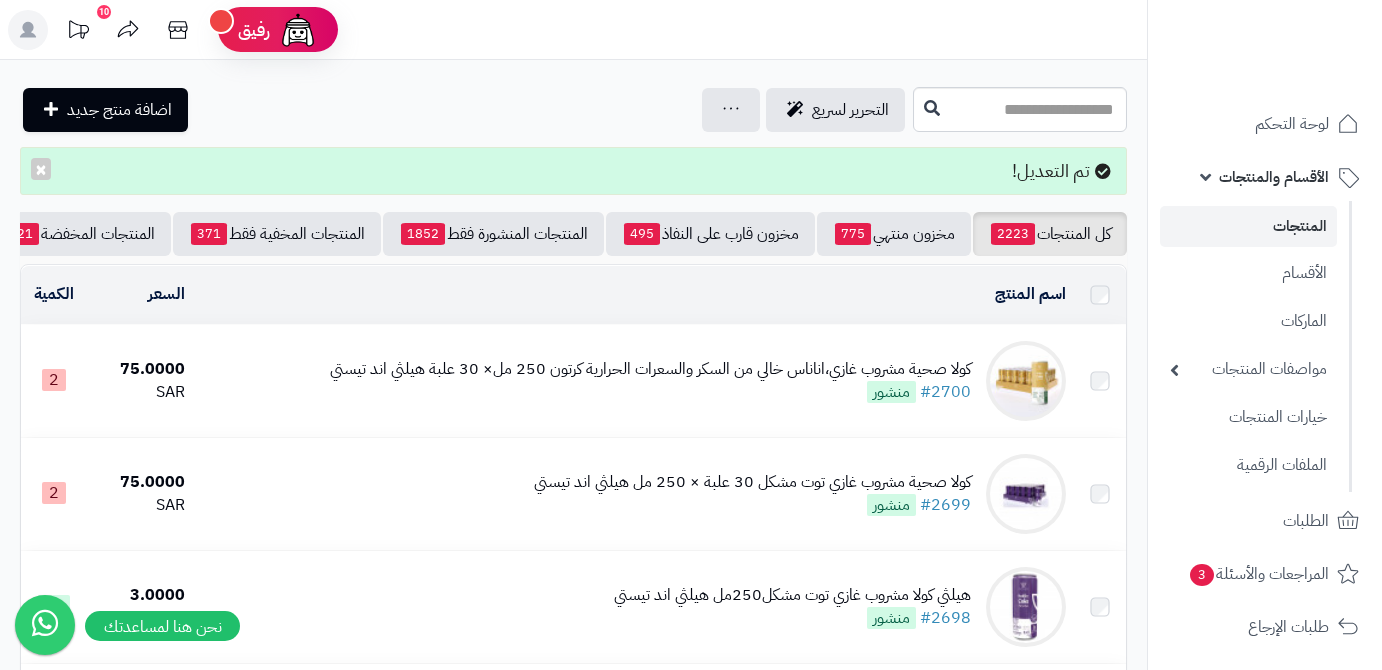 scroll, scrollTop: 0, scrollLeft: 0, axis: both 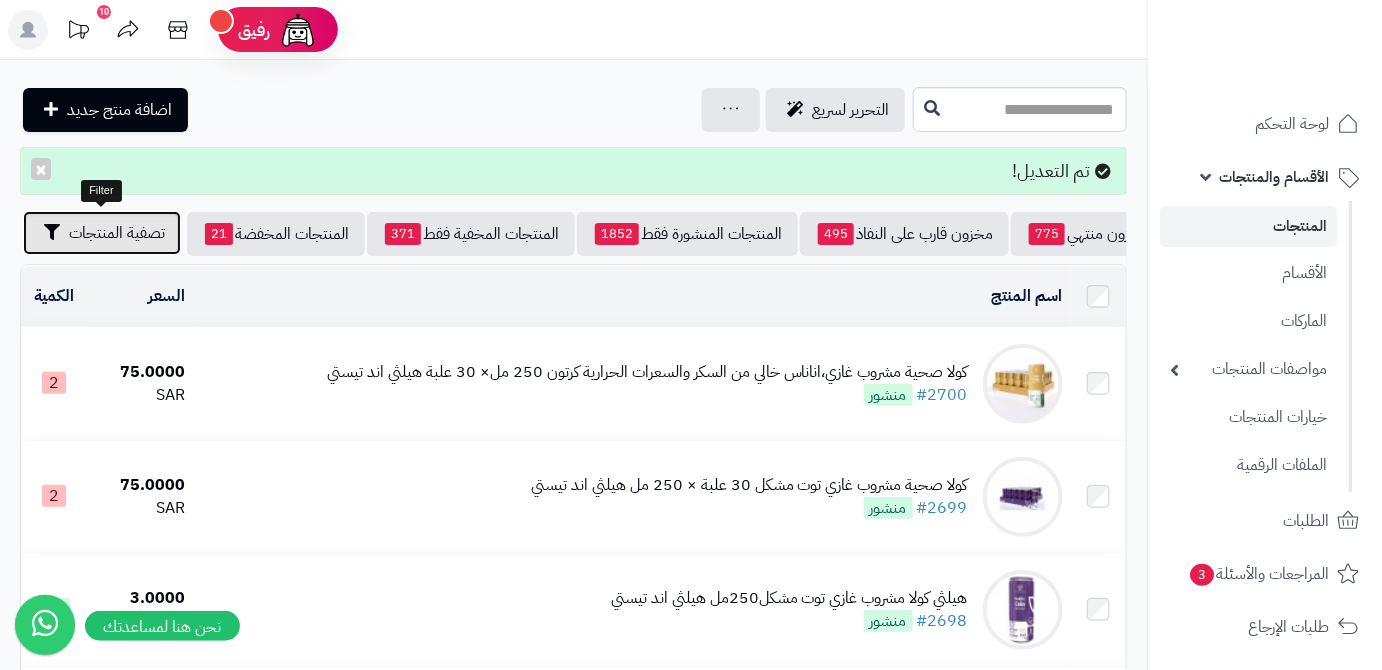 click on "تصفية المنتجات" at bounding box center (117, 233) 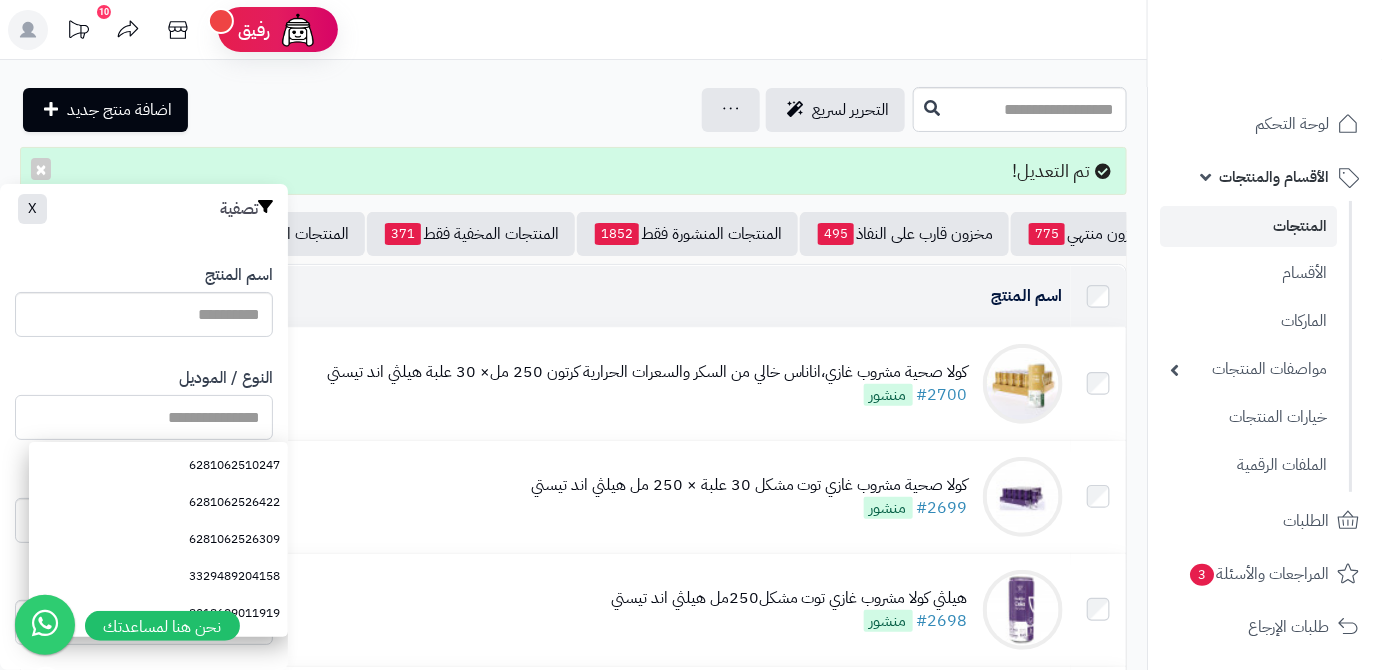 paste on "**********" 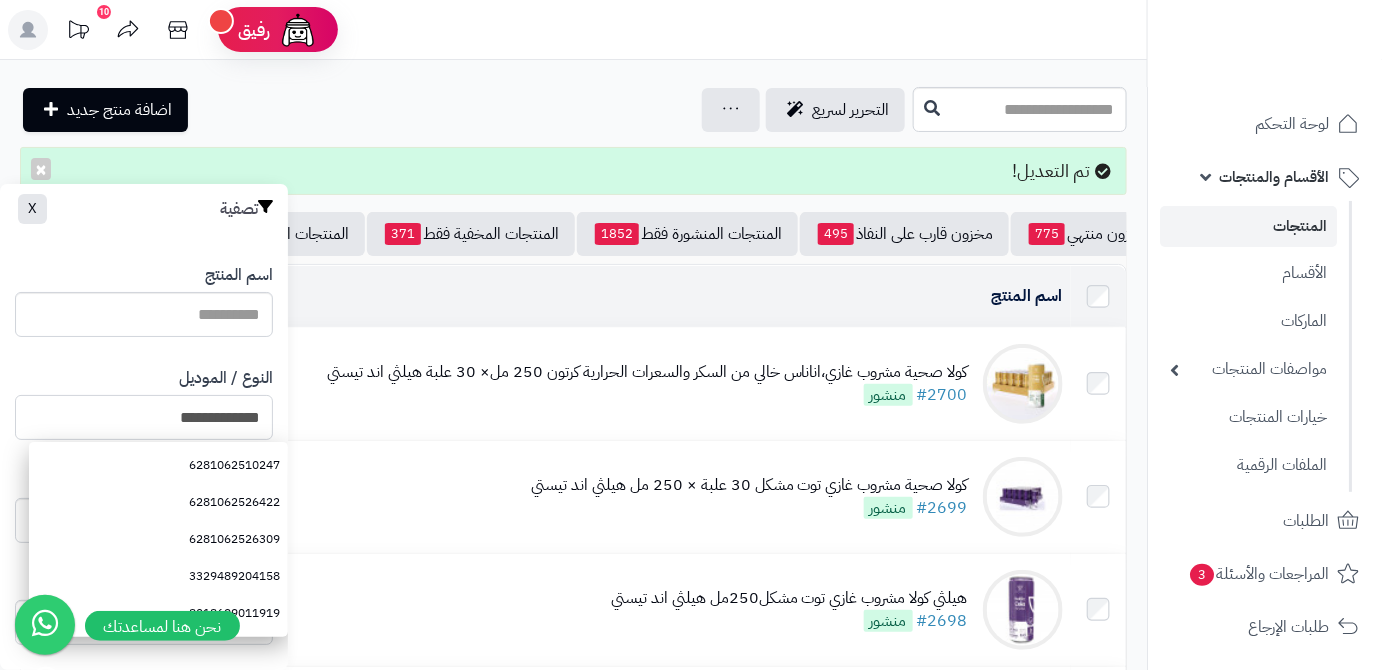 type on "**********" 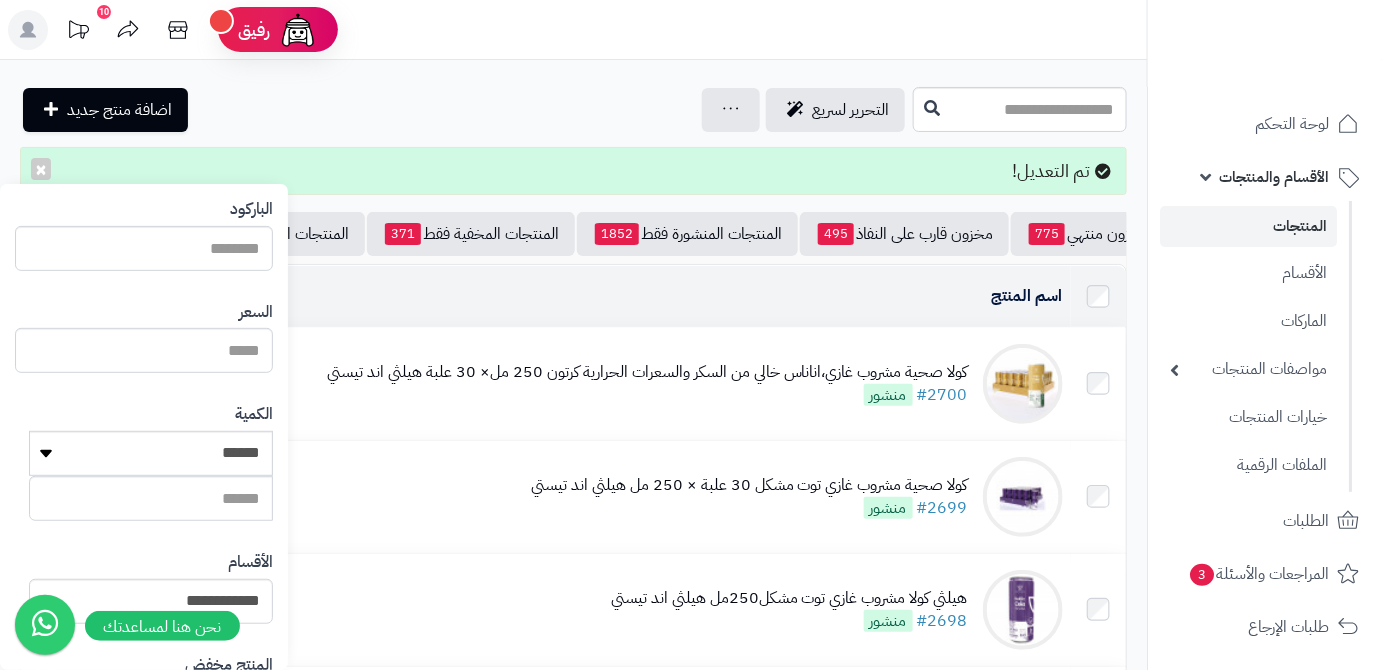 scroll, scrollTop: 552, scrollLeft: 0, axis: vertical 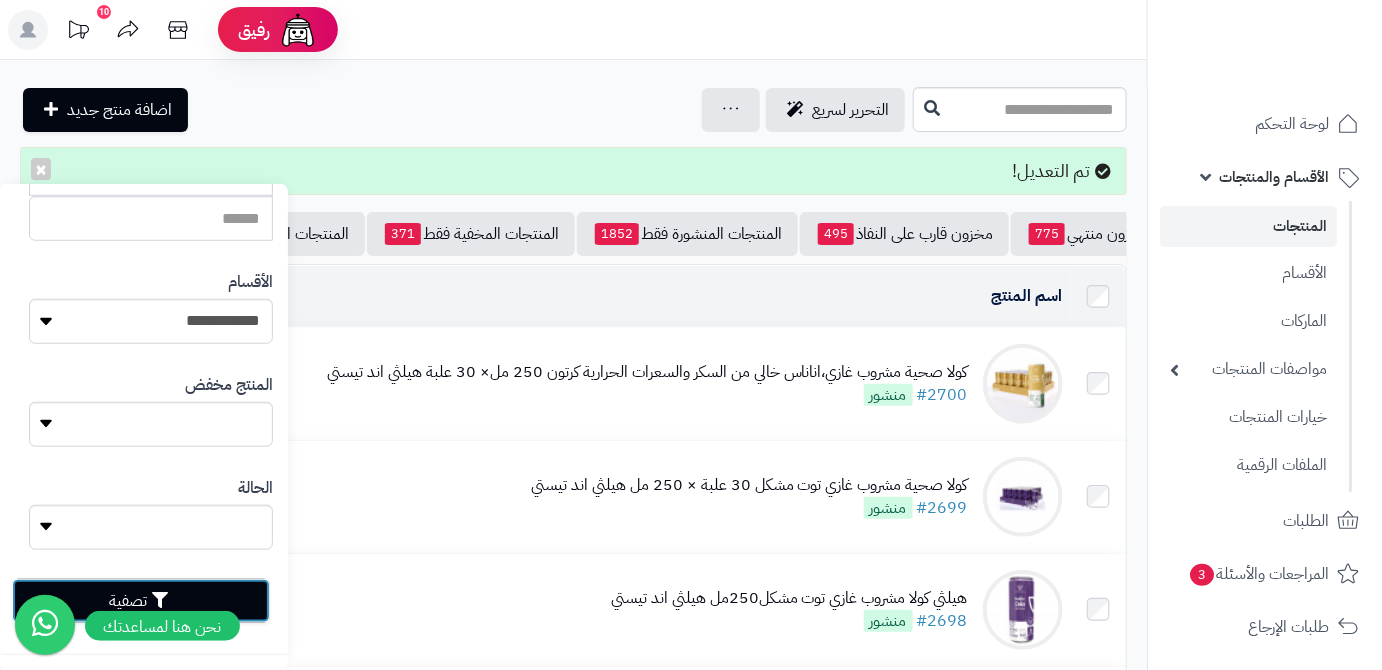 click on "تصفية" at bounding box center (141, 601) 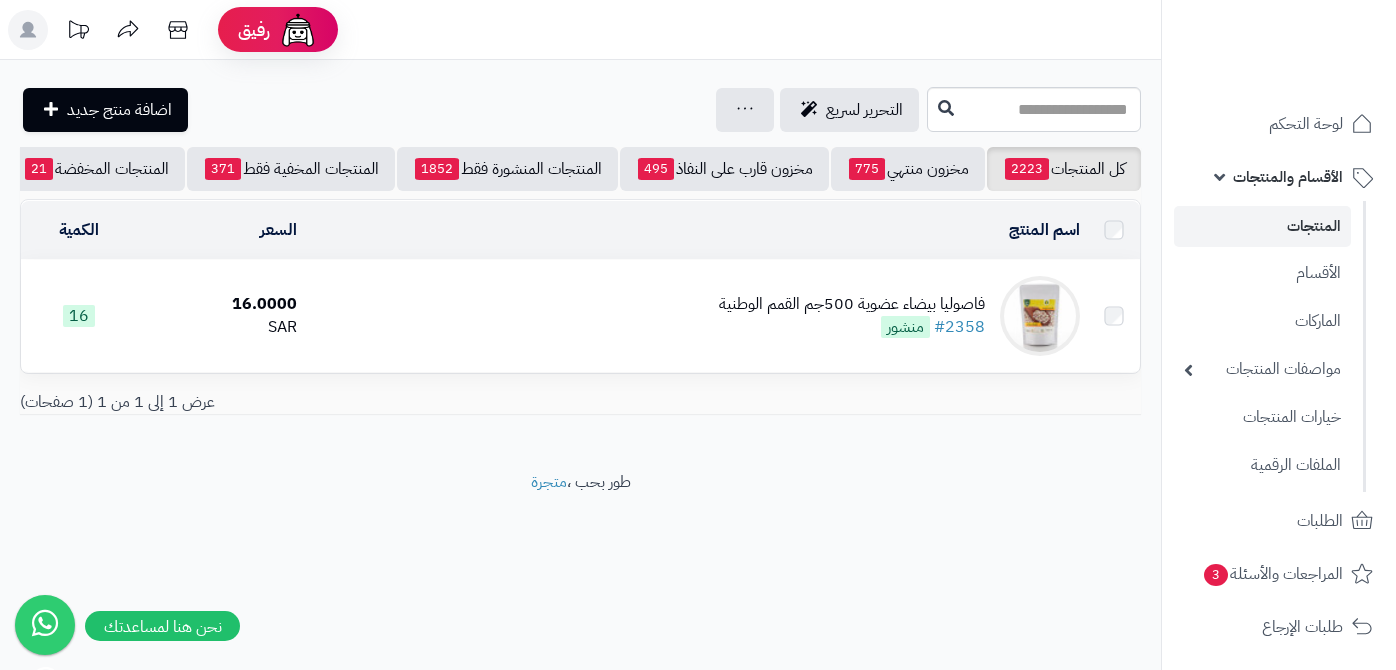 scroll, scrollTop: 0, scrollLeft: 0, axis: both 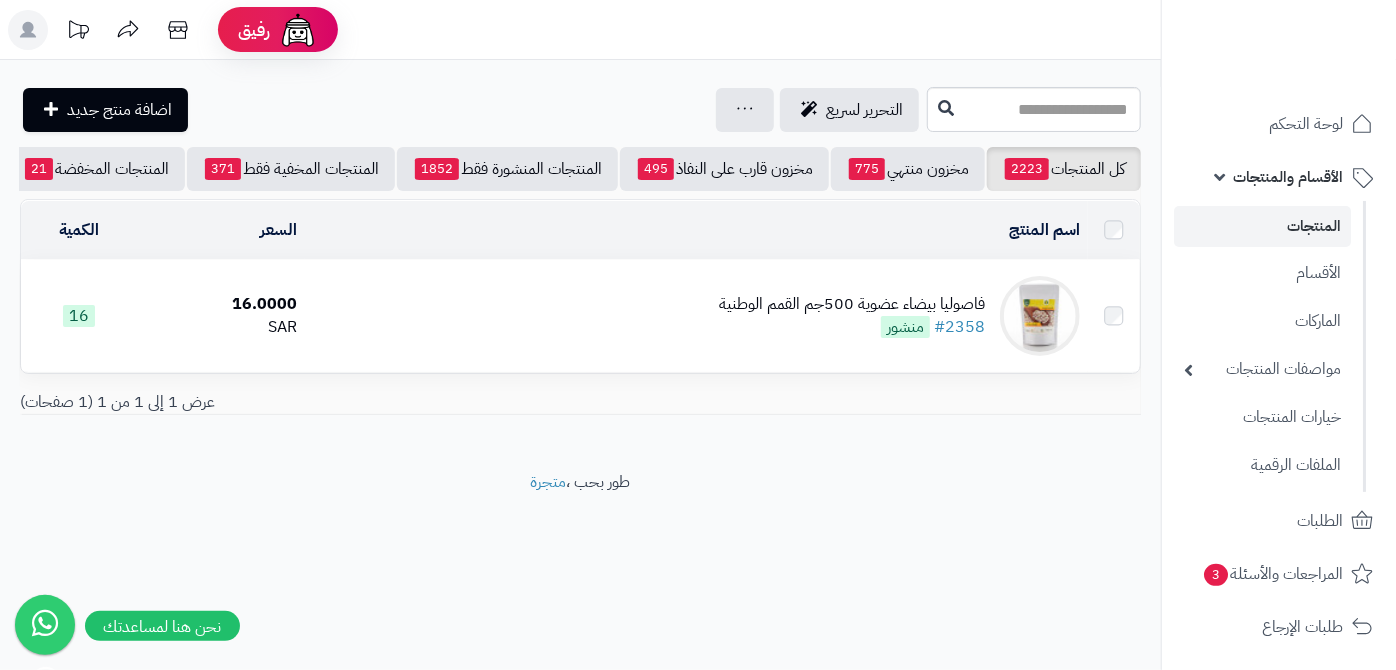 click on "فاصوليا بيضاء عضوية 500جم القمم الوطنية" at bounding box center (852, 304) 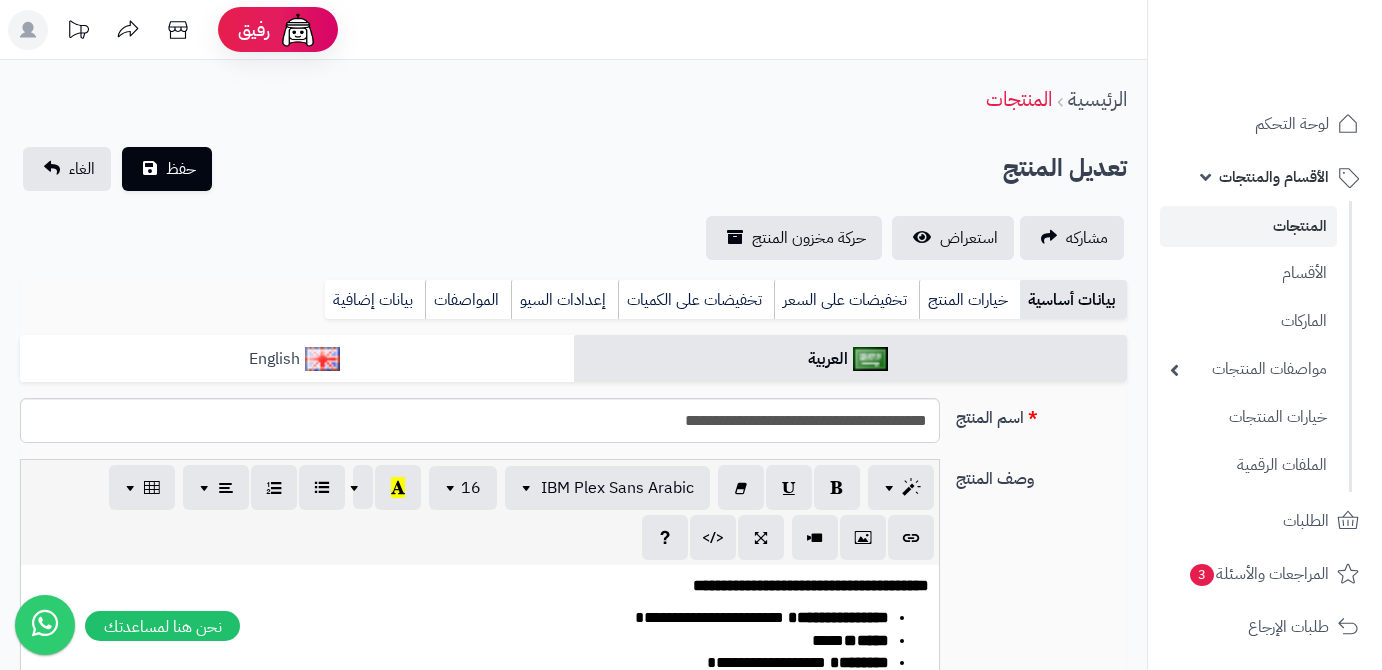 scroll, scrollTop: 0, scrollLeft: 0, axis: both 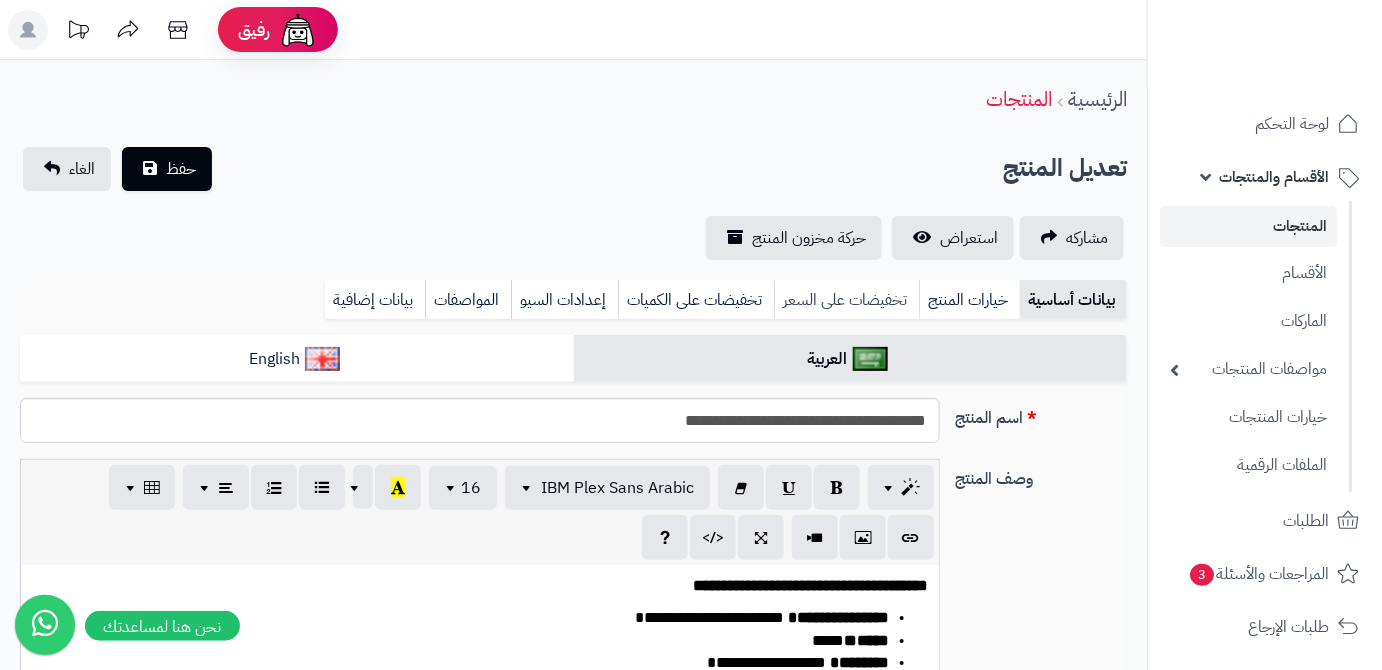 click on "تخفيضات على السعر" at bounding box center [846, 300] 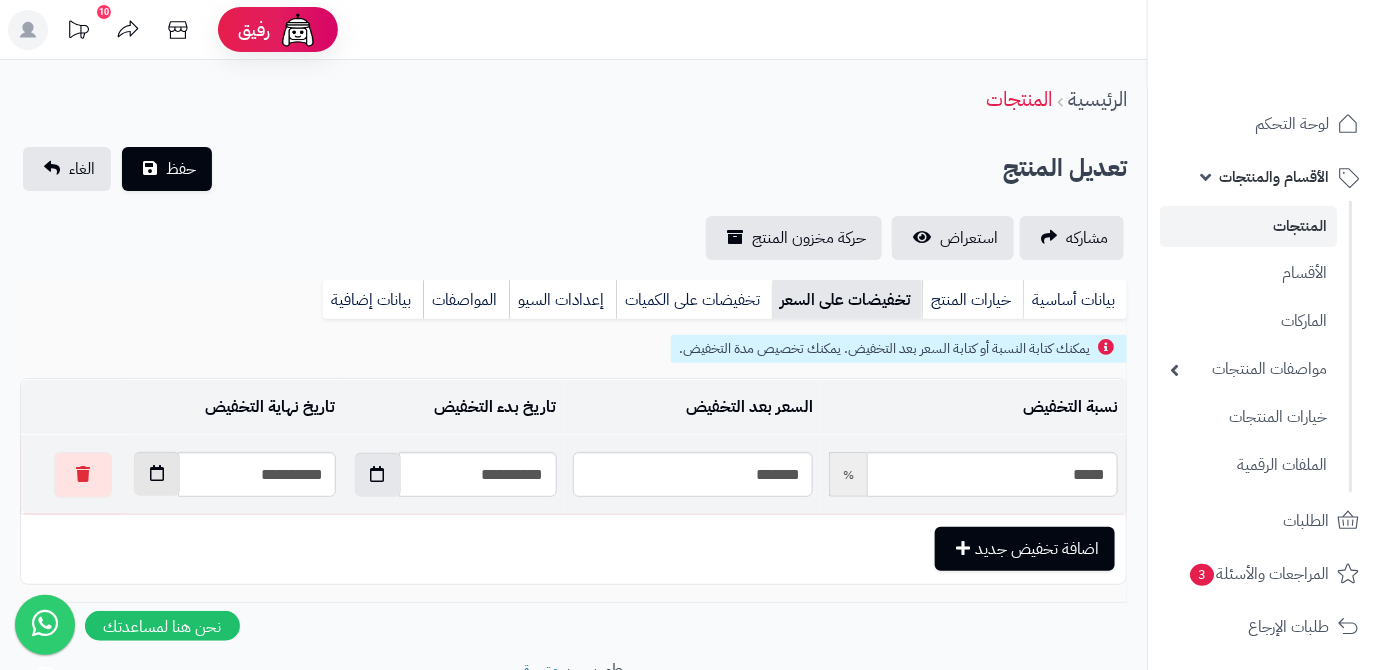 click at bounding box center (157, 473) 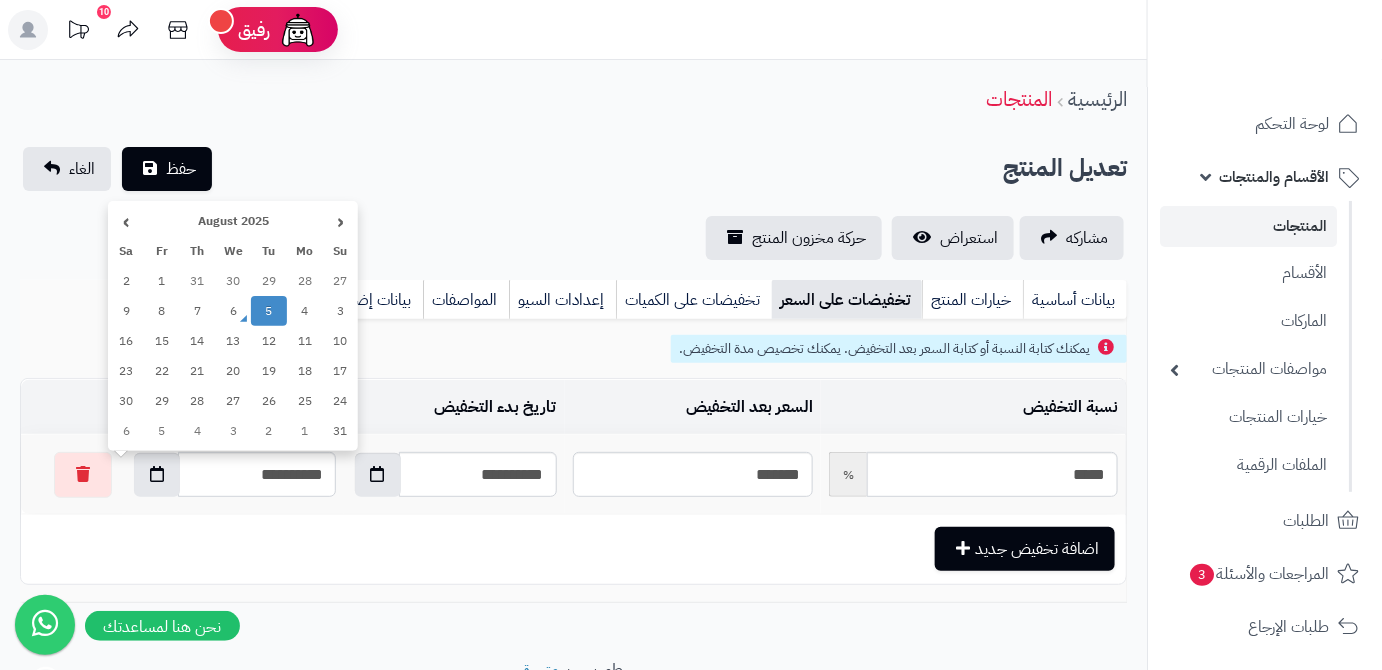 drag, startPoint x: 165, startPoint y: 346, endPoint x: 168, endPoint y: 322, distance: 24.186773 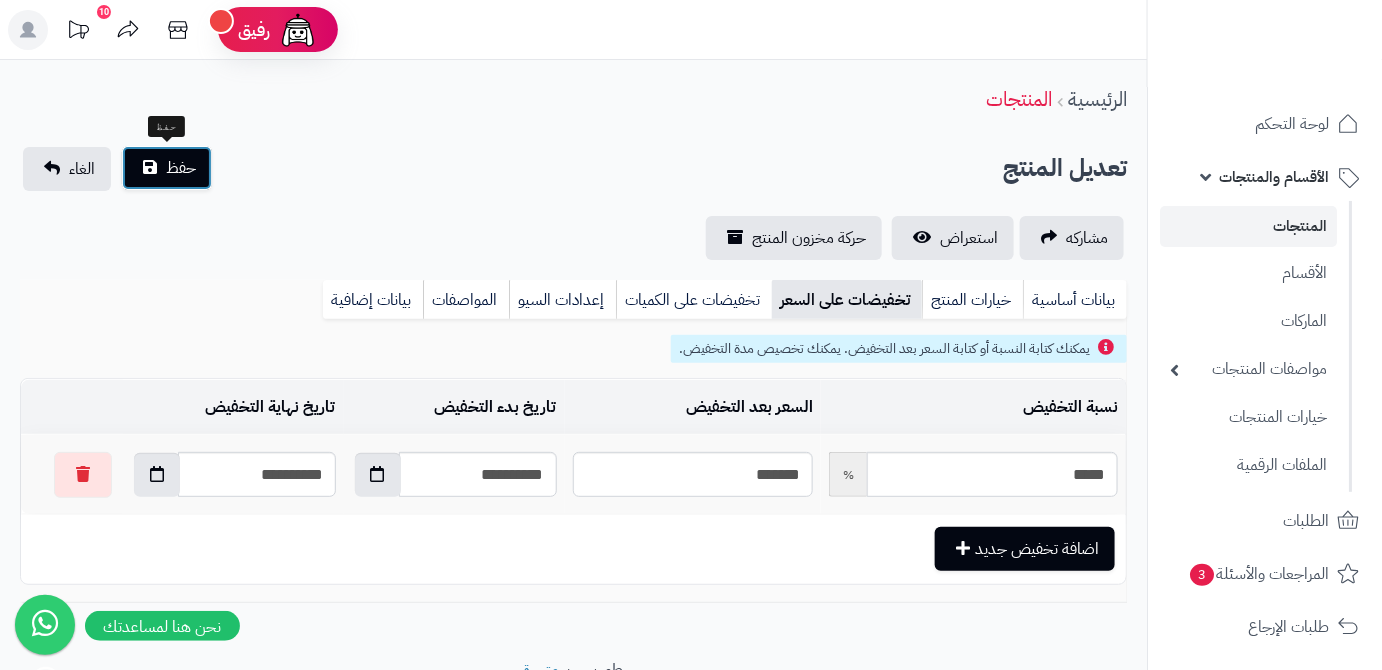 click on "حفظ" at bounding box center (167, 168) 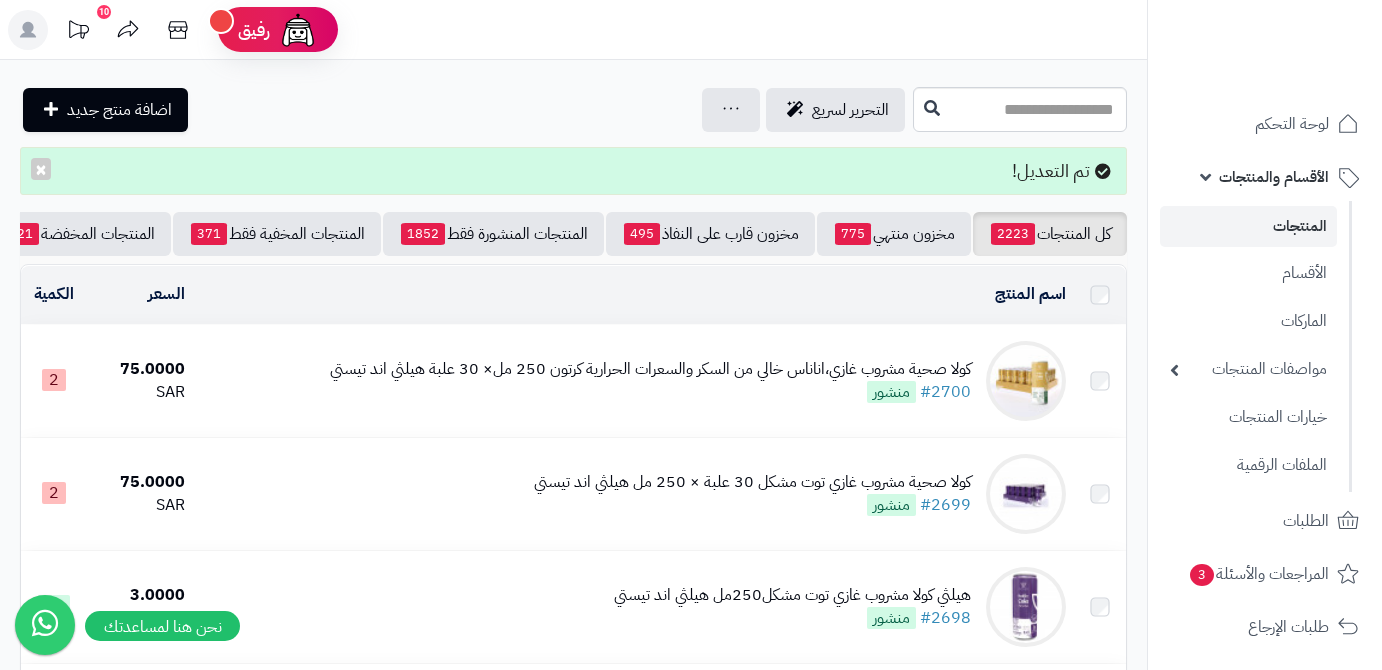 scroll, scrollTop: 0, scrollLeft: 0, axis: both 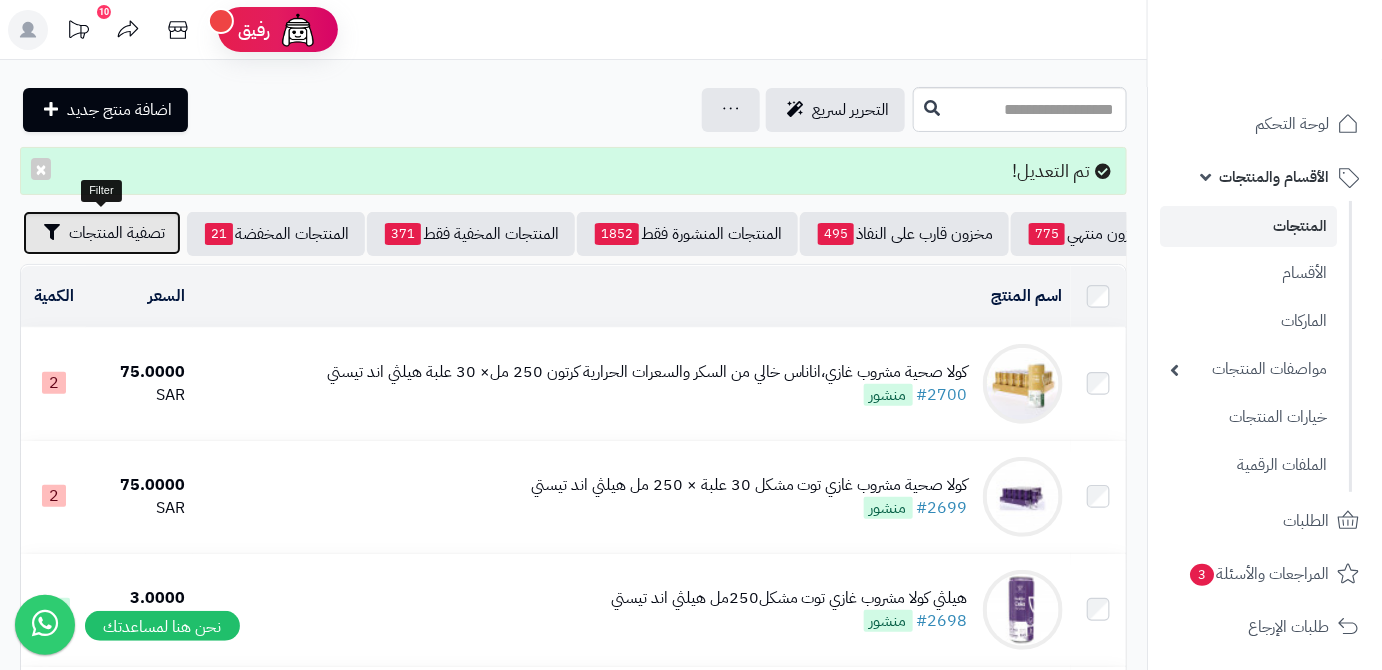 click on "تصفية المنتجات" at bounding box center [102, 233] 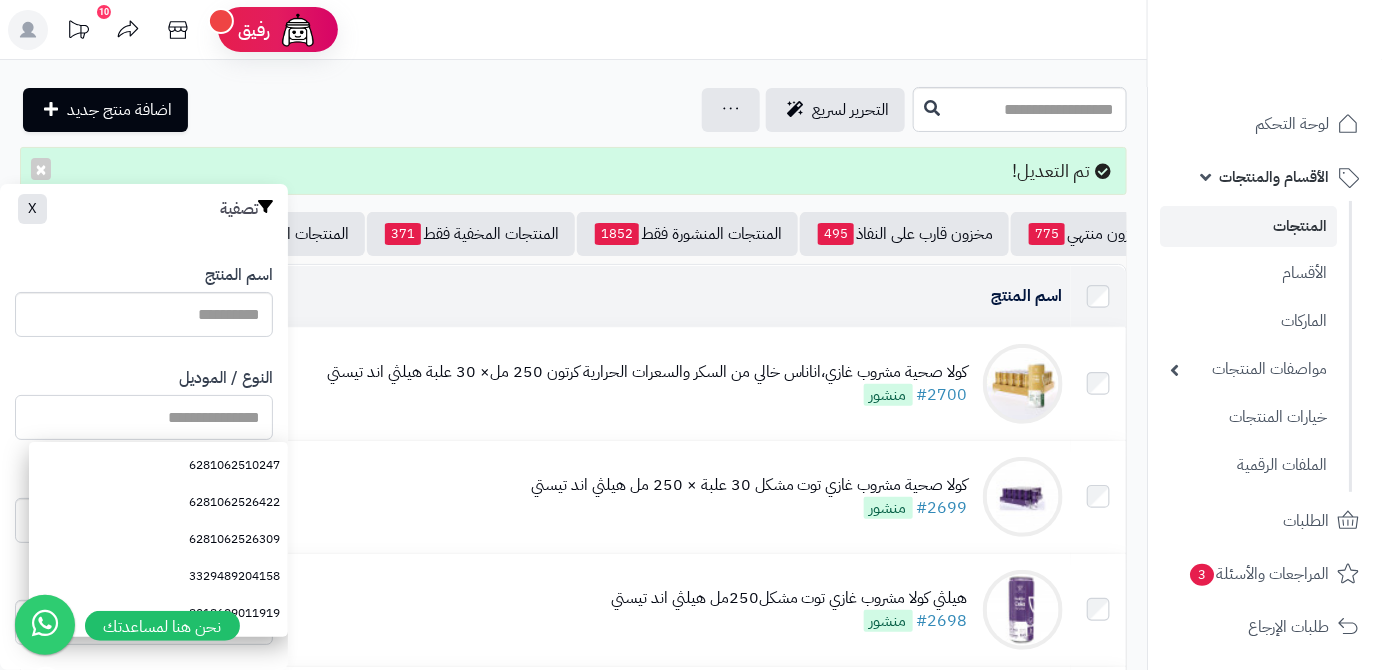 paste on "**********" 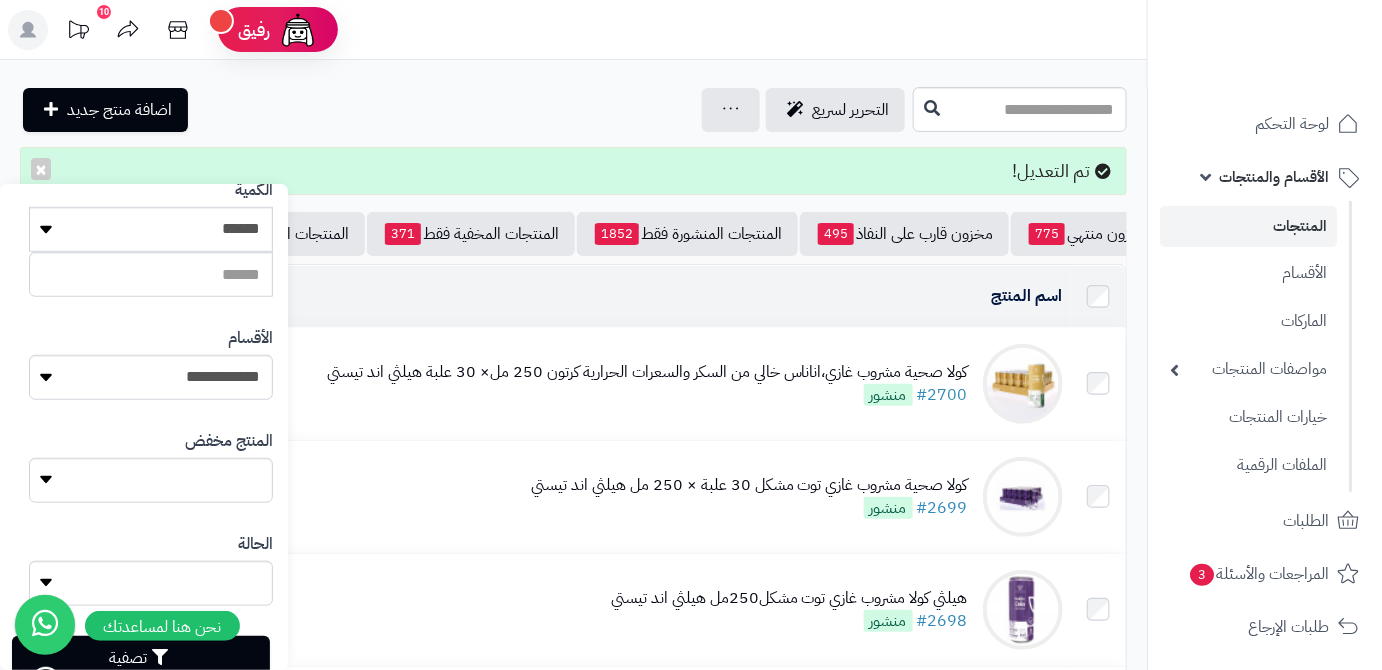 scroll, scrollTop: 552, scrollLeft: 0, axis: vertical 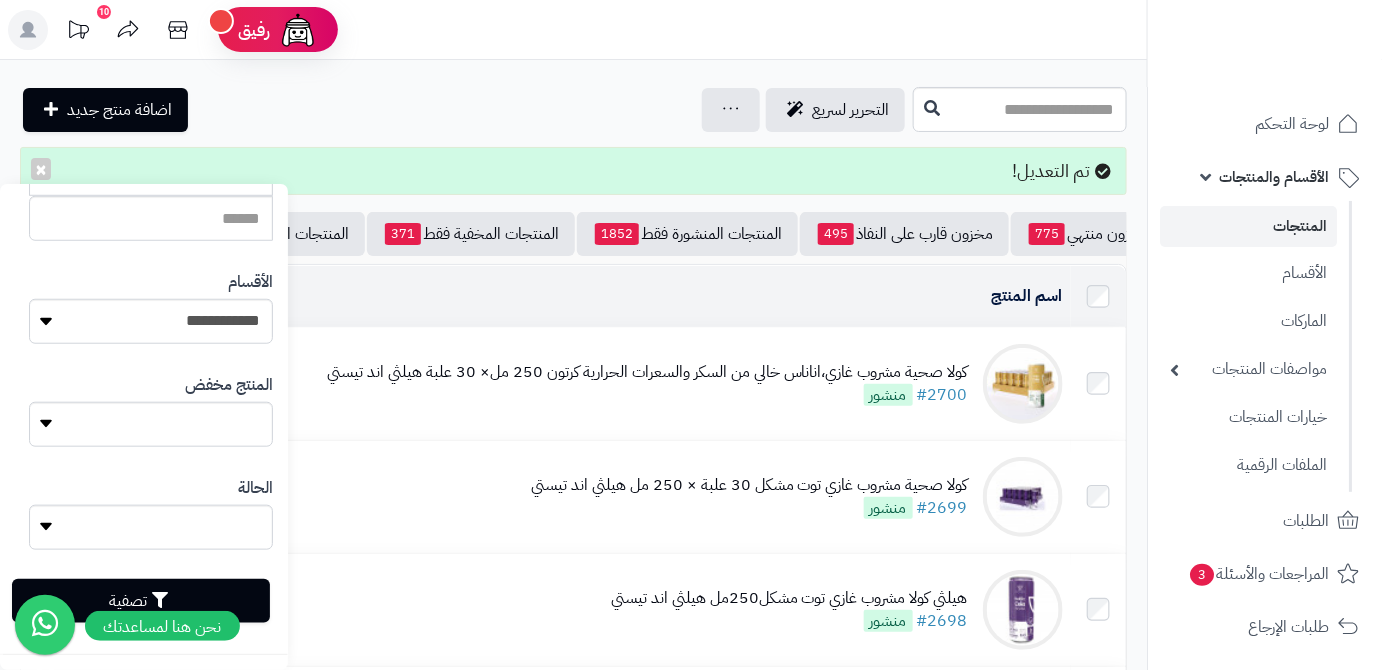 type on "**********" 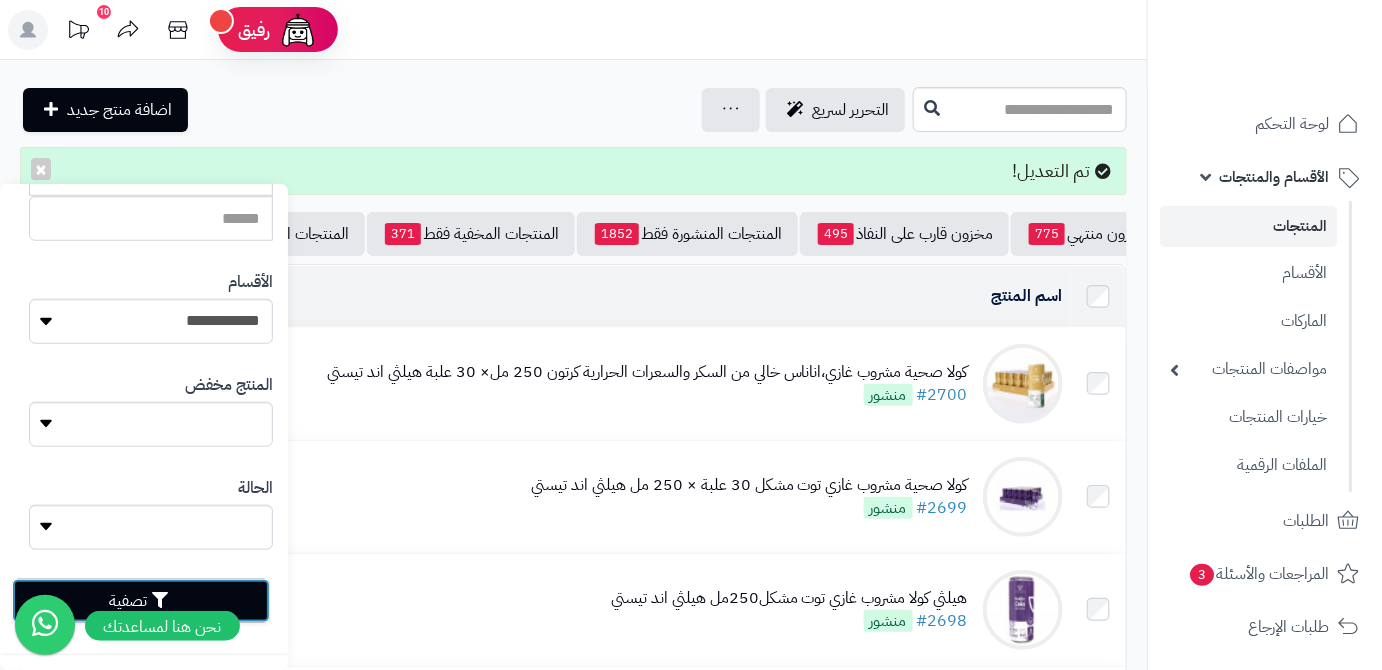click on "تصفية" at bounding box center (141, 601) 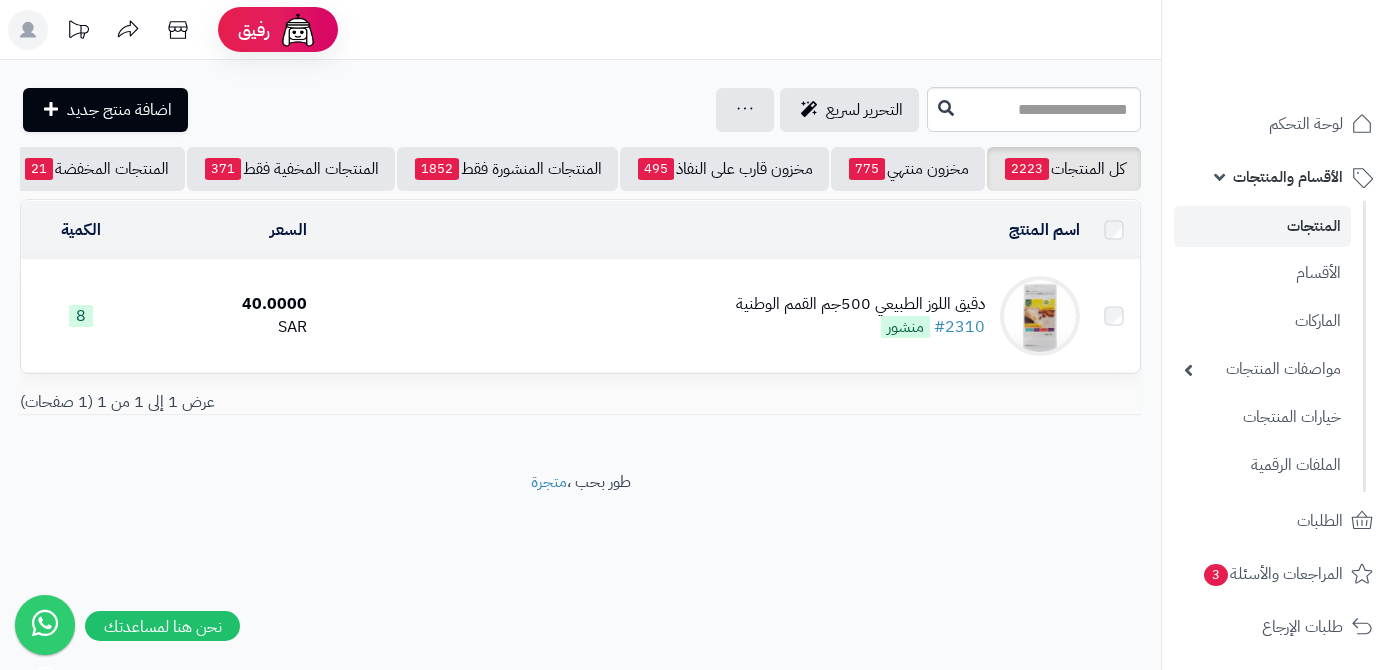 scroll, scrollTop: 0, scrollLeft: 0, axis: both 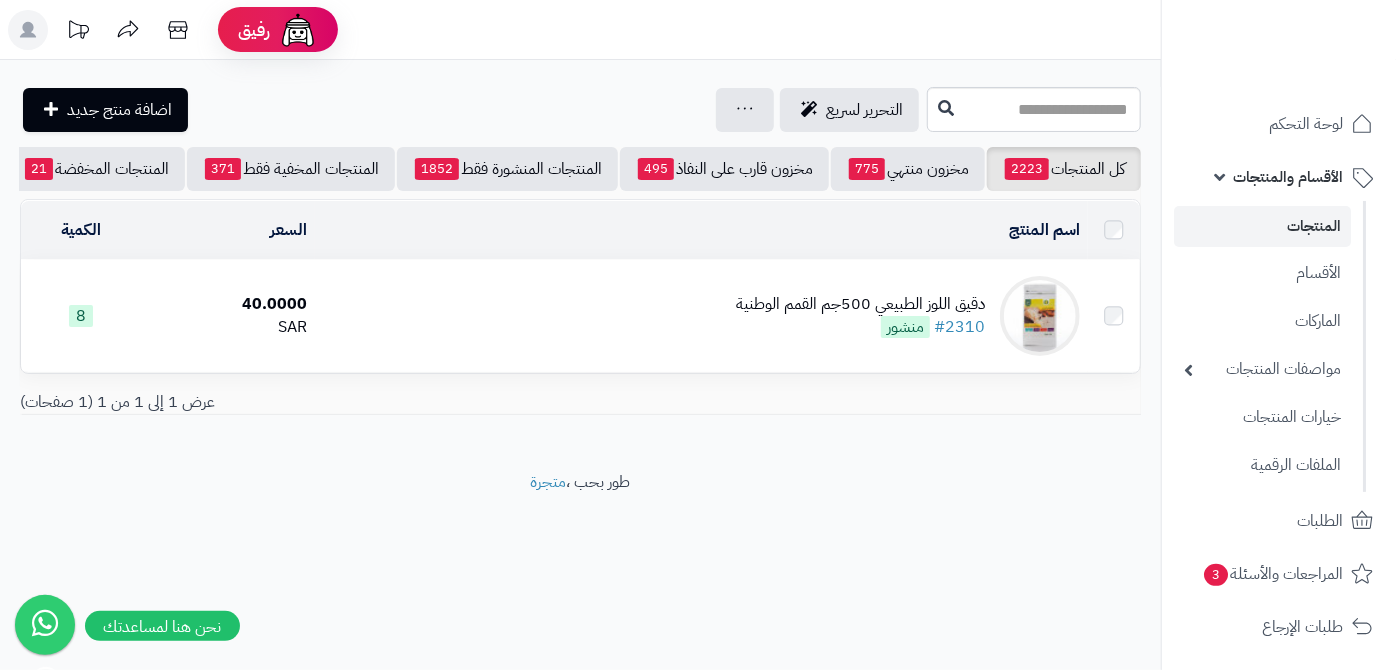 click on "دقيق اللوز الطبيعي 500جم القمم الوطنية" at bounding box center (860, 304) 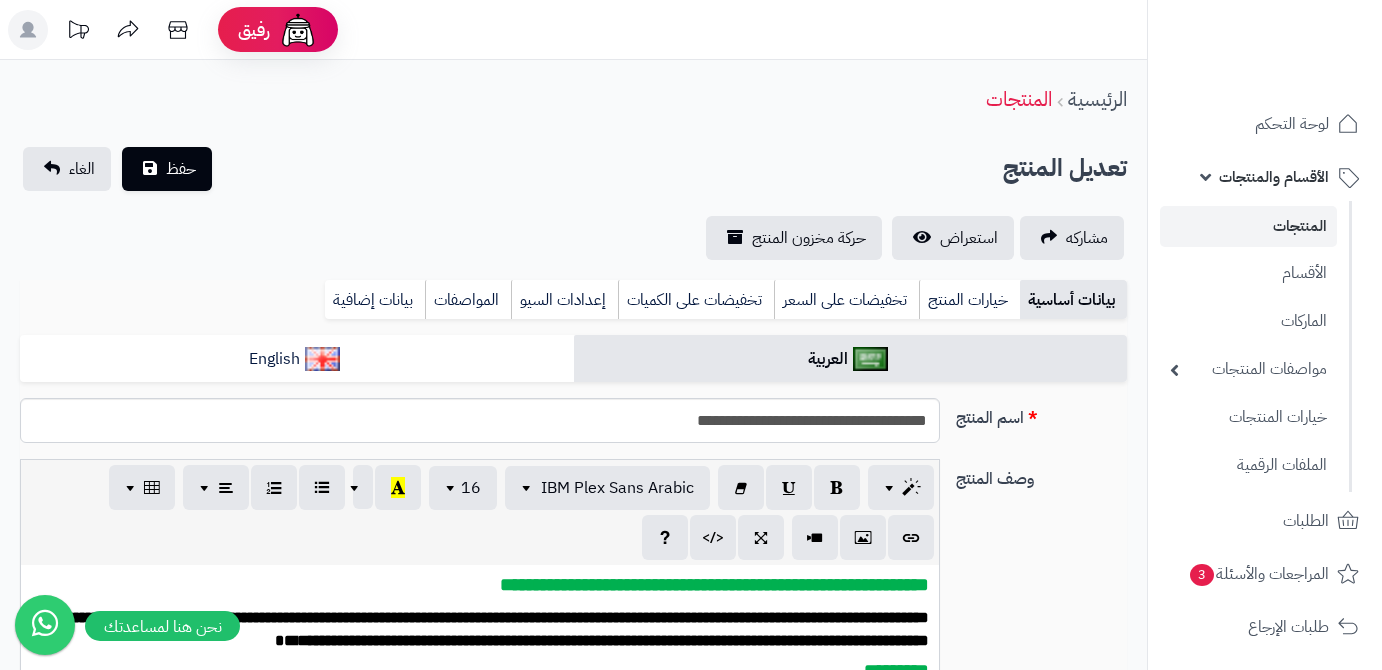 scroll, scrollTop: 0, scrollLeft: 0, axis: both 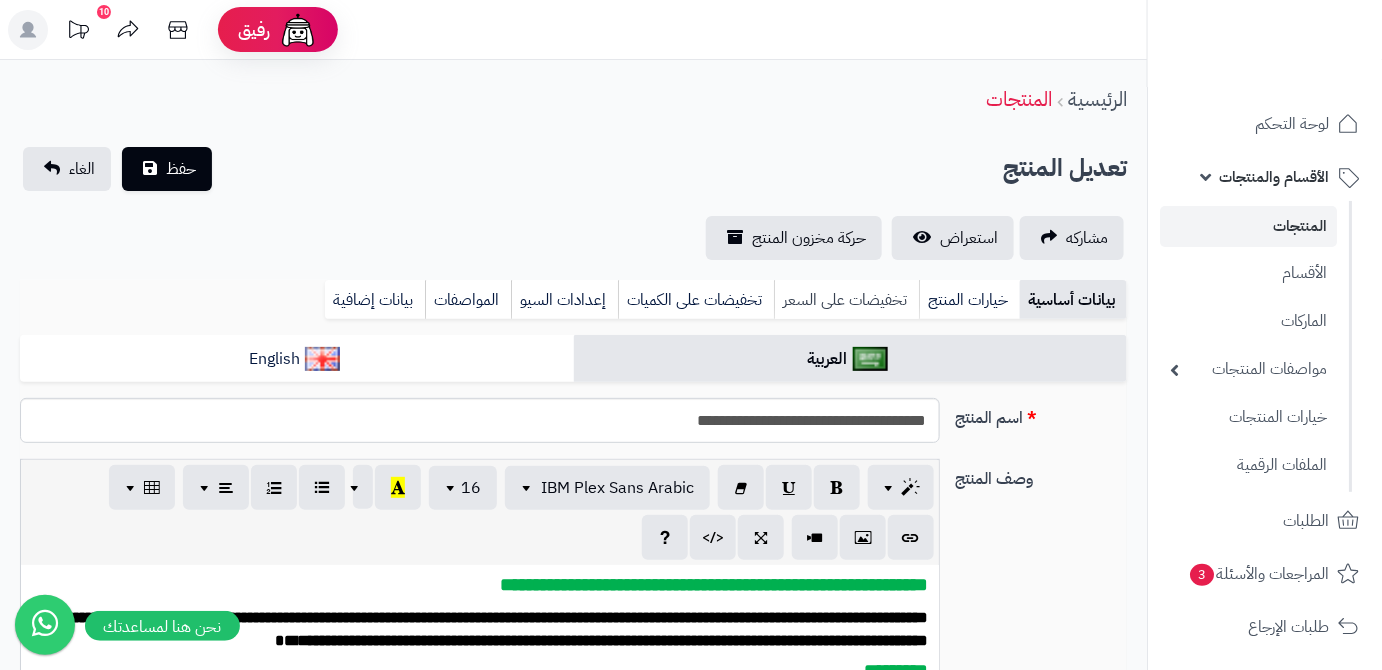 click on "تخفيضات على السعر" at bounding box center (846, 300) 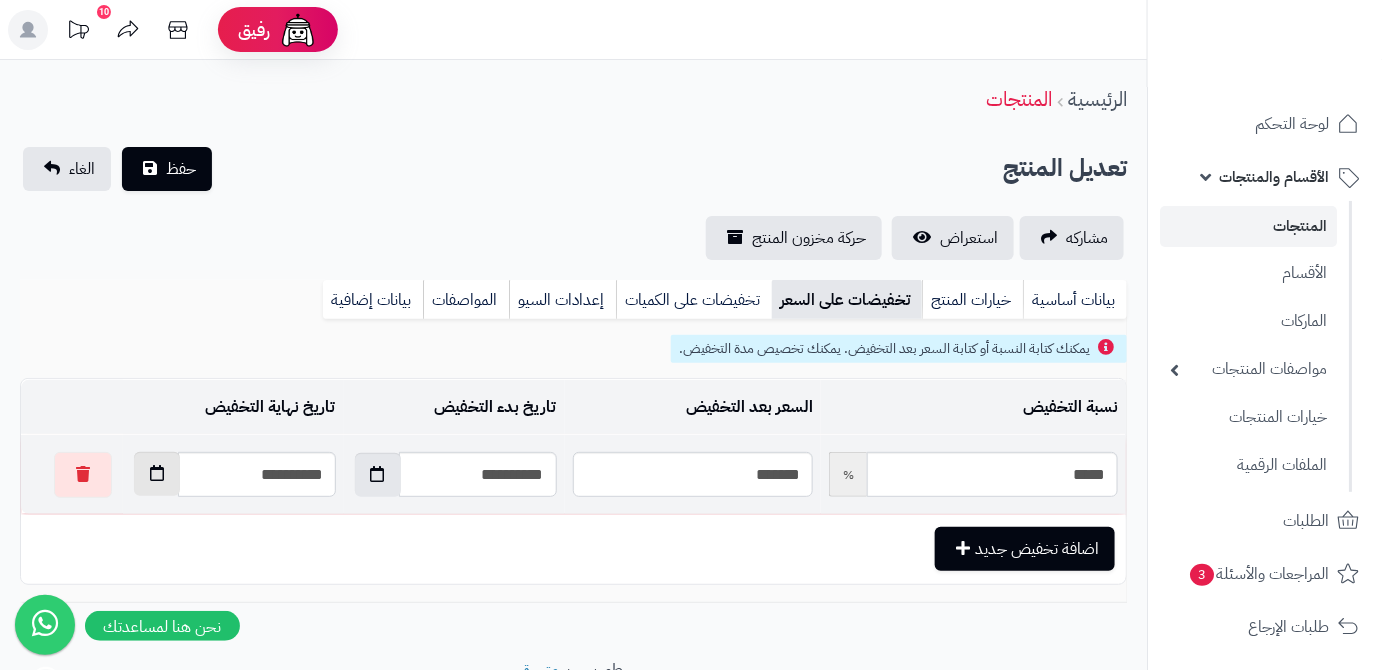 click at bounding box center (157, 473) 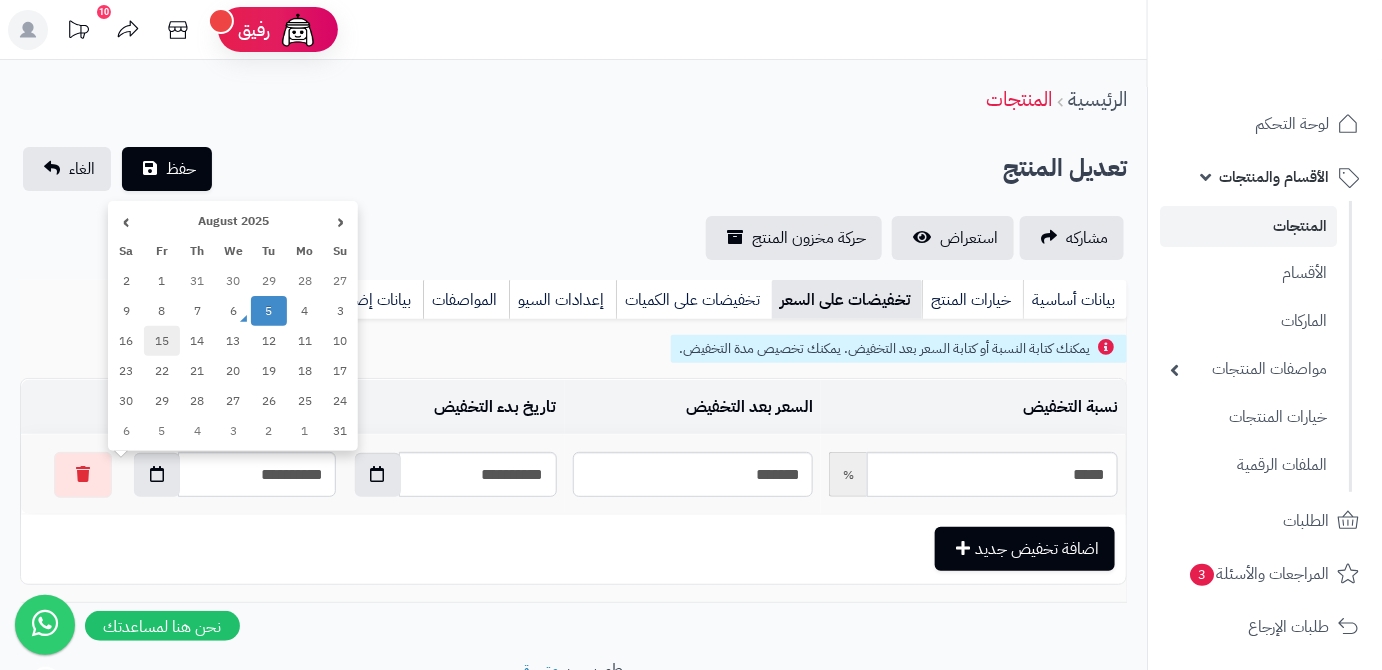 click on "15" at bounding box center [162, 341] 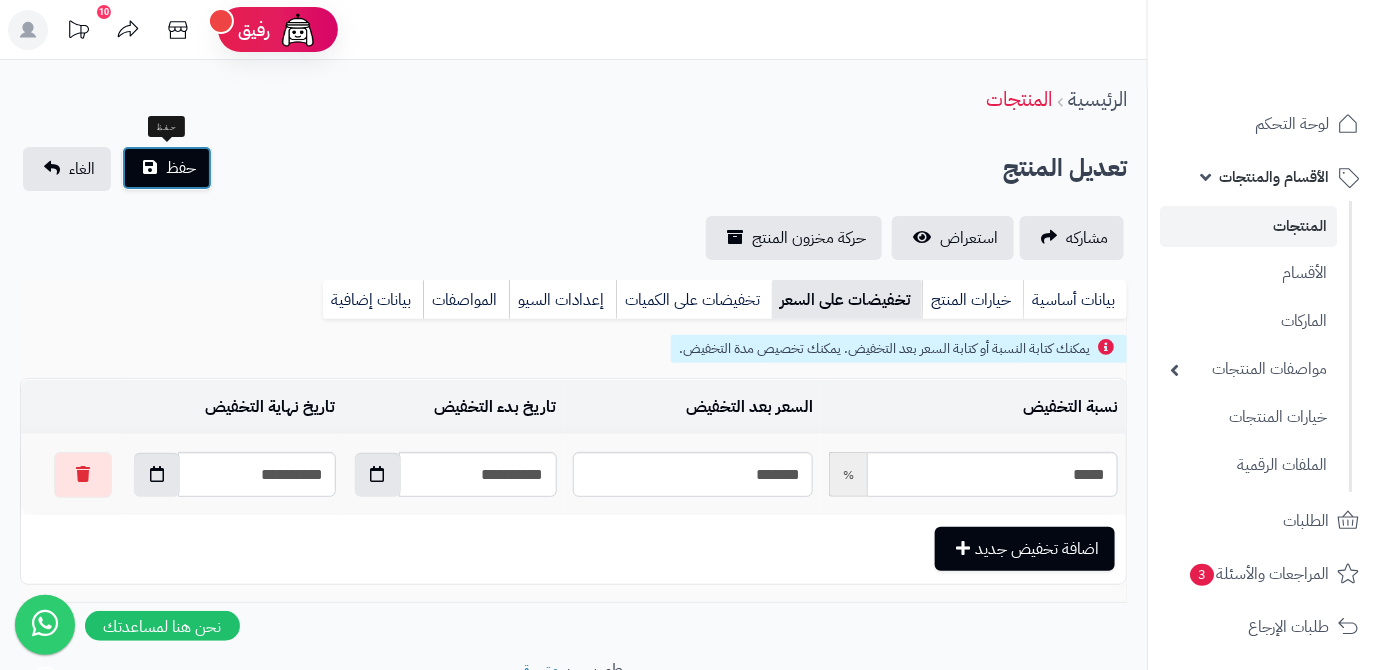 click on "حفظ" at bounding box center (167, 168) 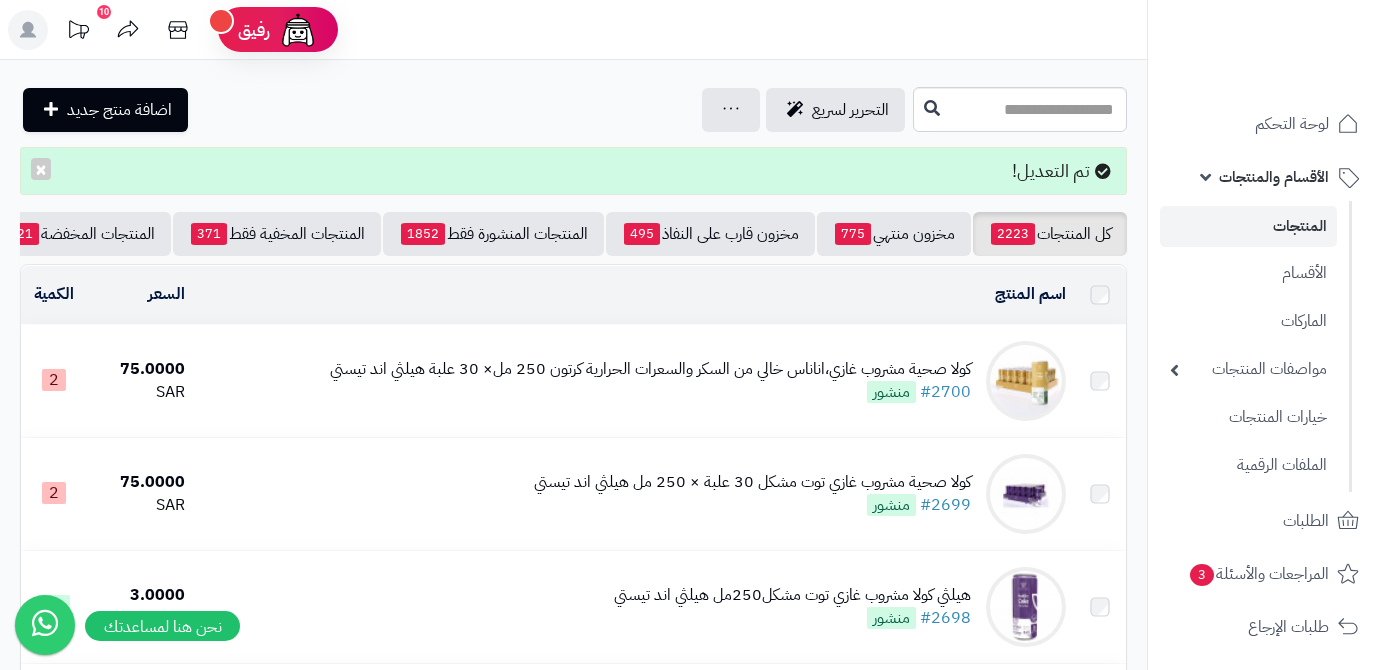 scroll, scrollTop: 0, scrollLeft: 0, axis: both 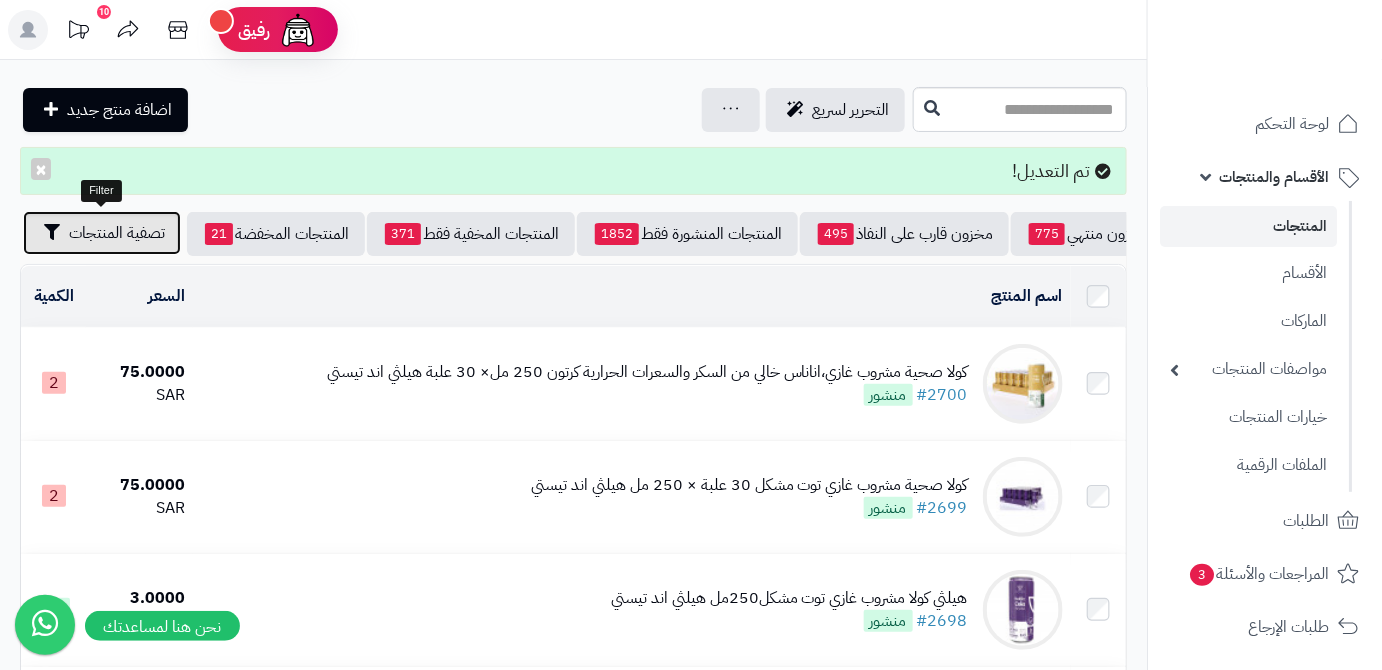 click on "تصفية المنتجات" at bounding box center [117, 233] 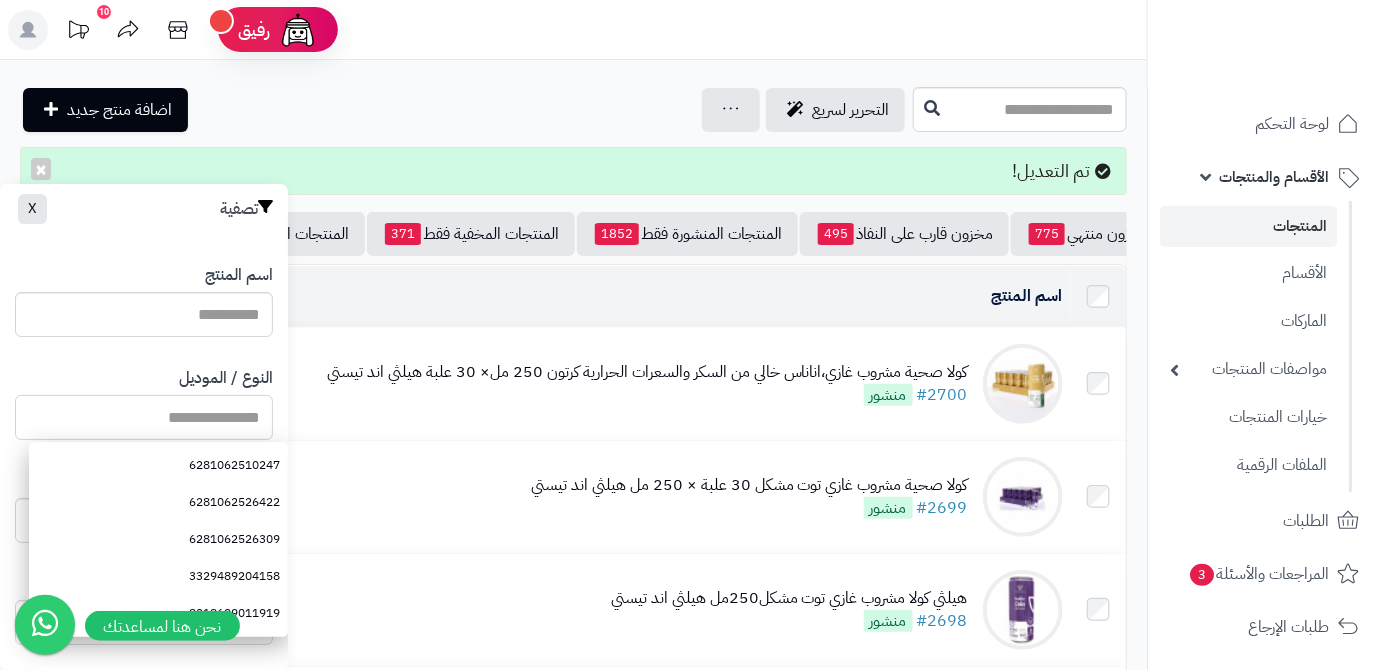 paste on "**********" 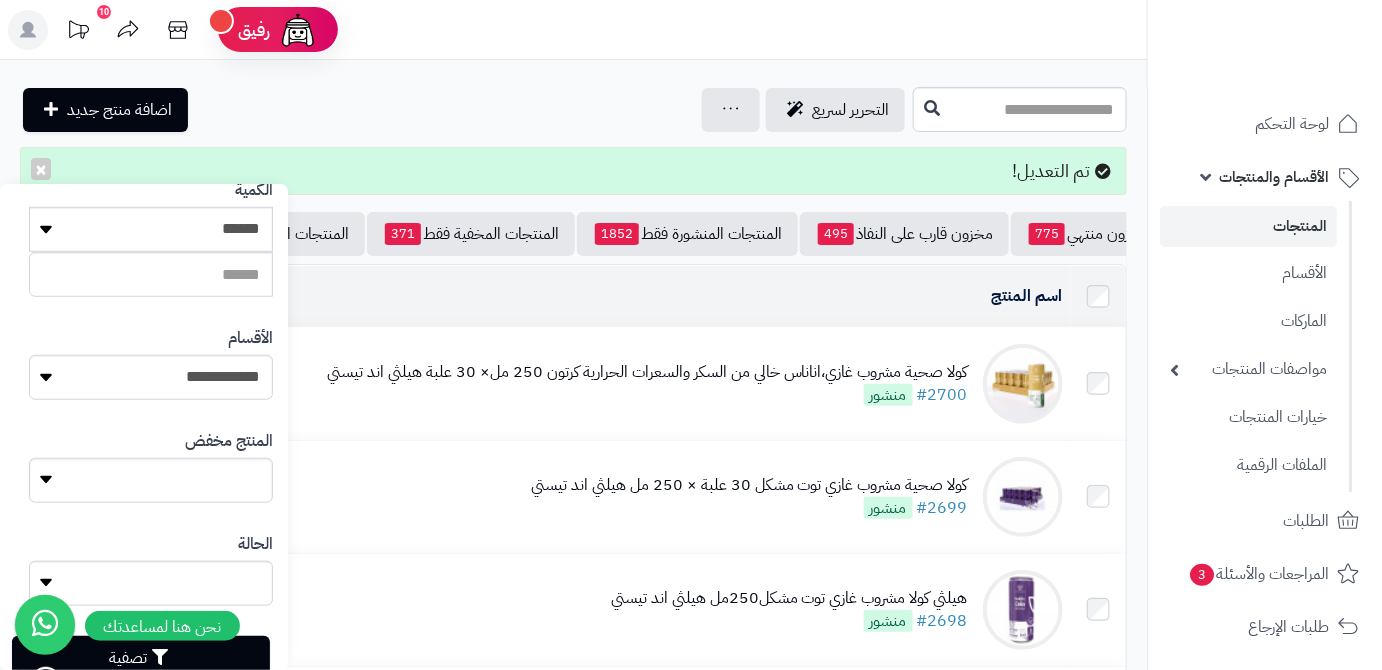 scroll, scrollTop: 552, scrollLeft: 0, axis: vertical 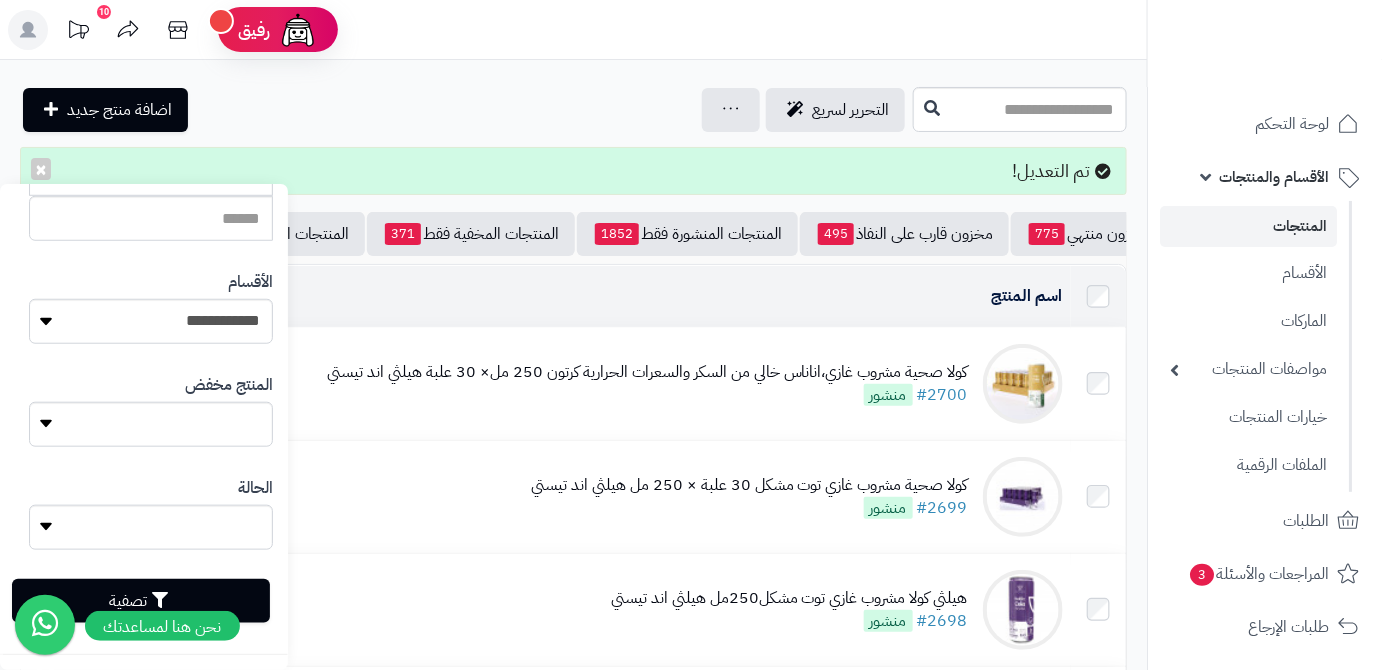 type on "**********" 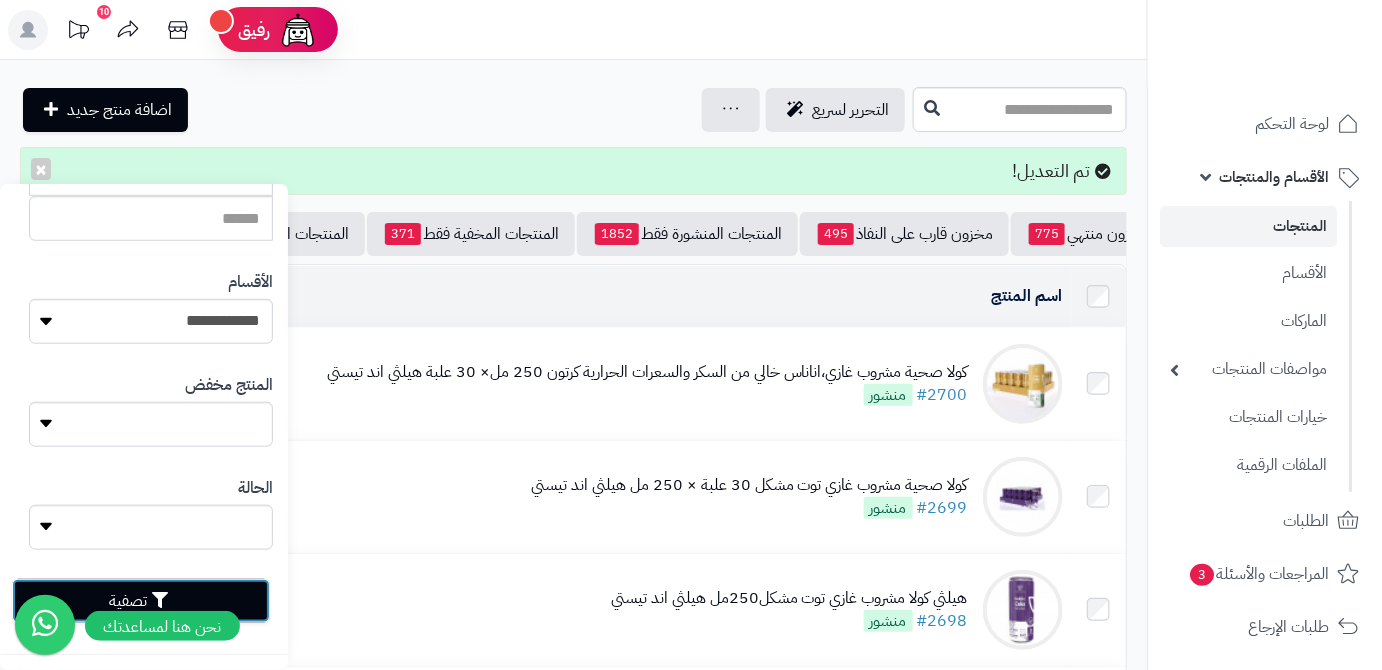 click on "تصفية" at bounding box center (141, 601) 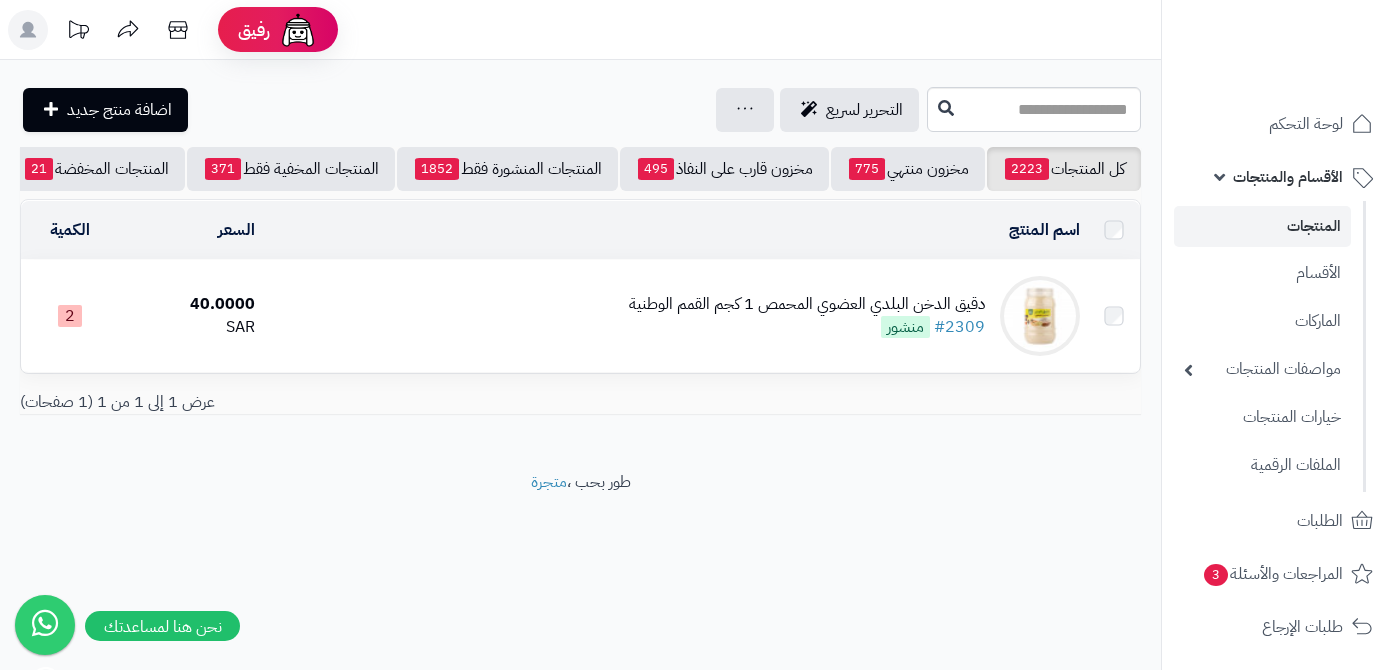 scroll, scrollTop: 0, scrollLeft: 0, axis: both 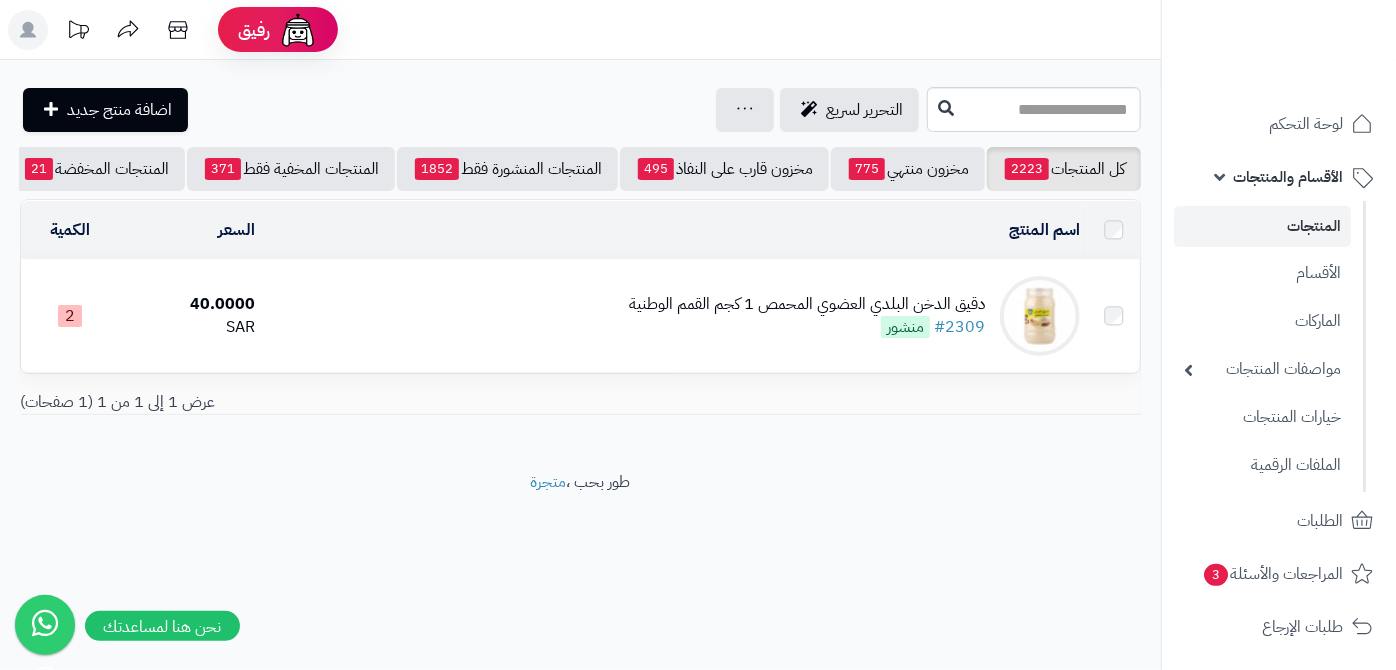click on "دقيق الدخن البلدي العضوي المحمص 1 كجم القمم الوطنية" at bounding box center [807, 304] 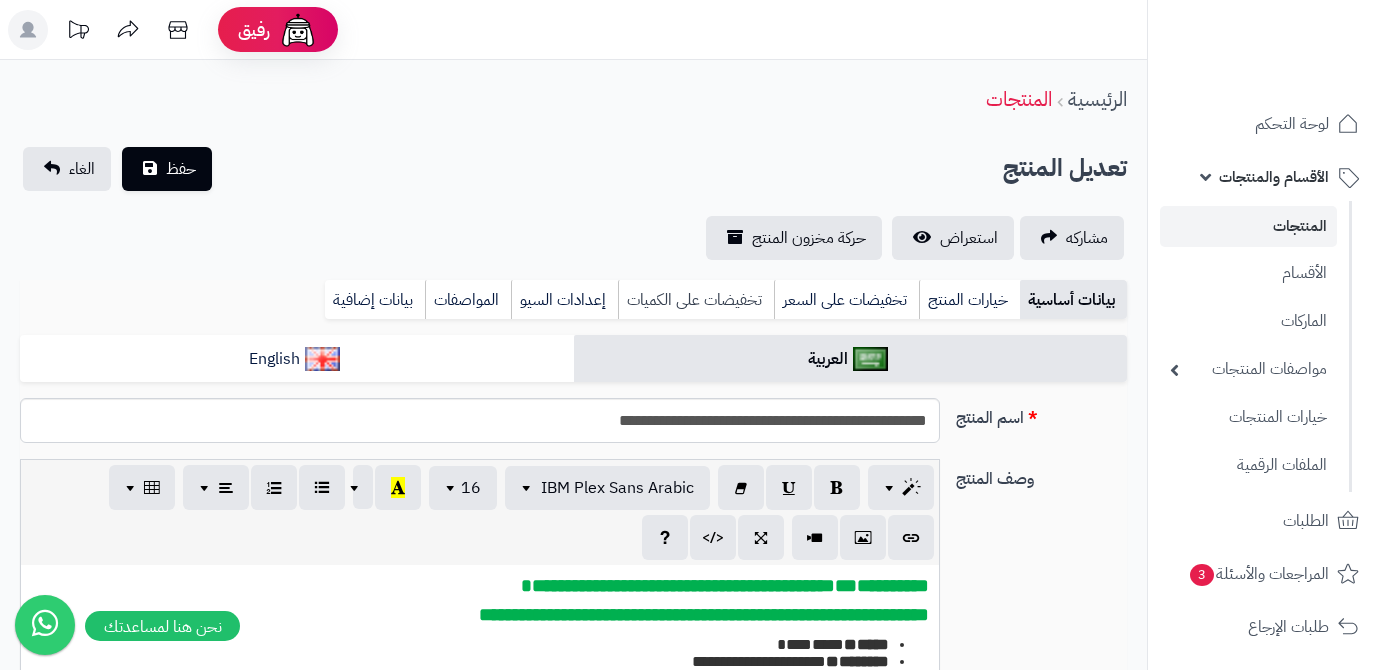 scroll, scrollTop: 0, scrollLeft: 0, axis: both 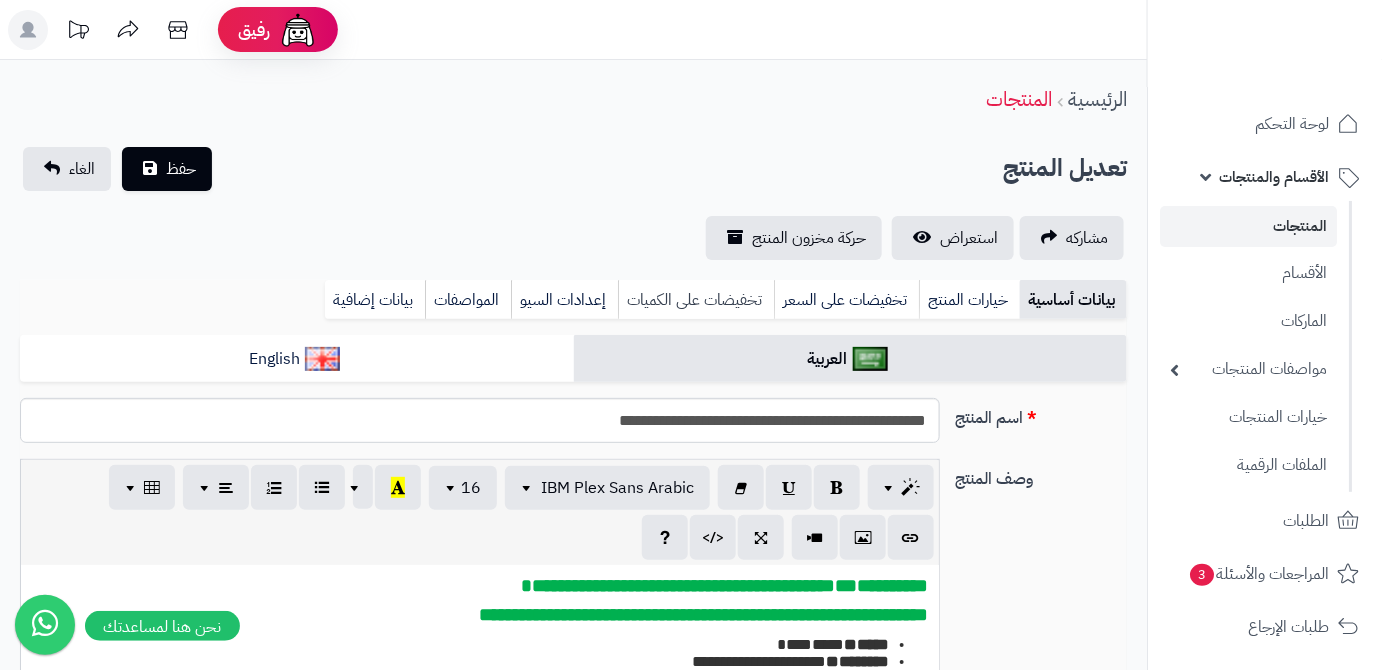 type on "*****" 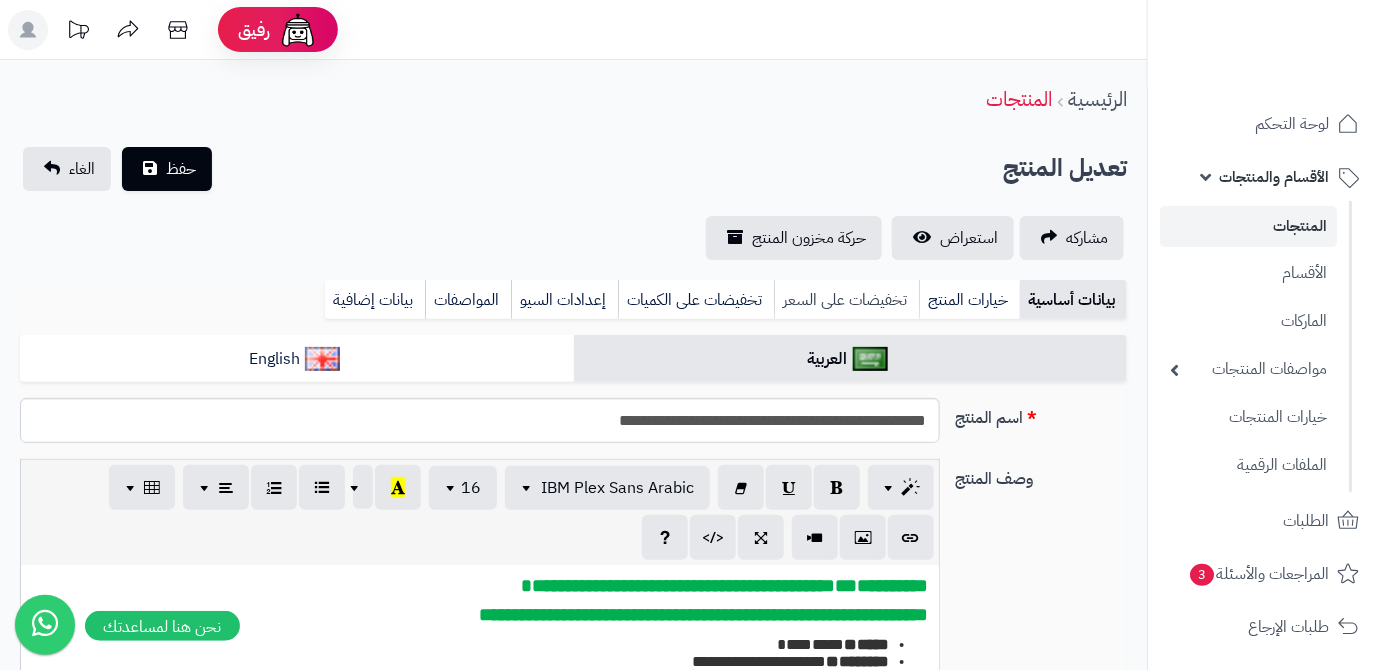 scroll, scrollTop: 964, scrollLeft: 0, axis: vertical 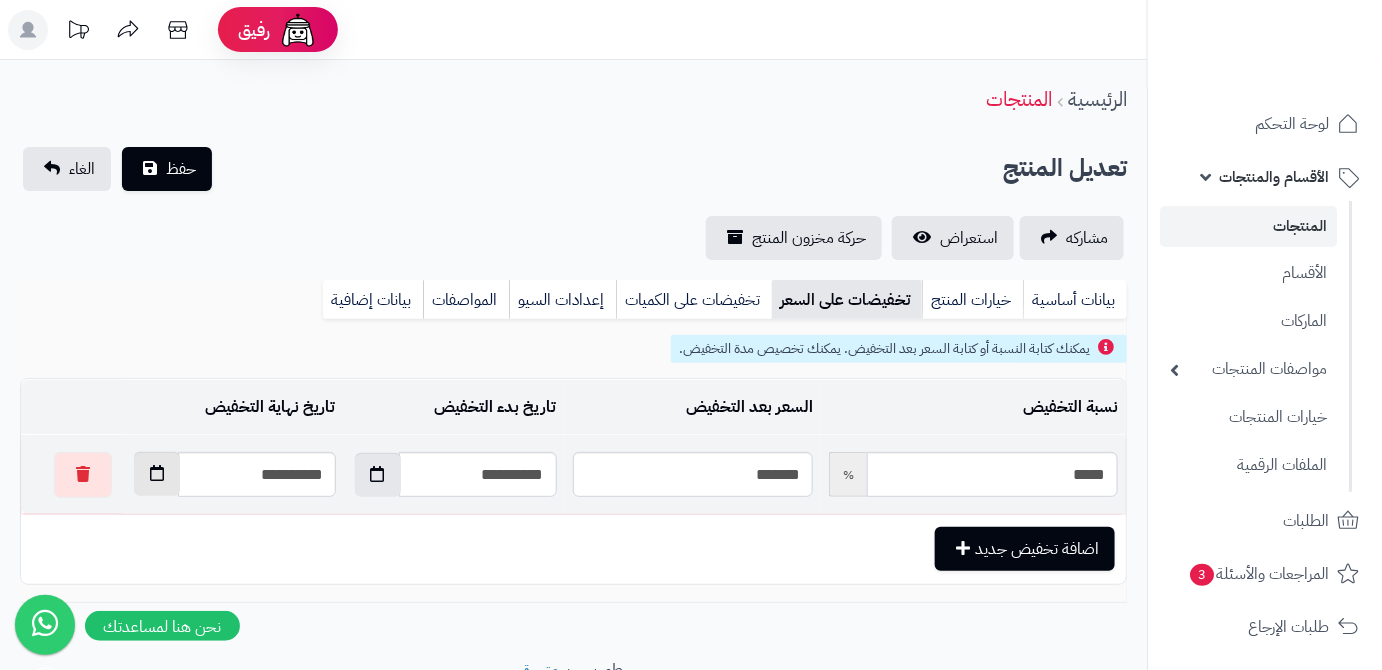 click at bounding box center [157, 474] 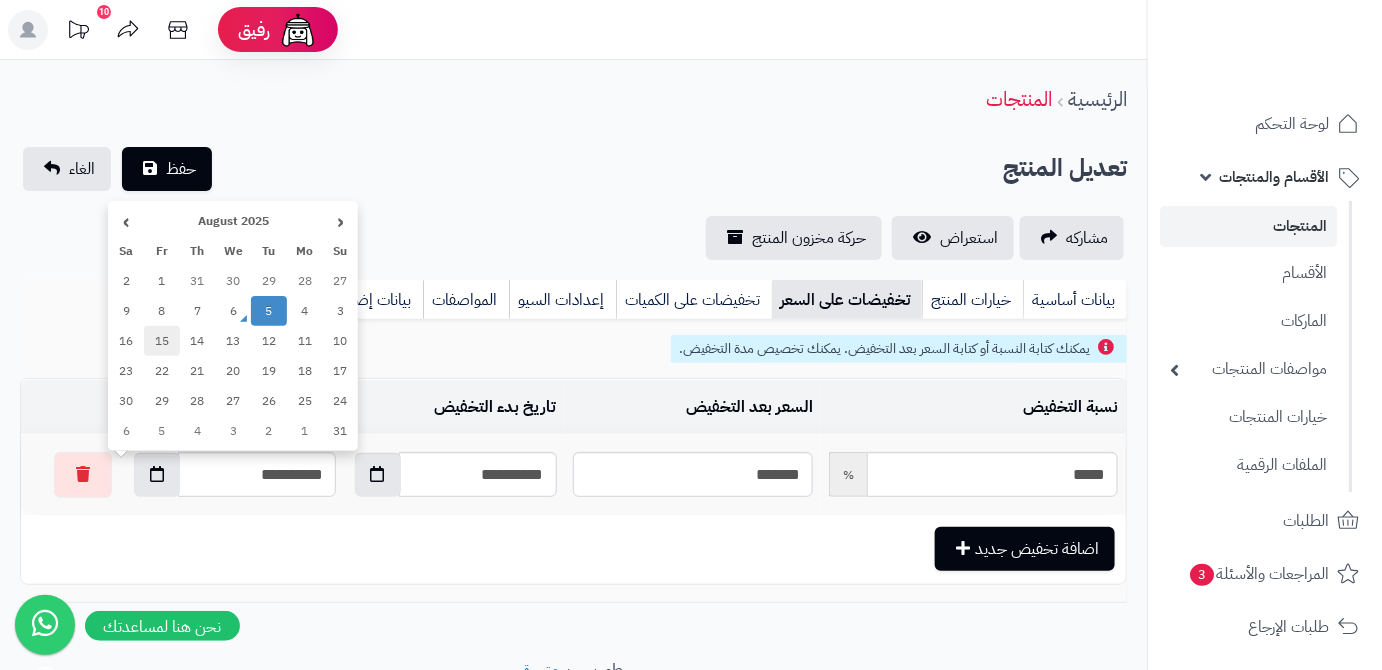 click on "15" at bounding box center [162, 341] 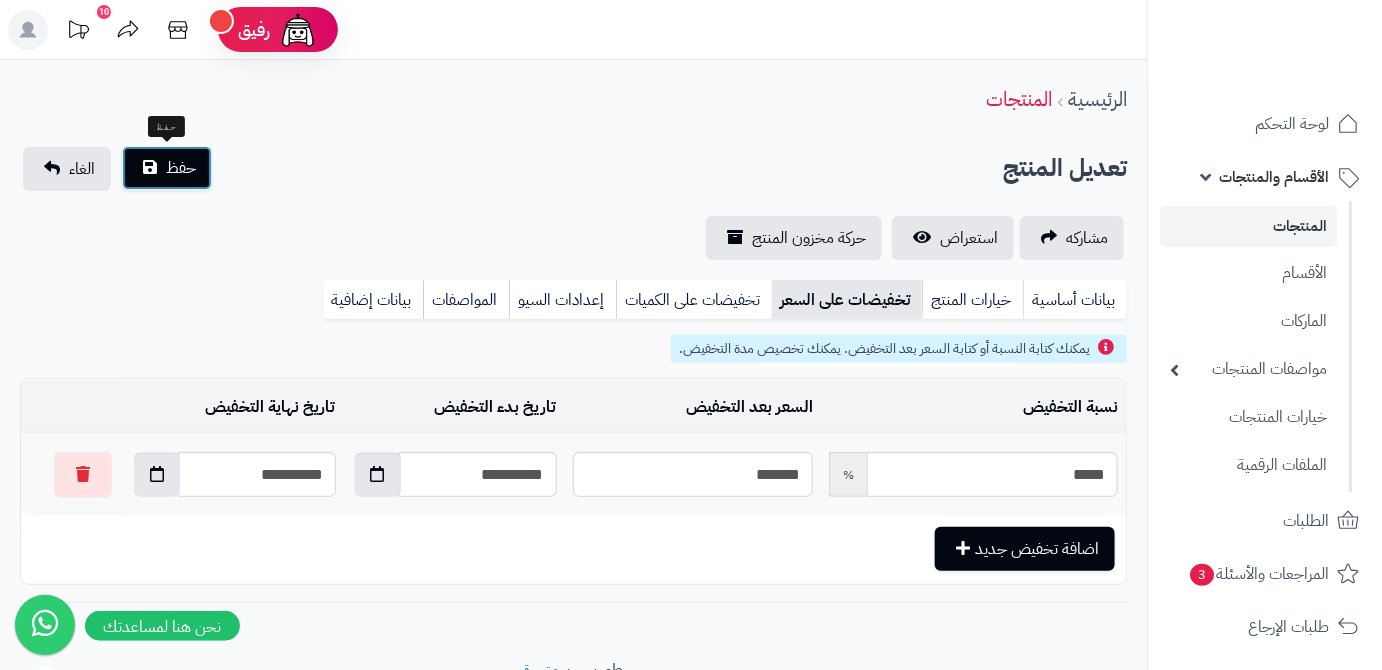 click on "حفظ" at bounding box center (181, 168) 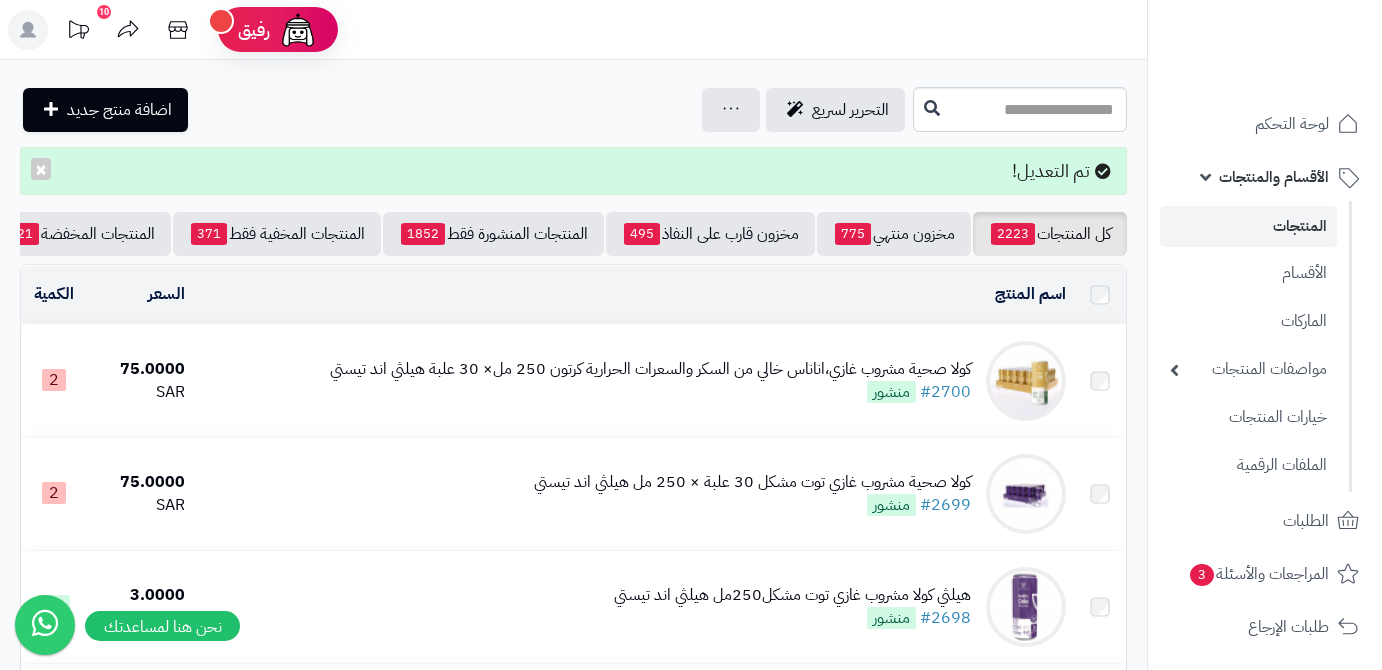 scroll, scrollTop: 0, scrollLeft: 0, axis: both 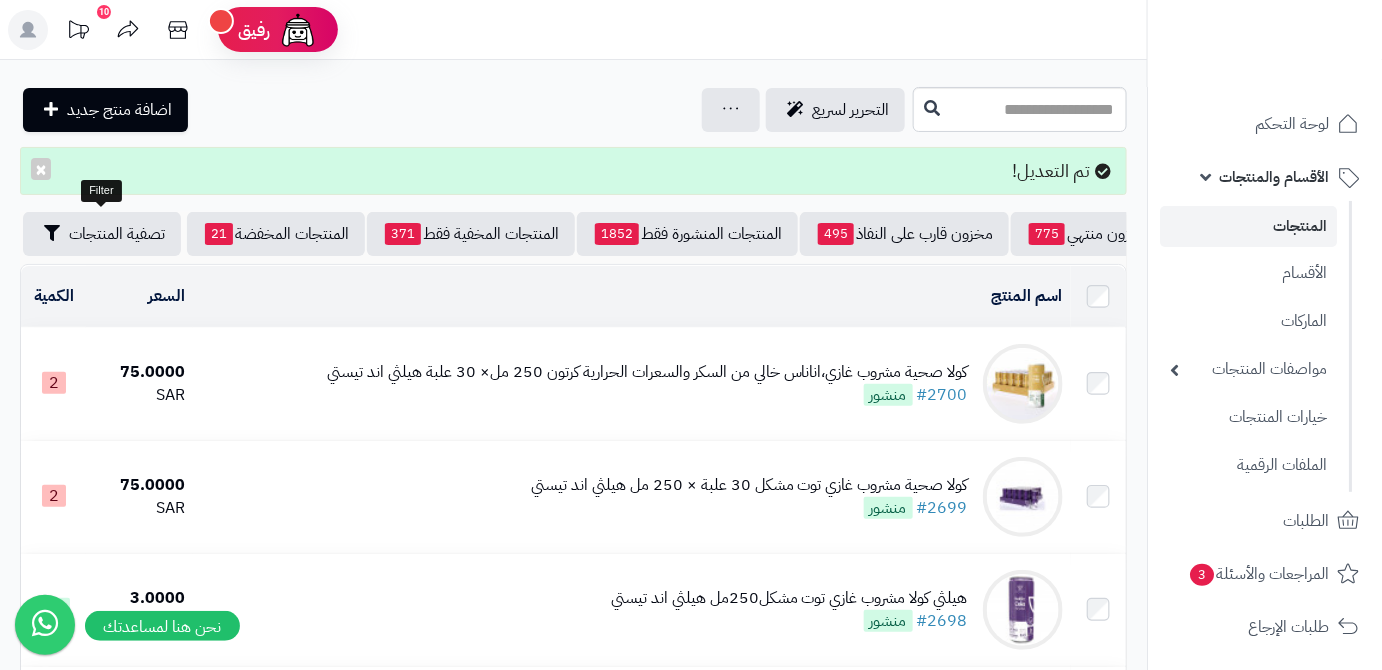 click on "**********" at bounding box center [573, 1971] 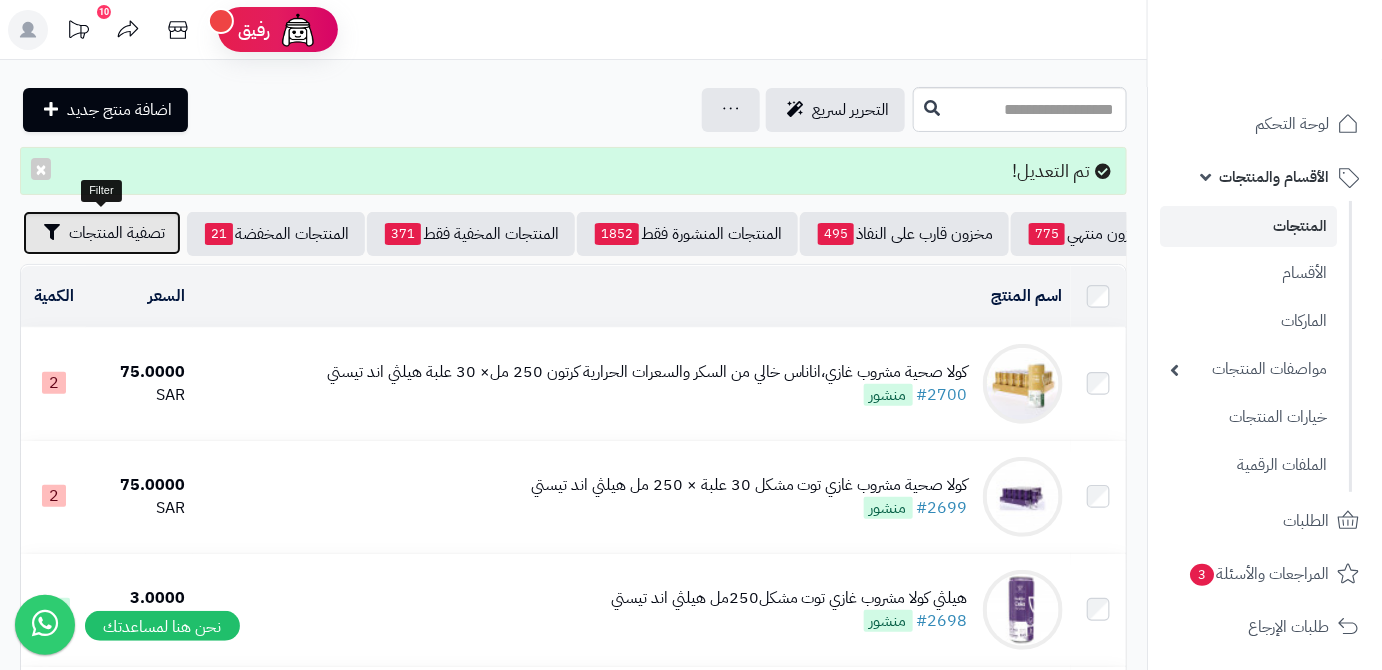 click on "تصفية المنتجات" at bounding box center (117, 233) 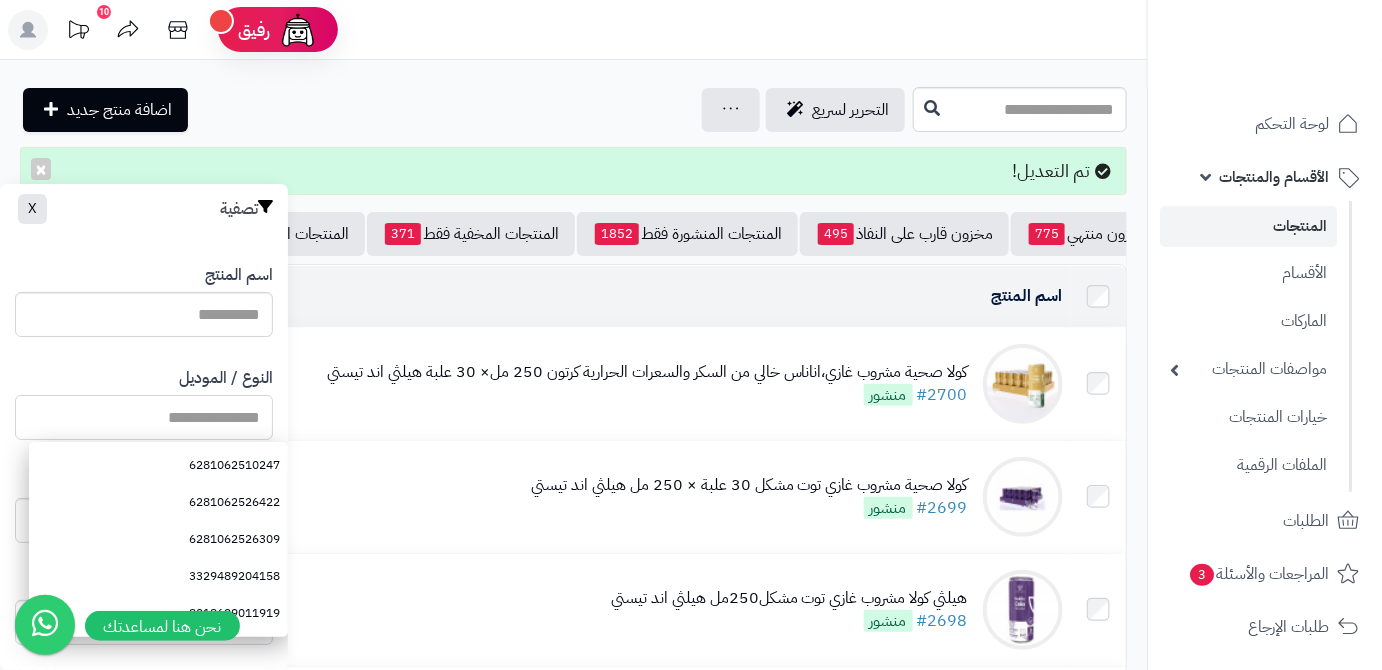paste on "**********" 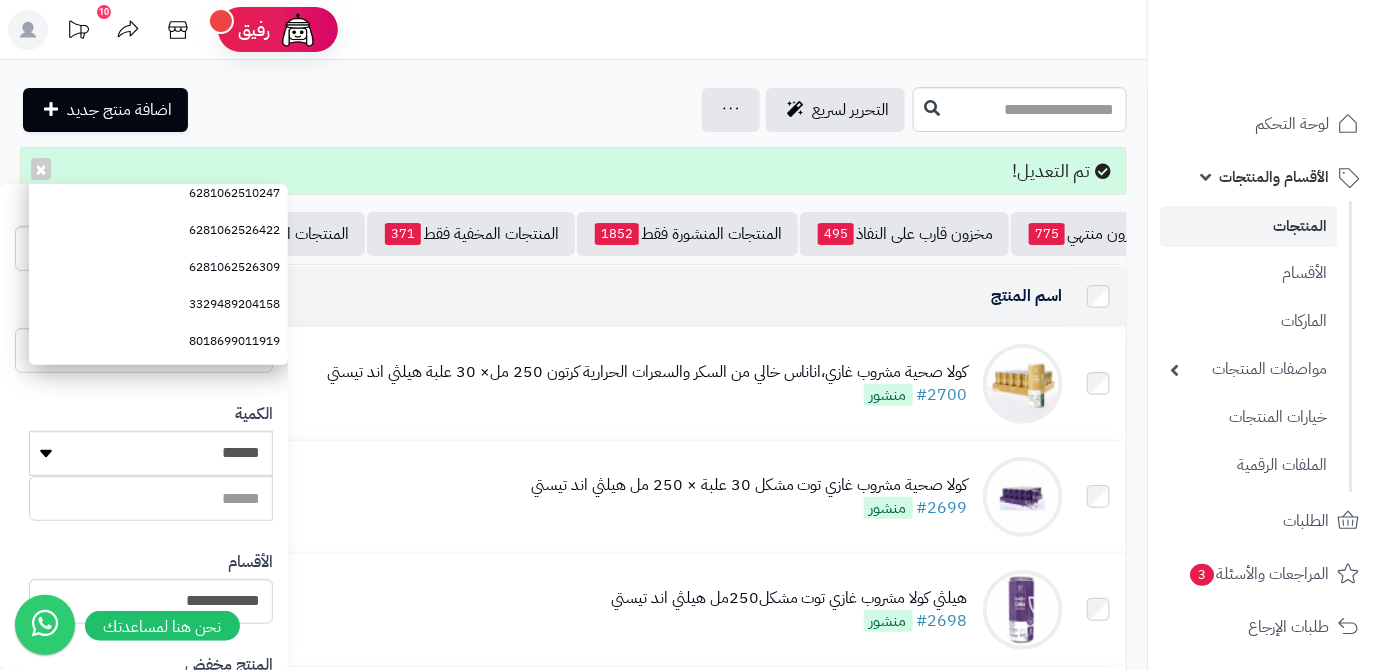 scroll, scrollTop: 552, scrollLeft: 0, axis: vertical 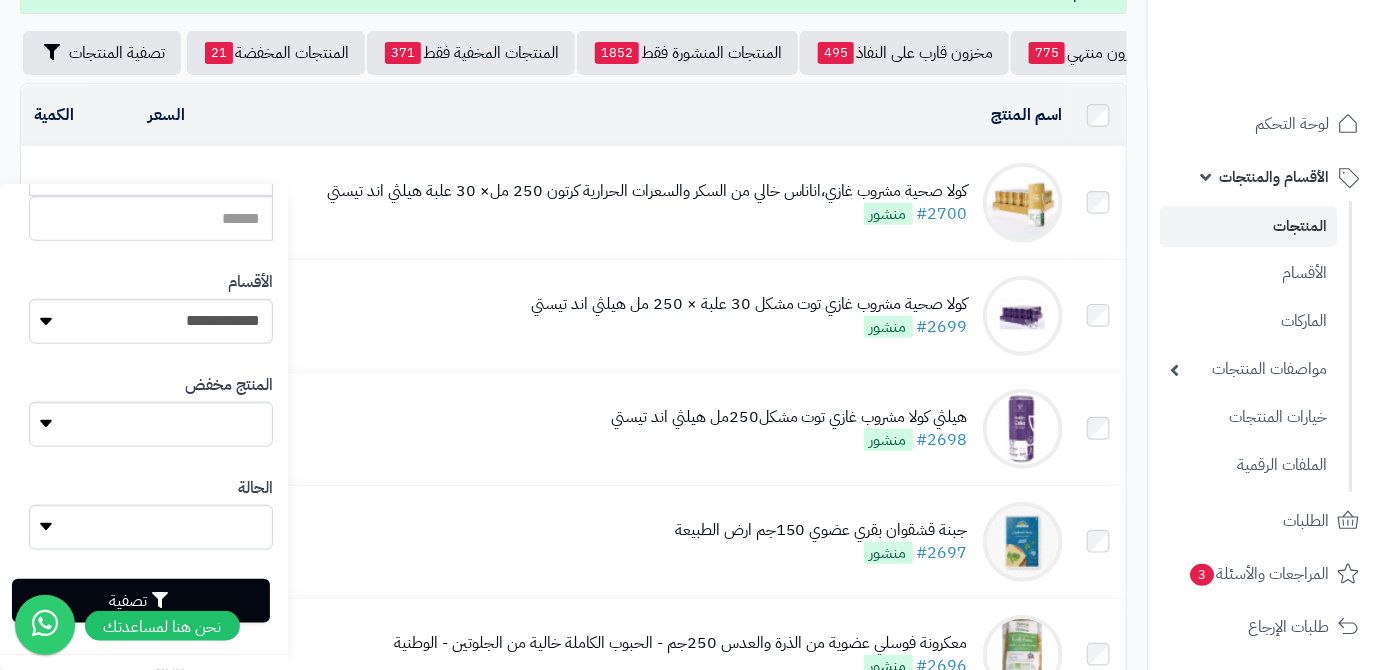 type on "**********" 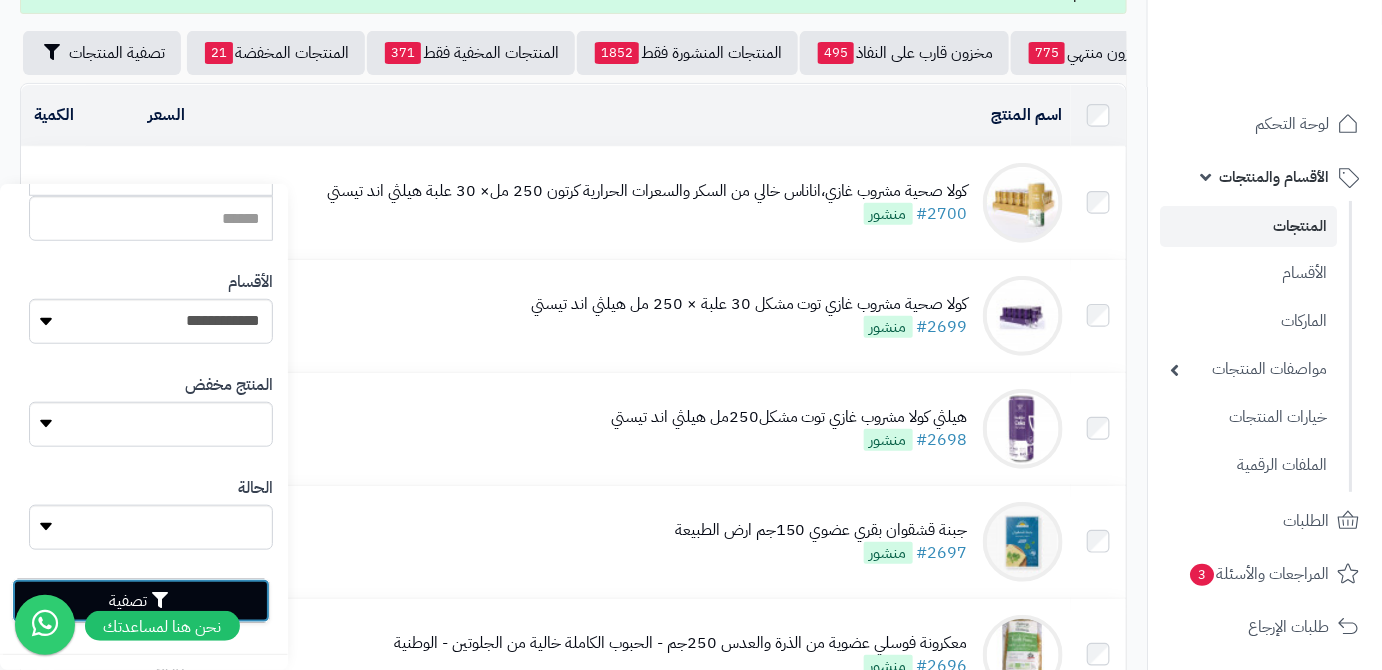 click on "تصفية" at bounding box center (141, 601) 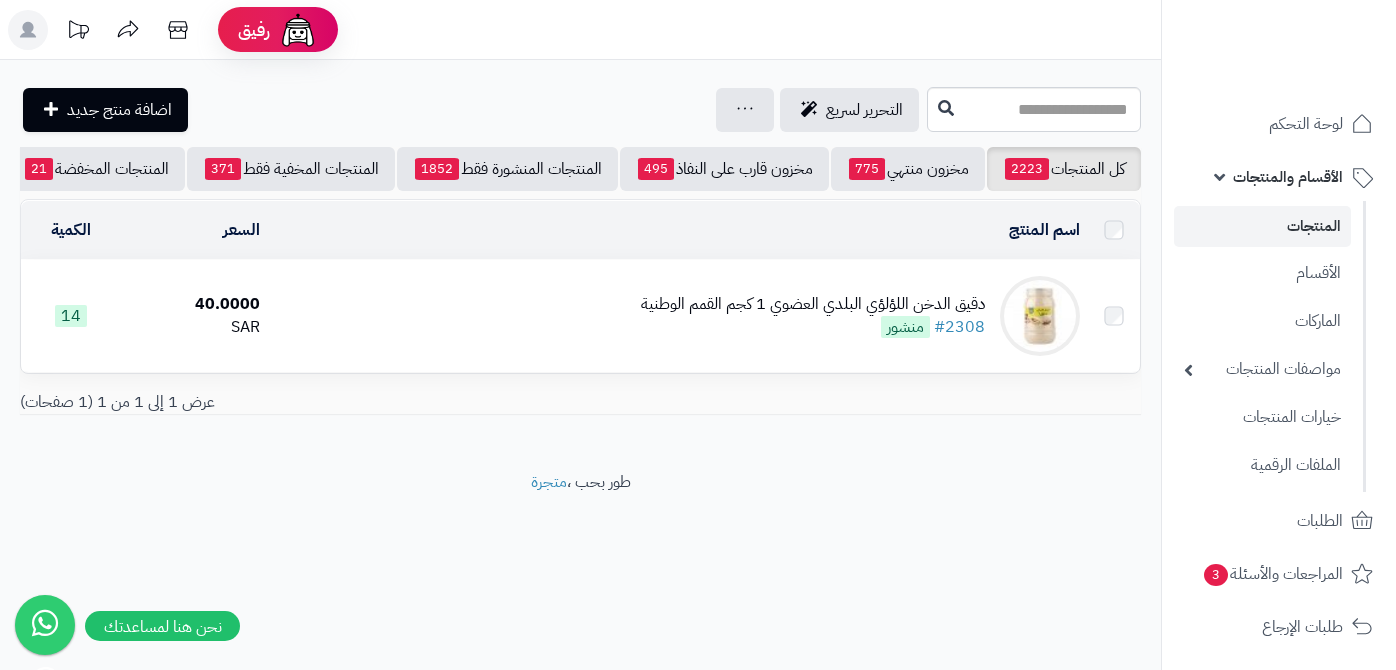 scroll, scrollTop: 0, scrollLeft: 0, axis: both 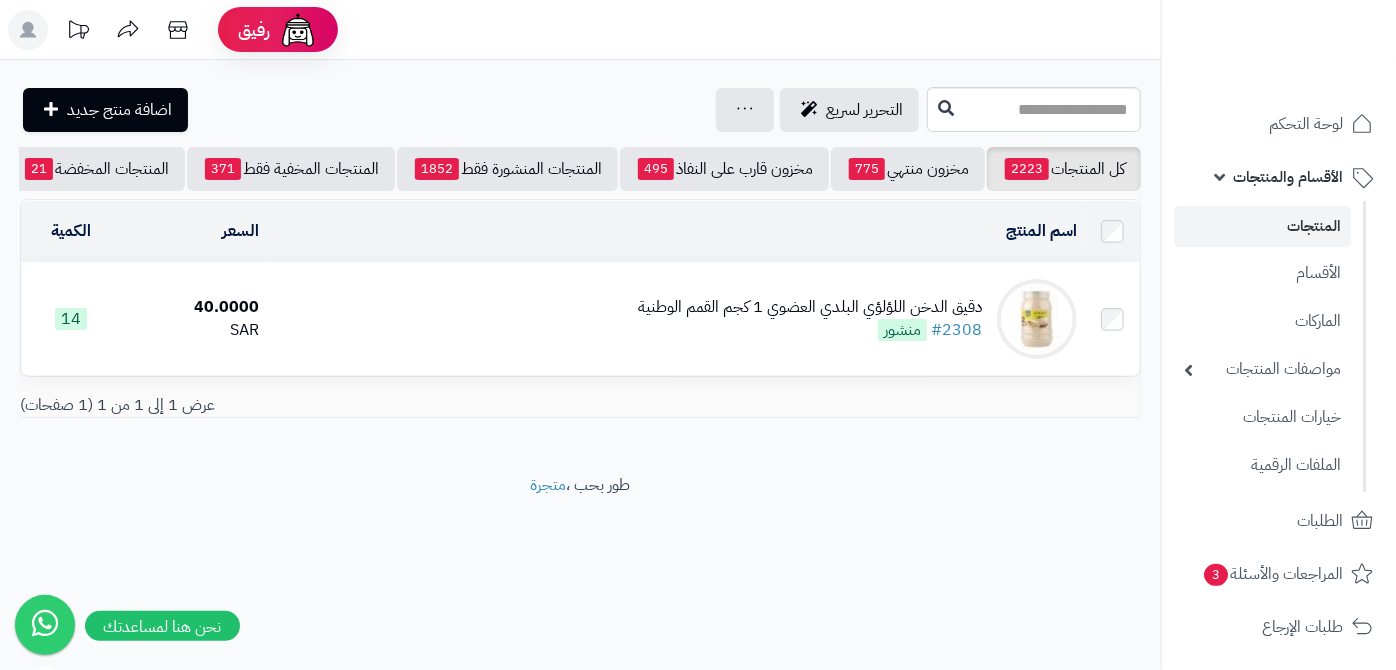 click on "دقيق الدخن اللؤلؤي البلدي العضوي 1 كجم القمم الوطنية
#2308
منشور" at bounding box center (810, 319) 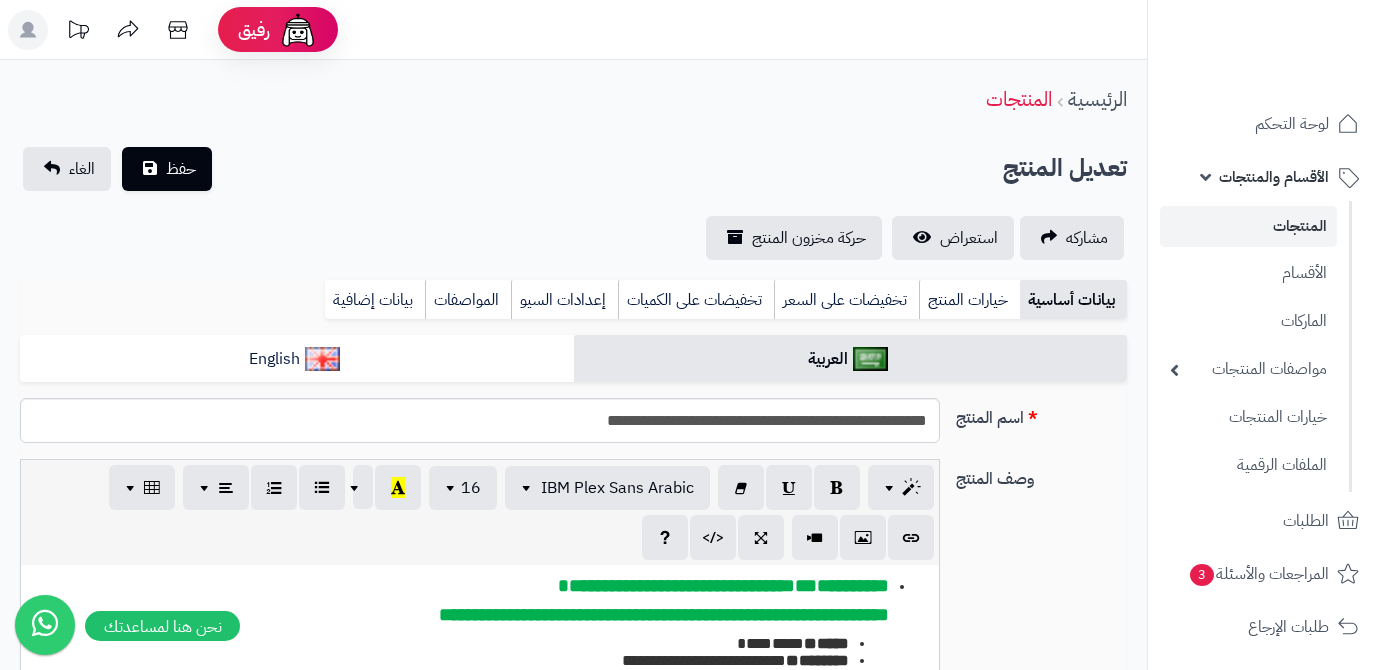 scroll, scrollTop: 0, scrollLeft: 0, axis: both 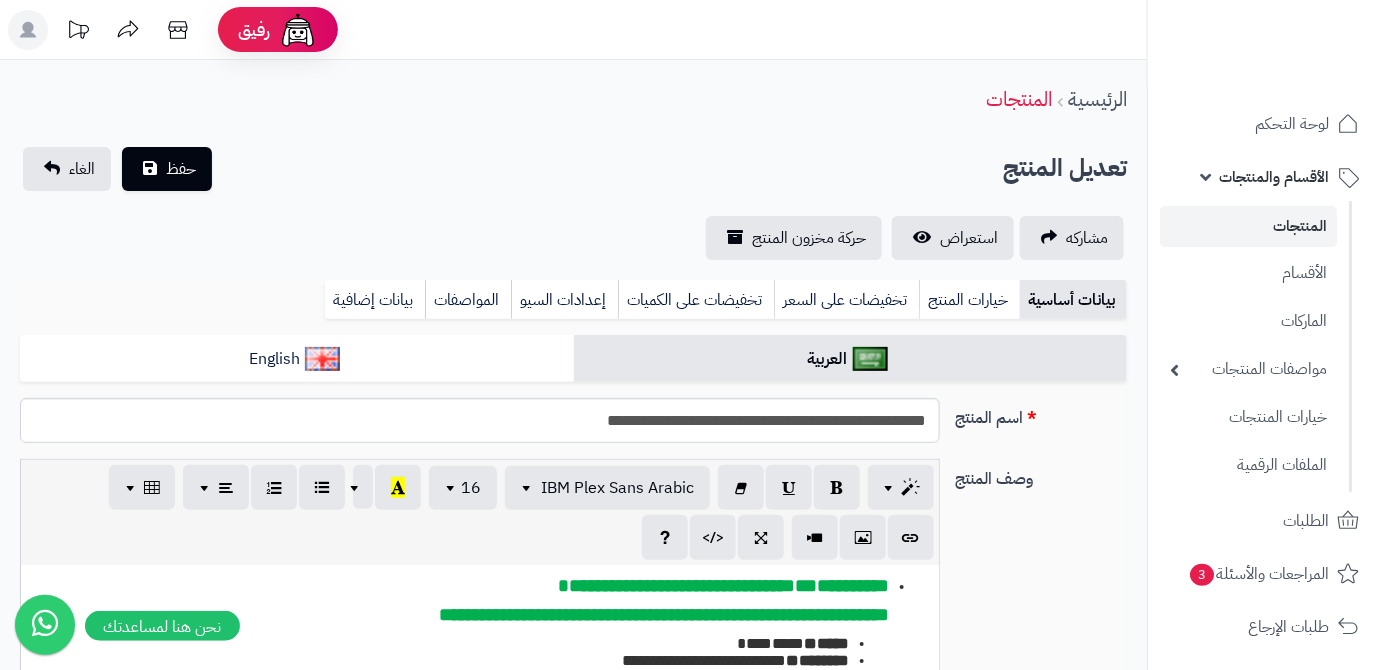 type on "*****" 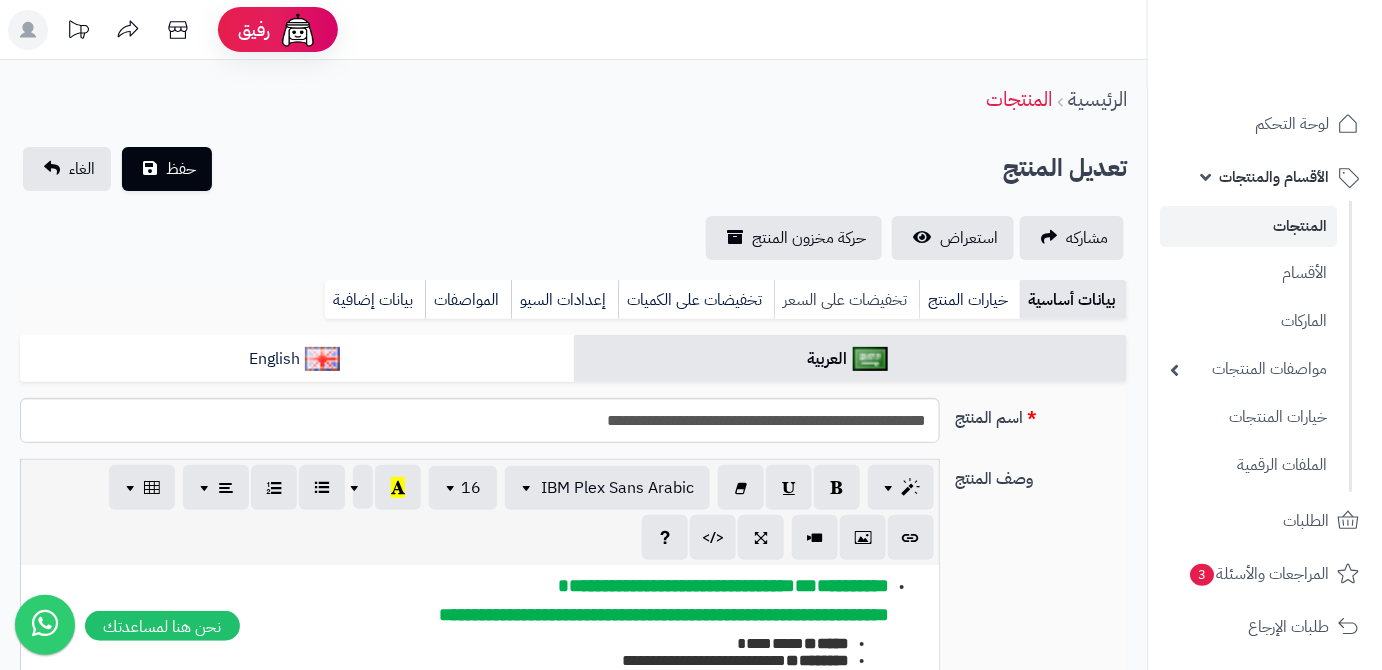 scroll, scrollTop: 939, scrollLeft: 0, axis: vertical 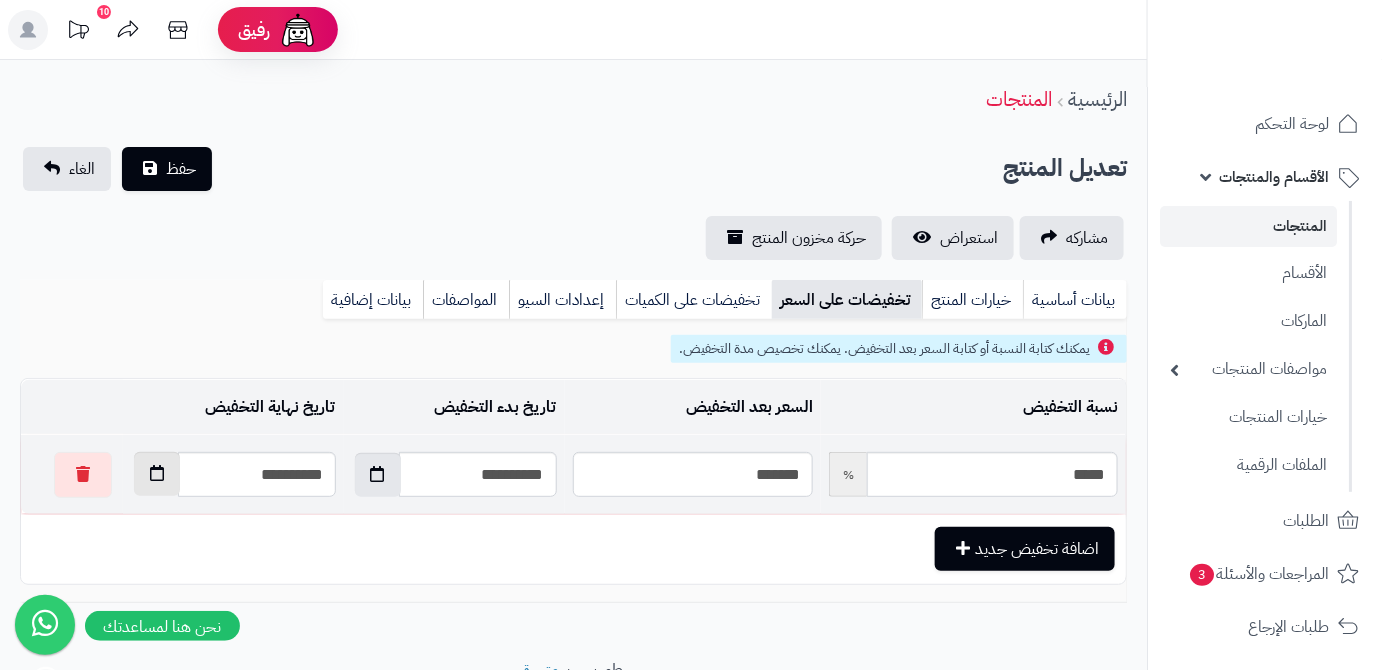 click at bounding box center [157, 474] 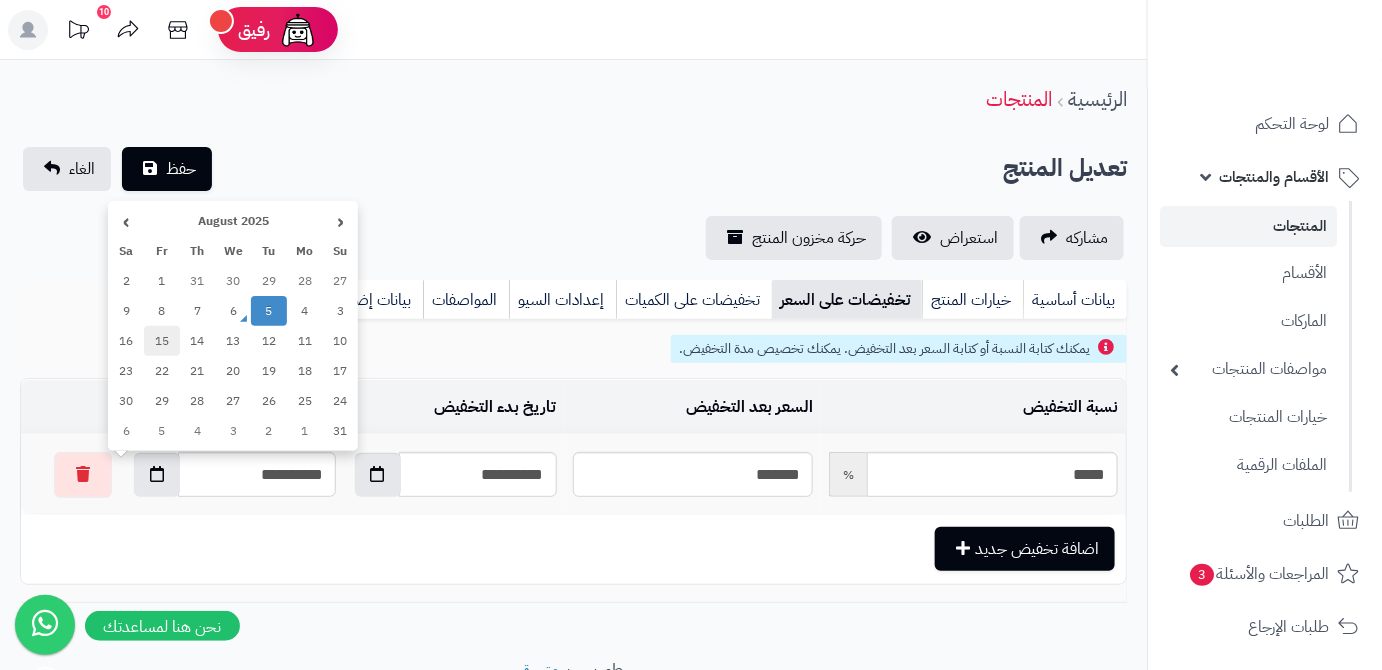click on "15" at bounding box center (162, 341) 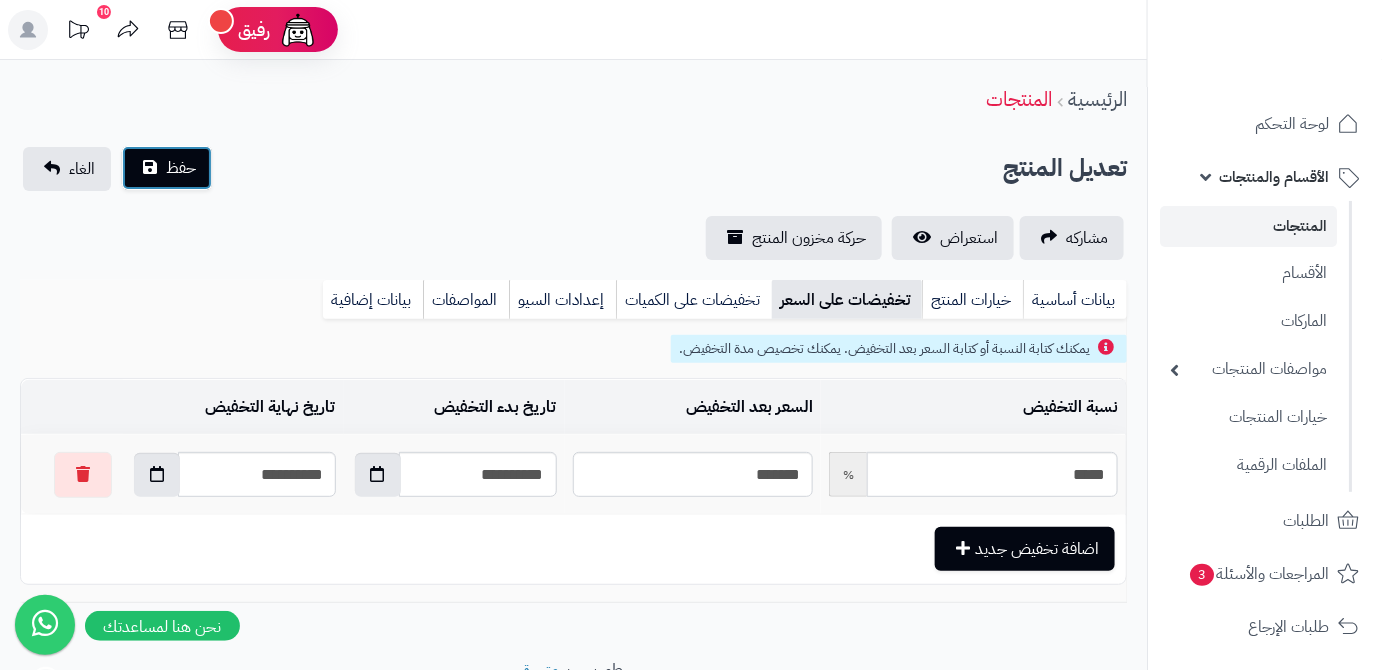 click on "حفظ" at bounding box center (181, 168) 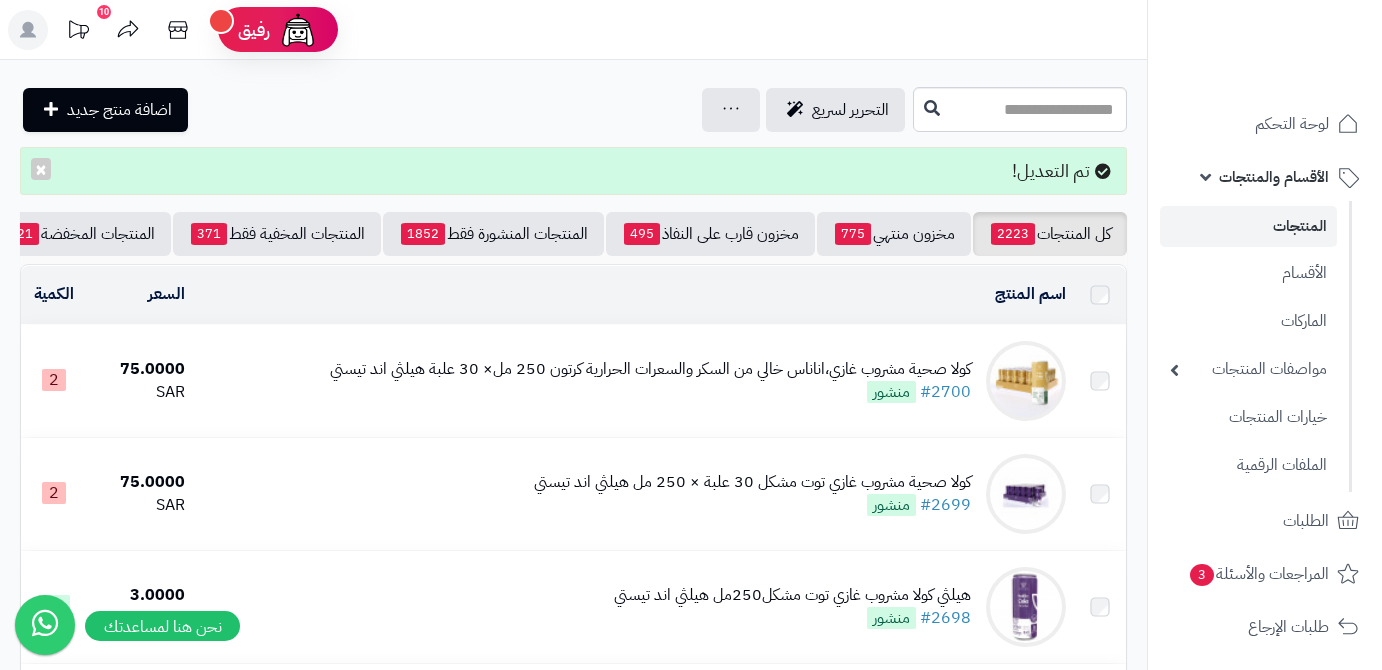 scroll, scrollTop: 0, scrollLeft: 0, axis: both 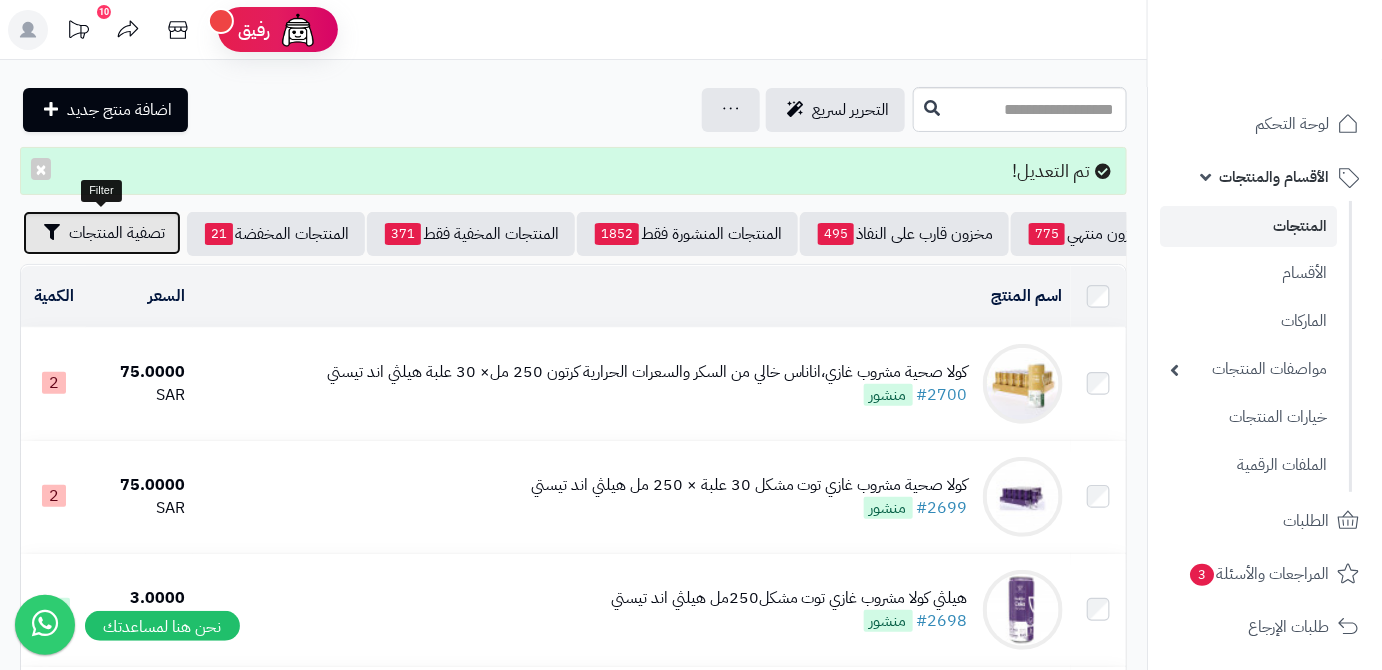 click on "تصفية المنتجات" at bounding box center [117, 233] 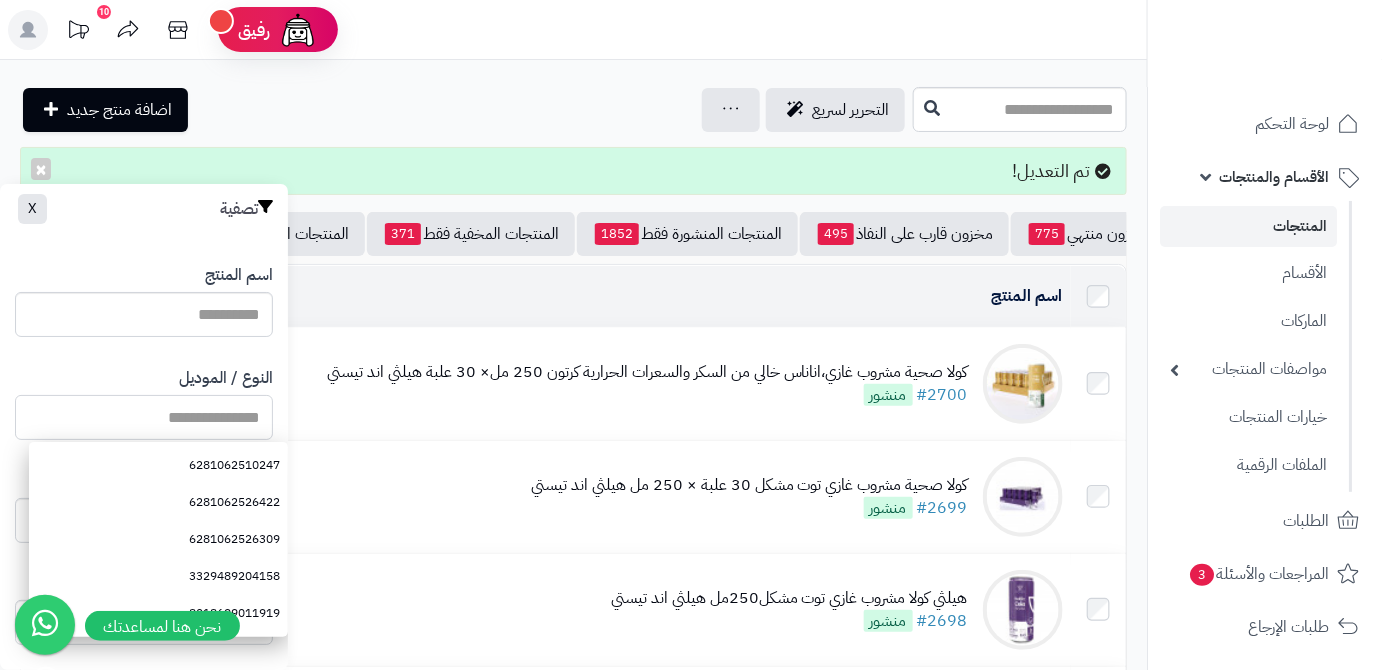 paste on "**********" 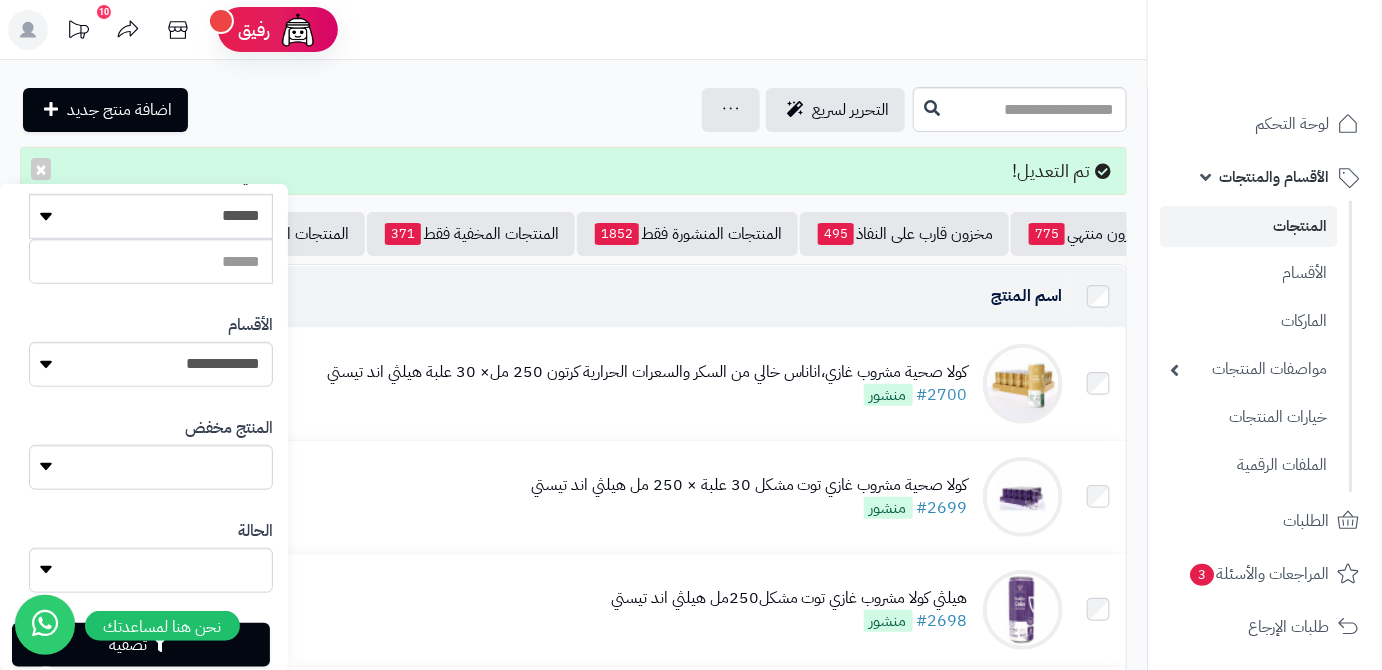 scroll, scrollTop: 552, scrollLeft: 0, axis: vertical 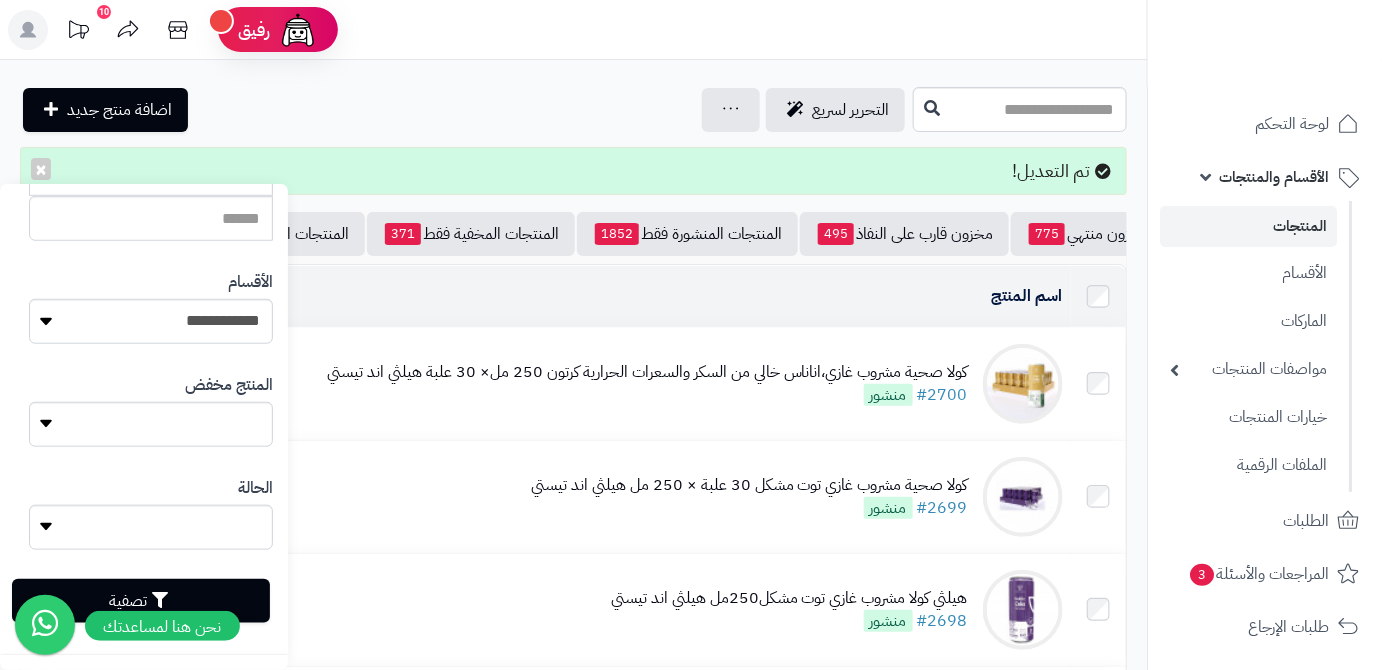 type on "**********" 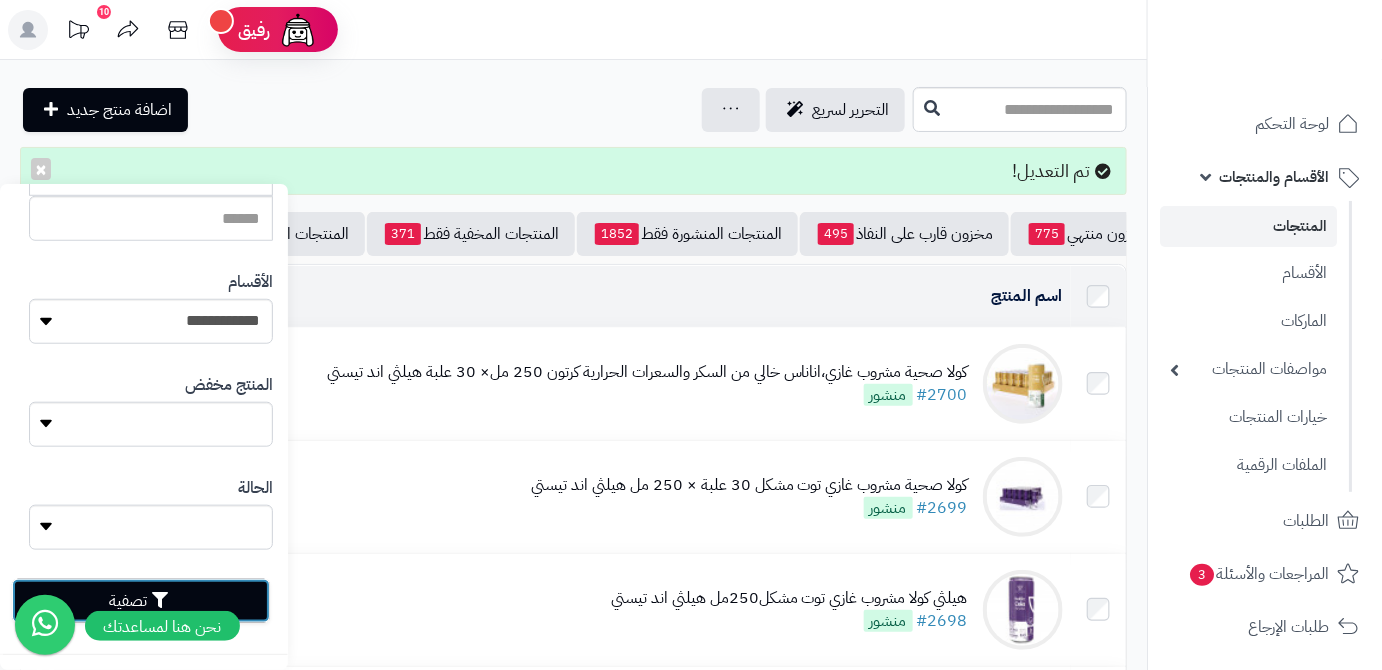 click on "تصفية" at bounding box center [141, 601] 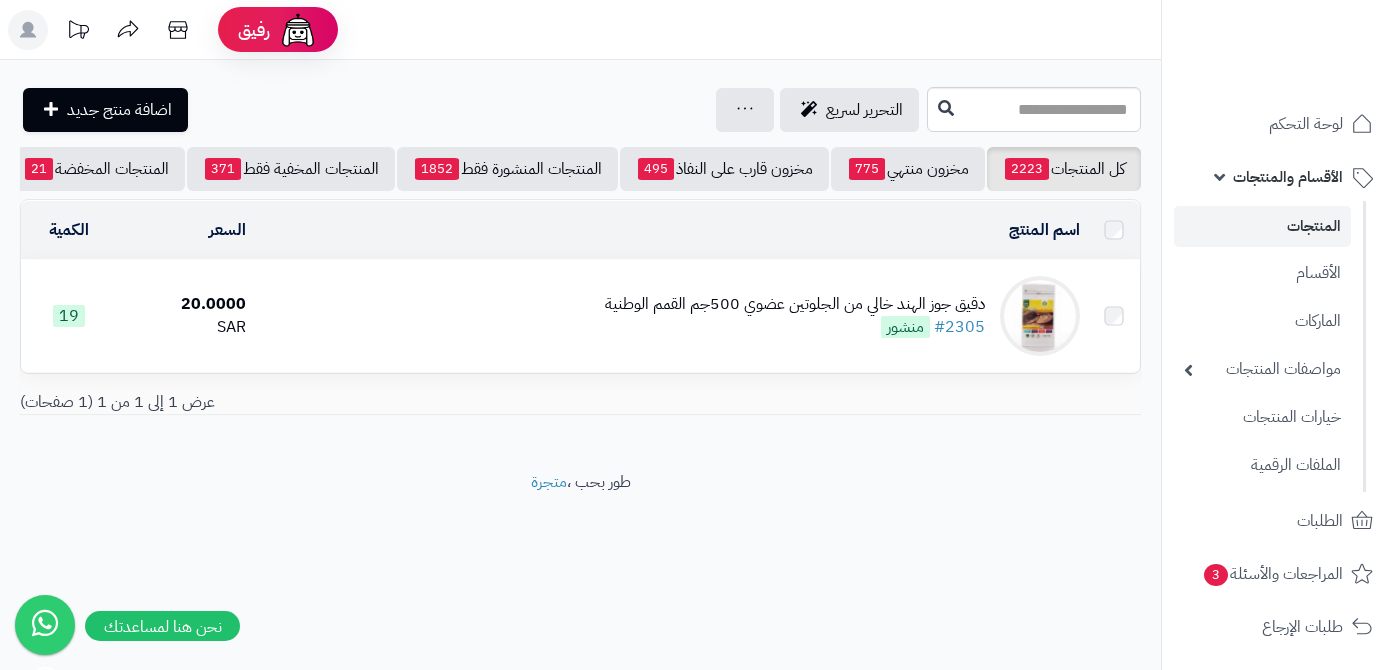 scroll, scrollTop: 0, scrollLeft: 0, axis: both 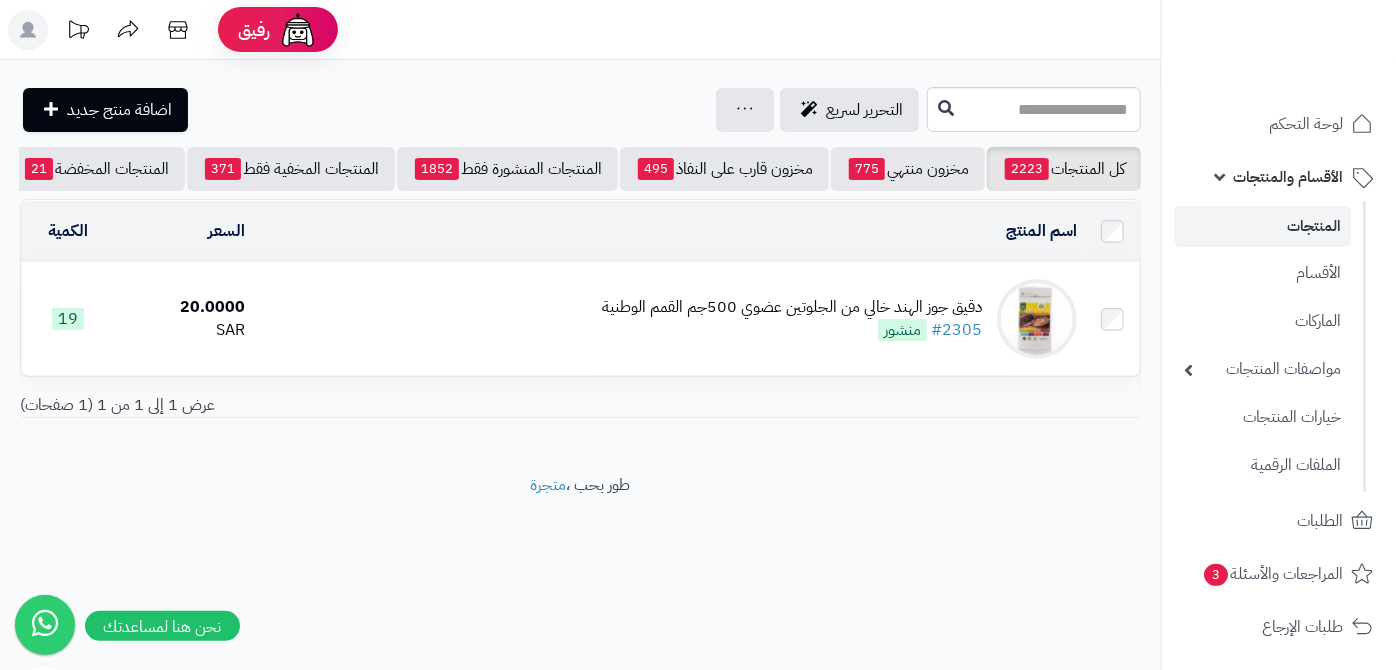 click on "دقيق جوز الهند خالي من الجلوتين عضوي 500جم  القمم الوطنية
#2305
منشور" at bounding box center (792, 319) 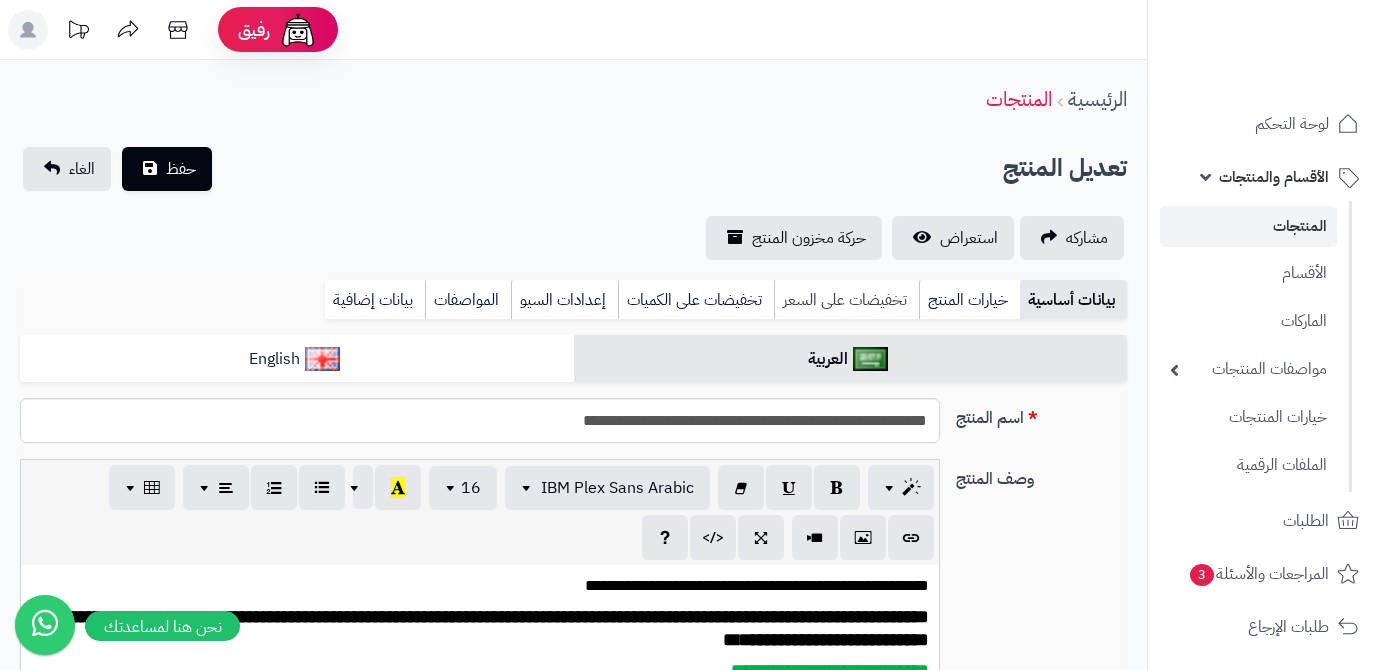 scroll, scrollTop: 0, scrollLeft: 0, axis: both 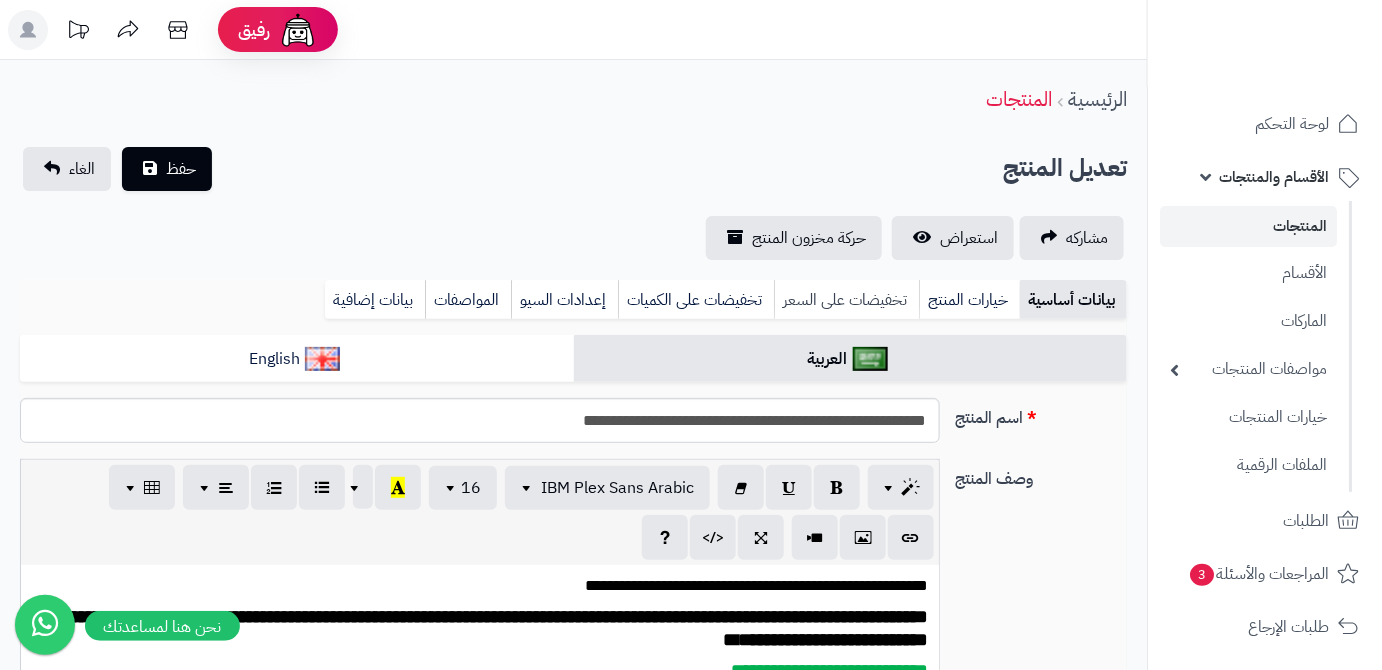type on "*****" 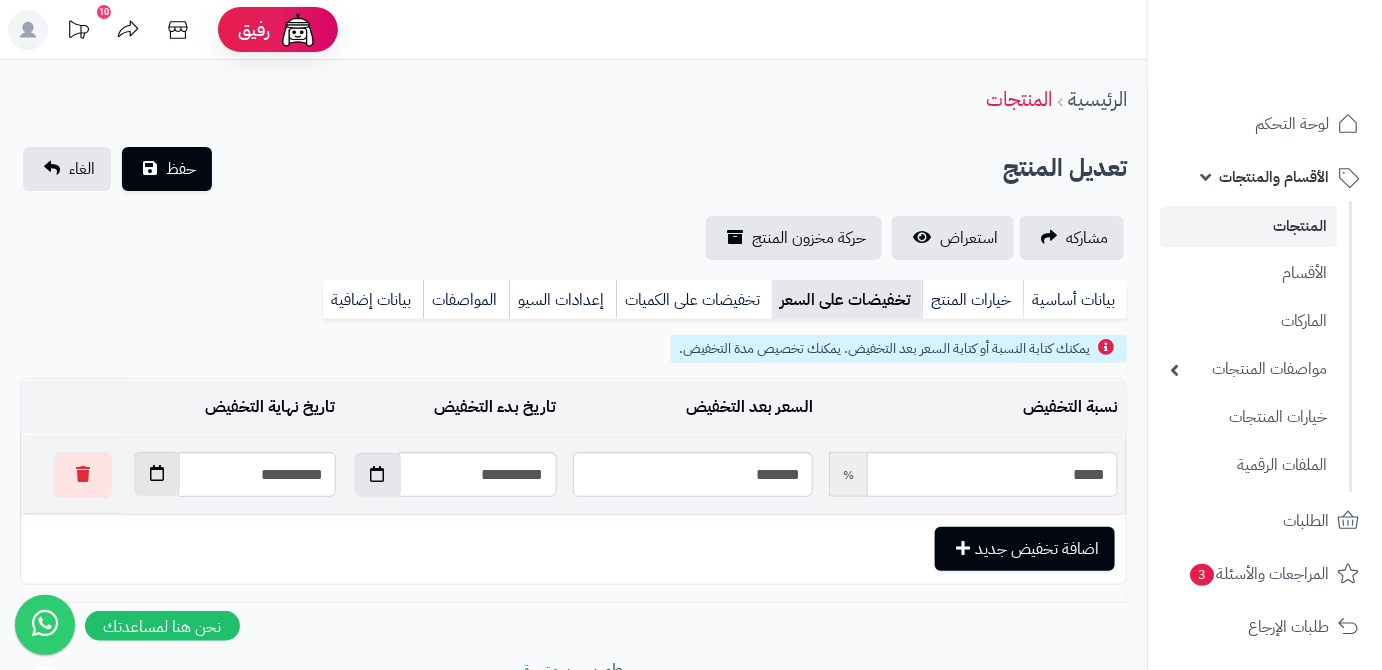 click at bounding box center [157, 473] 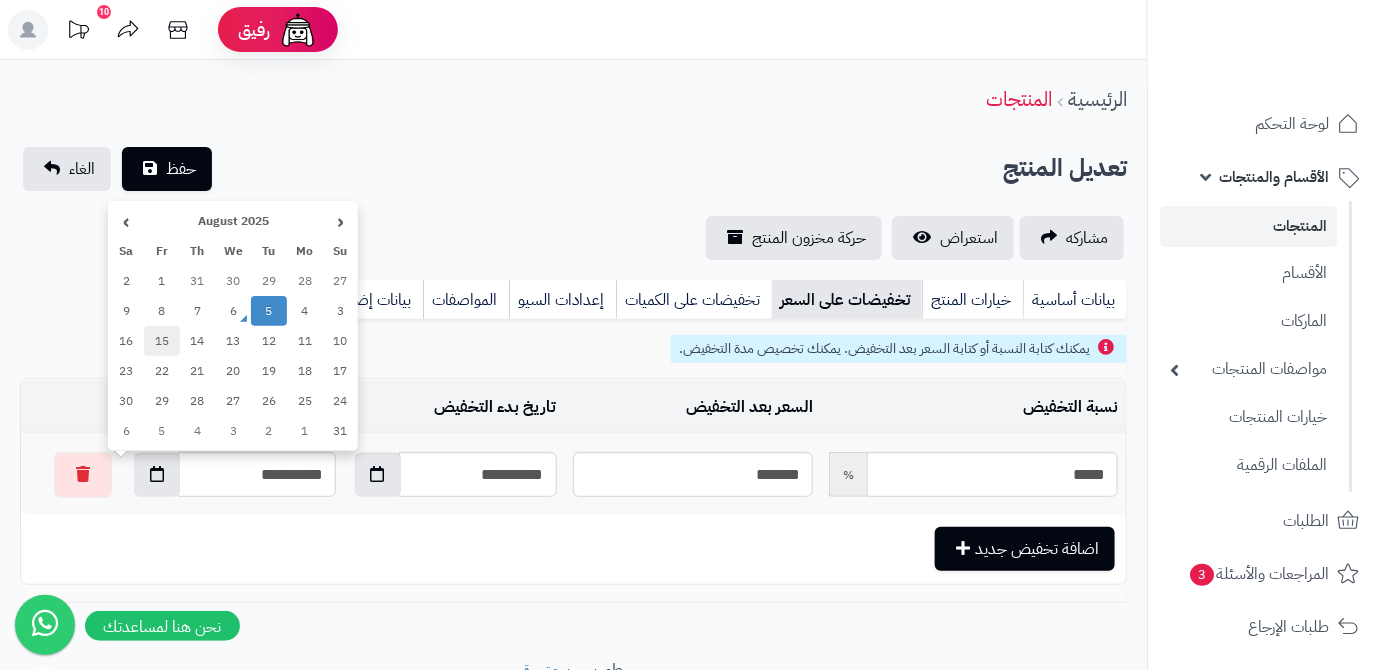 click on "15" at bounding box center (162, 341) 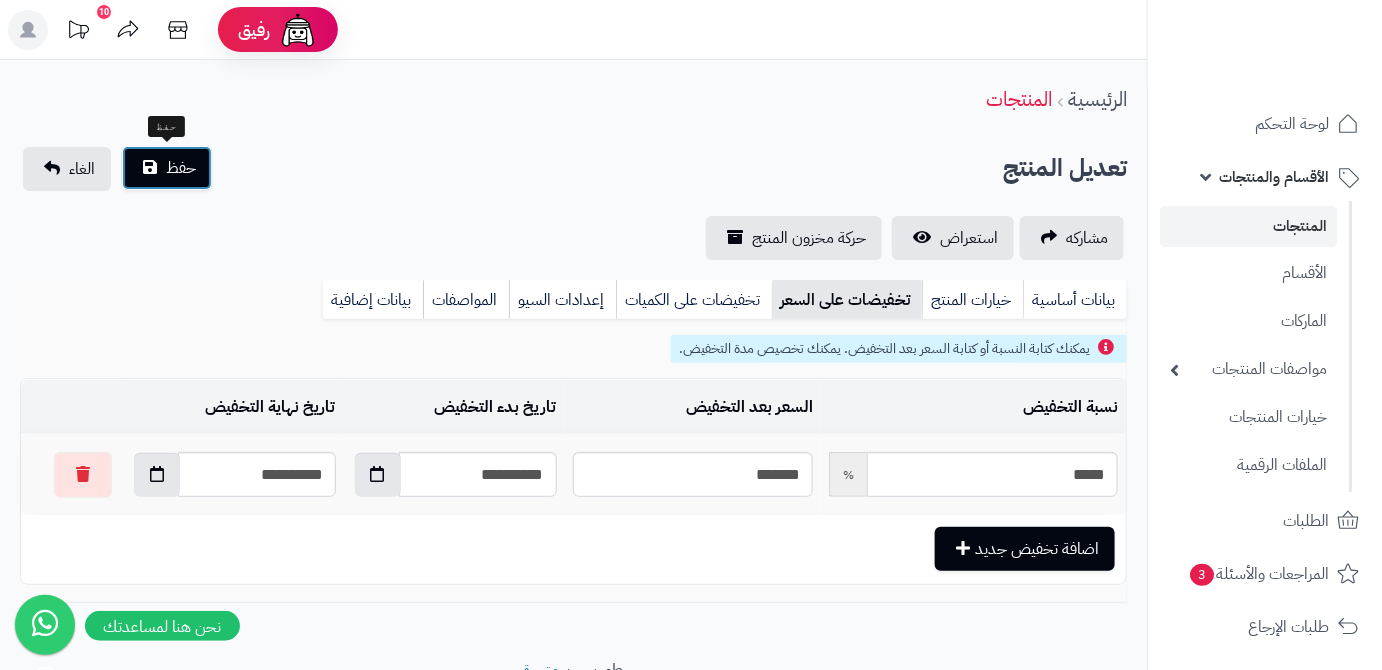 click on "حفظ" at bounding box center [167, 168] 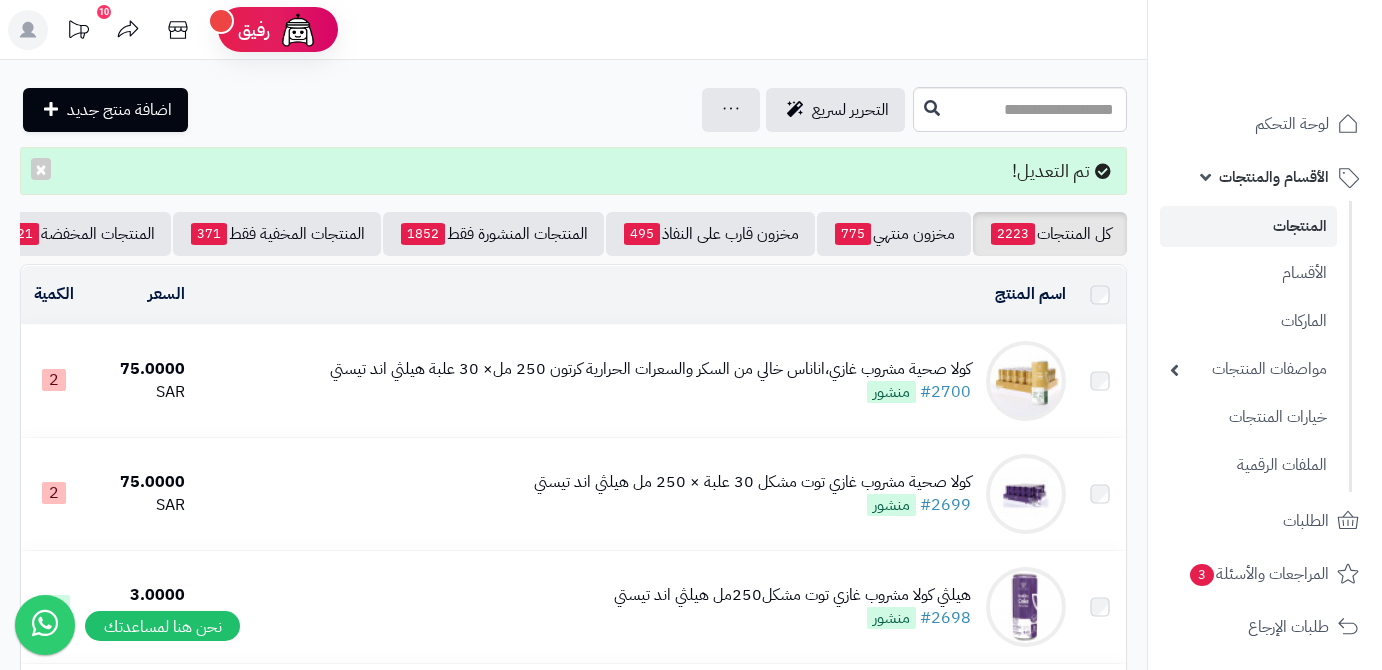 scroll, scrollTop: 0, scrollLeft: 0, axis: both 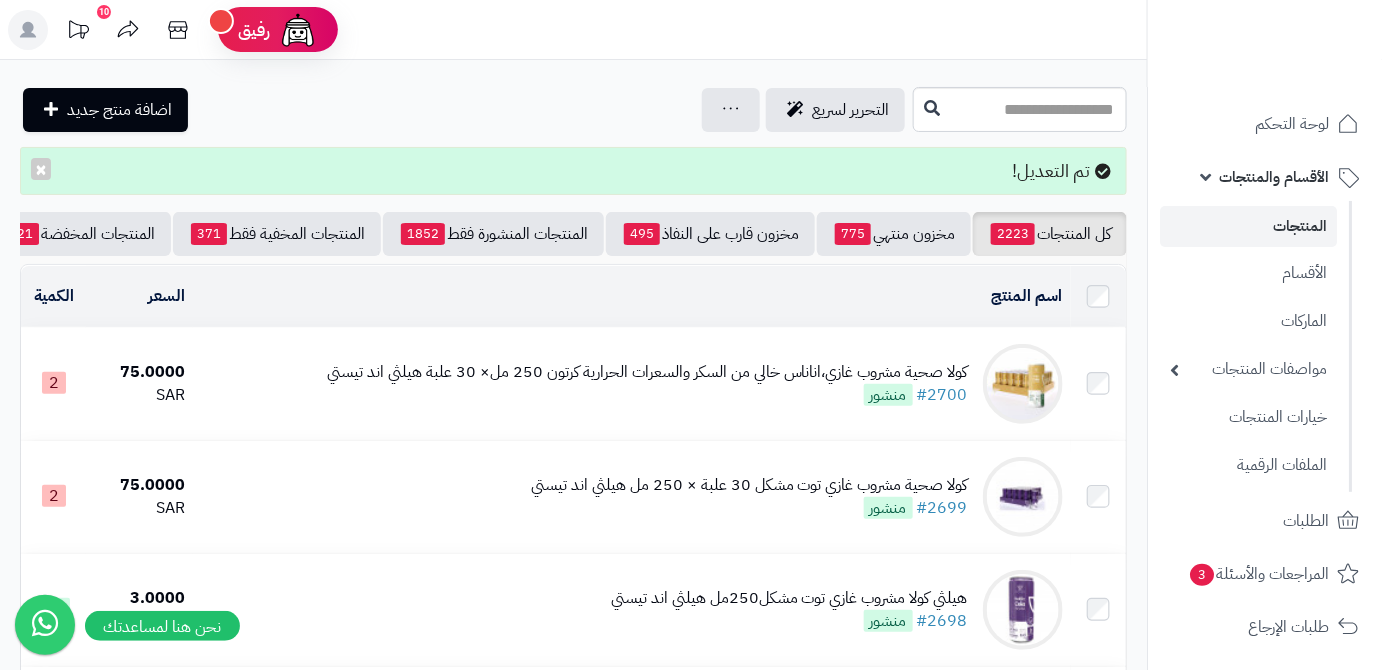 click on "كل المنتجات
2223
مخزون منتهي
775
مخزون قارب على النفاذ
495
المنتجات المنشورة فقط
1852
المنتجات المخفية فقط
371
المنتجات المخفضة
21
تصفية المنتجات
اسم المنتج المحدد:  0
نسخ
حذف                             السعر                          الكمية
كولا صحية مشروب غازي،اناناس خالي من السكر والسعرات الحرارية كرتون  250 مل× 30 علبة   هيلثي اند تيستي
#2700
منشور
75.0000 SAR                          2
كولا صحية  مشروب غازي توت مشكل 30 علبة × 250 مل هيلثي اند تيستي
#2699
منشور
75.0000 SAR                          2
30" at bounding box center [573, 1974] 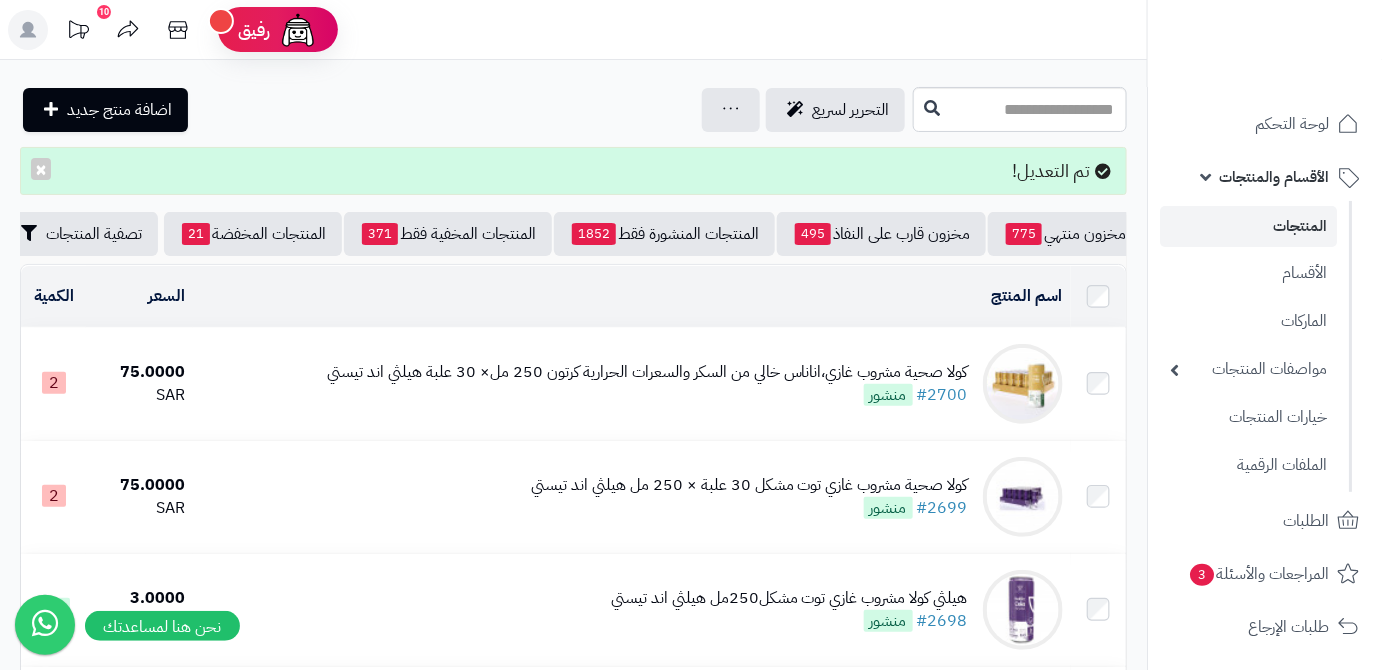 scroll, scrollTop: 0, scrollLeft: -211, axis: horizontal 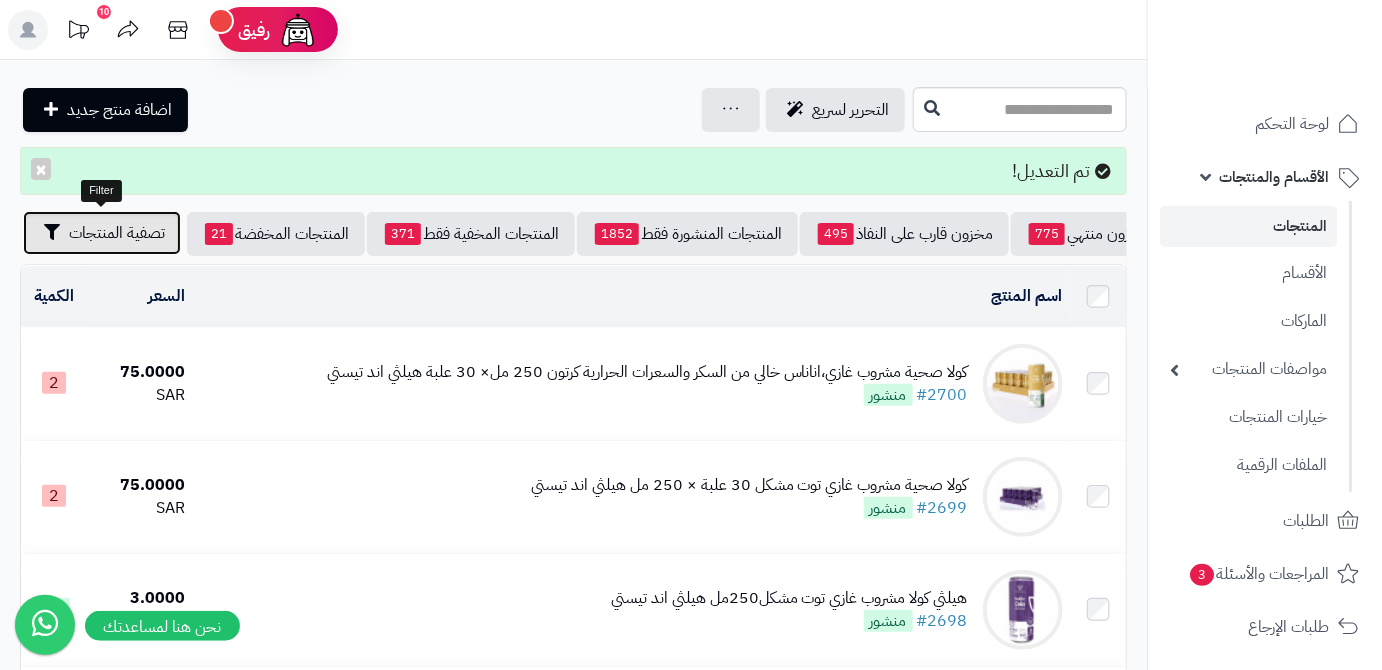click on "تصفية المنتجات" at bounding box center (102, 233) 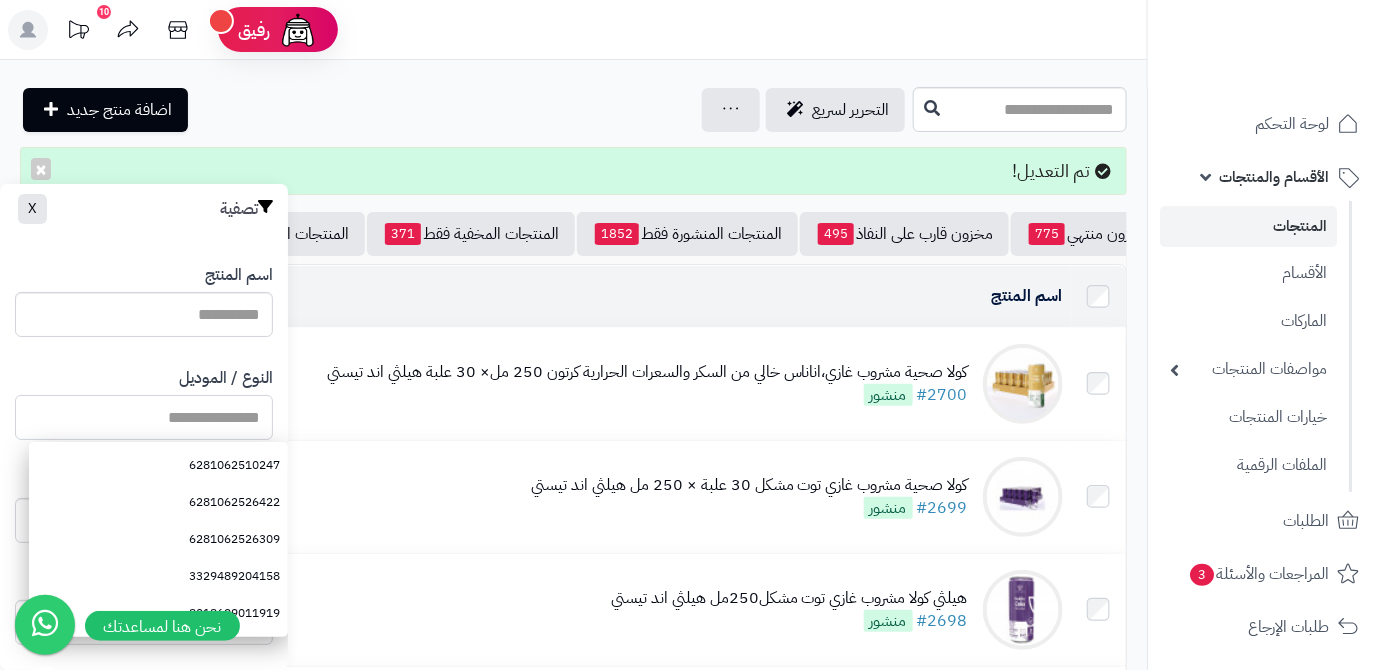 paste on "**********" 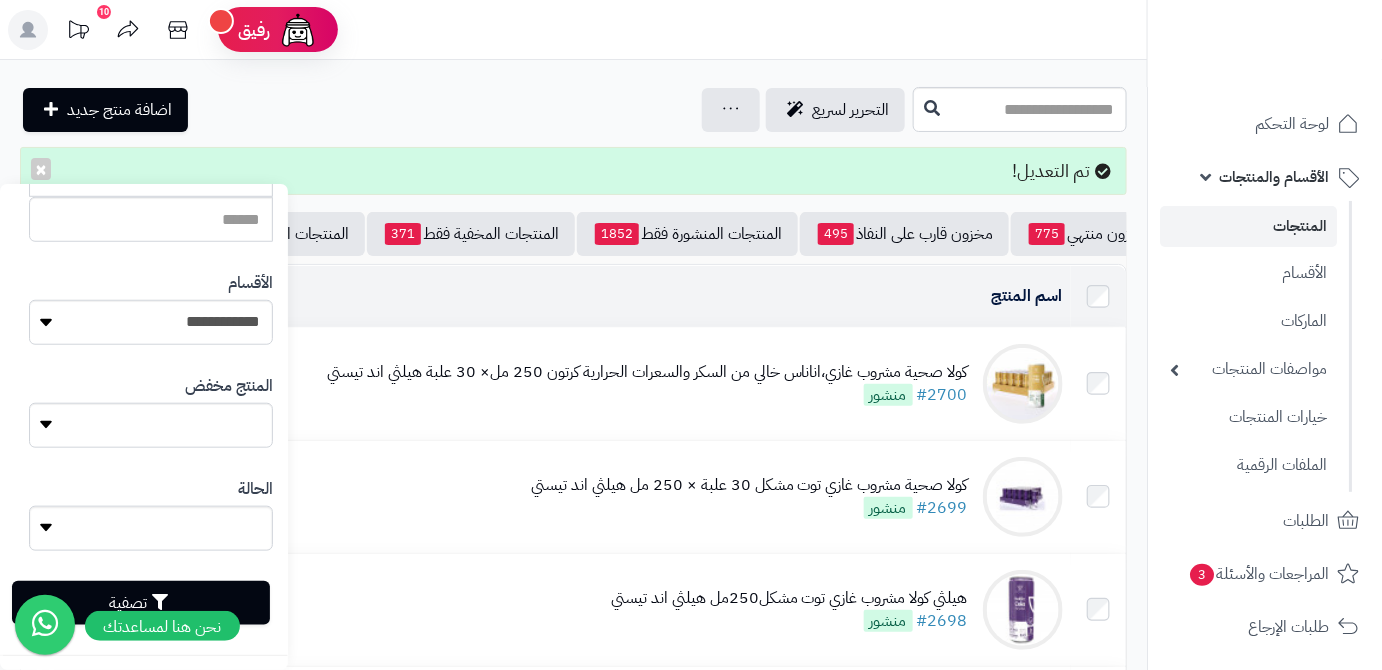 scroll, scrollTop: 552, scrollLeft: 0, axis: vertical 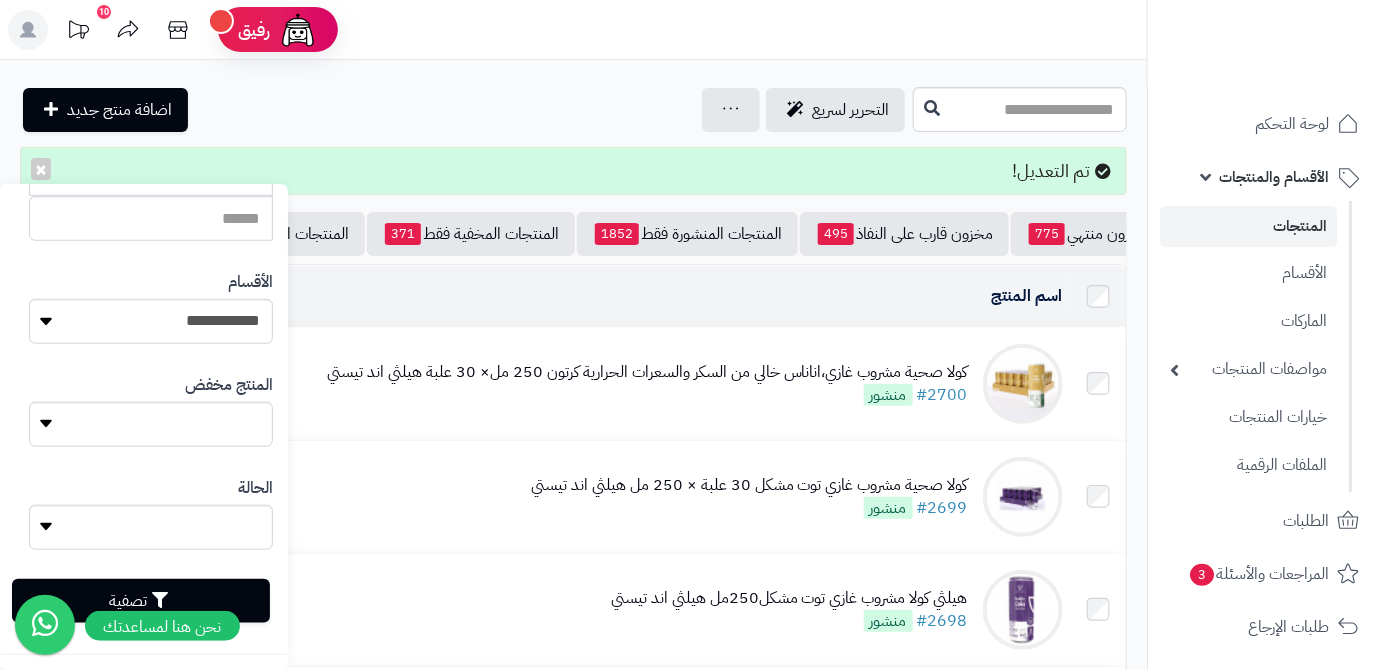 type on "**********" 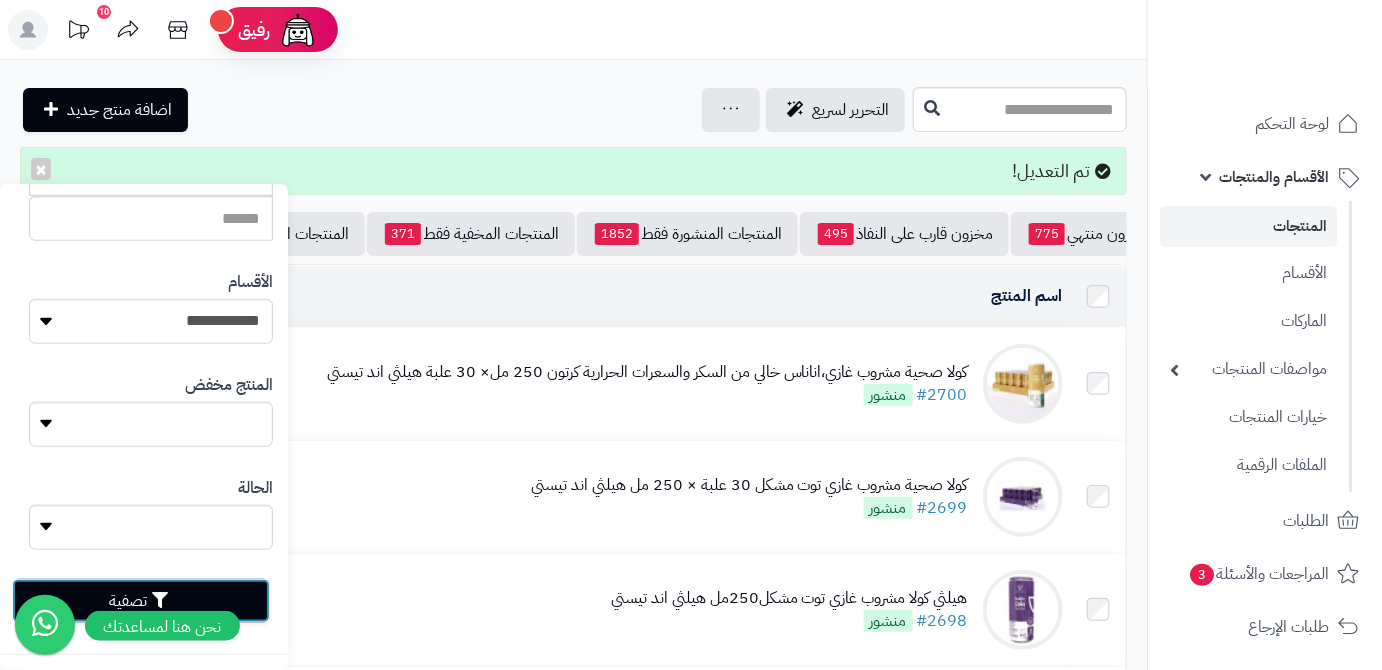 click on "تصفية" at bounding box center [141, 601] 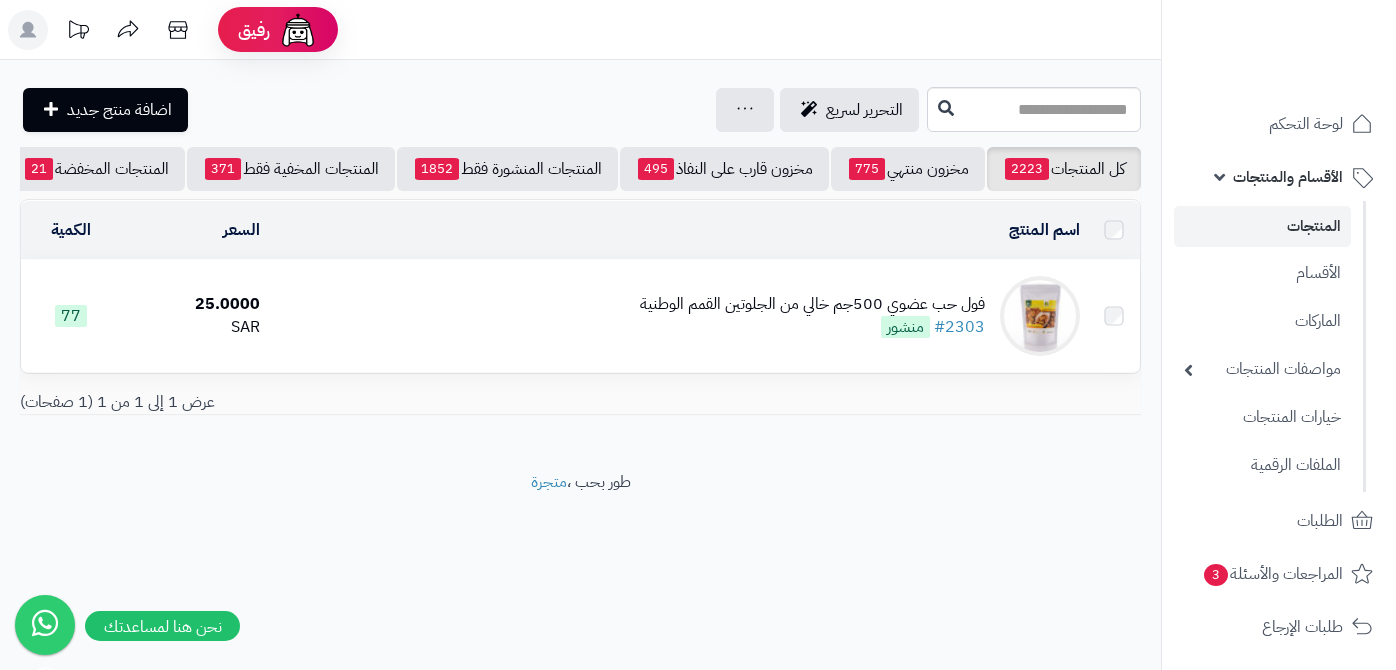 scroll, scrollTop: 0, scrollLeft: 0, axis: both 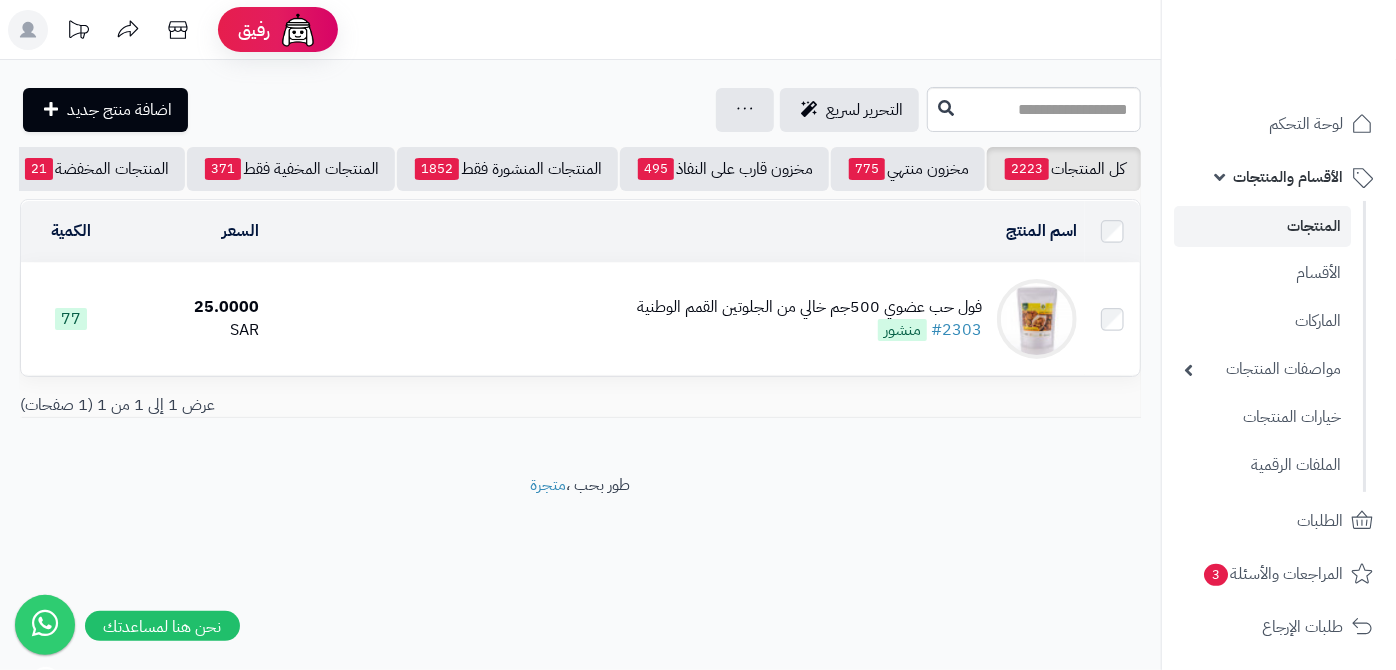 click on "‏فول حب عضوي 500جم خالي من الجلوتين  القمم الوطنية" at bounding box center [809, 307] 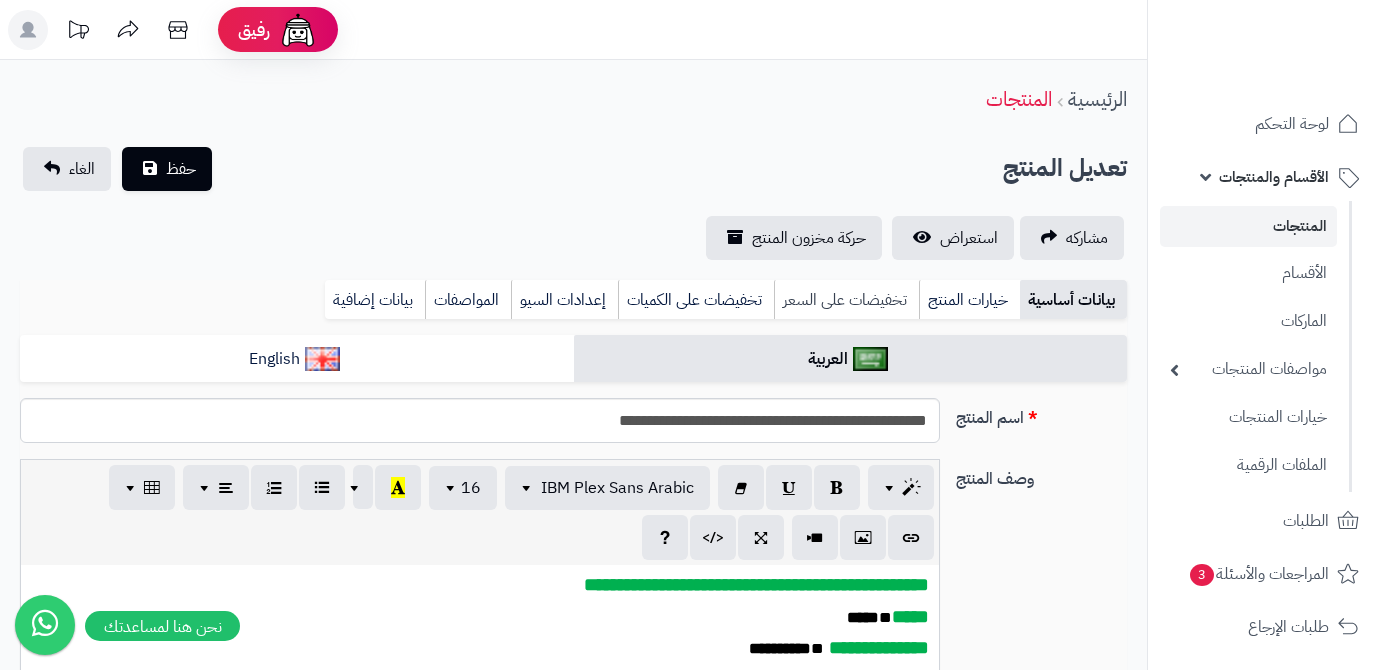scroll, scrollTop: 0, scrollLeft: 0, axis: both 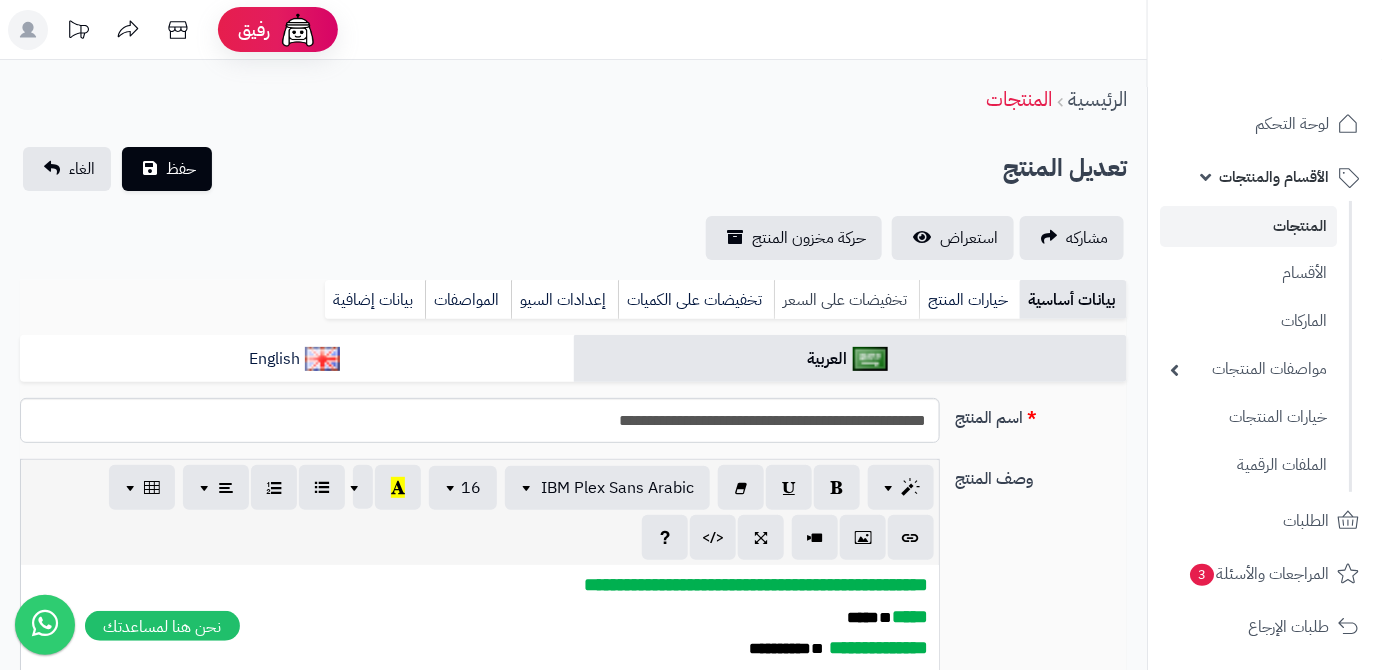 click on "تخفيضات على السعر" at bounding box center [846, 300] 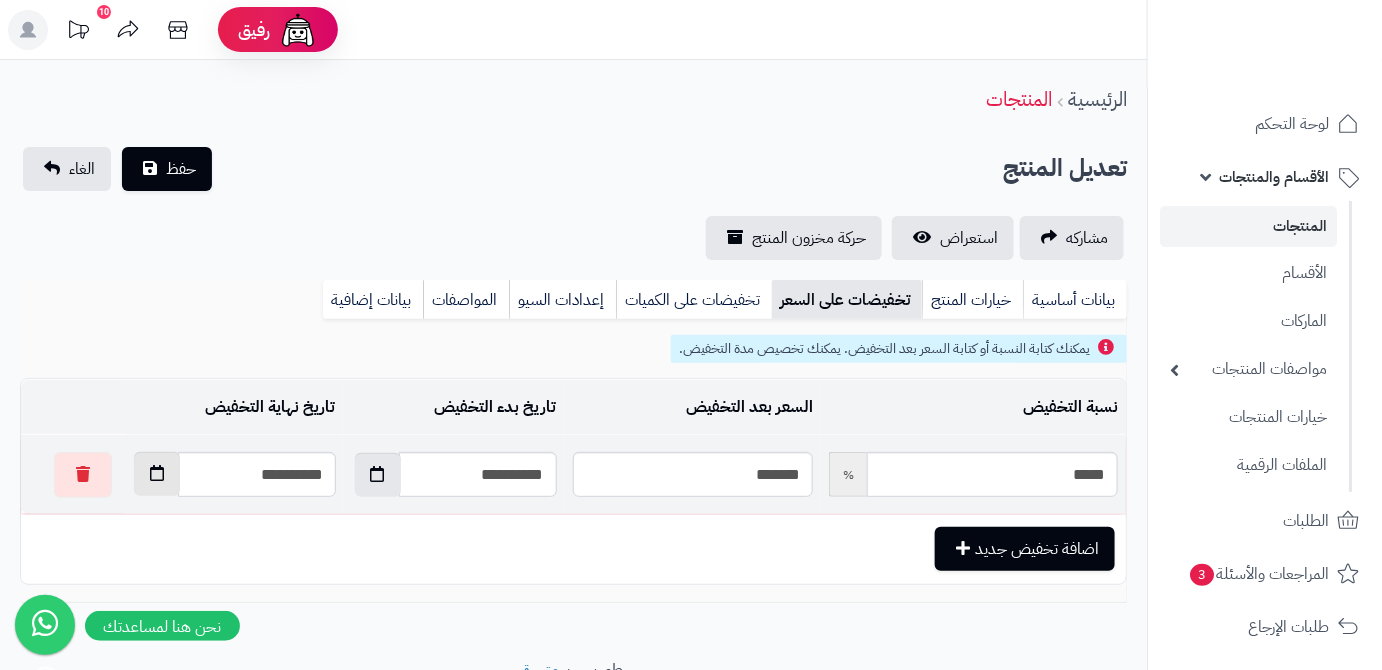 click at bounding box center [157, 474] 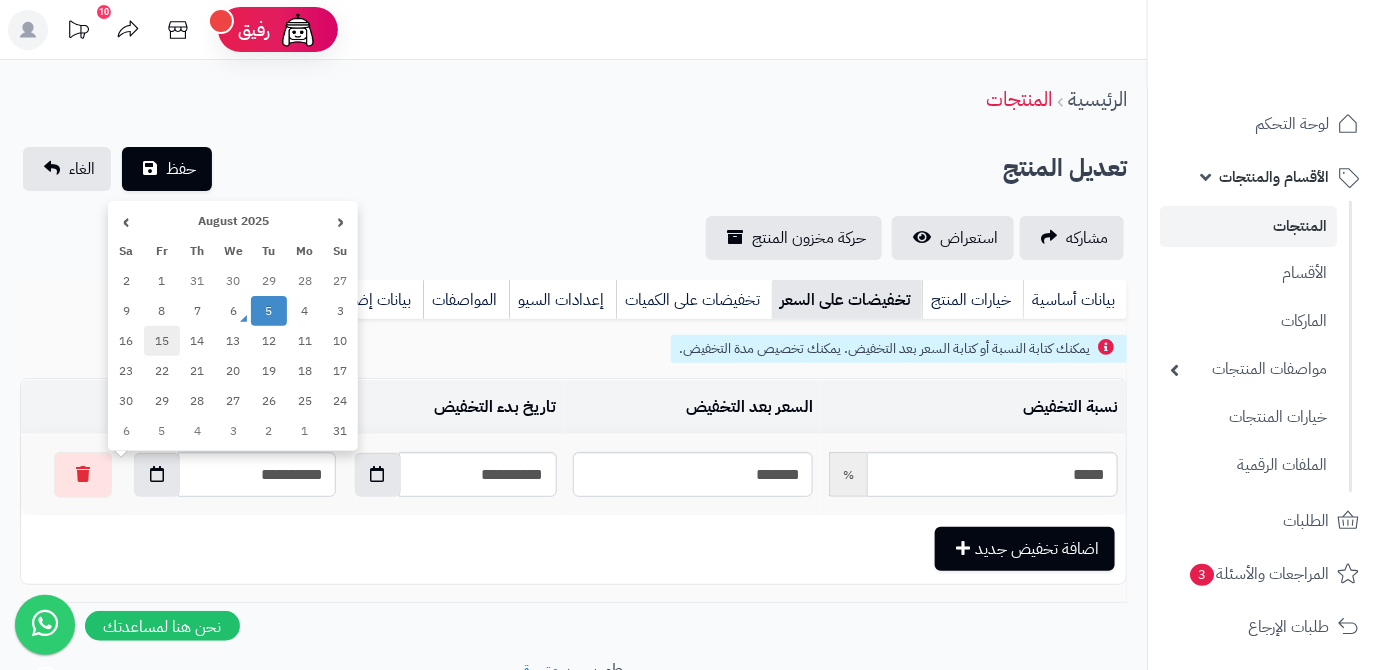 click on "15" at bounding box center (162, 341) 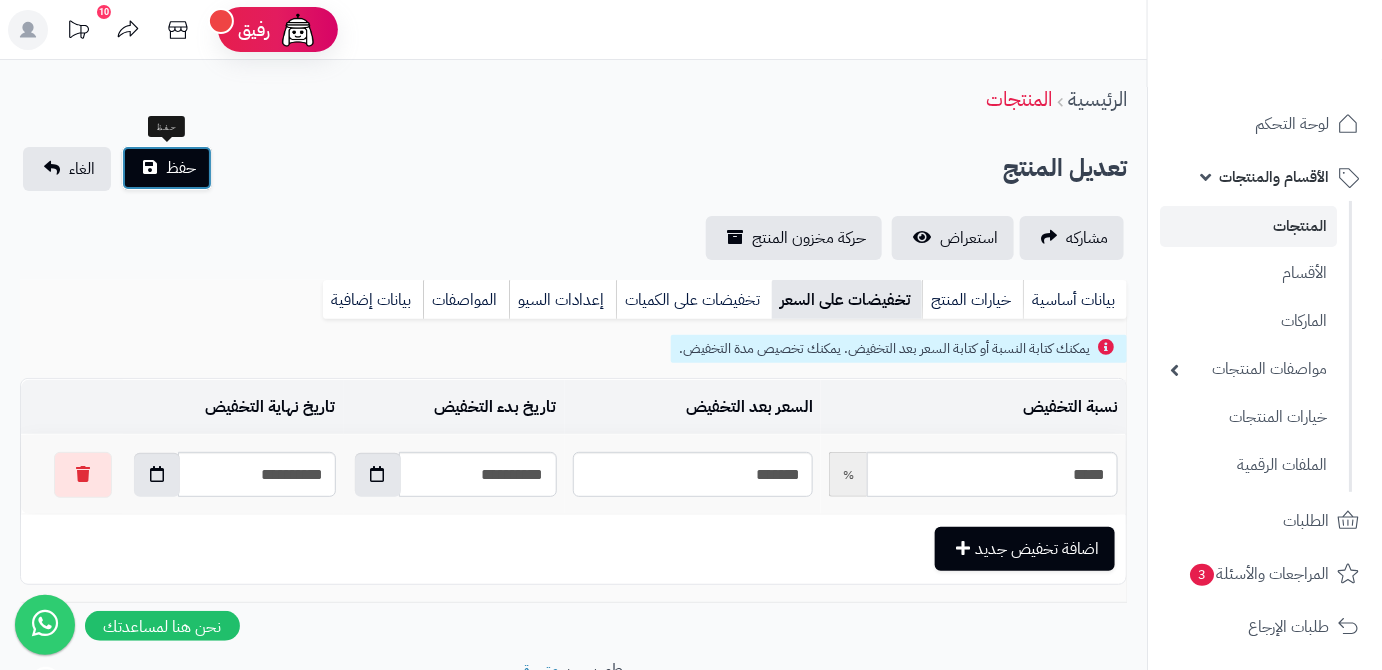 click on "حفظ" at bounding box center [167, 168] 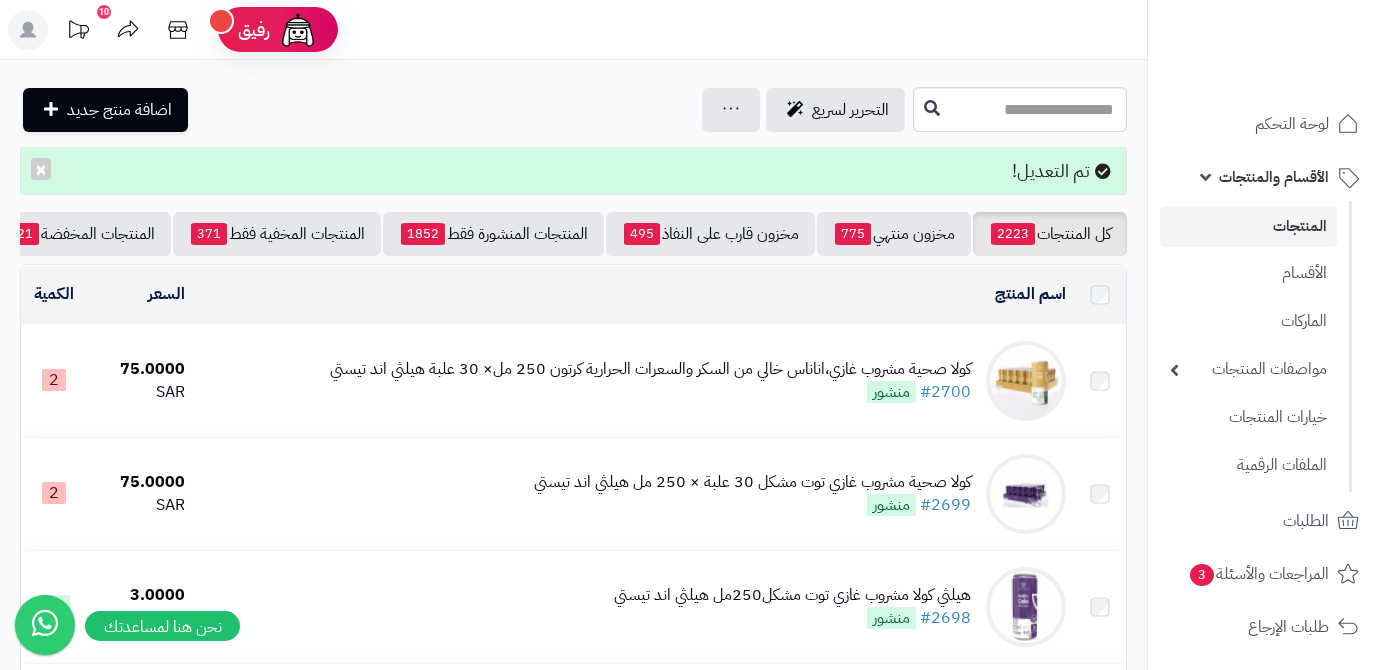 scroll, scrollTop: 0, scrollLeft: 0, axis: both 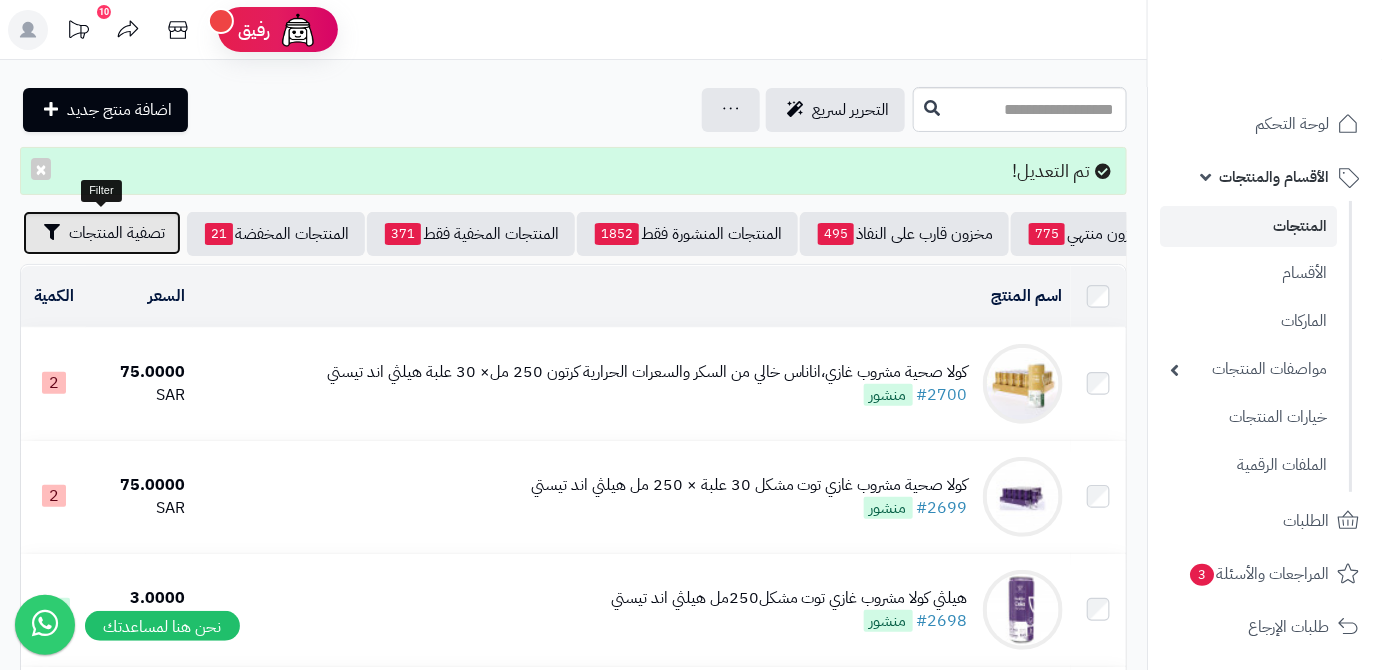 click on "تصفية المنتجات" at bounding box center (117, 233) 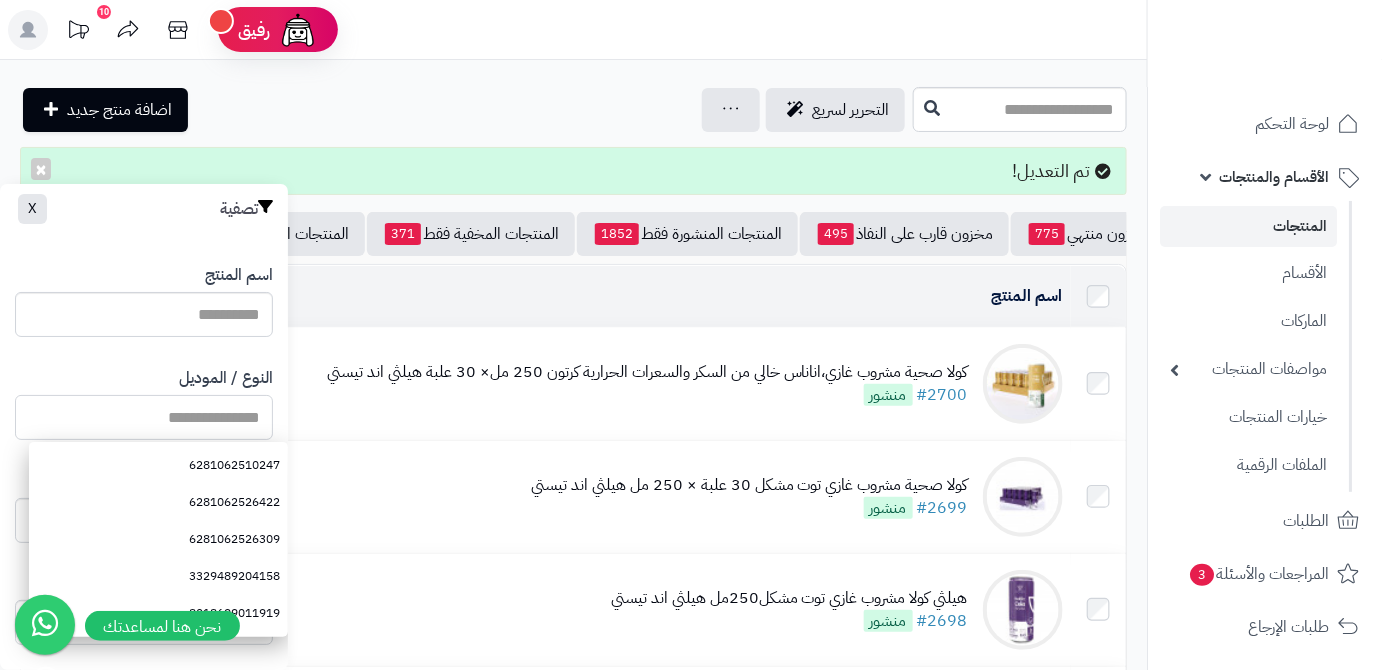 paste on "**********" 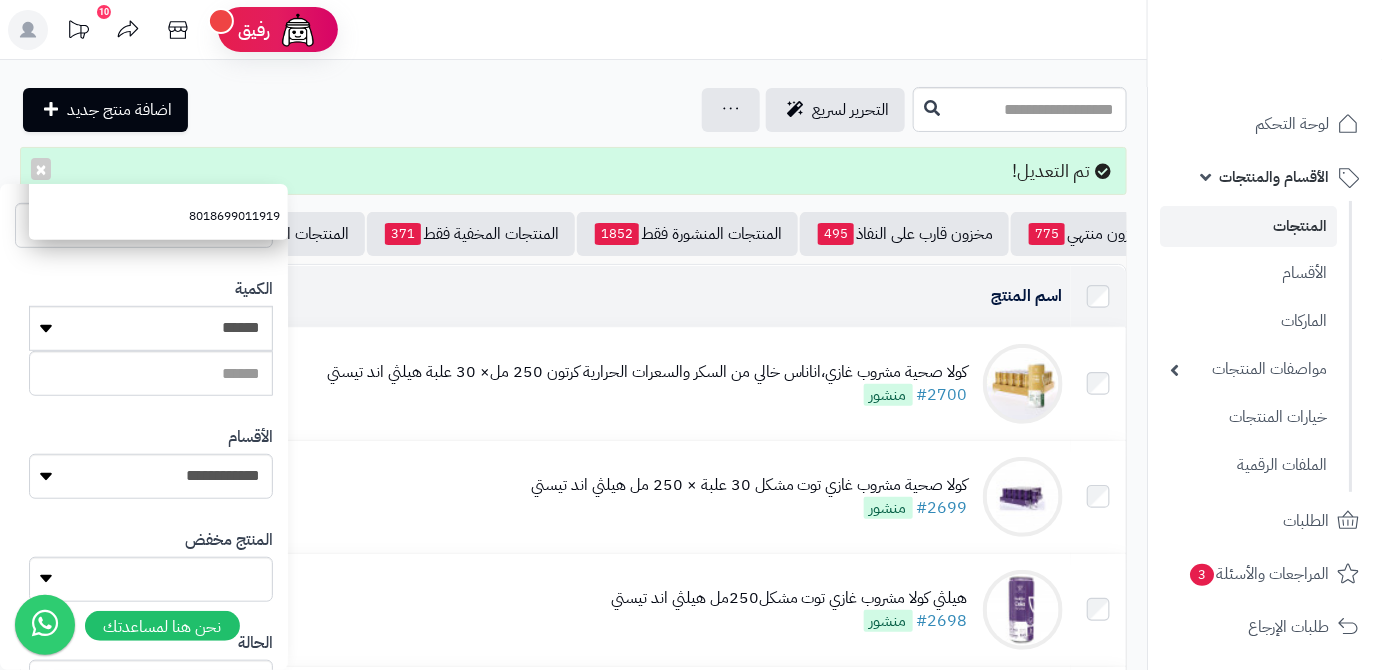 scroll, scrollTop: 552, scrollLeft: 0, axis: vertical 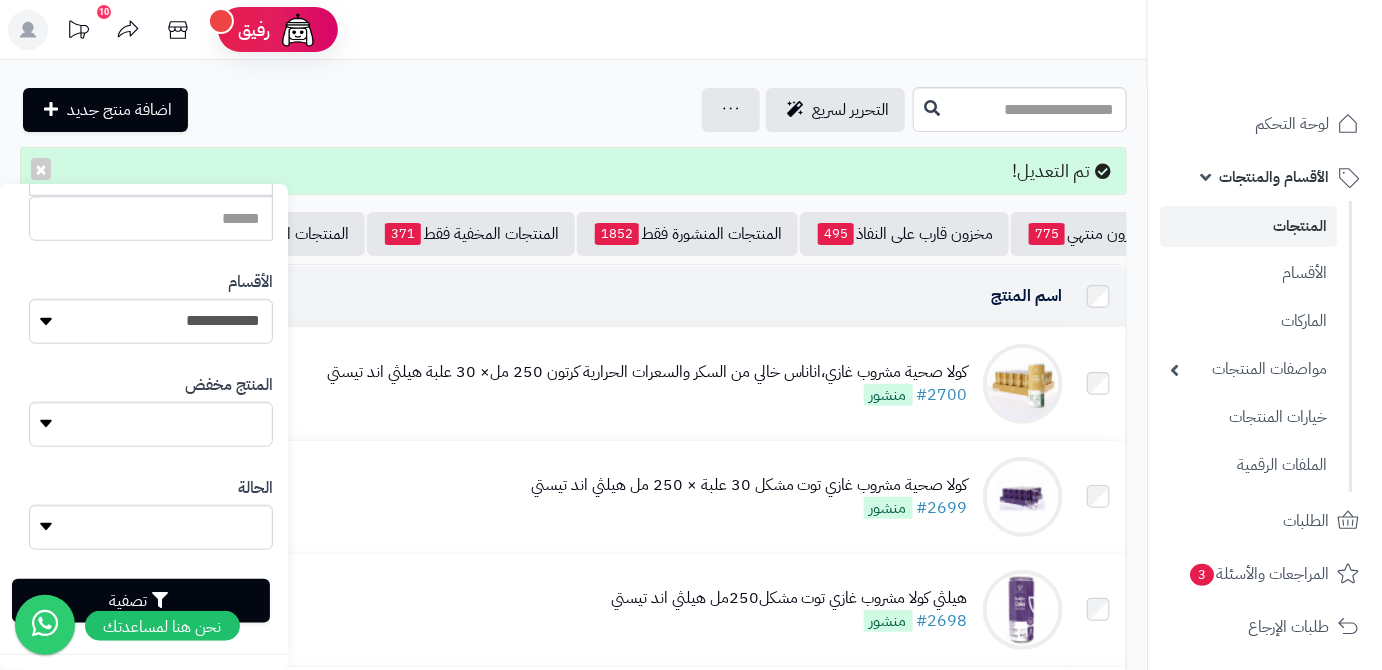 type on "**********" 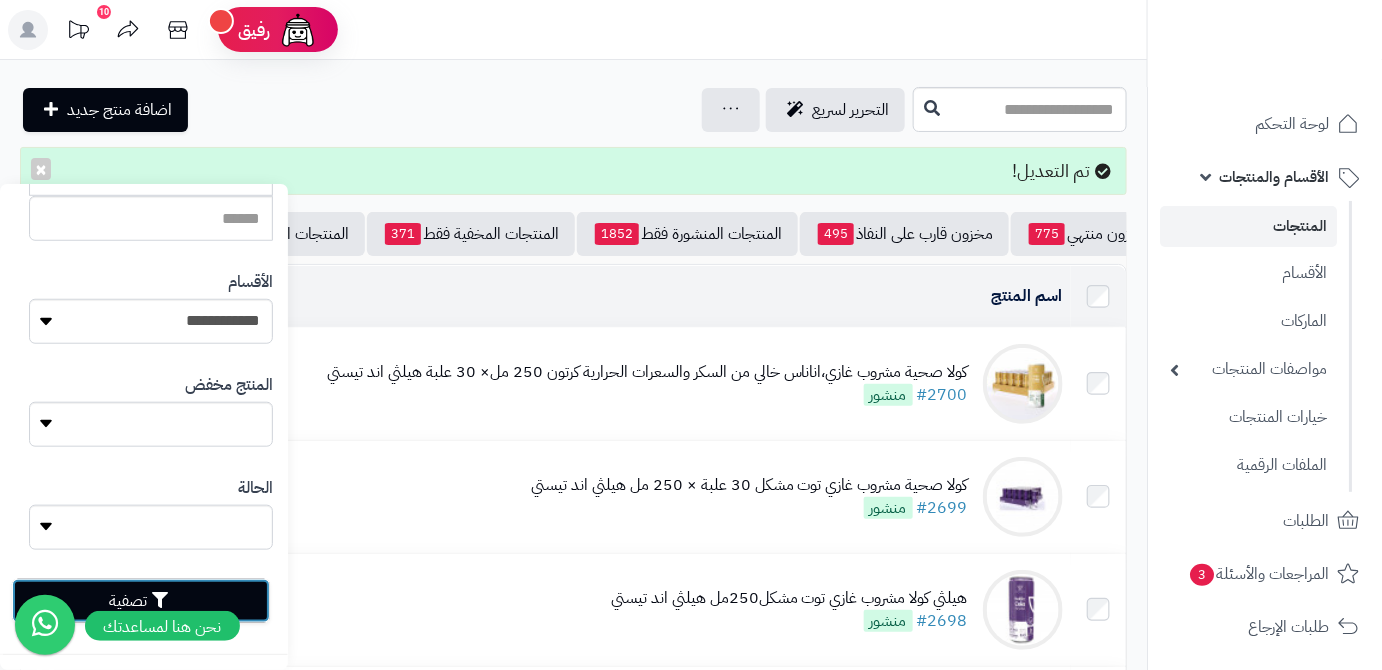 click on "تصفية" at bounding box center (141, 601) 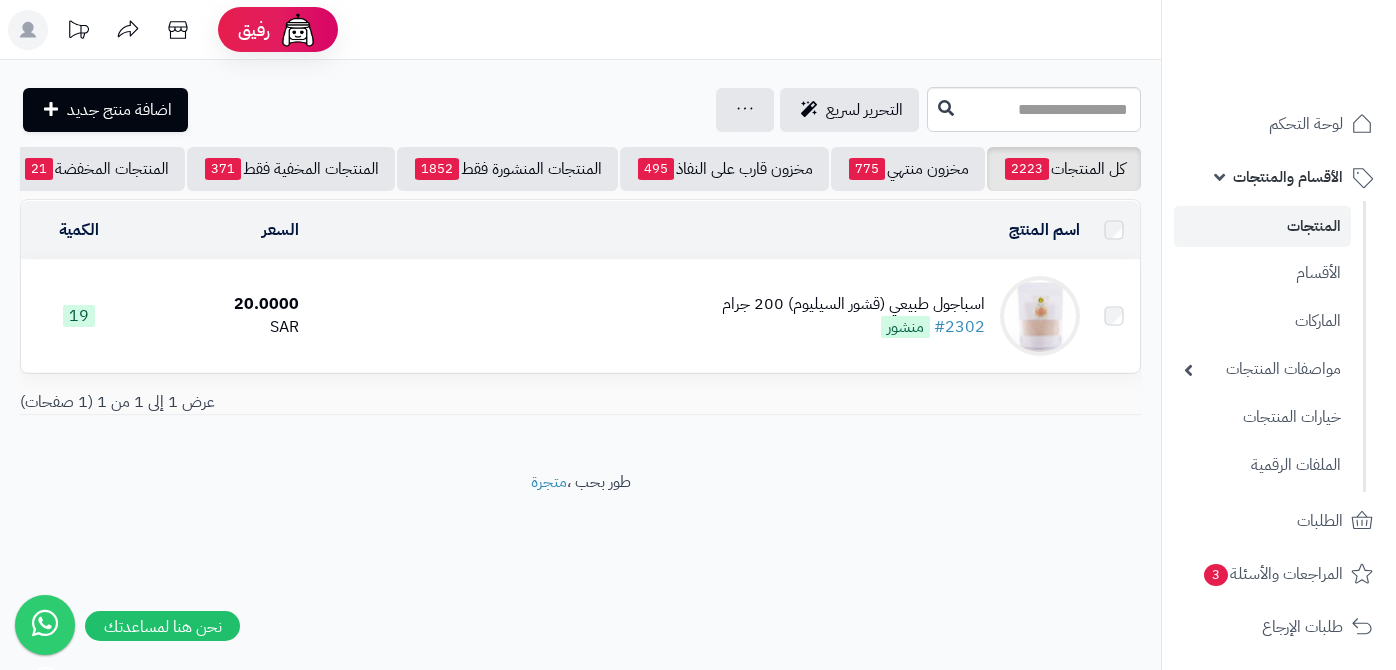 scroll, scrollTop: 0, scrollLeft: 0, axis: both 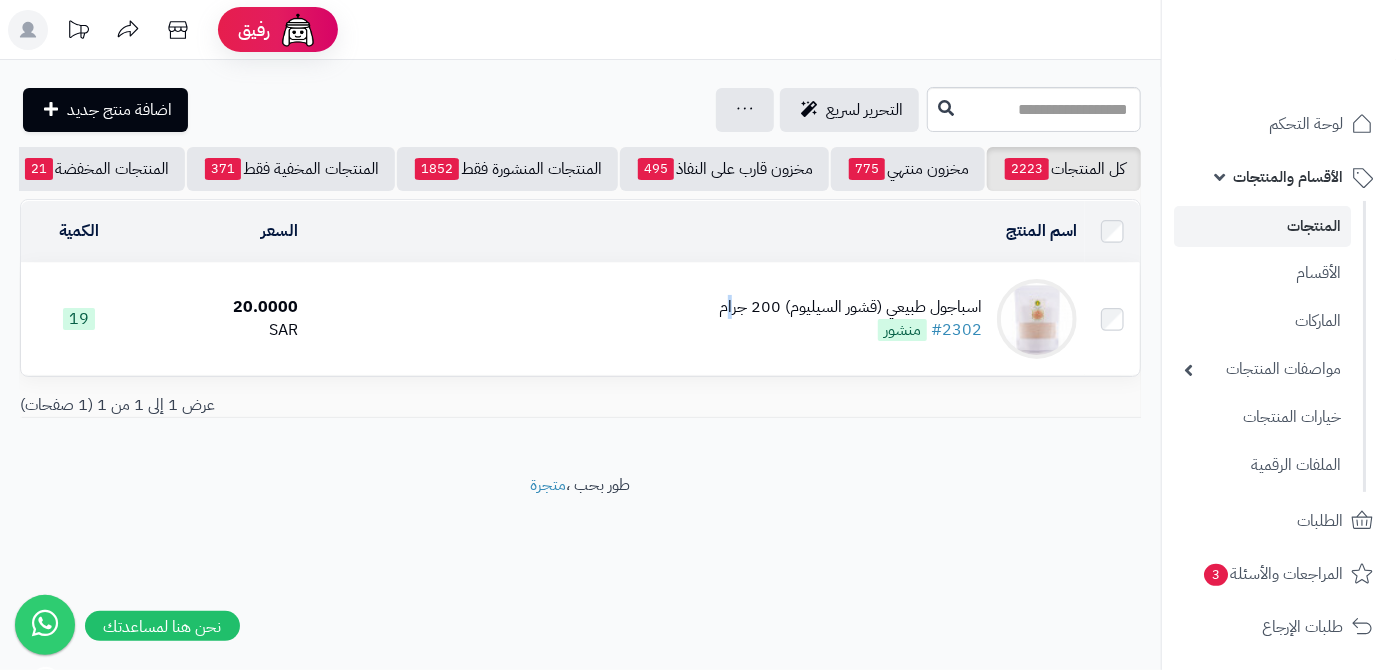 click on "اسباجول طبيعي (قشور السيليوم) 200 جرام" at bounding box center (850, 307) 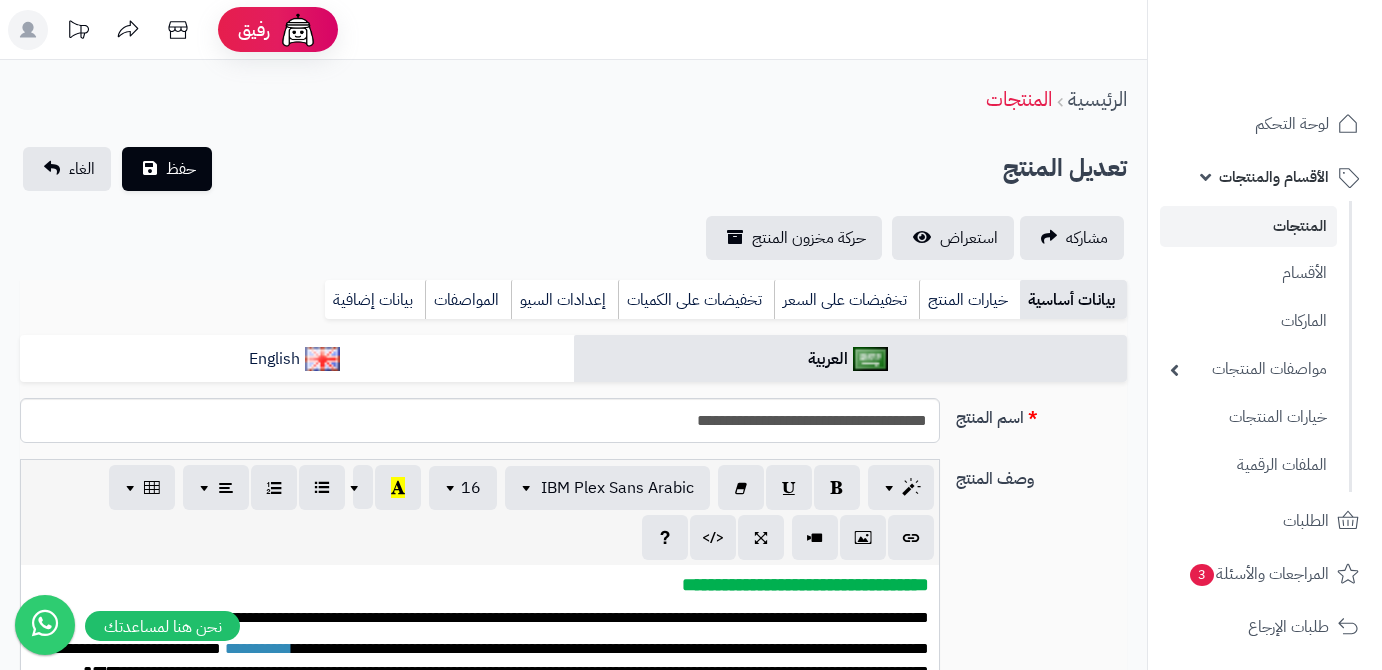 scroll, scrollTop: 0, scrollLeft: 0, axis: both 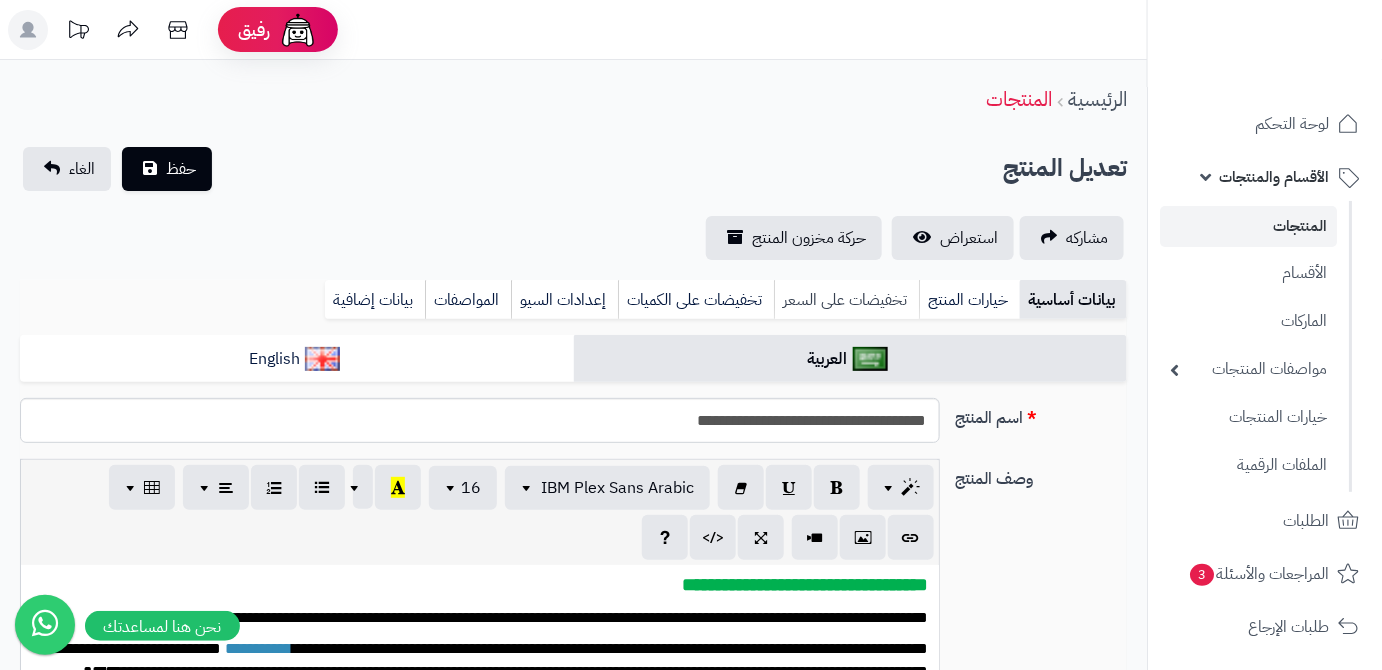 click on "تخفيضات على السعر" at bounding box center [846, 300] 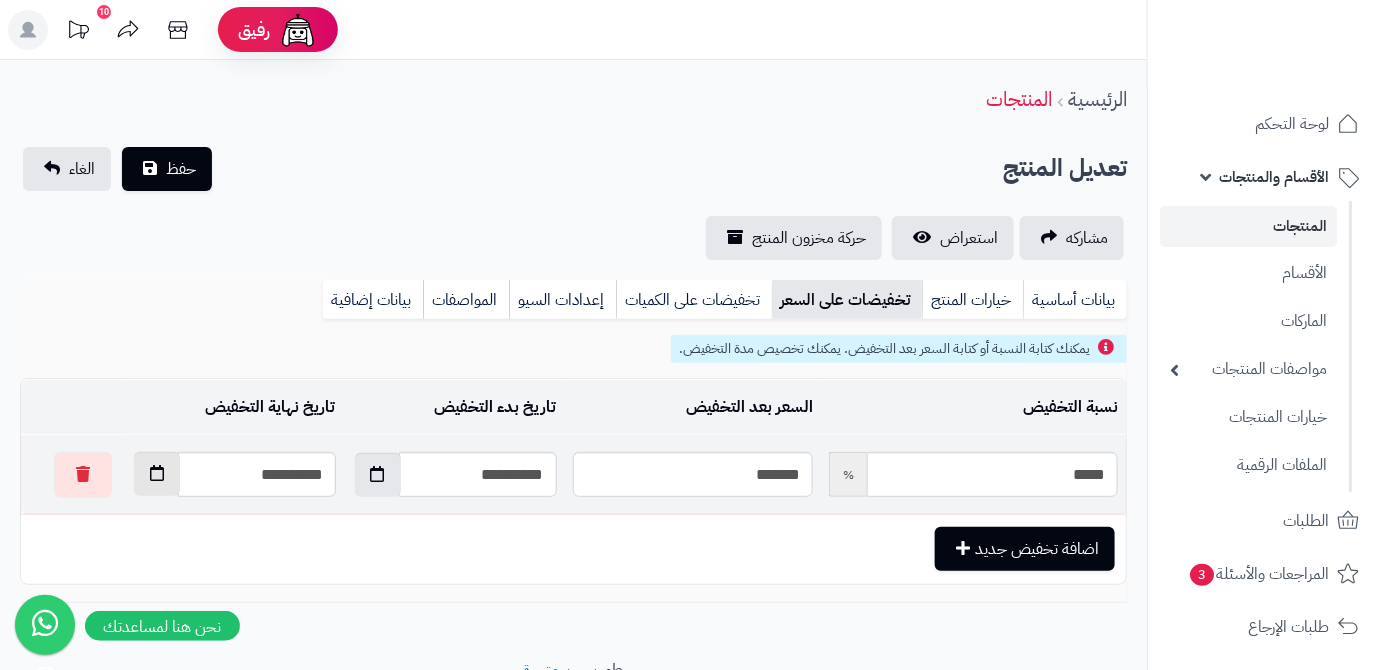 click at bounding box center [157, 474] 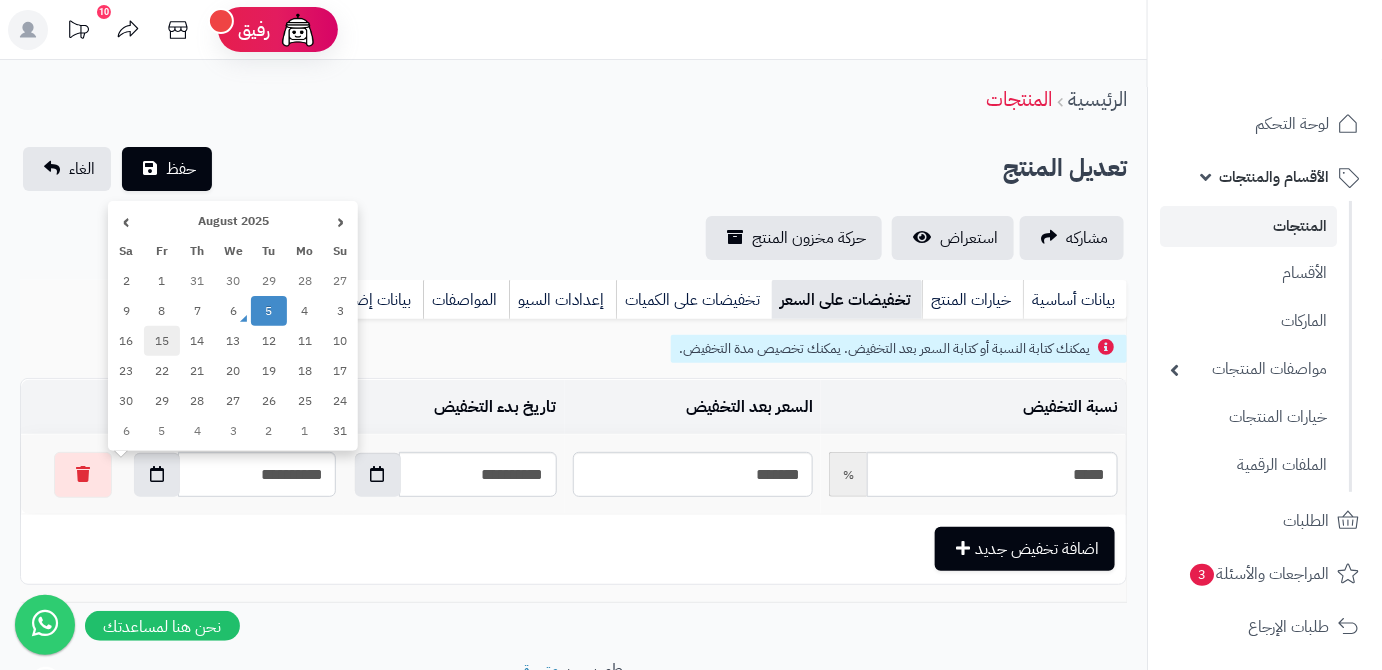 click on "15" at bounding box center [162, 341] 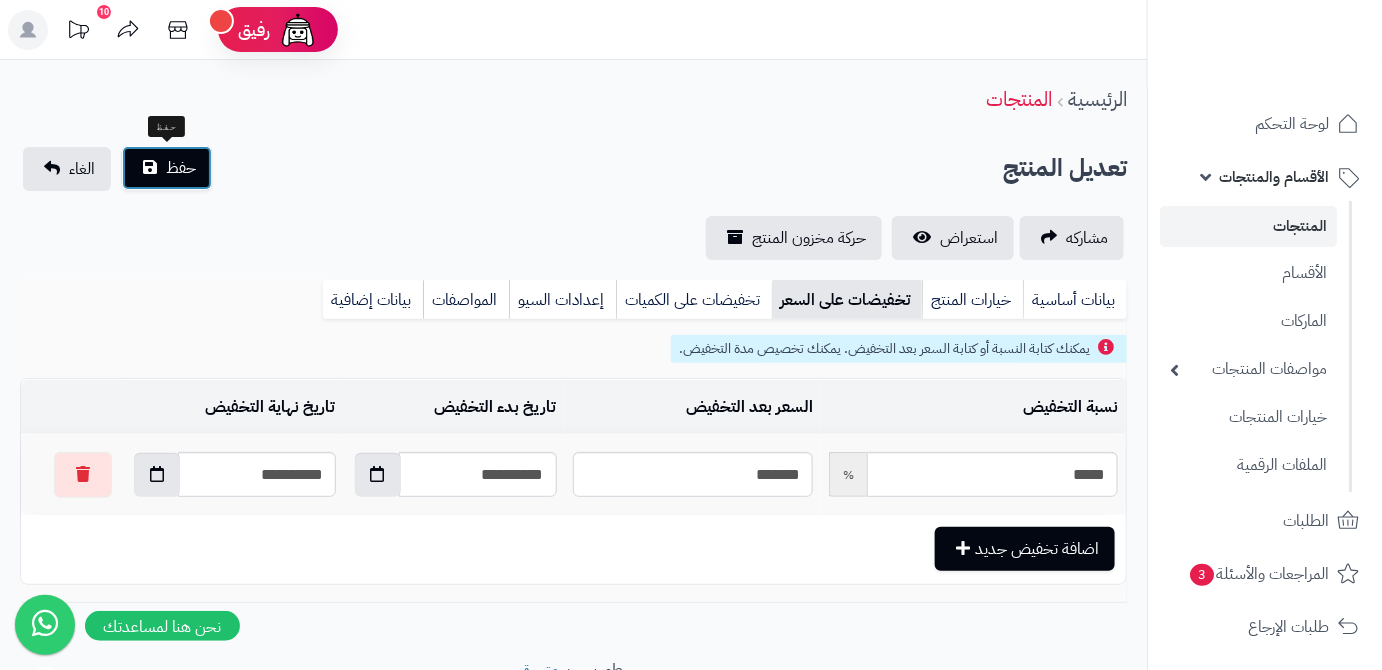 click on "حفظ" at bounding box center [167, 168] 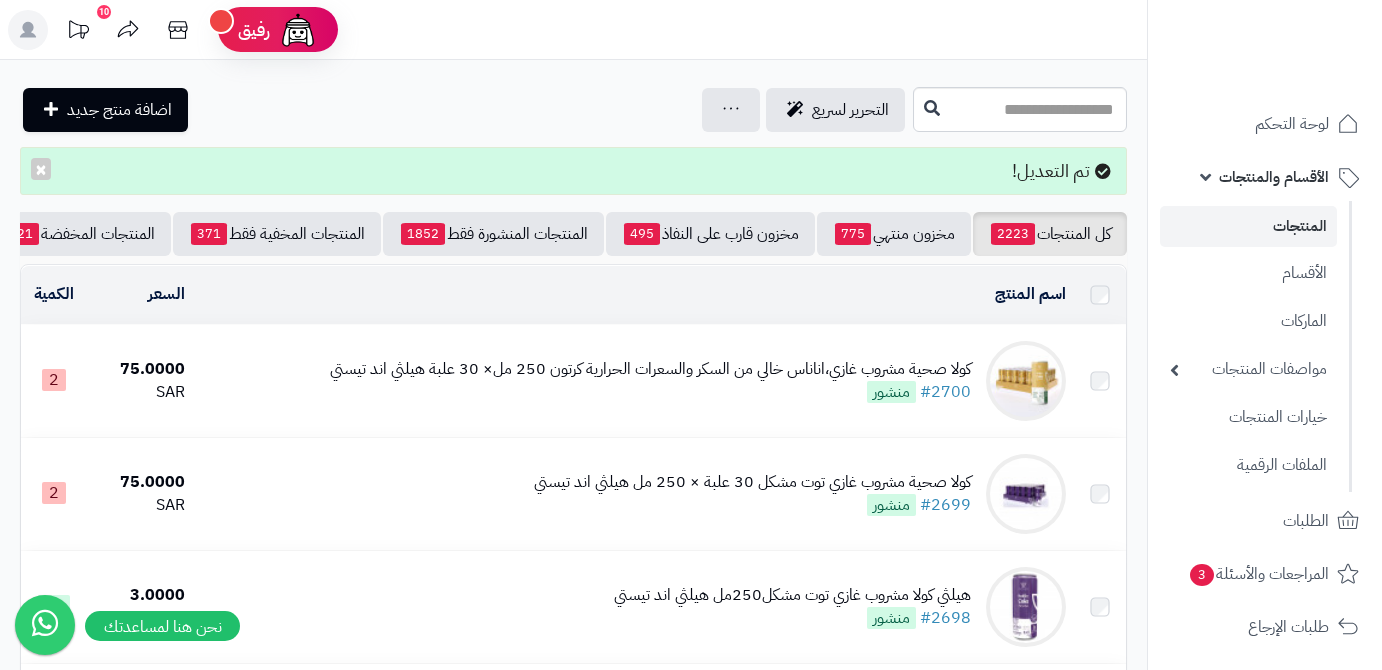 scroll, scrollTop: 0, scrollLeft: 0, axis: both 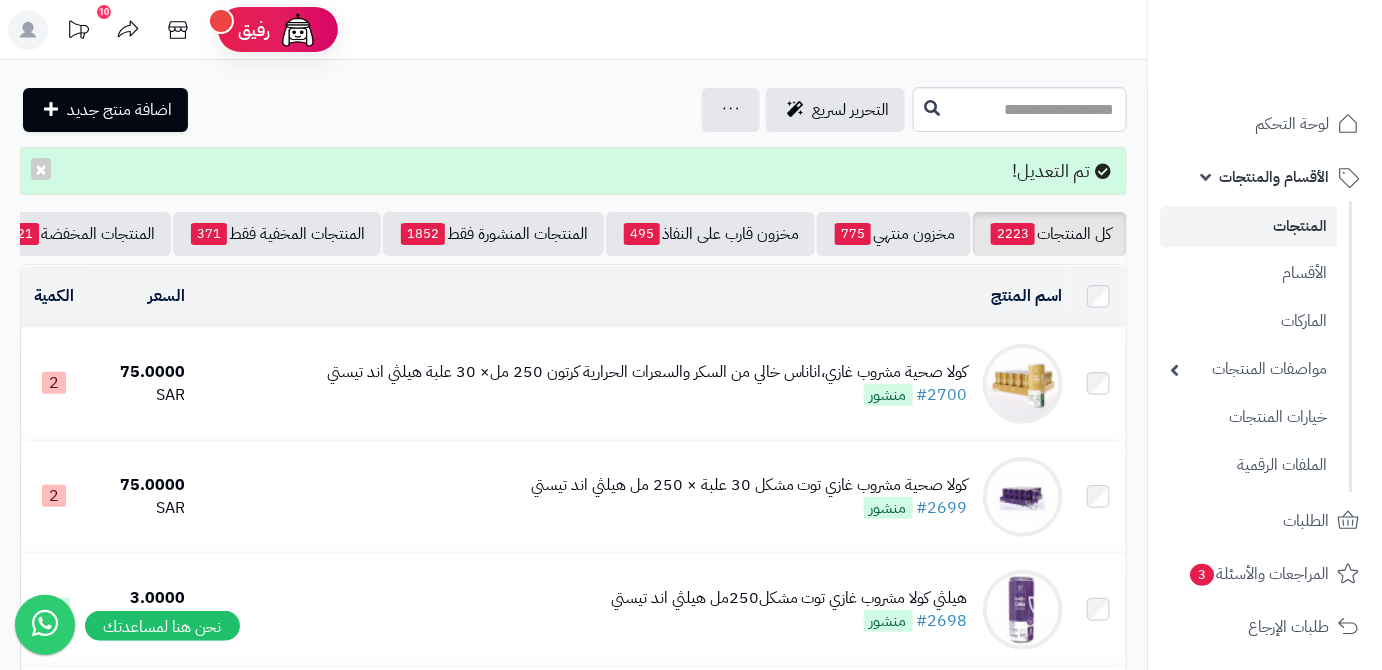 click on "كل المنتجات
2223
مخزون منتهي
775
مخزون قارب على النفاذ
495
المنتجات المنشورة فقط
1852
المنتجات المخفية فقط
371
المنتجات المخفضة
21
تصفية المنتجات
اسم المنتج المحدد:  [ID]
نسخ
حذف                             السعر                          الكمية
كولا صحية مشروب غازي،اناناس خالي من السكر والسعرات الحرارية كرتون  250 مل× 30 علبة   هيلثي اند تيستي
#[ID]
منشور
75.0000 SAR                          2
كولا صحية  مشروب غازي توت مشكل 30 علبة × 250 مل هيلثي اند تيستي
#[ID]
منشور
75.0000 SAR                          2
30" at bounding box center [573, 1974] 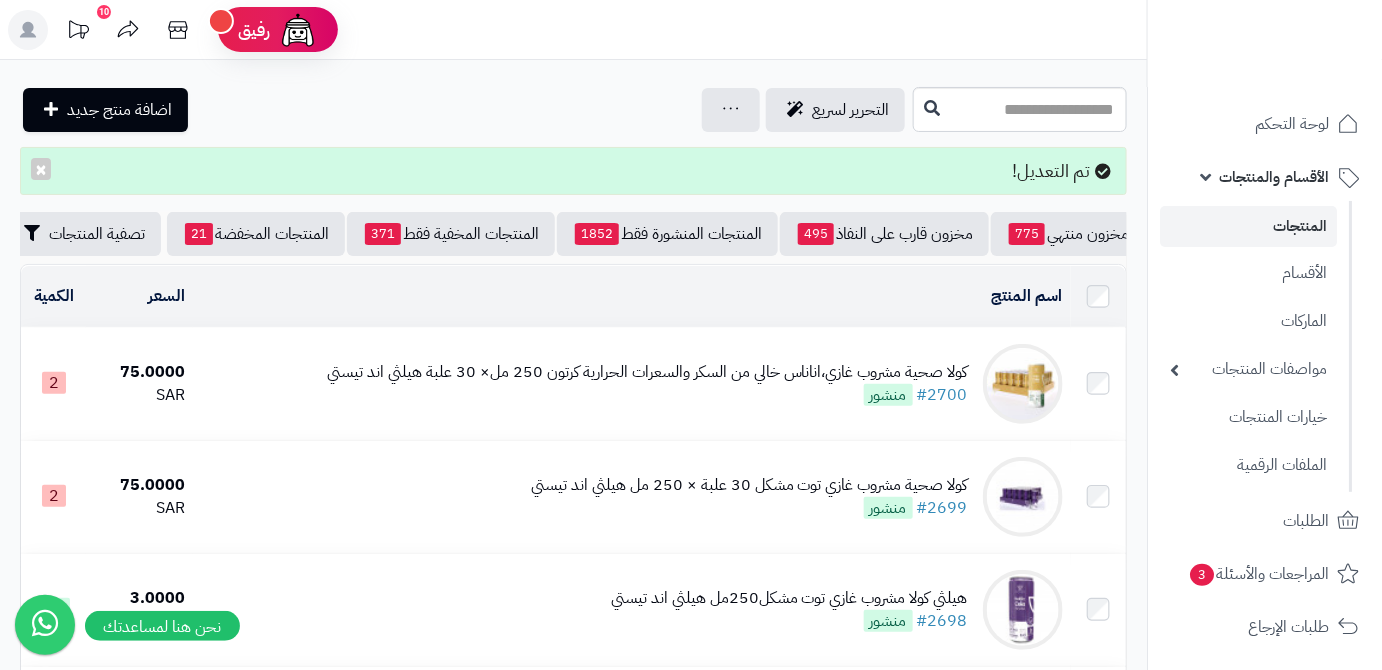 scroll, scrollTop: 0, scrollLeft: -211, axis: horizontal 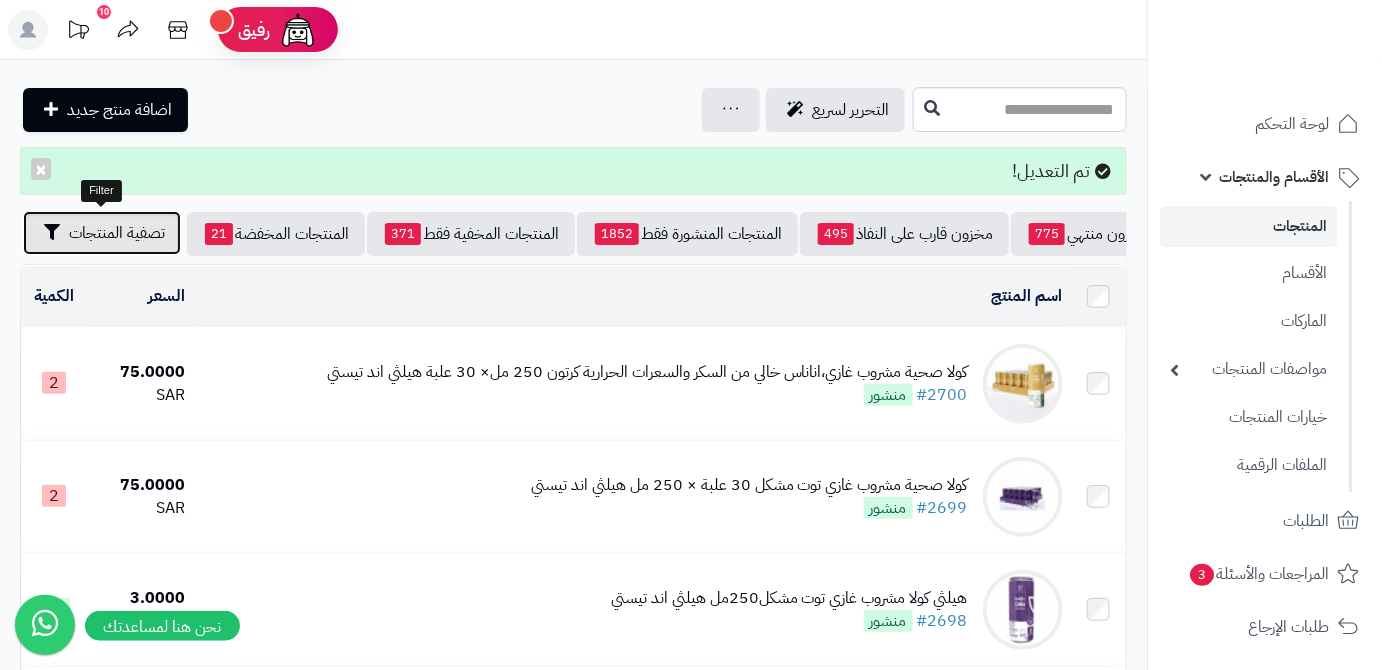 click on "تصفية المنتجات" at bounding box center [117, 233] 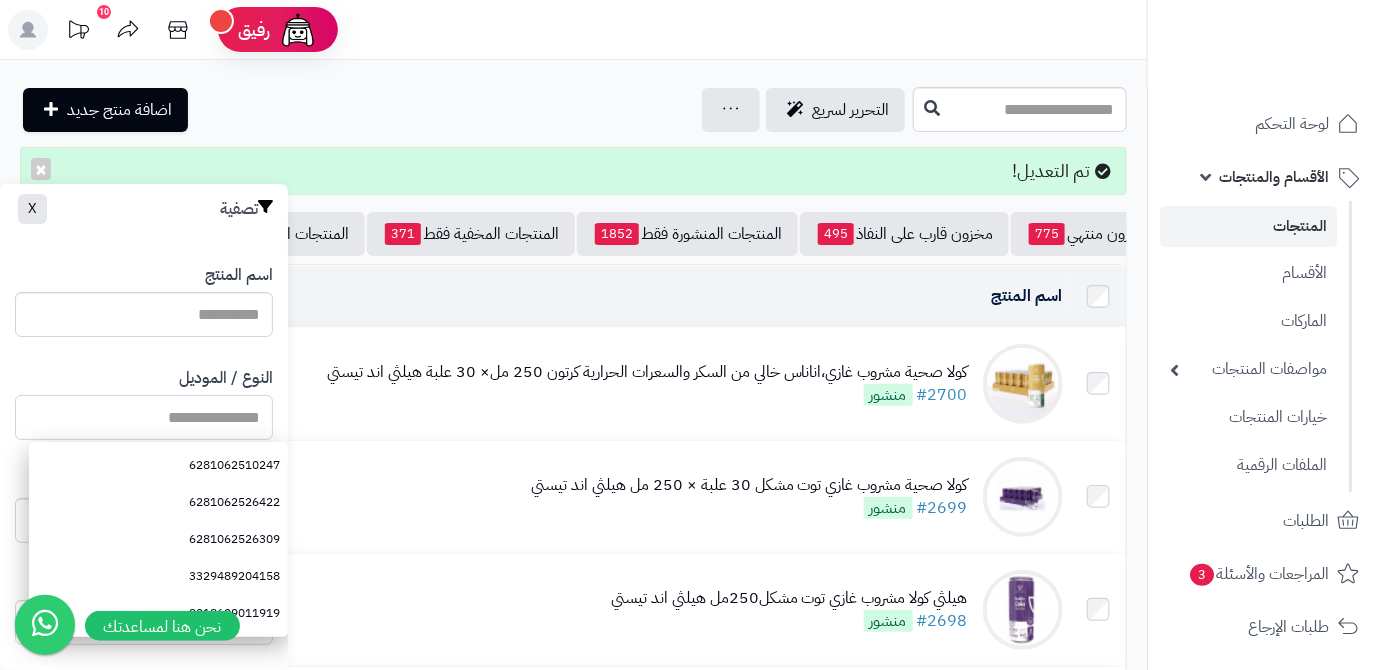 paste on "**********" 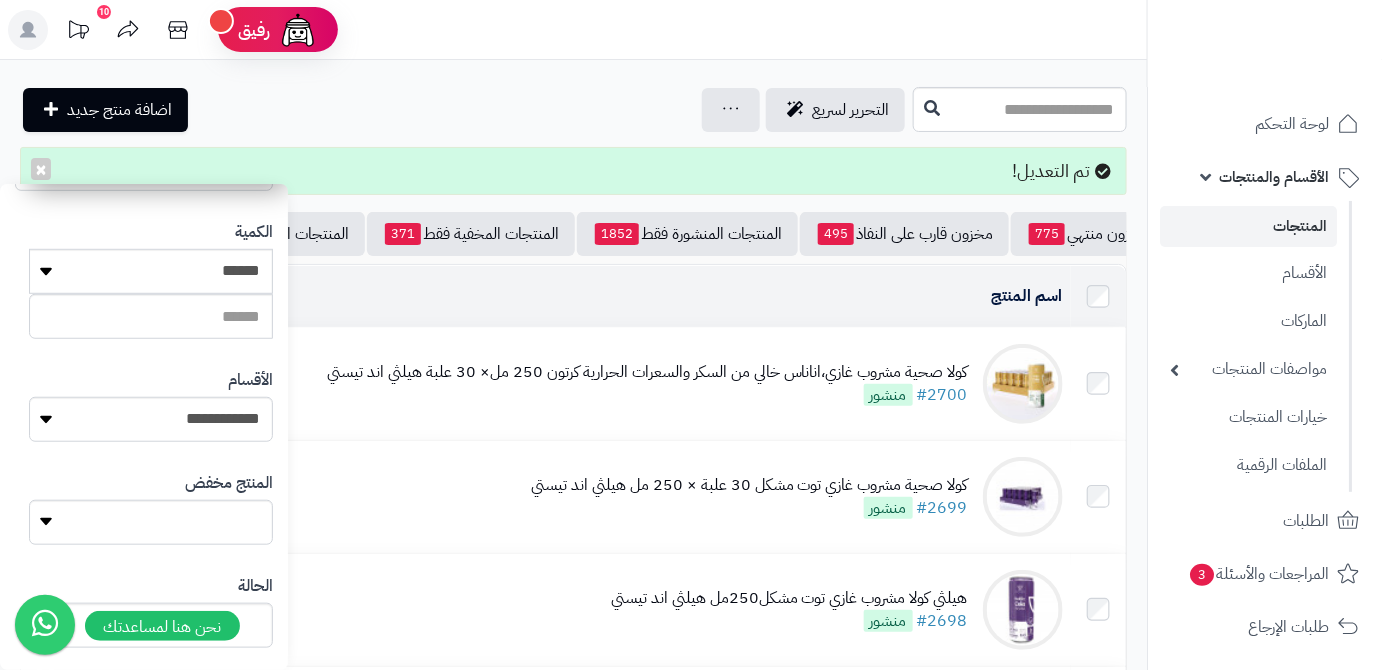scroll, scrollTop: 552, scrollLeft: 0, axis: vertical 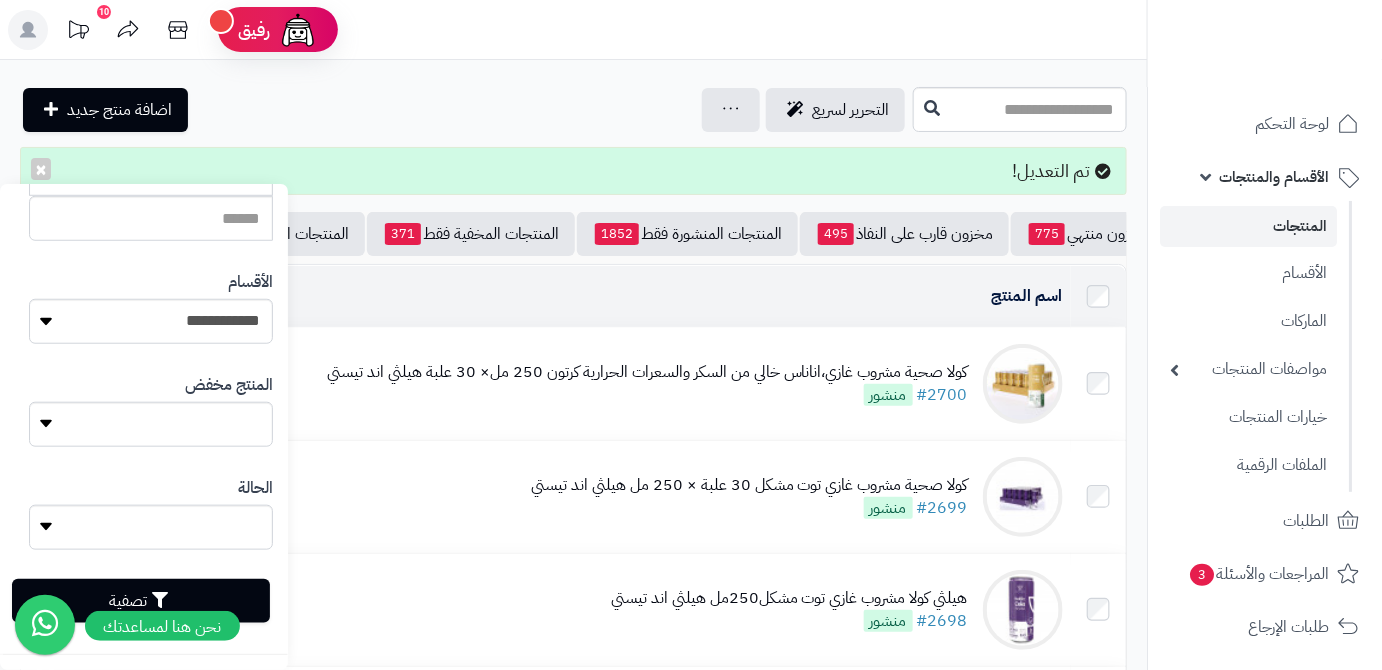 type on "**********" 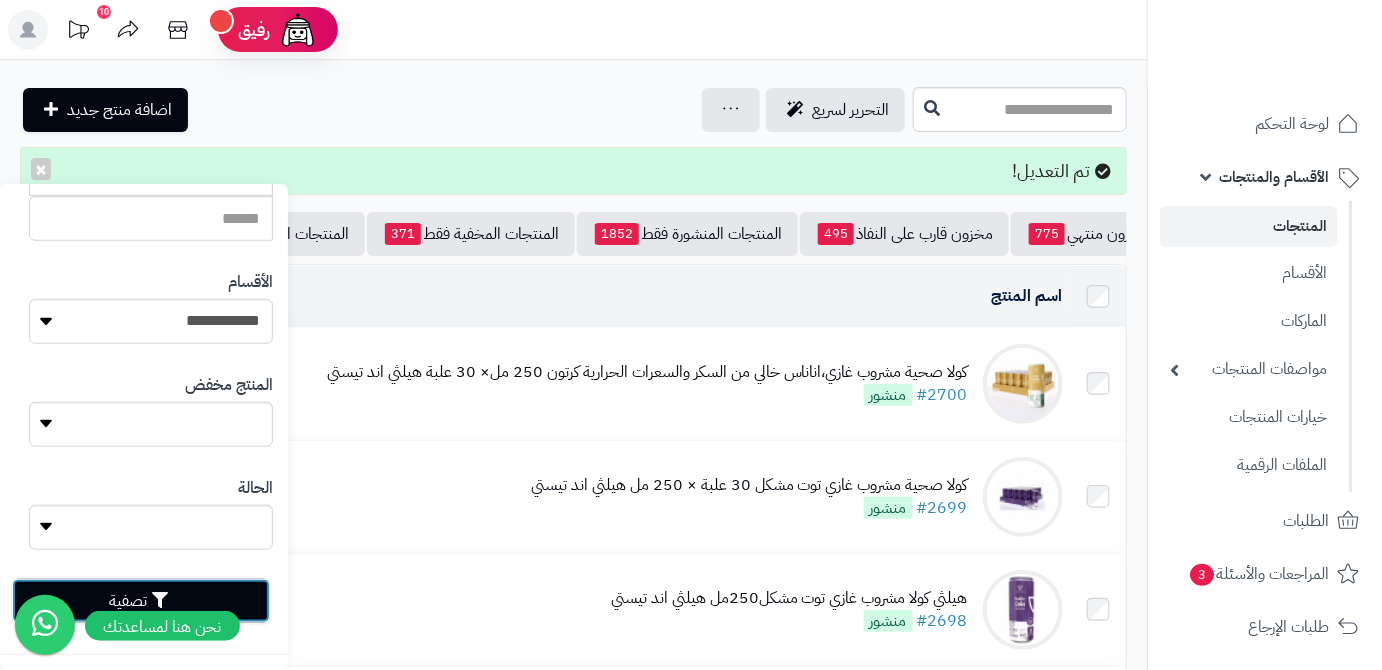 click on "تصفية" at bounding box center (141, 601) 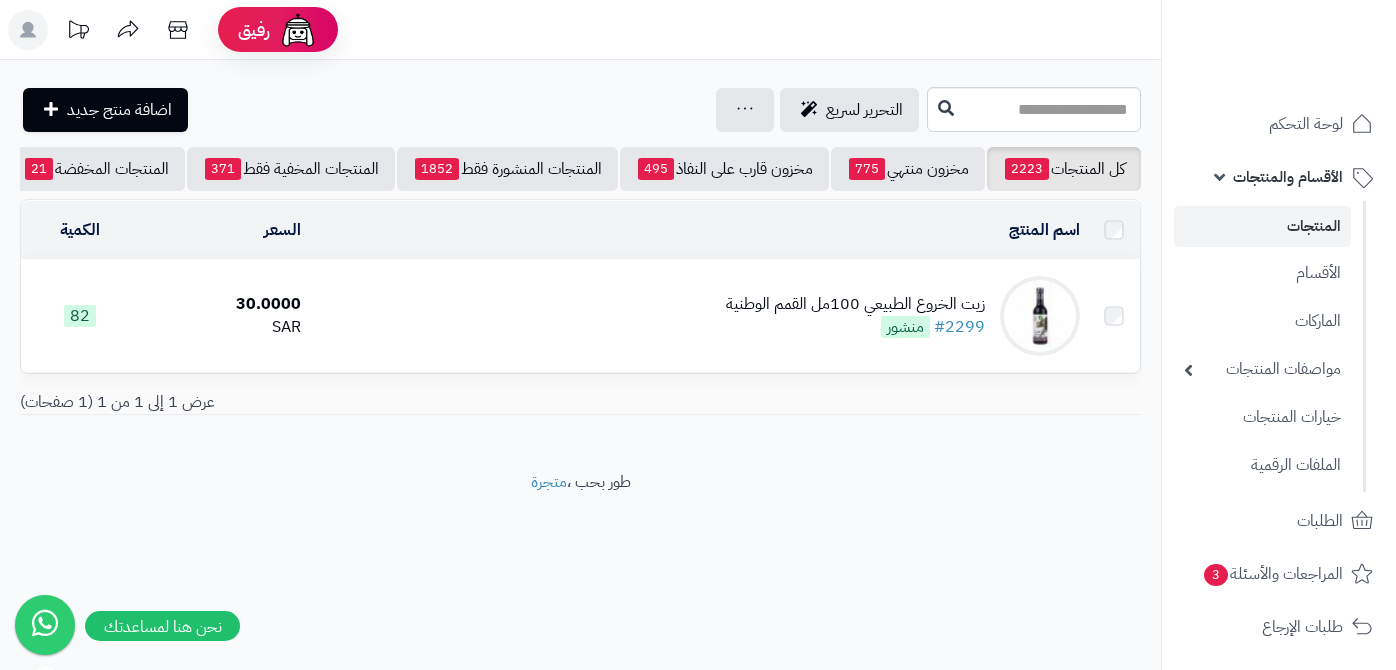 scroll, scrollTop: 0, scrollLeft: 0, axis: both 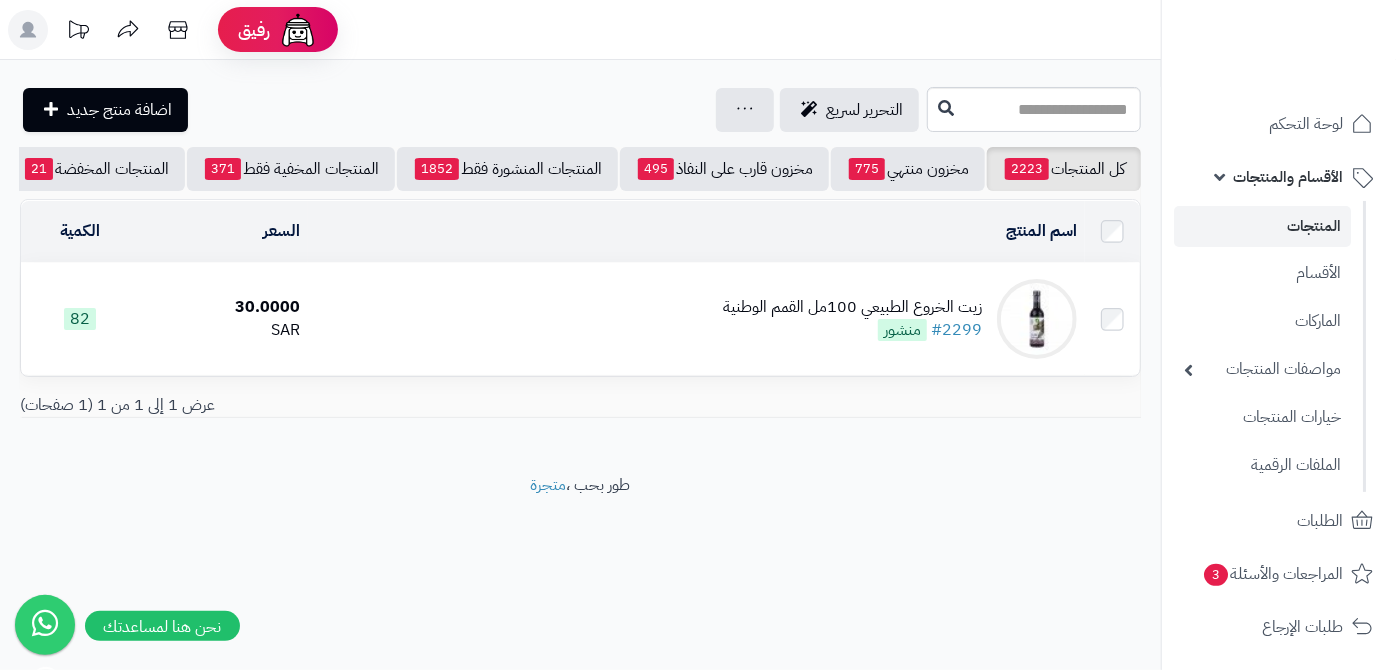 click on "زيت الخروع الطبيعي 100مل القمم الوطنية
#2299
منشور" at bounding box center [696, 319] 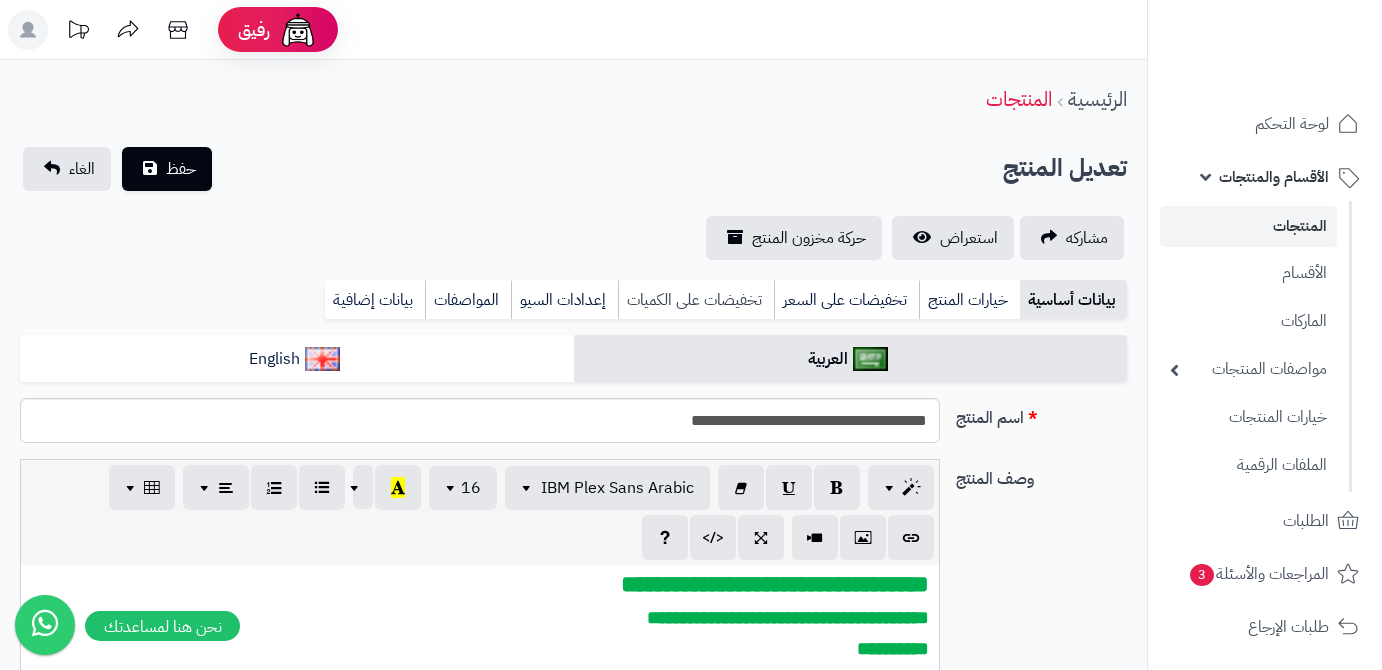 scroll, scrollTop: 0, scrollLeft: 0, axis: both 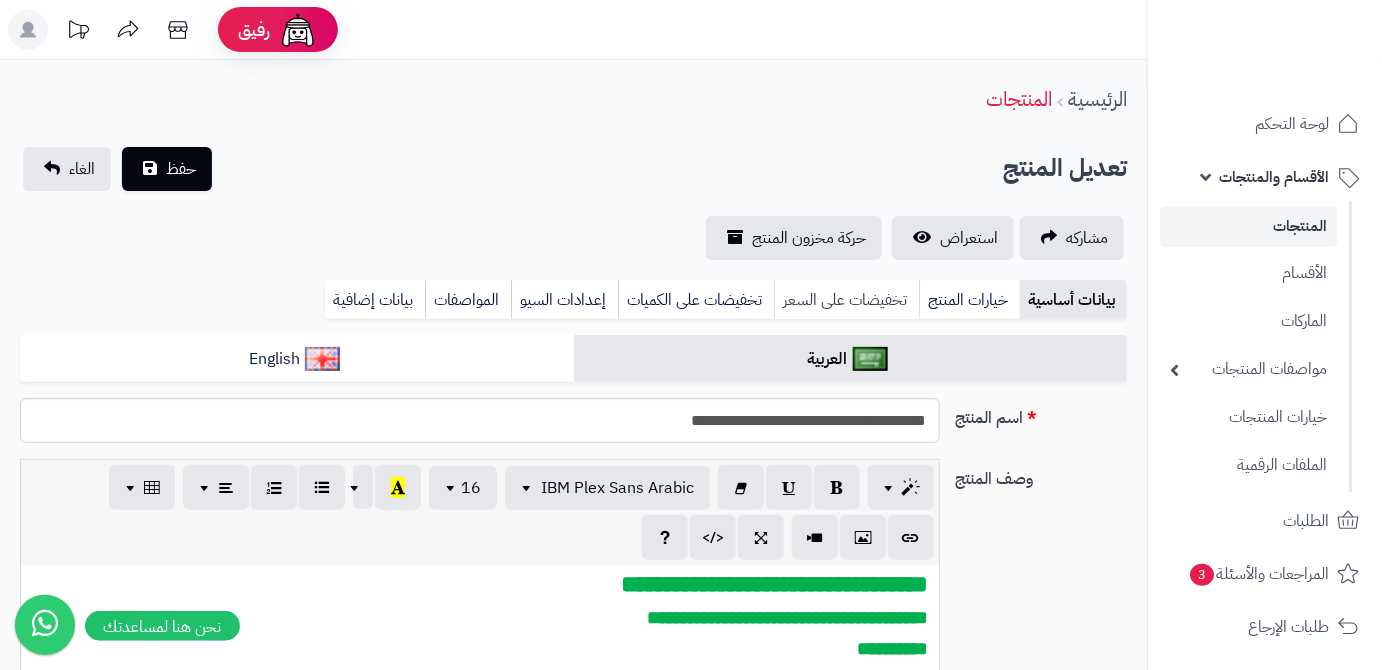 click on "تخفيضات على السعر" at bounding box center (846, 300) 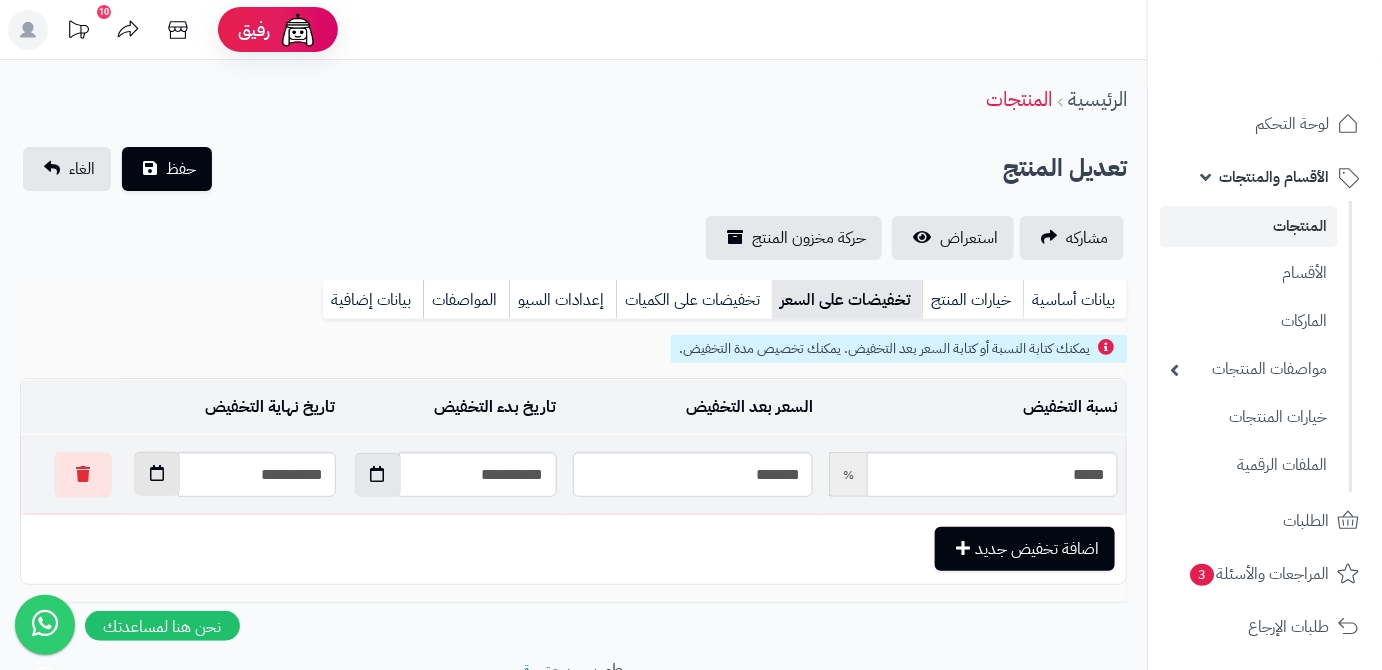 click at bounding box center (157, 474) 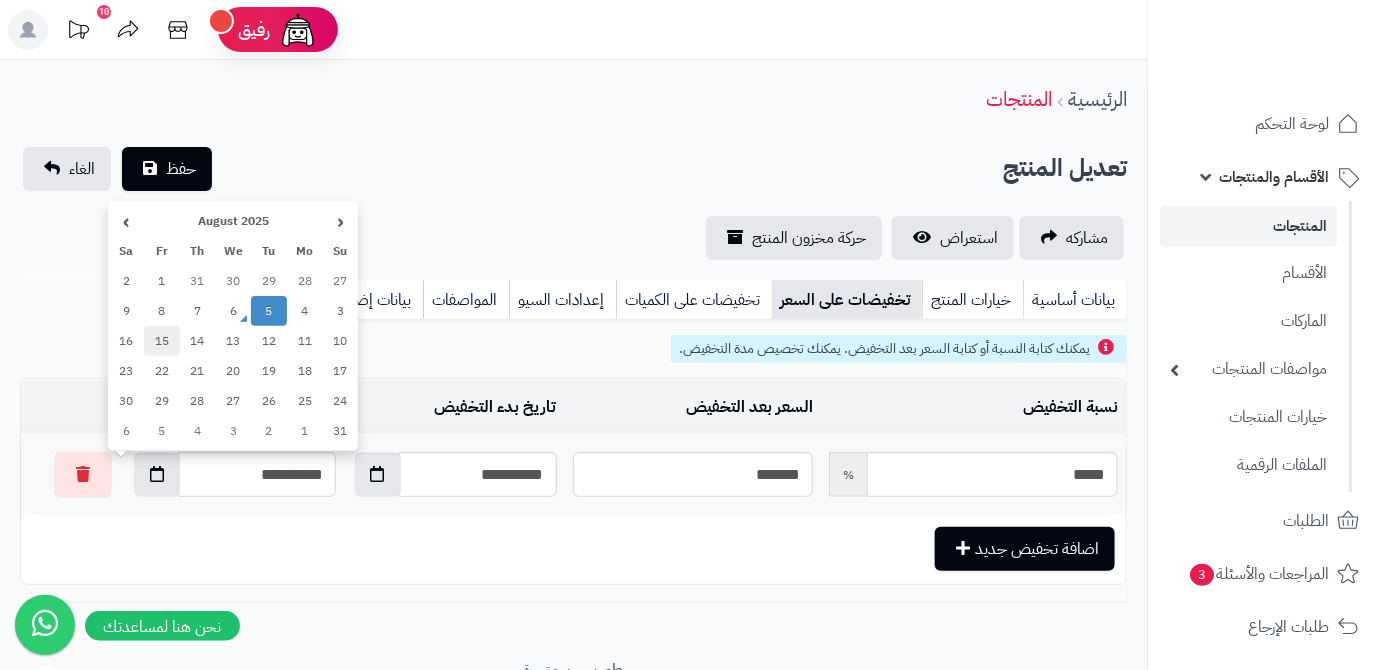 click on "15" at bounding box center (162, 341) 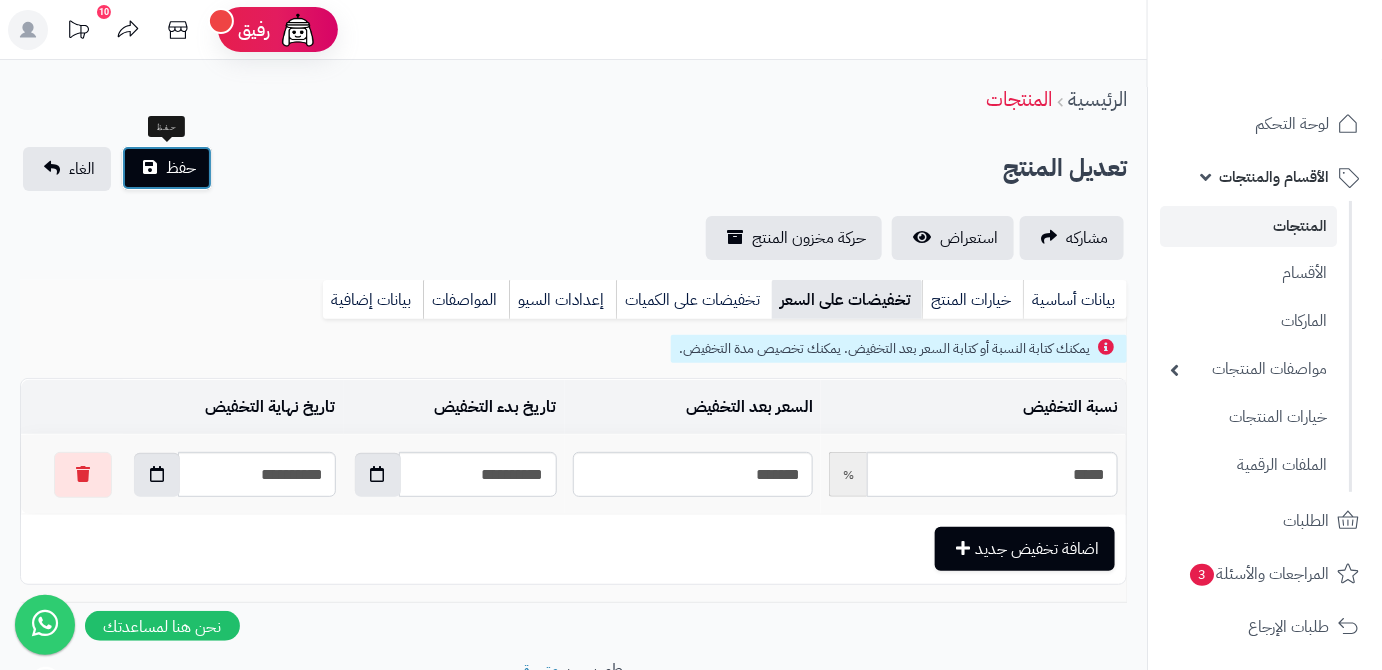 click on "حفظ" at bounding box center [181, 168] 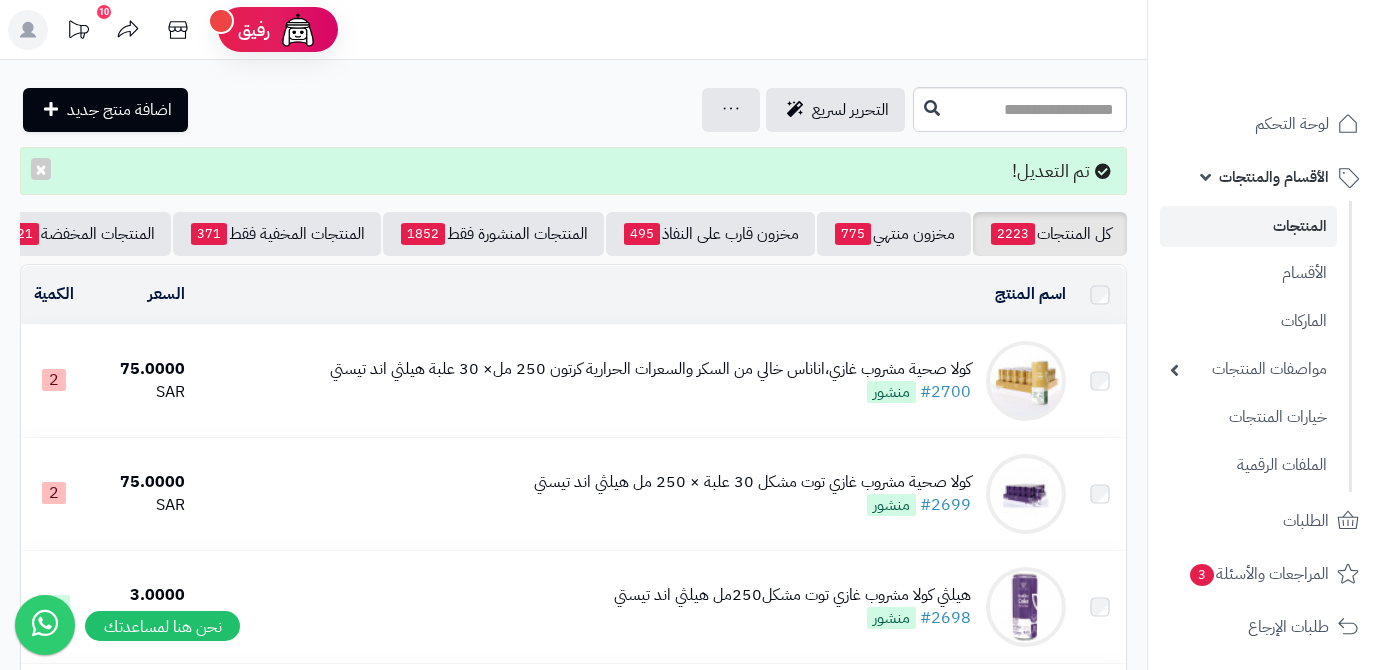scroll, scrollTop: 0, scrollLeft: 0, axis: both 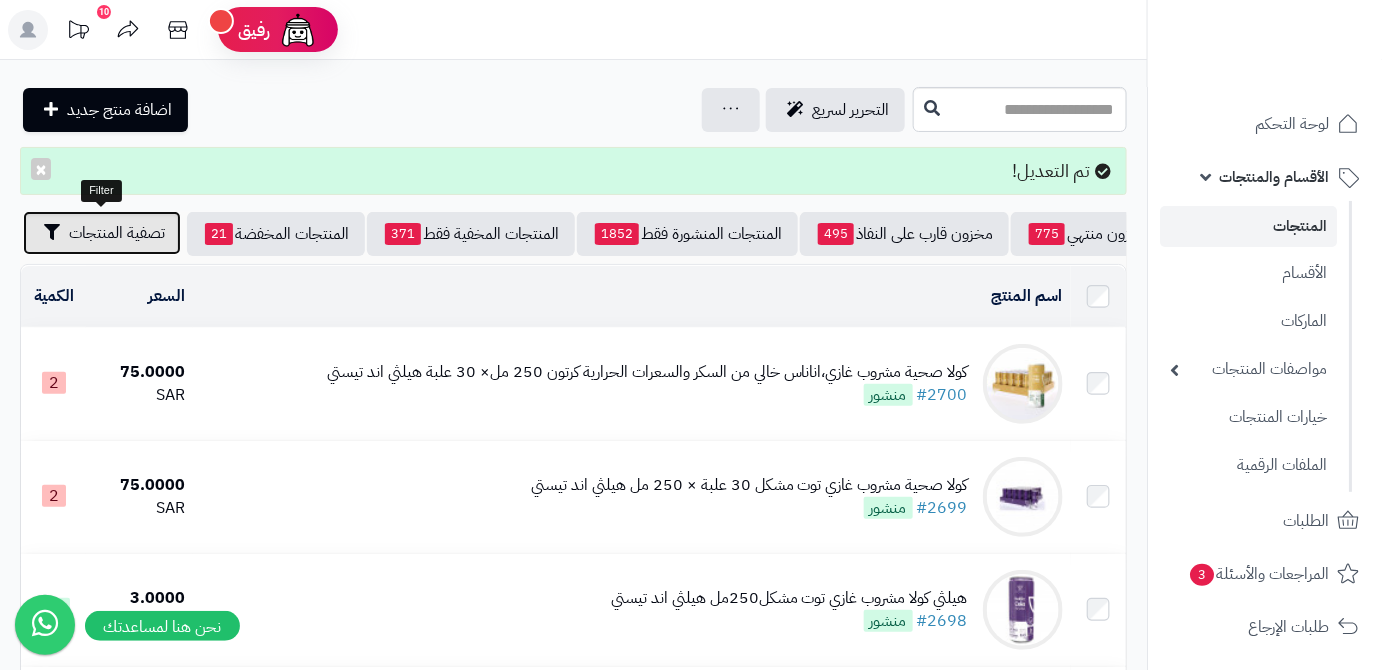 click on "تصفية المنتجات" at bounding box center (117, 233) 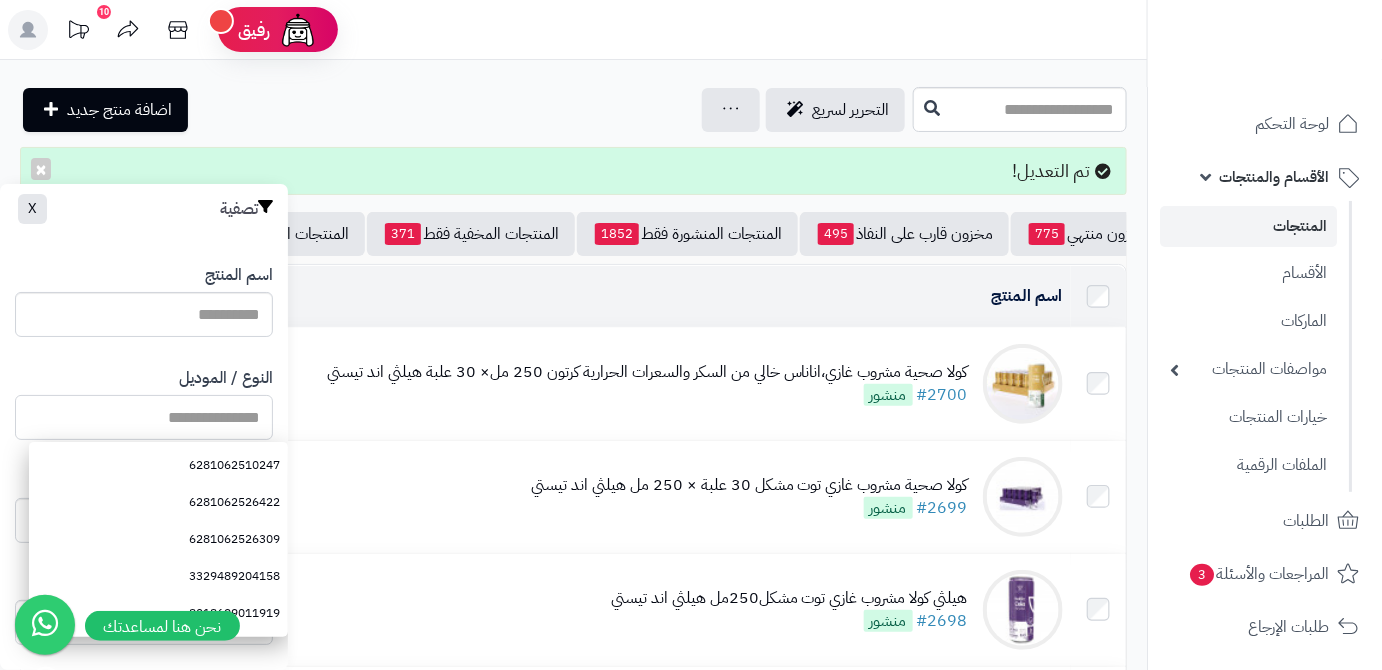 paste on "**********" 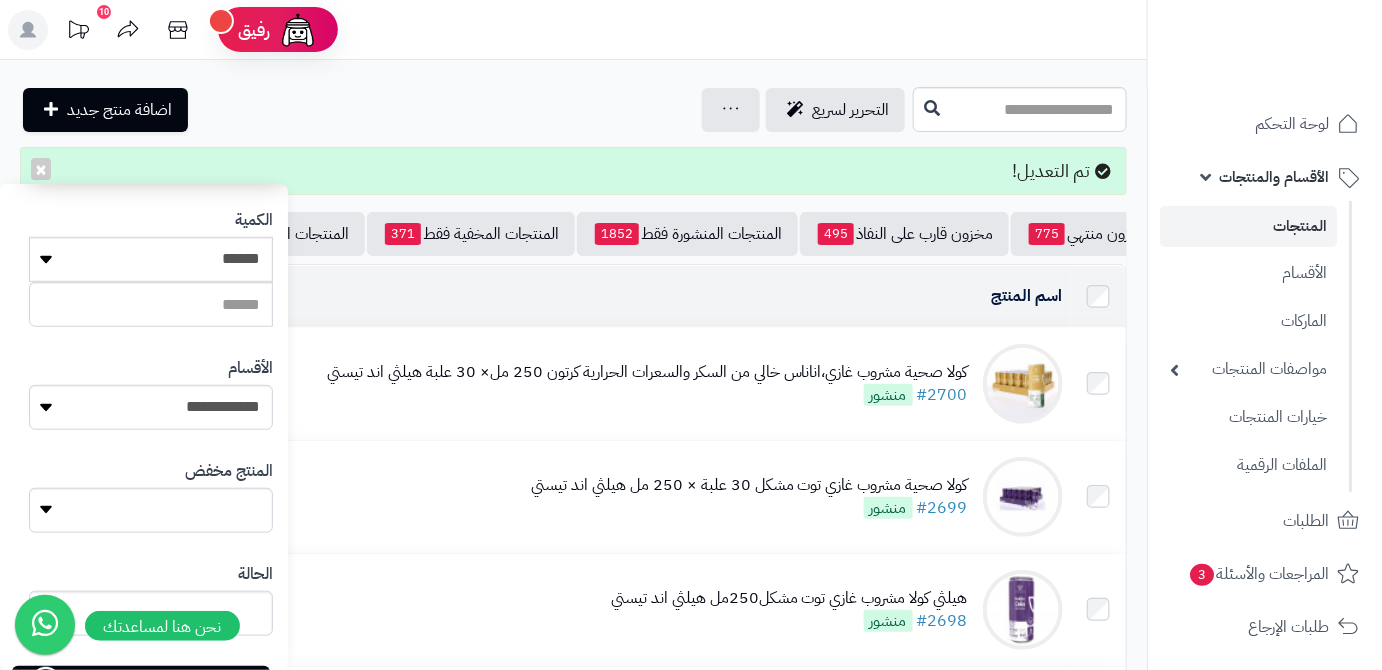 scroll, scrollTop: 552, scrollLeft: 0, axis: vertical 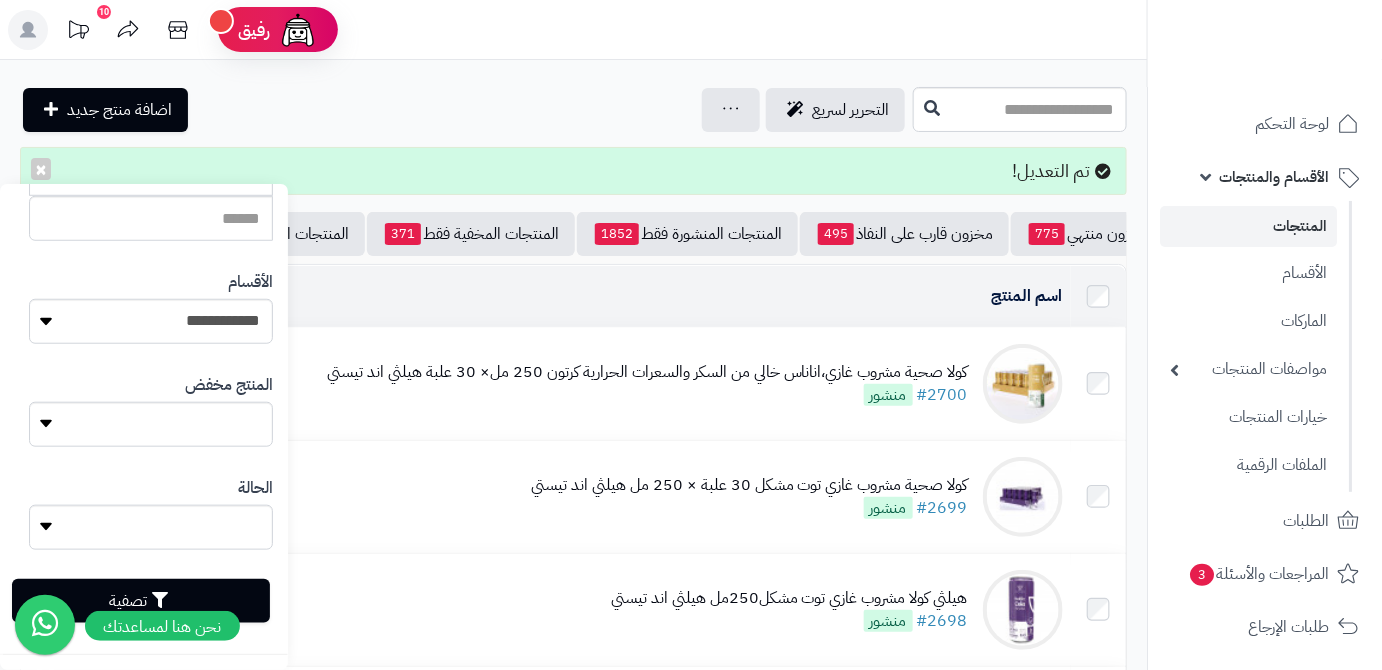 type on "**********" 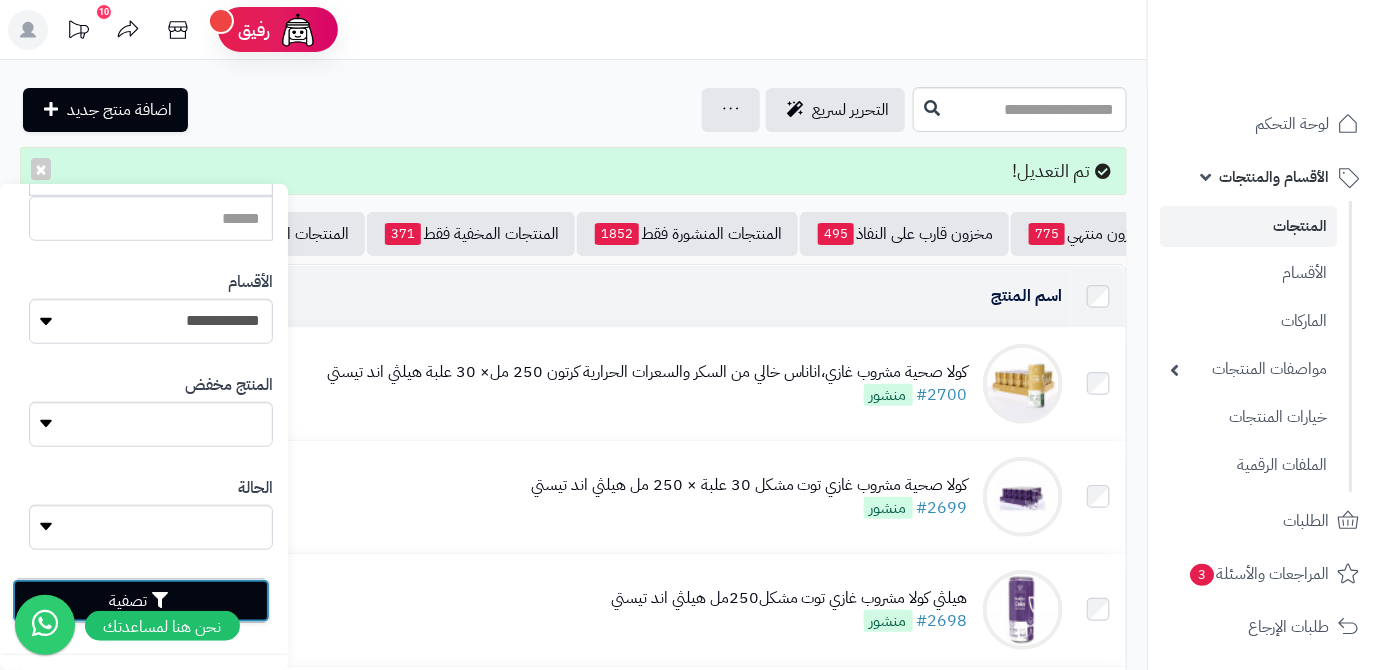 click on "تصفية" at bounding box center (141, 601) 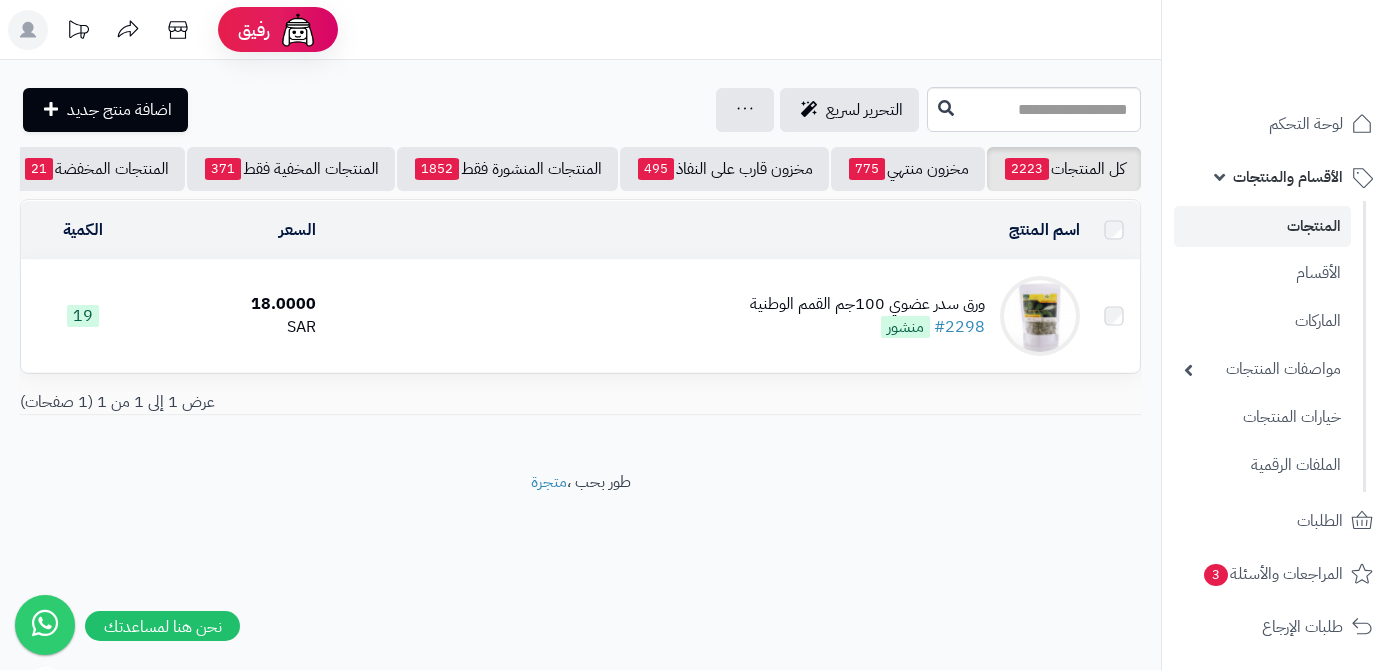 scroll, scrollTop: 0, scrollLeft: 0, axis: both 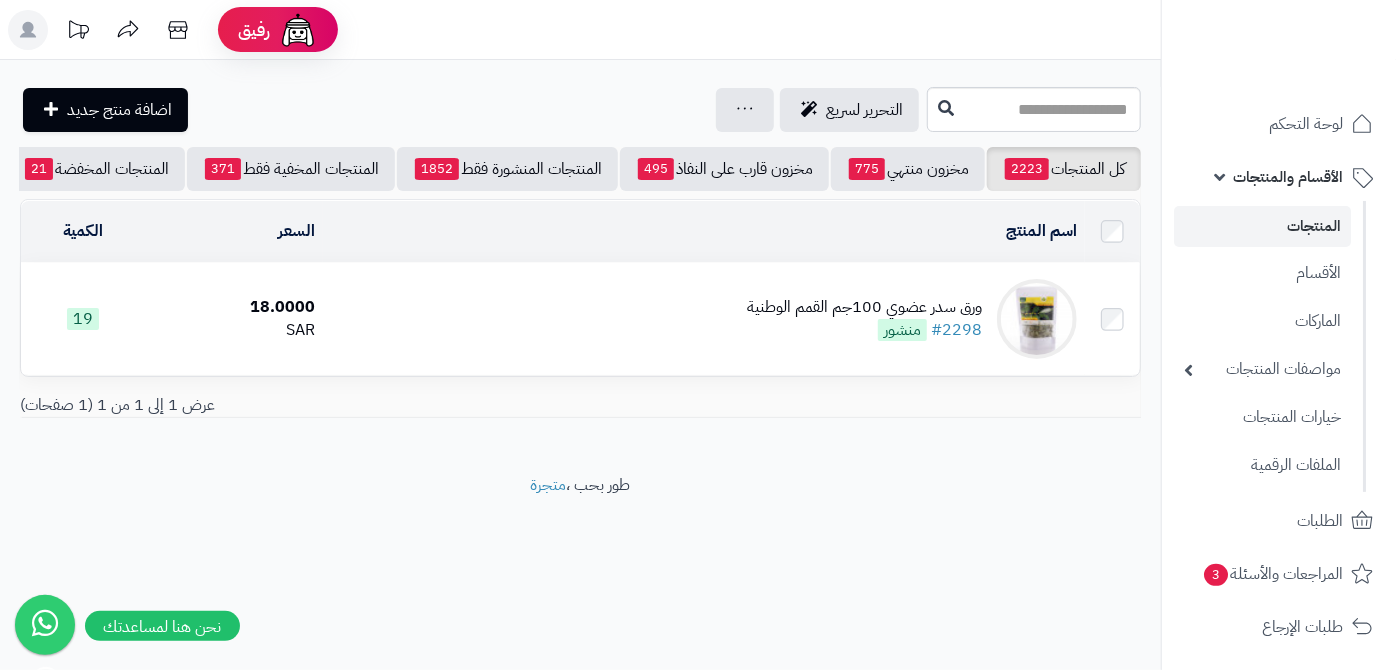 click on "ورق سدر عضوي 100جم القمم الوطنية" at bounding box center (864, 307) 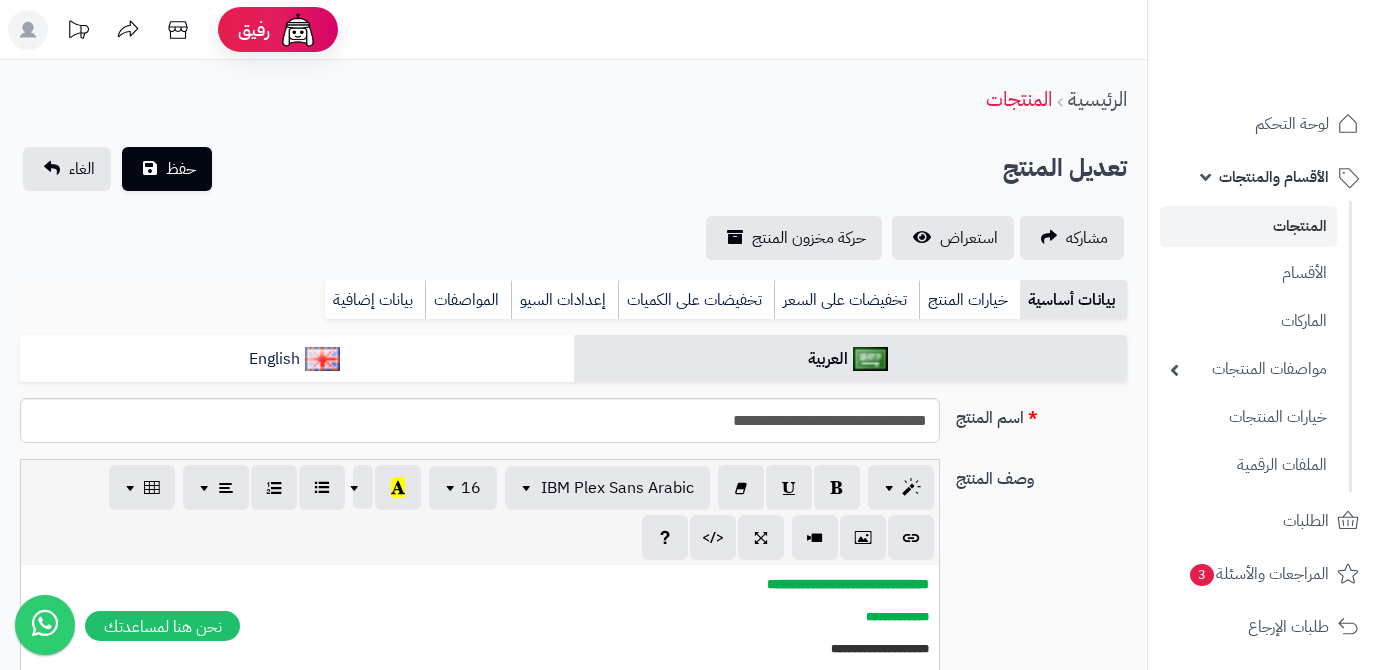 scroll, scrollTop: 0, scrollLeft: 0, axis: both 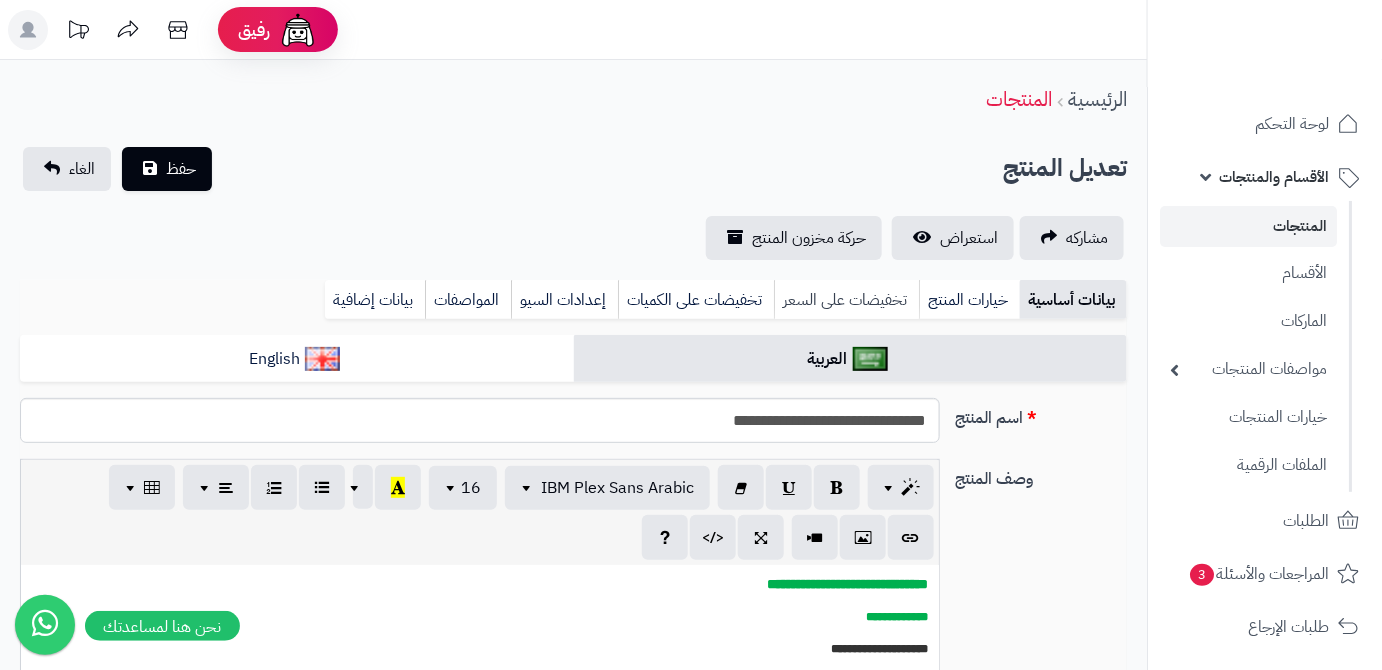 click on "تخفيضات على السعر" at bounding box center (846, 300) 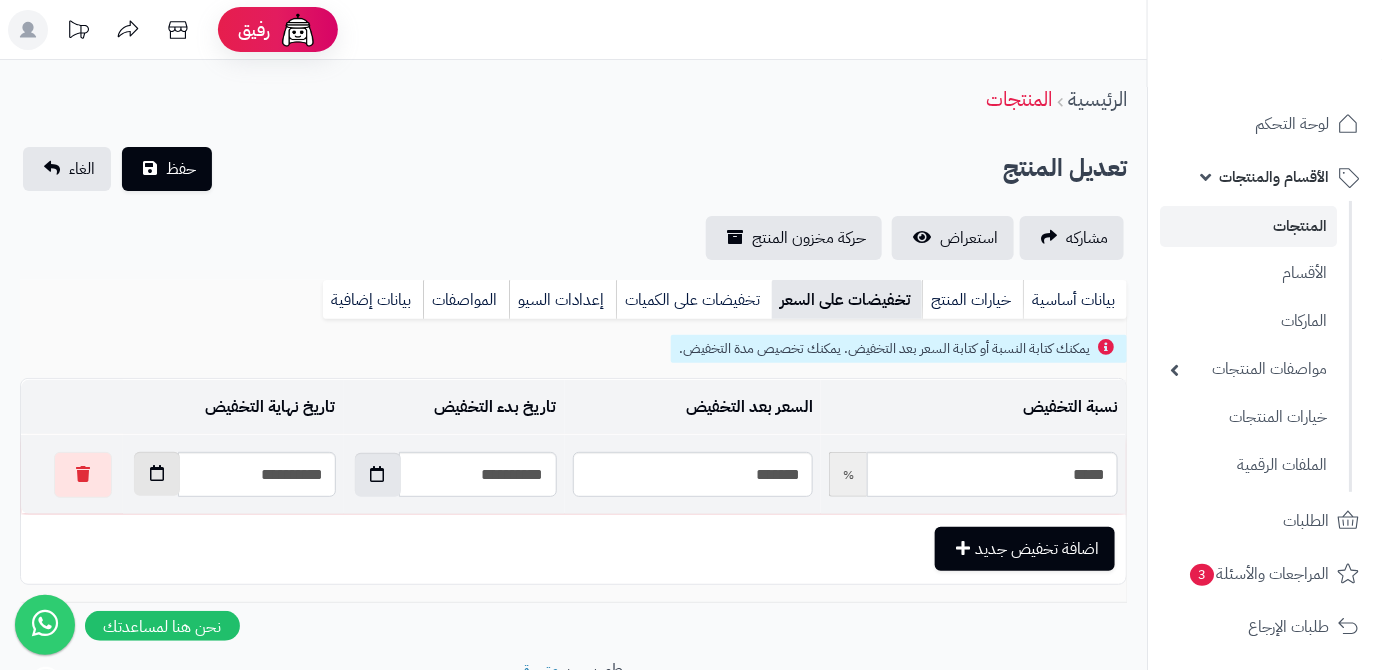 click at bounding box center [157, 474] 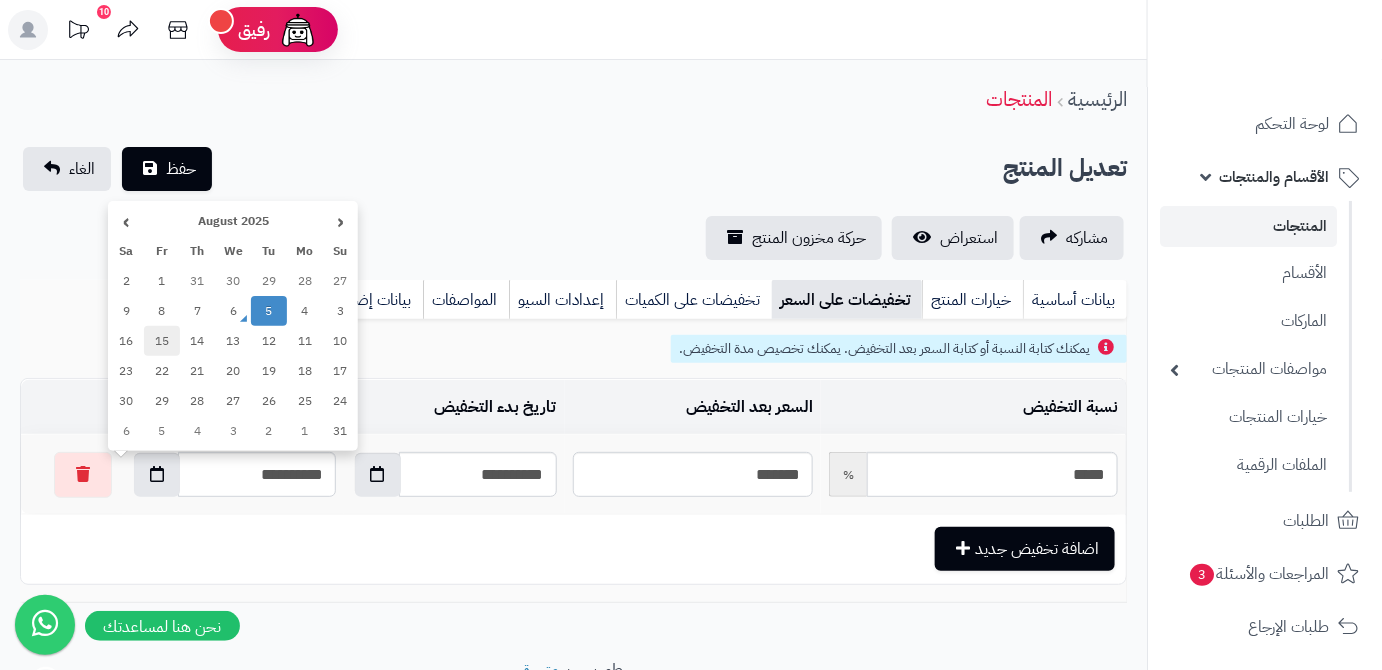 click on "15" at bounding box center (162, 341) 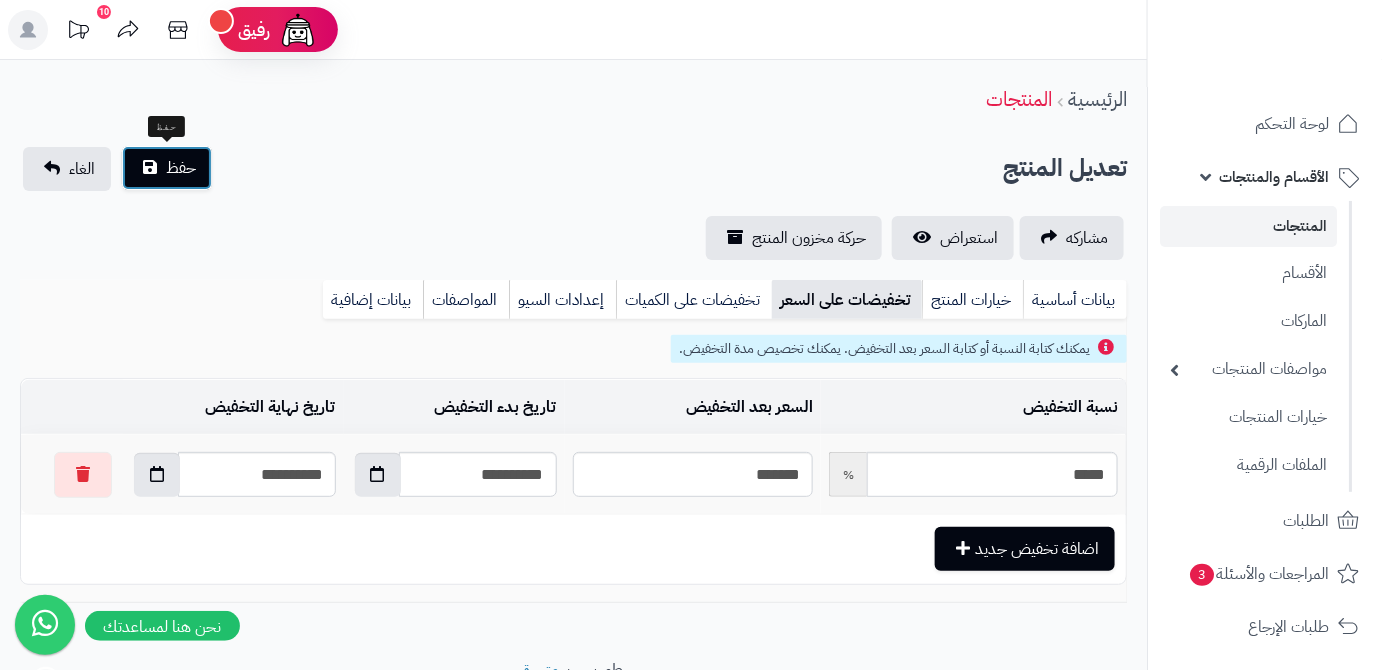 click on "حفظ" at bounding box center [181, 168] 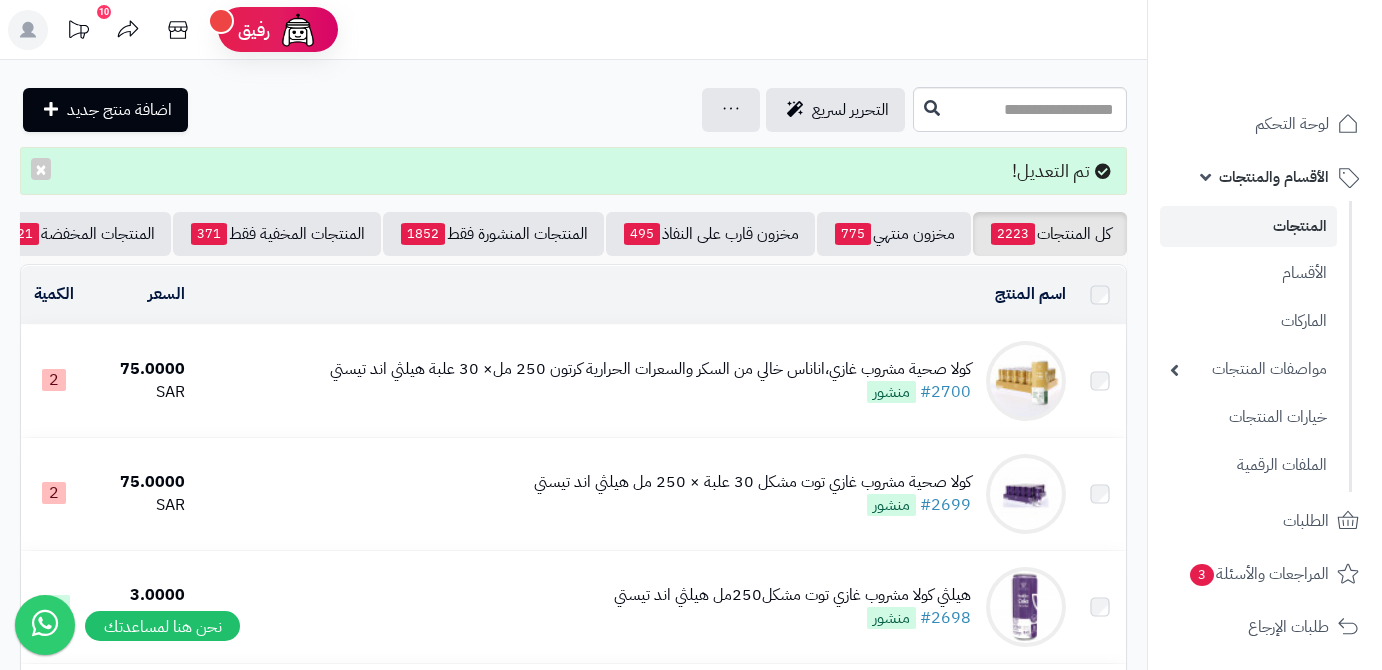 scroll, scrollTop: 0, scrollLeft: 0, axis: both 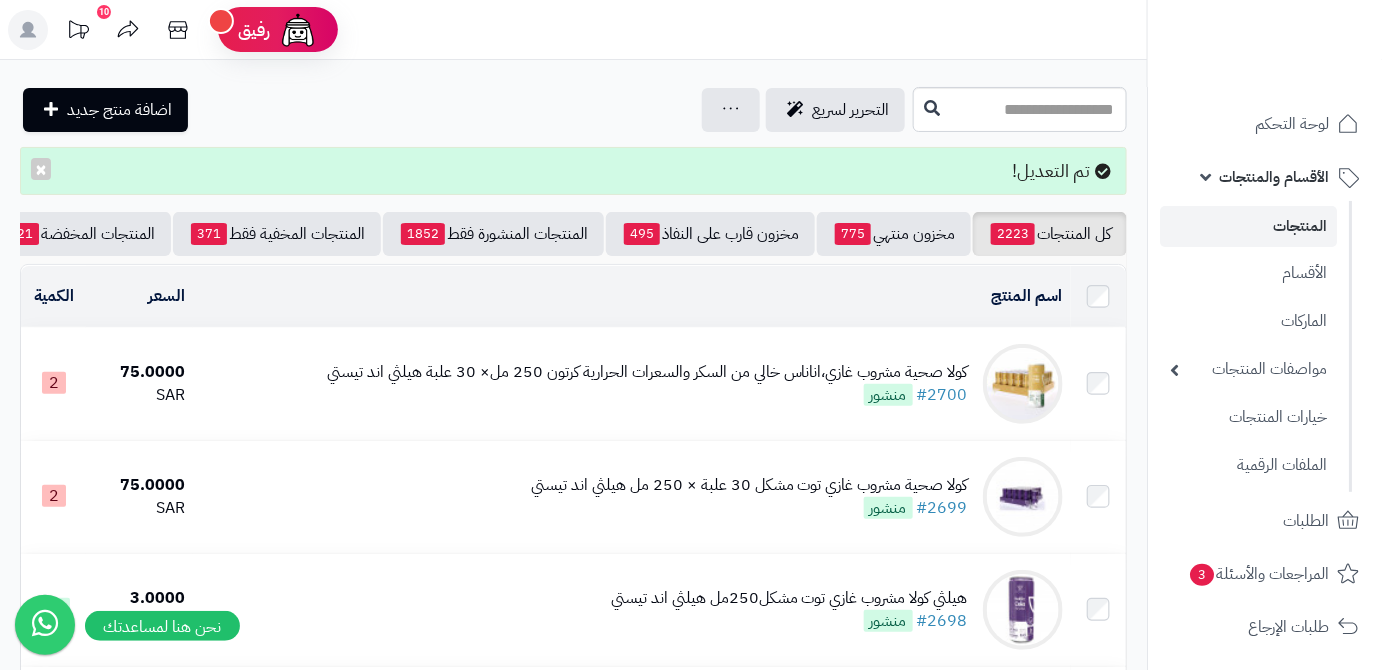 click on "كل المنتجات
2223
مخزون منتهي
775
مخزون قارب على النفاذ
495
المنتجات المنشورة فقط
1852
المنتجات المخفية فقط
371
المنتجات المخفضة
21
تصفية المنتجات
اسم المنتج المحدد:  0
نسخ
حذف                             السعر                          الكمية
كولا صحية مشروب غازي،اناناس خالي من السكر والسعرات الحرارية كرتون  250 مل× 30 علبة   هيلثي اند تيستي
#2700
منشور
75.0000 SAR                          2
كولا صحية  مشروب غازي توت مشكل 30 علبة × 250 مل هيلثي اند تيستي
#2699
منشور
75.0000 SAR                          2
30" at bounding box center [573, 1974] 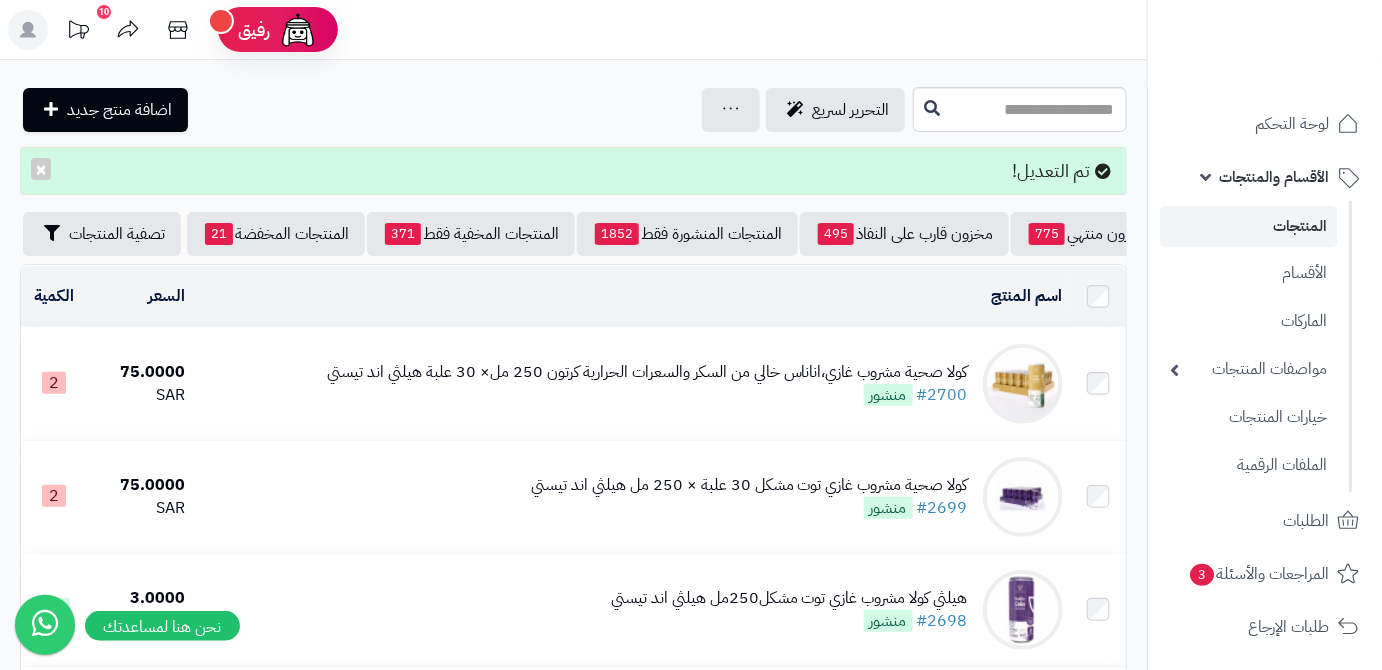 scroll, scrollTop: 0, scrollLeft: -211, axis: horizontal 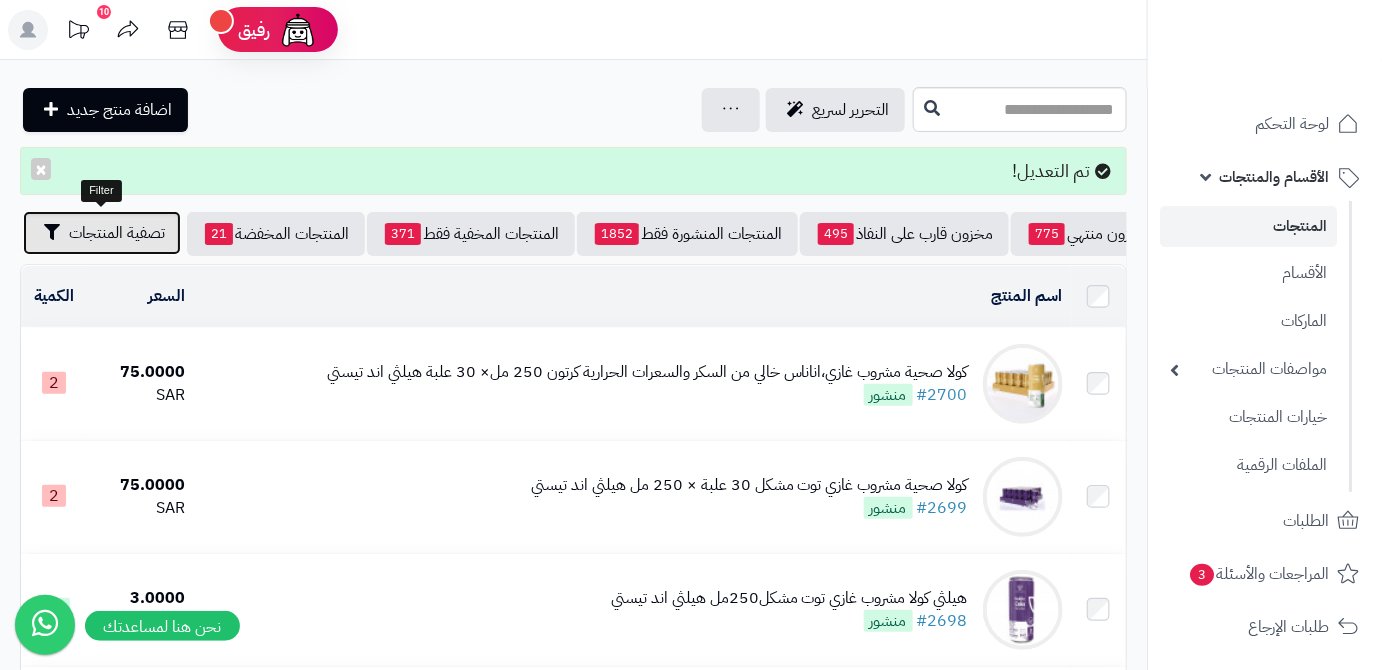 click on "تصفية المنتجات" at bounding box center (117, 233) 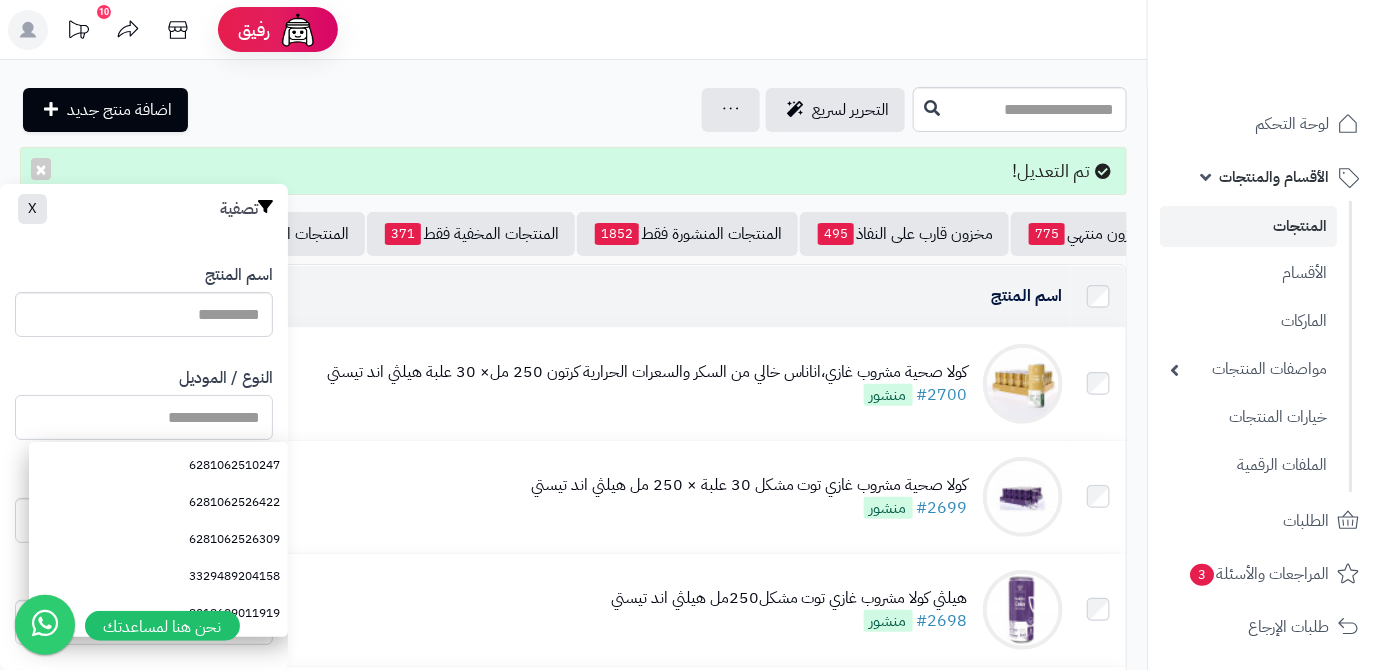 paste on "**********" 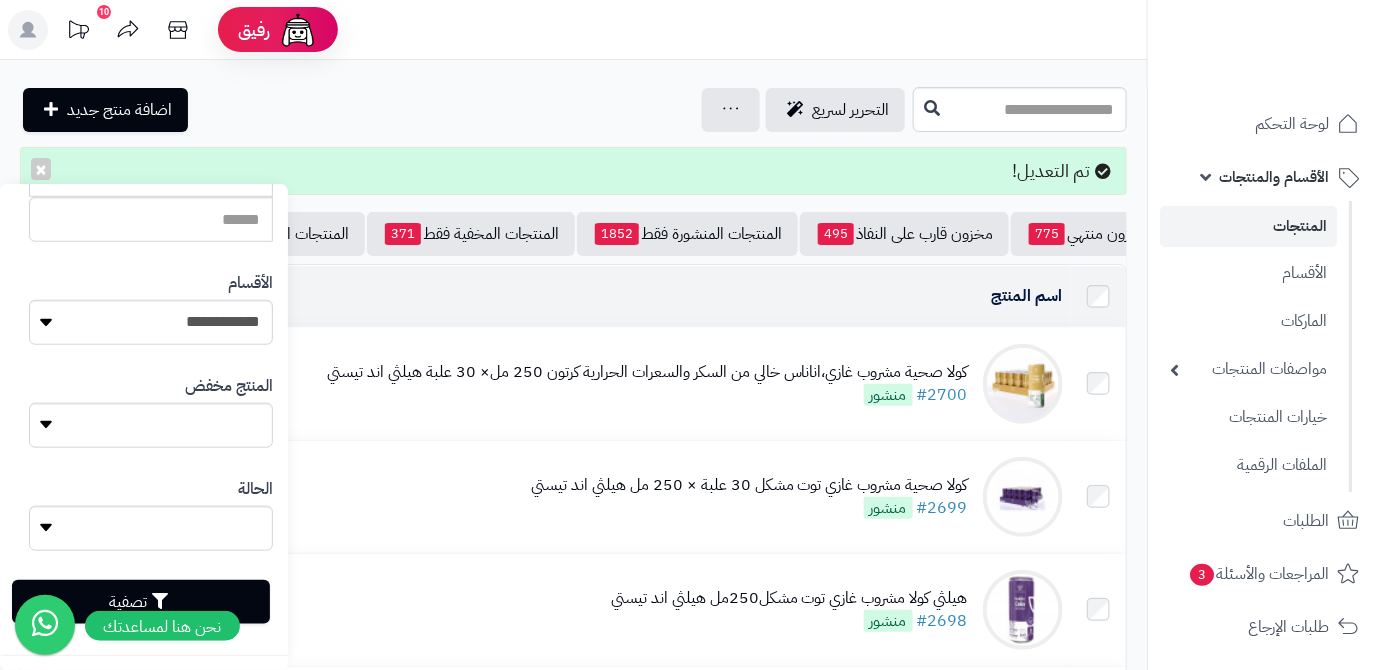 scroll, scrollTop: 552, scrollLeft: 0, axis: vertical 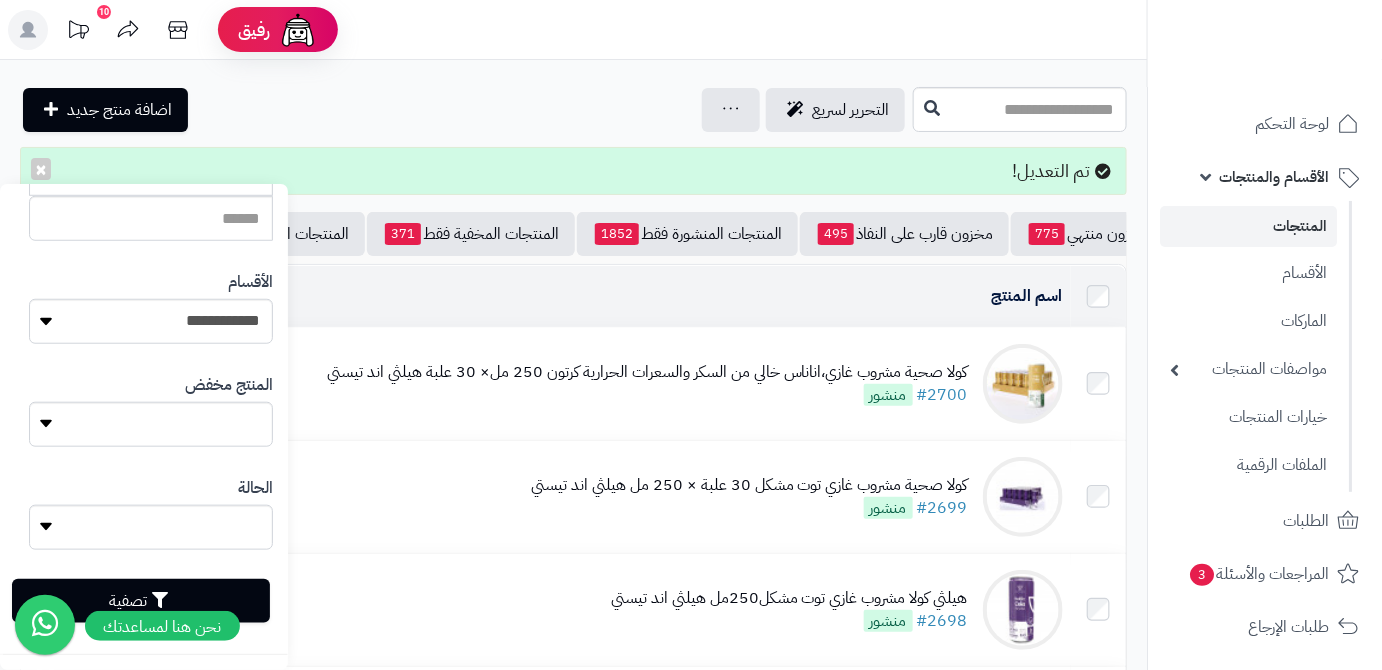 type on "**********" 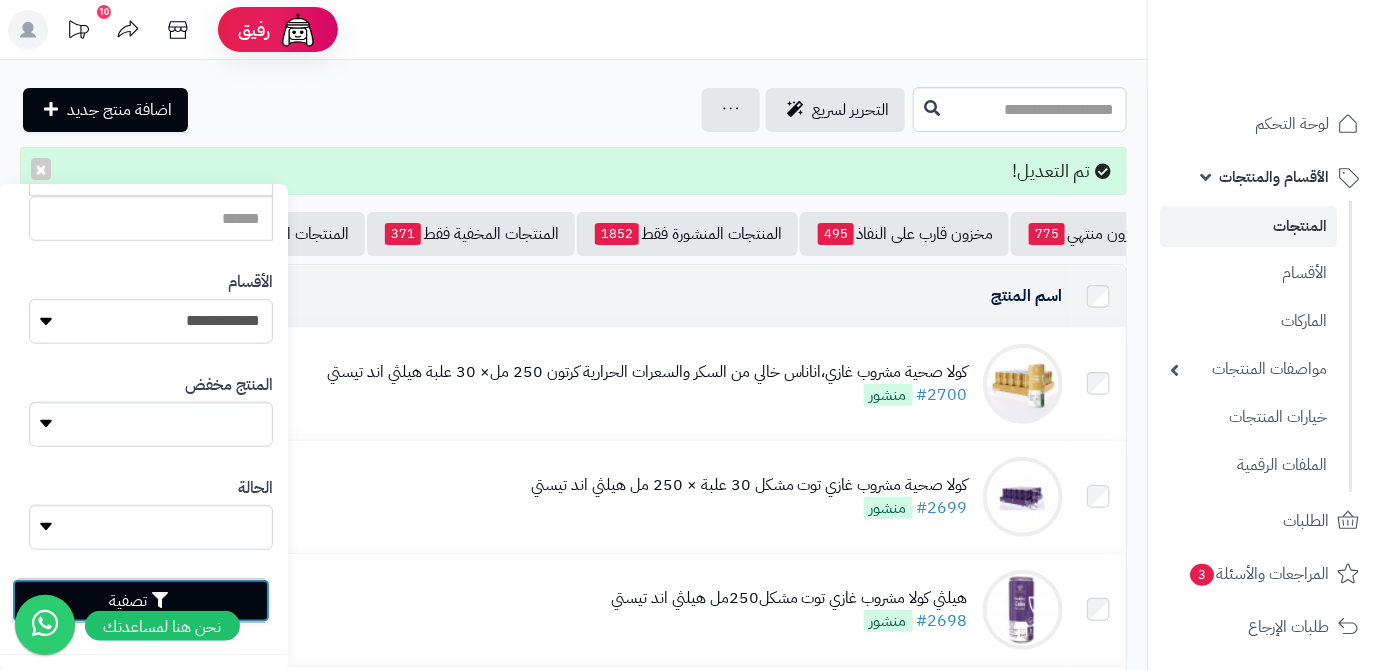 click on "تصفية" at bounding box center [141, 601] 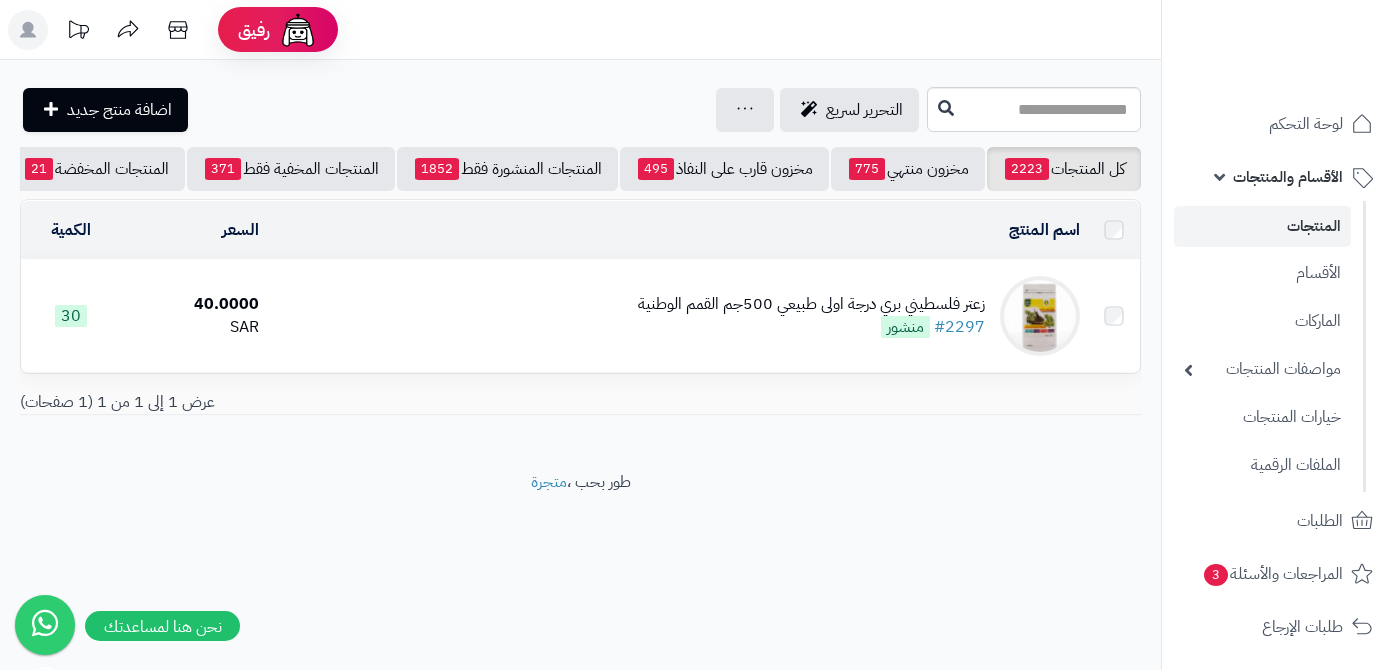 scroll, scrollTop: 0, scrollLeft: 0, axis: both 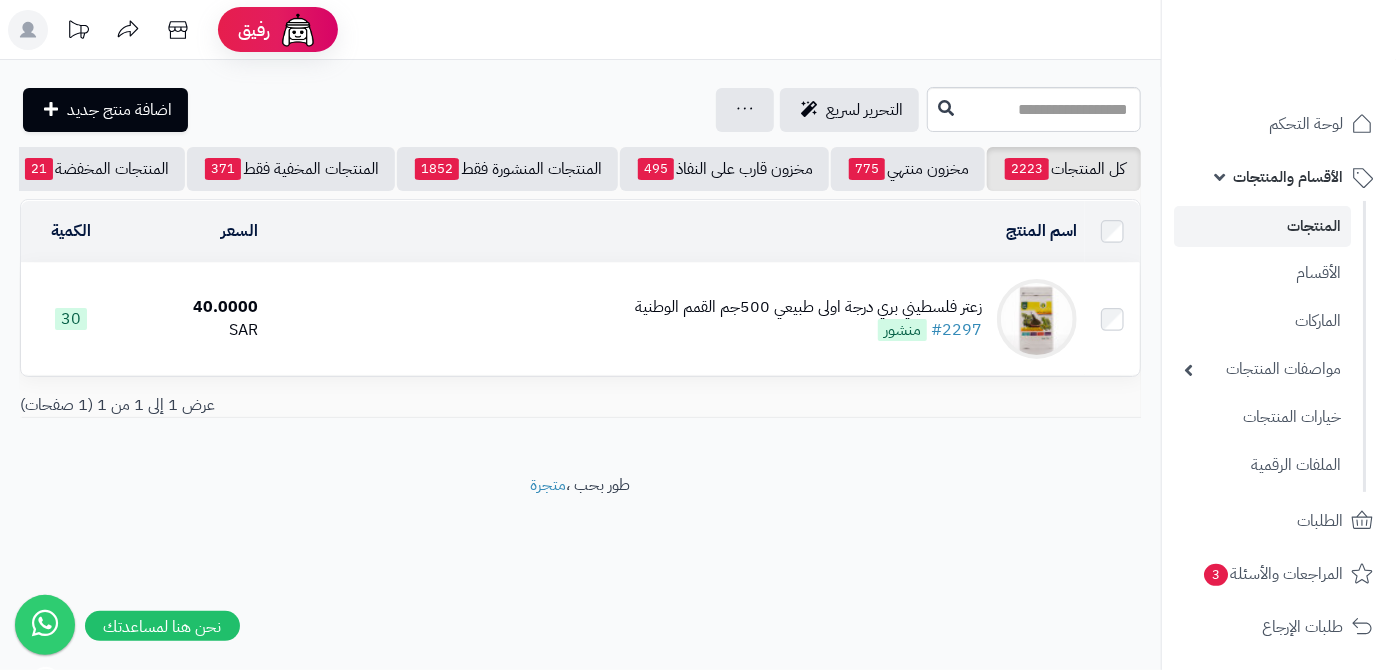 click on "زعتر فلسطيني بري درجة اولى طبيعي 500جم القمم الوطنية
#2297
منشور" at bounding box center [808, 319] 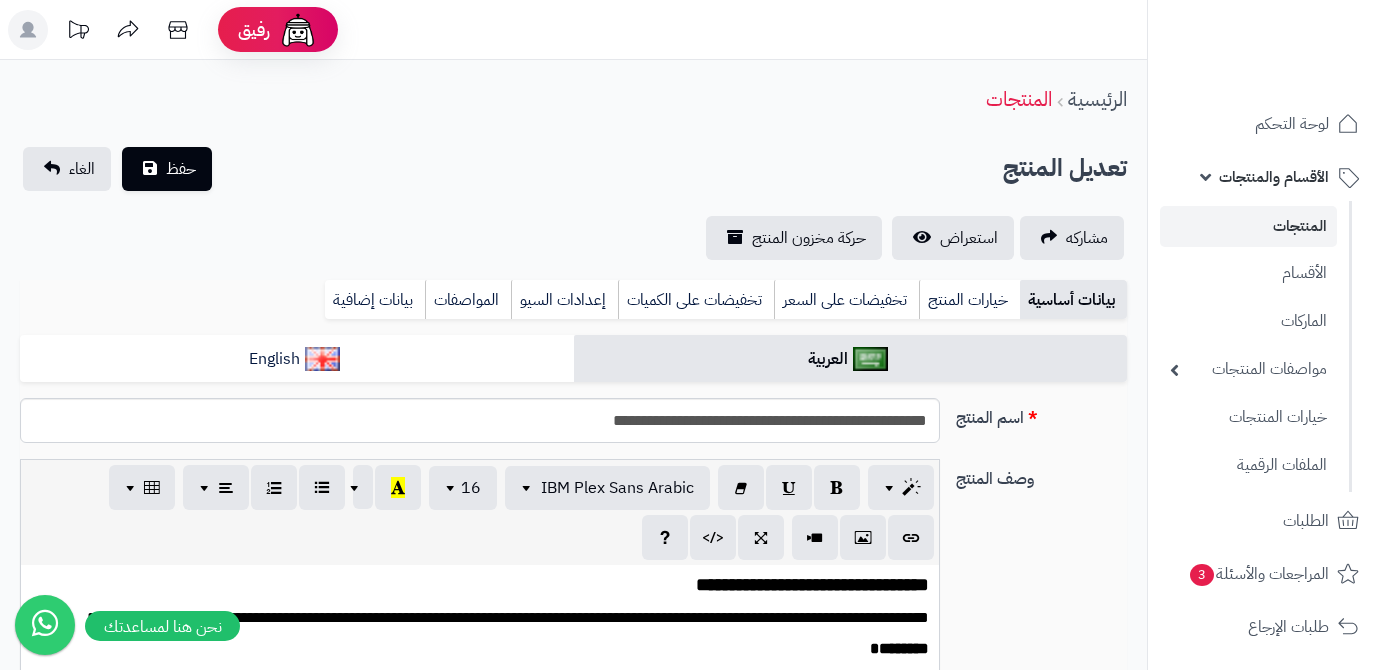 scroll, scrollTop: 0, scrollLeft: 0, axis: both 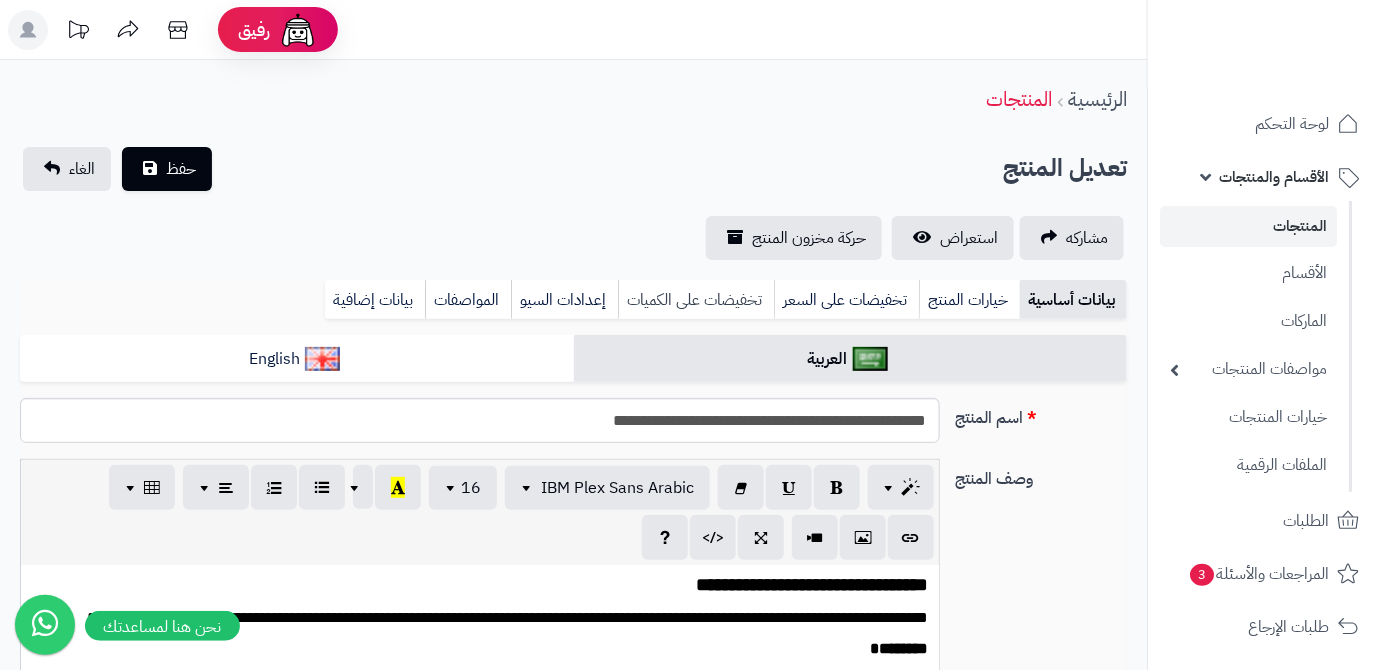 type on "*****" 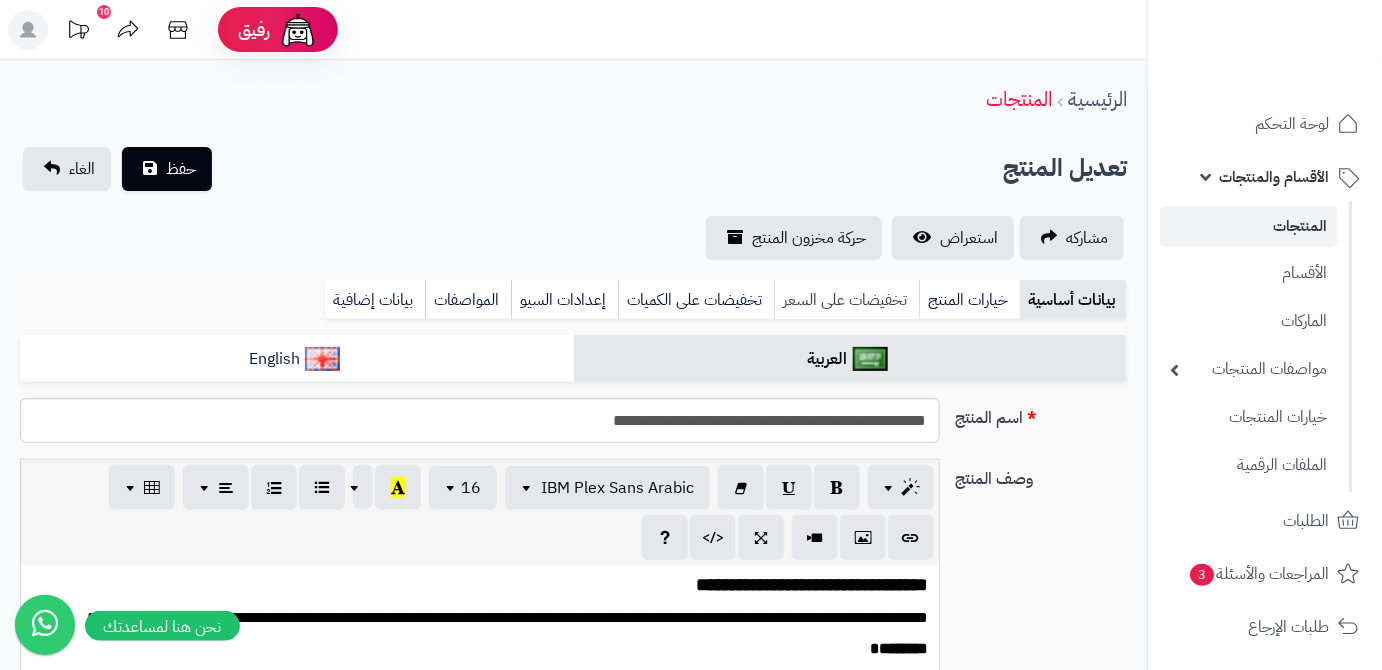 click on "تخفيضات على السعر" at bounding box center (846, 300) 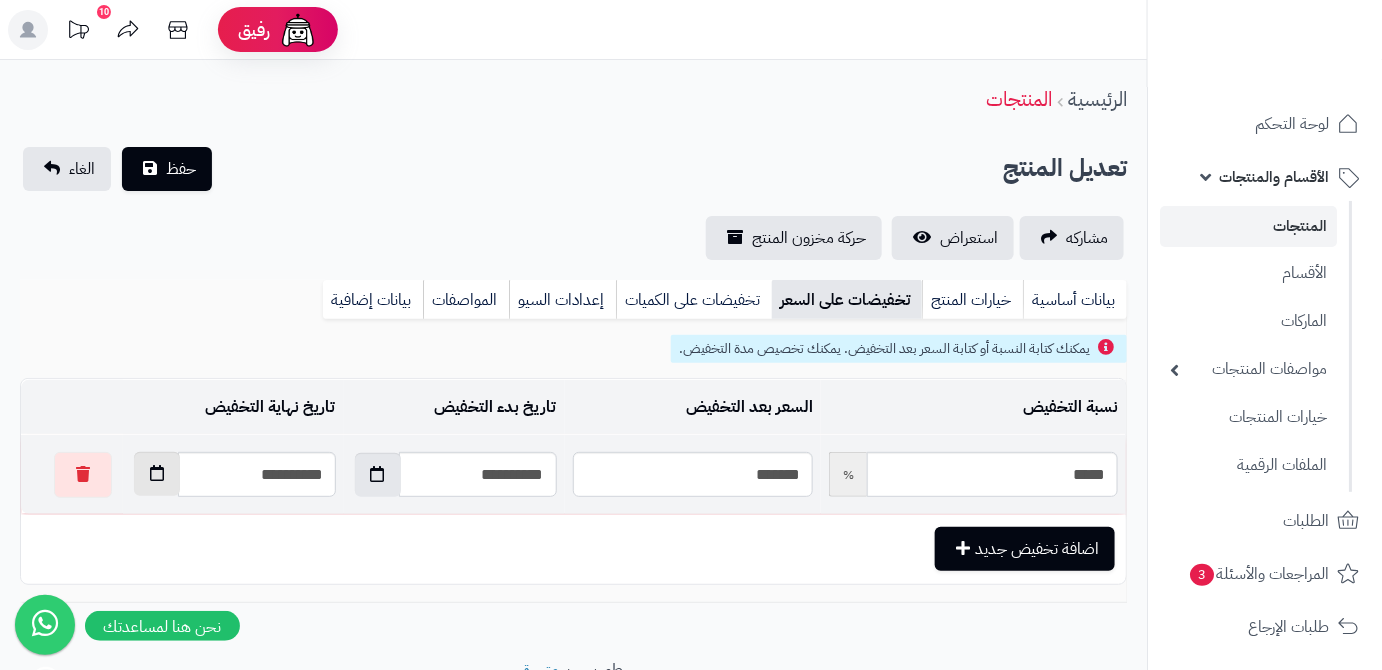 click at bounding box center [157, 474] 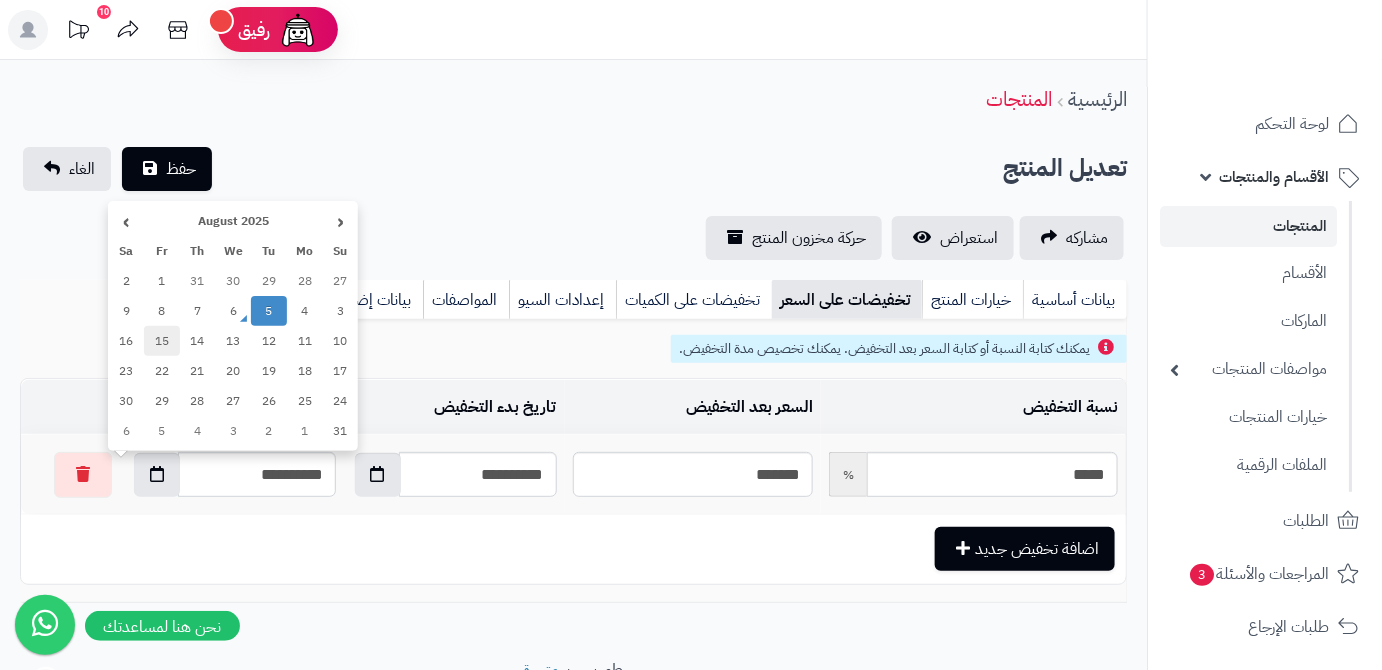 click on "15" at bounding box center [162, 341] 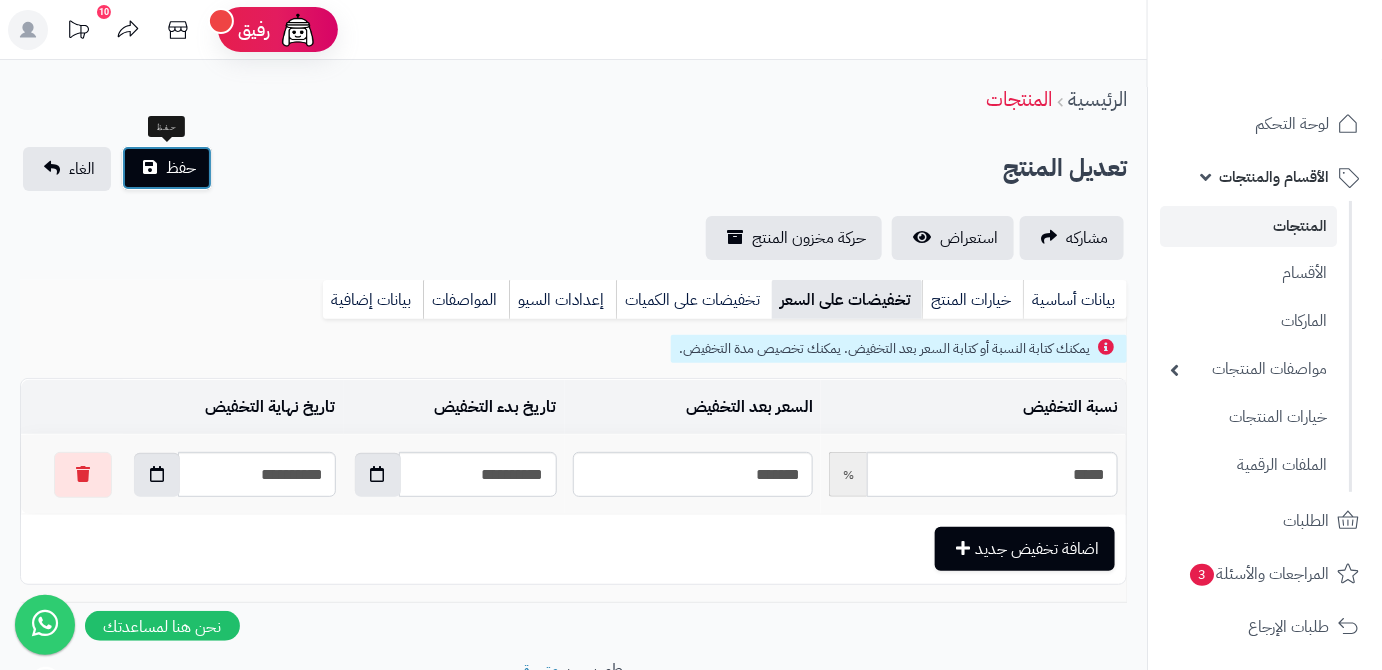 click on "حفظ" at bounding box center (167, 168) 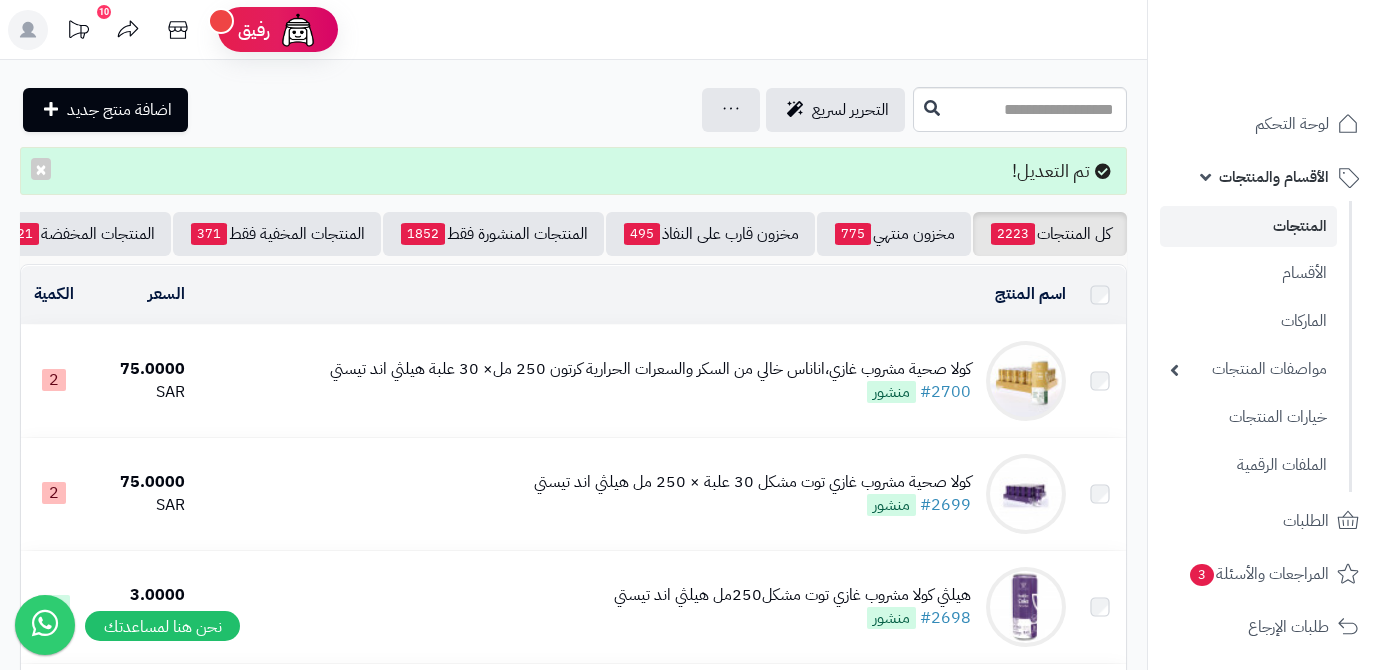 scroll, scrollTop: 0, scrollLeft: 0, axis: both 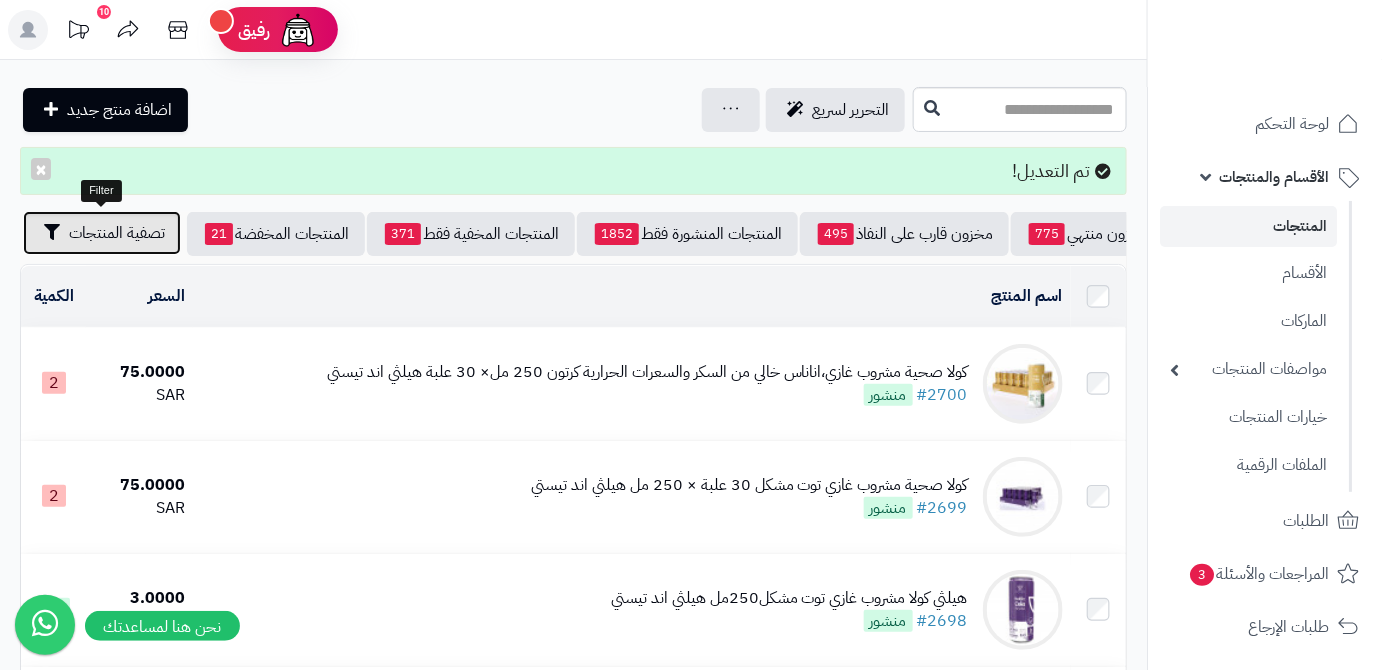 click on "تصفية المنتجات" at bounding box center (117, 233) 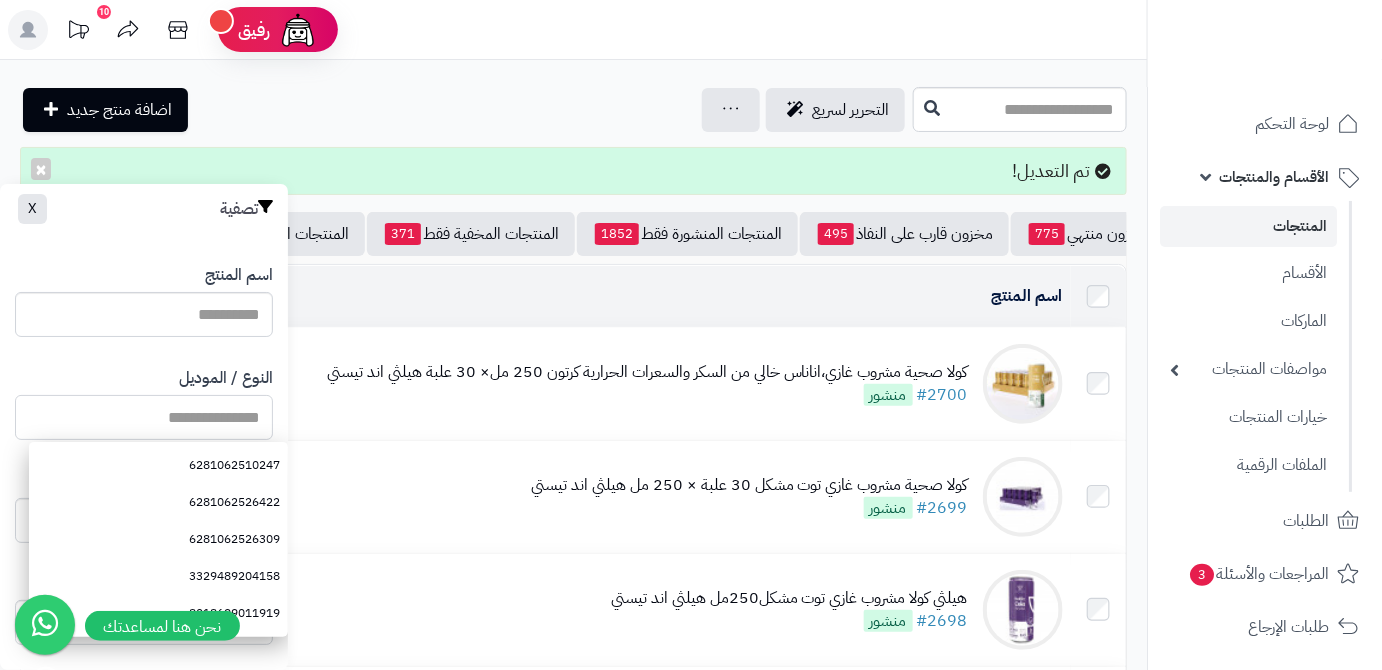 paste on "**********" 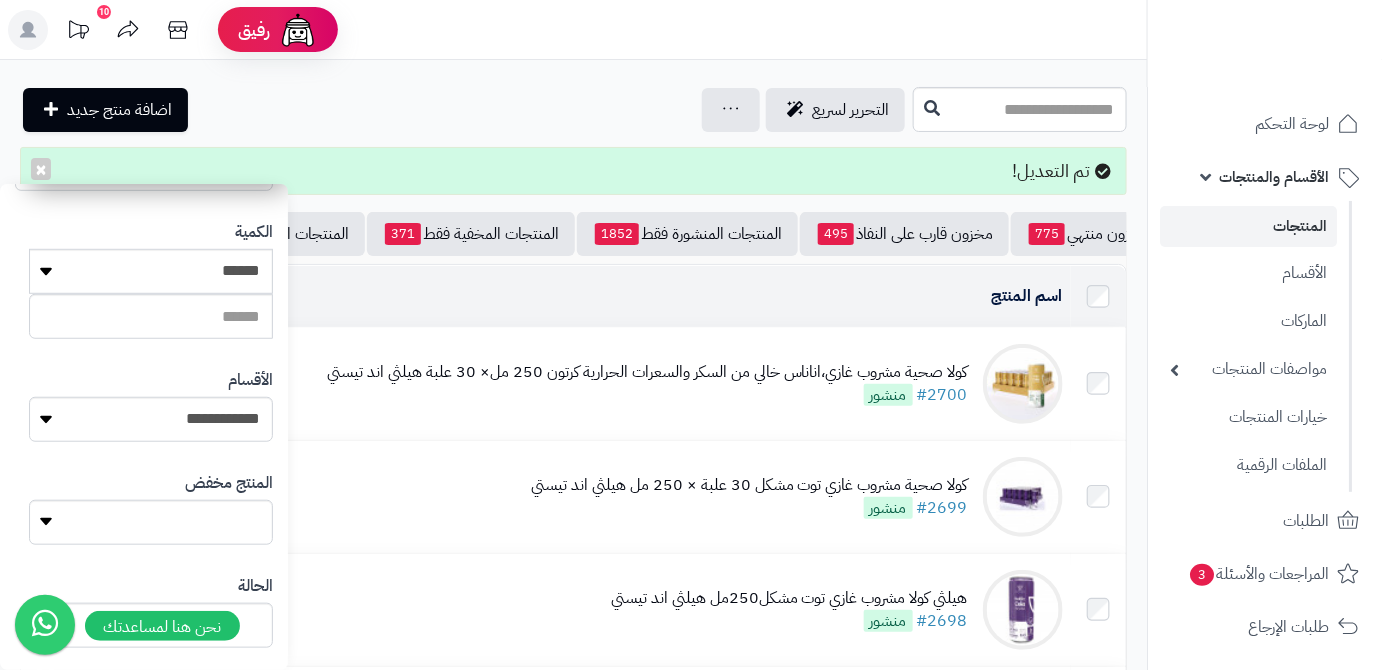 scroll, scrollTop: 552, scrollLeft: 0, axis: vertical 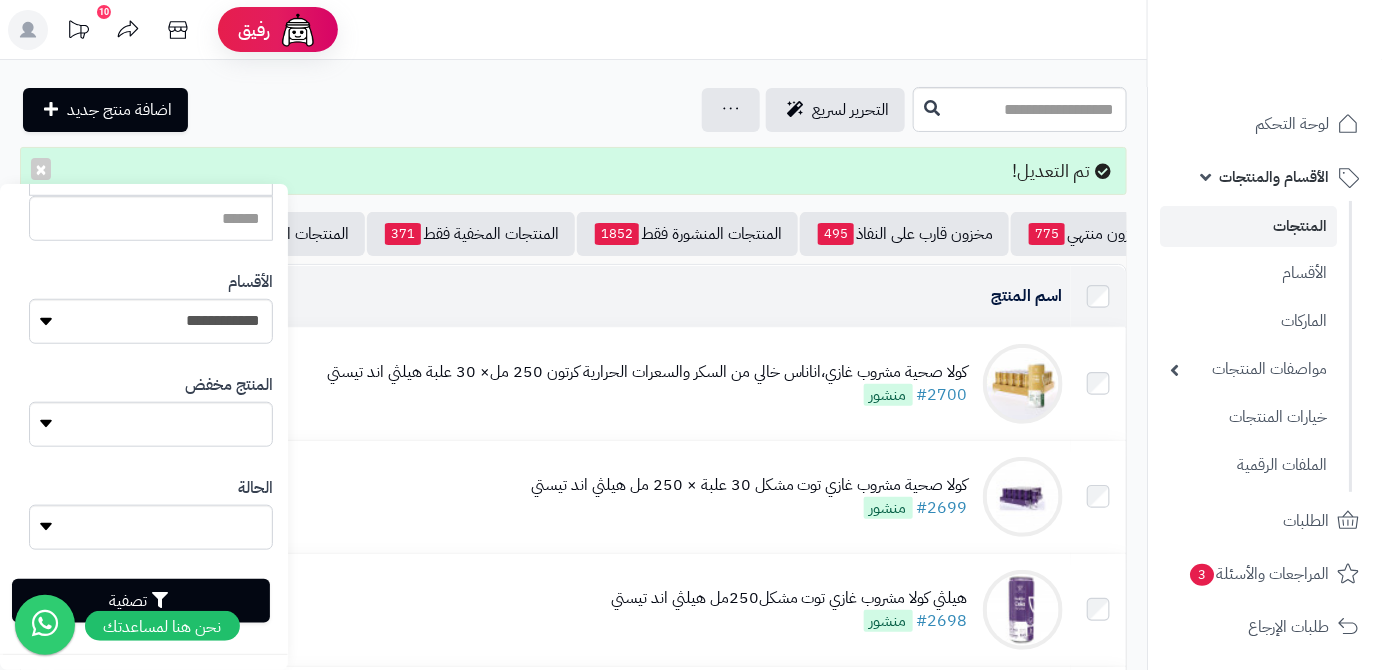 type on "**********" 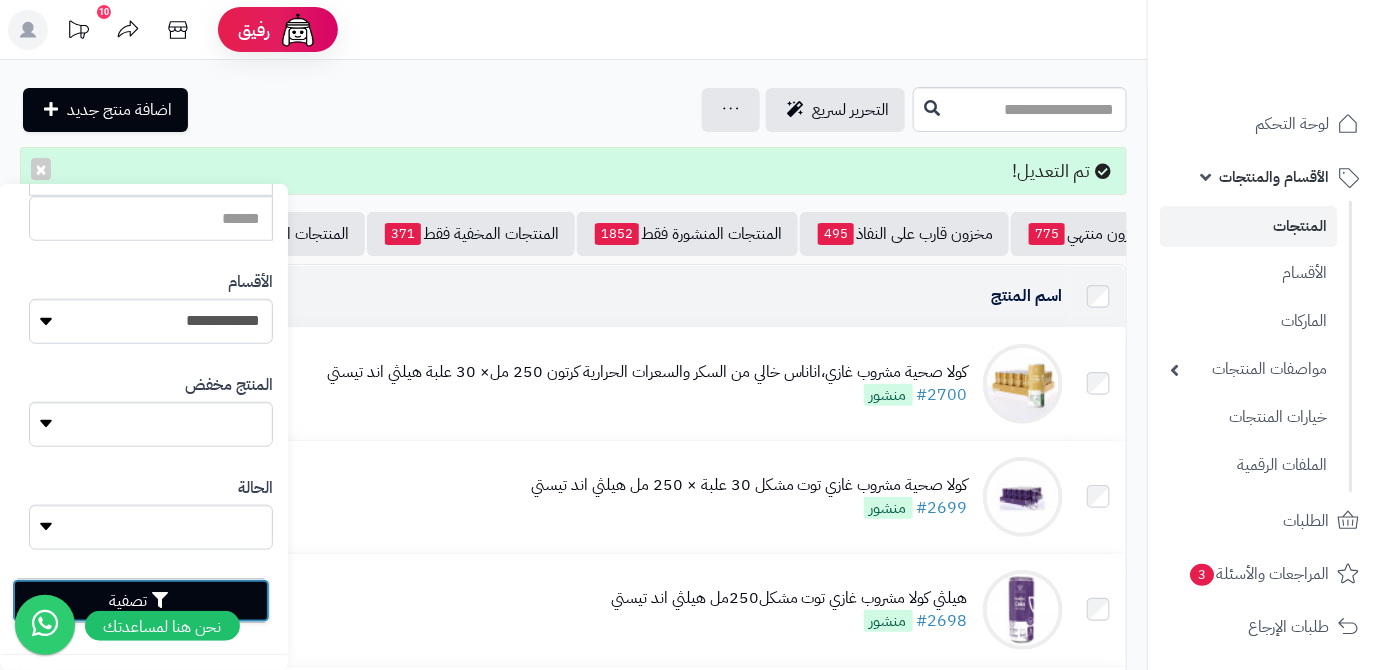 click on "تصفية" at bounding box center [141, 601] 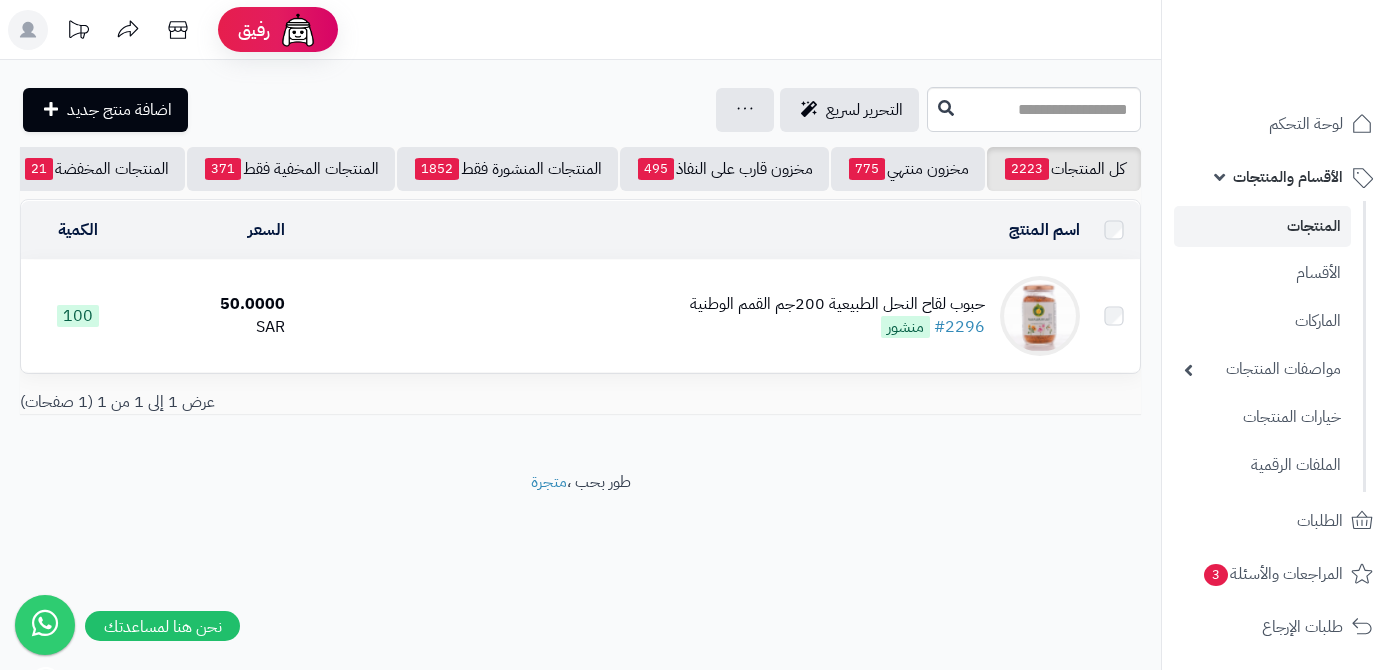 scroll, scrollTop: 0, scrollLeft: 0, axis: both 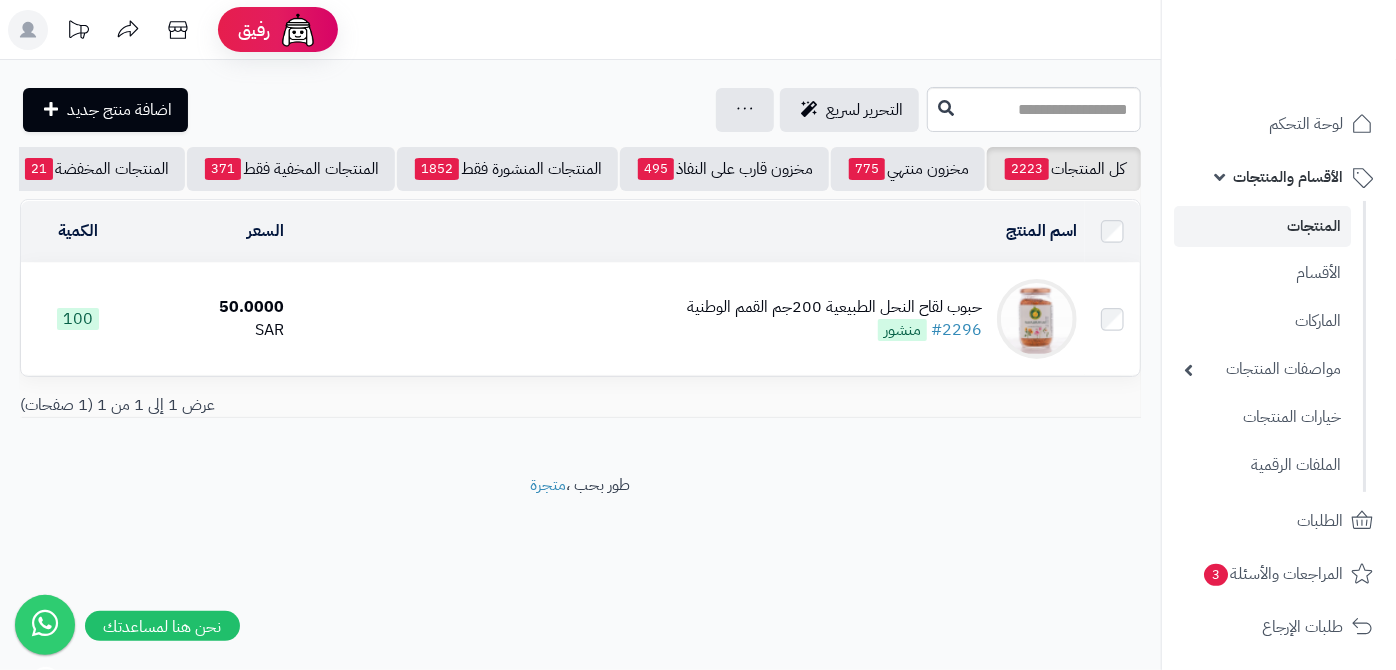click on "حبوب لقاح النحل الطبيعية 200جم القمم الوطنية" at bounding box center (834, 307) 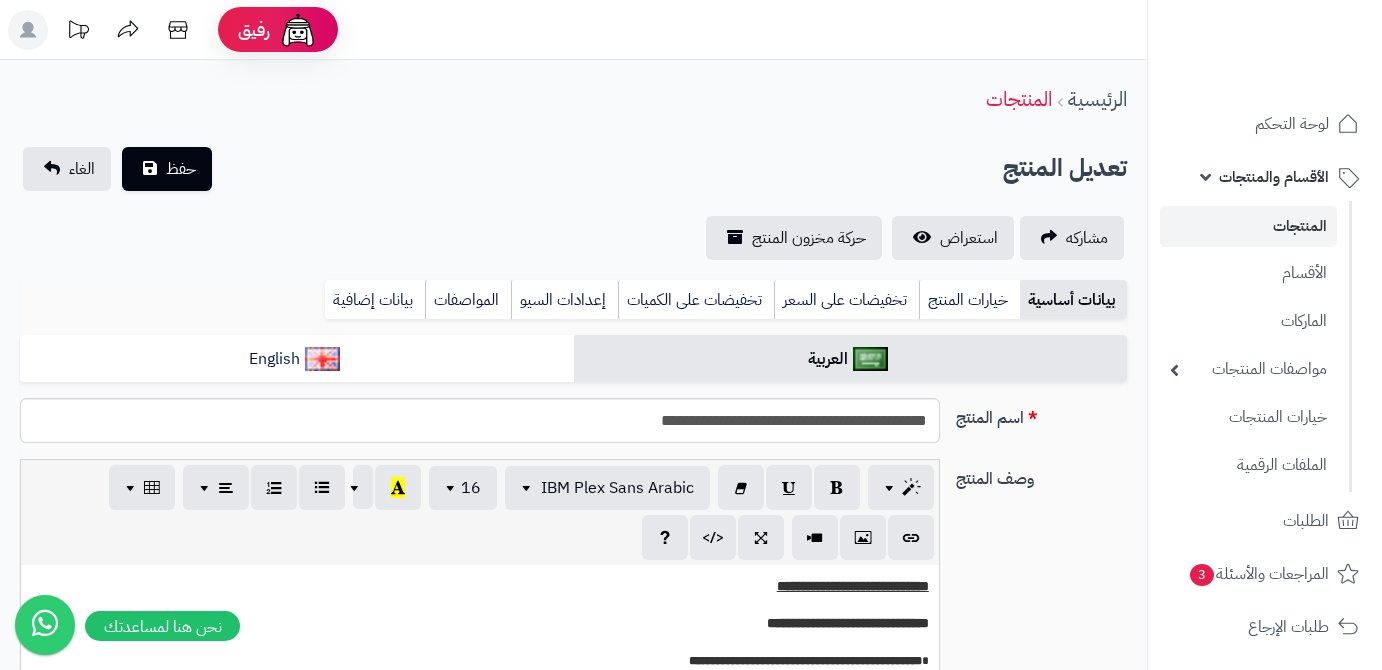 scroll, scrollTop: 0, scrollLeft: 0, axis: both 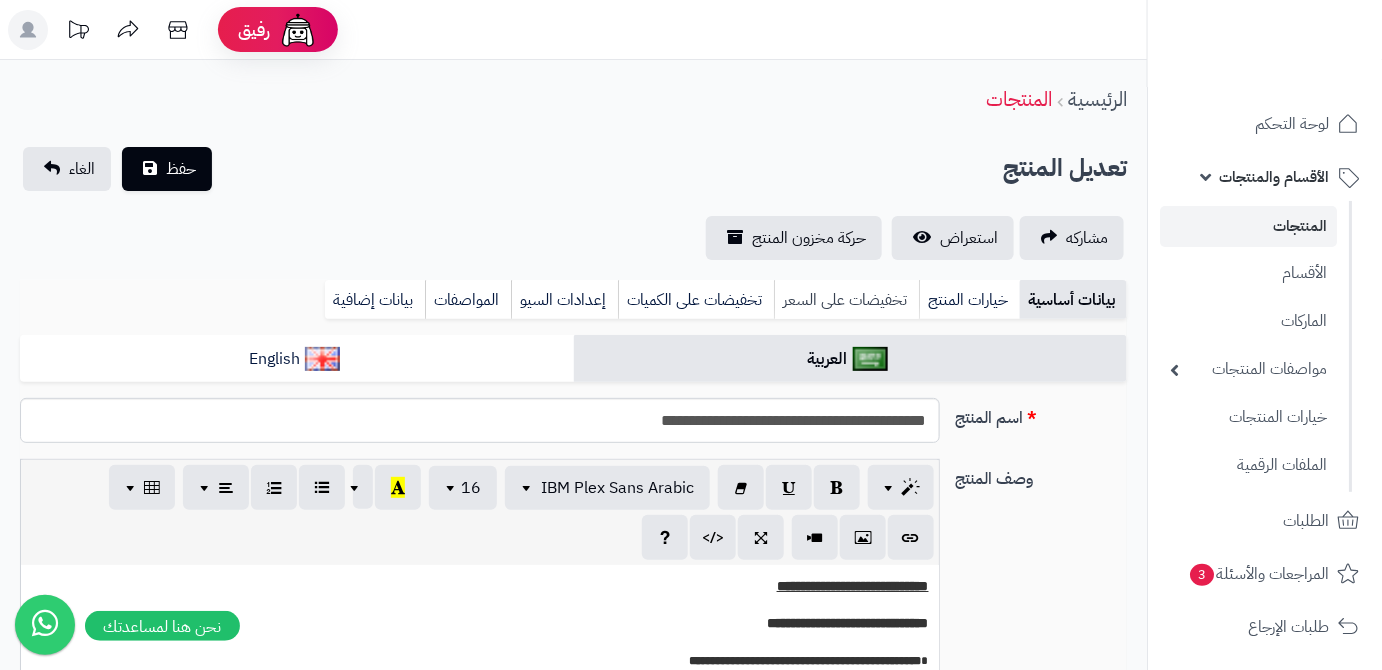 type on "*****" 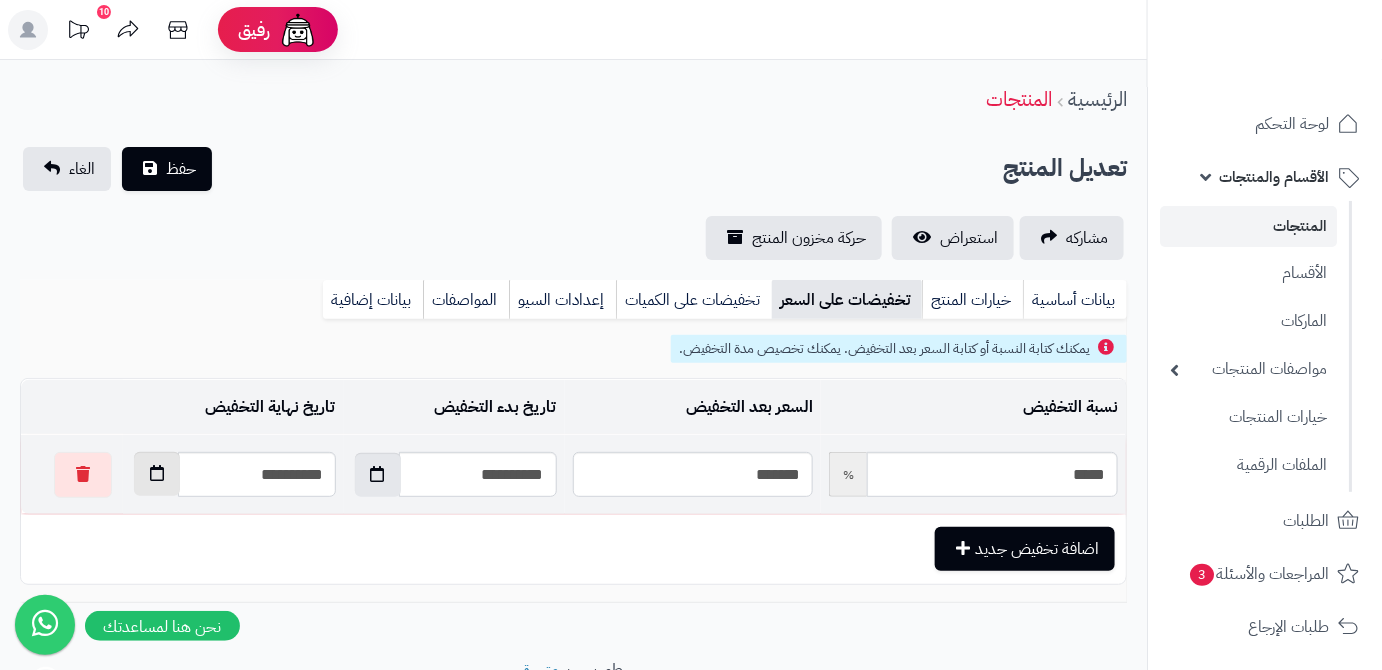 click at bounding box center [157, 474] 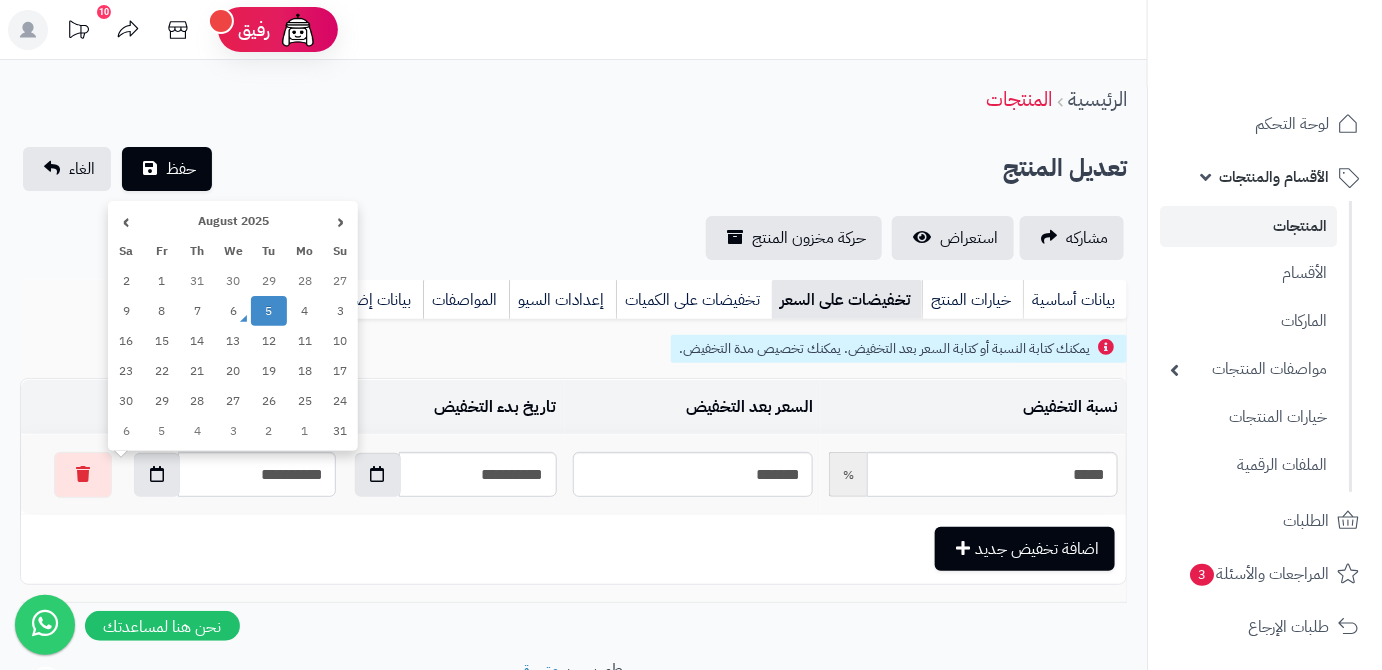 click on "15" at bounding box center [162, 341] 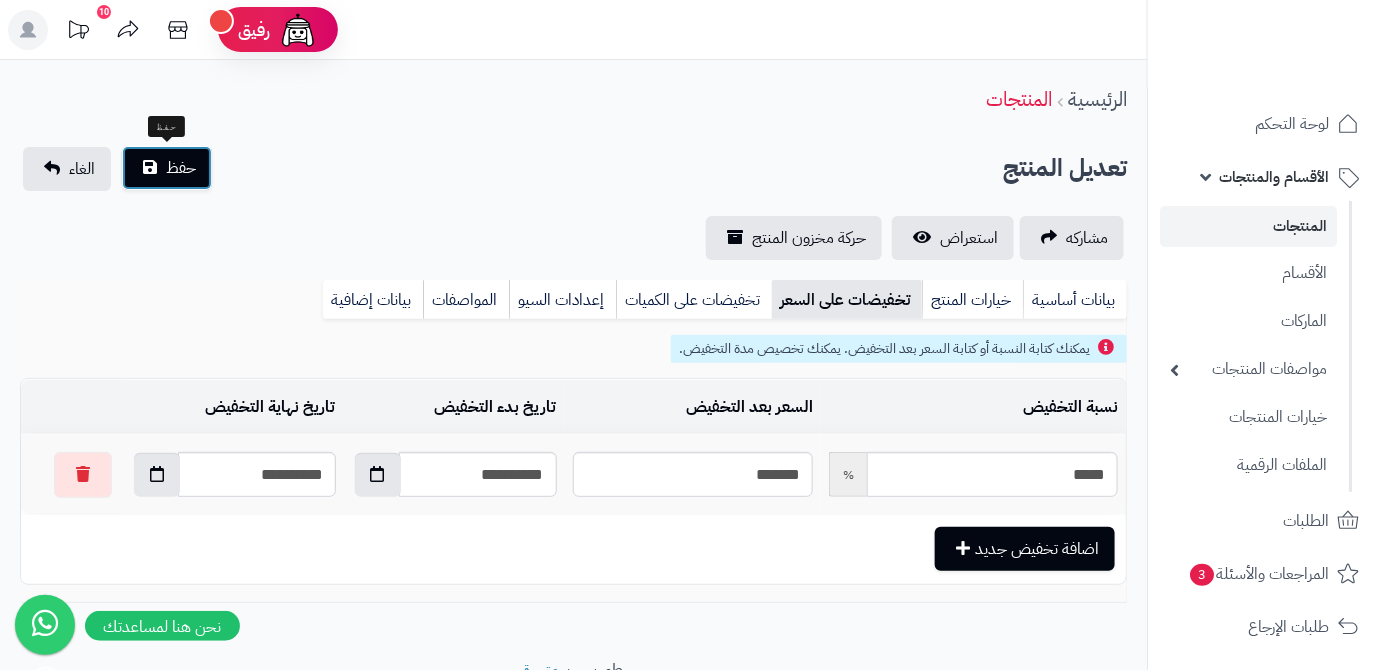 click on "حفظ" at bounding box center (167, 168) 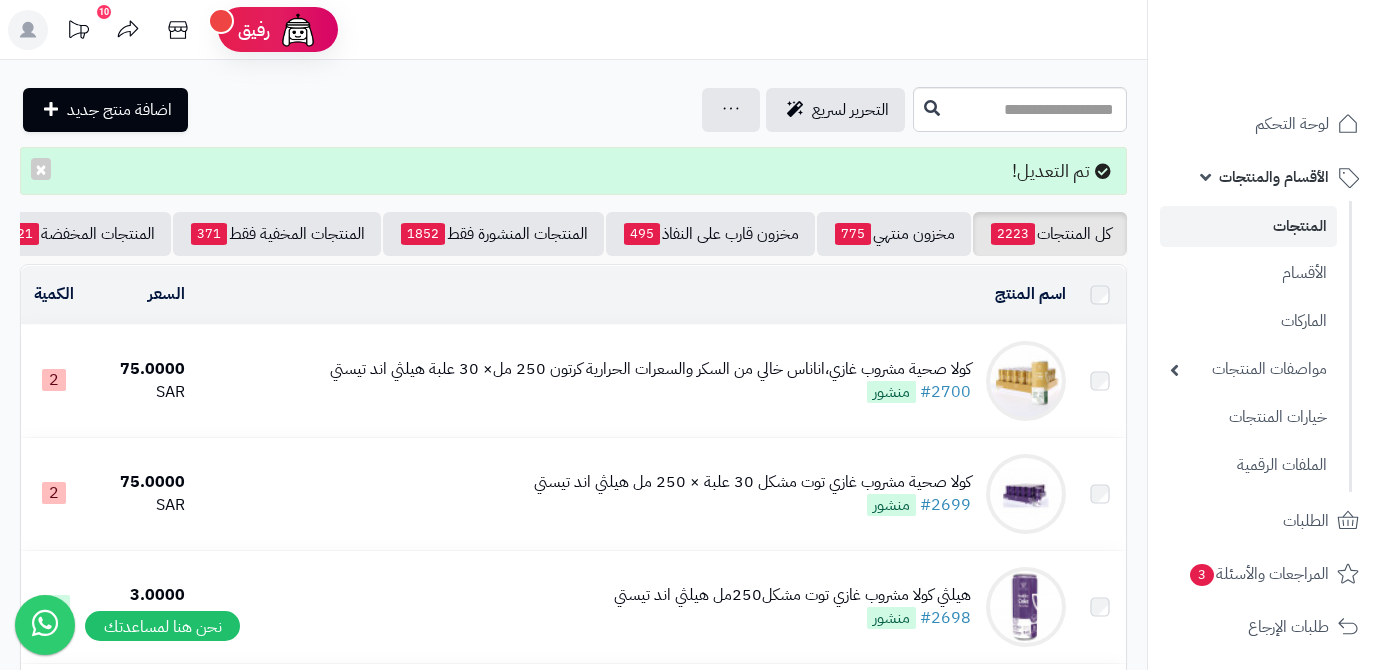 scroll, scrollTop: 0, scrollLeft: 0, axis: both 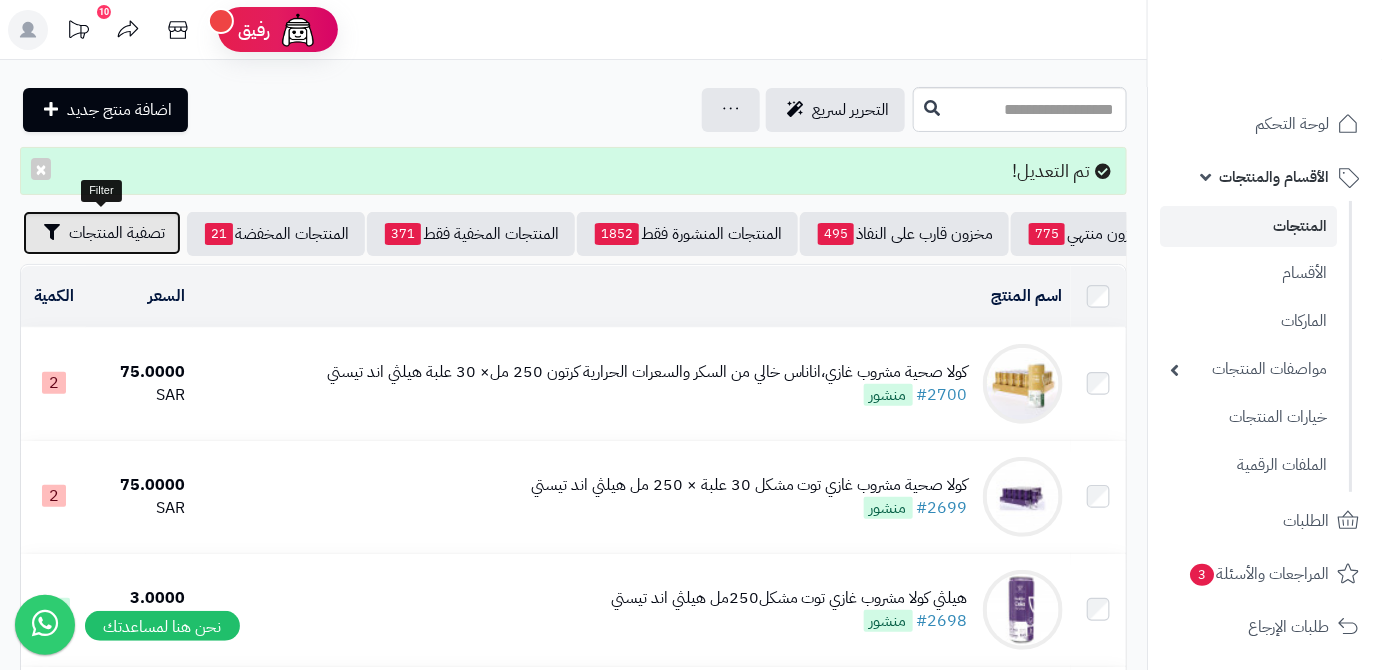 click on "تصفية المنتجات" at bounding box center (117, 233) 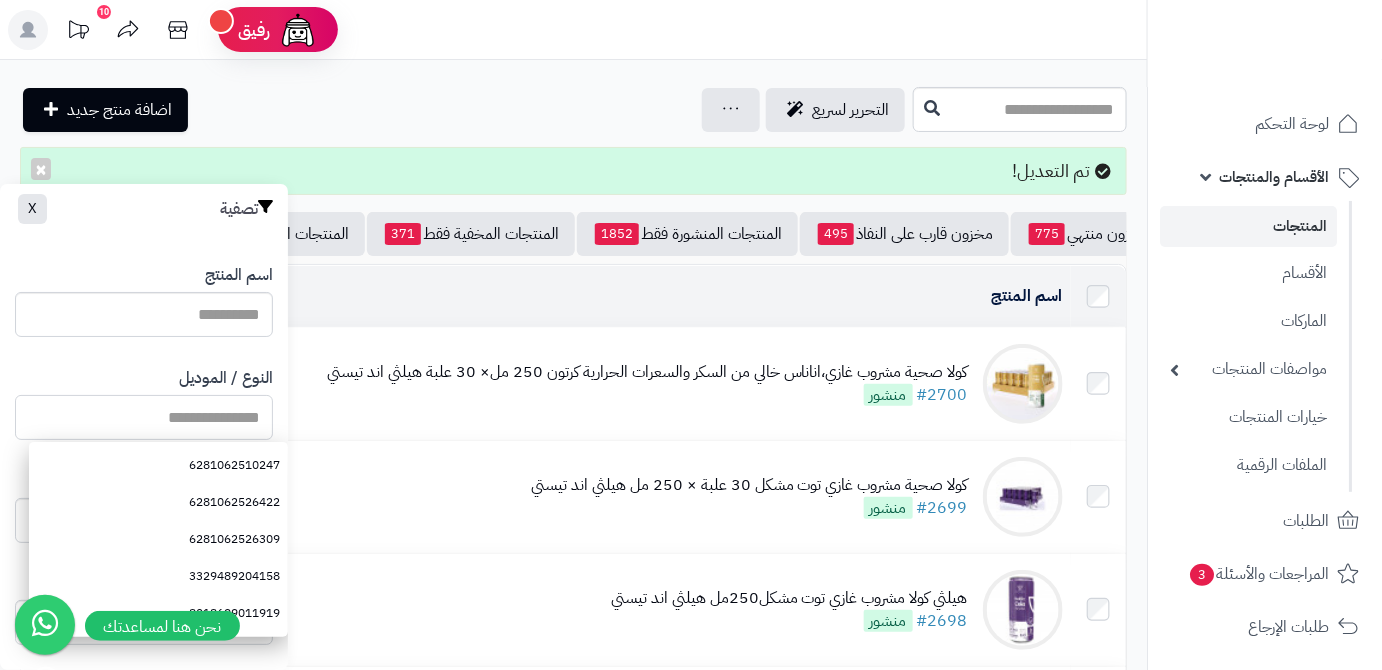 paste on "**********" 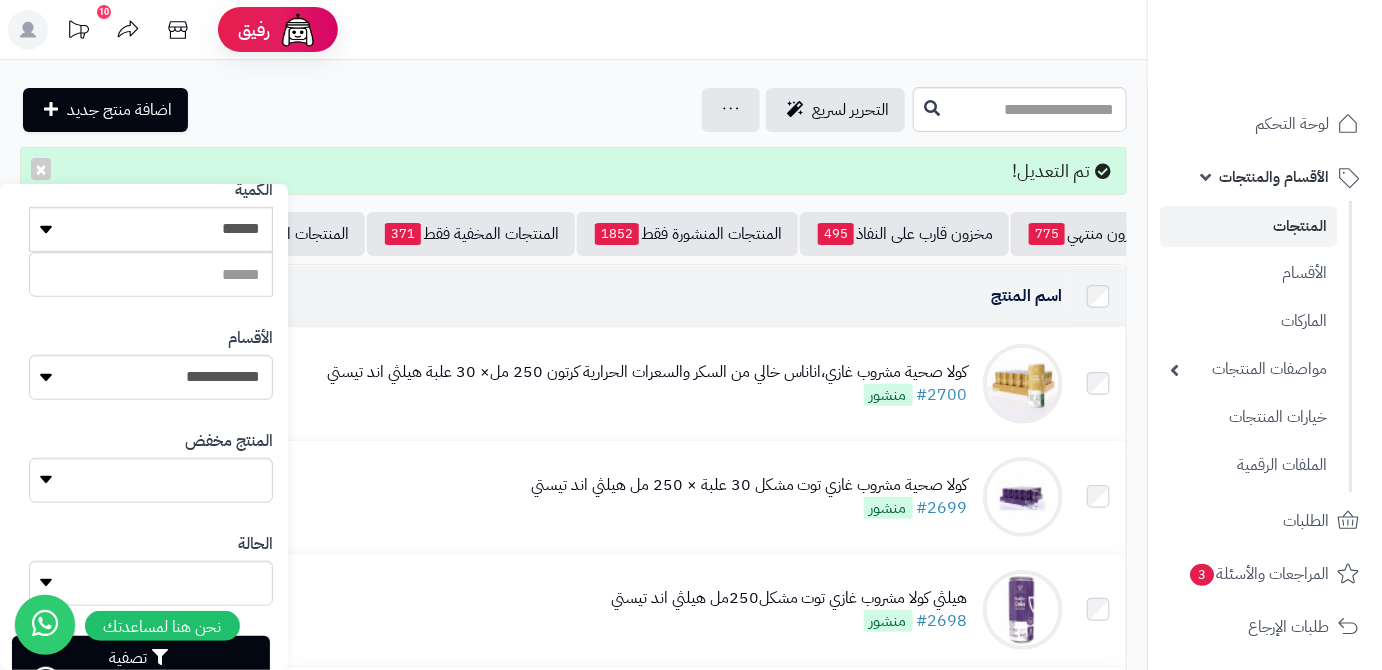scroll, scrollTop: 552, scrollLeft: 0, axis: vertical 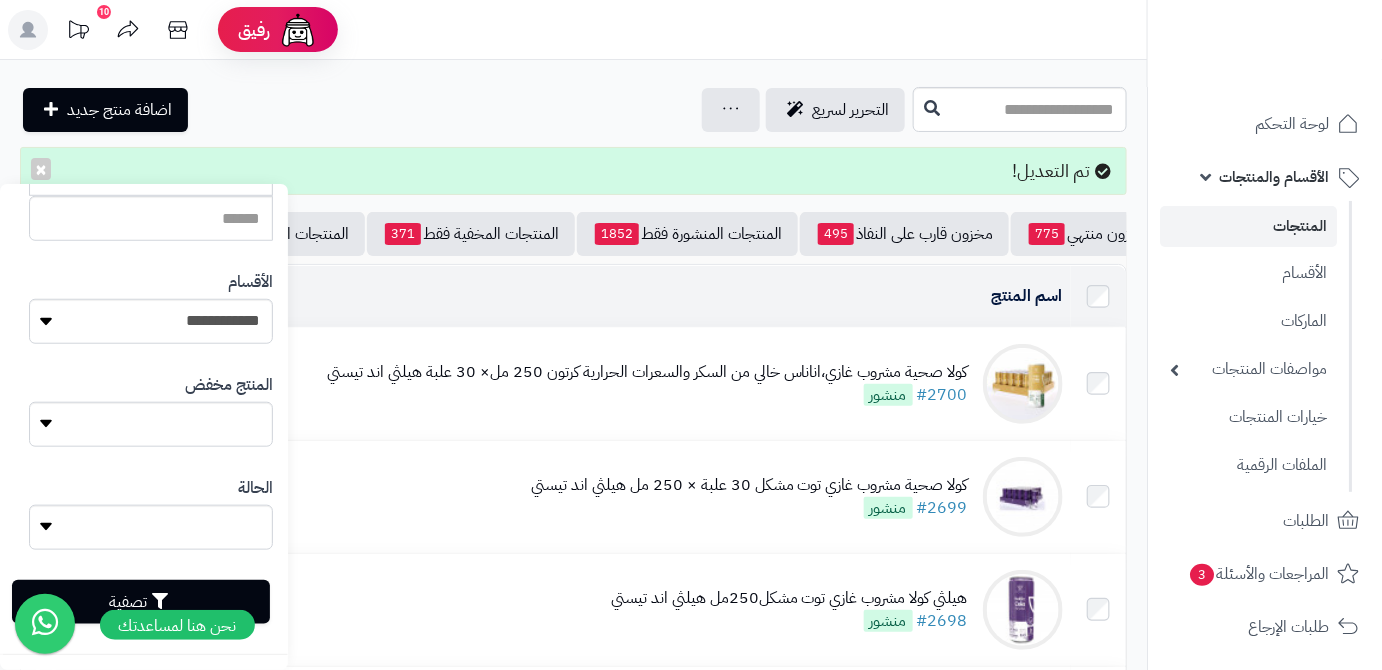 type on "**********" 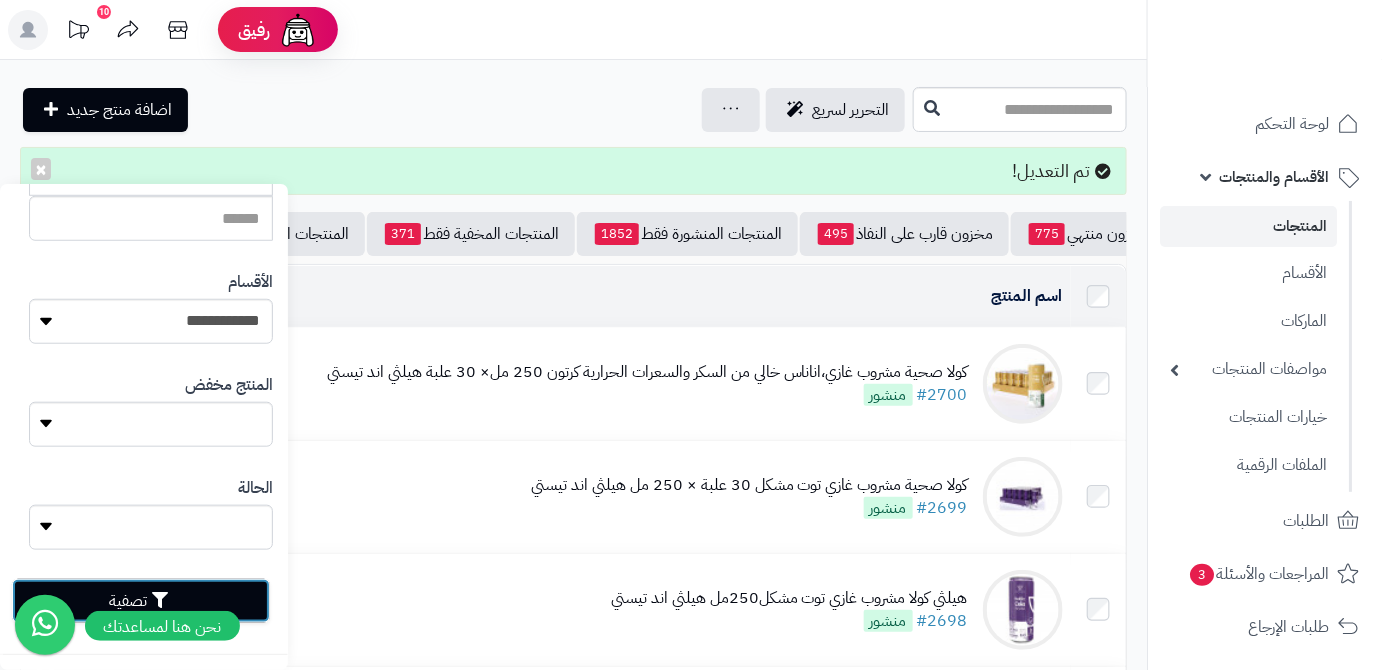 click on "تصفية" at bounding box center (141, 601) 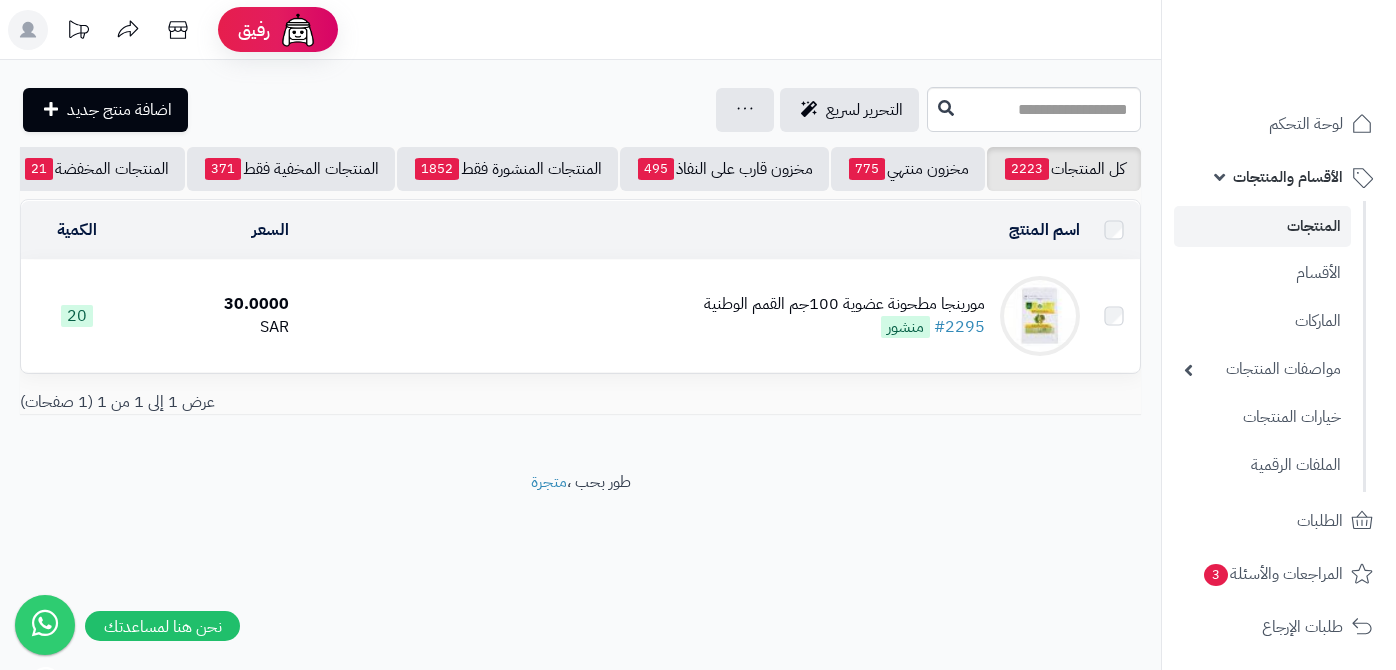 scroll, scrollTop: 0, scrollLeft: 0, axis: both 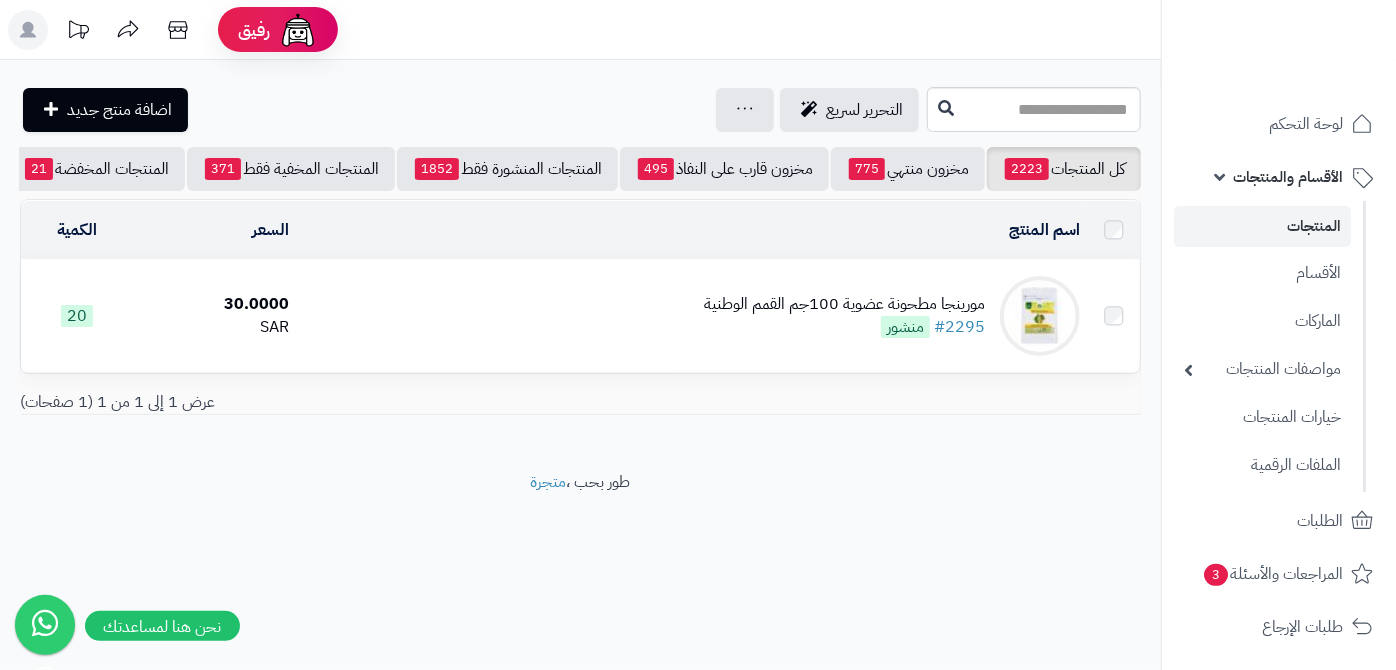click on "مورينجا مطحونة عضوية 100جم القمم الوطنية" at bounding box center (844, 304) 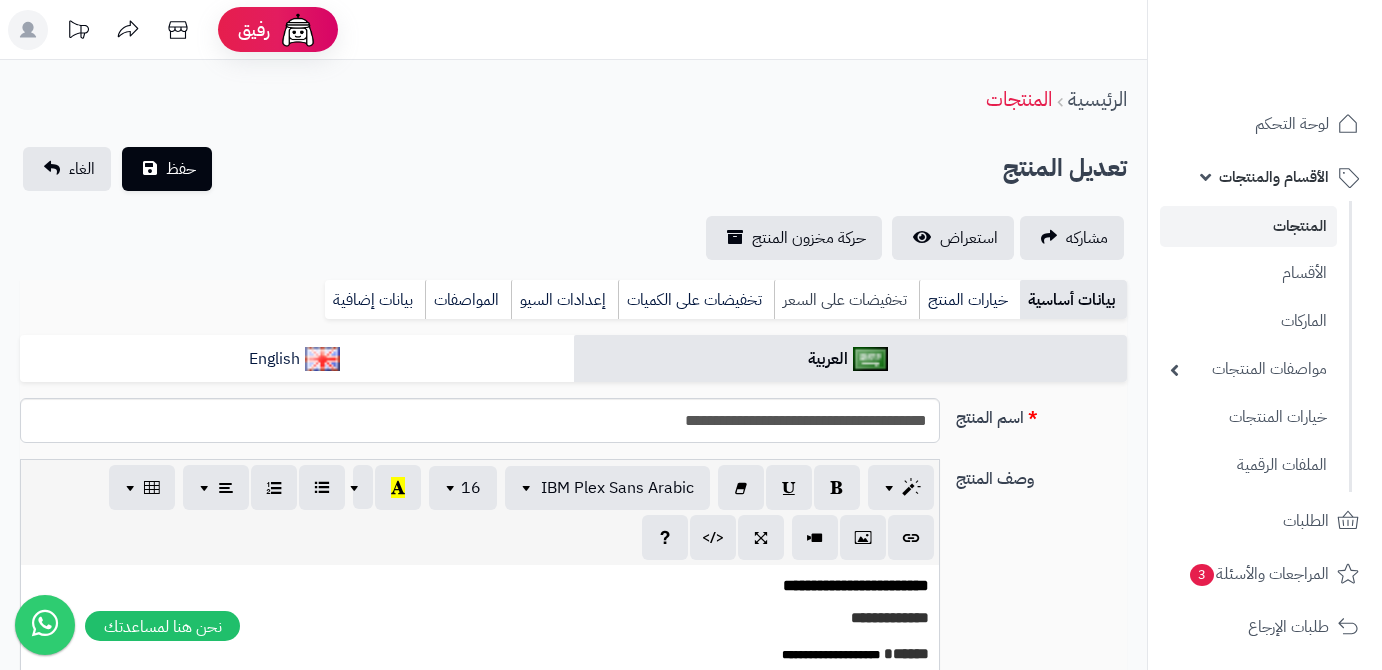 scroll, scrollTop: 0, scrollLeft: 0, axis: both 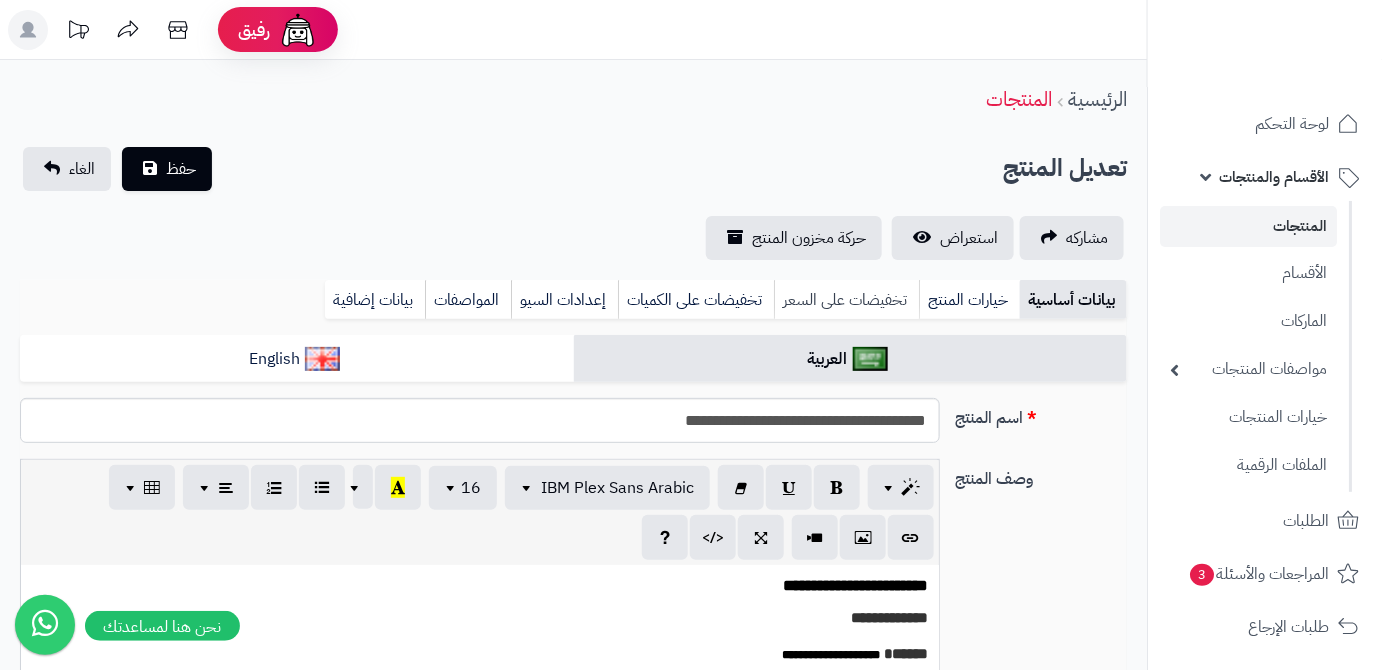 click on "تخفيضات على السعر" at bounding box center (846, 300) 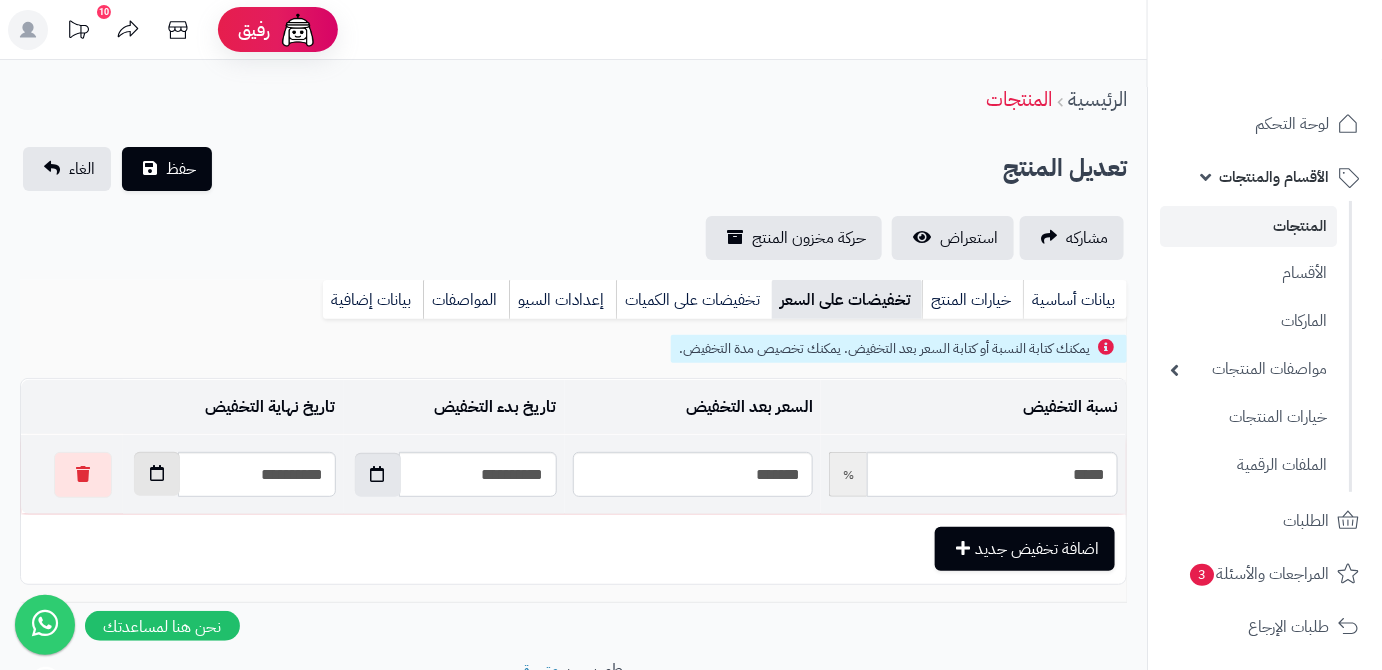 click at bounding box center (157, 473) 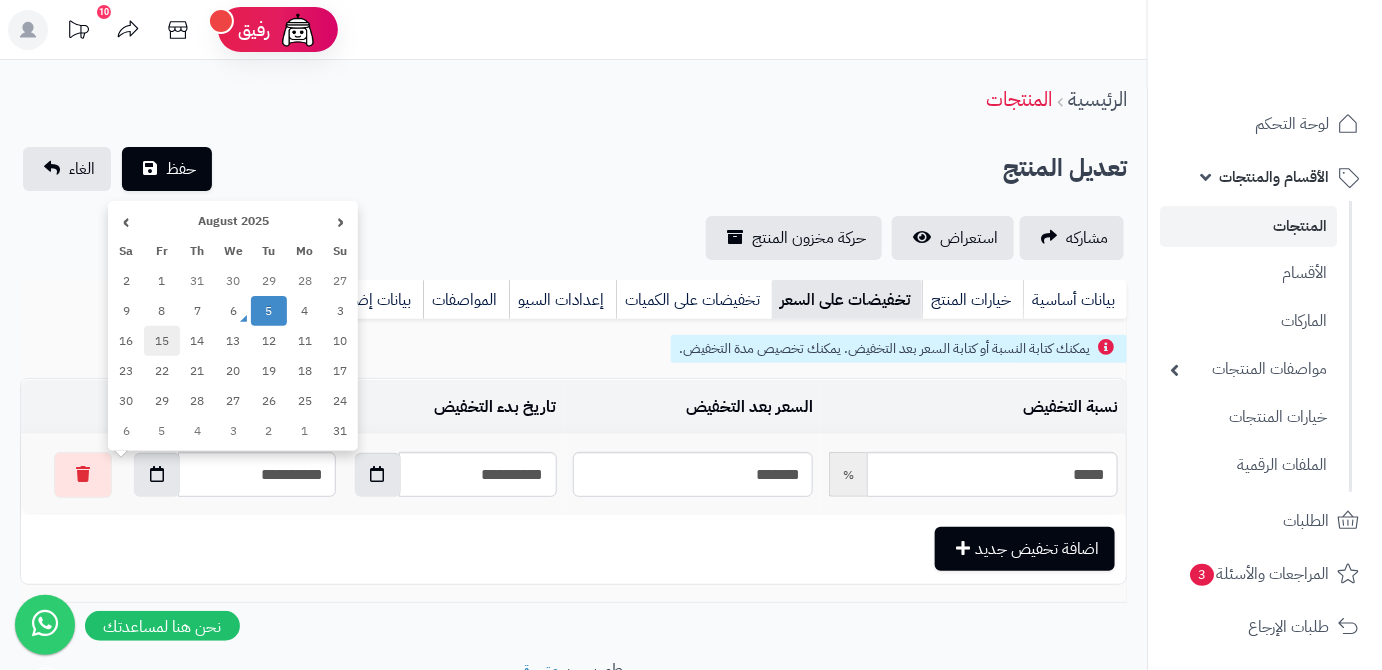 click on "15" at bounding box center (162, 341) 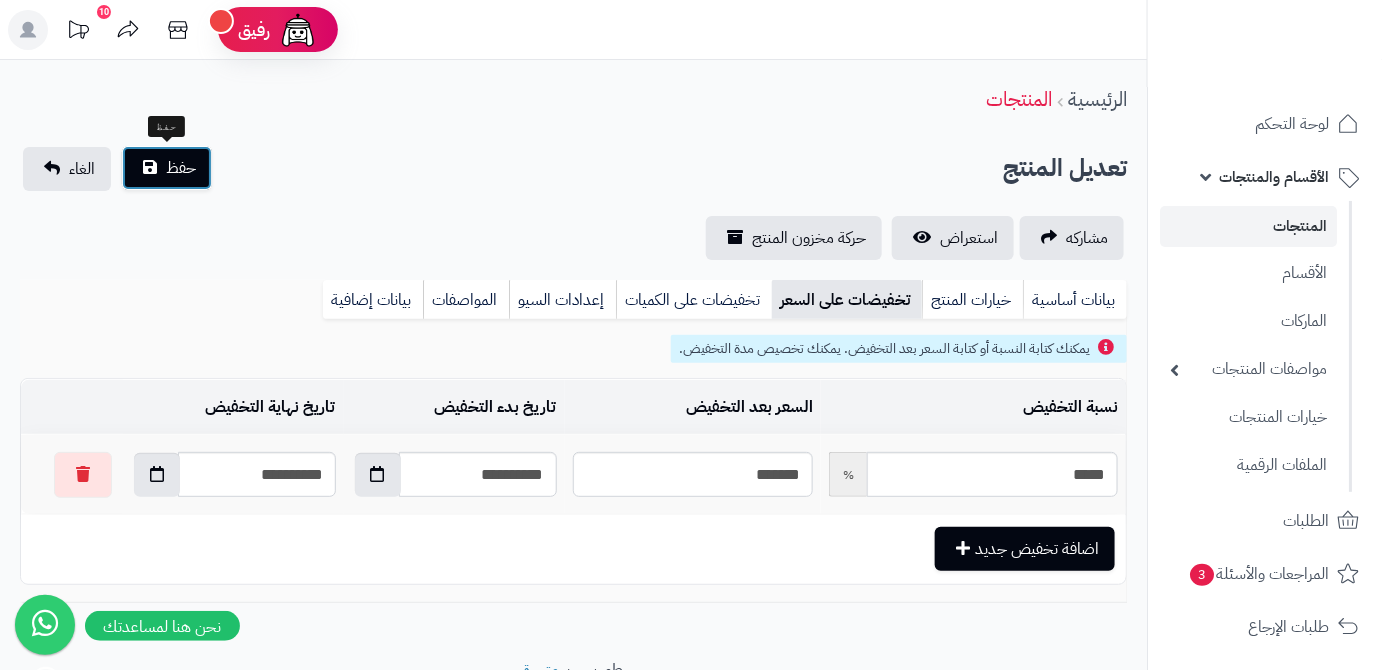 click on "حفظ" at bounding box center (181, 168) 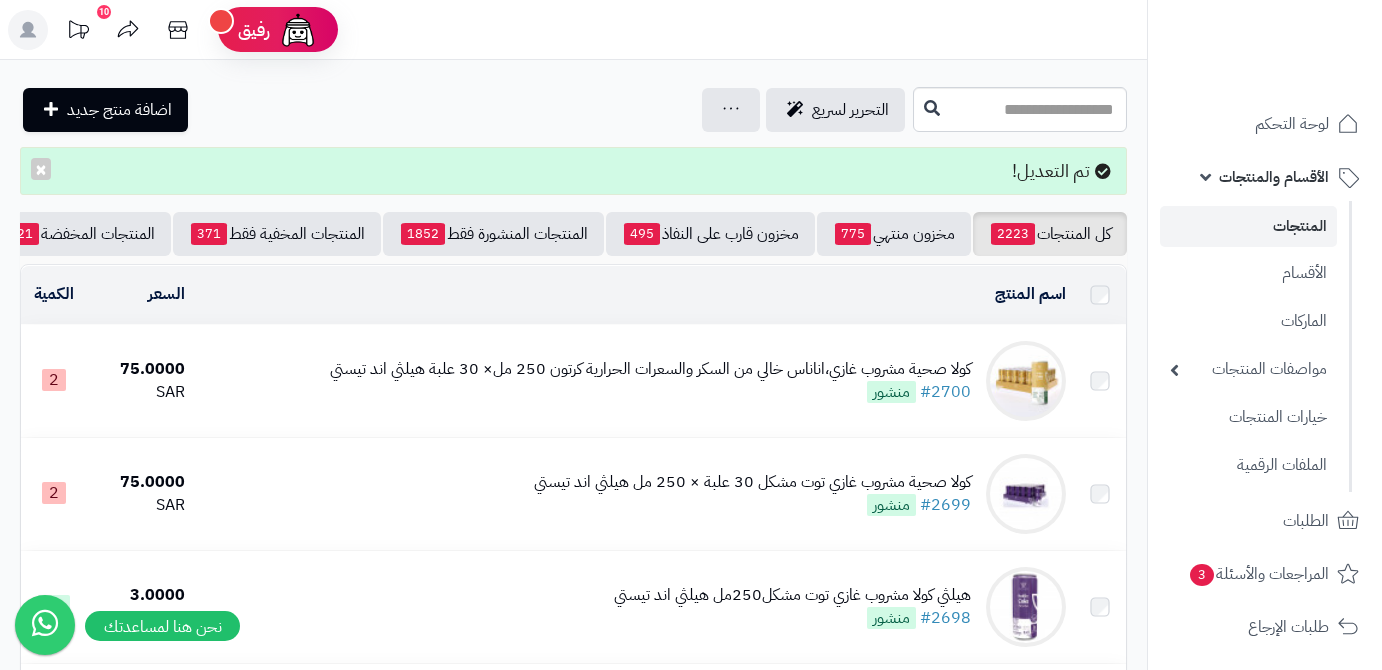 scroll, scrollTop: 0, scrollLeft: 0, axis: both 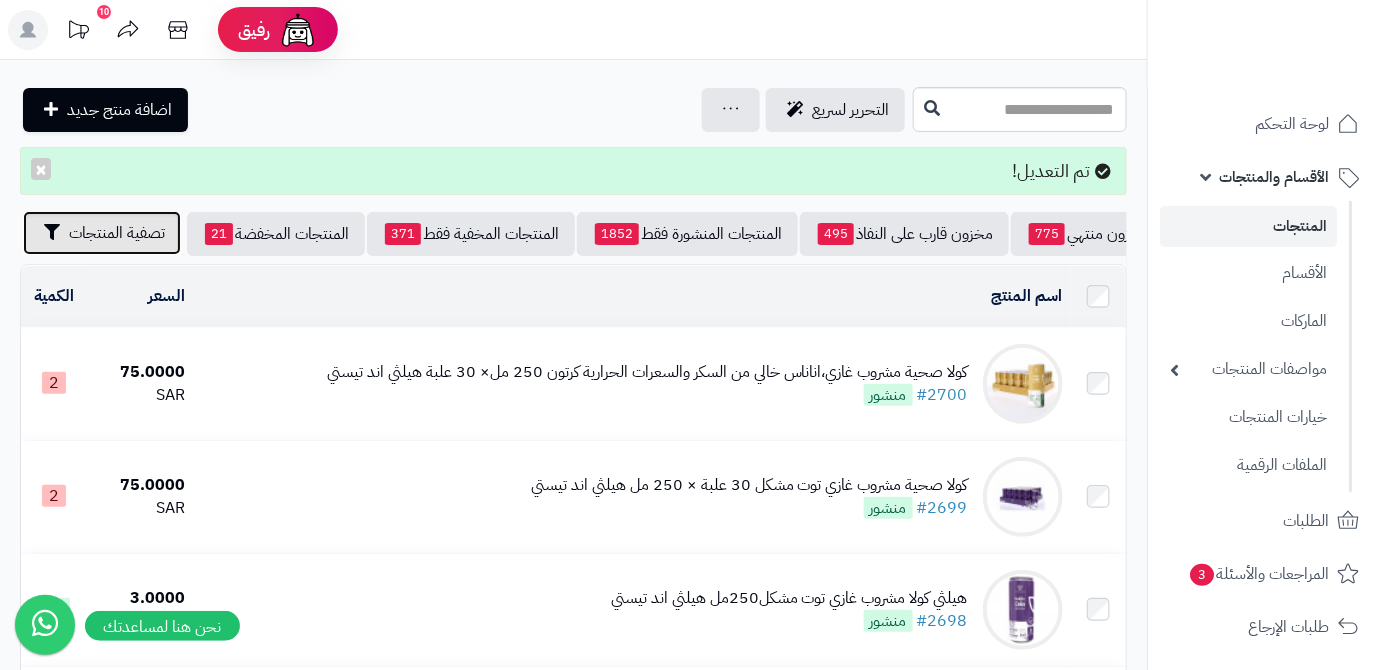 click on "تصفية المنتجات" at bounding box center (102, 233) 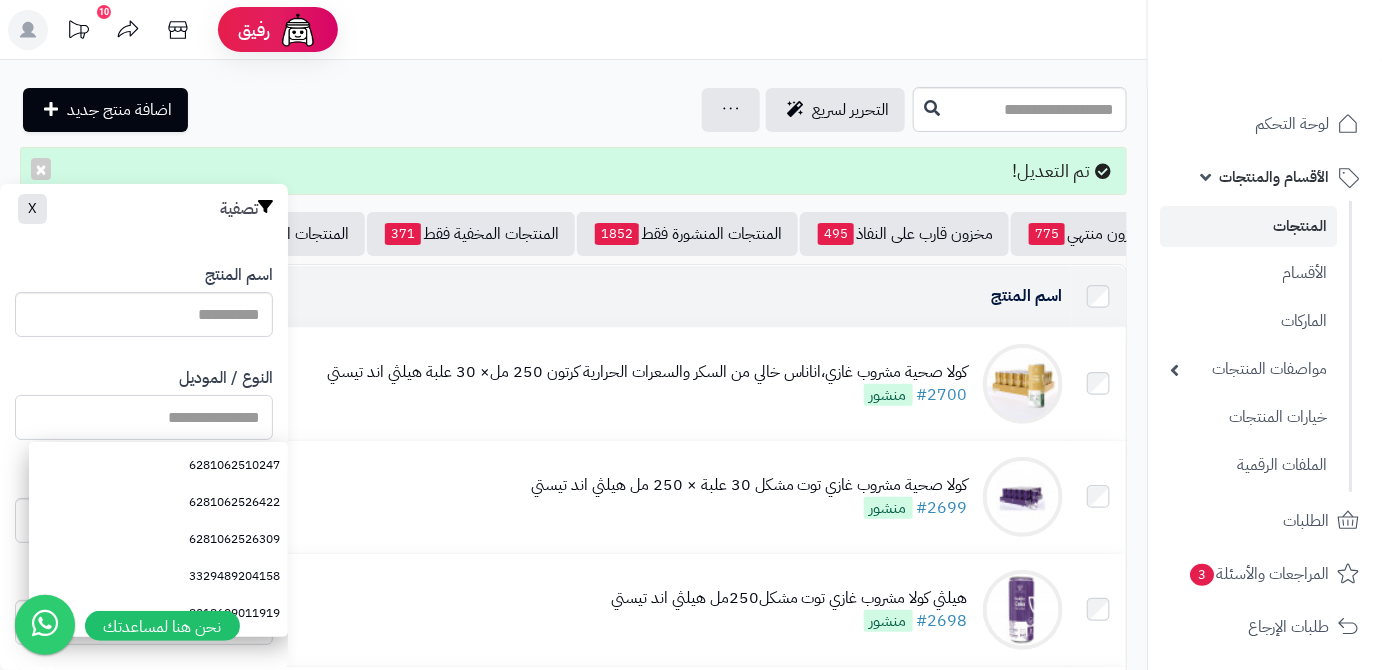paste on "**********" 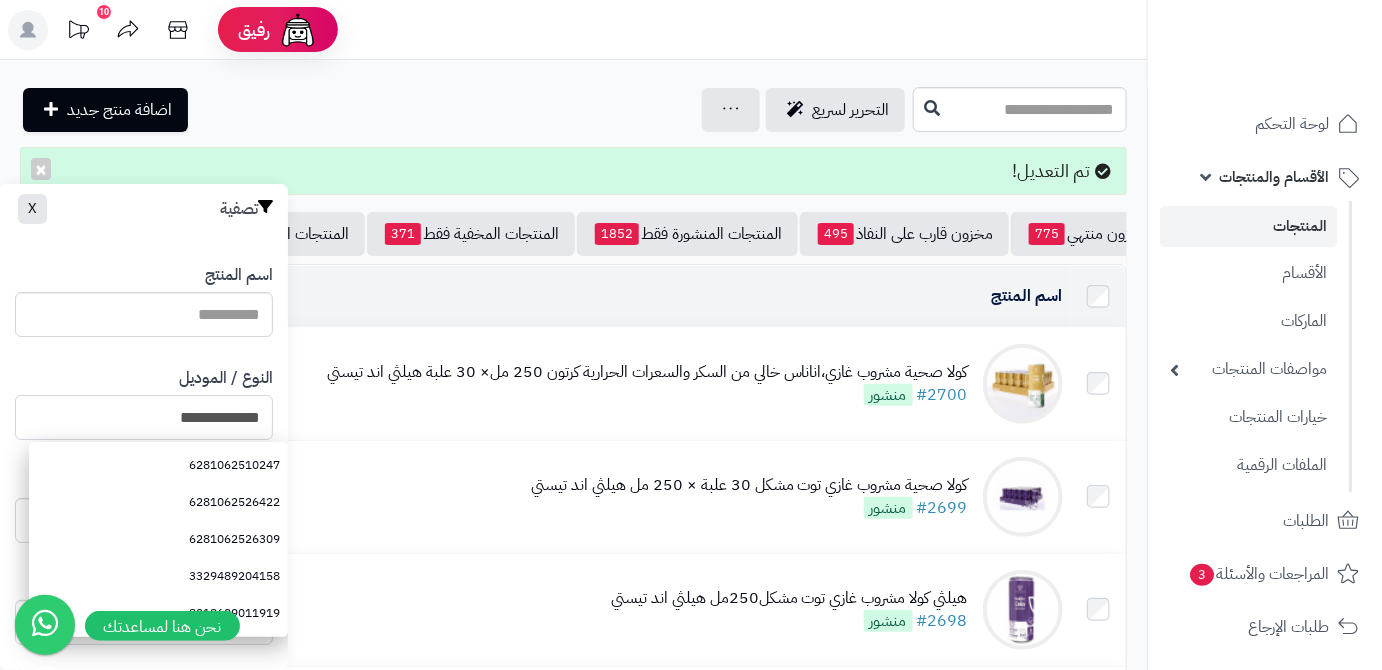 scroll, scrollTop: 545, scrollLeft: 0, axis: vertical 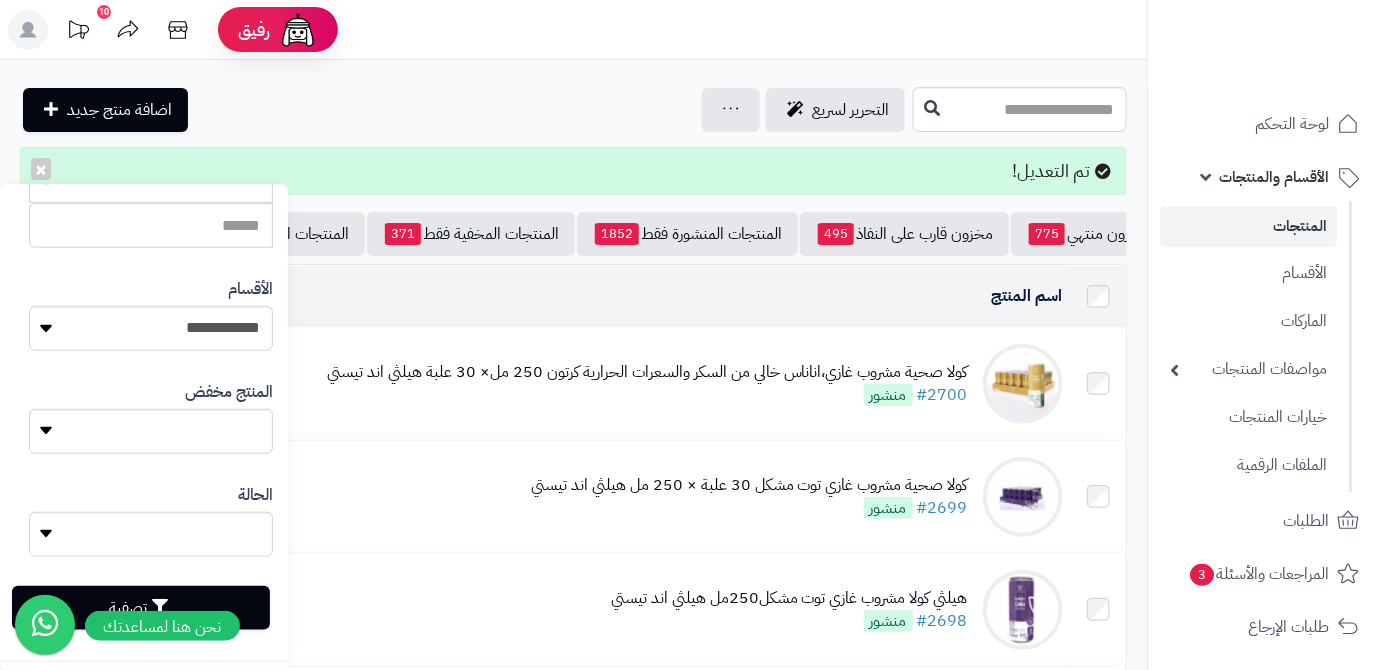 type on "**********" 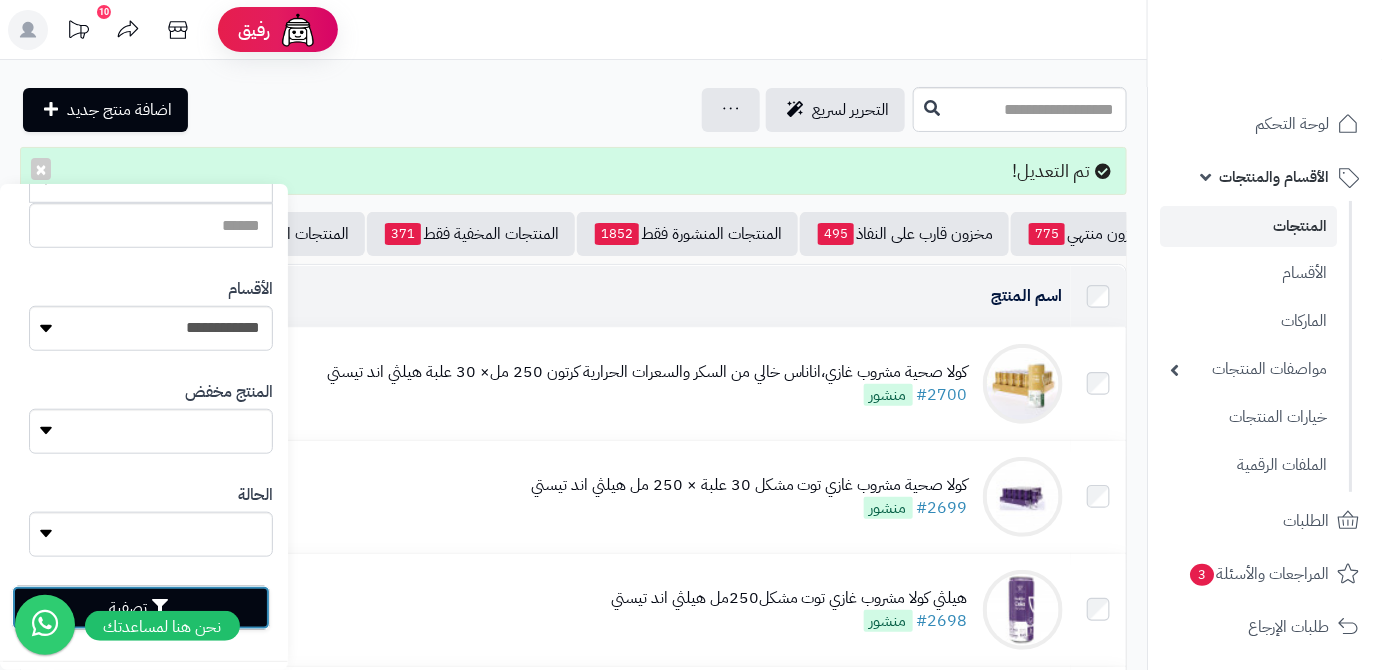 click on "تصفية" at bounding box center (141, 608) 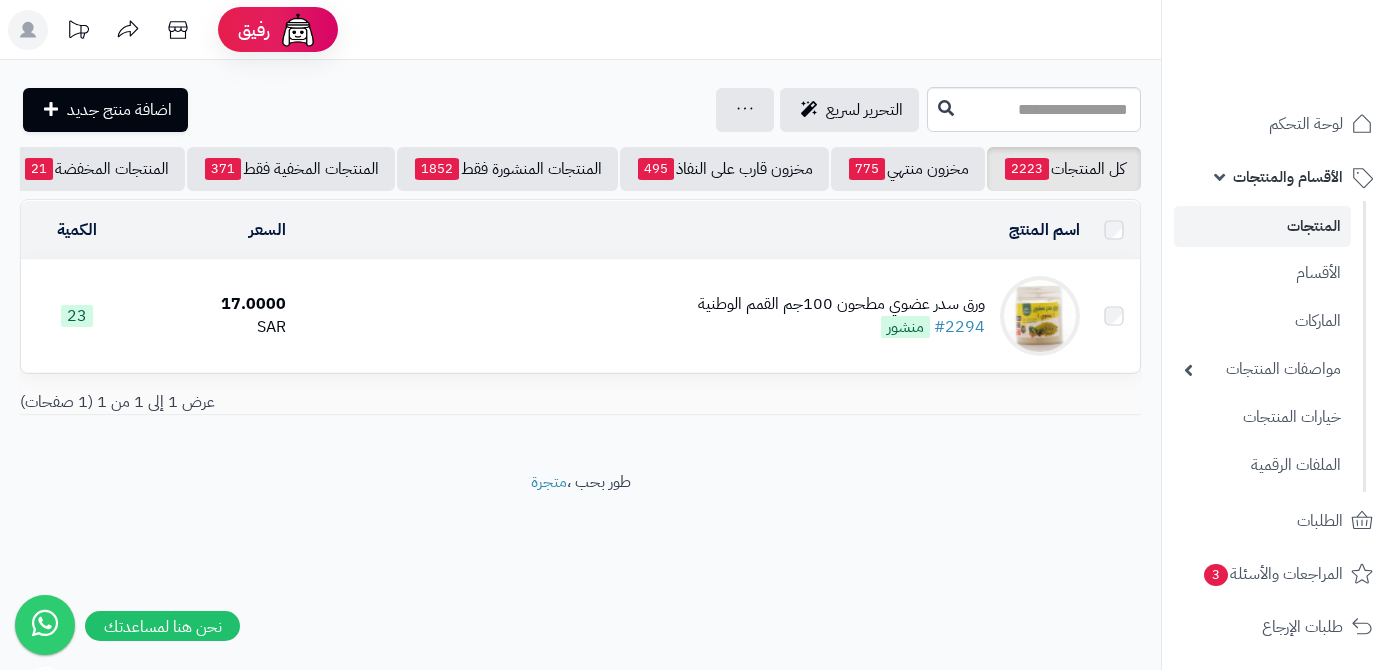 scroll, scrollTop: 0, scrollLeft: 0, axis: both 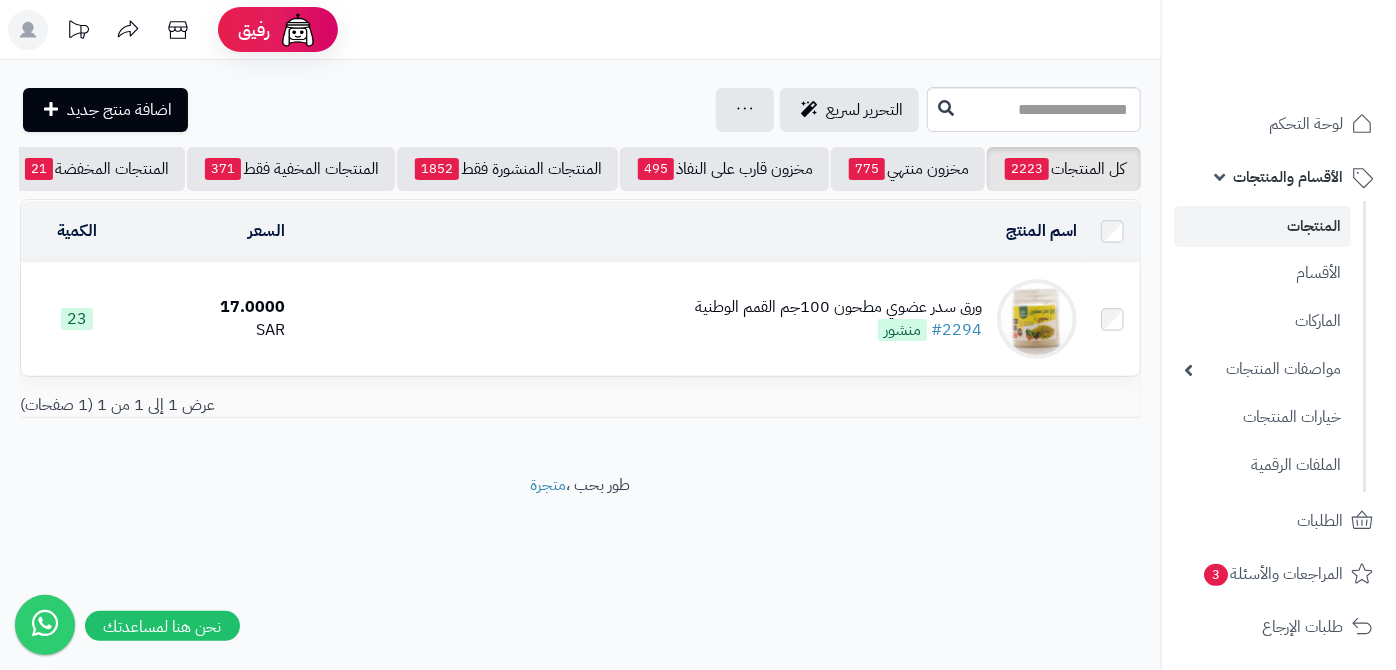 click on "ورق سدر عضوي مطحون 100جم القمم الوطنية" at bounding box center [838, 307] 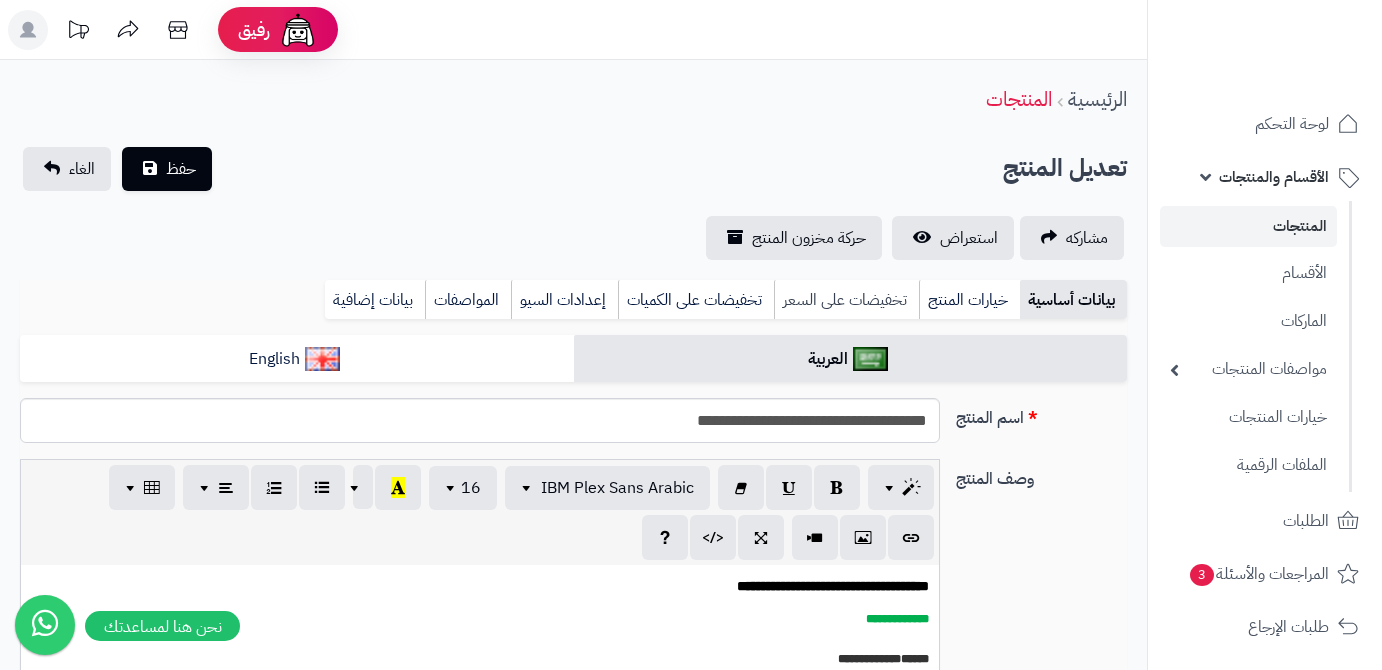 scroll, scrollTop: 0, scrollLeft: 0, axis: both 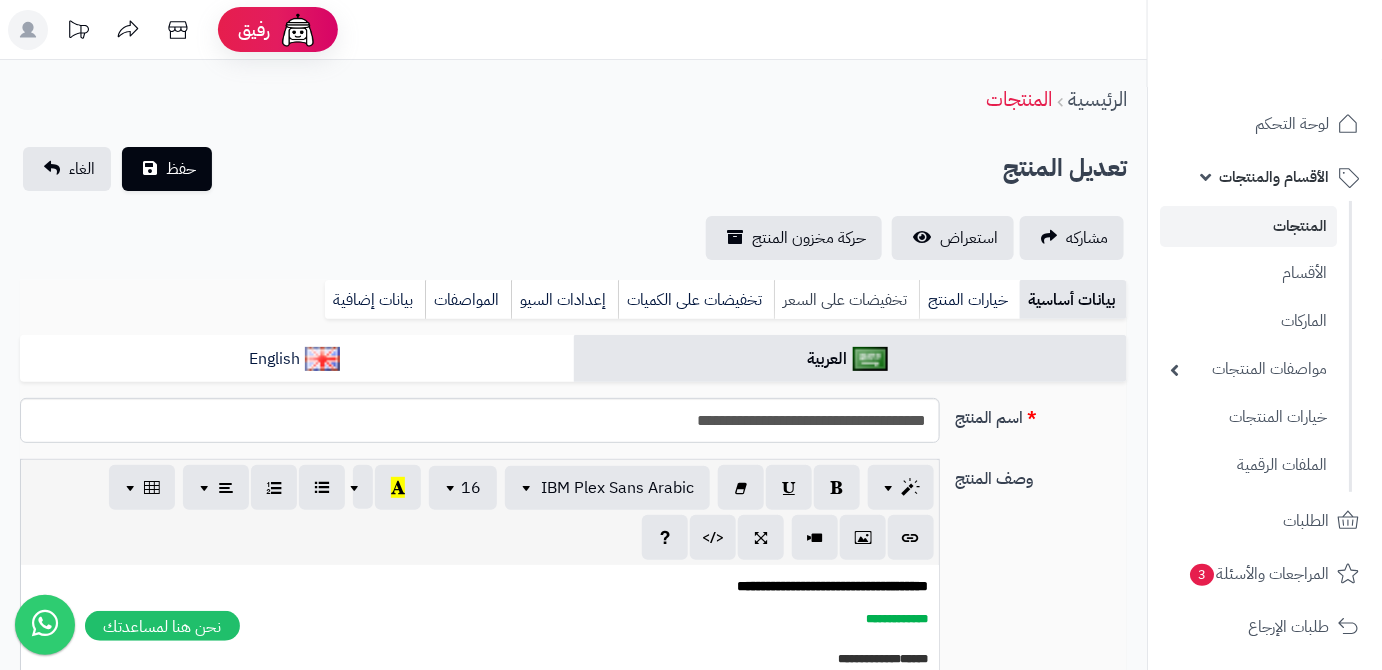 click on "تخفيضات على السعر" at bounding box center [846, 300] 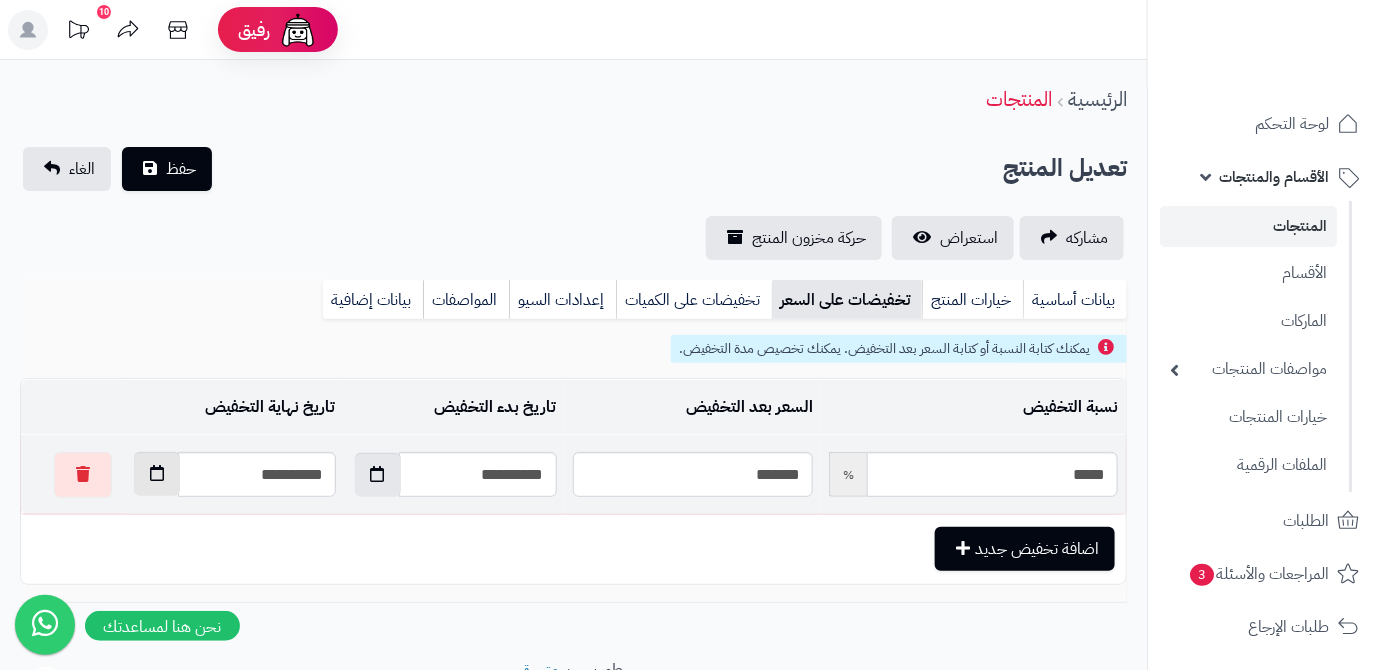click at bounding box center (157, 474) 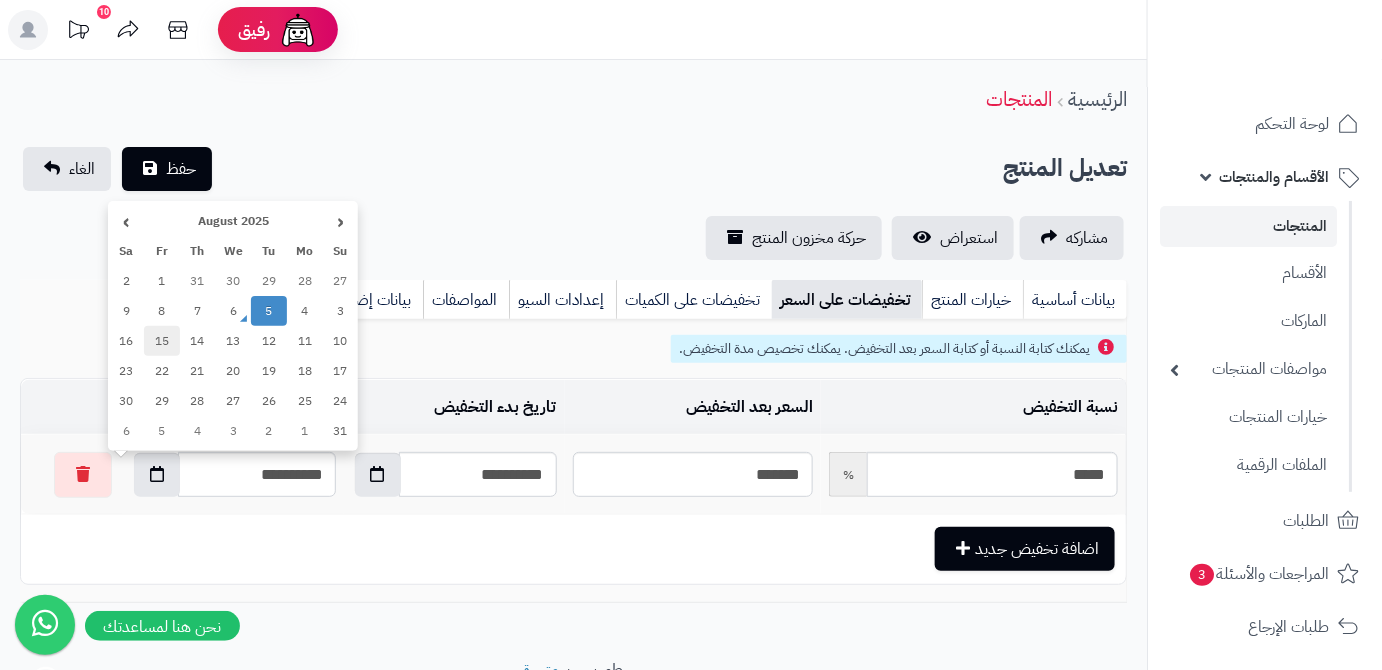 click on "15" at bounding box center [162, 341] 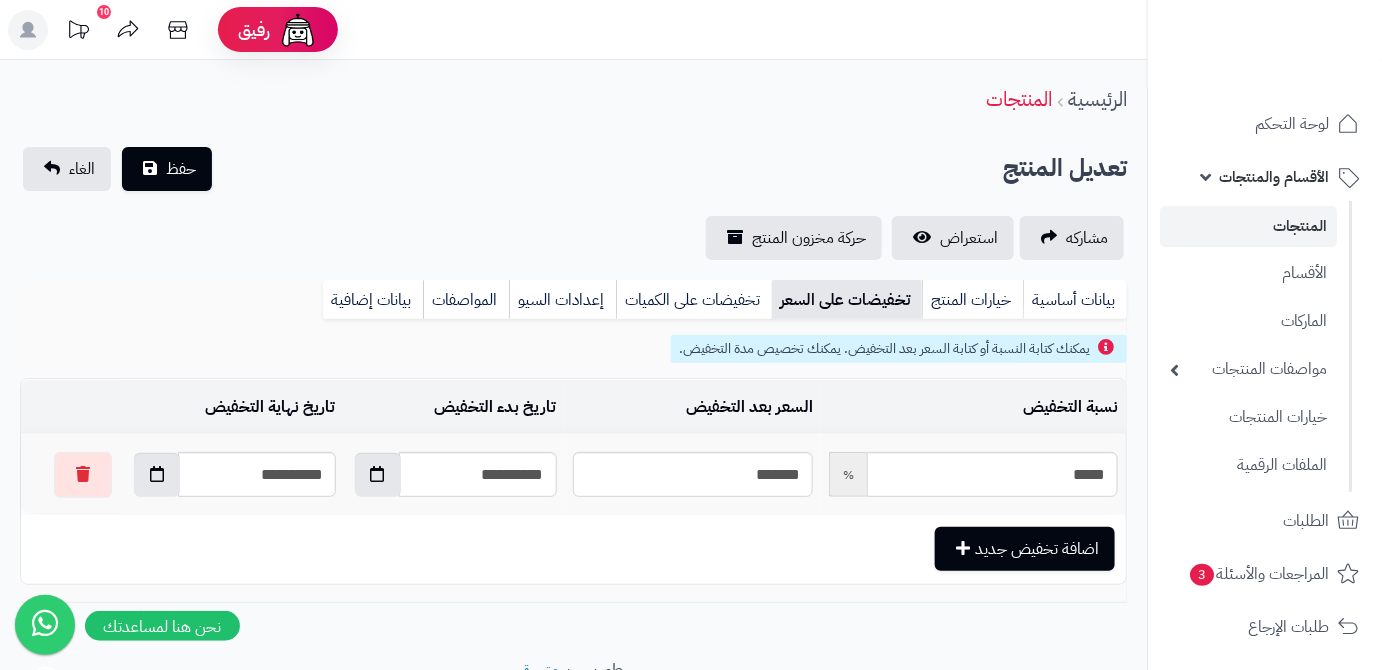 type on "**********" 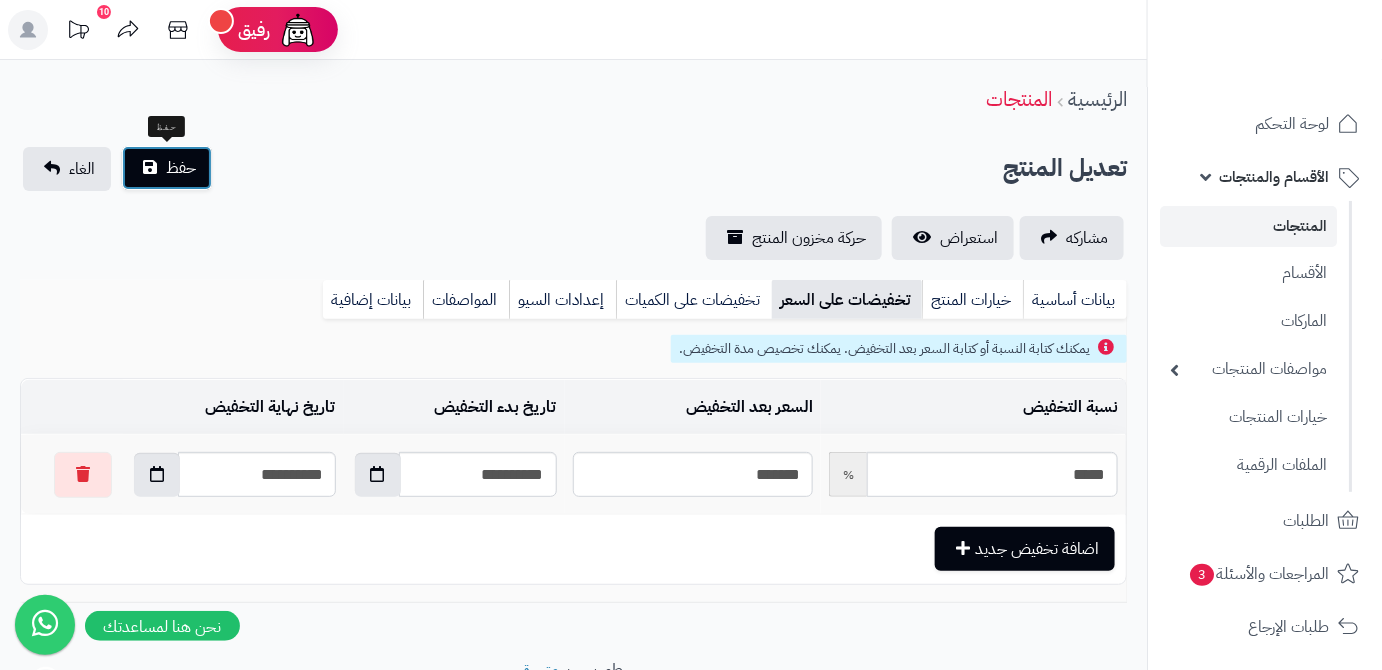 click on "حفظ" at bounding box center [167, 168] 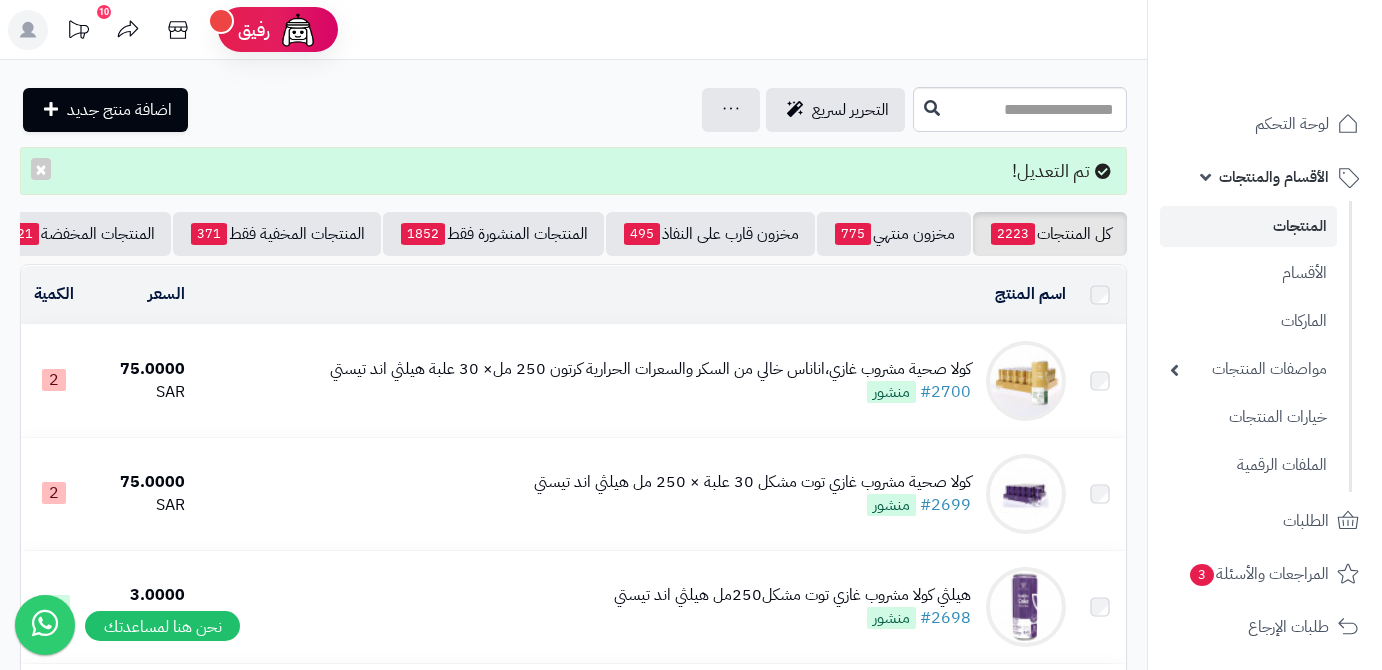 scroll, scrollTop: 0, scrollLeft: 0, axis: both 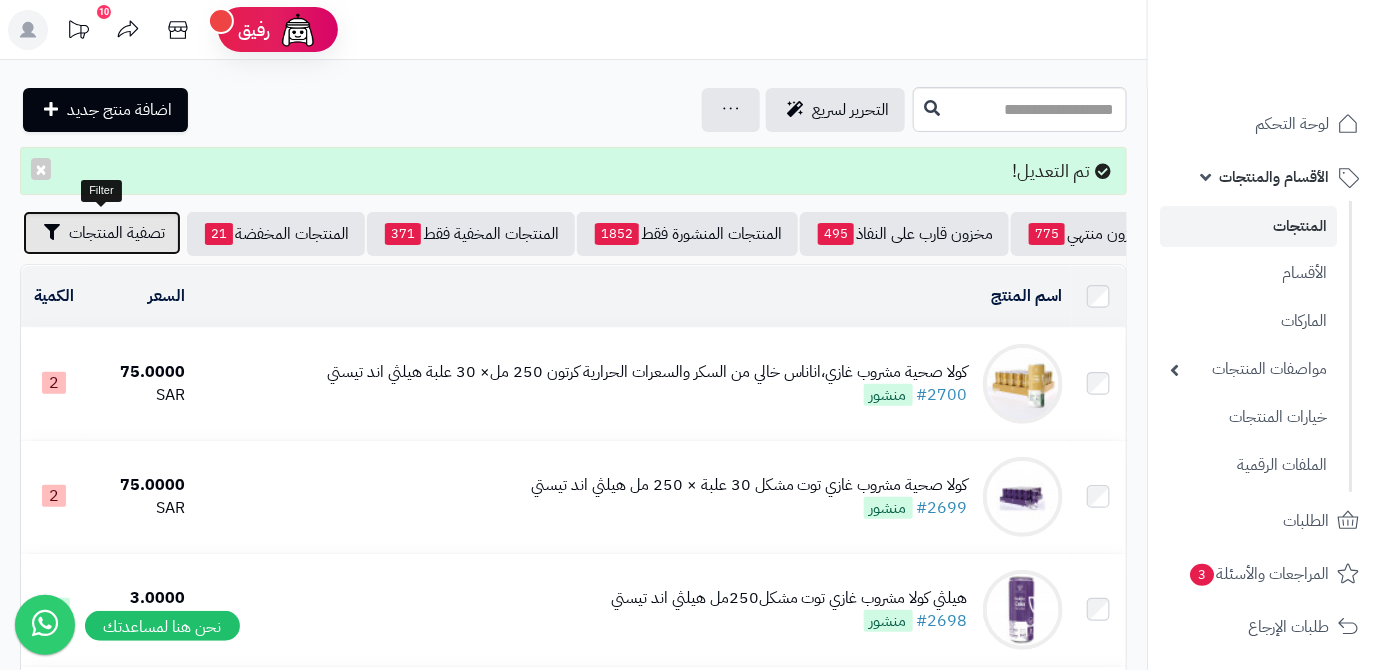 click on "تصفية المنتجات" at bounding box center (117, 233) 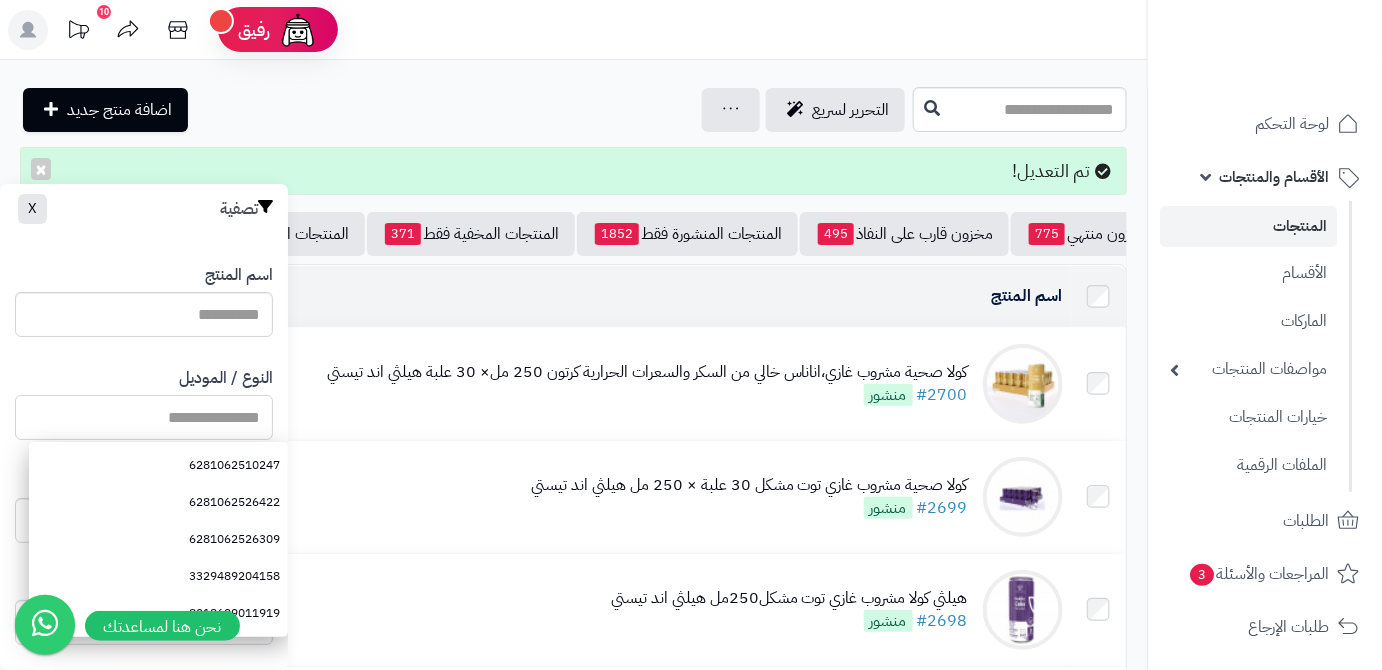 paste on "**********" 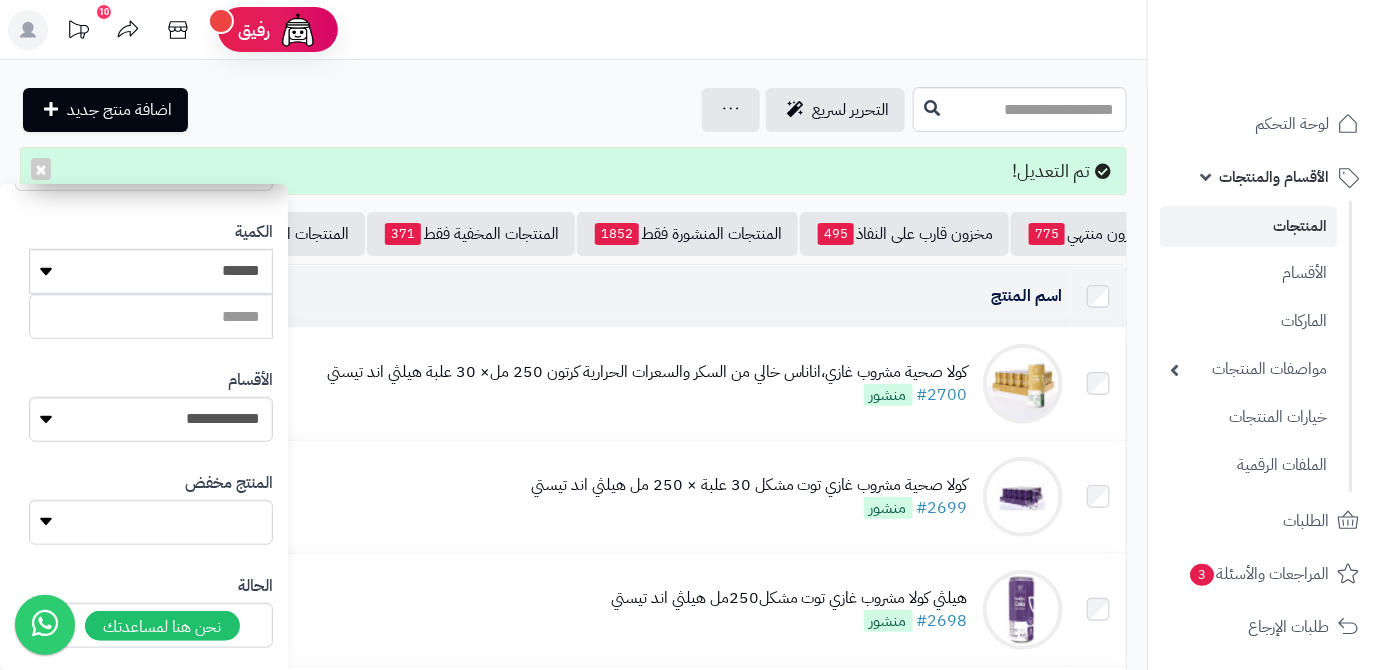 scroll, scrollTop: 552, scrollLeft: 0, axis: vertical 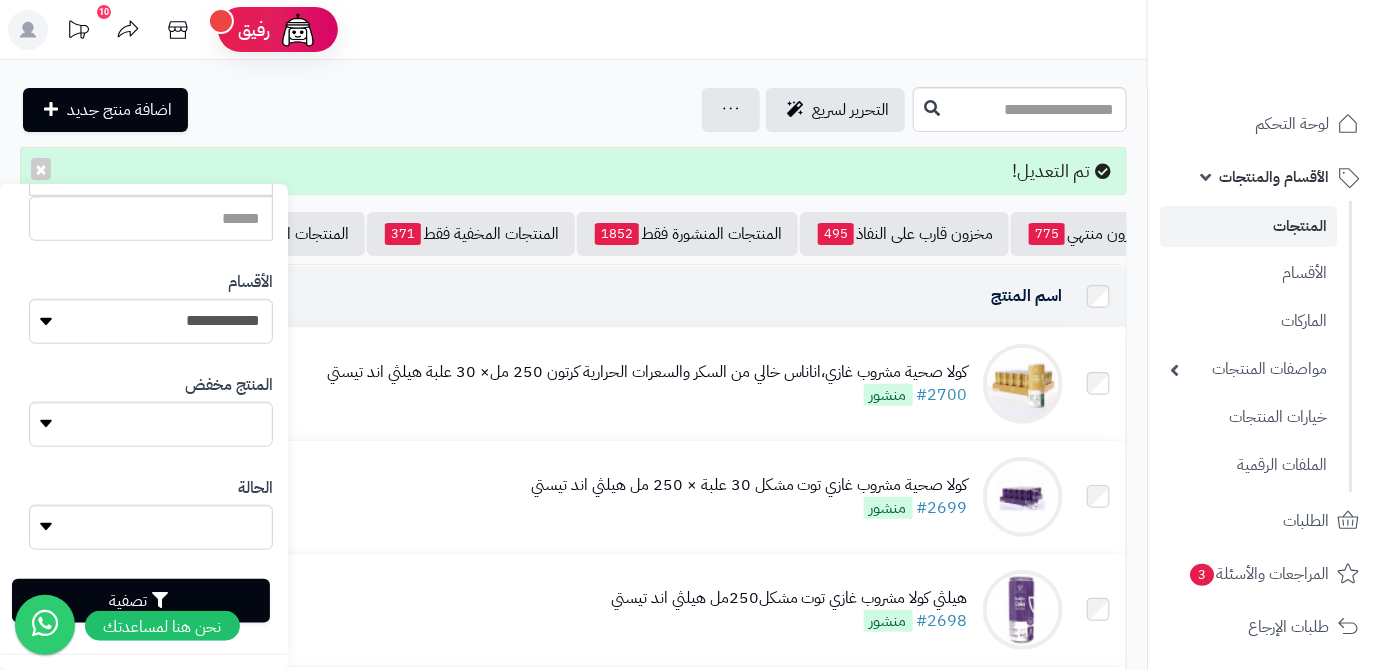 type on "**********" 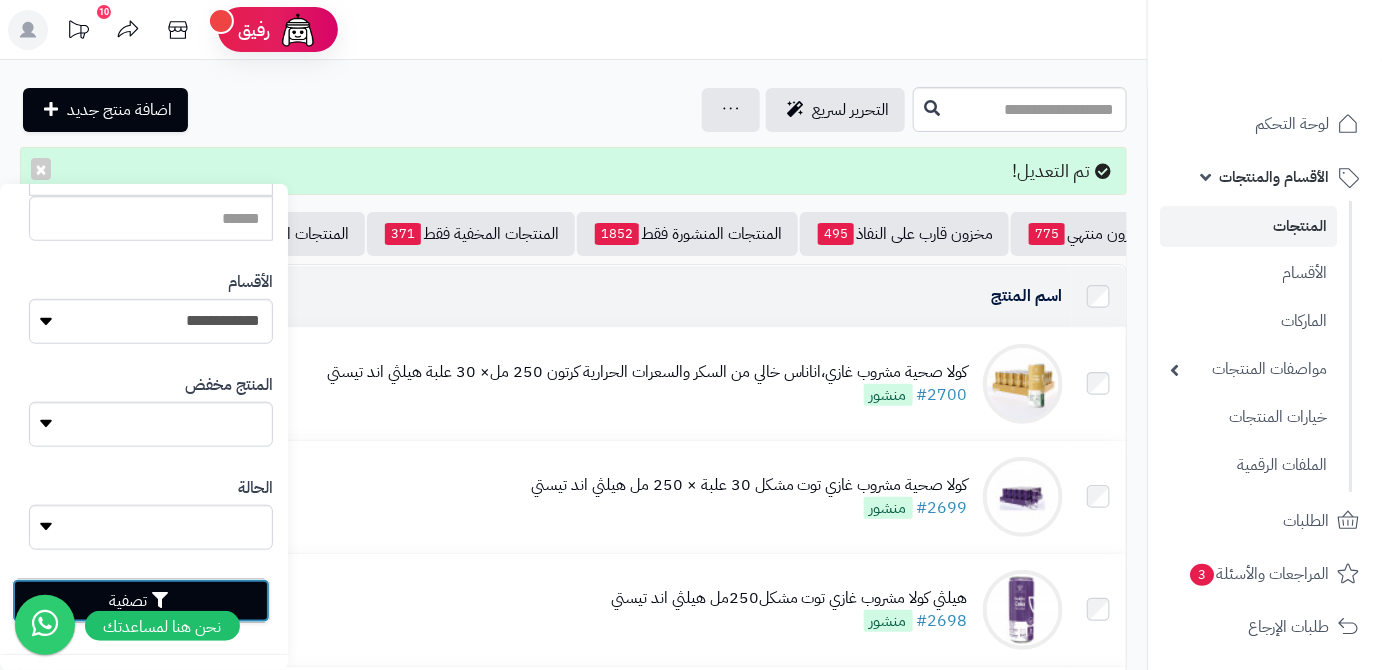 click on "تصفية" at bounding box center (141, 601) 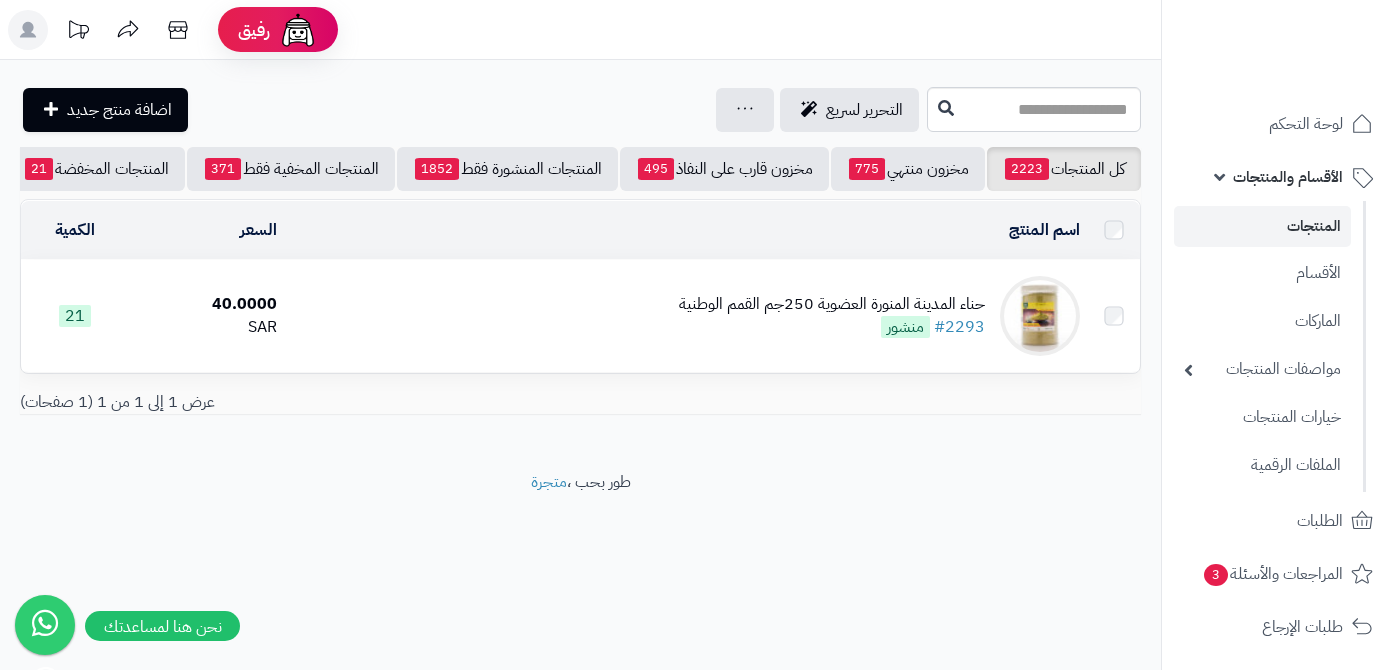 scroll, scrollTop: 0, scrollLeft: 0, axis: both 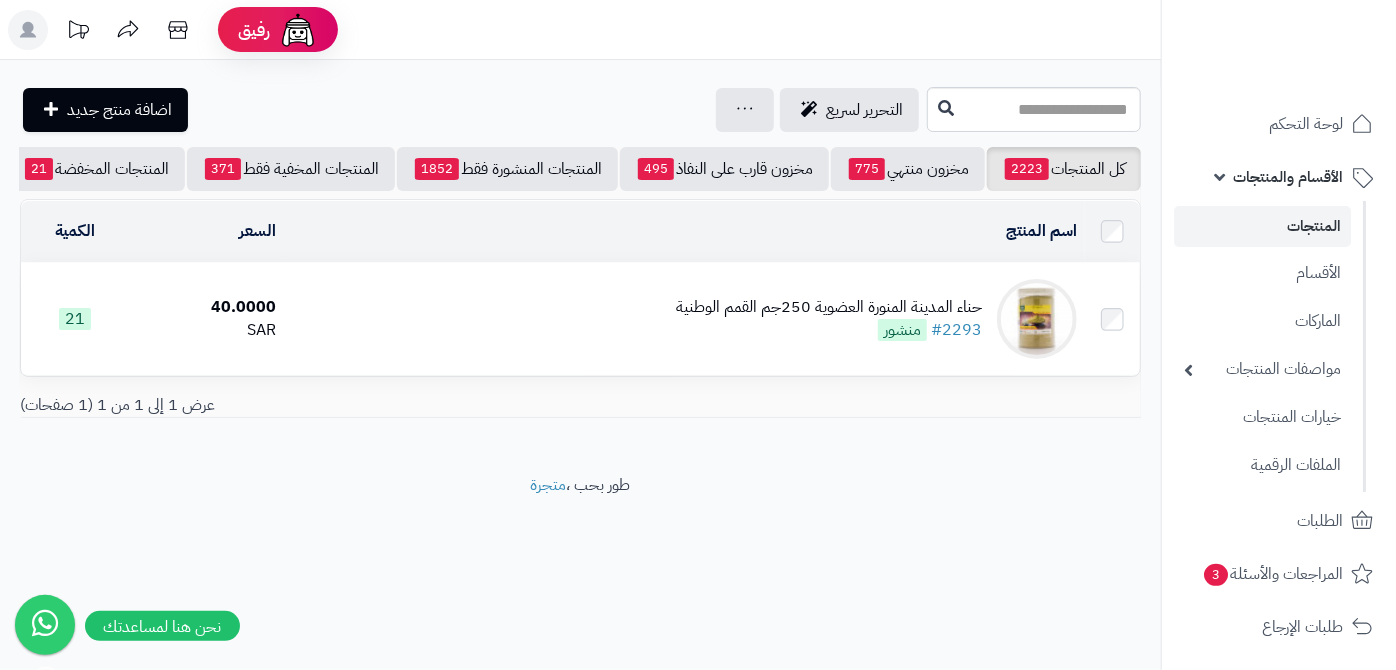 click on "حناء المدينة المنورة العضوية 250جم القمم الوطنية
#2293
منشور" at bounding box center [829, 319] 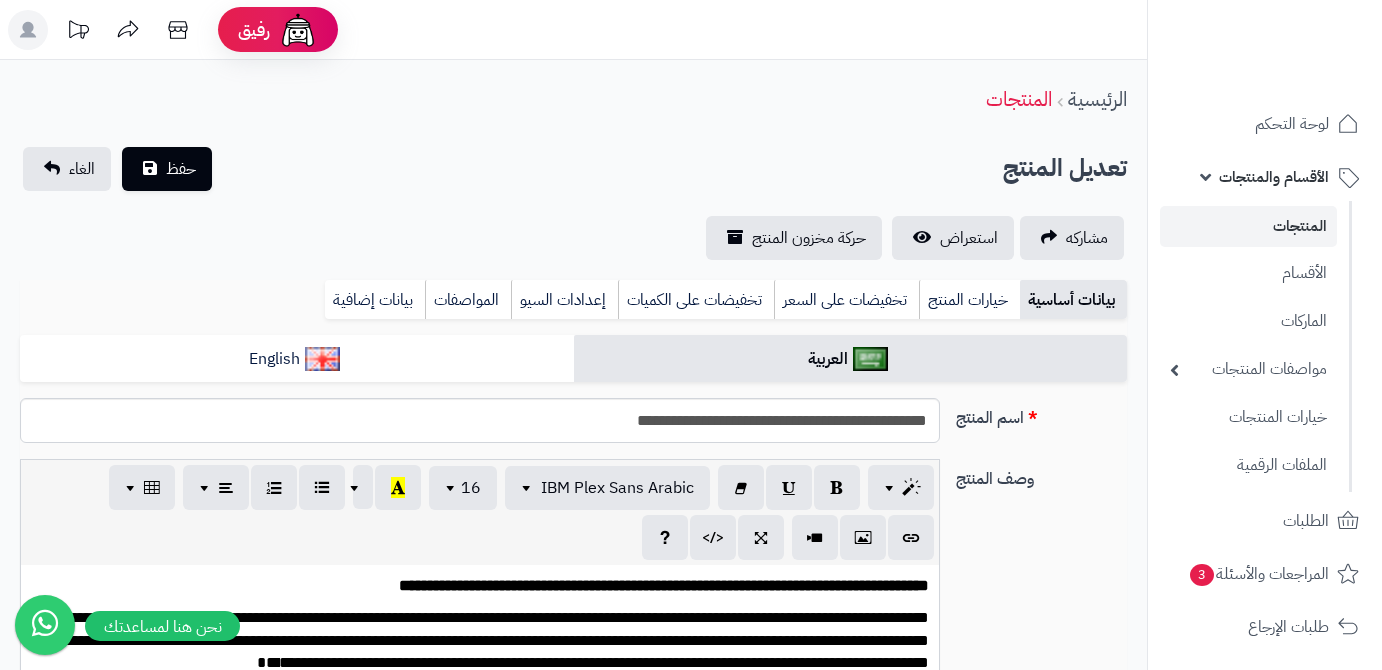 select 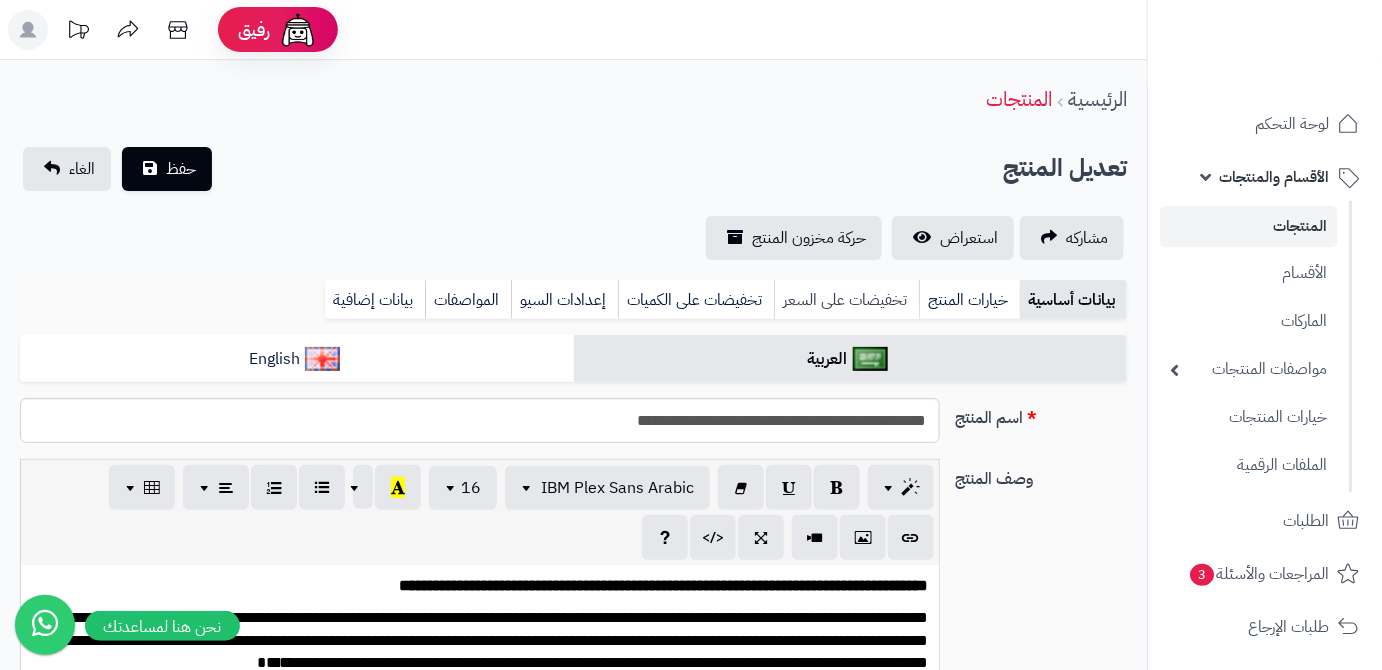 type on "*****" 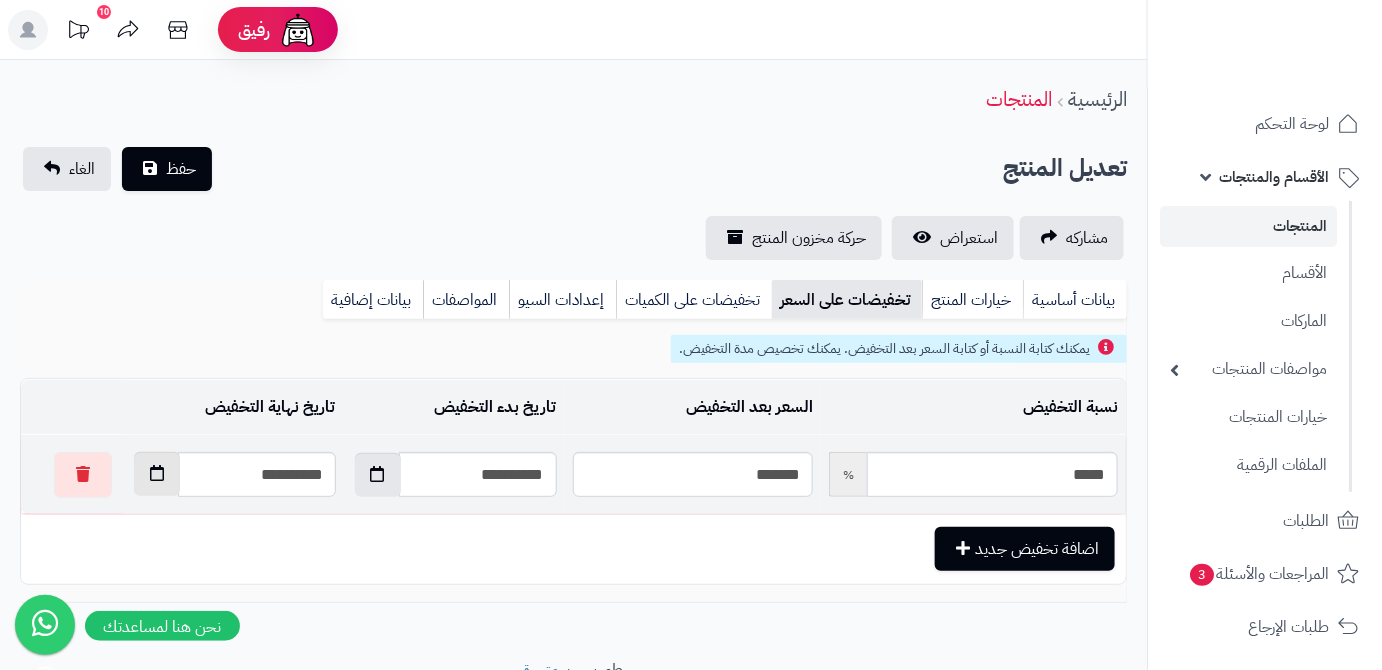 click at bounding box center [157, 473] 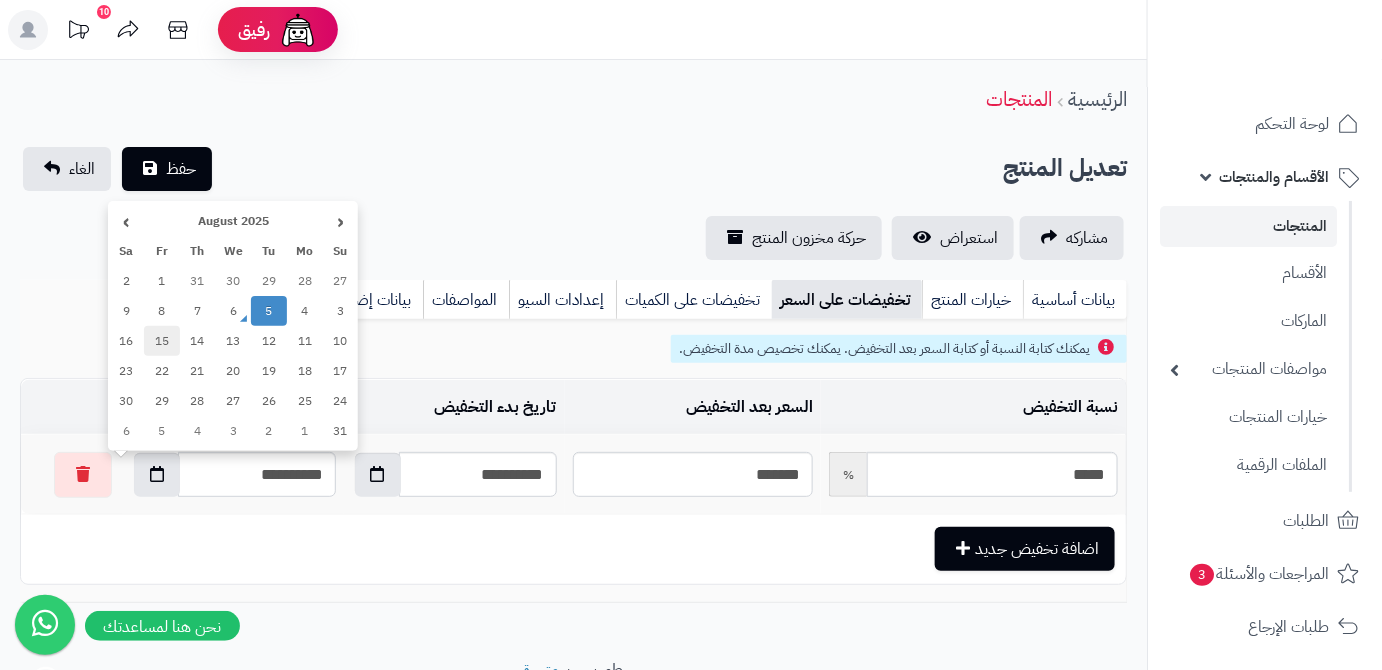 click on "15" at bounding box center (162, 341) 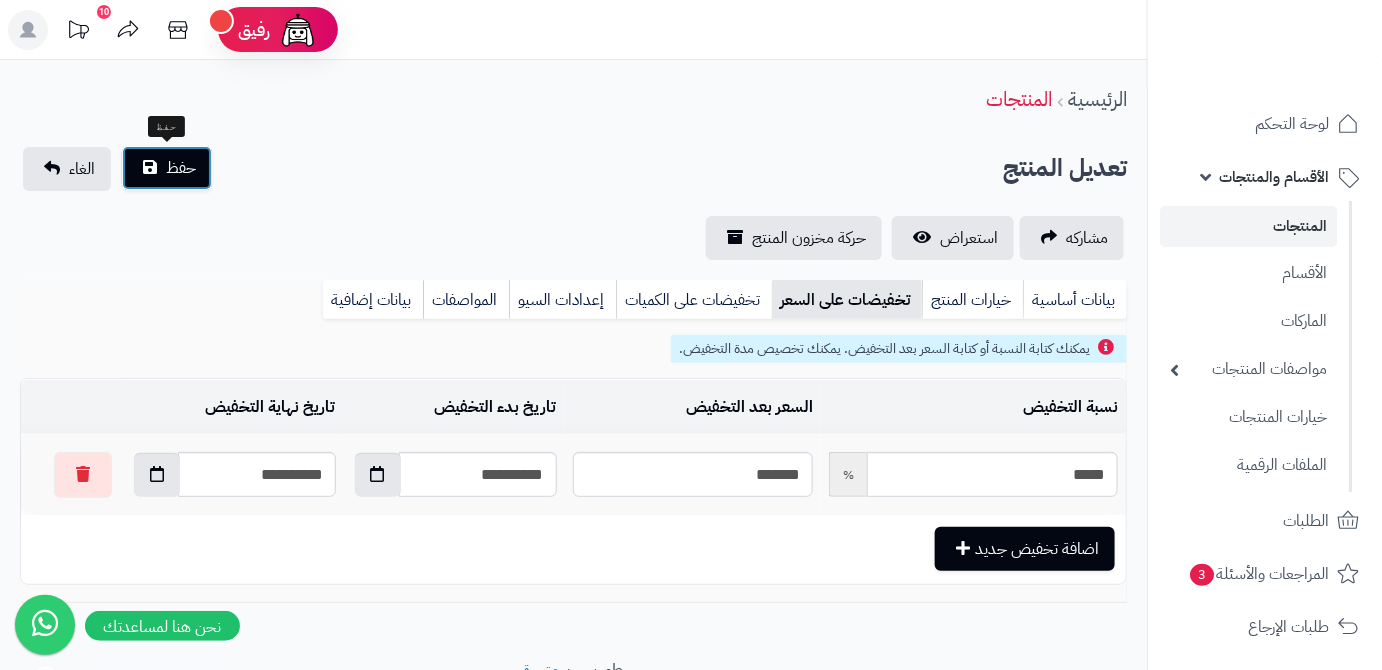 click on "حفظ" at bounding box center (181, 168) 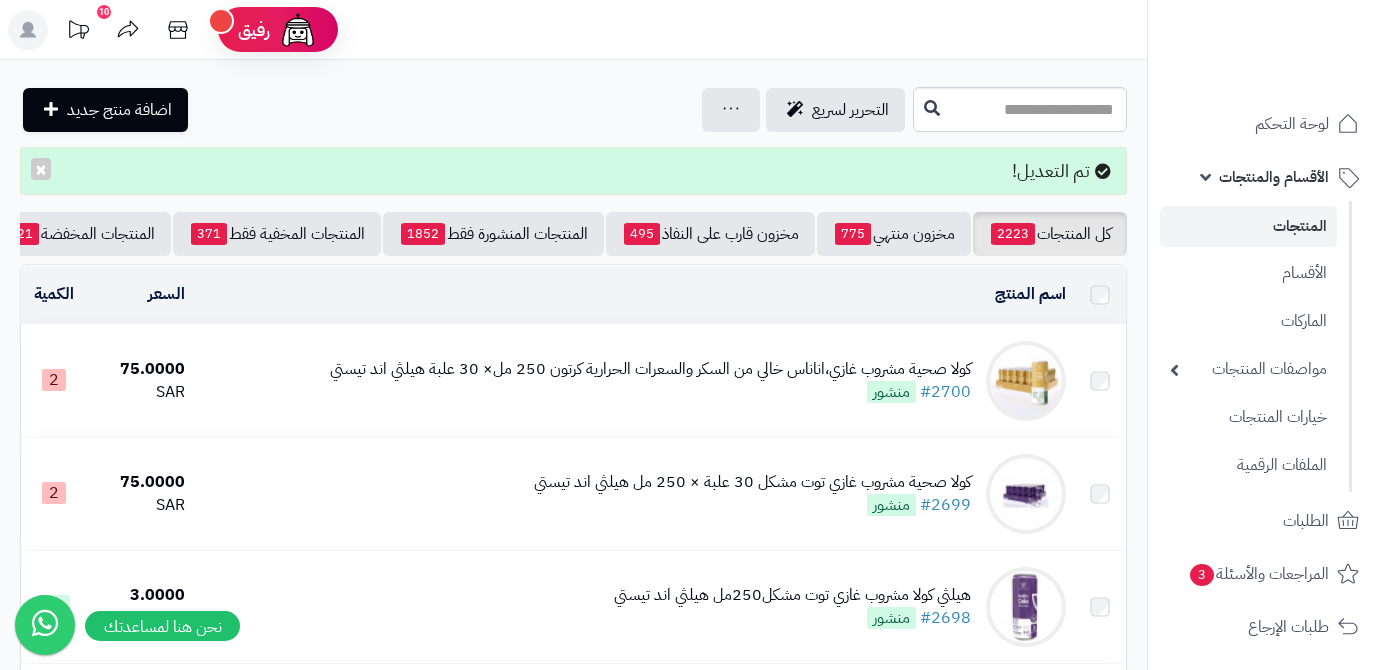 scroll, scrollTop: 0, scrollLeft: 0, axis: both 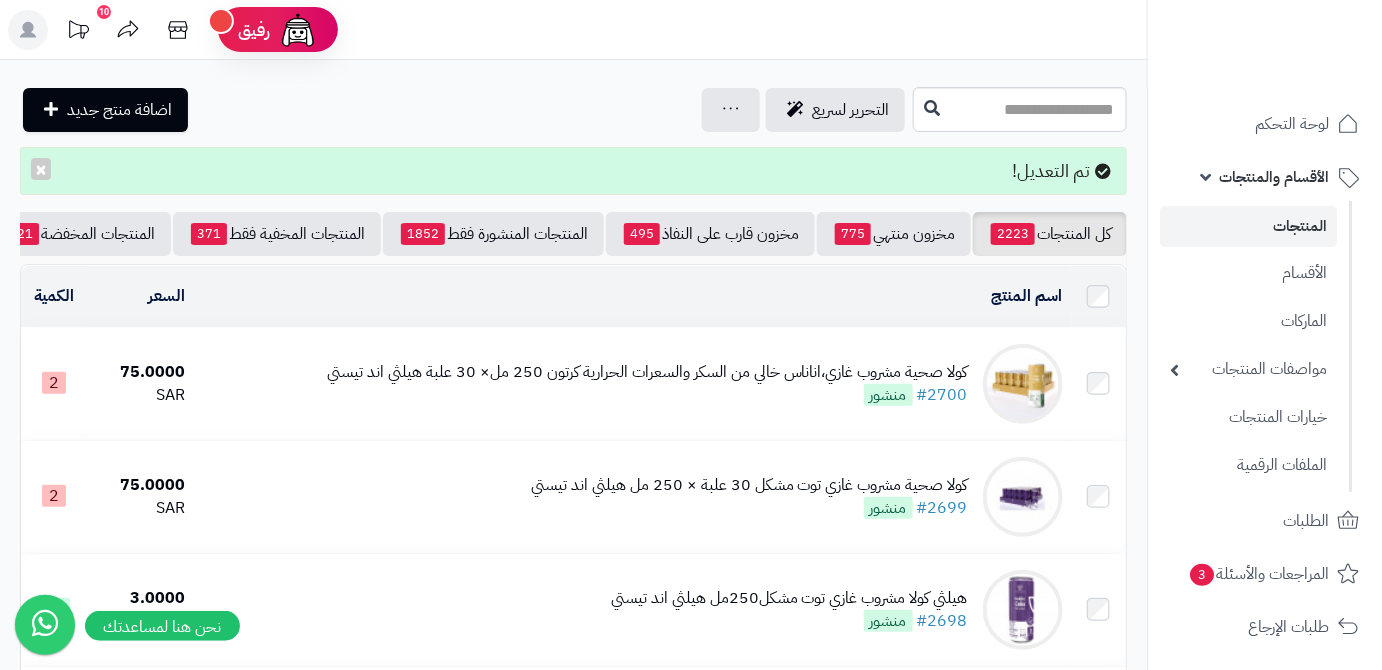 click on "كل المنتجات
2223
مخزون منتهي
775
مخزون قارب على النفاذ
495
المنتجات المنشورة فقط
1852
المنتجات المخفية فقط
371
المنتجات المخفضة
21
تصفية المنتجات
اسم المنتج المحدد:  0
نسخ
حذف                             السعر                          الكمية
كولا صحية مشروب غازي،اناناس خالي من السكر والسعرات الحرارية كرتون  250 مل× 30 علبة   هيلثي اند تيستي
#2700
منشور
75.0000 SAR                          2
كولا صحية  مشروب غازي توت مشكل 30 علبة × 250 مل هيلثي اند تيستي
#2699
منشور
75.0000 SAR                          2
30" at bounding box center (573, 1974) 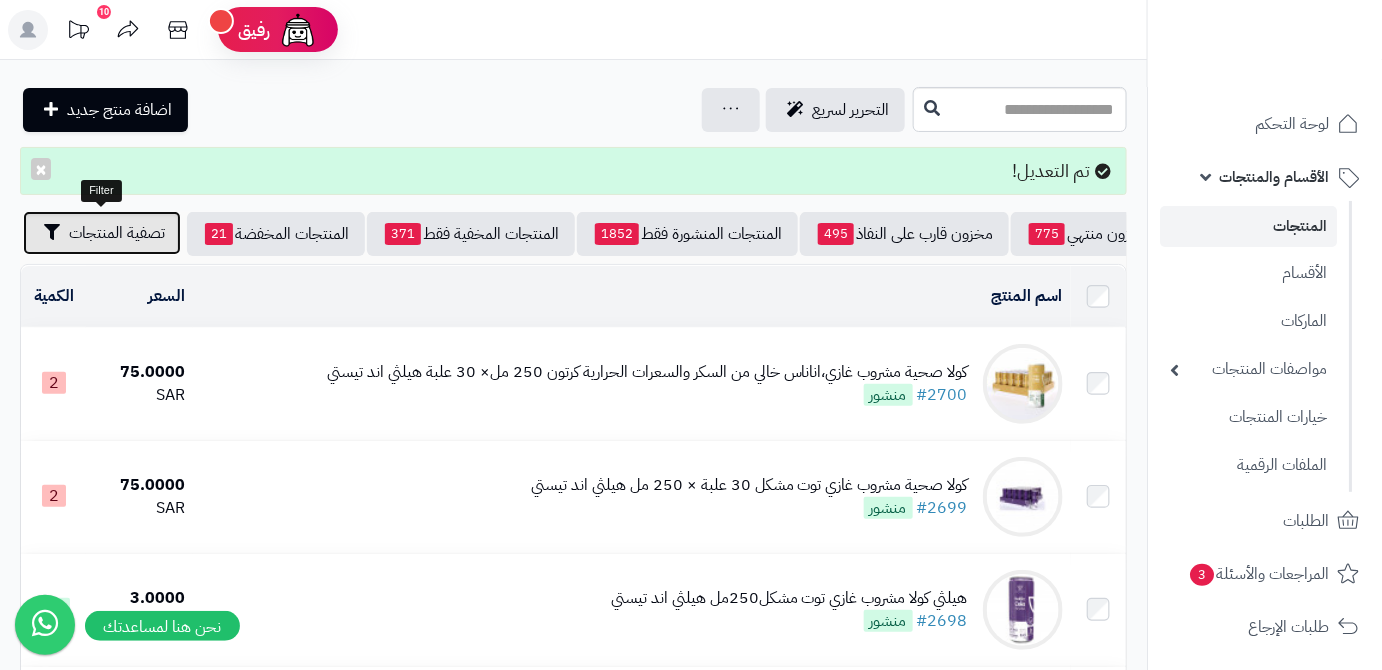 click on "تصفية المنتجات" at bounding box center (117, 233) 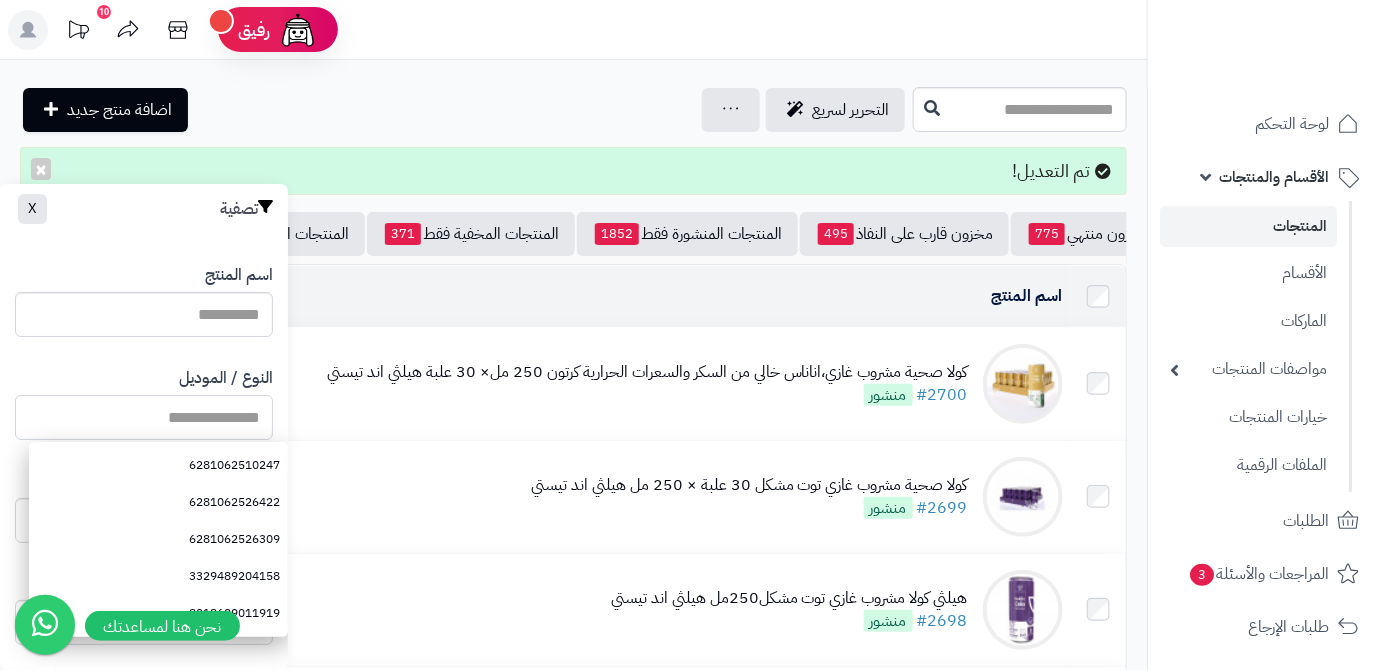 paste on "**********" 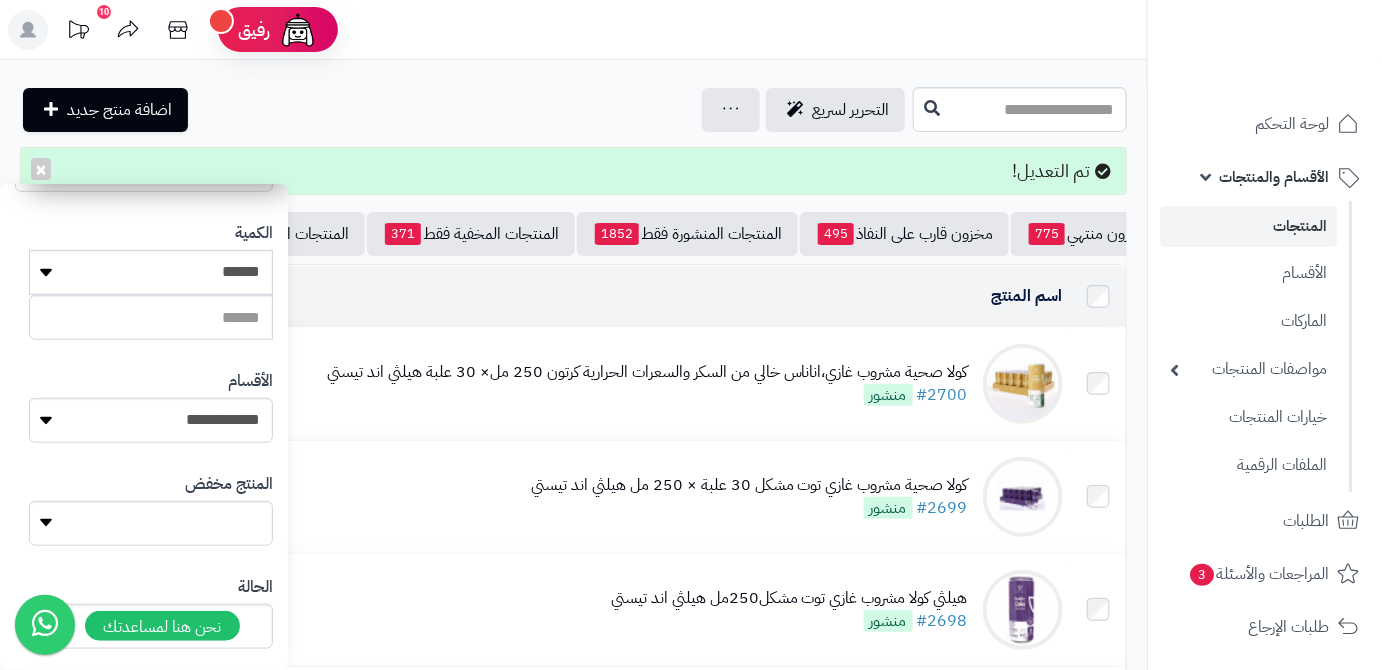 scroll, scrollTop: 552, scrollLeft: 0, axis: vertical 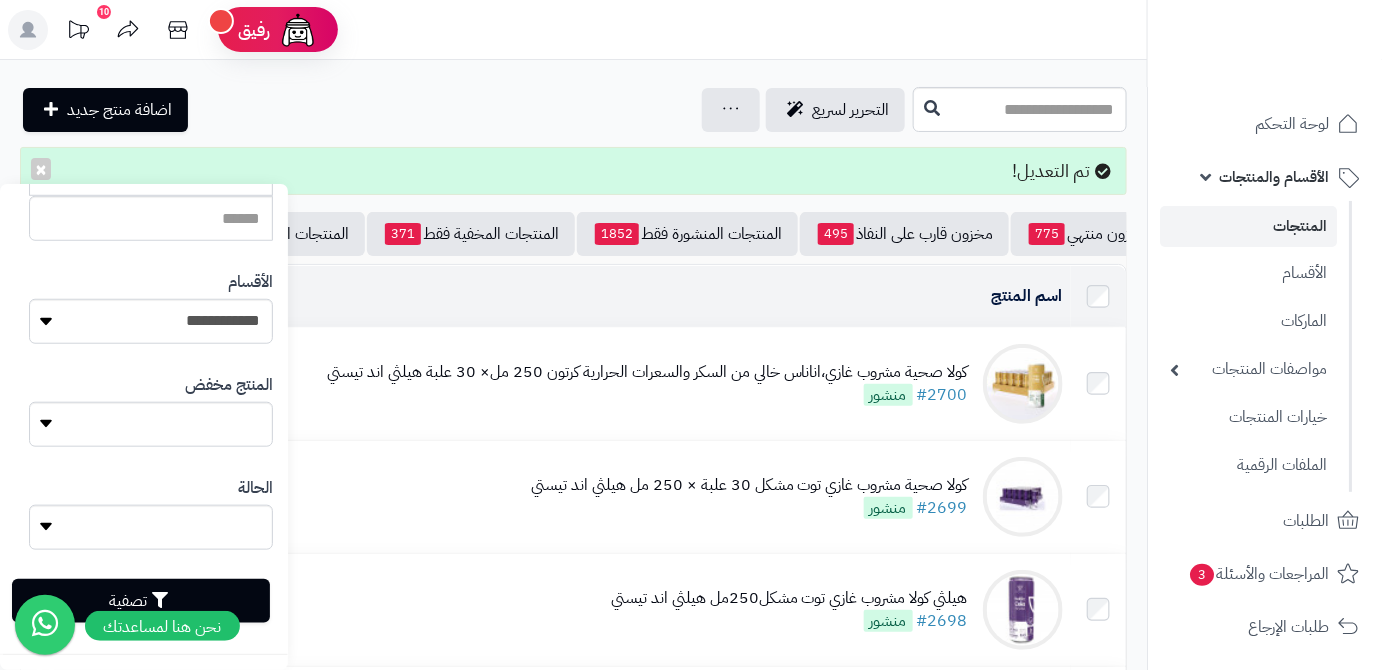 type on "**********" 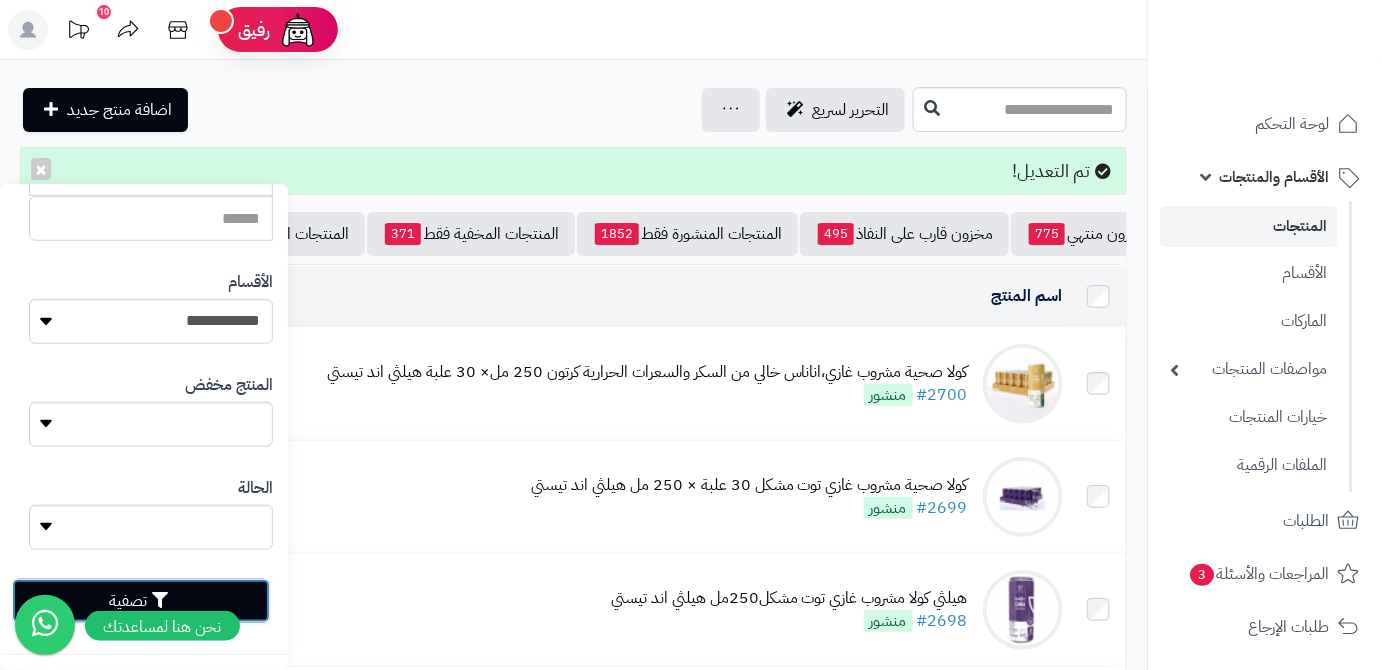 click on "تصفية" at bounding box center (141, 601) 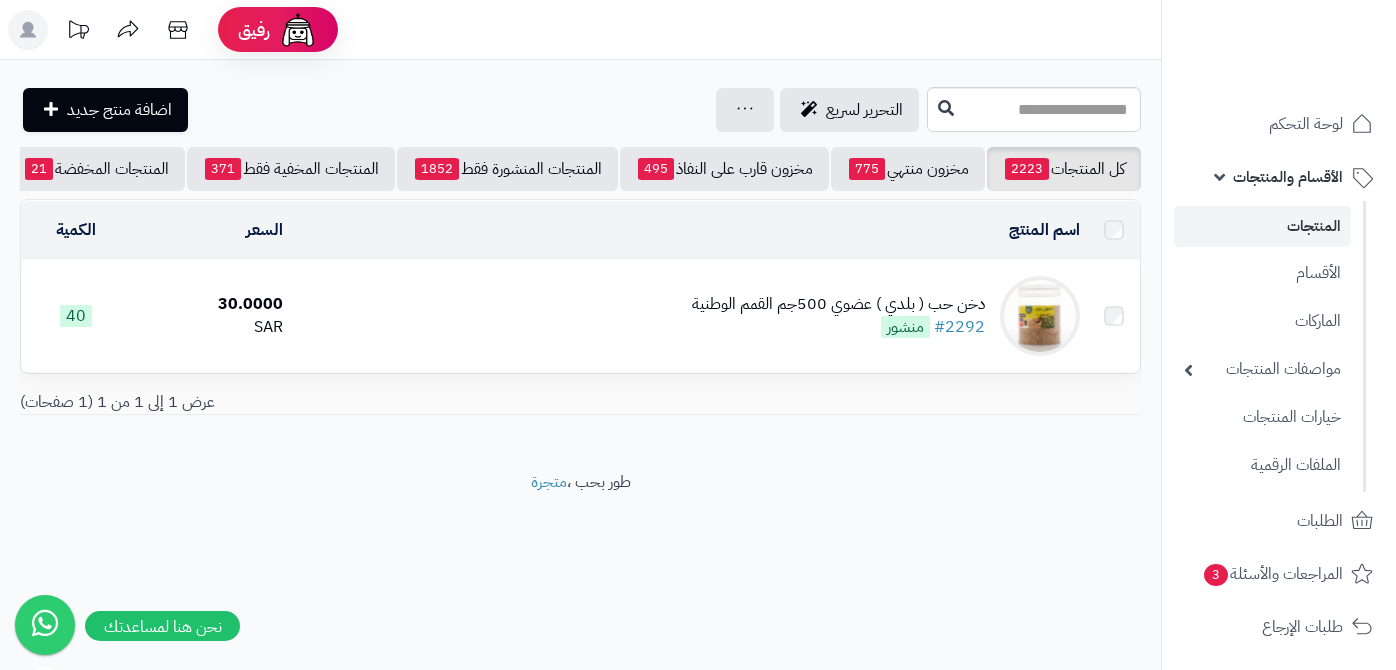 scroll, scrollTop: 0, scrollLeft: 0, axis: both 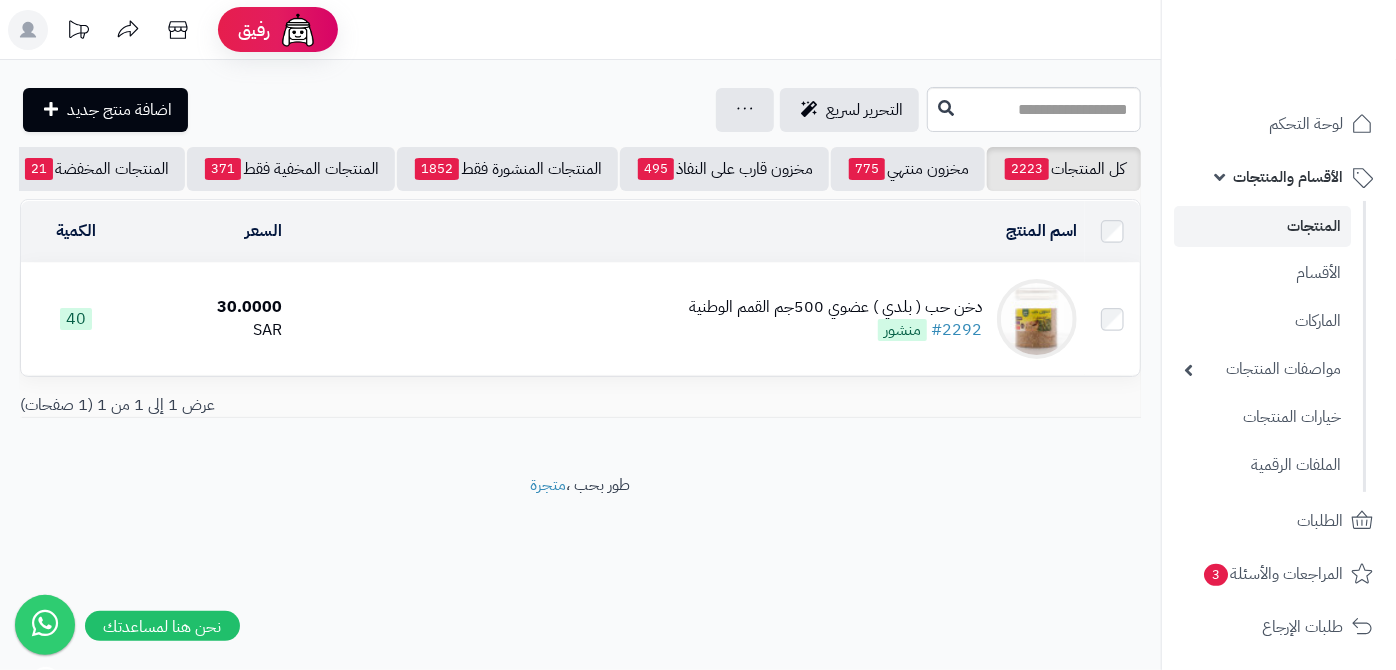 click on "دخن حب ( بلدي )  عضوي 500جم القمم الوطنية" at bounding box center [835, 307] 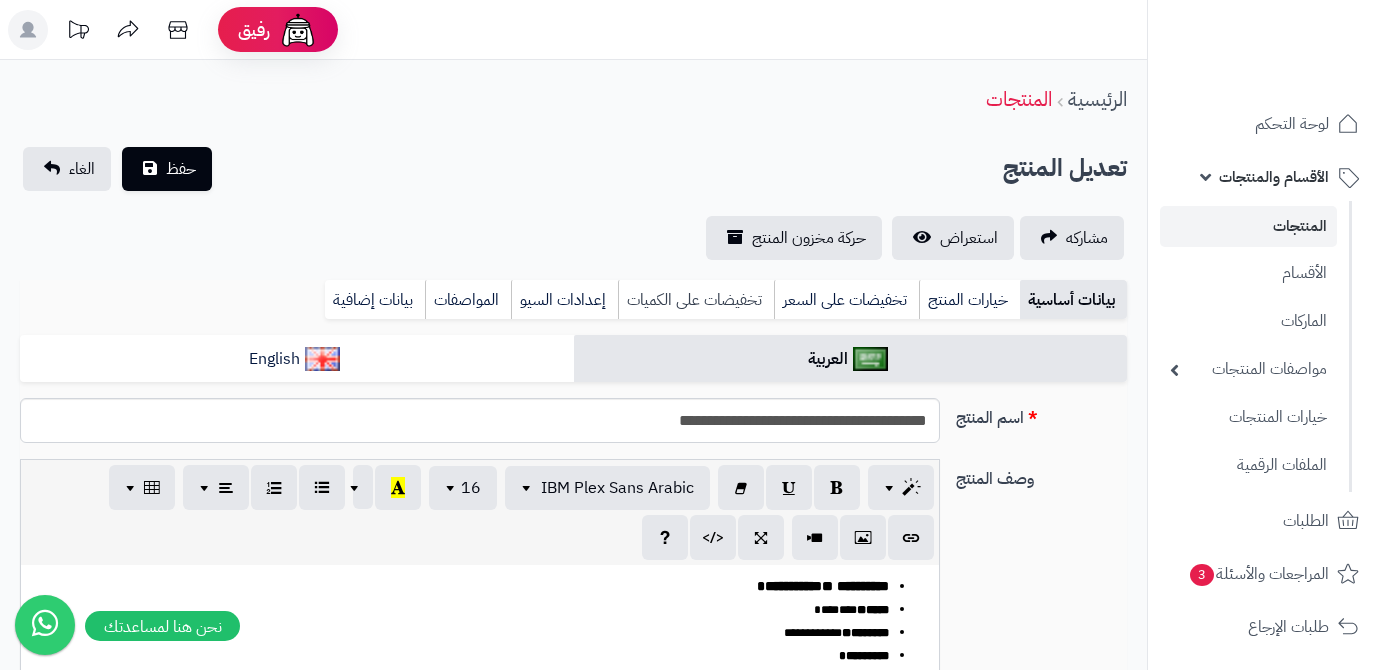 type on "*****" 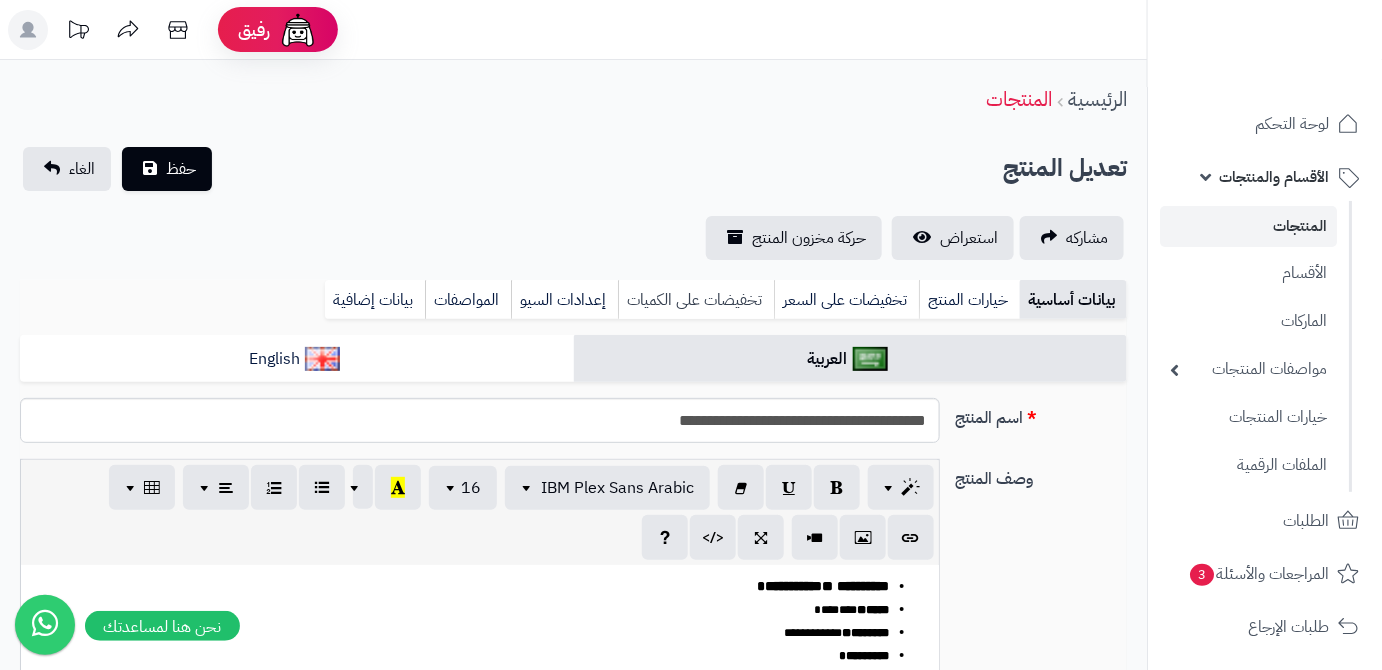 scroll, scrollTop: 939, scrollLeft: 0, axis: vertical 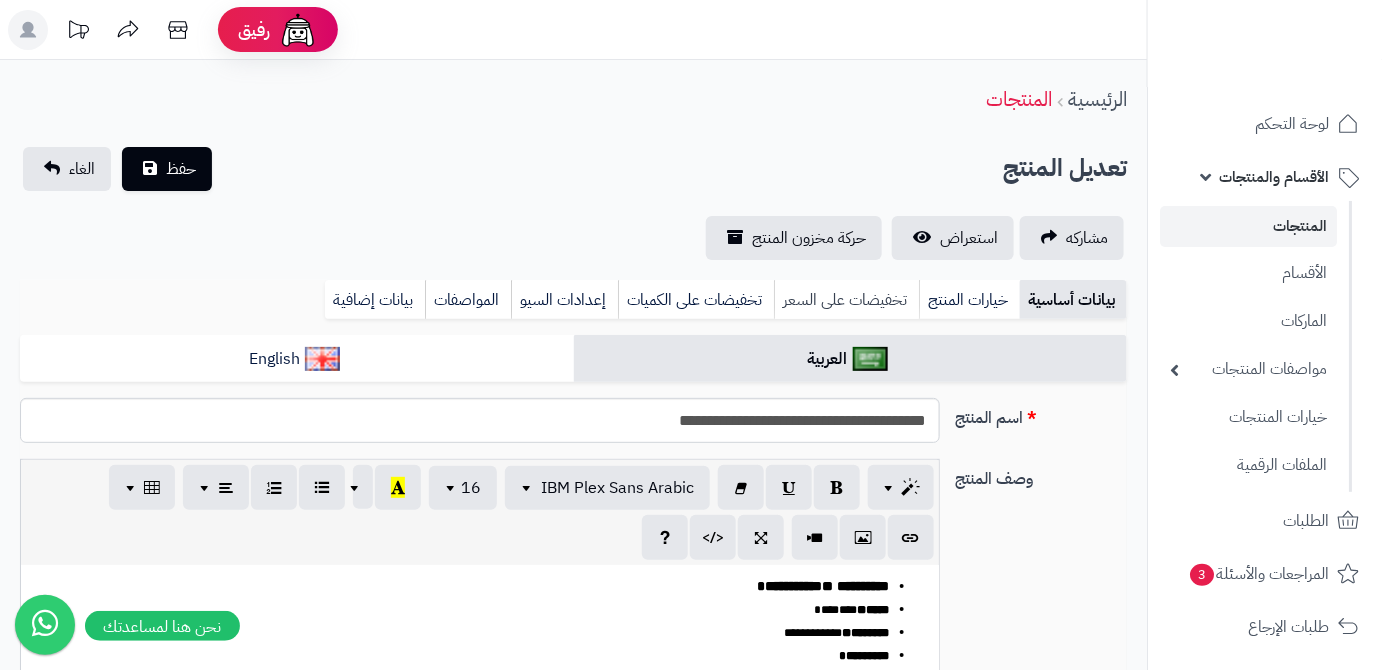 click on "تخفيضات على السعر" at bounding box center [846, 300] 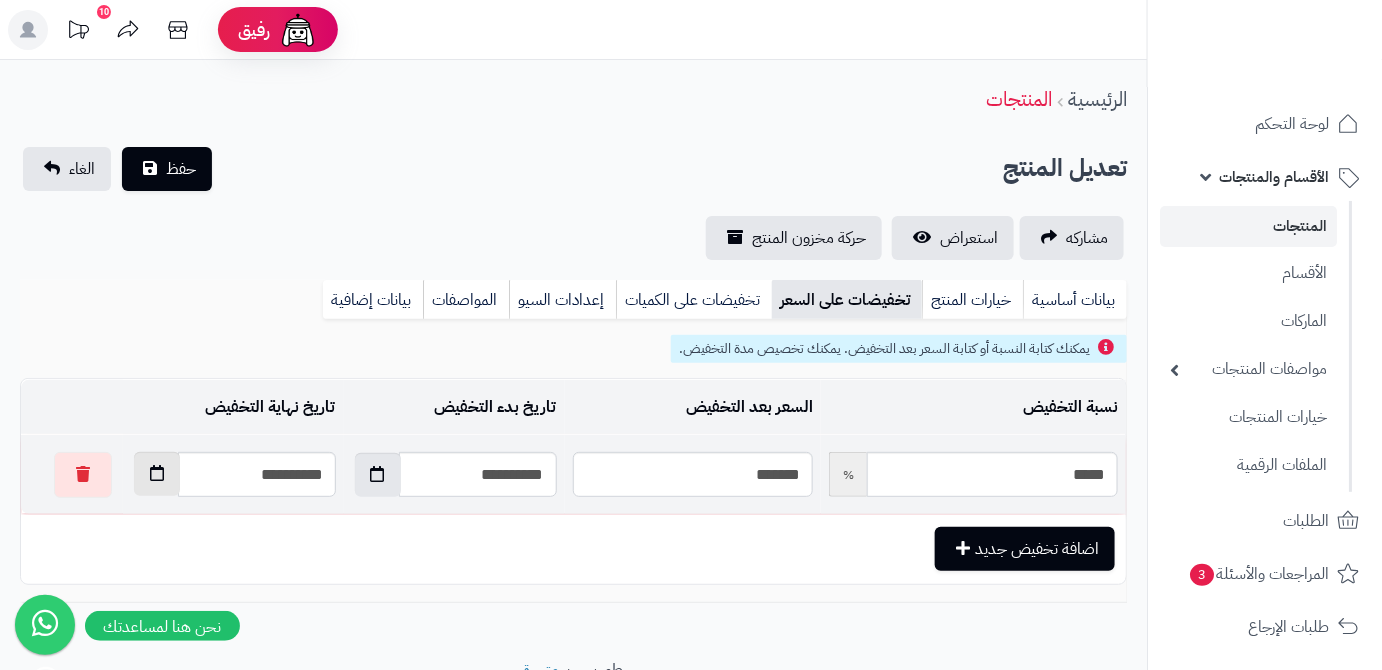 click at bounding box center (157, 474) 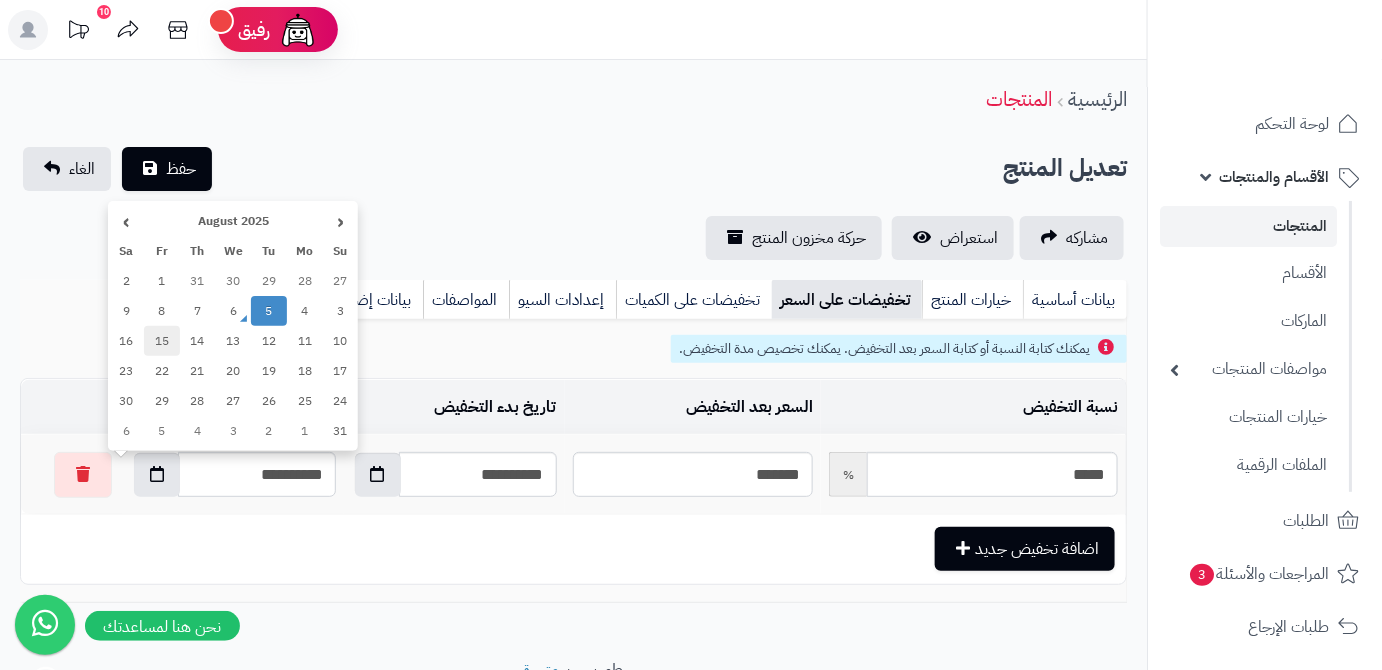 click on "15" at bounding box center [162, 341] 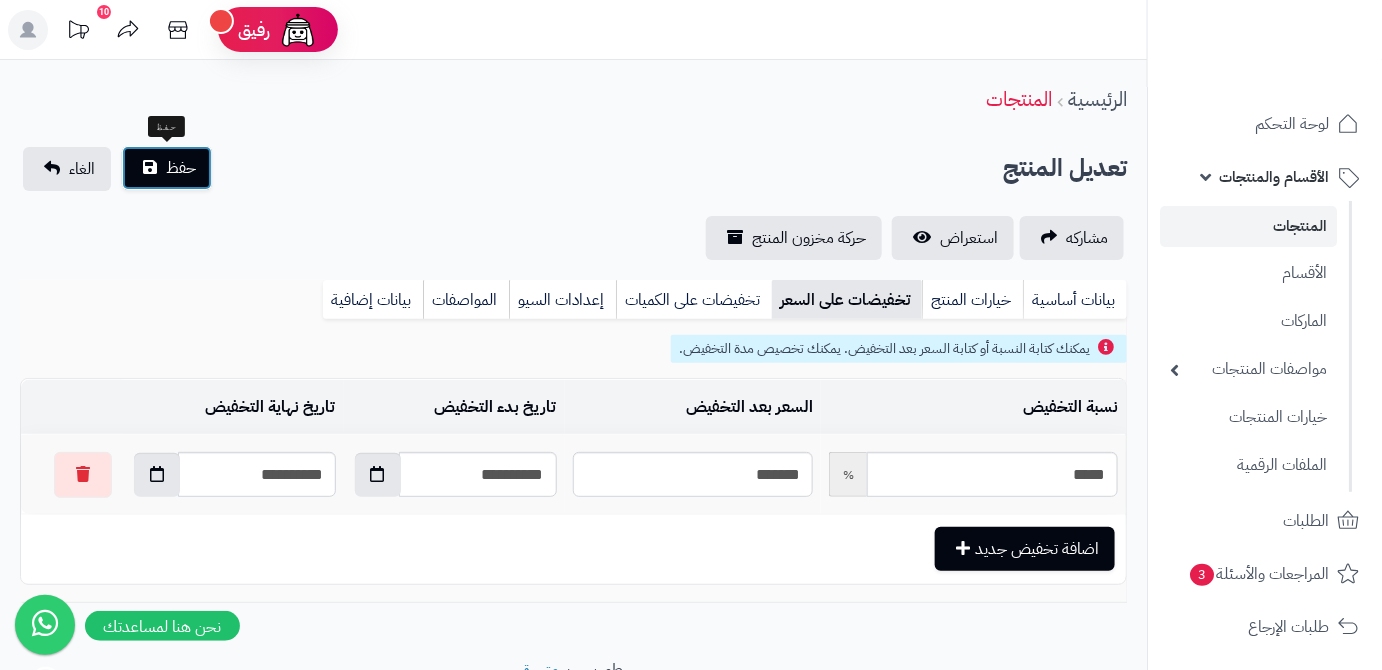 click on "حفظ" at bounding box center (181, 168) 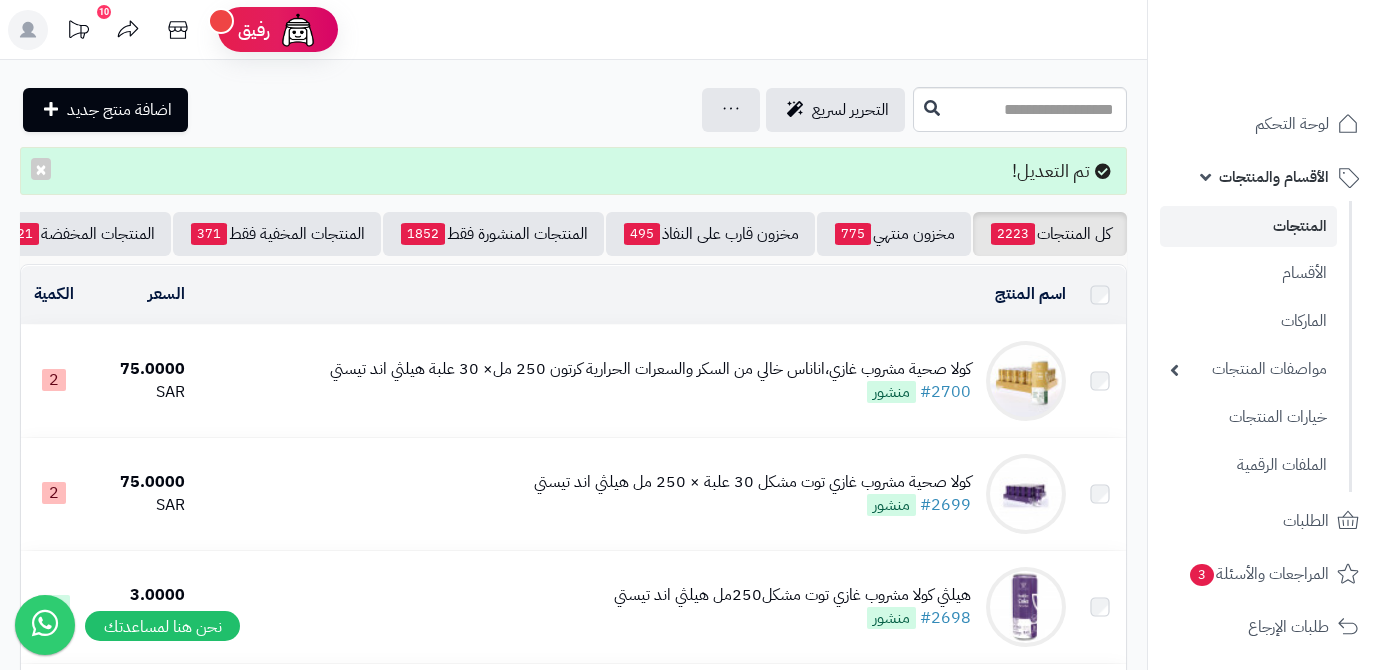 scroll, scrollTop: 0, scrollLeft: 0, axis: both 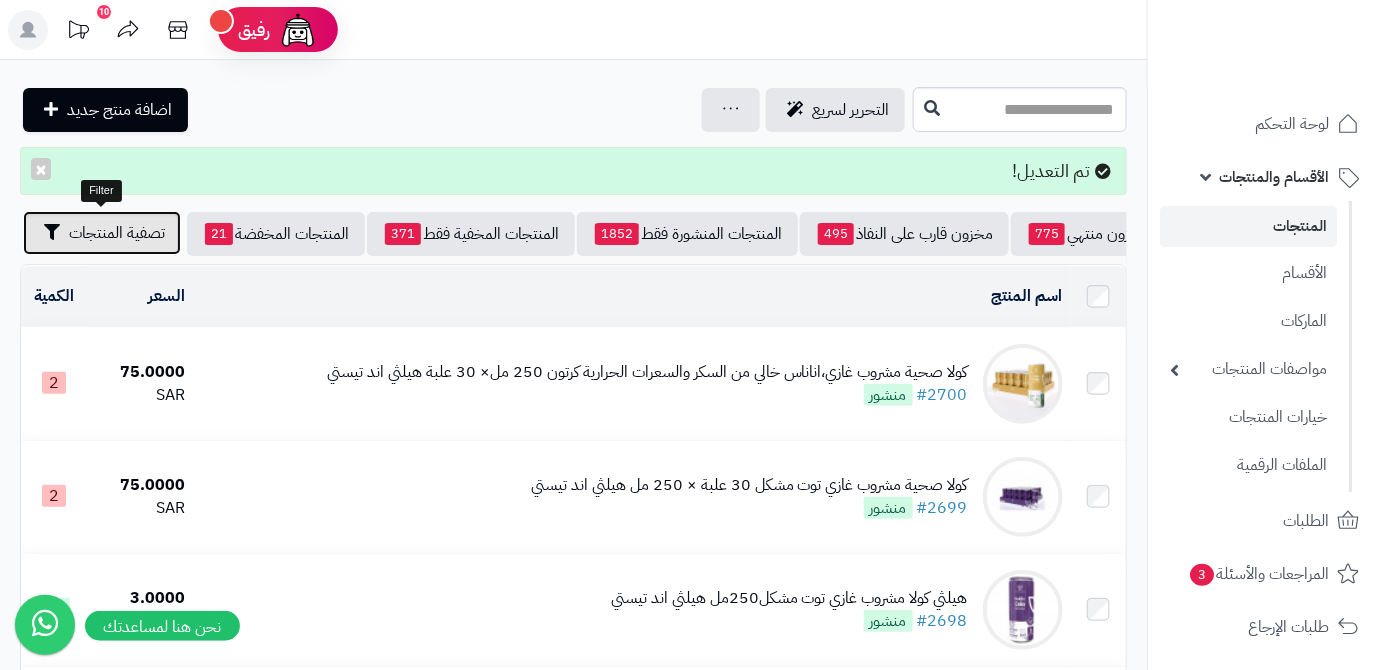 click on "تصفية المنتجات" at bounding box center (117, 233) 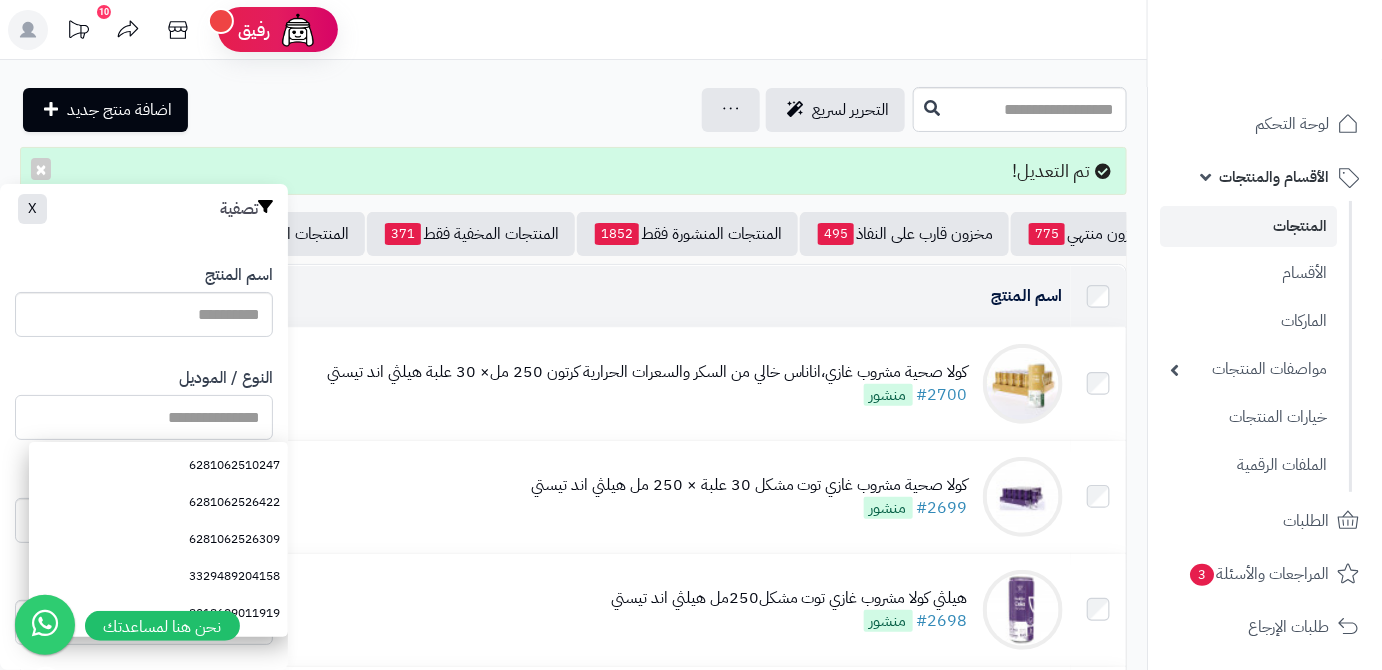 paste on "**********" 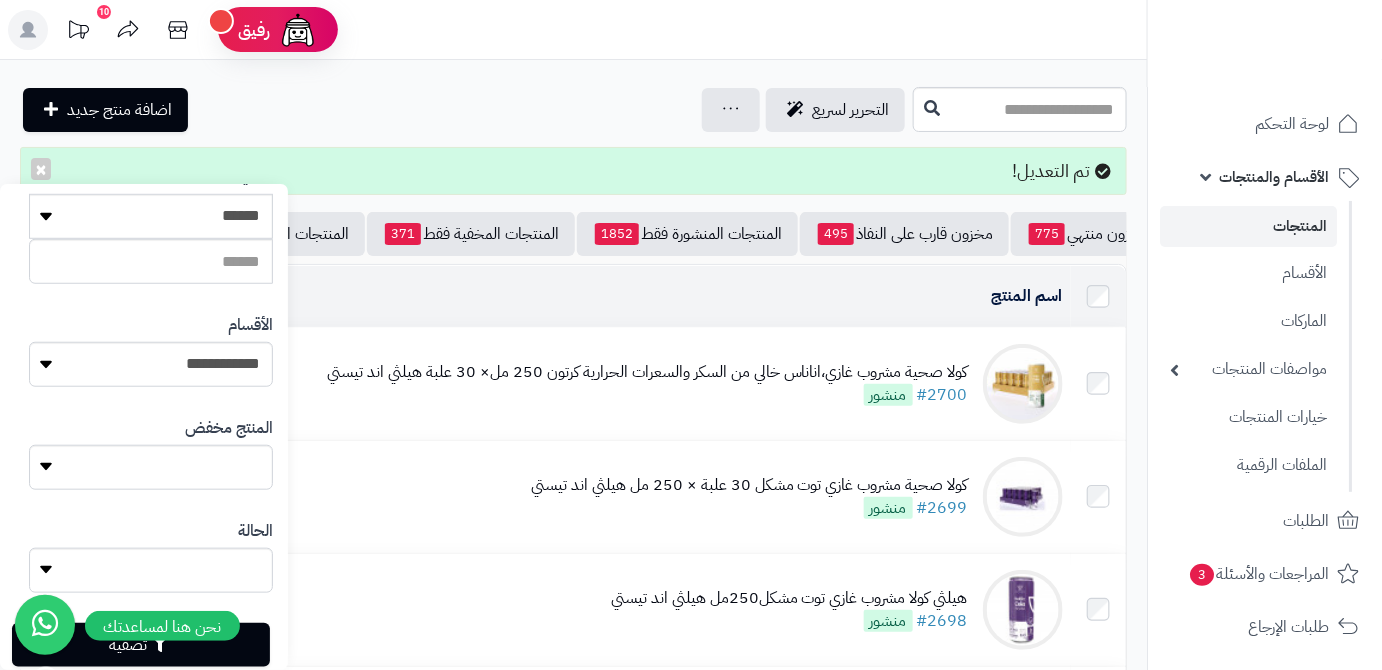 scroll, scrollTop: 552, scrollLeft: 0, axis: vertical 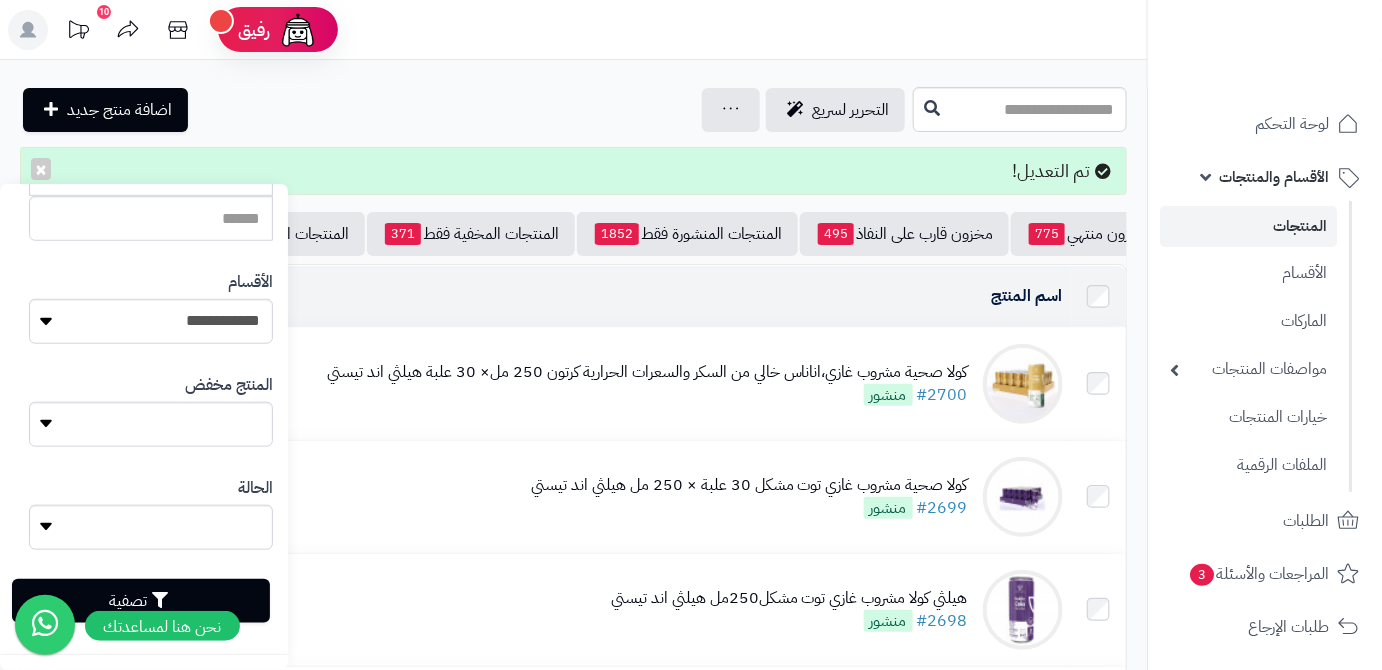 type on "**********" 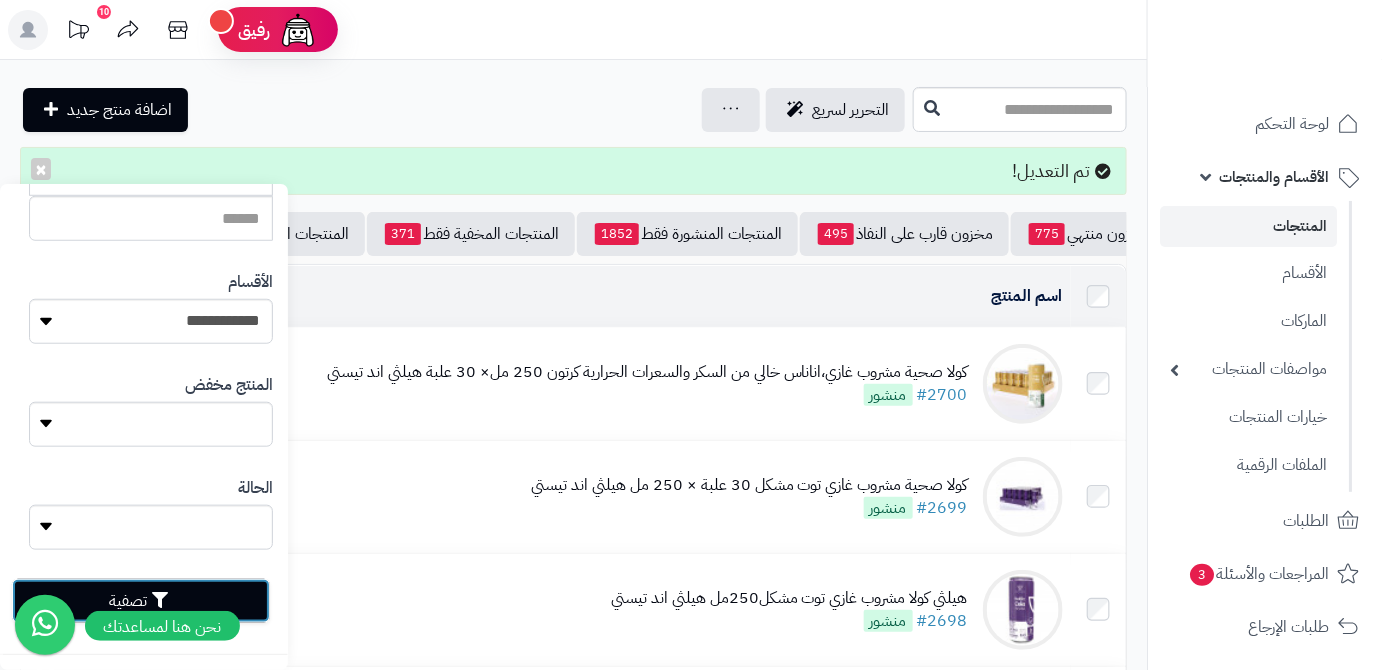 click on "تصفية" at bounding box center [141, 601] 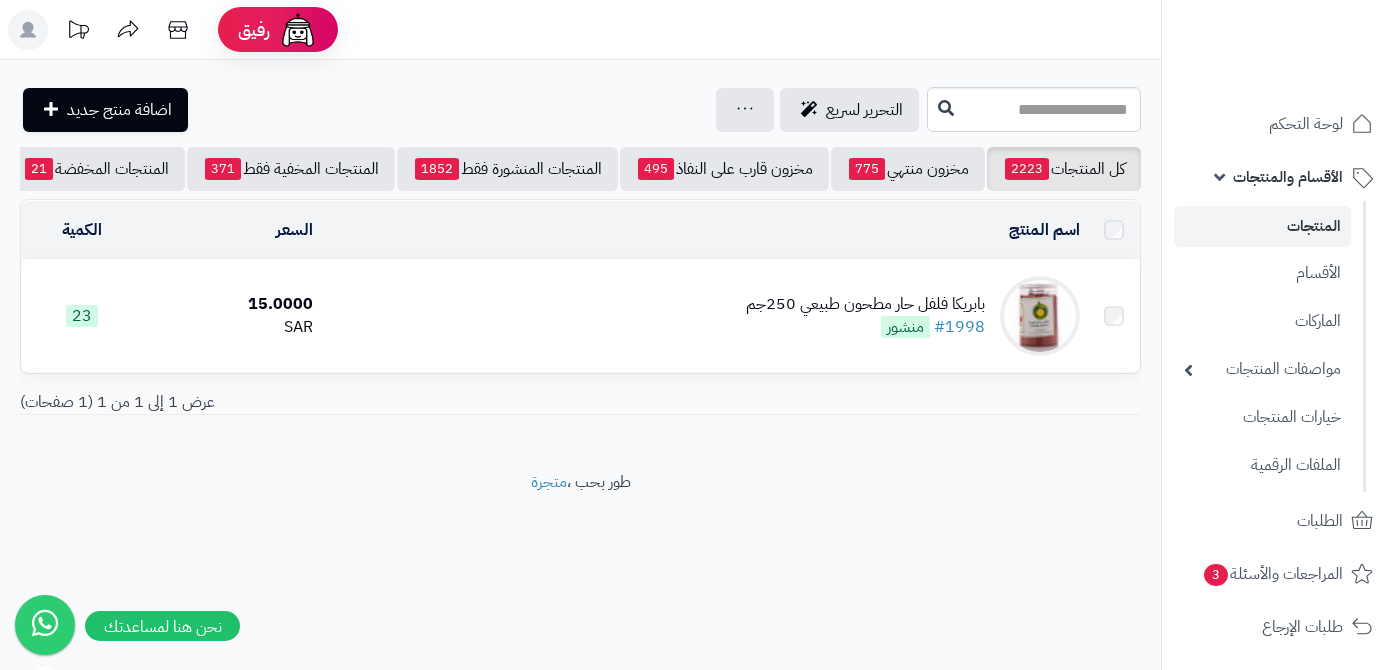 scroll, scrollTop: 0, scrollLeft: 0, axis: both 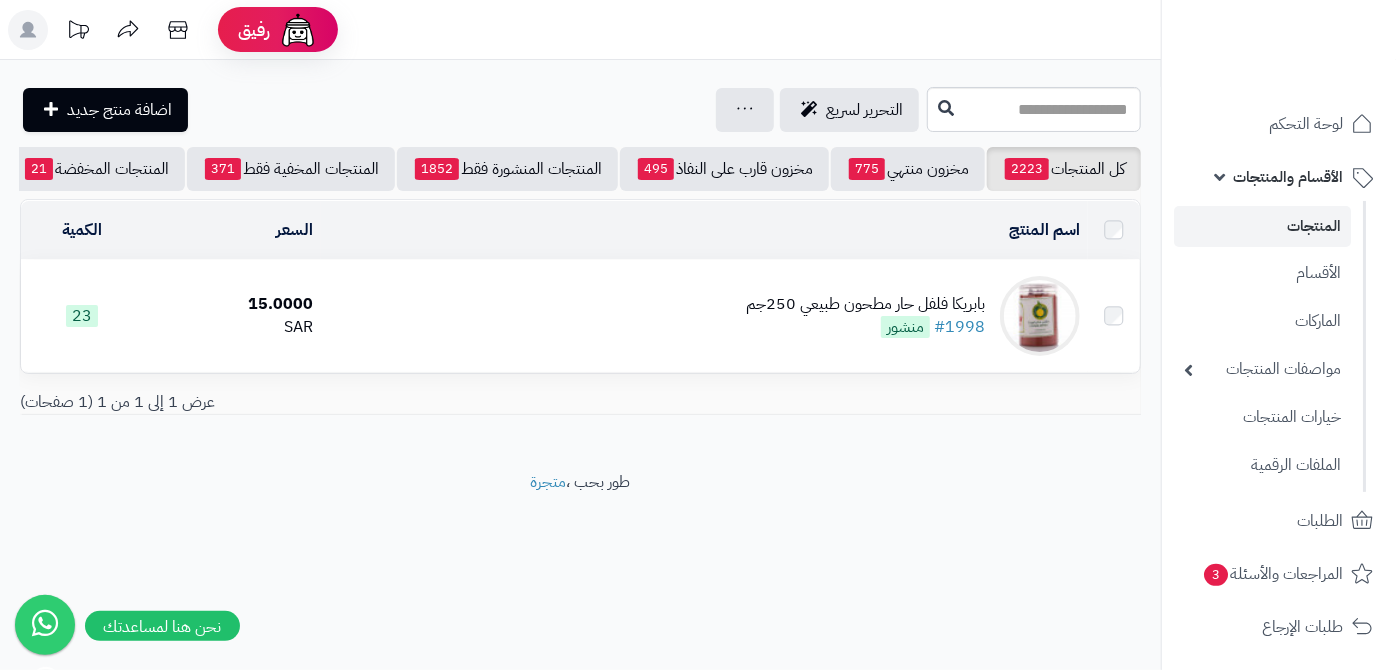 click on "بابريكا فلفل حار مطحون طبيعي  250جم" at bounding box center [865, 304] 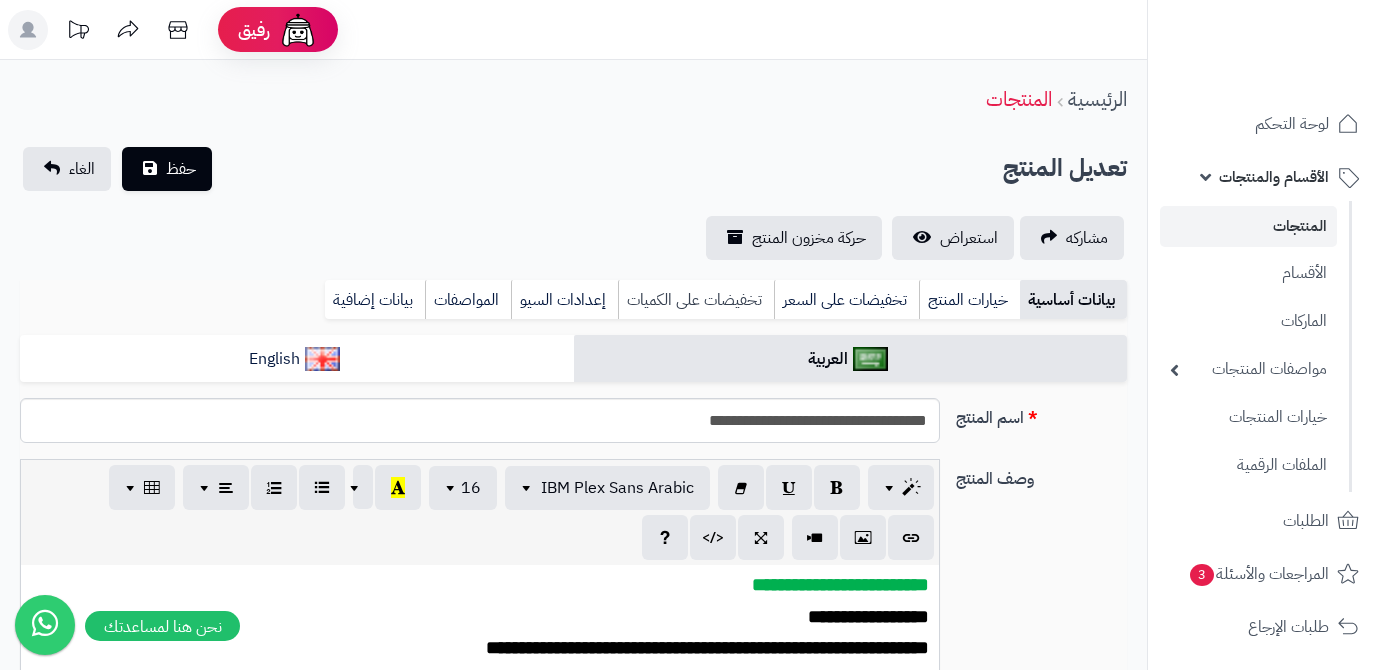 scroll, scrollTop: 0, scrollLeft: 0, axis: both 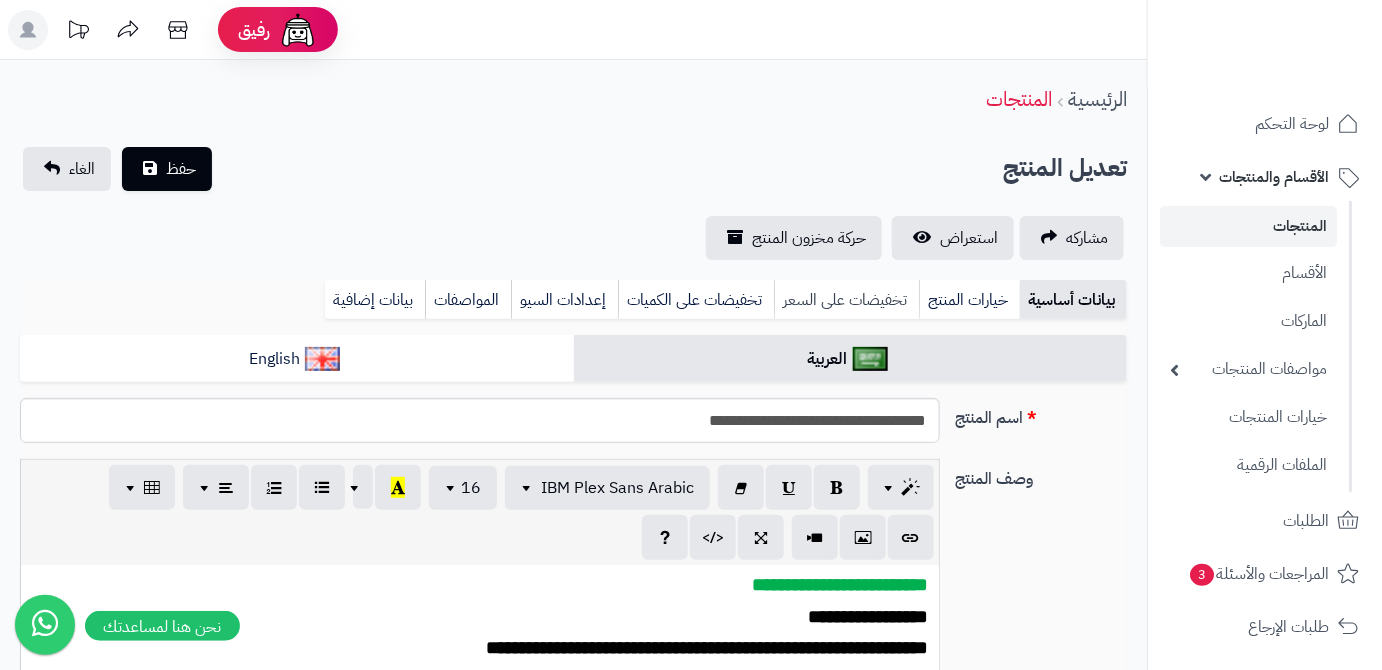click on "تخفيضات على السعر" at bounding box center [846, 300] 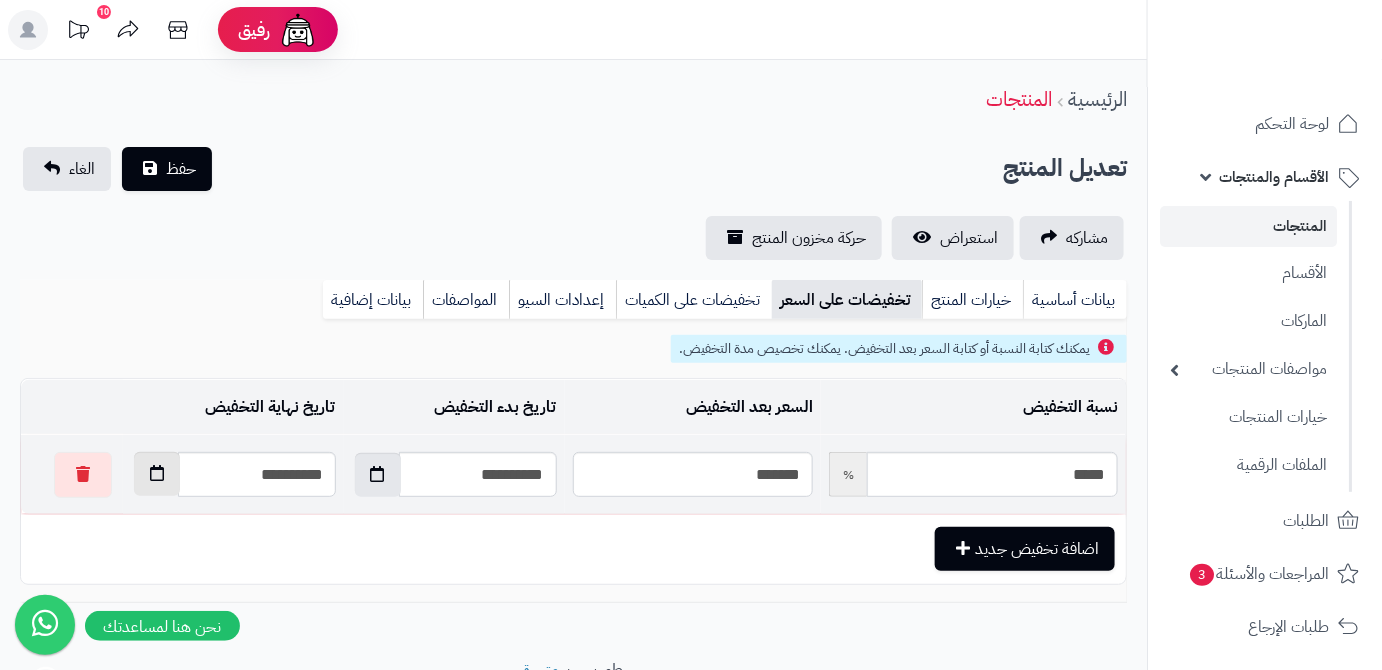 click at bounding box center [157, 473] 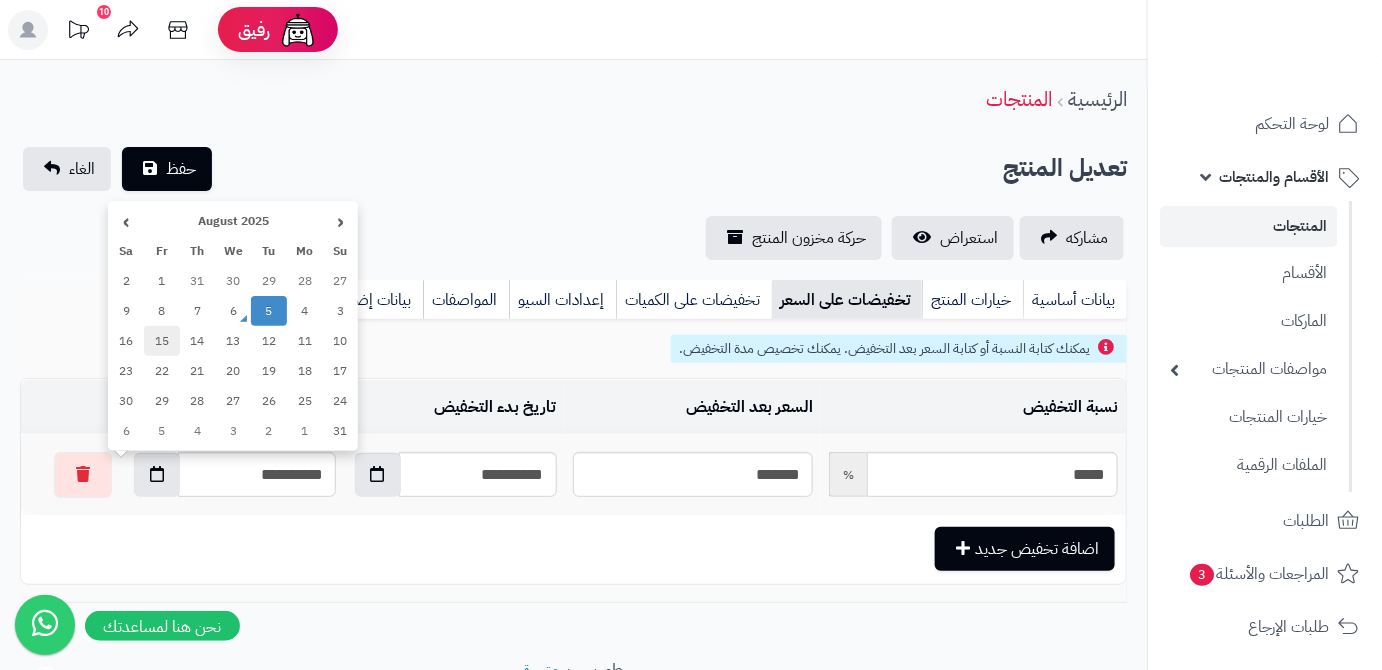 click on "15" at bounding box center (162, 341) 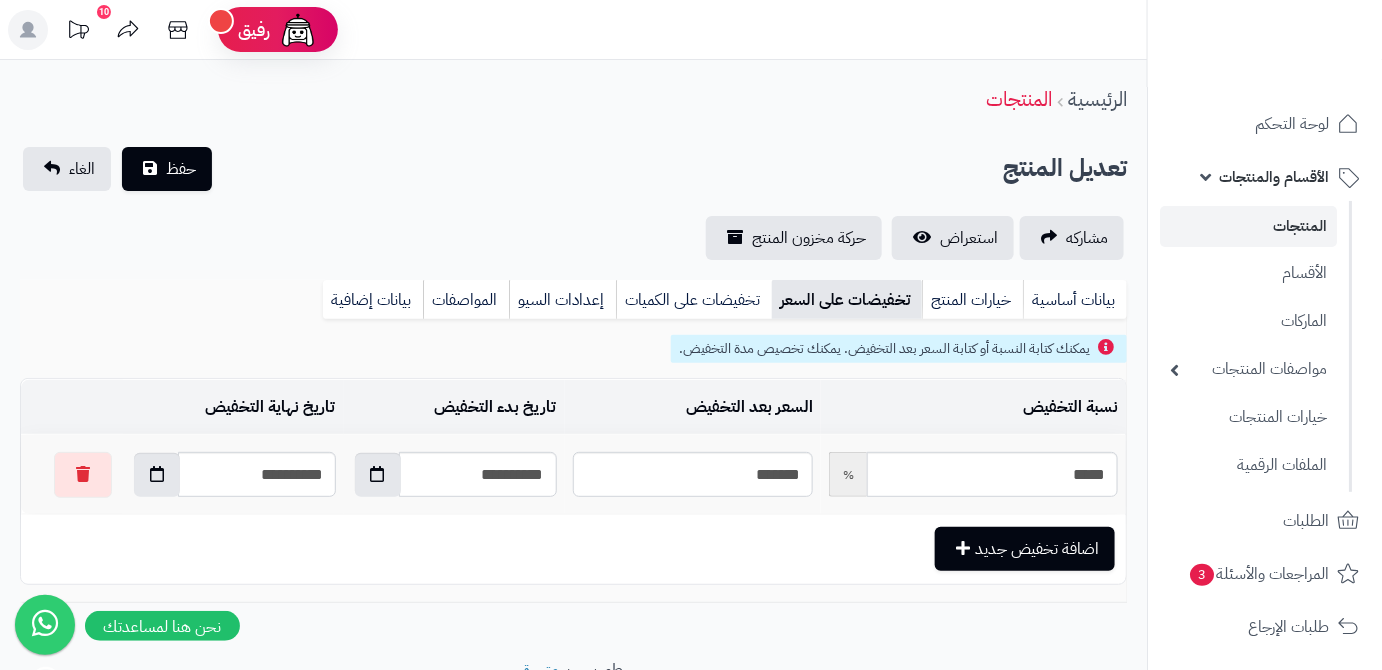 click on "**********" at bounding box center (573, 203) 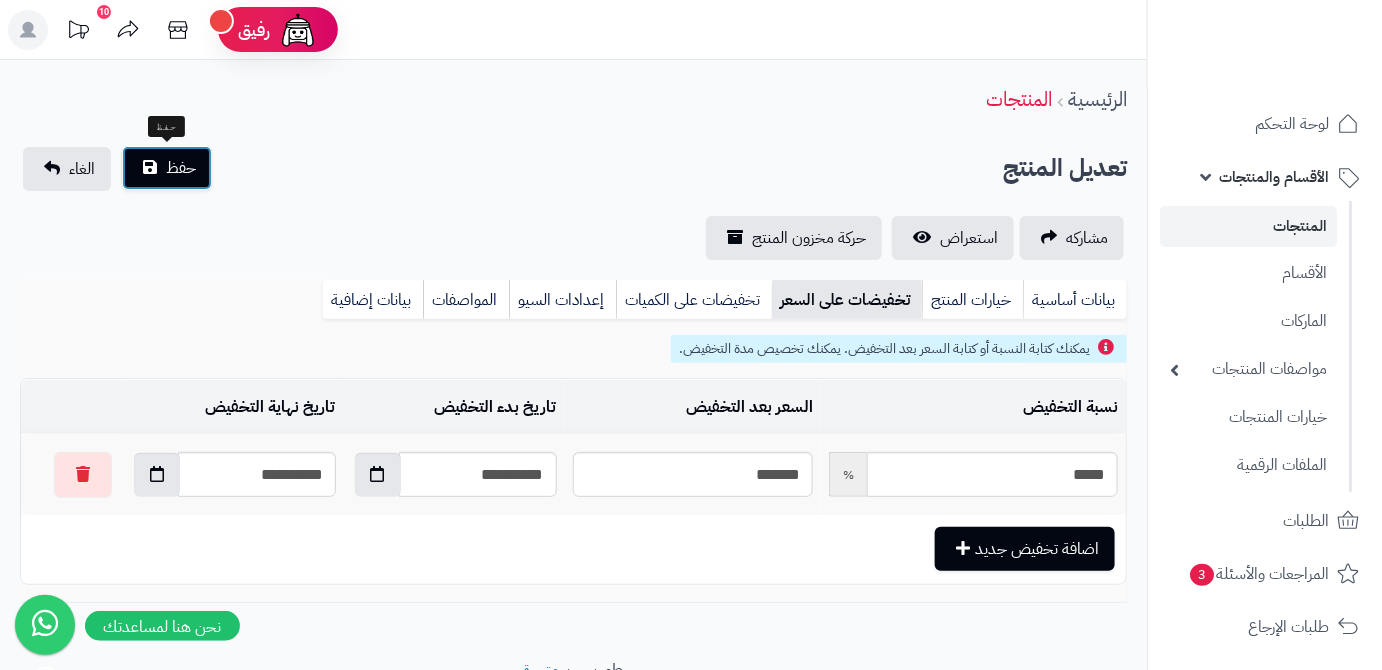 click on "حفظ" at bounding box center (181, 168) 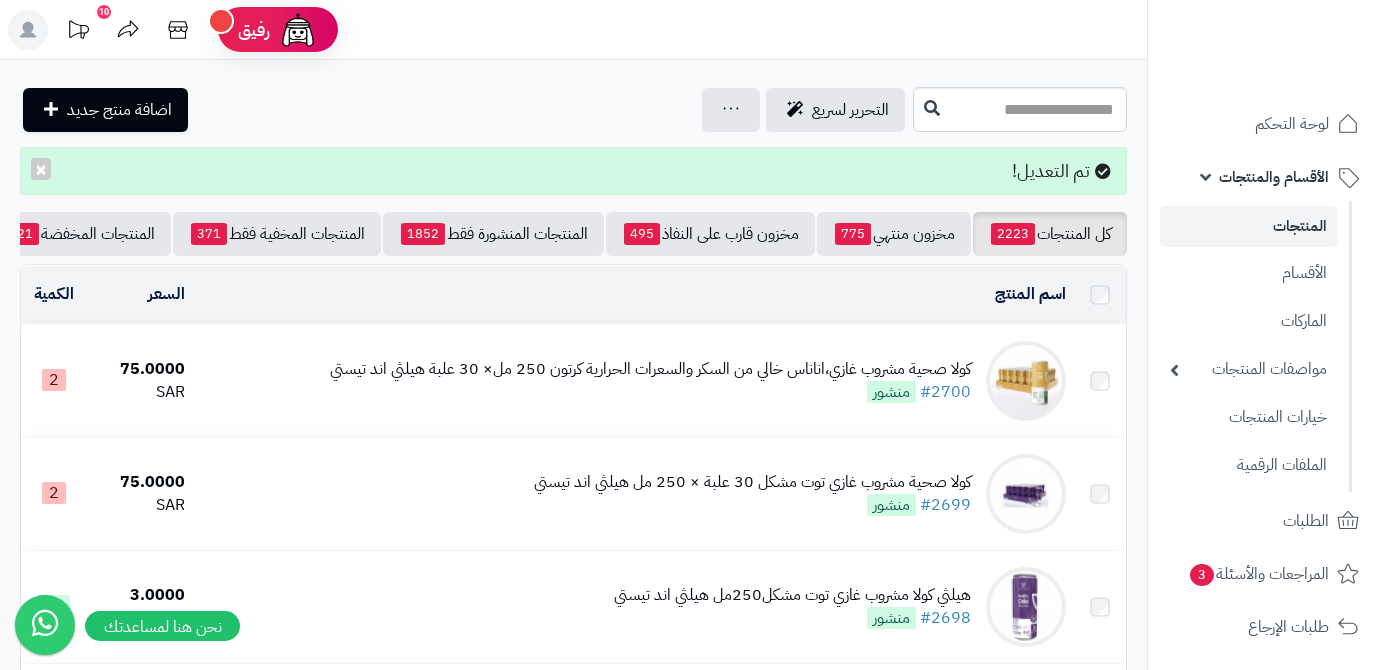 scroll, scrollTop: 0, scrollLeft: 0, axis: both 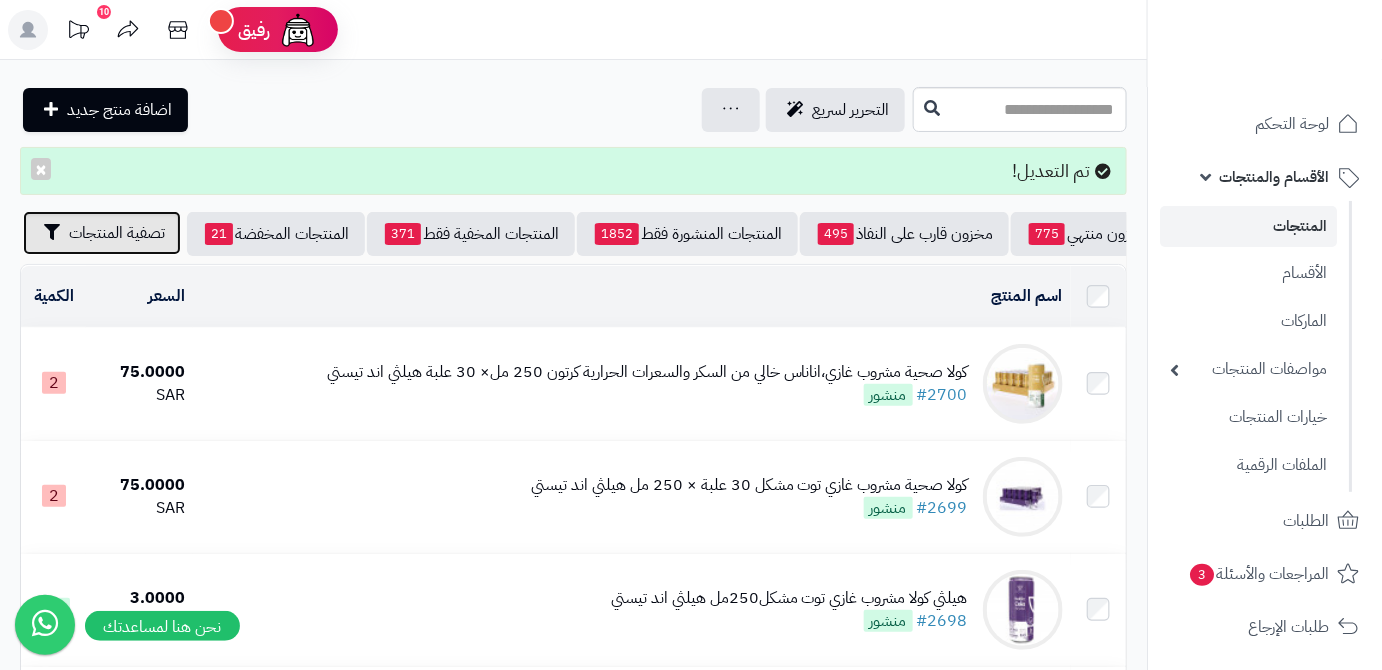 click on "تصفية المنتجات" at bounding box center (117, 233) 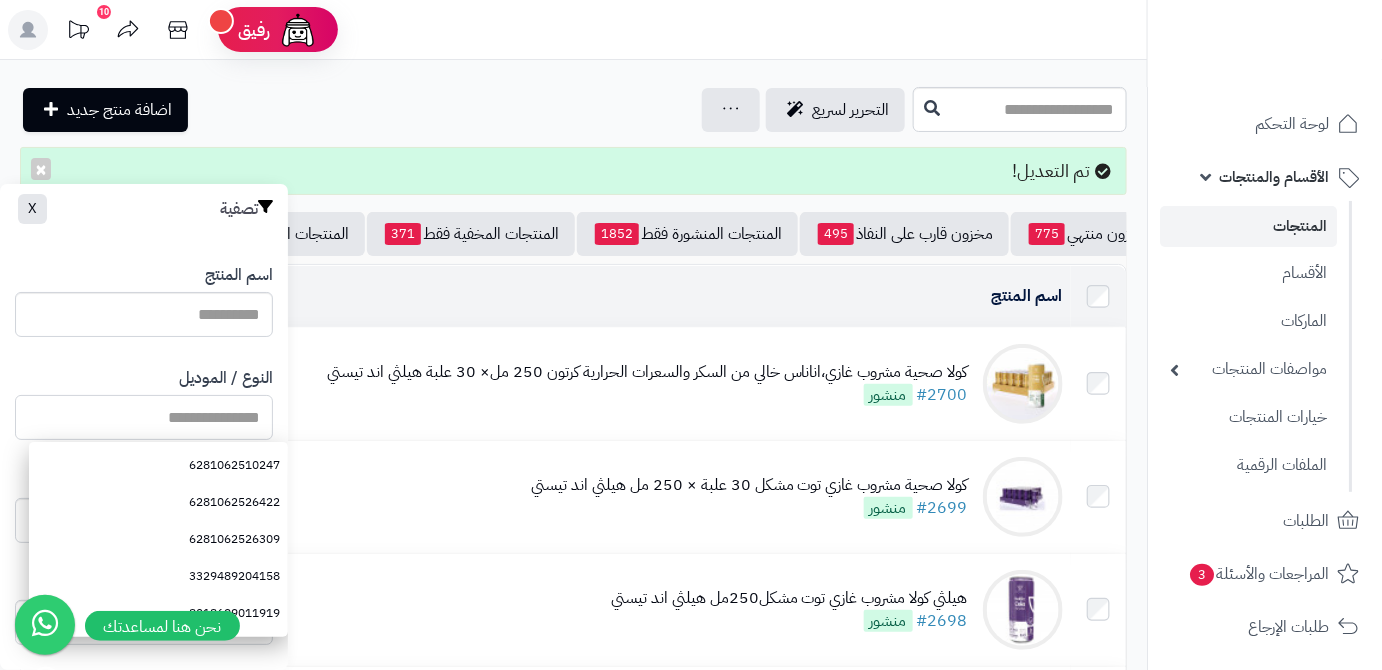 paste on "**********" 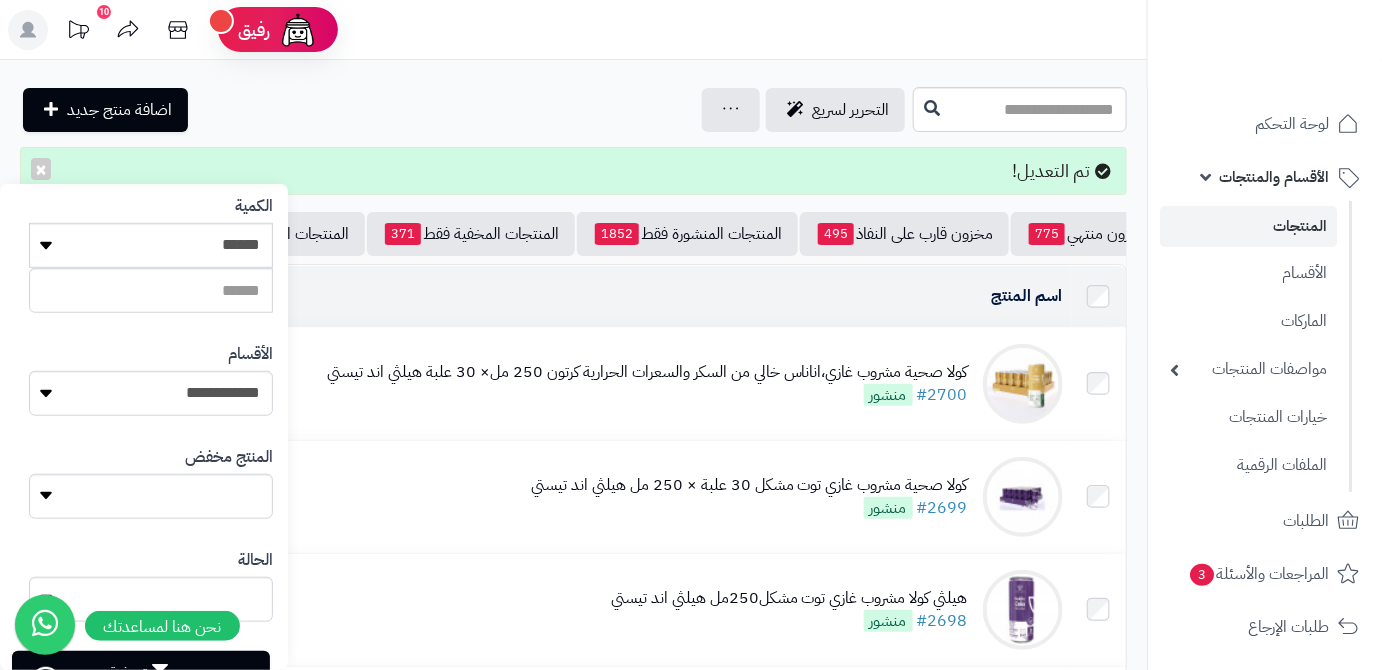 scroll, scrollTop: 552, scrollLeft: 0, axis: vertical 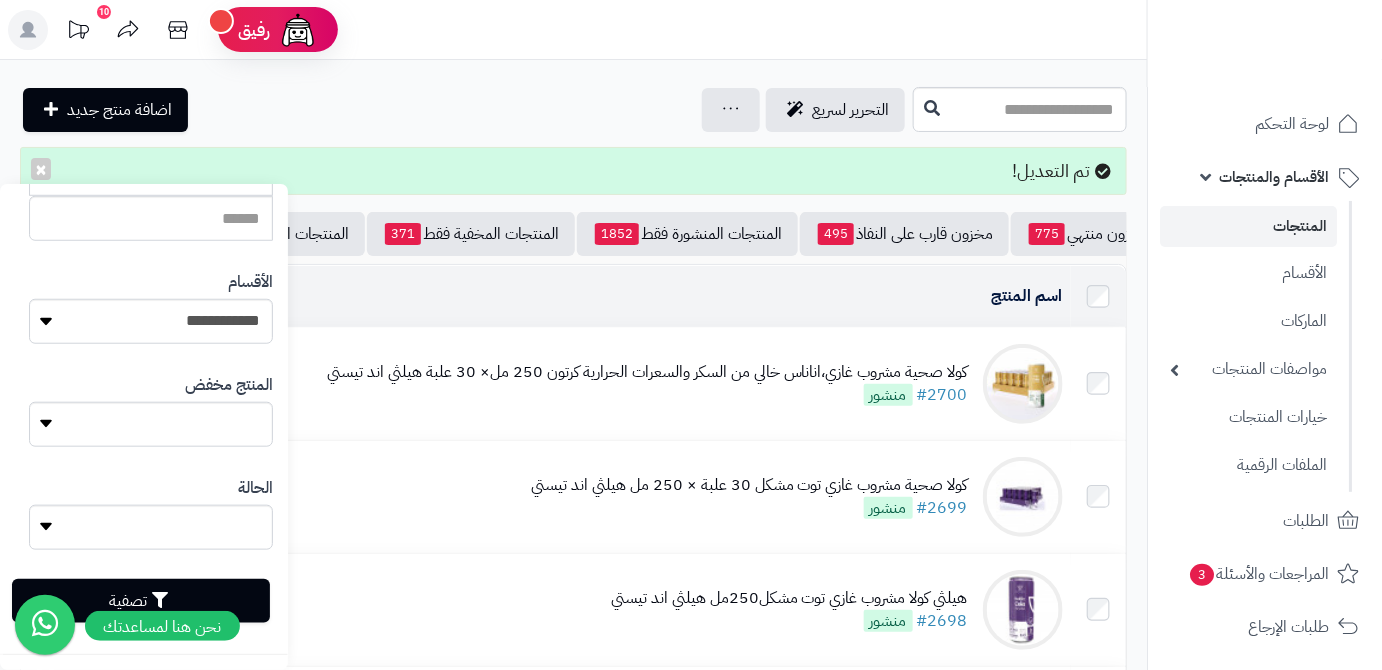 type on "**********" 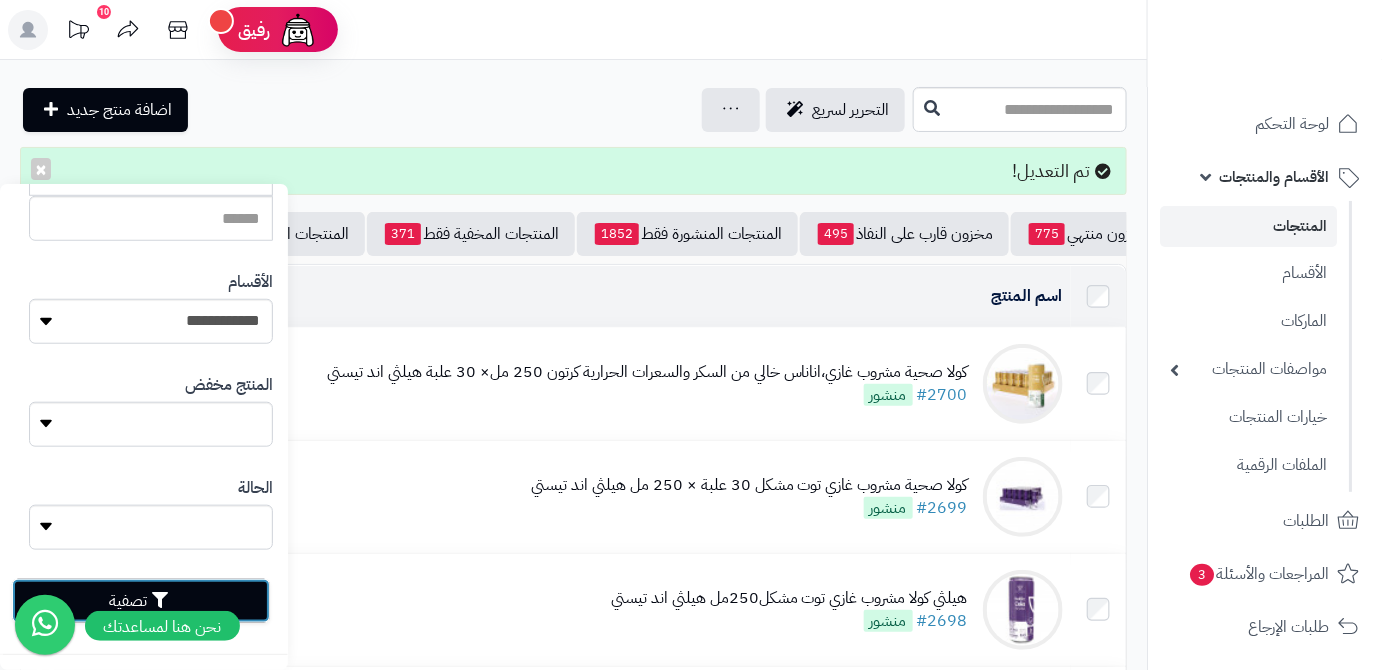 click on "تصفية" at bounding box center (141, 601) 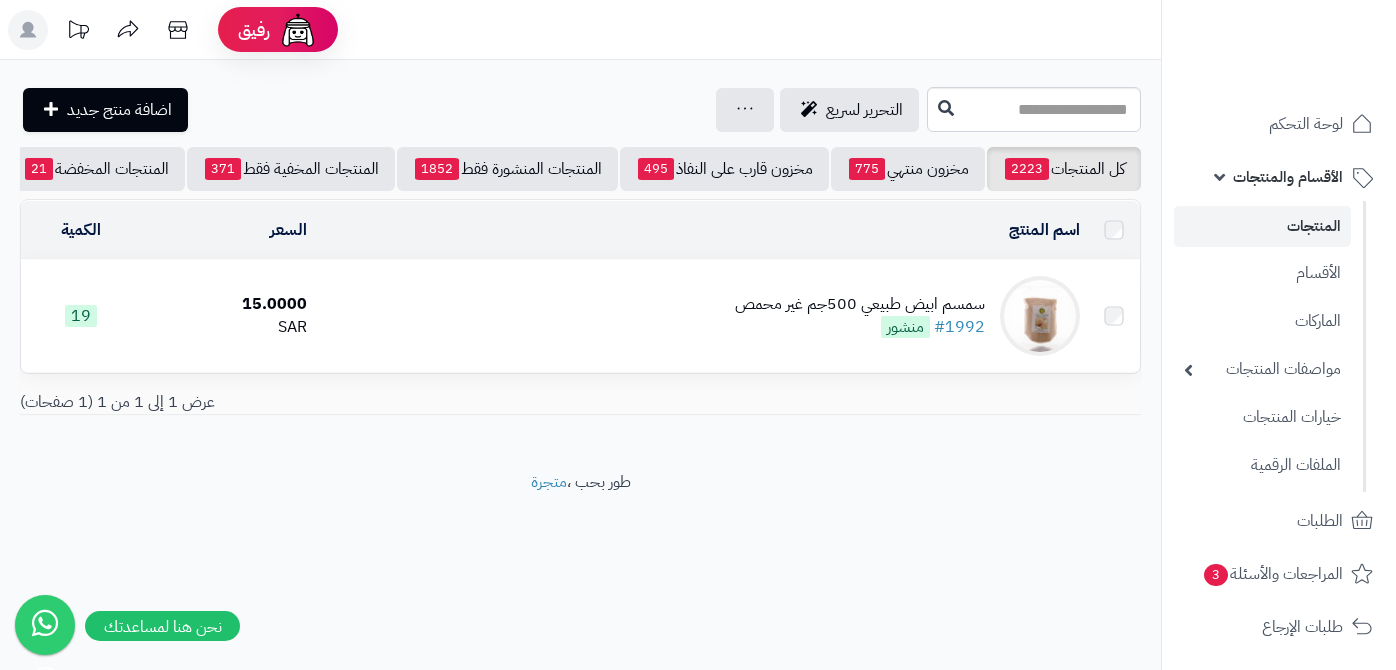 scroll, scrollTop: 0, scrollLeft: 0, axis: both 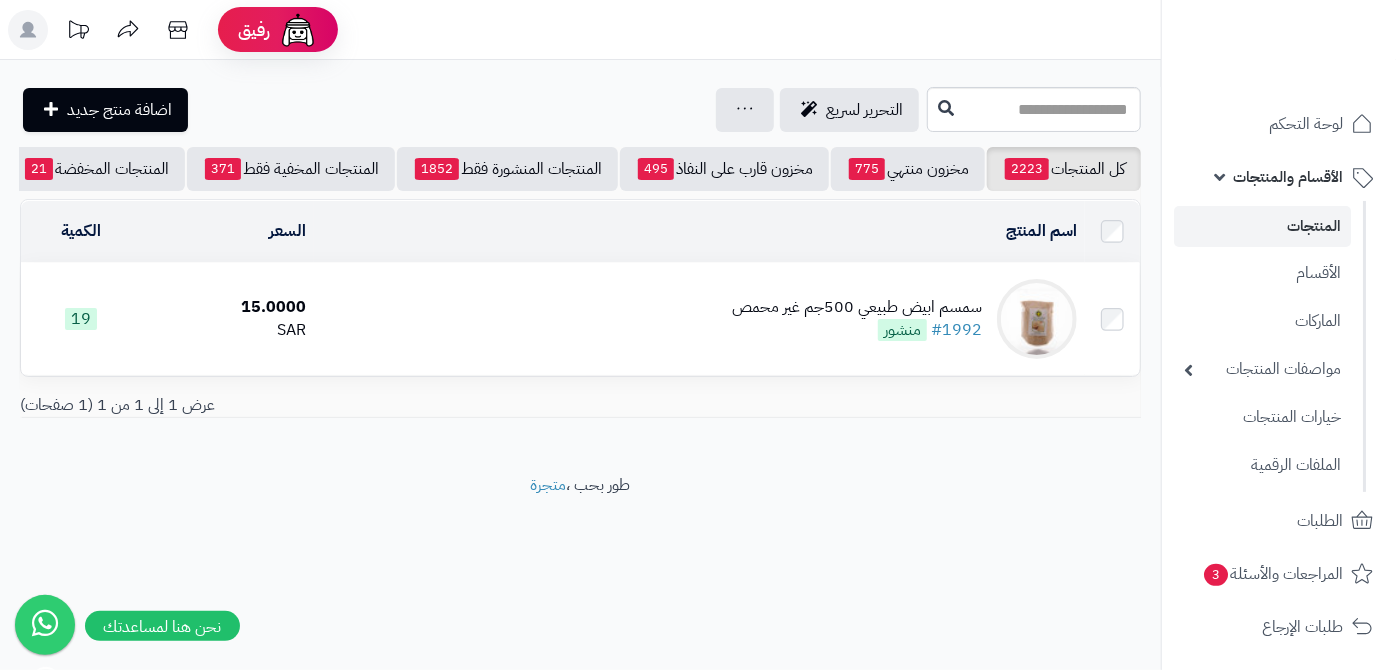 click on "سمسم ابيض طبيعي 500جم غير محمص" at bounding box center (857, 307) 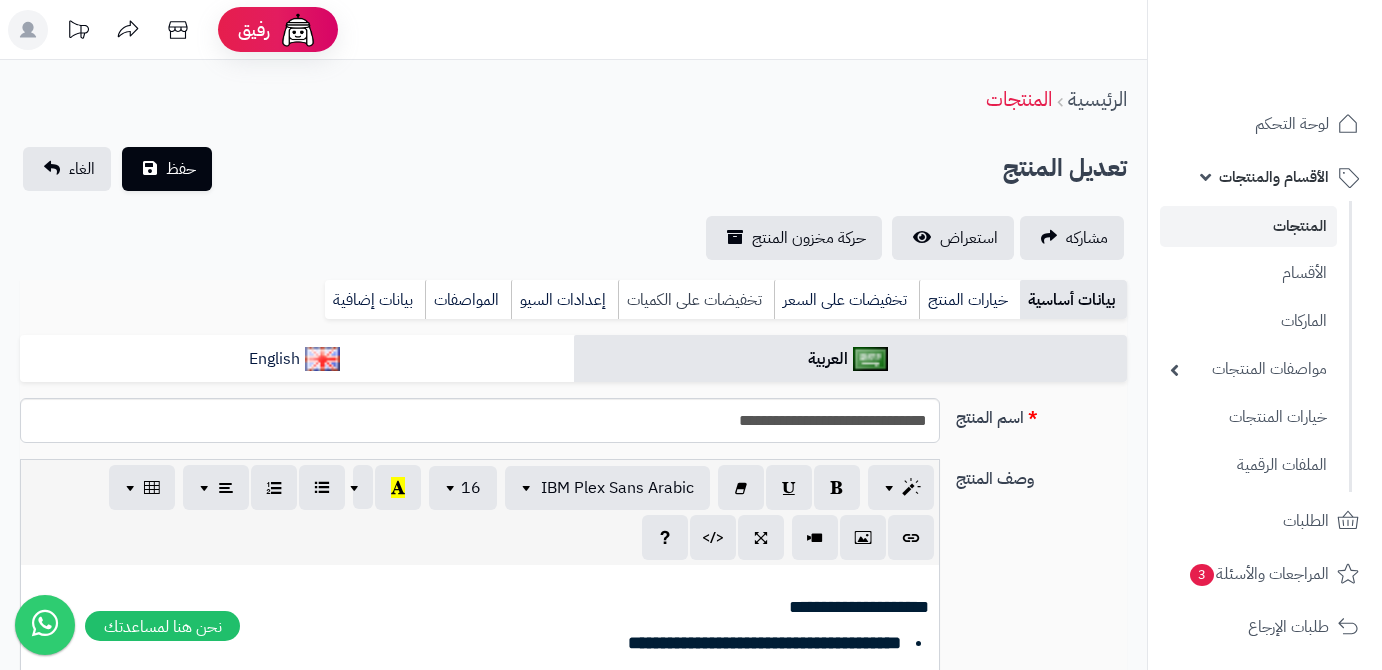 scroll, scrollTop: 0, scrollLeft: 0, axis: both 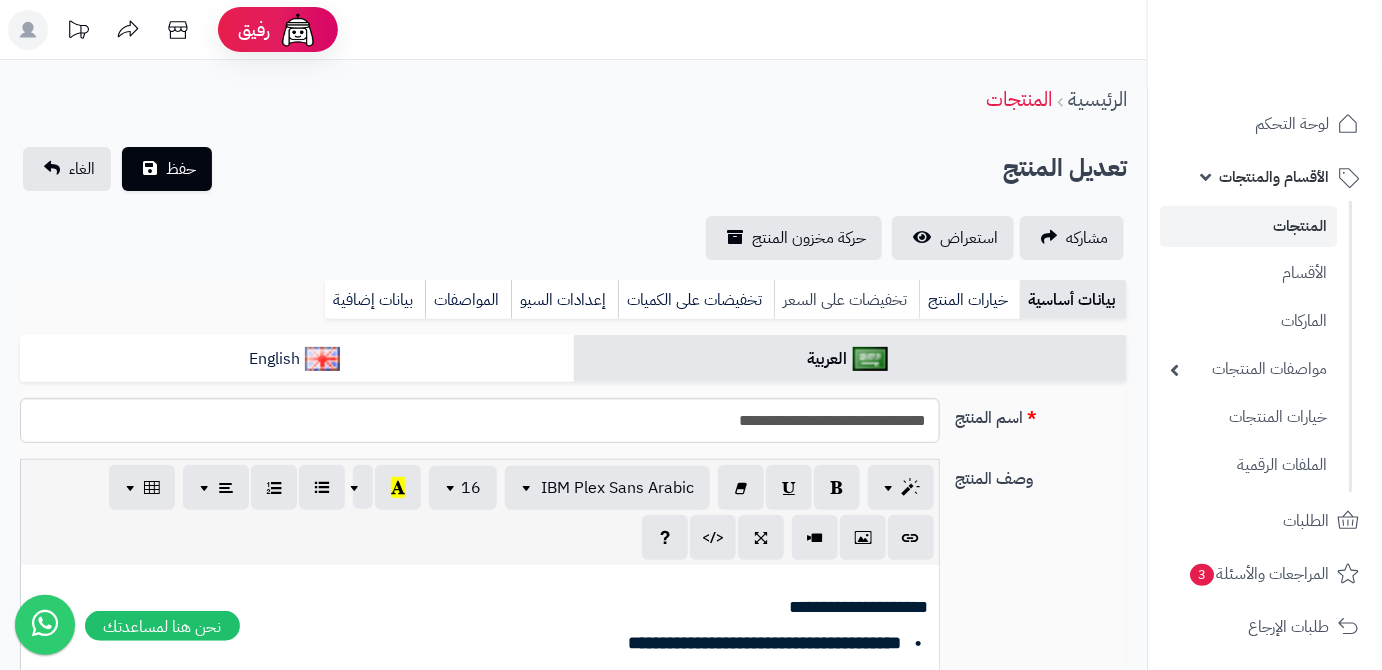 click on "تخفيضات على السعر" at bounding box center [846, 300] 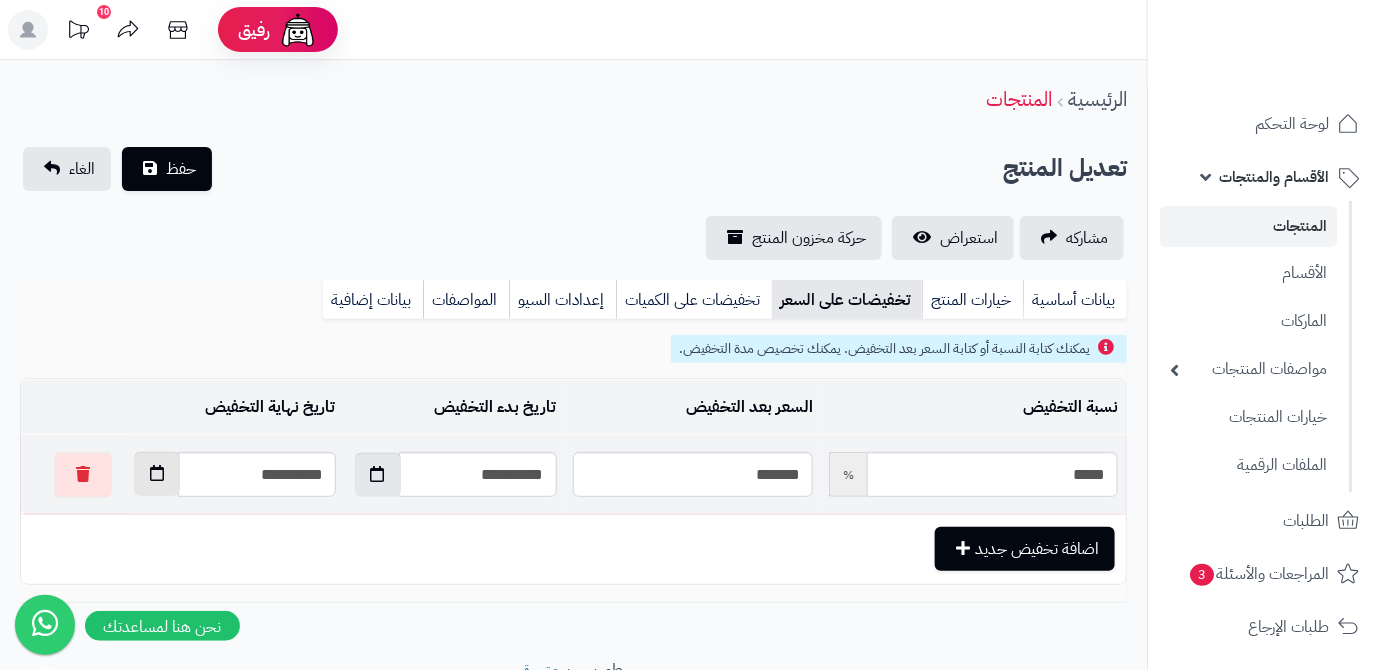 click at bounding box center [157, 474] 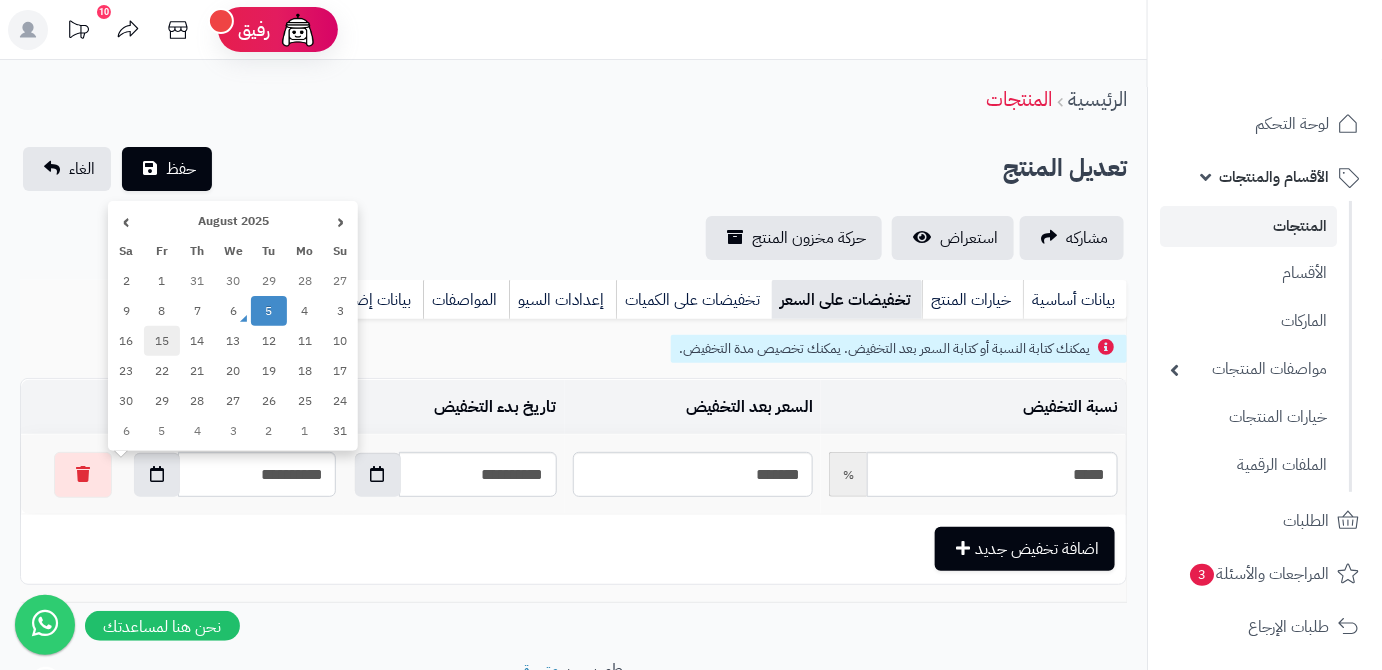 drag, startPoint x: 160, startPoint y: 337, endPoint x: 166, endPoint y: 297, distance: 40.4475 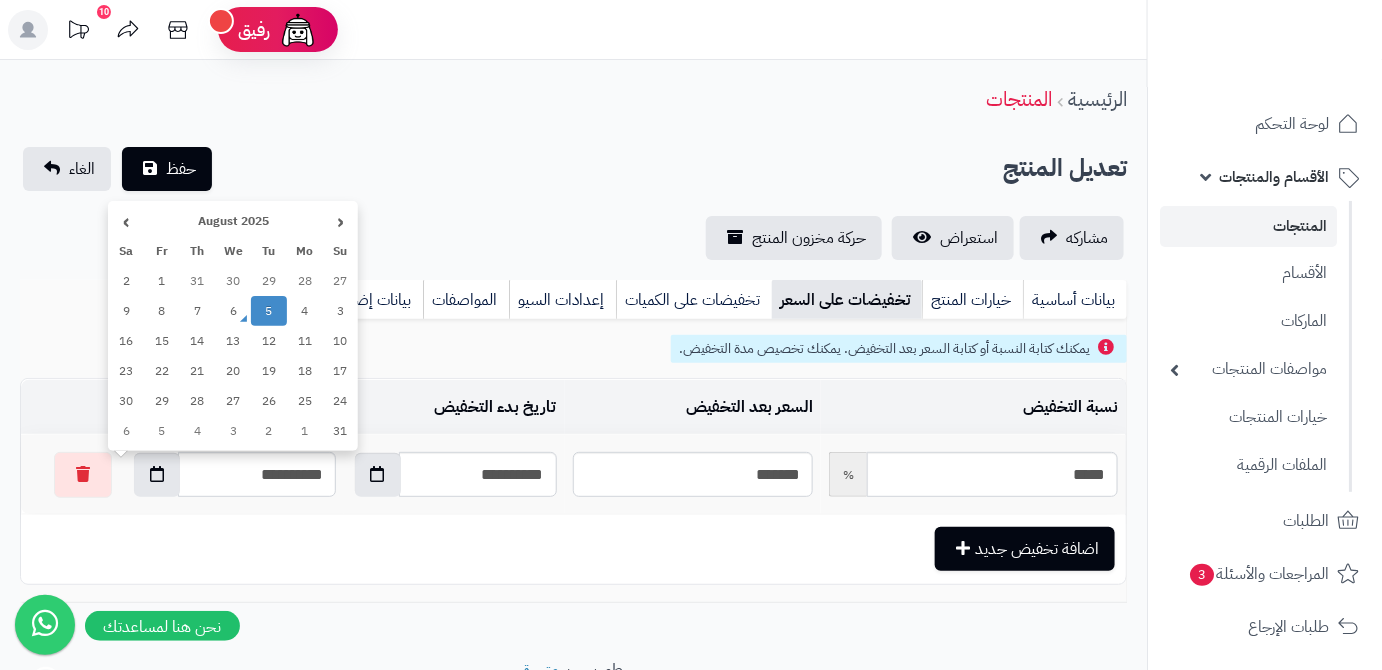 type on "**********" 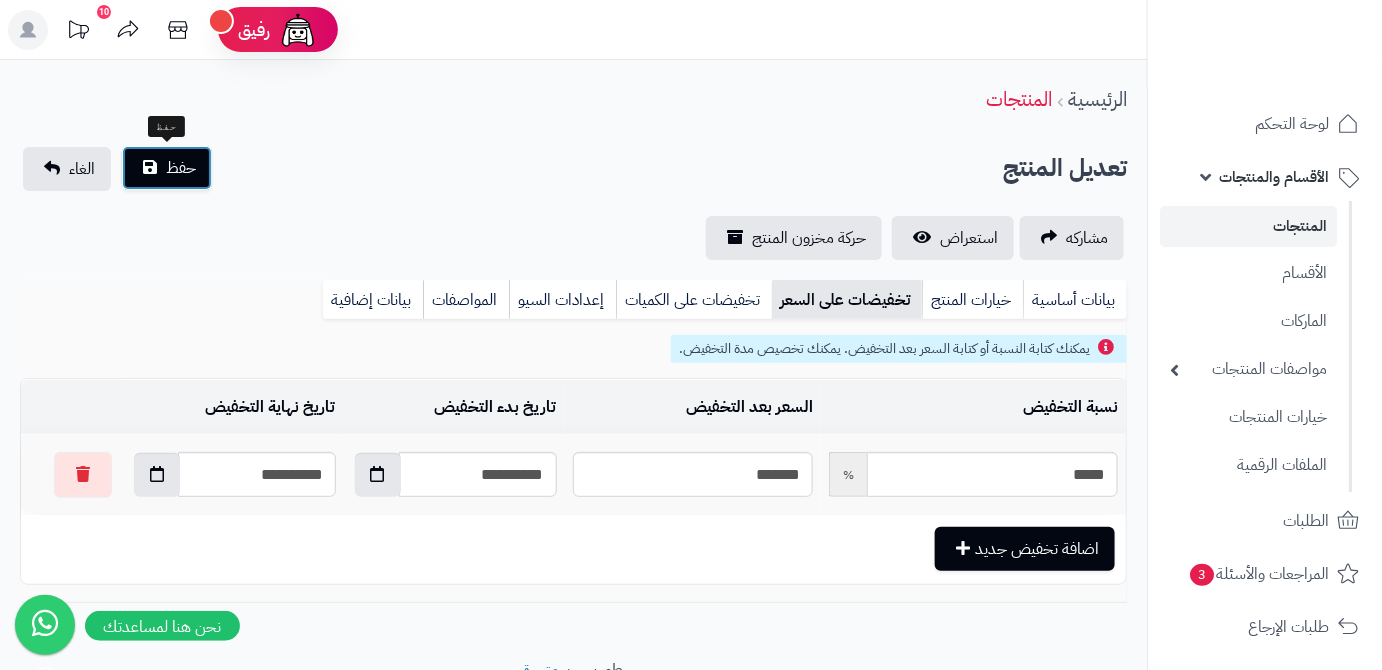 click on "حفظ" at bounding box center [167, 168] 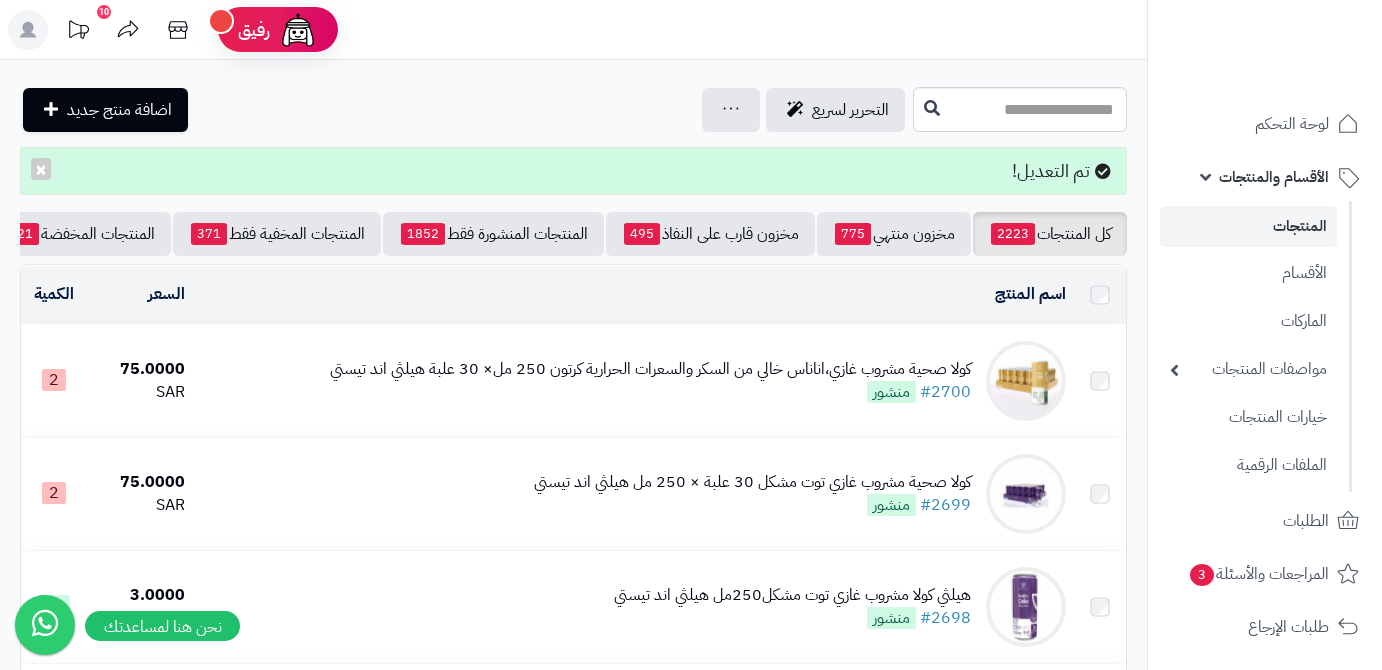 scroll, scrollTop: 0, scrollLeft: 0, axis: both 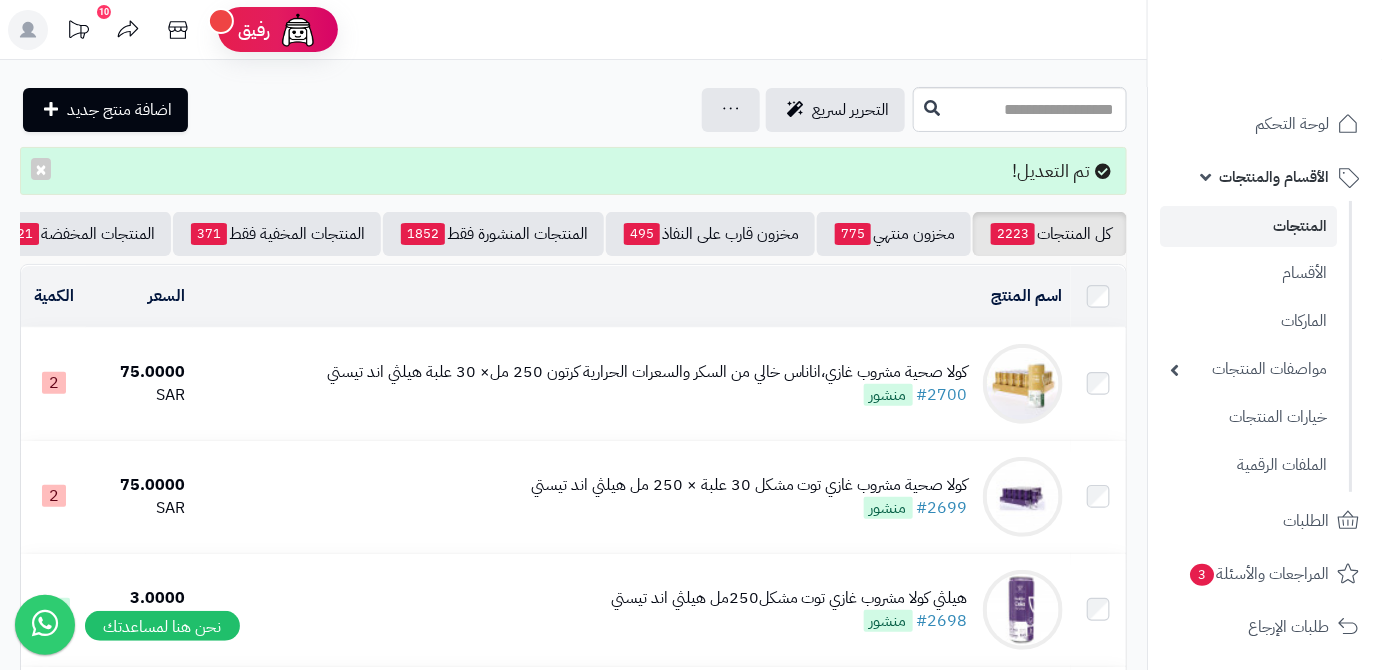 click on "كل المنتجات
2223
مخزون منتهي
775
مخزون قارب على النفاذ
495
المنتجات المنشورة فقط
1852
المنتجات المخفية فقط
371
المنتجات المخفضة
21
تصفية المنتجات
اسم المنتج المحدد:  [ID]
نسخ
حذف                             السعر                          الكمية
كولا صحية مشروب غازي،اناناس خالي من السكر والسعرات الحرارية كرتون  250 مل× 30 علبة   هيلثي اند تيستي
#[NUMBER]
منشور
[PRICE] [CURRENCY]                          [NUMBER]
كولا صحية  مشروب غازي توت مشكل 30 علبة × 250 مل هيلثي اند تيستي
#[NUMBER]
منشور
[PRICE] [CURRENCY]                          [NUMBER]
30" at bounding box center [573, 1974] 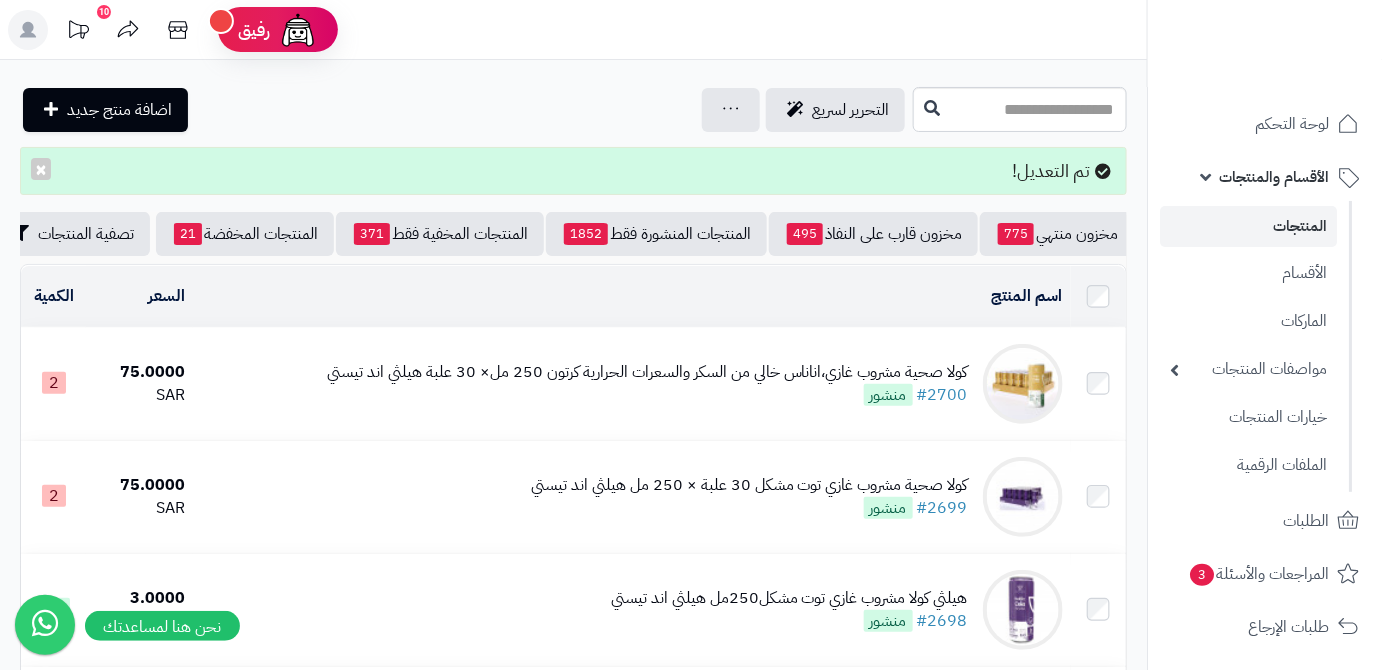 scroll, scrollTop: 0, scrollLeft: -211, axis: horizontal 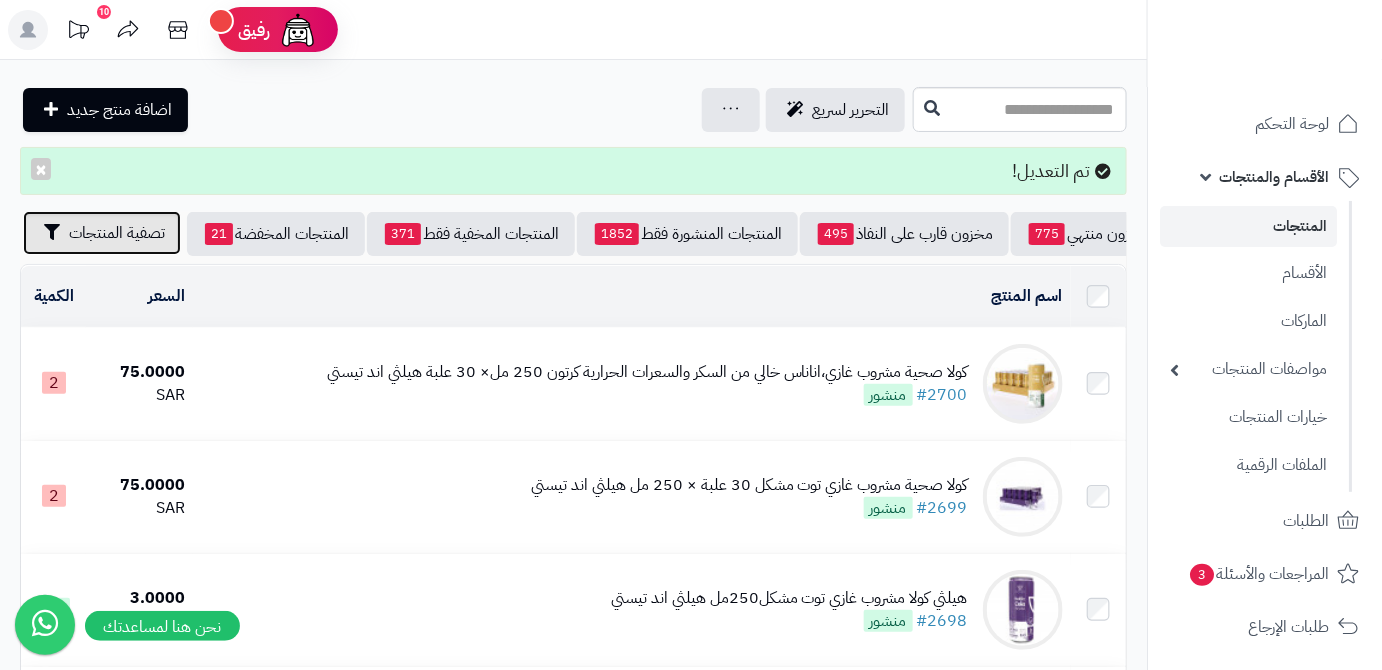 click on "تصفية المنتجات" at bounding box center (117, 233) 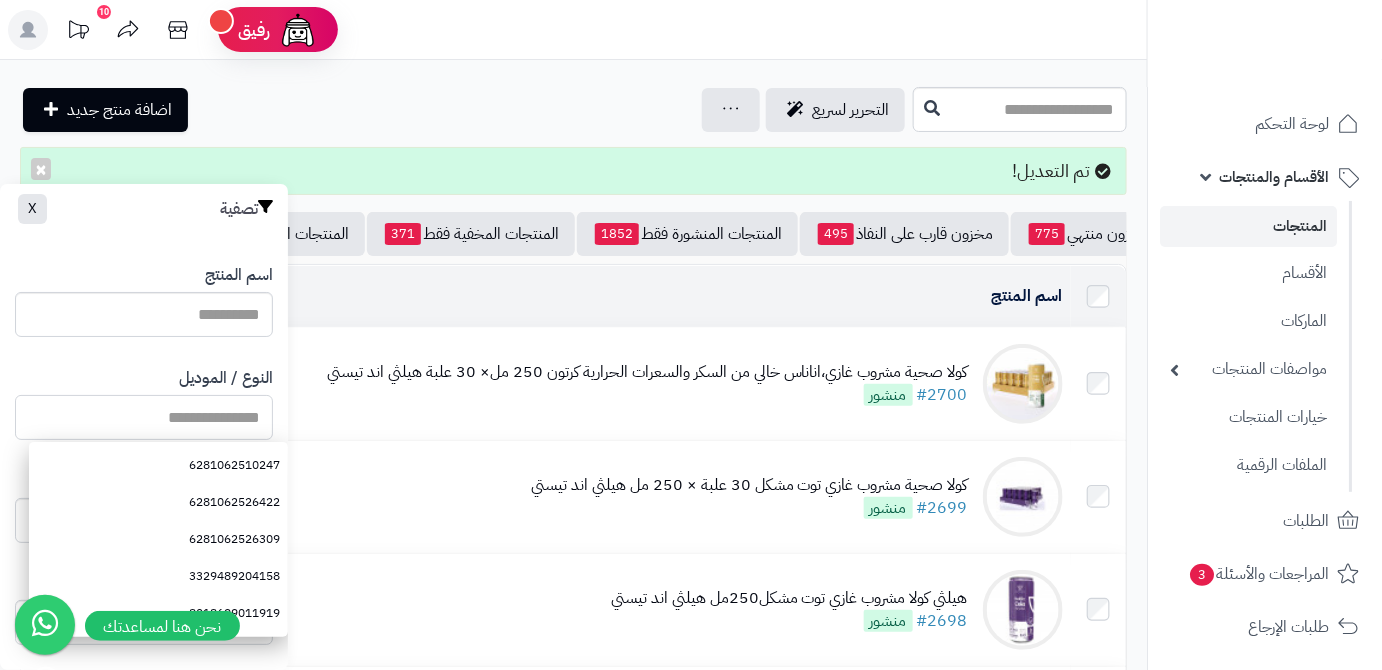 paste on "**********" 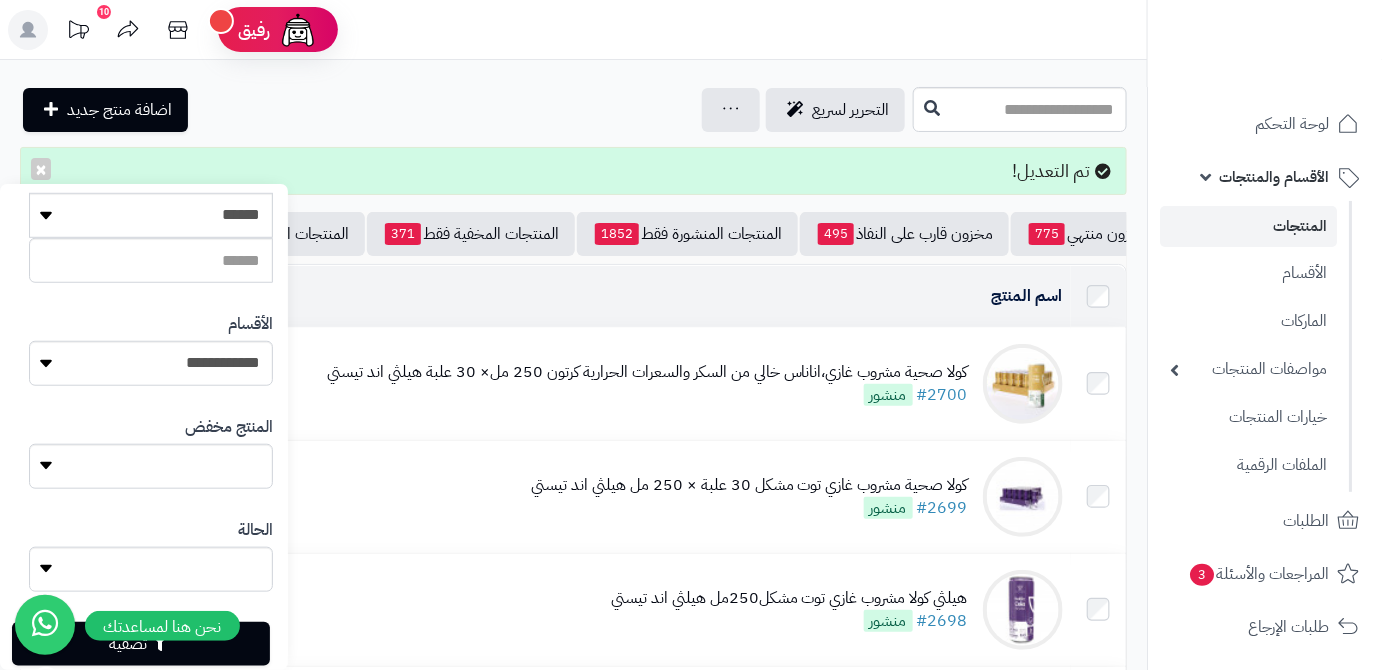 scroll, scrollTop: 552, scrollLeft: 0, axis: vertical 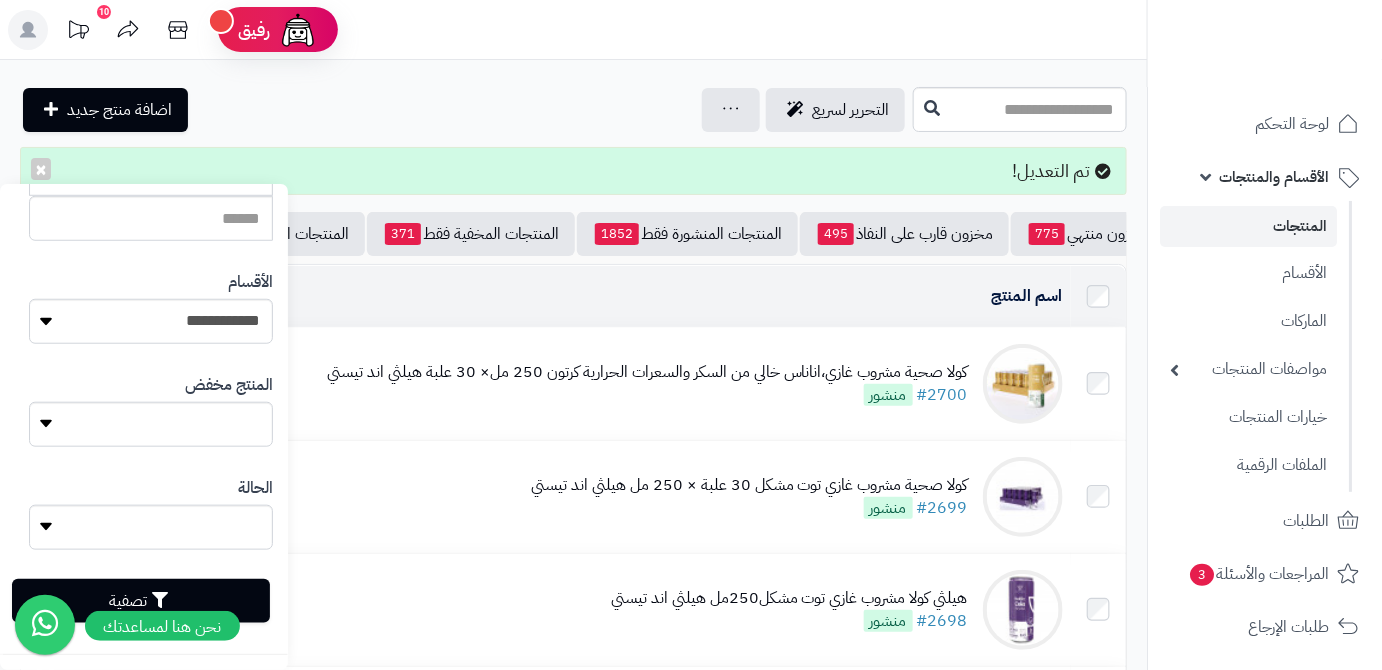 type on "**********" 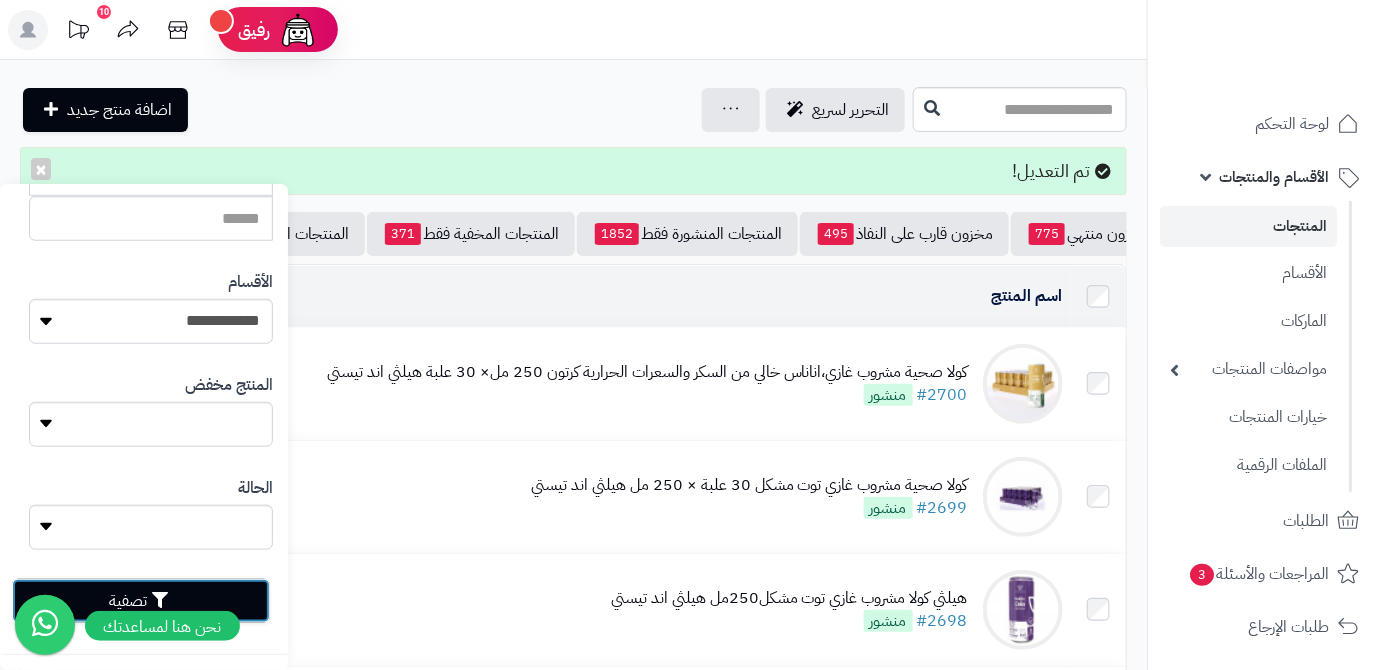click on "تصفية" at bounding box center (141, 601) 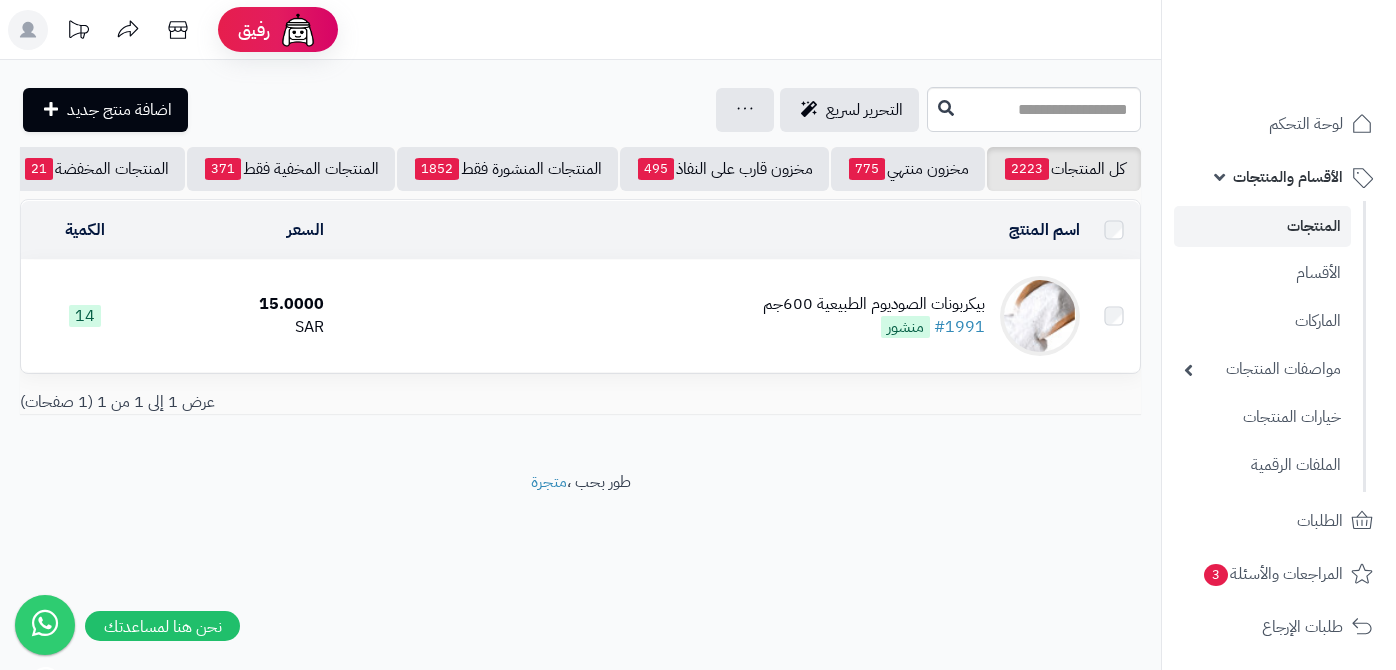 scroll, scrollTop: 0, scrollLeft: 0, axis: both 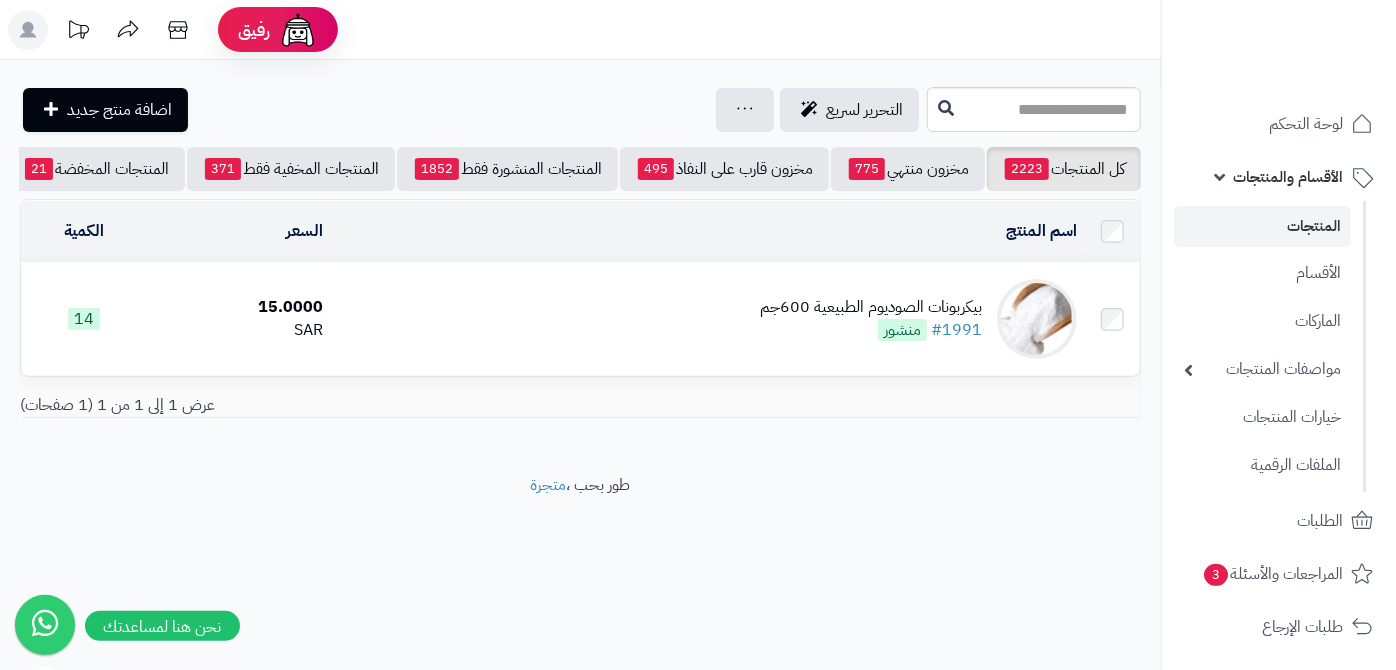 click on "بيكربونات الصوديوم الطبيعية 600جم
#1991
منشور" at bounding box center [871, 319] 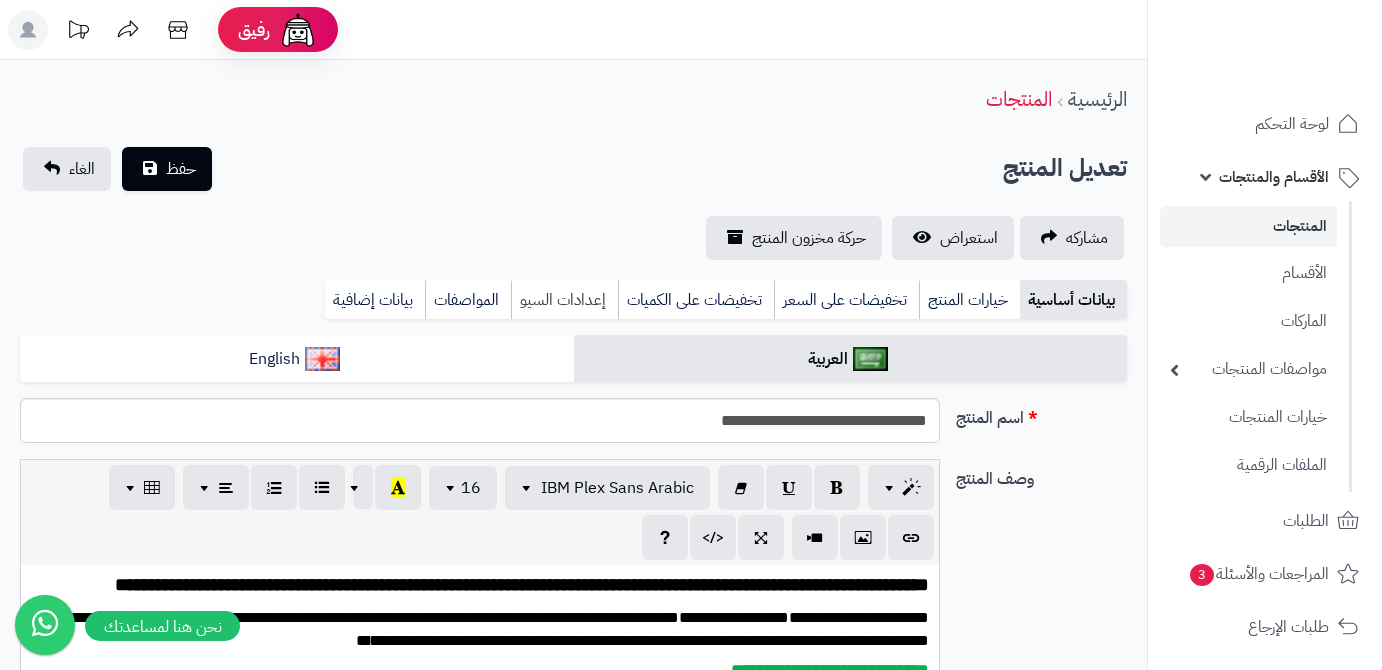 scroll, scrollTop: 0, scrollLeft: 0, axis: both 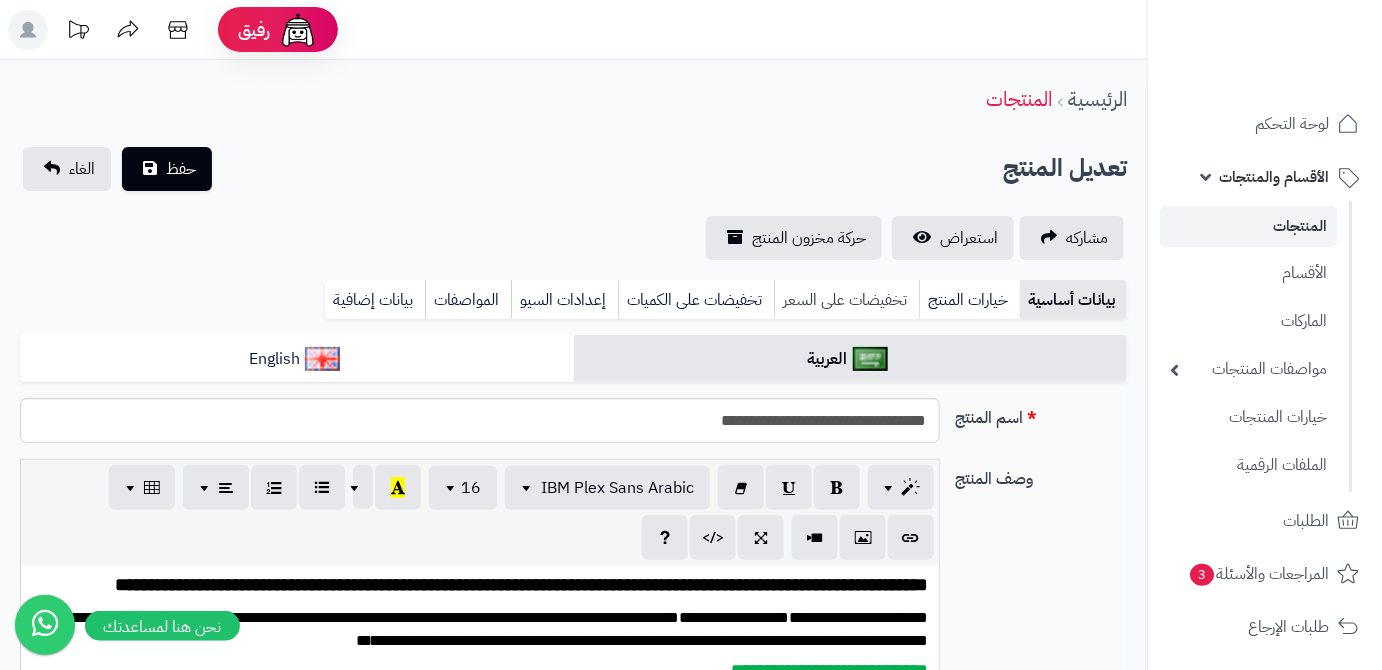 drag, startPoint x: 826, startPoint y: 295, endPoint x: 812, endPoint y: 306, distance: 17.804493 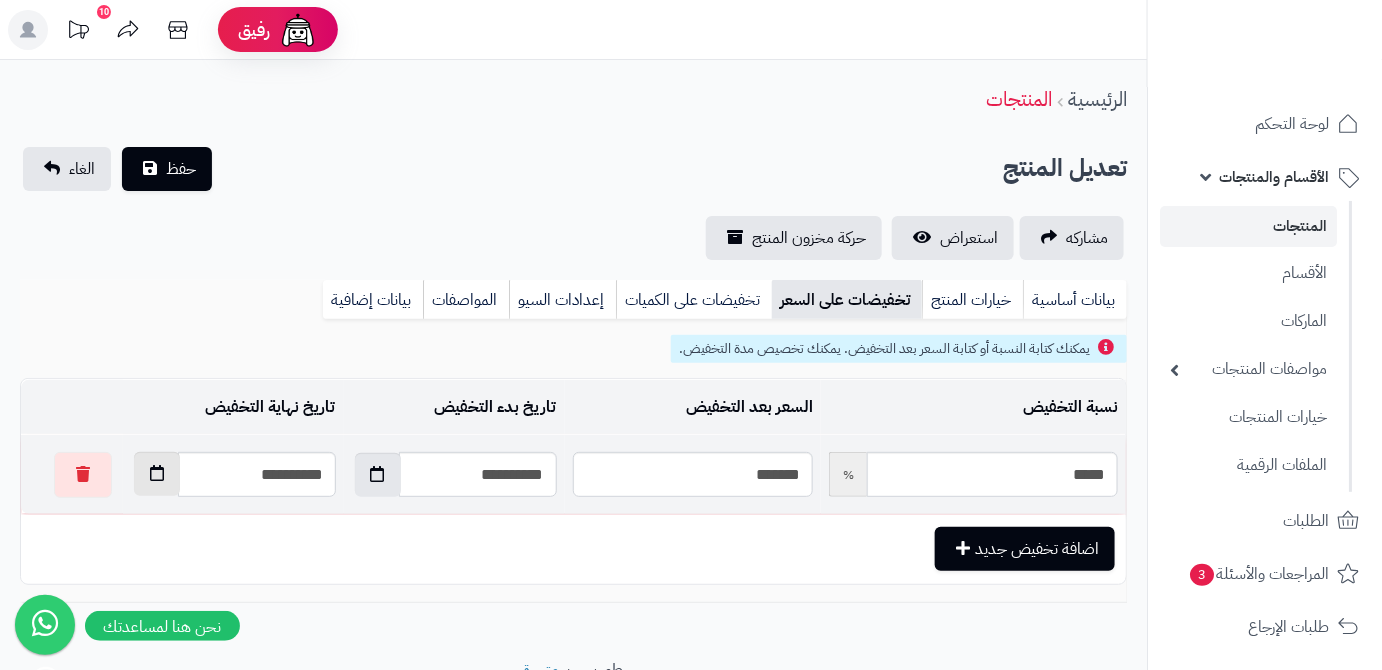 click at bounding box center [157, 474] 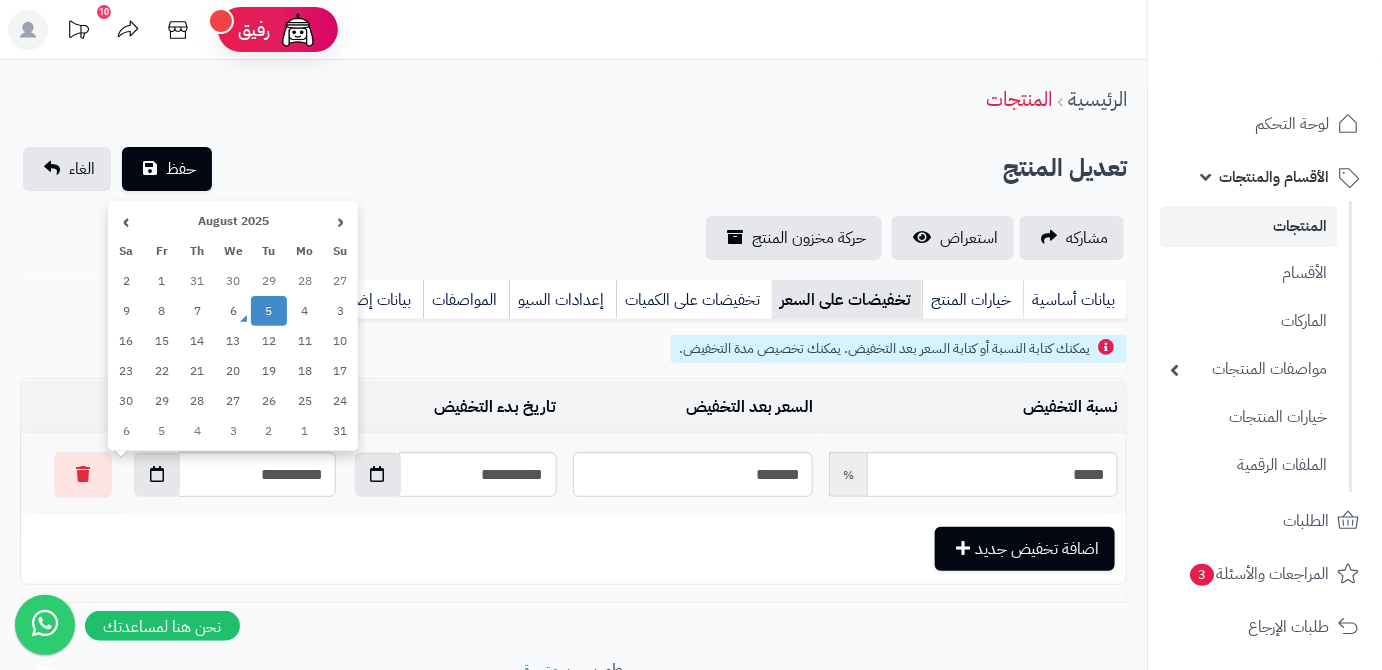 click on "15" at bounding box center (162, 341) 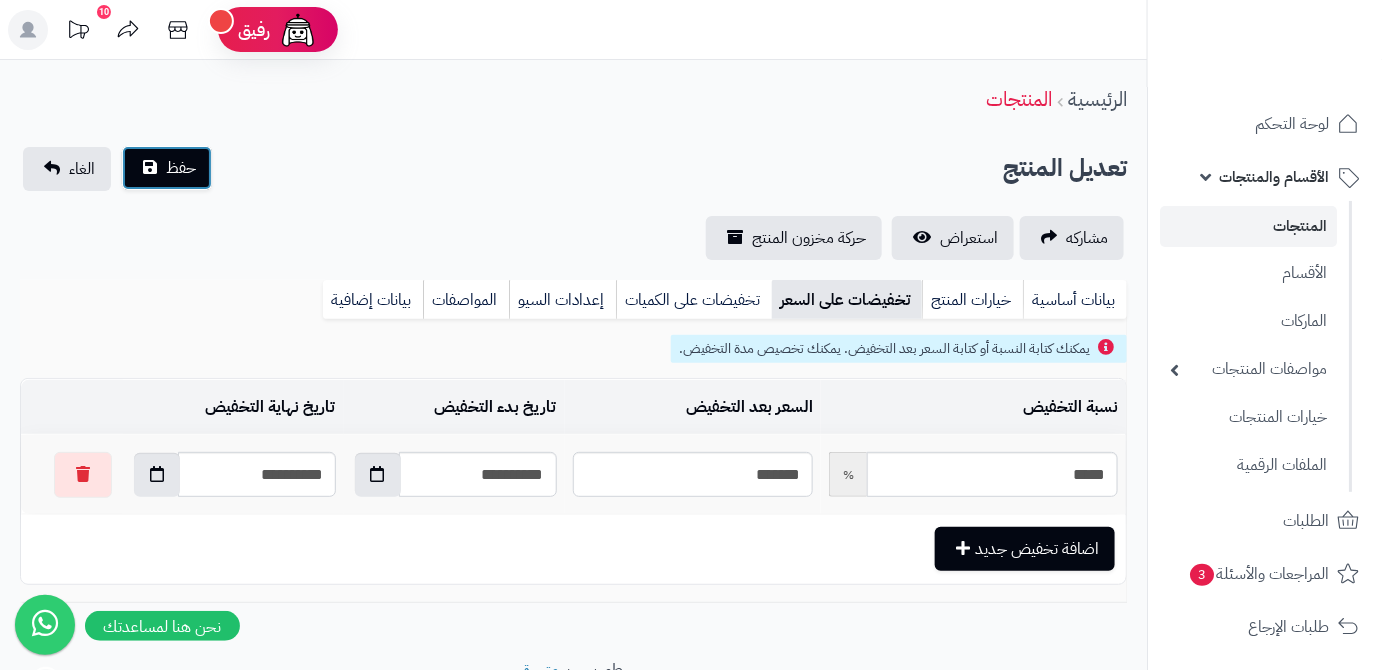 click on "حفظ" at bounding box center [167, 168] 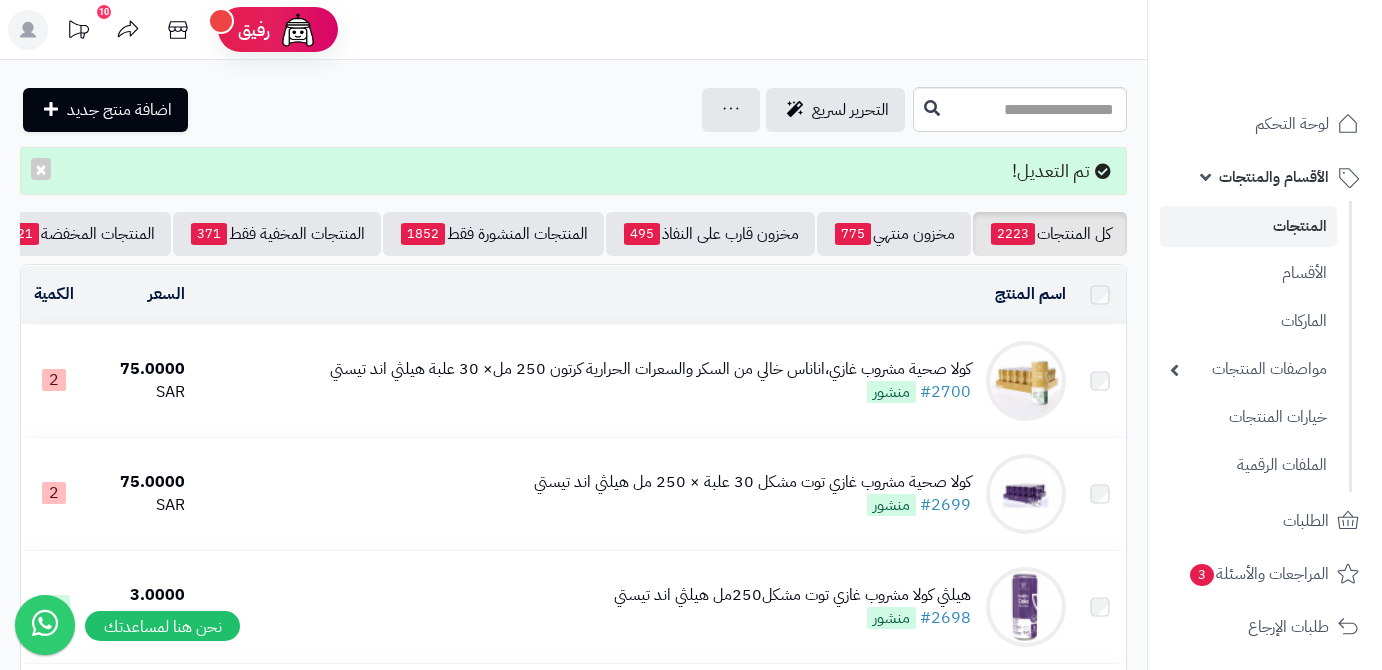 scroll, scrollTop: 0, scrollLeft: 0, axis: both 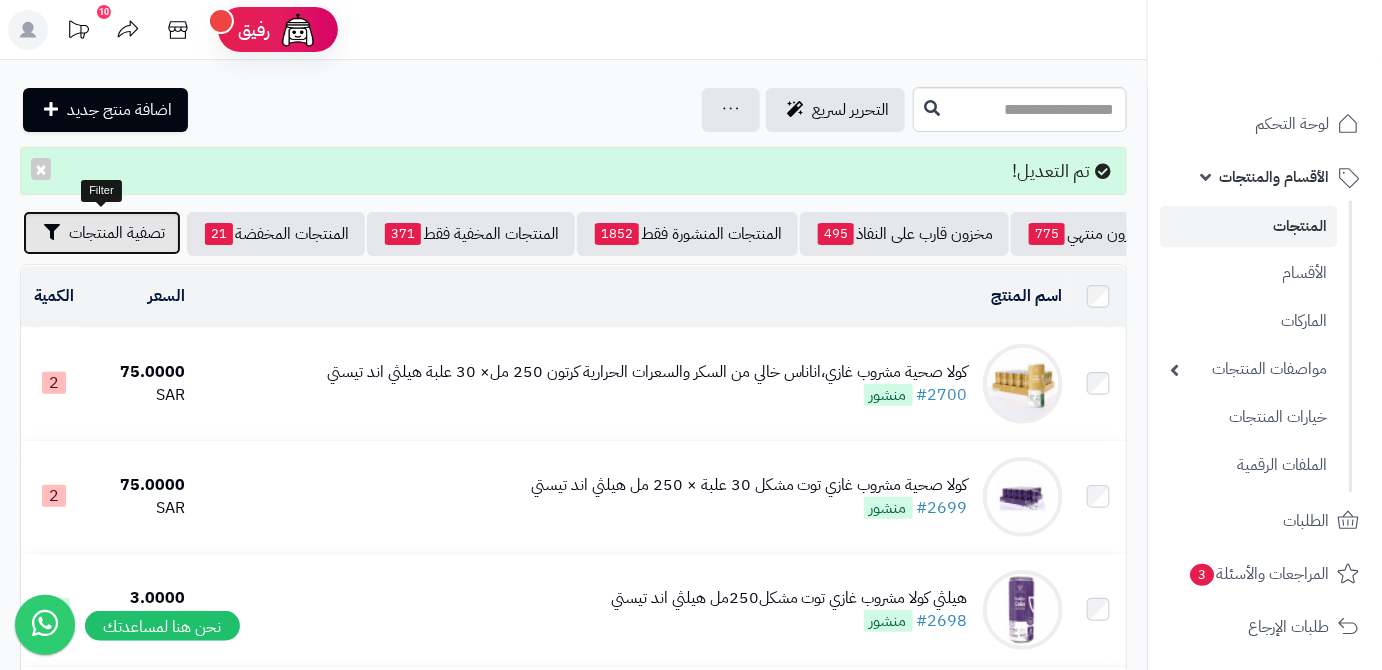 click on "تصفية المنتجات" at bounding box center (117, 233) 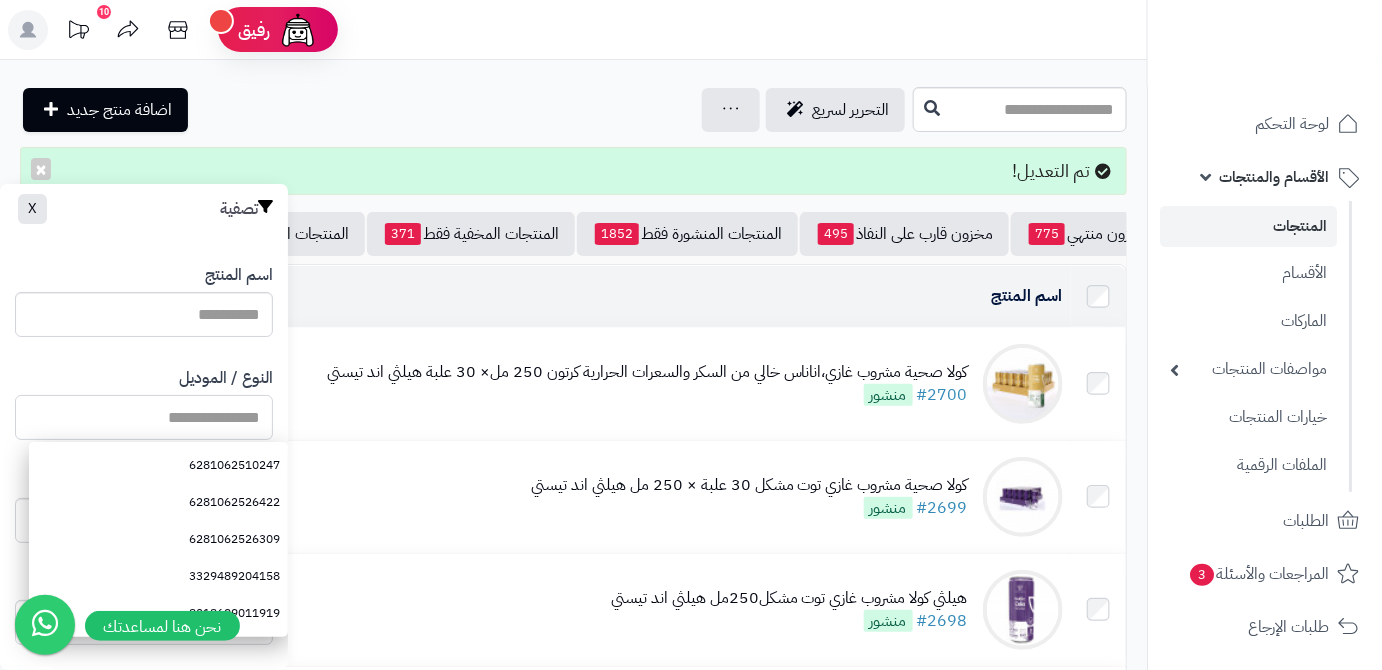 paste on "**********" 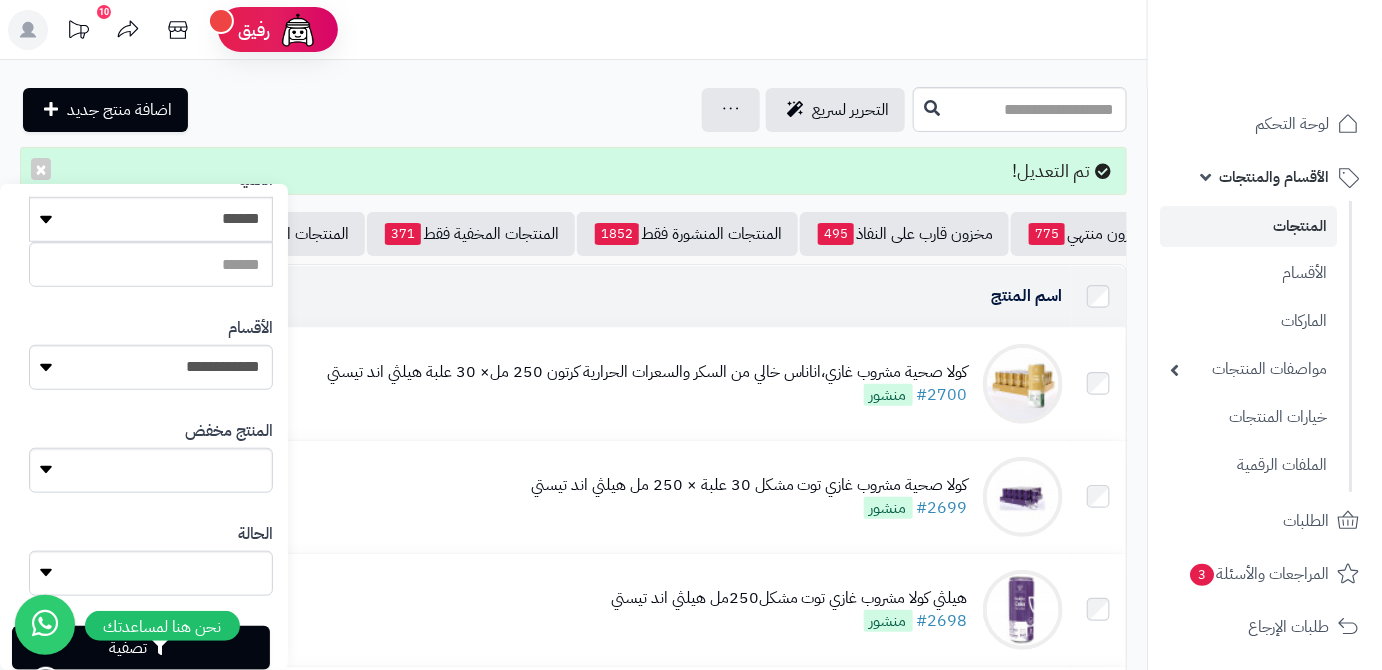 scroll, scrollTop: 552, scrollLeft: 0, axis: vertical 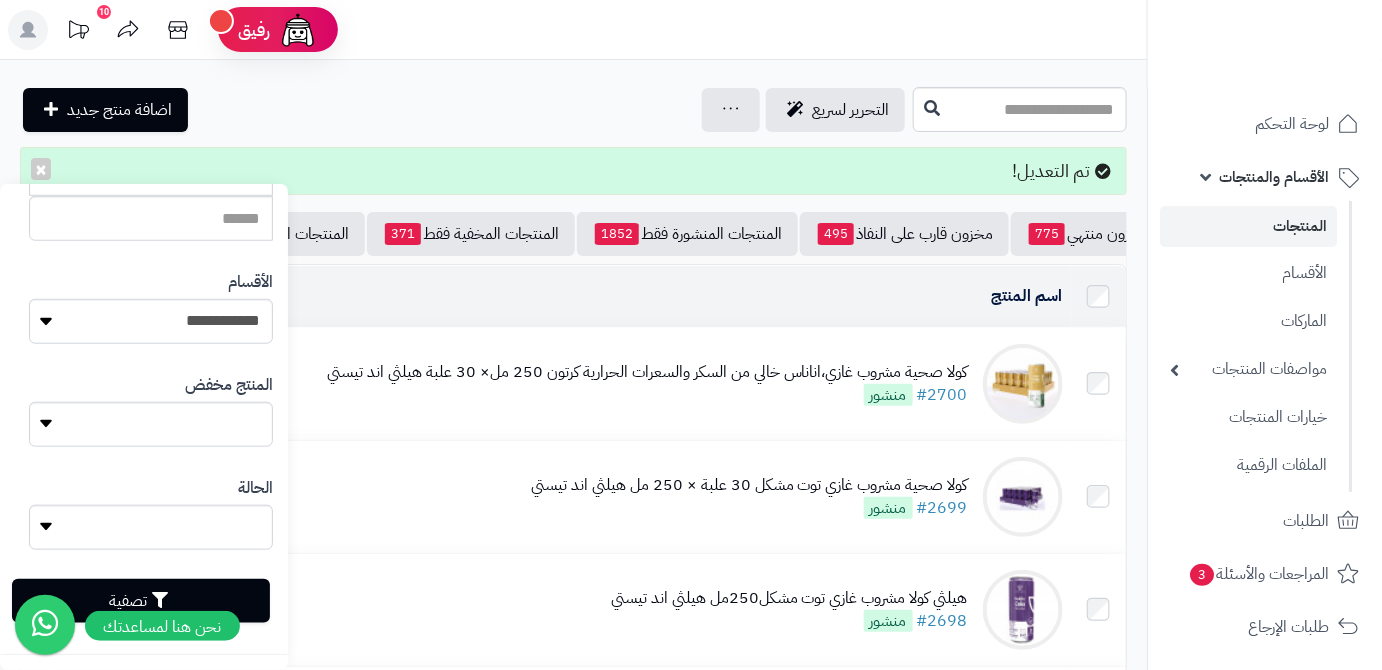 type on "**********" 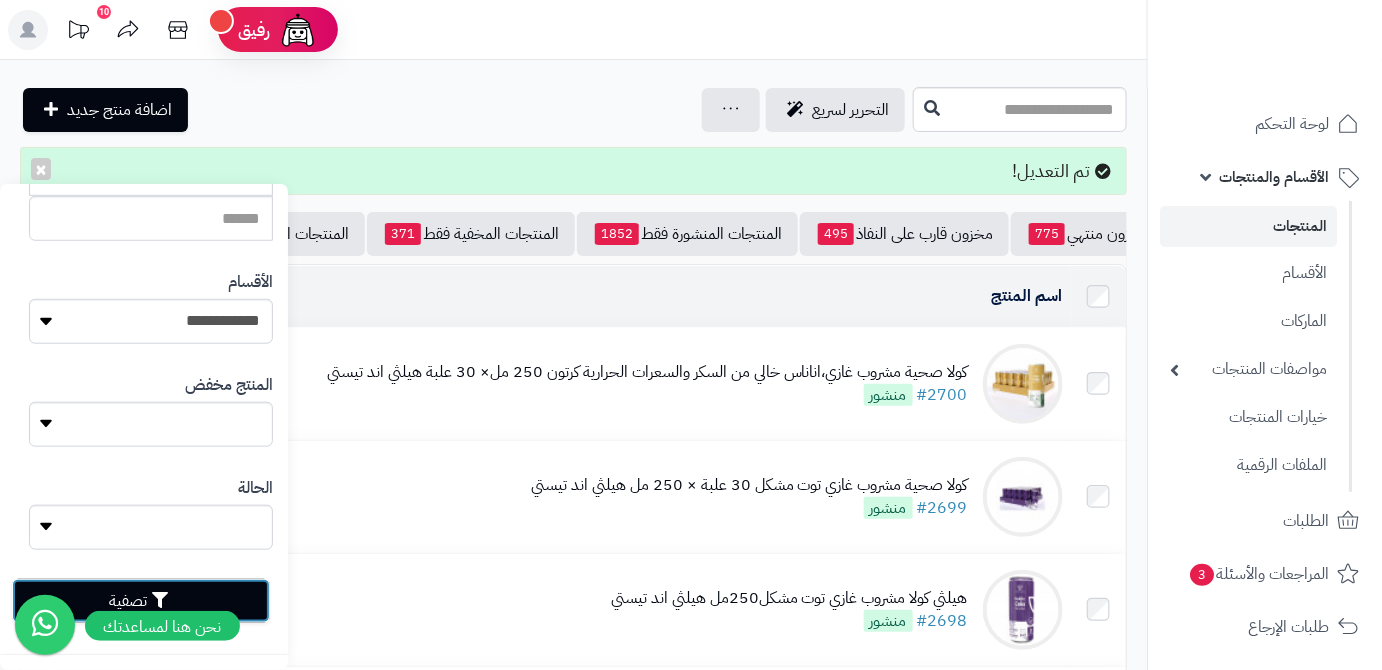 click on "تصفية" at bounding box center [141, 601] 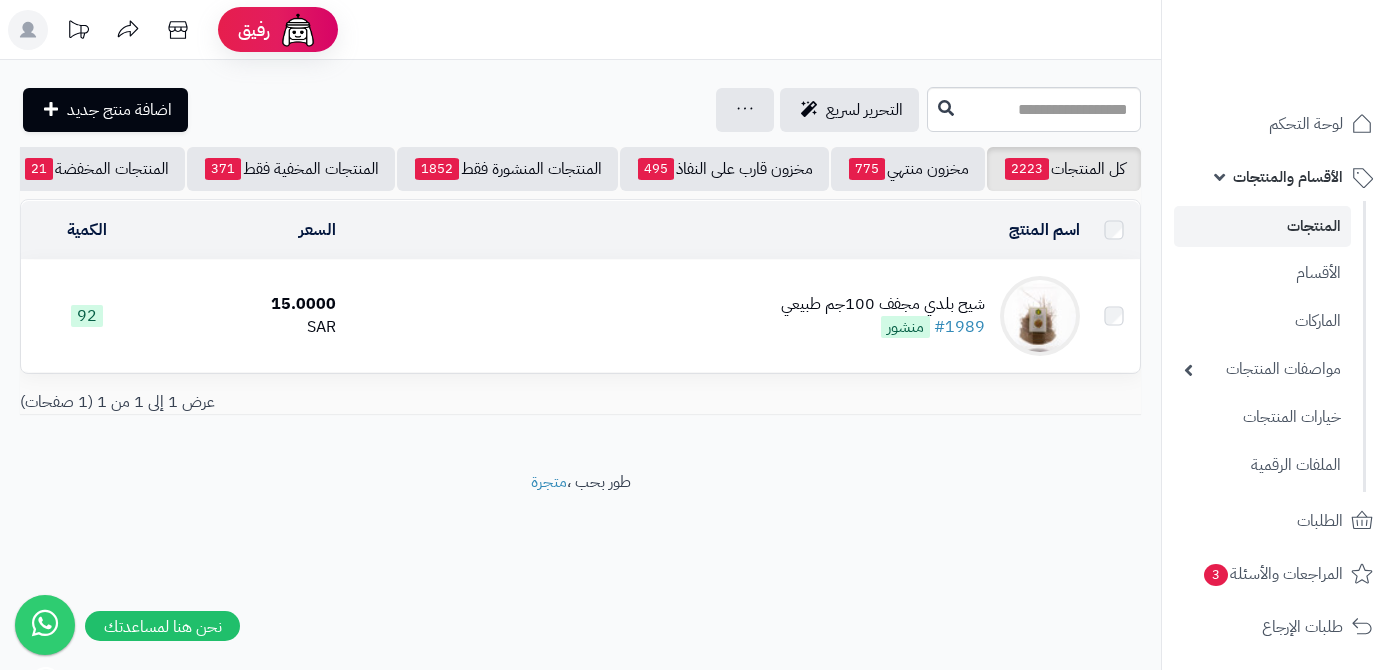 scroll, scrollTop: 0, scrollLeft: 0, axis: both 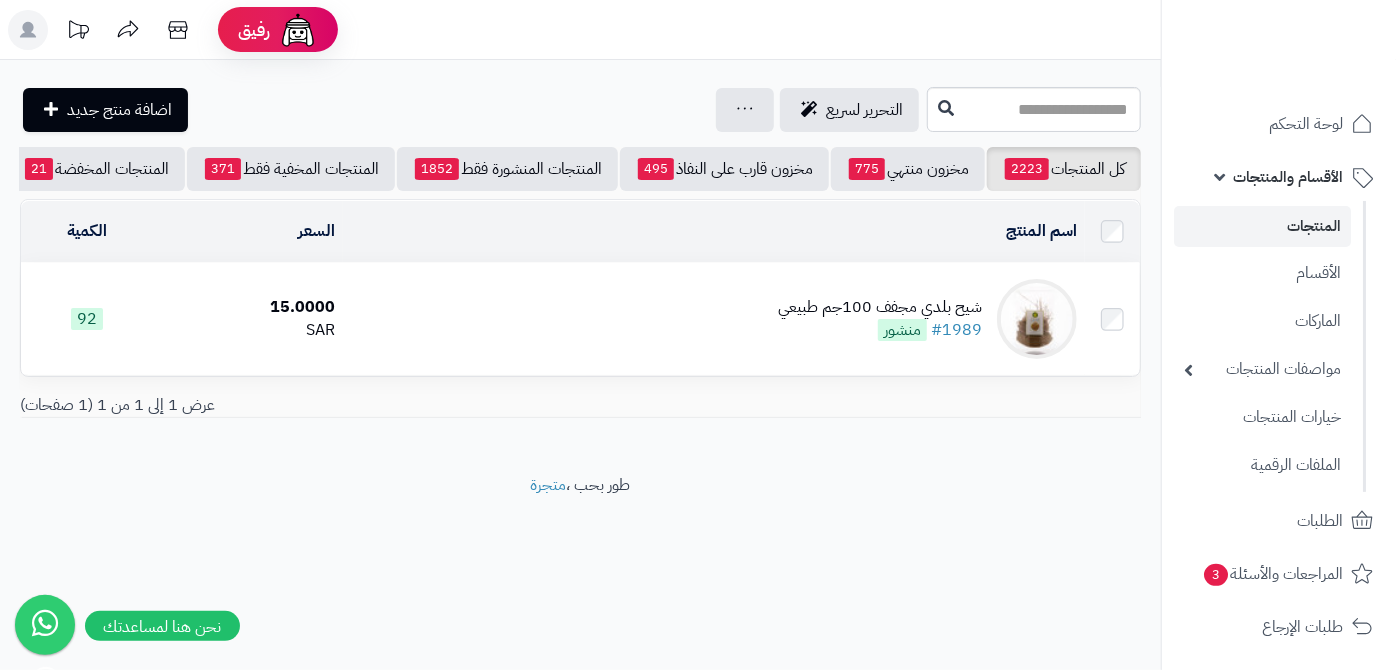 click on "شيح بلدي مجفف 100جم طبيعي" at bounding box center (880, 307) 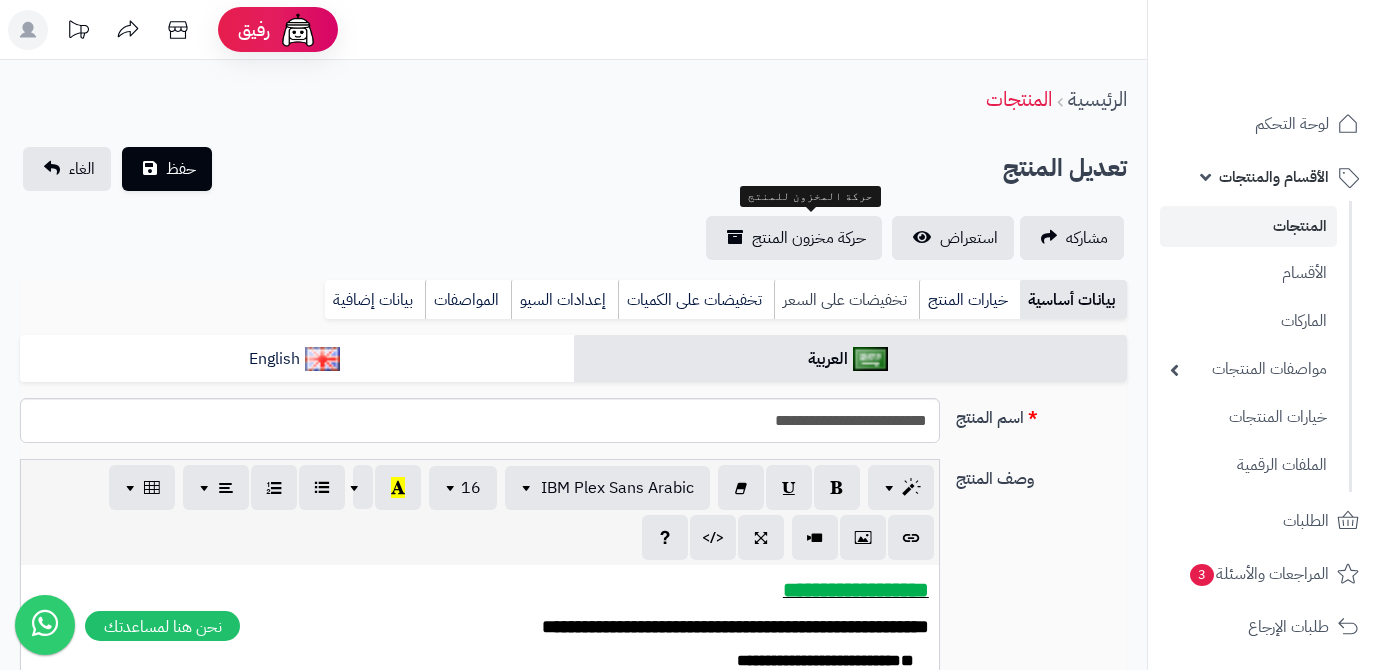 scroll, scrollTop: 0, scrollLeft: 0, axis: both 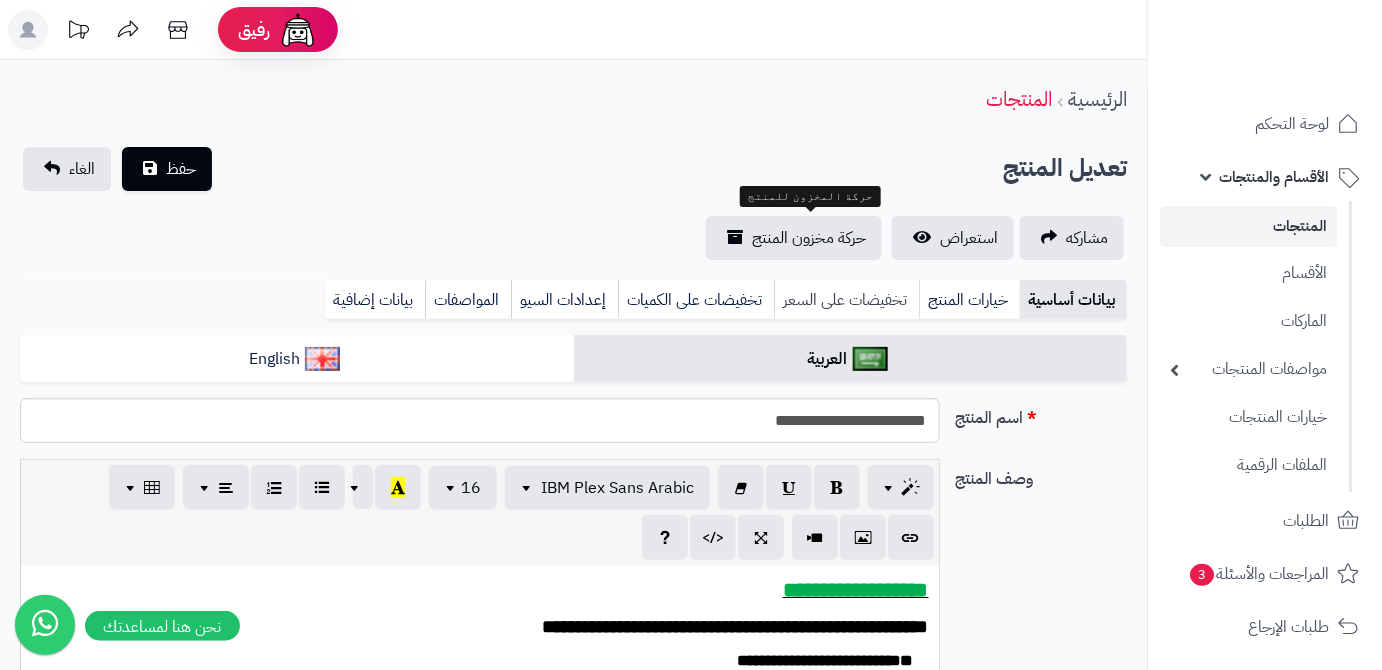 type on "*****" 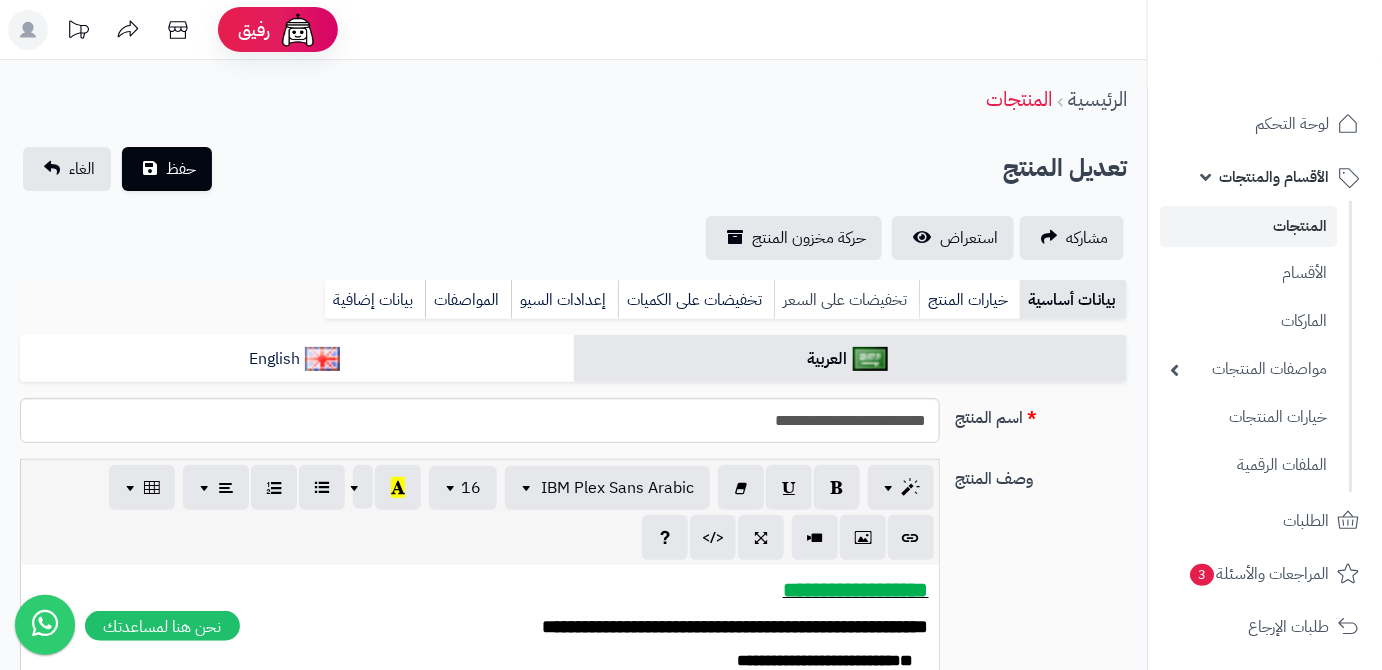 click on "تخفيضات على السعر" at bounding box center (846, 300) 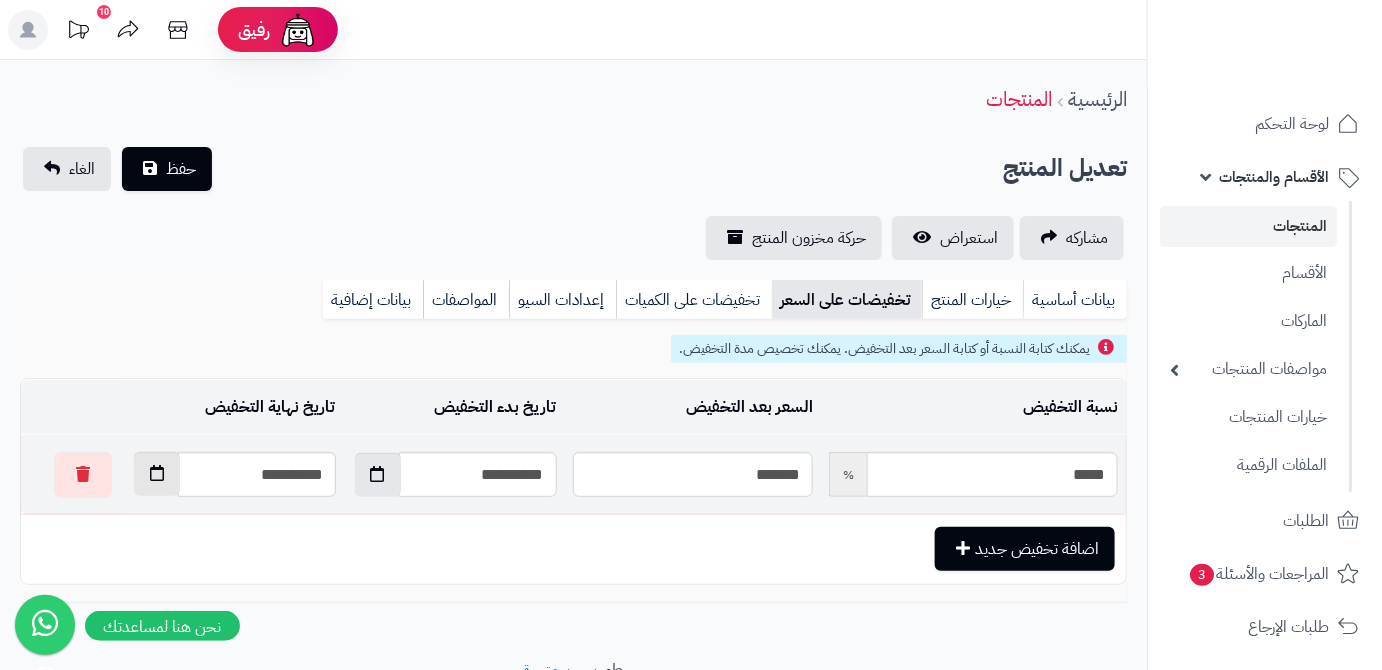 click at bounding box center (157, 474) 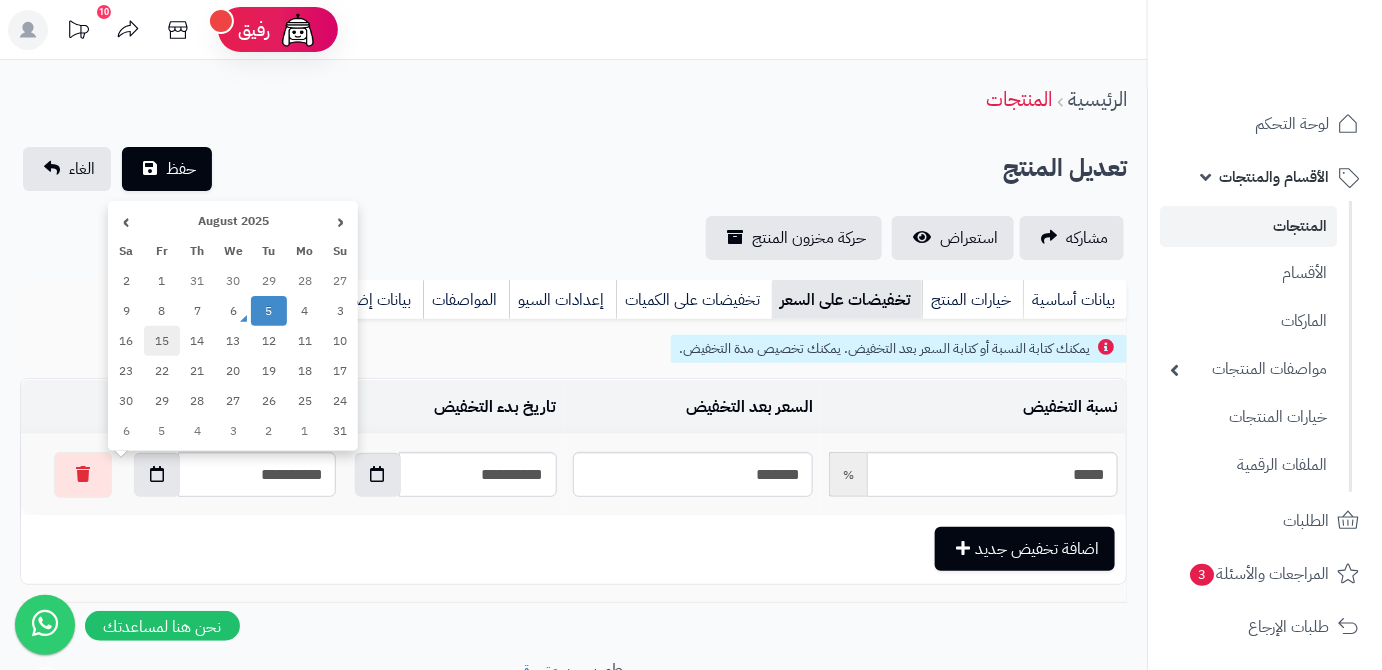 click on "15" at bounding box center (162, 341) 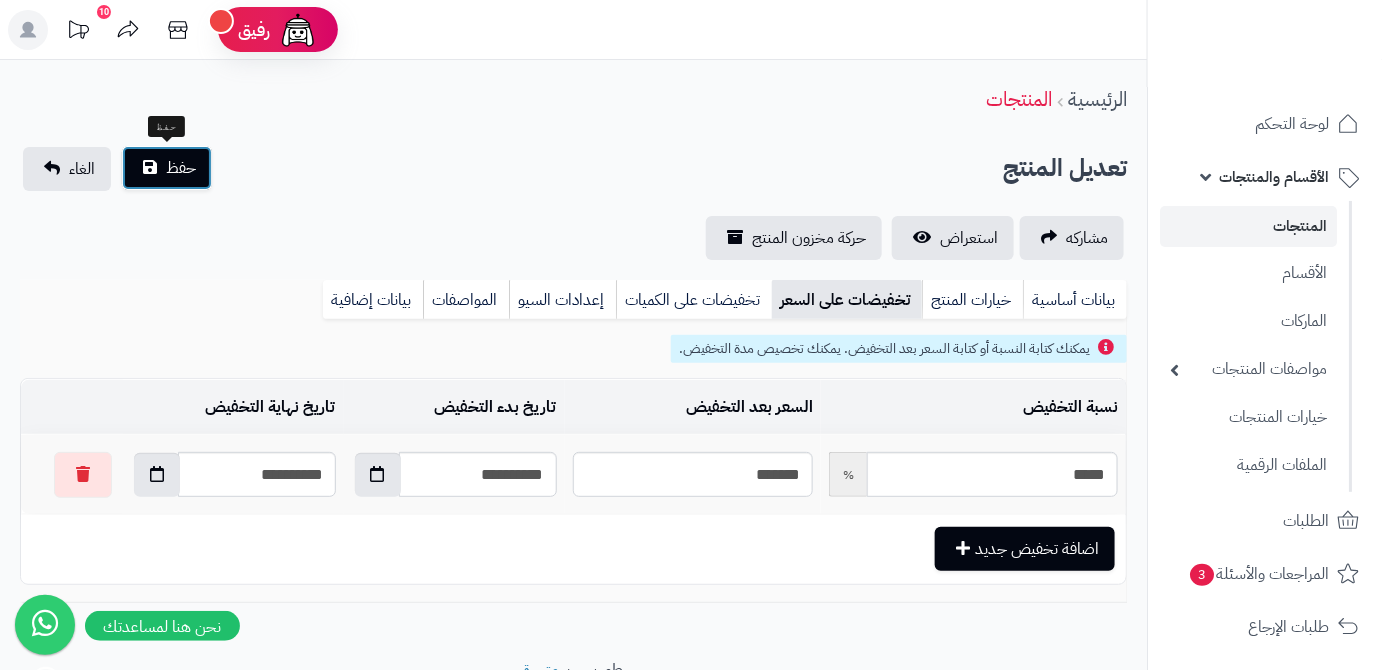 click on "حفظ" at bounding box center (181, 168) 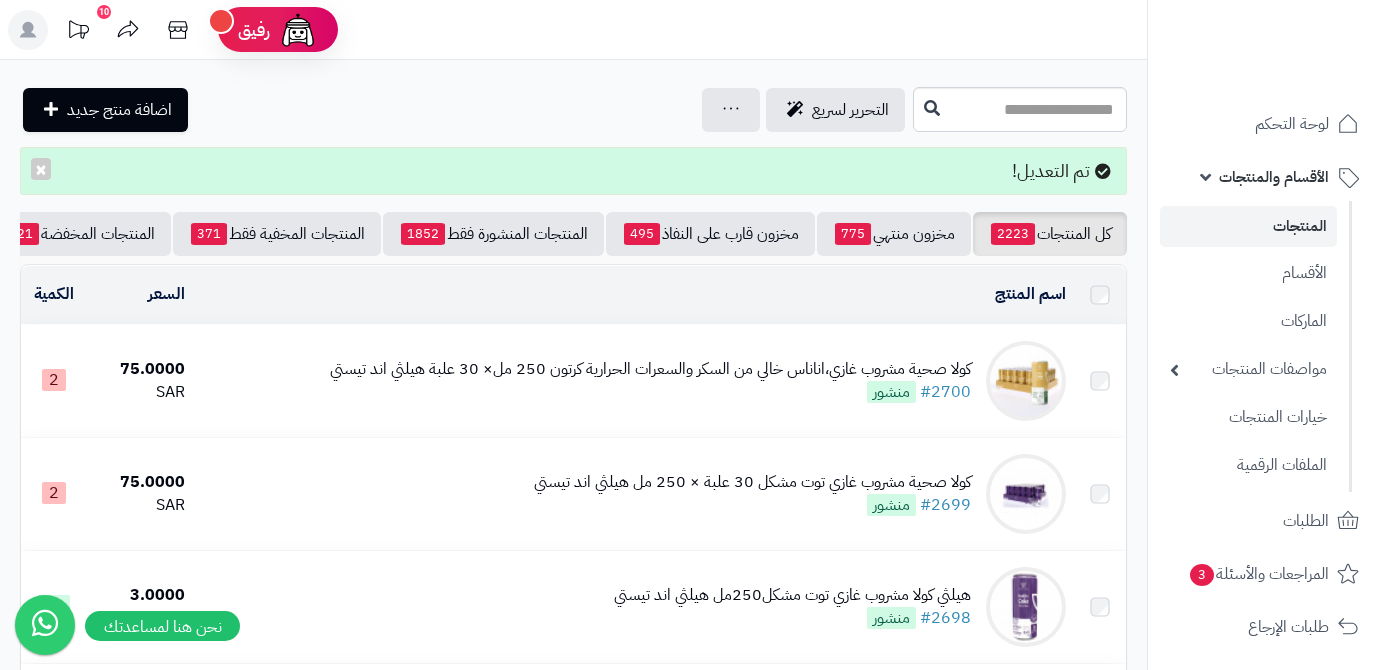 scroll, scrollTop: 0, scrollLeft: 0, axis: both 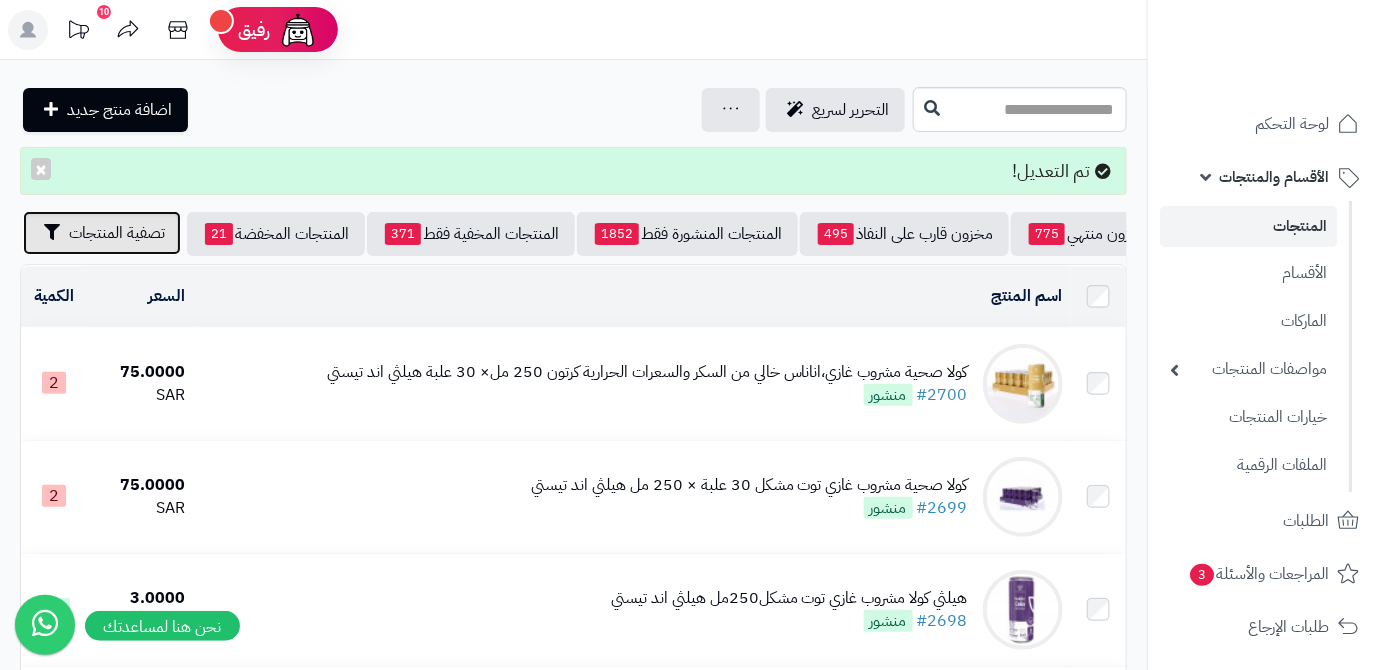 click on "تصفية المنتجات" at bounding box center (102, 233) 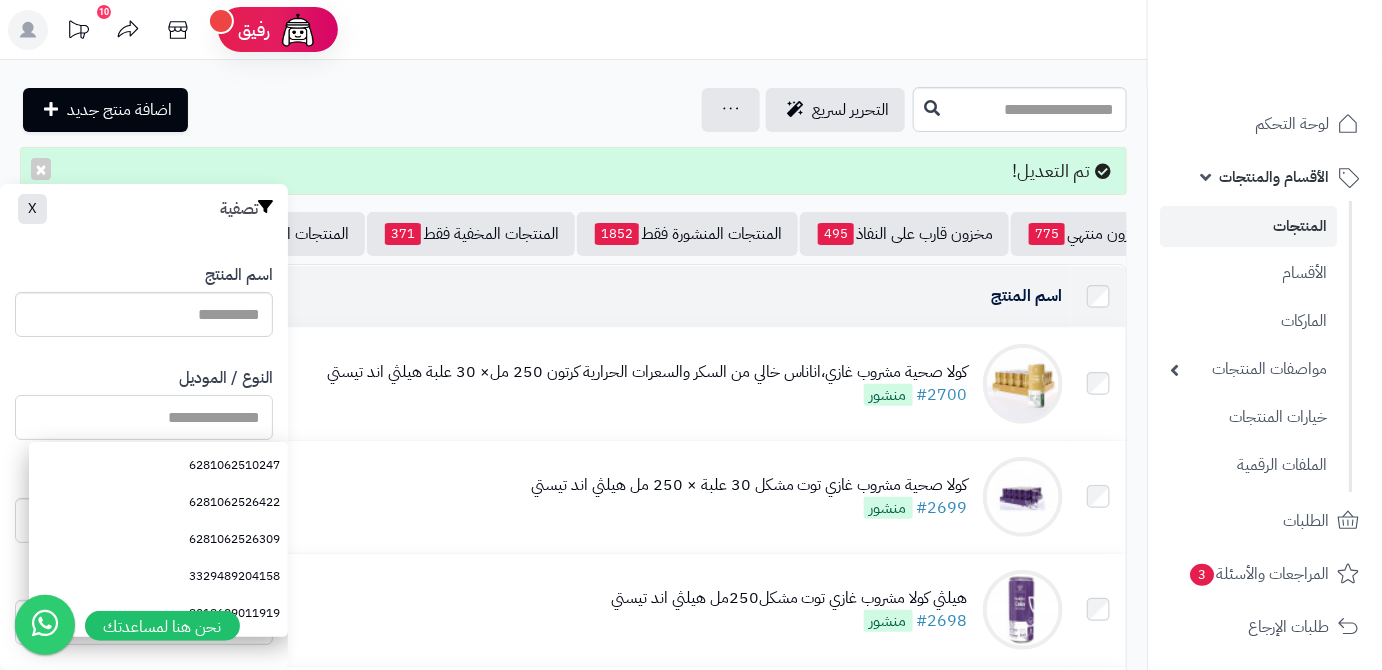 paste on "**********" 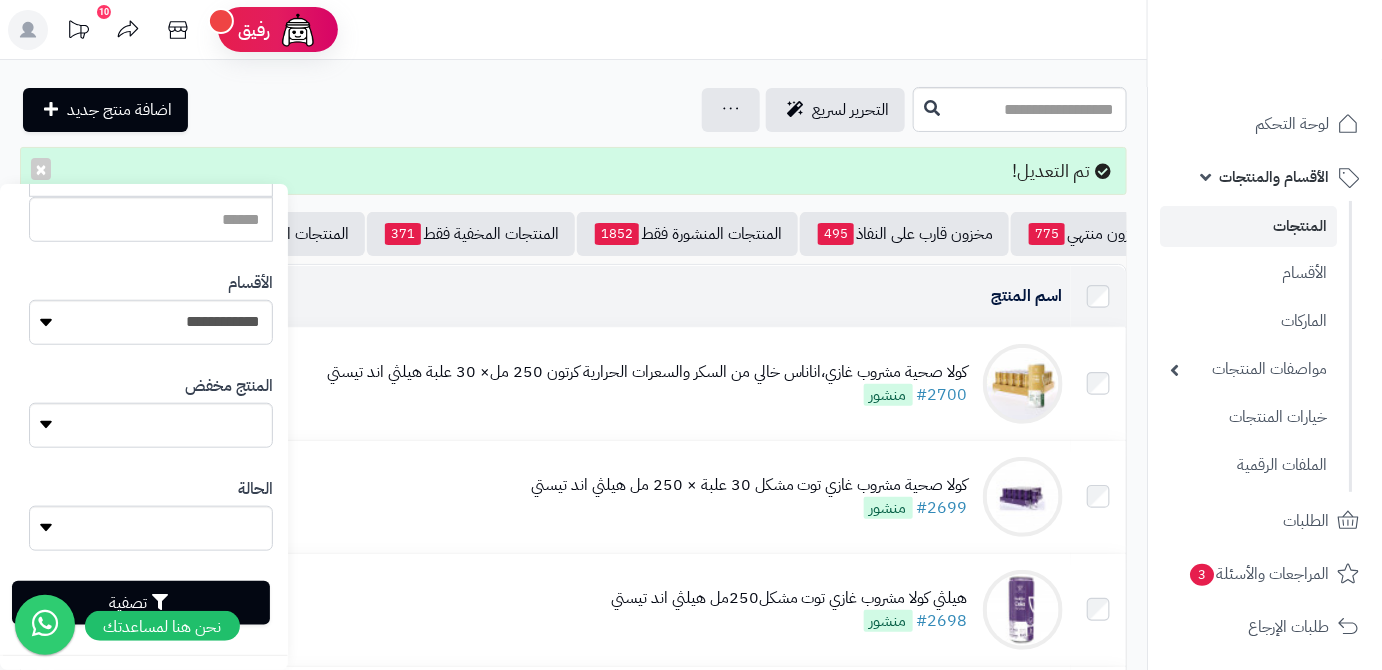 scroll, scrollTop: 552, scrollLeft: 0, axis: vertical 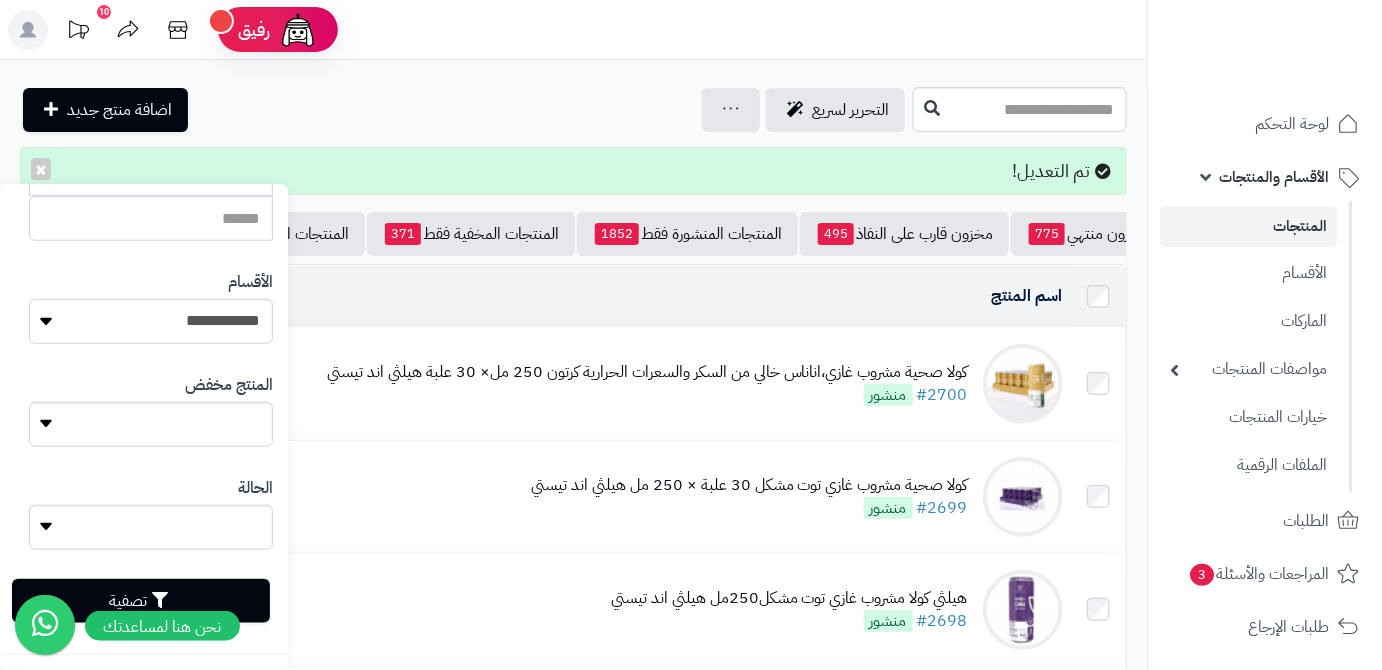 type on "**********" 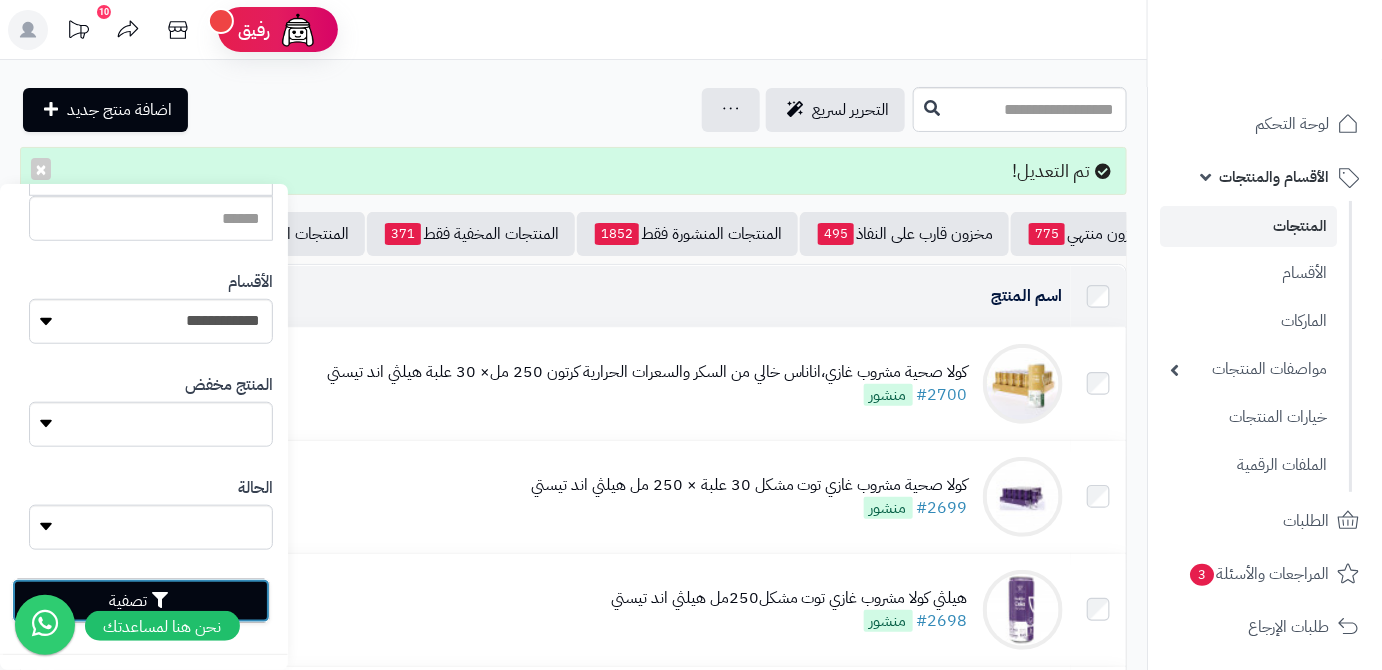 click on "تصفية" at bounding box center (141, 601) 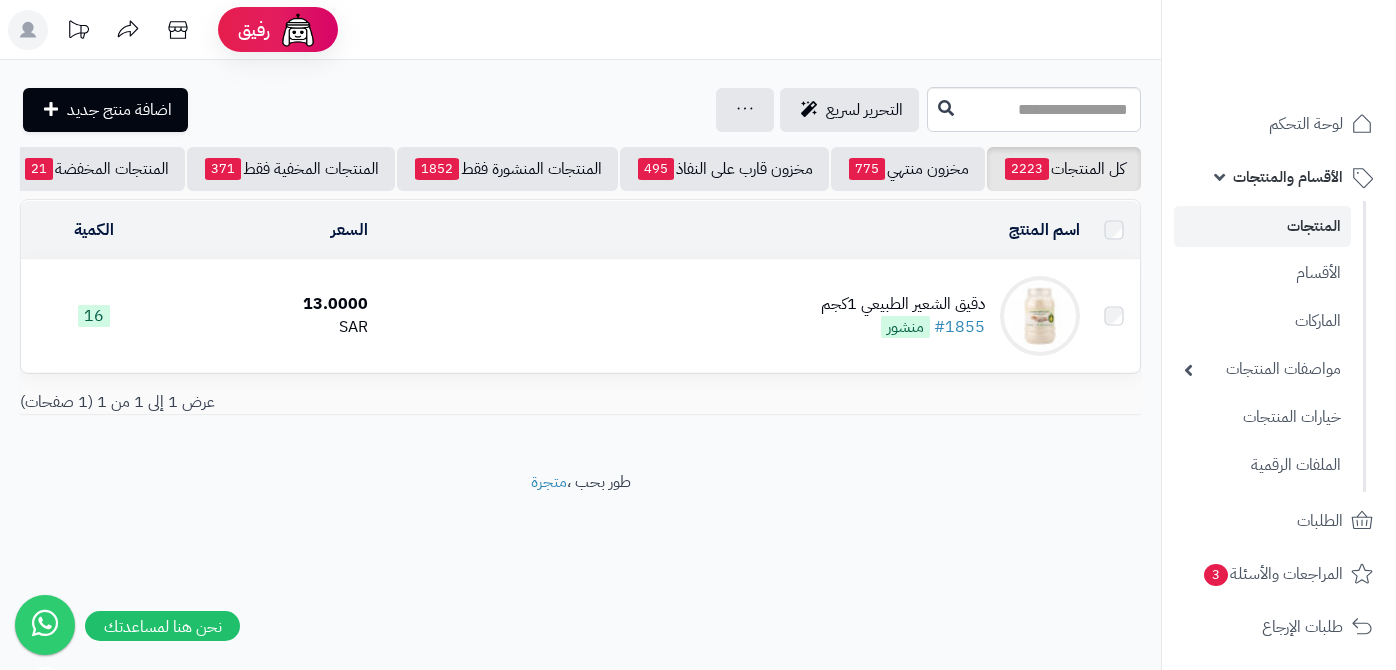 scroll, scrollTop: 0, scrollLeft: 0, axis: both 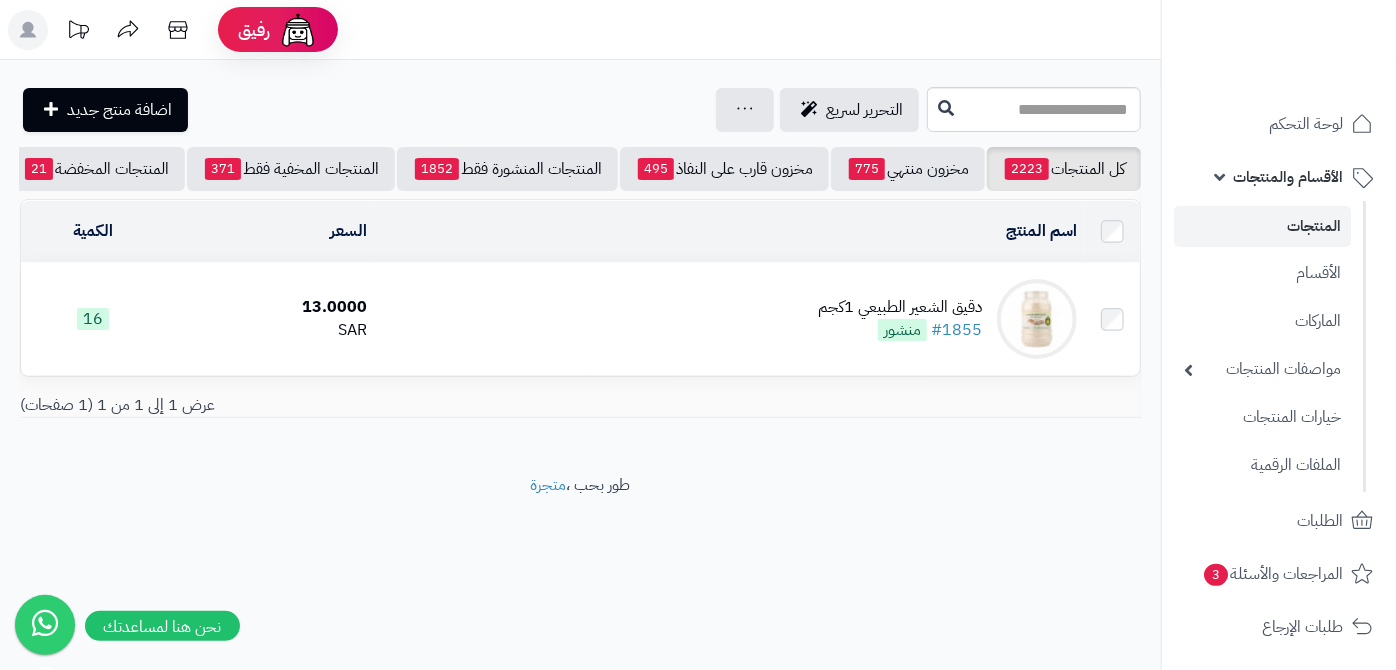 click on "دقيق الشعير الطبيعي 1كجم" at bounding box center (900, 307) 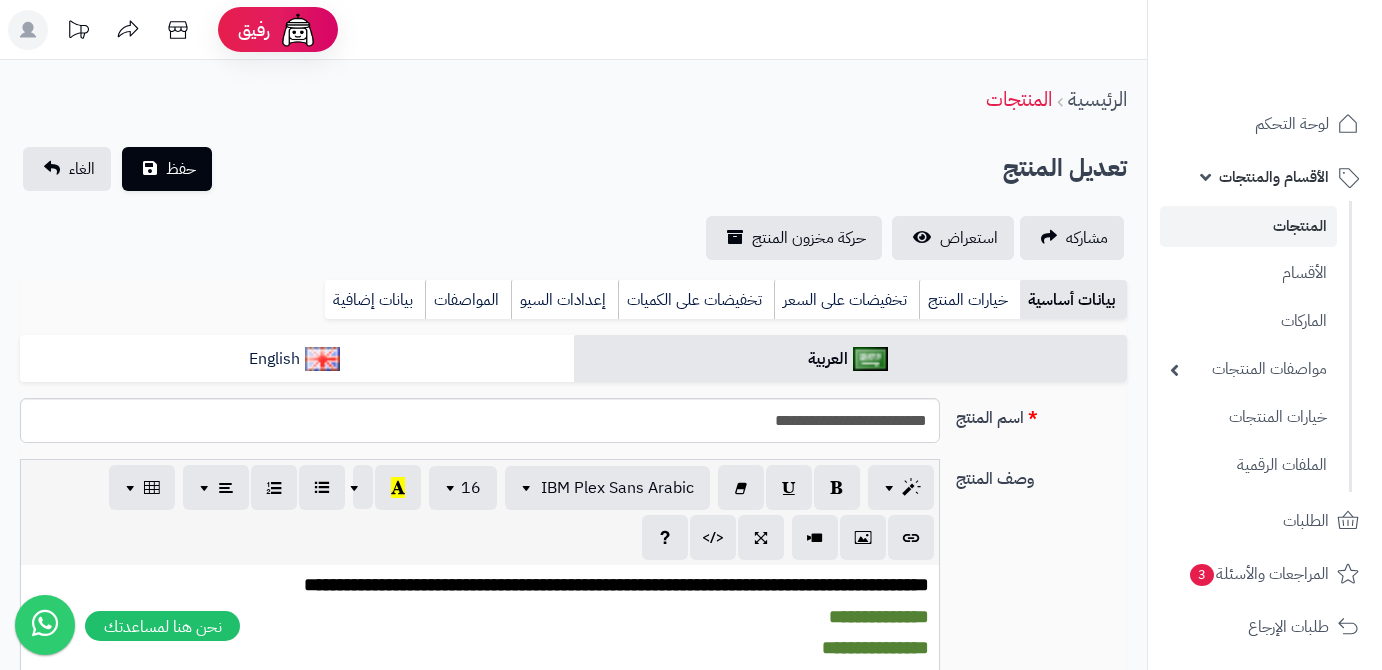 scroll, scrollTop: 0, scrollLeft: 0, axis: both 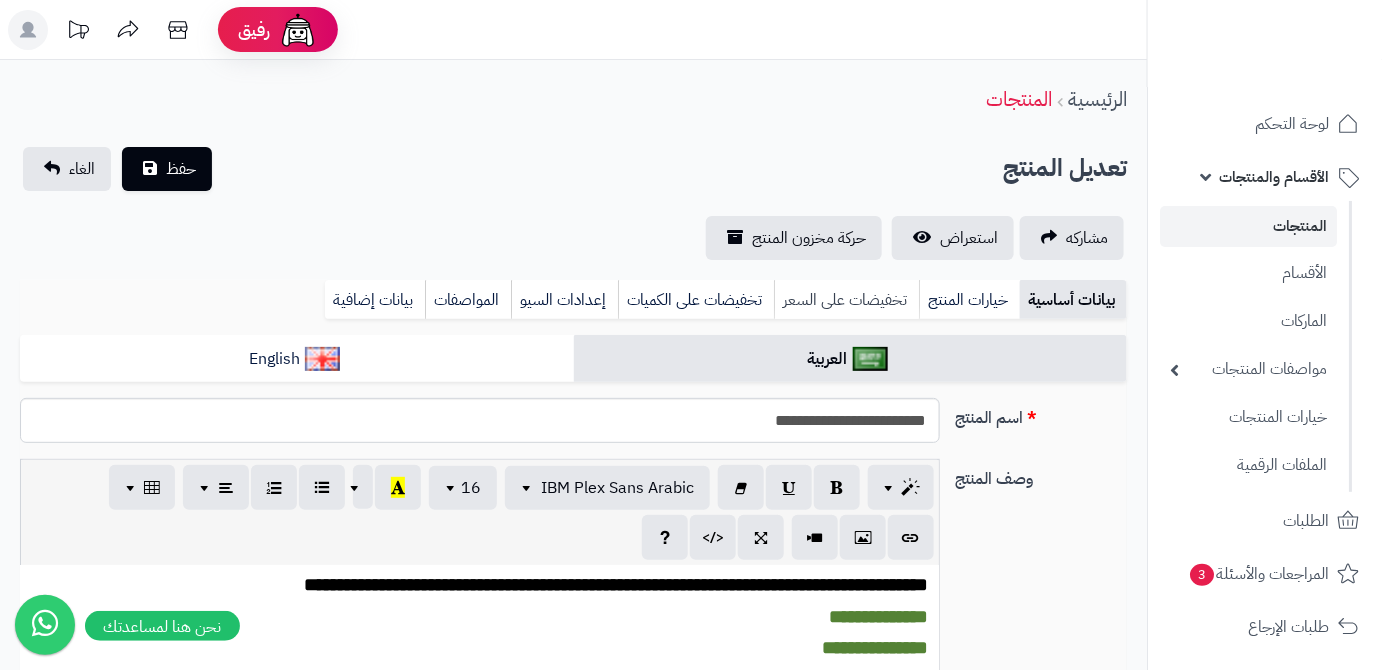 click on "تخفيضات على السعر" at bounding box center (846, 300) 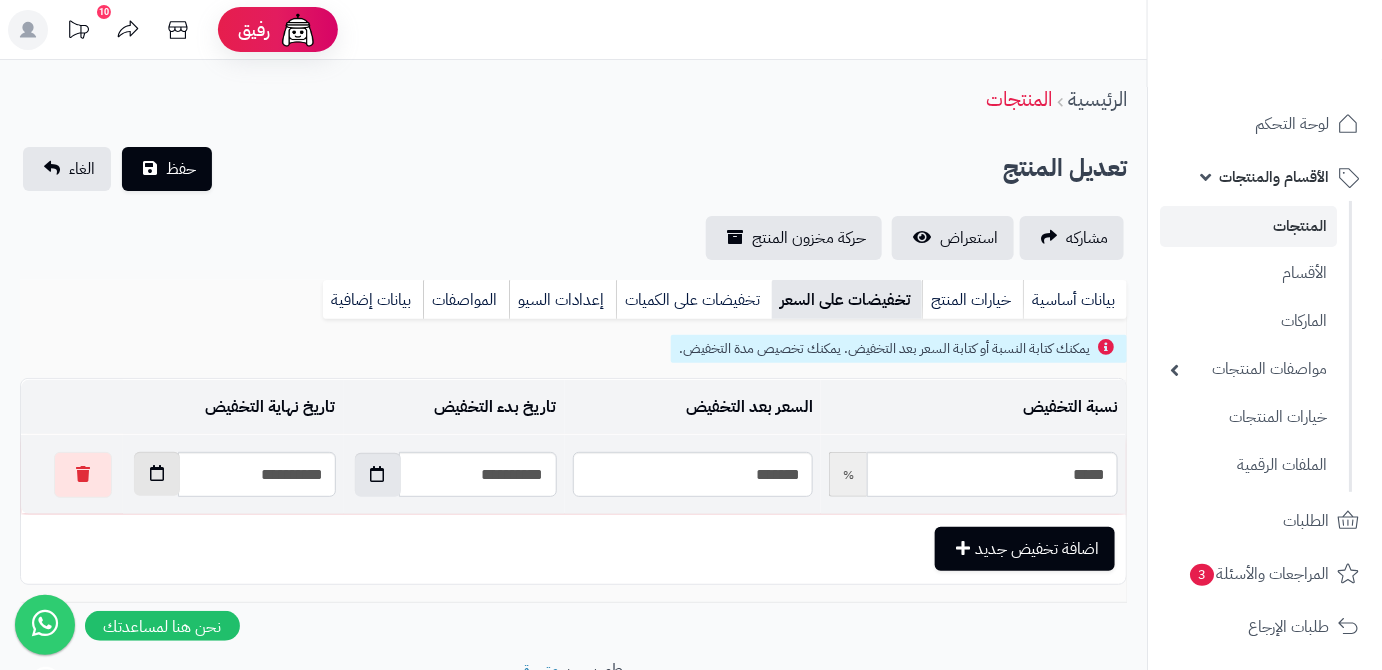 click at bounding box center (157, 474) 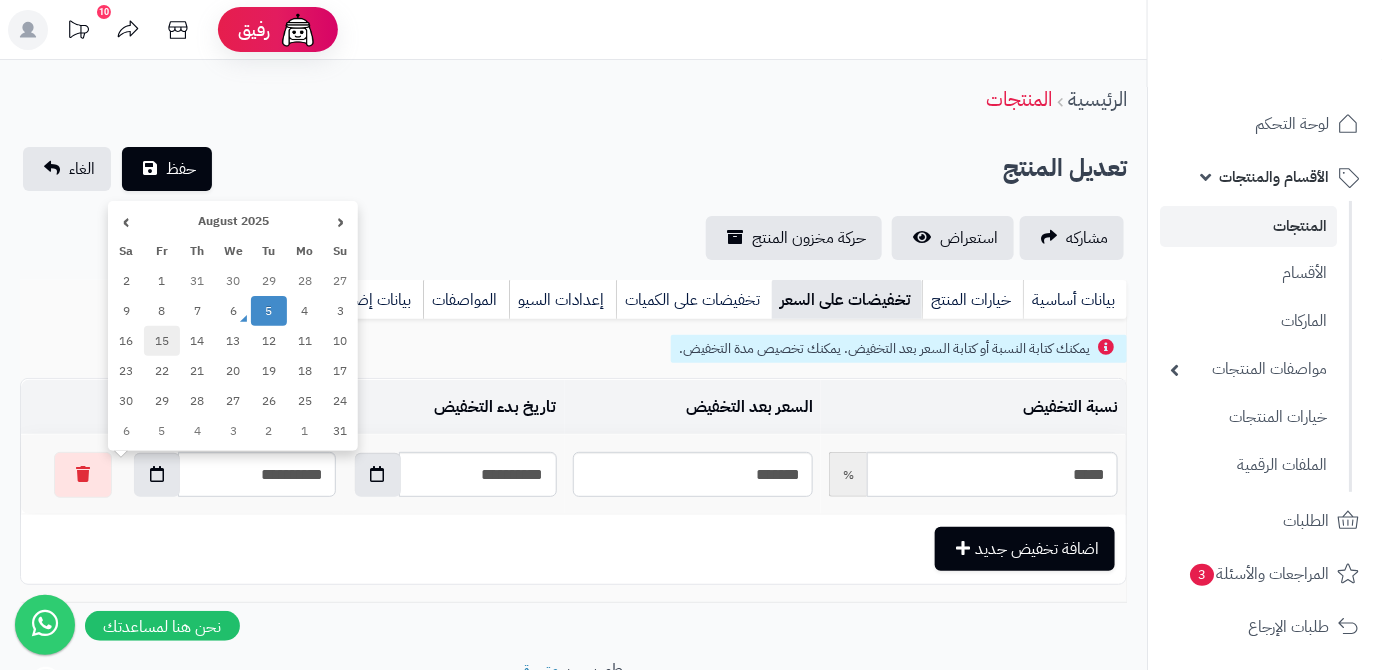 click on "15" at bounding box center [162, 341] 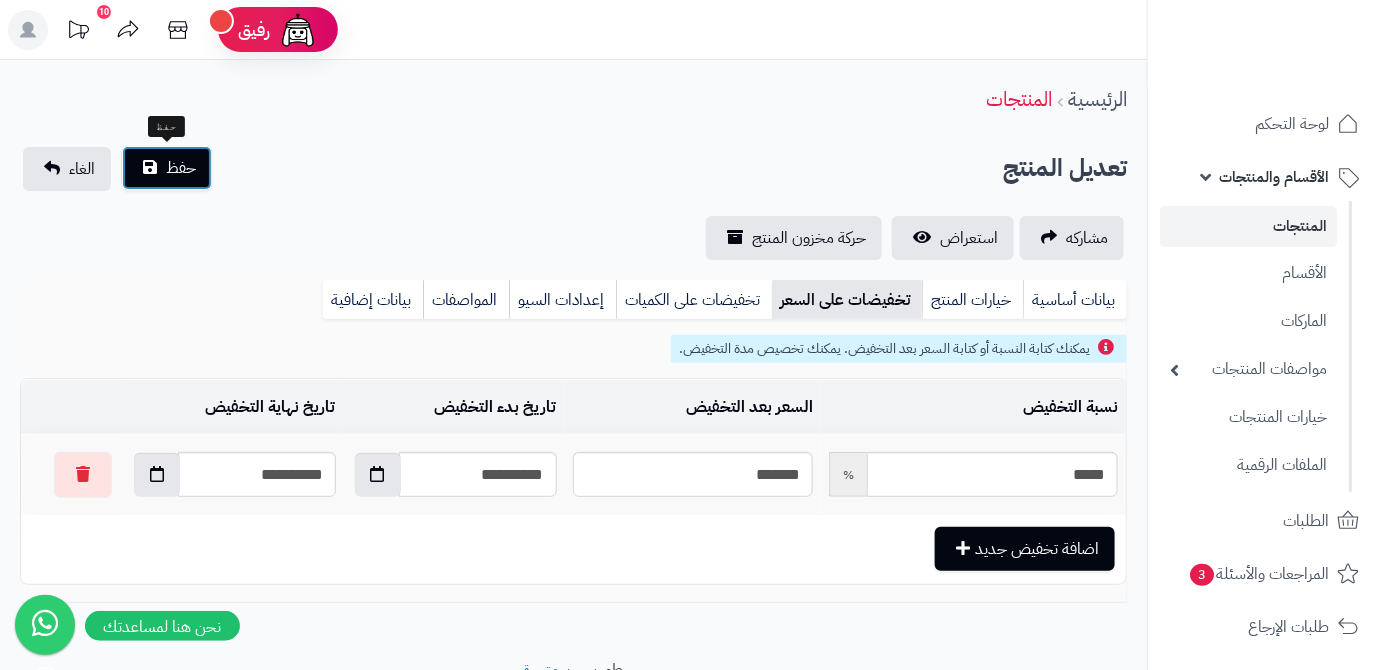 click on "حفظ" at bounding box center [181, 168] 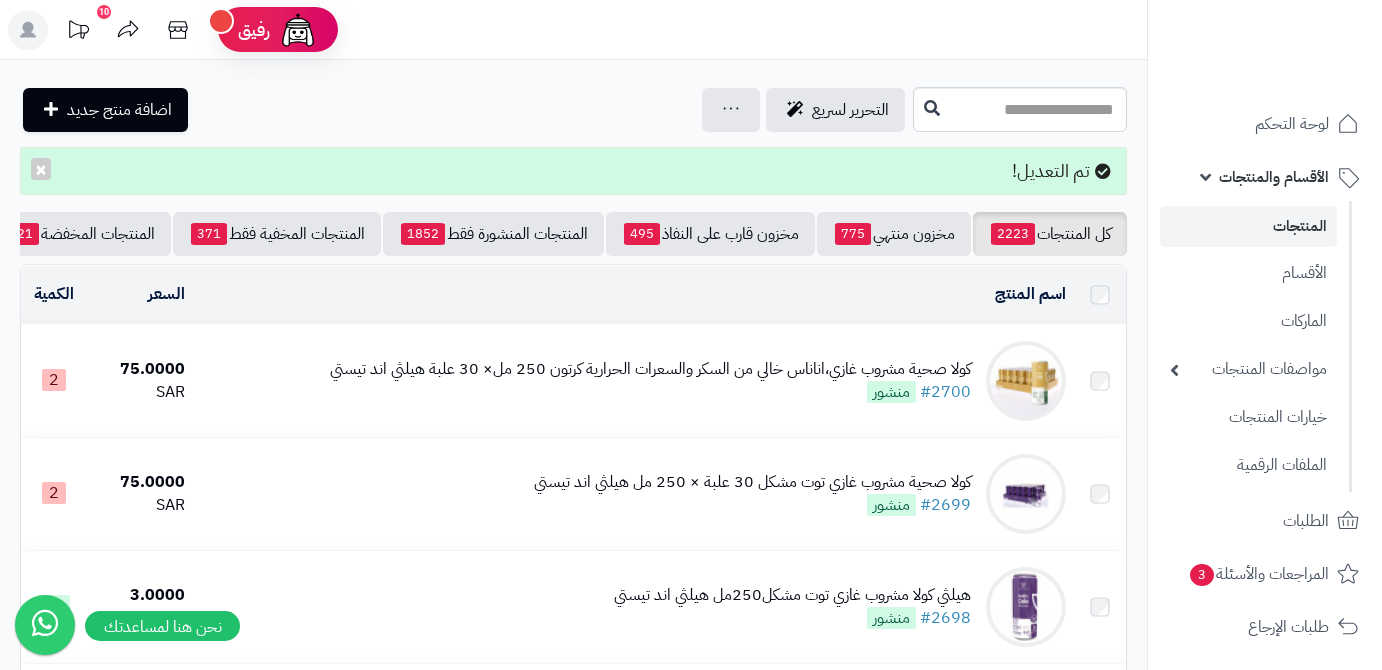 scroll, scrollTop: 0, scrollLeft: 0, axis: both 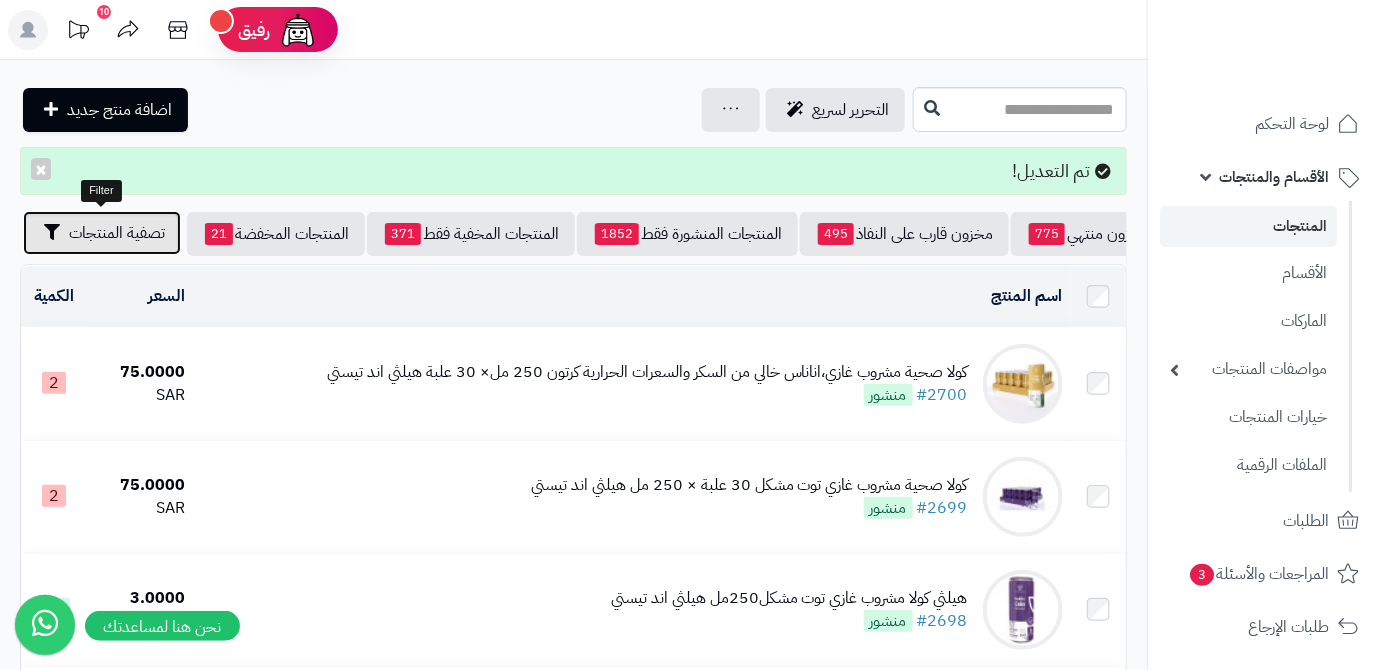drag, startPoint x: 96, startPoint y: 240, endPoint x: 109, endPoint y: 246, distance: 14.3178215 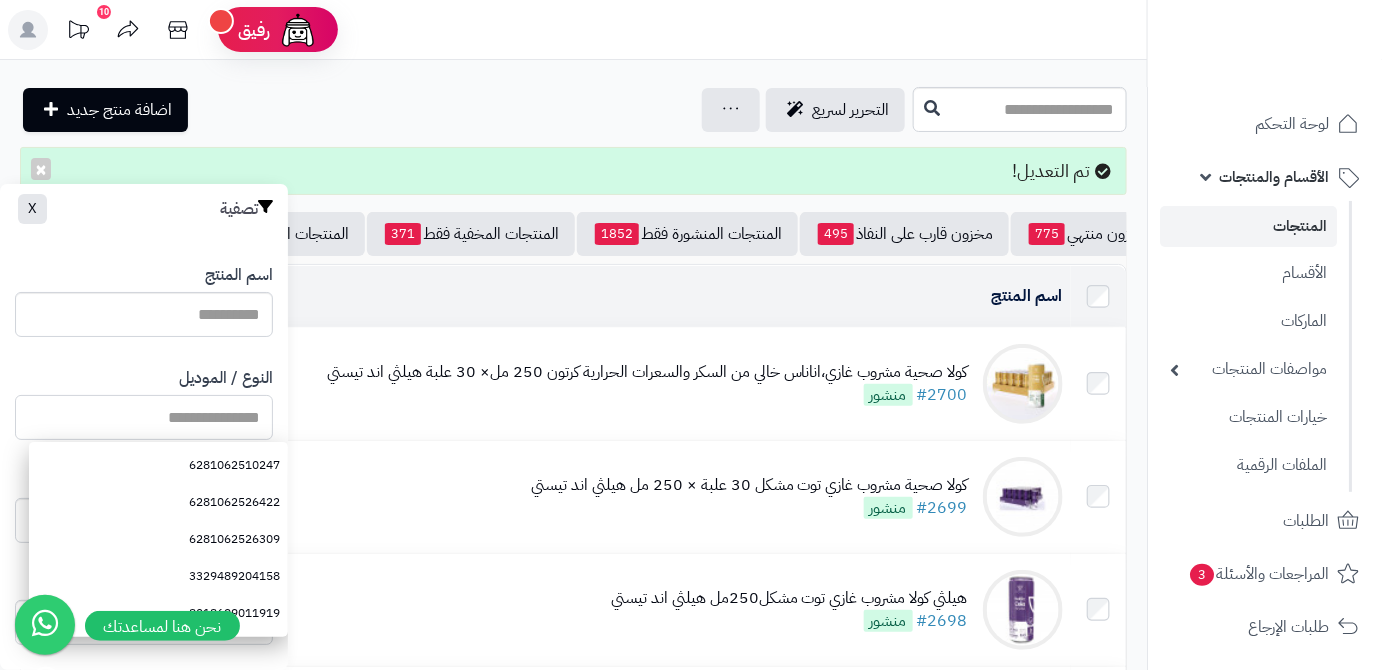 paste on "**********" 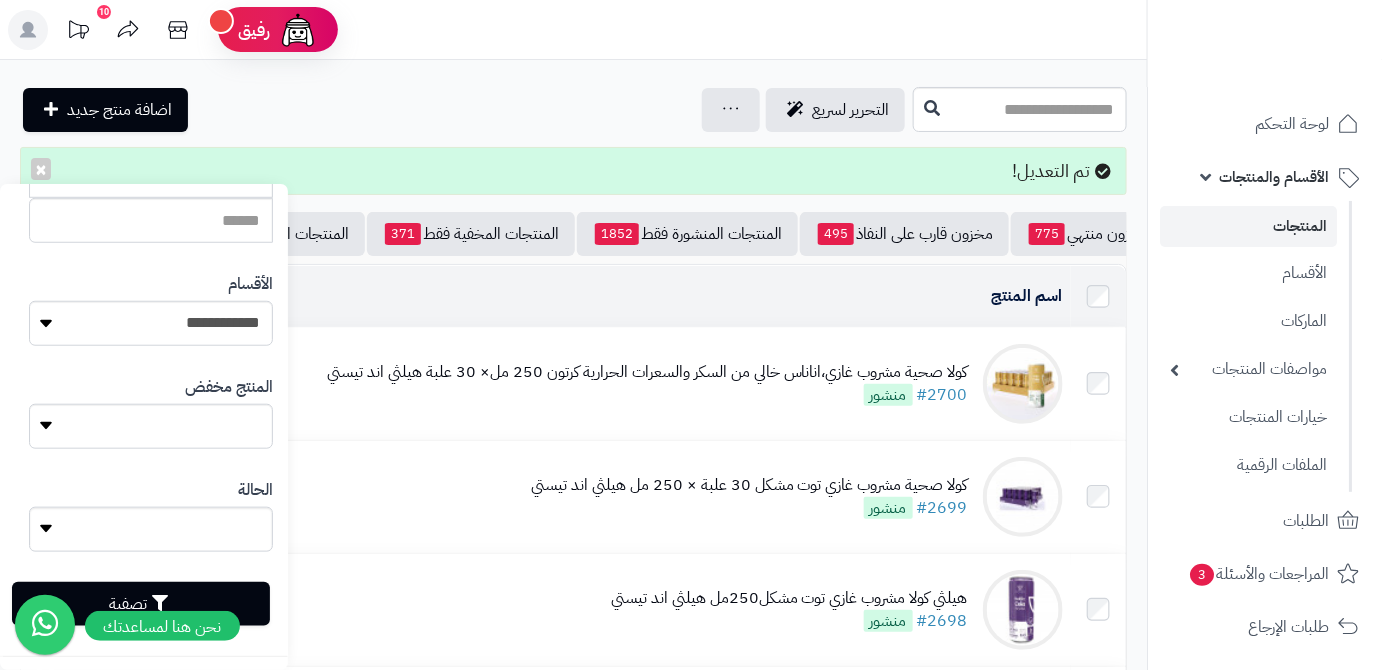 scroll, scrollTop: 552, scrollLeft: 0, axis: vertical 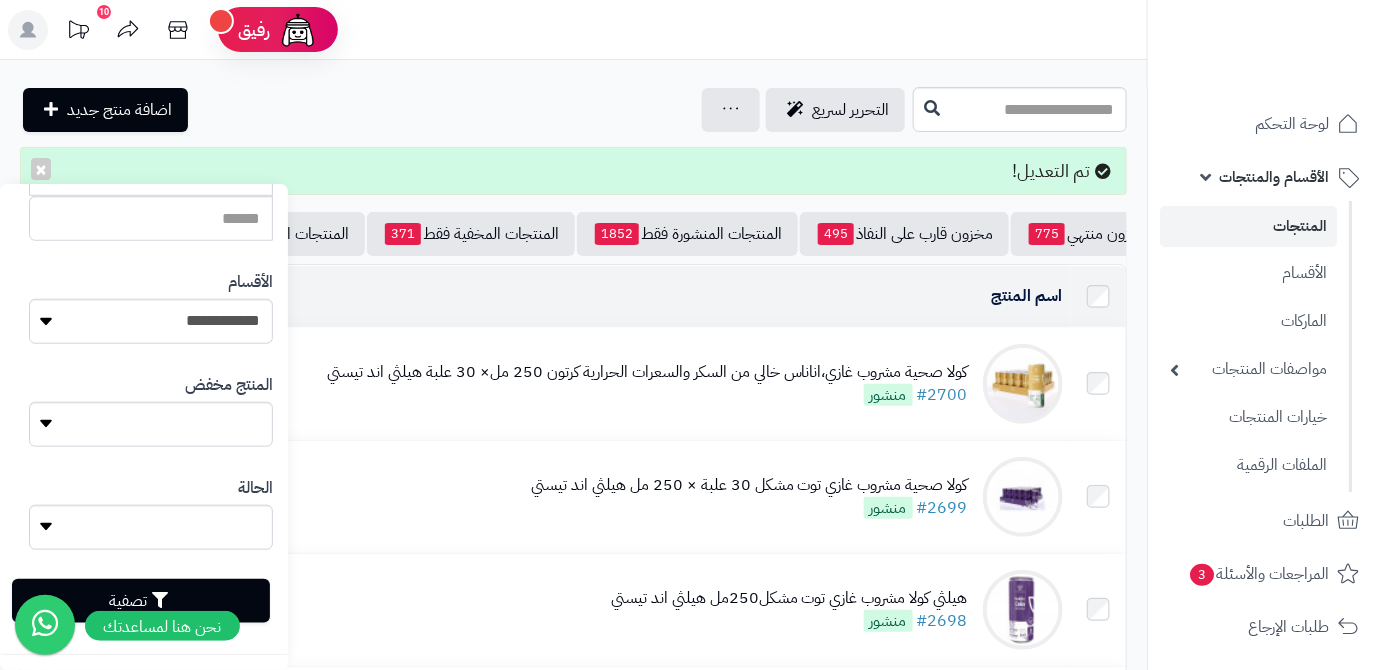 type on "**********" 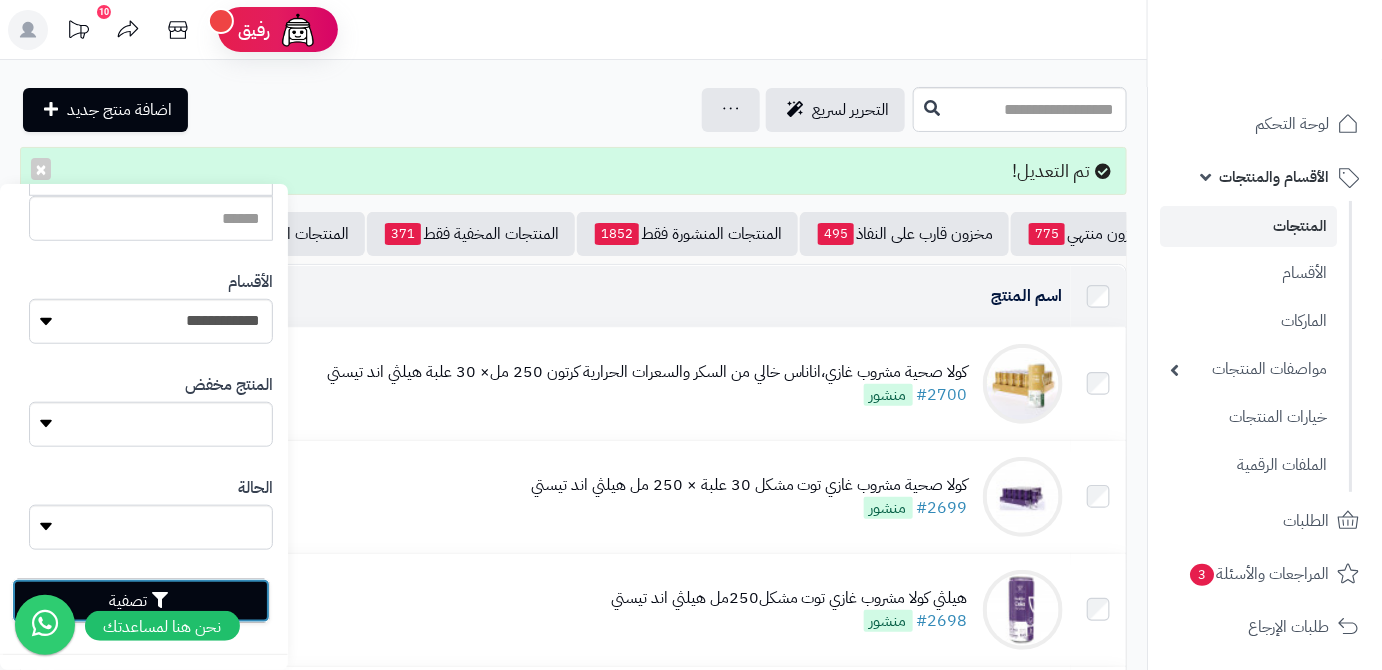 click on "تصفية" at bounding box center (141, 601) 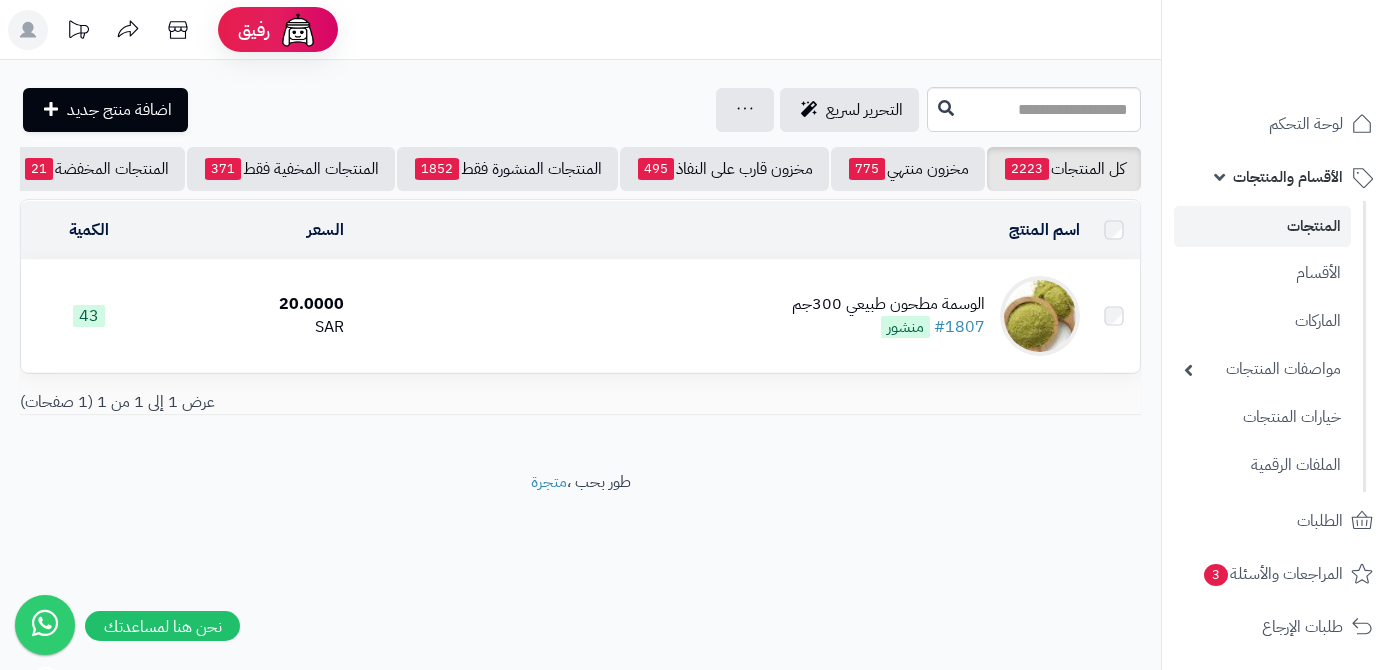 scroll, scrollTop: 0, scrollLeft: 0, axis: both 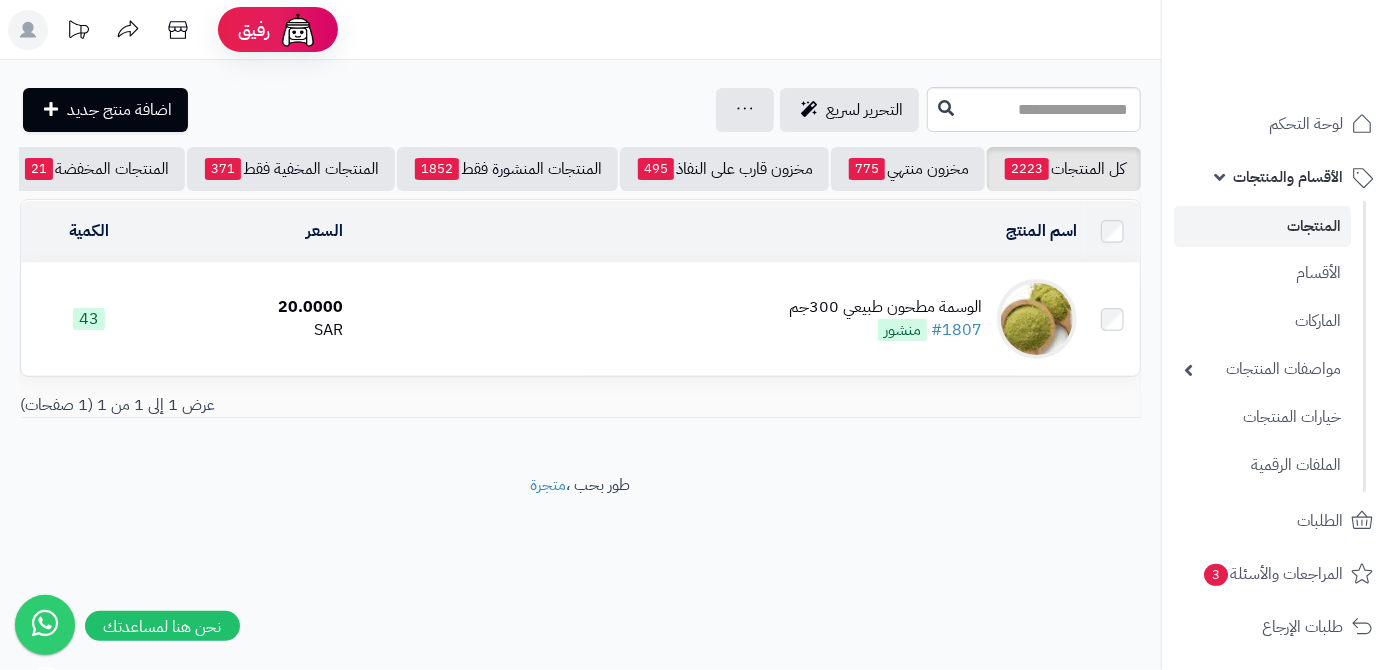 click on "الوسمة مطحون طبيعي 300جم" at bounding box center (885, 307) 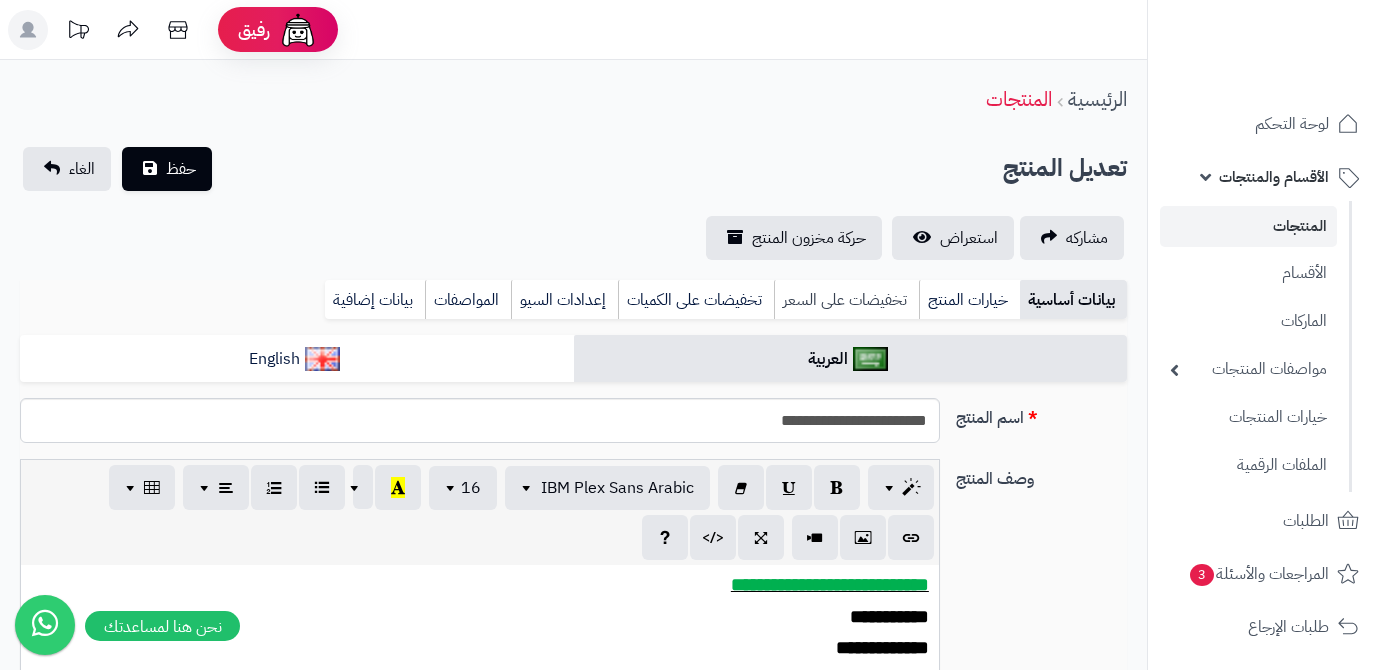scroll, scrollTop: 0, scrollLeft: 0, axis: both 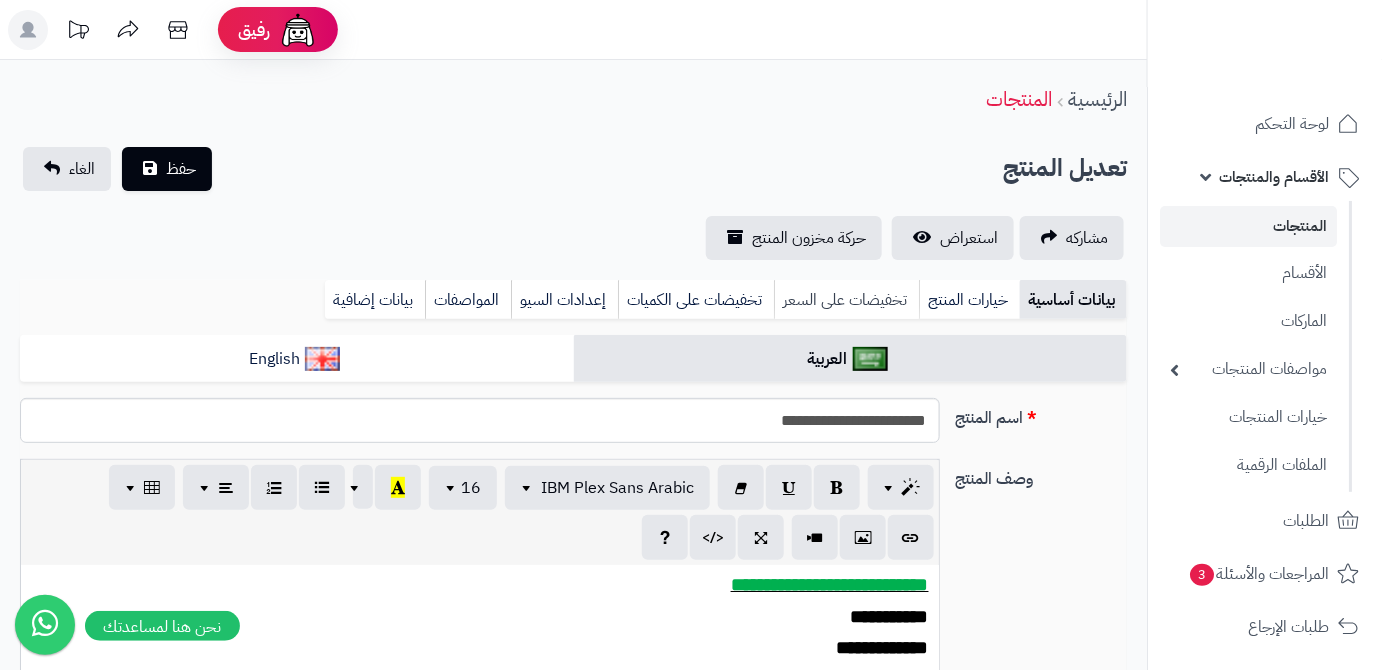 click on "تخفيضات على السعر" at bounding box center (846, 300) 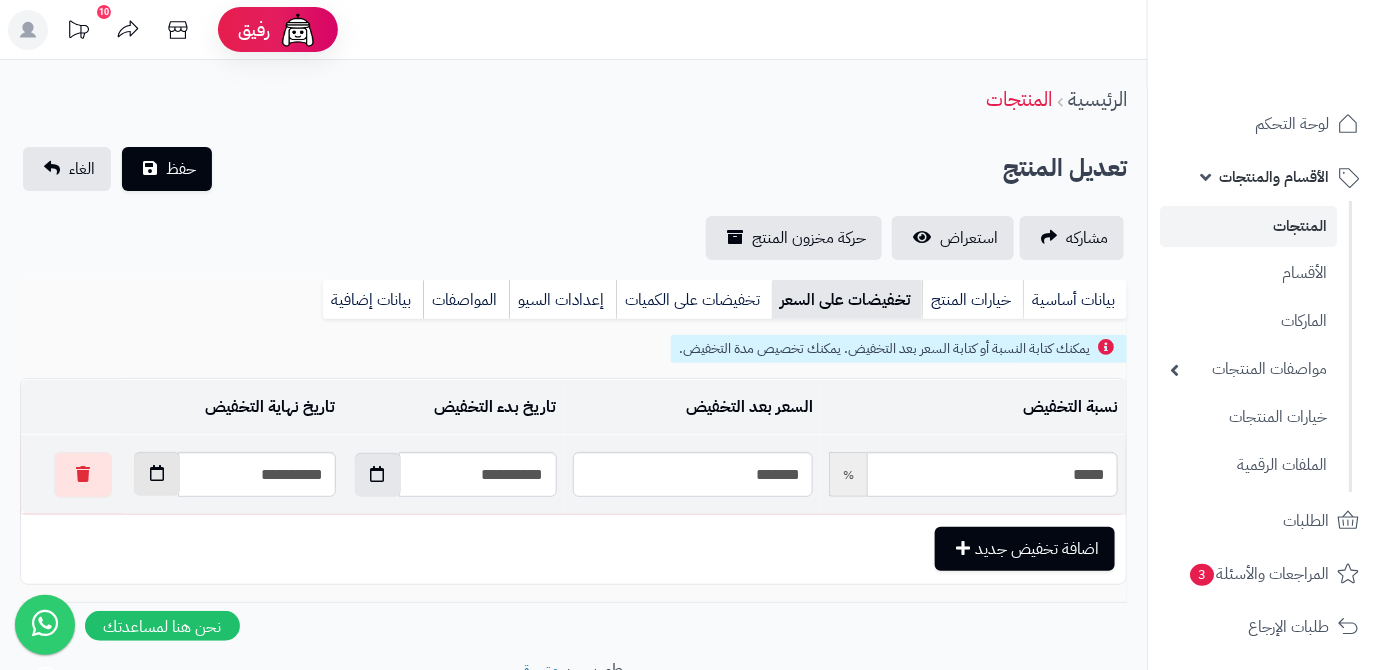 click at bounding box center [157, 473] 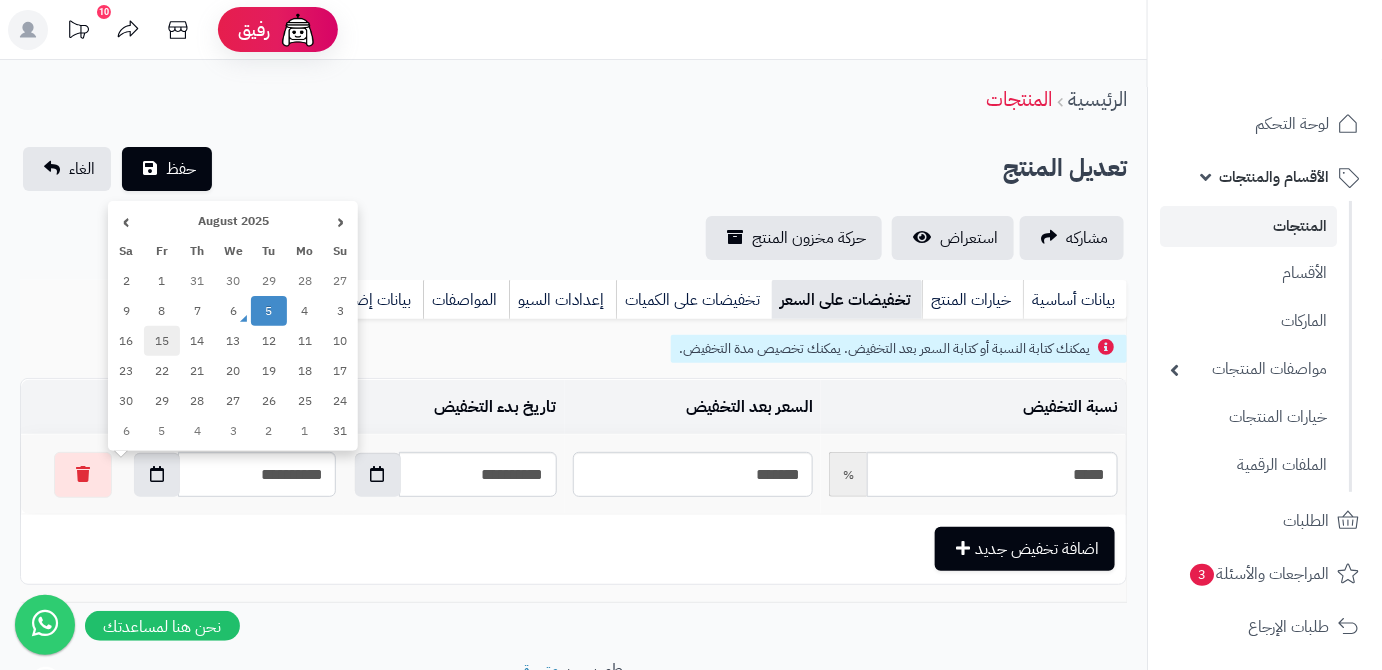 click on "15" at bounding box center (162, 341) 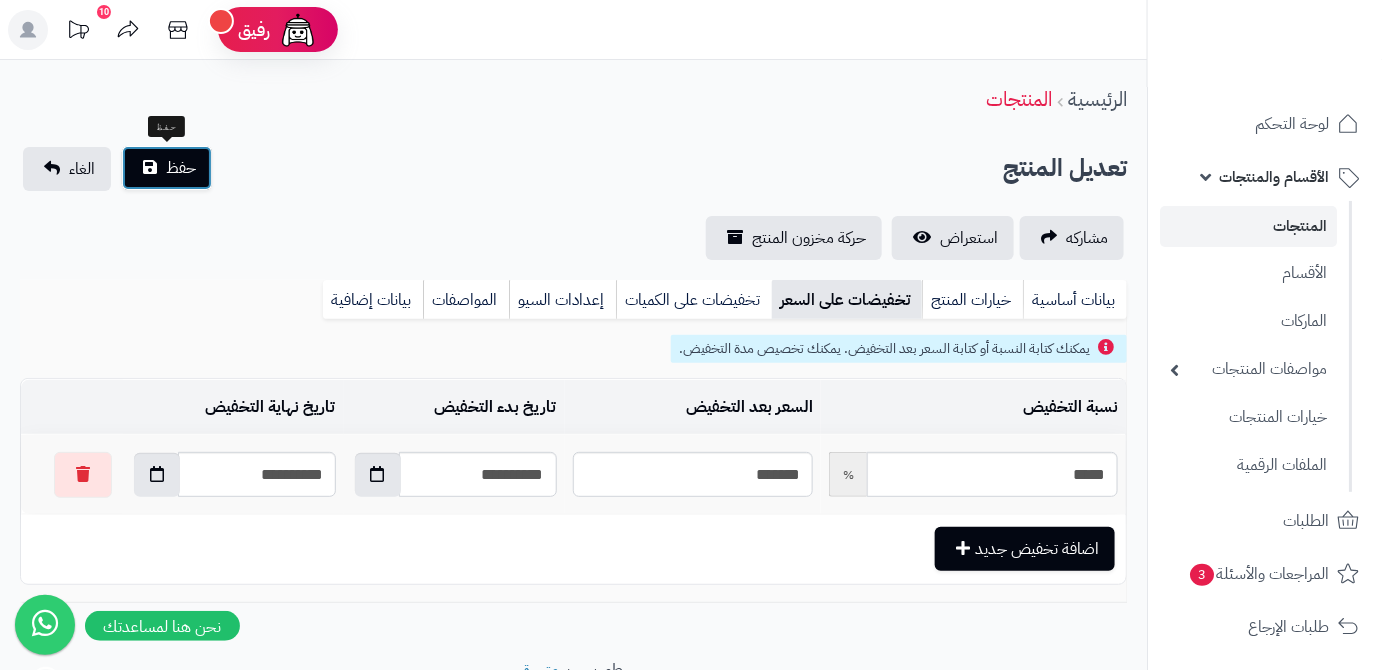 click on "حفظ" at bounding box center [181, 168] 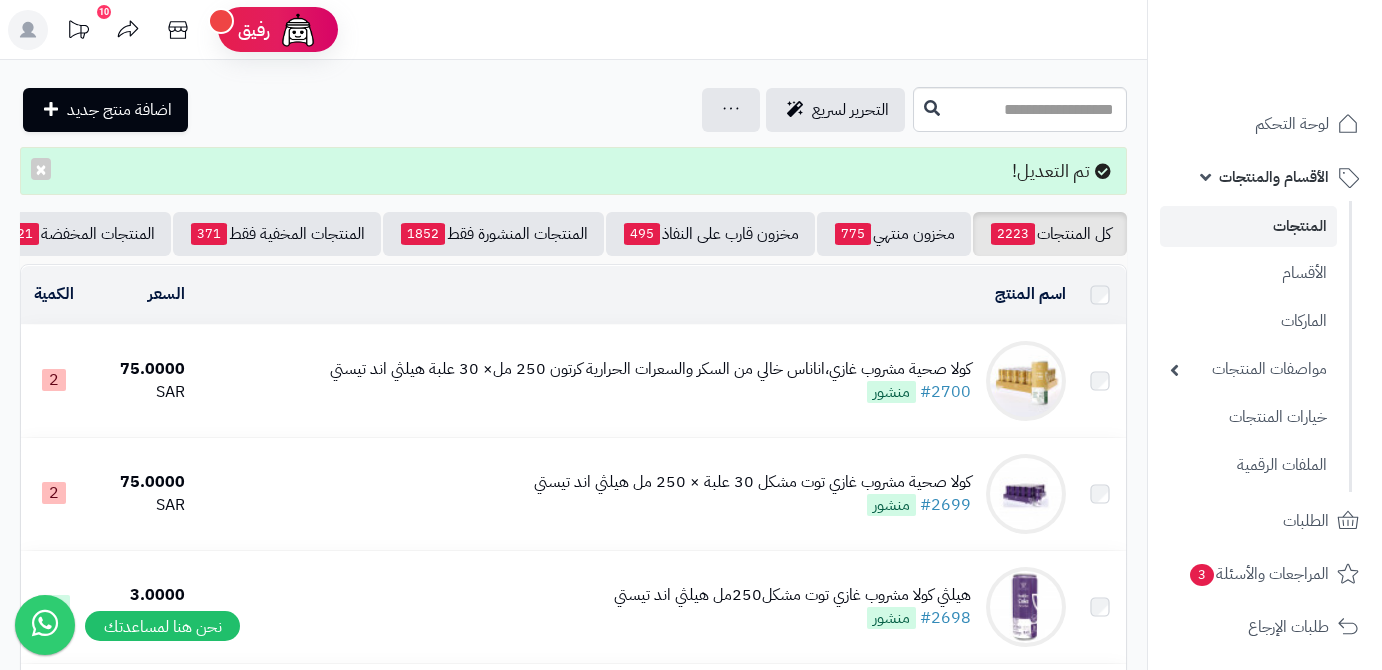 scroll, scrollTop: 0, scrollLeft: 0, axis: both 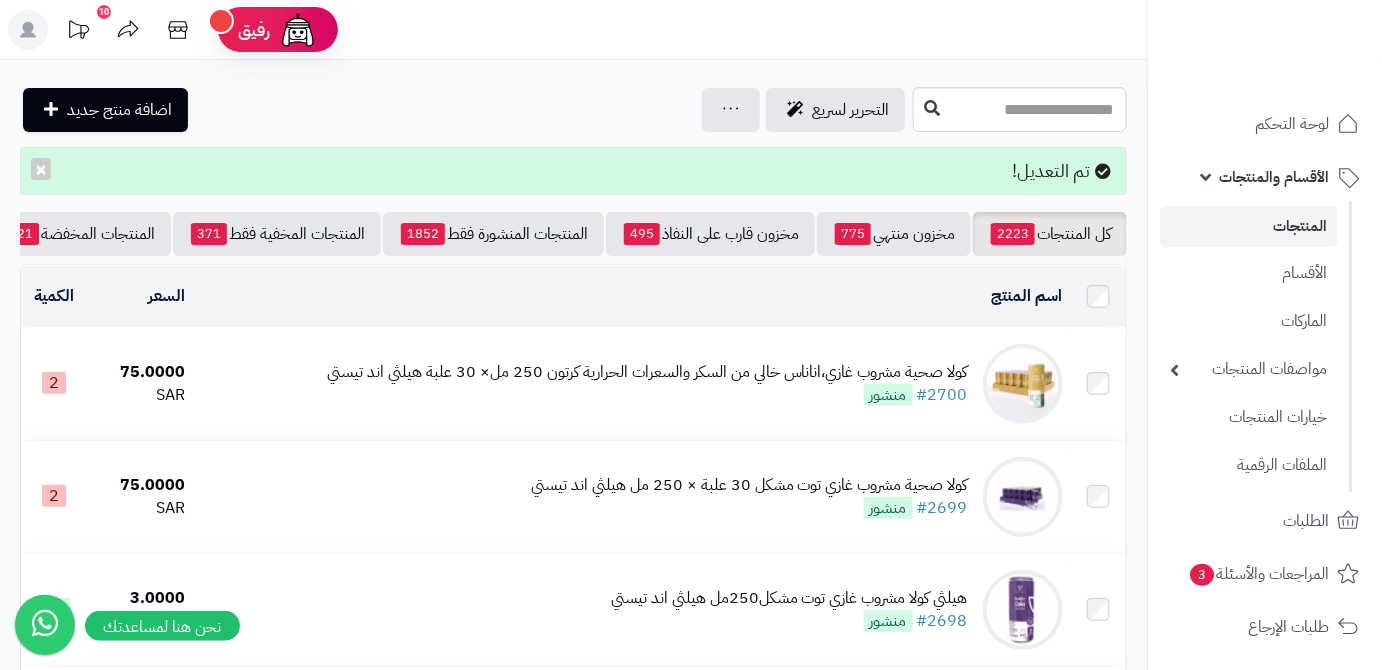 click on "كل المنتجات
2223
مخزون منتهي
775
مخزون قارب على النفاذ
495
المنتجات المنشورة فقط
1852
المنتجات المخفية فقط
371
المنتجات المخفضة
21
تصفية المنتجات
اسم المنتج المحدد:  [NUMBER]
نسخ
حذف                             السعر                          الكمية
كولا صحية مشروب غازي،اناناس خالي من السكر والسعرات الحرارية كرتون  250 مل× 30 علبة   هيلثي اند تيستي
#[NUMBER]
منشور
75.0000 SAR                          2
كولا صحية  مشروب غازي توت مشكل 30 علبة × 250 مل هيلثي اند تيستي
#[NUMBER]
منشور
75.0000 SAR                          2
30" at bounding box center [573, 1974] 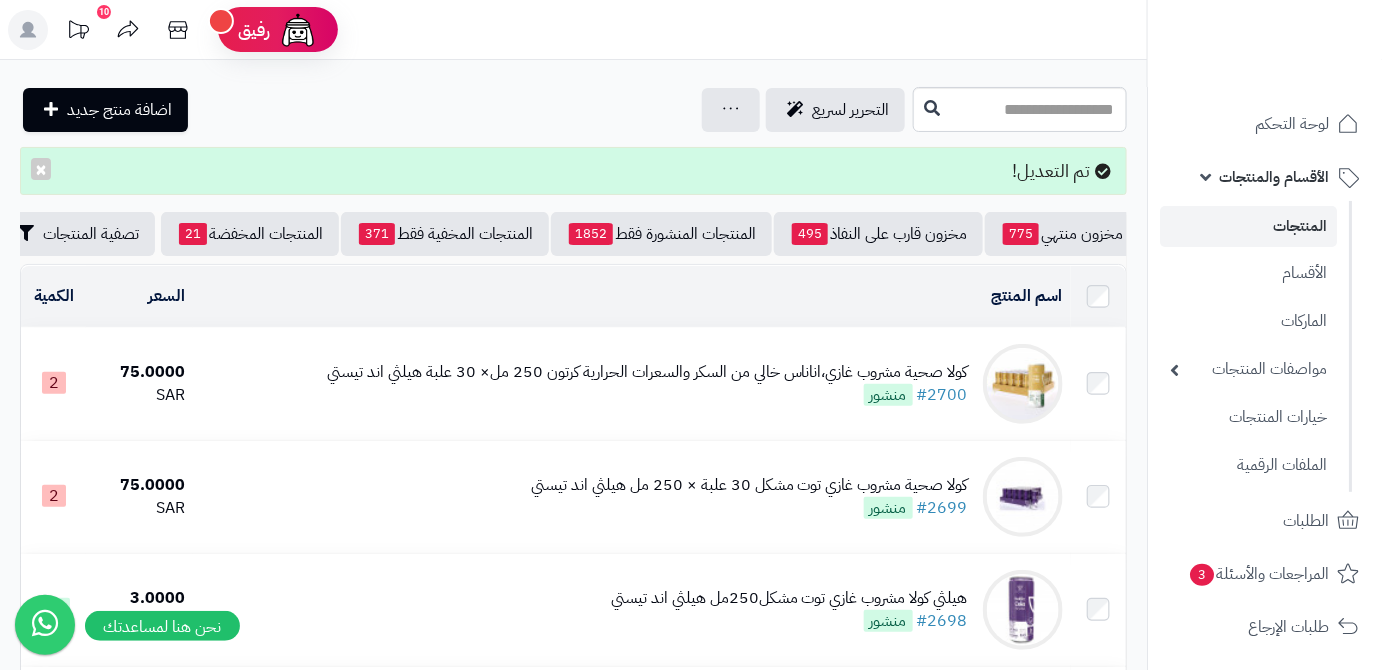 scroll, scrollTop: 0, scrollLeft: -211, axis: horizontal 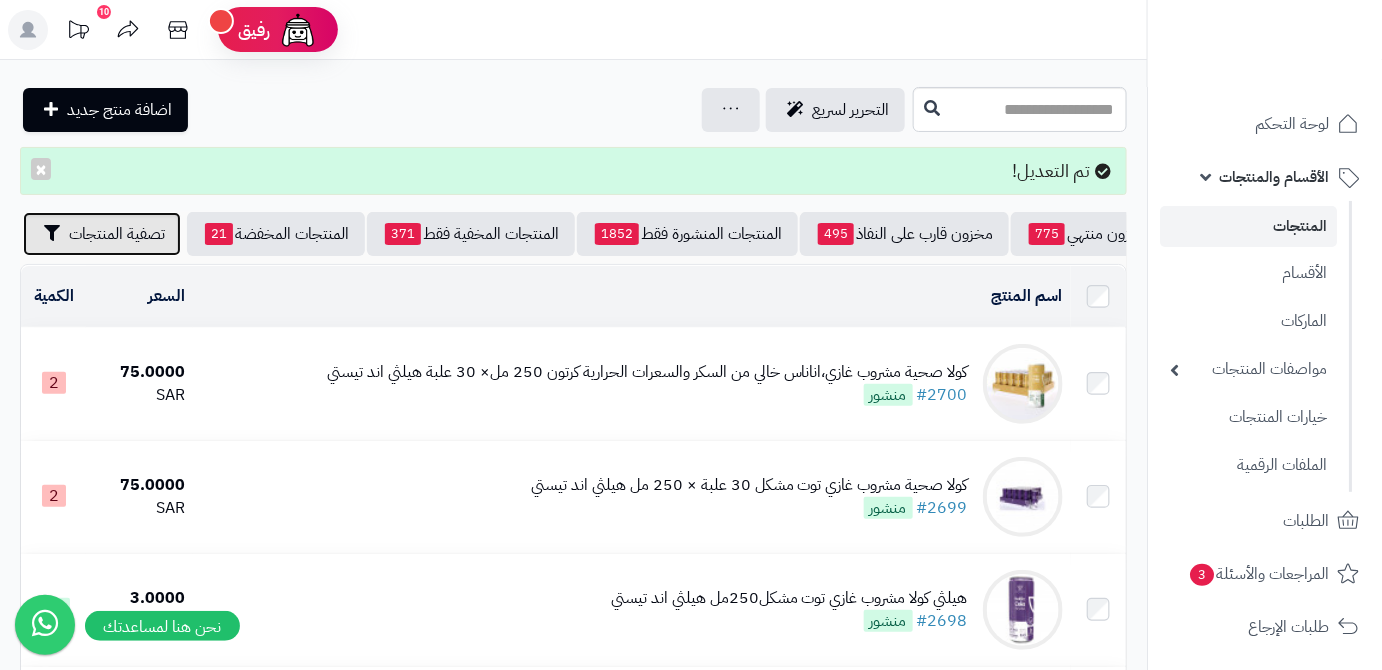 click on "تصفية المنتجات" at bounding box center (102, 234) 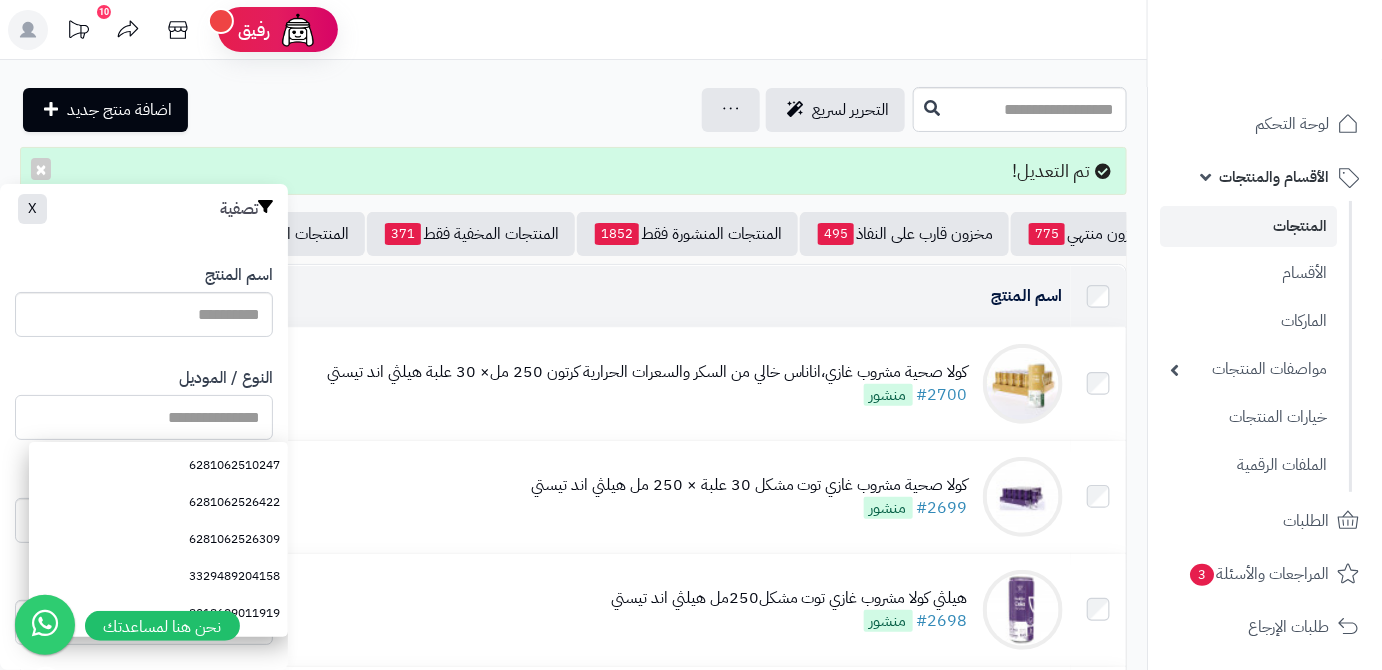 paste on "**********" 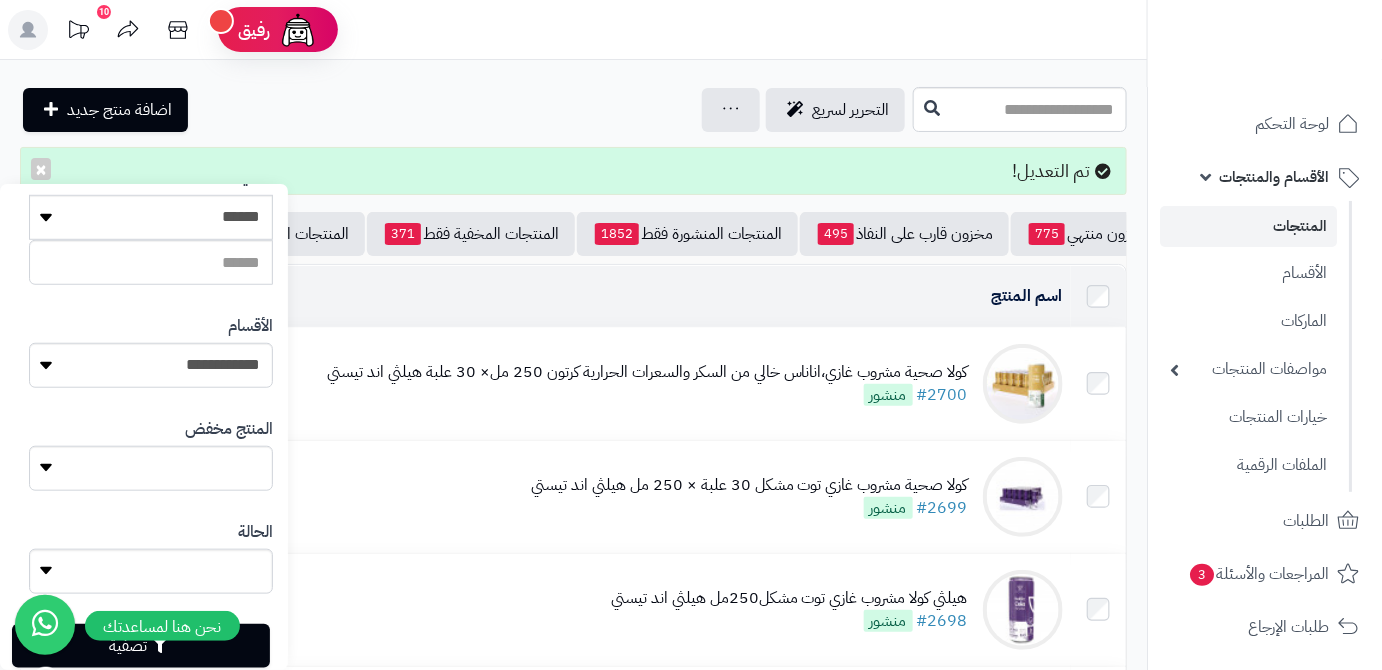 scroll, scrollTop: 552, scrollLeft: 0, axis: vertical 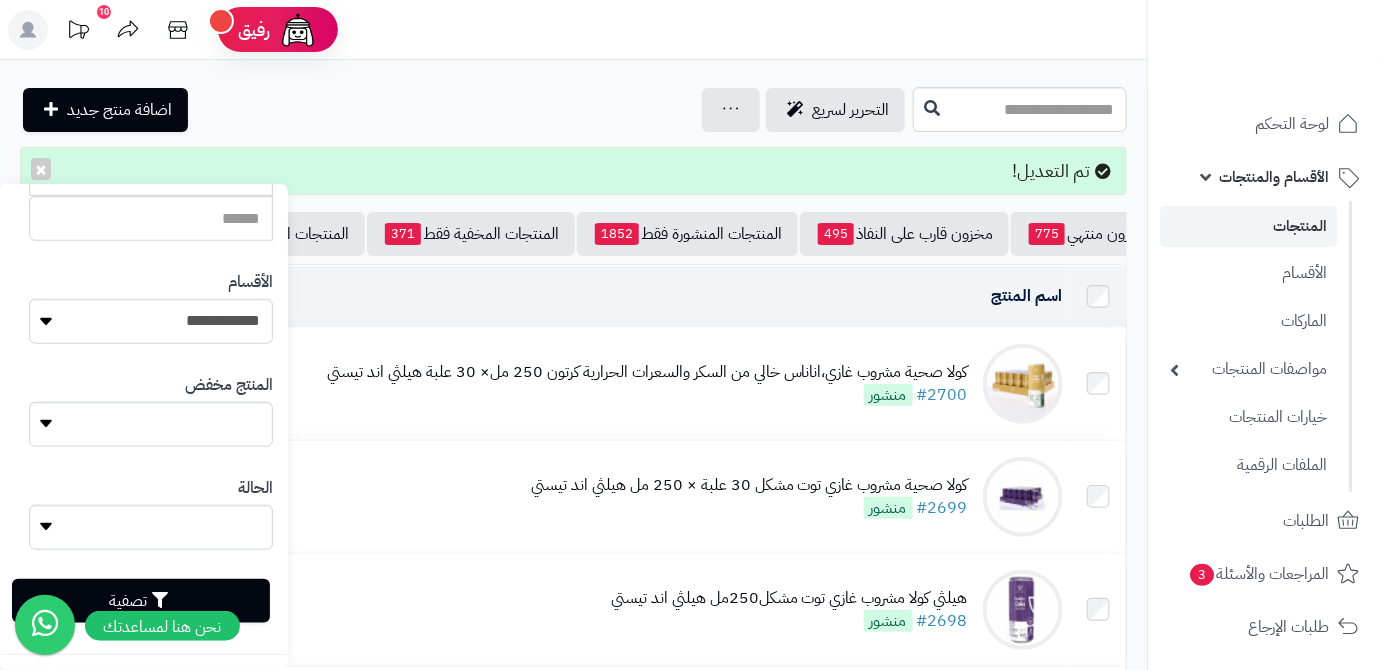 type on "**********" 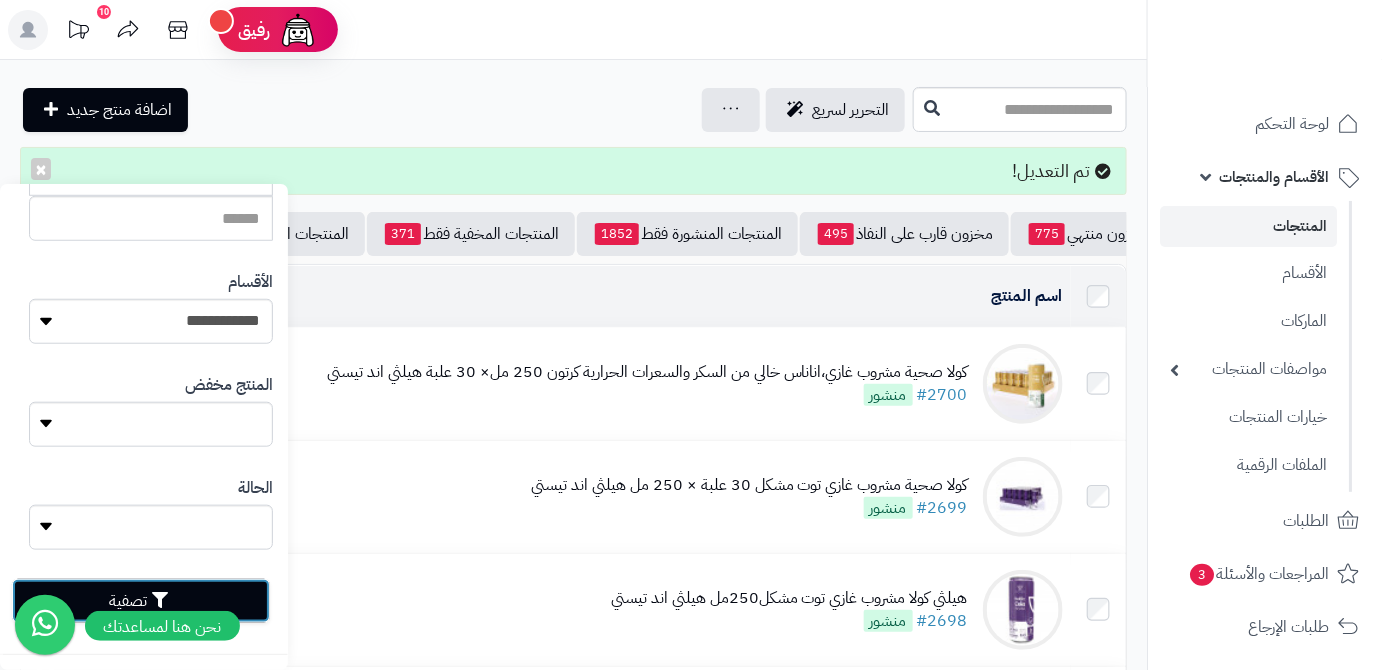 click on "تصفية" at bounding box center (141, 601) 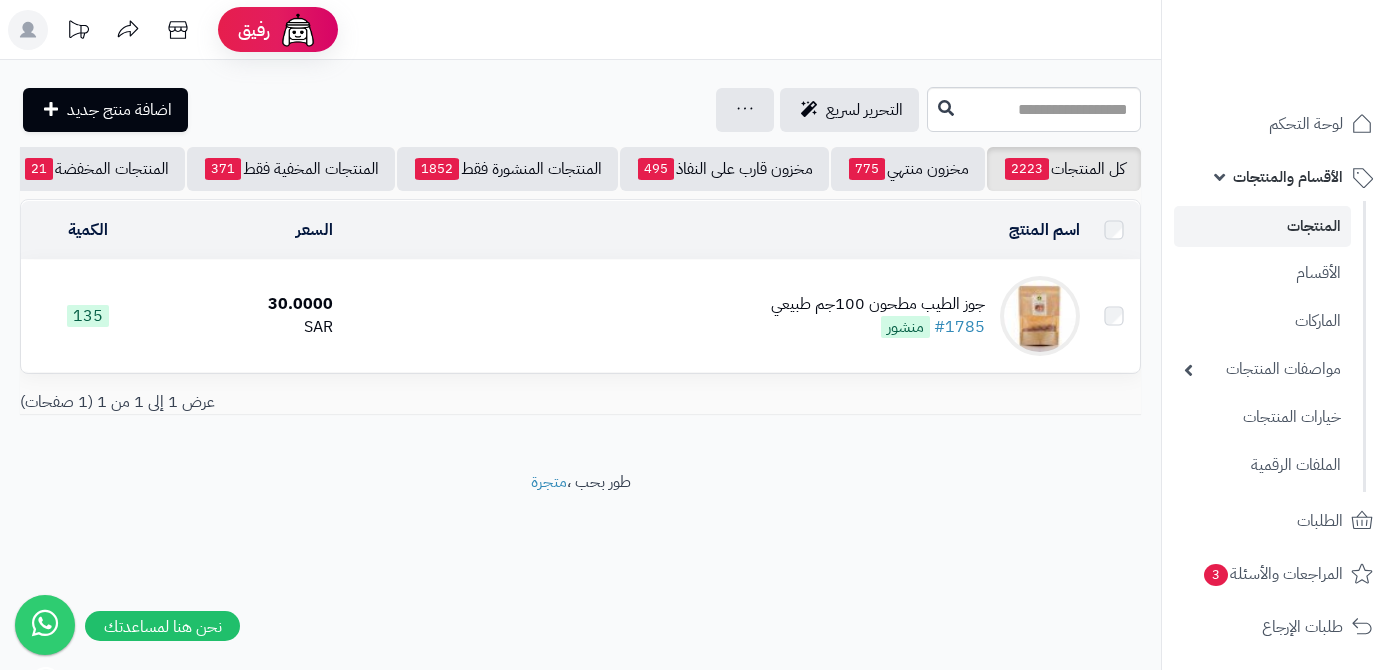 scroll, scrollTop: 0, scrollLeft: 0, axis: both 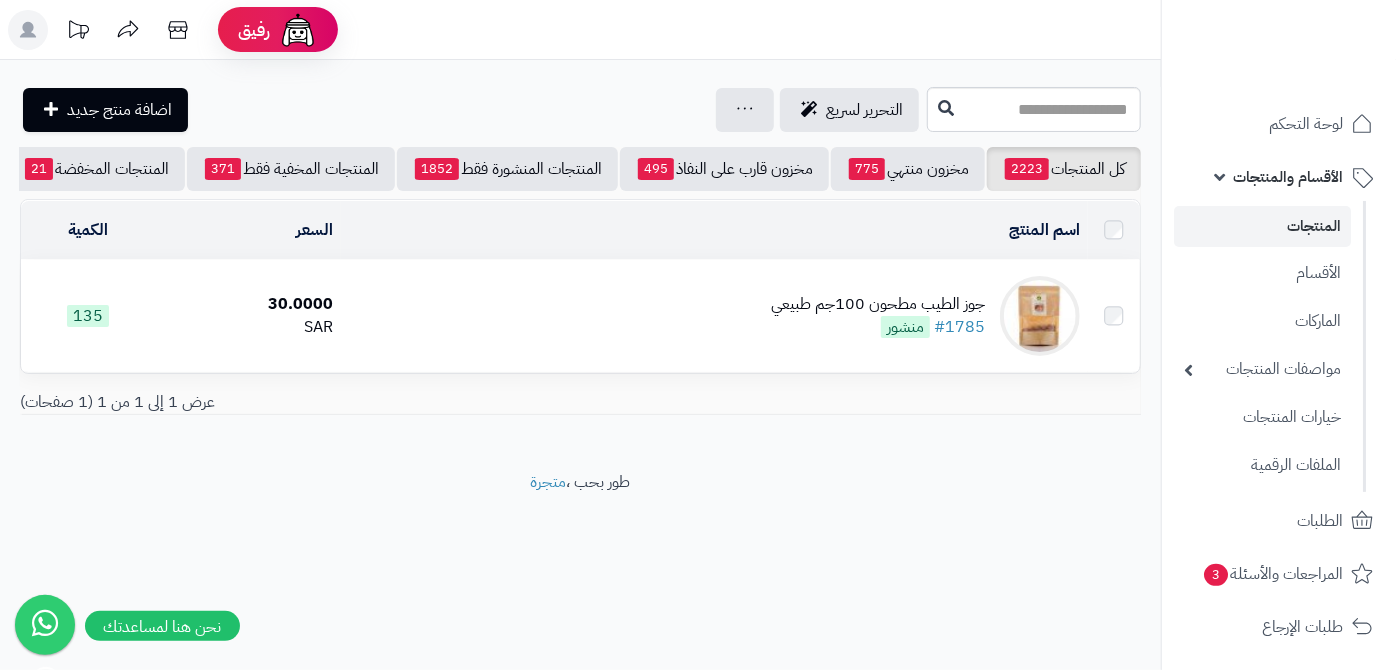 click on "جوز الطيب مطحون 100جم طبيعي" at bounding box center [878, 304] 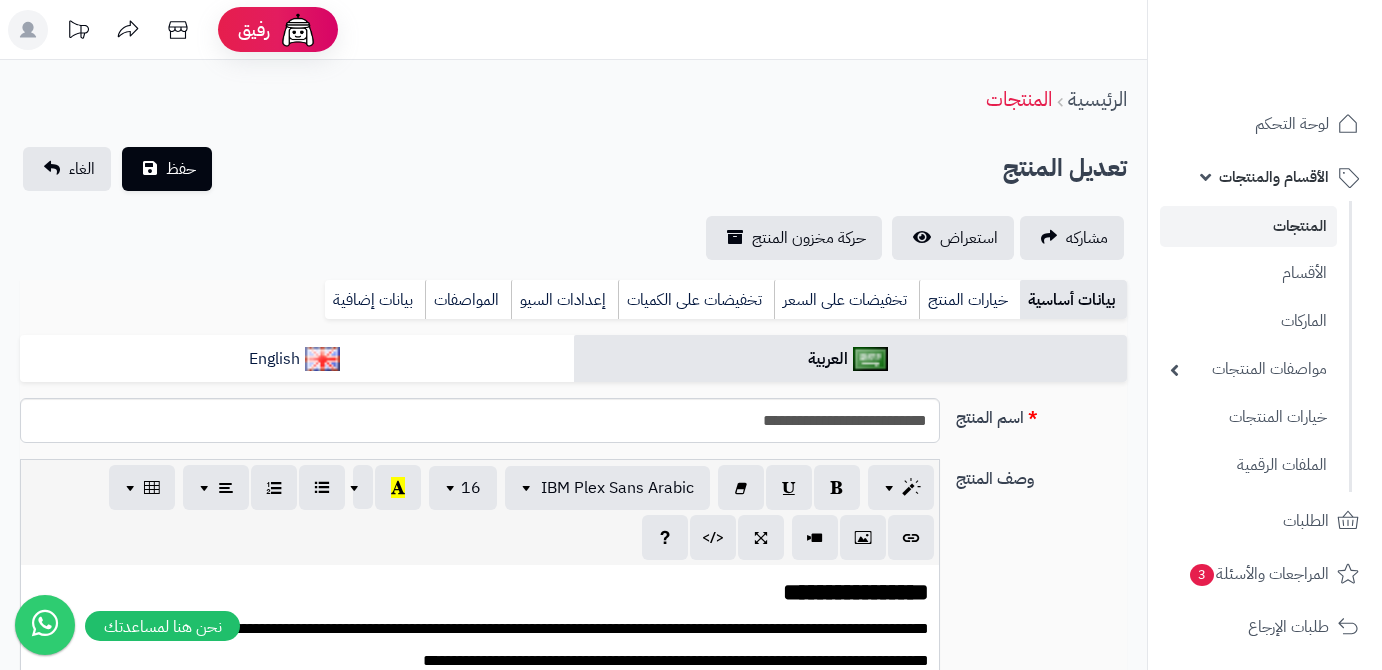 scroll, scrollTop: 0, scrollLeft: 0, axis: both 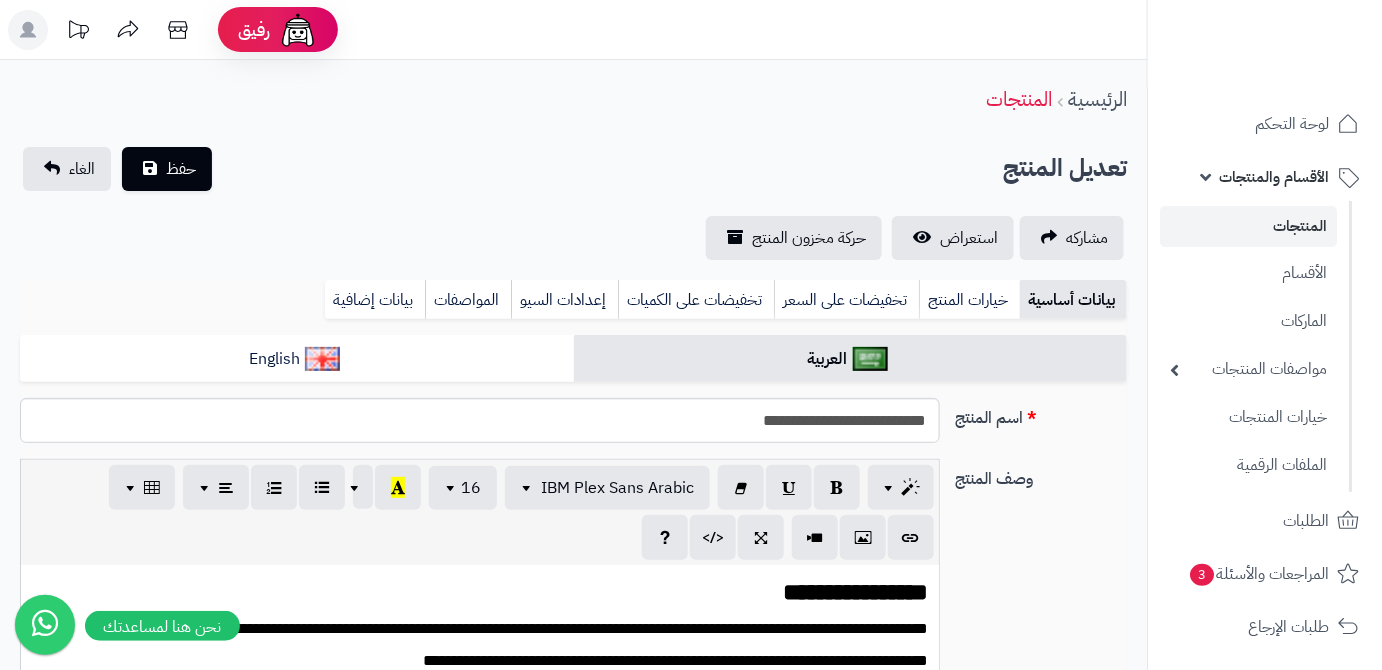 click on "تخفيضات على السعر" at bounding box center [846, 300] 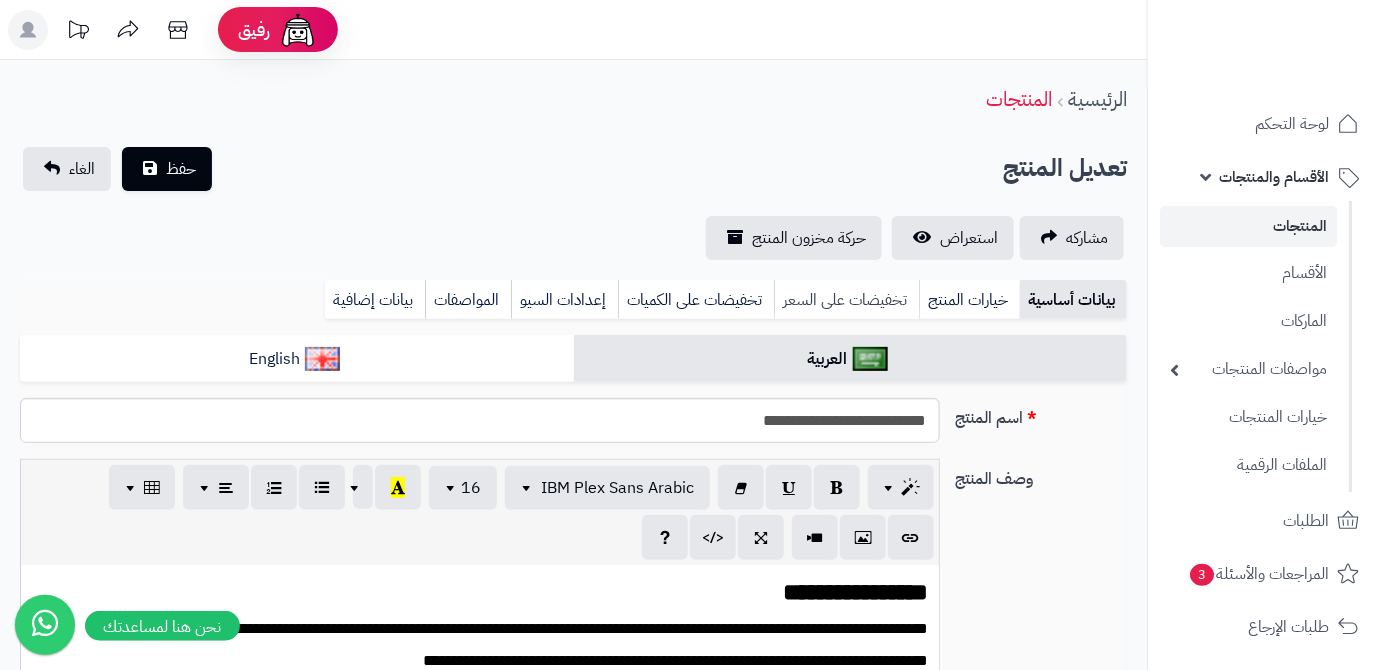 scroll, scrollTop: 0, scrollLeft: 0, axis: both 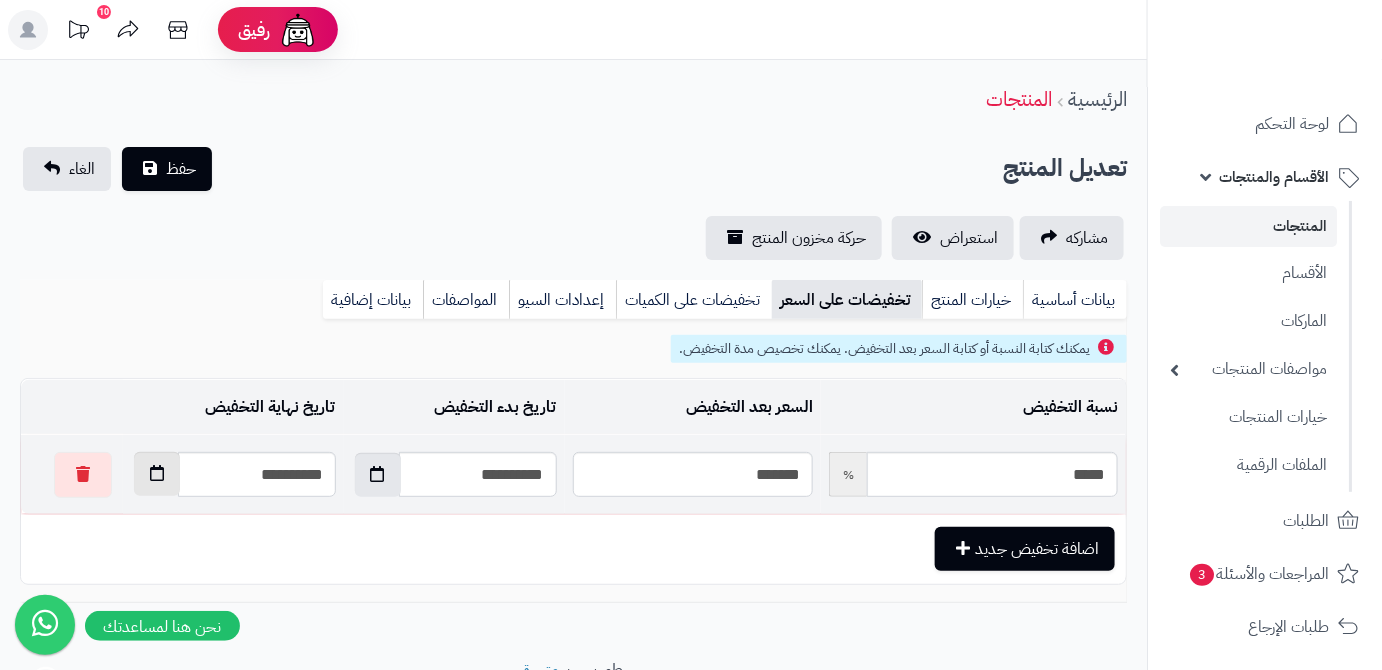 click at bounding box center [157, 473] 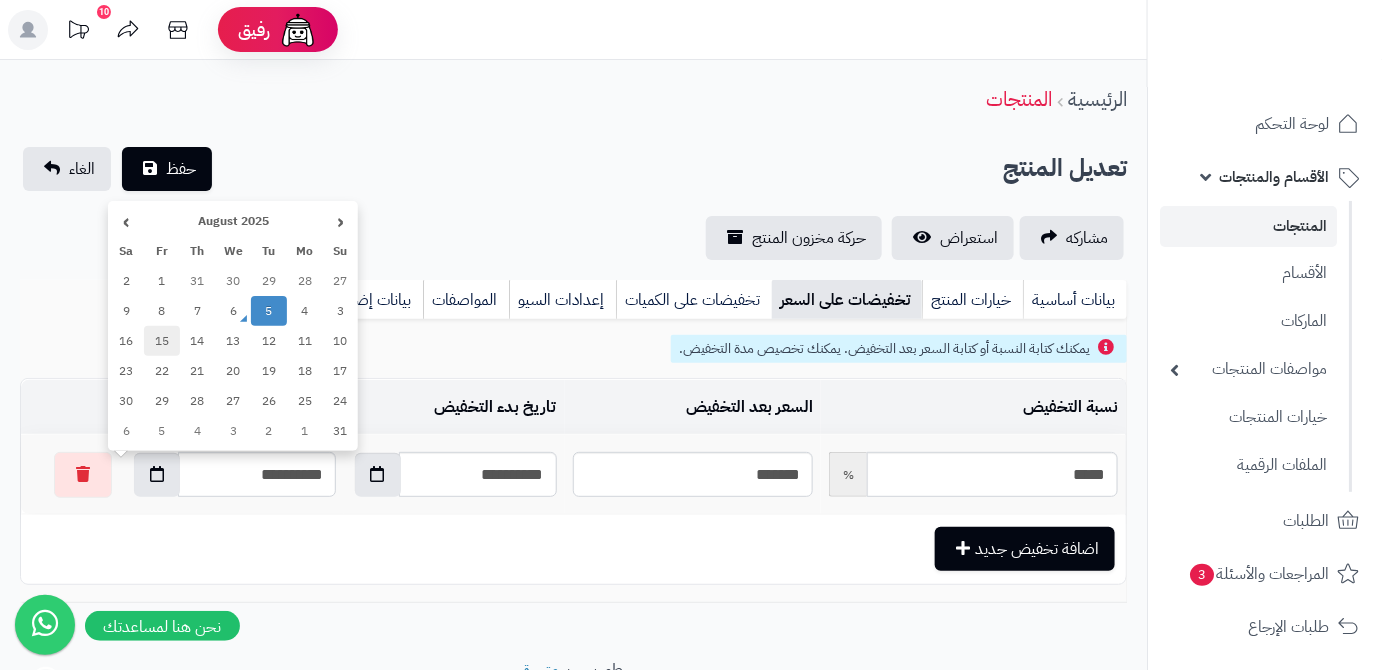 click on "15" at bounding box center [162, 341] 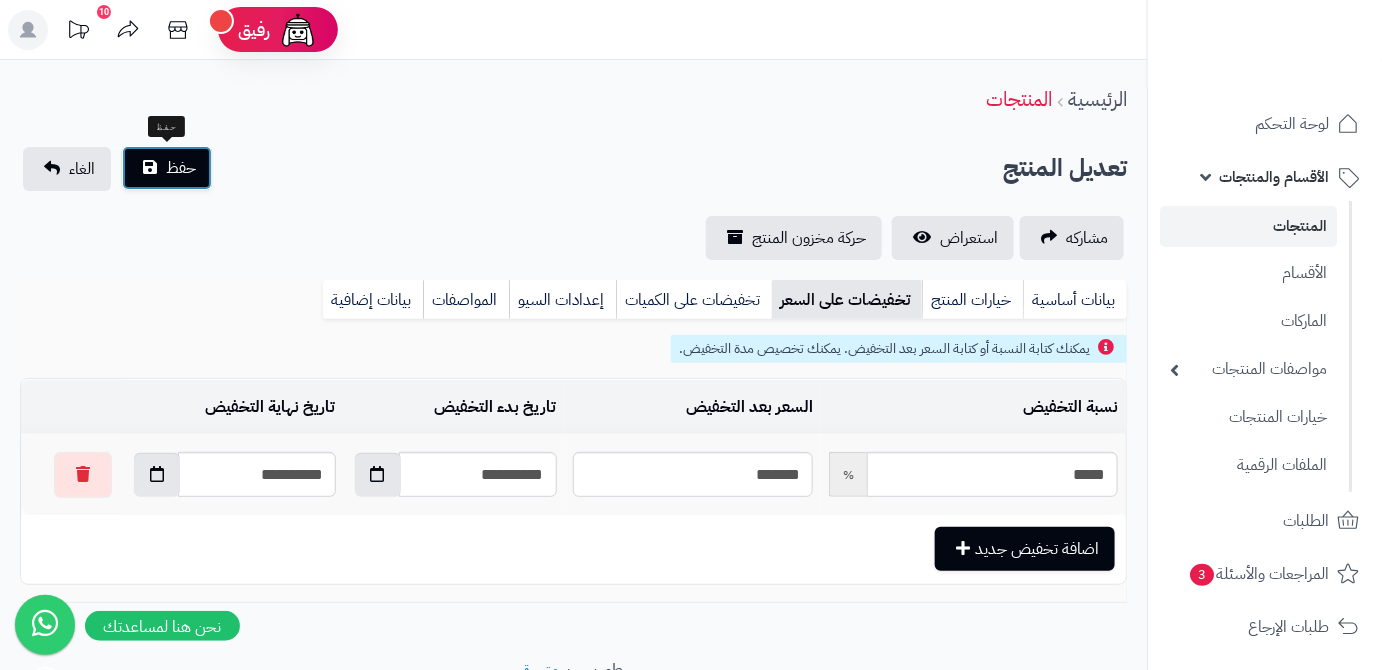 click on "حفظ" at bounding box center [181, 168] 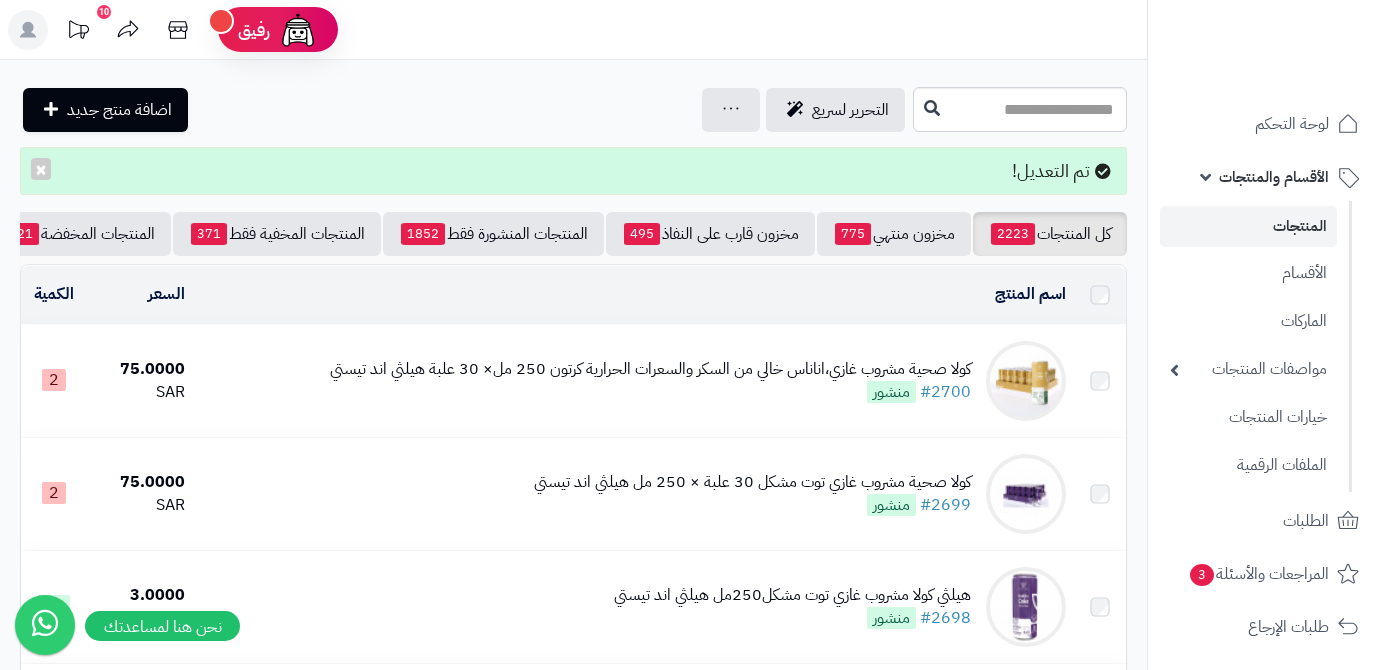 scroll, scrollTop: 0, scrollLeft: 0, axis: both 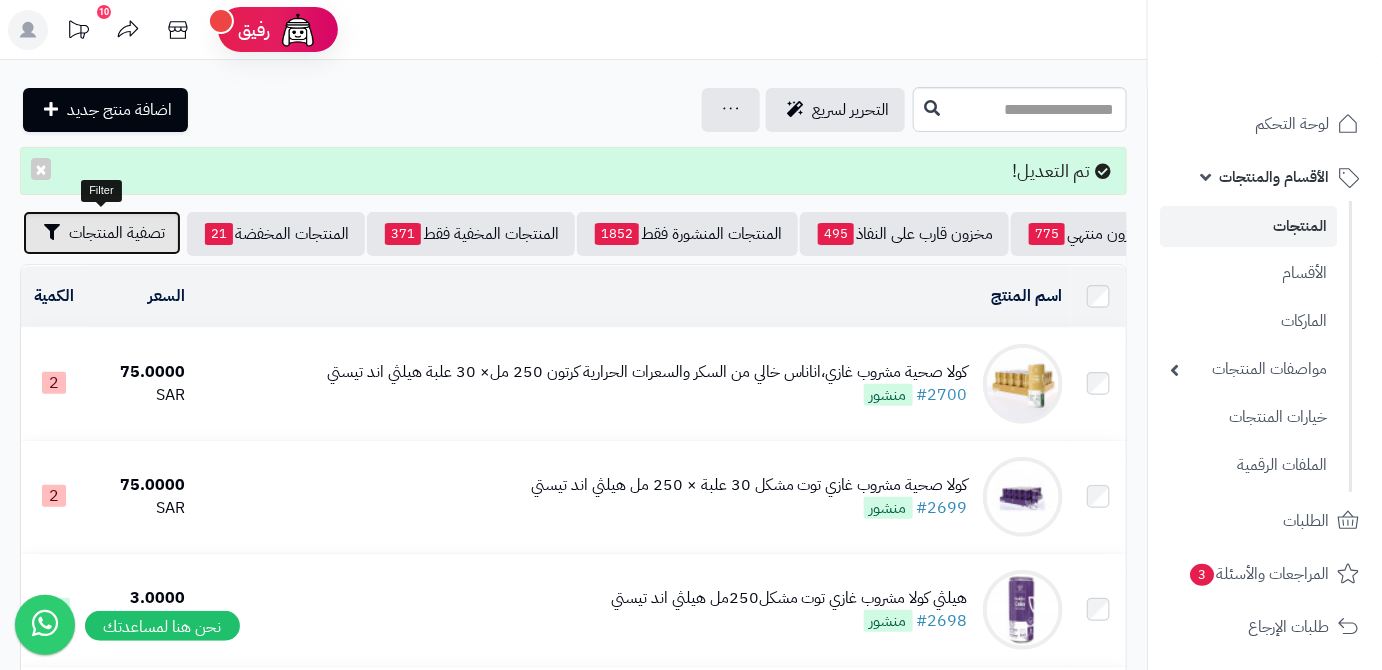 click on "تصفية المنتجات" at bounding box center (117, 233) 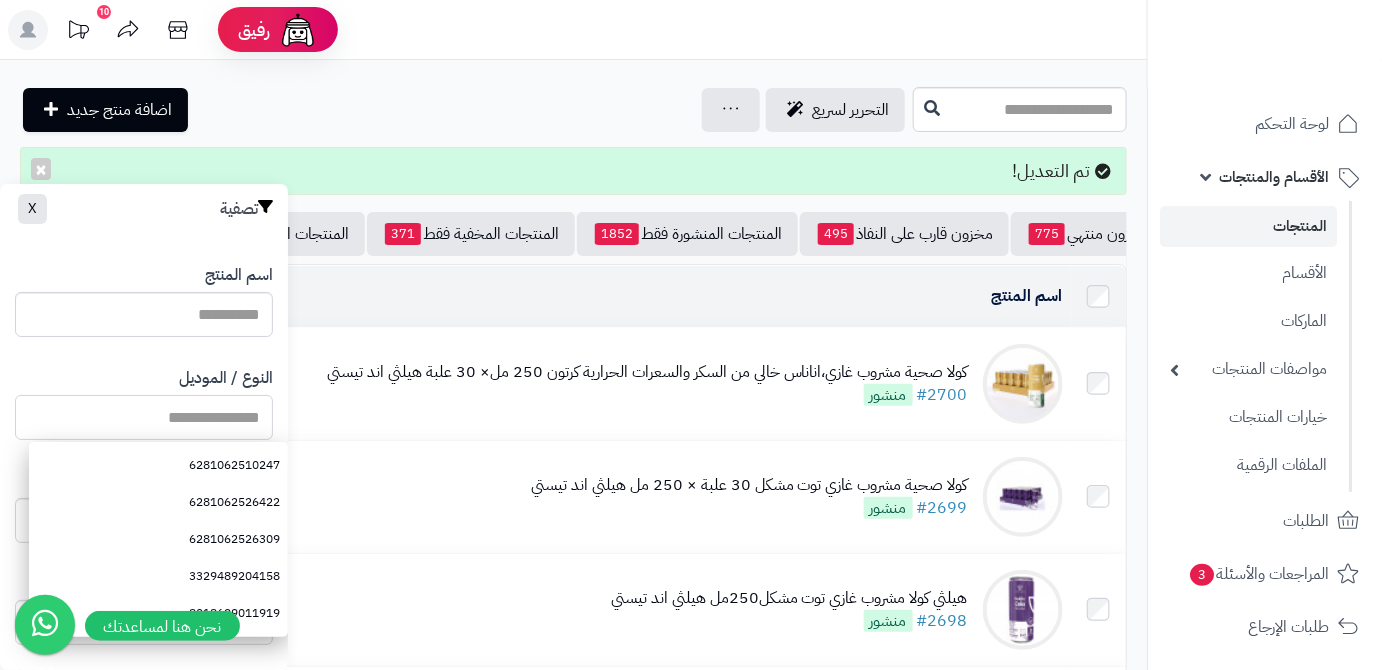 paste on "**********" 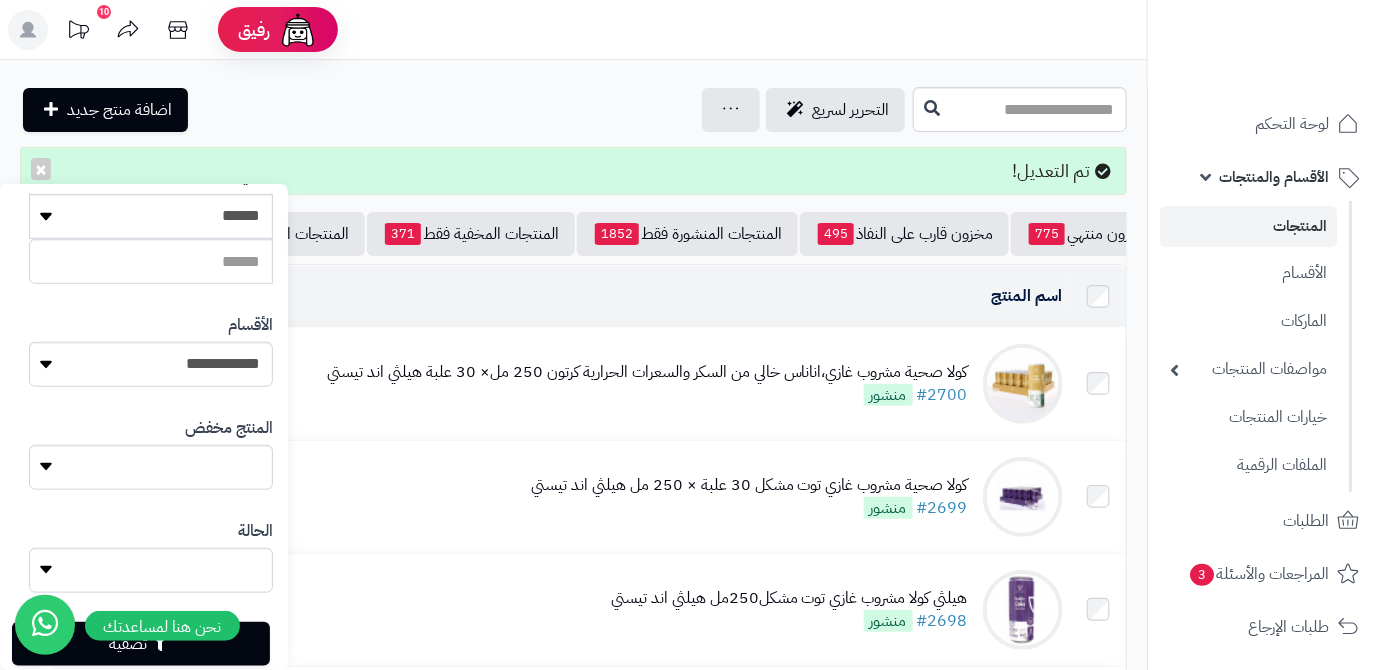 scroll, scrollTop: 552, scrollLeft: 0, axis: vertical 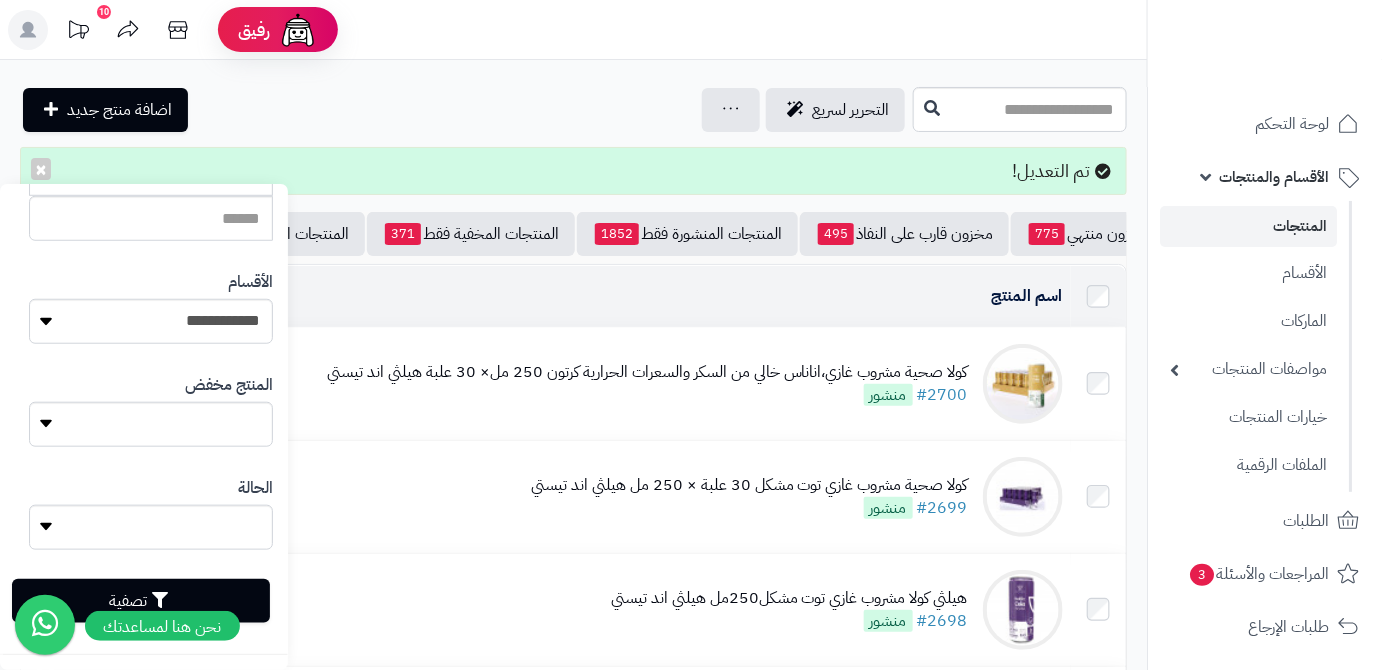 type on "**********" 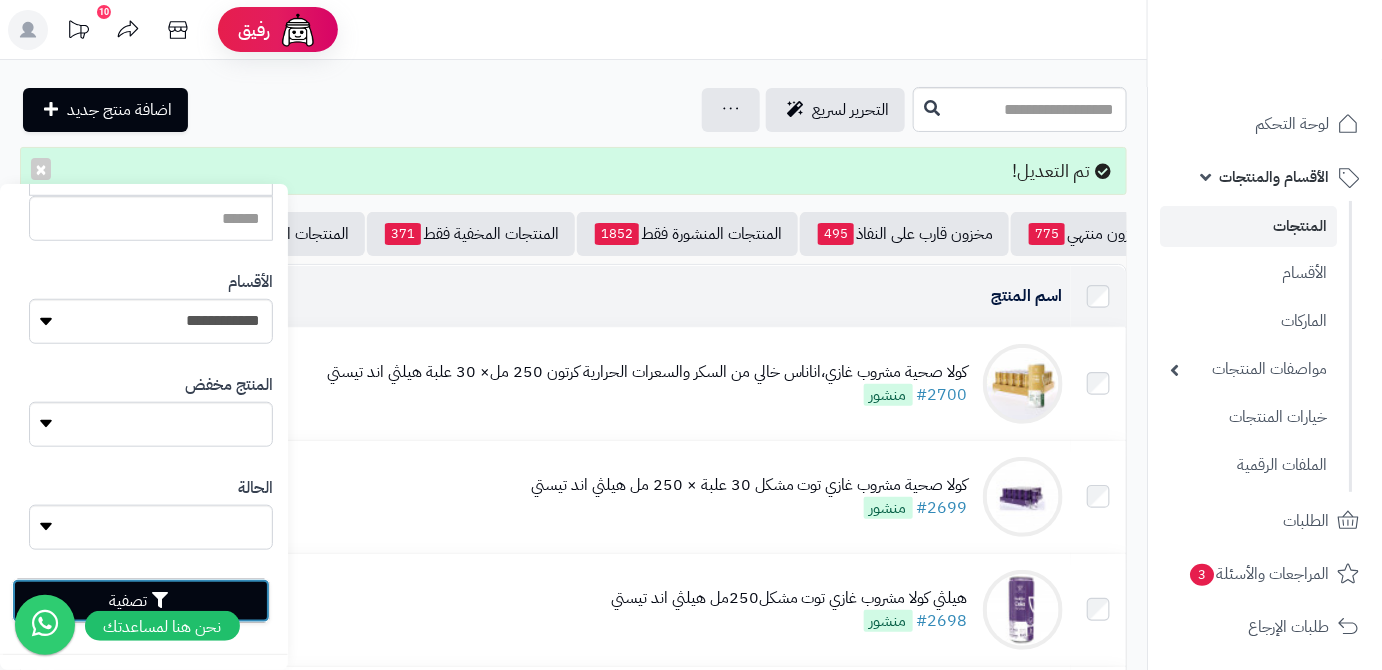 click on "تصفية" at bounding box center (141, 601) 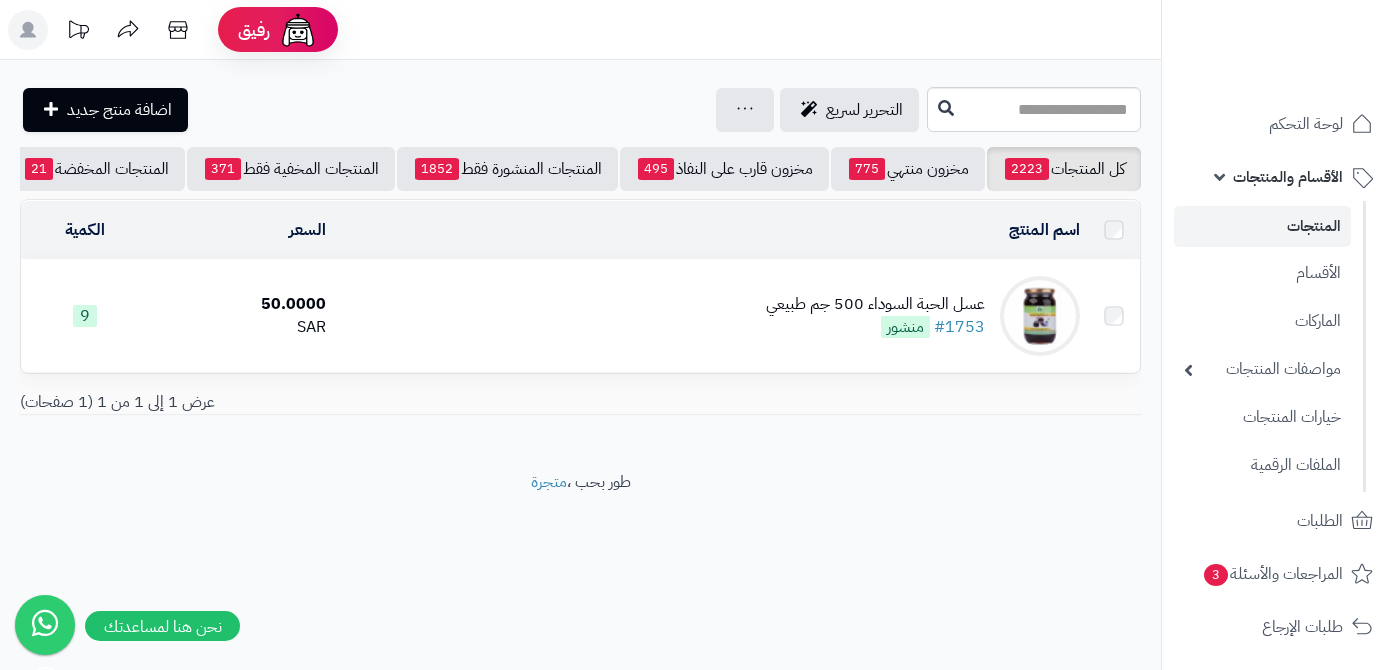 scroll, scrollTop: 0, scrollLeft: 0, axis: both 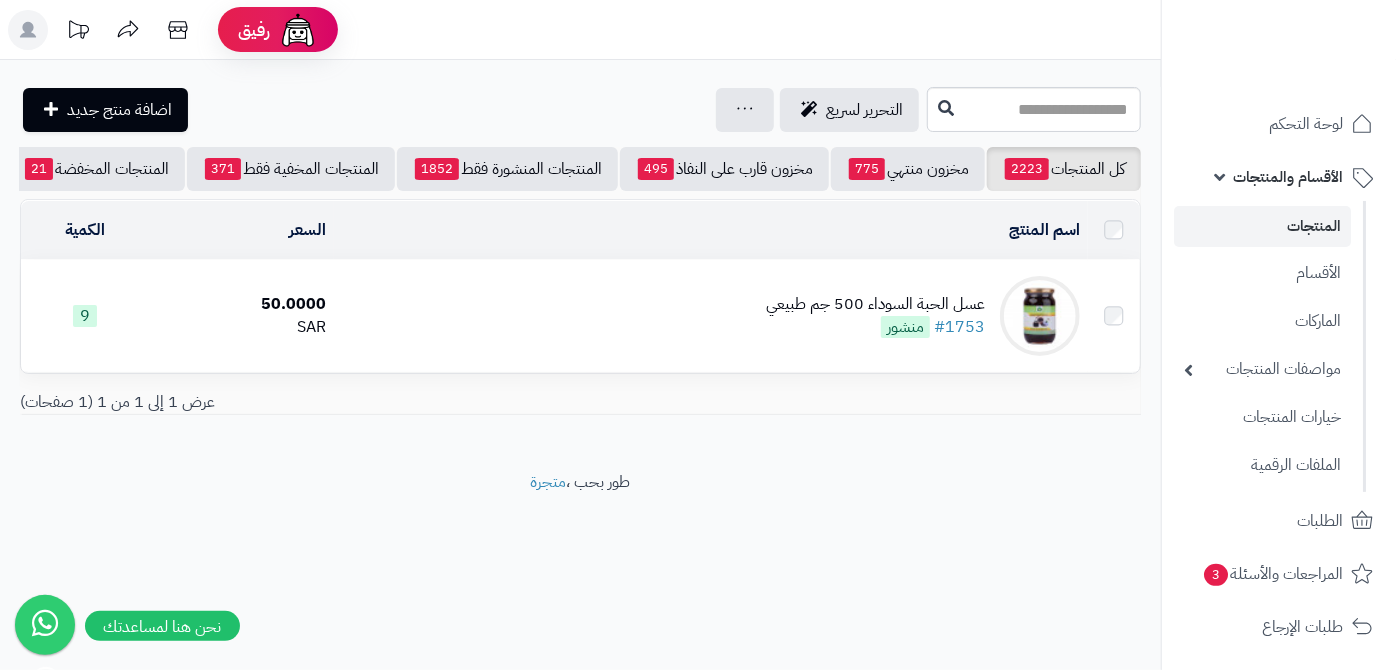 click on "عسل الحبة السوداء 500 جم طبيعي" at bounding box center (875, 304) 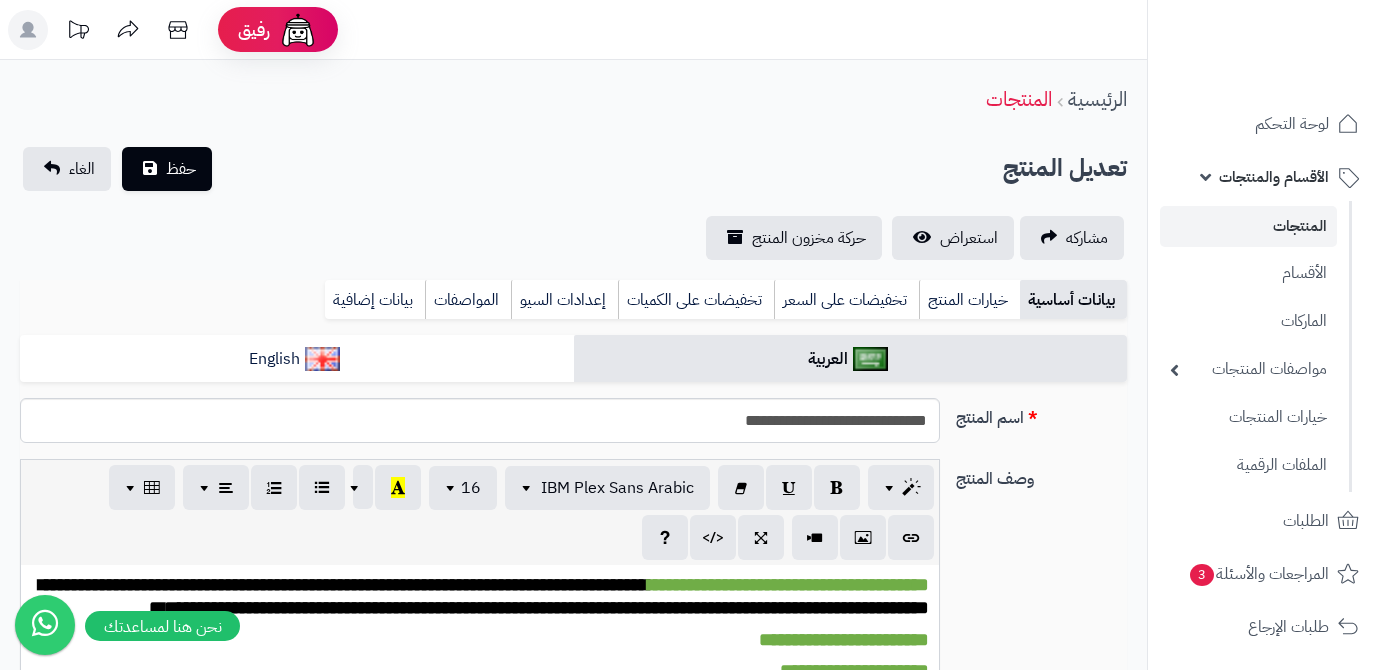 scroll, scrollTop: 0, scrollLeft: 0, axis: both 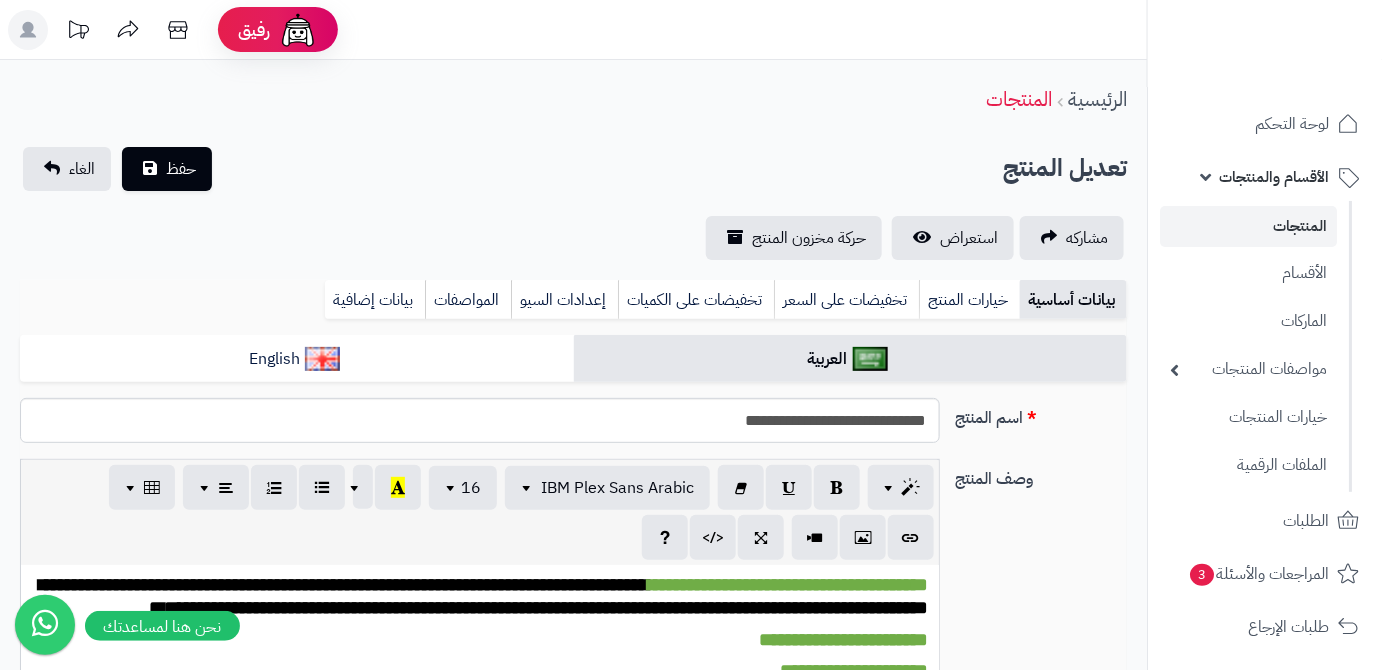 type on "*****" 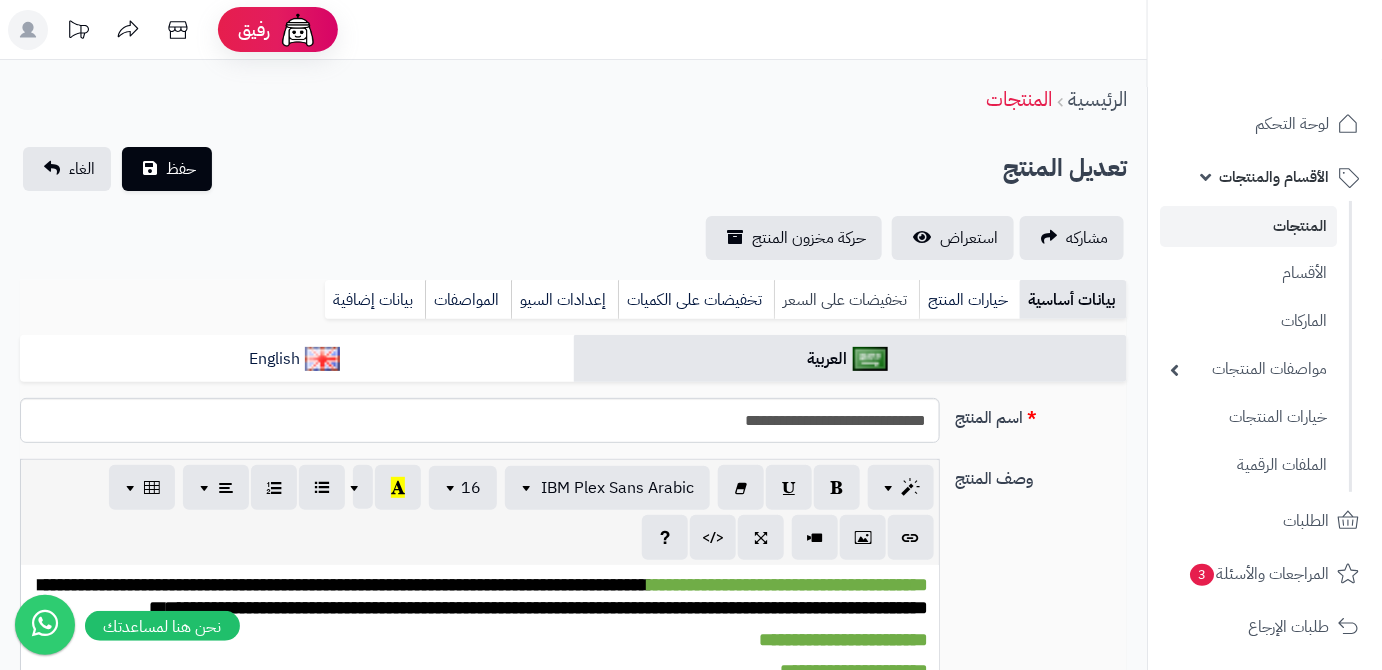 scroll, scrollTop: 589, scrollLeft: 0, axis: vertical 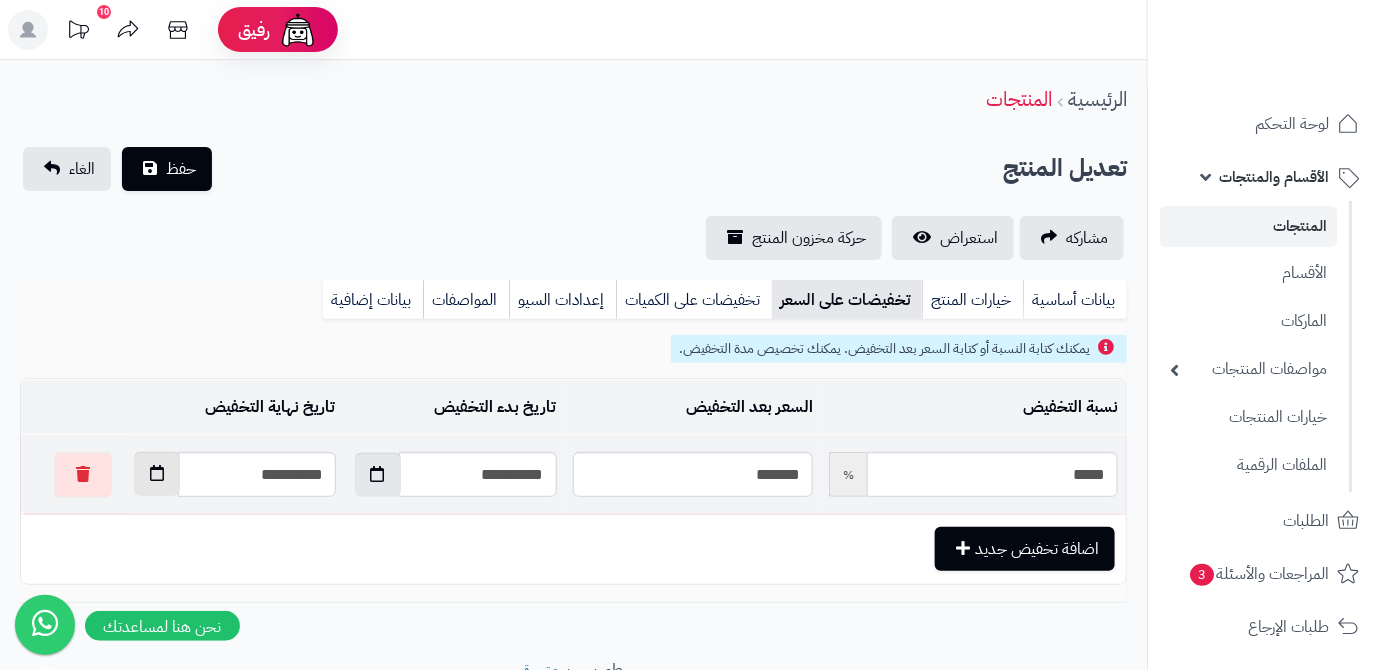 click at bounding box center (157, 473) 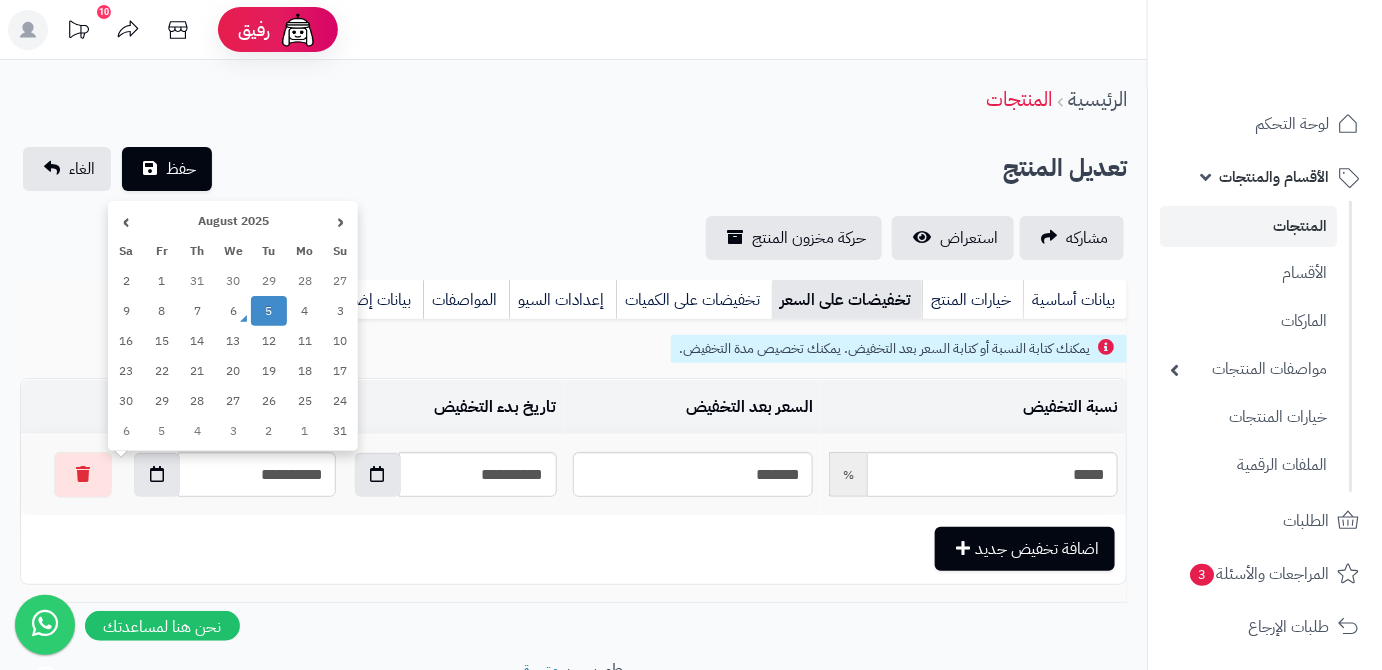 click on "15" at bounding box center (162, 341) 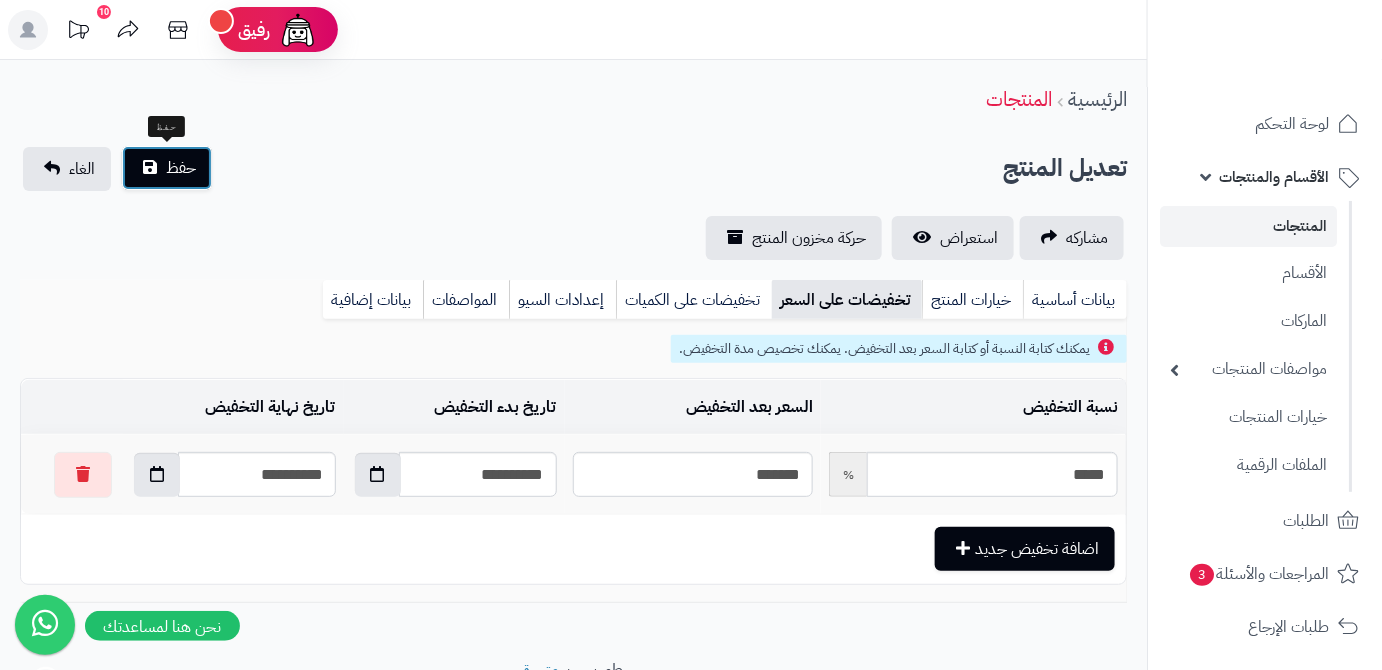 click on "حفظ" at bounding box center [167, 168] 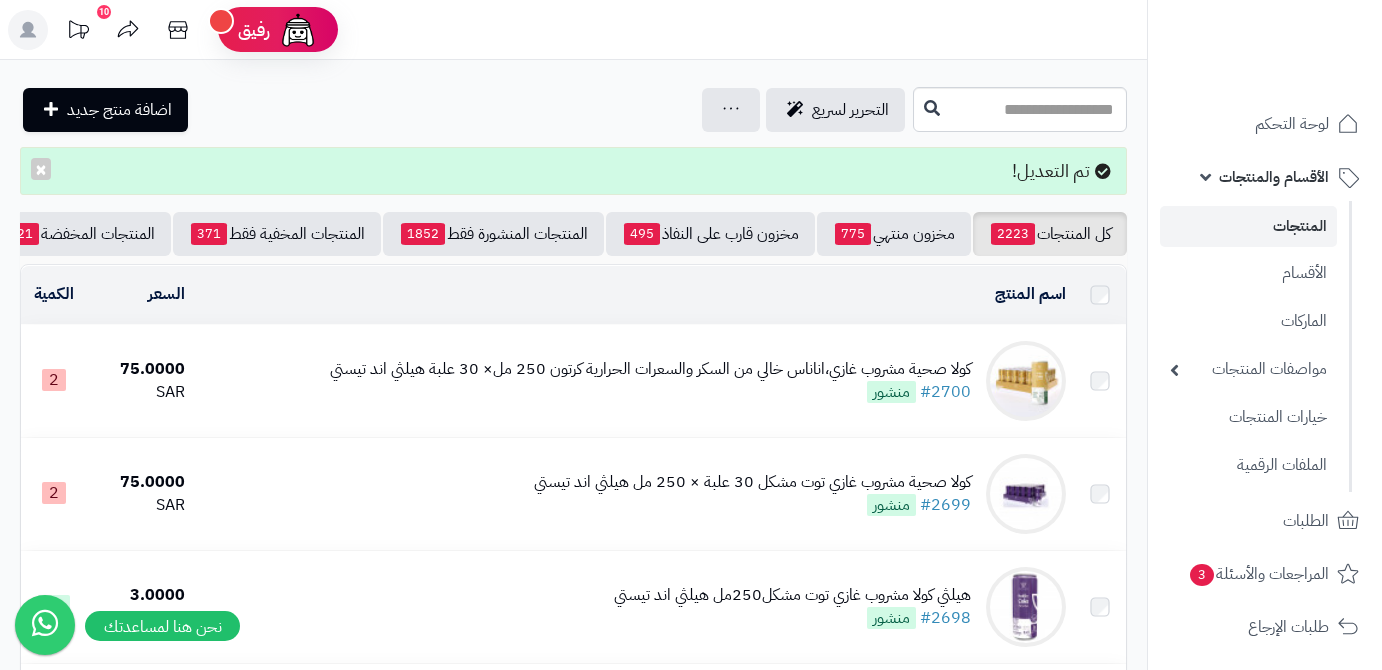 scroll, scrollTop: 0, scrollLeft: 0, axis: both 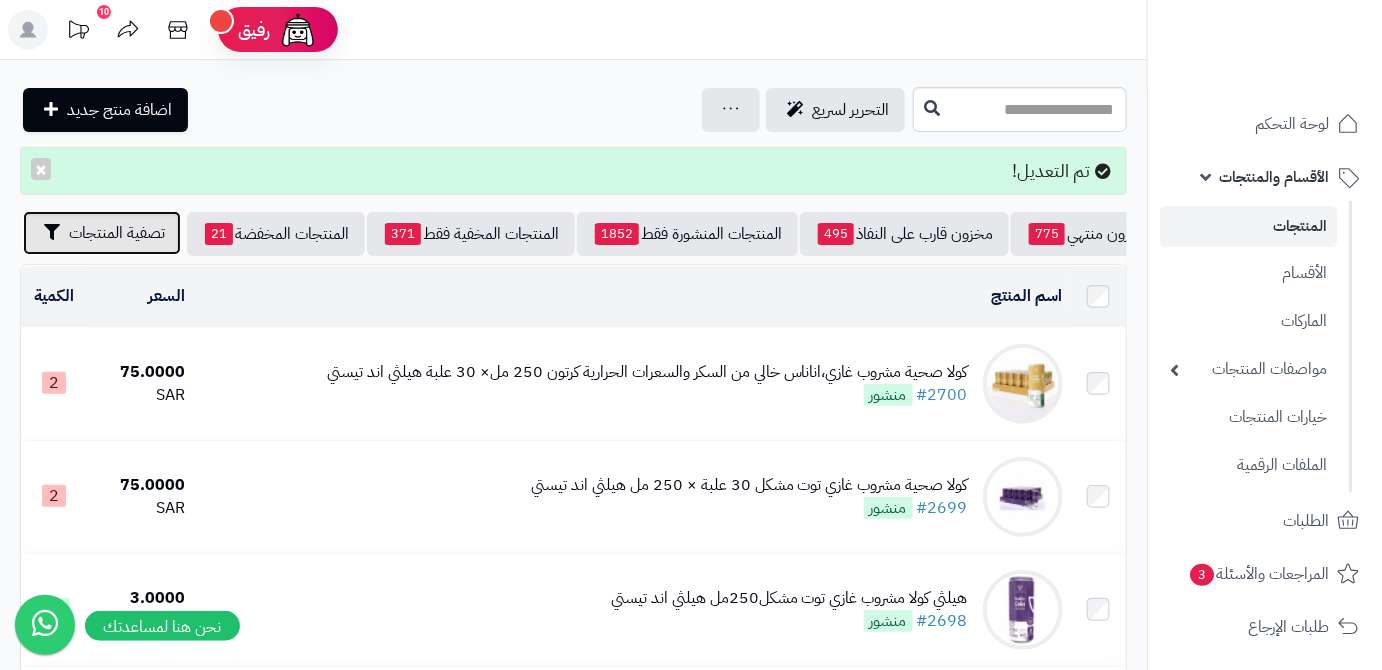 click on "تصفية المنتجات" at bounding box center (117, 233) 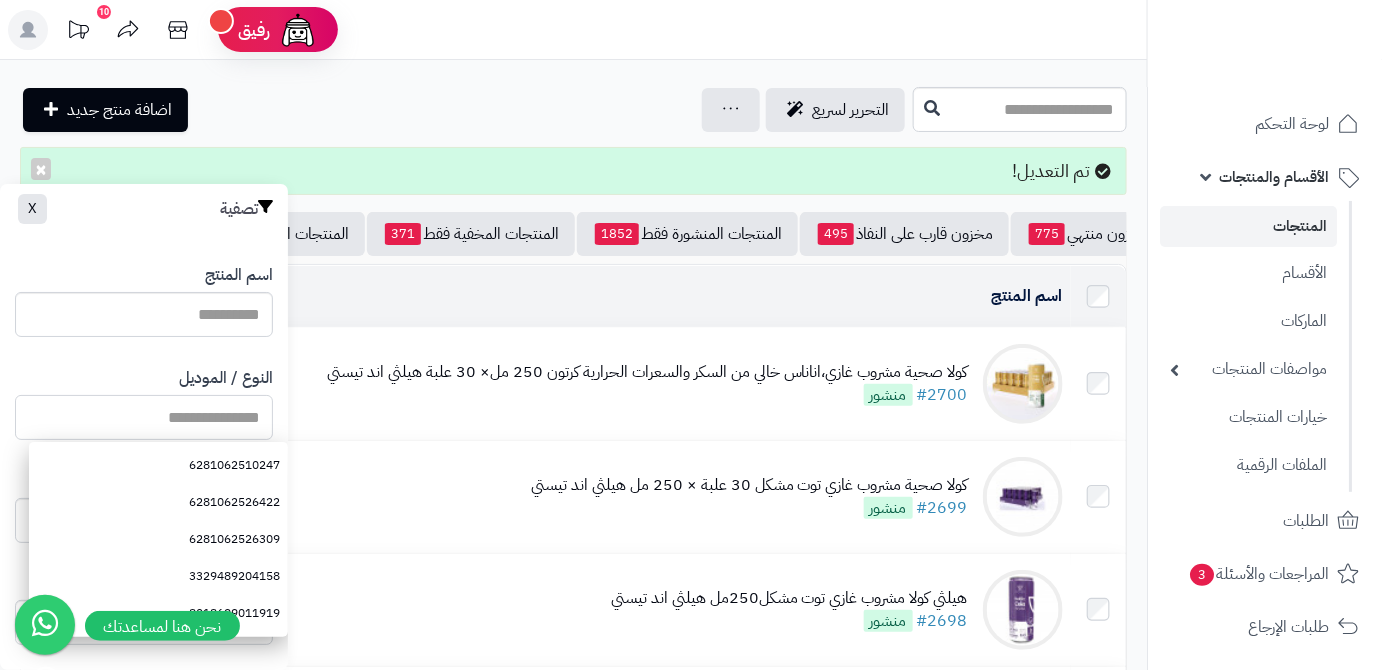 paste on "**********" 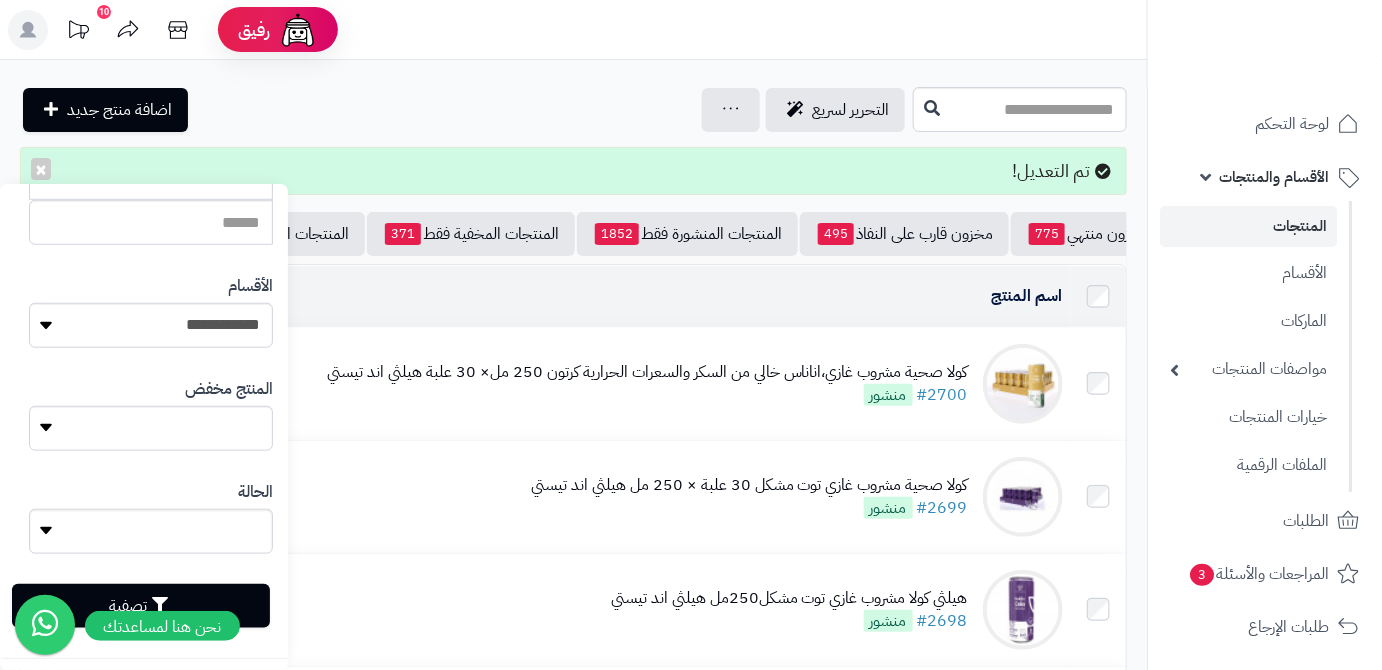 scroll, scrollTop: 552, scrollLeft: 0, axis: vertical 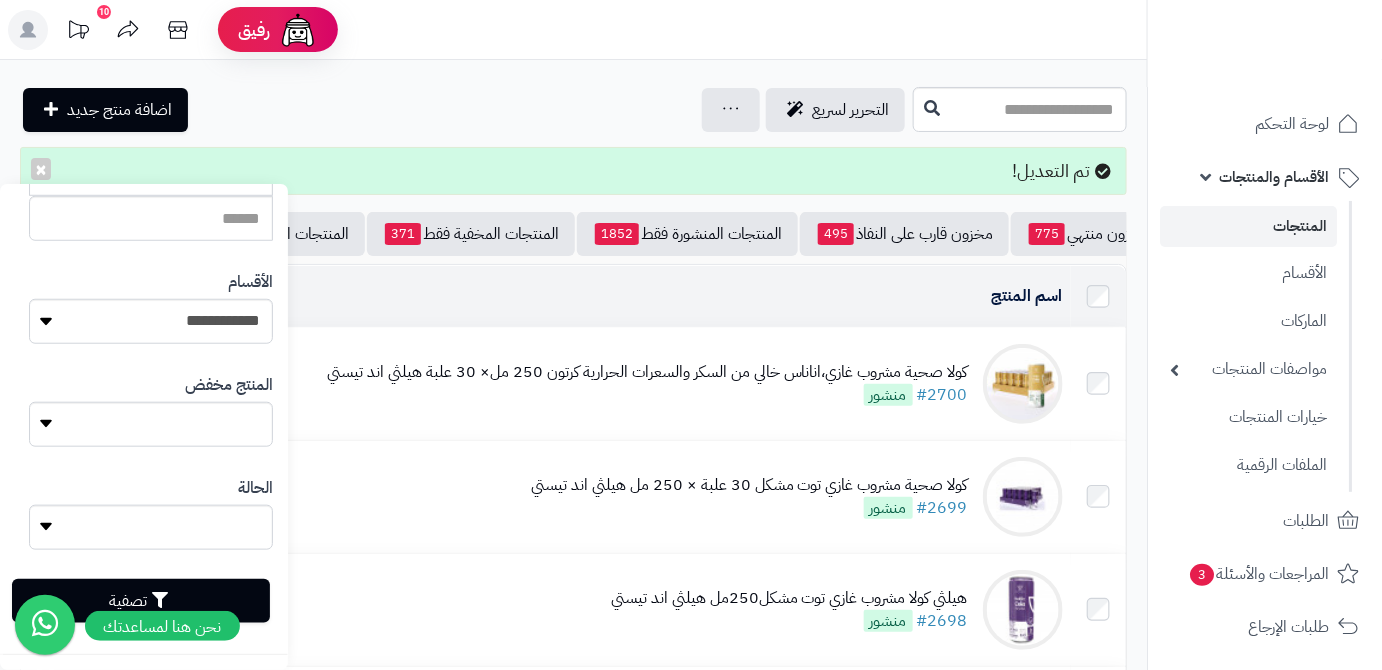 type on "**********" 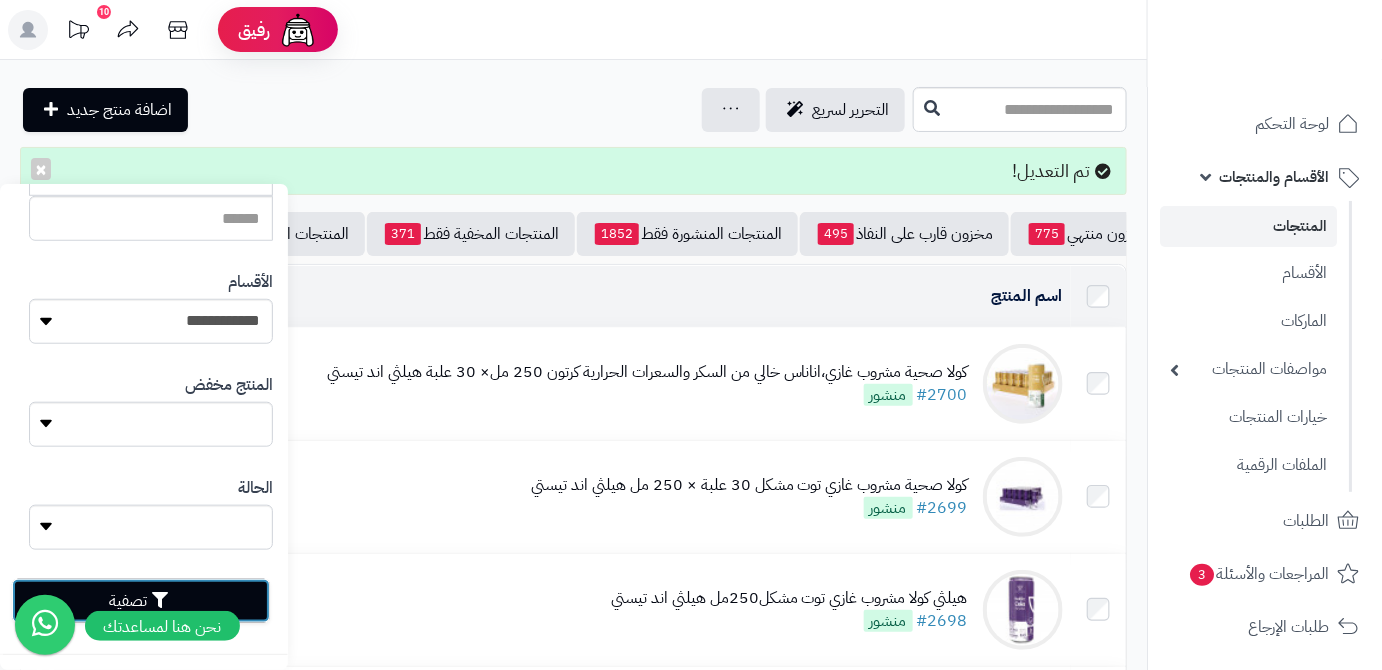 click on "تصفية" at bounding box center [141, 601] 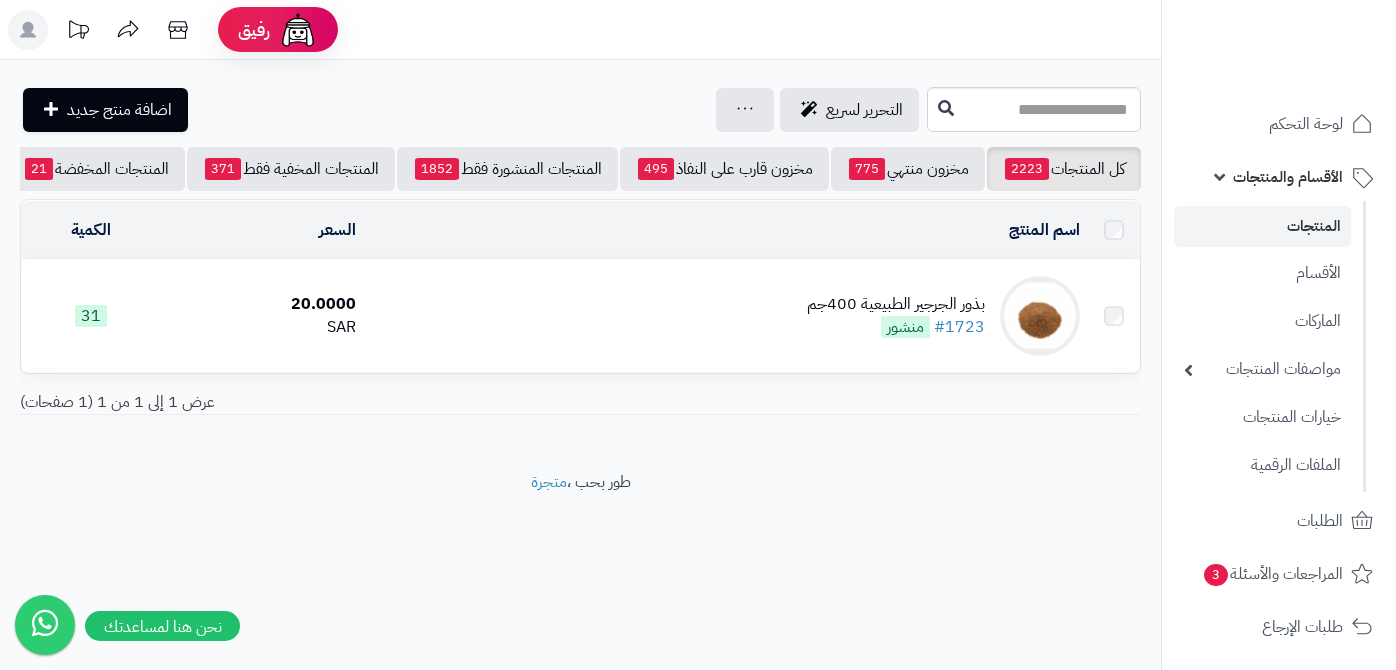 scroll, scrollTop: 0, scrollLeft: 0, axis: both 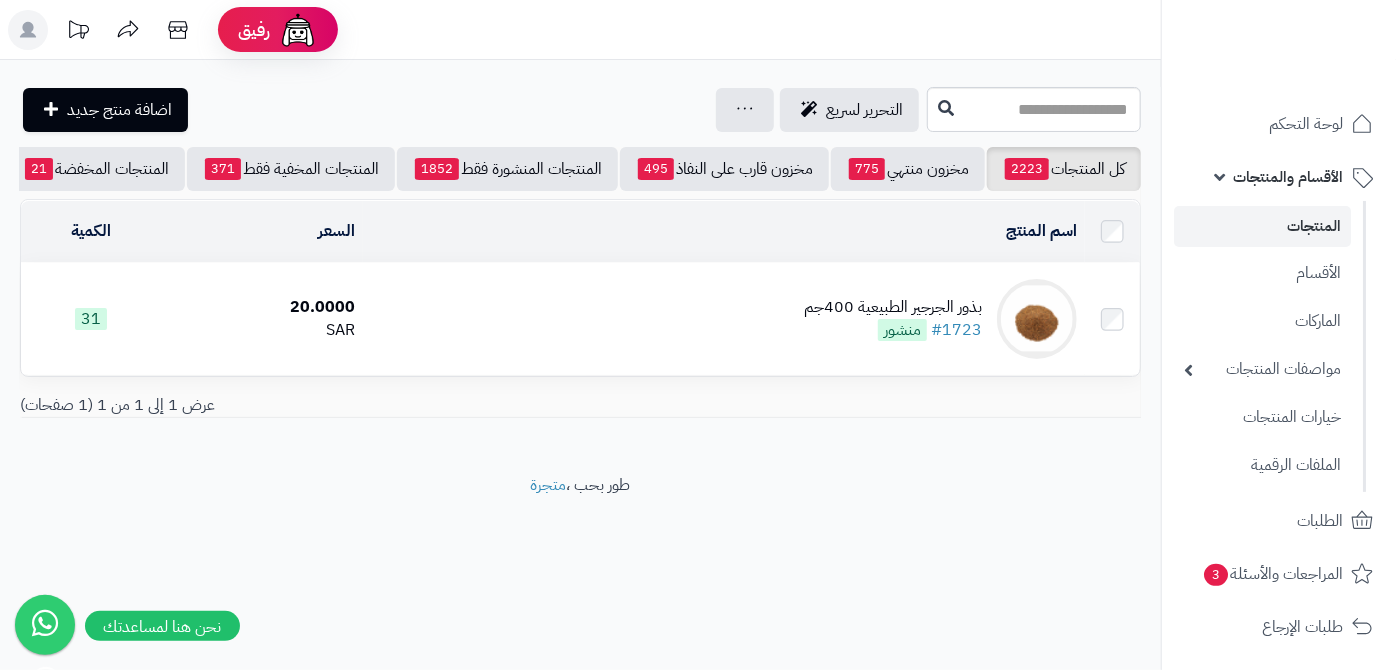 click on "بذور الجرجير الطبيعية 400جم
#1723
منشور" at bounding box center [724, 319] 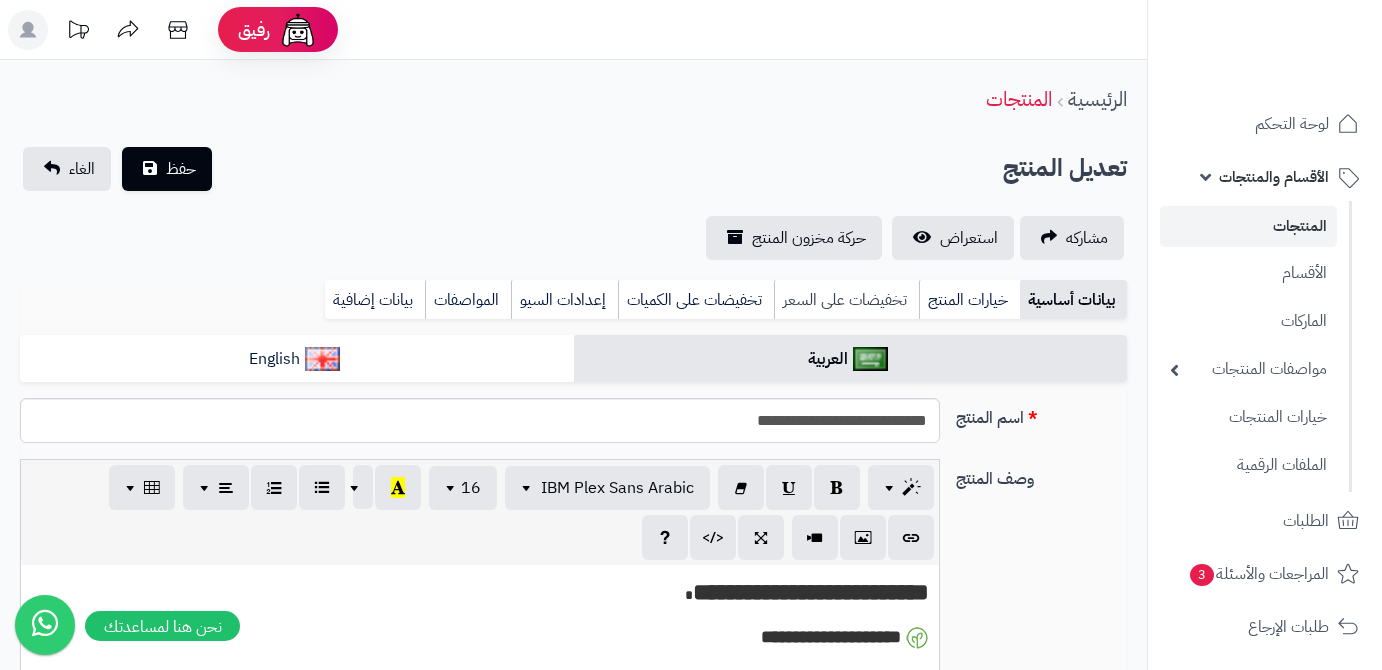scroll, scrollTop: 0, scrollLeft: 0, axis: both 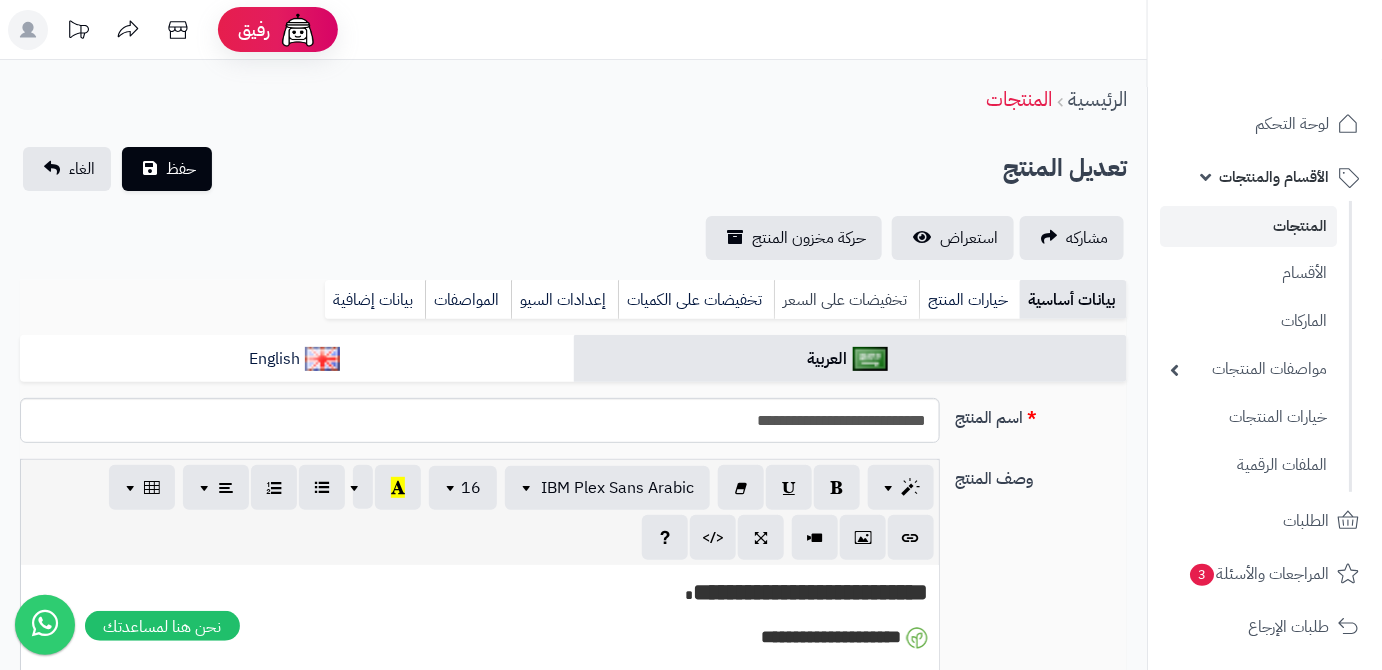 click on "تخفيضات على السعر" at bounding box center (846, 300) 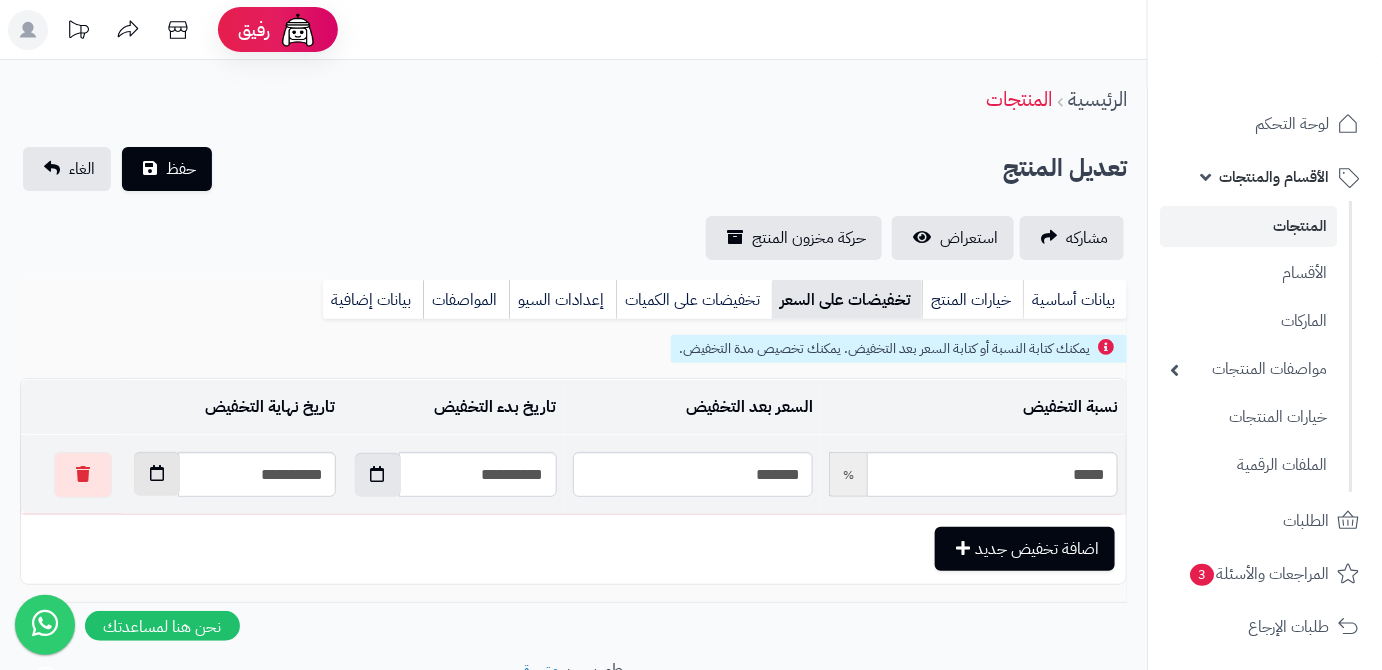 drag, startPoint x: 139, startPoint y: 478, endPoint x: 144, endPoint y: 493, distance: 15.811388 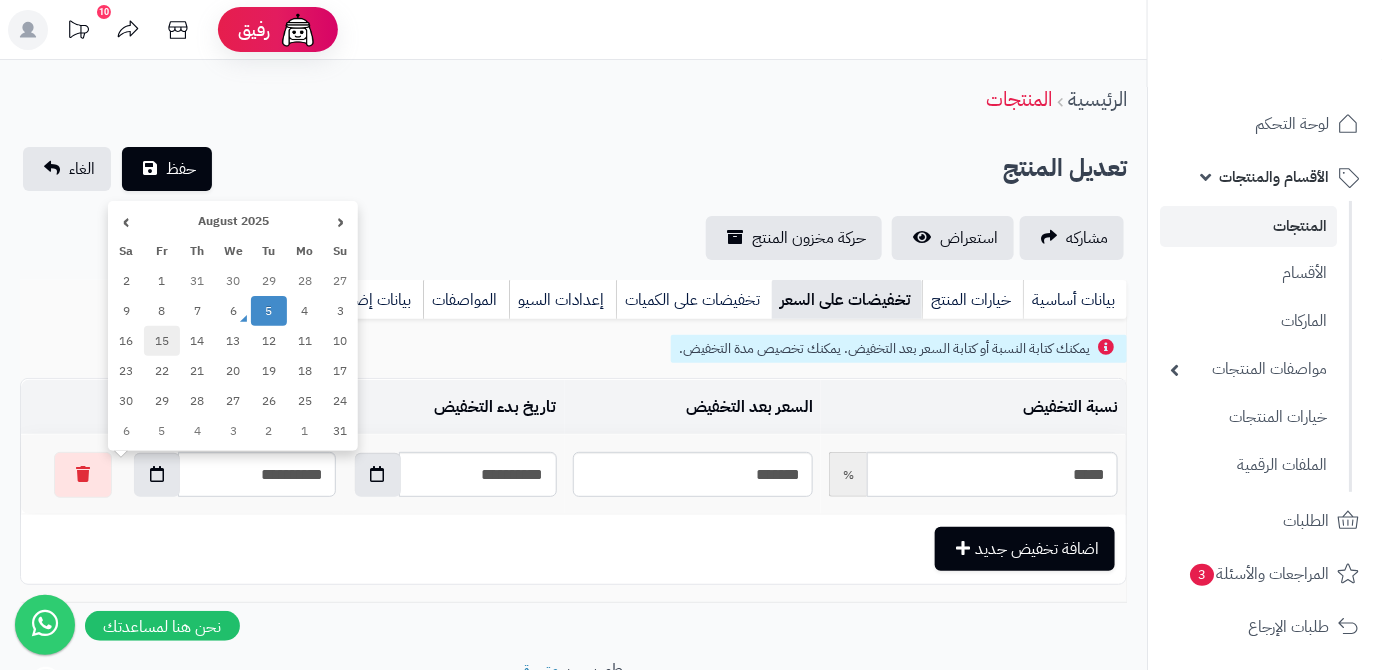 click on "15" at bounding box center (162, 341) 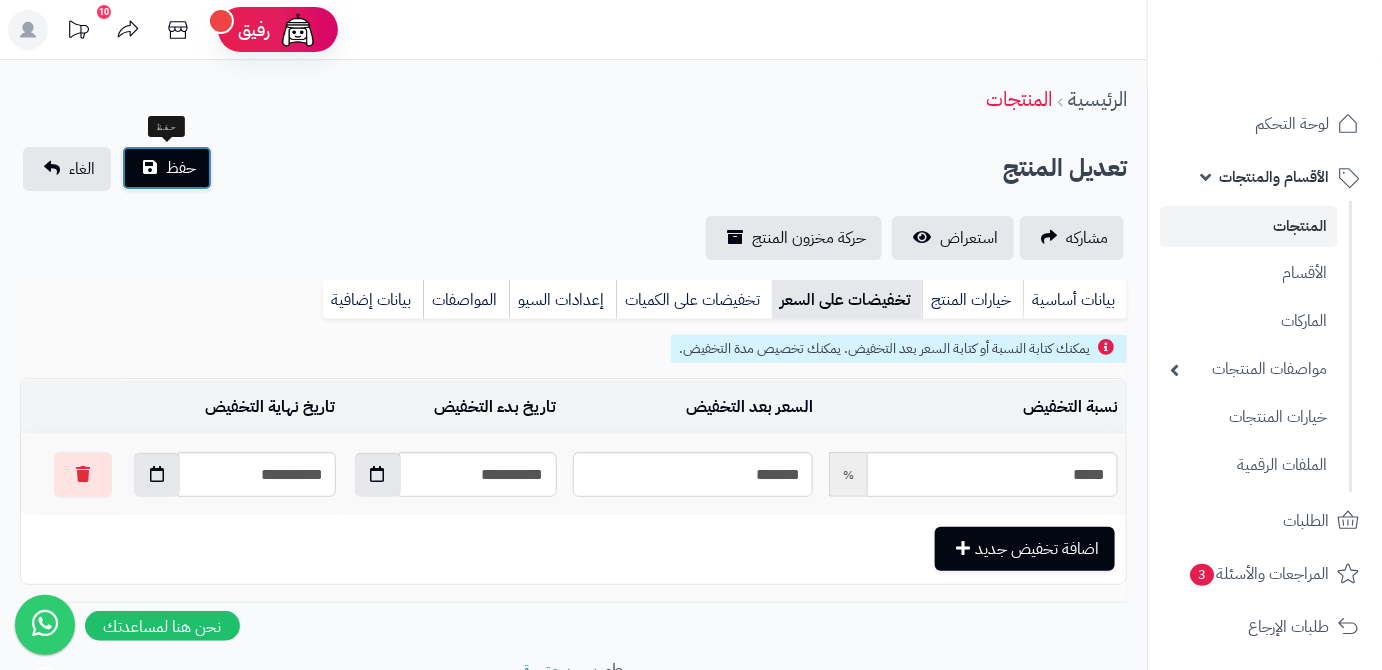 click on "حفظ" at bounding box center (167, 168) 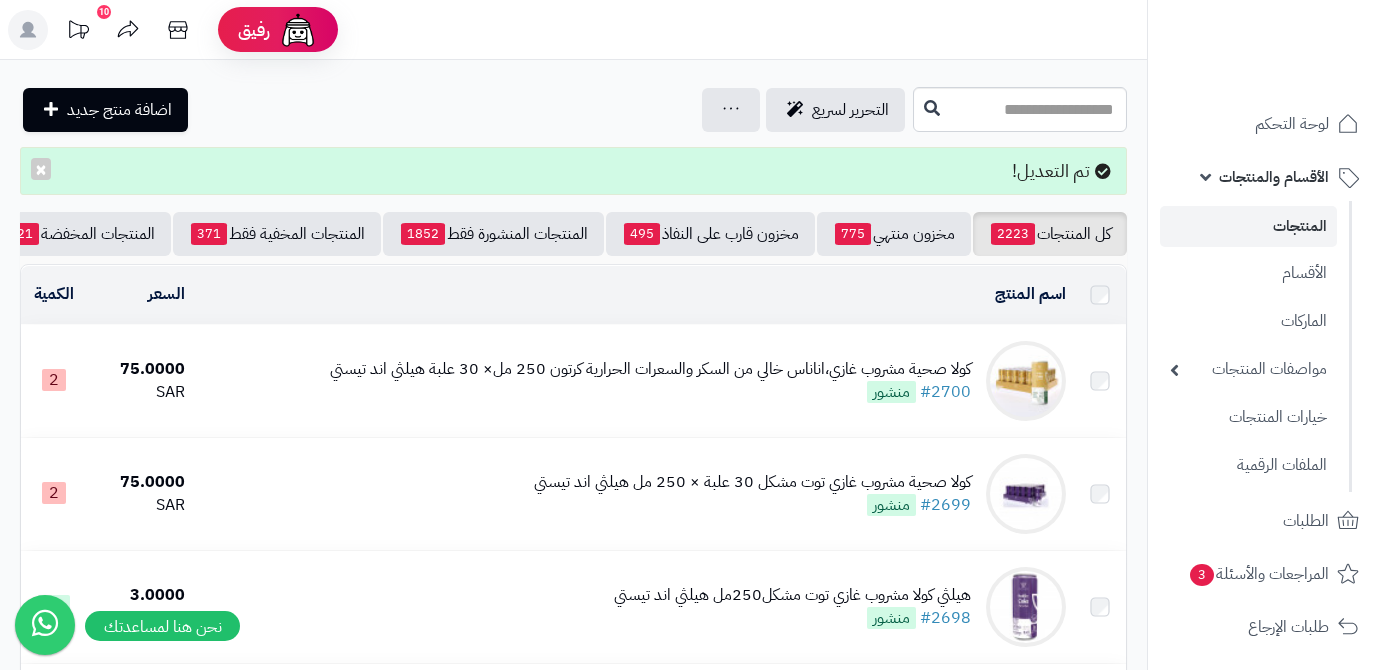 scroll, scrollTop: 0, scrollLeft: 0, axis: both 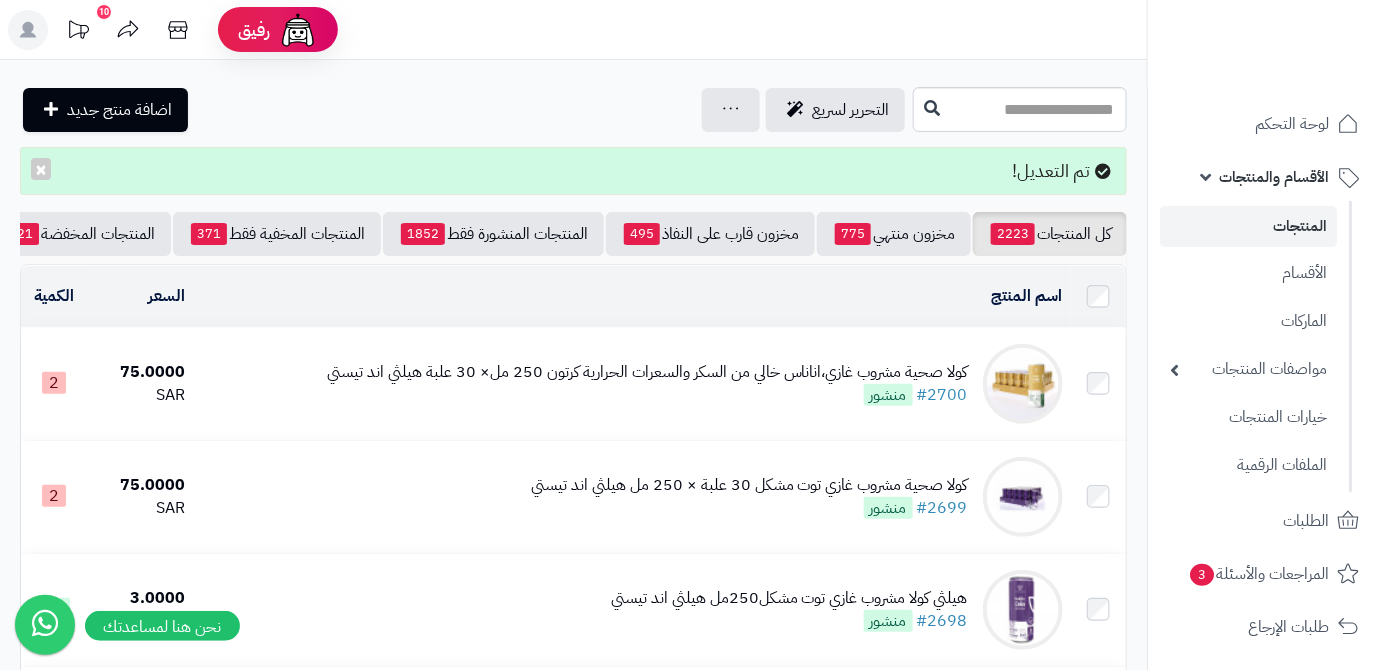click on "كل المنتجات
2223
مخزون منتهي
775
مخزون قارب على النفاذ
495
المنتجات المنشورة فقط
1852
المنتجات المخفية فقط
371
المنتجات المخفضة
21
تصفية المنتجات
اسم المنتج المحدد:  0
نسخ
حذف                             السعر                          الكمية
كولا صحية مشروب غازي،اناناس خالي من السكر والسعرات الحرارية كرتون  250 مل× 30 علبة   هيلثي اند تيستي
#2700
منشور
75.0000 SAR                          2
كولا صحية  مشروب غازي توت مشكل 30 علبة × 250 مل هيلثي اند تيستي
#2699
منشور
75.0000 SAR                          2
30" at bounding box center (573, 1974) 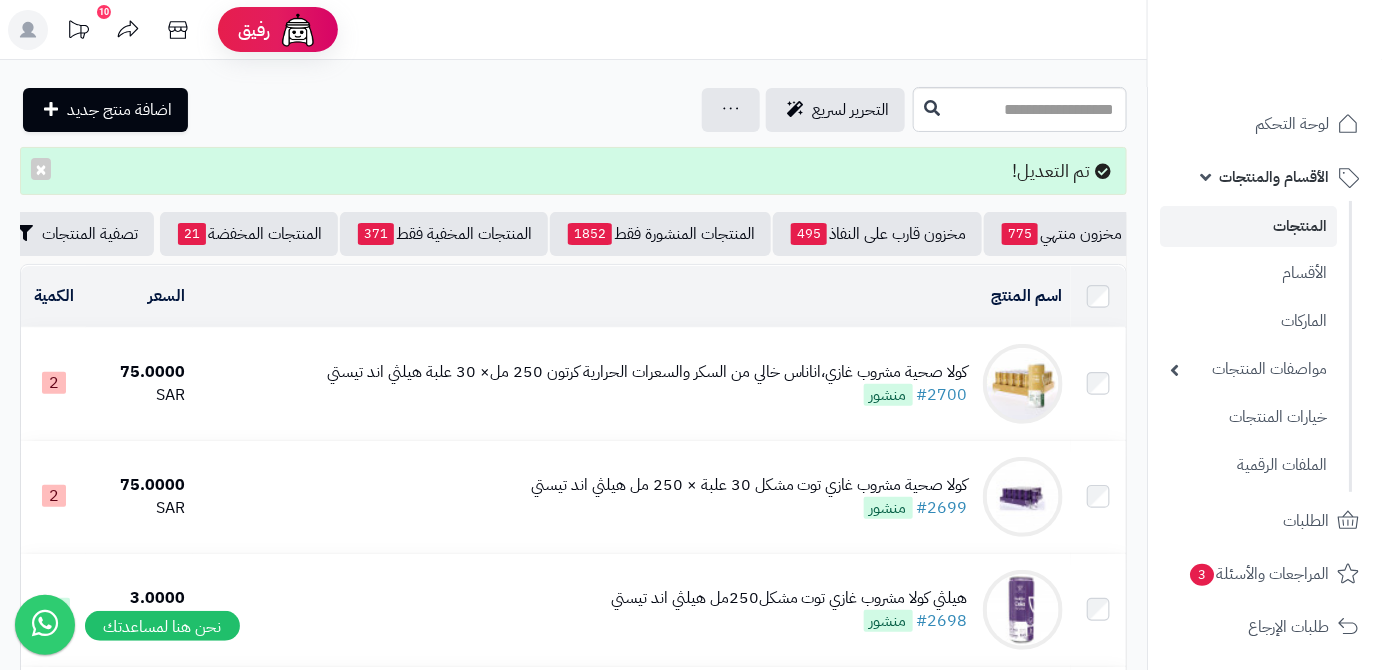 scroll, scrollTop: 0, scrollLeft: -211, axis: horizontal 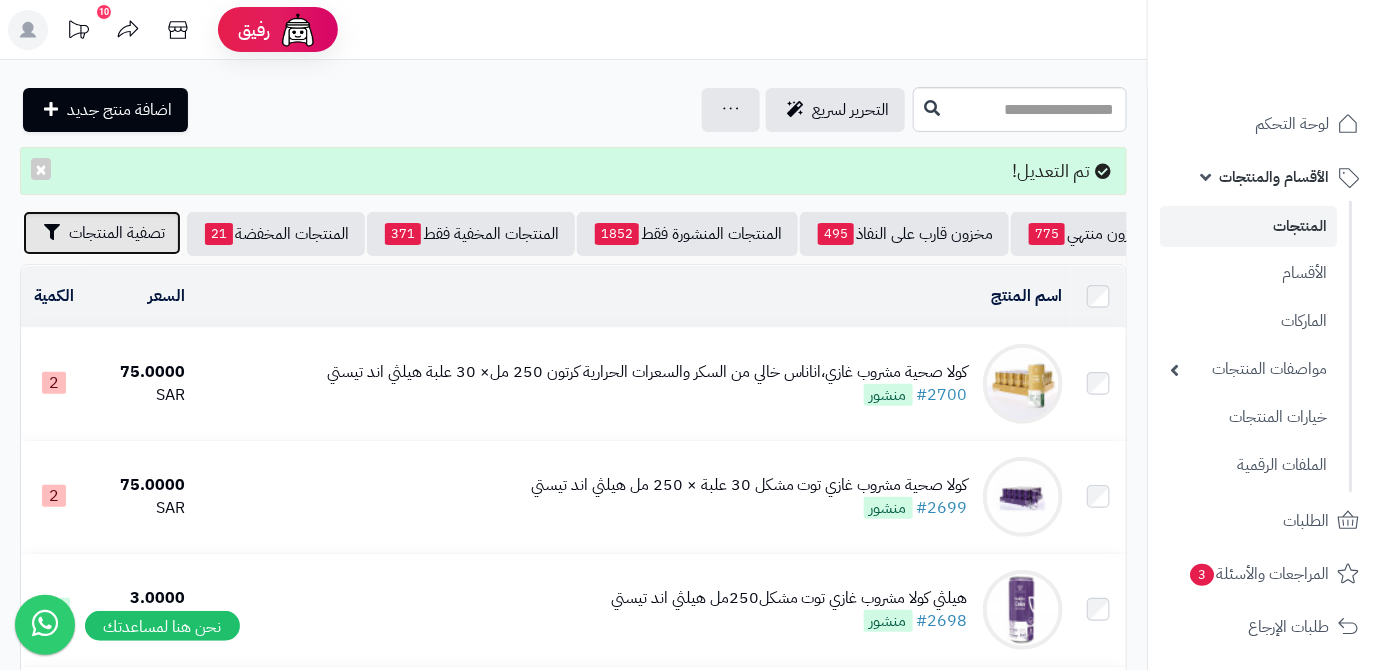 click on "تصفية المنتجات" at bounding box center (117, 233) 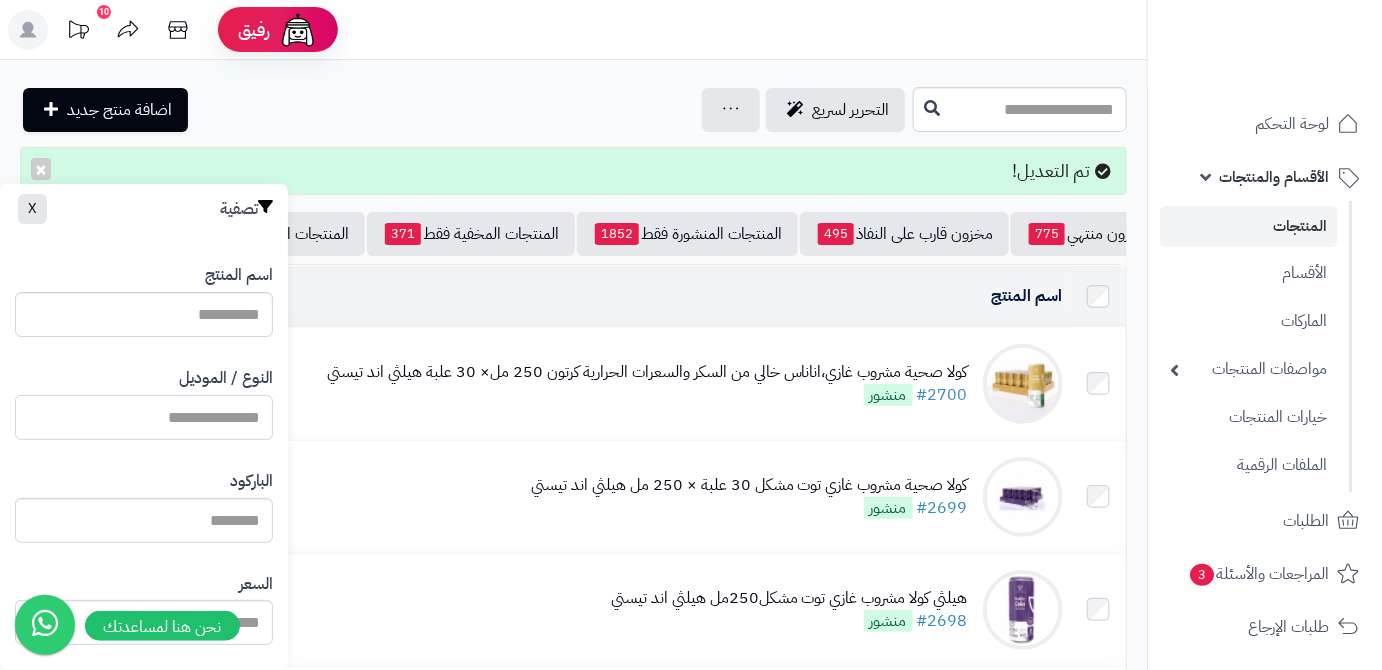 paste on "**********" 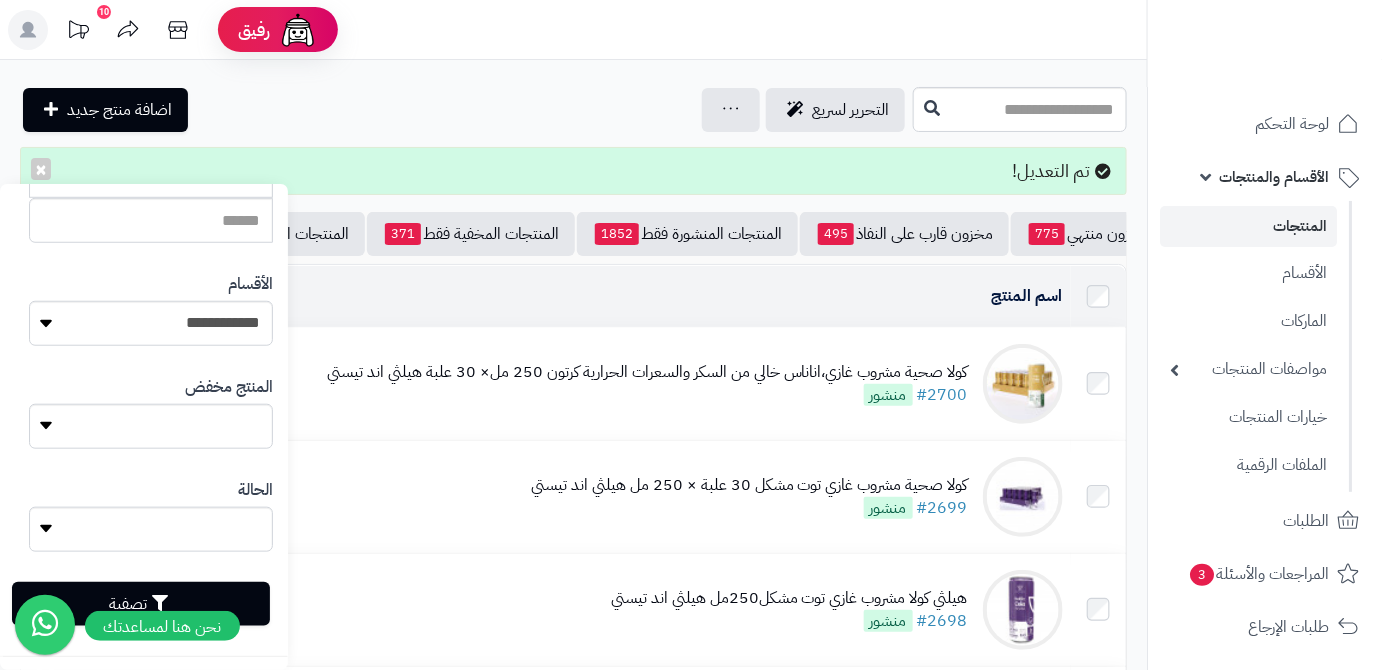scroll, scrollTop: 552, scrollLeft: 0, axis: vertical 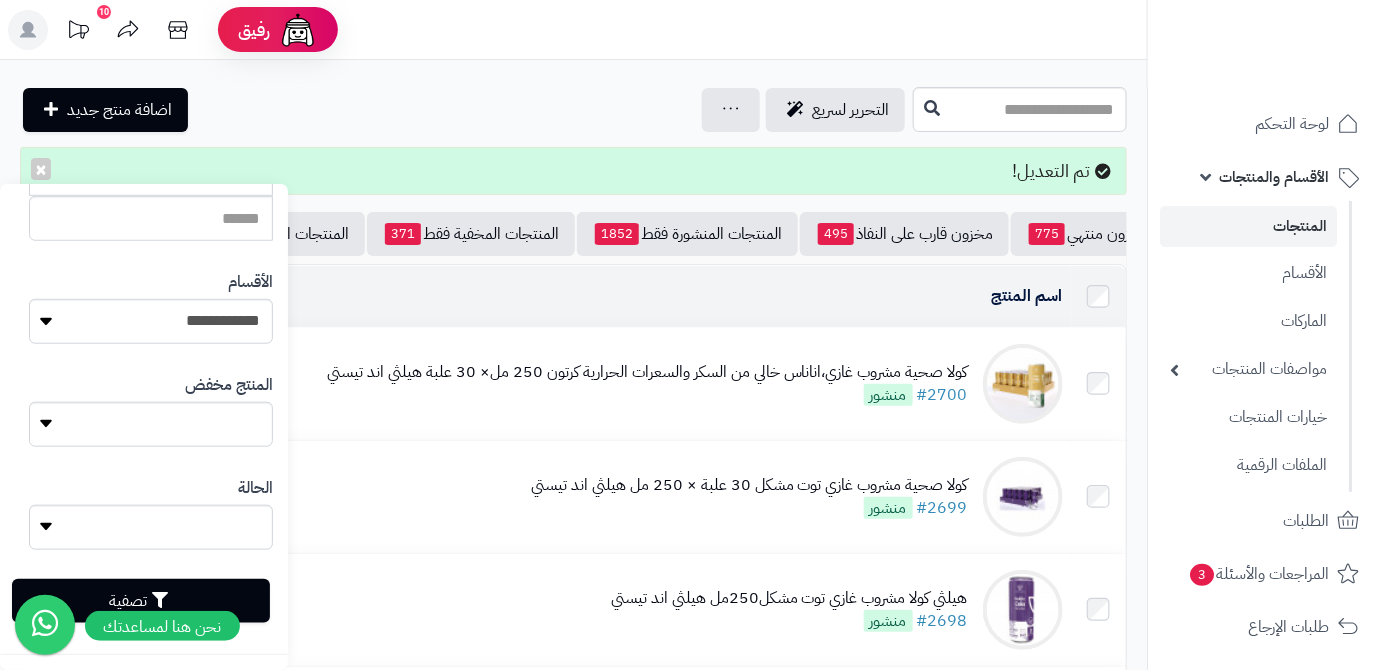 type on "**********" 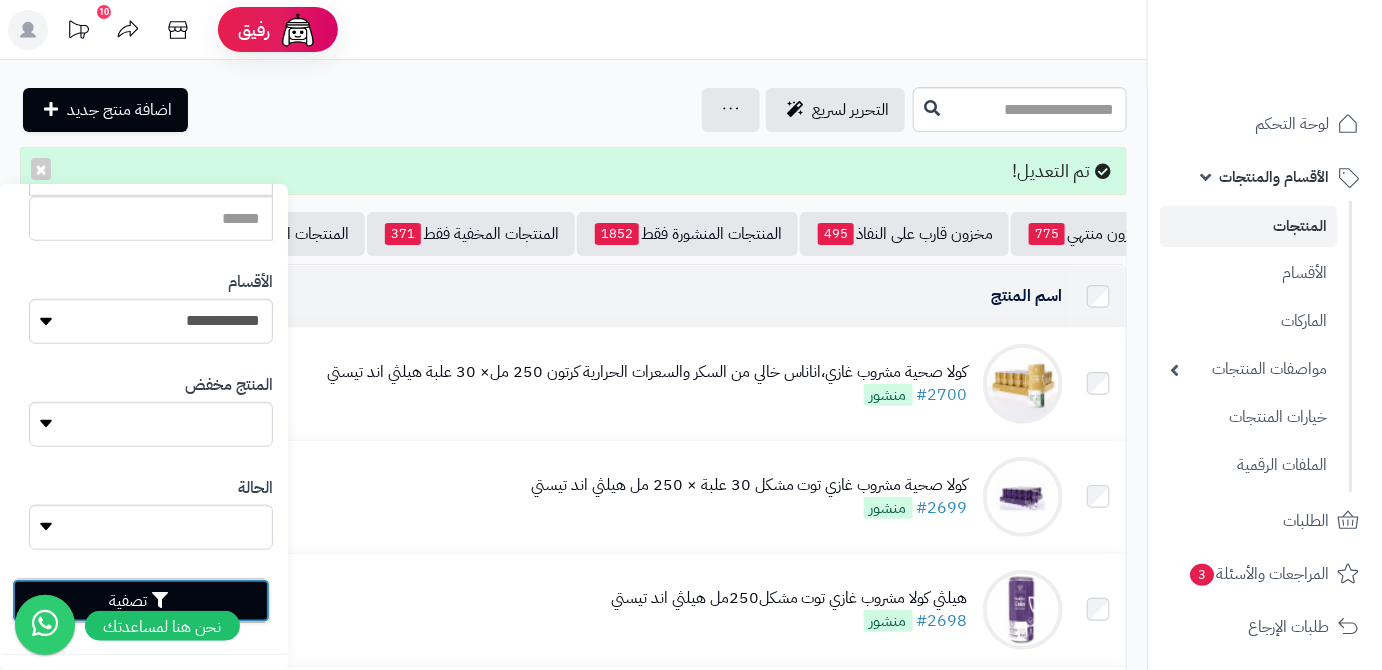 click on "تصفية" at bounding box center [141, 601] 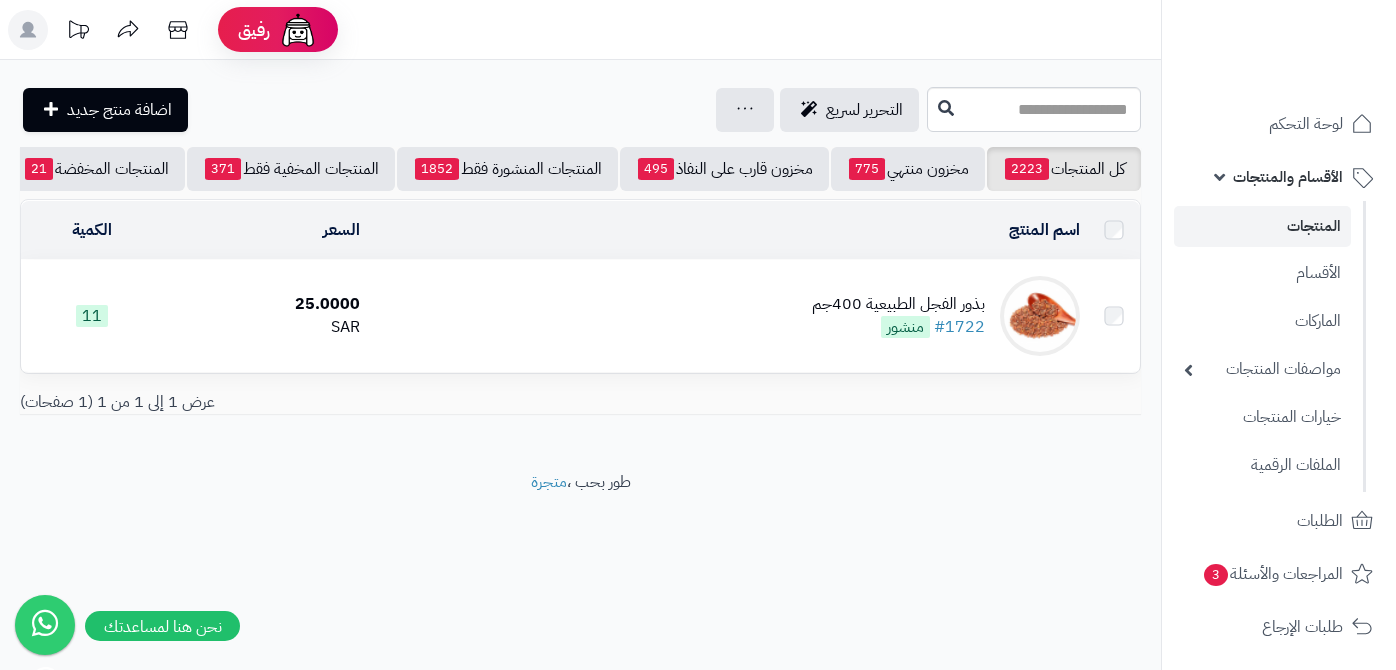 scroll, scrollTop: 0, scrollLeft: 0, axis: both 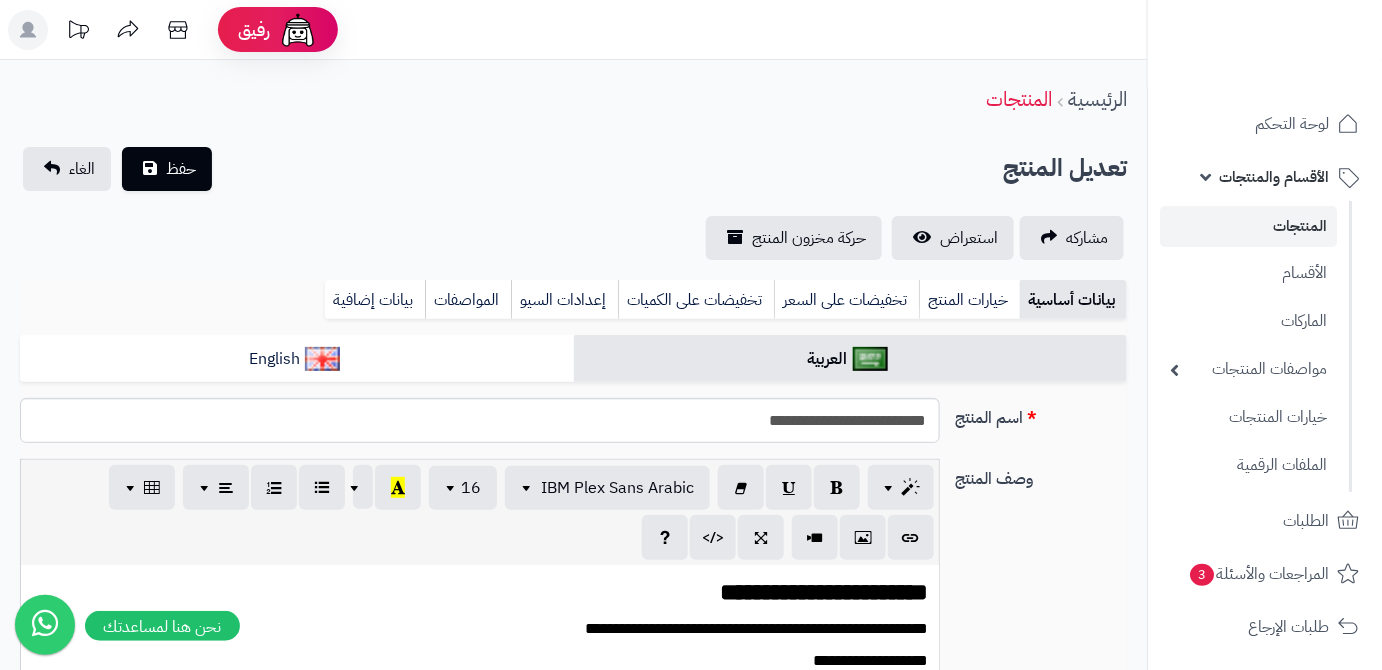 type on "*****" 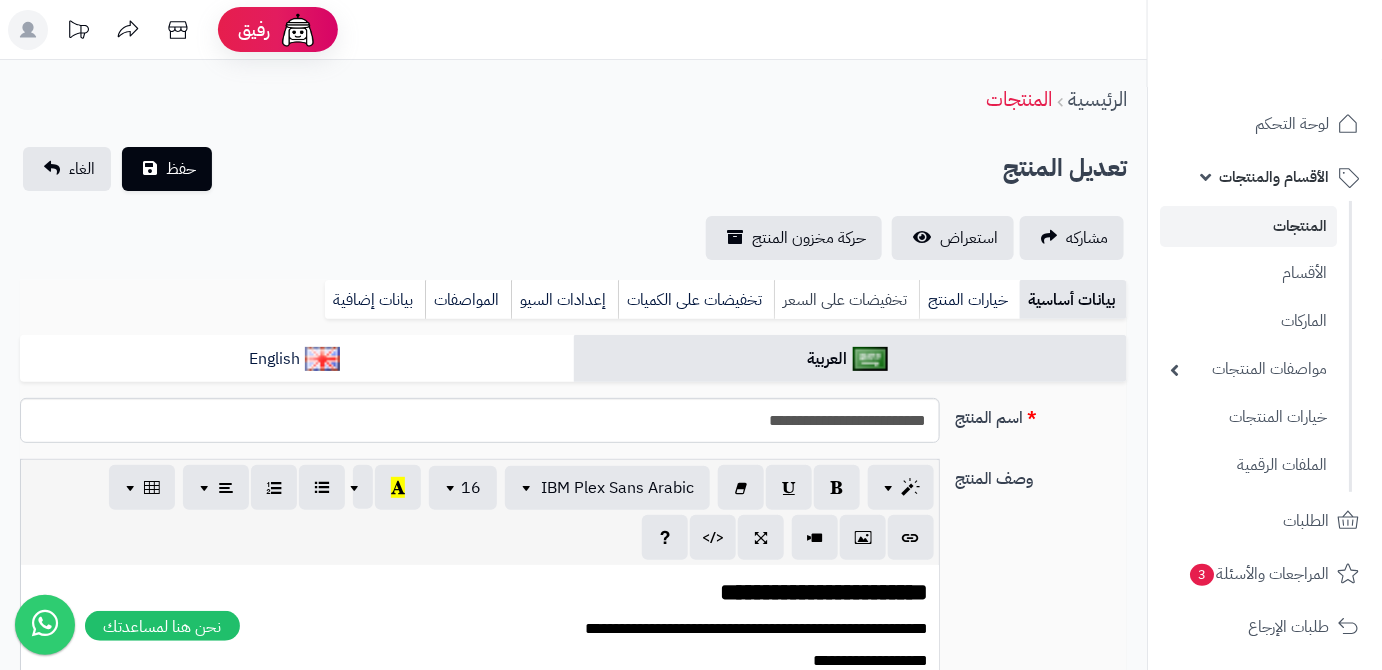 click on "تخفيضات على السعر" at bounding box center (846, 300) 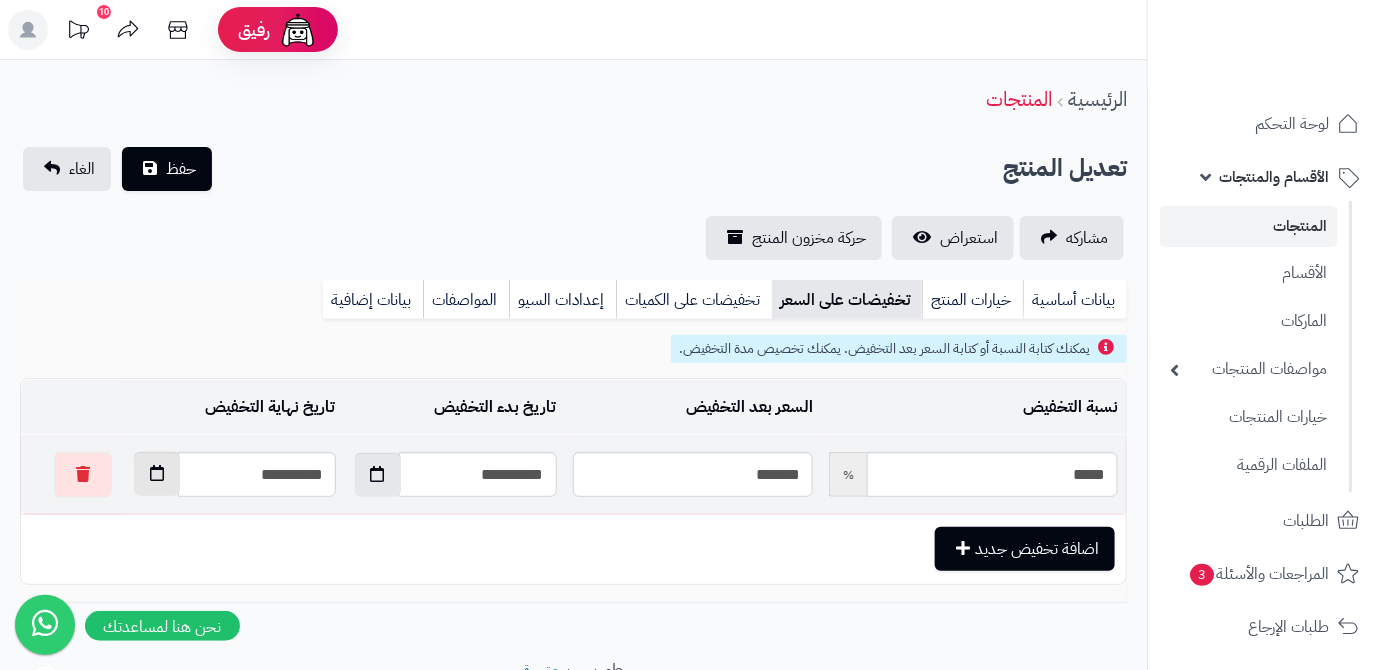 click at bounding box center (157, 474) 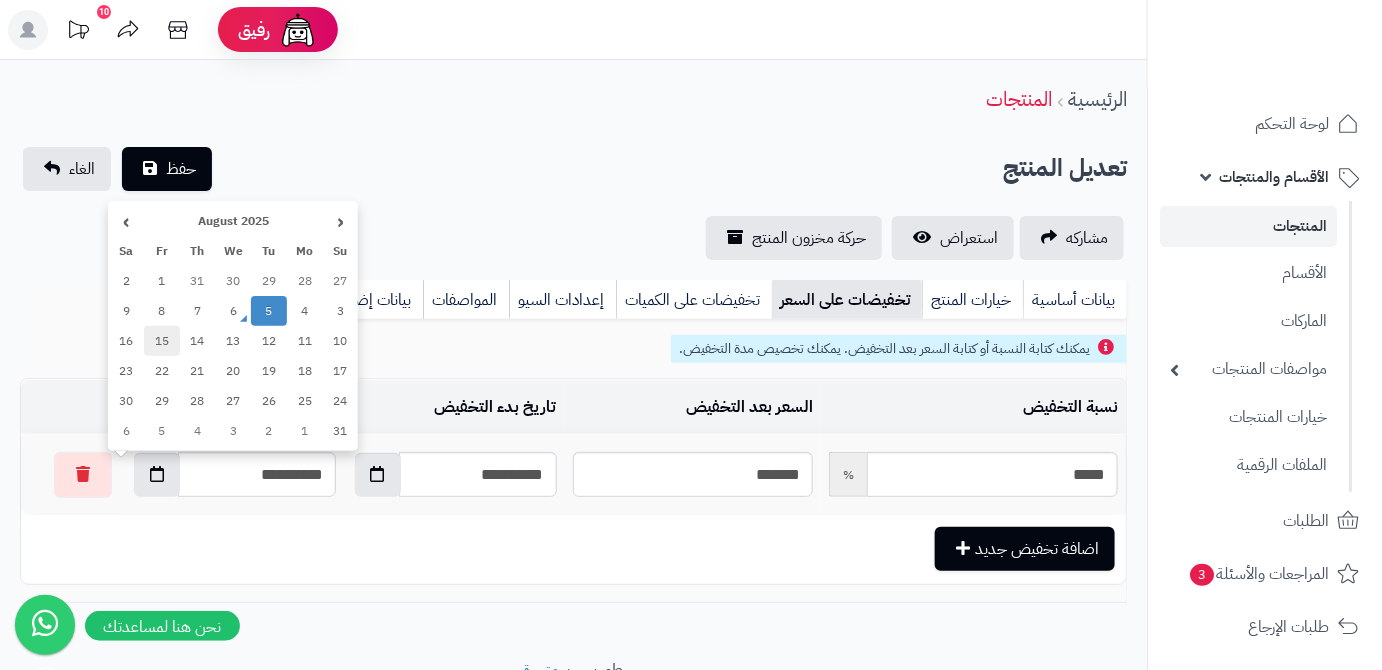click on "15" at bounding box center (162, 341) 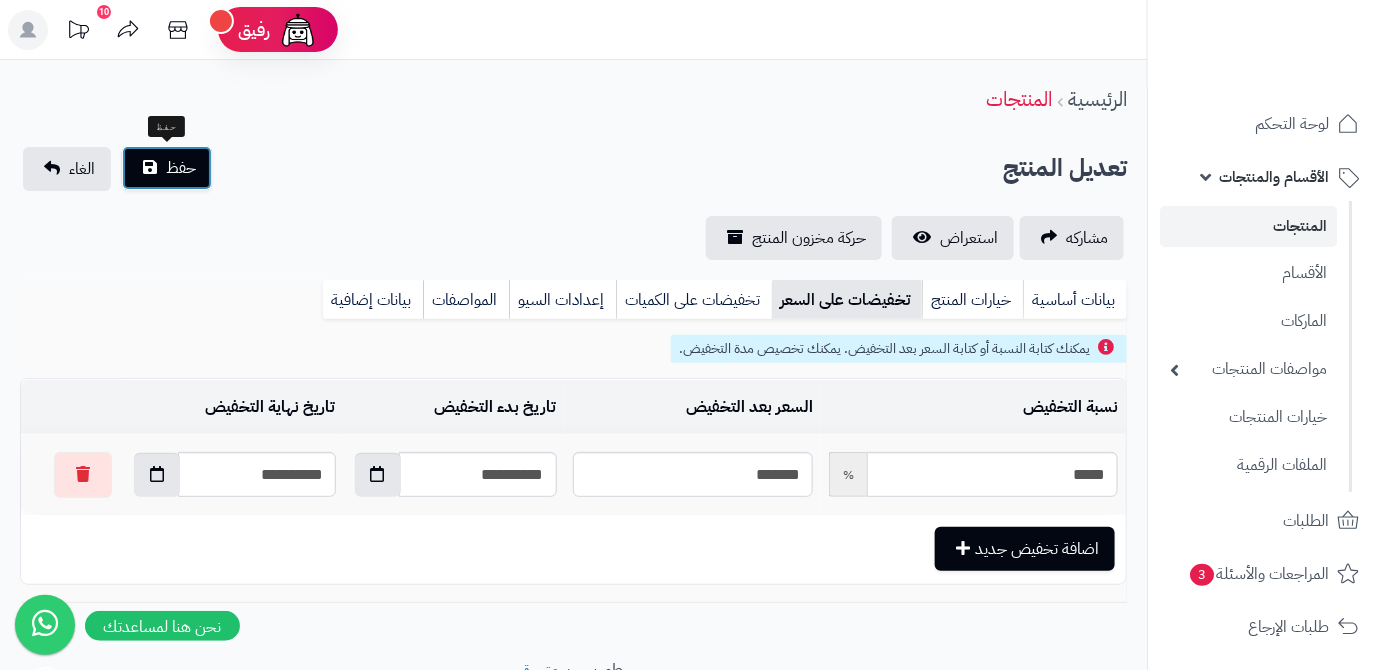 click on "حفظ" at bounding box center [167, 168] 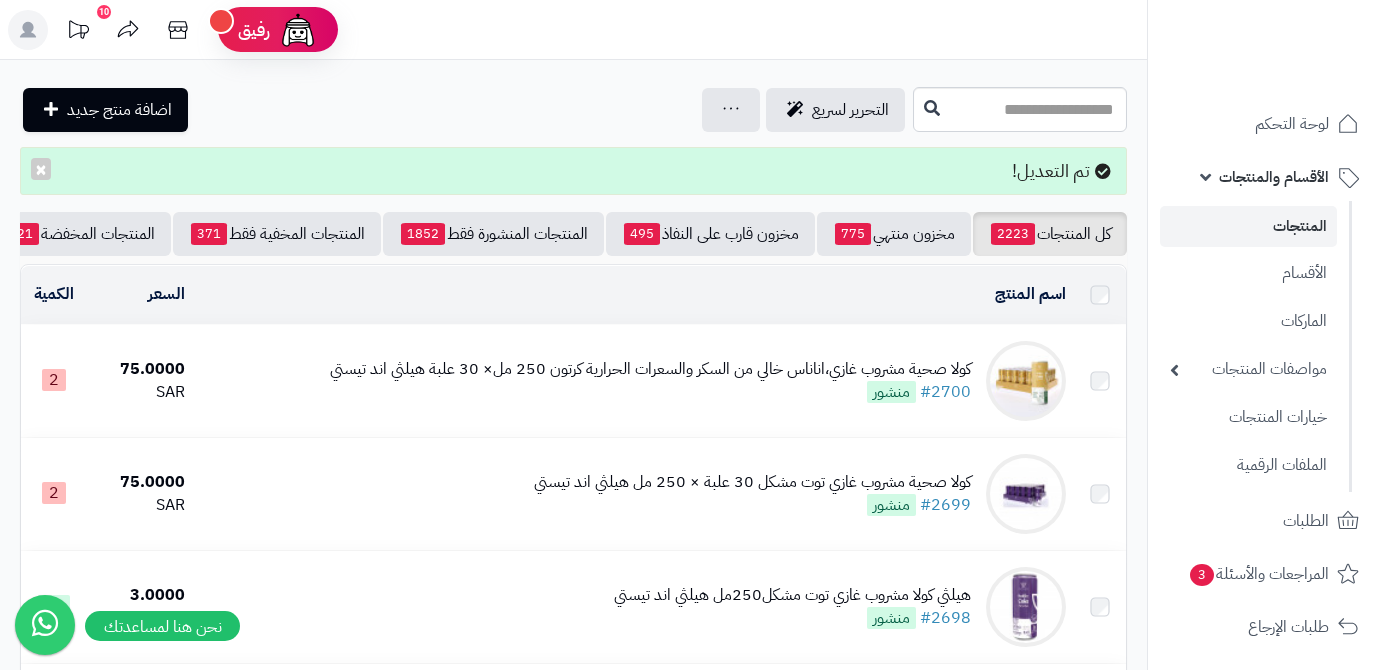 scroll, scrollTop: 0, scrollLeft: 0, axis: both 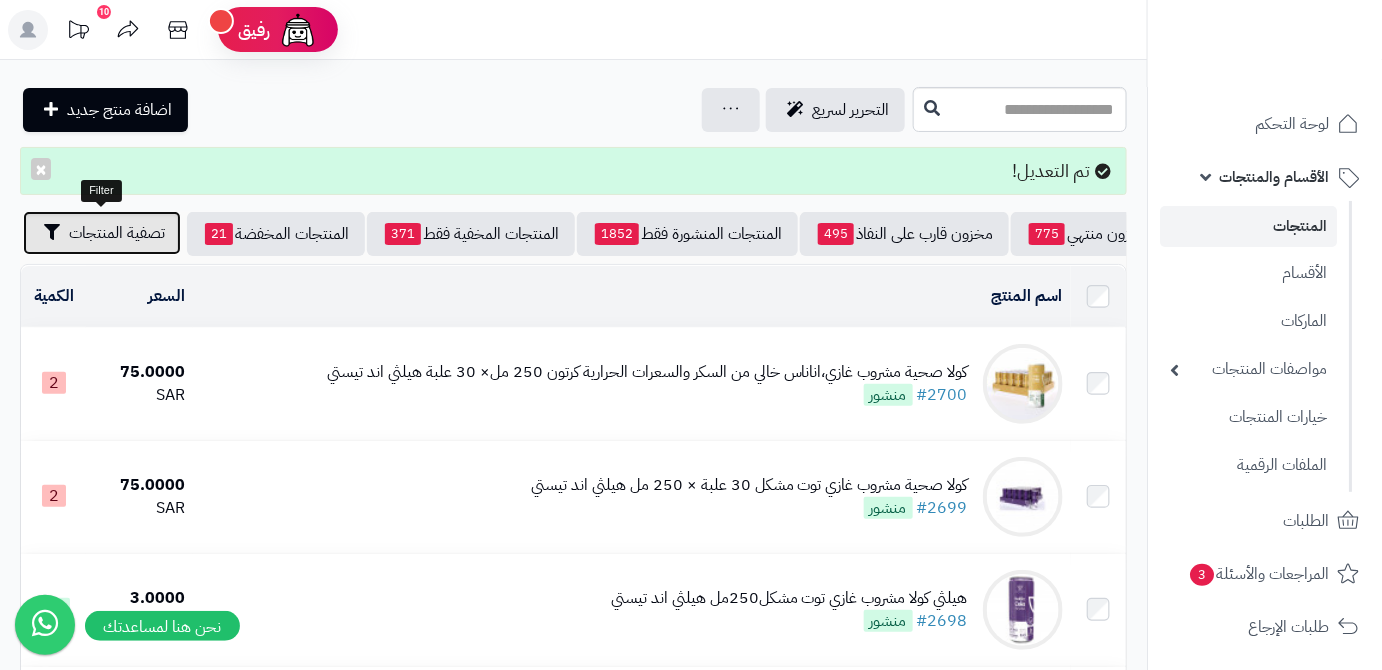 click on "تصفية المنتجات" at bounding box center [102, 233] 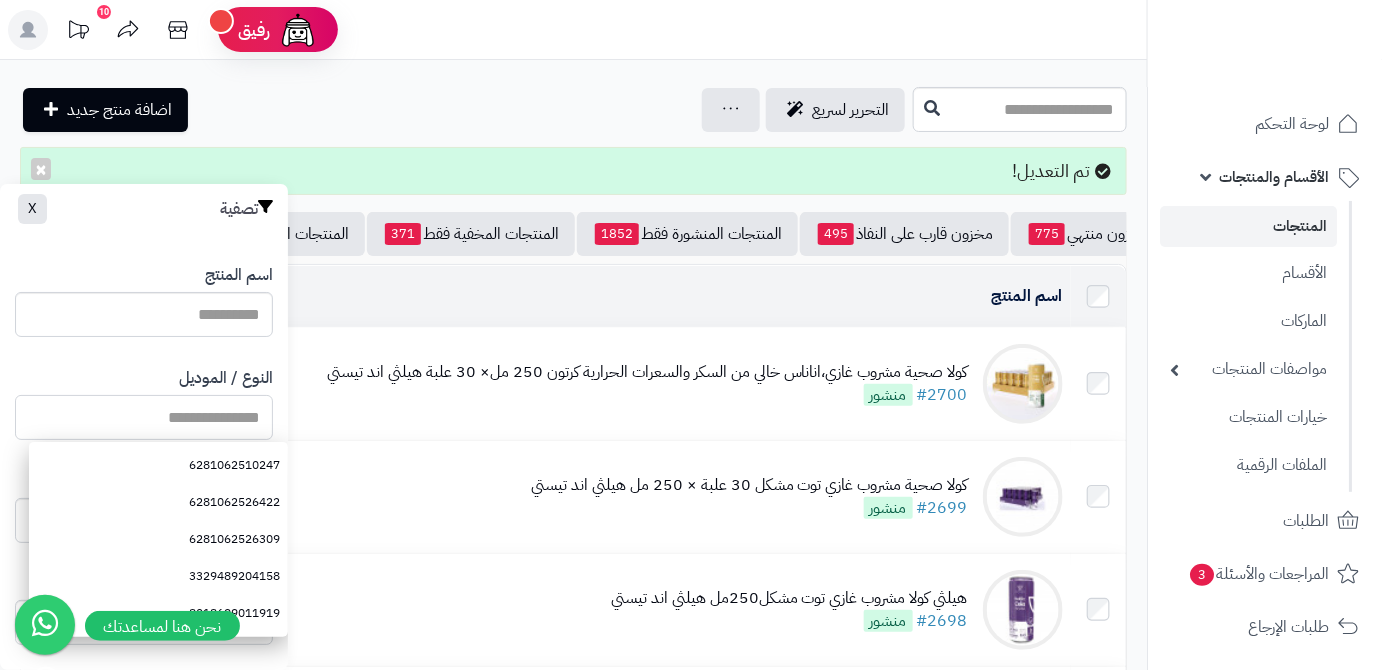 paste on "**********" 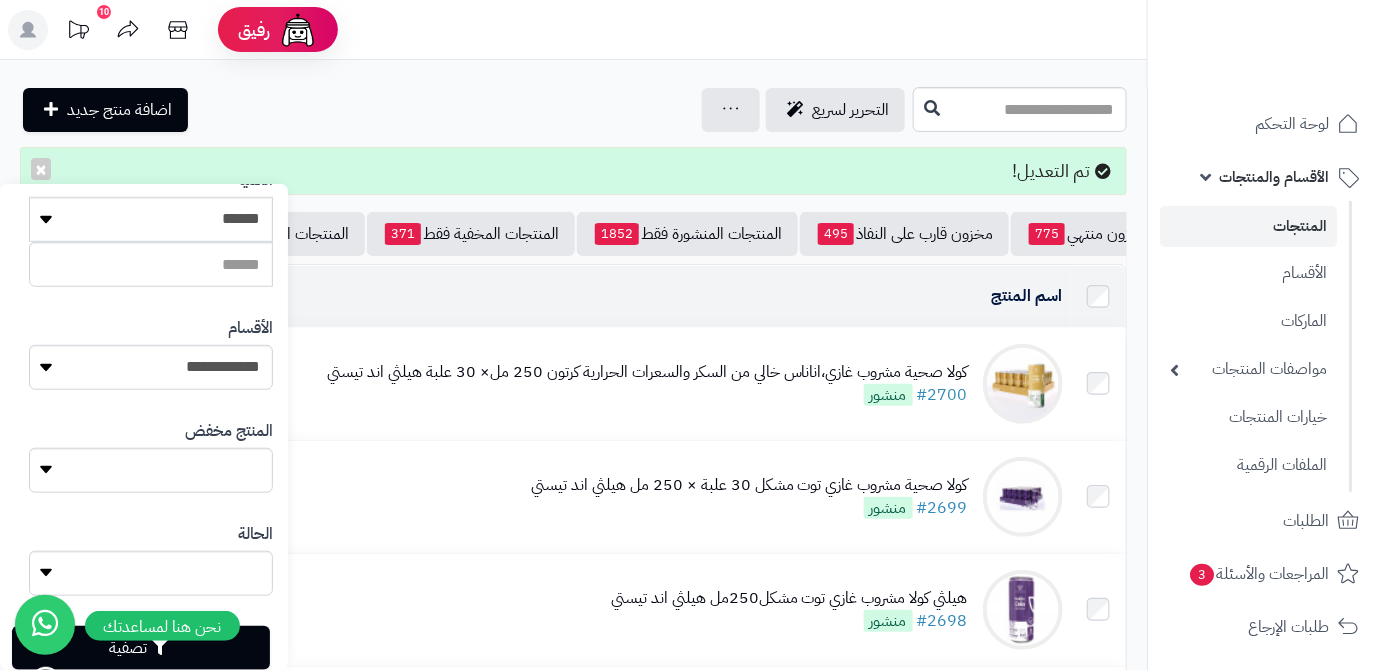 scroll, scrollTop: 552, scrollLeft: 0, axis: vertical 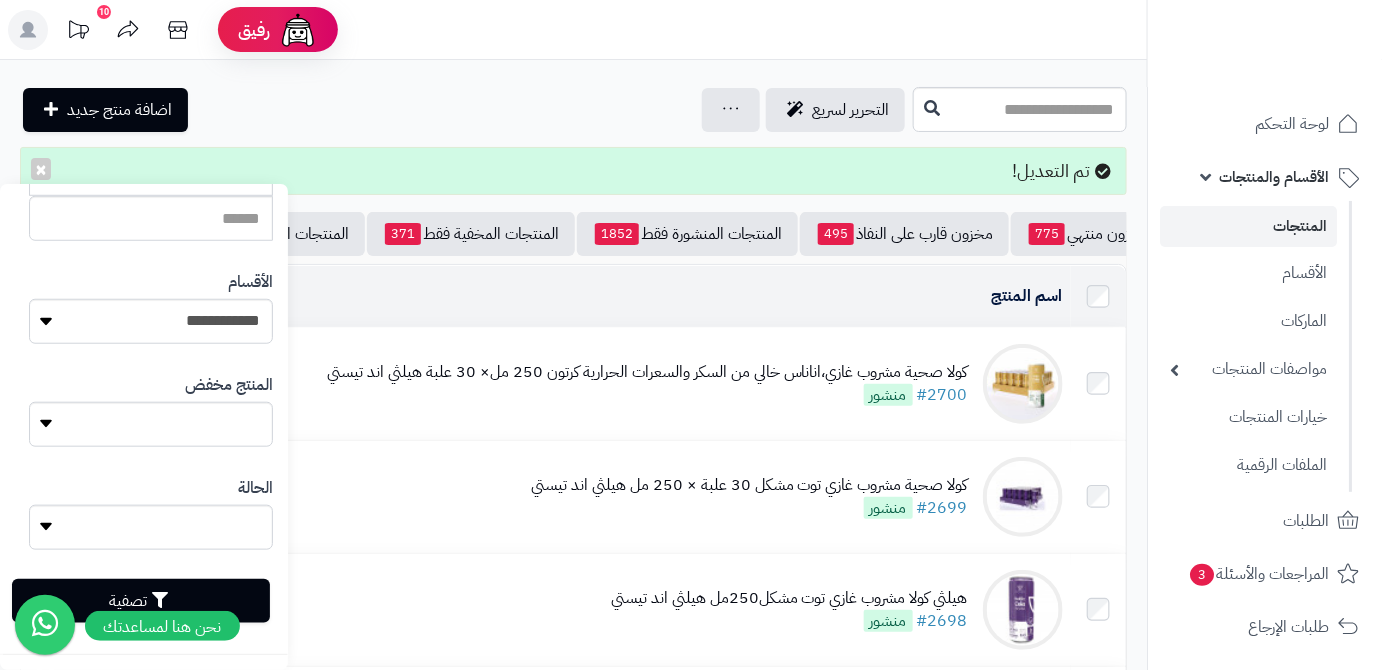type on "**********" 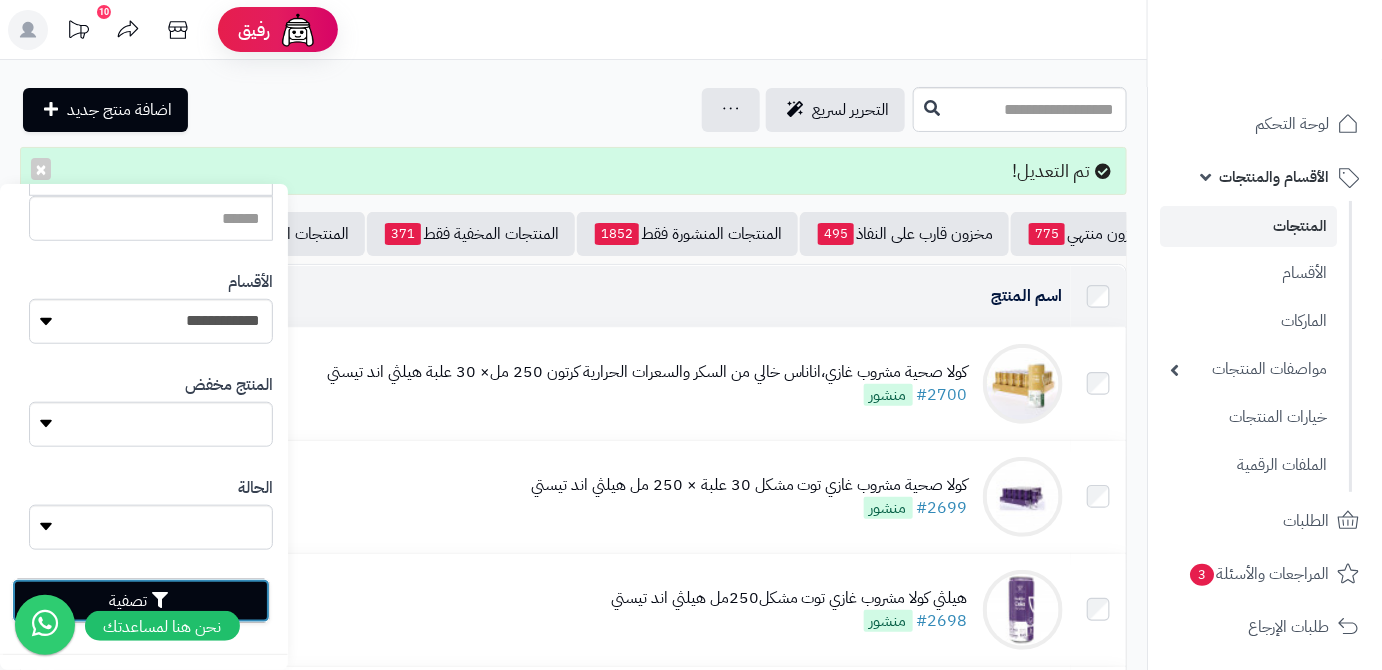 click on "تصفية" at bounding box center [141, 601] 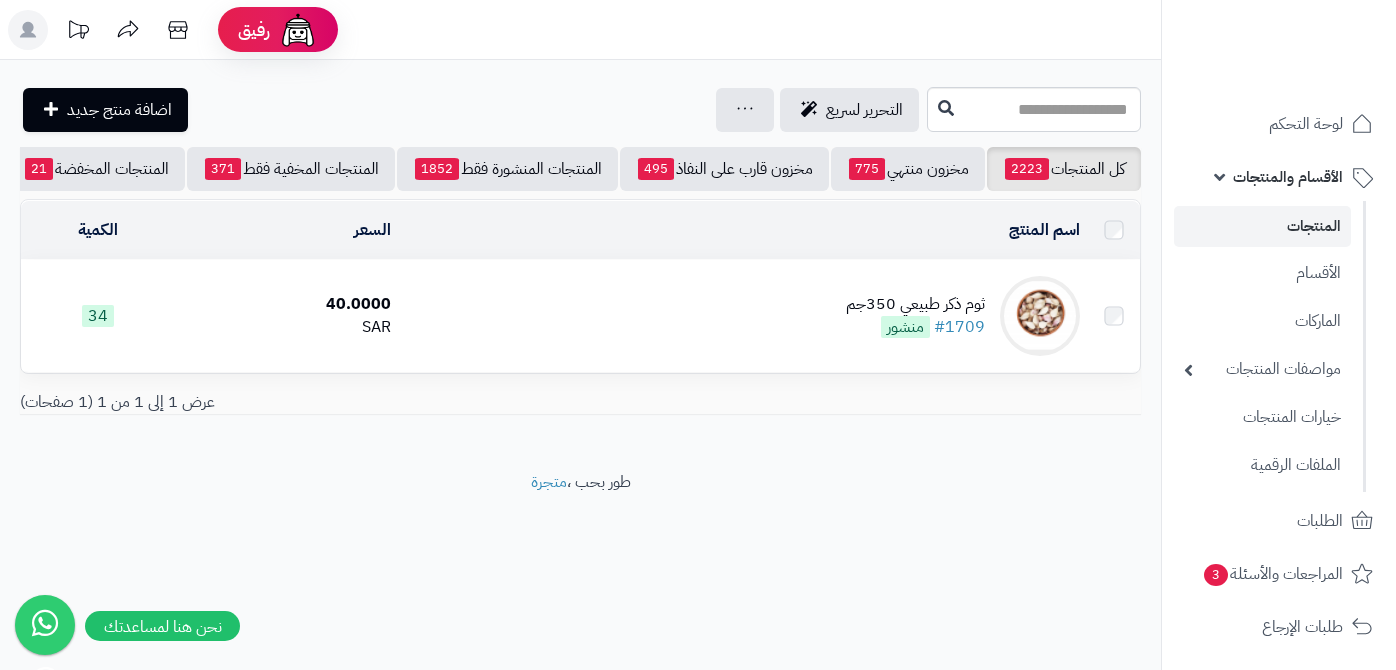 click on "ثوم ذكر طبيعي 350جم" at bounding box center (915, 304) 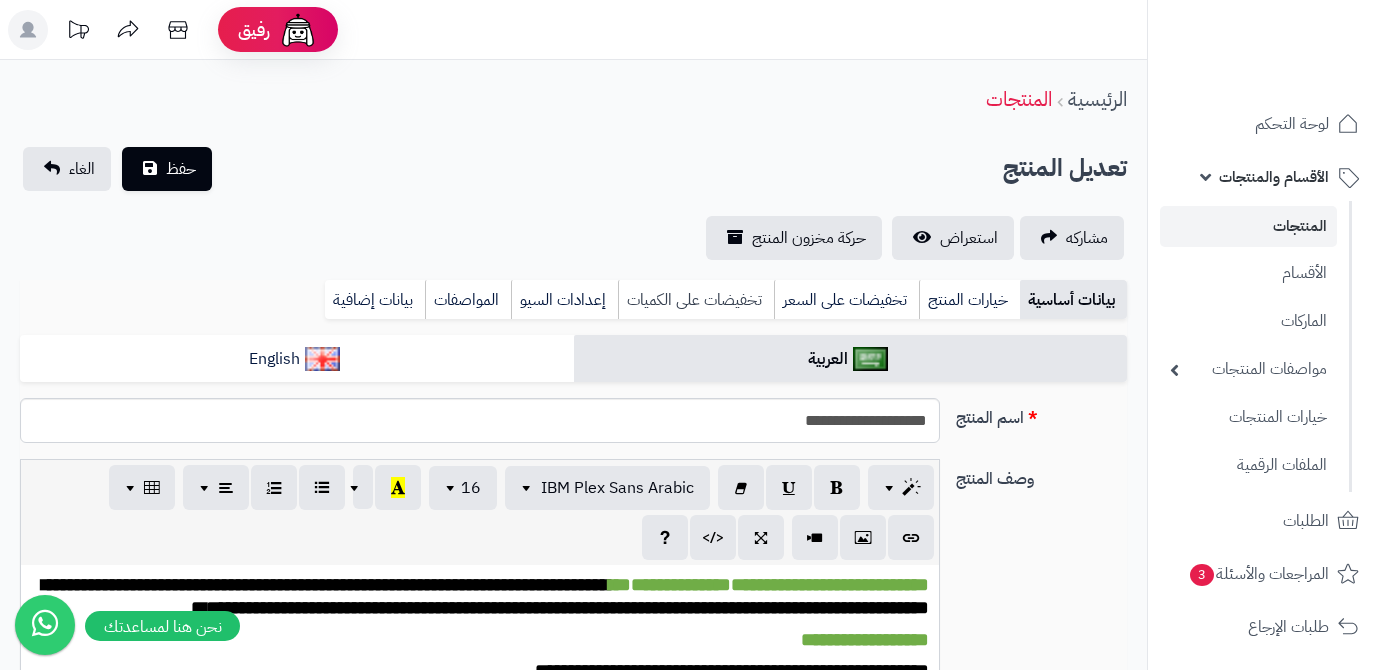 scroll, scrollTop: 0, scrollLeft: 0, axis: both 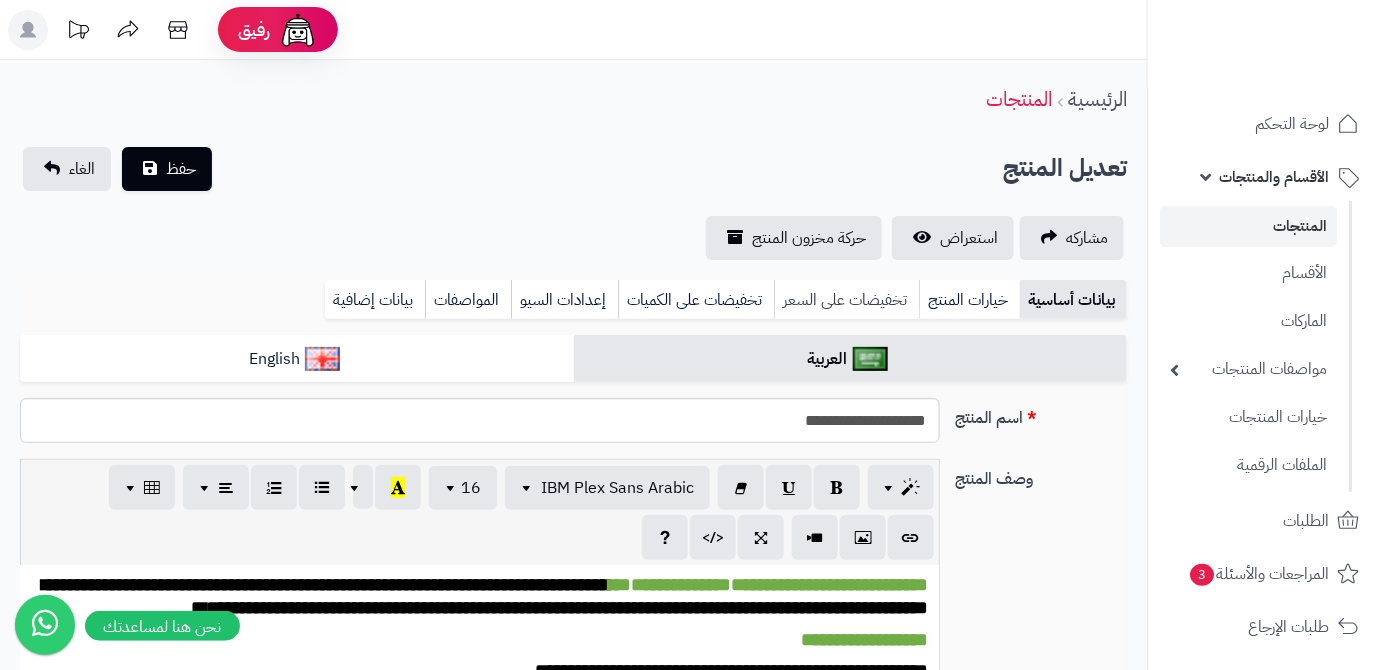 drag, startPoint x: 816, startPoint y: 289, endPoint x: 806, endPoint y: 294, distance: 11.18034 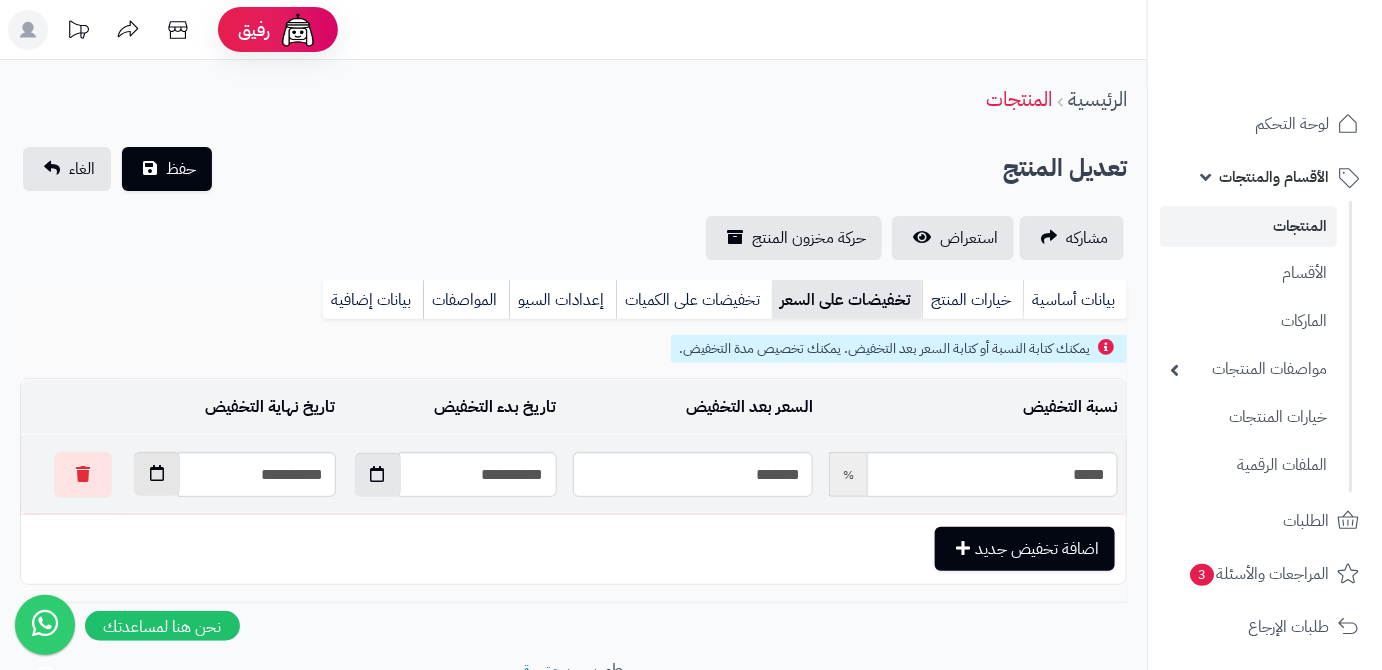 drag, startPoint x: 121, startPoint y: 484, endPoint x: 125, endPoint y: 459, distance: 25.317978 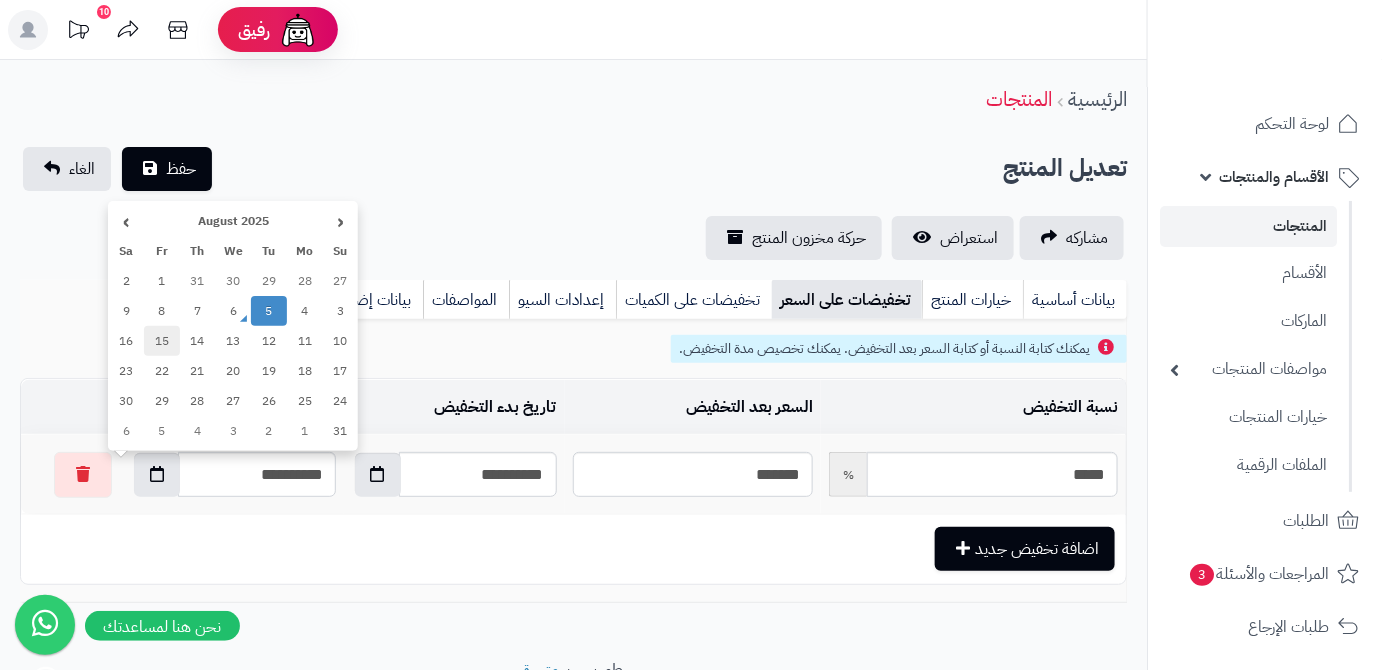 click on "15" at bounding box center [162, 341] 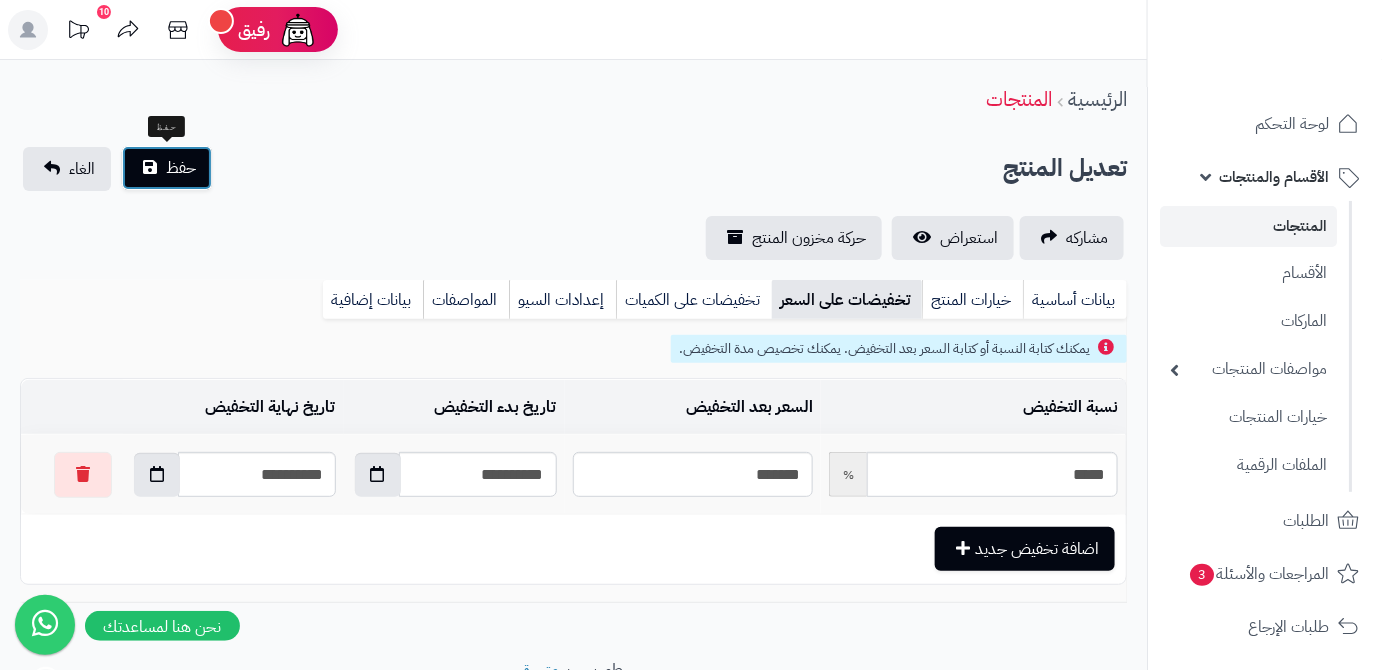 click on "حفظ" at bounding box center [181, 168] 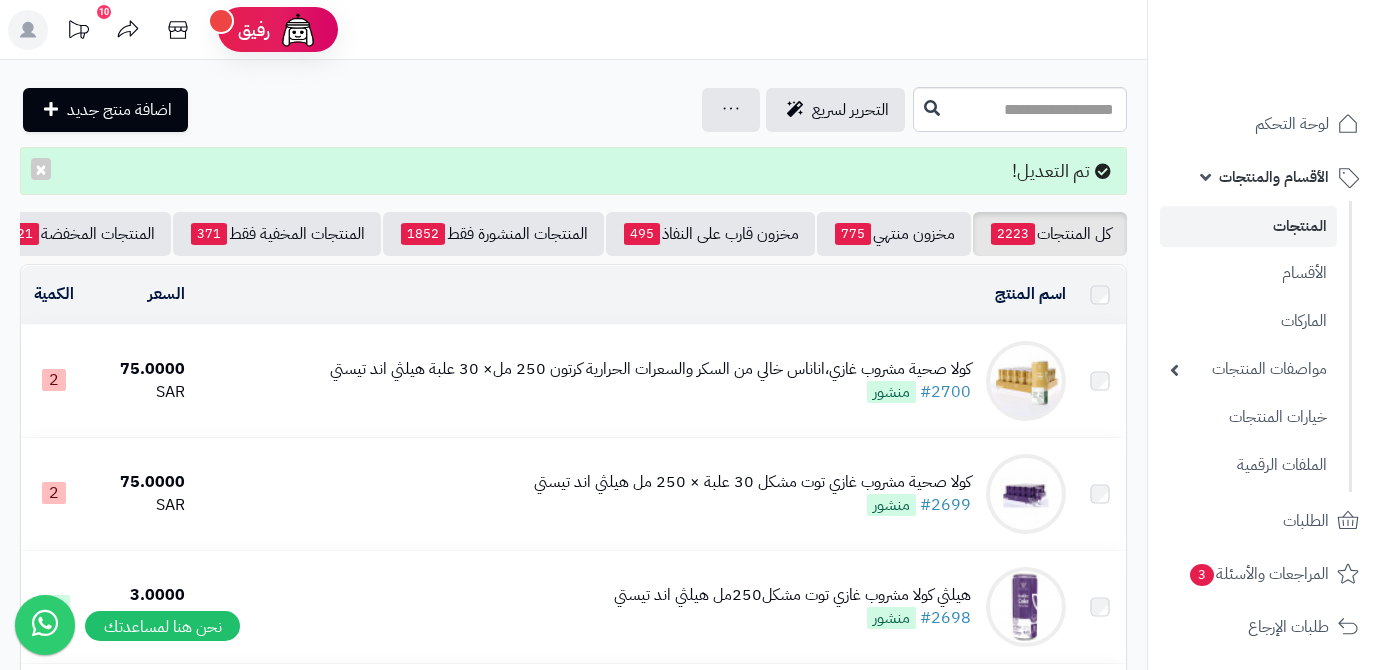 scroll, scrollTop: 0, scrollLeft: 0, axis: both 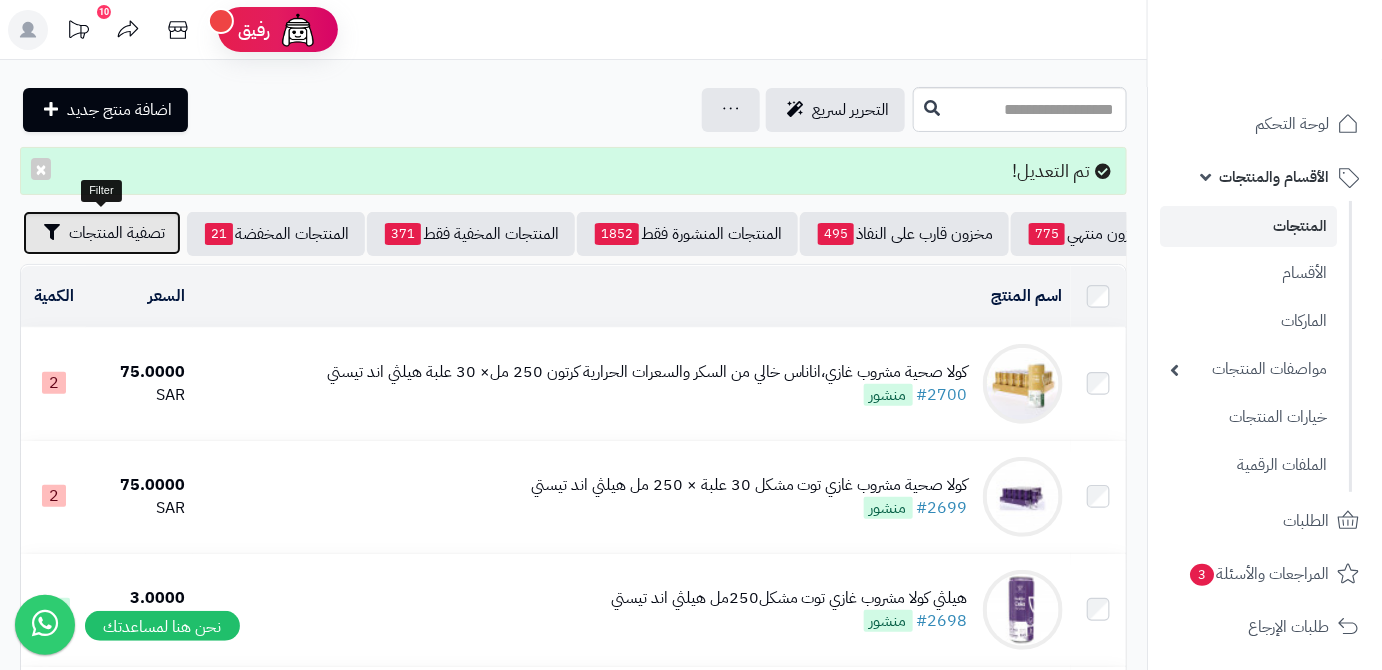 click on "تصفية المنتجات" at bounding box center [117, 233] 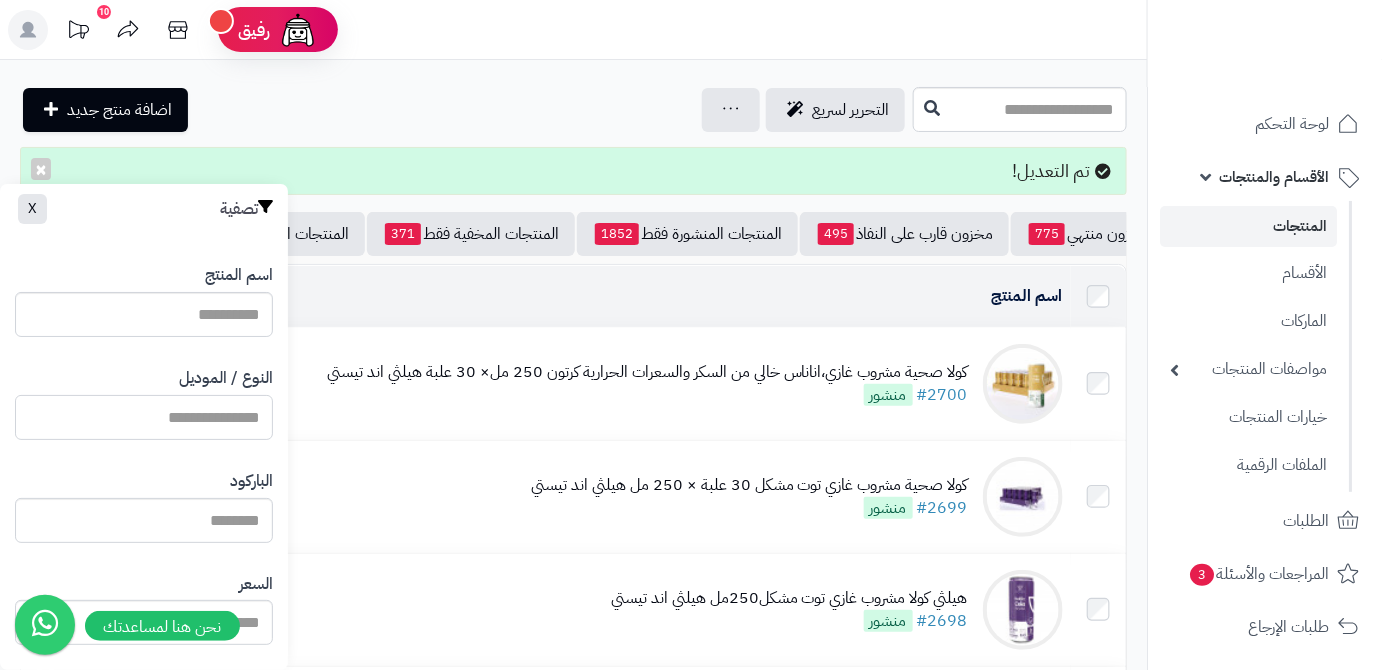 drag, startPoint x: 193, startPoint y: 435, endPoint x: 213, endPoint y: 428, distance: 21.189621 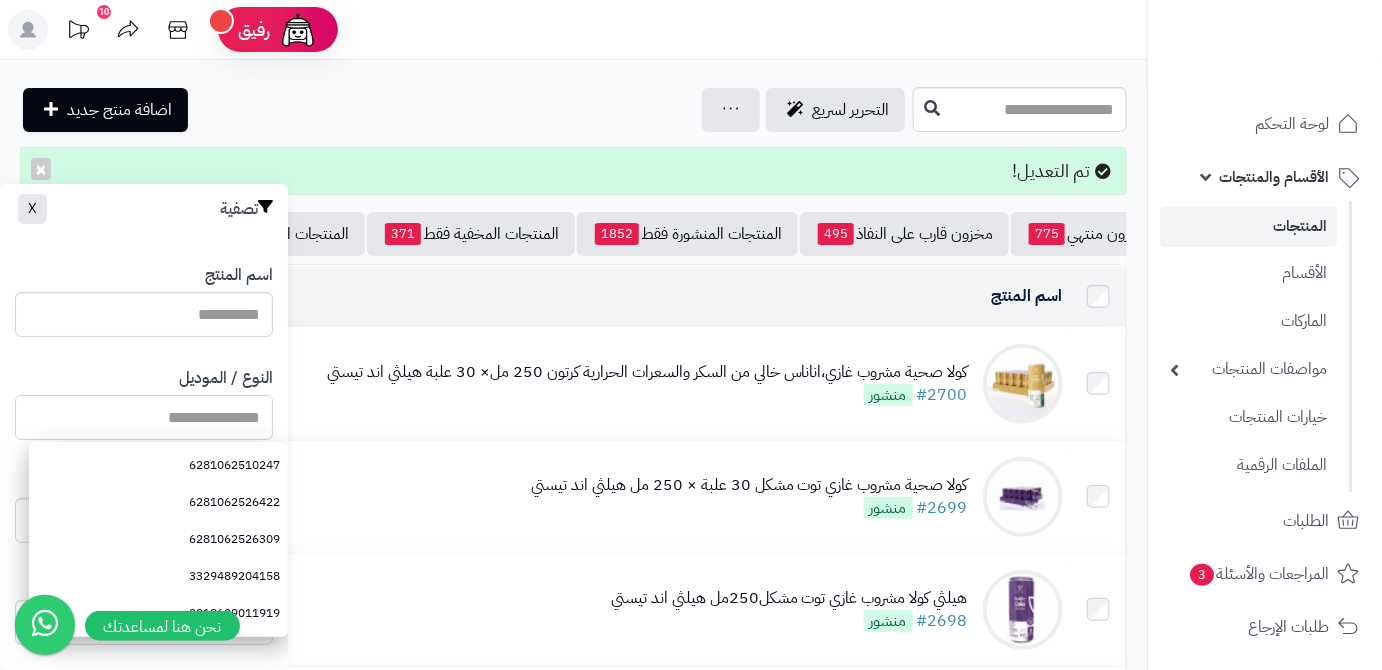 paste on "**********" 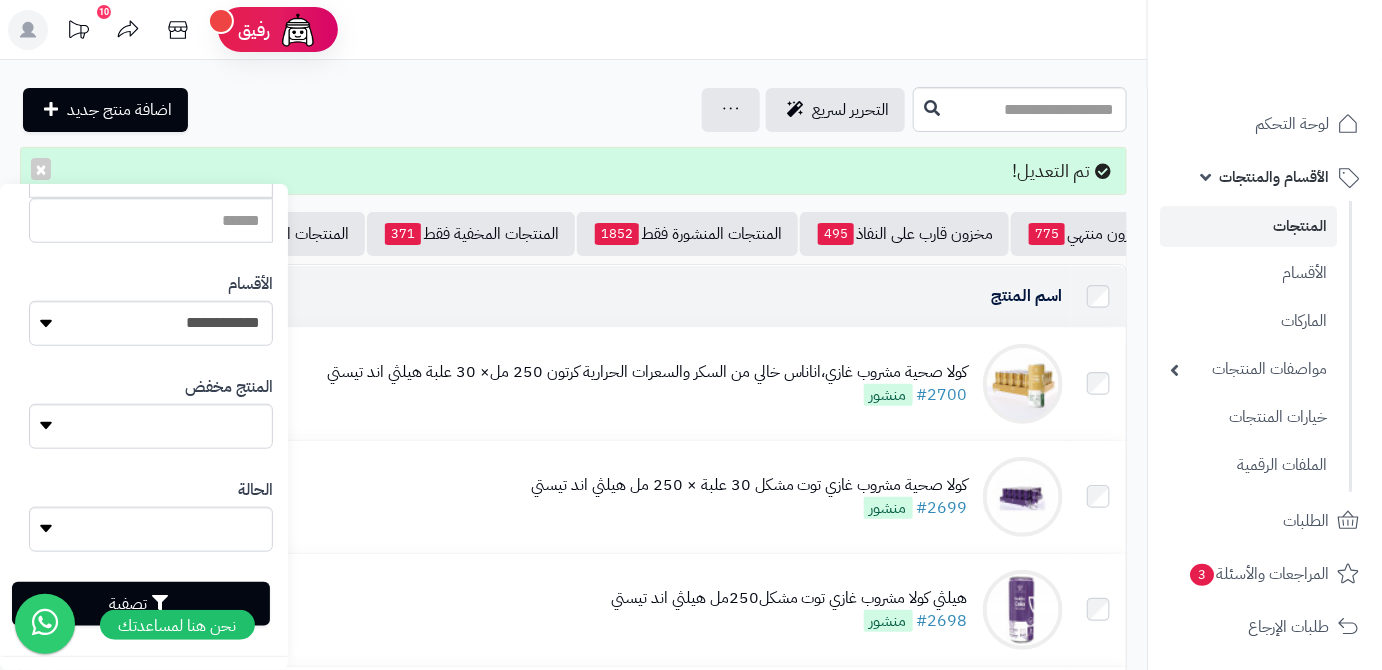scroll, scrollTop: 552, scrollLeft: 0, axis: vertical 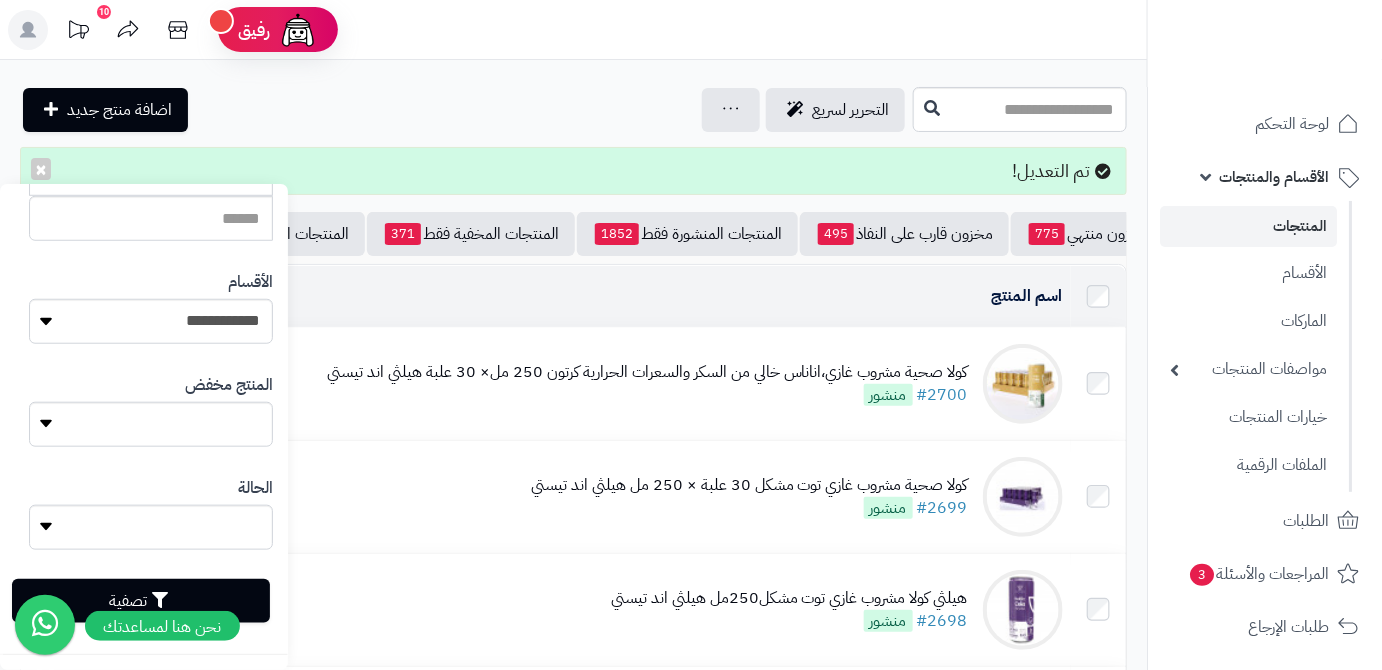 type on "**********" 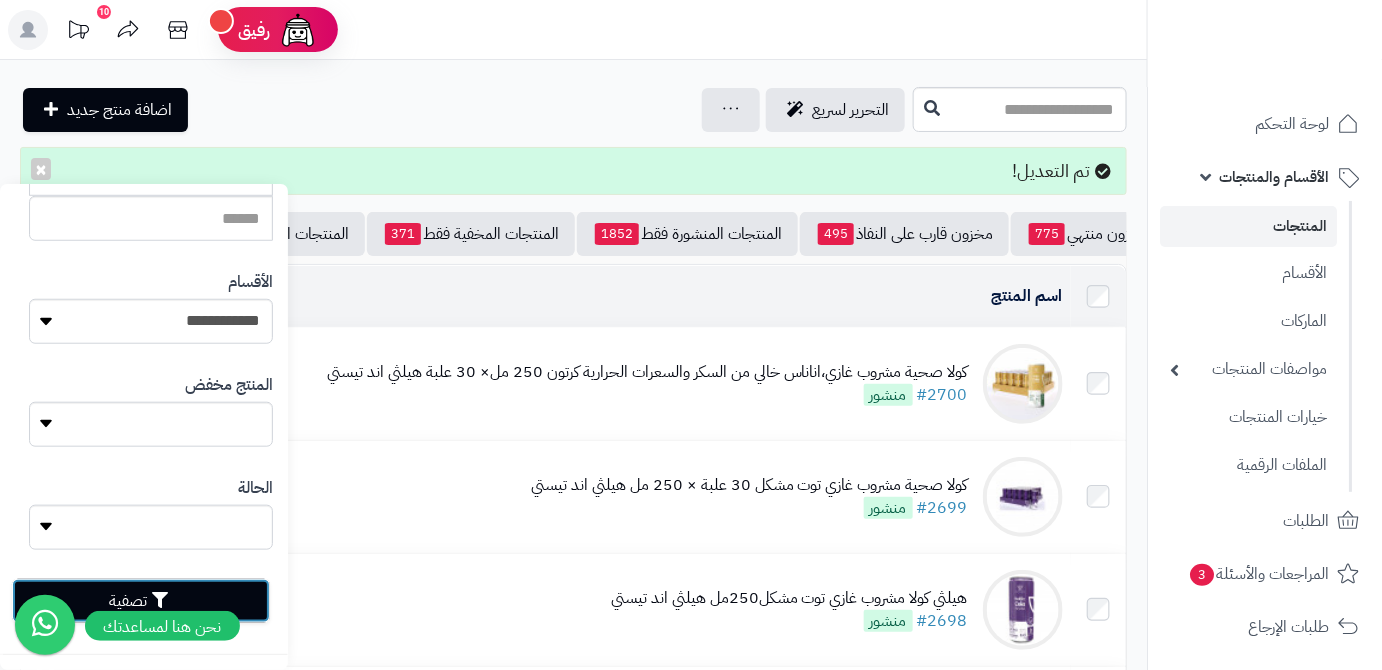click on "تصفية" at bounding box center [141, 601] 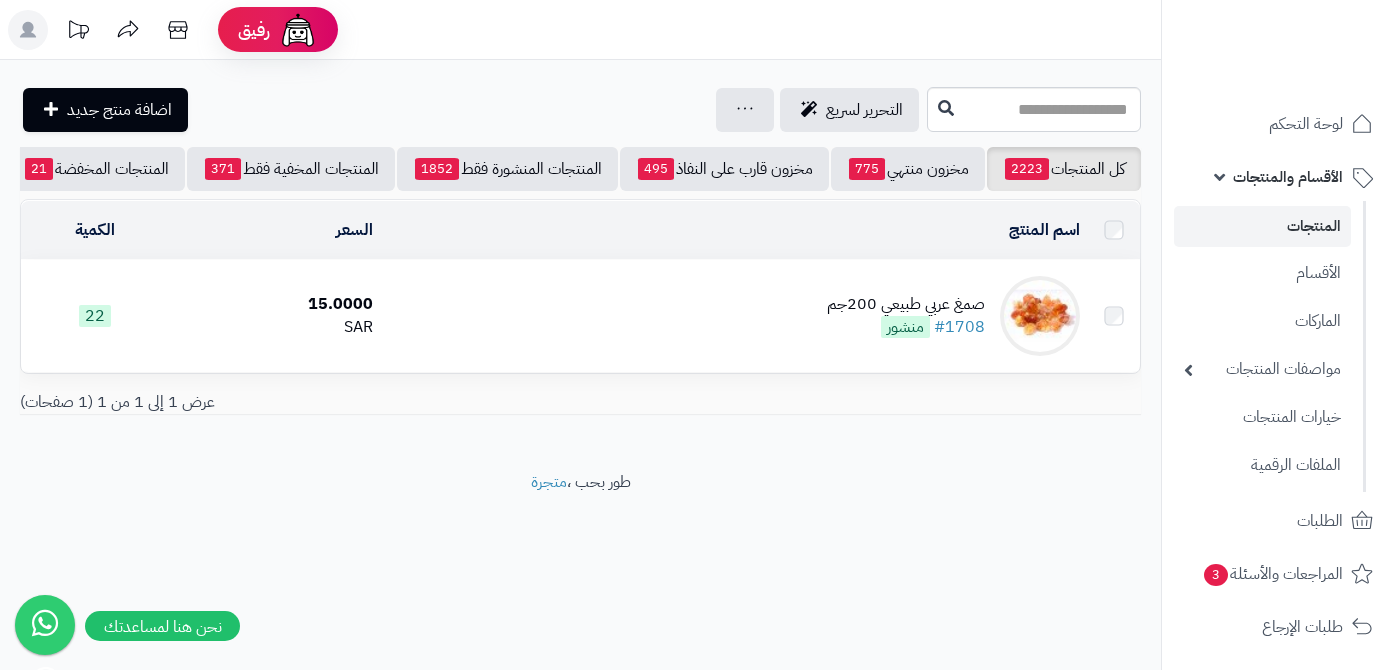 scroll, scrollTop: 0, scrollLeft: 0, axis: both 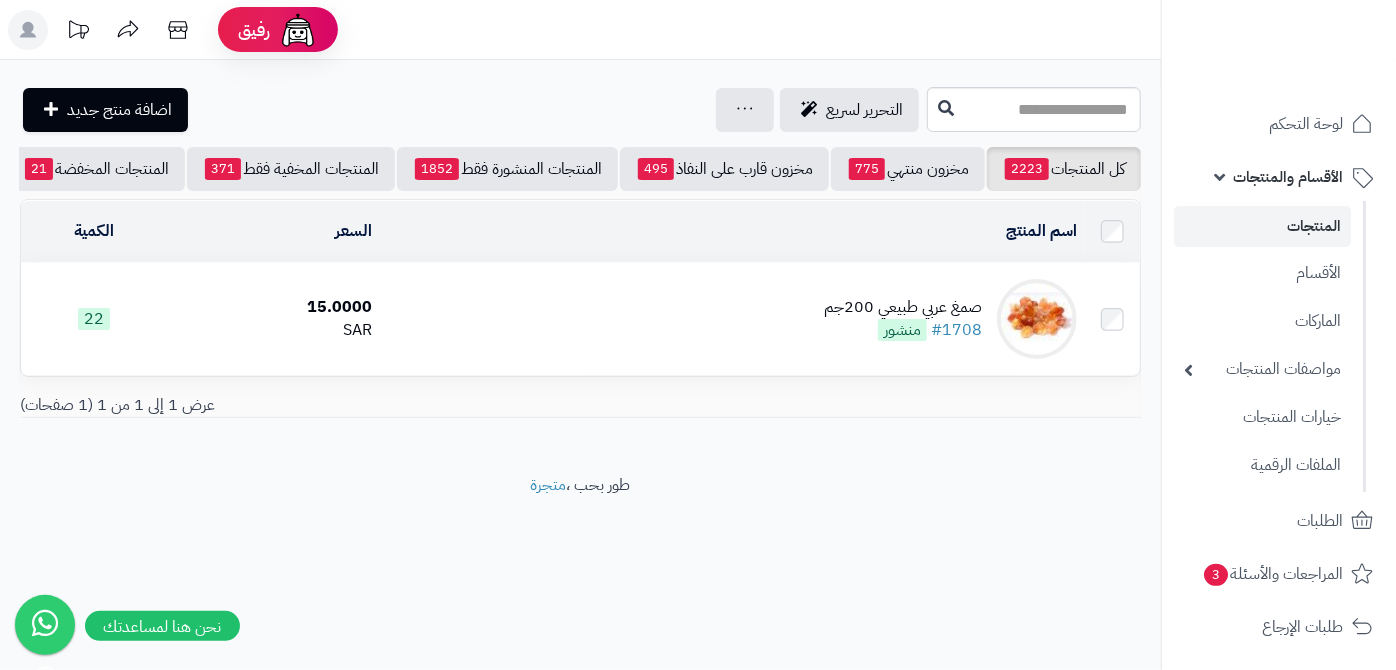 click on "صمغ عربي طبيعي 200جم" at bounding box center [903, 307] 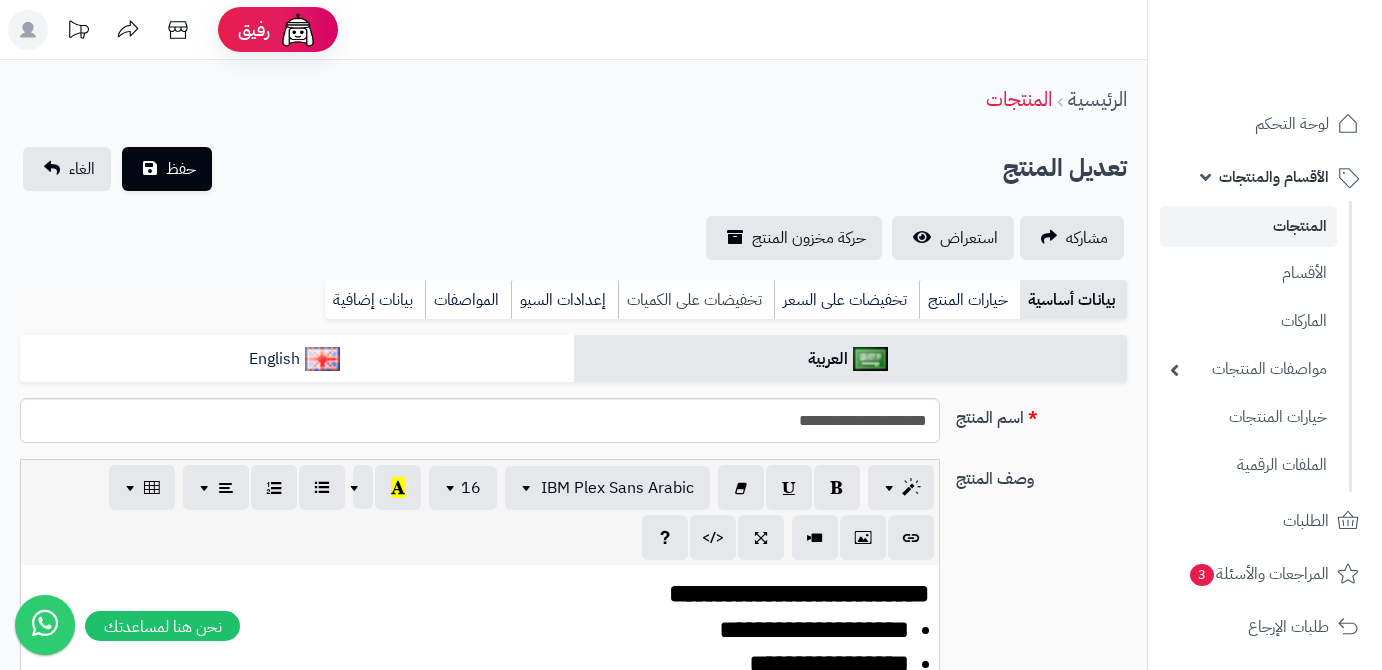 scroll, scrollTop: 0, scrollLeft: 0, axis: both 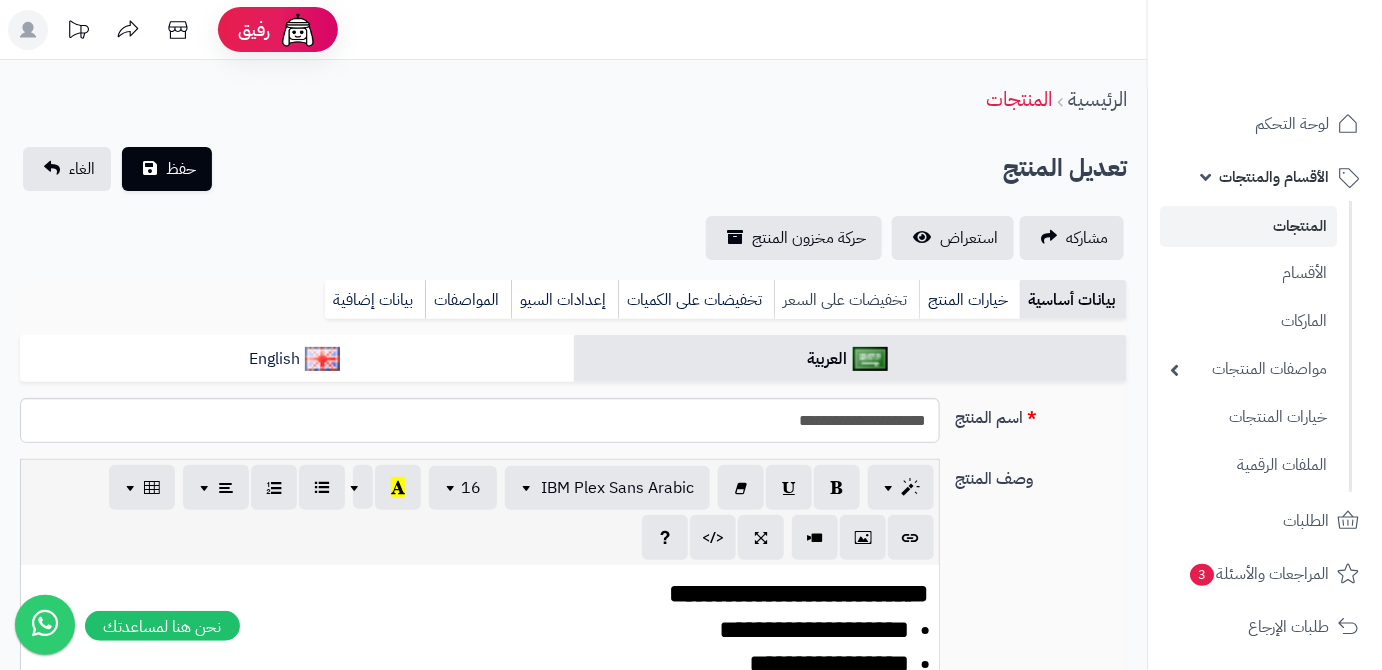 click on "تخفيضات على السعر" at bounding box center (846, 300) 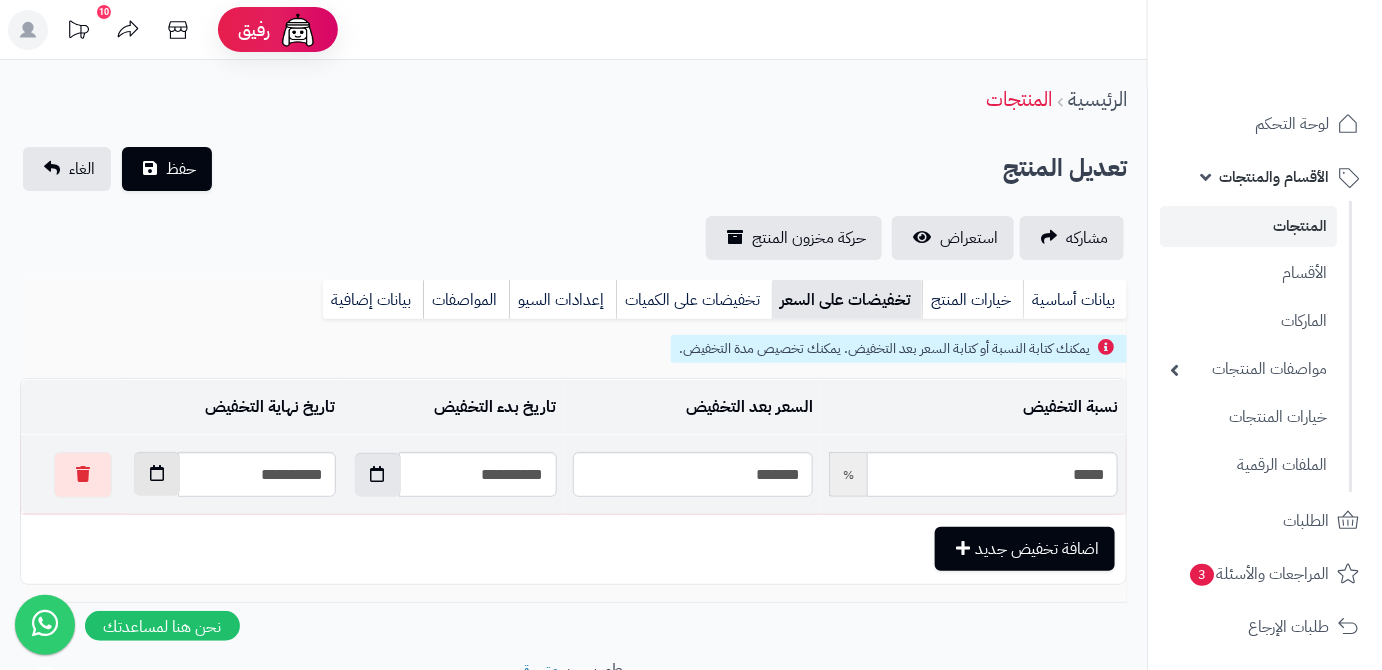 click at bounding box center (157, 473) 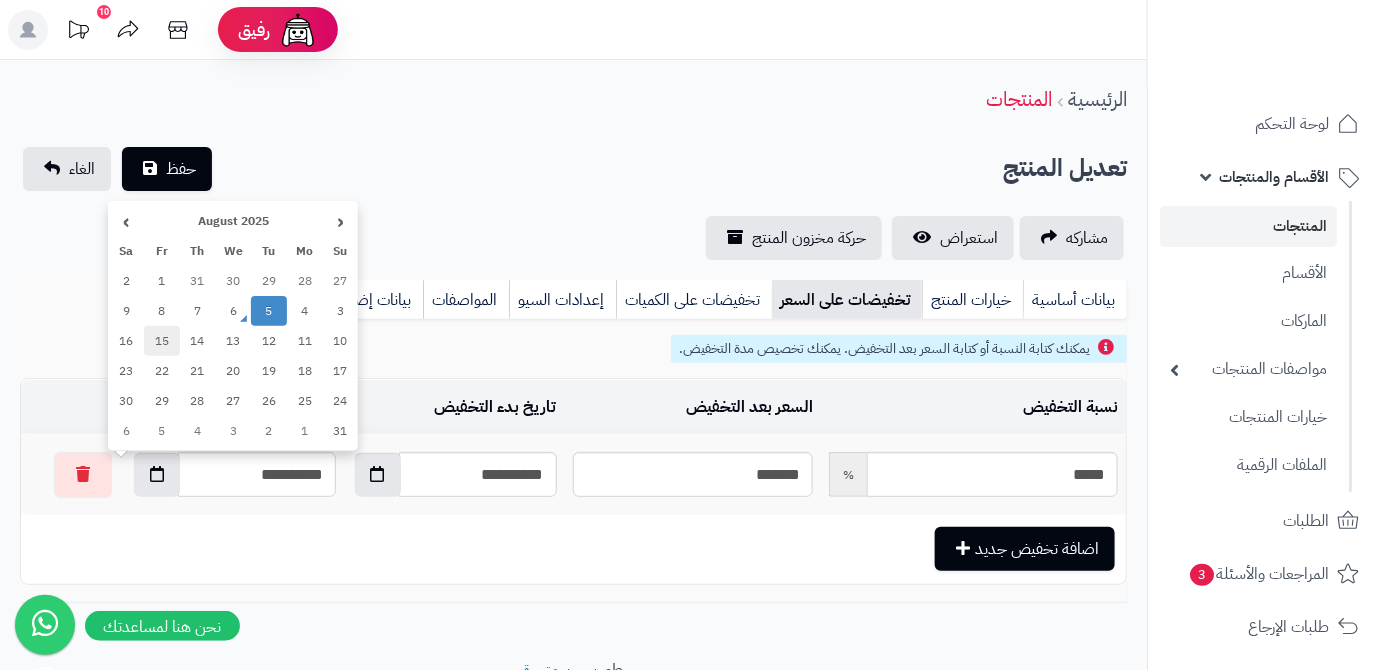 click on "15" at bounding box center (162, 341) 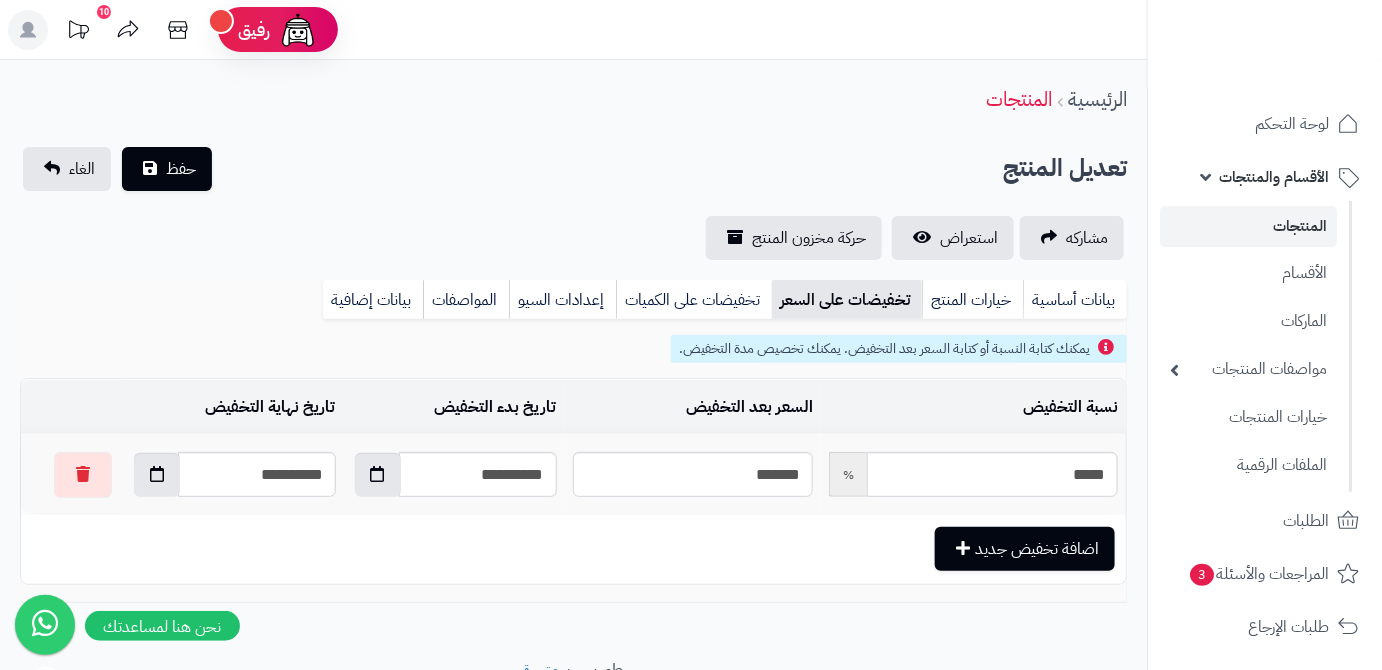 click on "**********" at bounding box center (573, 203) 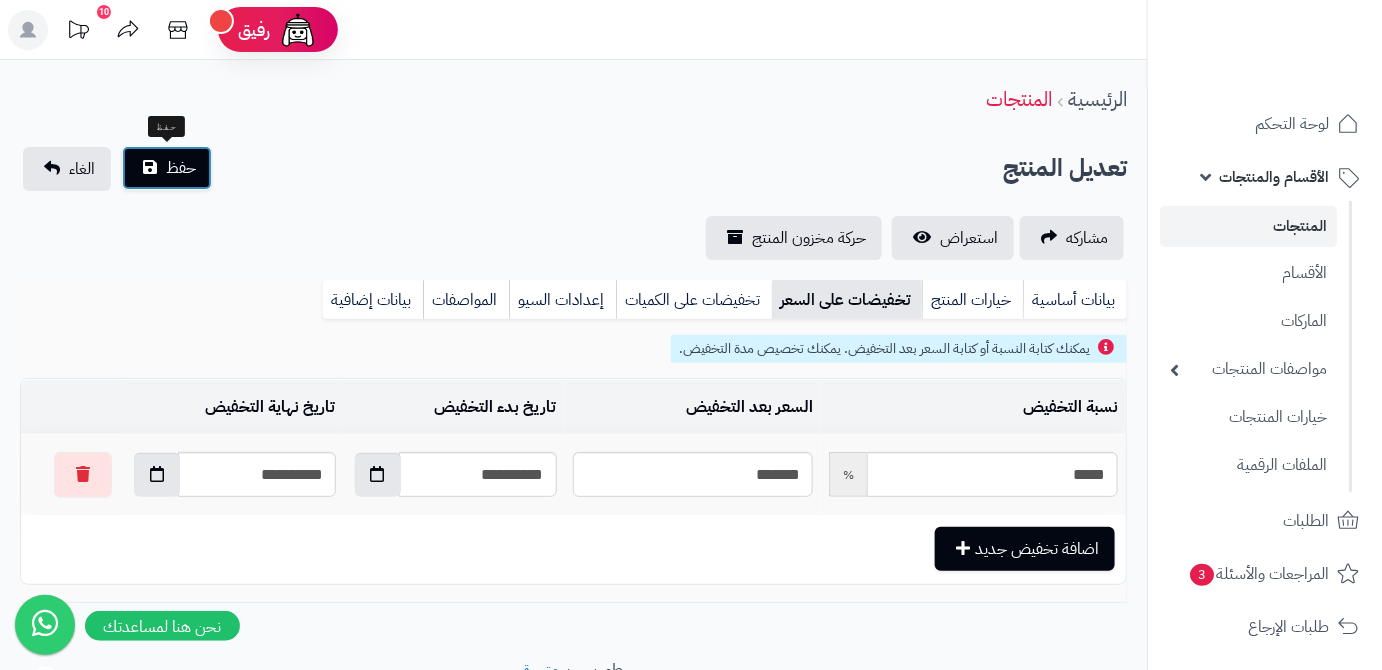 click on "حفظ" at bounding box center [167, 168] 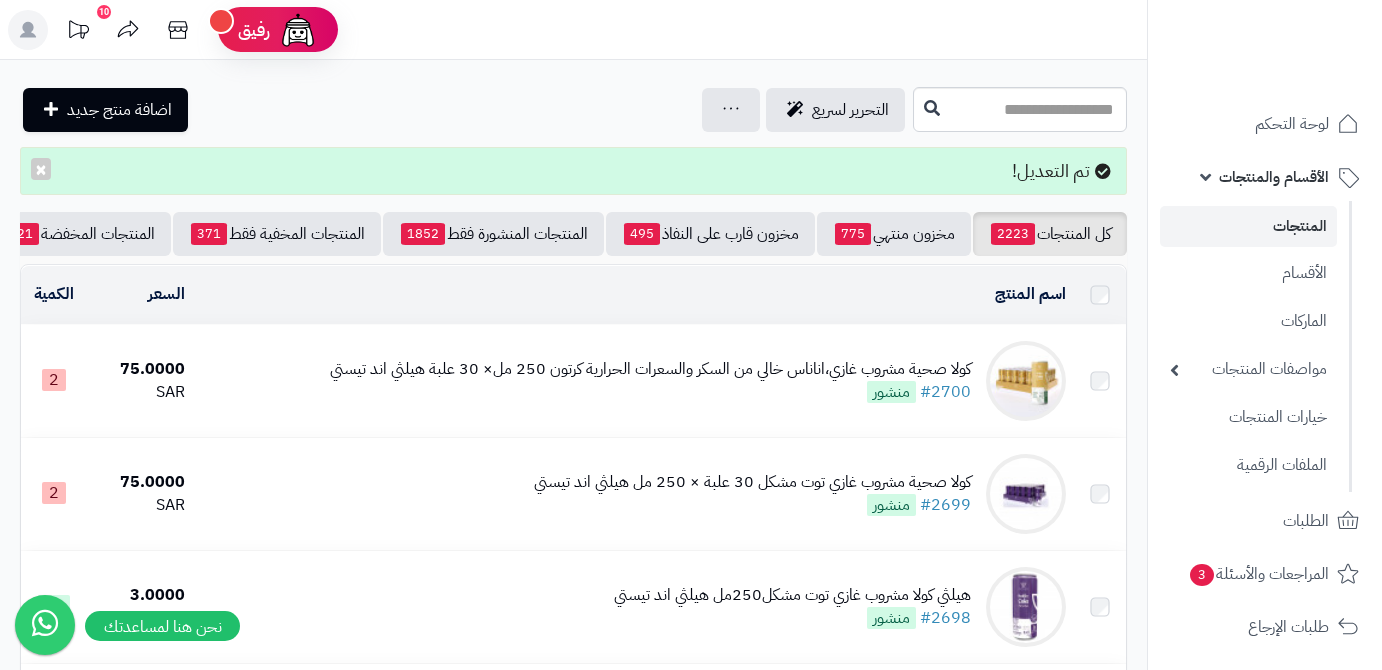 scroll, scrollTop: 0, scrollLeft: 0, axis: both 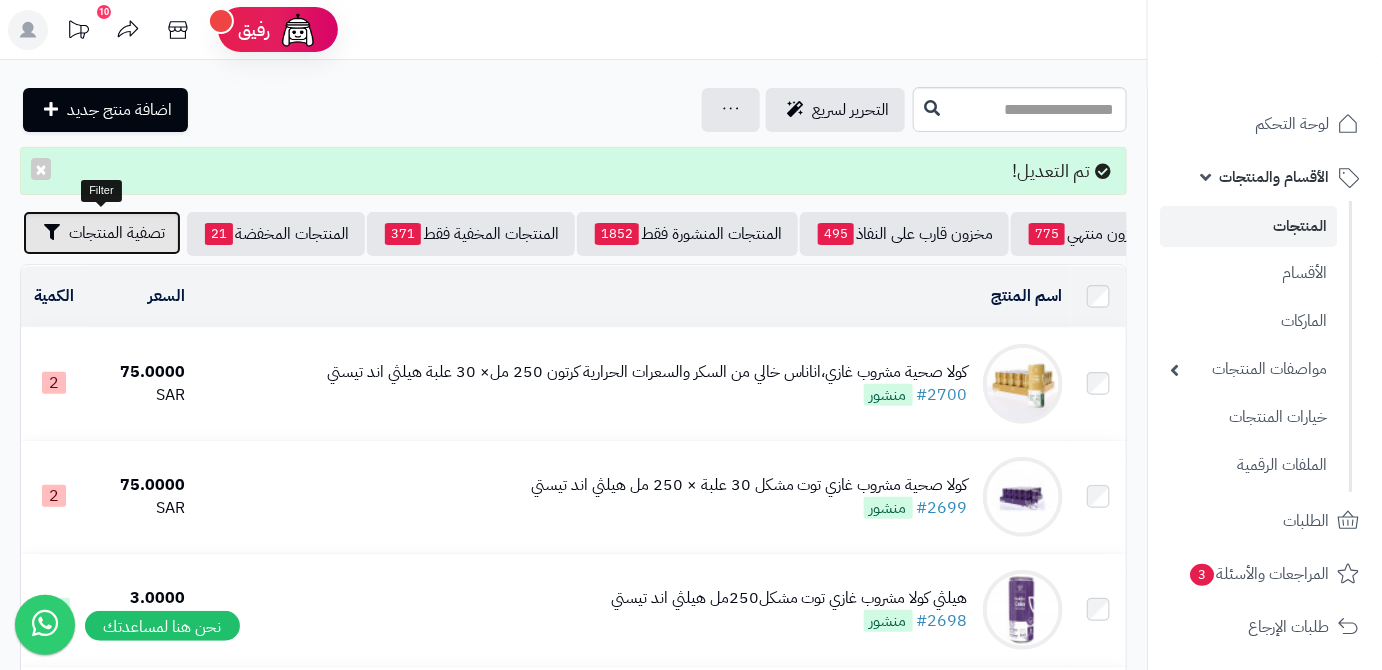 click on "تصفية المنتجات" at bounding box center (102, 233) 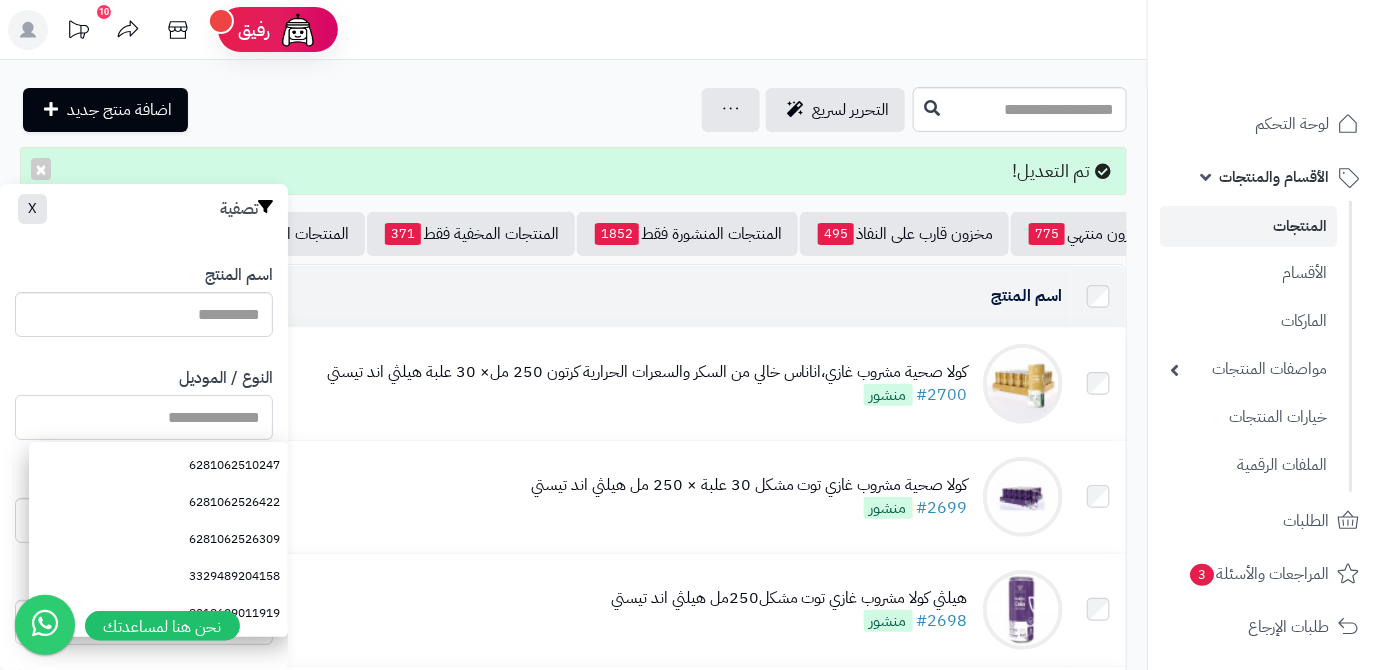 paste on "**********" 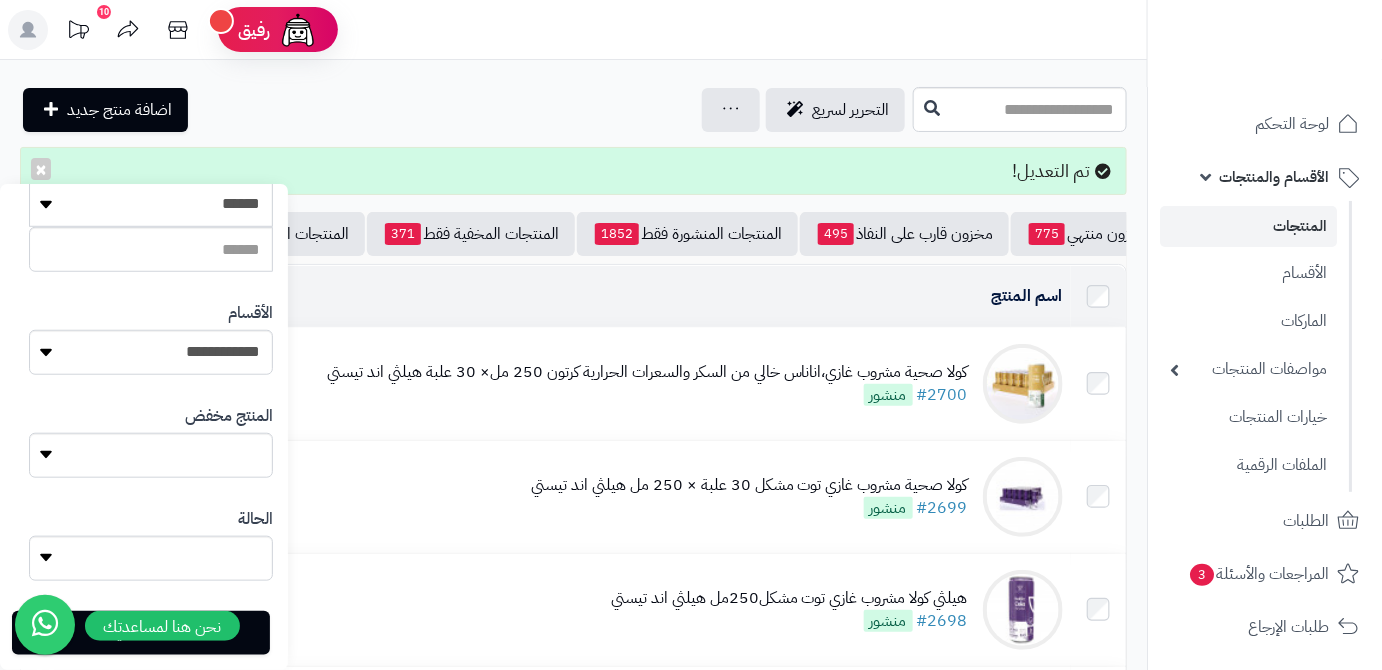 scroll, scrollTop: 552, scrollLeft: 0, axis: vertical 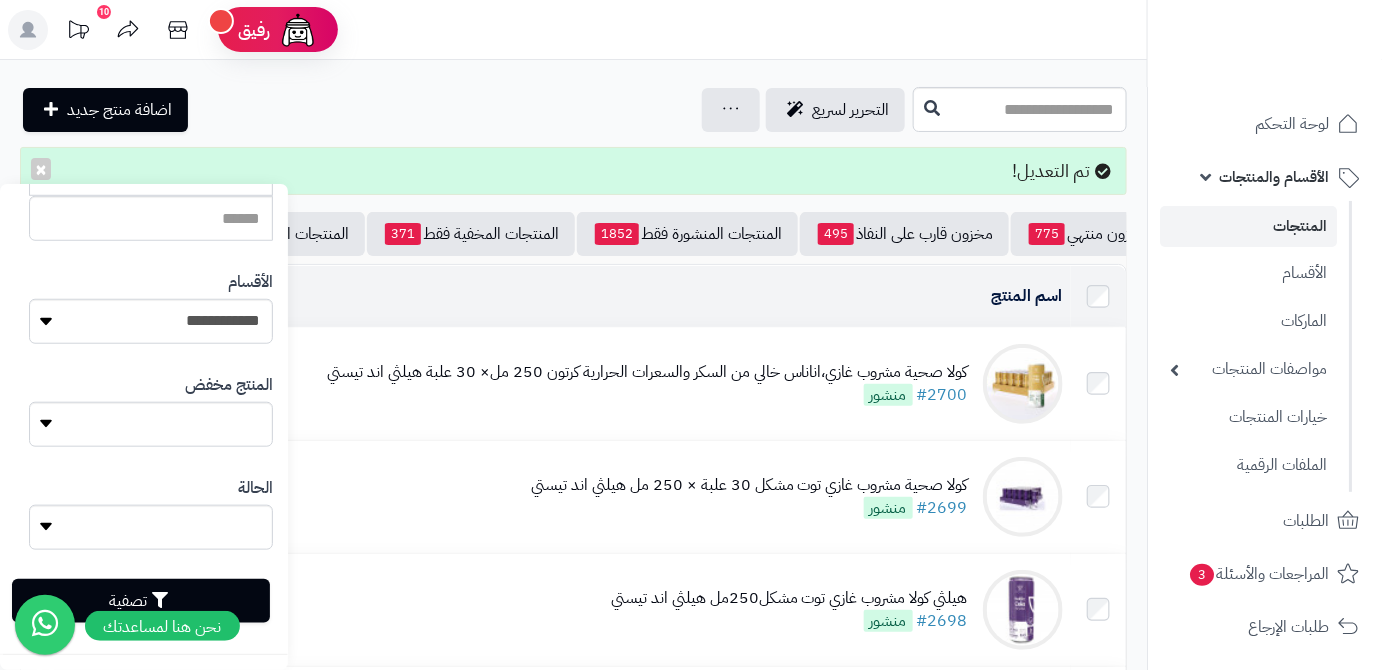 type on "**********" 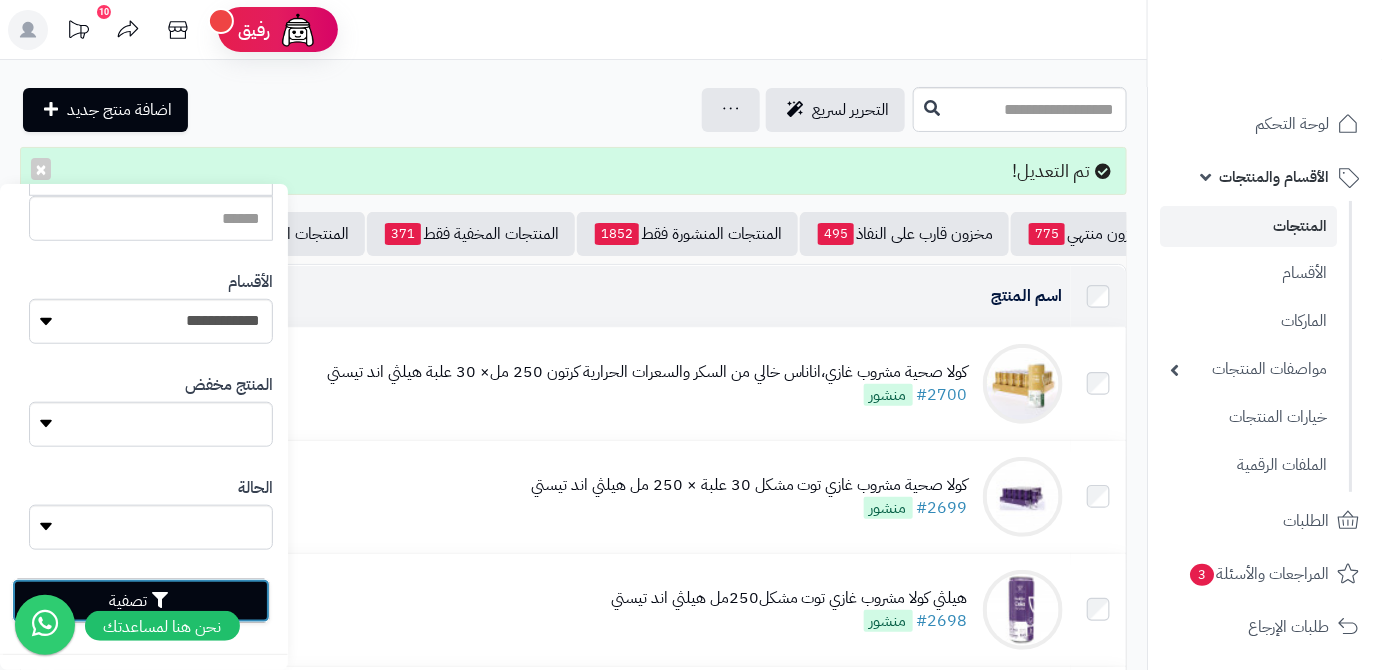 click on "تصفية" at bounding box center (141, 601) 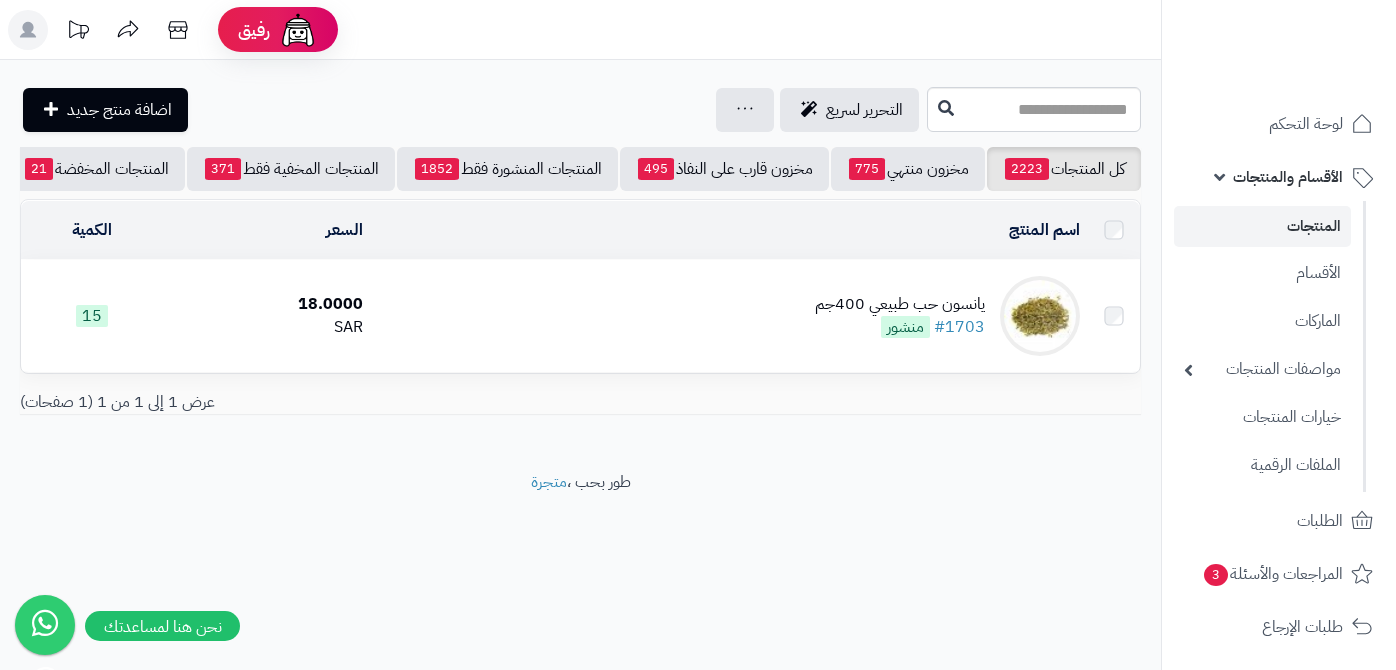 scroll, scrollTop: 0, scrollLeft: 0, axis: both 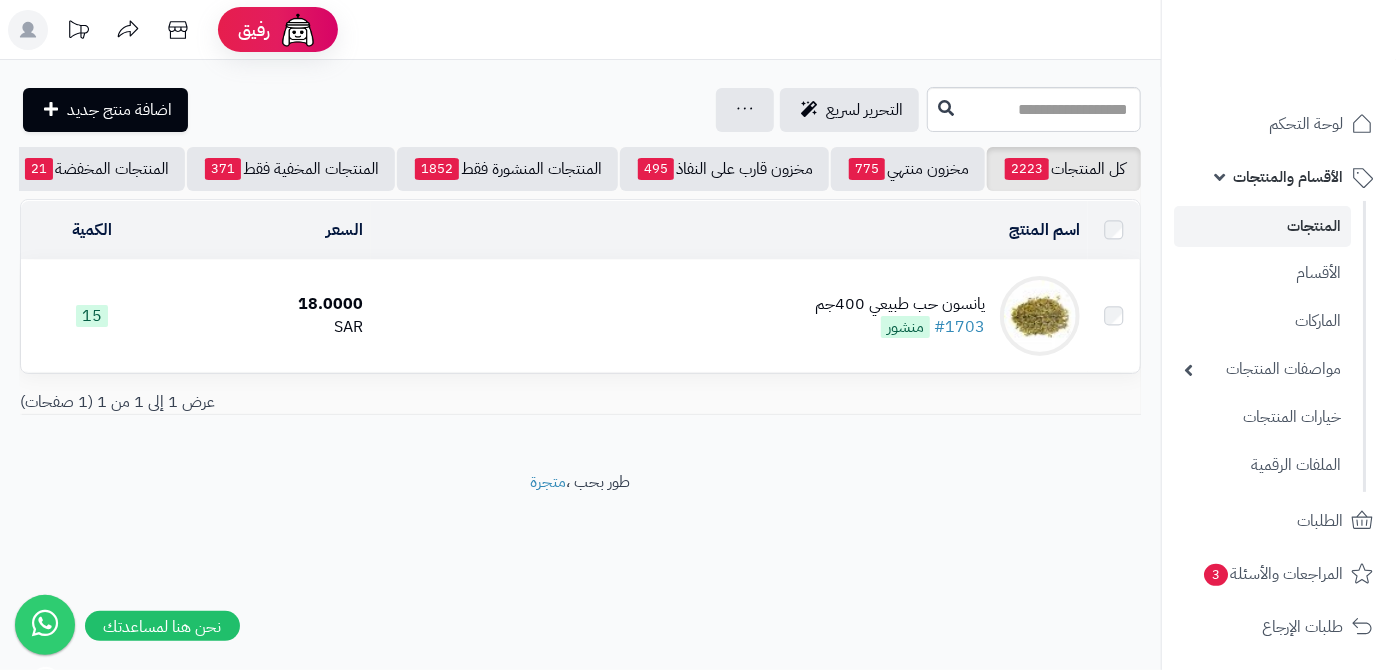 click on "يانسون حب  طبيعي 400جم" at bounding box center (900, 304) 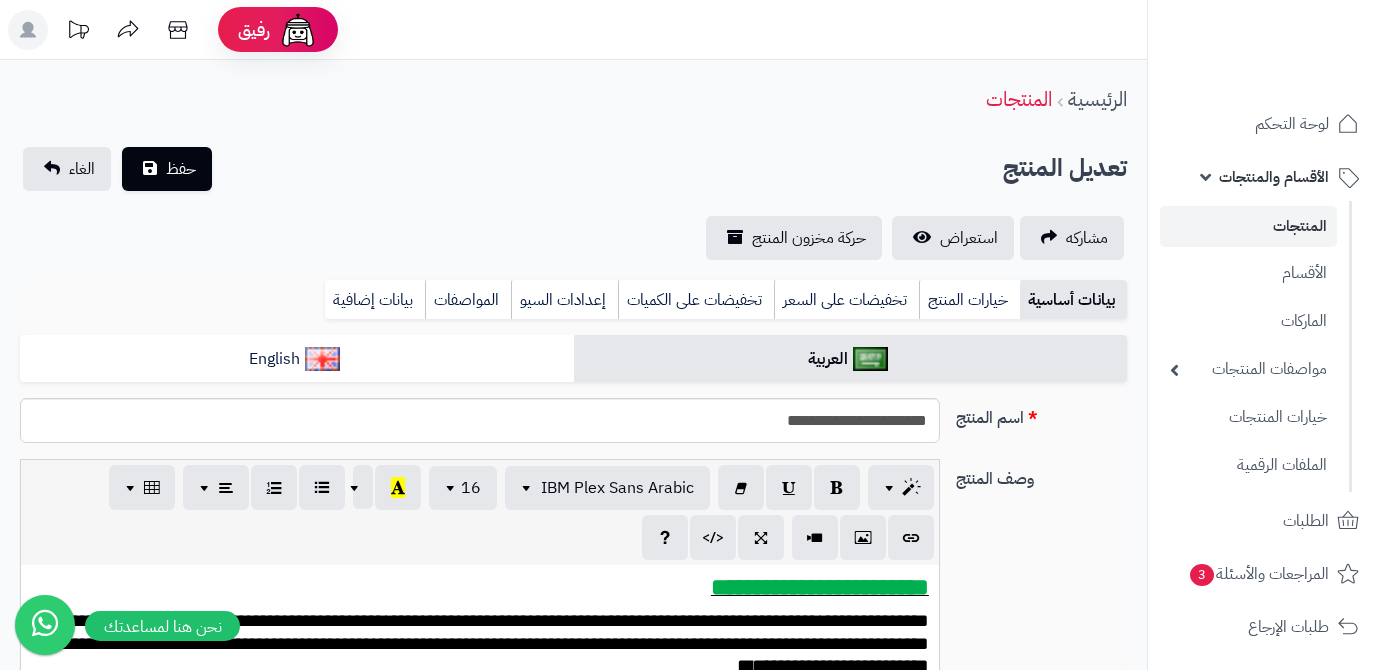 scroll, scrollTop: 0, scrollLeft: 0, axis: both 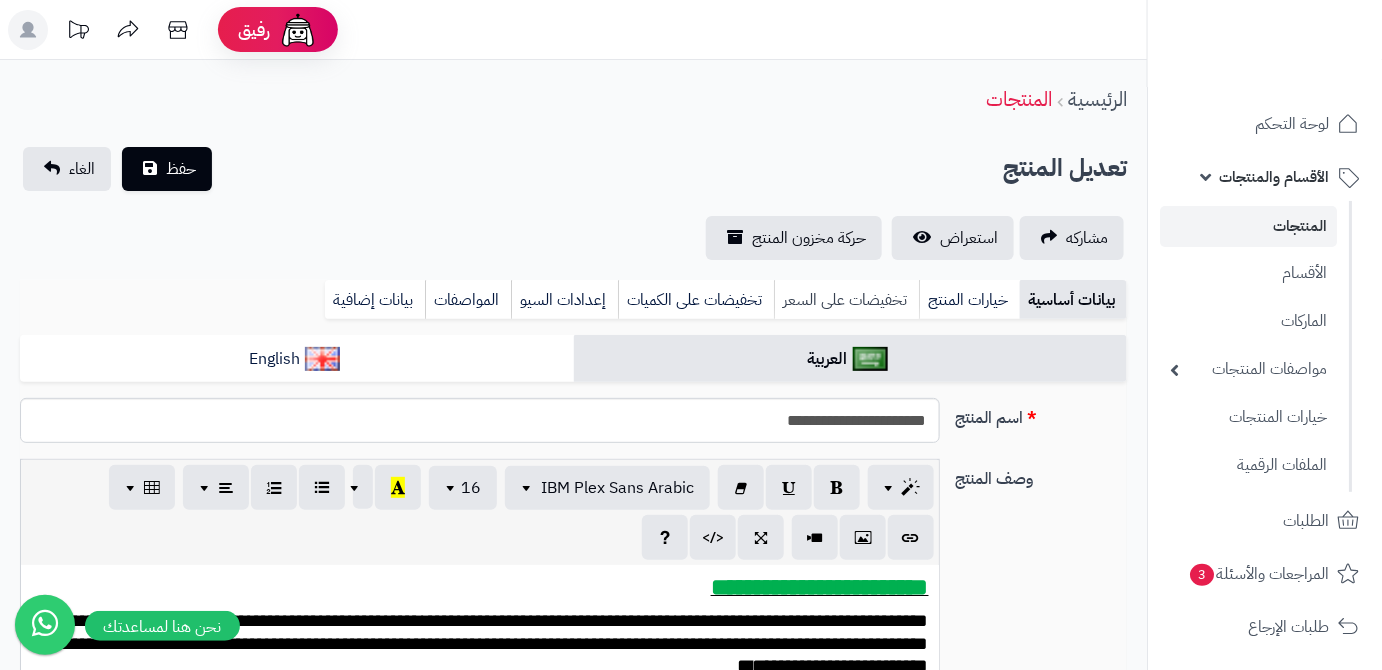 type on "*****" 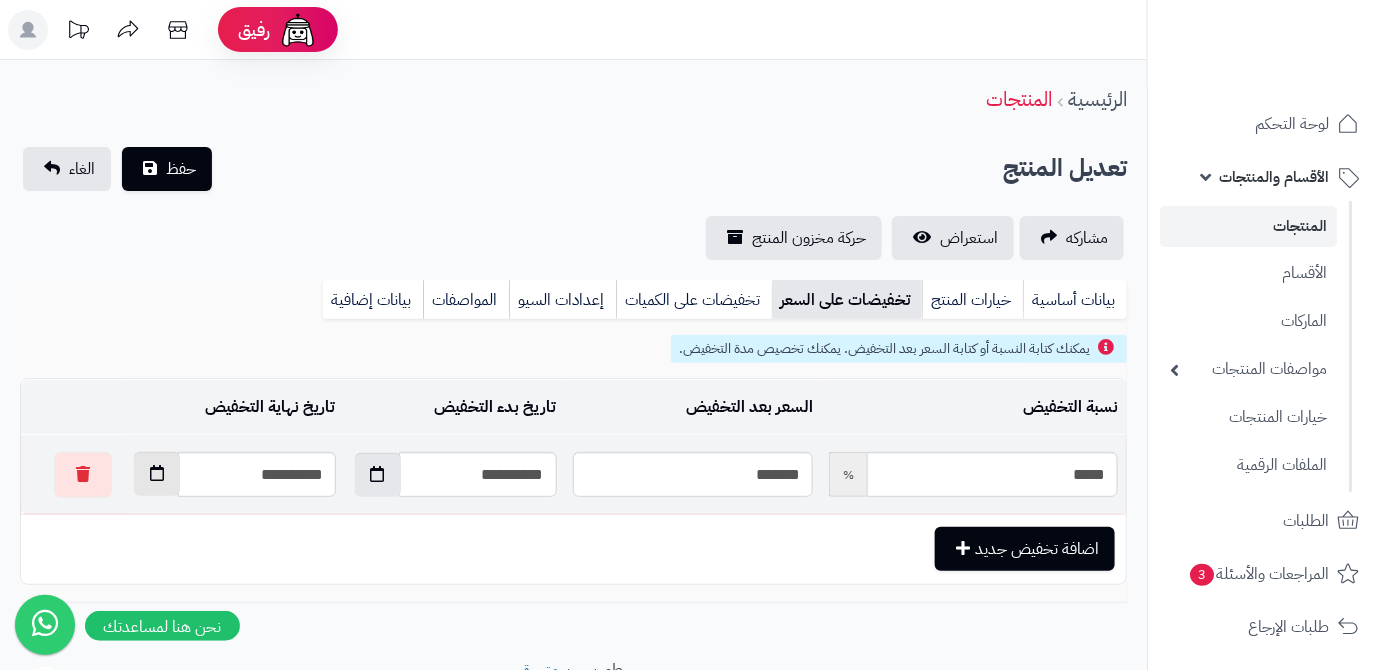 click at bounding box center [157, 473] 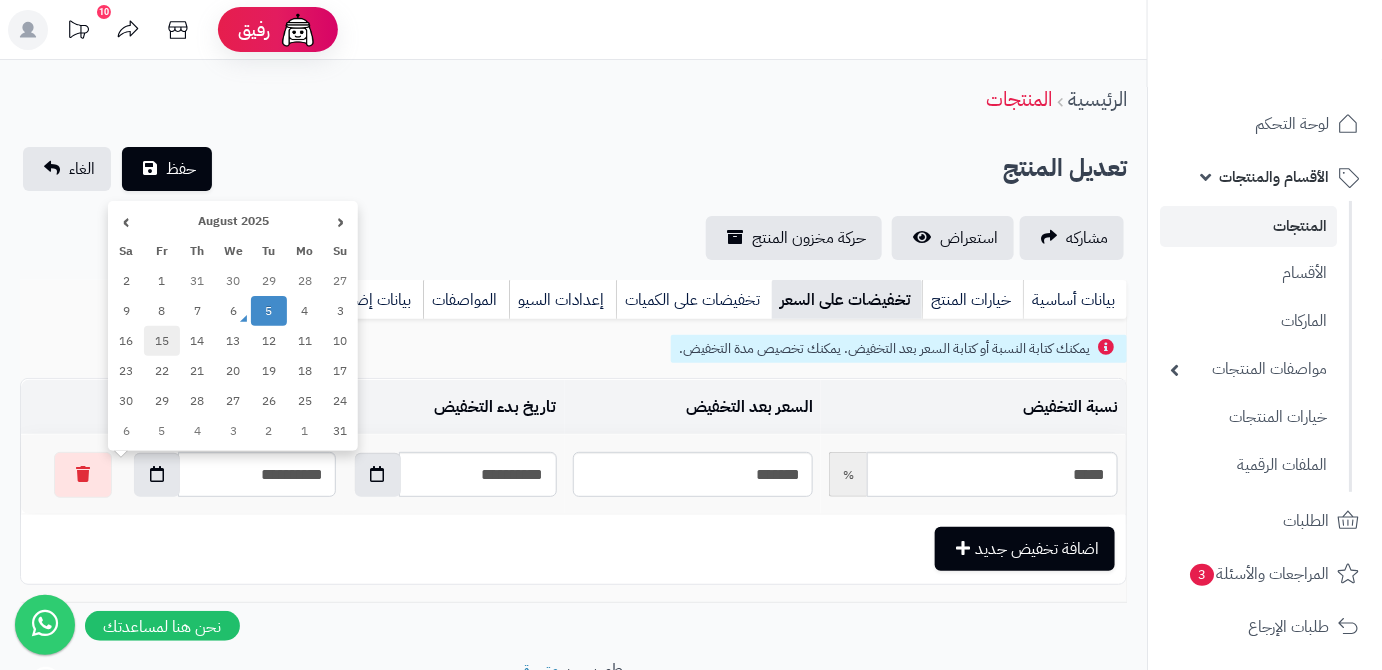 click on "15" at bounding box center [162, 341] 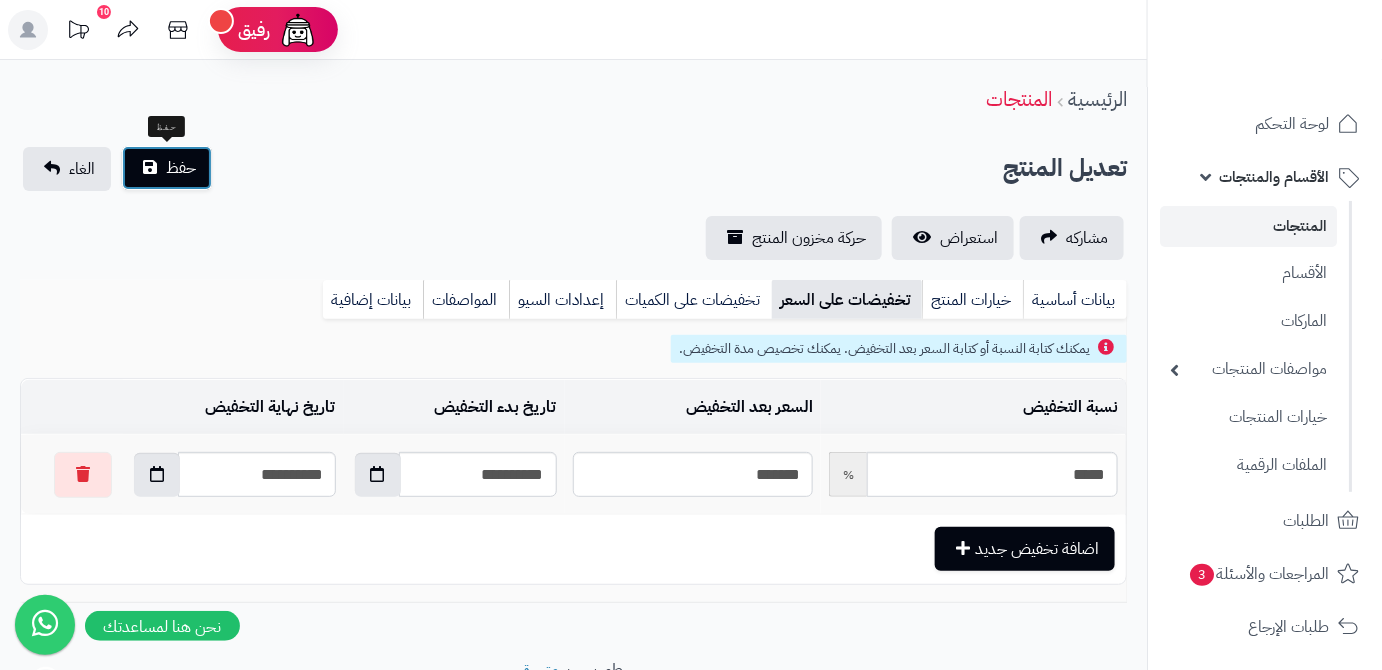 click on "حفظ" at bounding box center [167, 168] 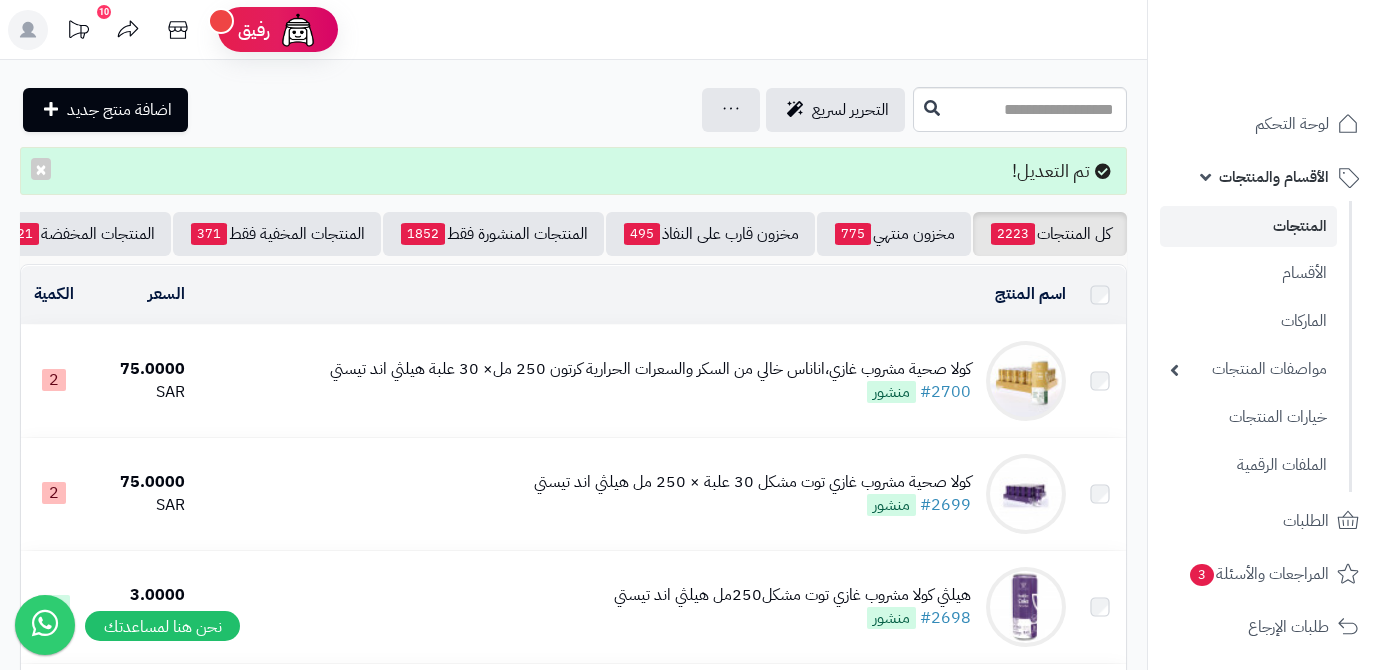 scroll, scrollTop: 0, scrollLeft: 0, axis: both 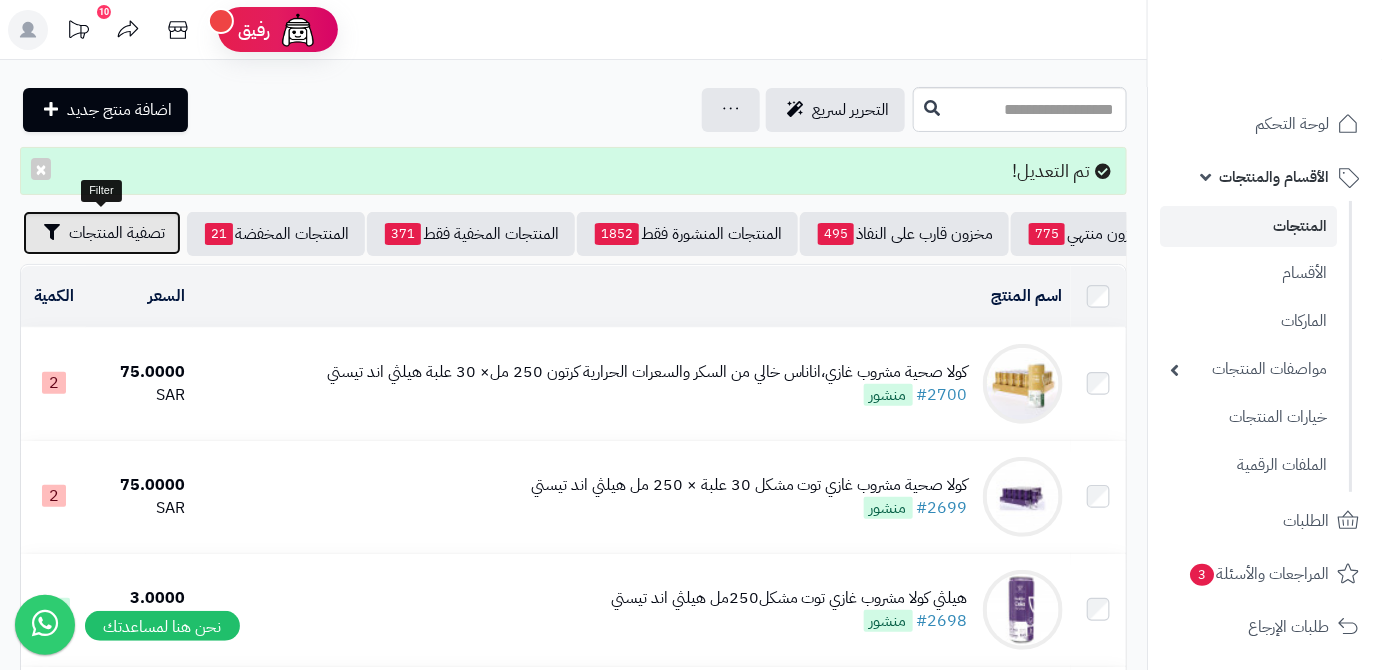 click on "تصفية المنتجات" at bounding box center [117, 233] 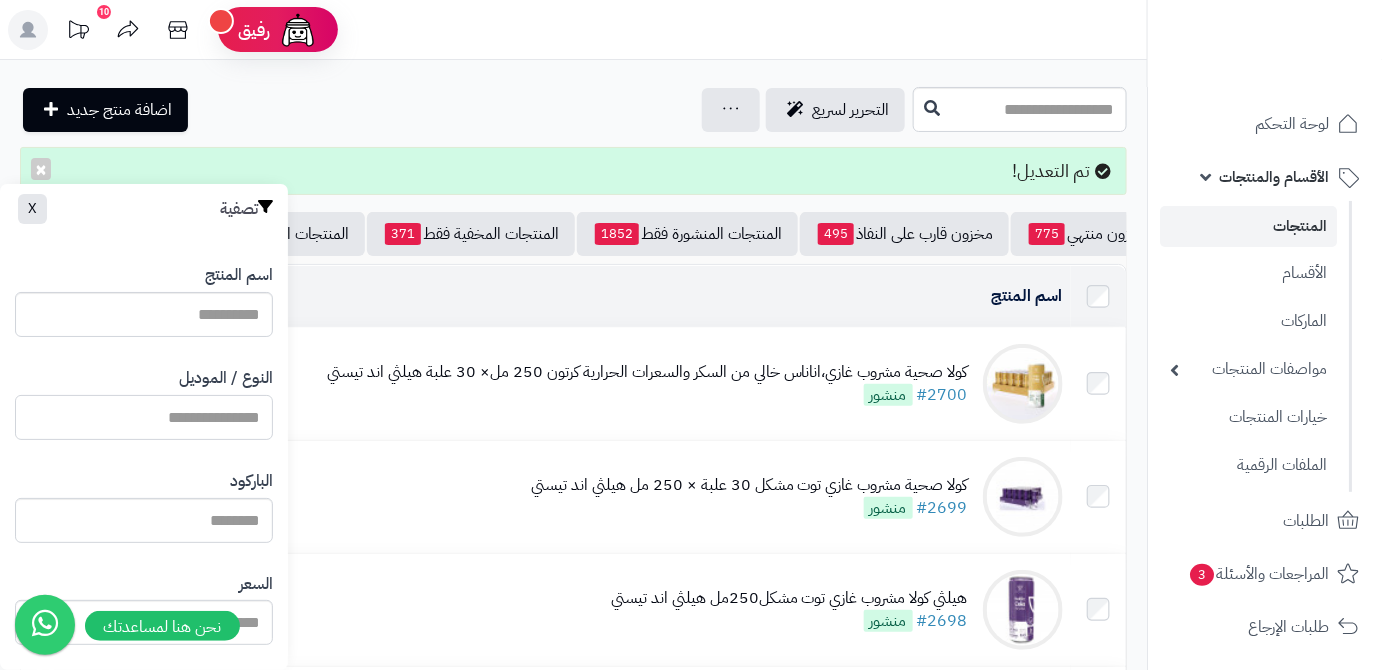 paste on "**********" 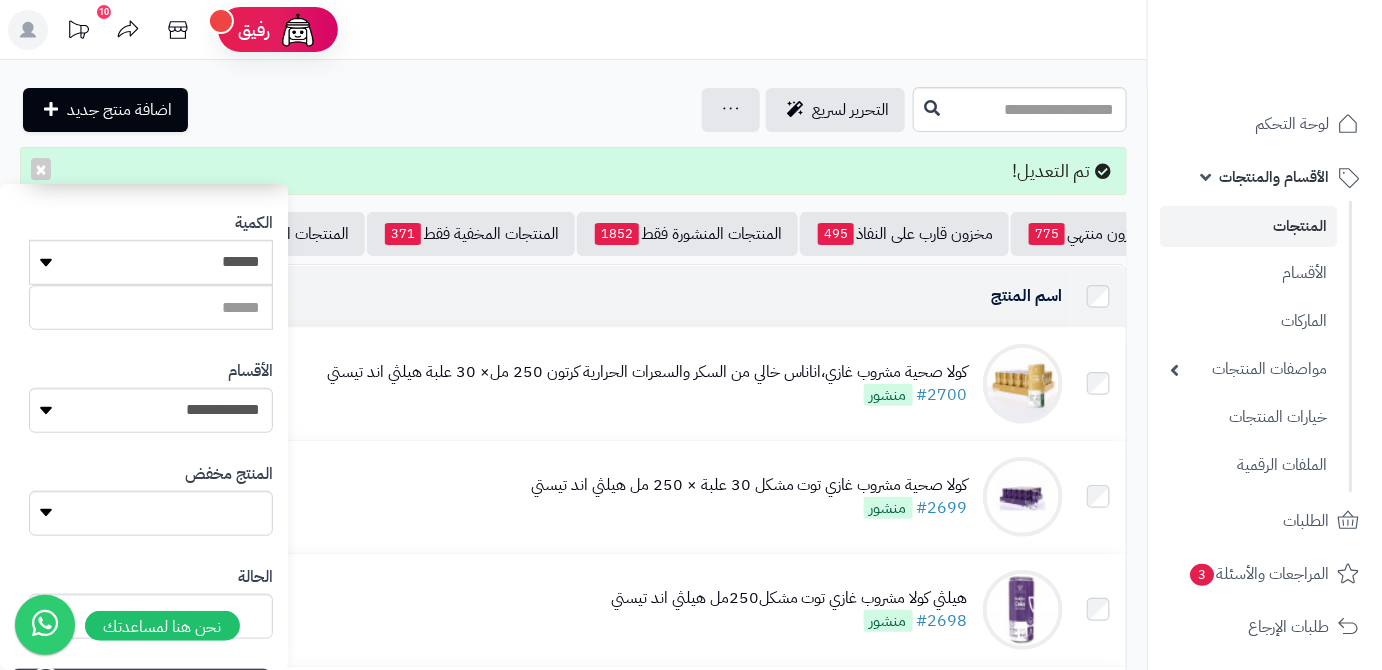scroll, scrollTop: 552, scrollLeft: 0, axis: vertical 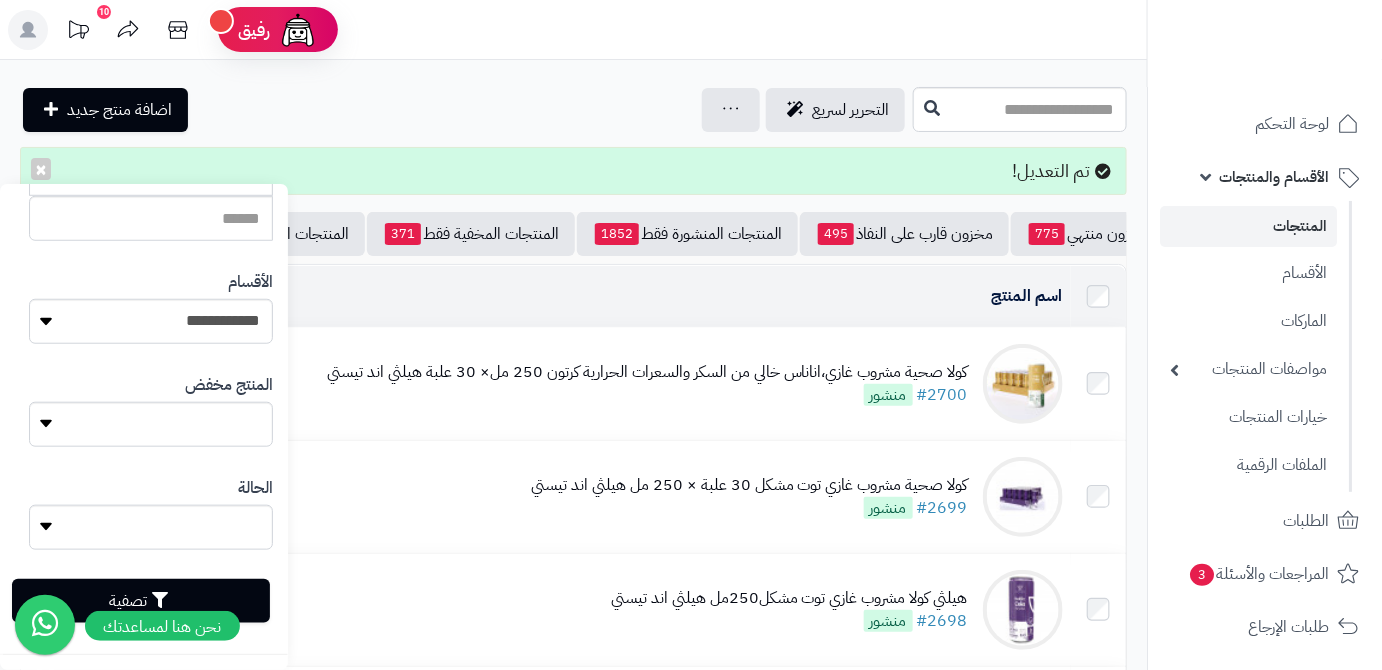 type on "**********" 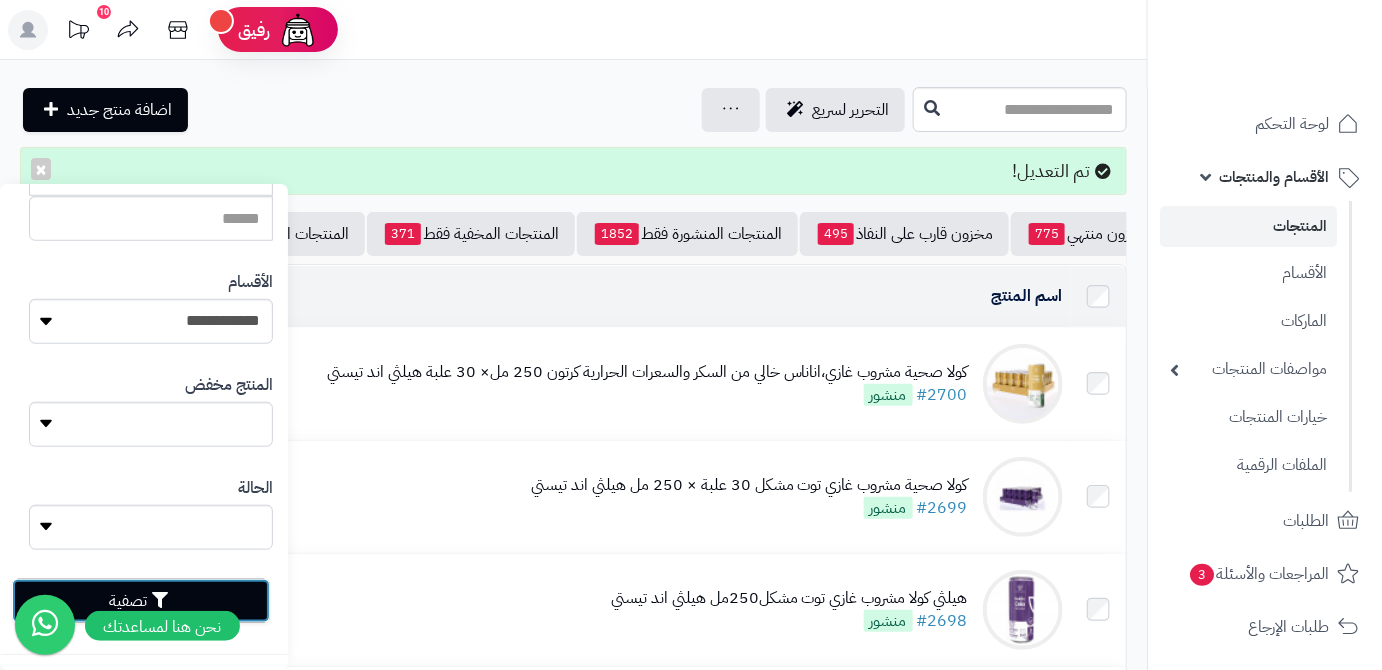 click on "تصفية" at bounding box center (141, 601) 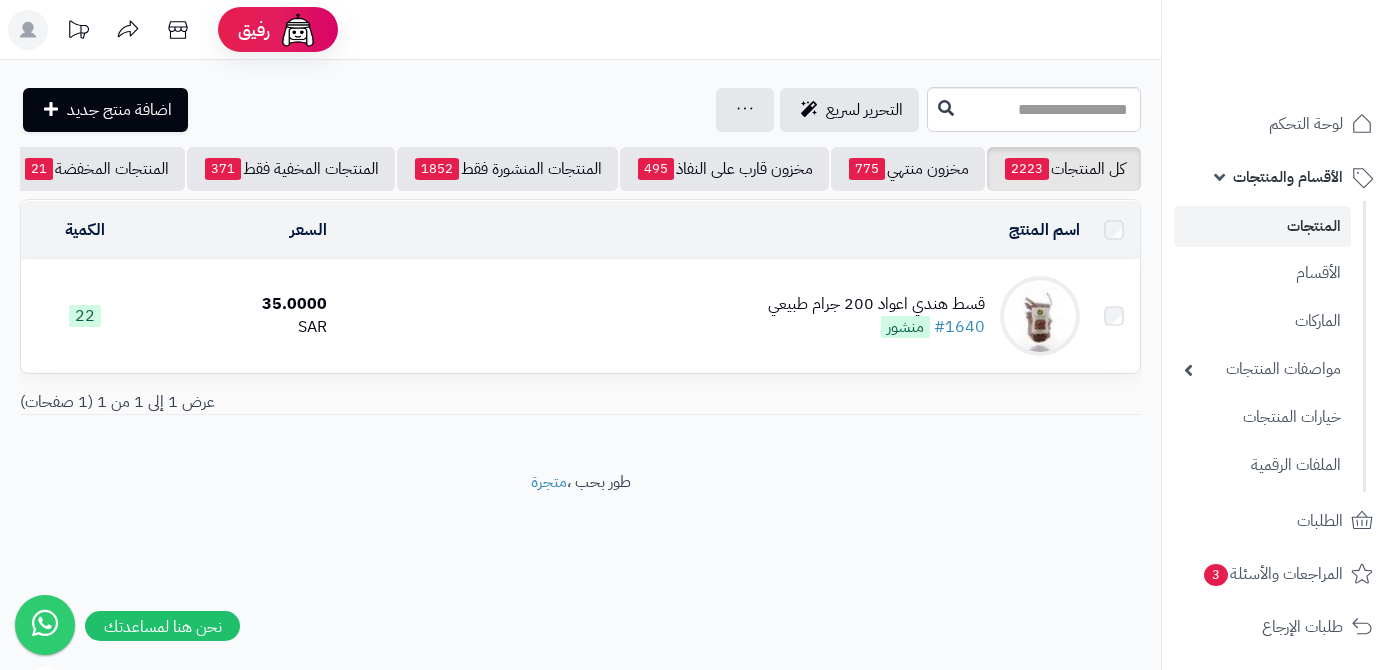 scroll, scrollTop: 0, scrollLeft: 0, axis: both 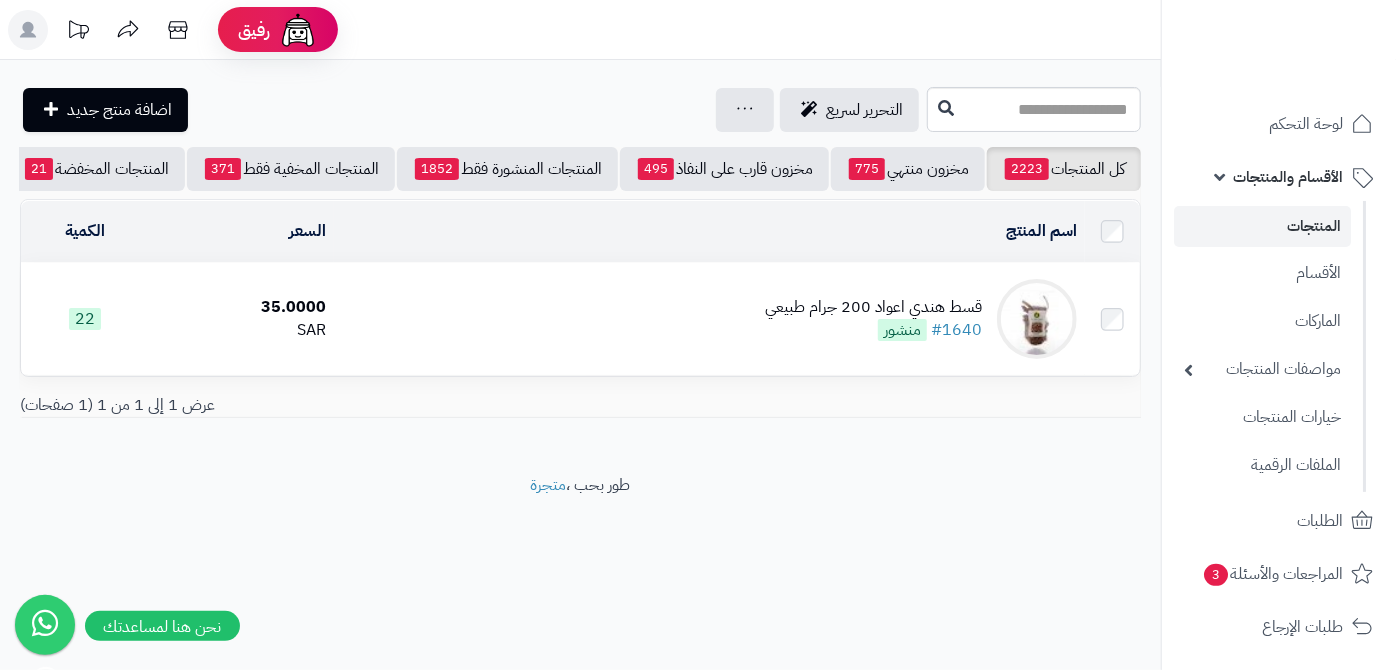 click on "قسط هندي اعواد 200 جرام طبيعي" at bounding box center (873, 307) 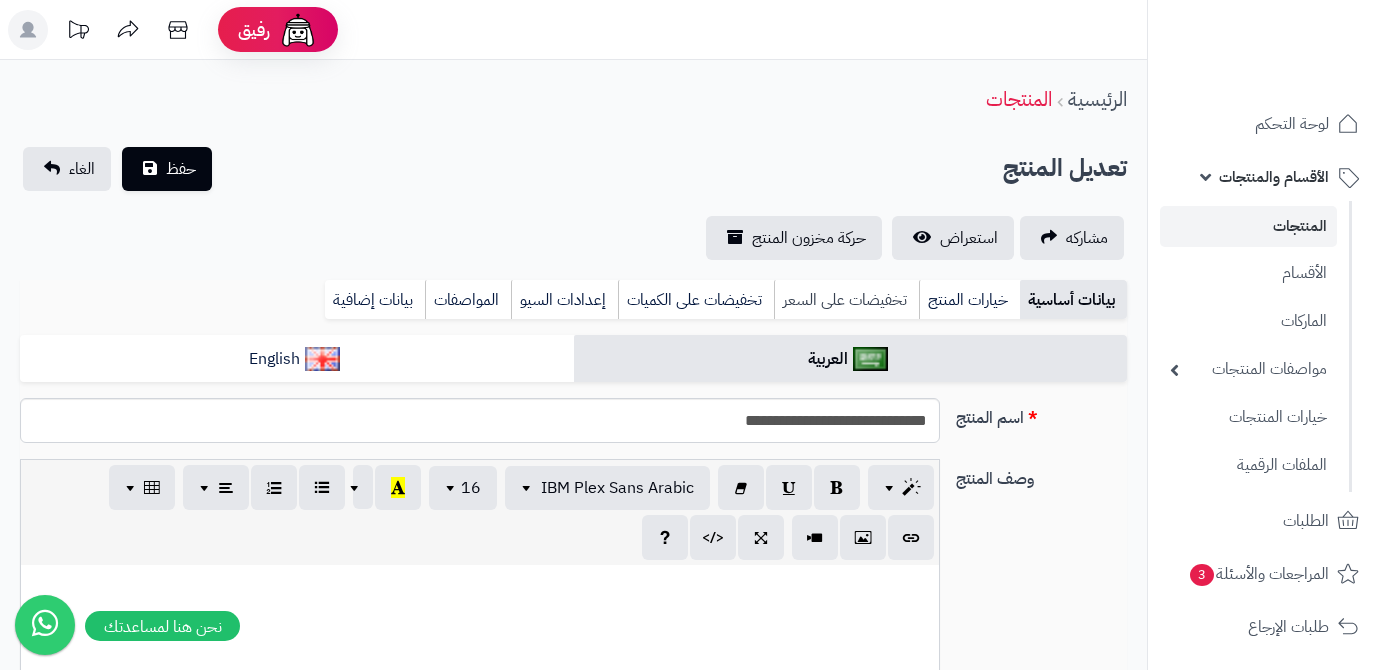 scroll, scrollTop: 0, scrollLeft: 0, axis: both 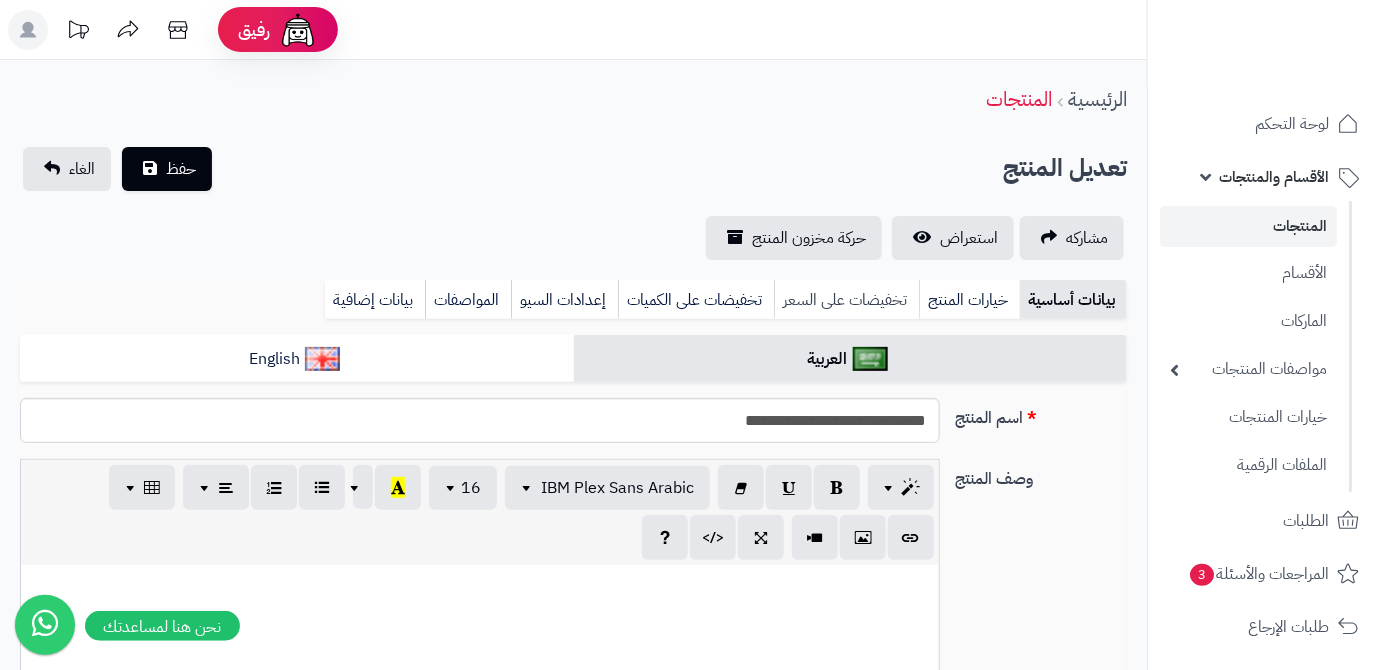type on "*****" 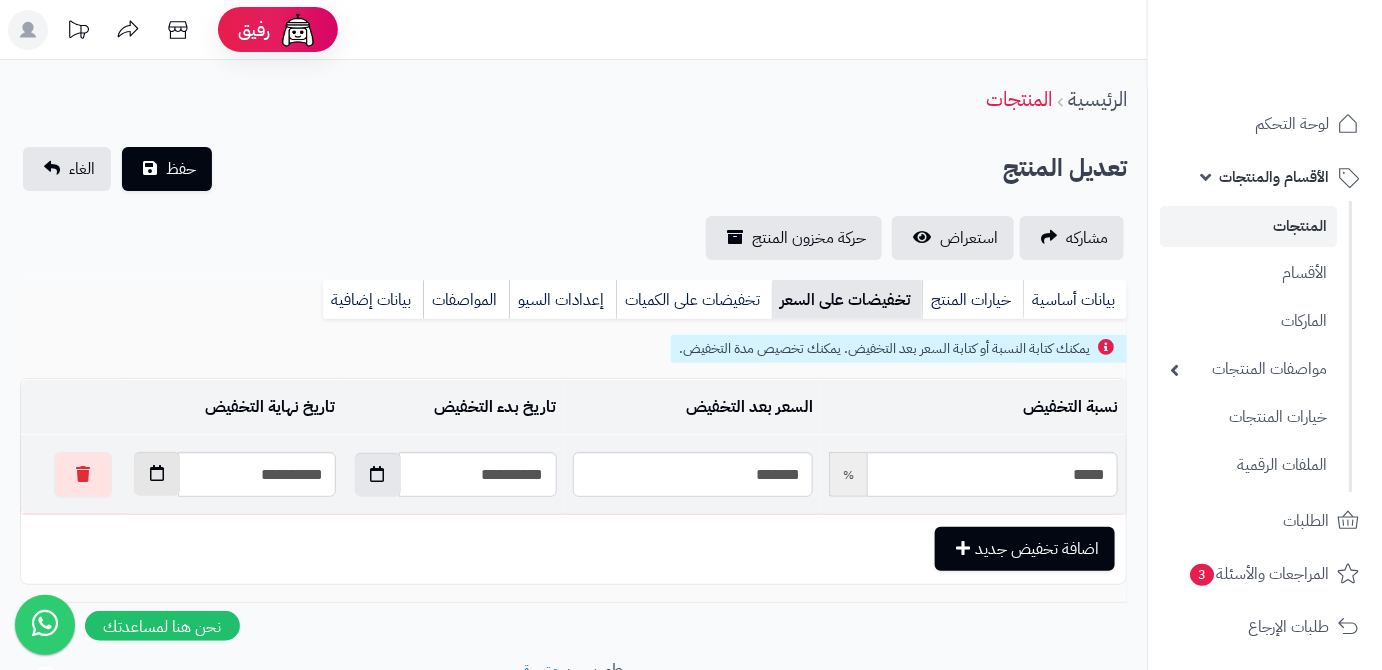 click at bounding box center [157, 474] 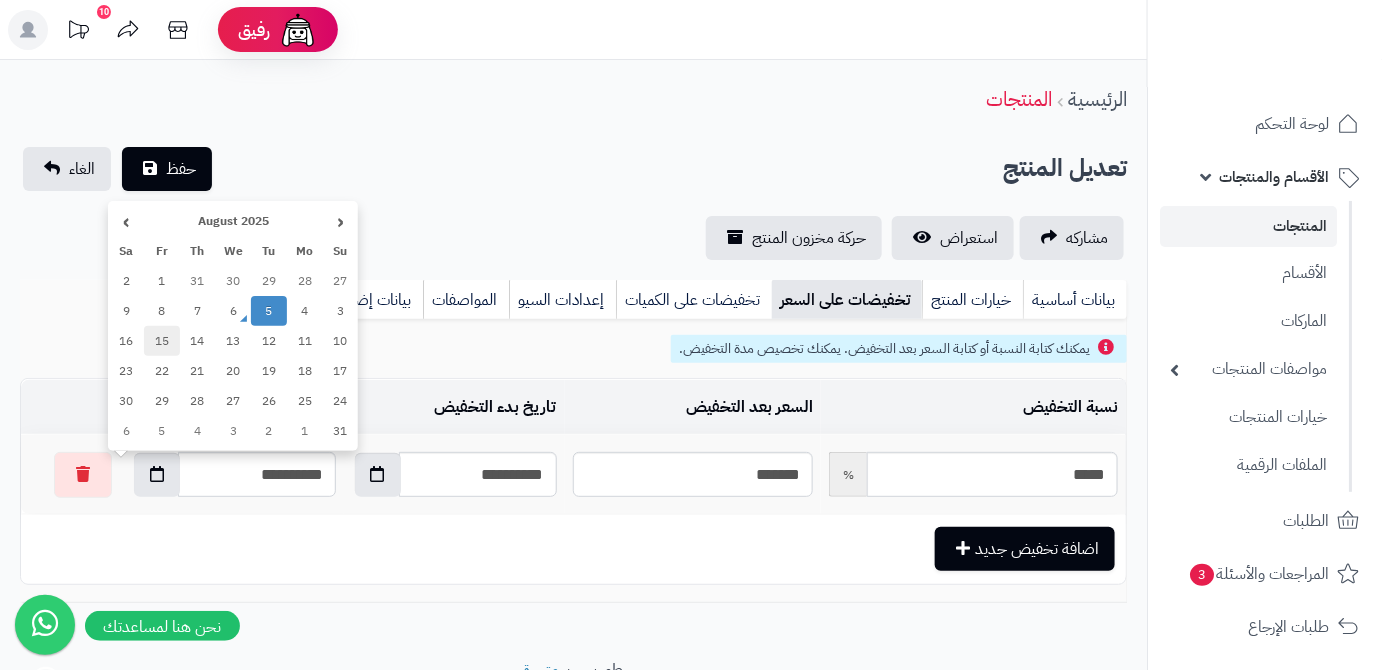 click on "15" at bounding box center [162, 341] 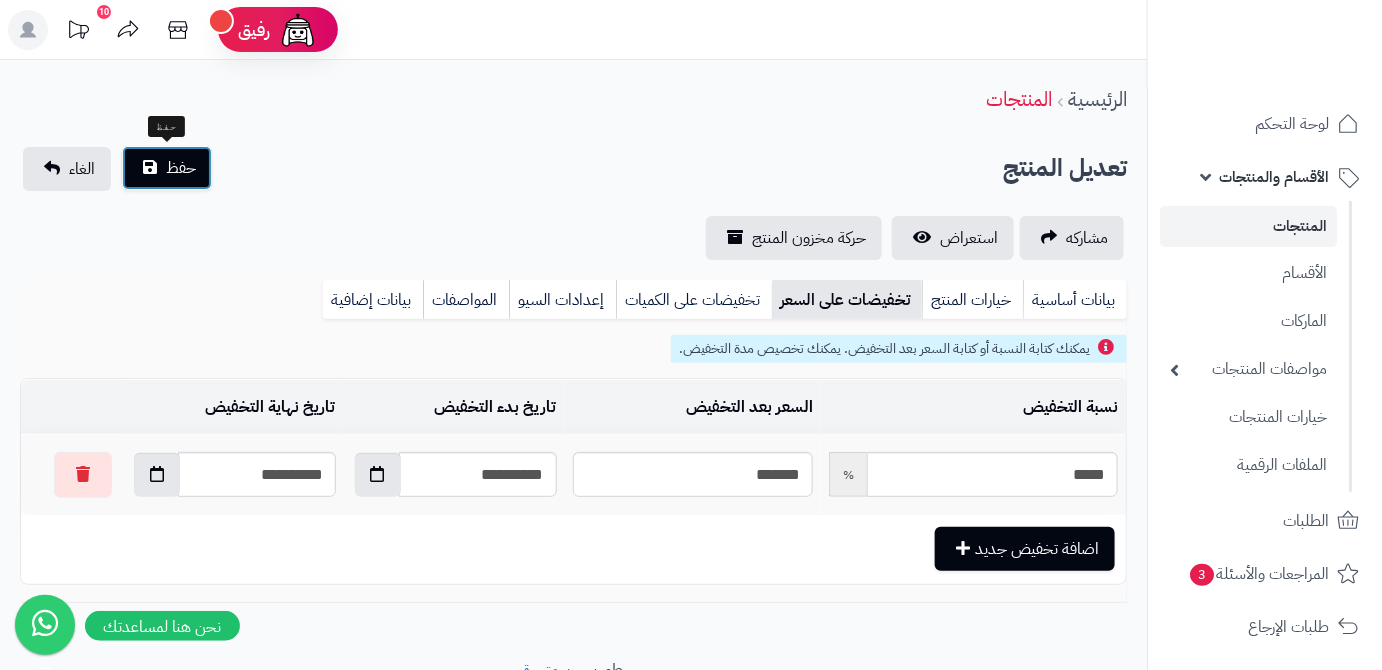 click on "حفظ" at bounding box center [181, 168] 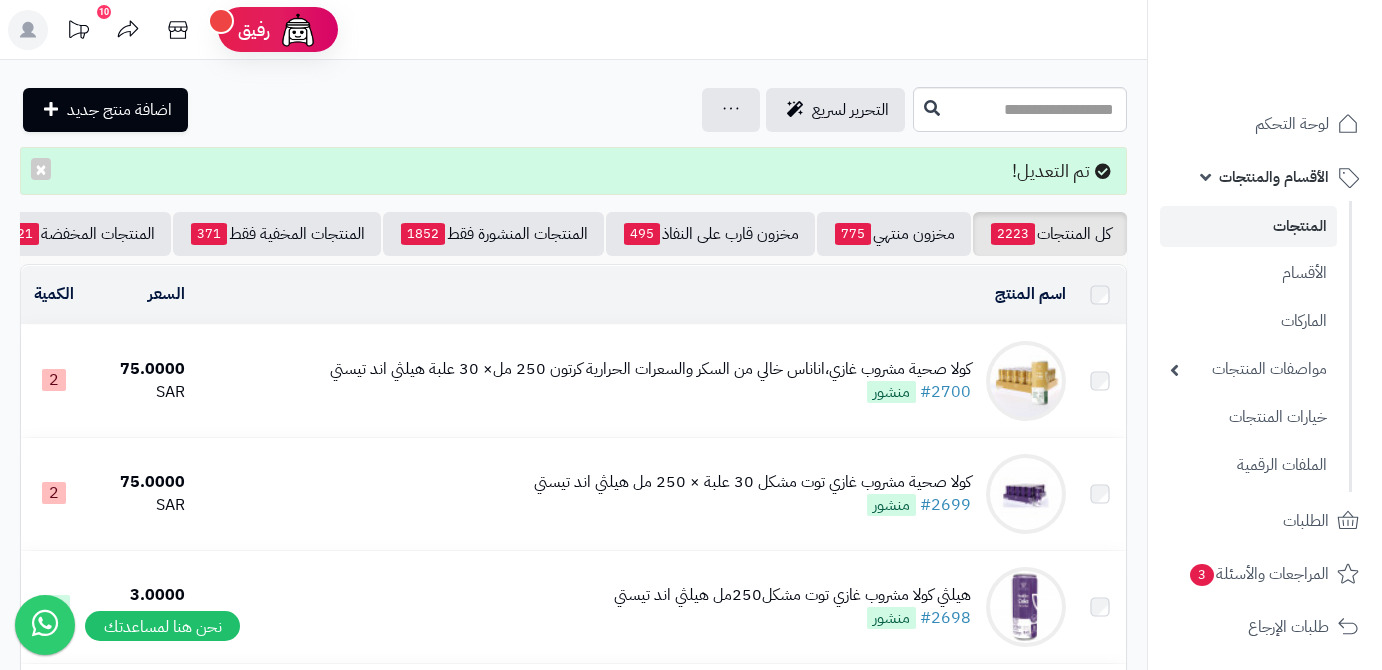 scroll, scrollTop: 0, scrollLeft: 0, axis: both 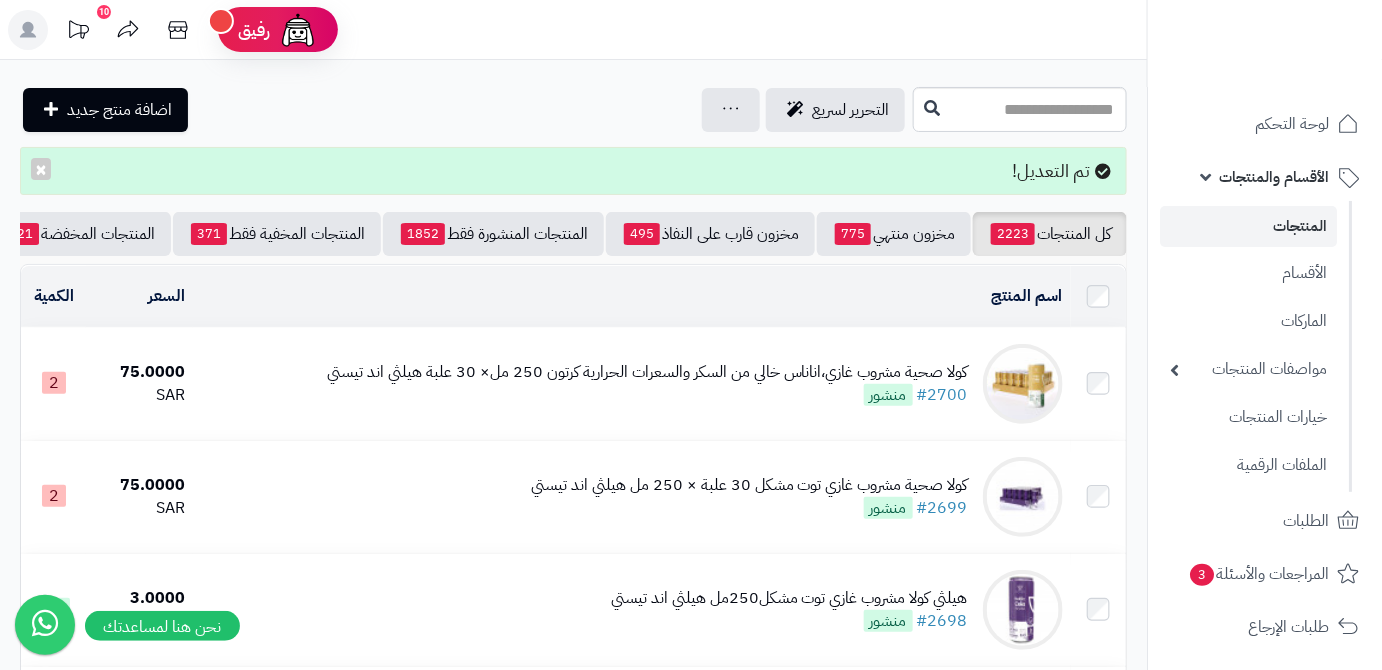 click on "كل المنتجات
2223
مخزون منتهي
775
مخزون قارب على النفاذ
495
المنتجات المنشورة فقط
1852
المنتجات المخفية فقط
371
المنتجات المخفضة
21
تصفية المنتجات
اسم المنتج المحدد:  [ID]
نسخ
حذف                             السعر                          الكمية
كولا صحية مشروب غازي،اناناس خالي من السكر والسعرات الحرارية كرتون  250 مل× 30 علبة   هيلثي اند تيستي
#[NUMBER]
منشور
[PRICE] [CURRENCY]                          [NUMBER]
كولا صحية  مشروب غازي توت مشكل 30 علبة × 250 مل هيلثي اند تيستي
#[NUMBER]
منشور
[PRICE] [CURRENCY]                          [NUMBER]
30" at bounding box center [573, 1974] 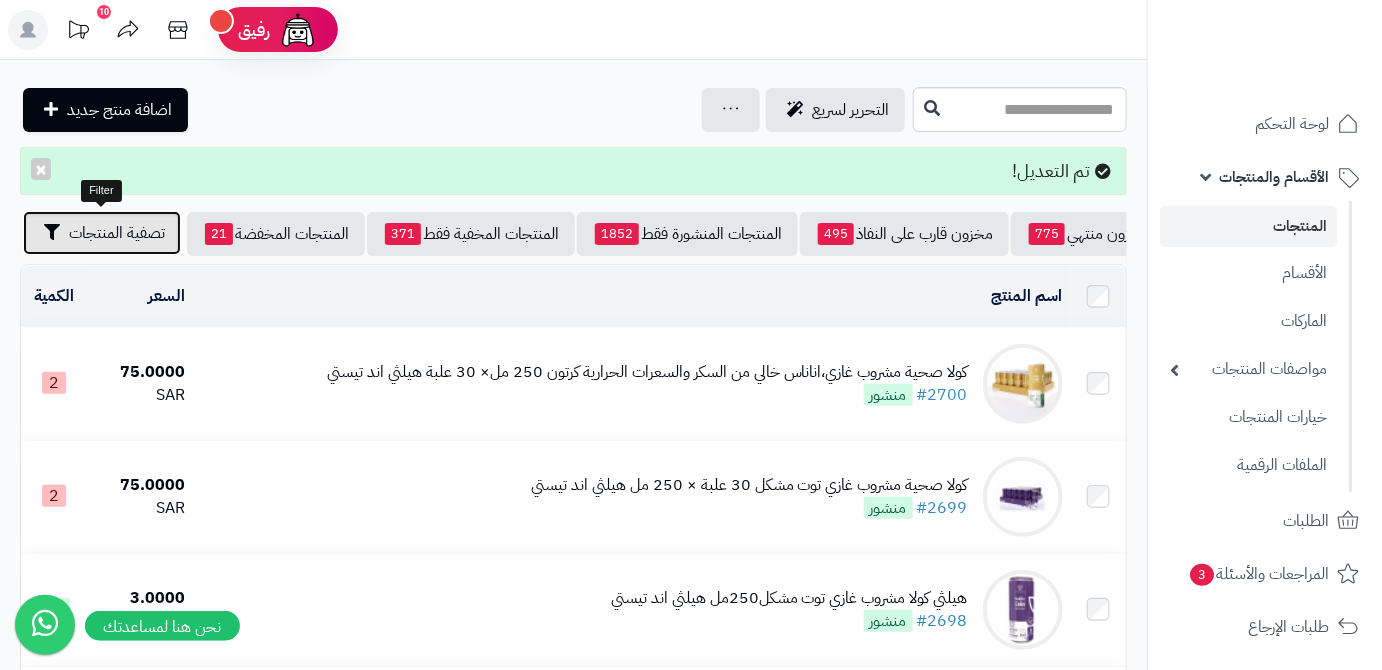 click on "تصفية المنتجات" at bounding box center [117, 233] 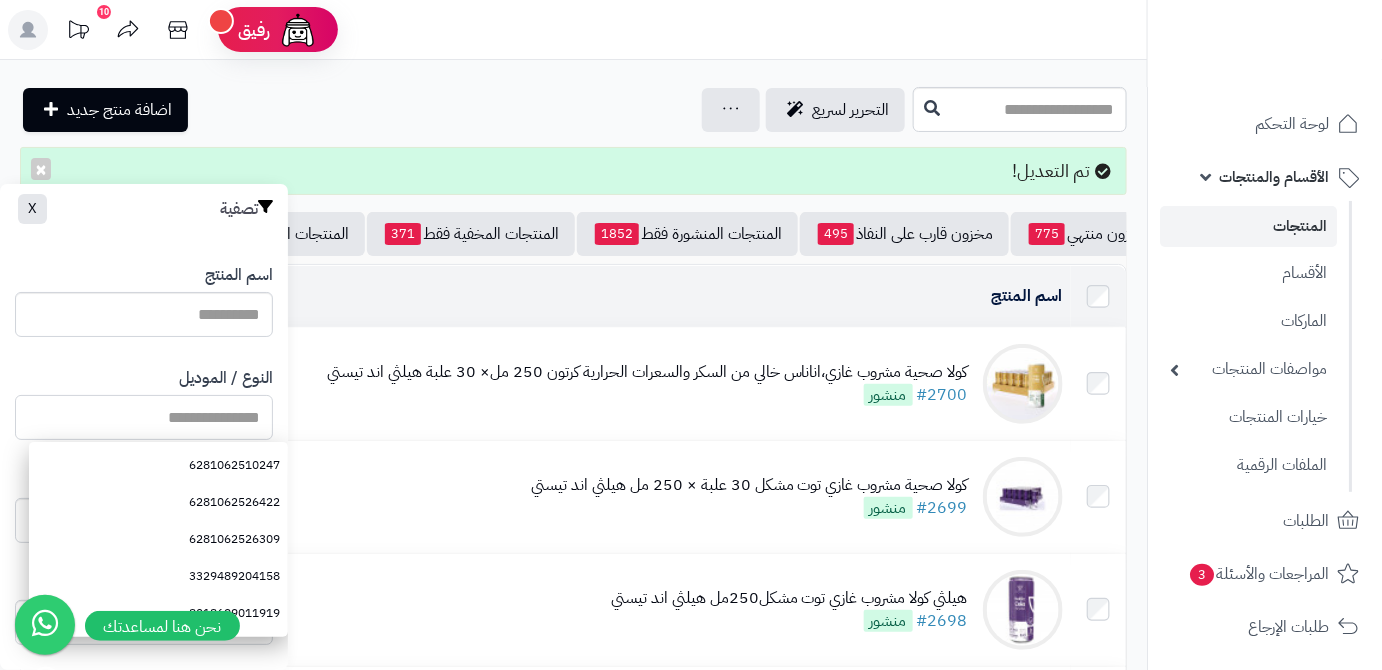 paste on "**********" 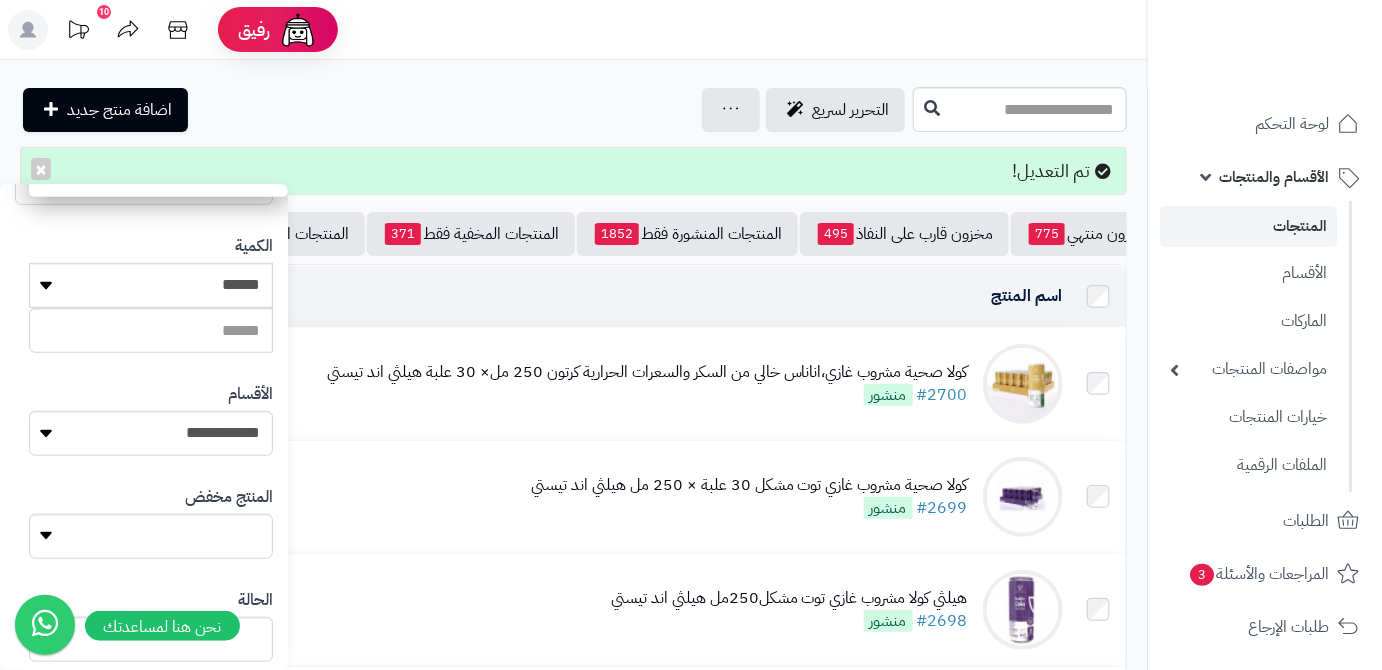 scroll, scrollTop: 552, scrollLeft: 0, axis: vertical 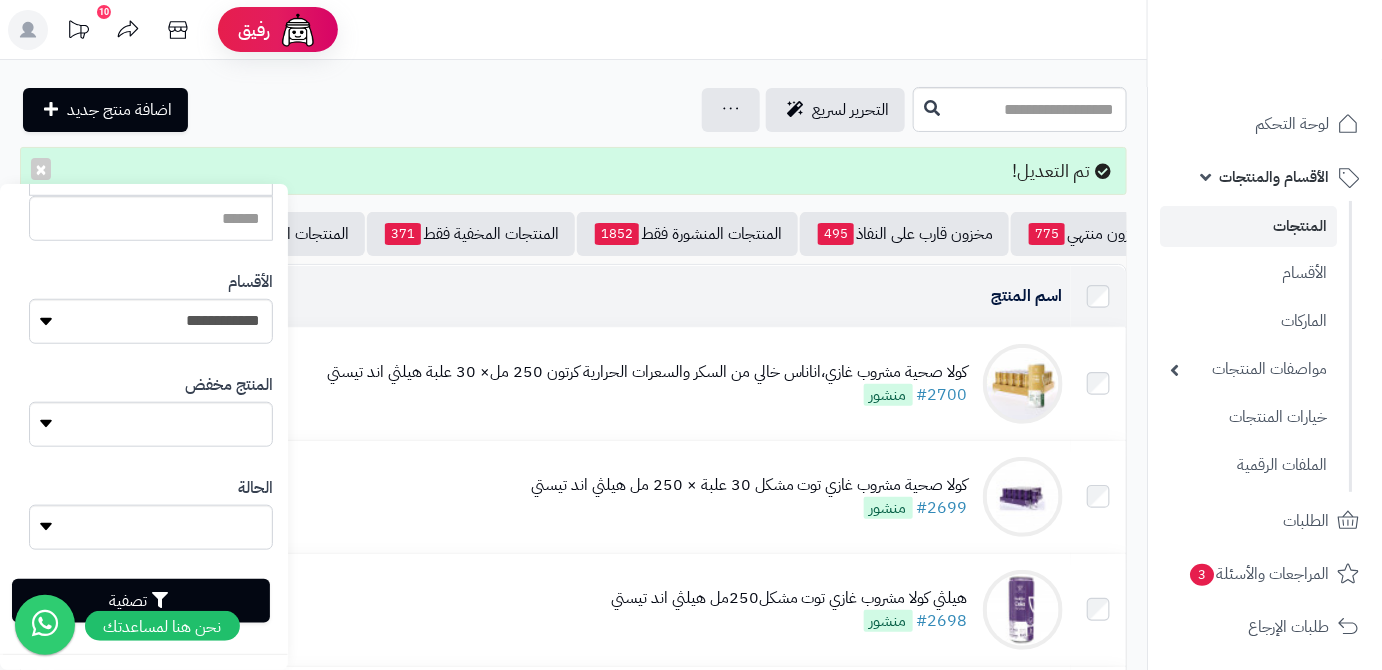 type on "**********" 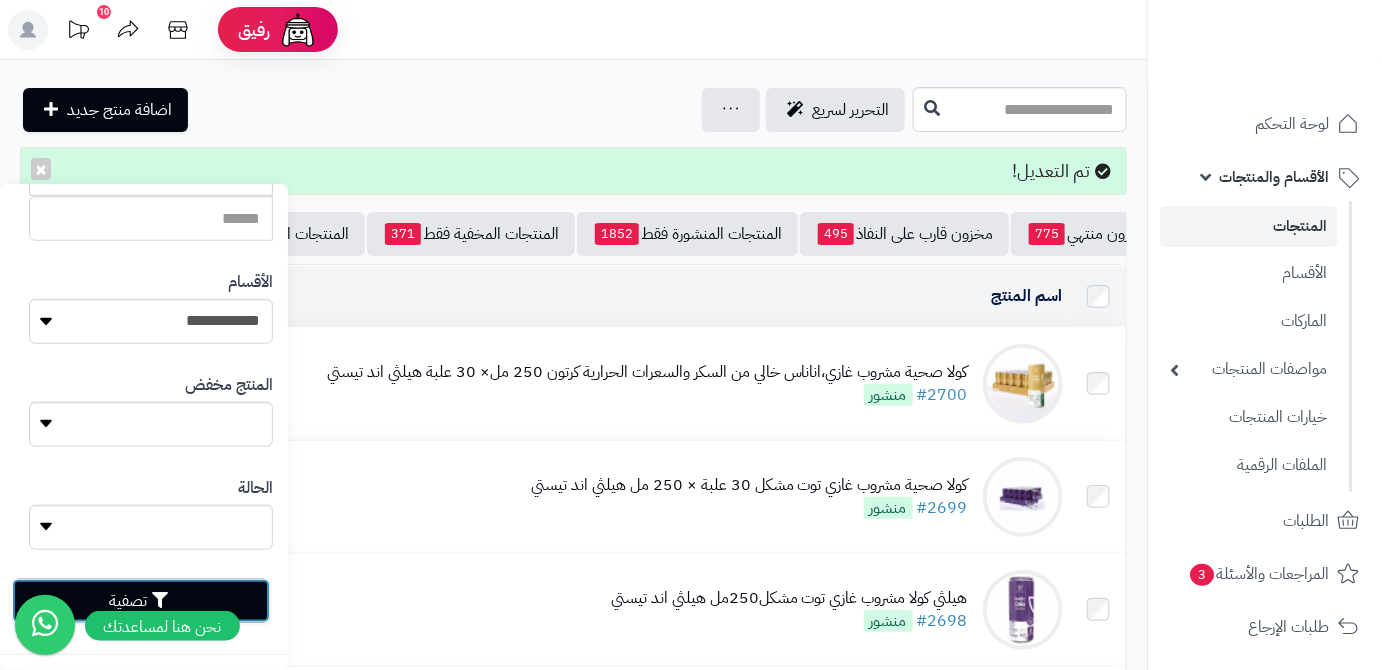 click on "تصفية" at bounding box center [141, 601] 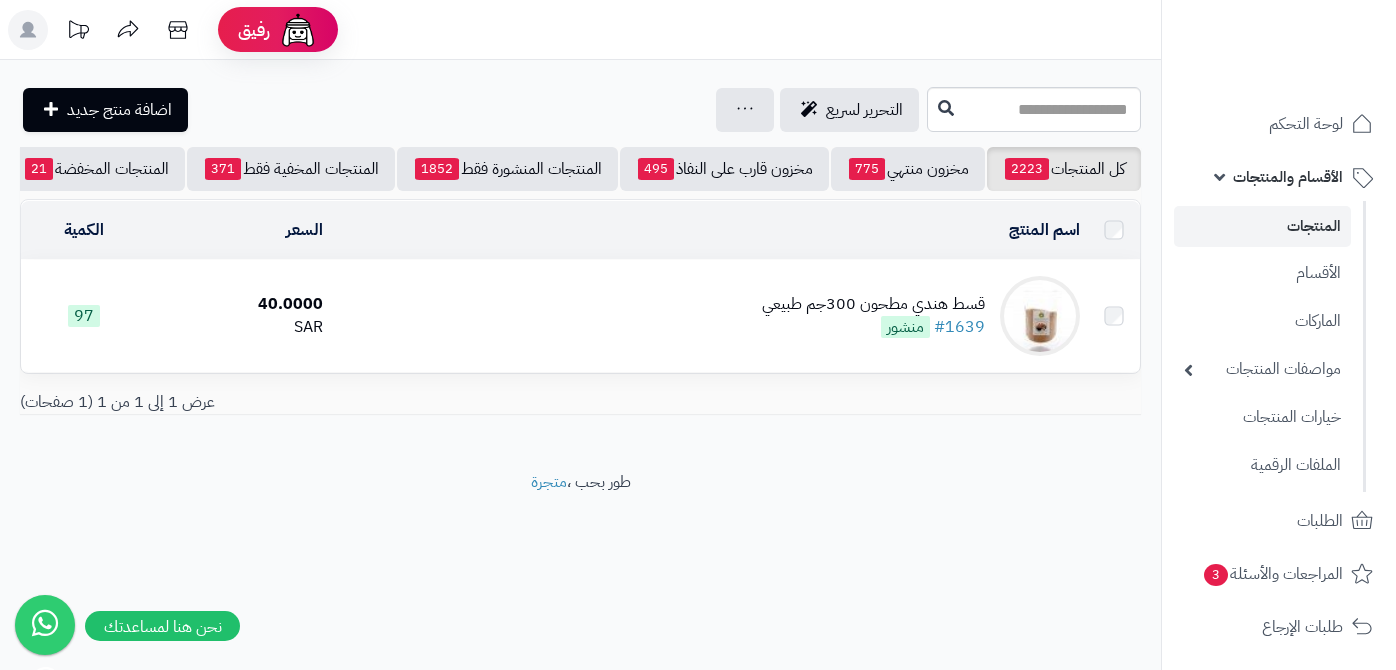 scroll, scrollTop: 0, scrollLeft: 0, axis: both 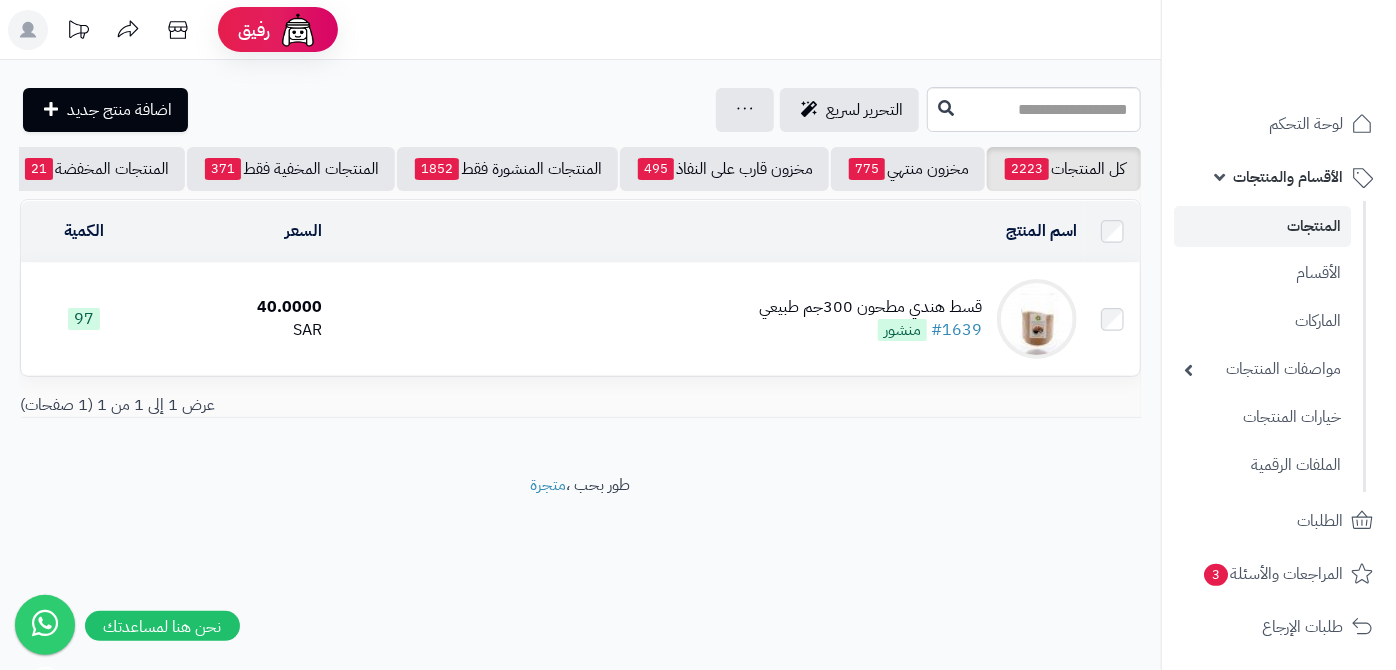 click on "قسط هندي مطحون 300جم طبيعي" at bounding box center [870, 307] 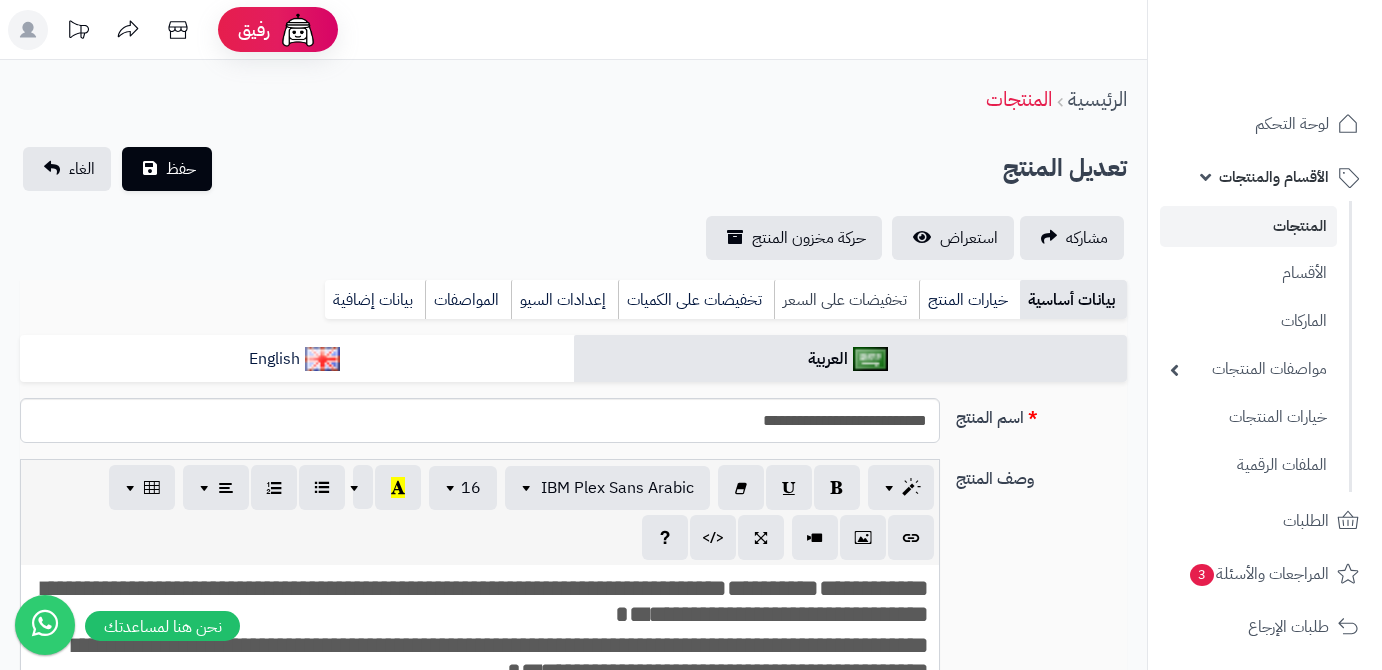 scroll, scrollTop: 0, scrollLeft: 0, axis: both 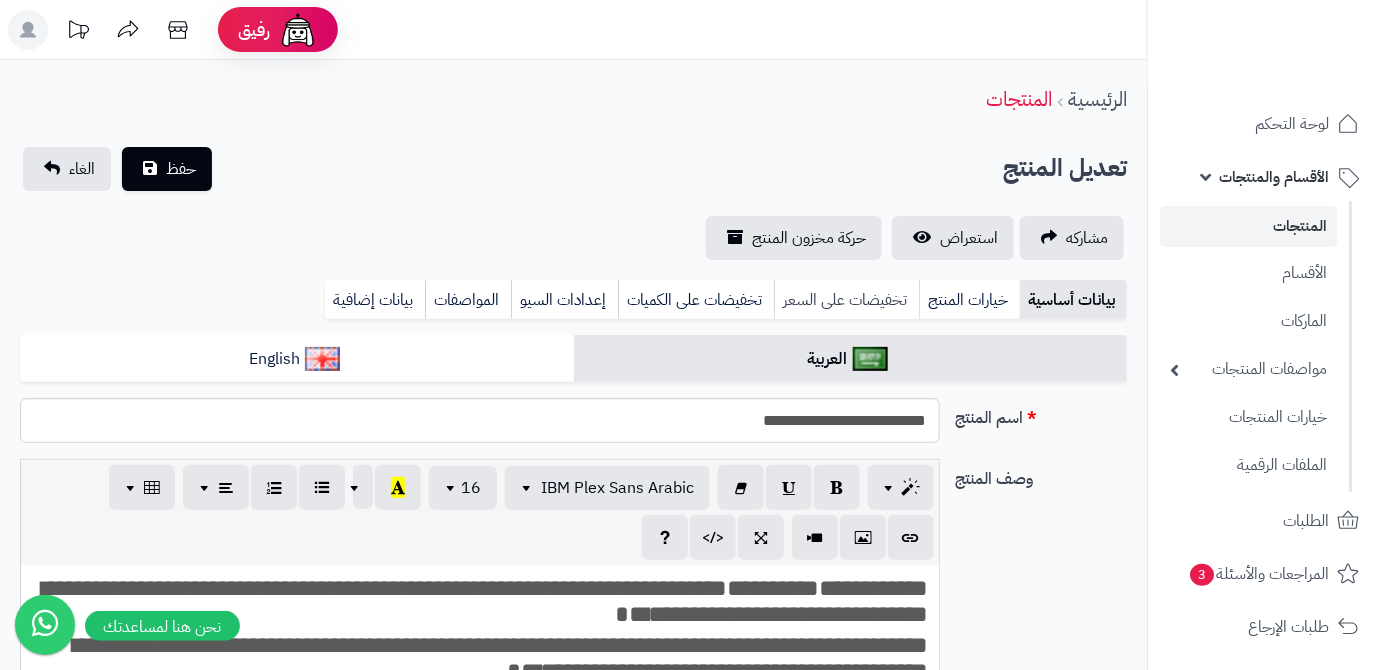 click on "تخفيضات على السعر" at bounding box center [846, 300] 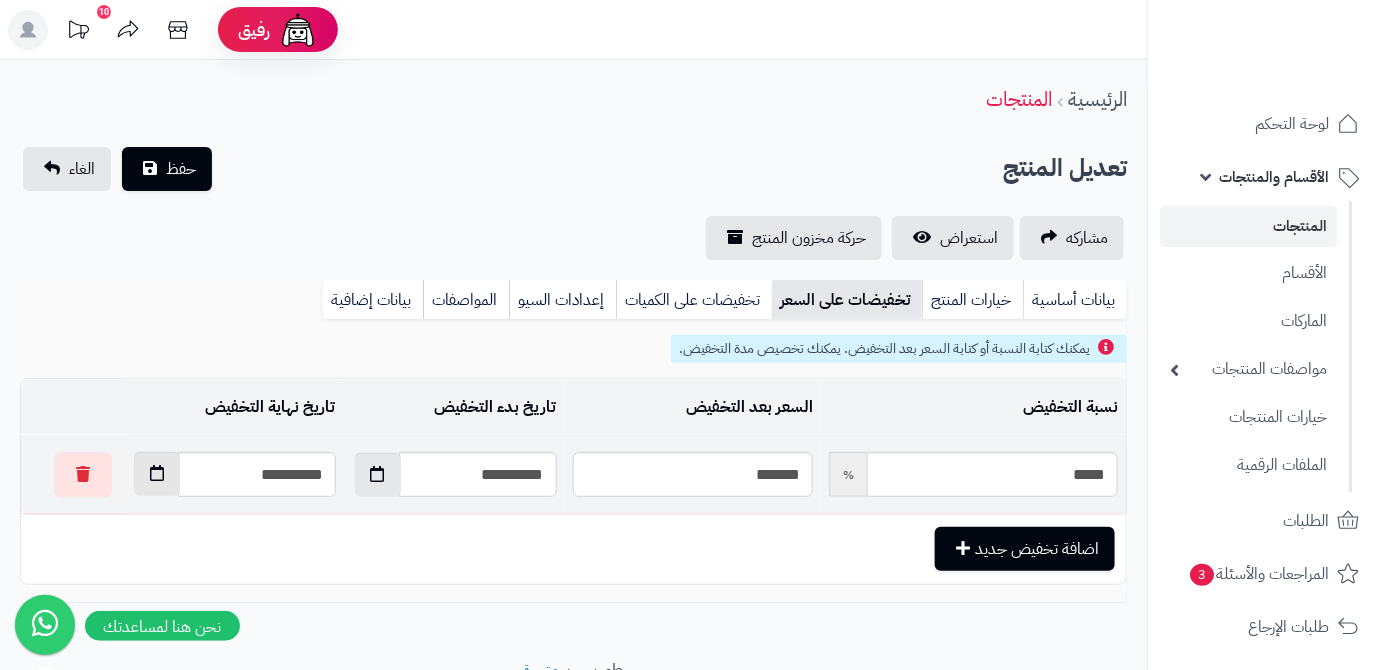 click at bounding box center [157, 474] 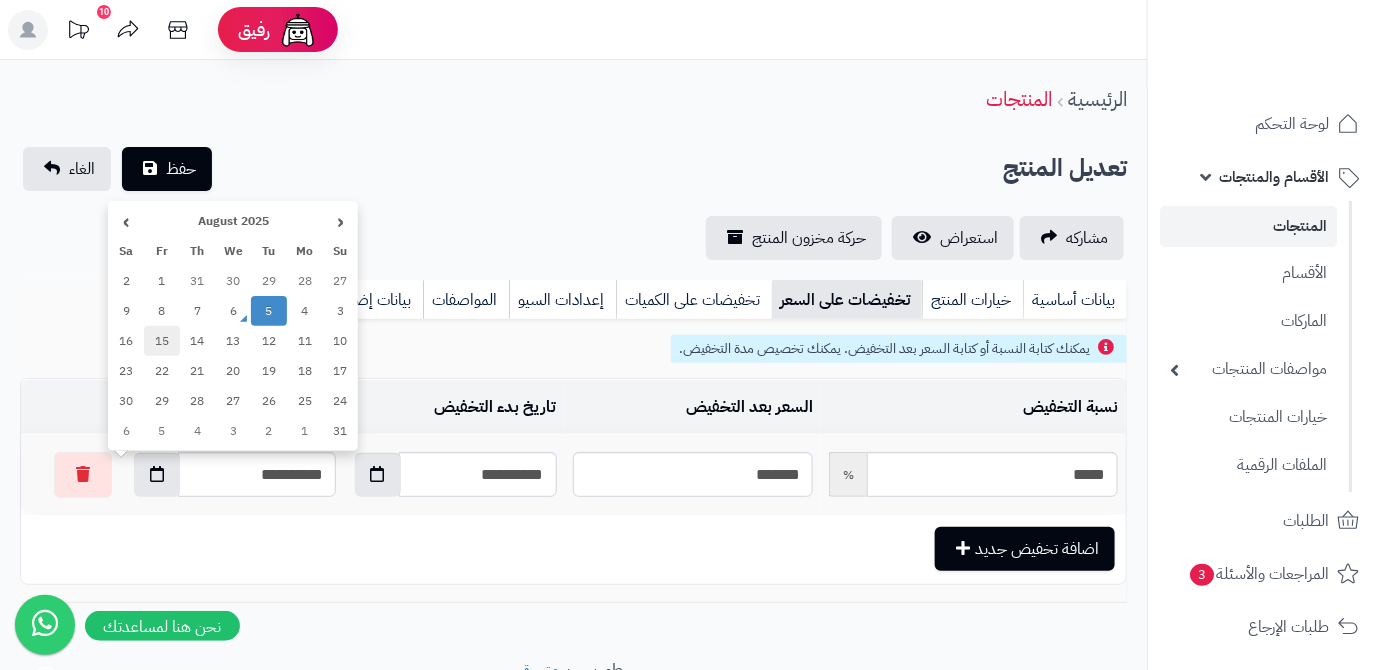 click on "15" at bounding box center (162, 341) 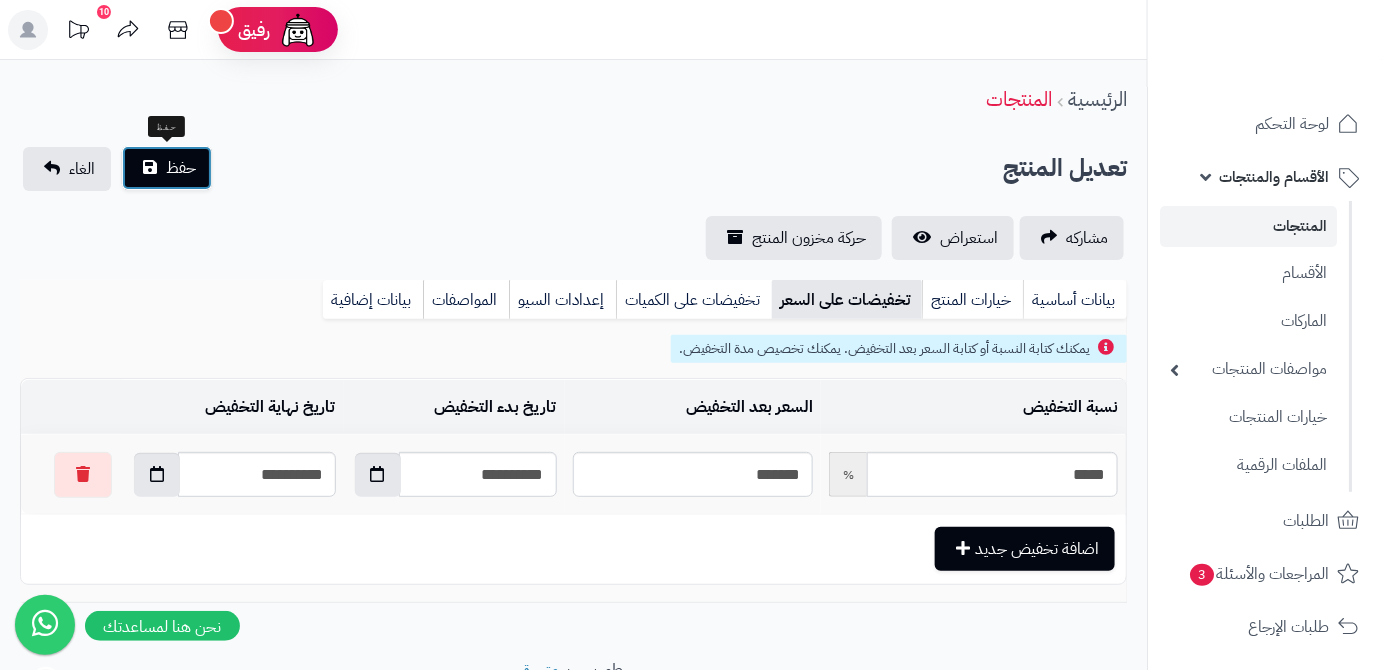 click on "حفظ" at bounding box center [181, 168] 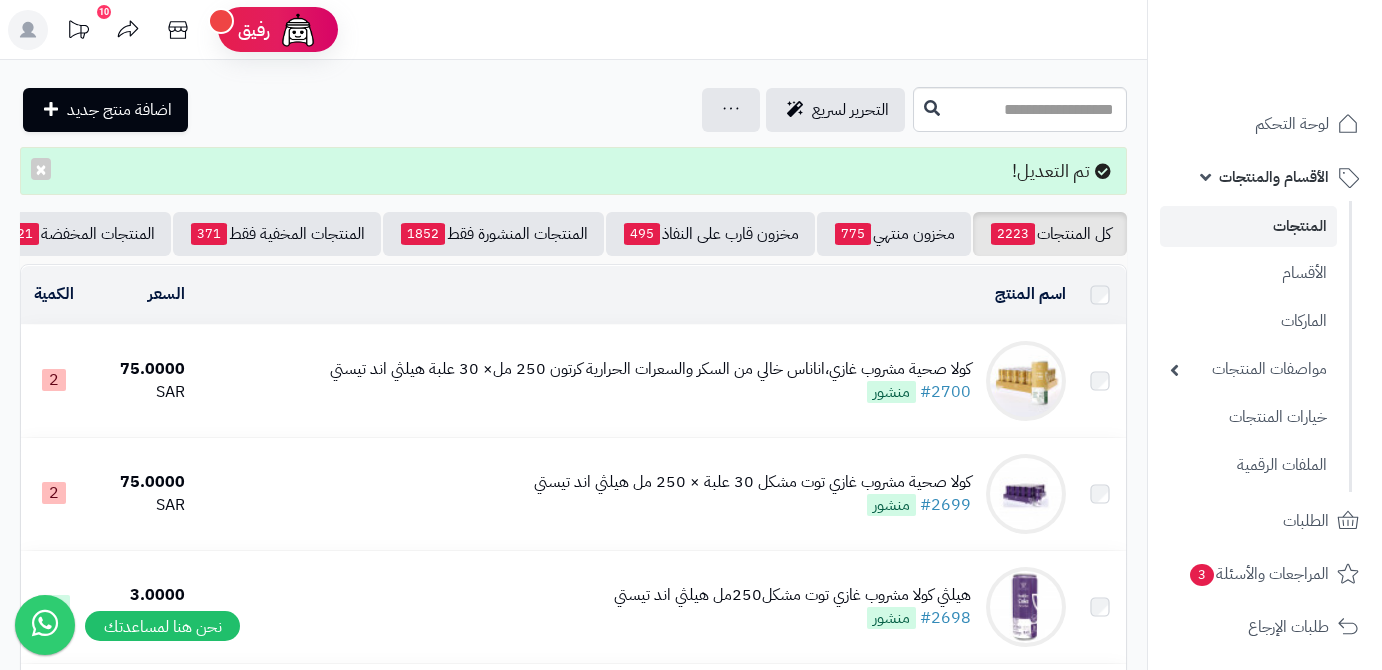 scroll, scrollTop: 0, scrollLeft: 0, axis: both 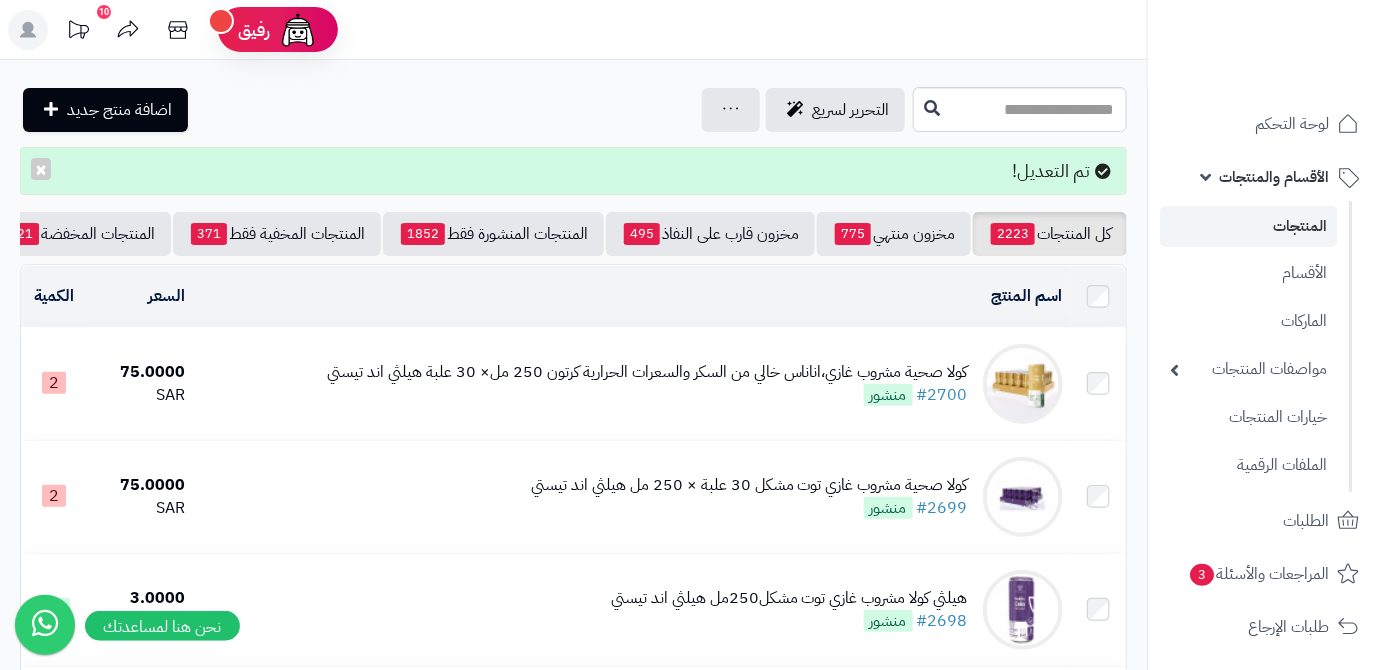 click on "كل المنتجات
2223
مخزون منتهي
775
مخزون قارب على النفاذ
495
المنتجات المنشورة فقط
1852
المنتجات المخفية فقط
371
المنتجات المخفضة
21
تصفية المنتجات
اسم المنتج المحدد:  [ID]
نسخ
حذف                             السعر                          الكمية
كولا صحية مشروب غازي،اناناس خالي من السكر والسعرات الحرارية كرتون  250 مل× 30 علبة   هيلثي اند تيستي
#[NUMBER]
منشور
[PRICE] [CURRENCY]                          [NUMBER]
كولا صحية  مشروب غازي توت مشكل 30 علبة × 250 مل هيلثي اند تيستي
#[NUMBER]
منشور
[PRICE] [CURRENCY]                          [NUMBER]
30" at bounding box center [573, 1974] 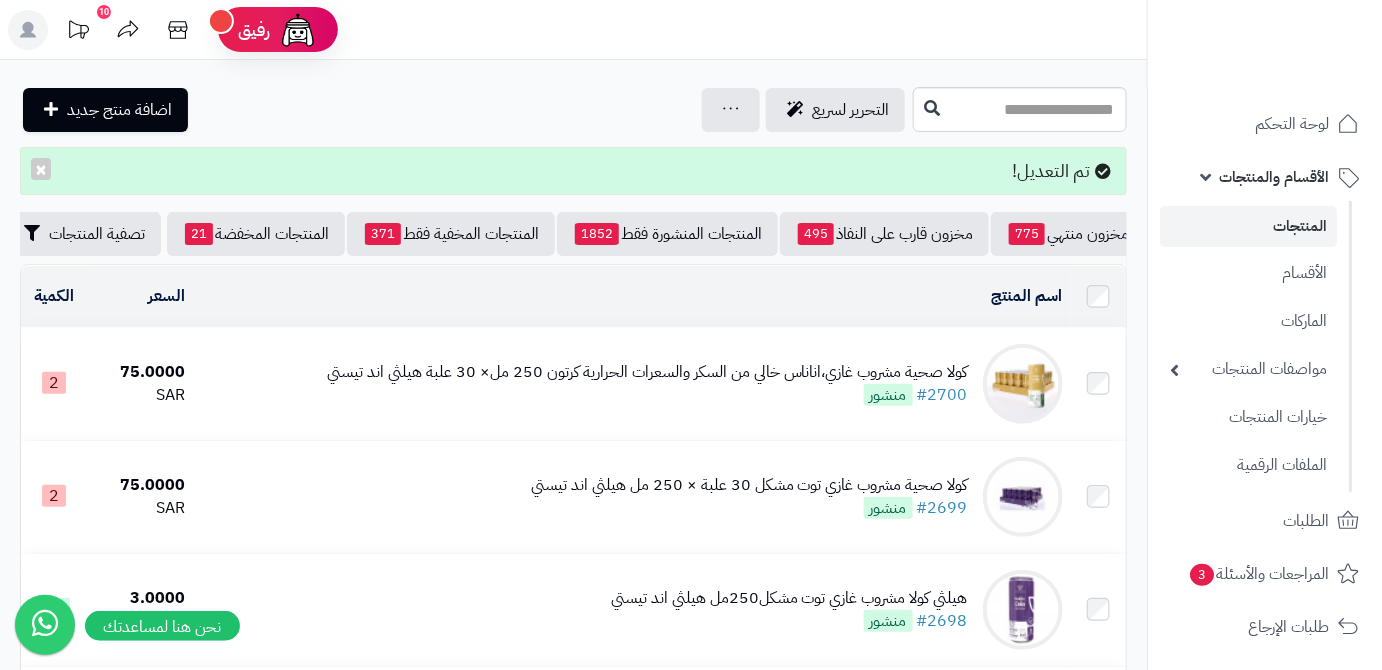 scroll, scrollTop: 0, scrollLeft: -211, axis: horizontal 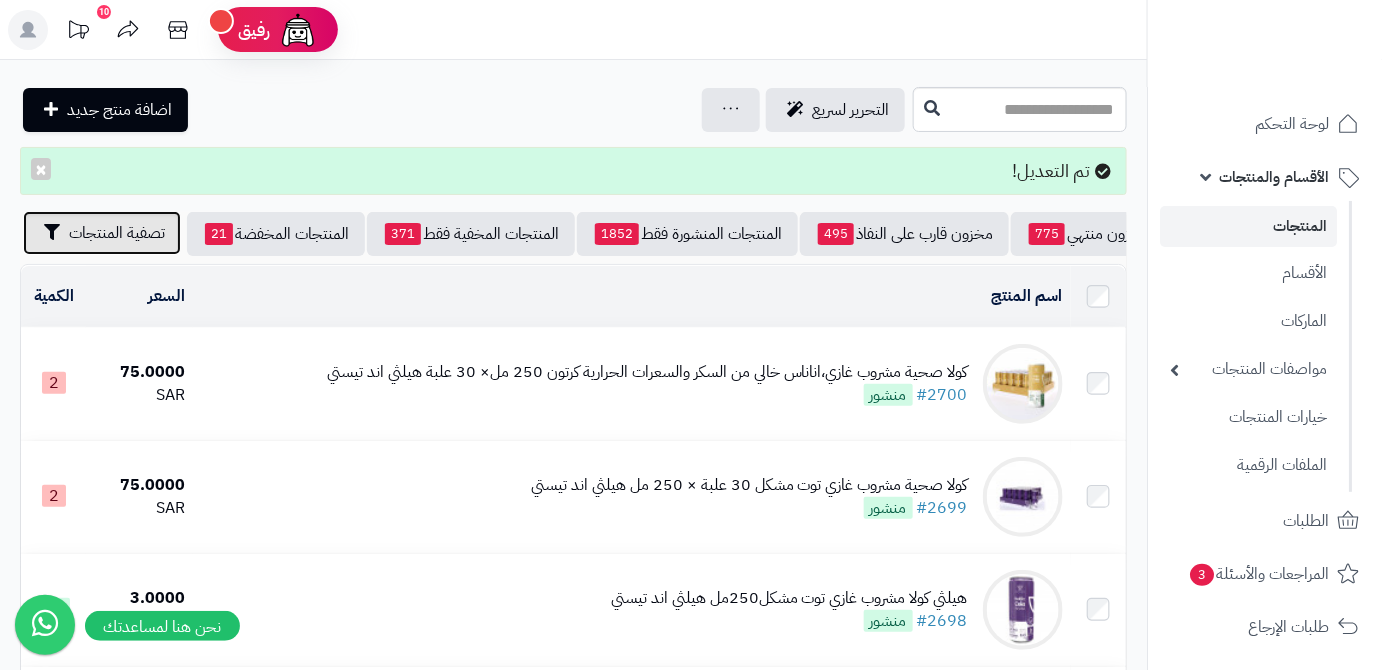 click on "تصفية المنتجات" at bounding box center [102, 233] 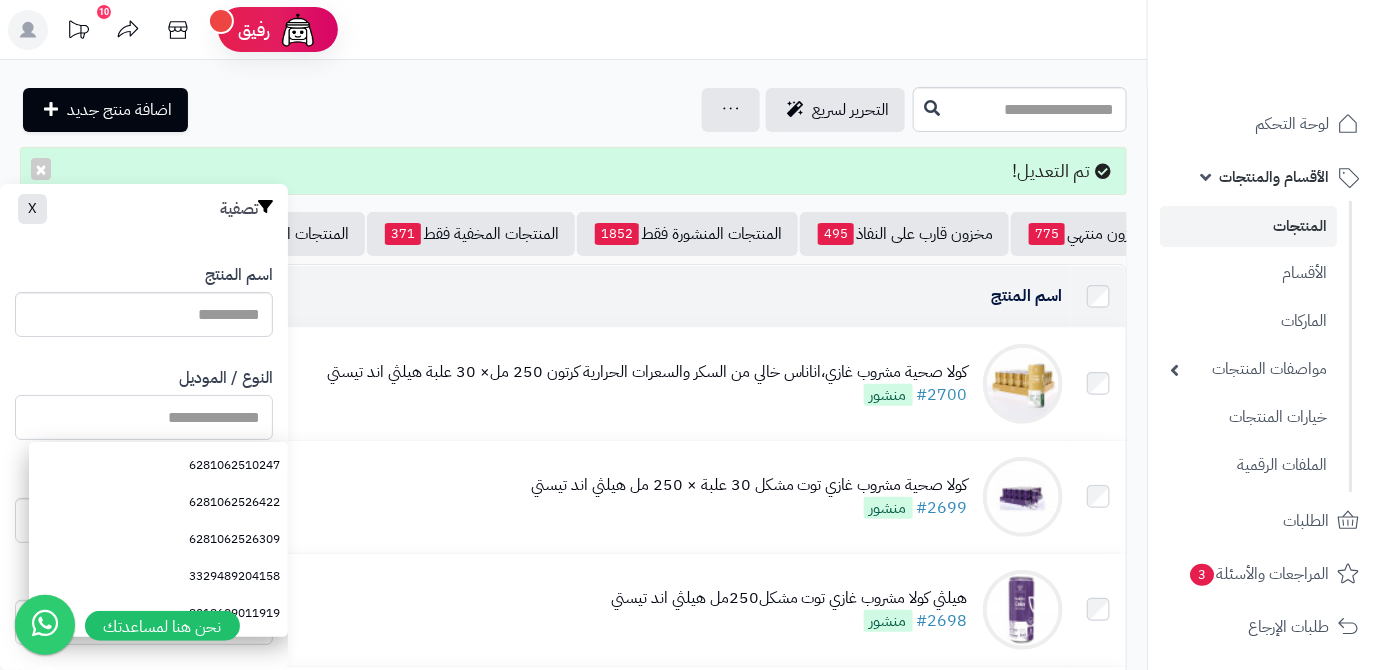 paste on "**********" 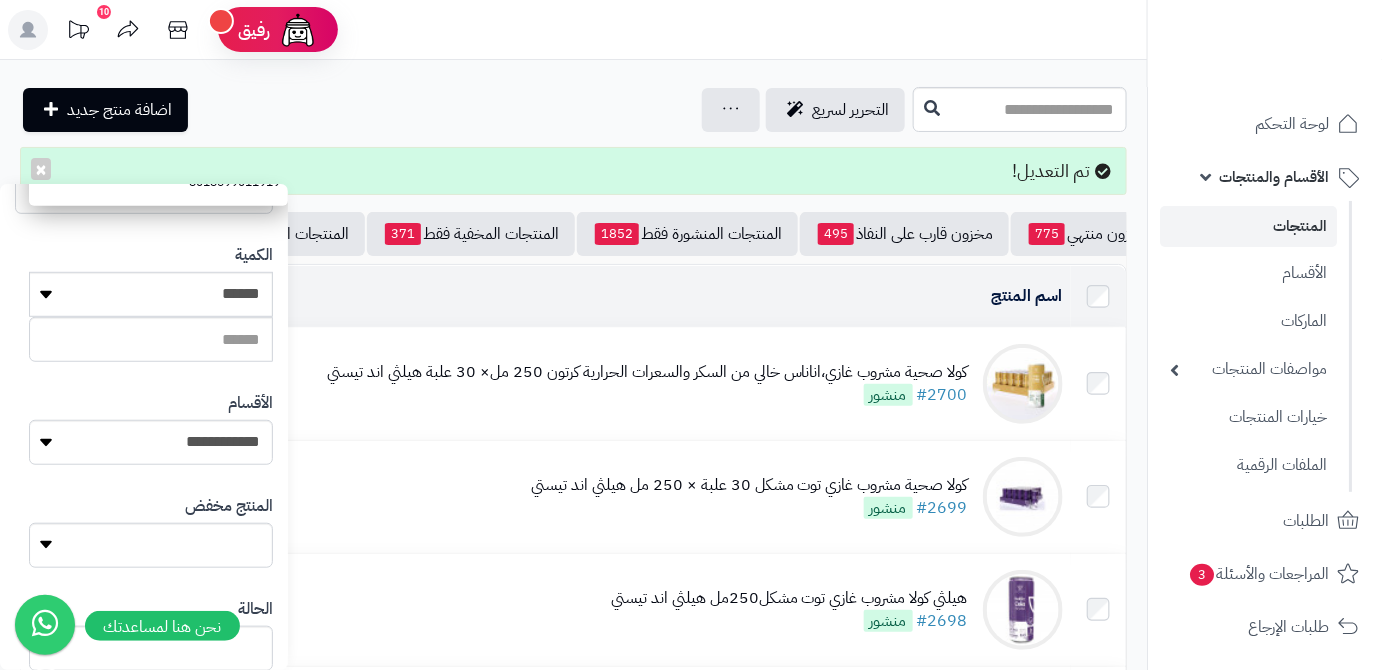 scroll, scrollTop: 552, scrollLeft: 0, axis: vertical 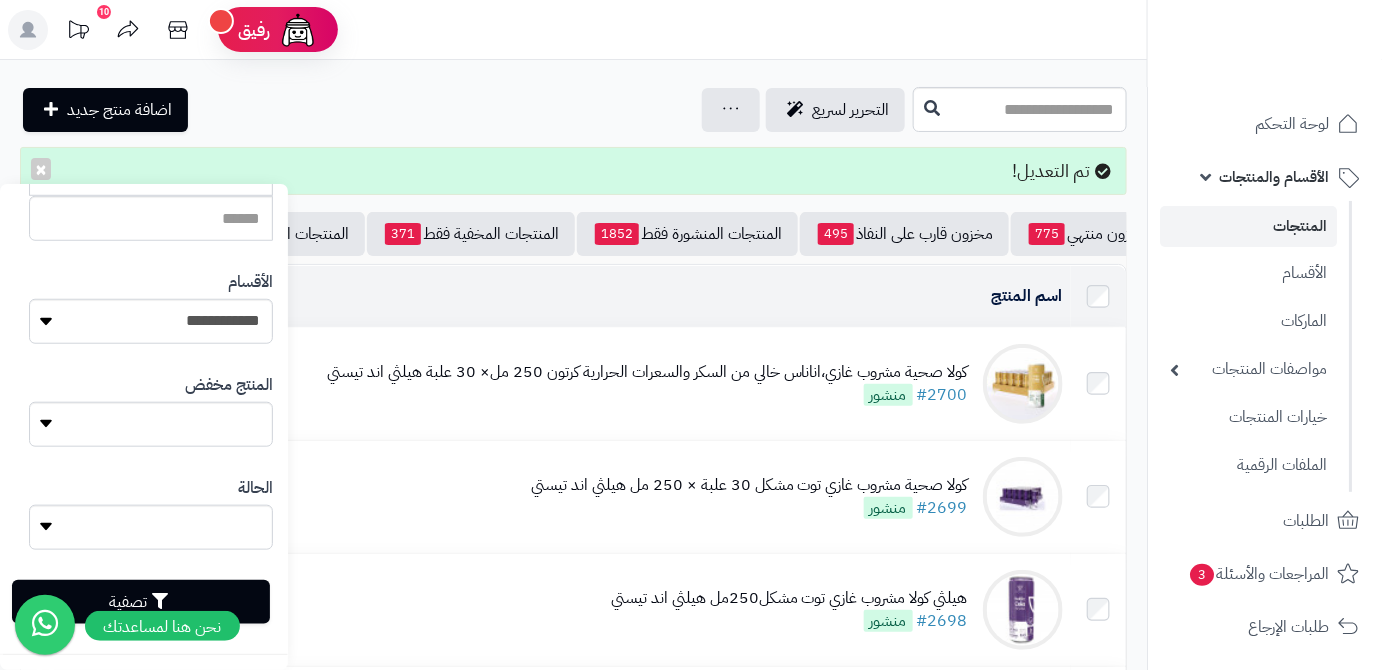 type on "**********" 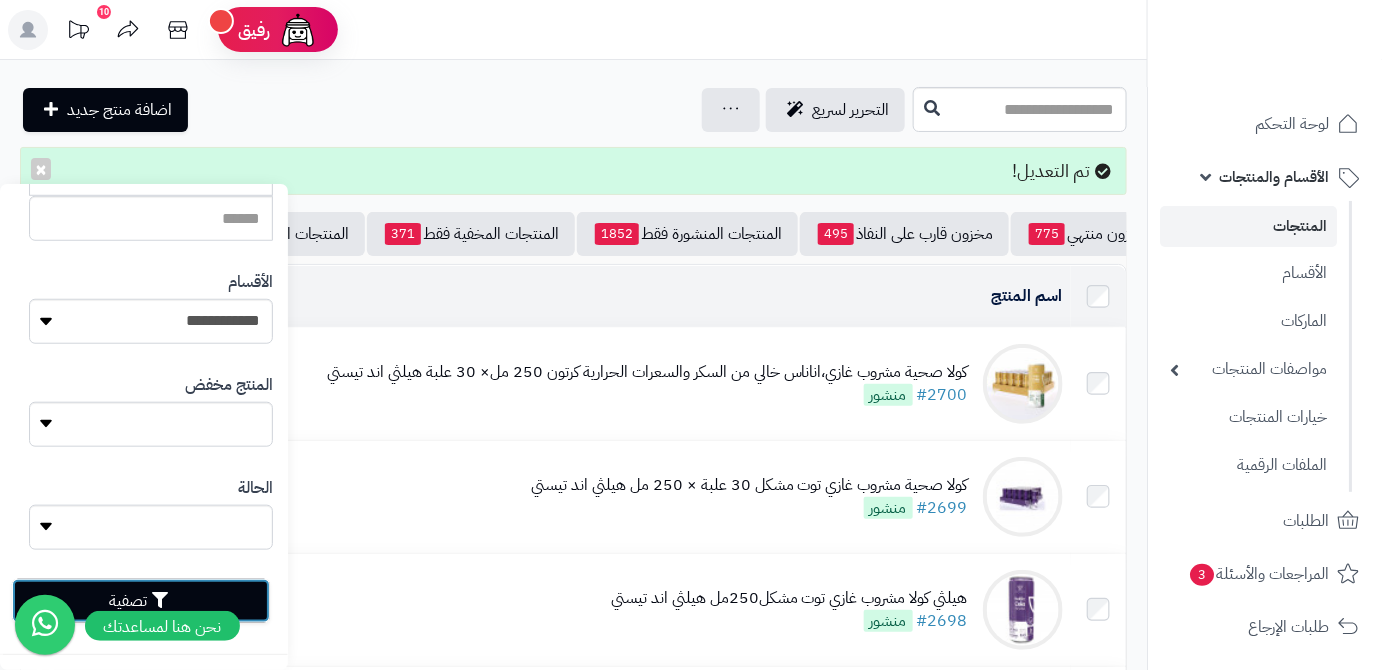 click on "تصفية" at bounding box center (141, 601) 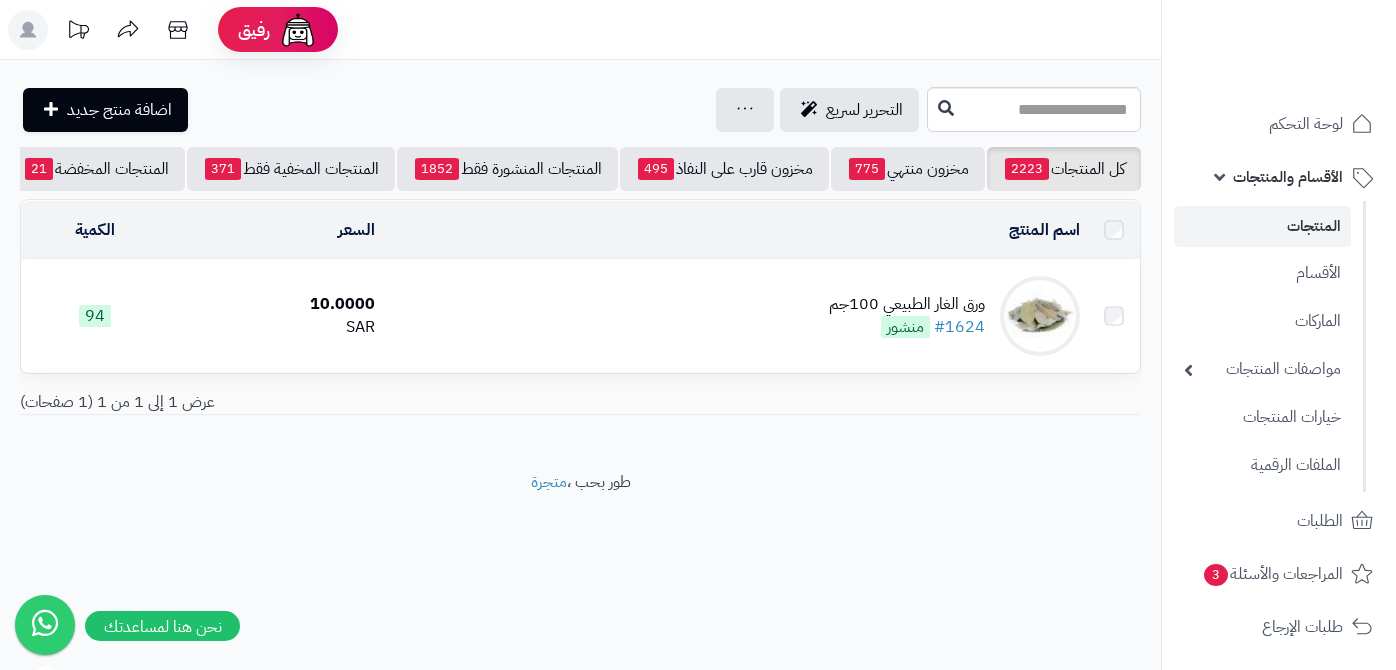 scroll, scrollTop: 0, scrollLeft: 0, axis: both 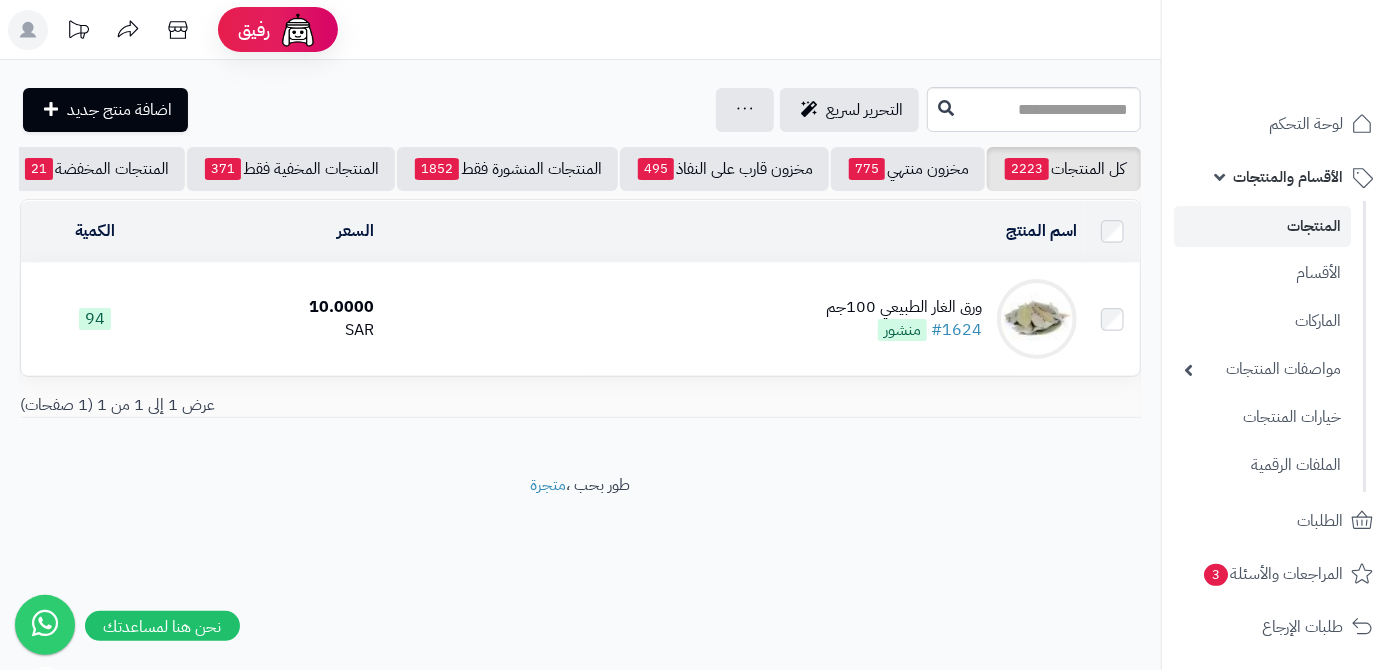 click on "ورق الغار الطبيعي 100جم
#1624
منشور" at bounding box center [733, 319] 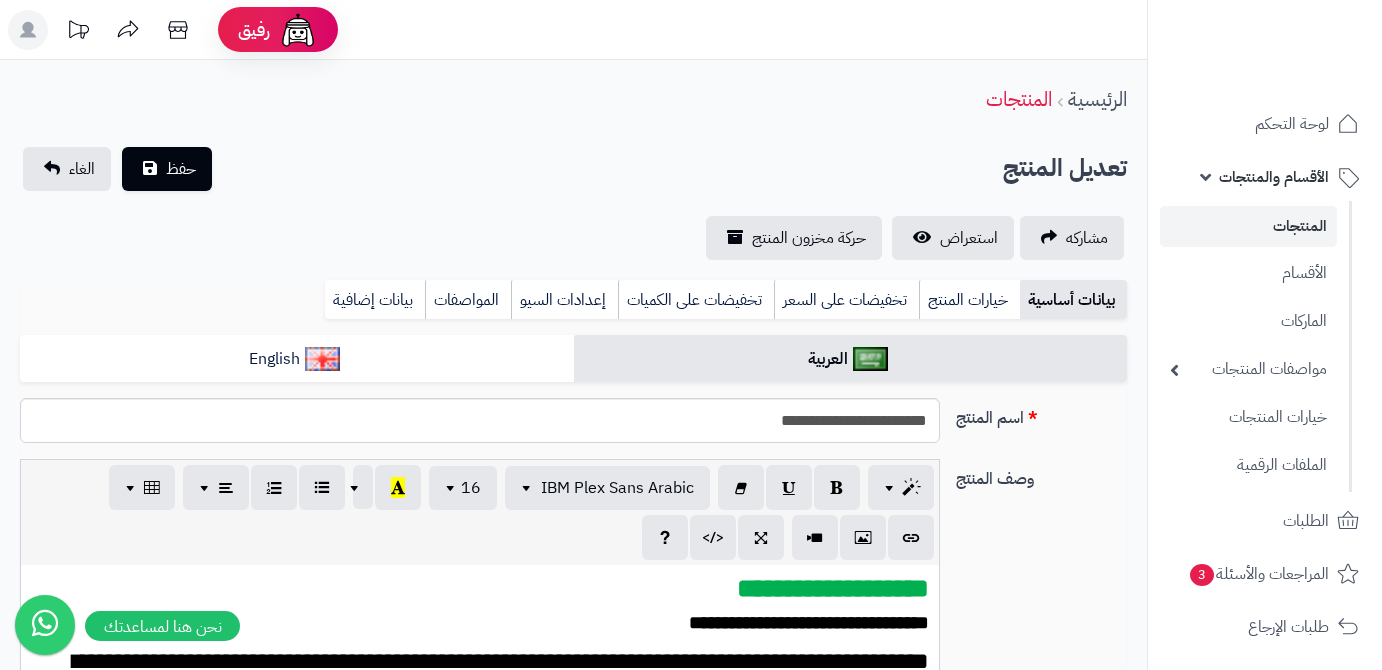 scroll, scrollTop: 0, scrollLeft: 0, axis: both 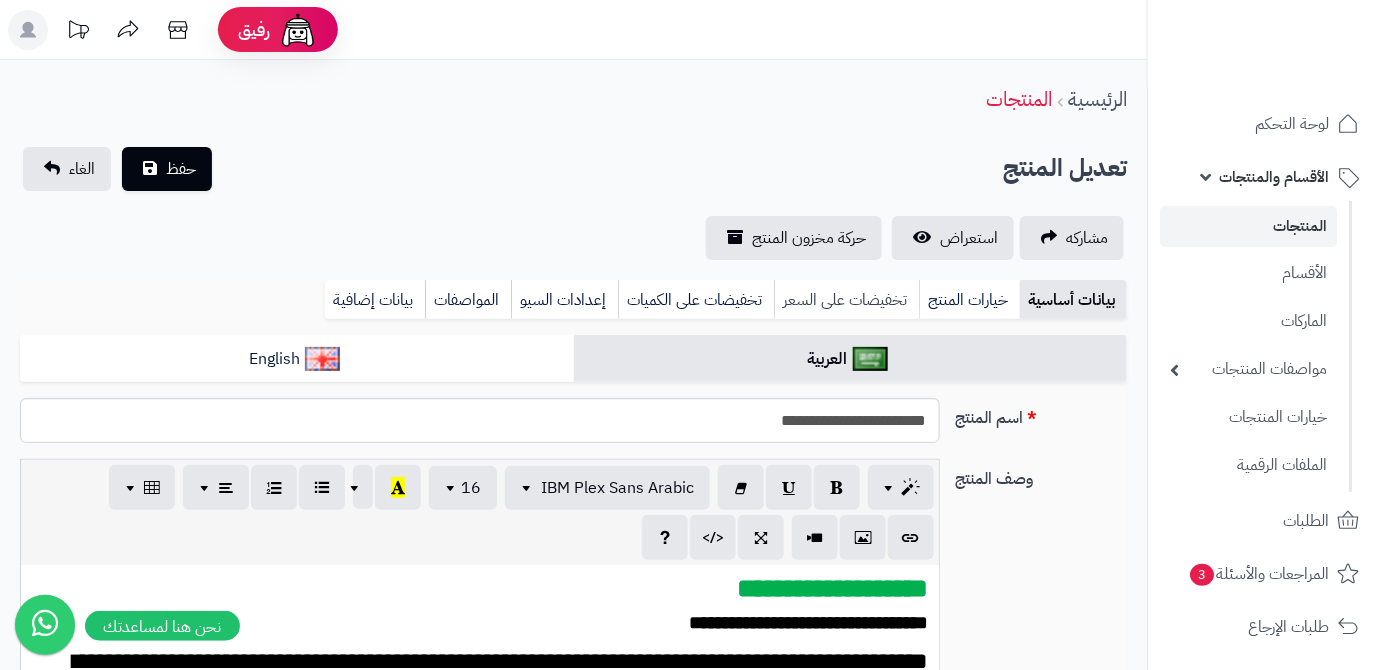 click on "تخفيضات على السعر" at bounding box center [846, 300] 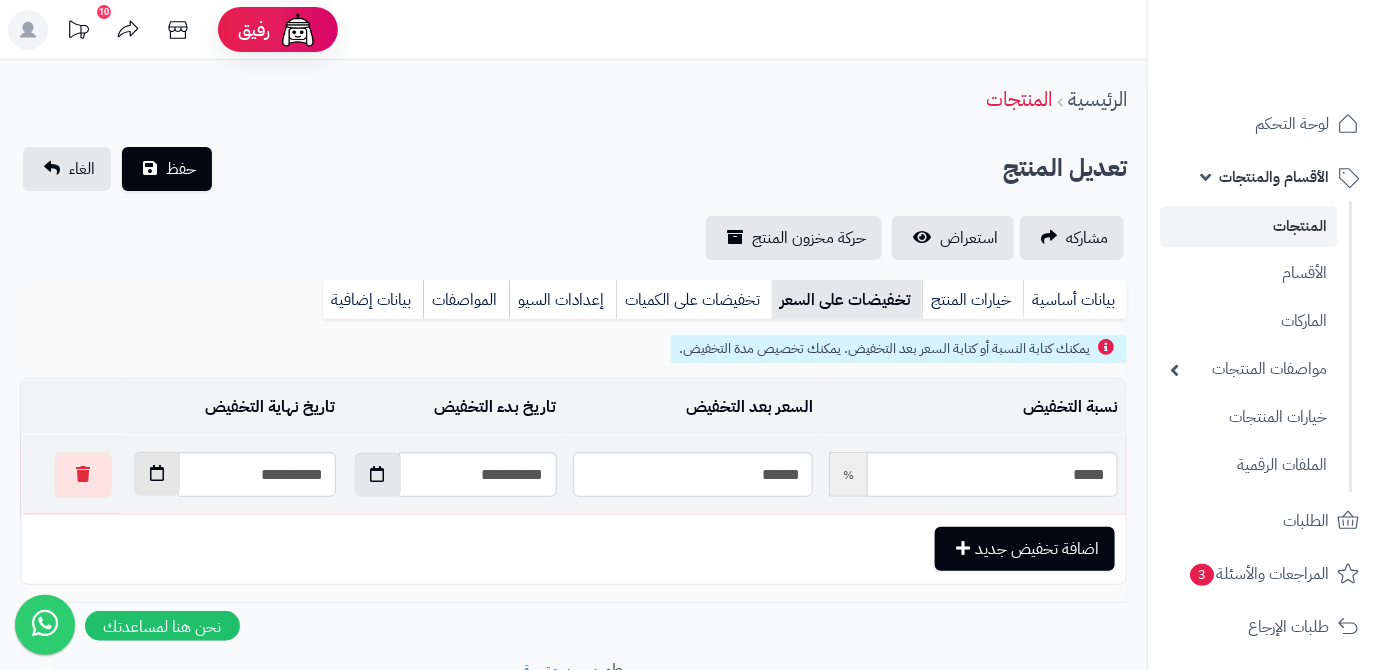 click at bounding box center [157, 474] 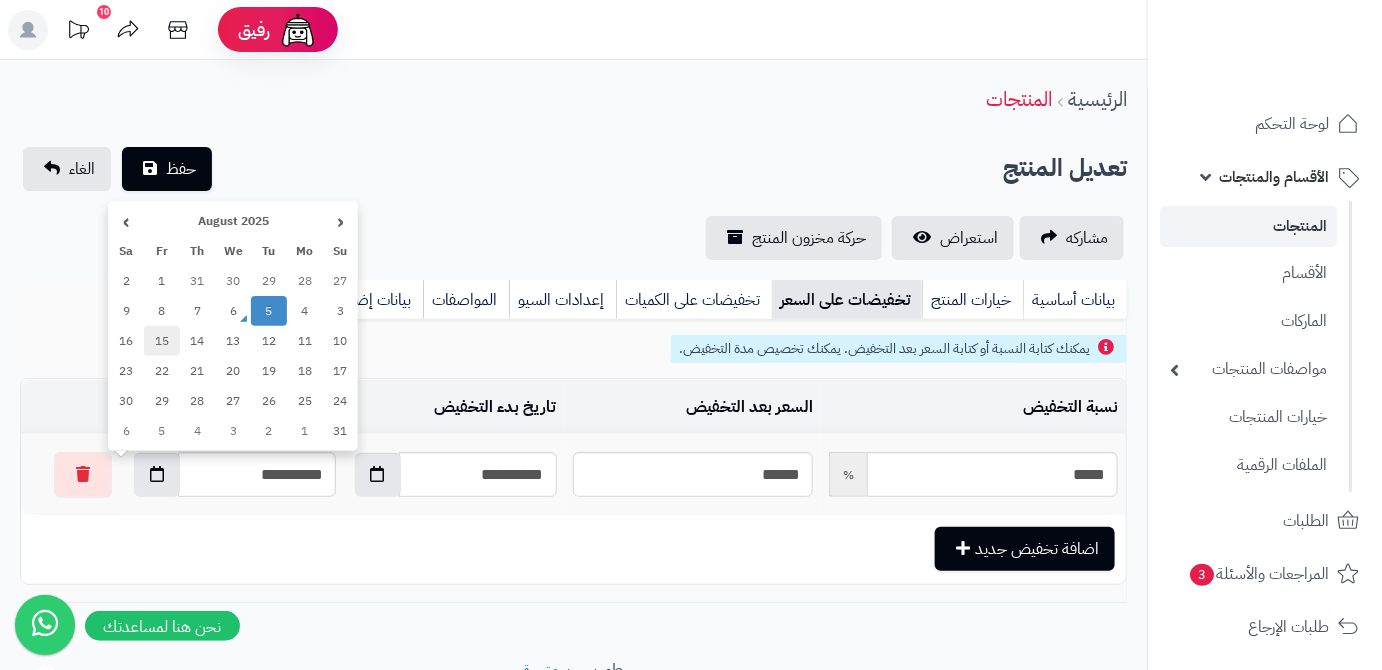 drag, startPoint x: 170, startPoint y: 342, endPoint x: 175, endPoint y: 316, distance: 26.476404 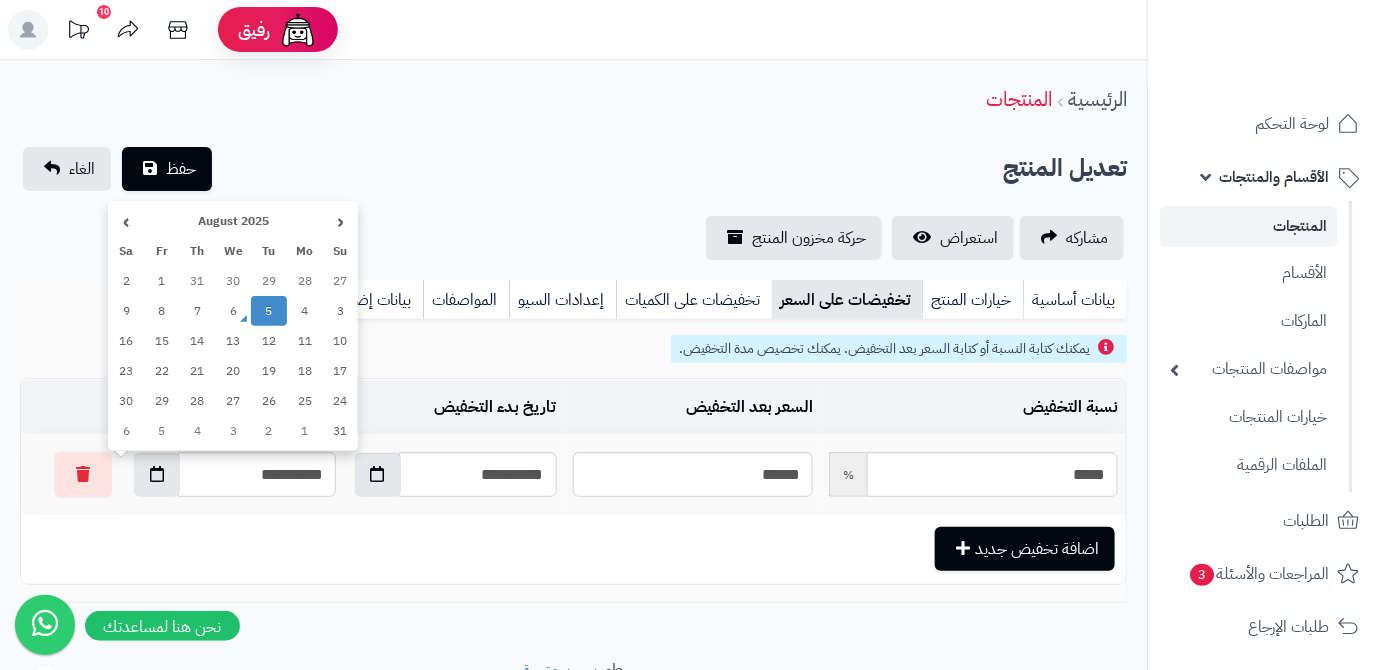 type on "**********" 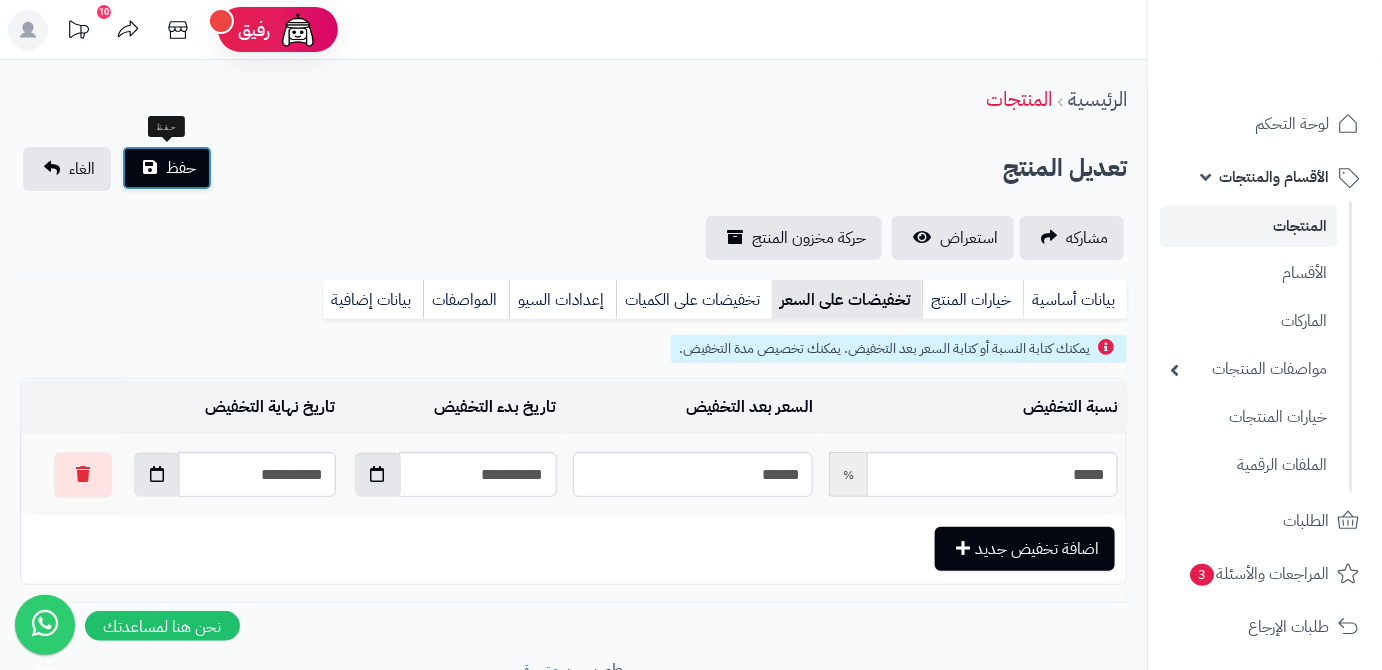 click on "حفظ" at bounding box center [167, 168] 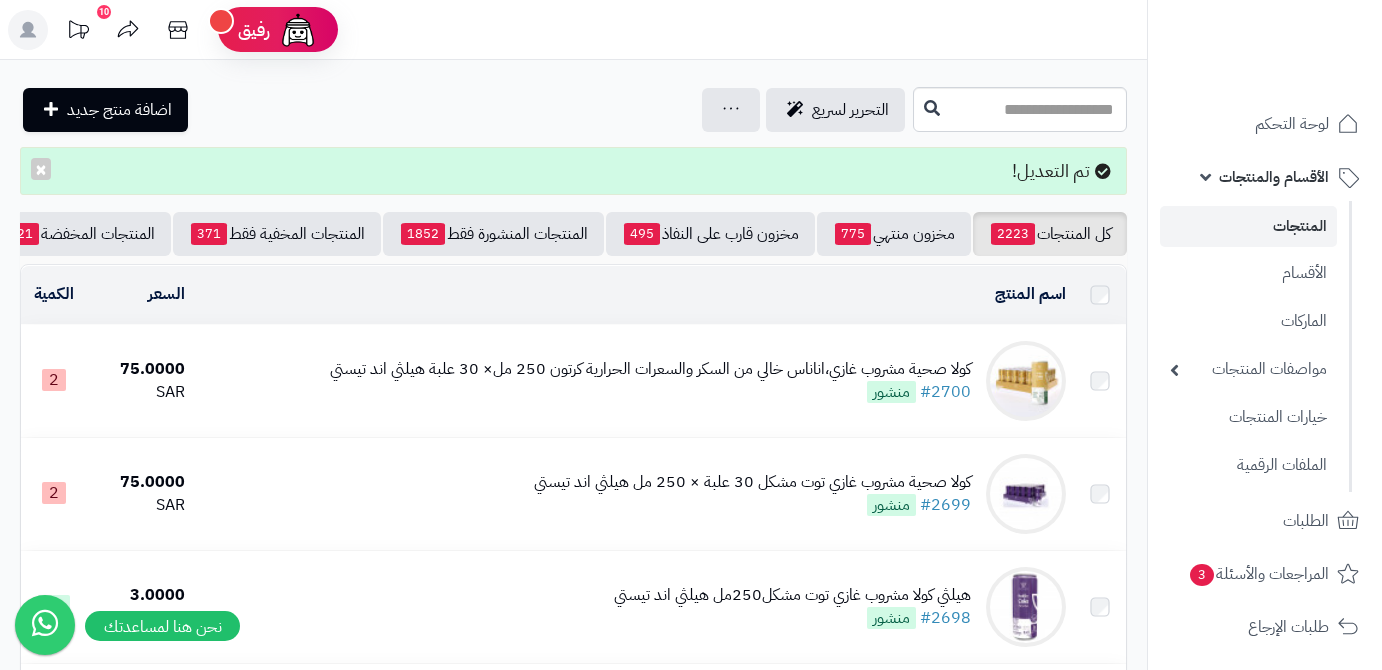 scroll, scrollTop: 0, scrollLeft: 0, axis: both 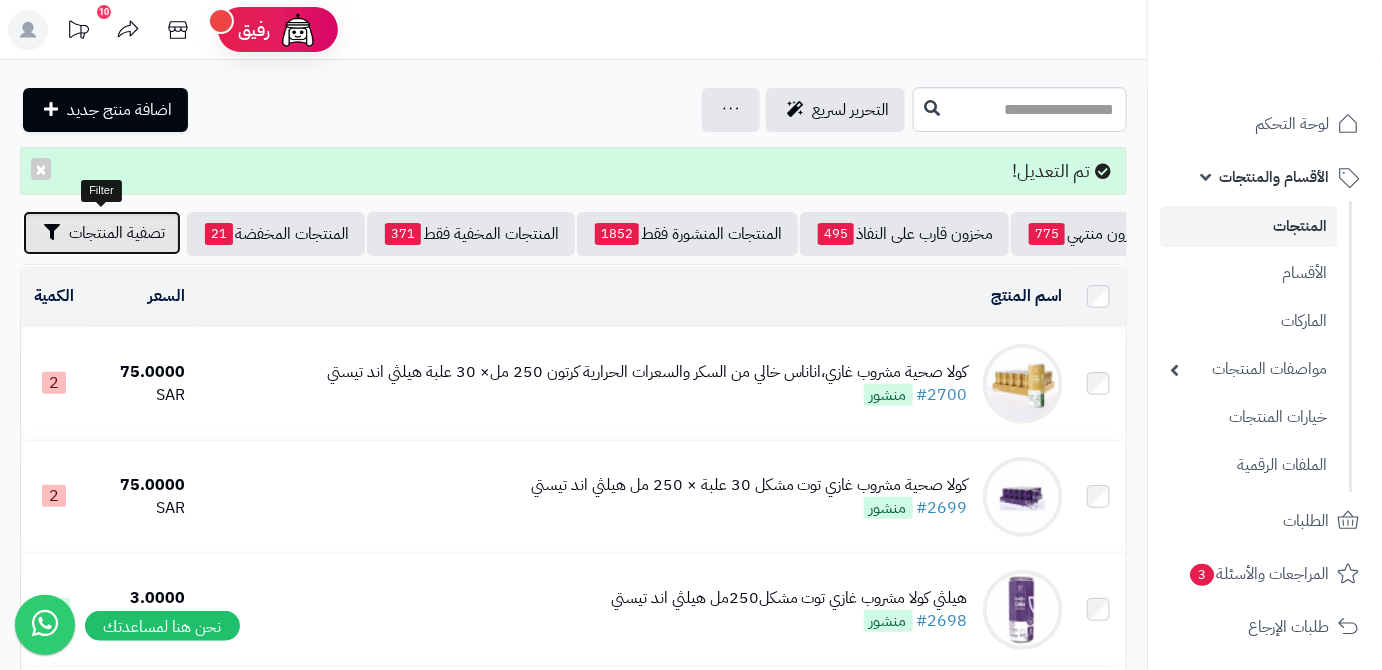 click on "تصفية المنتجات" at bounding box center [117, 233] 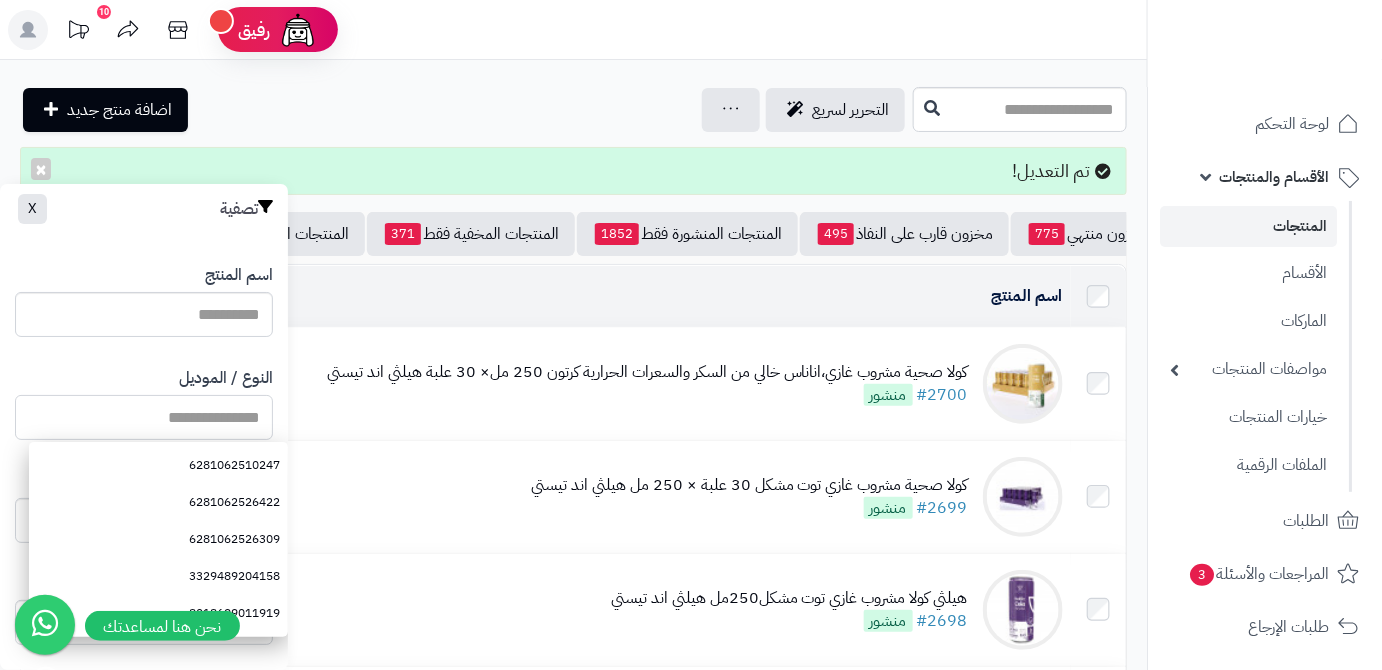 paste on "*********" 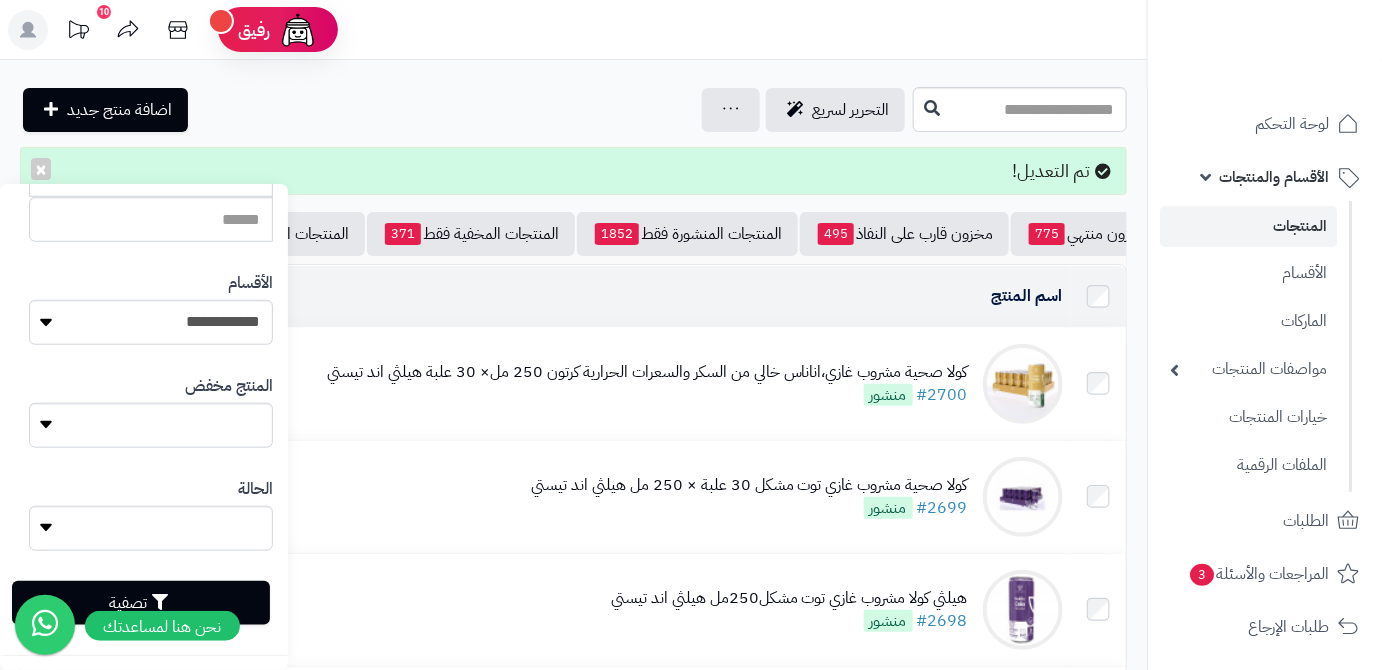 scroll, scrollTop: 552, scrollLeft: 0, axis: vertical 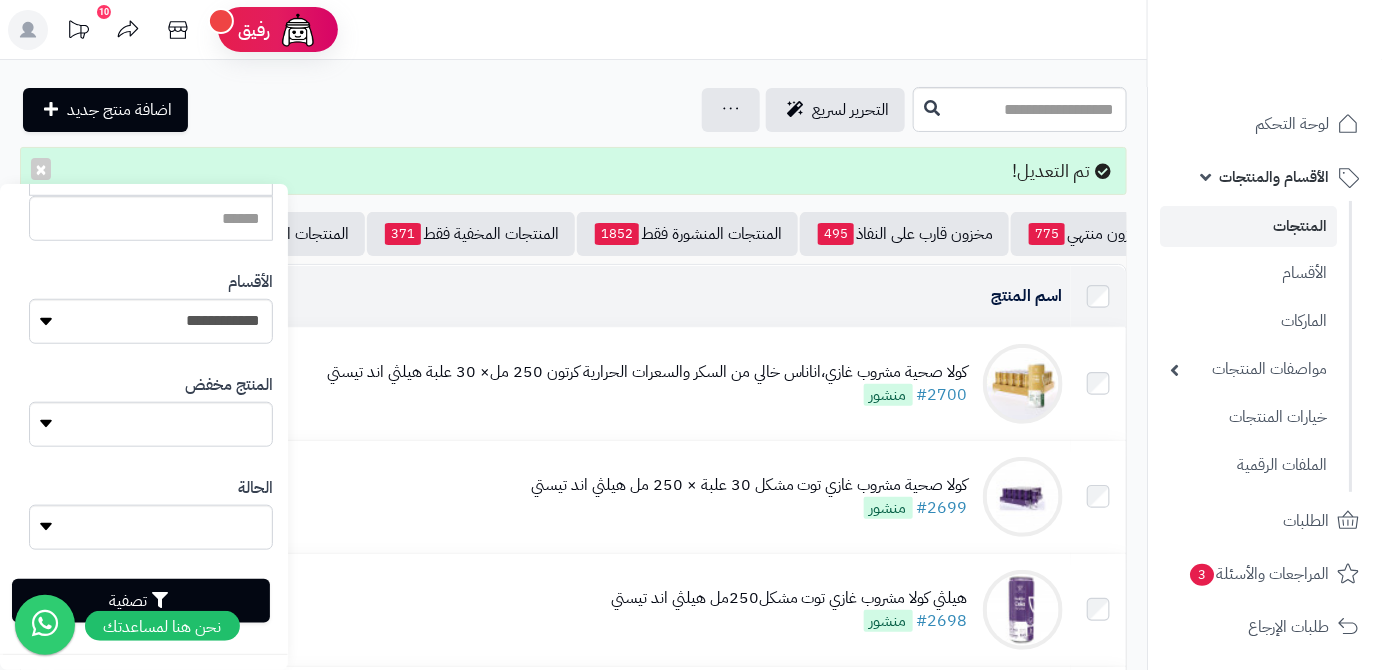 type on "*********" 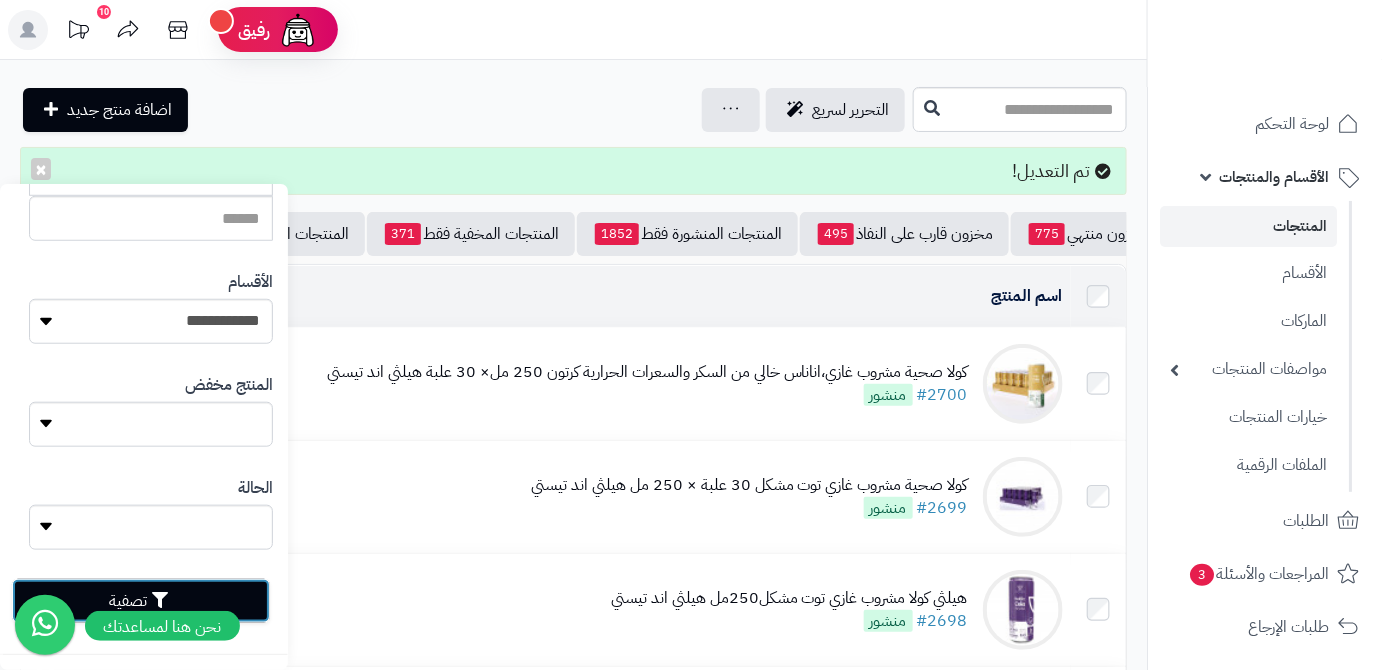 click on "تصفية" at bounding box center [141, 601] 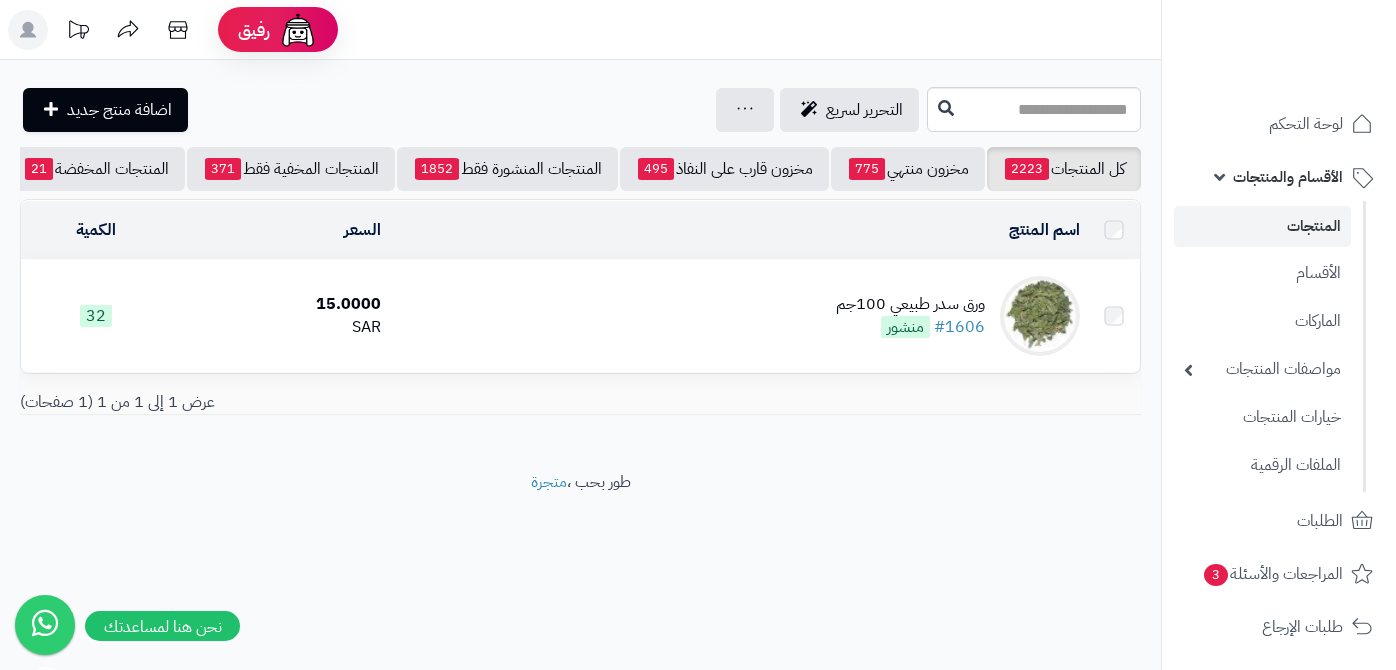 scroll, scrollTop: 0, scrollLeft: 0, axis: both 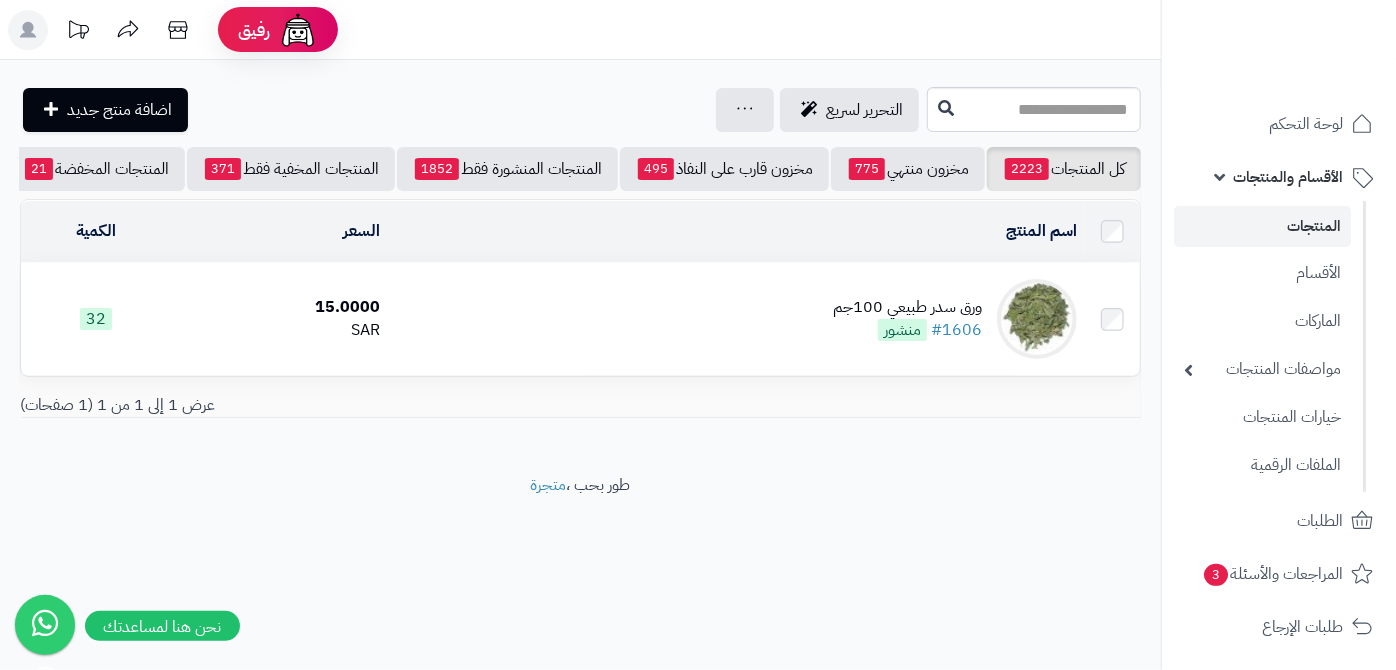 click on "ورق سدر طبيعي 100جم
#1606
منشور" at bounding box center (736, 319) 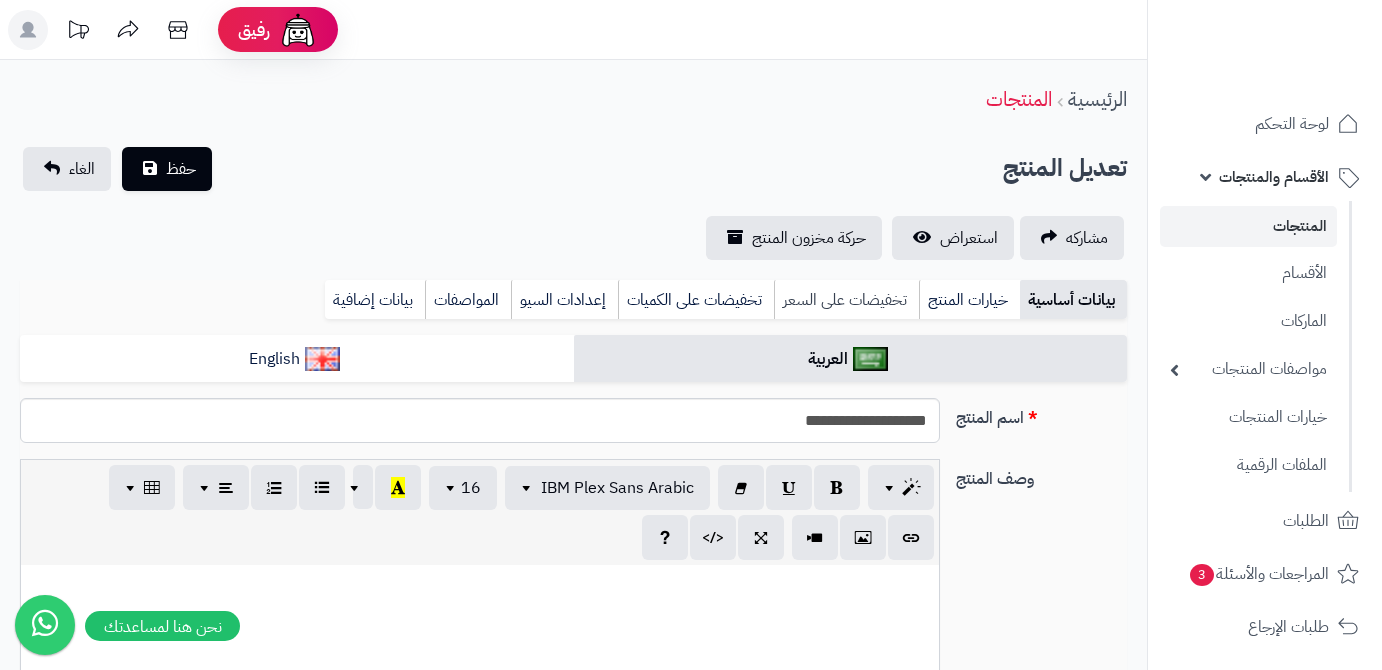 scroll, scrollTop: 0, scrollLeft: 0, axis: both 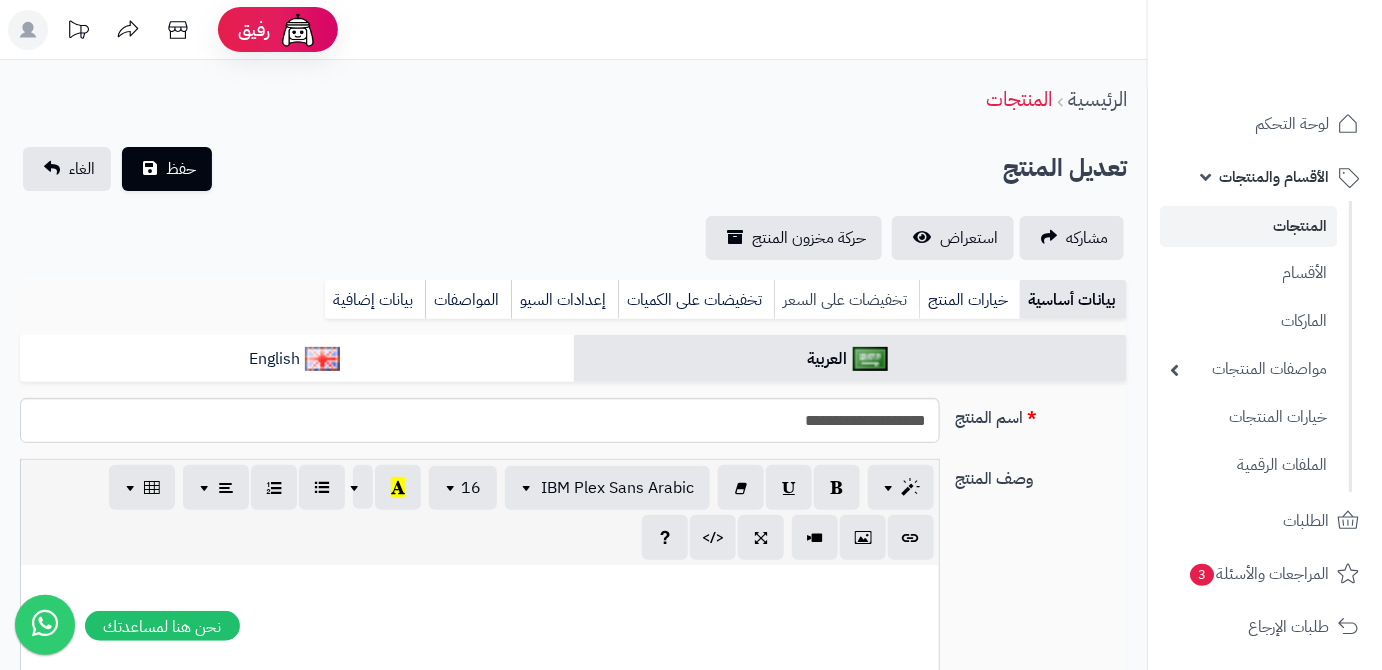 type on "*****" 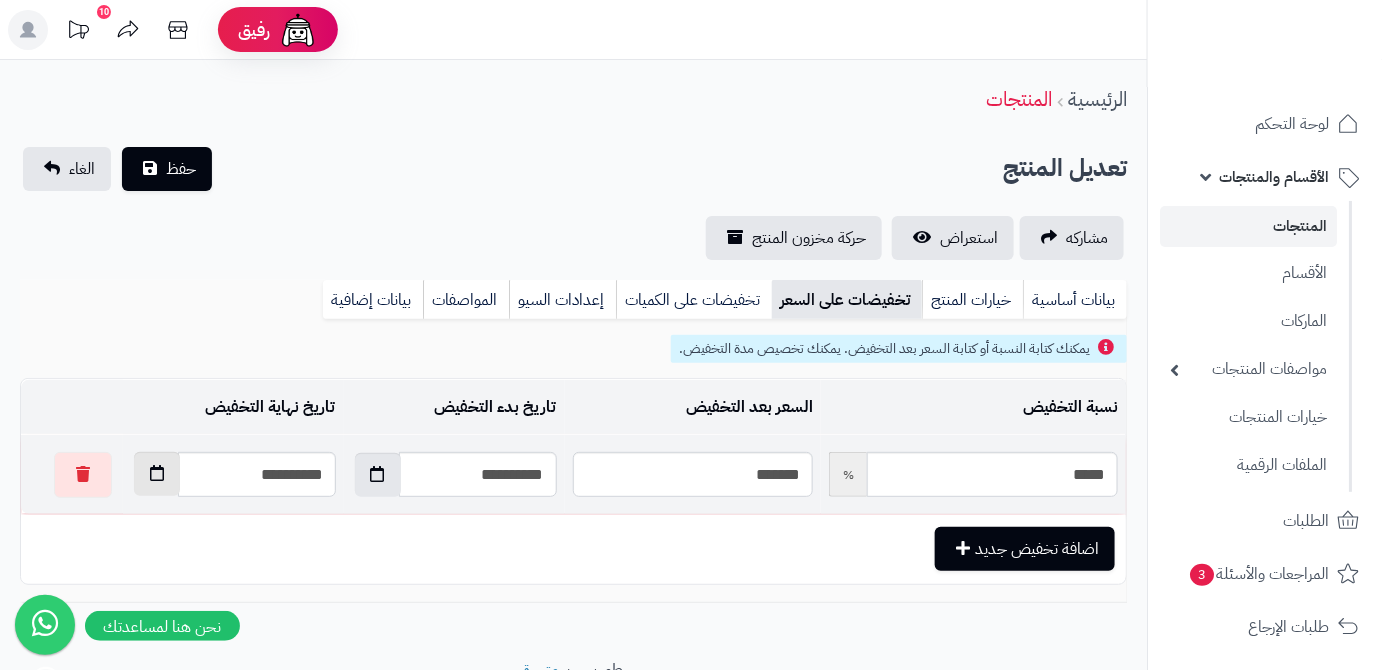 click at bounding box center [157, 474] 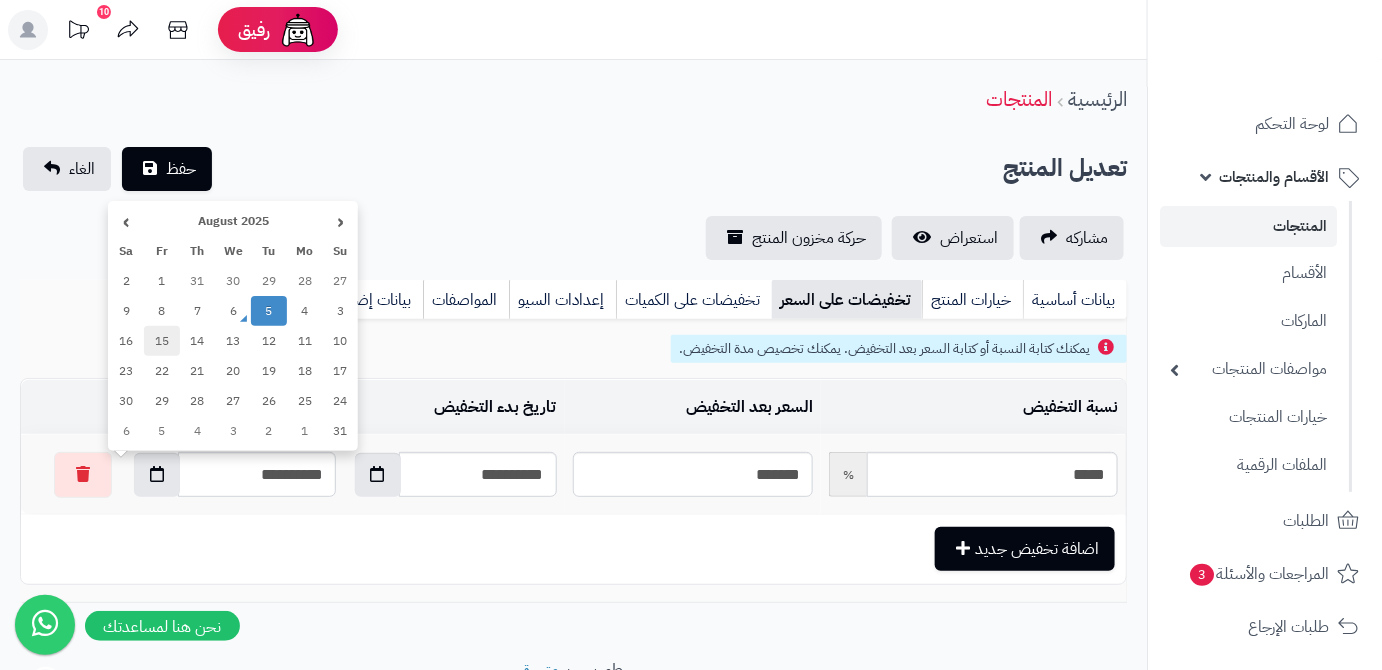 click on "15" at bounding box center [162, 341] 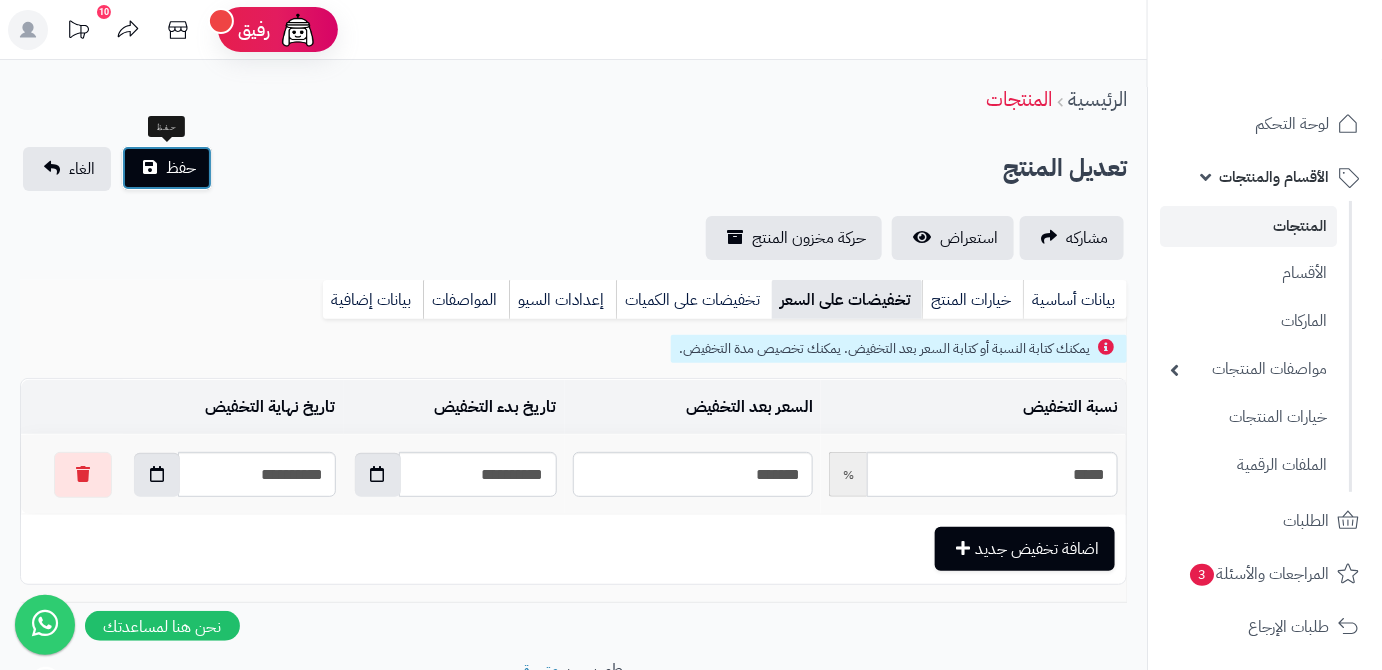click on "حفظ" at bounding box center (181, 168) 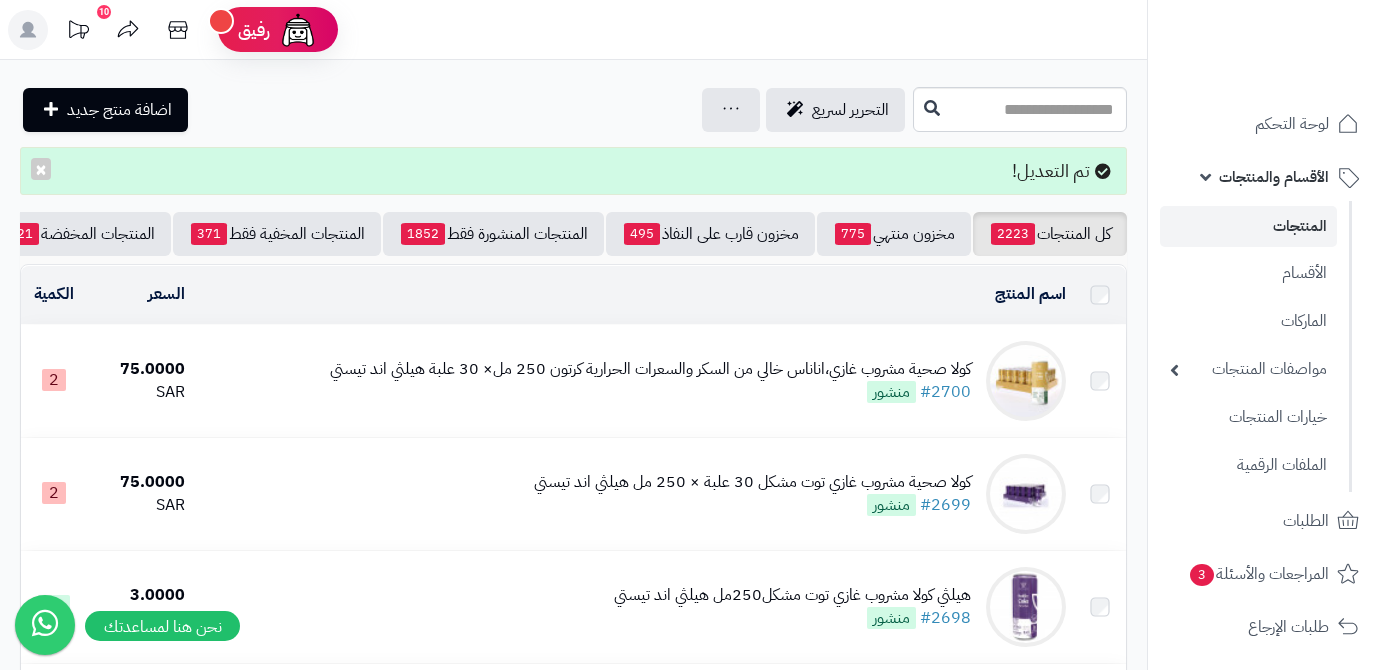 scroll, scrollTop: 0, scrollLeft: 0, axis: both 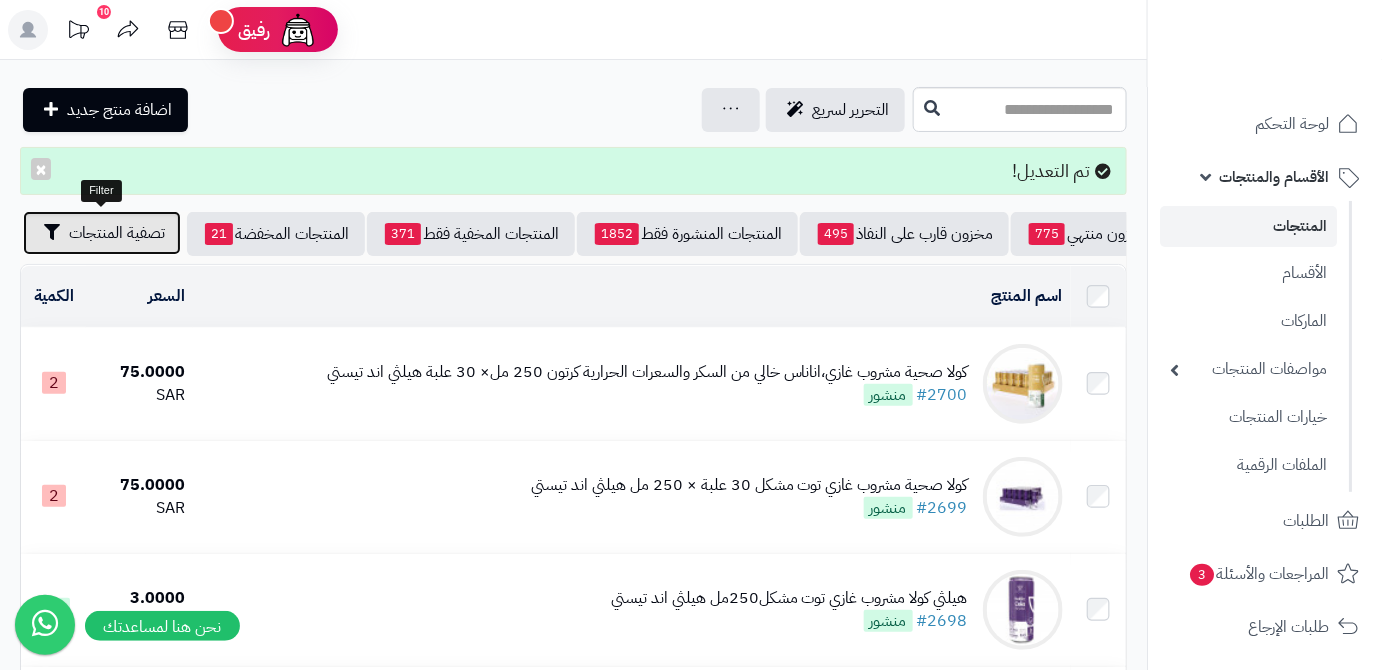 click on "تصفية المنتجات" at bounding box center (102, 233) 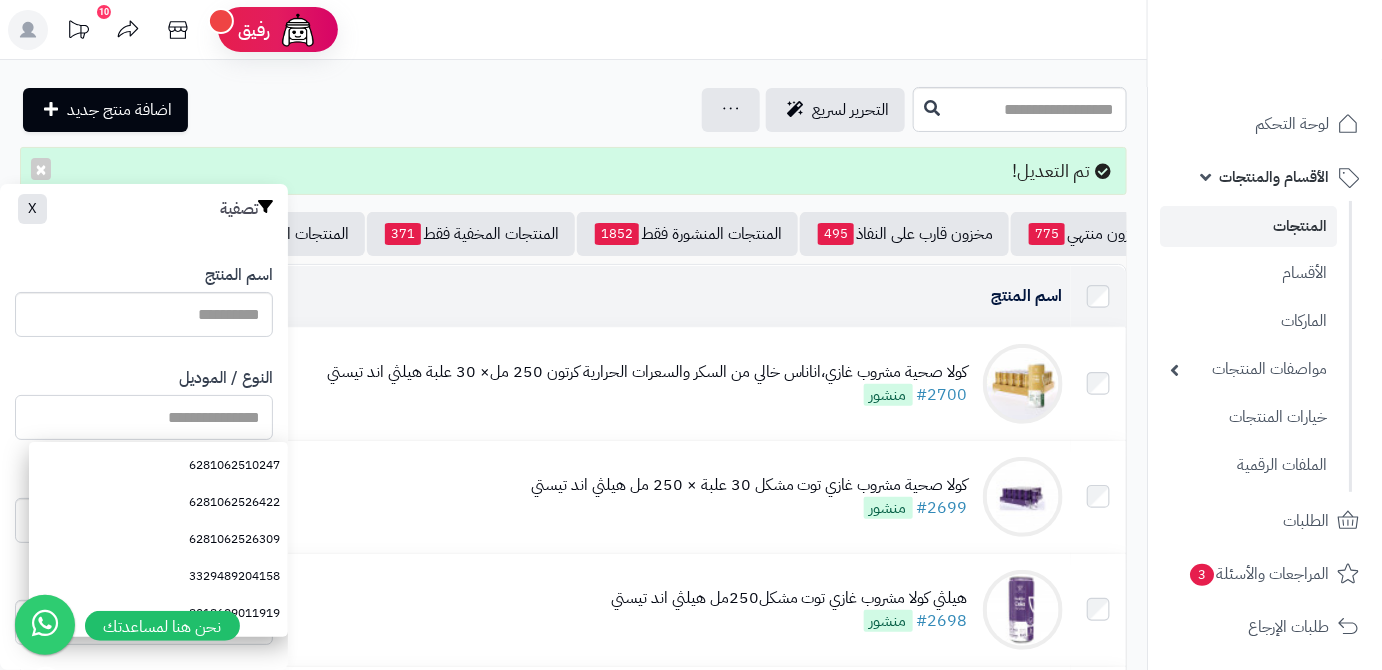 paste on "**********" 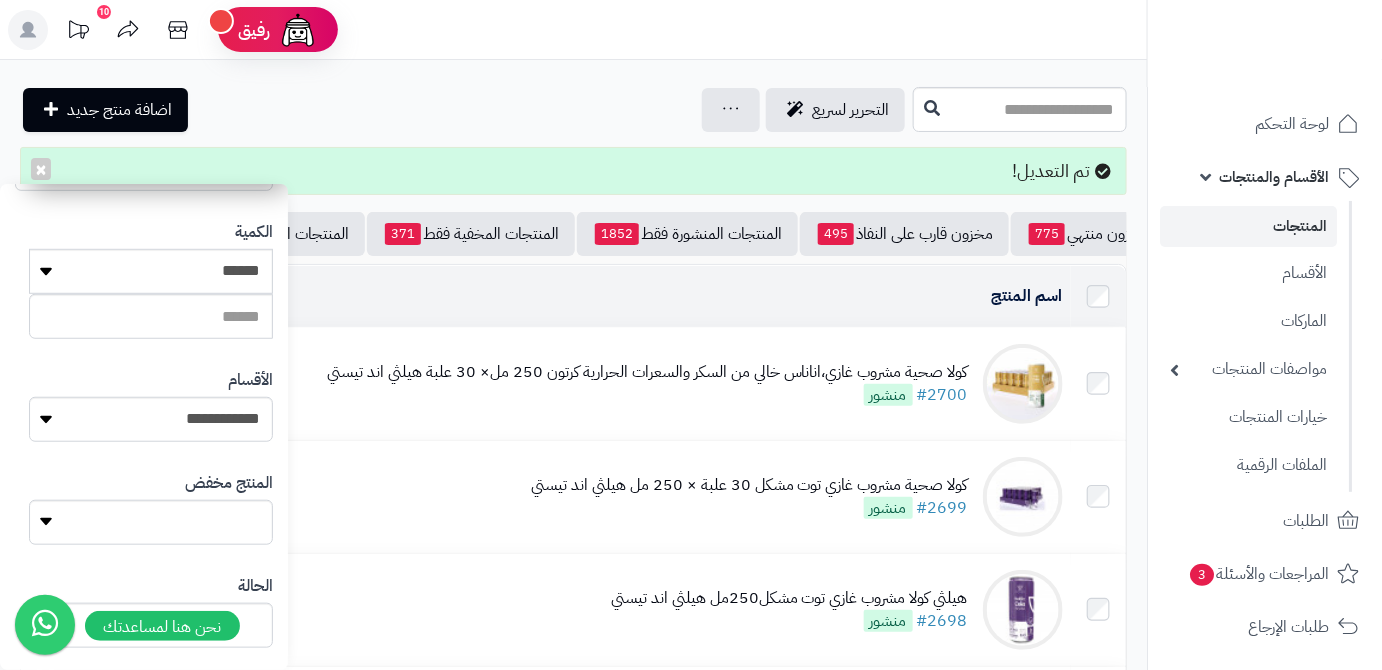 scroll, scrollTop: 552, scrollLeft: 0, axis: vertical 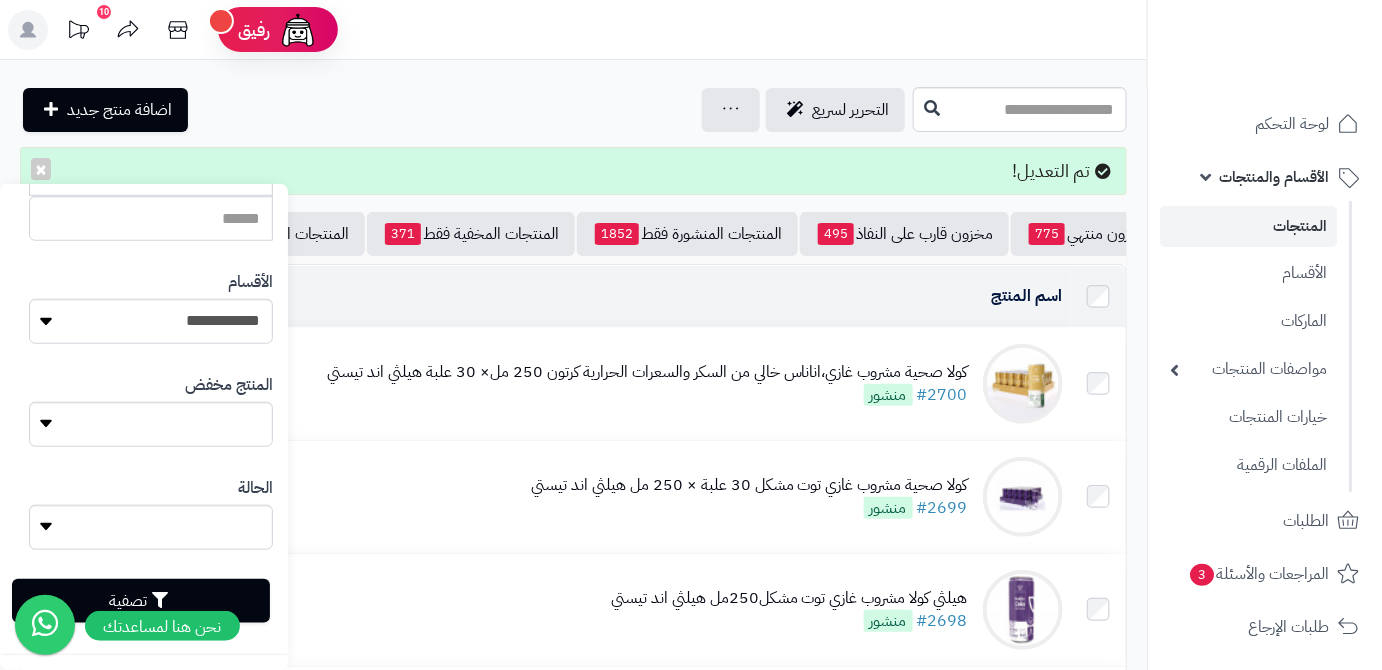 type on "**********" 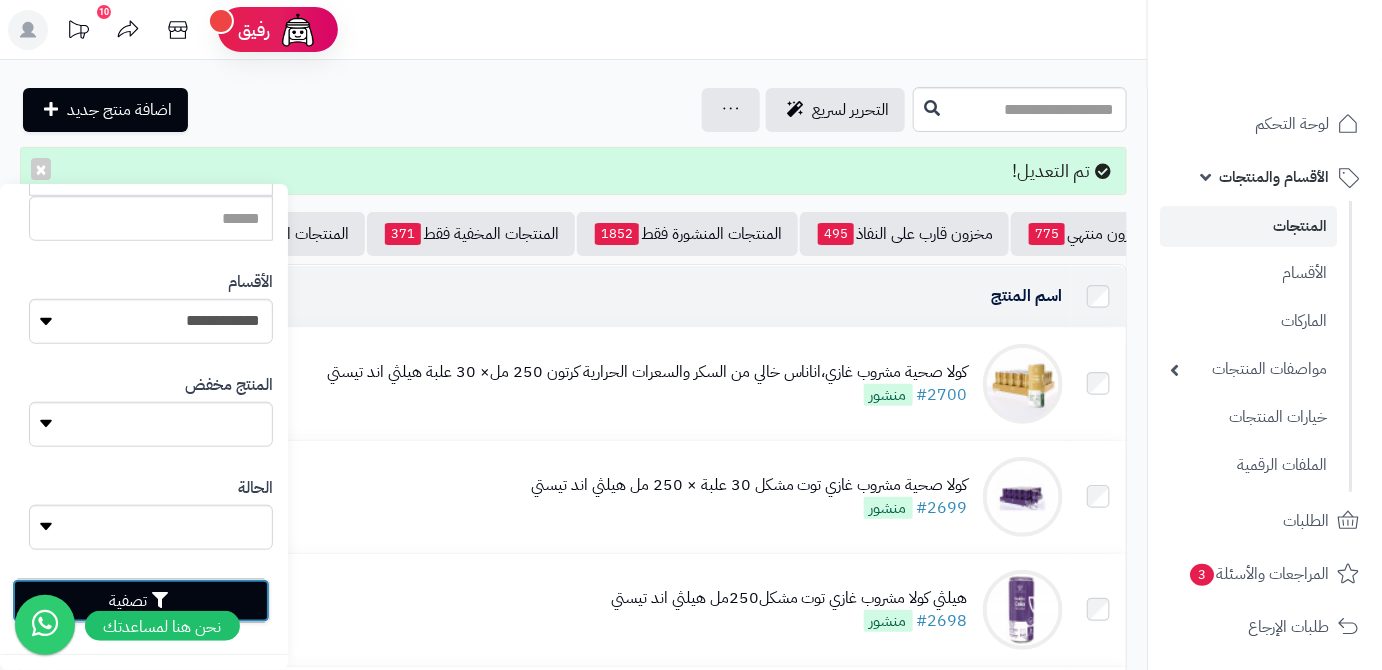 click on "تصفية" at bounding box center [141, 601] 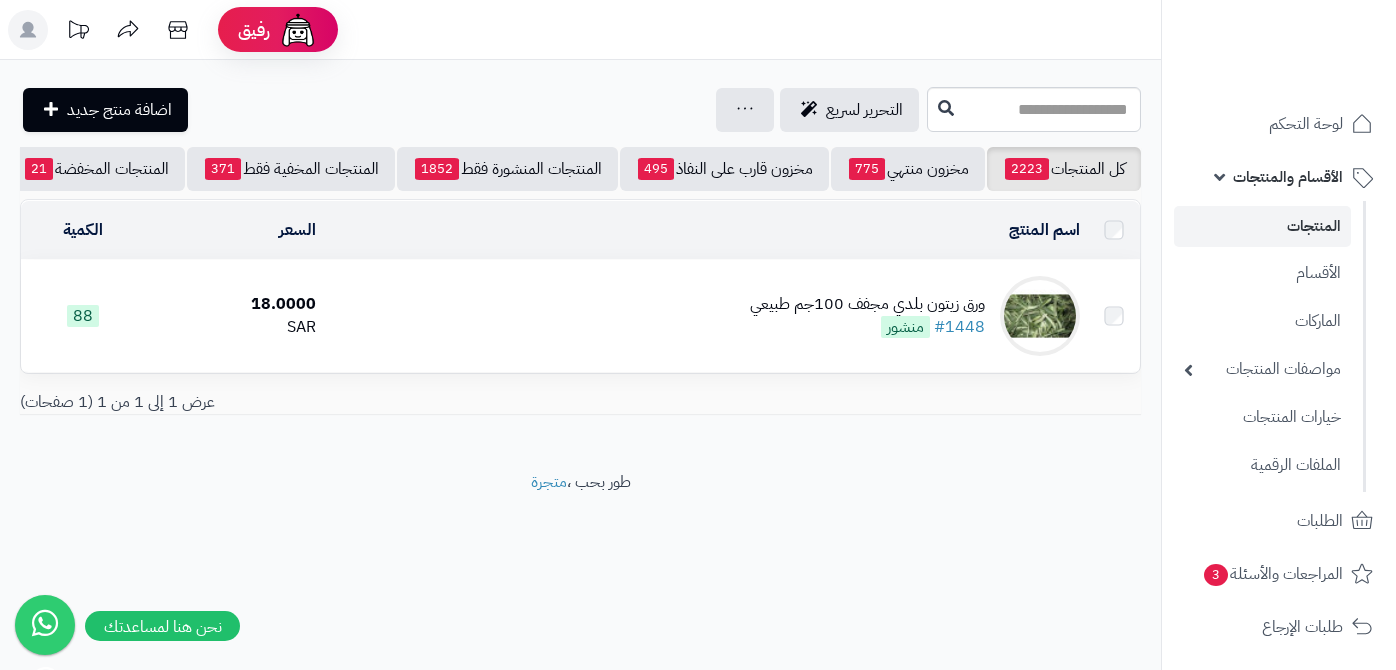 scroll, scrollTop: 0, scrollLeft: 0, axis: both 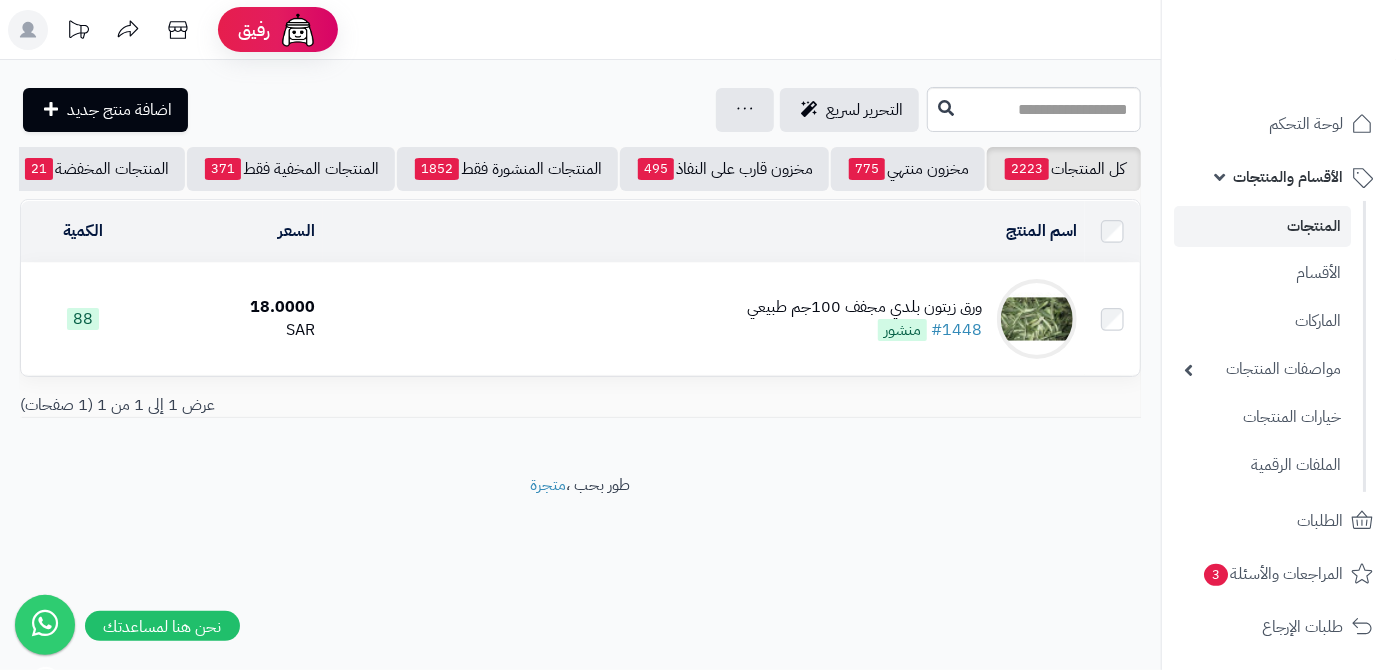 click on "ورق زيتون بلدي مجفف 100جم طبيعي
#1448
منشور" at bounding box center (704, 319) 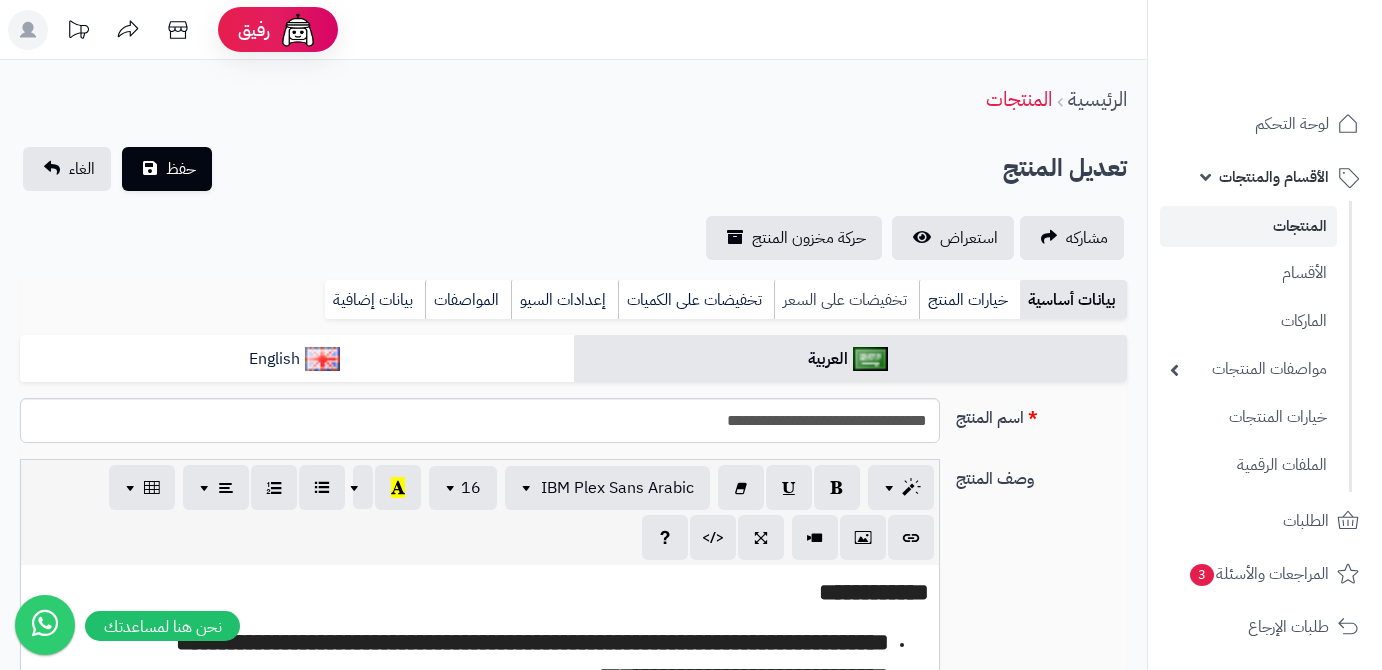 scroll, scrollTop: 0, scrollLeft: 0, axis: both 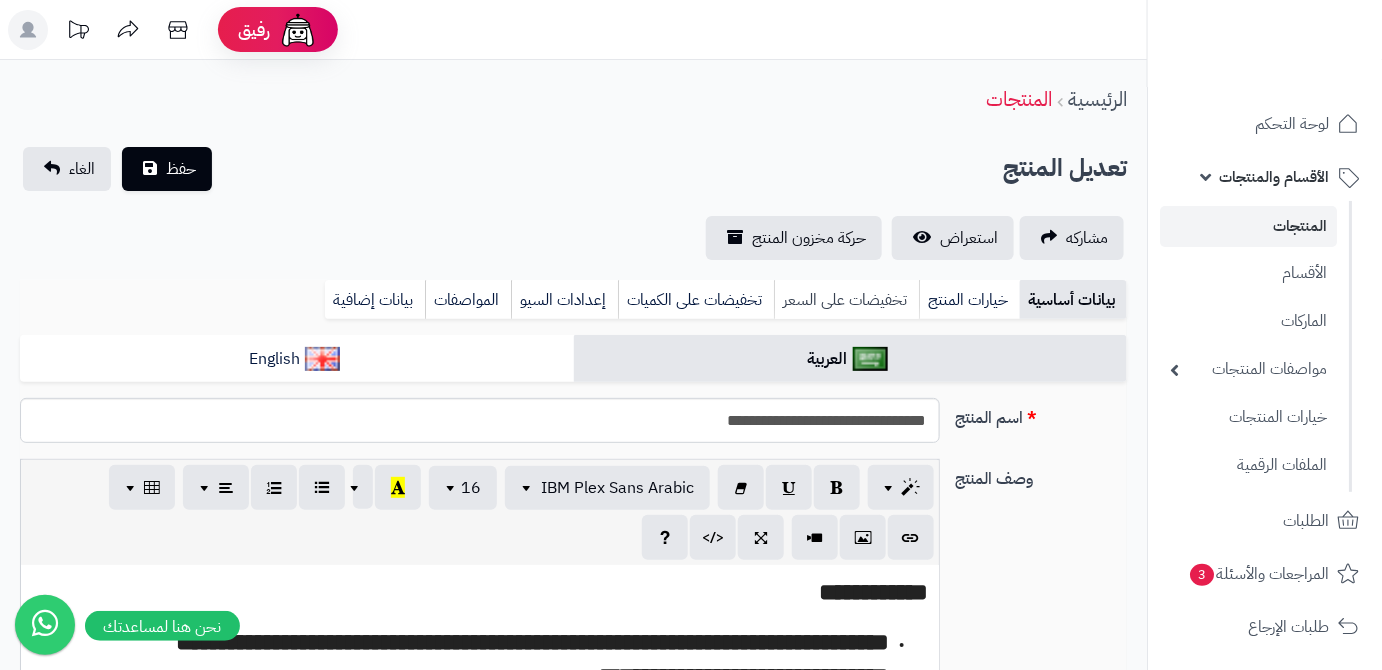 click on "تخفيضات على السعر" at bounding box center (846, 300) 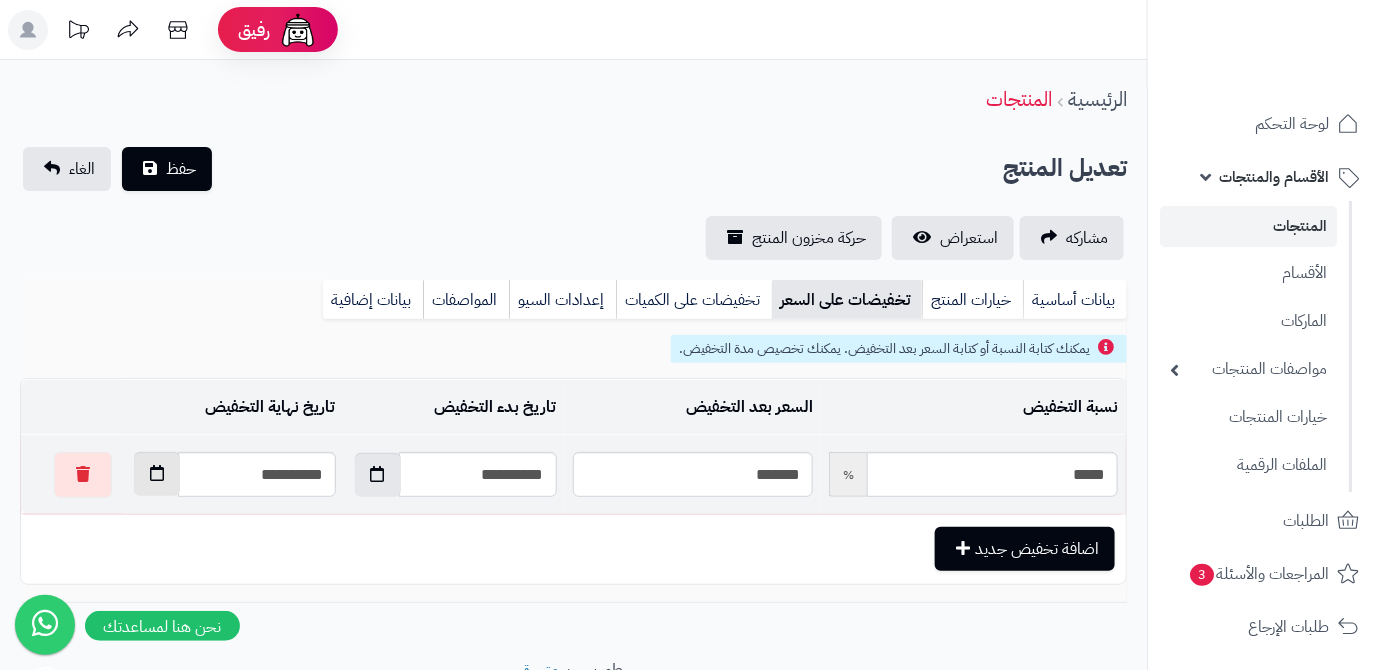 click at bounding box center (157, 473) 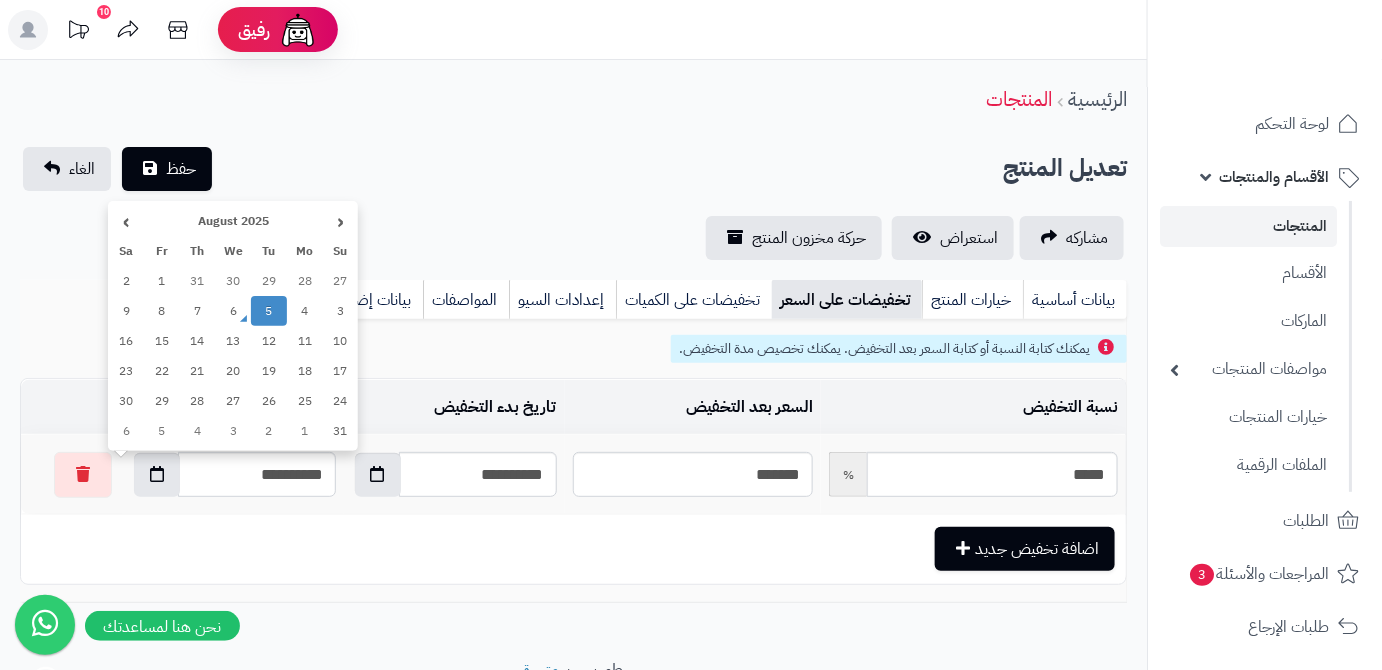 click on "15" at bounding box center [162, 341] 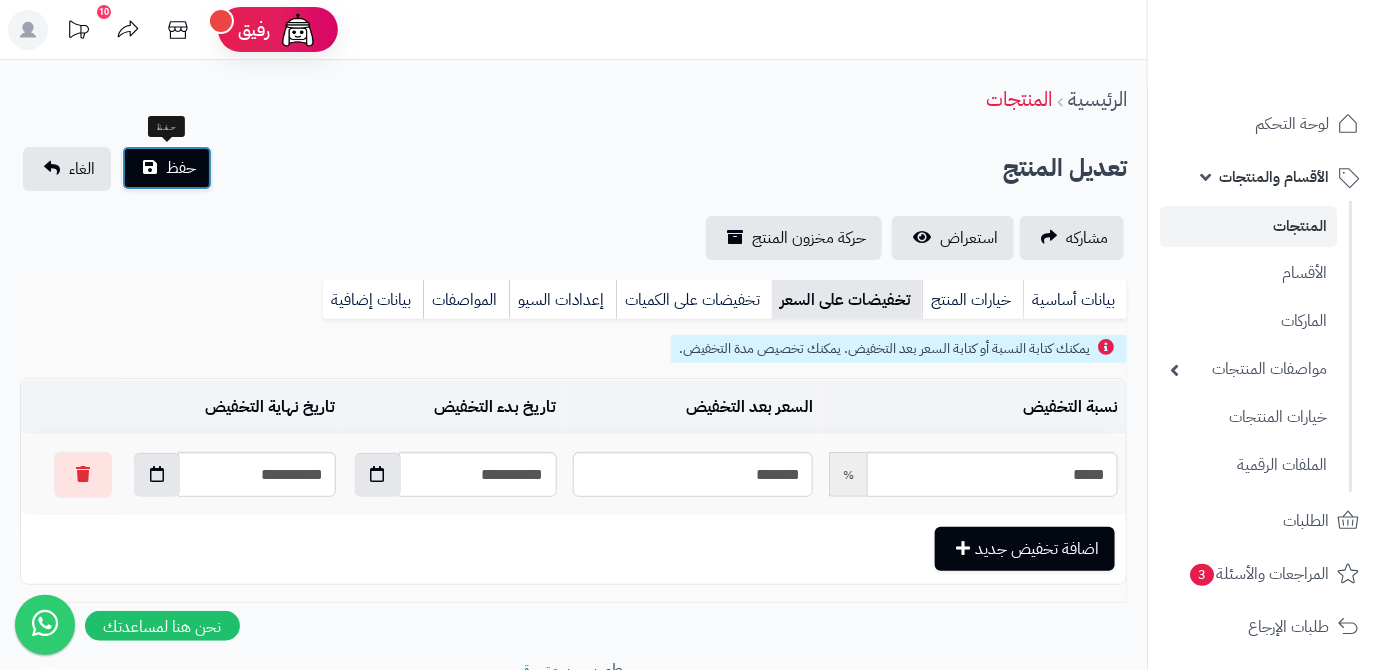 click on "حفظ" at bounding box center [181, 168] 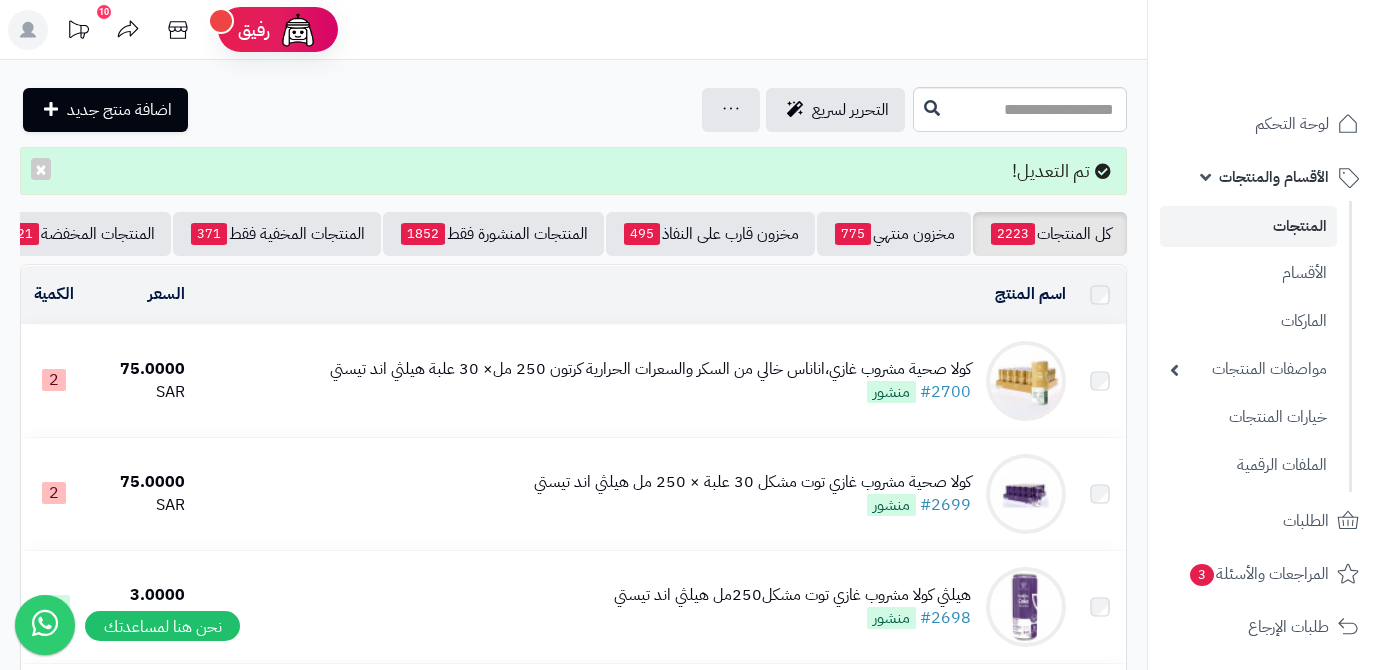 scroll, scrollTop: 0, scrollLeft: 0, axis: both 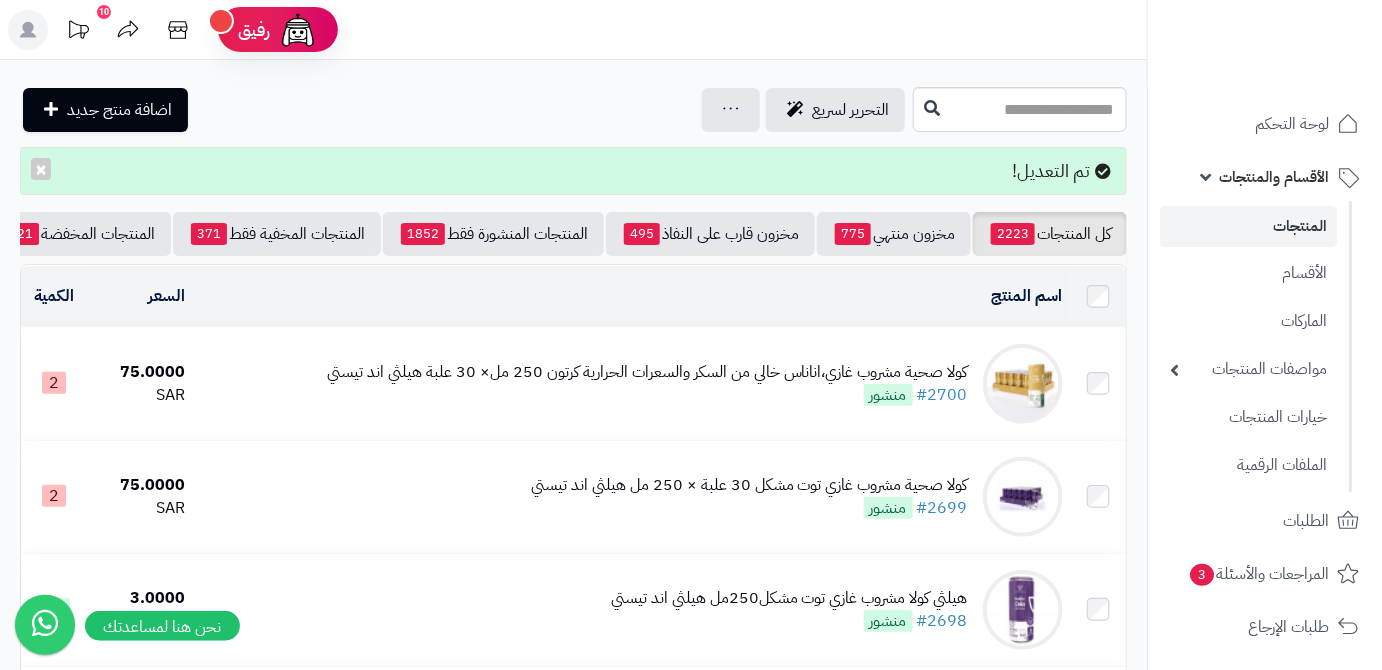 click on "كل المنتجات
2223
مخزون منتهي
775
مخزون قارب على النفاذ
495
المنتجات المنشورة فقط
1852
المنتجات المخفية فقط
371
المنتجات المخفضة
21
تصفية المنتجات
اسم المنتج المحدد:  [ID]
نسخ
حذف                             السعر                          الكمية
كولا صحية مشروب غازي،اناناس خالي من السكر والسعرات الحرارية كرتون  250 مل× 30 علبة   هيلثي اند تيستي
#[NUMBER]
منشور
[PRICE] [CURRENCY]                          [NUMBER]
كولا صحية  مشروب غازي توت مشكل 30 علبة × 250 مل هيلثي اند تيستي
#[NUMBER]
منشور
[PRICE] [CURRENCY]                          [NUMBER]
30" at bounding box center (573, 1974) 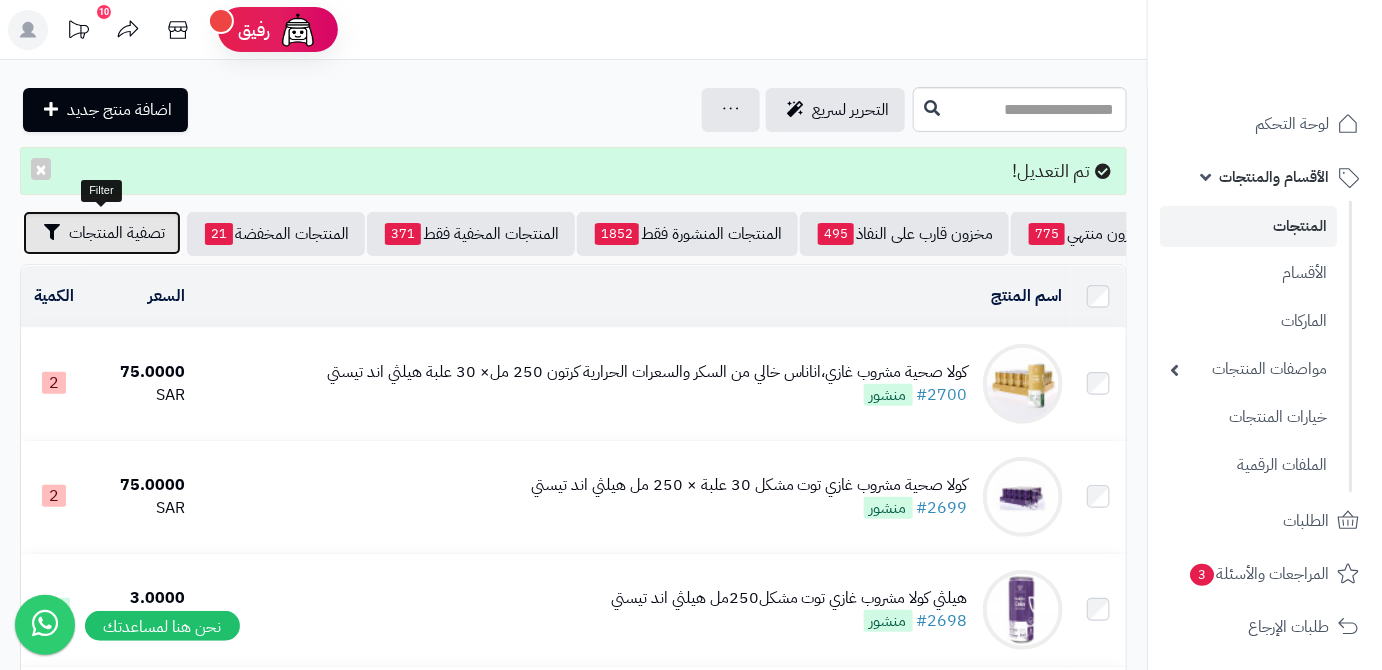 click on "تصفية المنتجات" at bounding box center (117, 233) 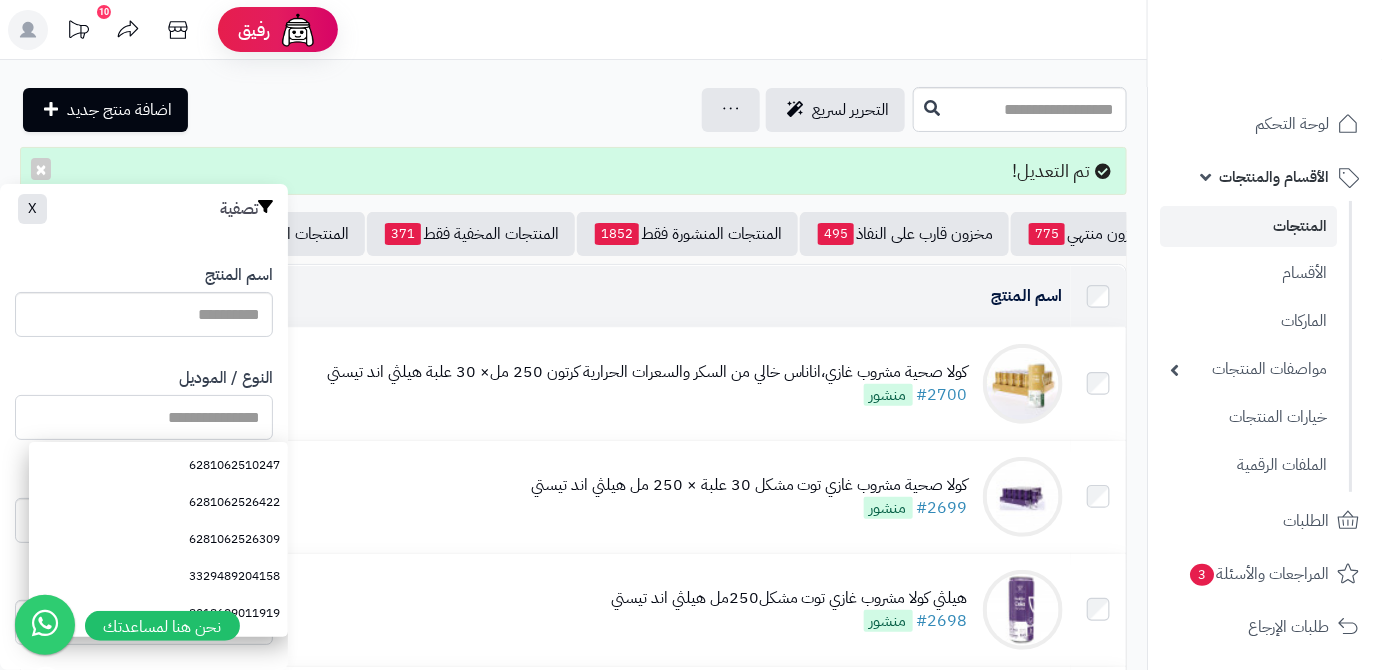 paste on "**********" 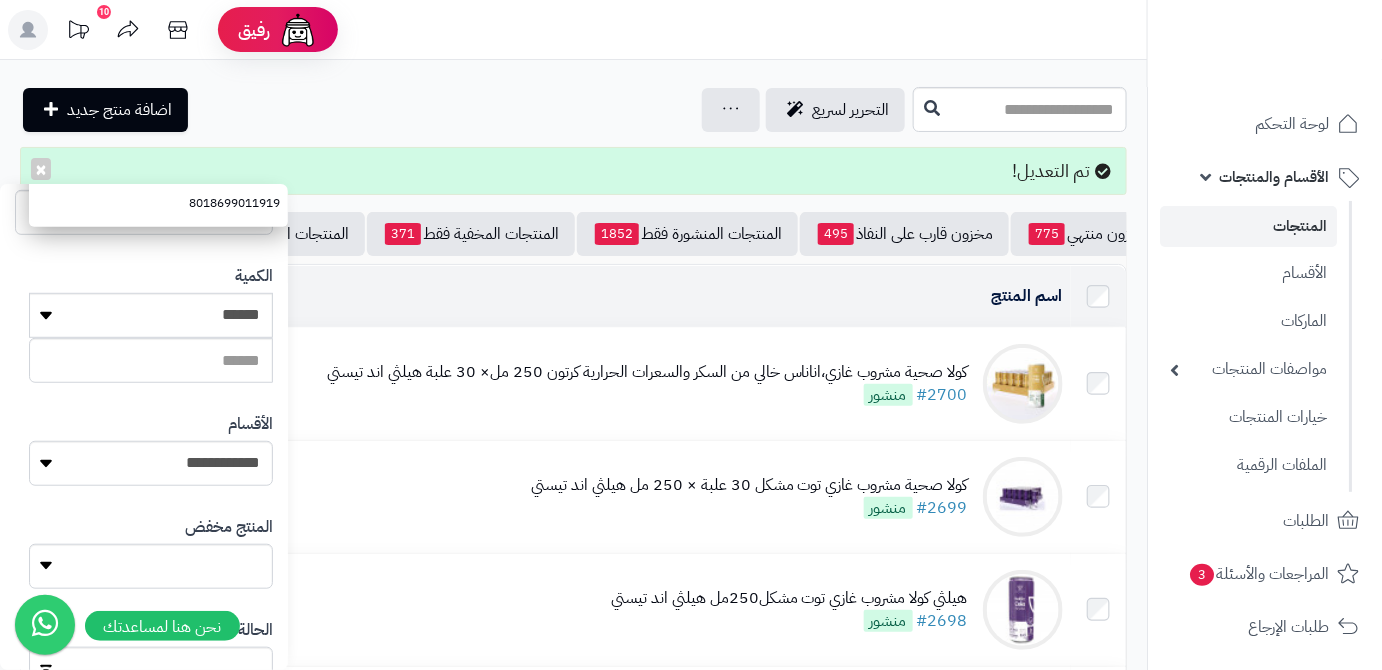 scroll, scrollTop: 552, scrollLeft: 0, axis: vertical 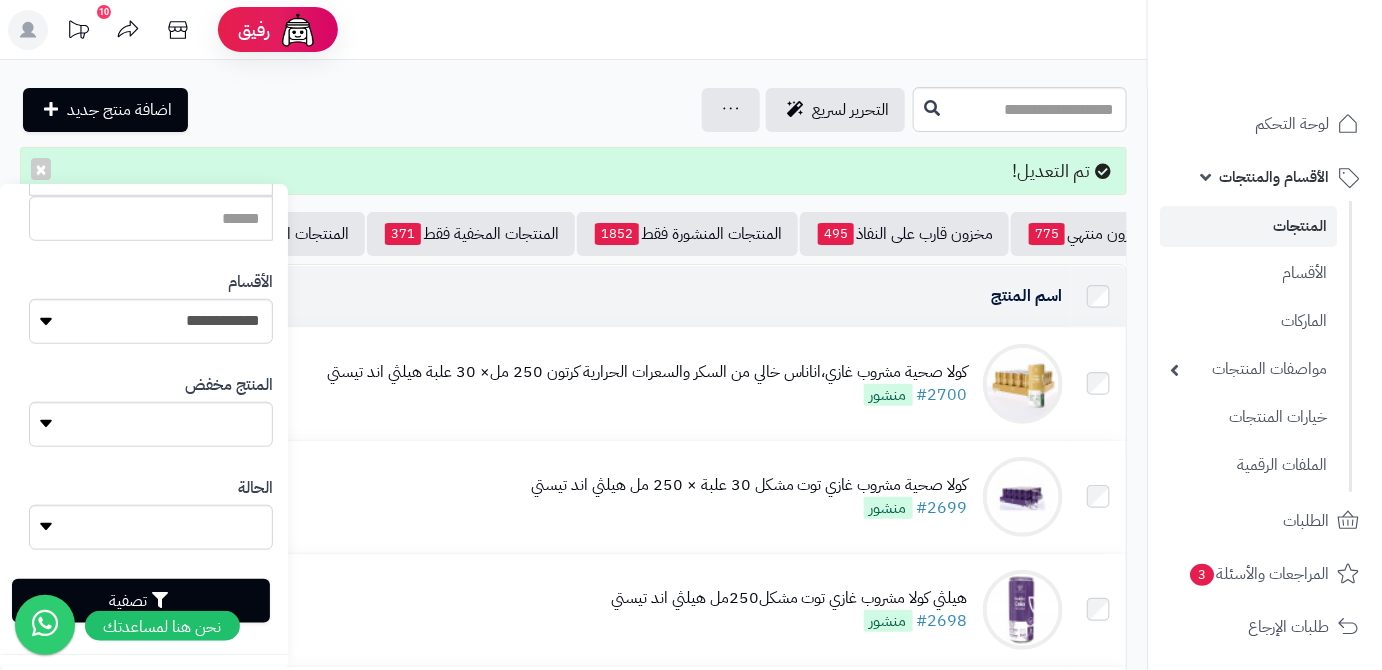 type on "**********" 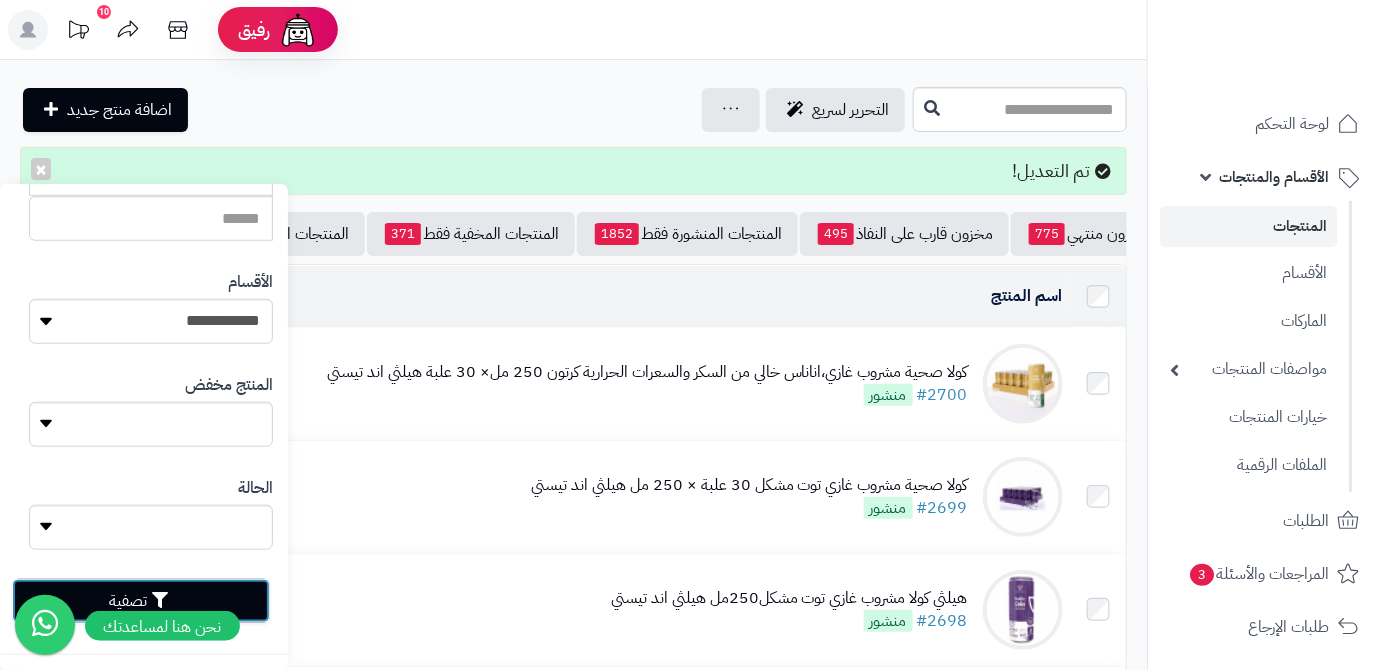 click on "تصفية" at bounding box center [141, 601] 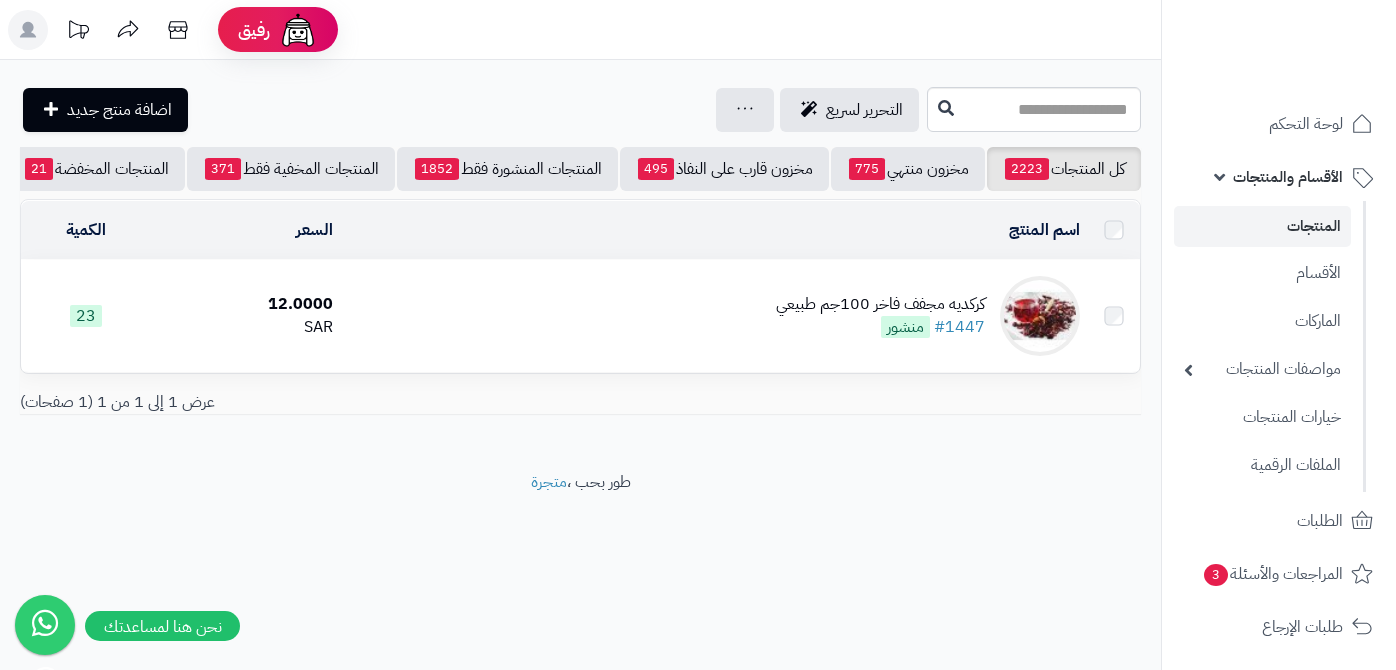 scroll, scrollTop: 0, scrollLeft: 0, axis: both 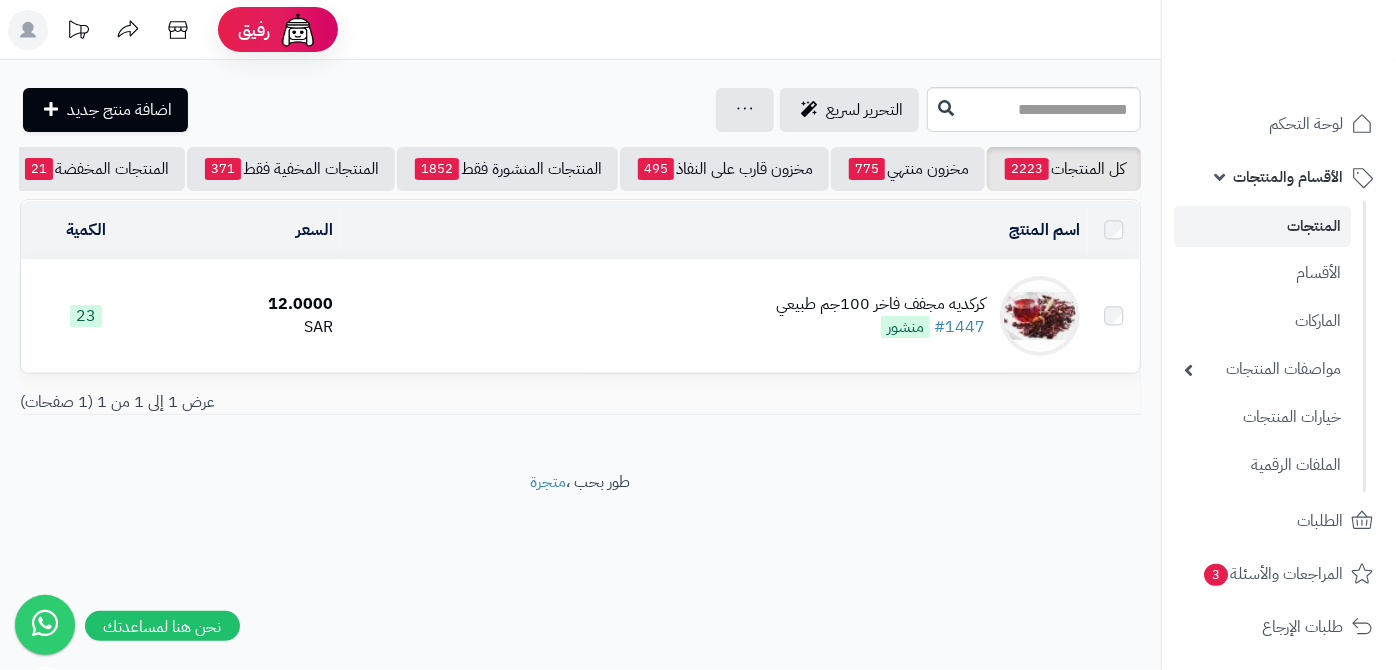 click on "كركديه مجفف فاخر 100جم طبيعي
#1447
منشور" at bounding box center [880, 316] 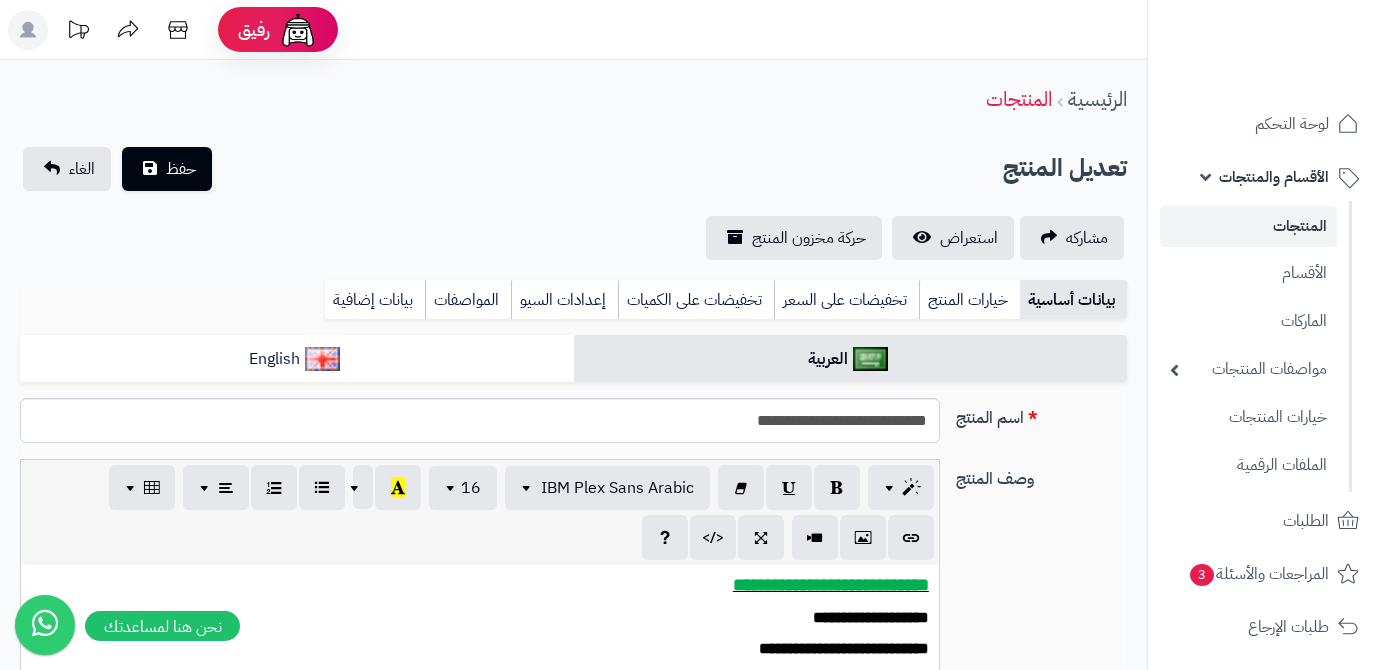 scroll, scrollTop: 0, scrollLeft: 0, axis: both 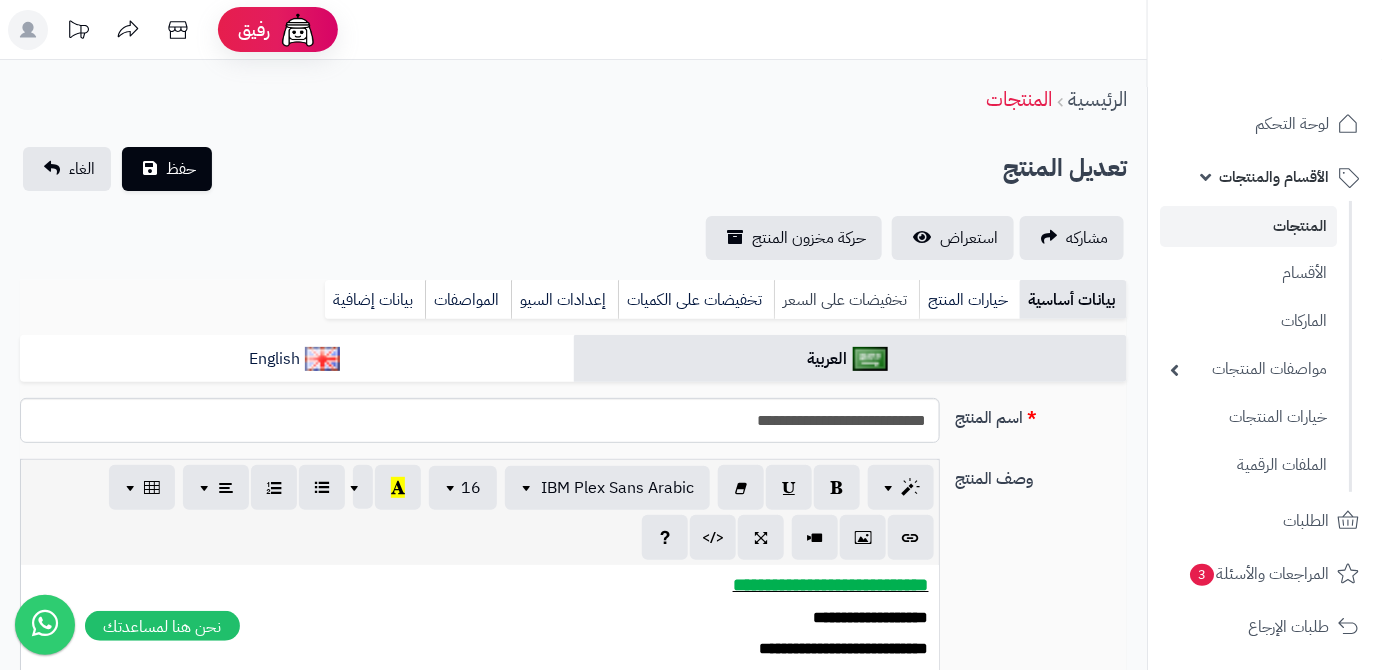 type on "*****" 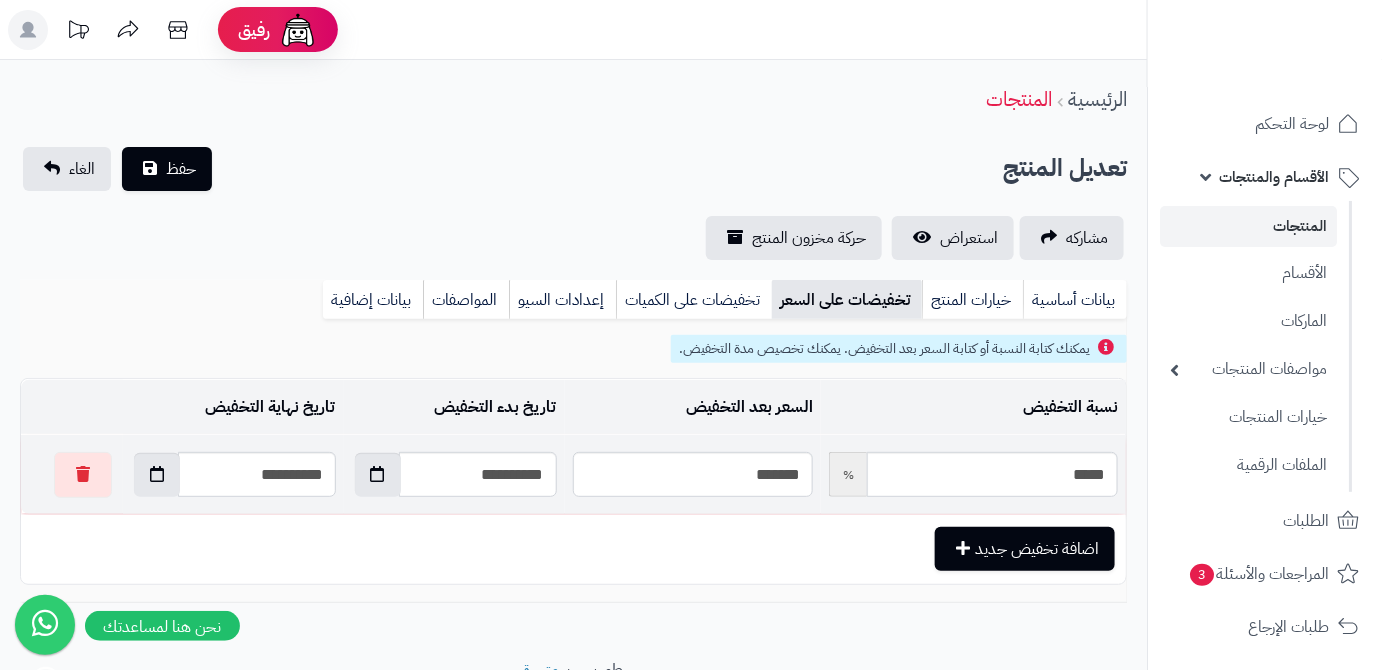 click on "**********" at bounding box center (233, 474) 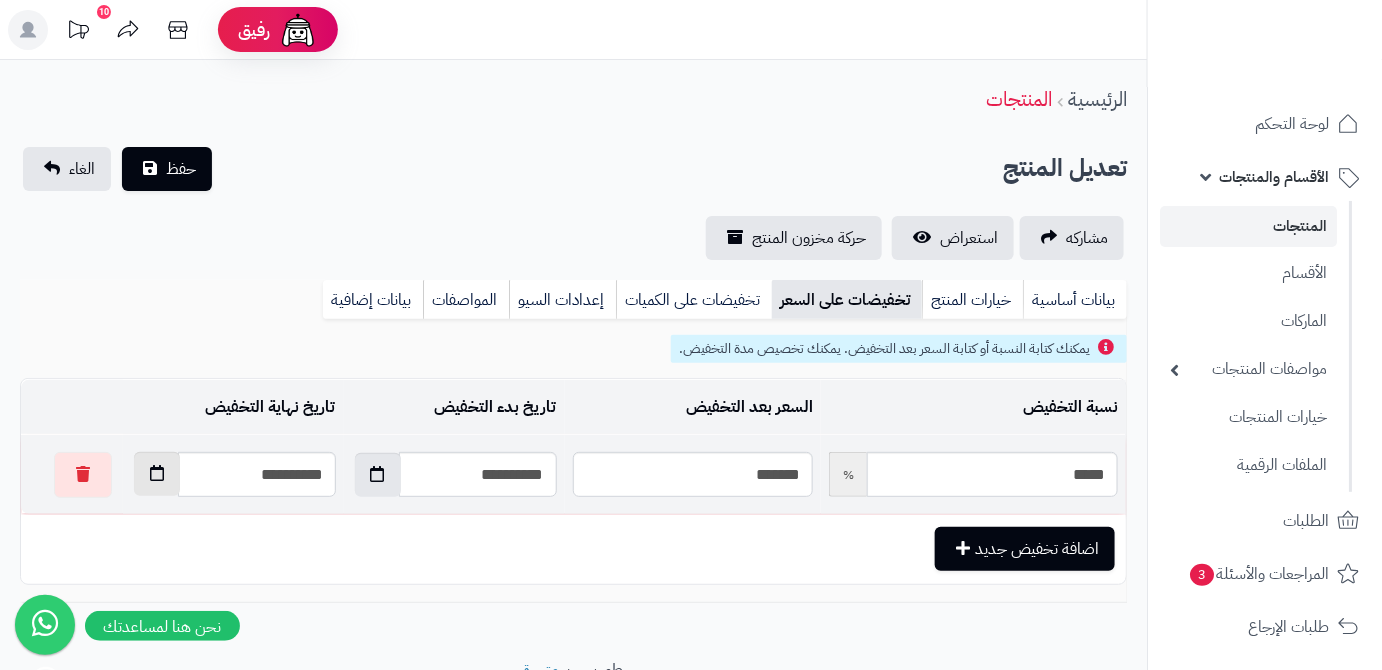 click at bounding box center [157, 474] 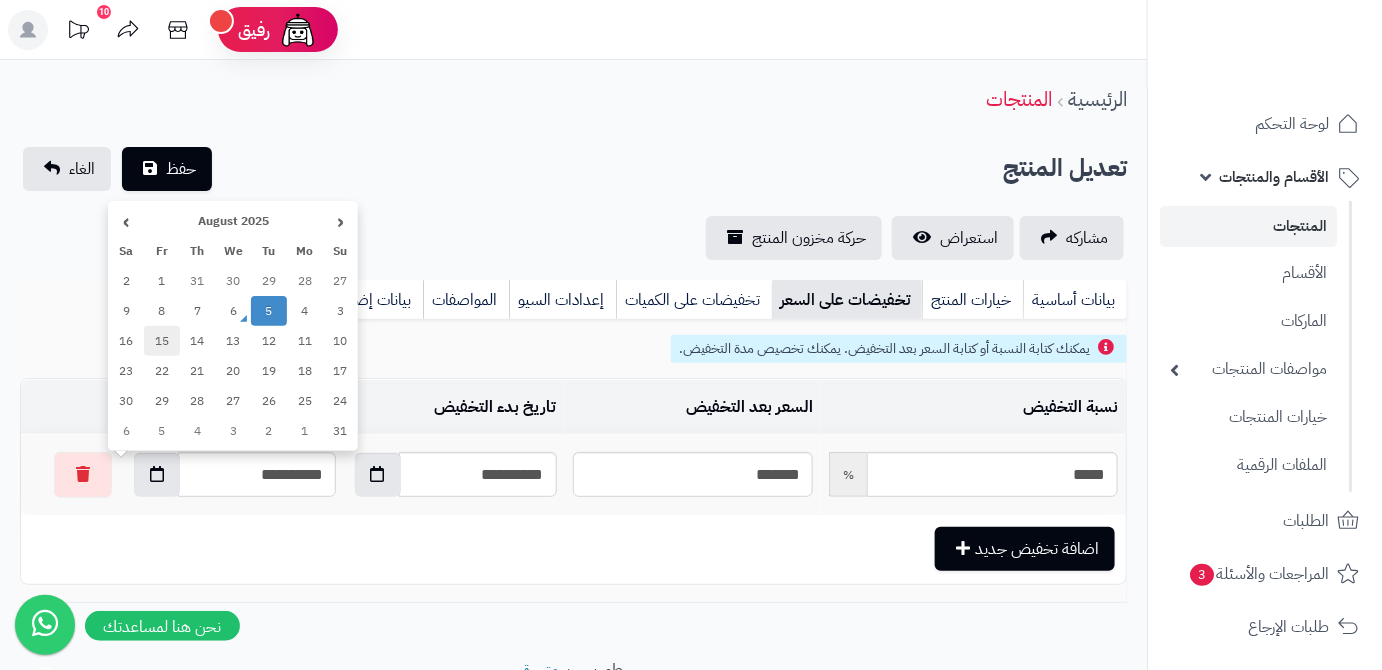 click on "15" at bounding box center (162, 341) 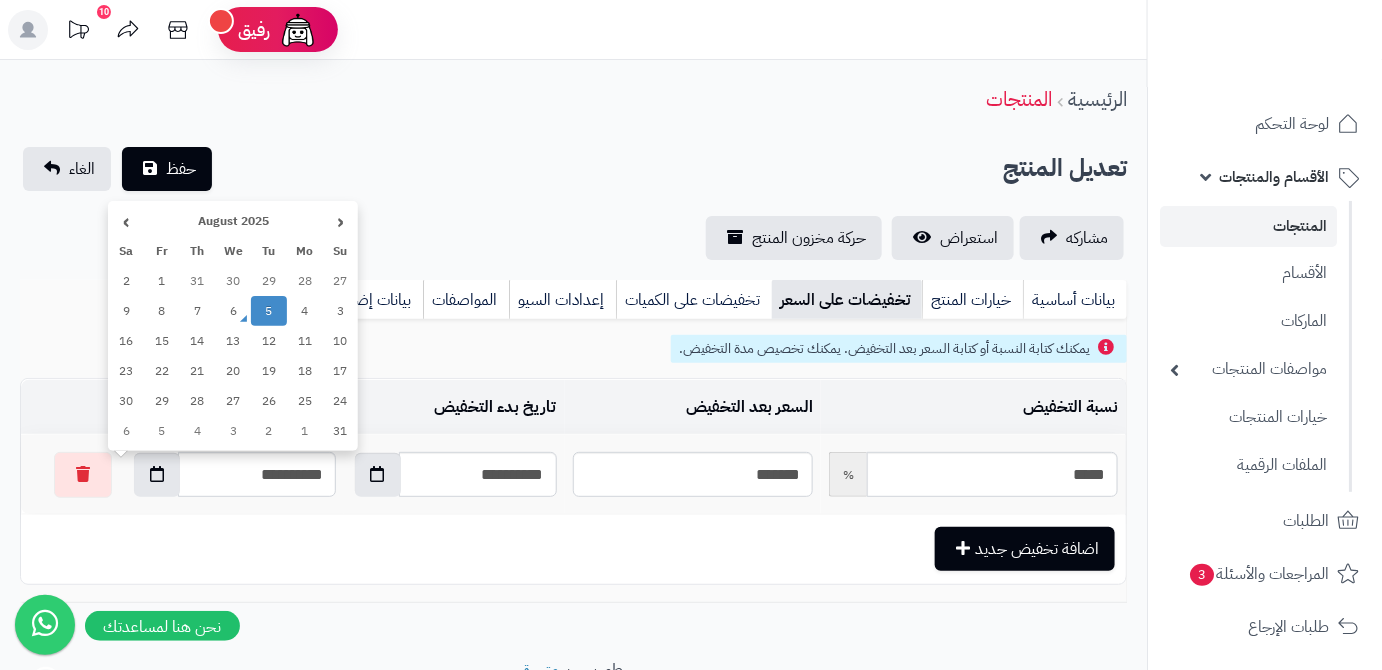 type on "**********" 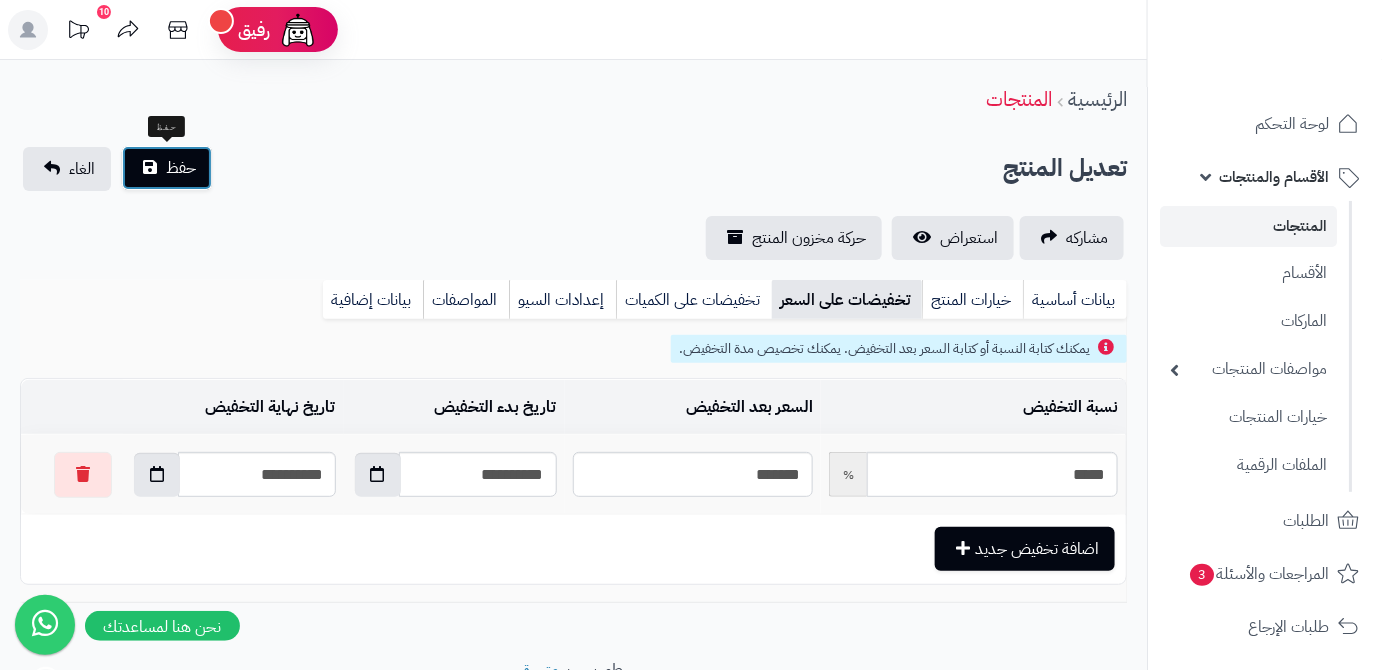 click on "حفظ" at bounding box center (167, 168) 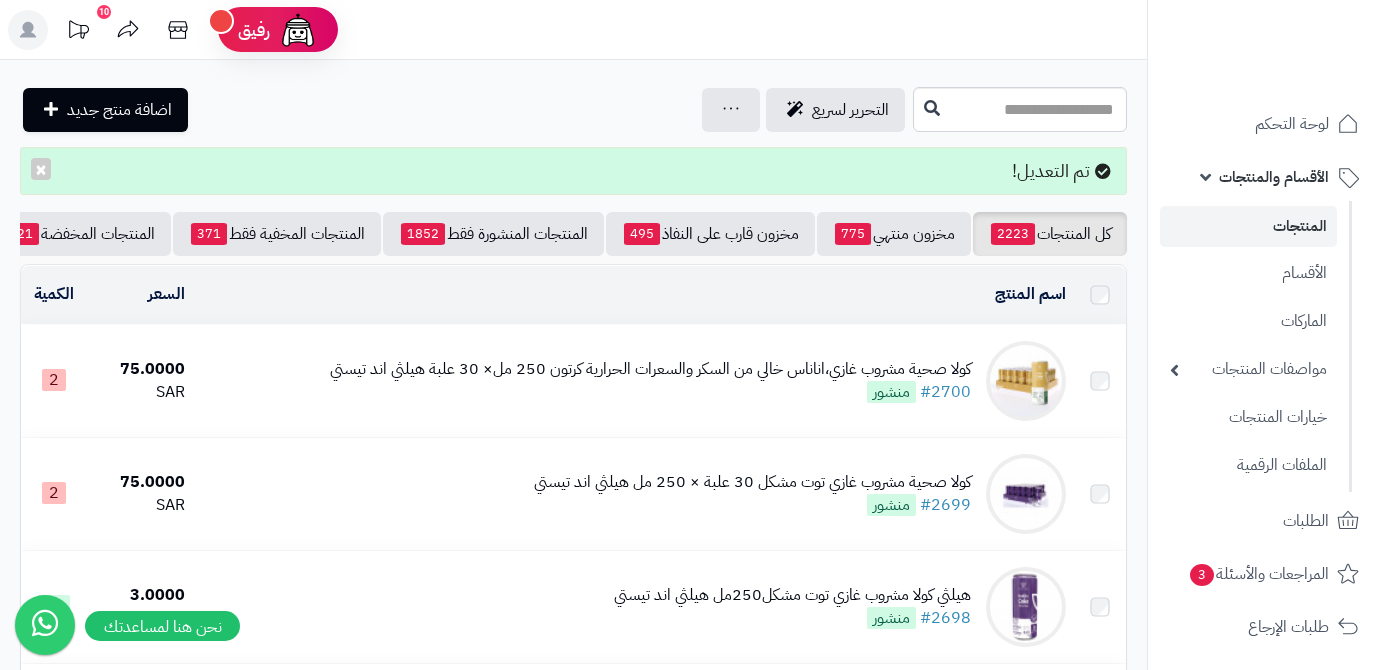 scroll, scrollTop: 0, scrollLeft: 0, axis: both 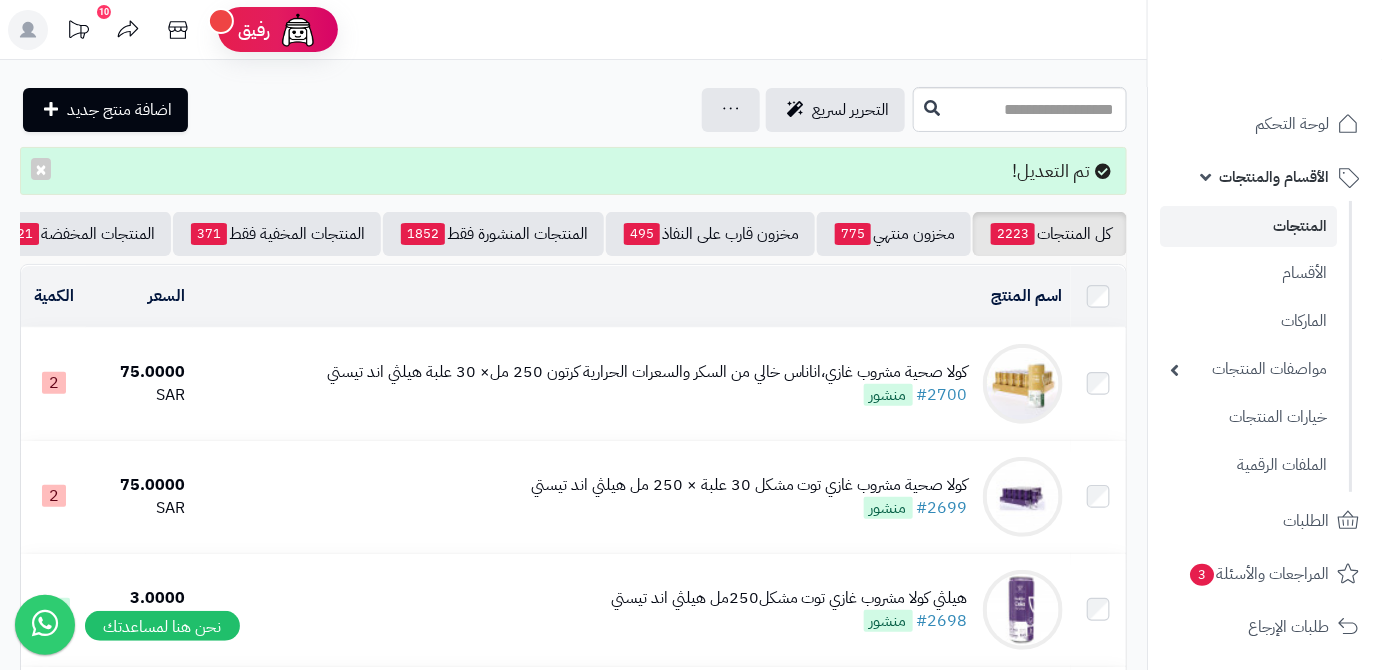 click on "كل المنتجات
2223
مخزون منتهي
775
مخزون قارب على النفاذ
495
المنتجات المنشورة فقط
1852
المنتجات المخفية فقط
371
المنتجات المخفضة
21
تصفية المنتجات
اسم المنتج المحدد:  [ID]
نسخ
حذف                             السعر                          الكمية
كولا صحية مشروب غازي،اناناس خالي من السكر والسعرات الحرارية كرتون  250 مل× 30 علبة   هيلثي اند تيستي
#[NUMBER]
منشور
[PRICE] [CURRENCY]                          [NUMBER]
كولا صحية  مشروب غازي توت مشكل 30 علبة × 250 مل هيلثي اند تيستي
#[NUMBER]
منشور
[PRICE] [CURRENCY]                          [NUMBER]
30" at bounding box center [573, 1974] 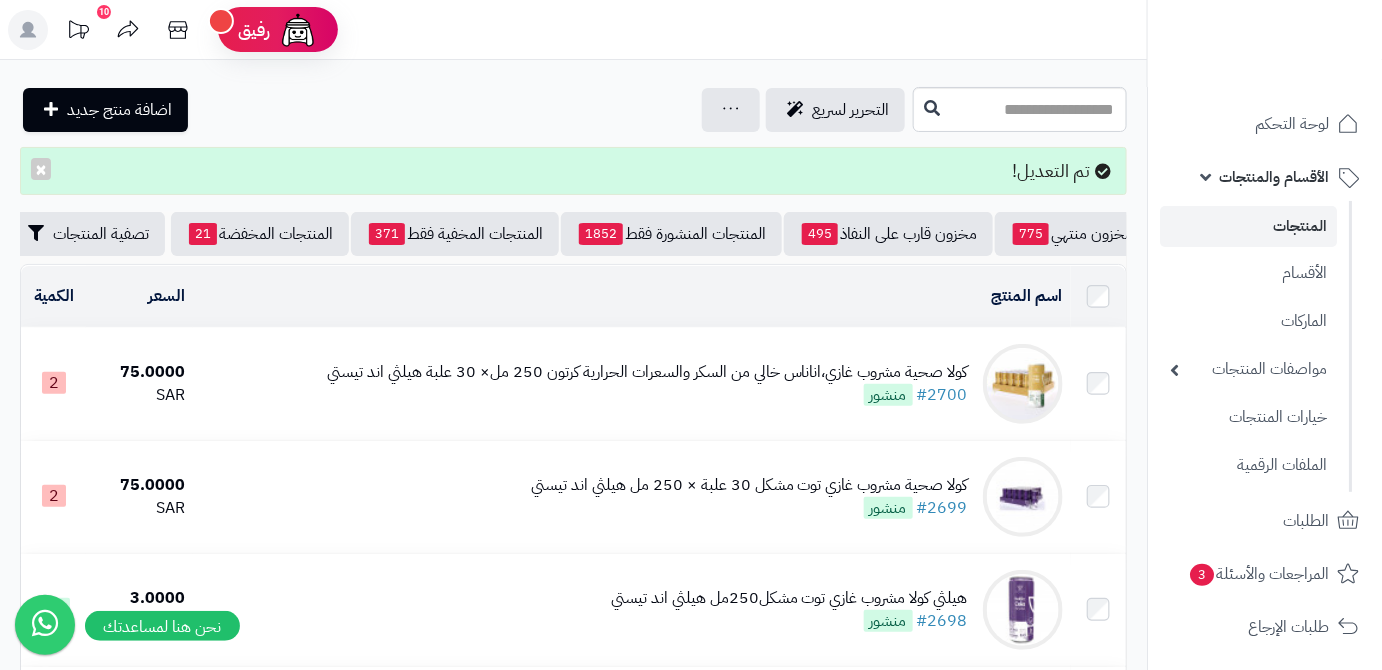 scroll, scrollTop: 0, scrollLeft: -211, axis: horizontal 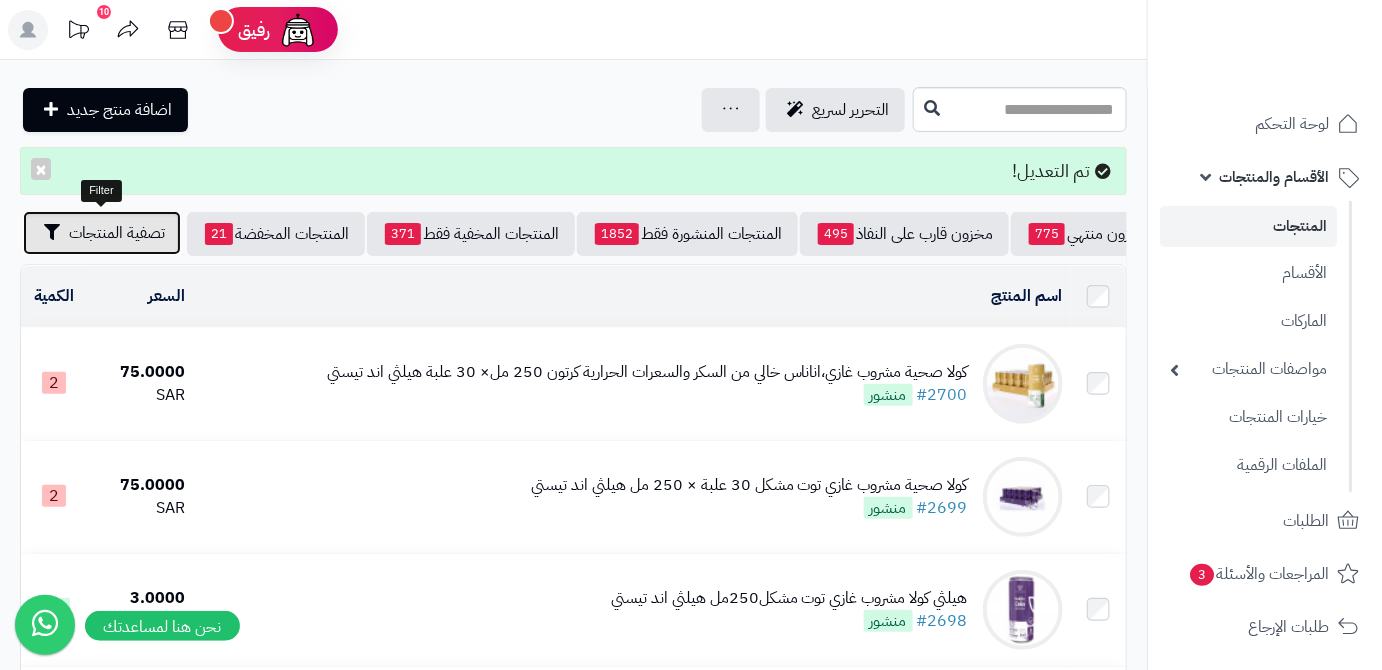 click on "تصفية المنتجات" at bounding box center [102, 233] 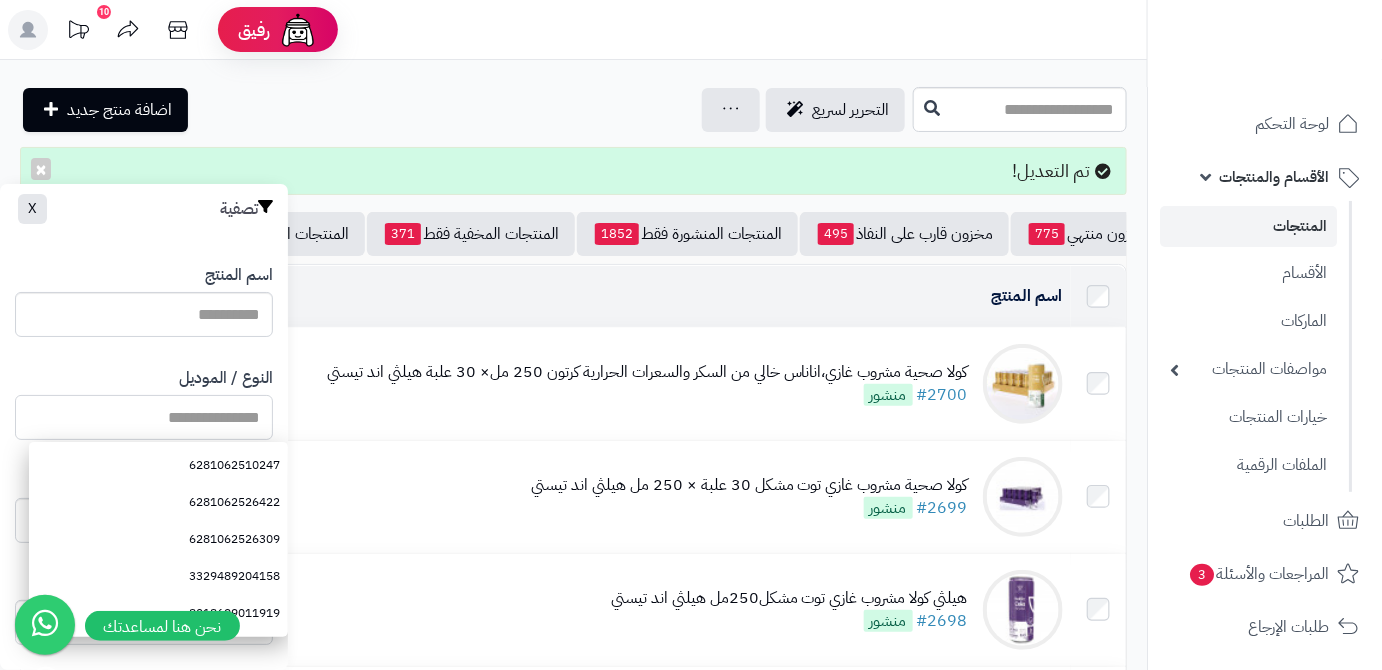 paste on "**********" 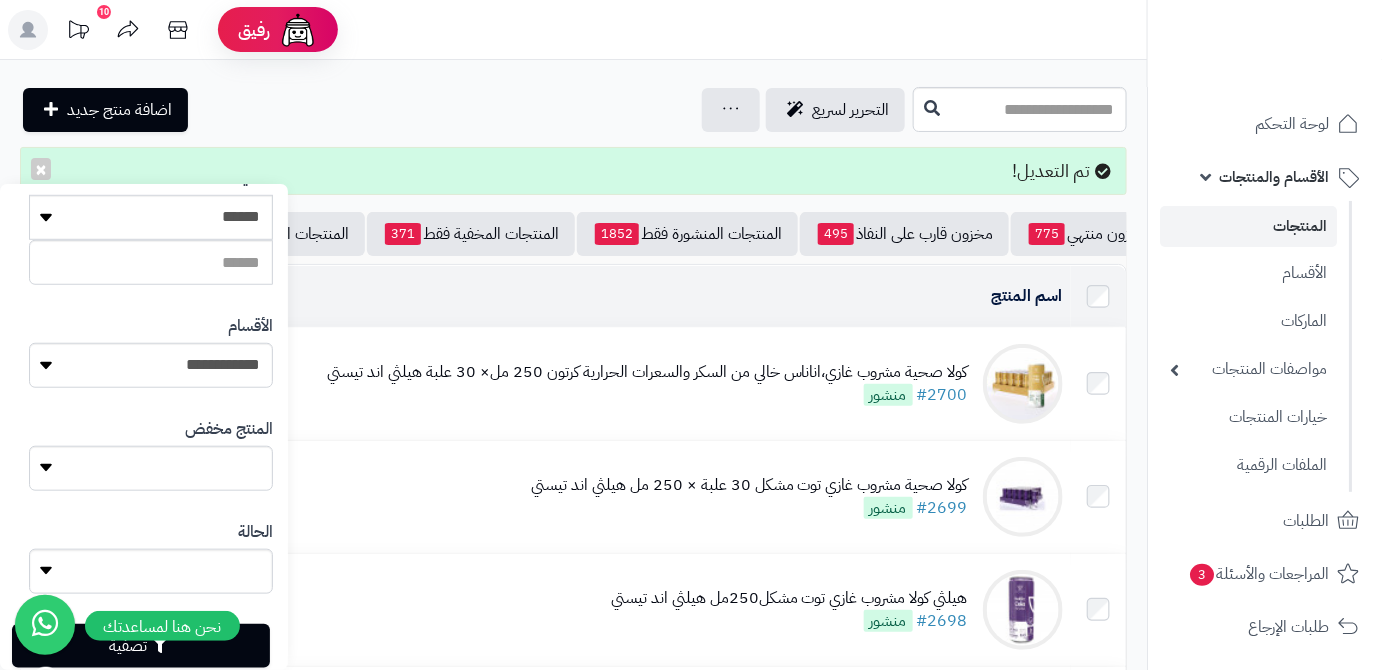 scroll, scrollTop: 552, scrollLeft: 0, axis: vertical 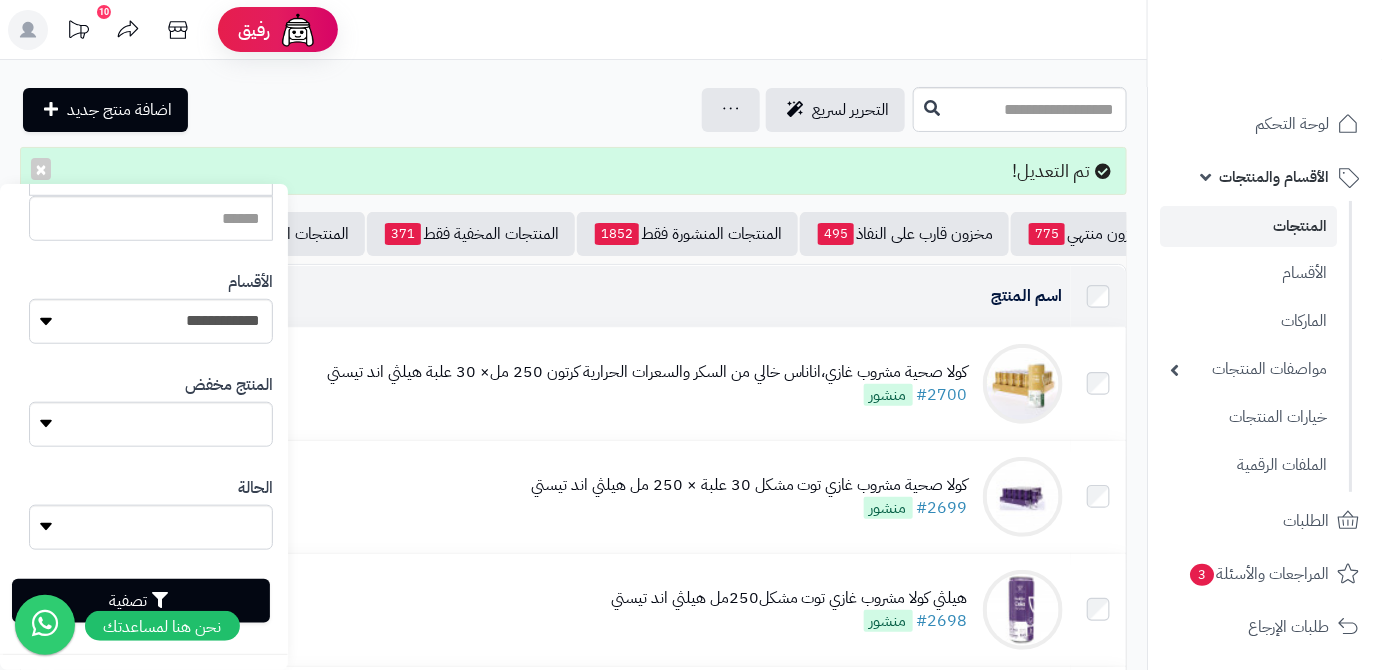 type on "**********" 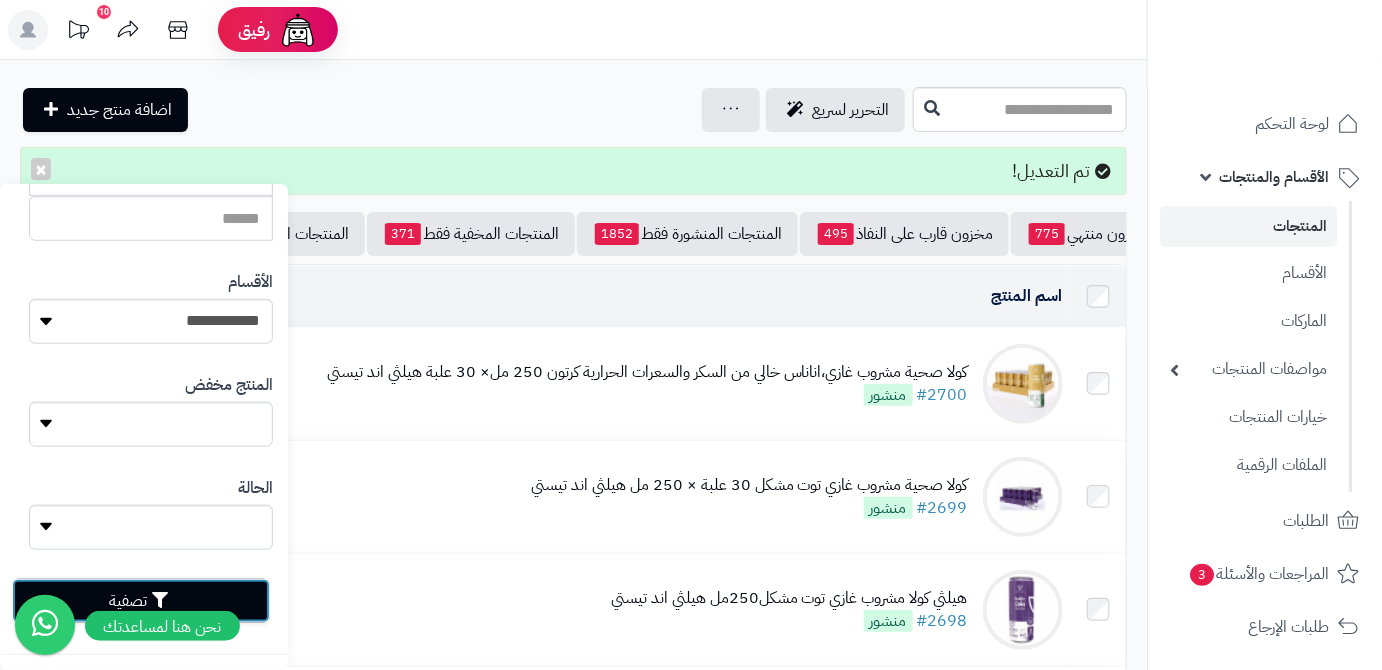 click on "تصفية" at bounding box center (141, 601) 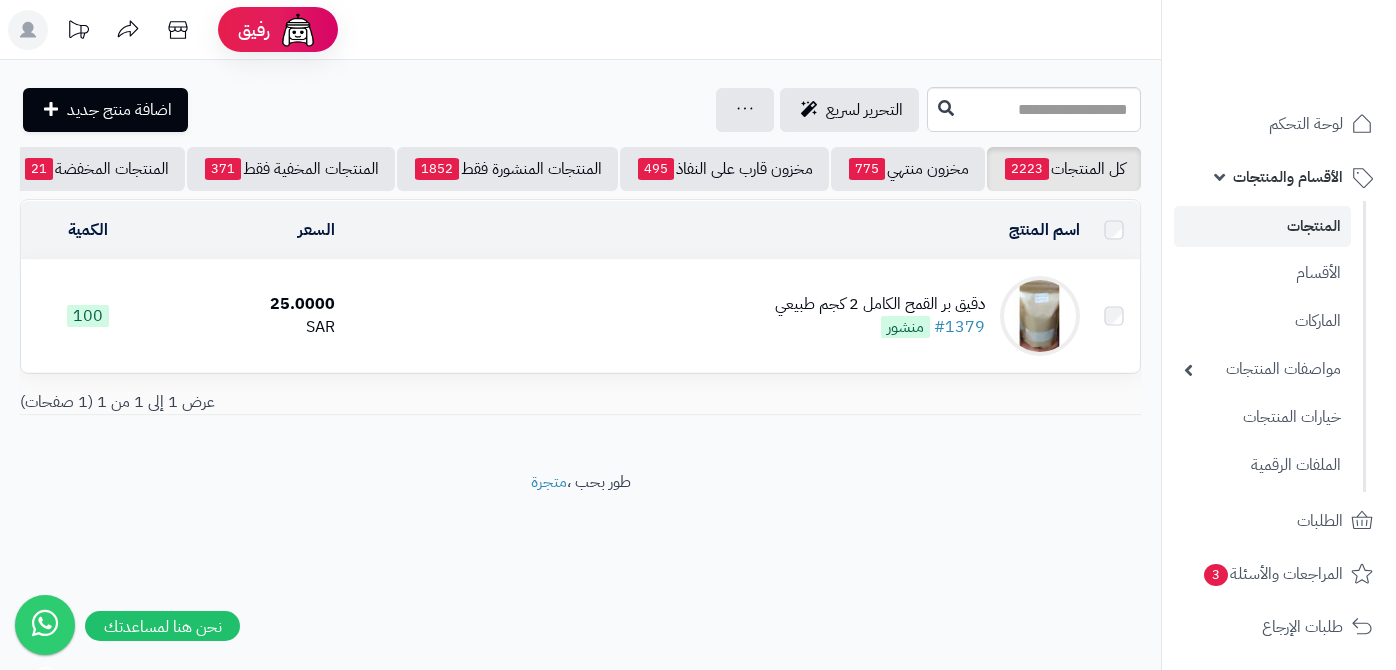 scroll, scrollTop: 0, scrollLeft: 0, axis: both 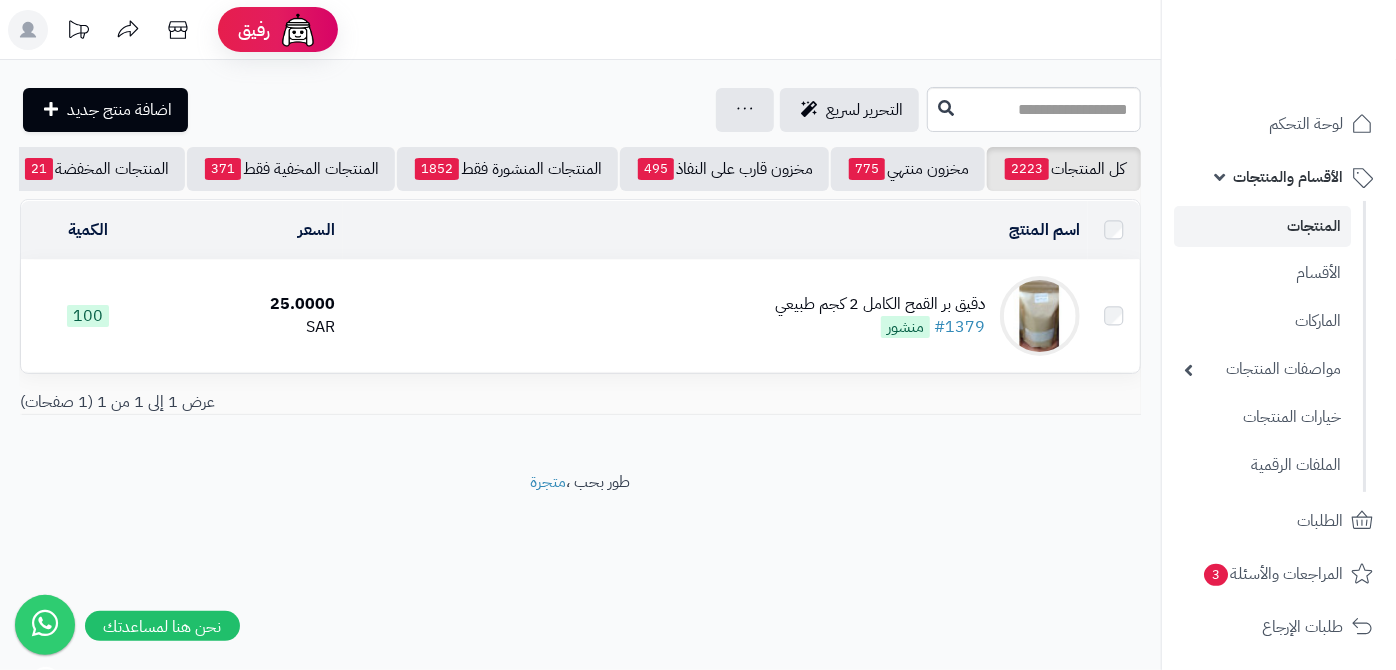click on "دقيق بر القمح الكامل 2 كجم طبيعي" at bounding box center (880, 304) 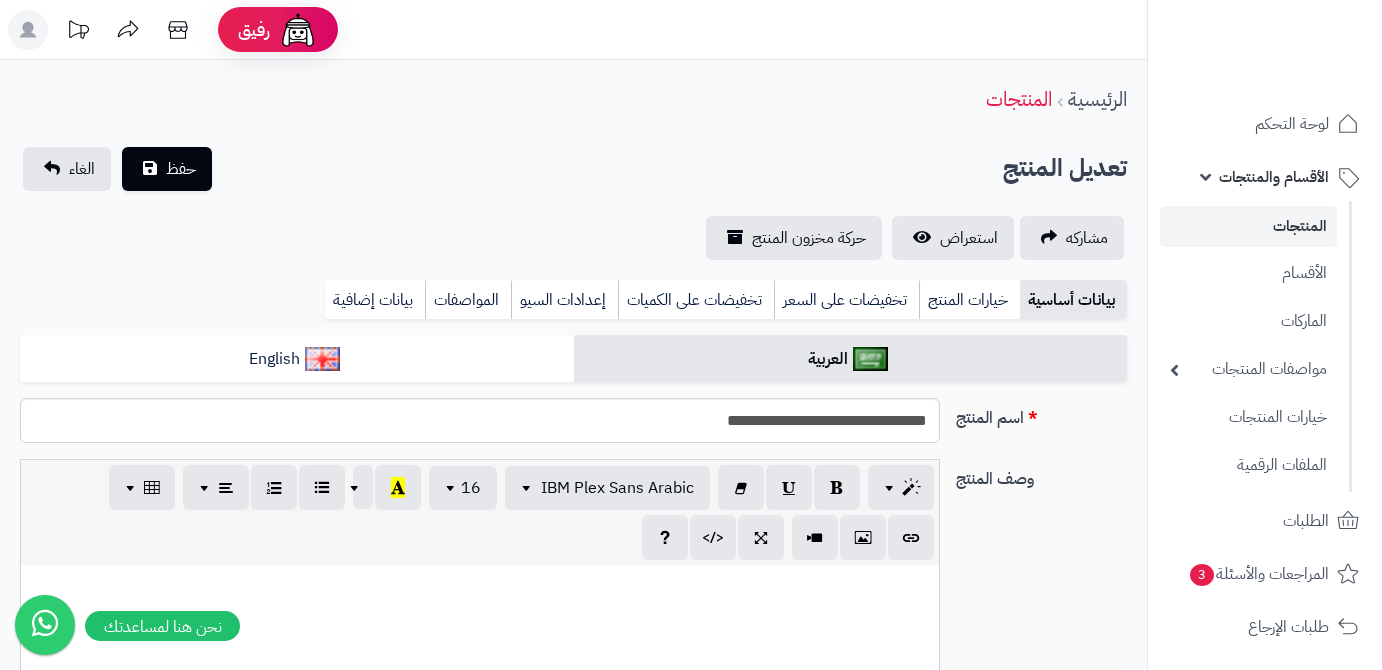 scroll, scrollTop: 0, scrollLeft: 0, axis: both 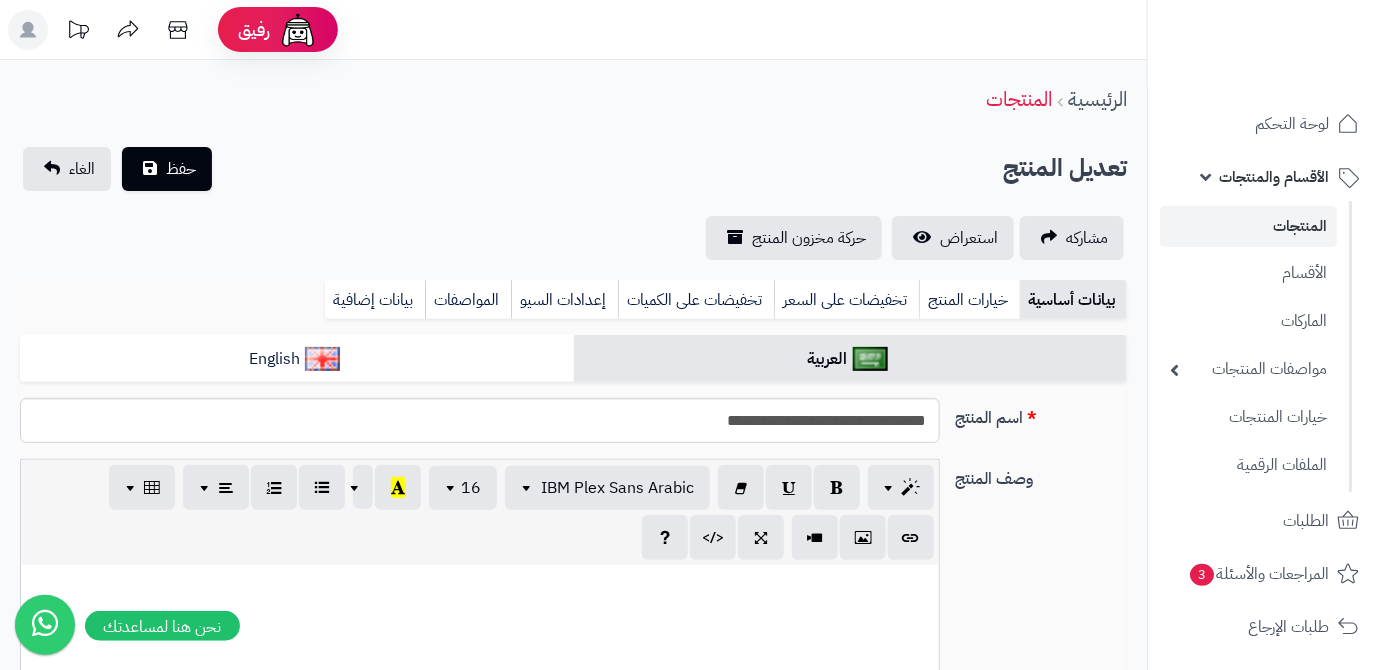 type on "*****" 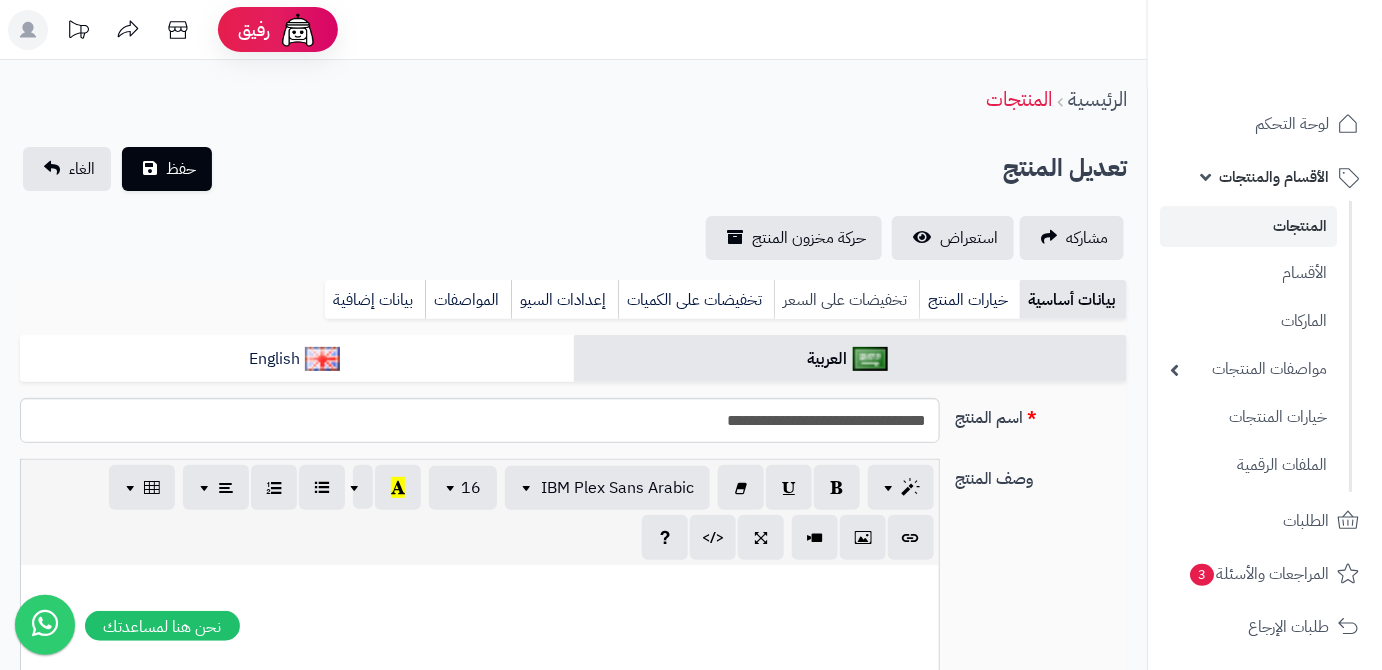 click on "تخفيضات على السعر" at bounding box center (846, 300) 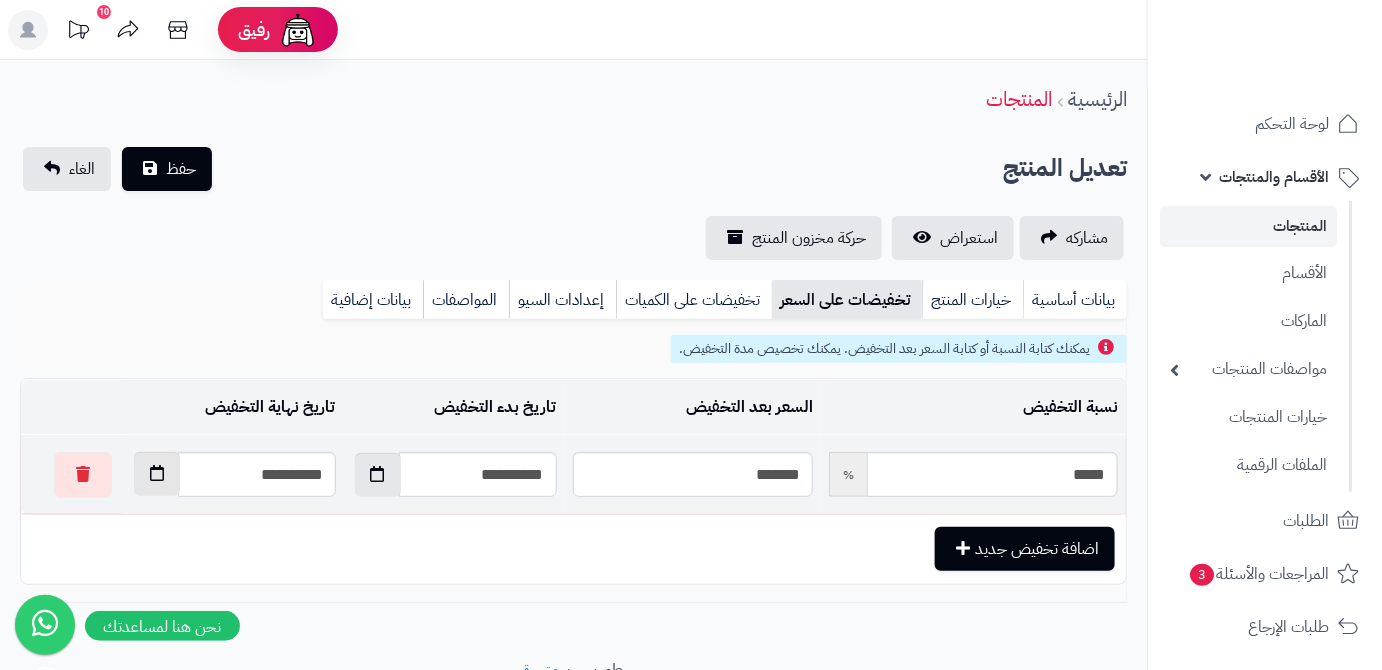 click at bounding box center [157, 473] 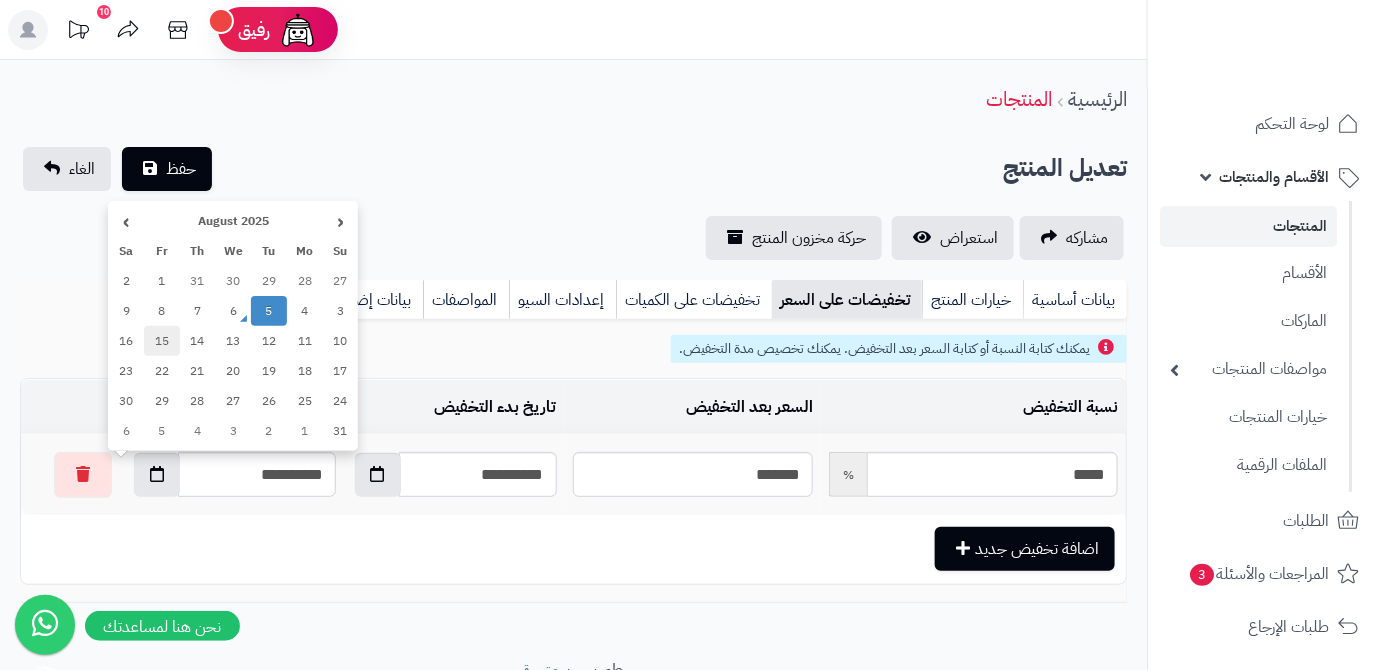 click on "15" at bounding box center [162, 341] 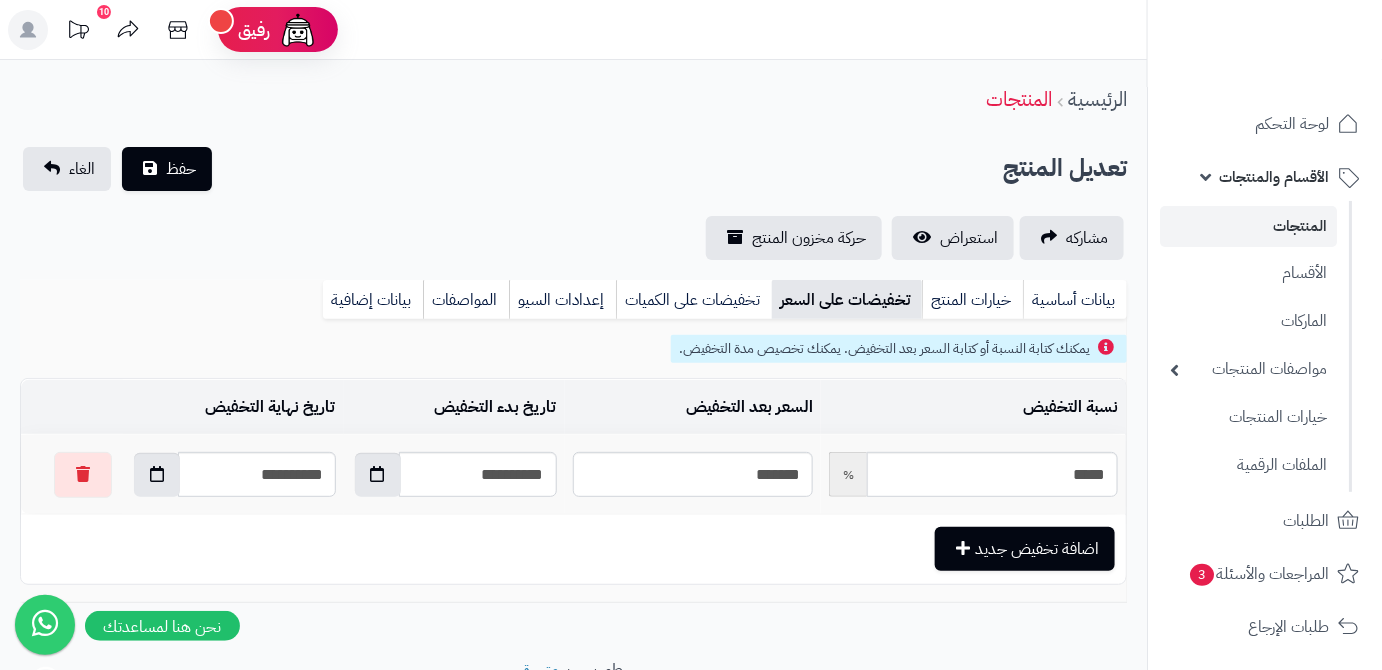 type on "**********" 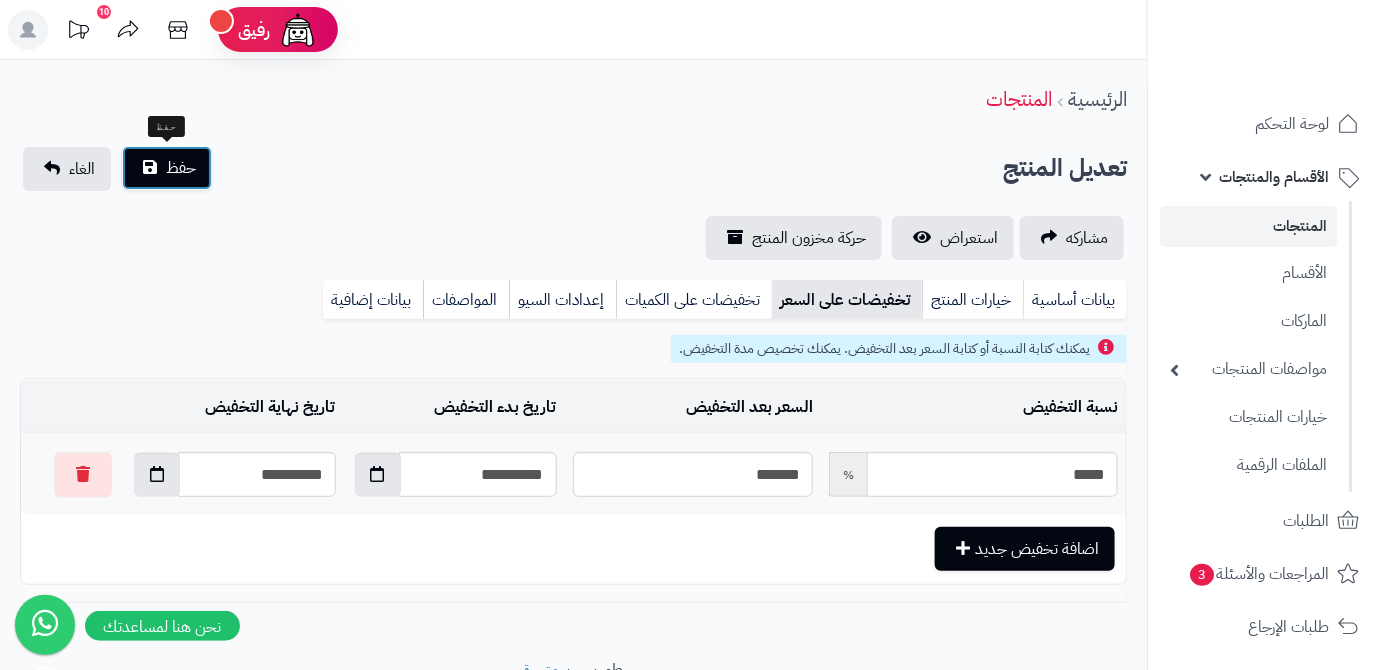 click on "حفظ" at bounding box center (181, 168) 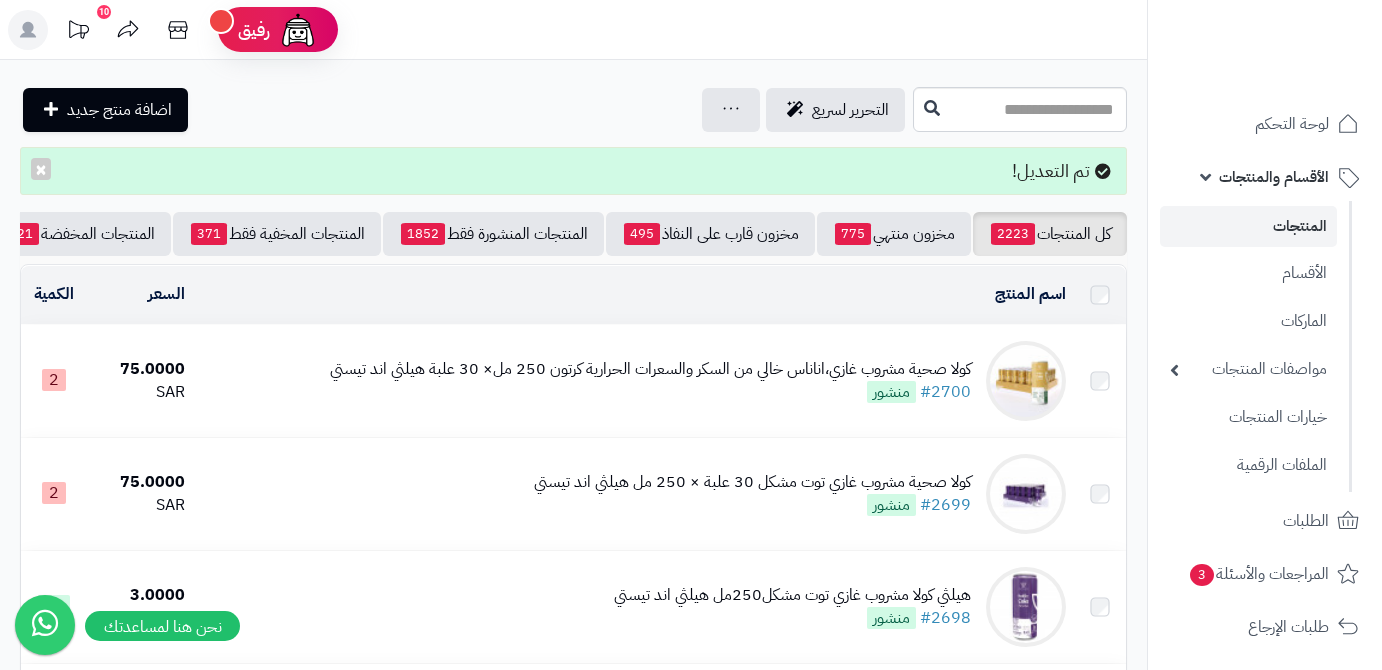 scroll, scrollTop: 0, scrollLeft: 0, axis: both 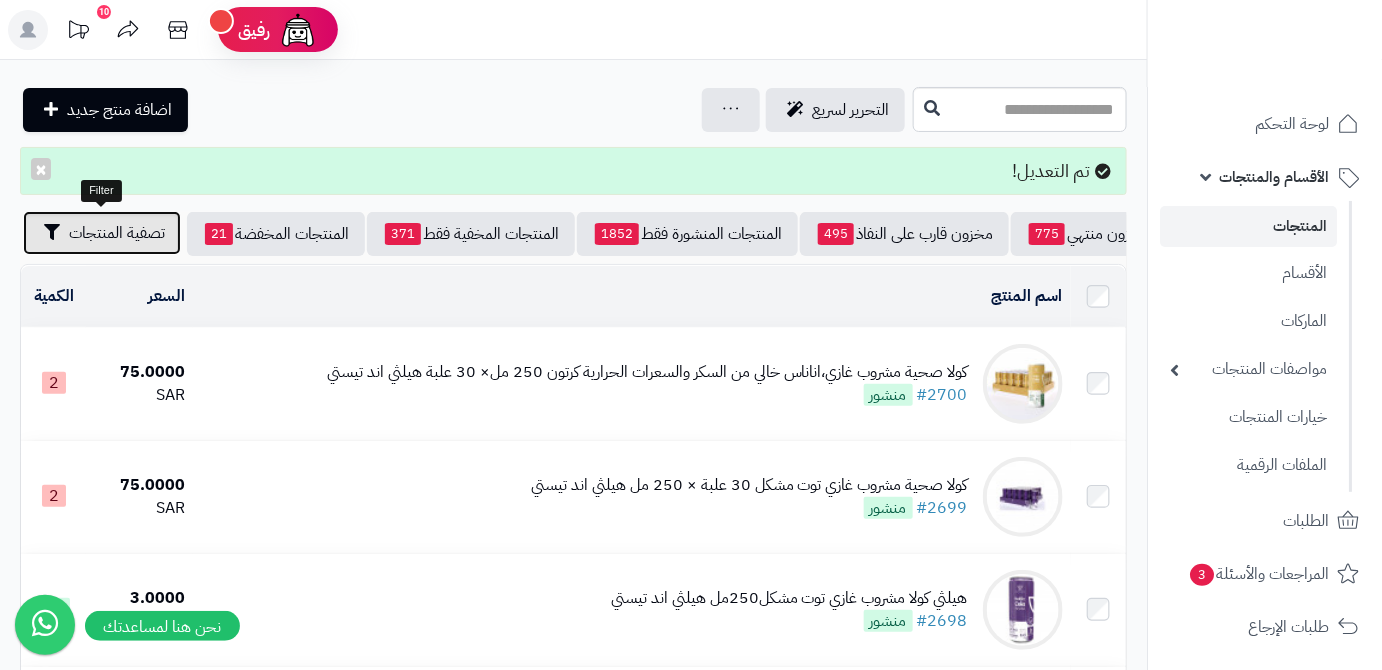 click on "تصفية المنتجات" at bounding box center [102, 233] 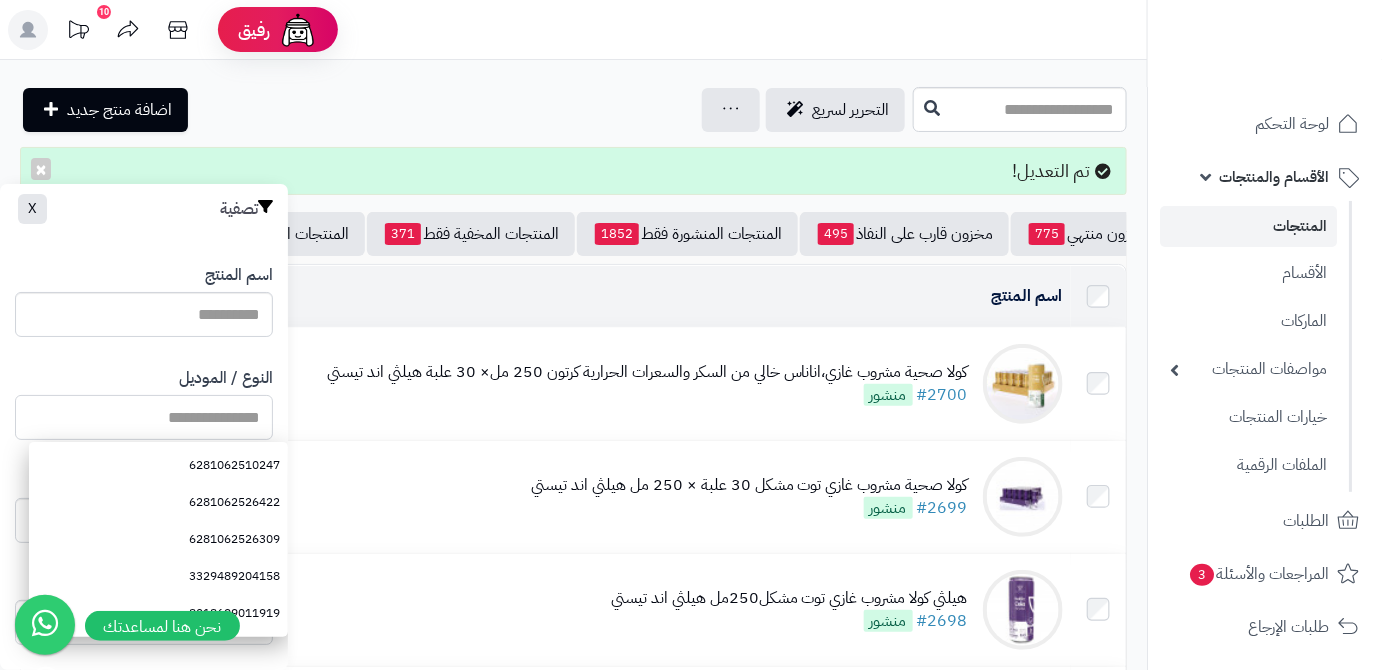 paste on "**********" 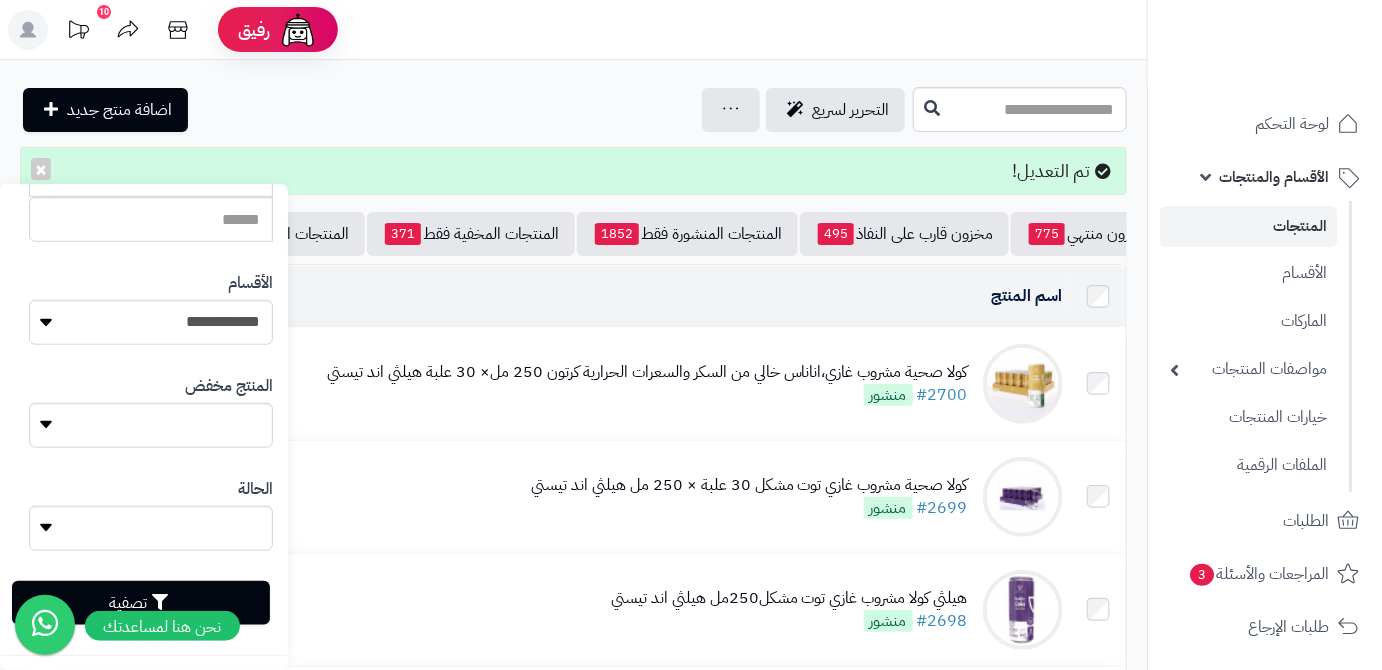 scroll, scrollTop: 552, scrollLeft: 0, axis: vertical 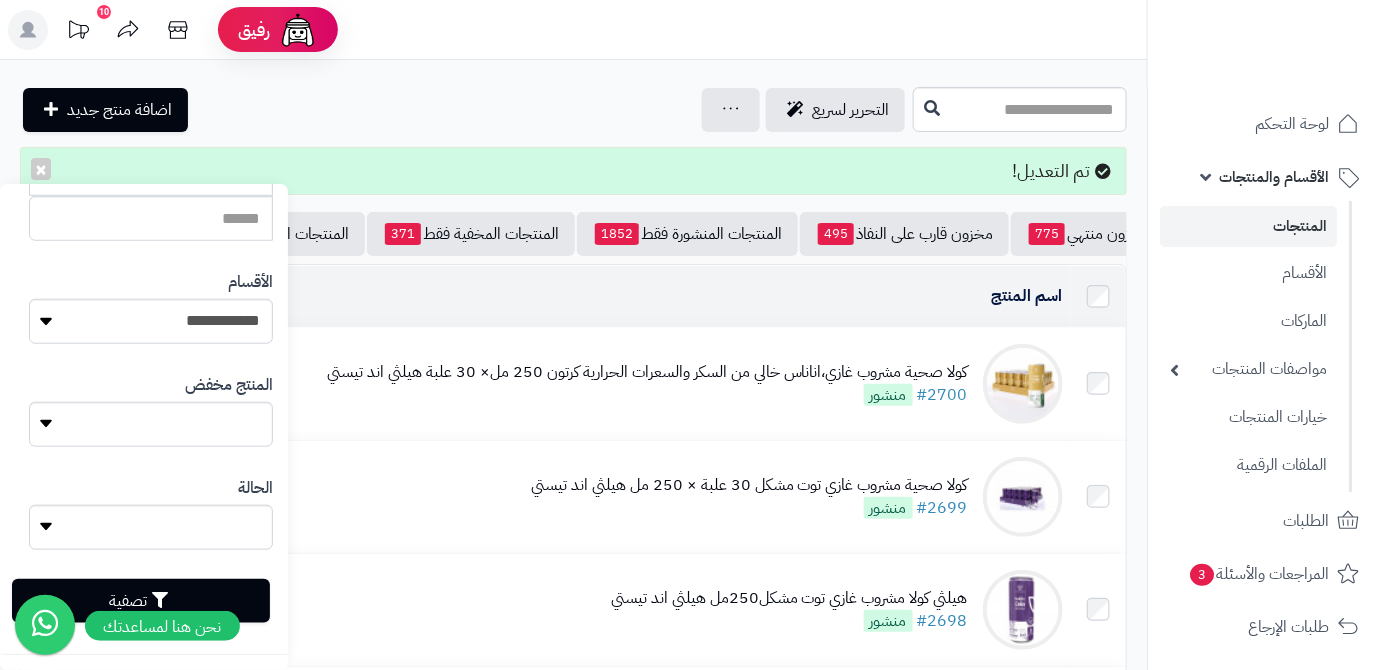 type on "**********" 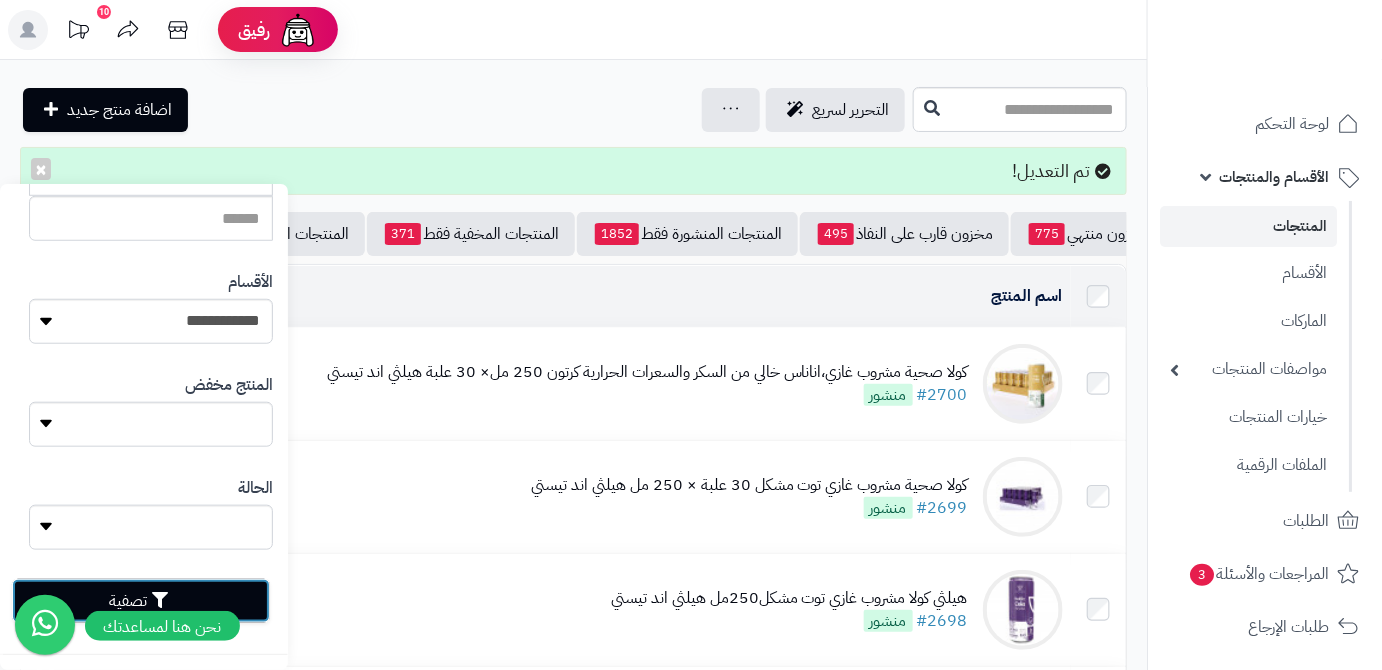 click on "تصفية" at bounding box center [141, 601] 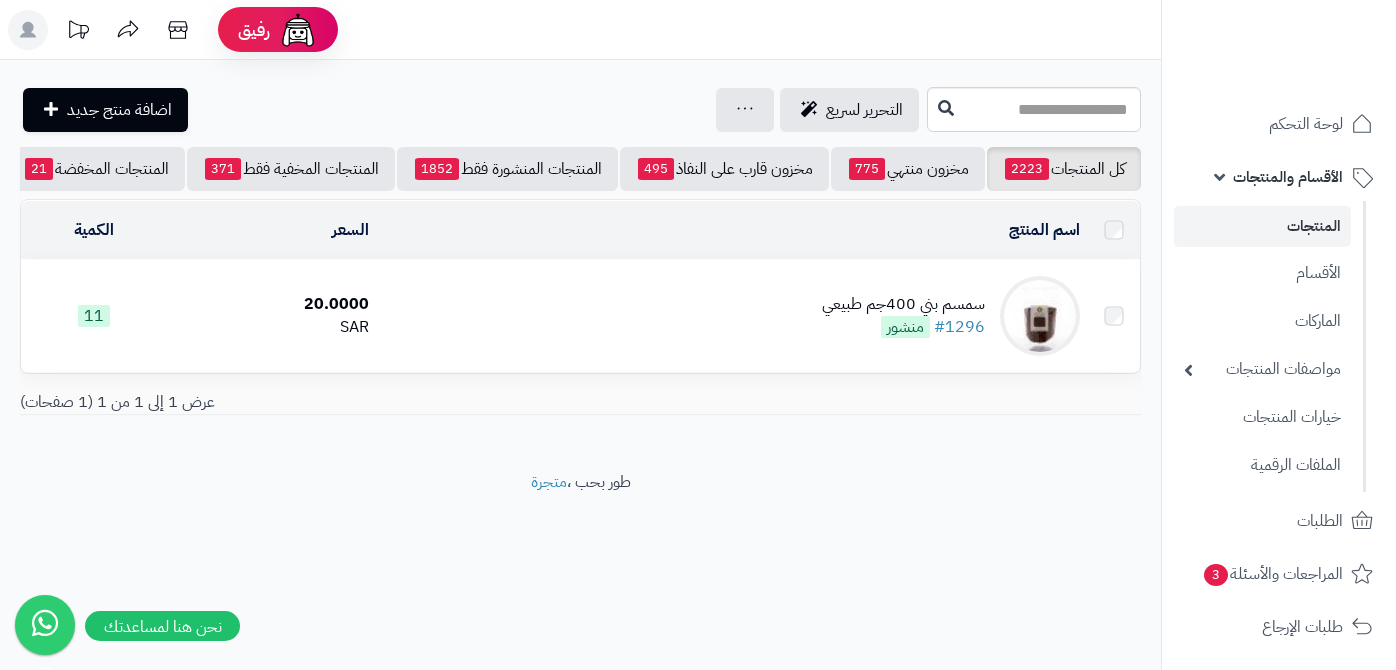 scroll, scrollTop: 0, scrollLeft: 0, axis: both 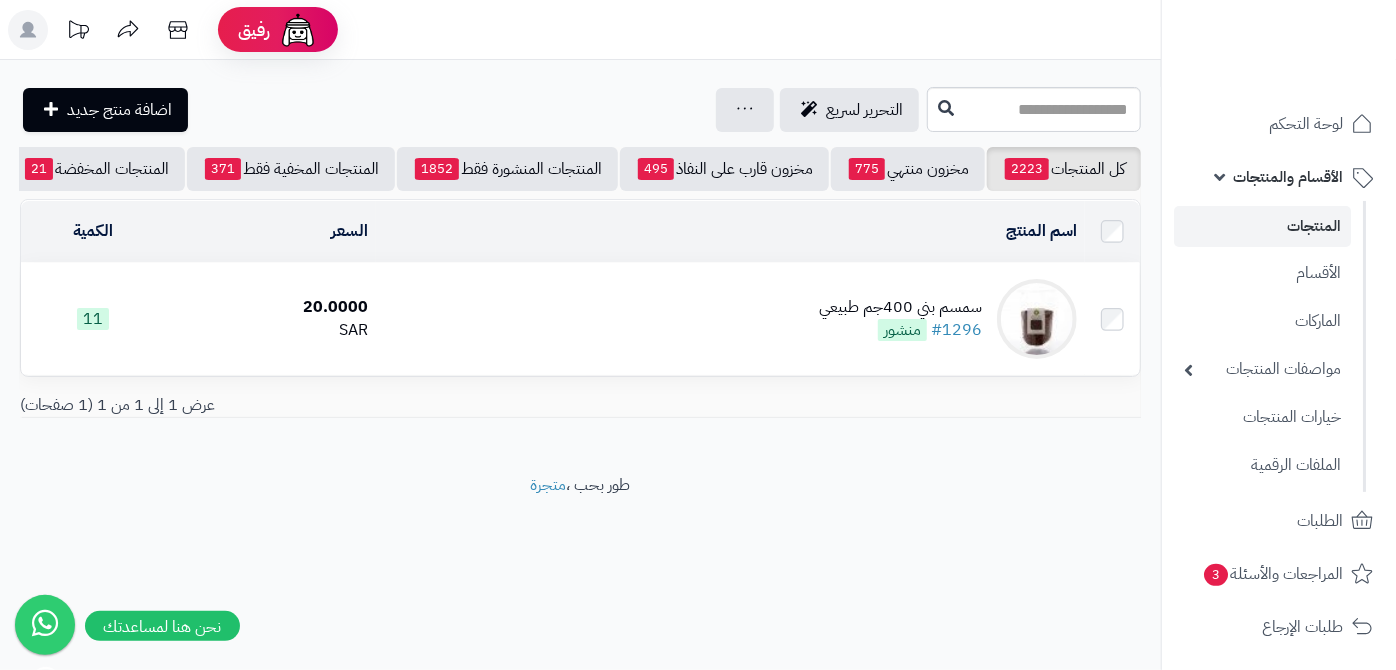 click on "سمسم بني 400جم طبيعي
#1296
منشور" at bounding box center [730, 319] 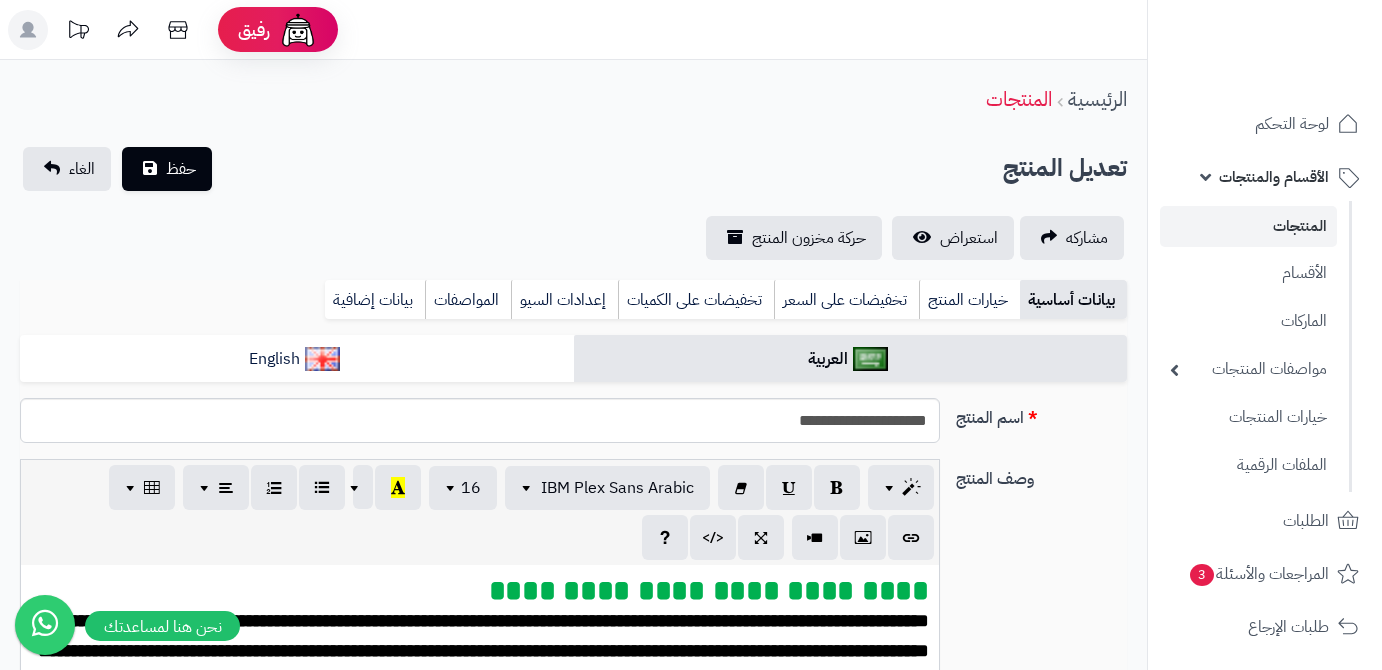 scroll, scrollTop: 0, scrollLeft: 0, axis: both 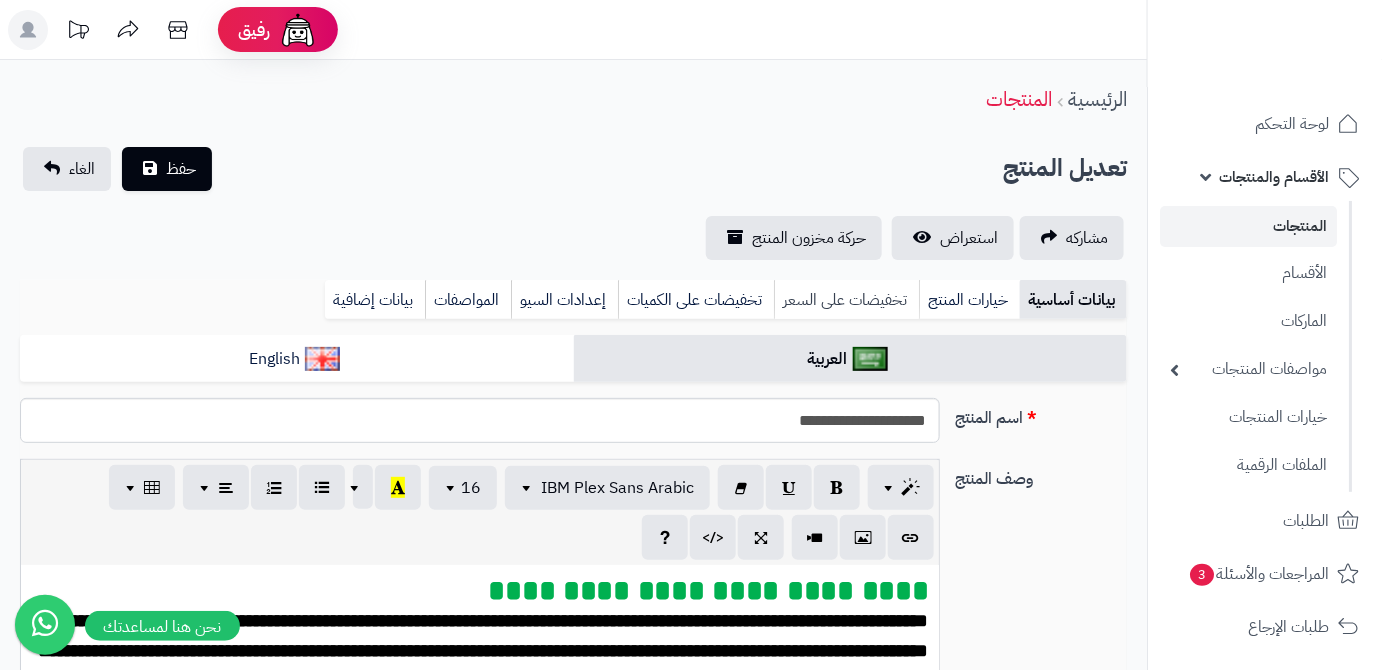 drag, startPoint x: 840, startPoint y: 298, endPoint x: 827, endPoint y: 299, distance: 13.038404 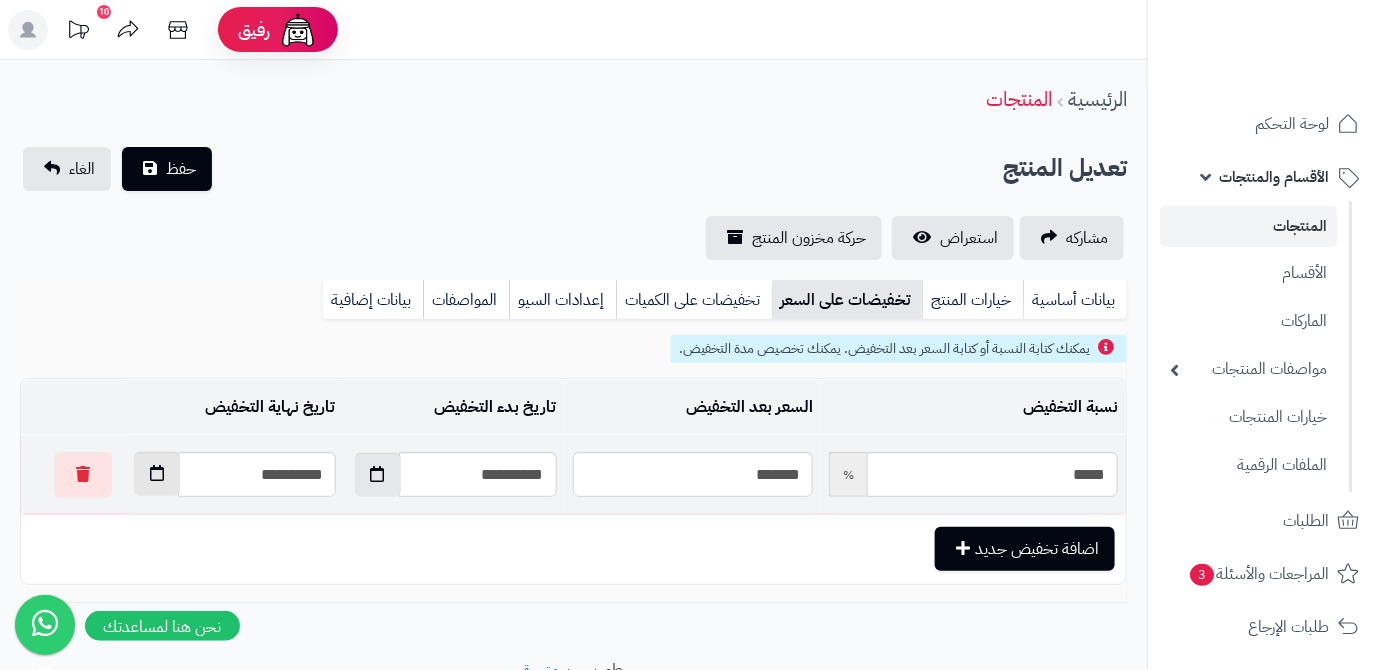 click at bounding box center [157, 474] 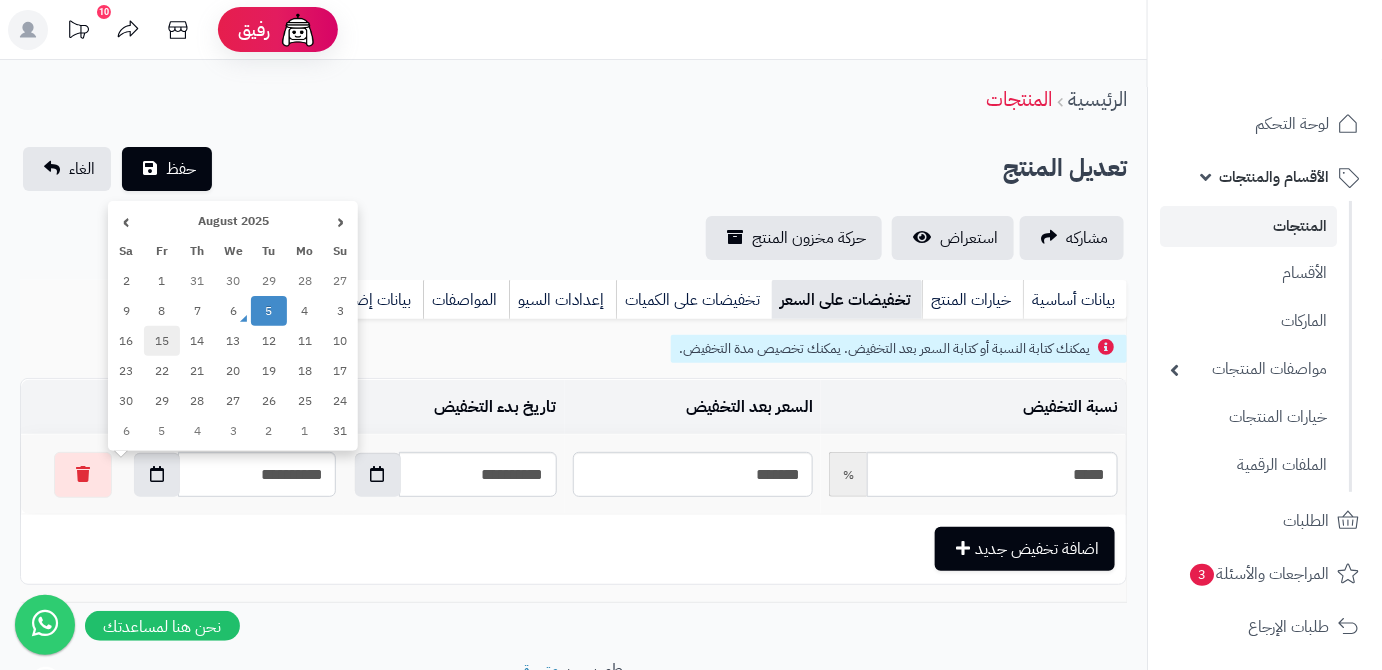 click on "15" at bounding box center (162, 341) 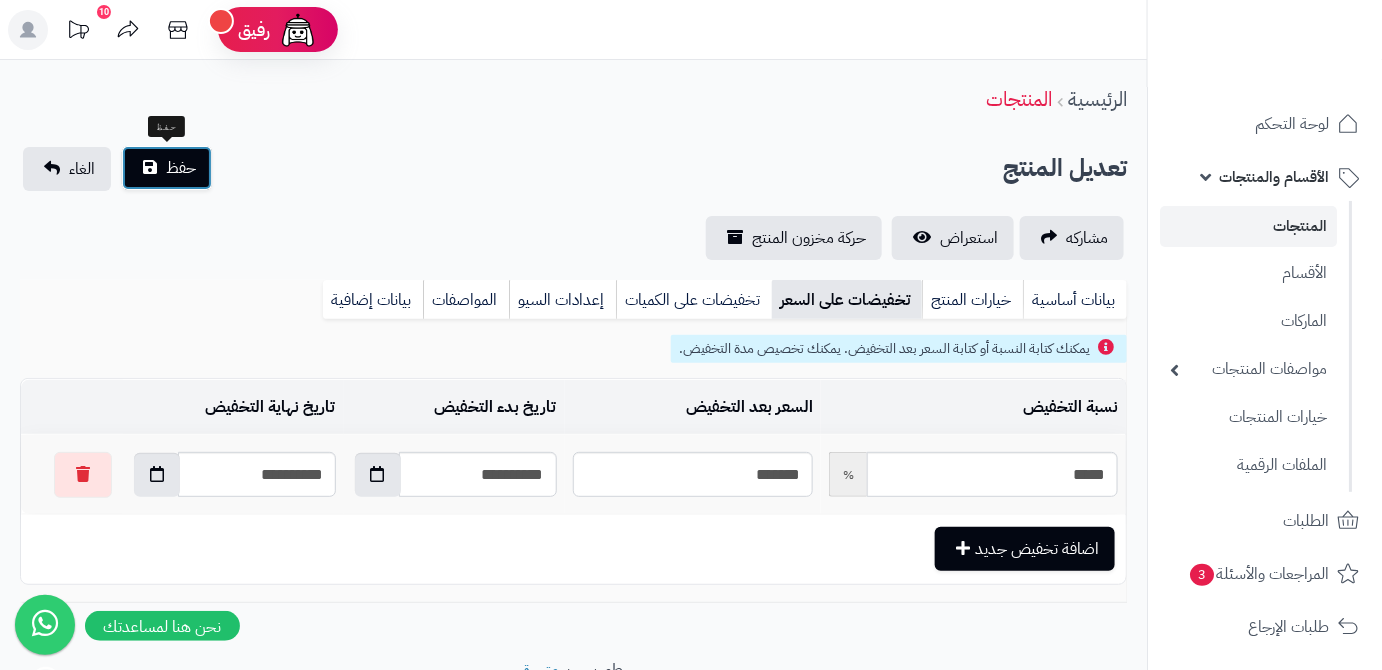 click on "حفظ" at bounding box center [181, 168] 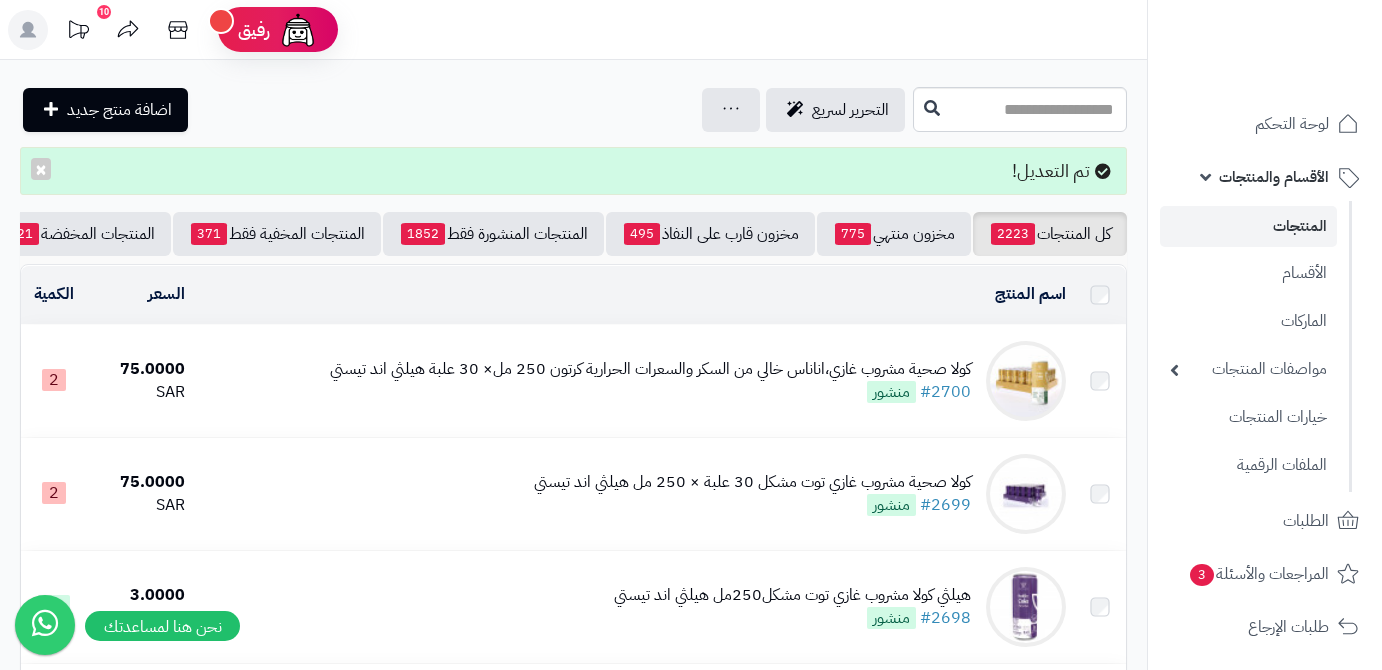 scroll, scrollTop: 0, scrollLeft: 0, axis: both 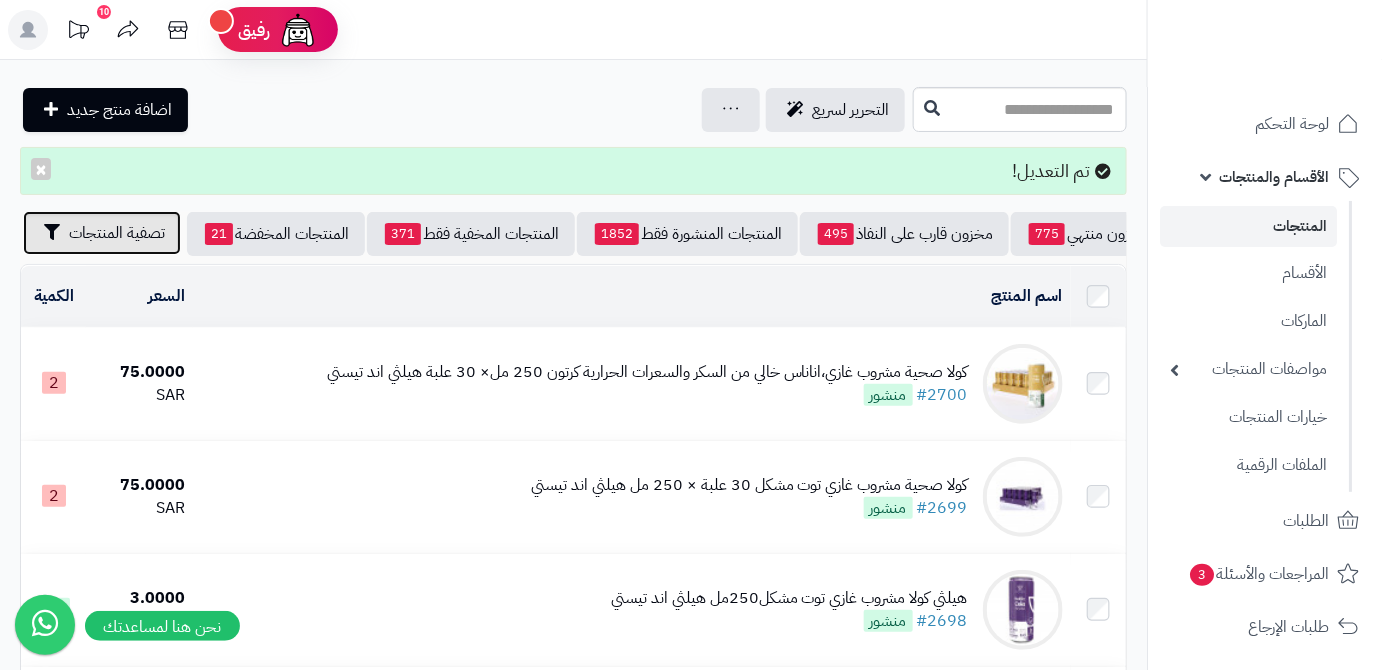 click on "تصفية المنتجات" at bounding box center [102, 233] 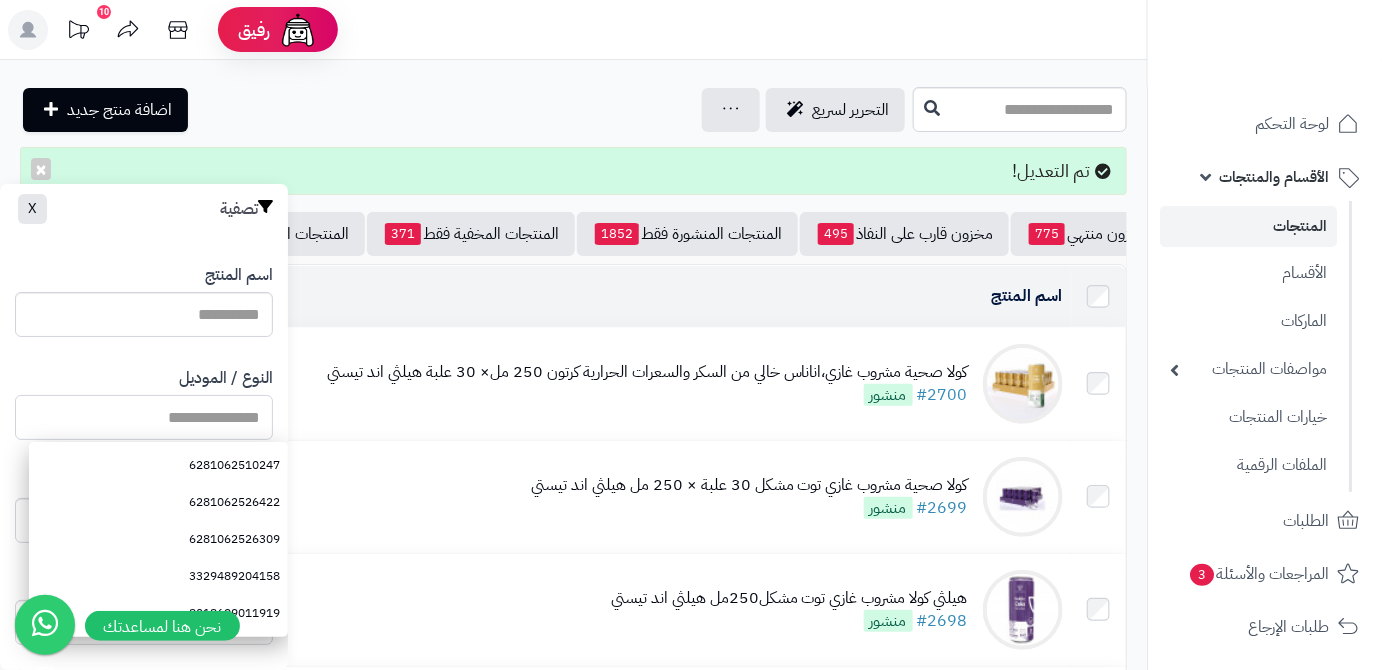 paste on "**********" 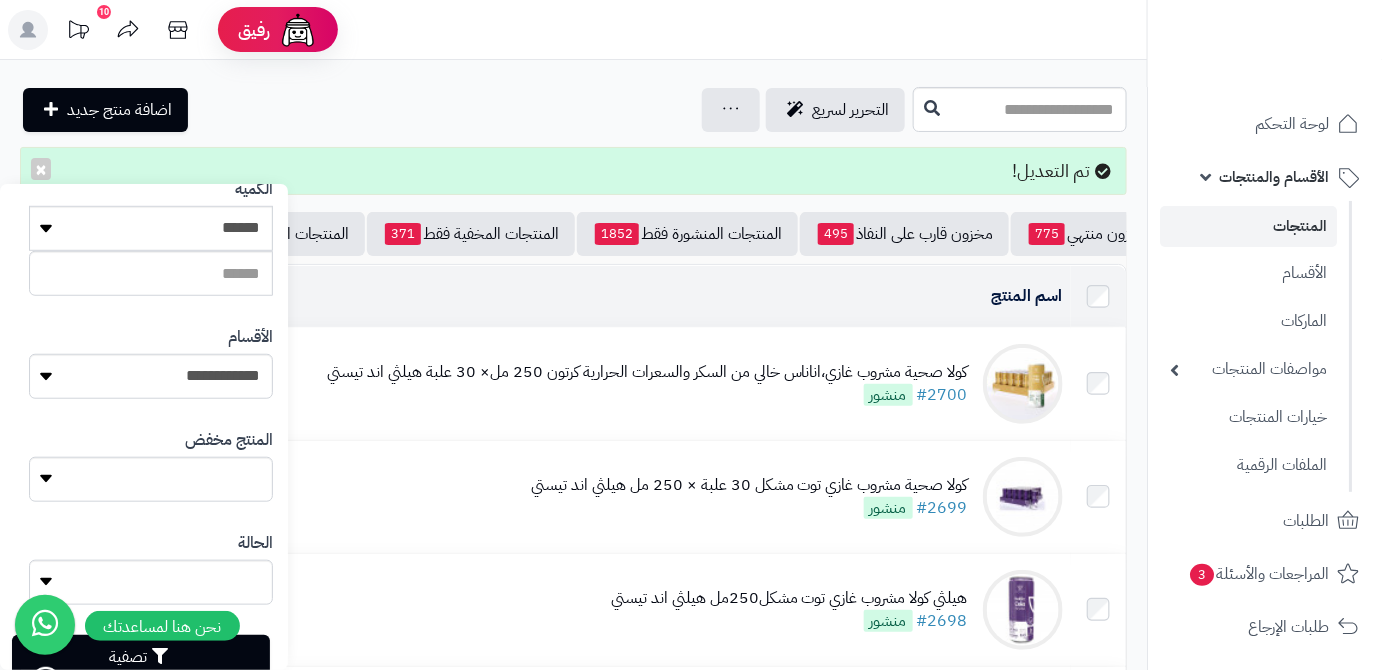 scroll, scrollTop: 552, scrollLeft: 0, axis: vertical 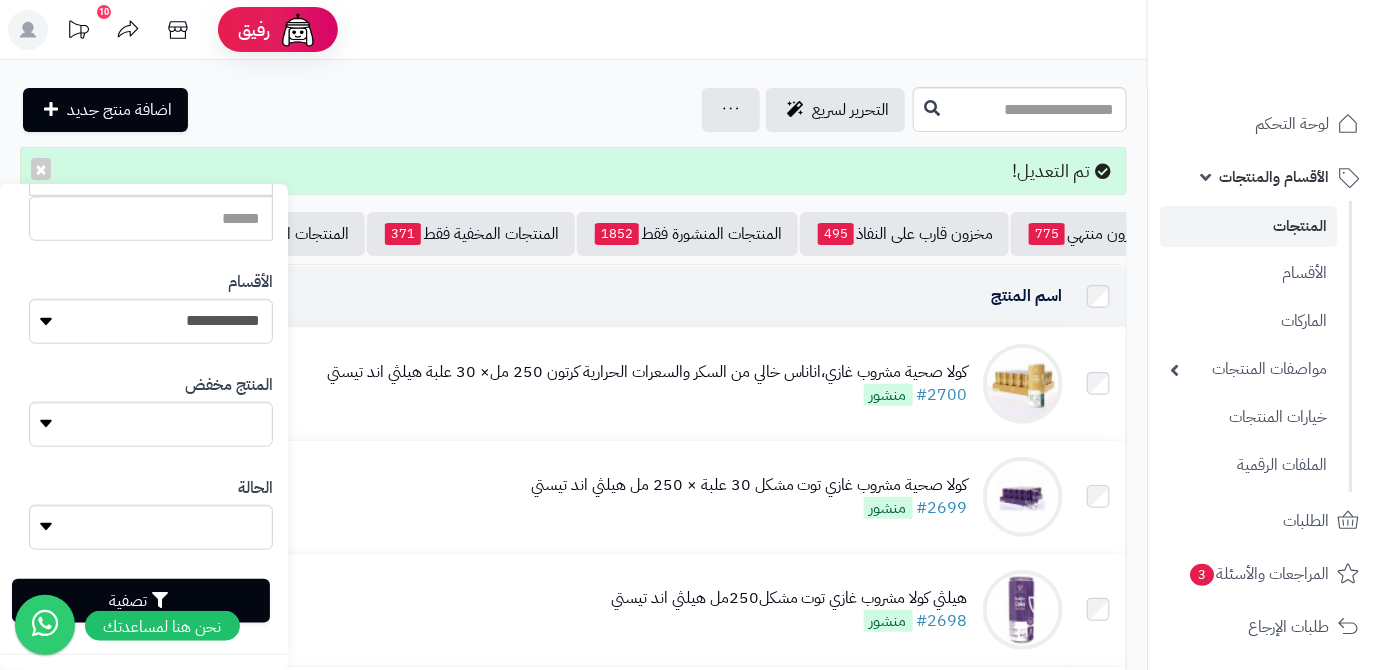type on "**********" 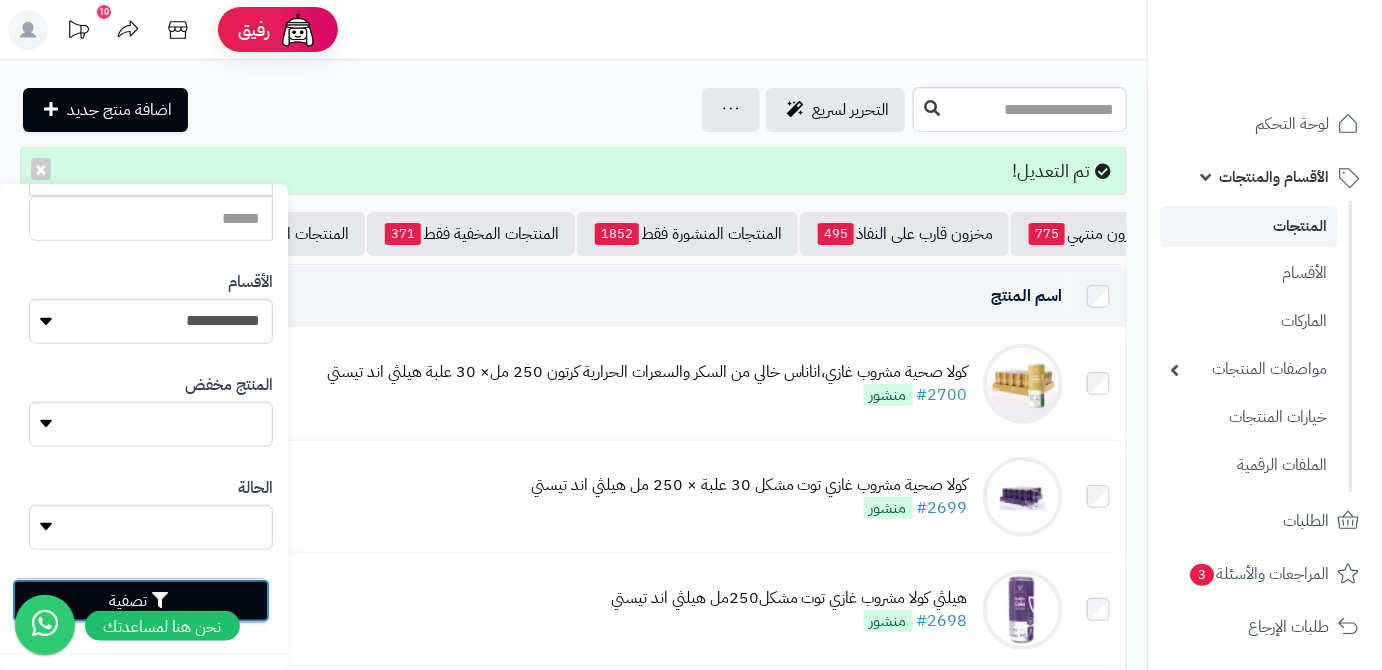 click on "تصفية" at bounding box center [141, 601] 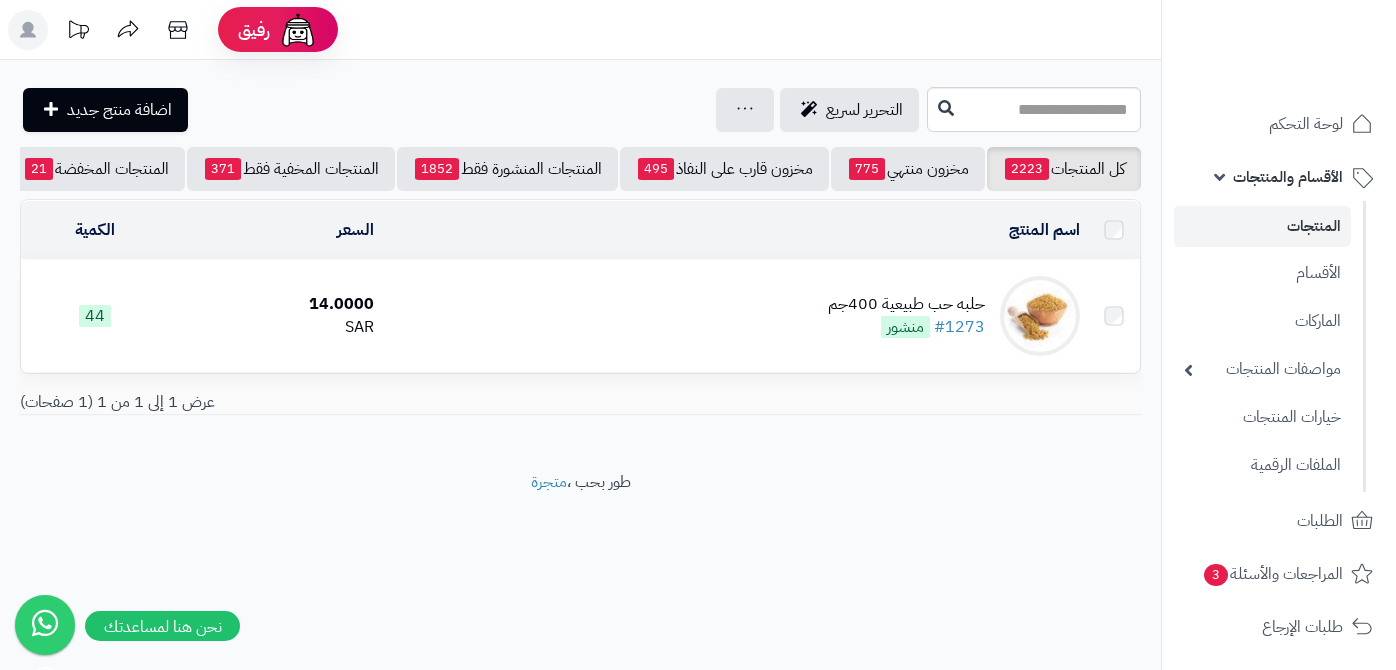 scroll, scrollTop: 0, scrollLeft: 0, axis: both 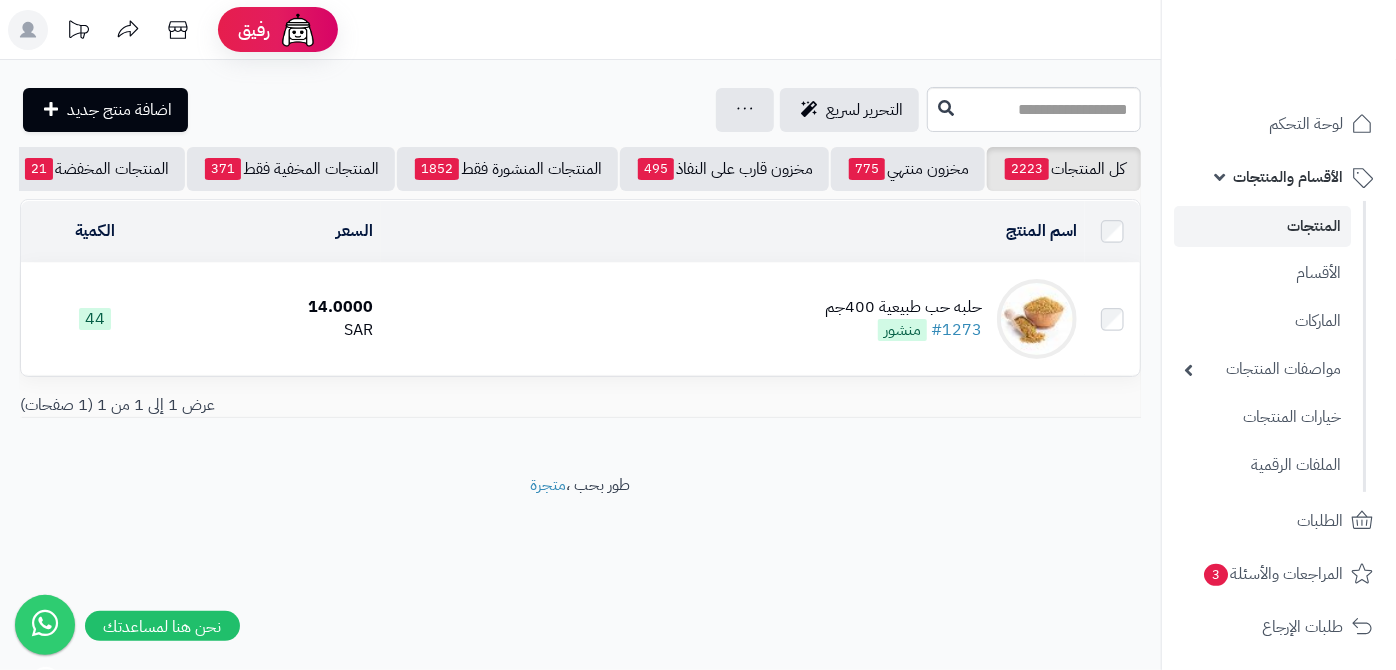 click on "حلبه حب طبيعية 400جم
#1273
منشور" at bounding box center [733, 319] 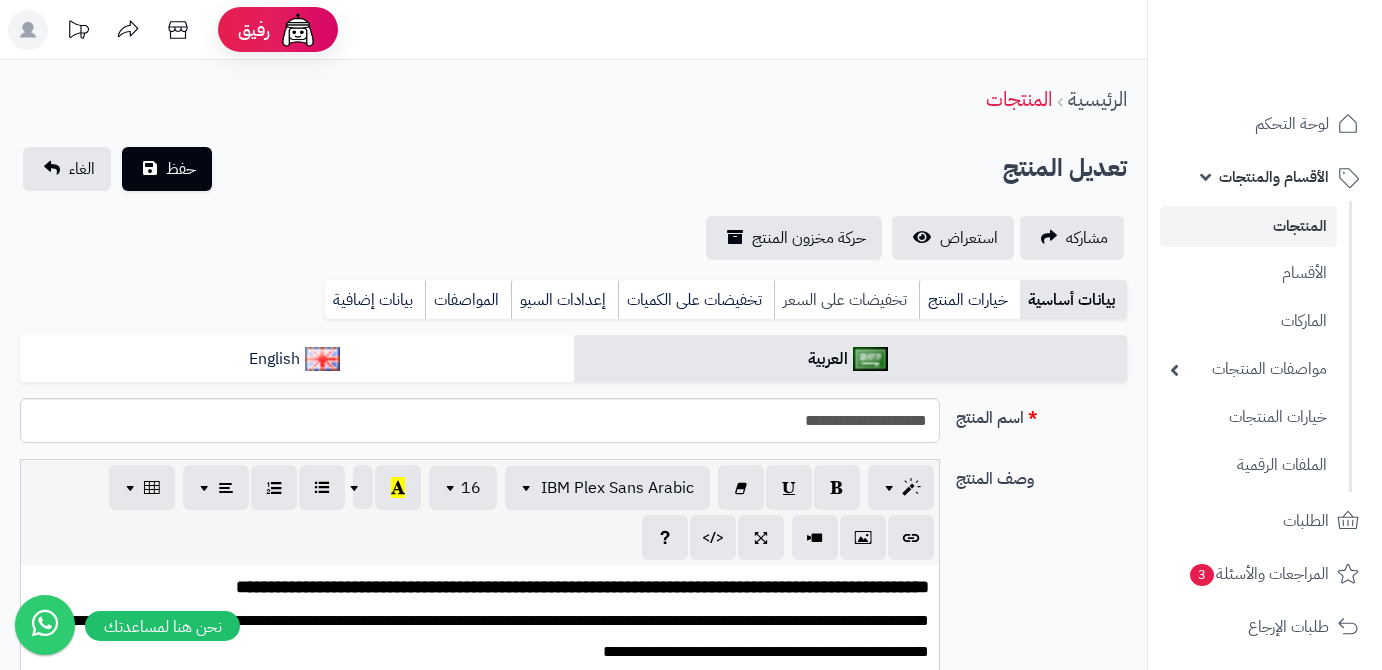 scroll, scrollTop: 0, scrollLeft: 0, axis: both 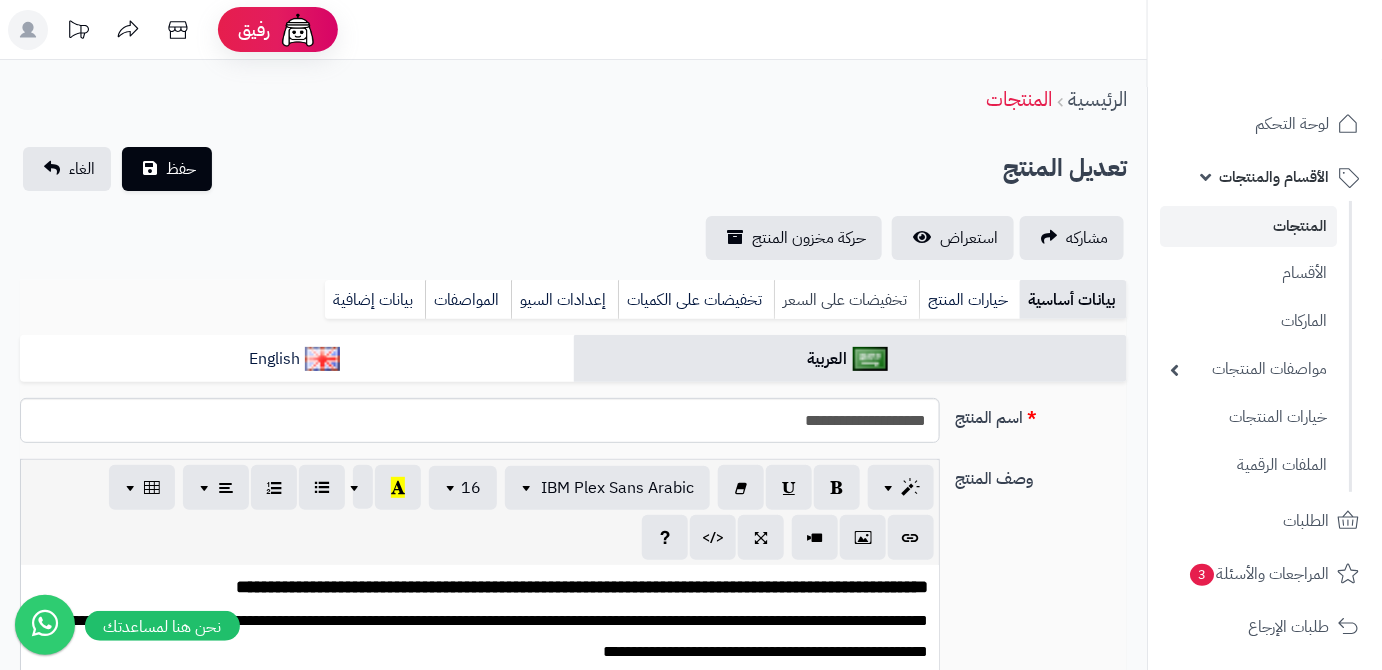type on "*****" 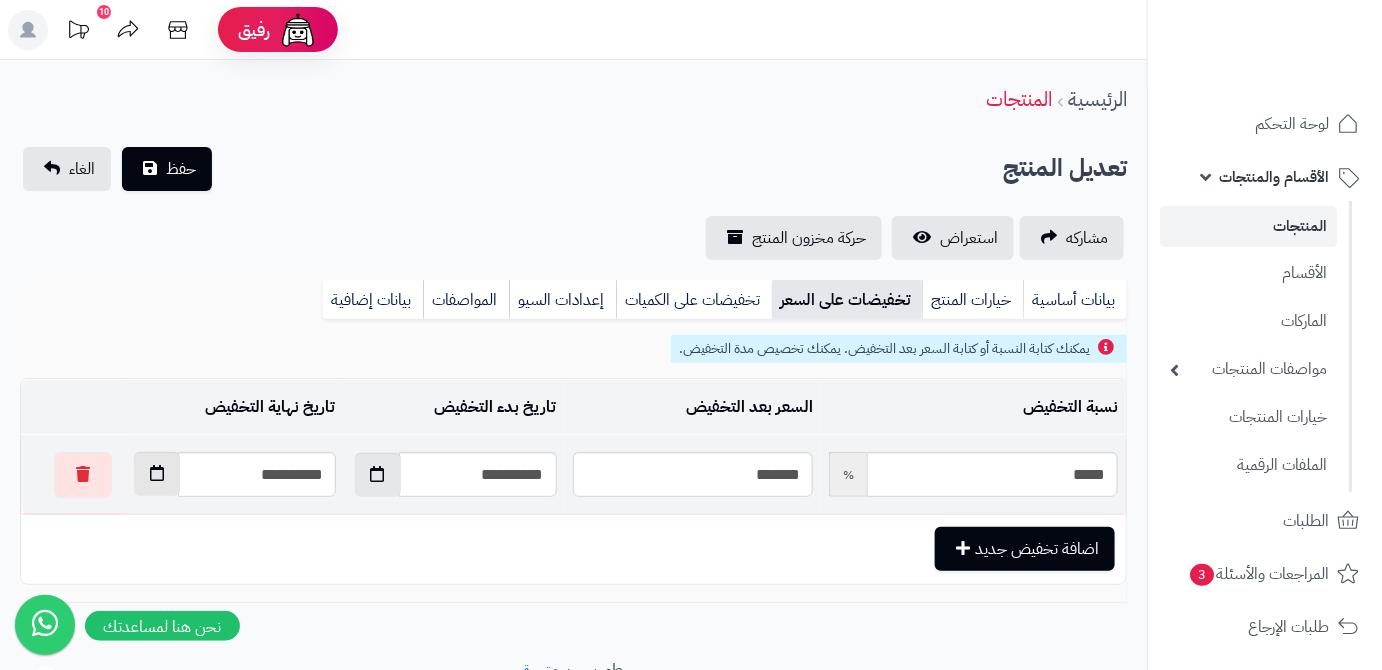 click at bounding box center (157, 474) 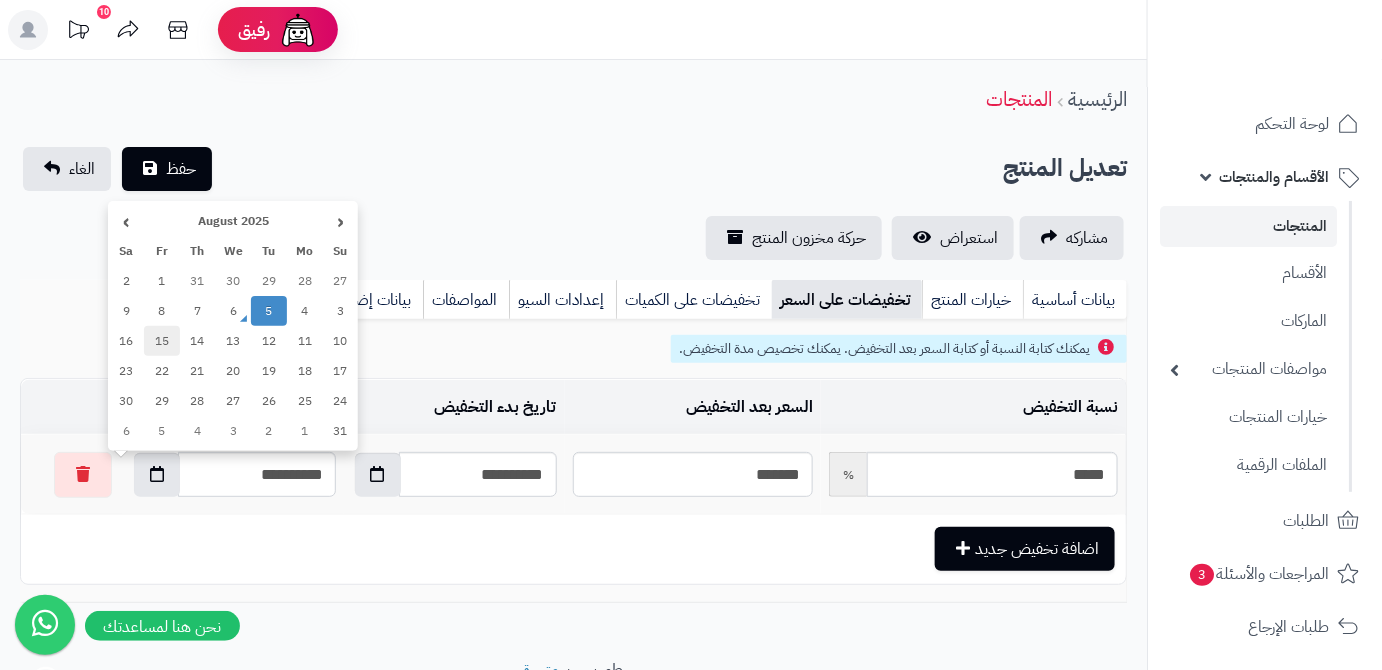 click on "15" at bounding box center [162, 341] 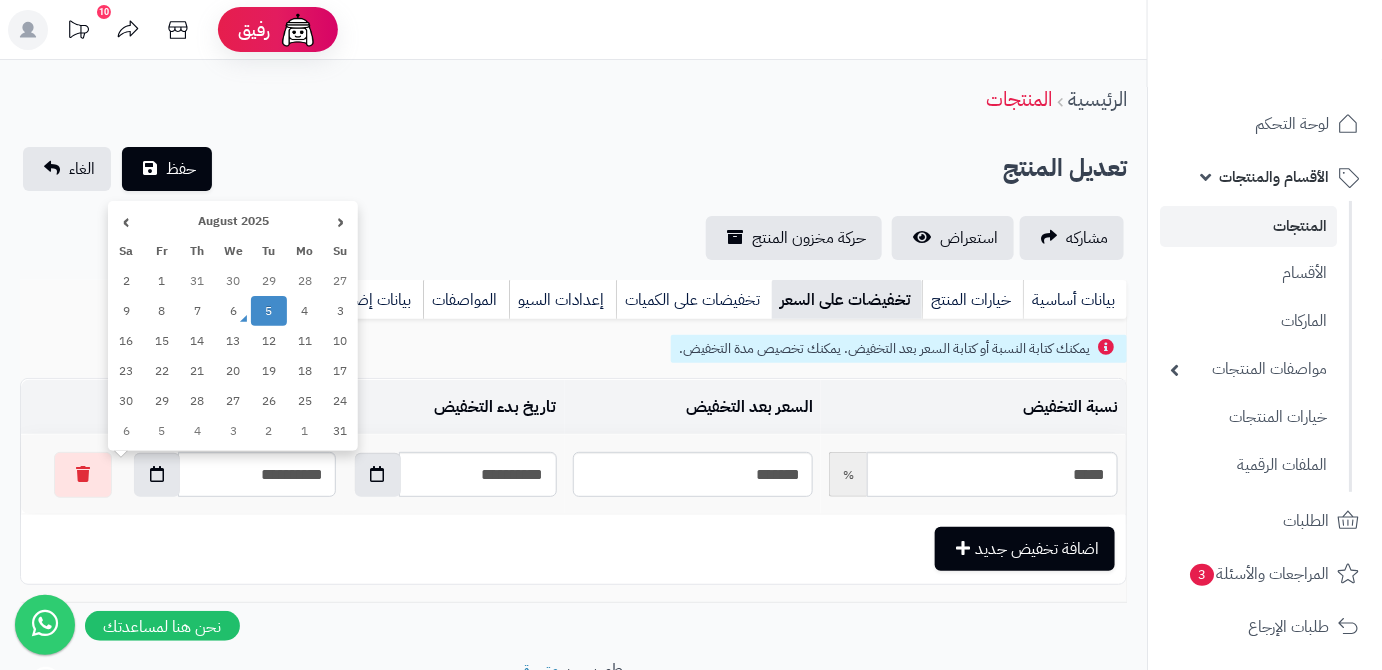 type on "**********" 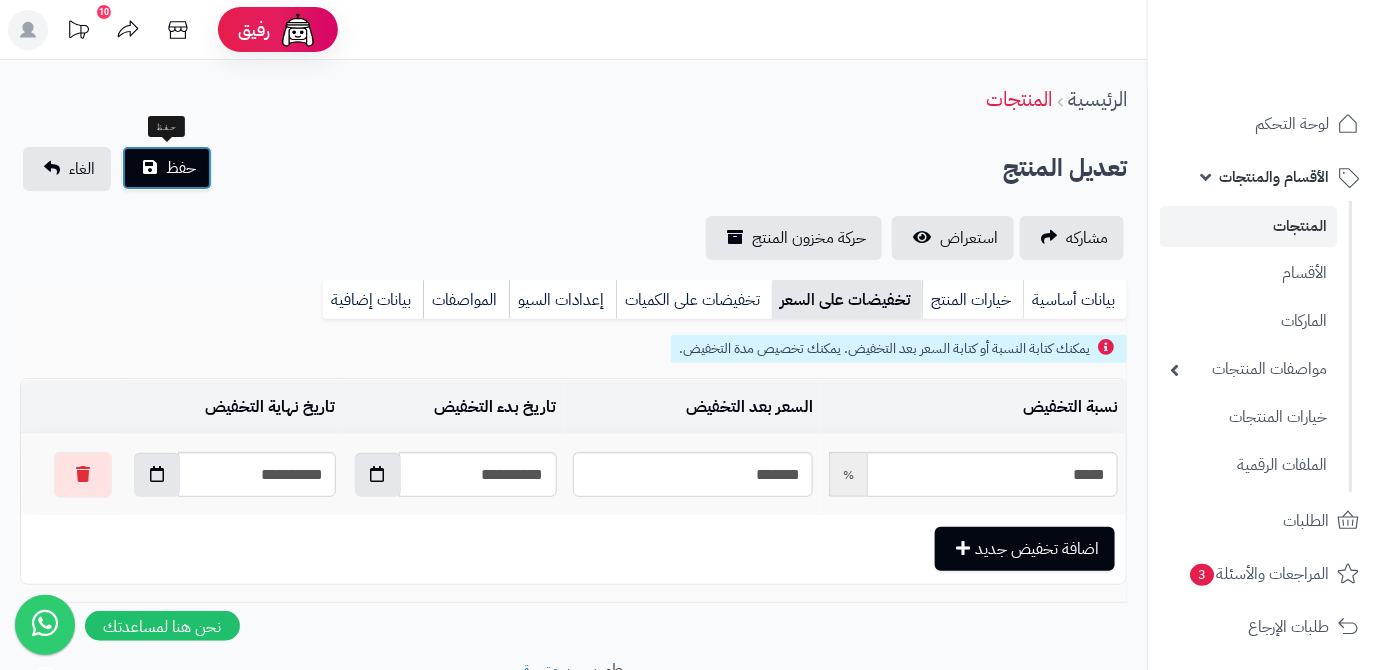 click on "حفظ" at bounding box center (181, 168) 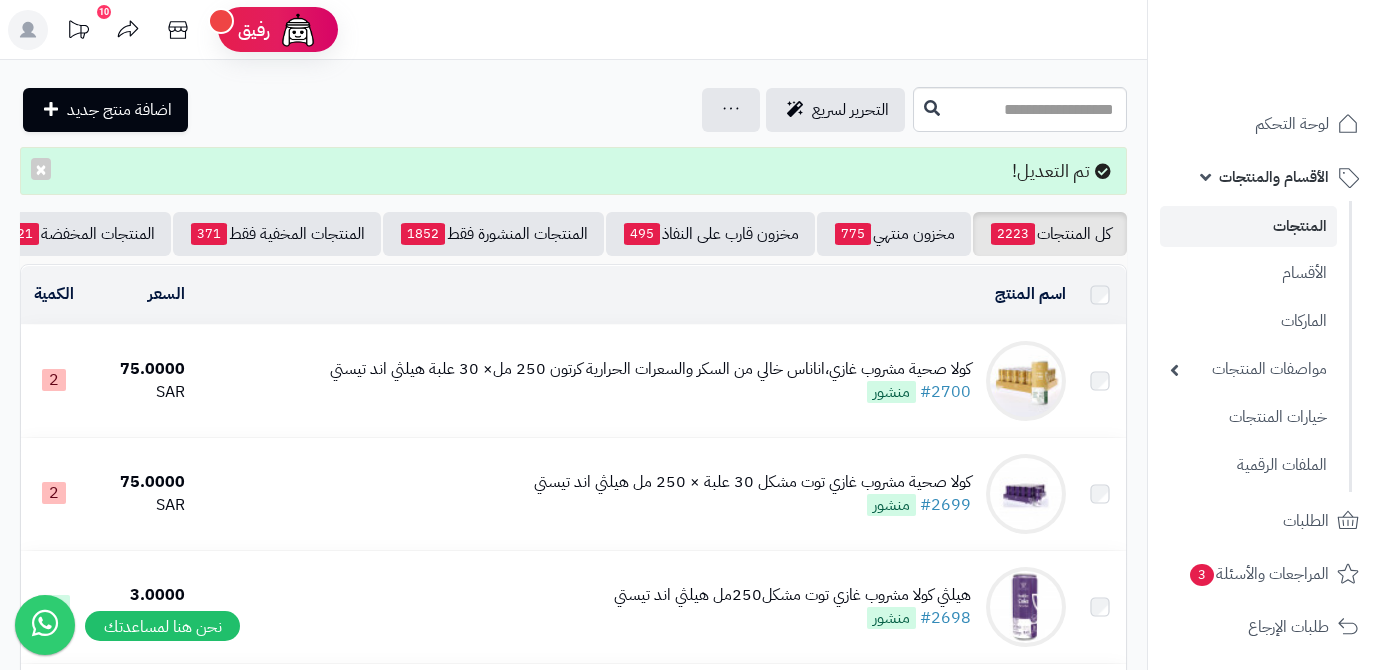 scroll, scrollTop: 0, scrollLeft: 0, axis: both 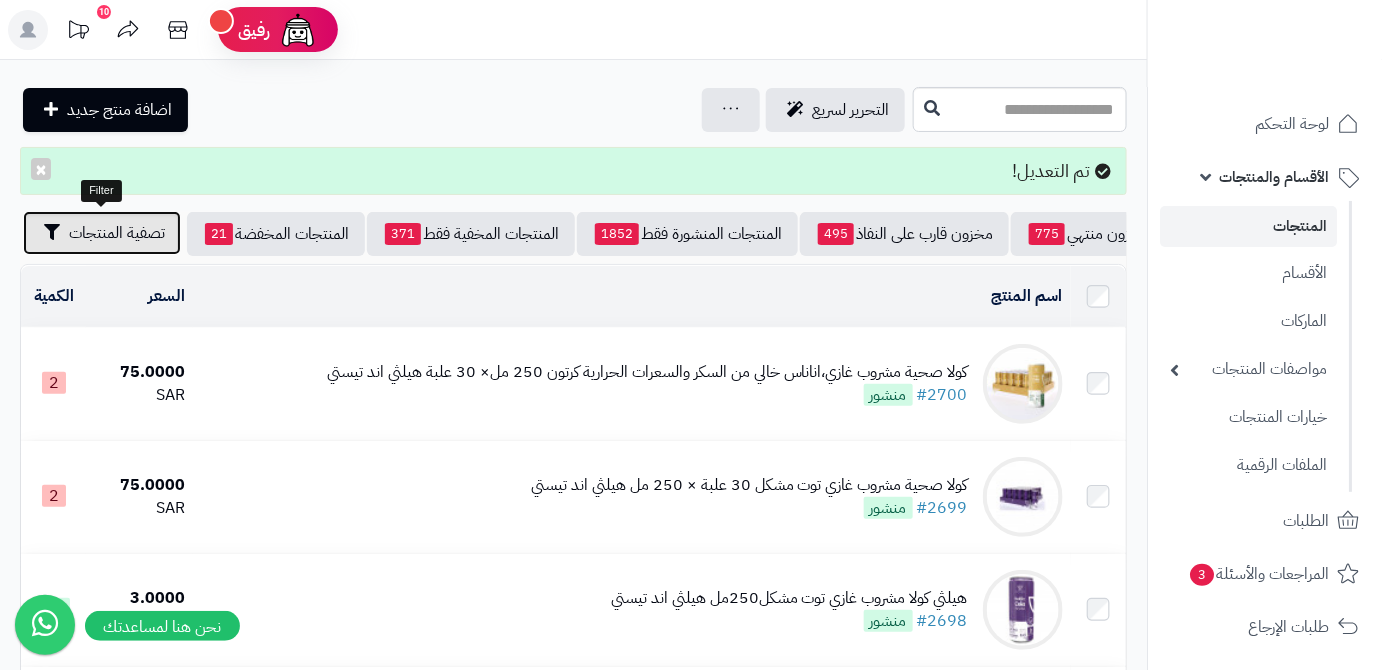 click on "تصفية المنتجات" at bounding box center (102, 233) 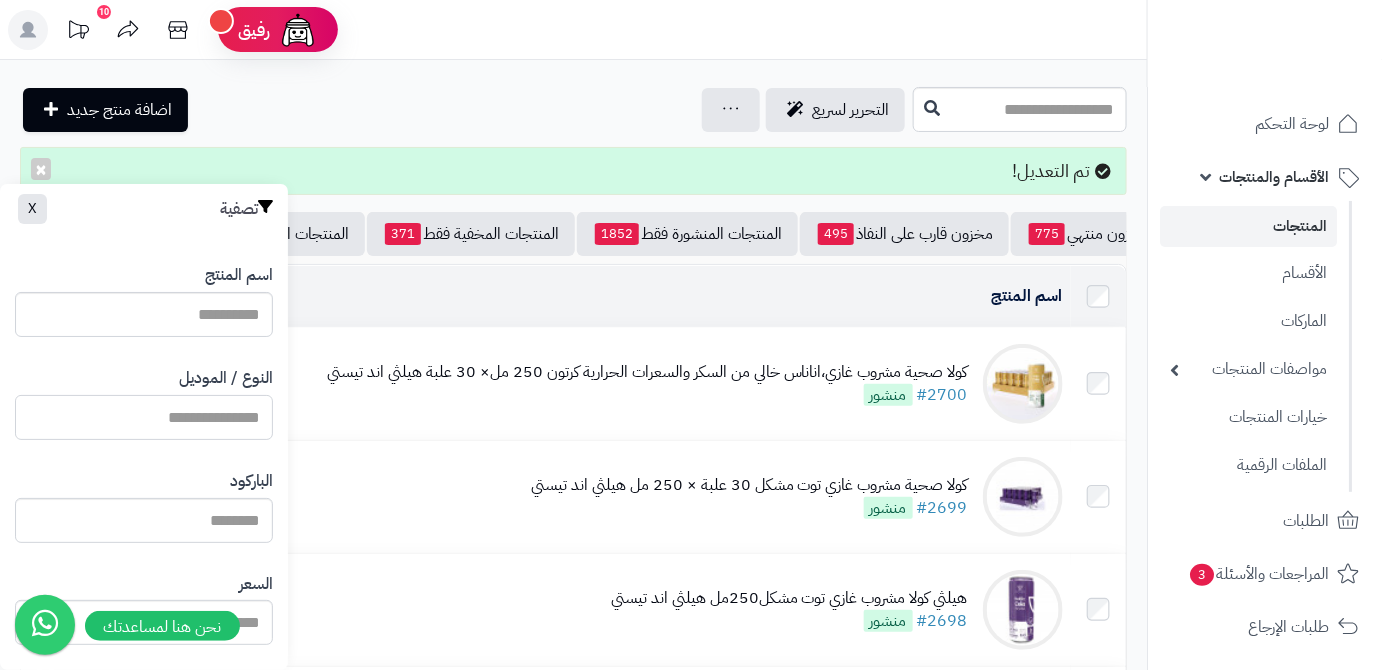 paste on "**********" 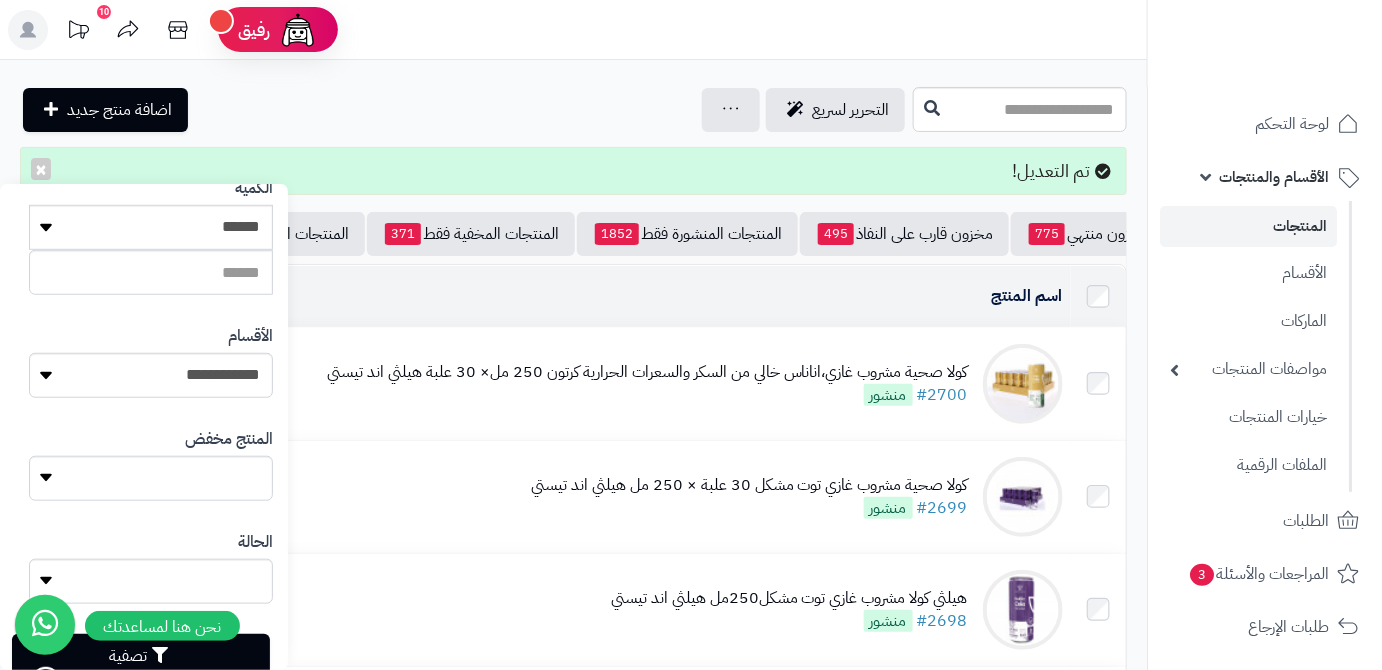 scroll, scrollTop: 552, scrollLeft: 0, axis: vertical 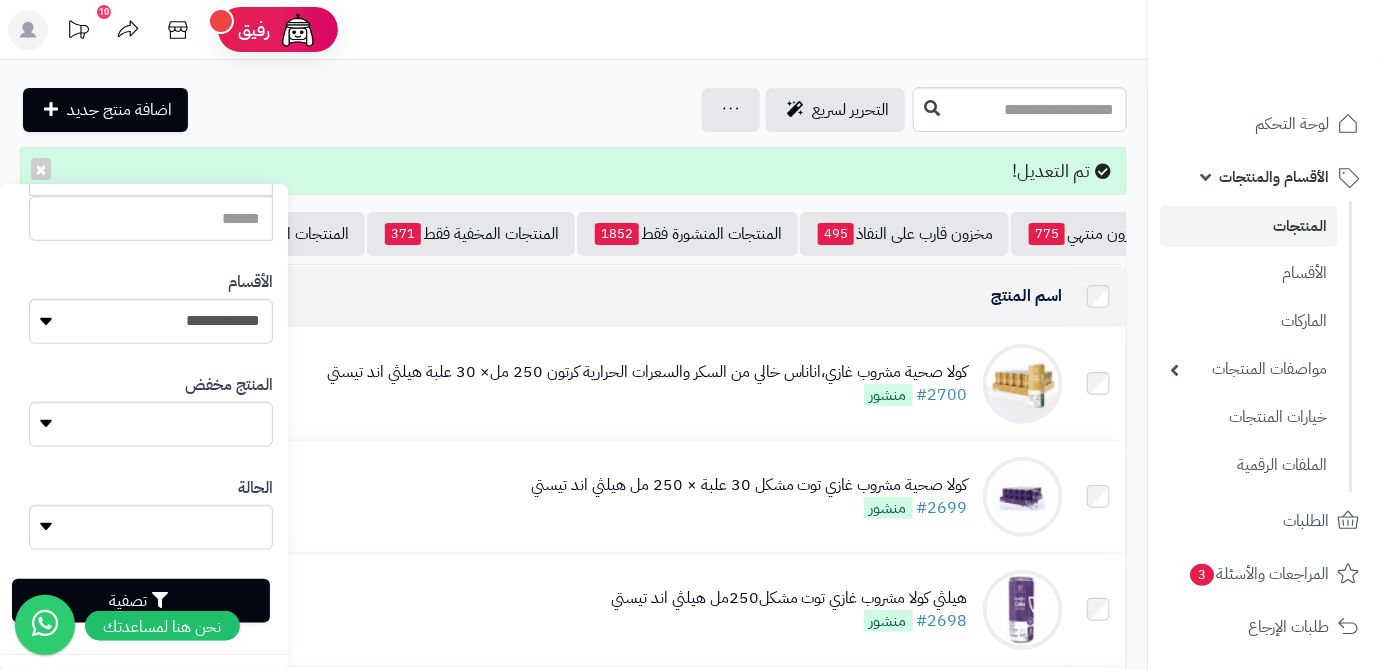 type on "**********" 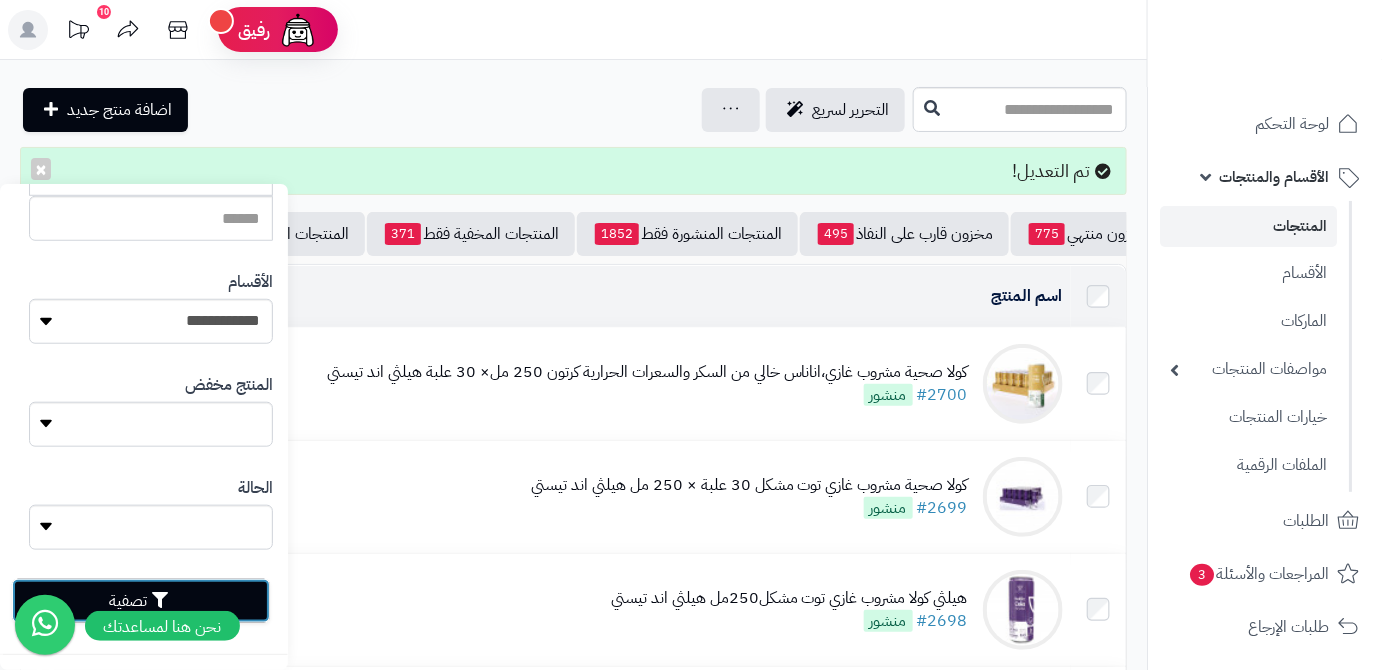 click on "تصفية" at bounding box center [141, 601] 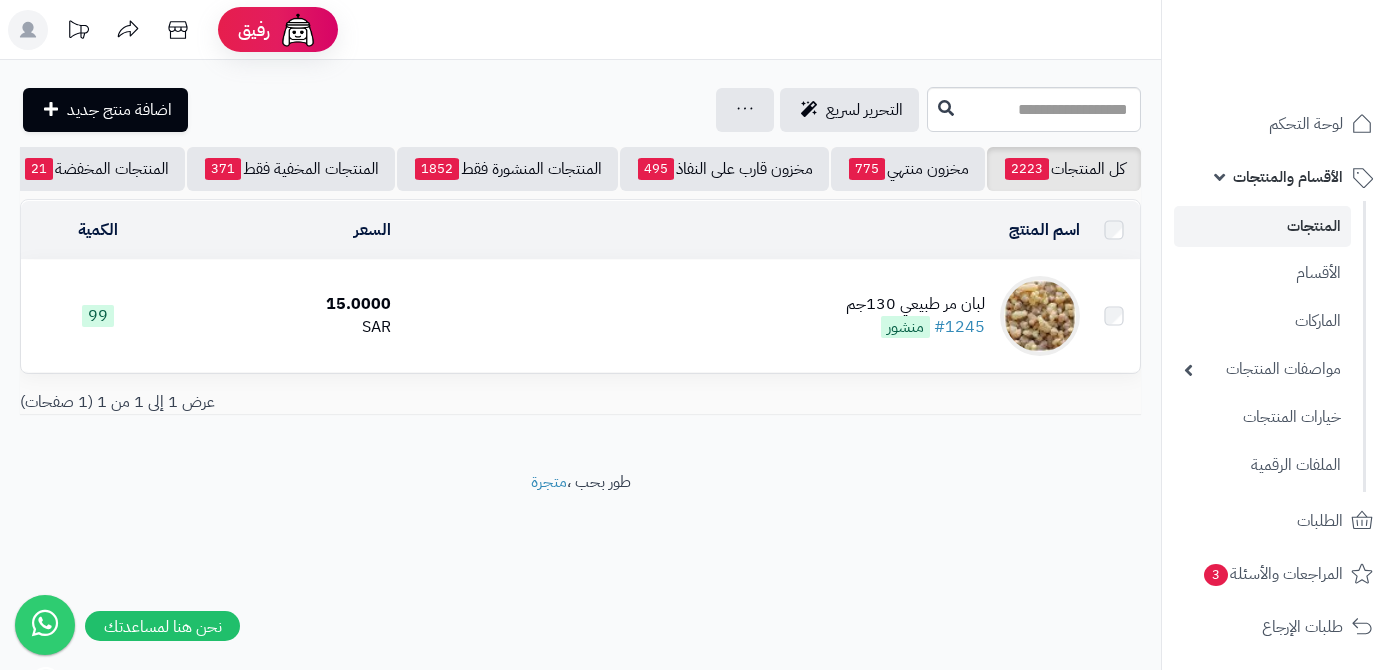 scroll, scrollTop: 0, scrollLeft: 0, axis: both 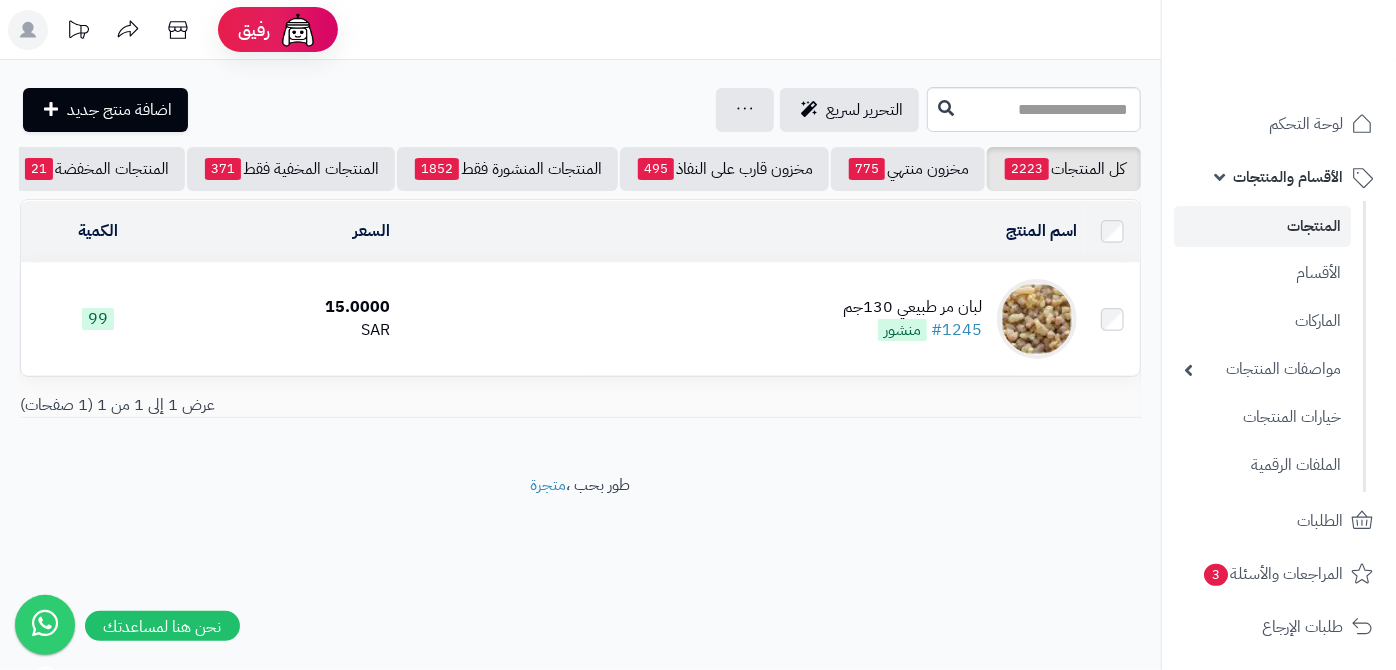 click on "لبان مر طبيعي 130جم" at bounding box center [912, 307] 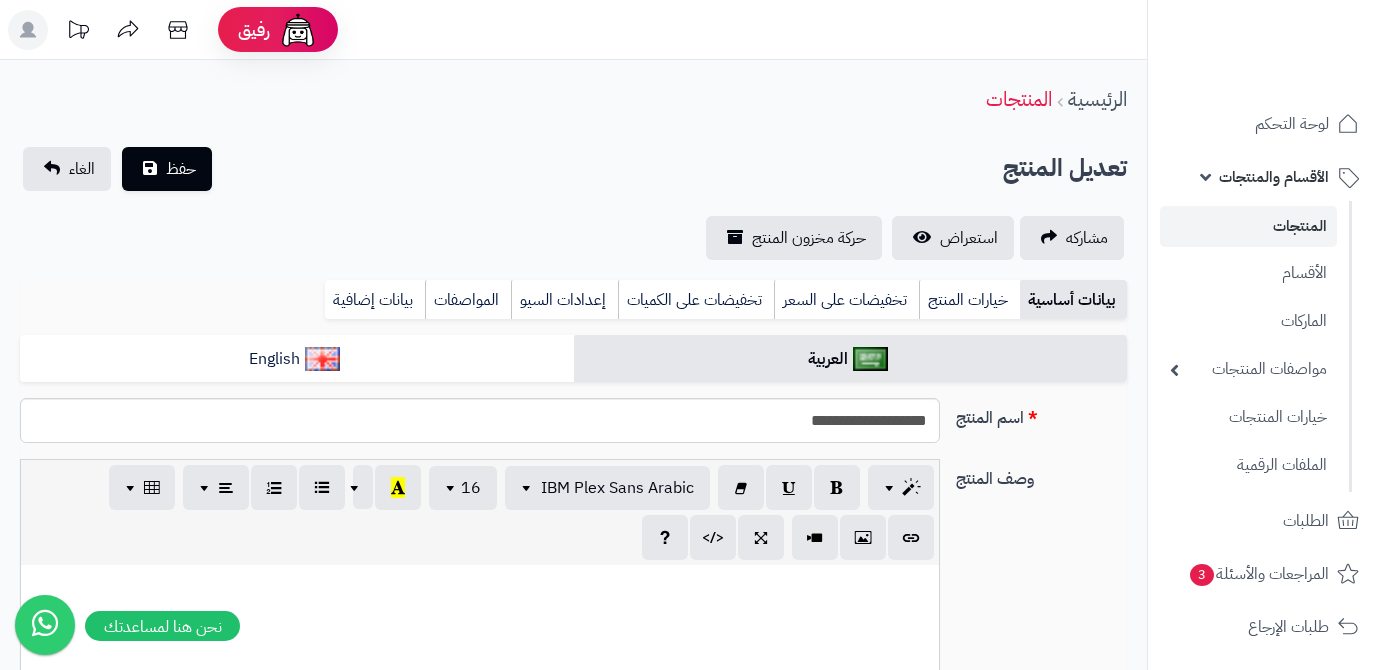 scroll, scrollTop: 0, scrollLeft: 0, axis: both 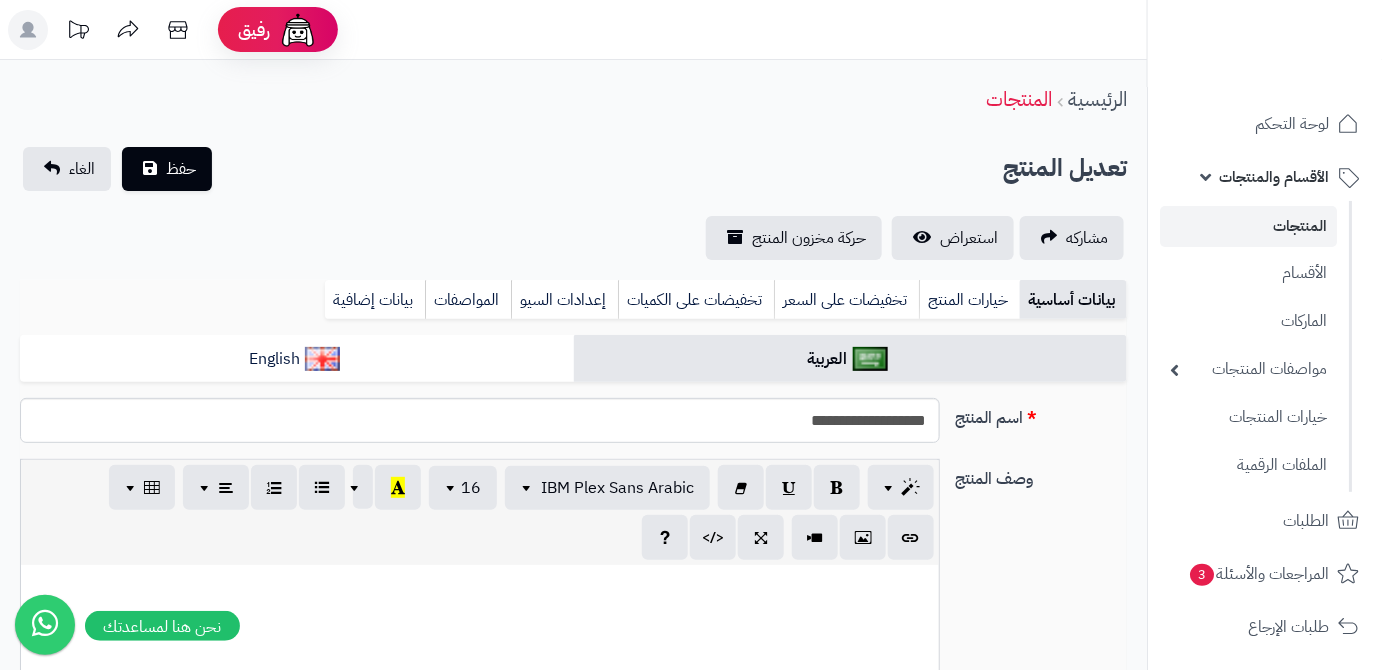 click on "تخفيضات على السعر" at bounding box center (846, 300) 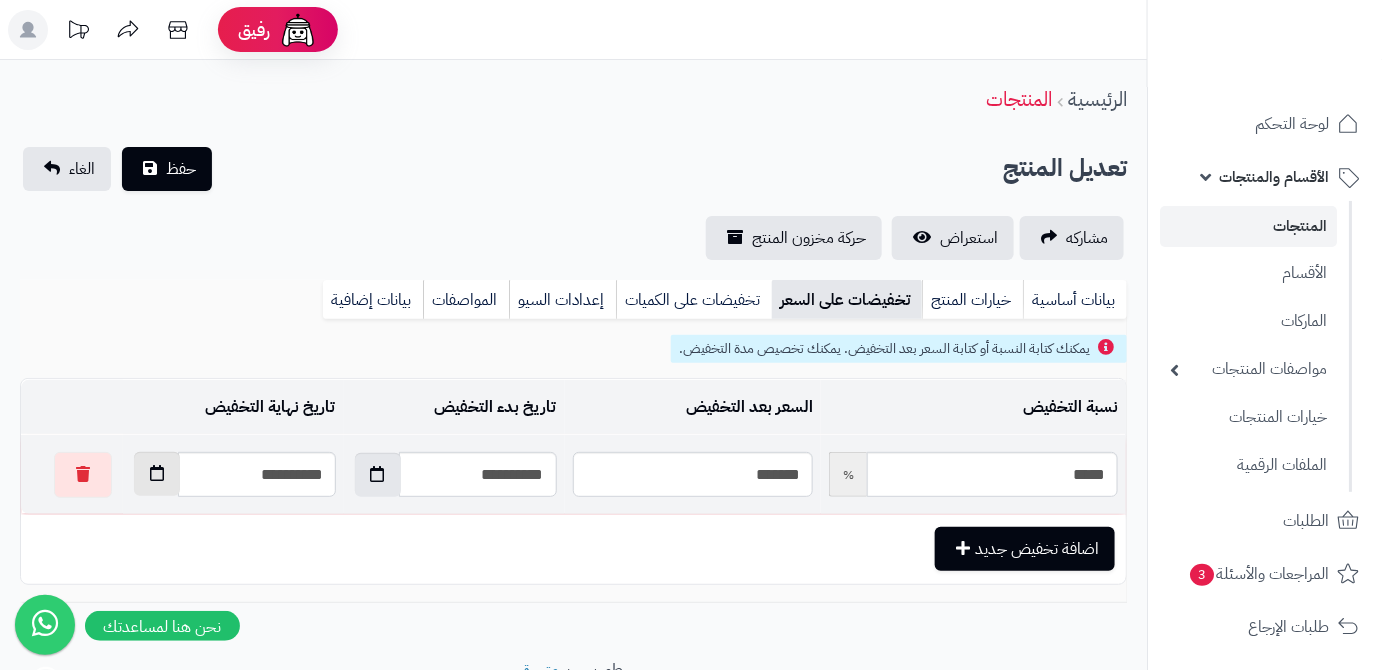 click at bounding box center [157, 474] 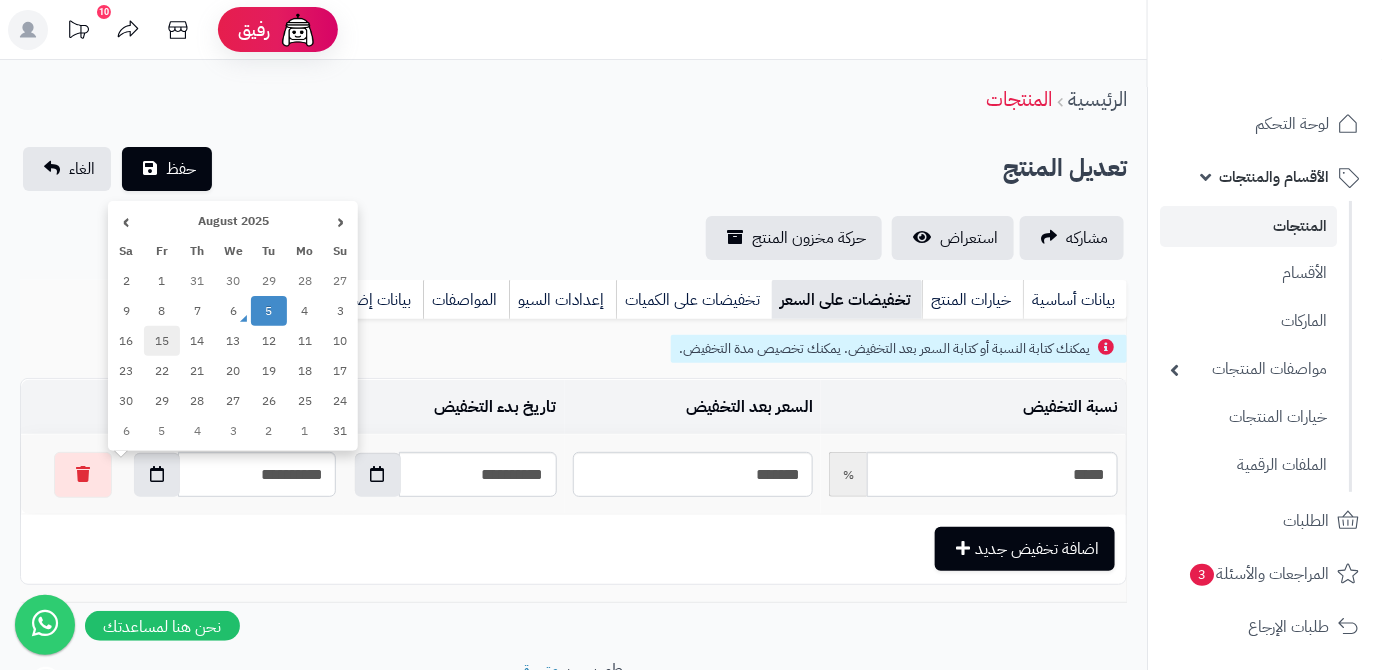 click on "15" at bounding box center [162, 341] 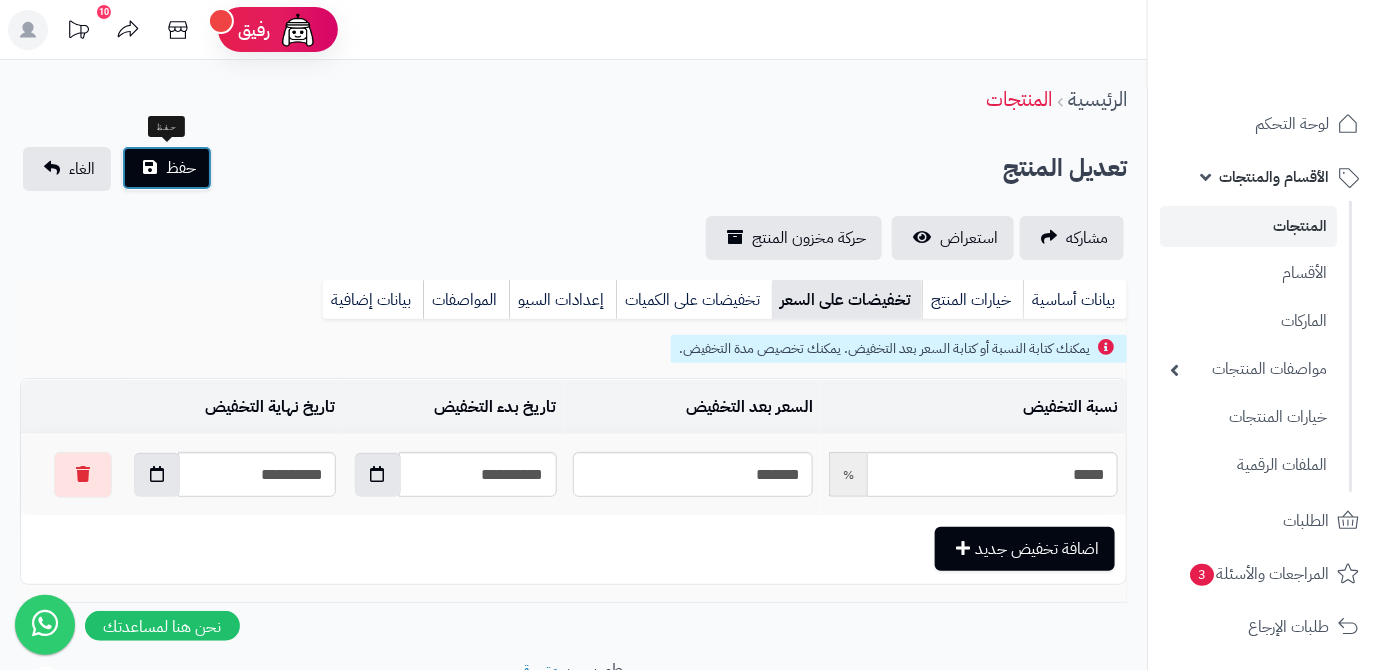 drag, startPoint x: 178, startPoint y: 169, endPoint x: 200, endPoint y: 153, distance: 27.202942 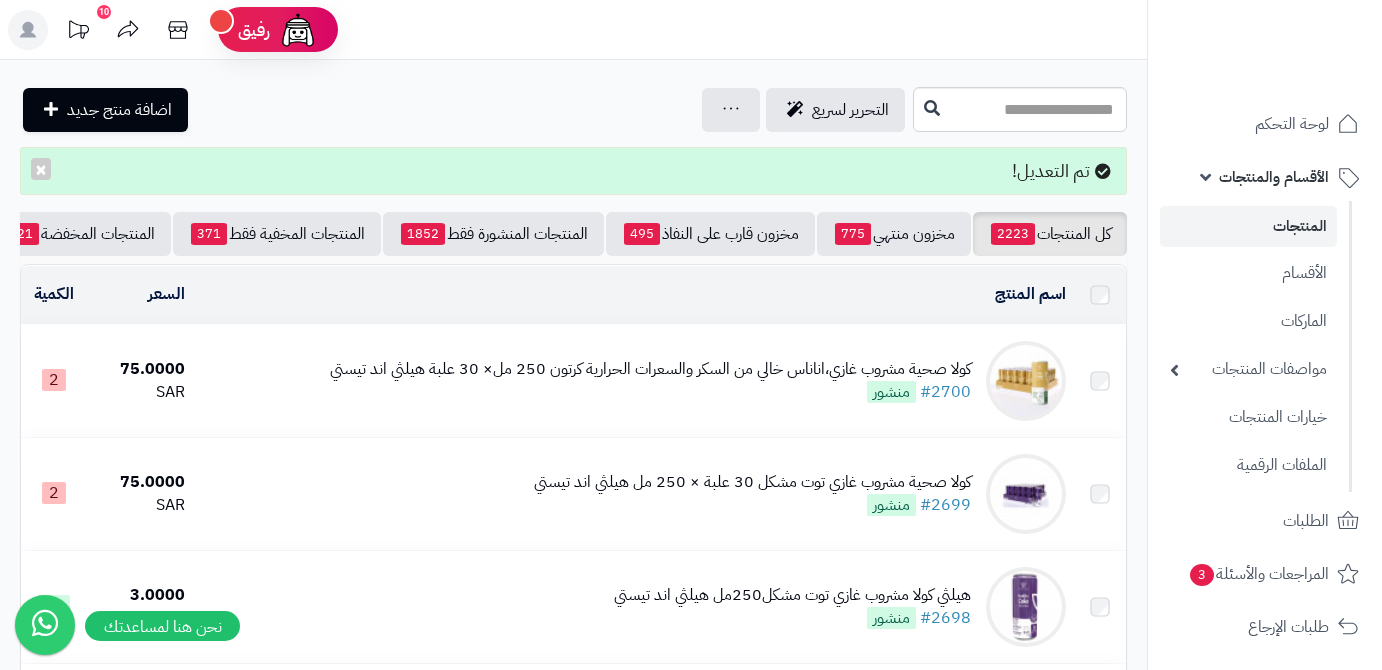 scroll, scrollTop: 0, scrollLeft: 0, axis: both 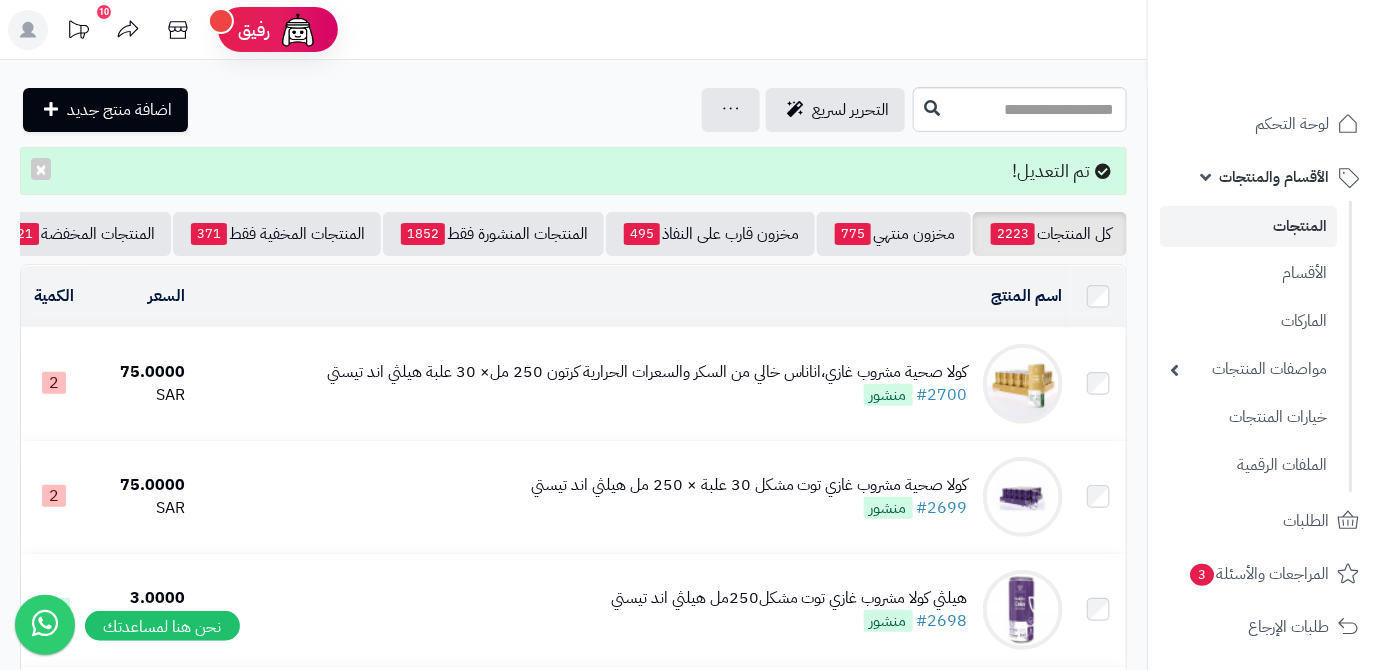 click on "كل المنتجات
2223
مخزون منتهي
775
مخزون قارب على النفاذ
495
المنتجات المنشورة فقط
1852
المنتجات المخفية فقط
371
المنتجات المخفضة
21
تصفية المنتجات
اسم المنتج المحدد:  [ID]
نسخ
حذف                             السعر                          الكمية
كولا صحية مشروب غازي،اناناس خالي من السكر والسعرات الحرارية كرتون  250 مل× 30 علبة   هيلثي اند تيستي
#[NUMBER]
منشور
[PRICE] [CURRENCY]                          [NUMBER]
كولا صحية  مشروب غازي توت مشكل 30 علبة × 250 مل هيلثي اند تيستي
#[NUMBER]
منشور
[PRICE] [CURRENCY]                          [NUMBER]
30" at bounding box center (573, 1974) 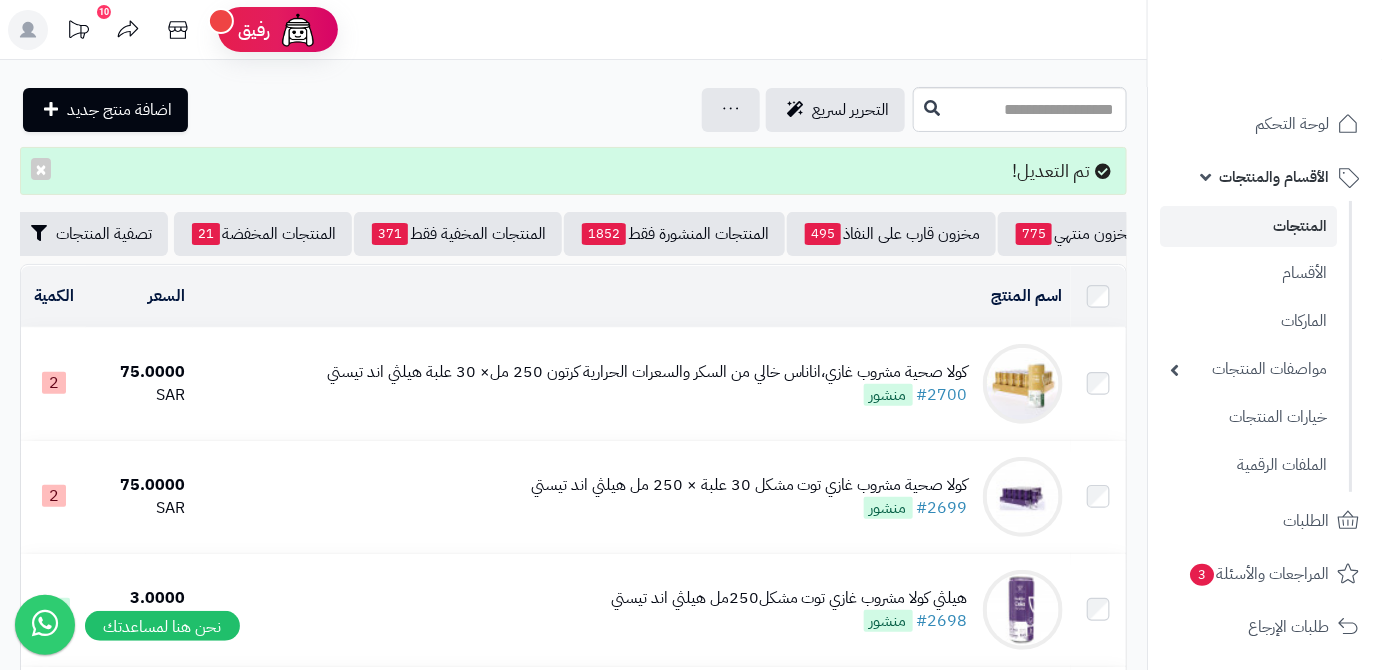 scroll, scrollTop: 0, scrollLeft: -211, axis: horizontal 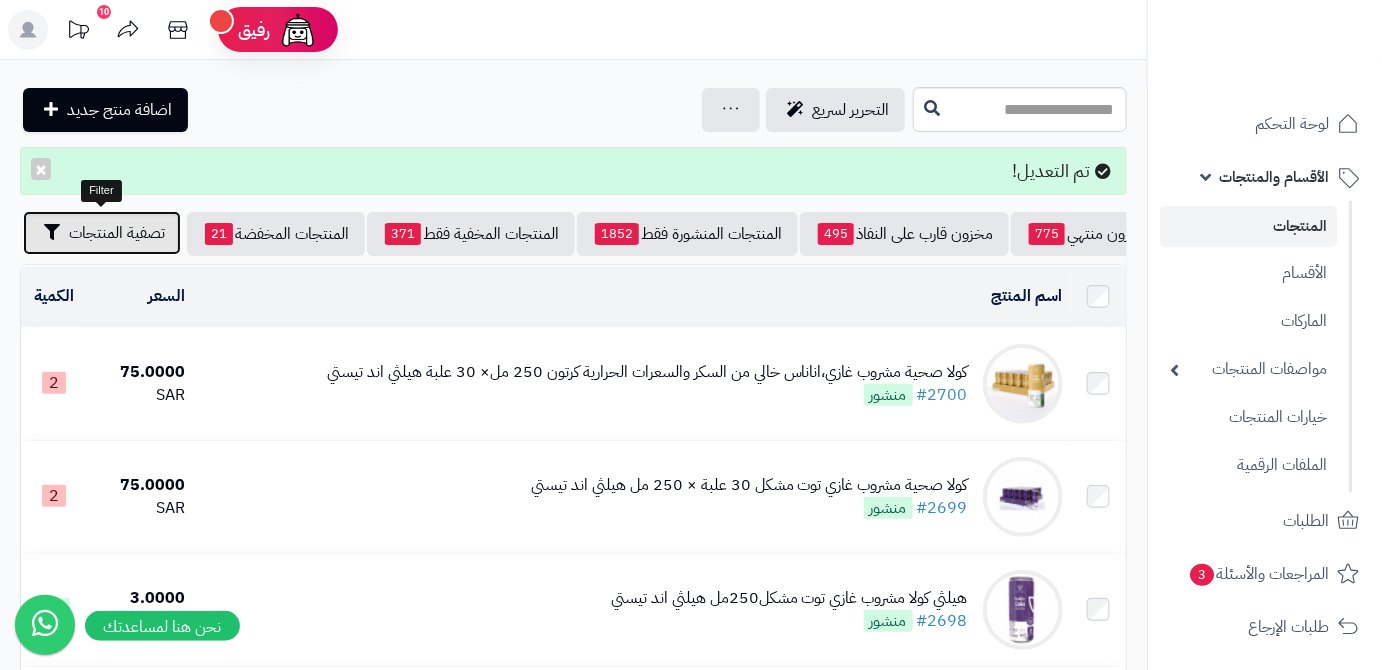 click on "تصفية المنتجات" at bounding box center (117, 233) 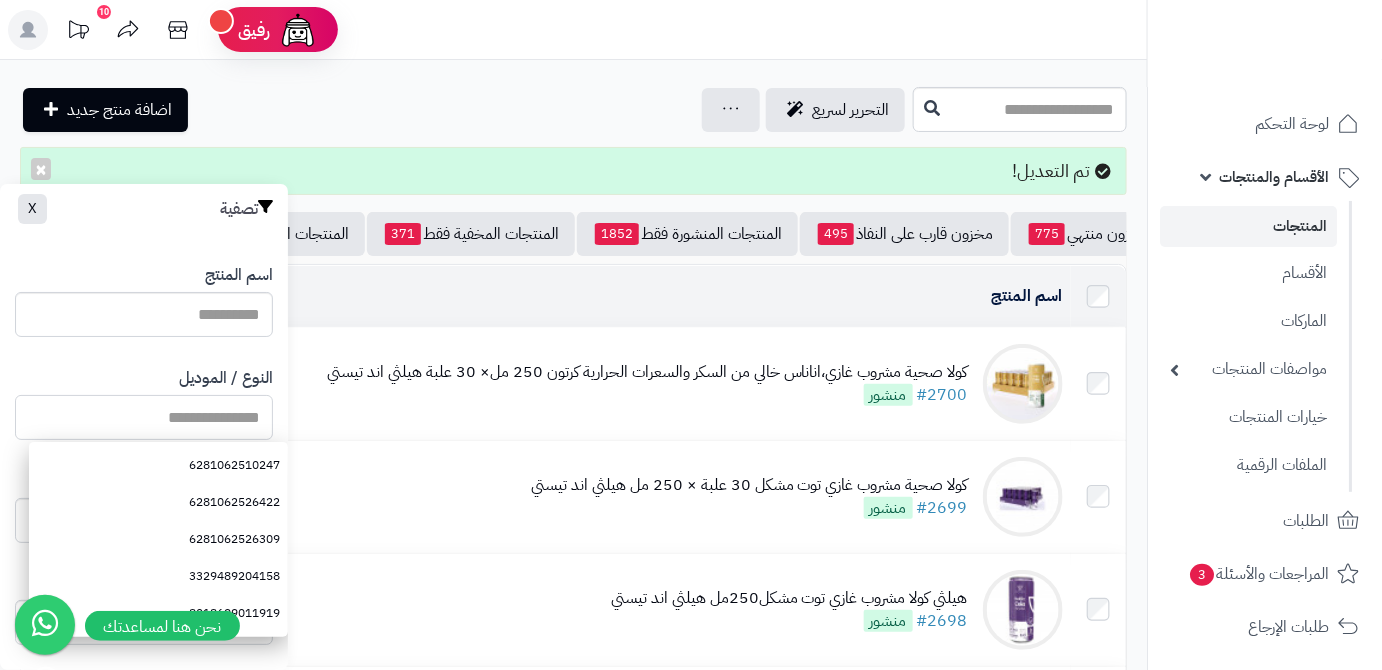 paste on "**********" 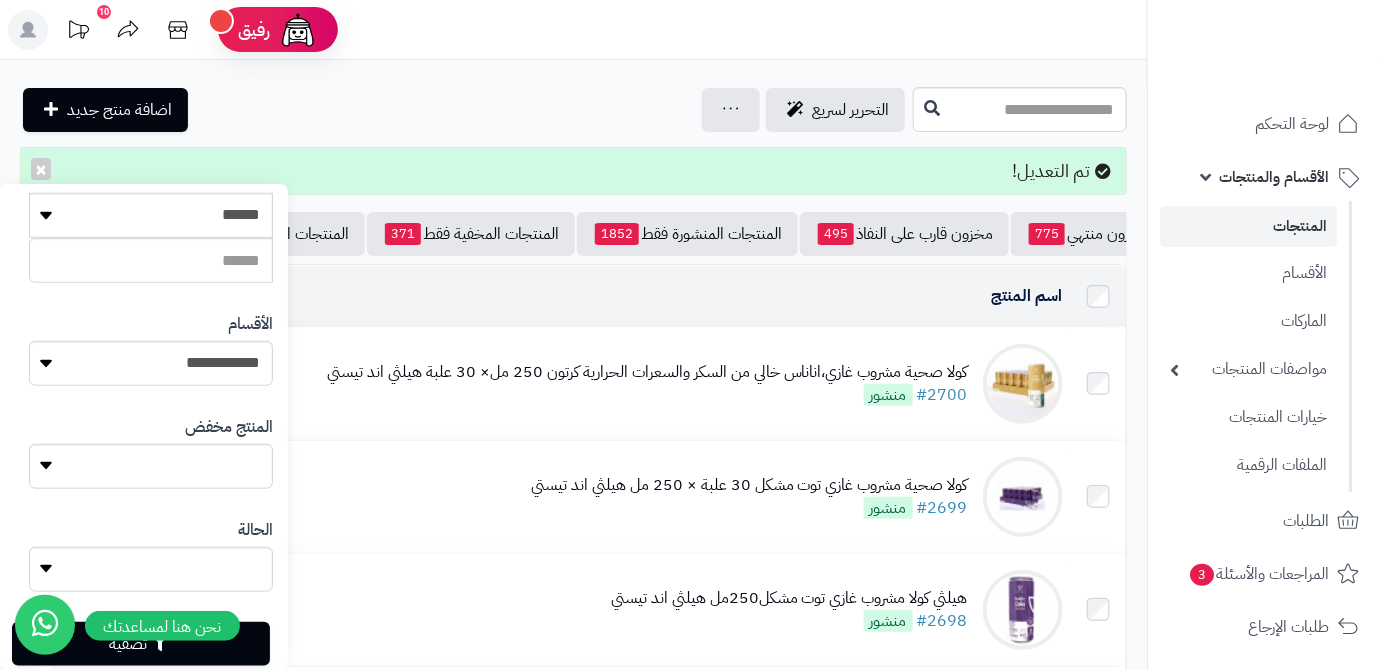 scroll, scrollTop: 552, scrollLeft: 0, axis: vertical 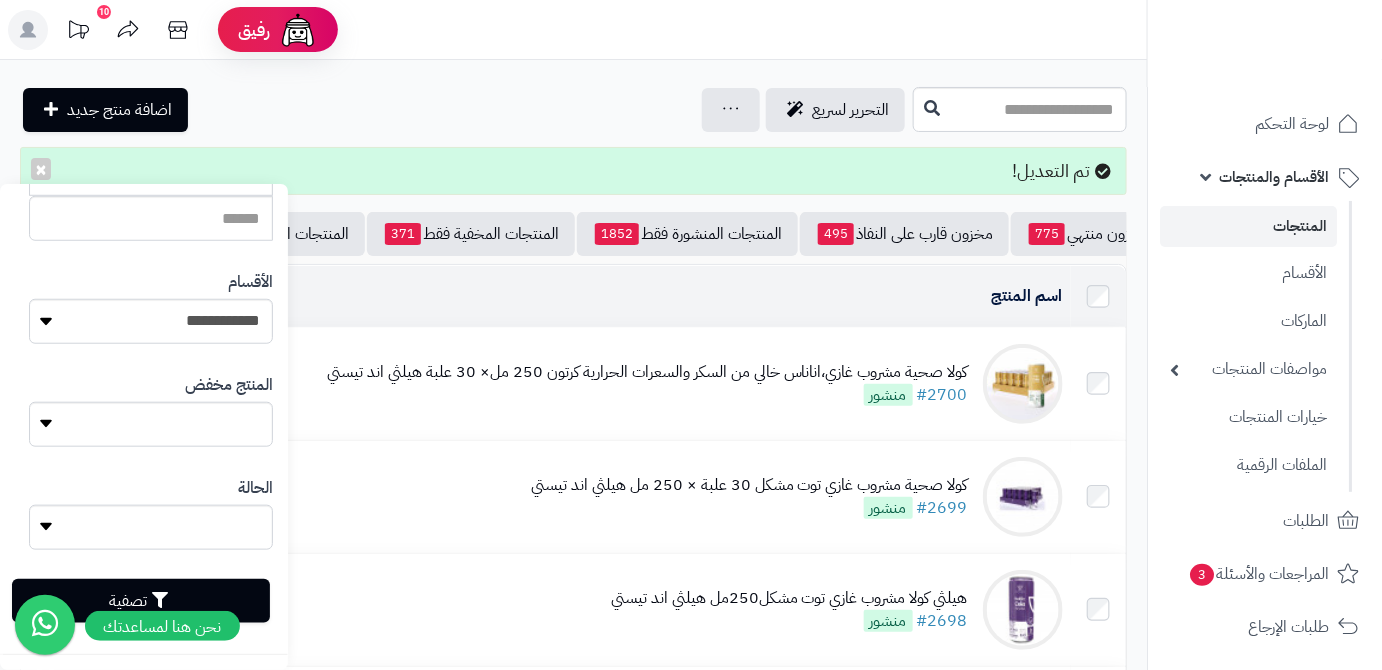 type on "**********" 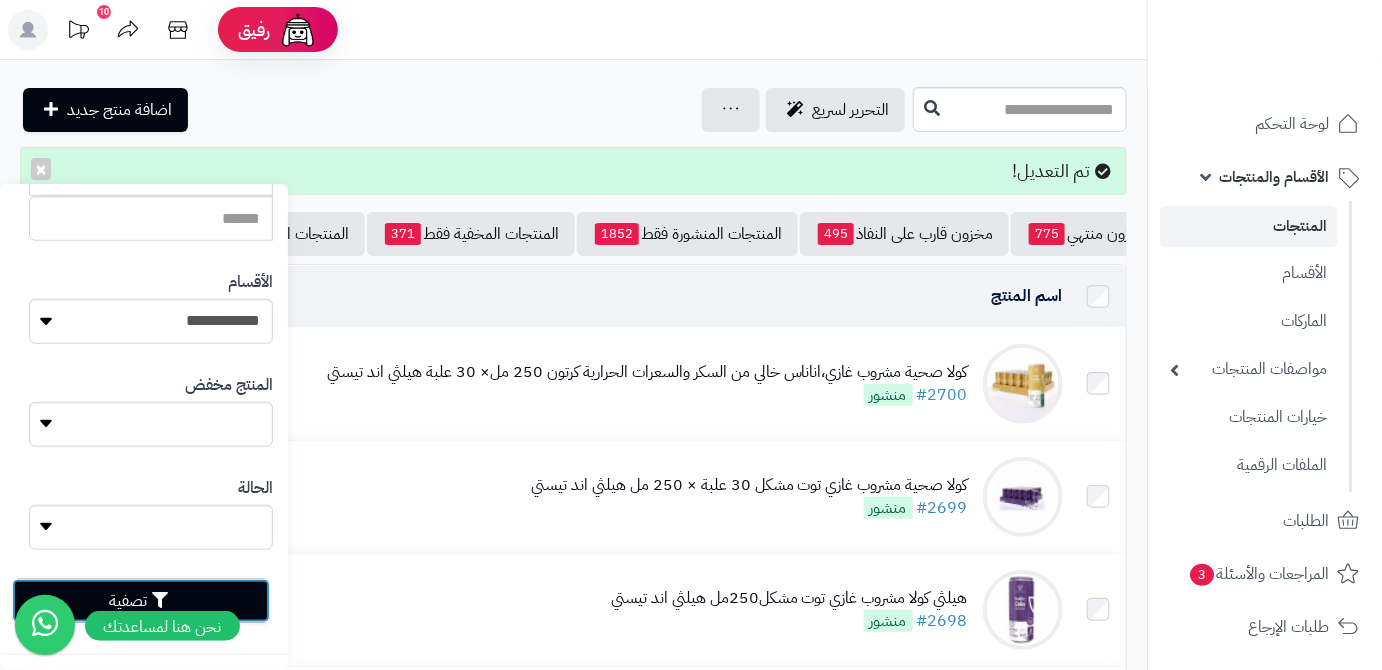 click on "تصفية" at bounding box center (141, 601) 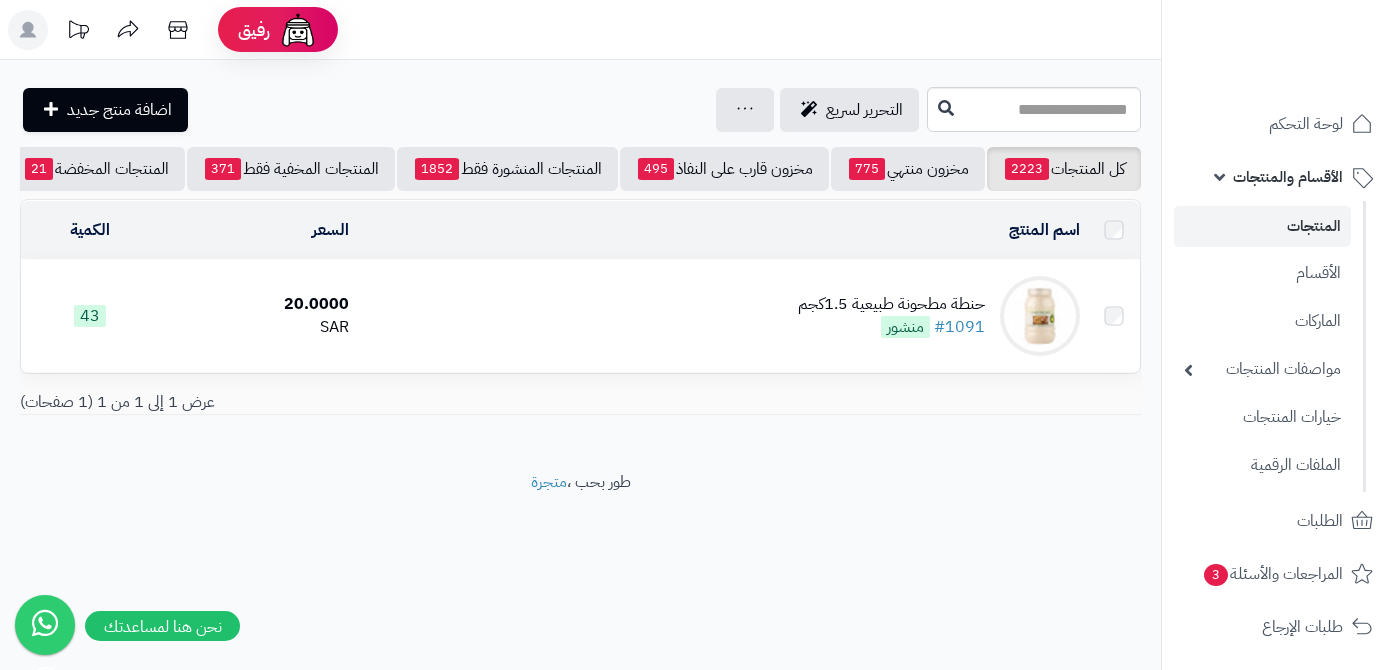 scroll, scrollTop: 0, scrollLeft: 0, axis: both 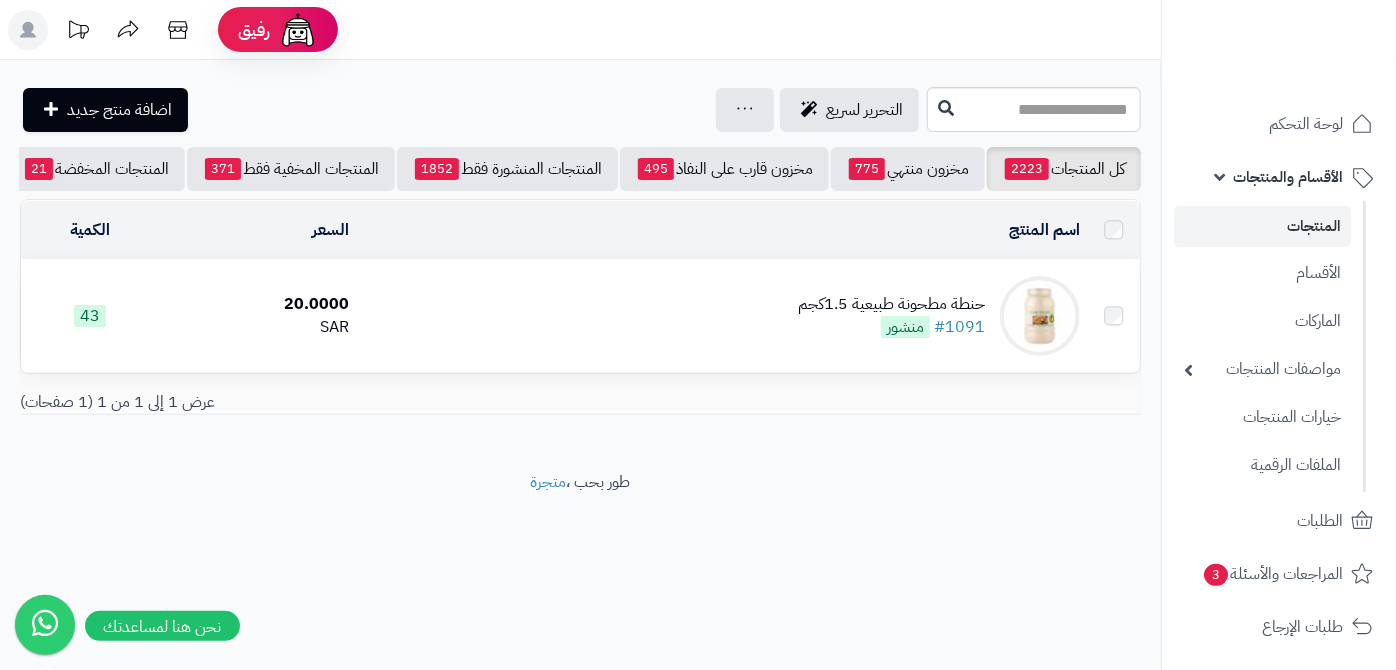 click on "حنطة مطحونة طبيعية 1.5كجم" at bounding box center (891, 304) 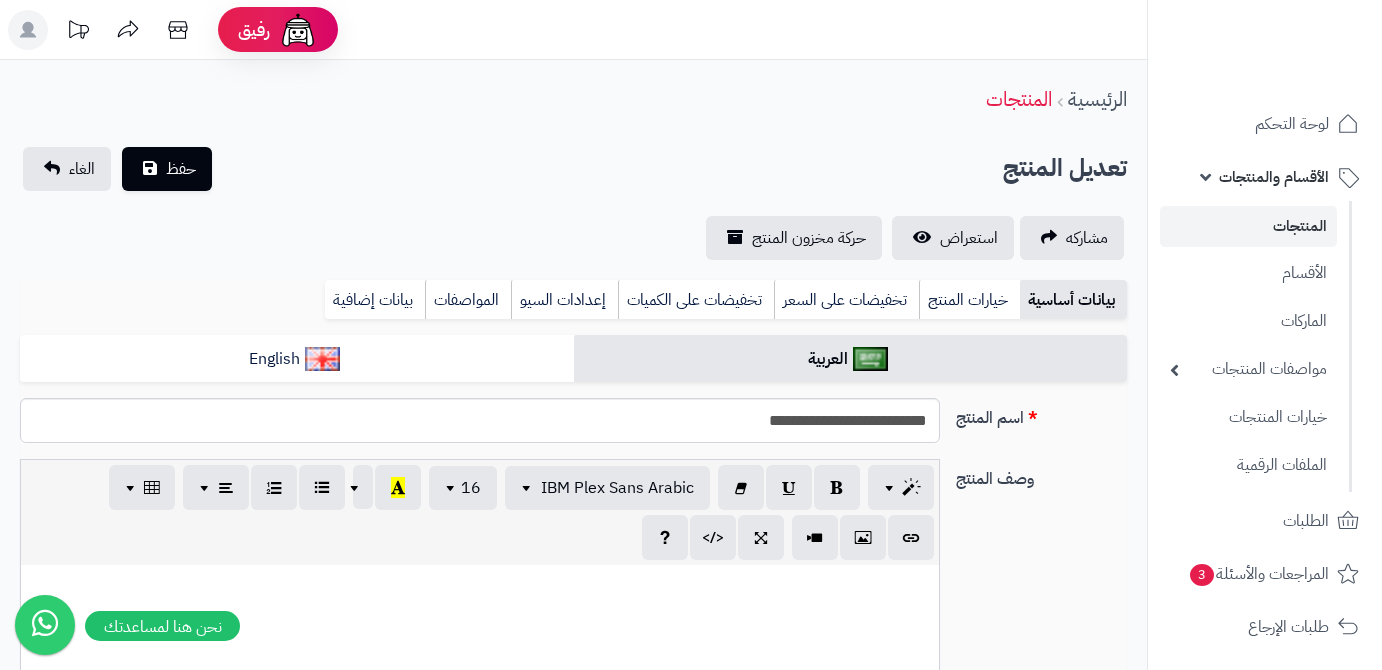 click on "تخفيضات على السعر" at bounding box center [846, 300] 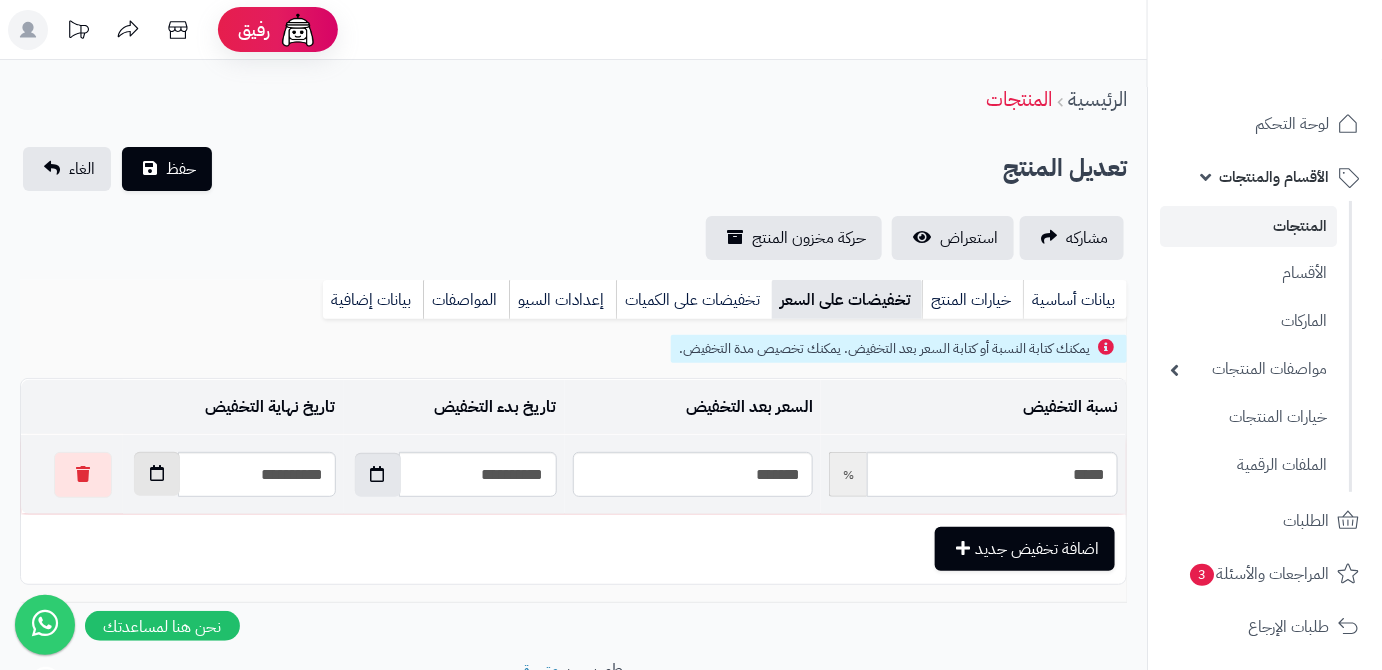 click at bounding box center [157, 474] 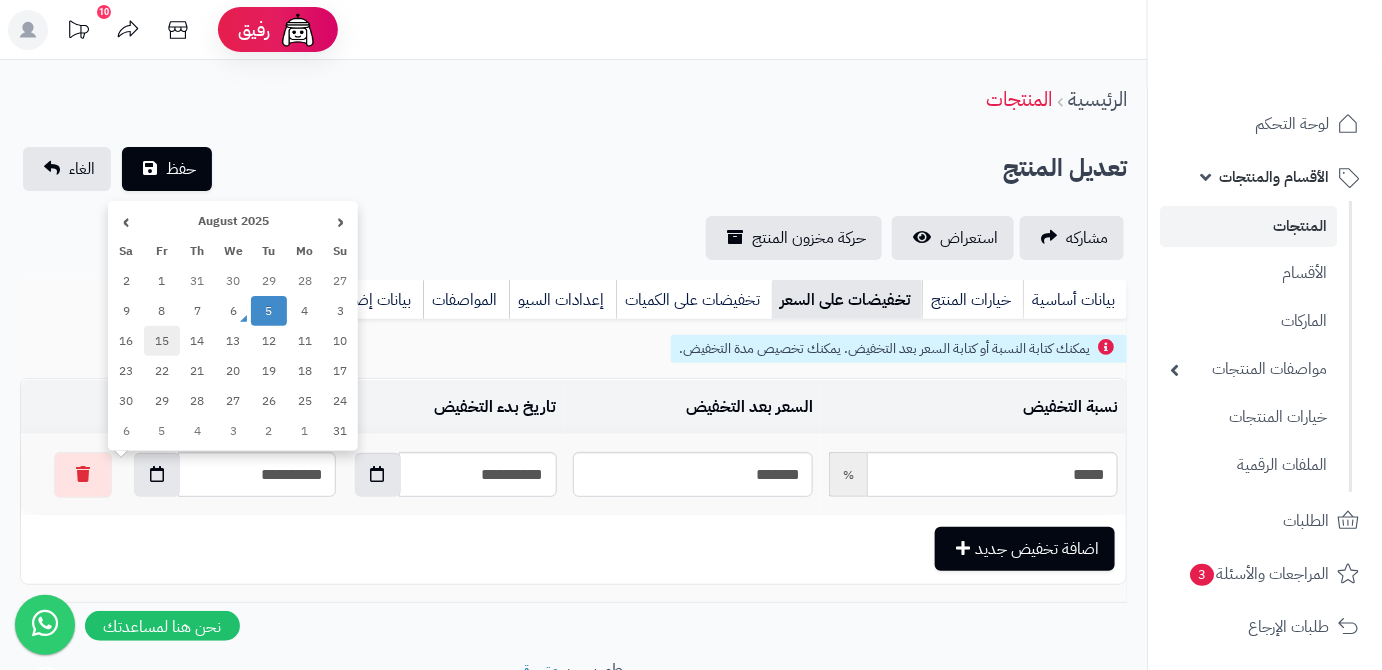click on "15" at bounding box center (162, 341) 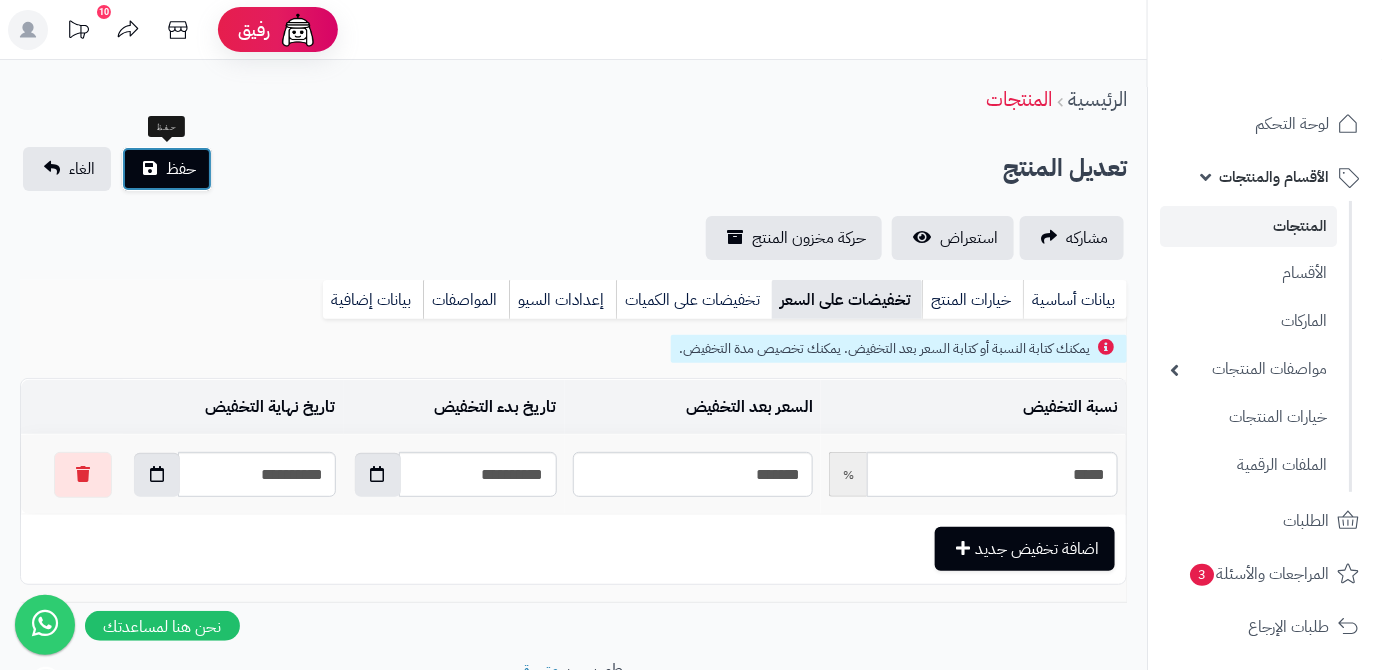 drag, startPoint x: 168, startPoint y: 172, endPoint x: 192, endPoint y: 131, distance: 47.507893 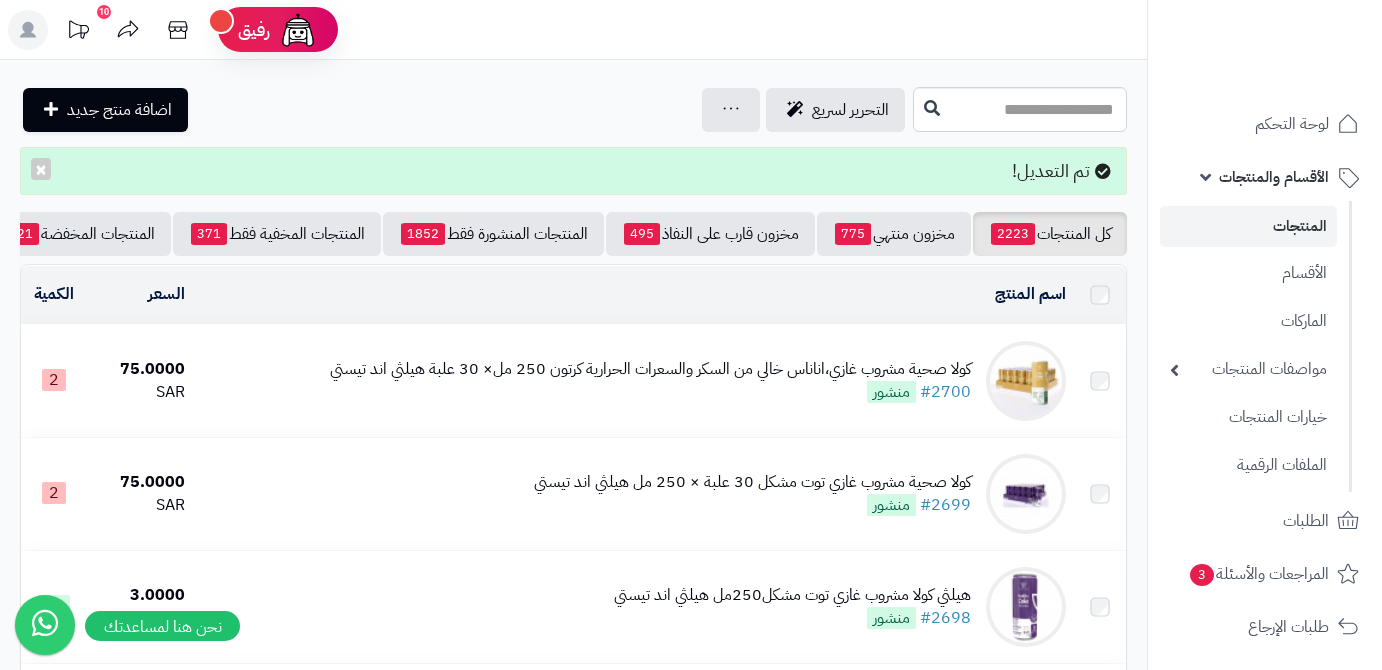 scroll, scrollTop: 0, scrollLeft: 0, axis: both 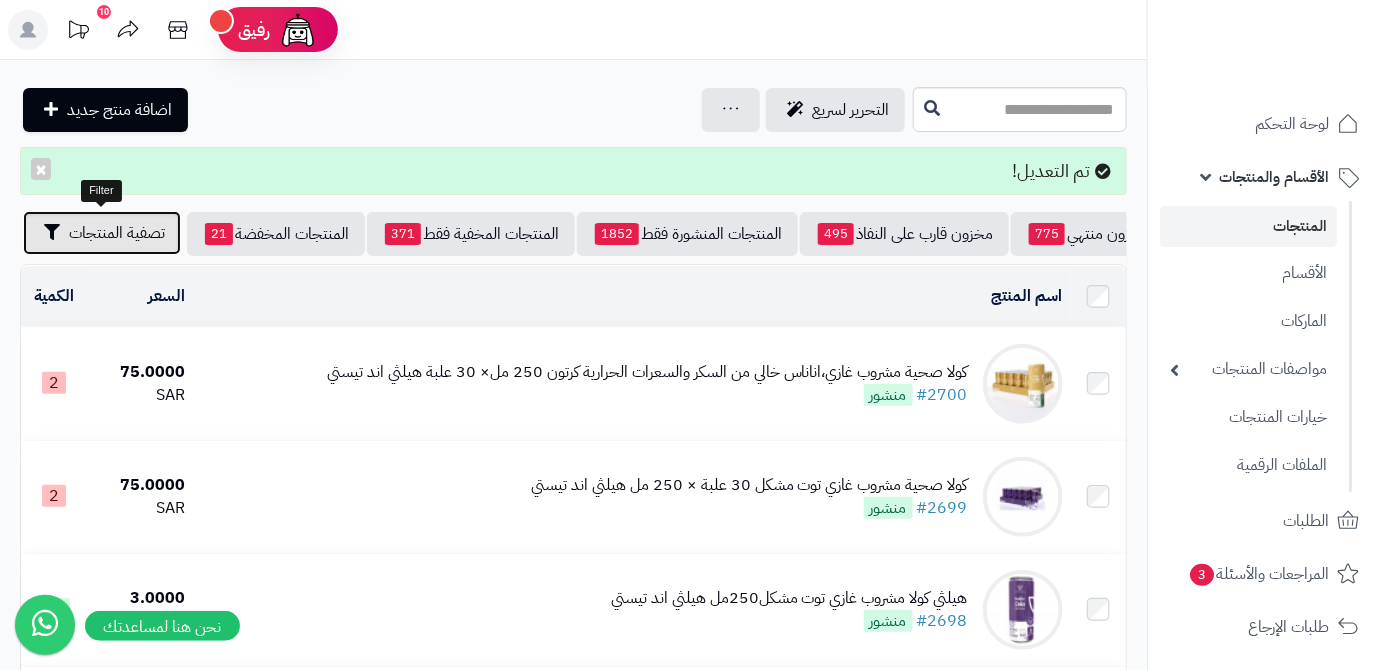 drag, startPoint x: 112, startPoint y: 243, endPoint x: 121, endPoint y: 321, distance: 78.51752 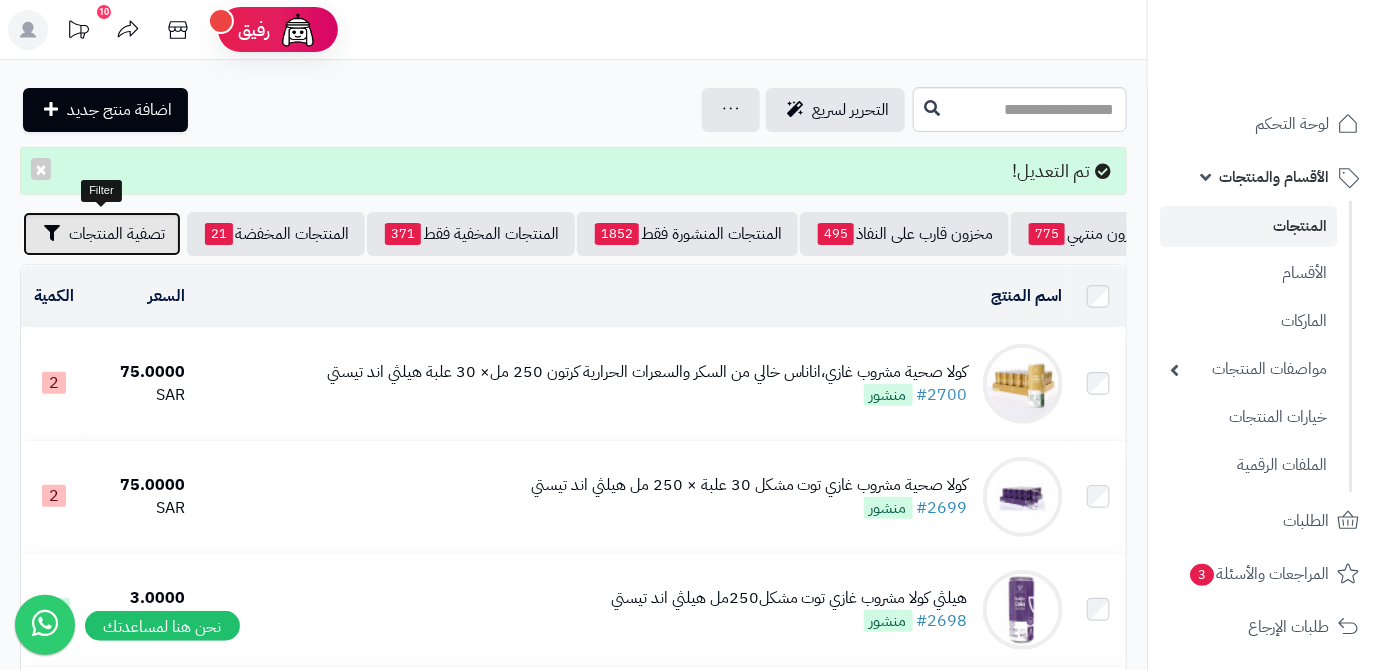 click on "تصفية المنتجات" at bounding box center [117, 234] 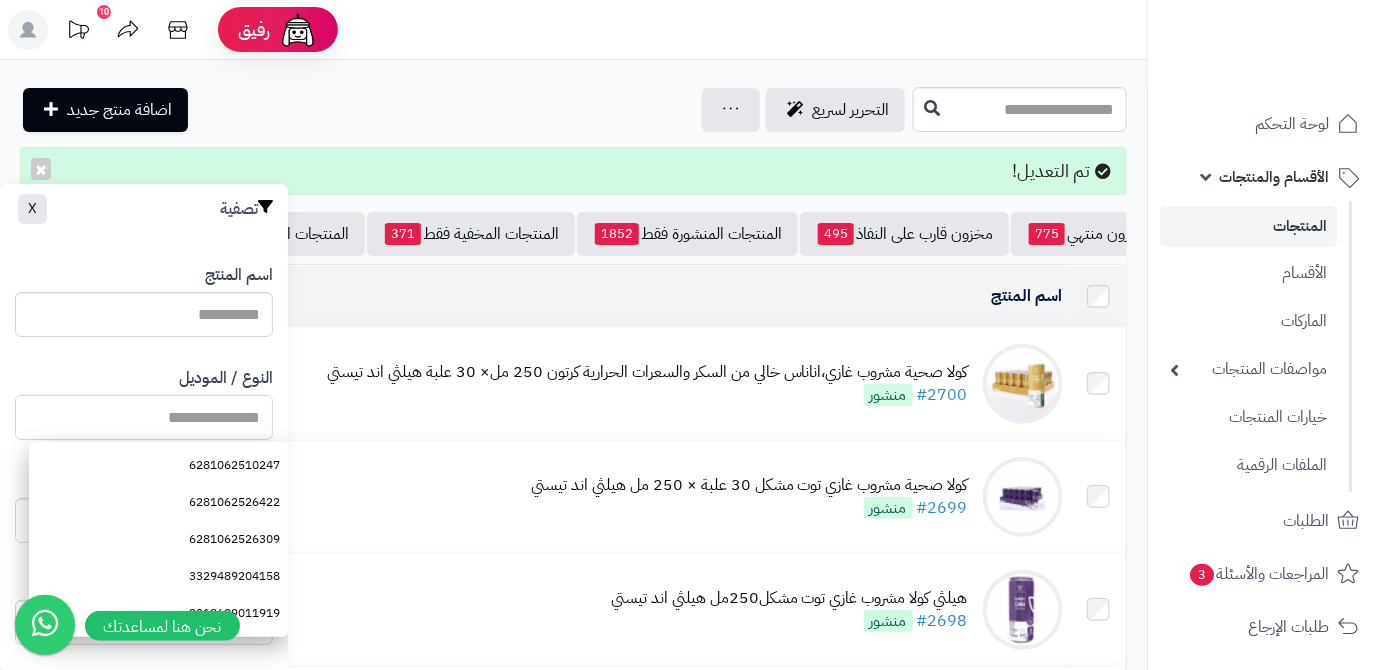 paste on "**********" 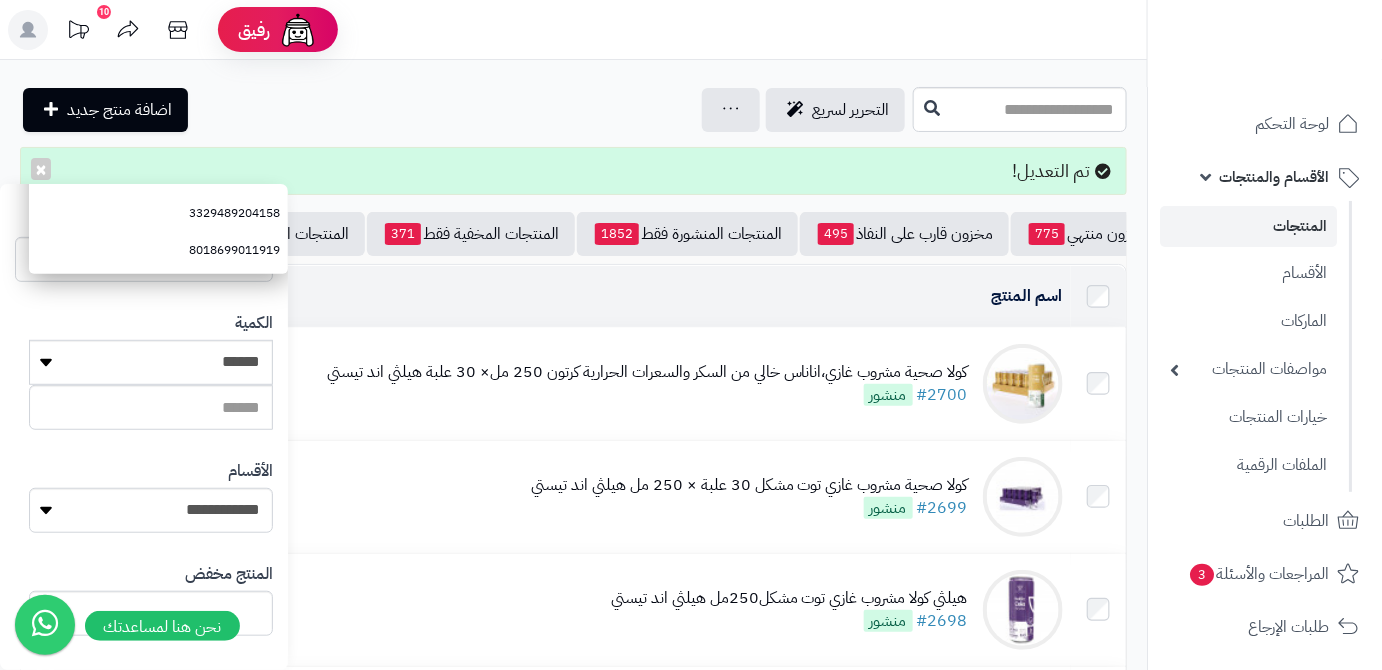 scroll, scrollTop: 552, scrollLeft: 0, axis: vertical 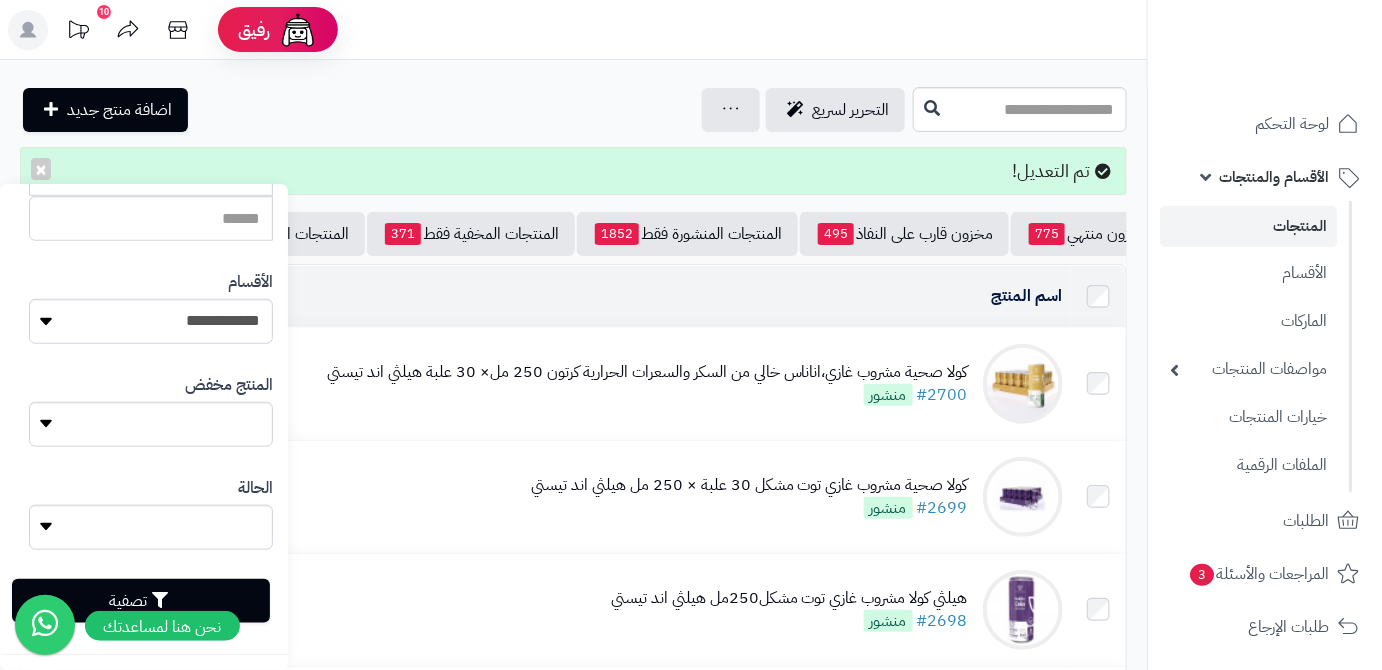 type on "**********" 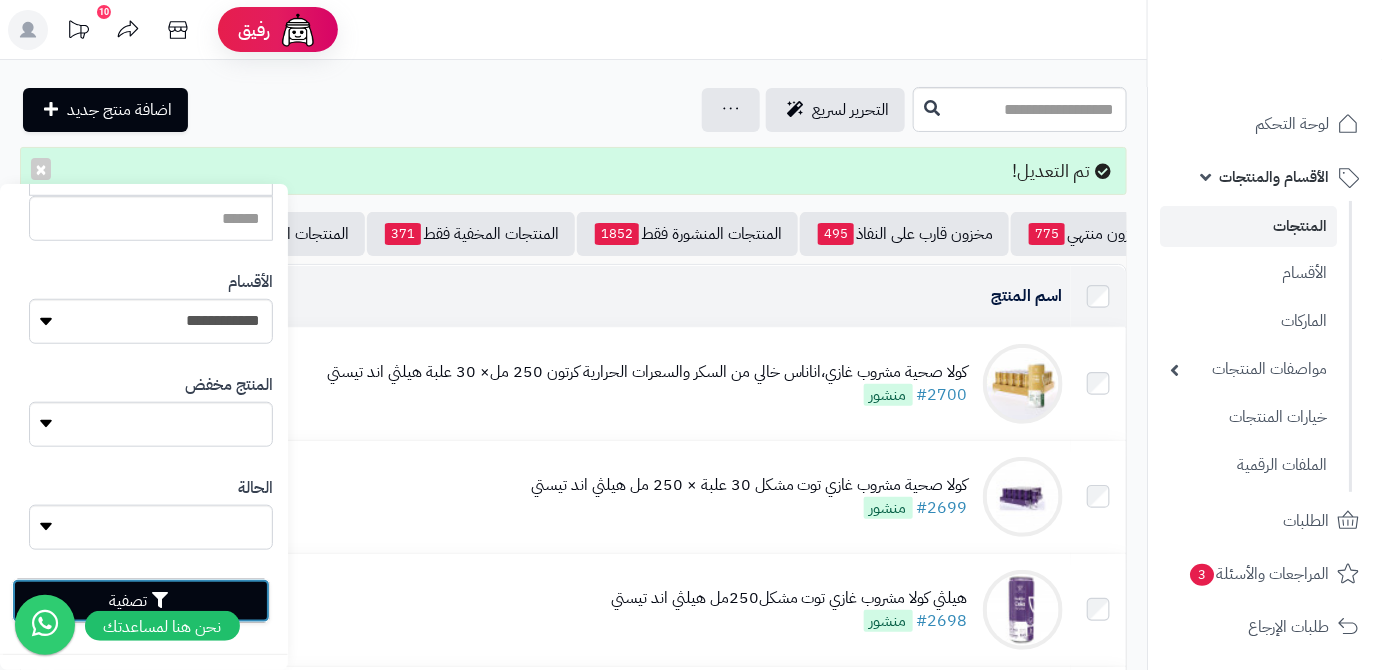 click on "تصفية" at bounding box center [141, 601] 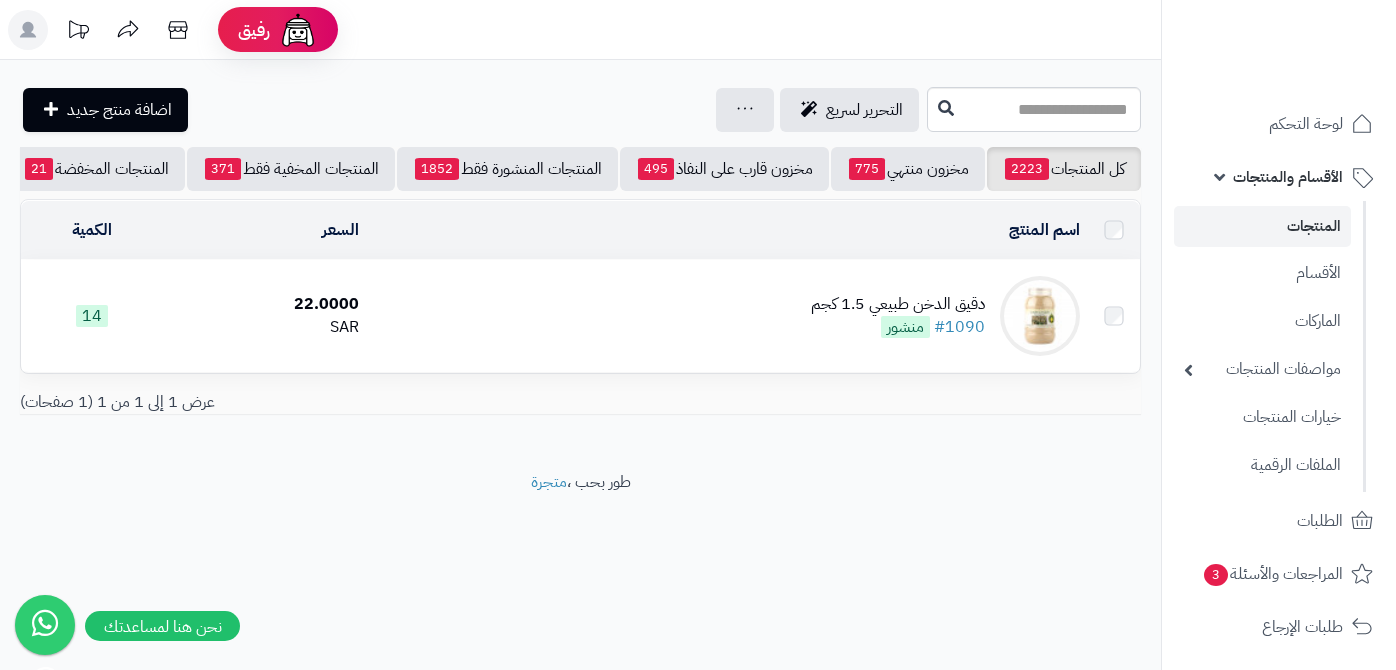 scroll, scrollTop: 0, scrollLeft: 0, axis: both 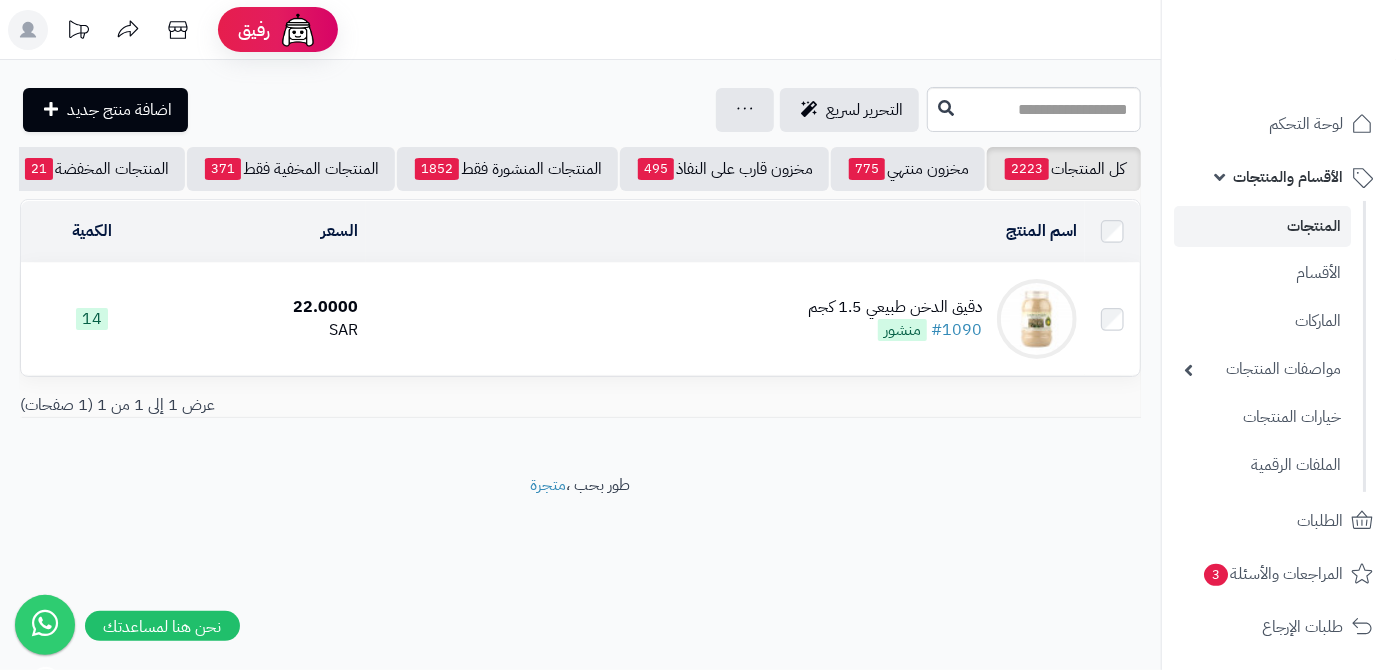 click on "دقيق الدخن طبيعي 1.5 كجم" at bounding box center [895, 307] 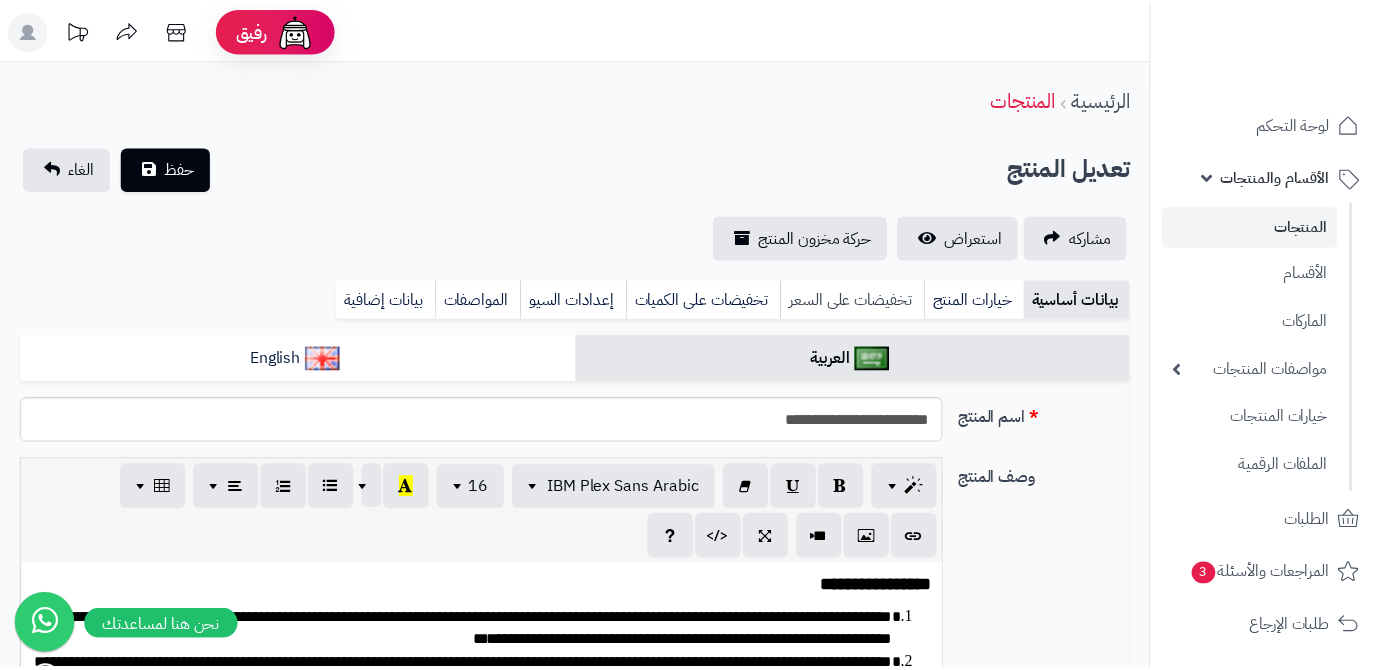 scroll, scrollTop: 0, scrollLeft: 0, axis: both 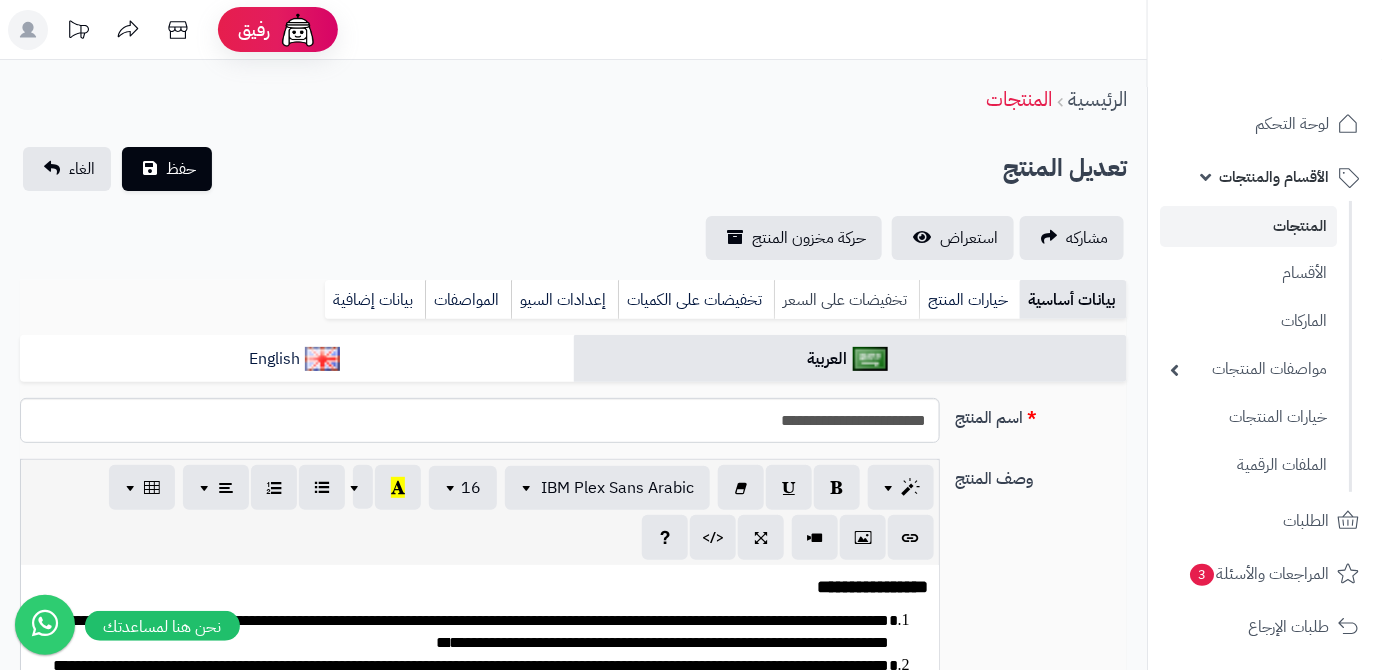 click on "تخفيضات على السعر" at bounding box center (846, 300) 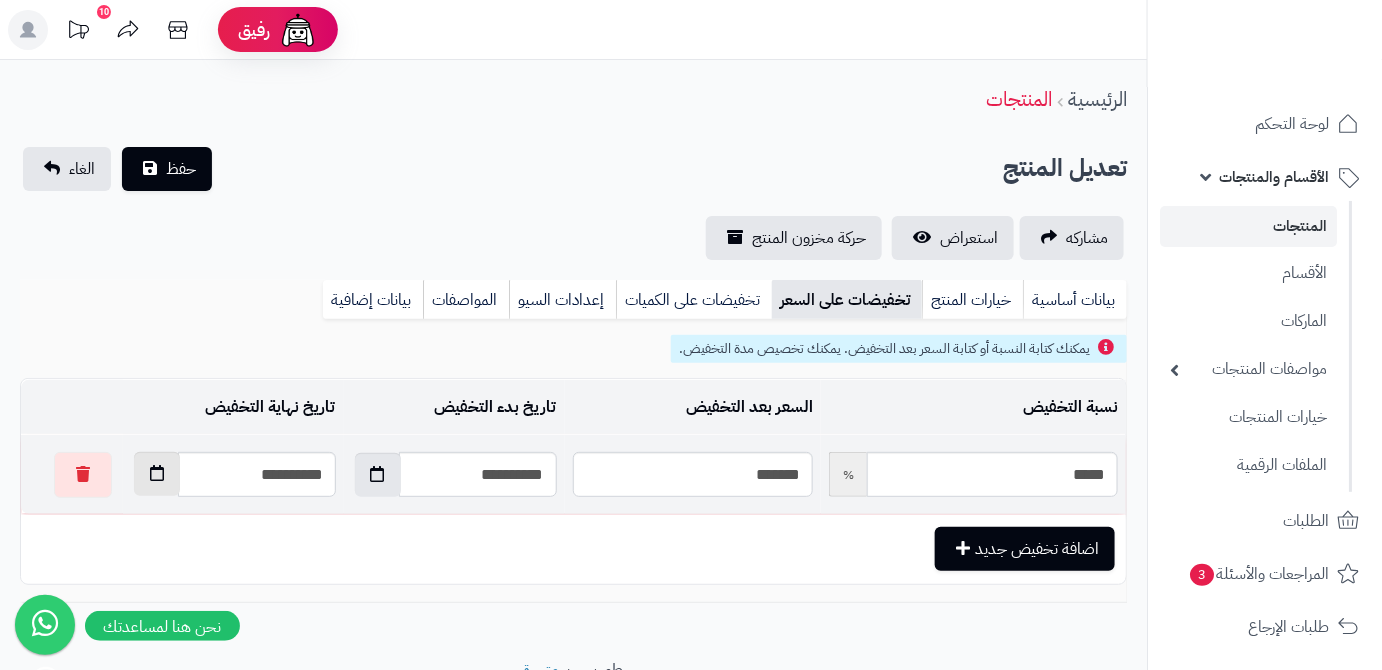 click at bounding box center (157, 474) 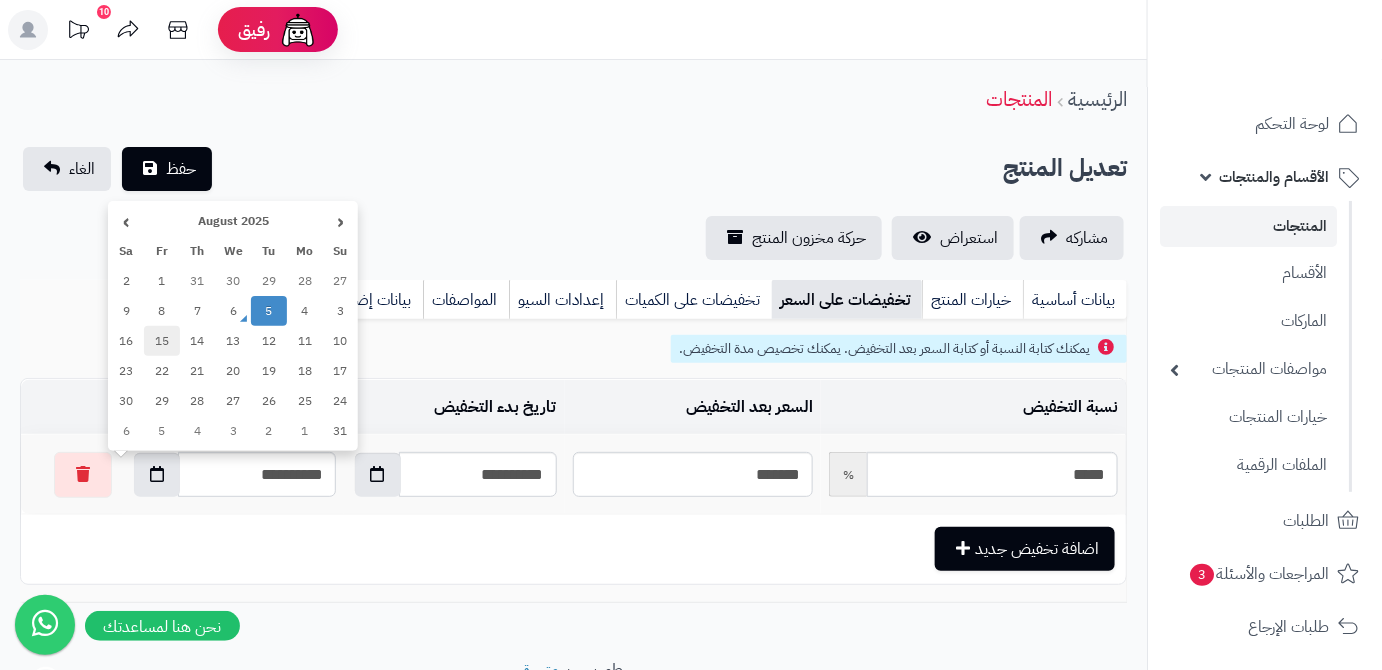 click on "15" at bounding box center [162, 341] 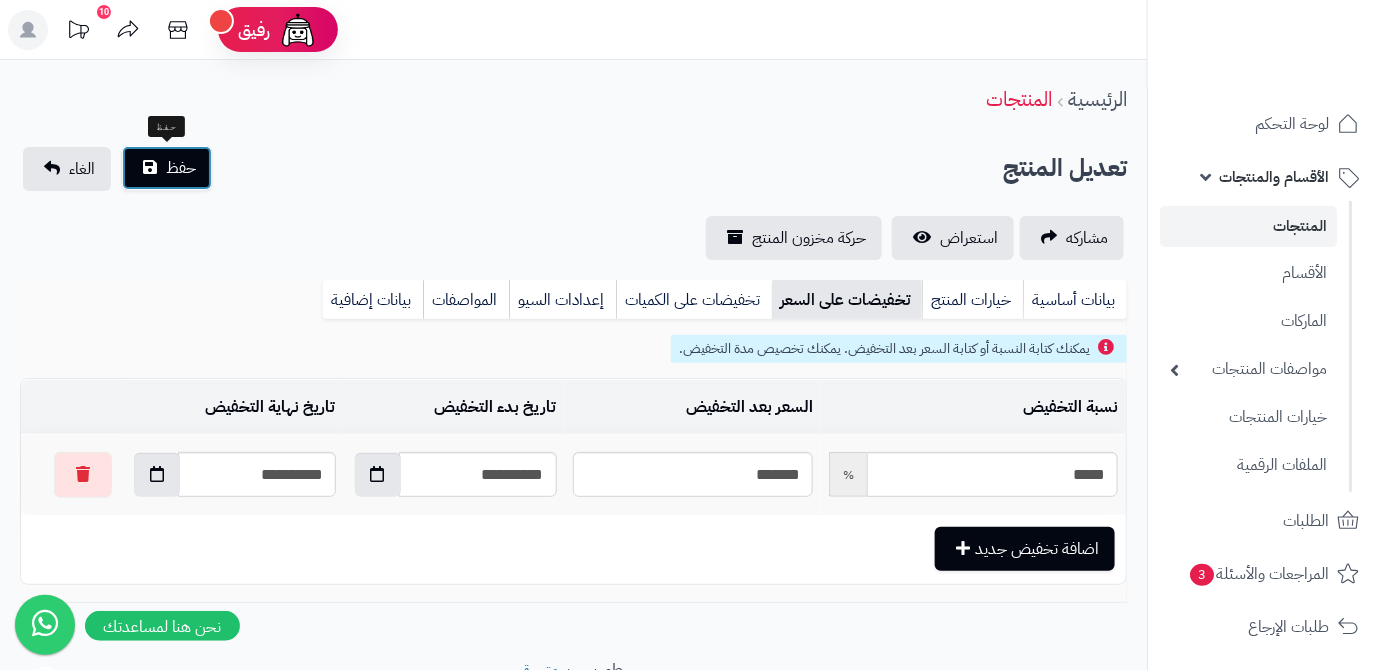 click on "حفظ" at bounding box center (181, 168) 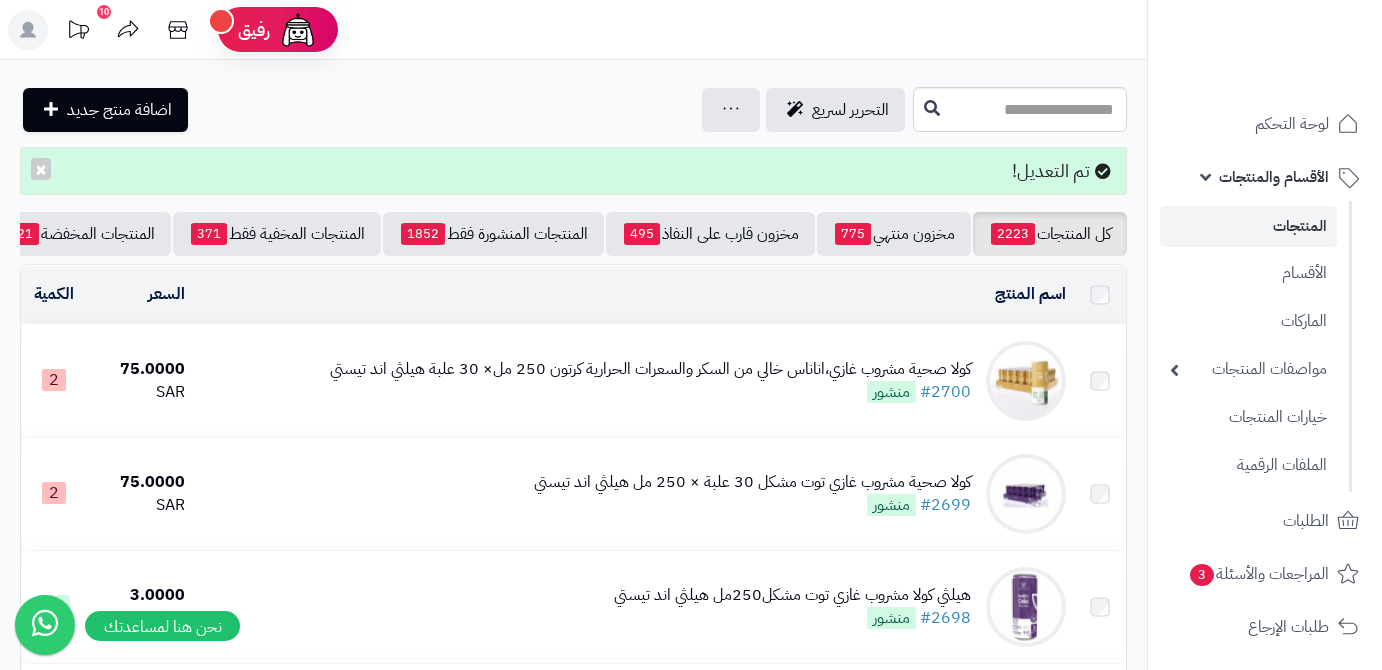 scroll, scrollTop: 0, scrollLeft: 0, axis: both 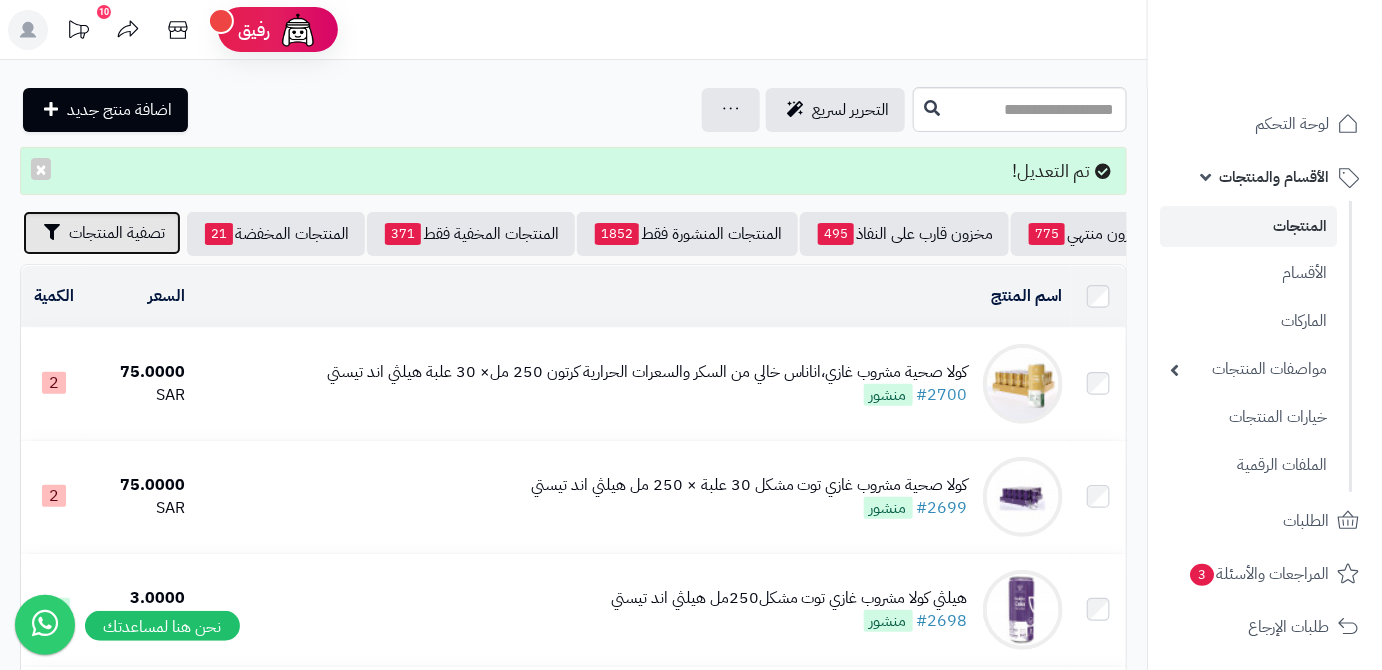 click on "تصفية المنتجات" at bounding box center (117, 233) 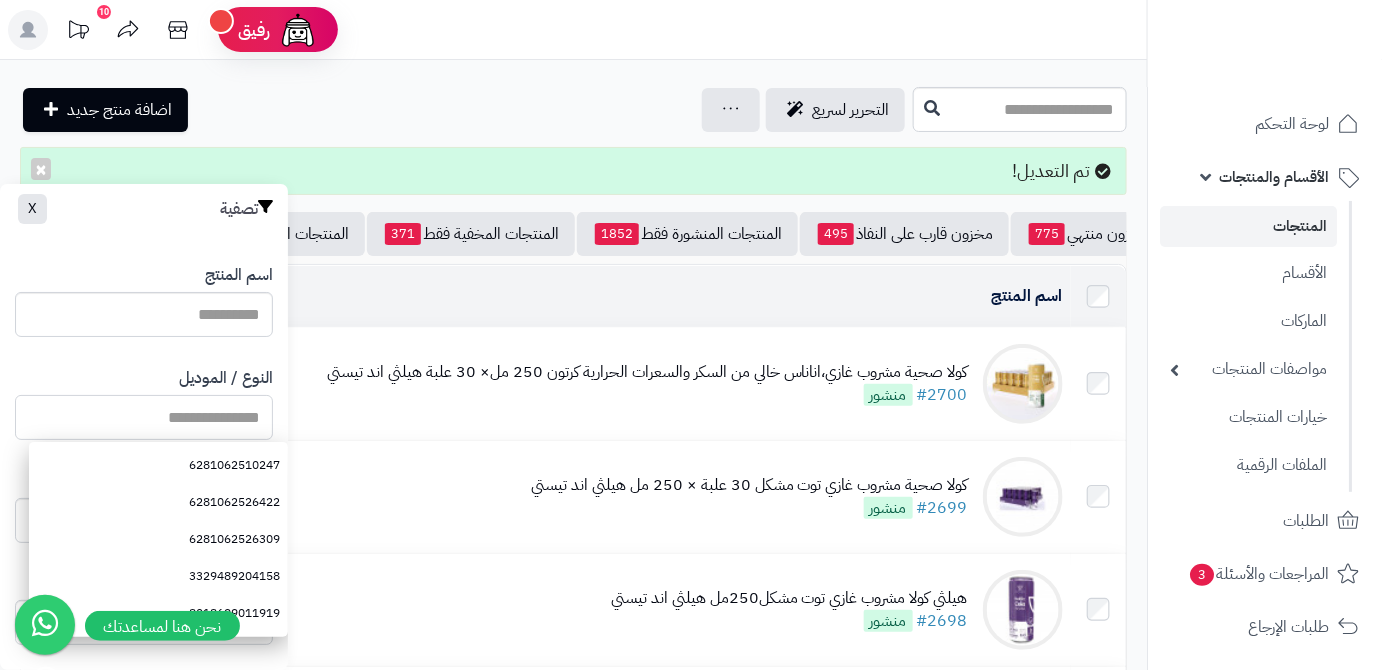 paste on "**********" 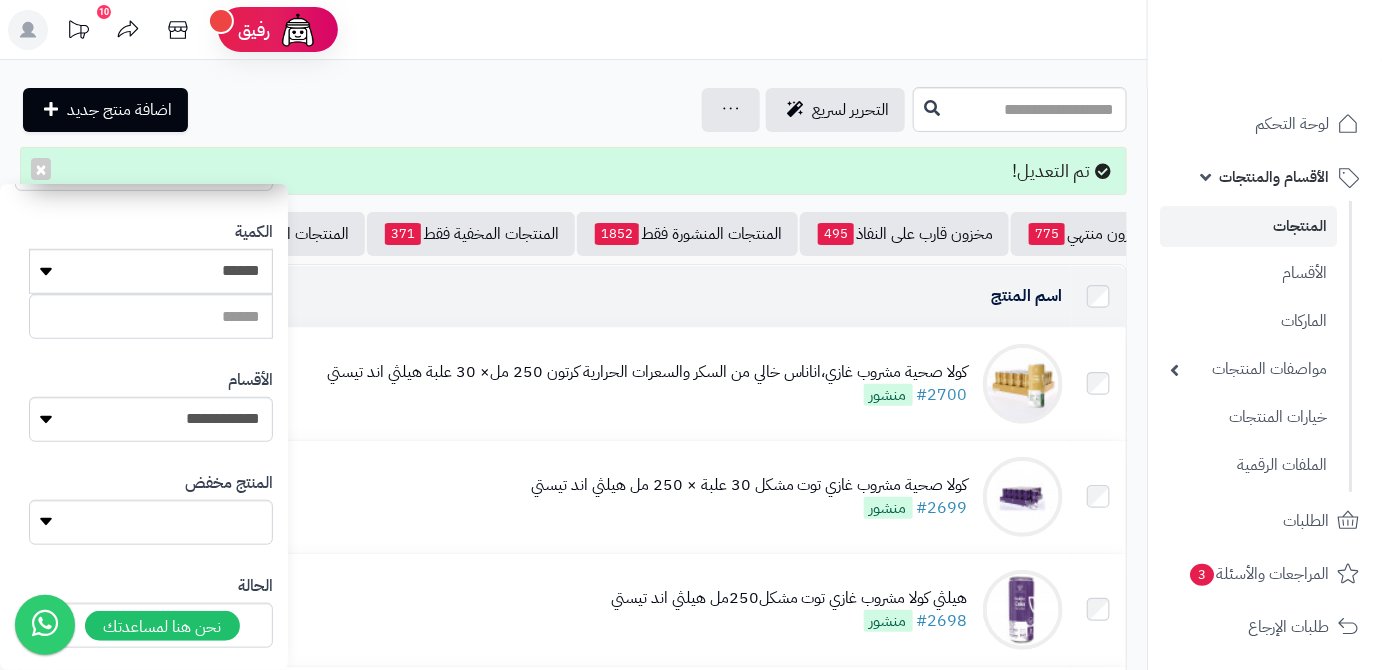 scroll, scrollTop: 552, scrollLeft: 0, axis: vertical 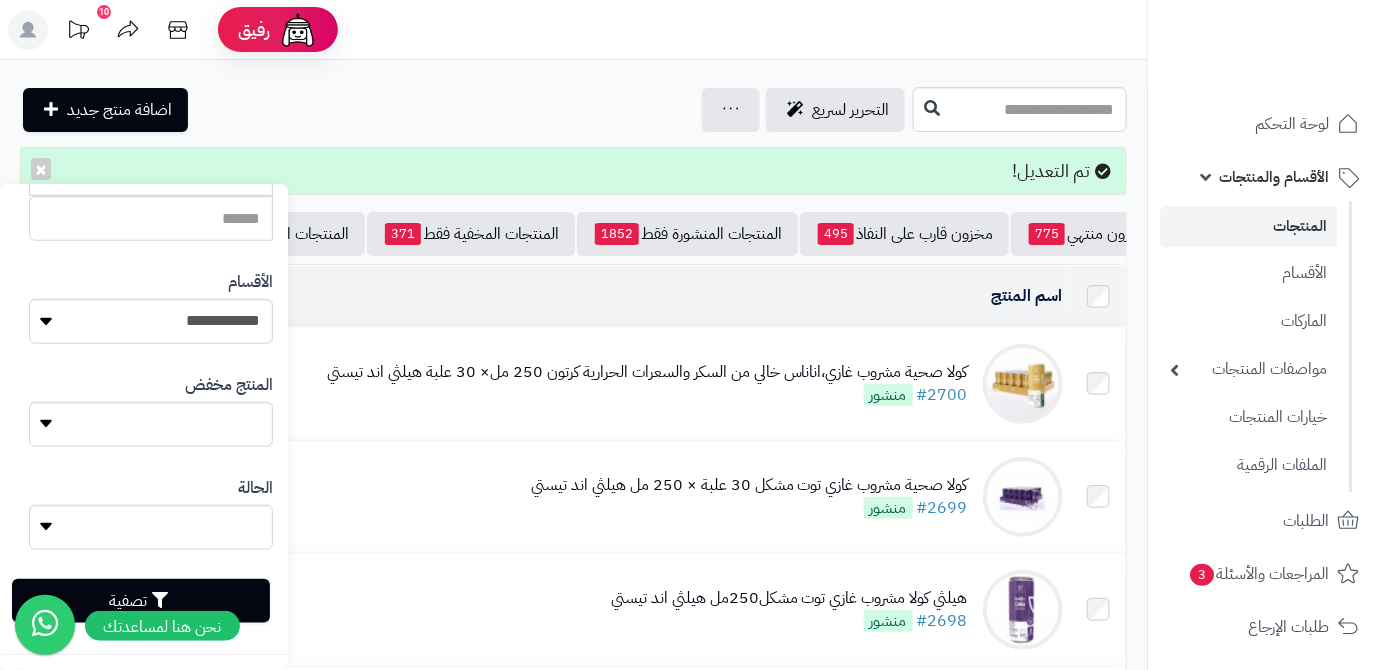 type on "**********" 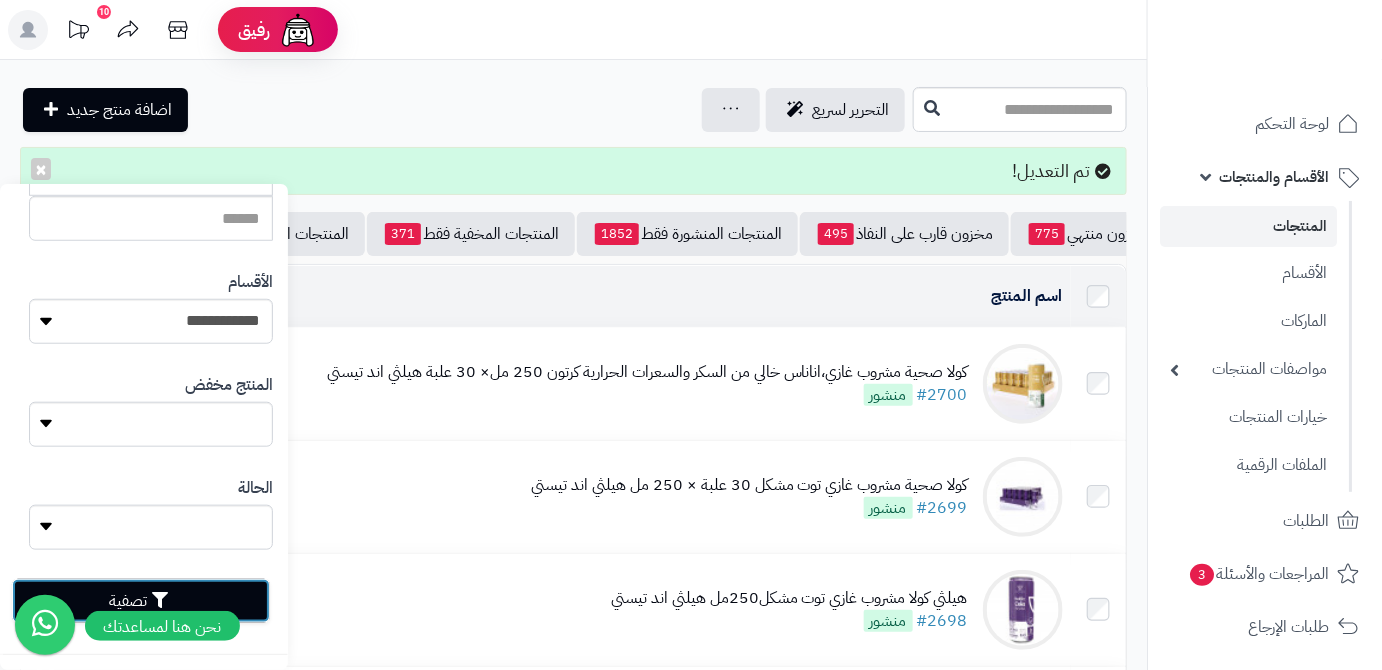 click on "تصفية" at bounding box center (141, 601) 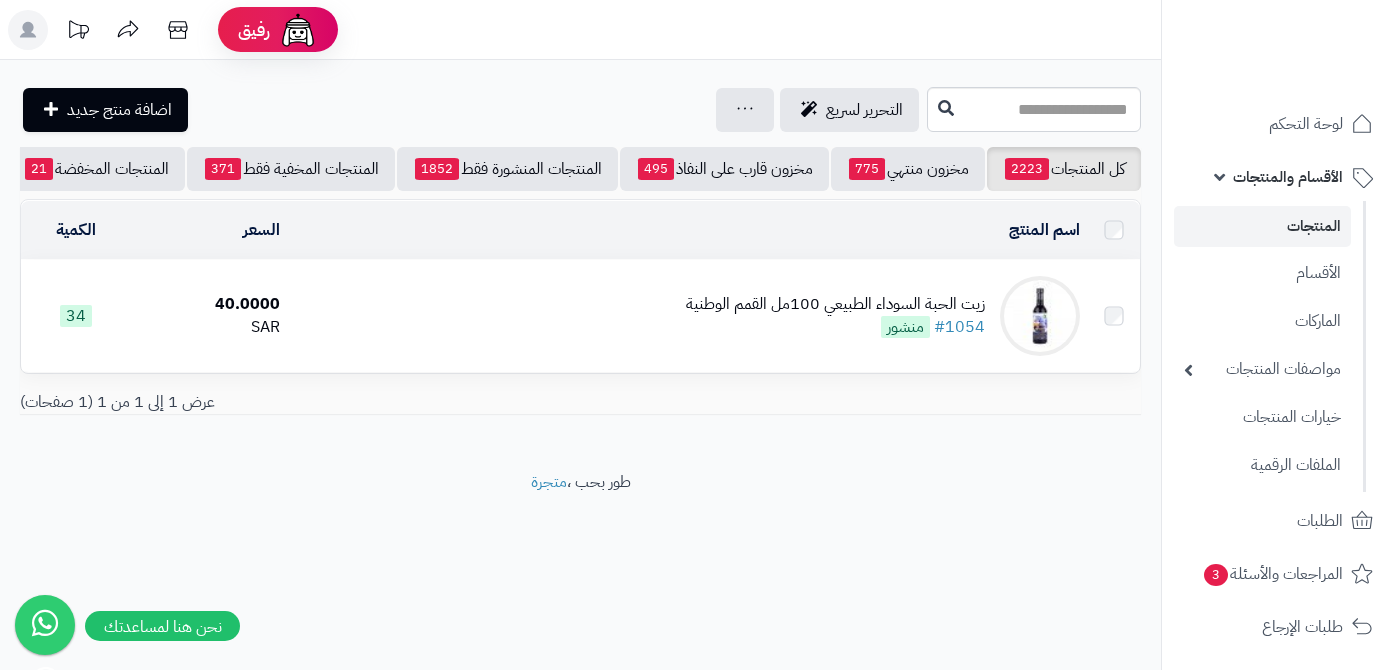 scroll, scrollTop: 0, scrollLeft: 0, axis: both 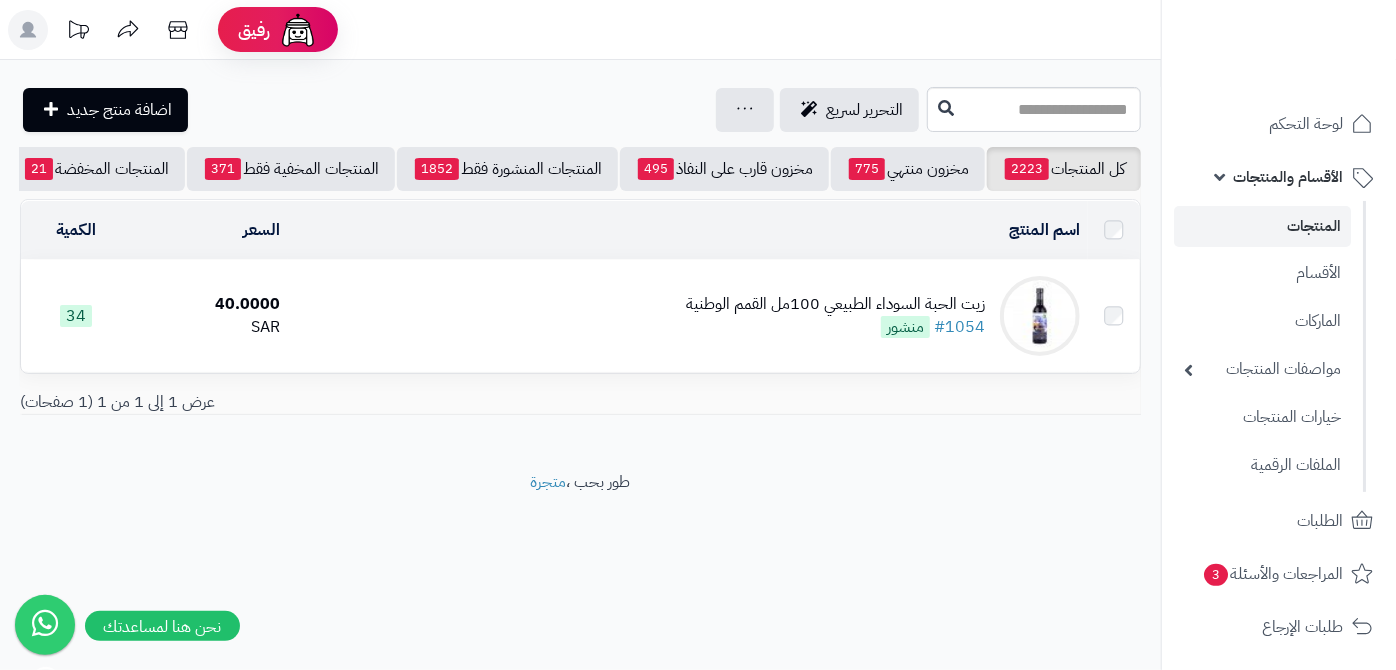 click on "زيت الحبة السوداء الطبيعي 100مل القمم الوطنية" at bounding box center [835, 304] 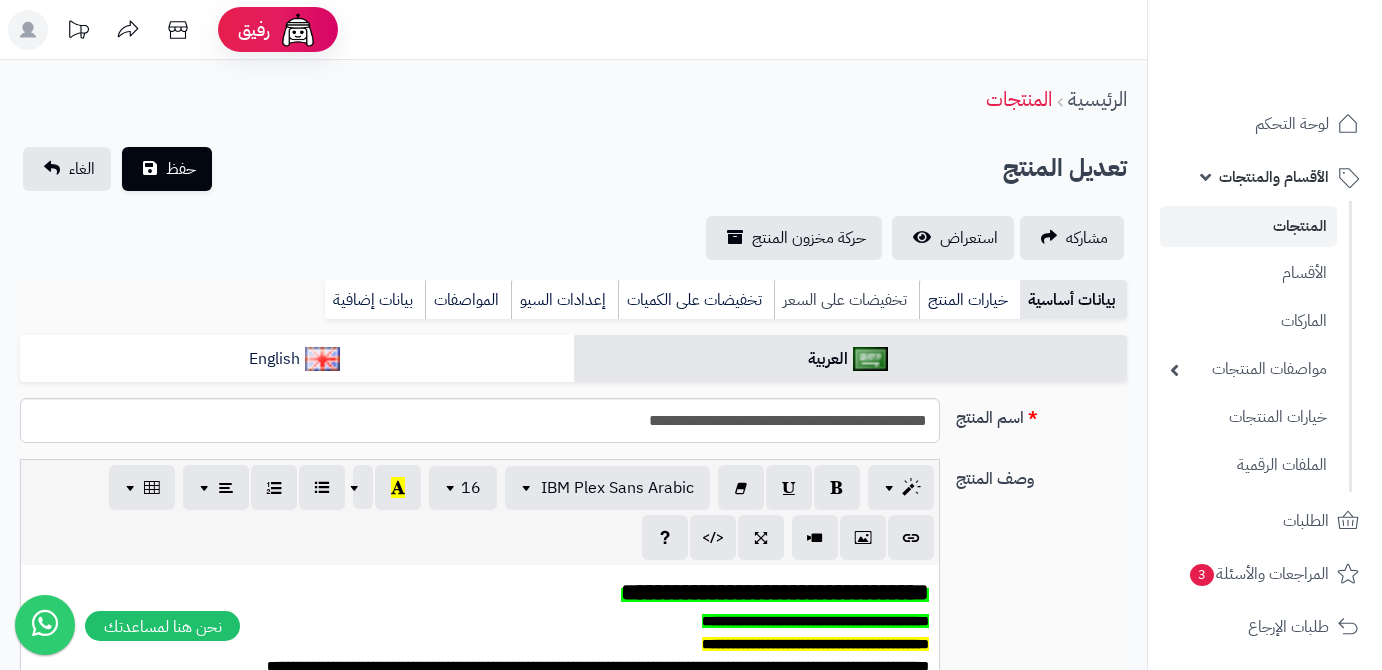 scroll, scrollTop: 0, scrollLeft: 0, axis: both 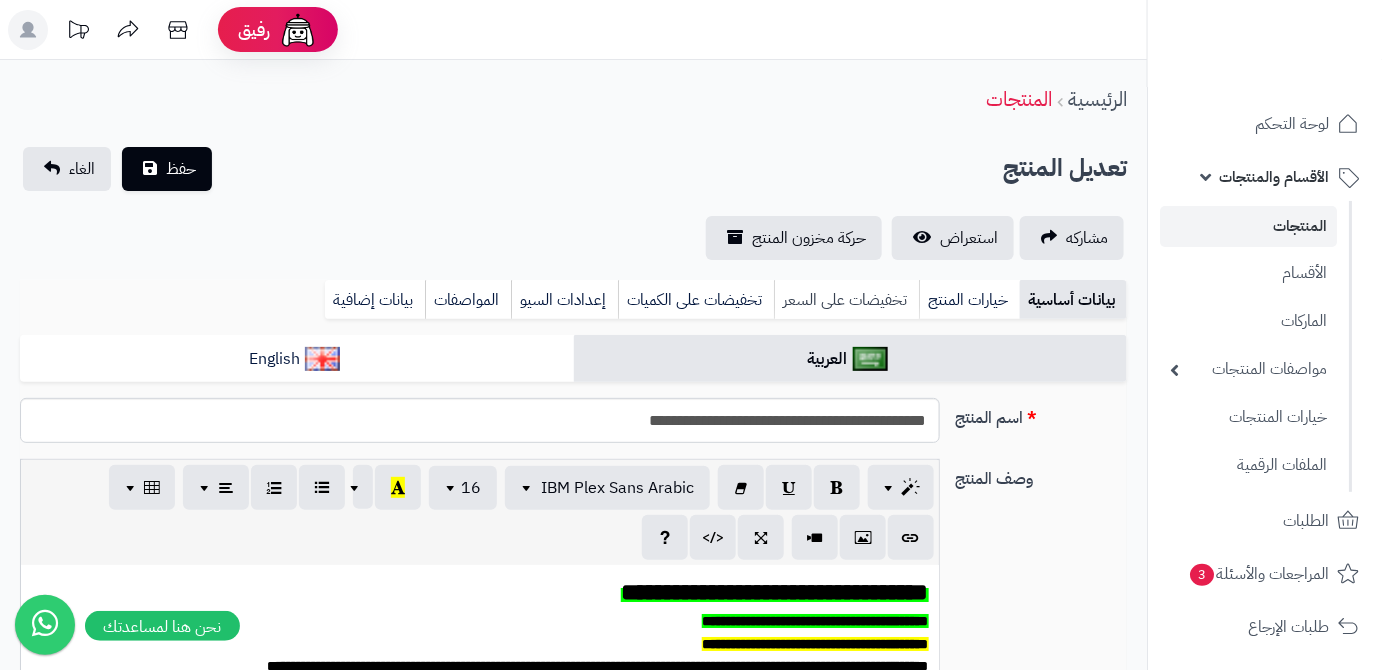 click on "تخفيضات على السعر" at bounding box center (846, 300) 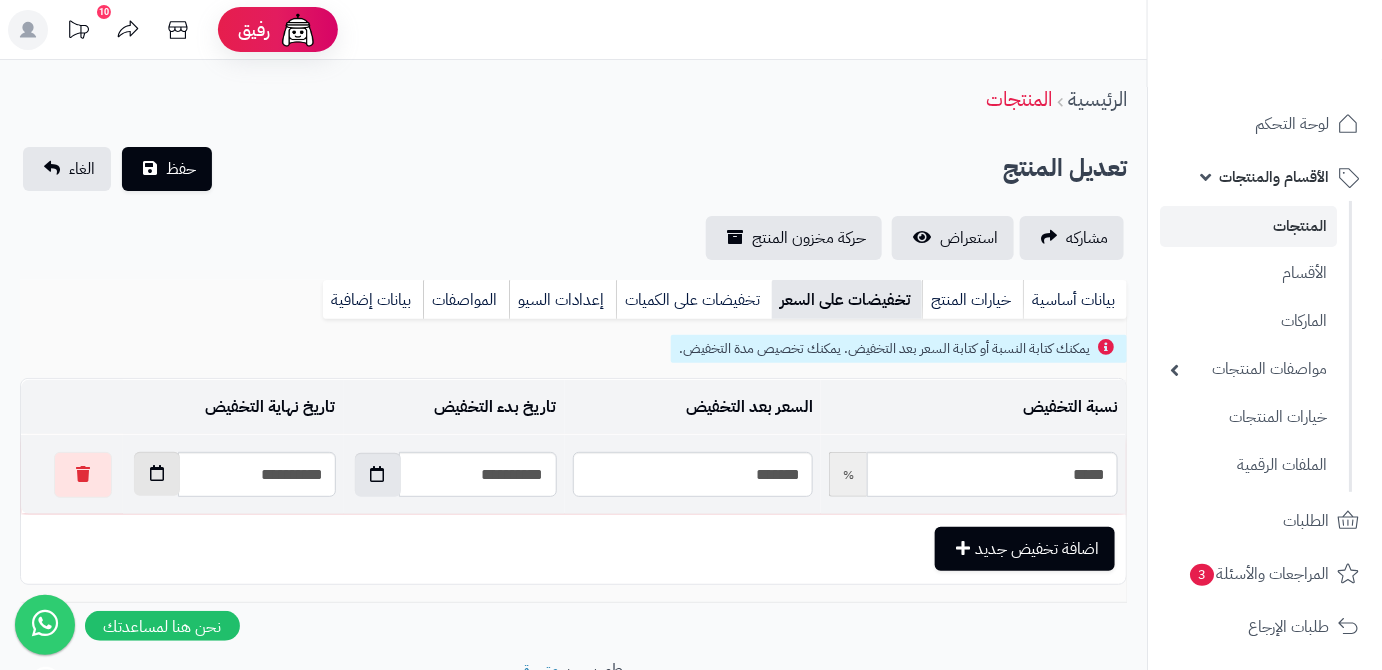 click at bounding box center (157, 474) 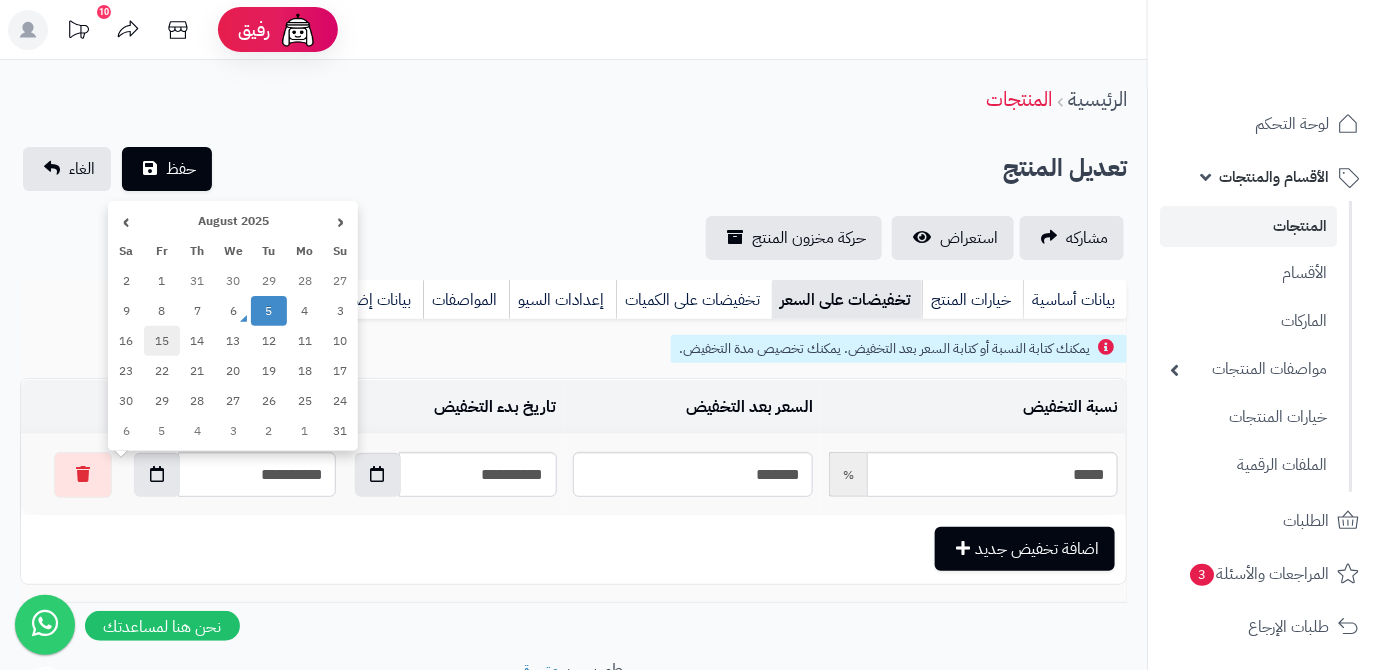 click on "15" at bounding box center [162, 341] 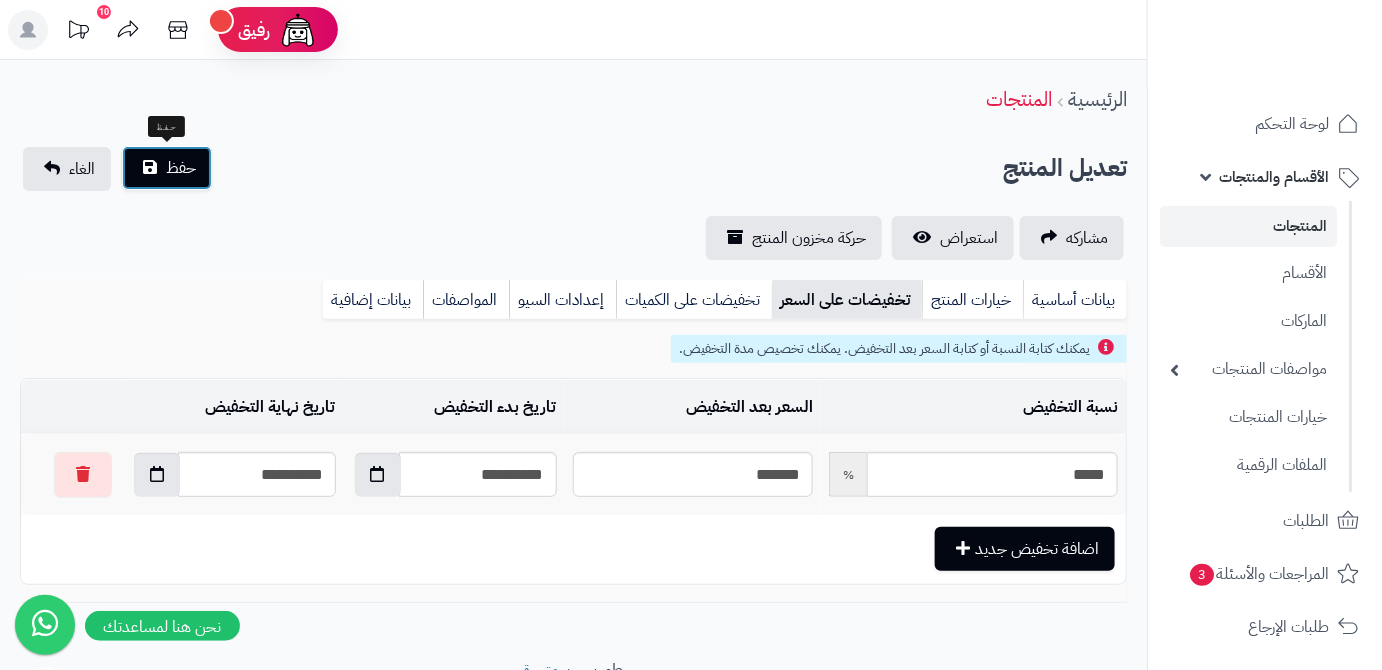 click on "حفظ" at bounding box center (167, 168) 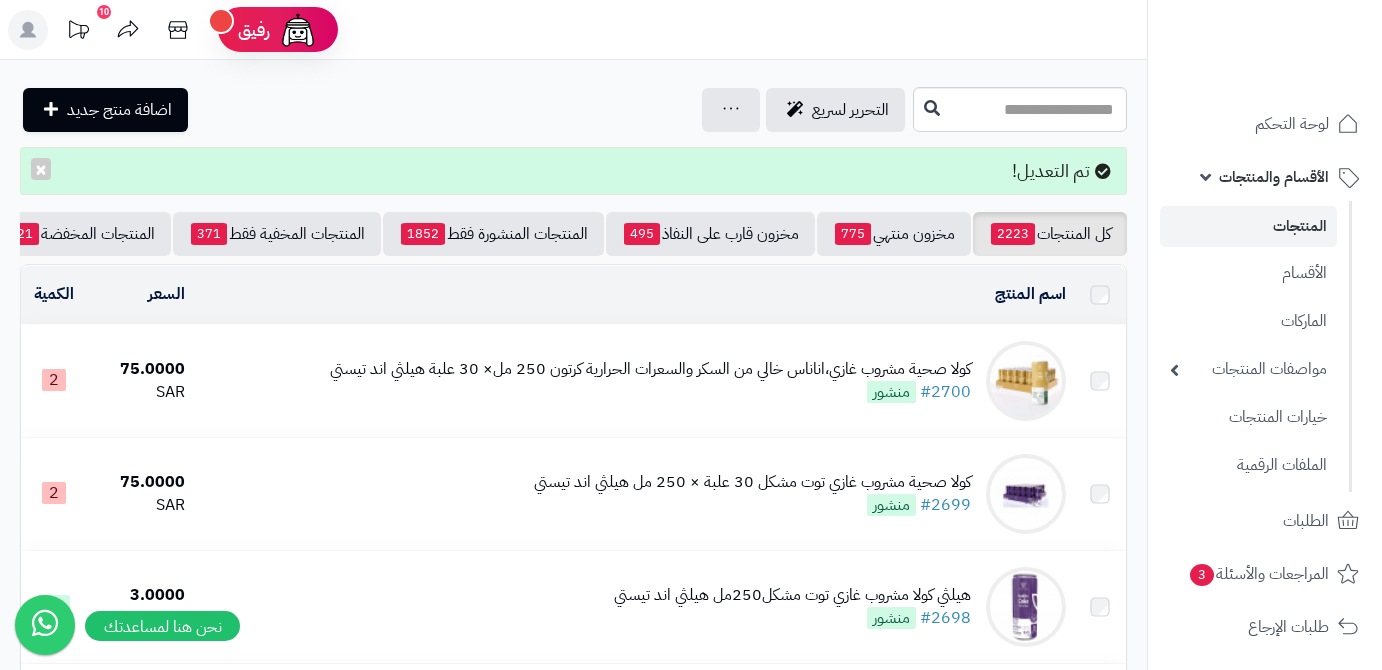 scroll, scrollTop: 0, scrollLeft: 0, axis: both 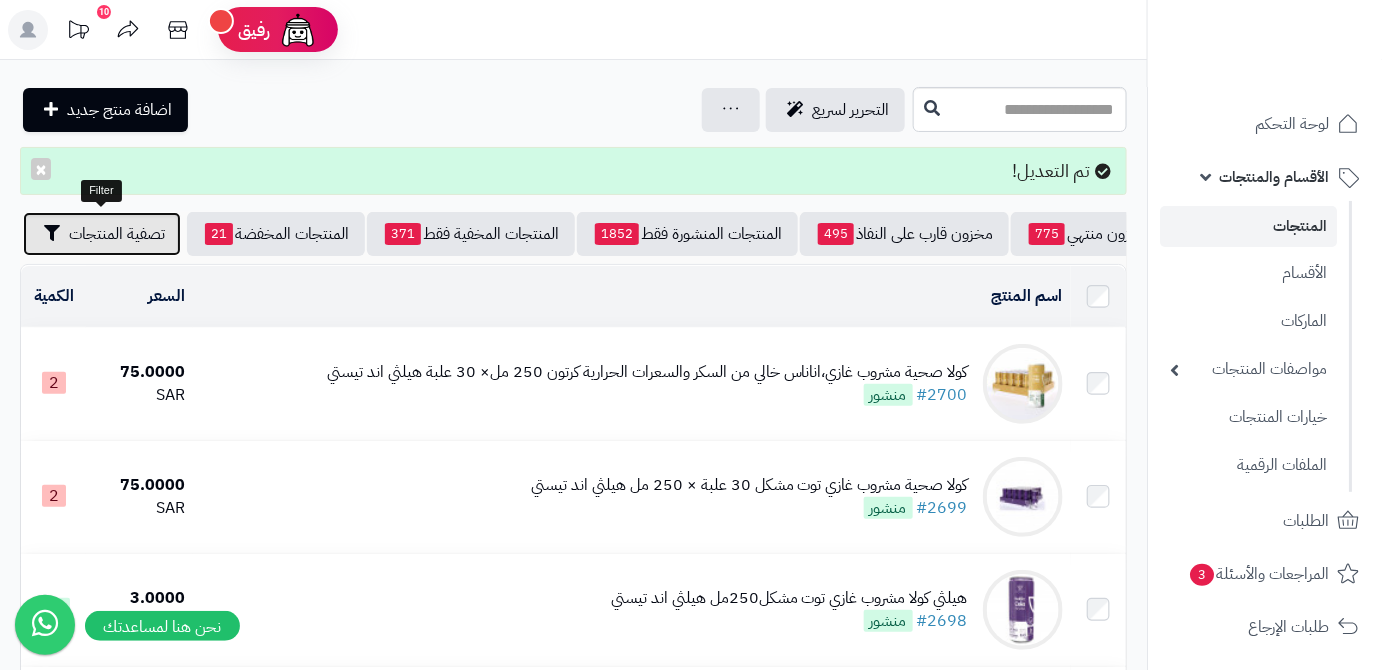 drag, startPoint x: 98, startPoint y: 230, endPoint x: 98, endPoint y: 248, distance: 18 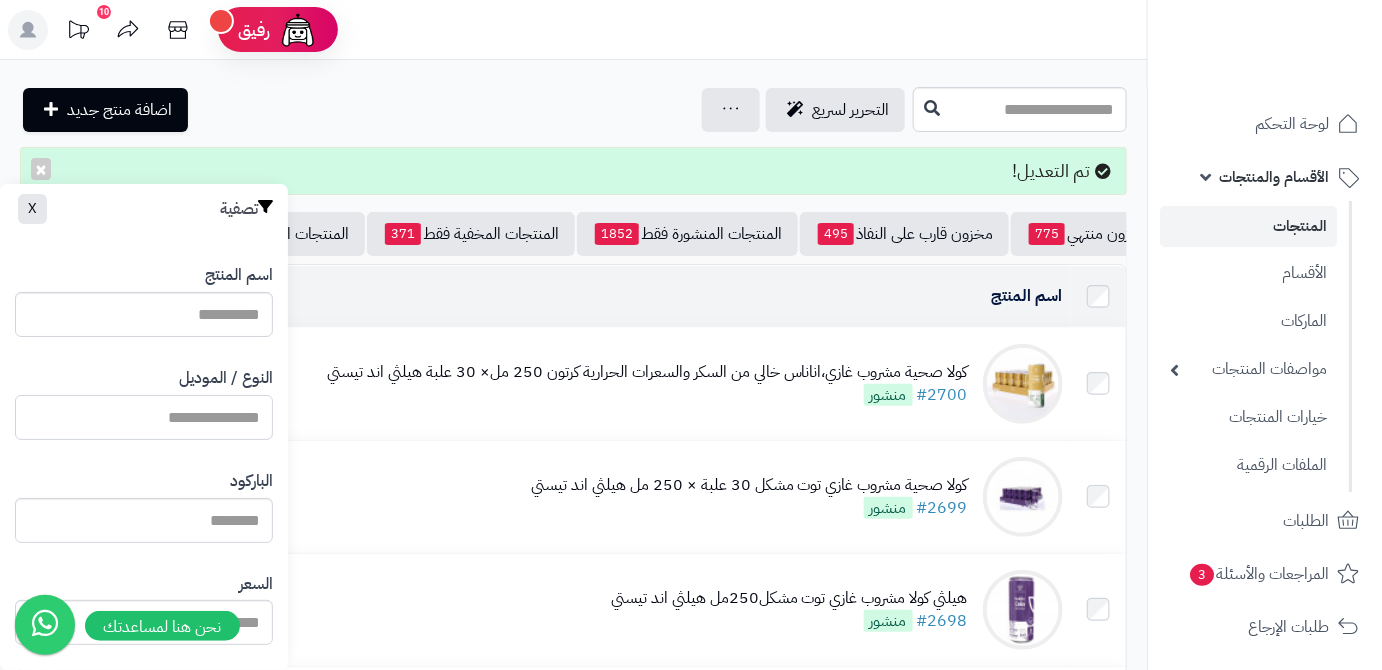 paste on "**********" 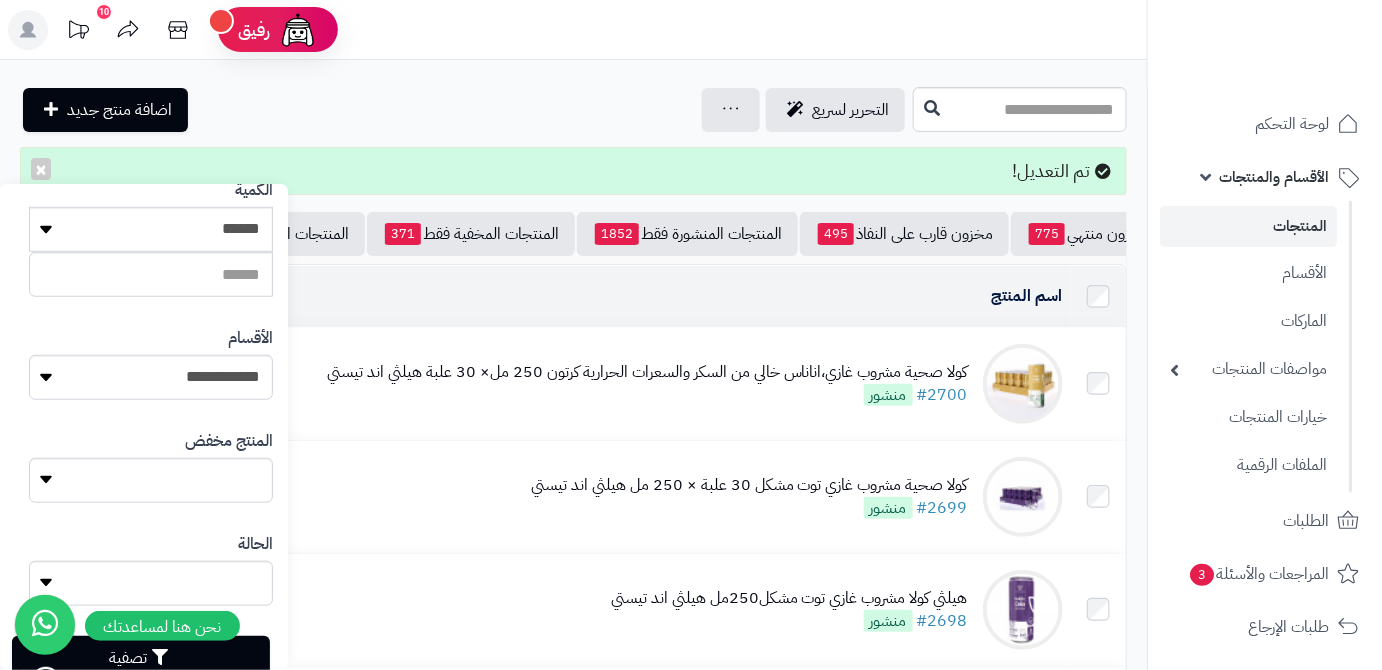scroll, scrollTop: 552, scrollLeft: 0, axis: vertical 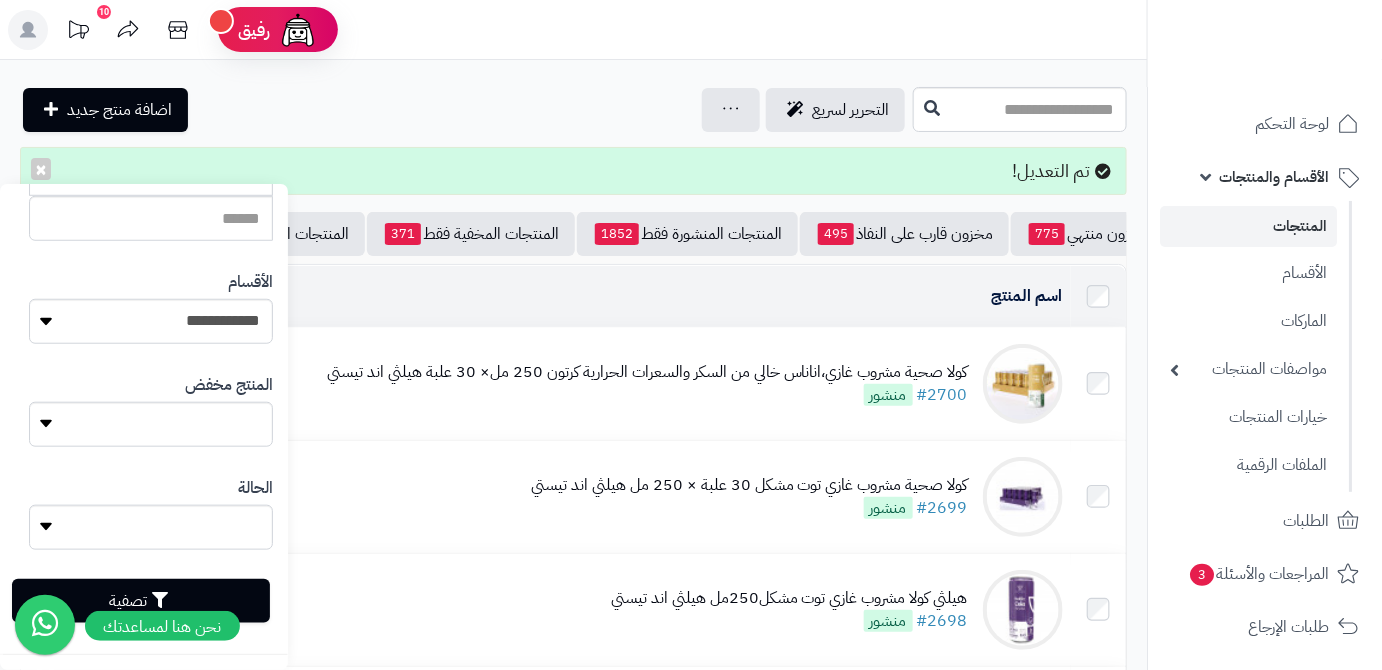 type on "**********" 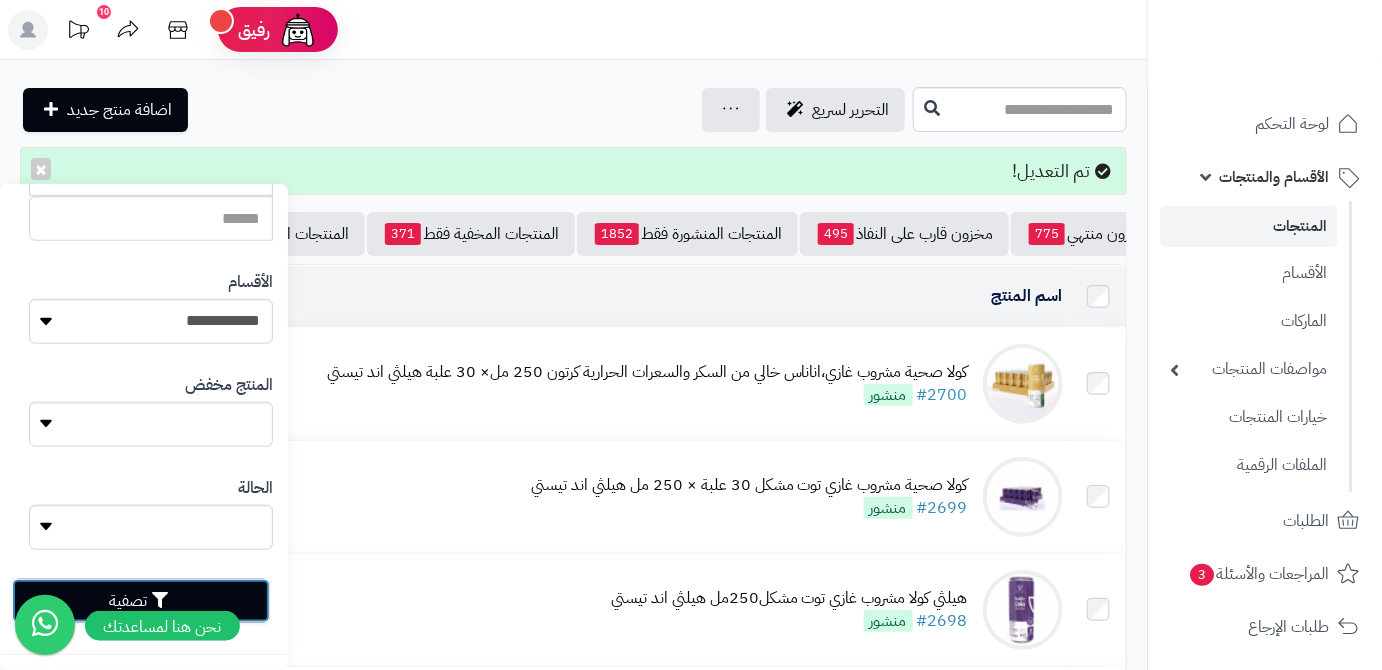 click on "تصفية" at bounding box center (141, 601) 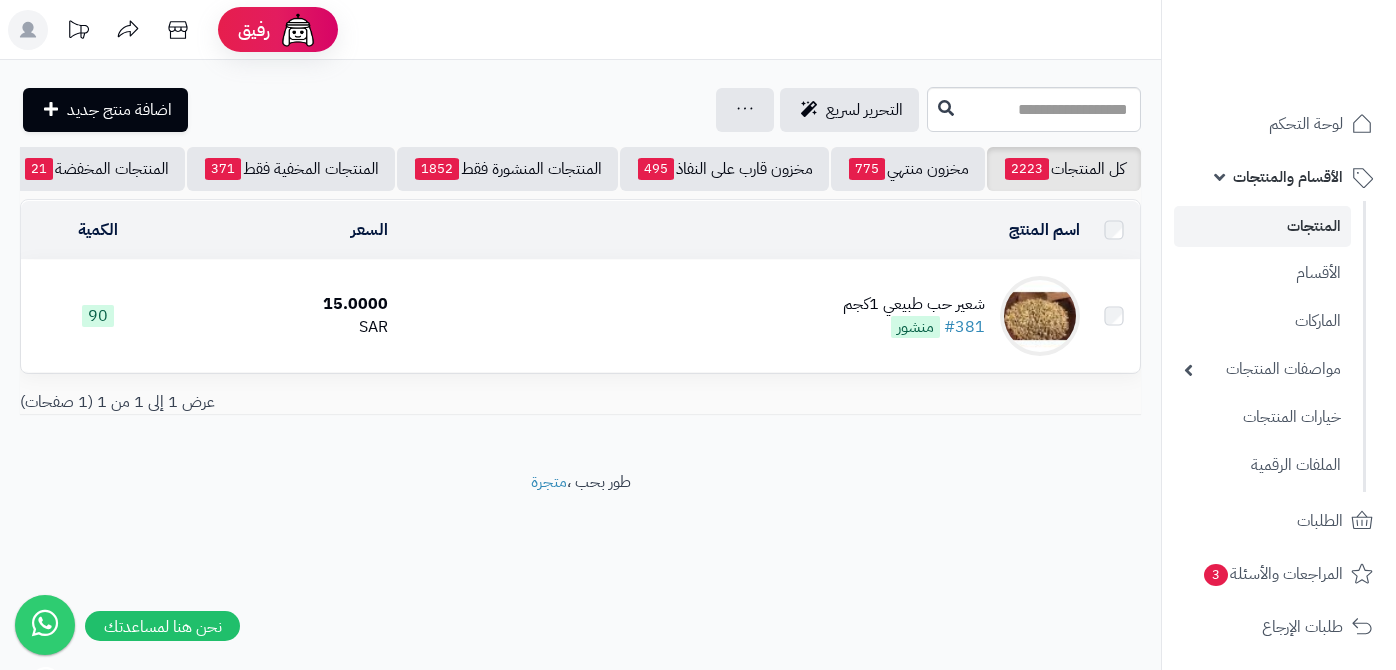 scroll, scrollTop: 0, scrollLeft: 0, axis: both 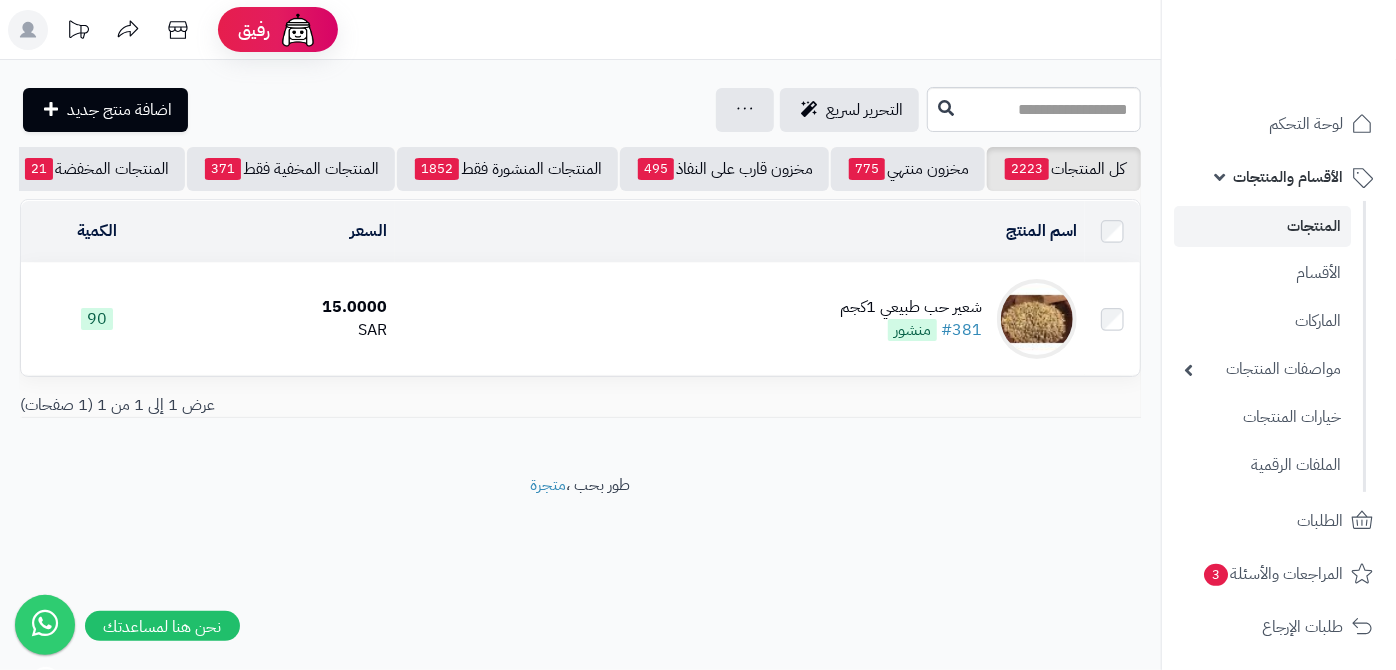 click on "شعير حب طبيعي 1كجم" at bounding box center [911, 307] 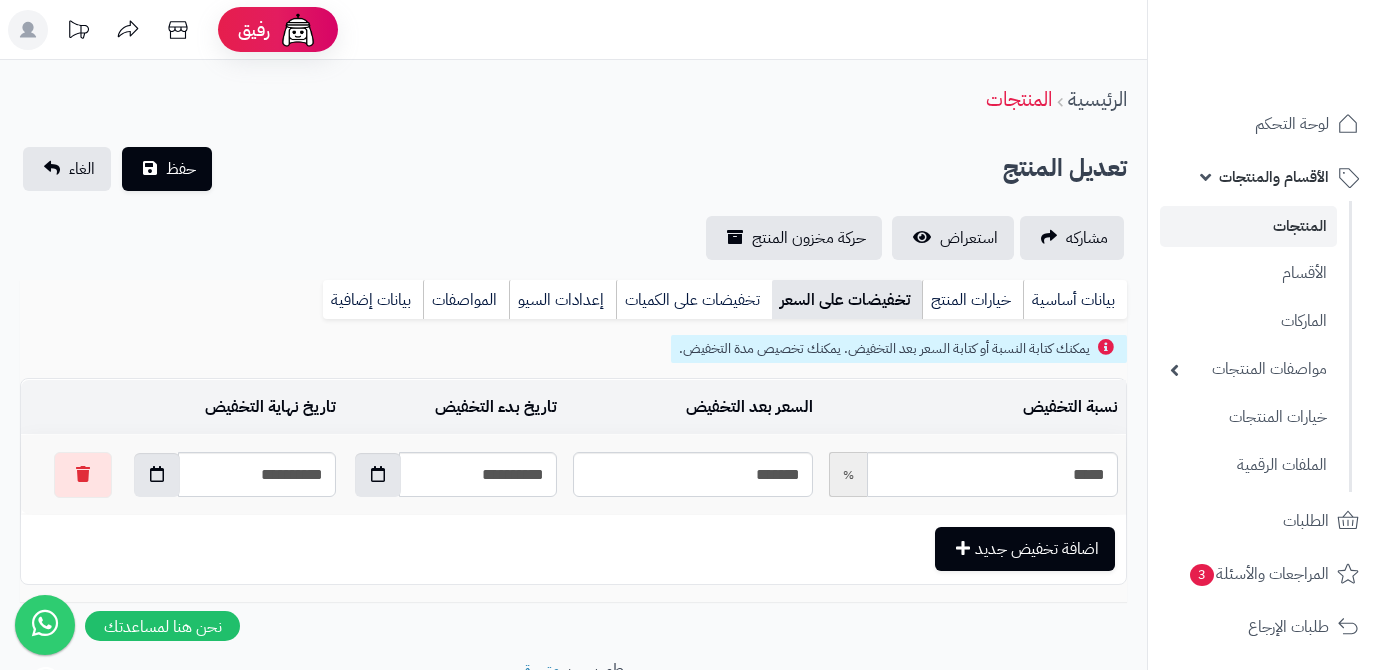 scroll, scrollTop: 0, scrollLeft: 0, axis: both 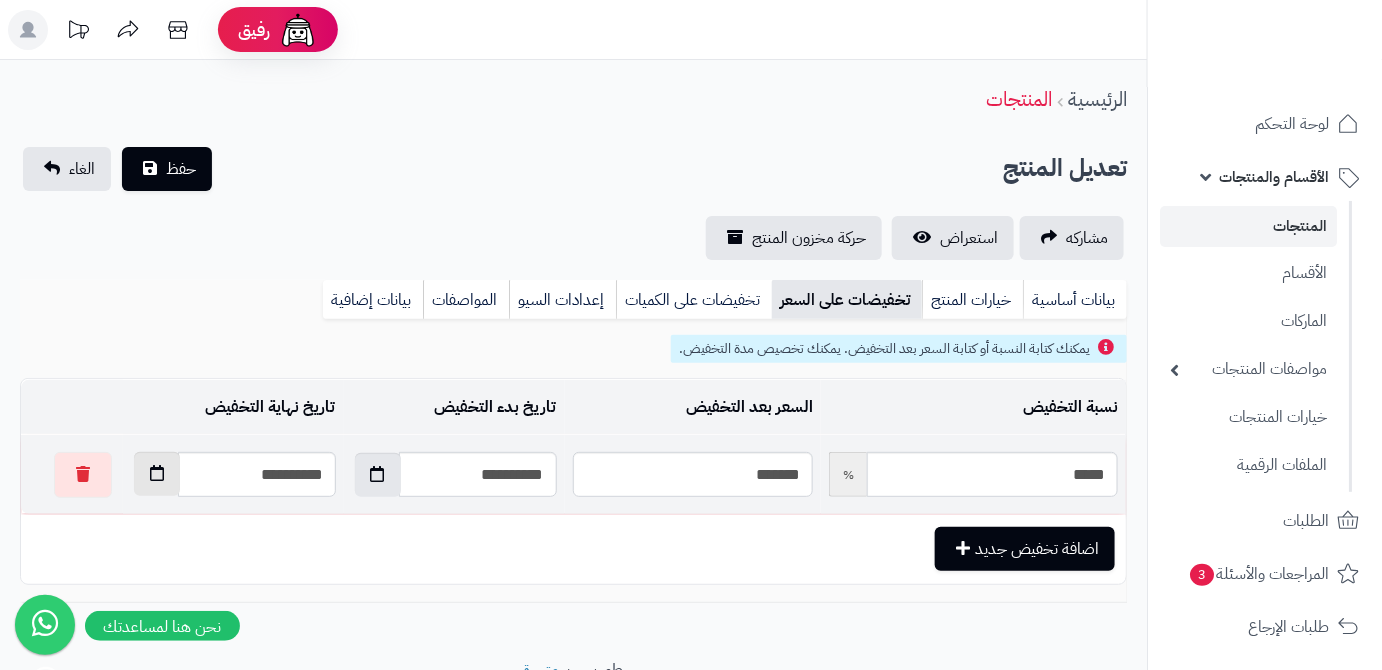 click at bounding box center [157, 474] 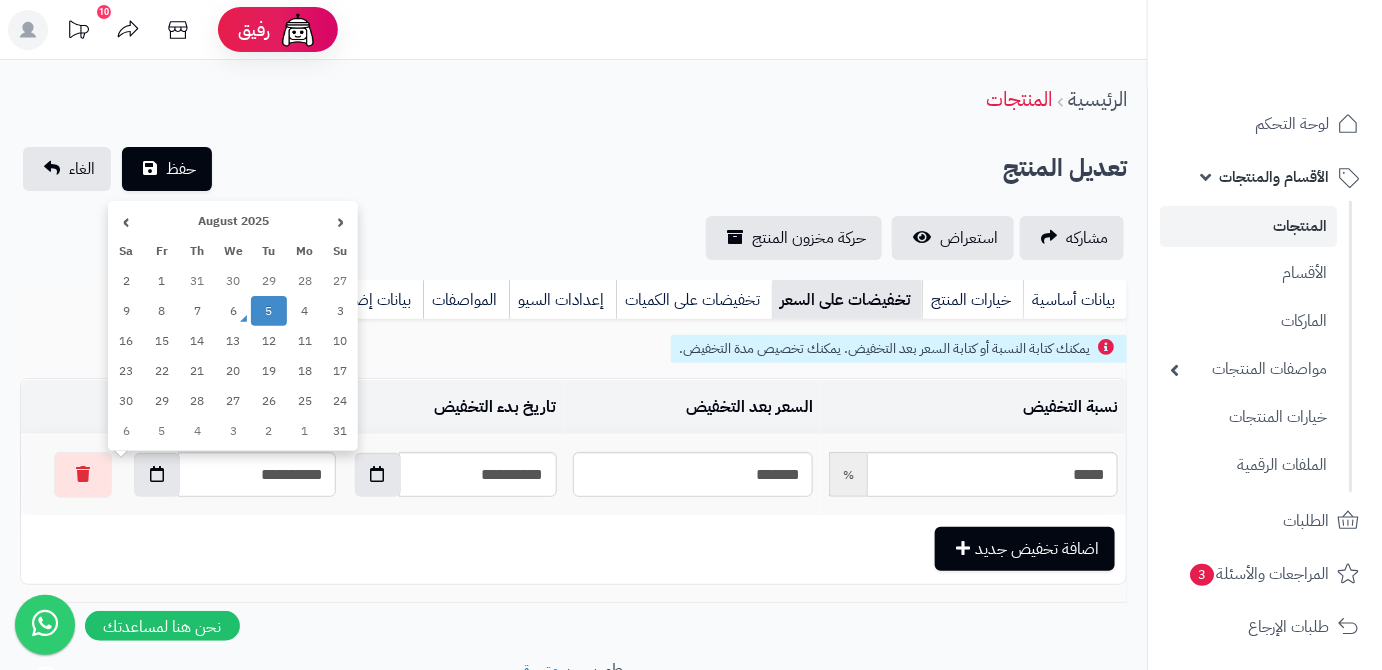 click on "15" at bounding box center (162, 341) 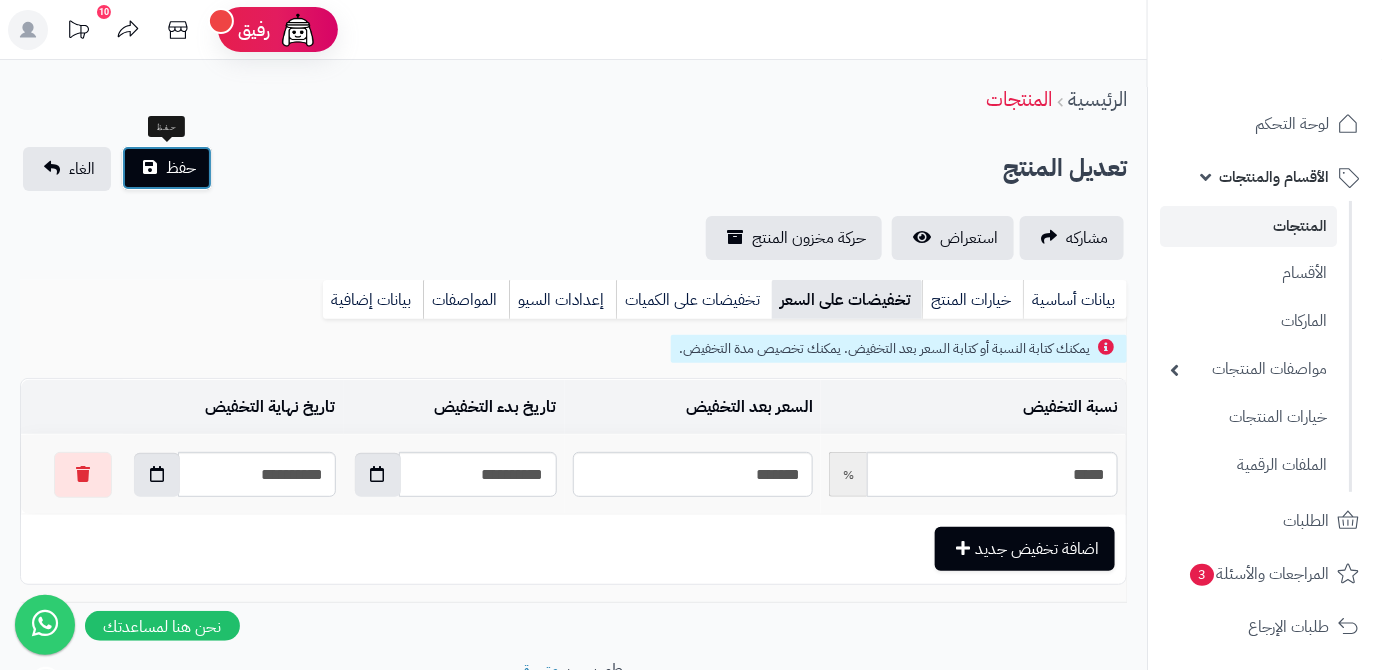 click on "حفظ" at bounding box center [181, 168] 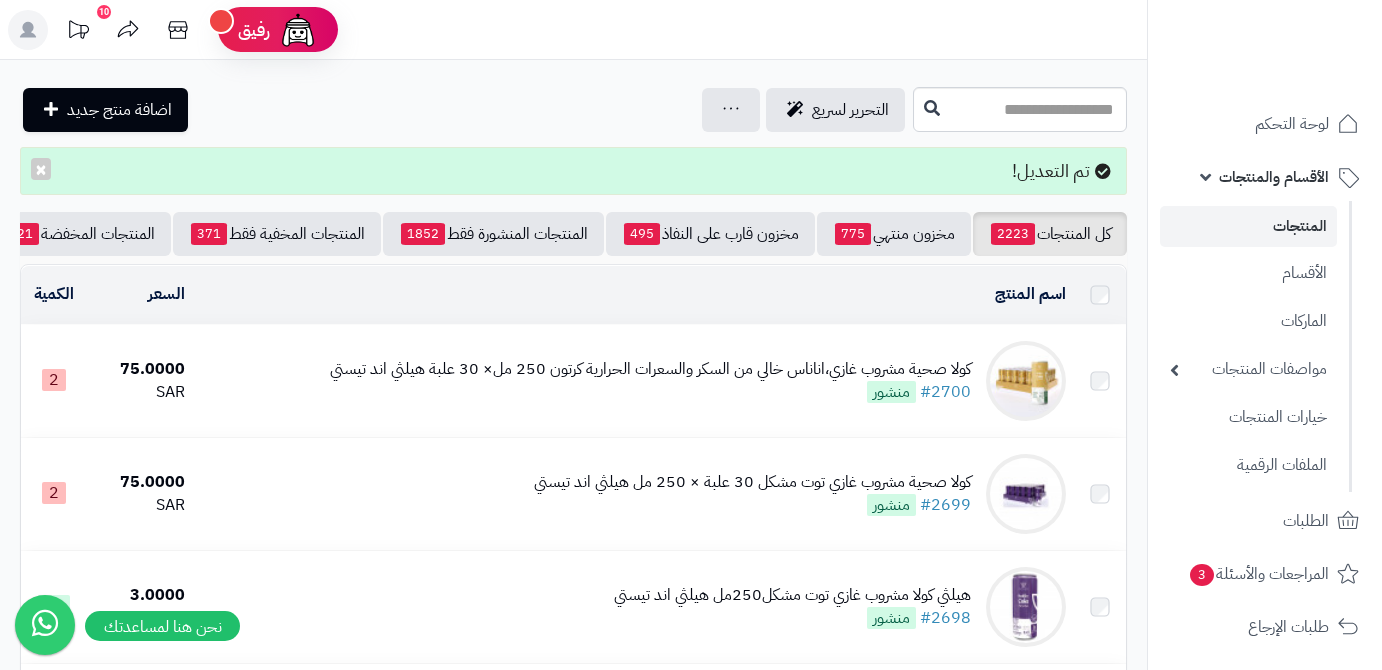 scroll, scrollTop: 0, scrollLeft: 0, axis: both 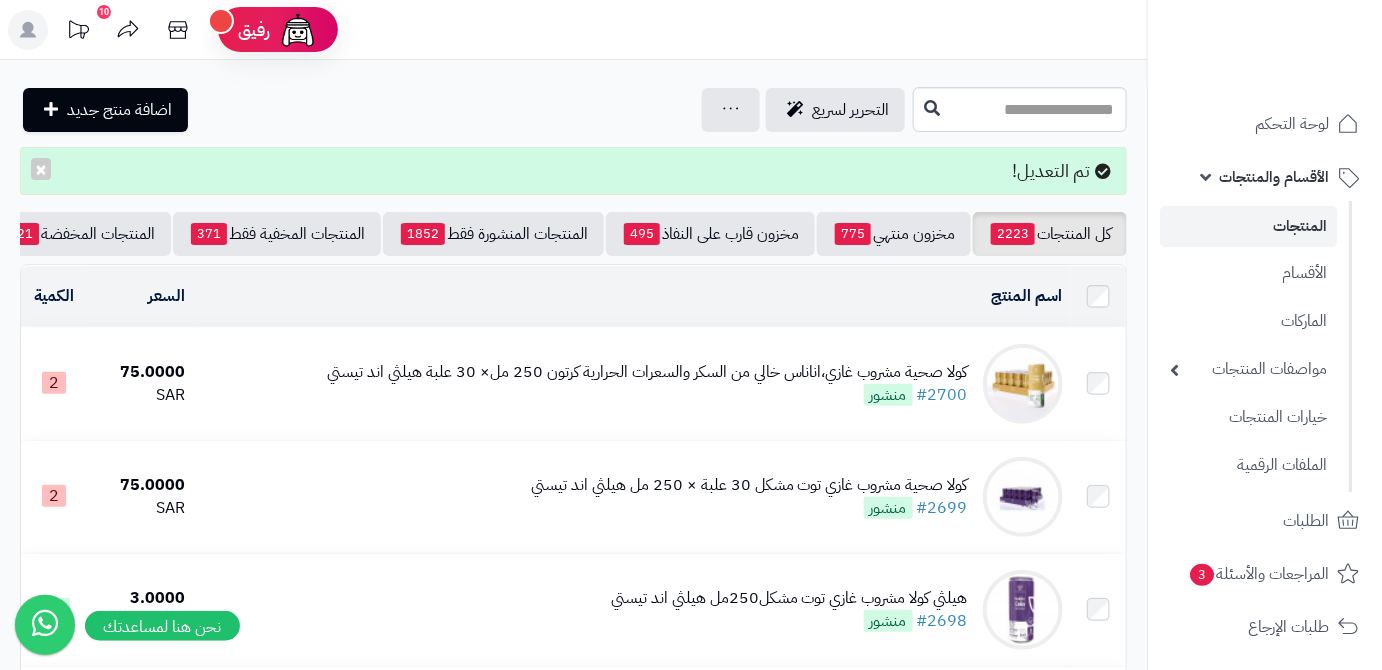 click on "كل المنتجات
2223
مخزون منتهي
775
مخزون قارب على النفاذ
495
المنتجات المنشورة فقط
1852
المنتجات المخفية فقط
371
المنتجات المخفضة
21
تصفية المنتجات
اسم المنتج المحدد:  [ID]
نسخ
حذف                             السعر                          الكمية
كولا صحية مشروب غازي،اناناس خالي من السكر والسعرات الحرارية كرتون  250 مل× 30 علبة   هيلثي اند تيستي
#[NUMBER]
منشور
[PRICE] [CURRENCY]                          [NUMBER]
كولا صحية  مشروب غازي توت مشكل 30 علبة × 250 مل هيلثي اند تيستي
#[NUMBER]
منشور
[PRICE] [CURRENCY]                          [NUMBER]
30" at bounding box center [573, 1974] 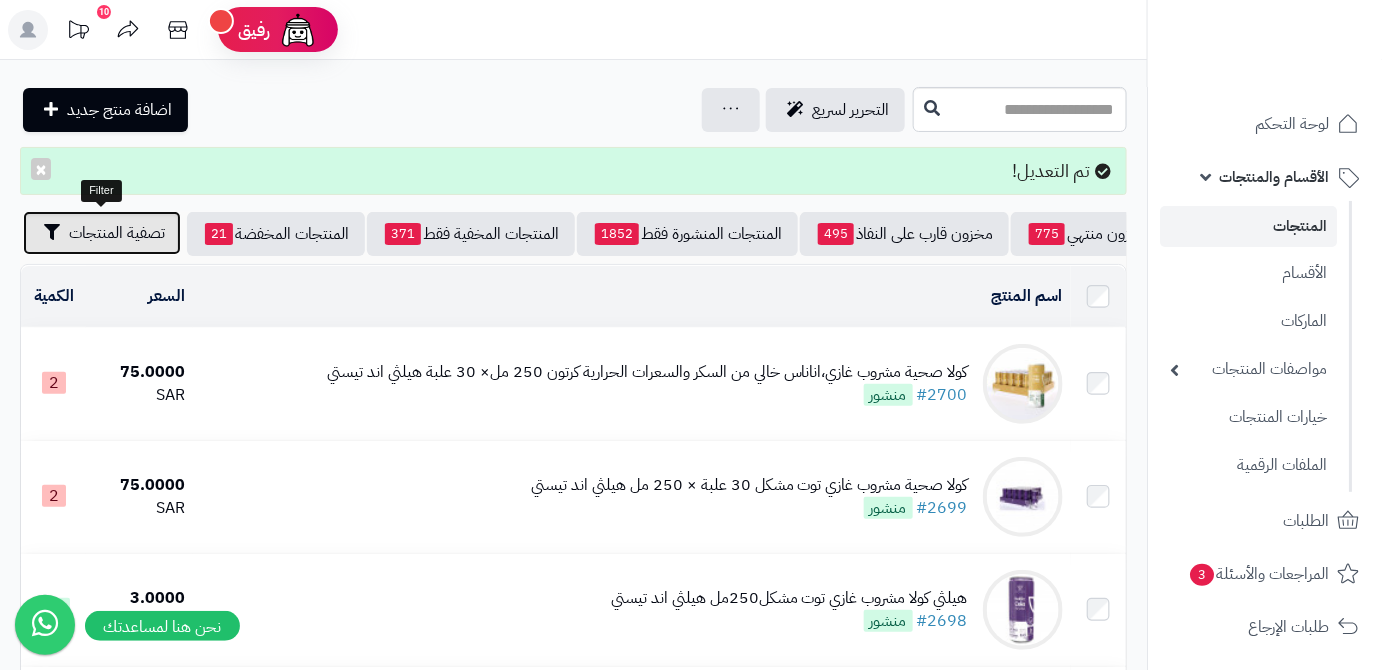 click on "تصفية المنتجات" at bounding box center [117, 233] 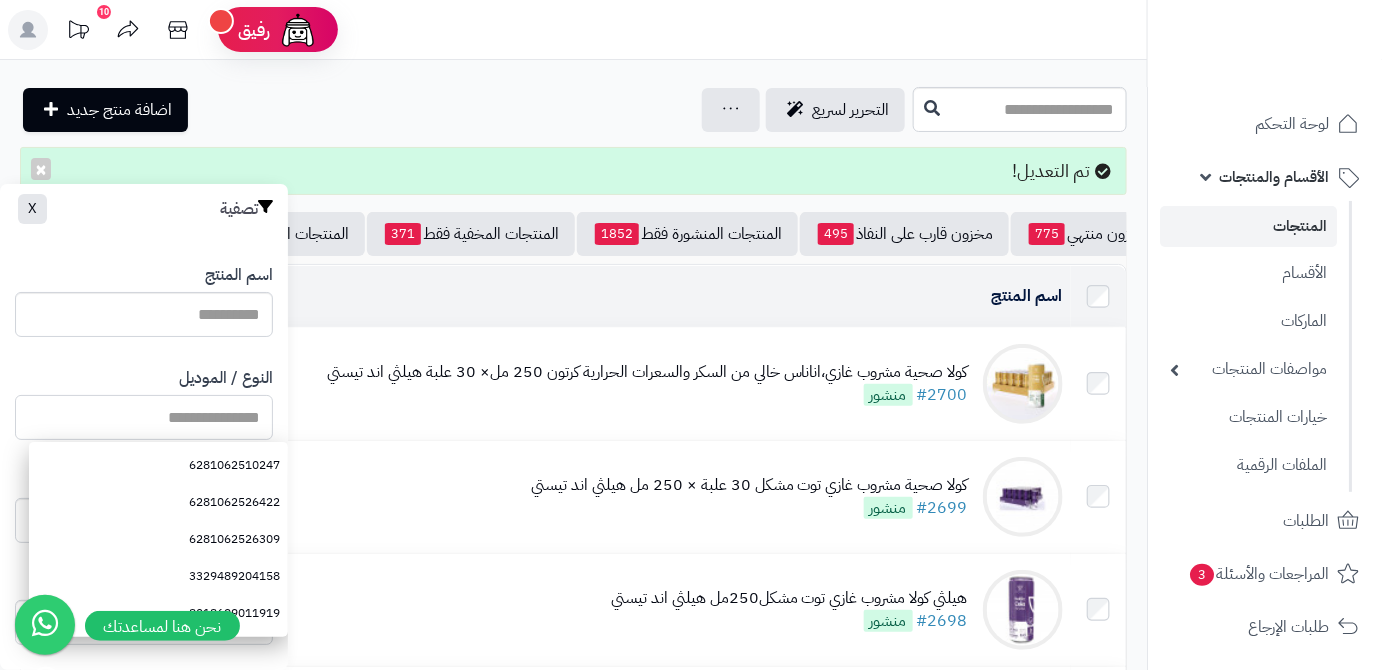 paste on "**********" 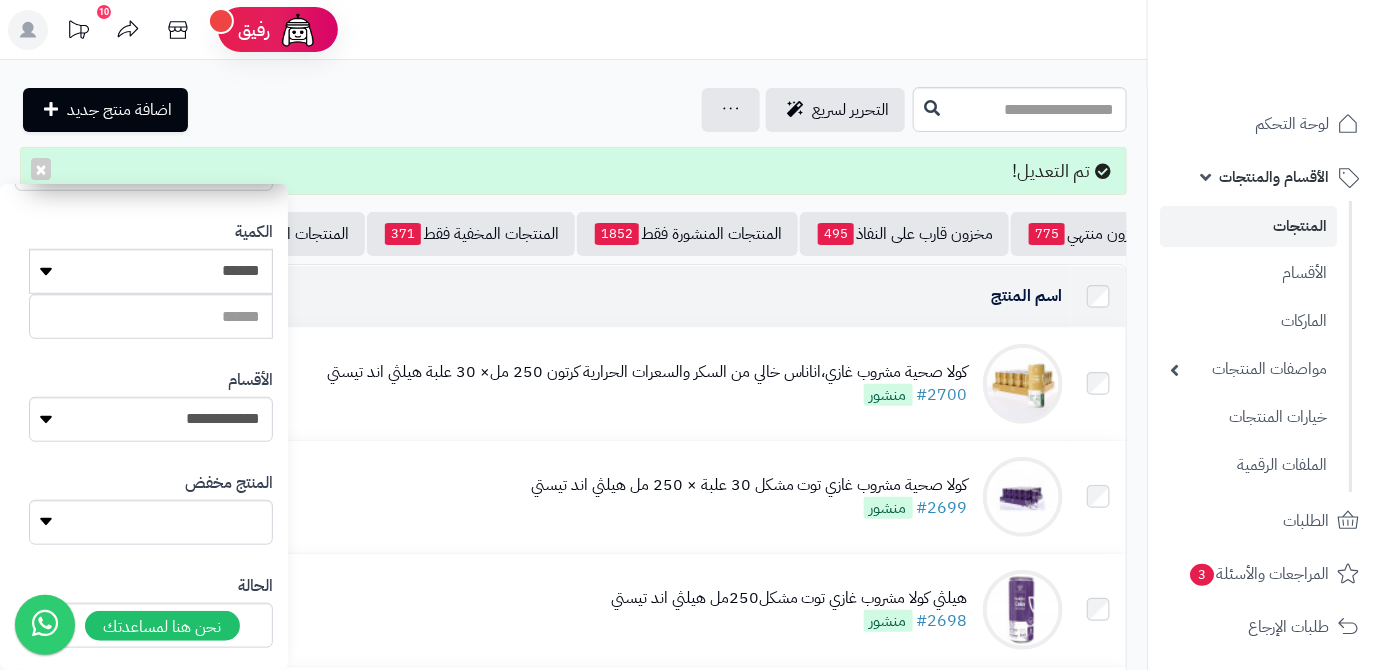 scroll, scrollTop: 552, scrollLeft: 0, axis: vertical 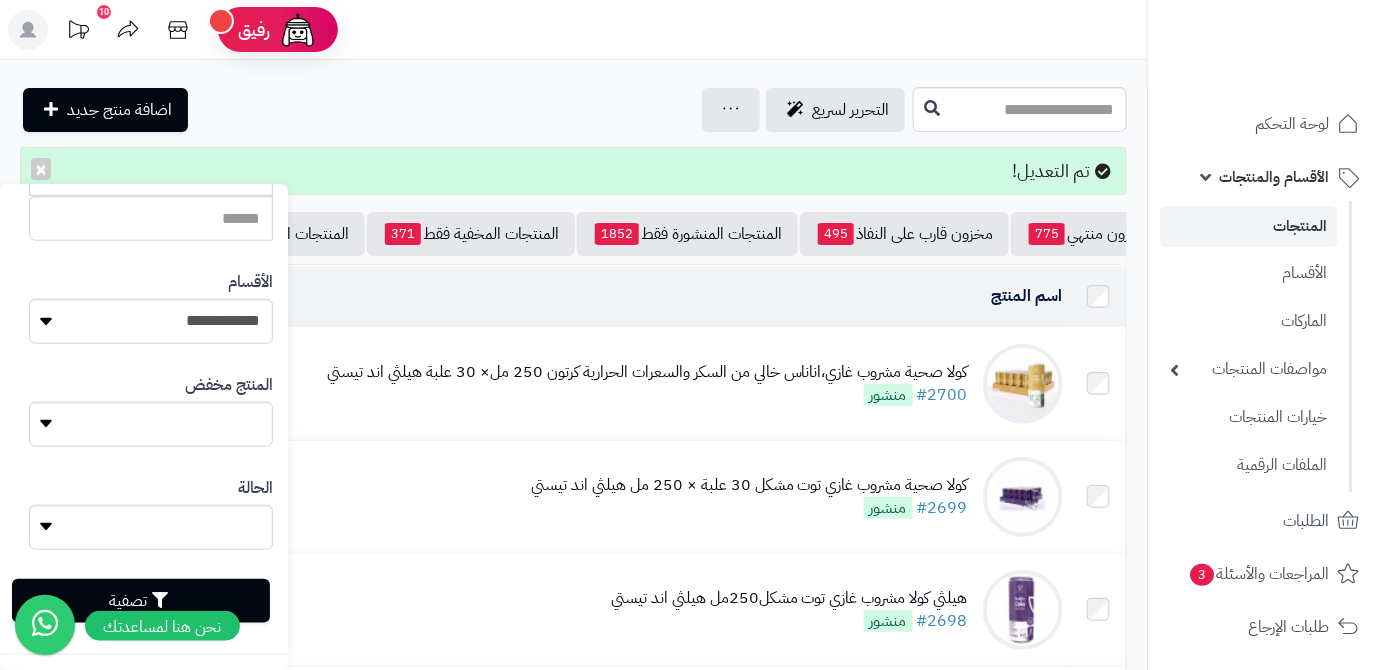 type on "**********" 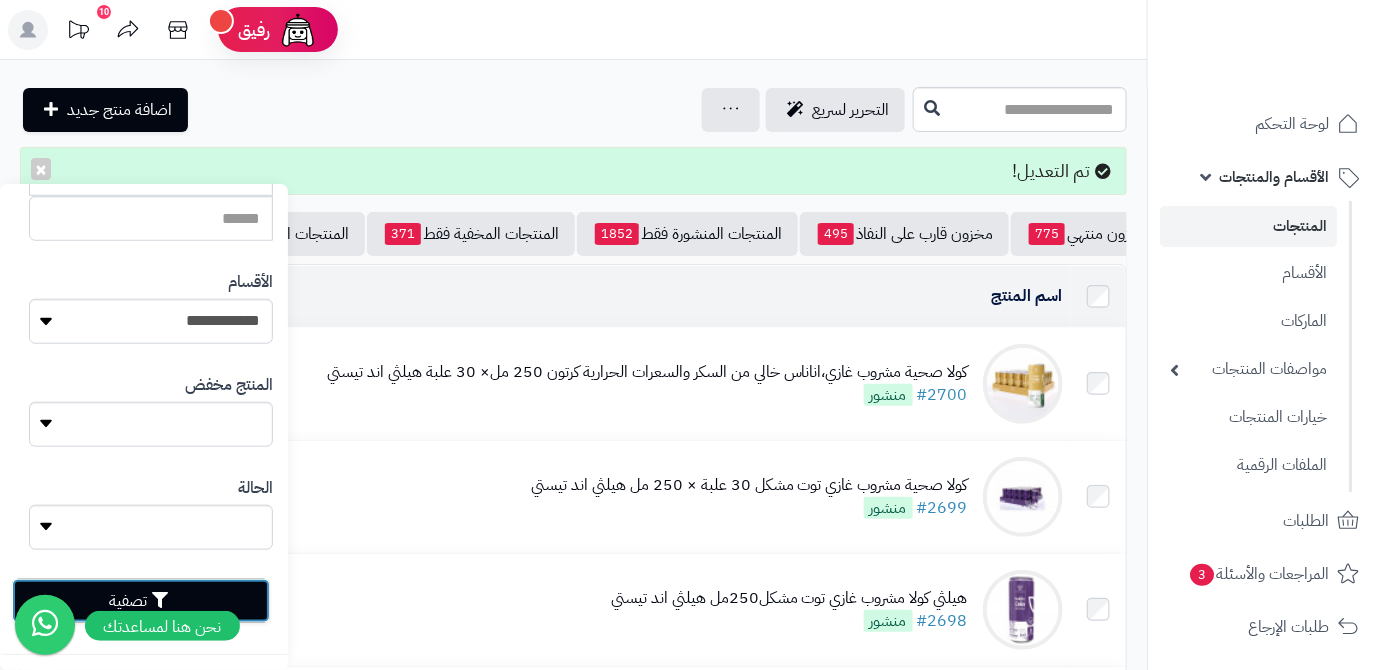 click on "تصفية" at bounding box center (141, 601) 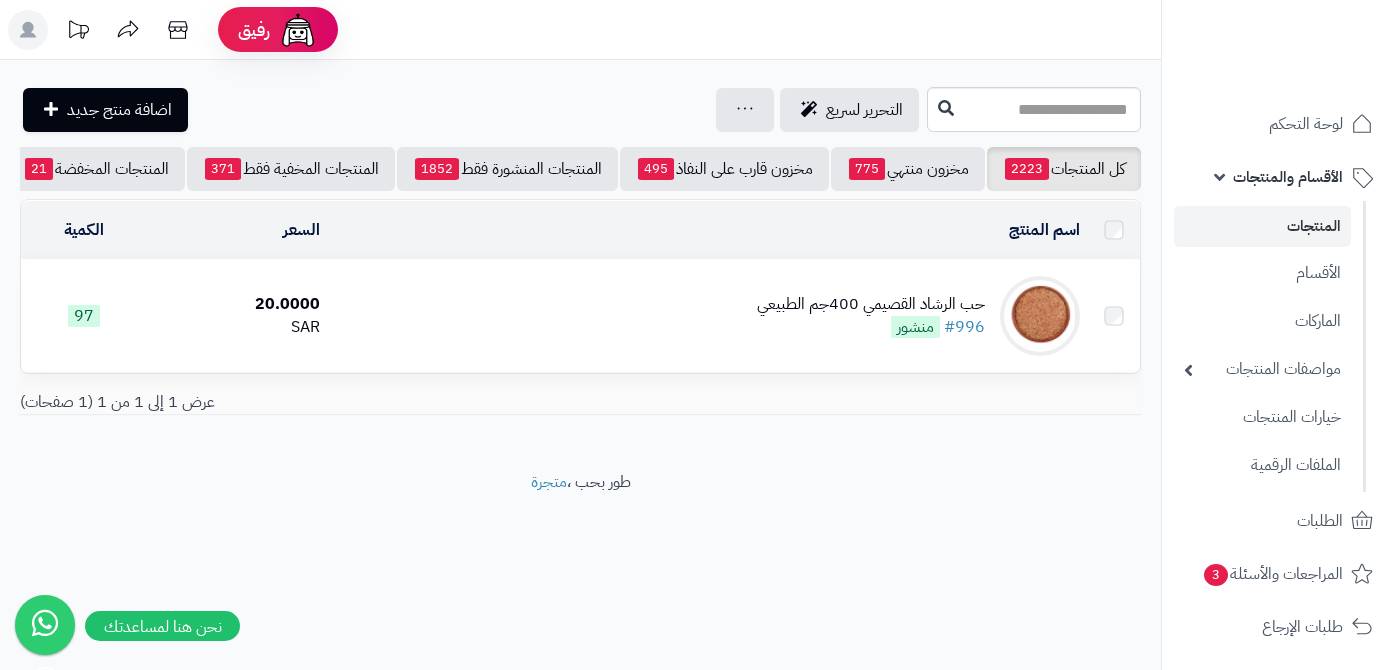 scroll, scrollTop: 0, scrollLeft: 0, axis: both 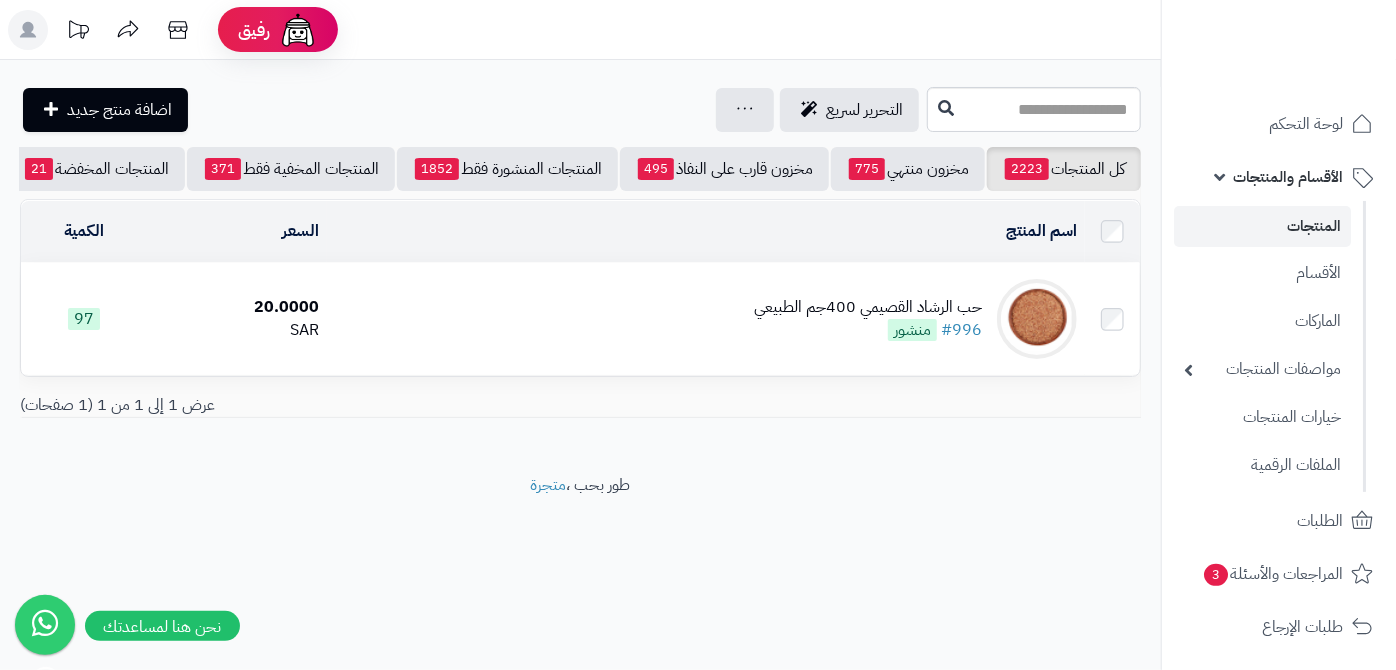 click on "حب الرشاد القصيمي 400جم الطبيعي" at bounding box center [868, 307] 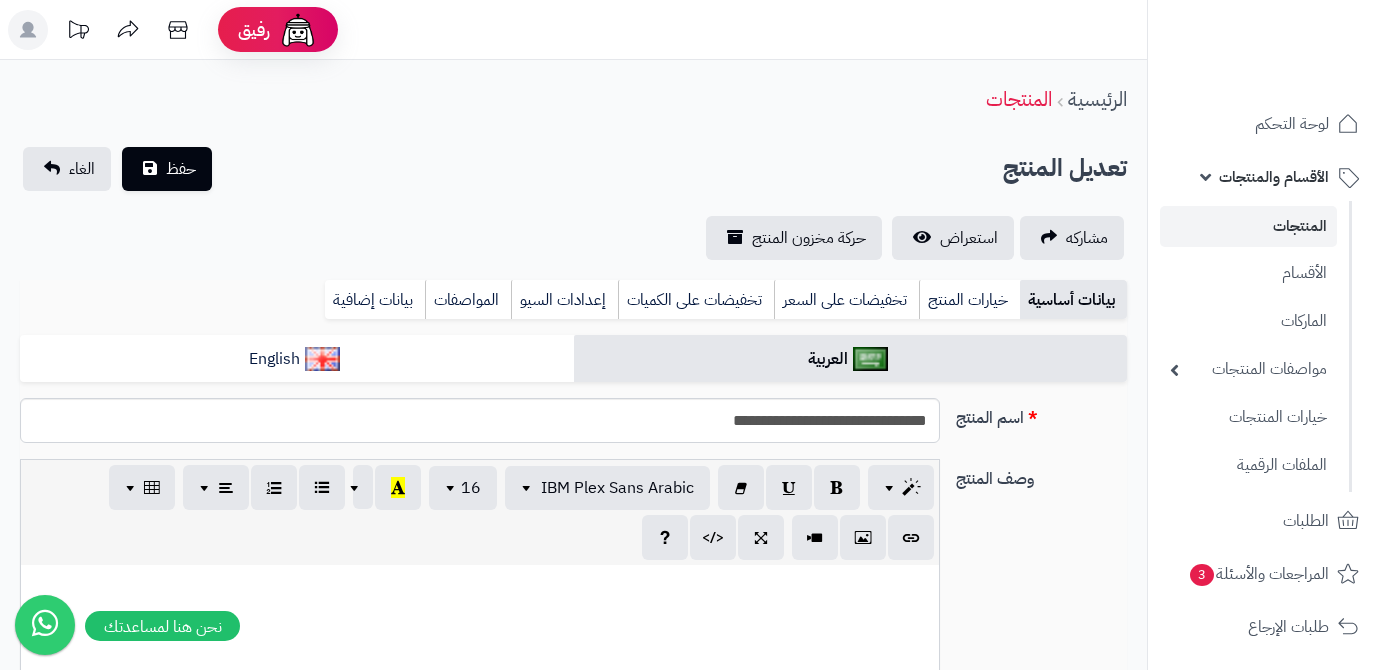 scroll, scrollTop: 0, scrollLeft: 0, axis: both 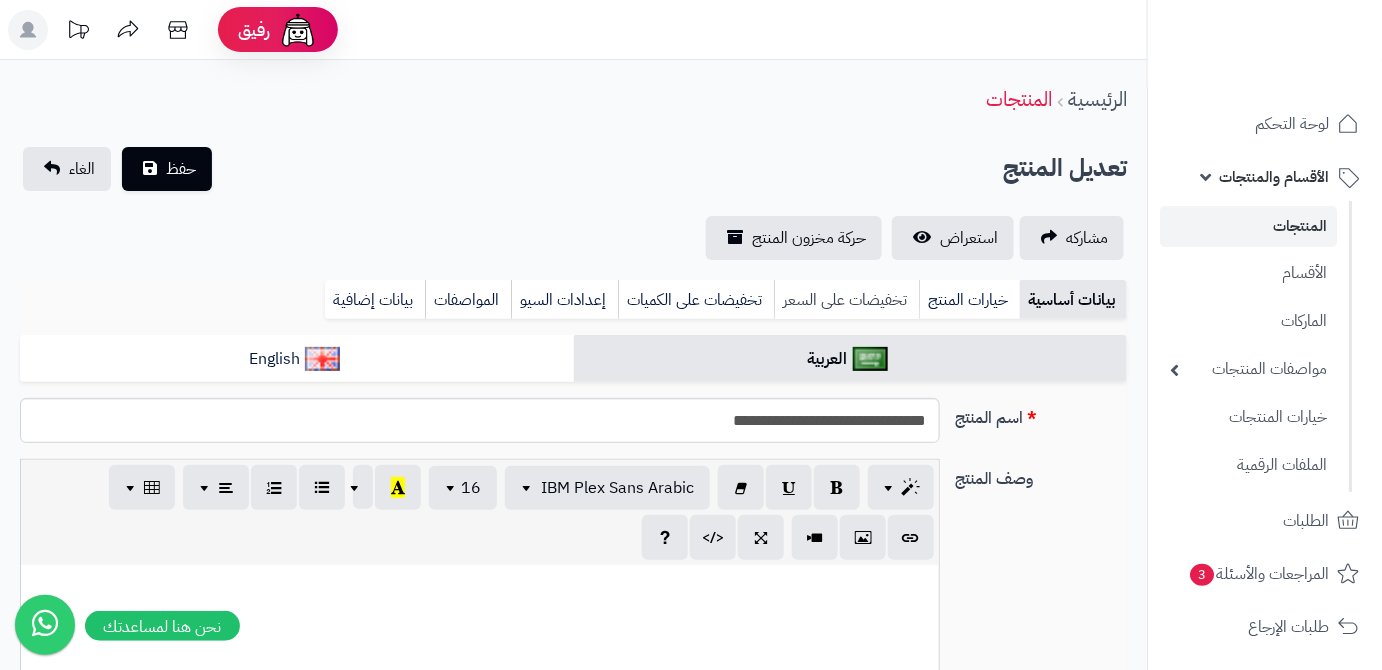 click on "تخفيضات على السعر" at bounding box center [846, 300] 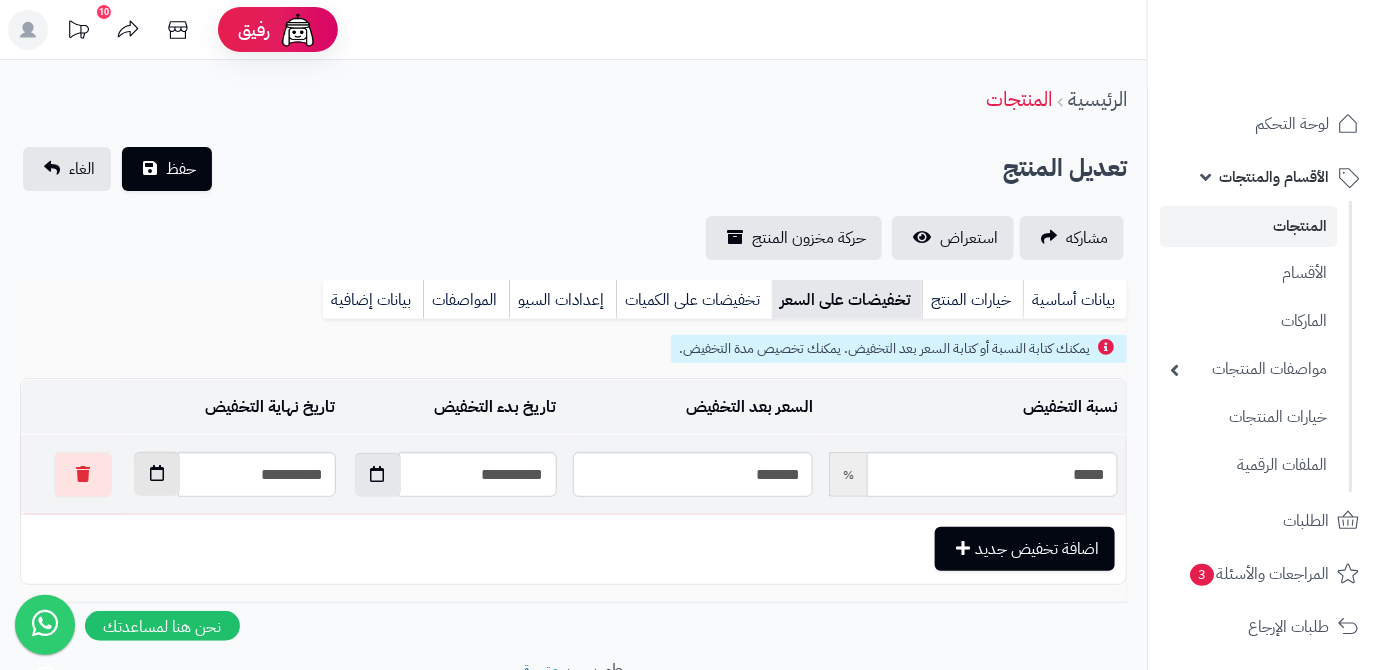 click at bounding box center [157, 474] 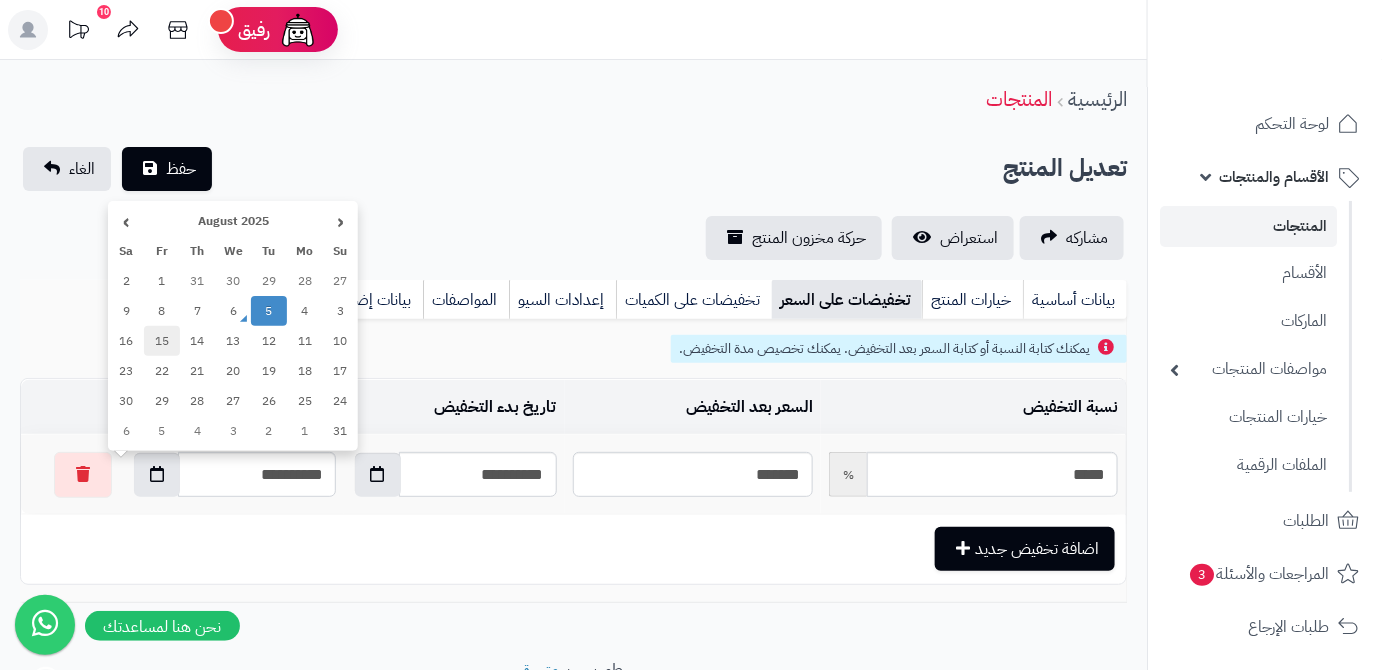click on "15" at bounding box center [162, 341] 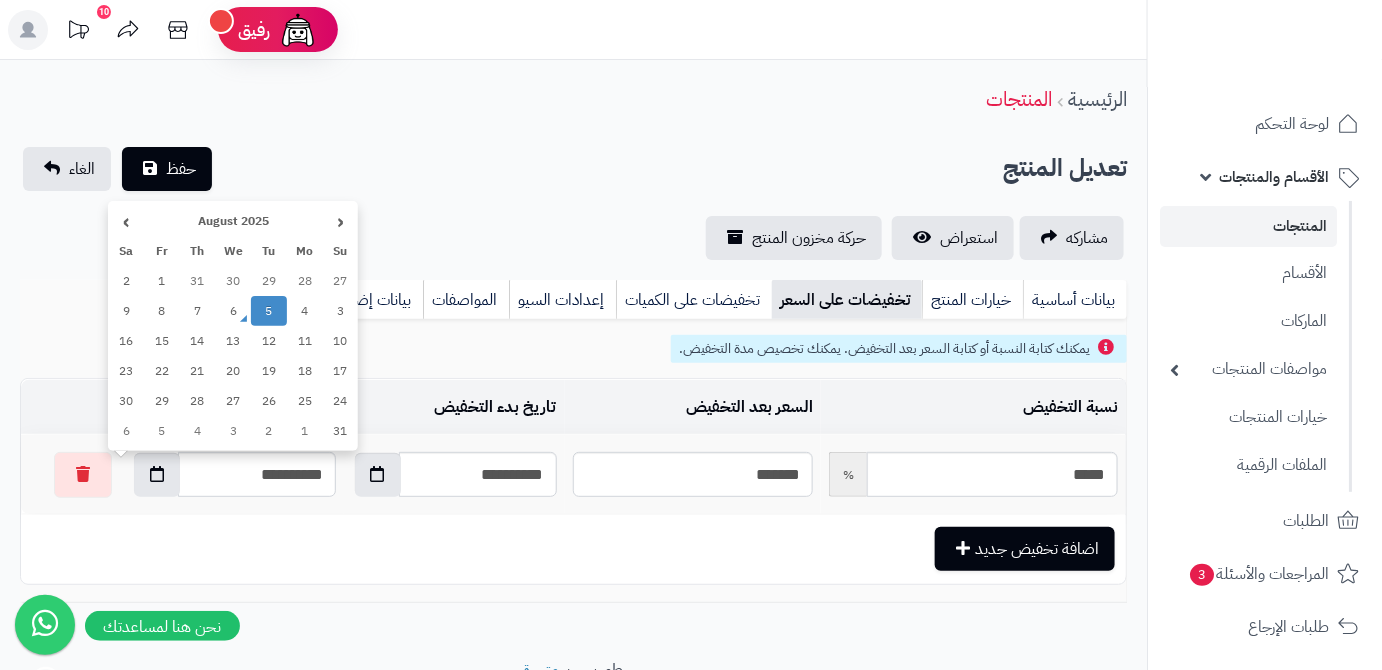 type on "**********" 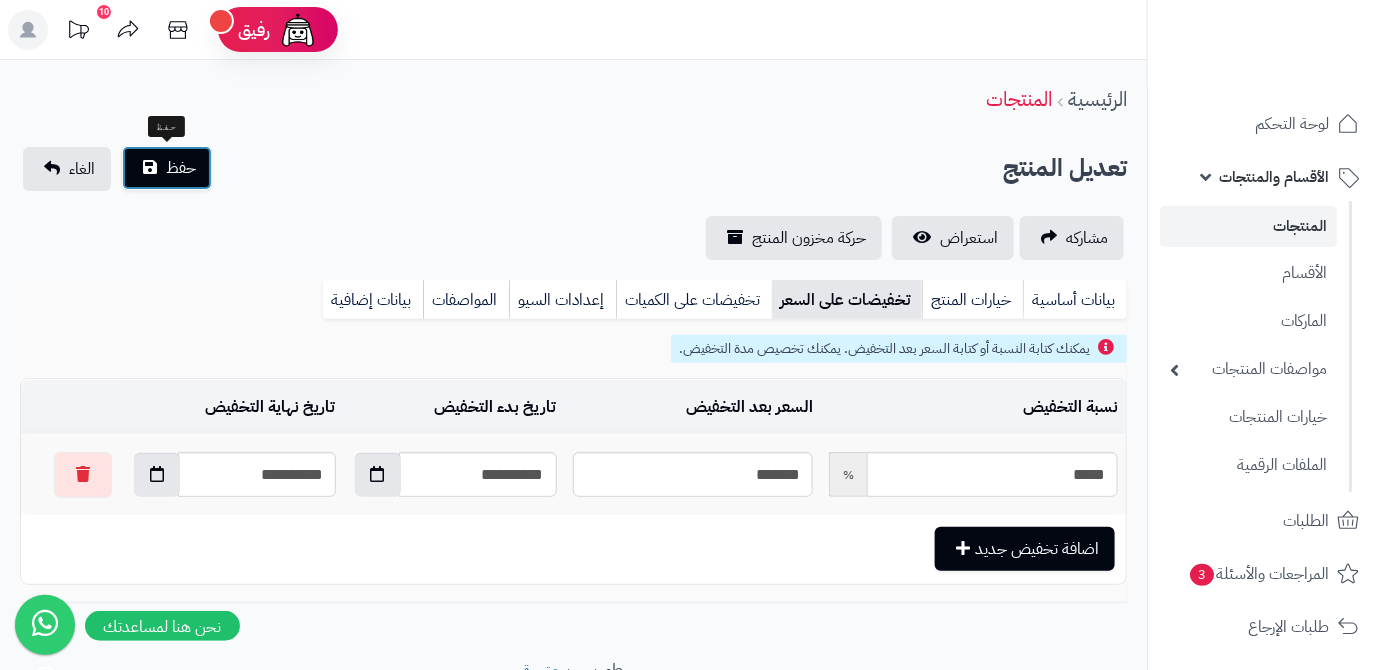 click on "حفظ" at bounding box center (181, 168) 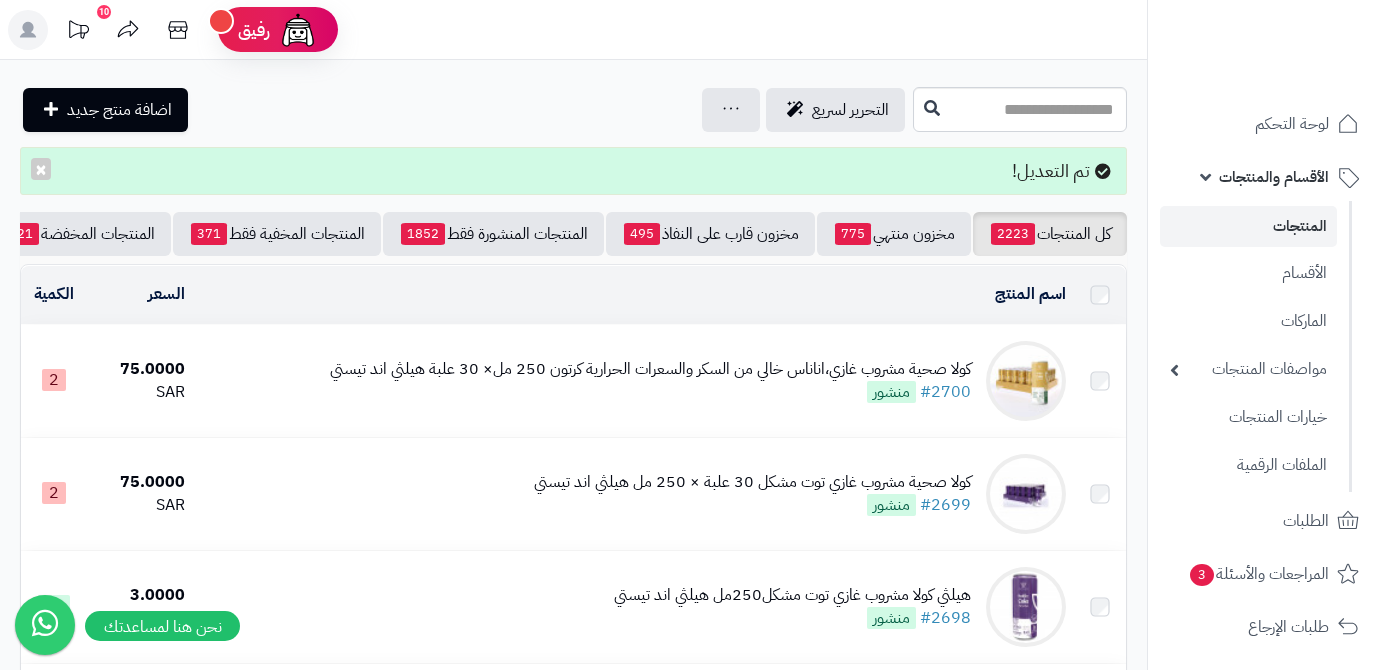 scroll, scrollTop: 0, scrollLeft: 0, axis: both 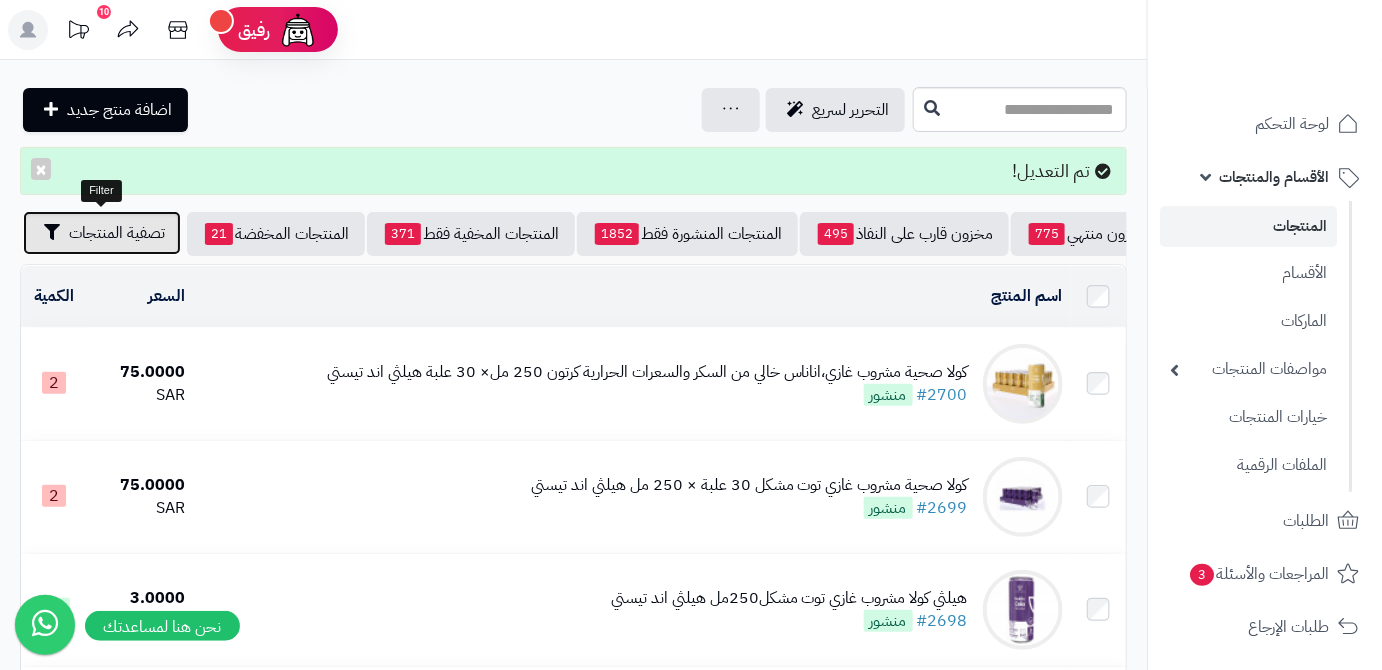 click on "تصفية المنتجات" at bounding box center (117, 233) 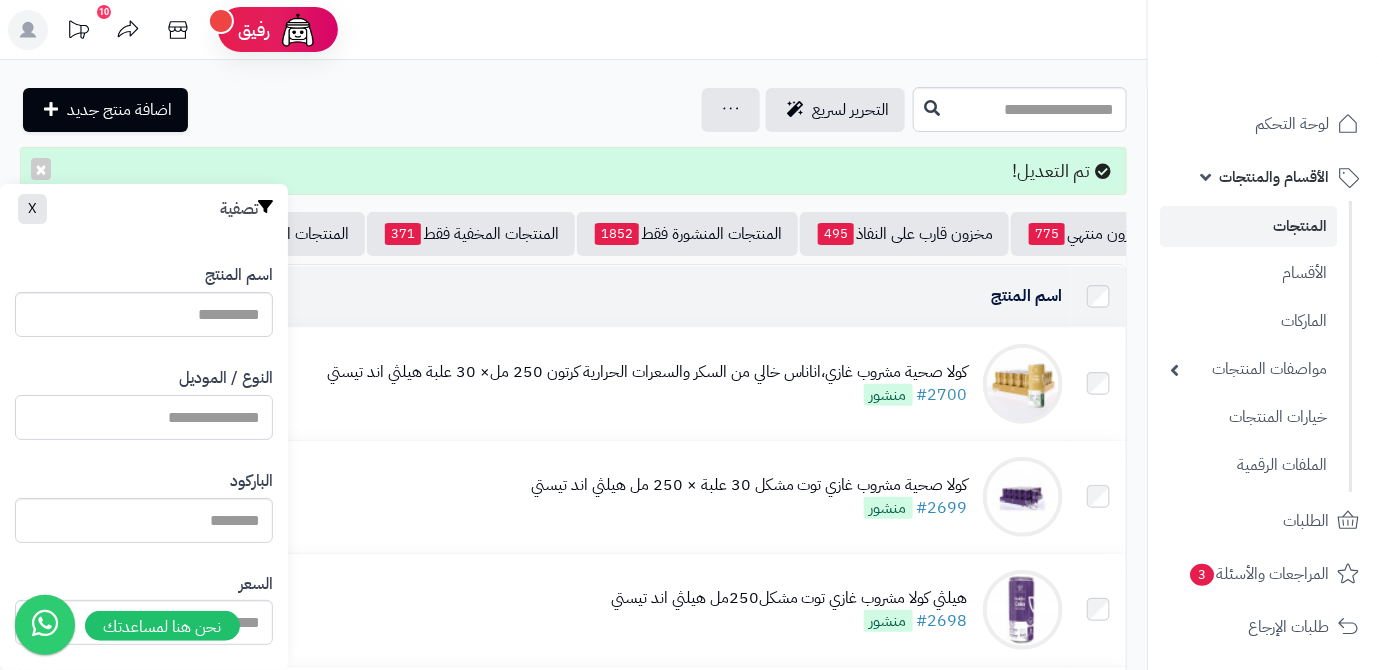 paste on "**********" 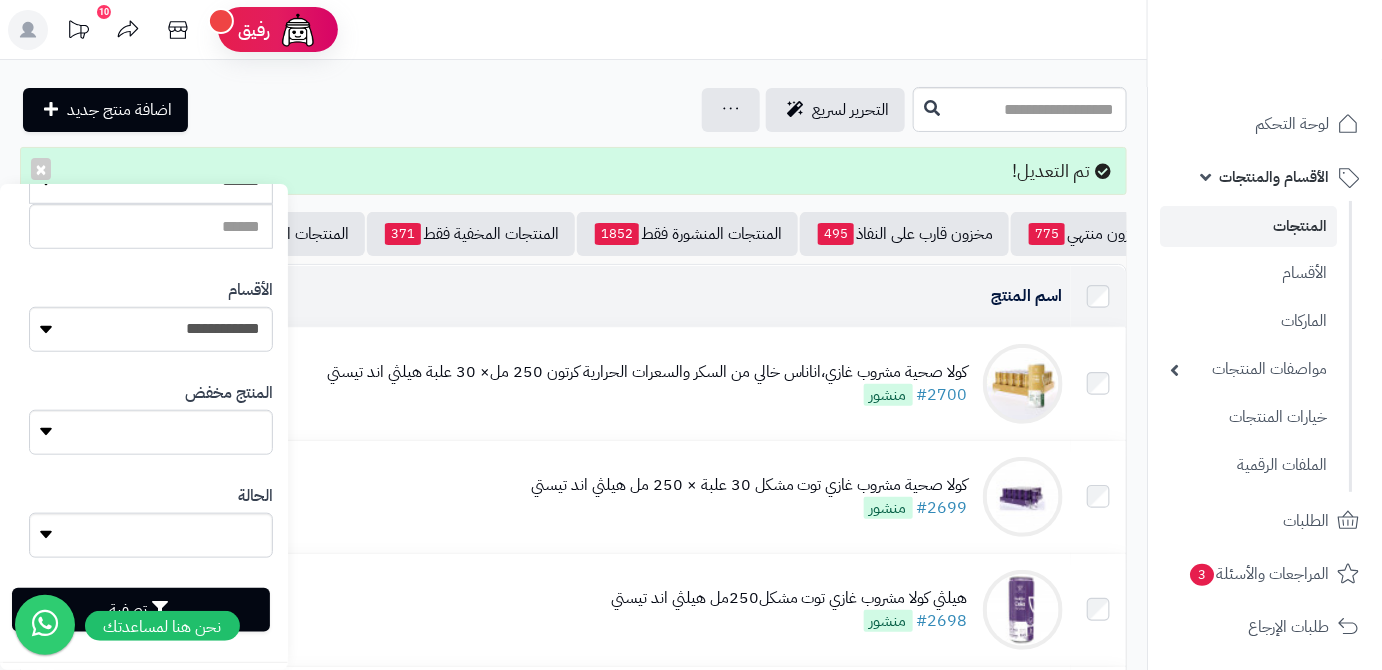scroll, scrollTop: 552, scrollLeft: 0, axis: vertical 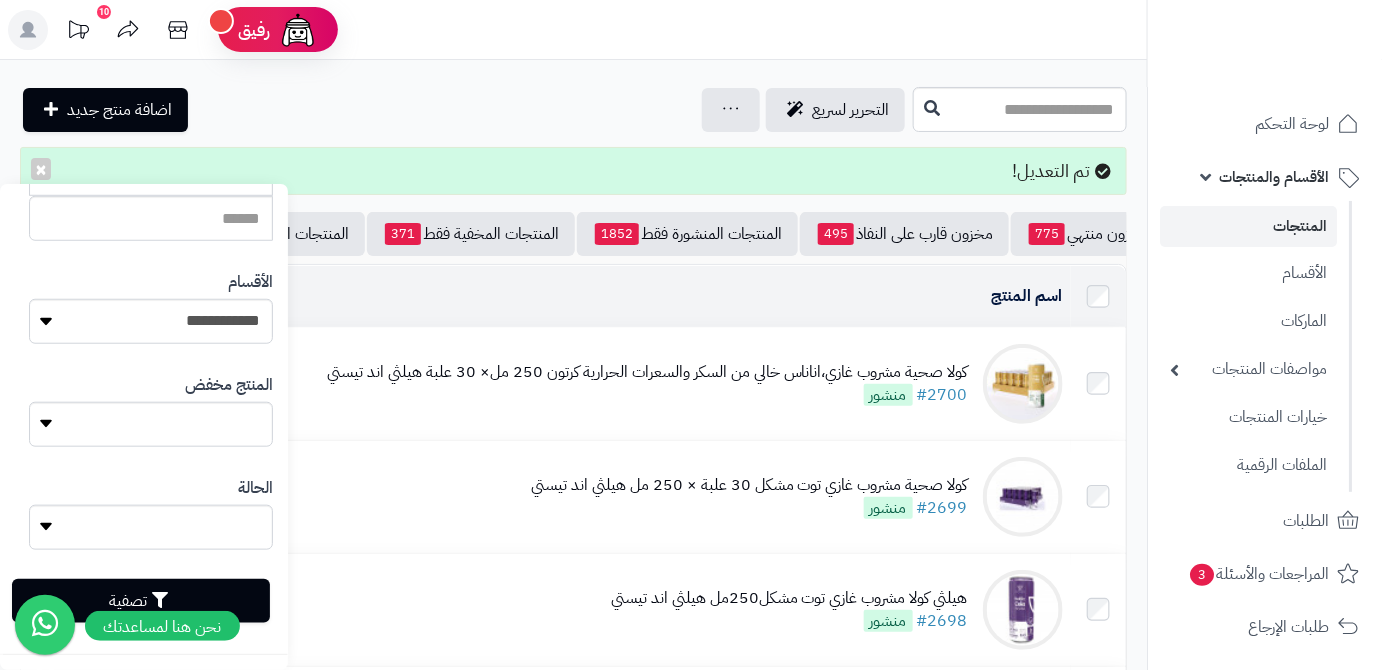 type on "**********" 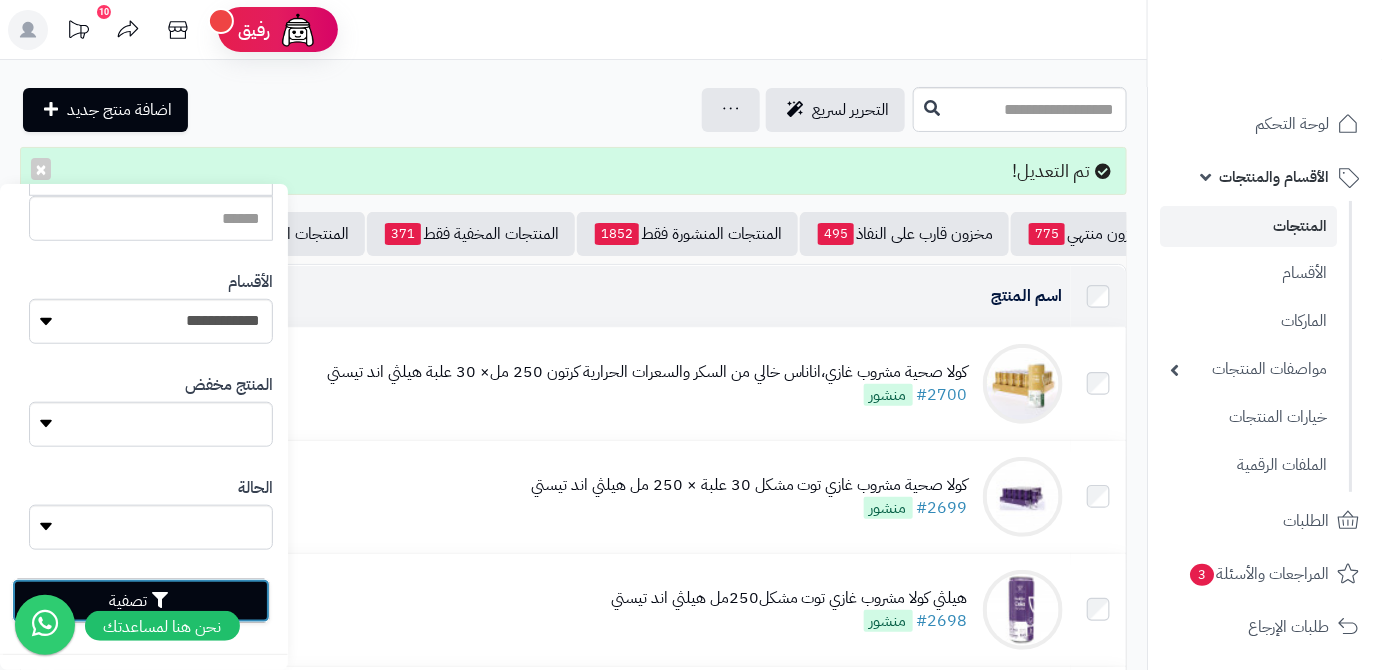 click on "تصفية" at bounding box center (141, 601) 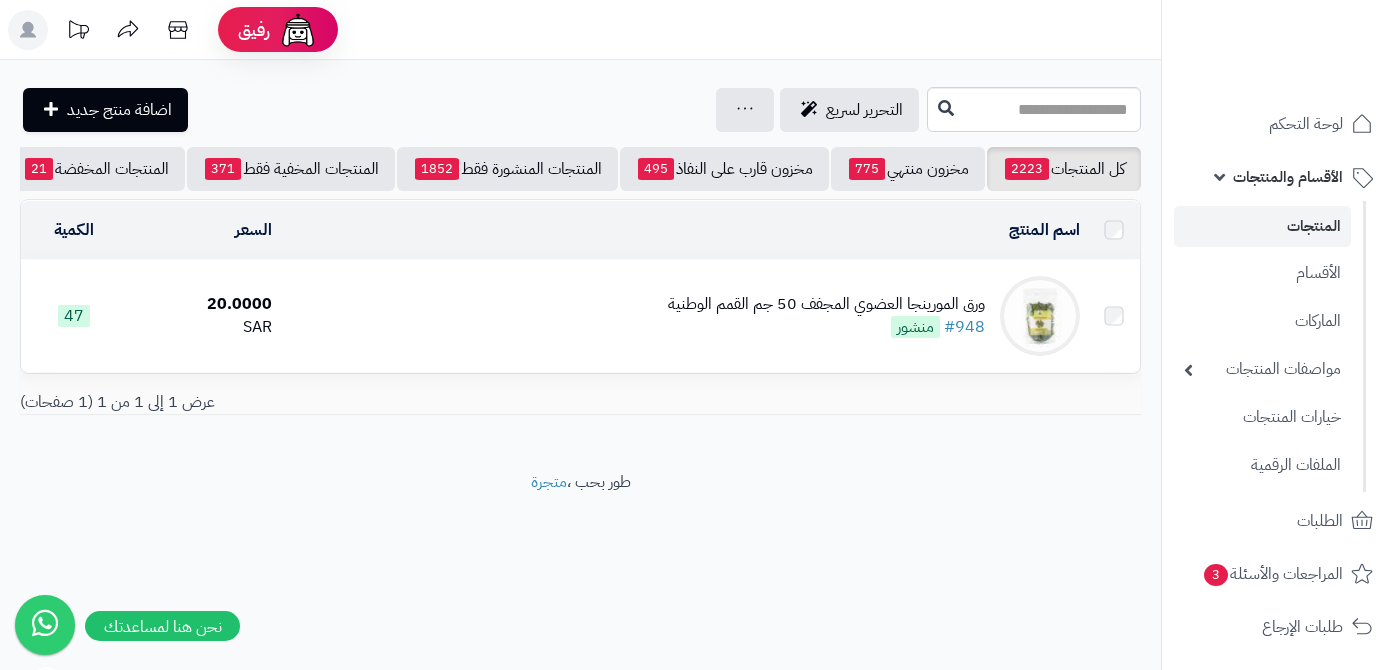 click on "ورق المورينجا  العضوي المجفف 50 جم القمم الوطنية
#948
منشور" at bounding box center [826, 316] 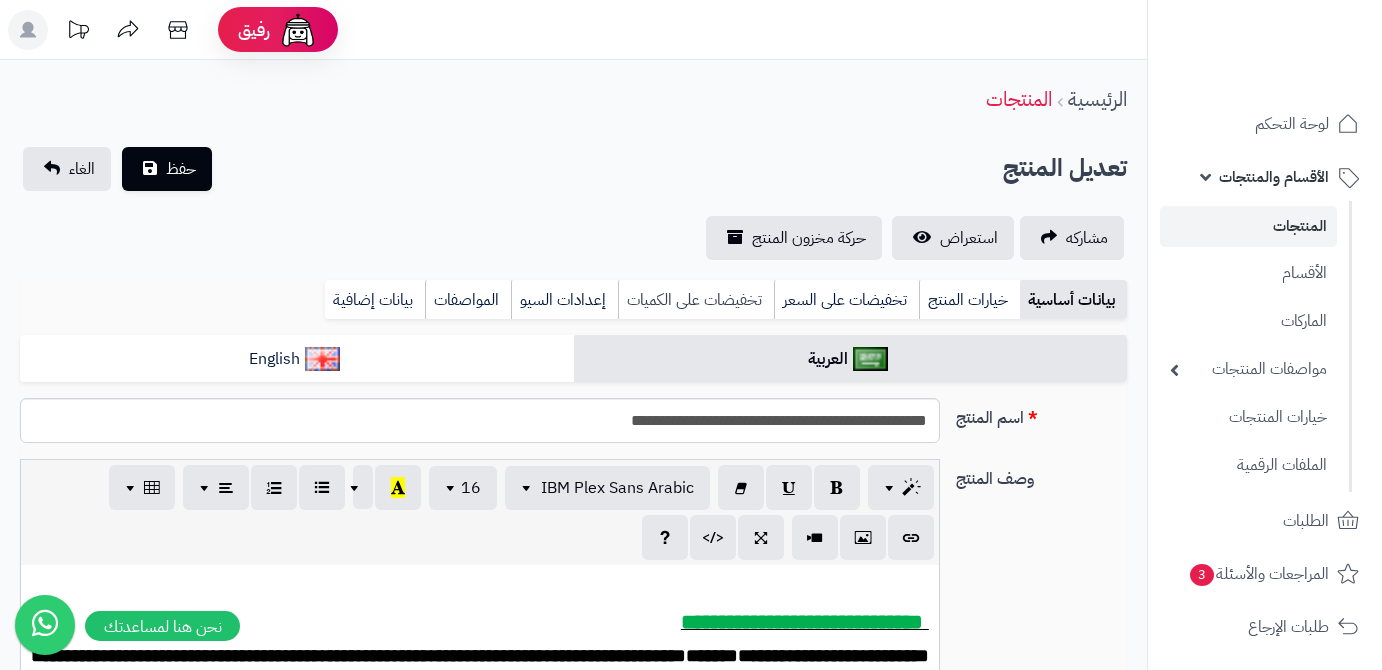 scroll, scrollTop: 0, scrollLeft: 0, axis: both 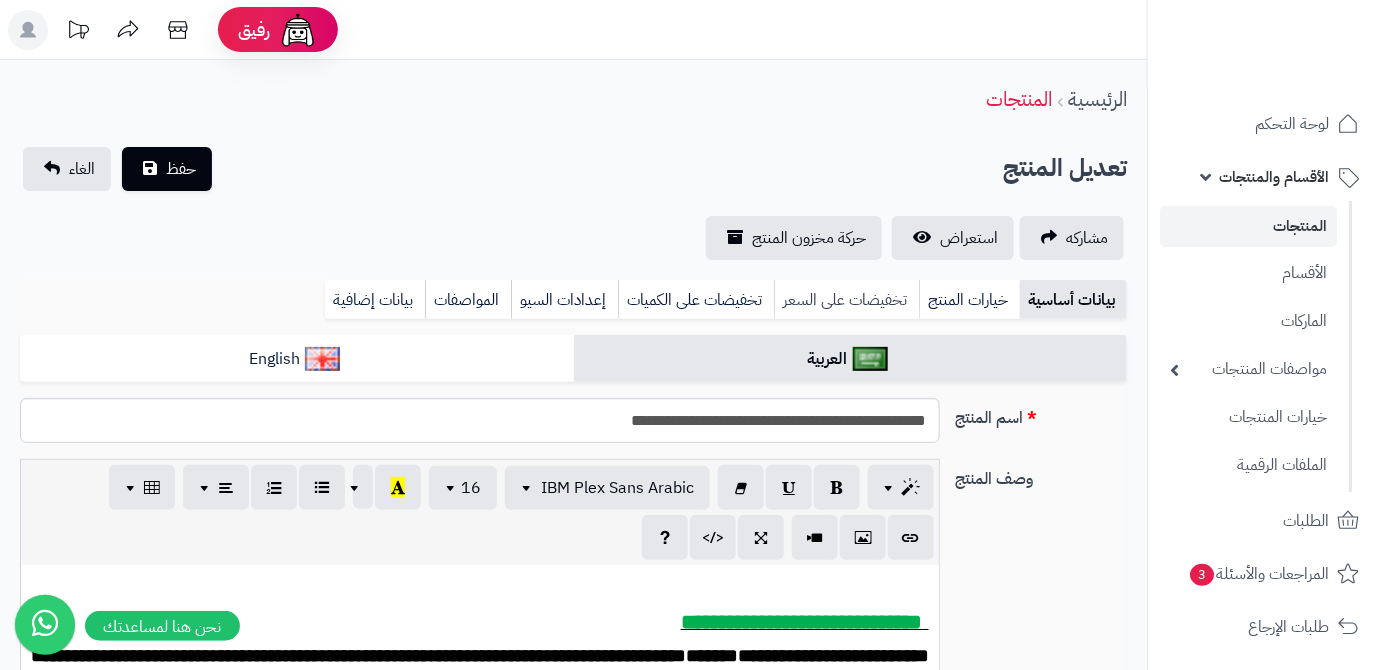 click on "تخفيضات على السعر" at bounding box center (846, 300) 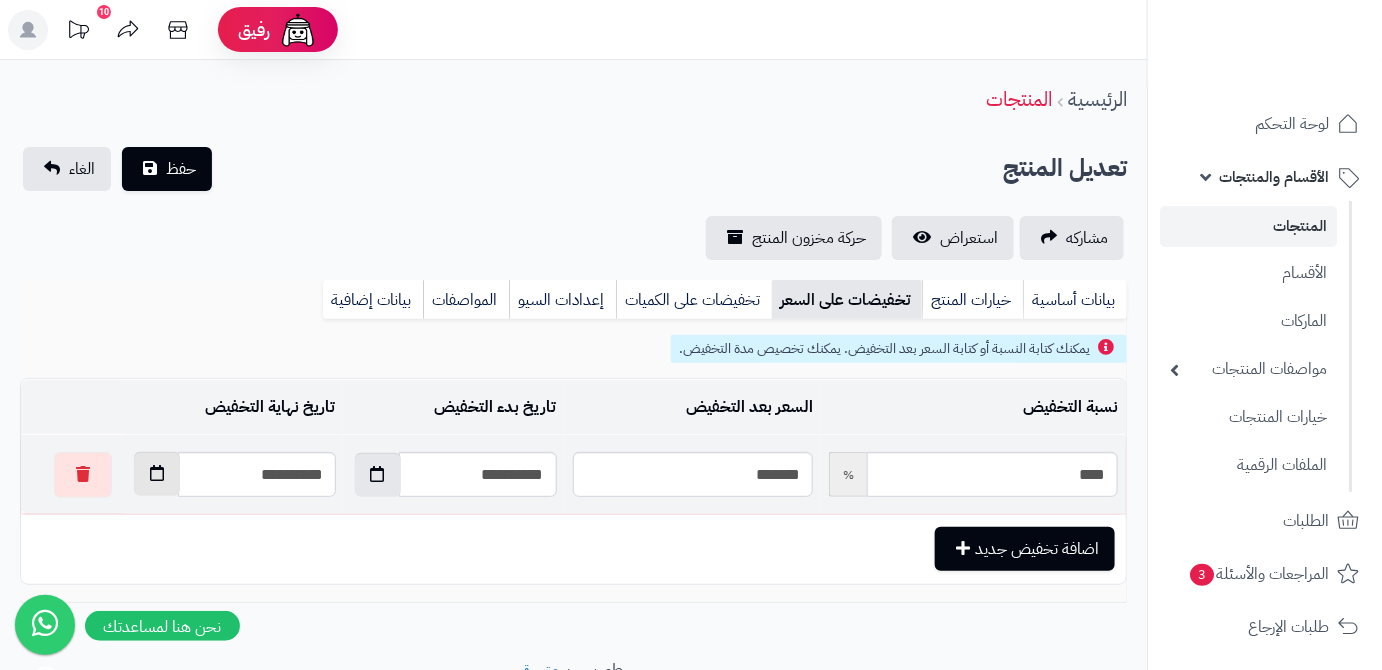 click at bounding box center [157, 473] 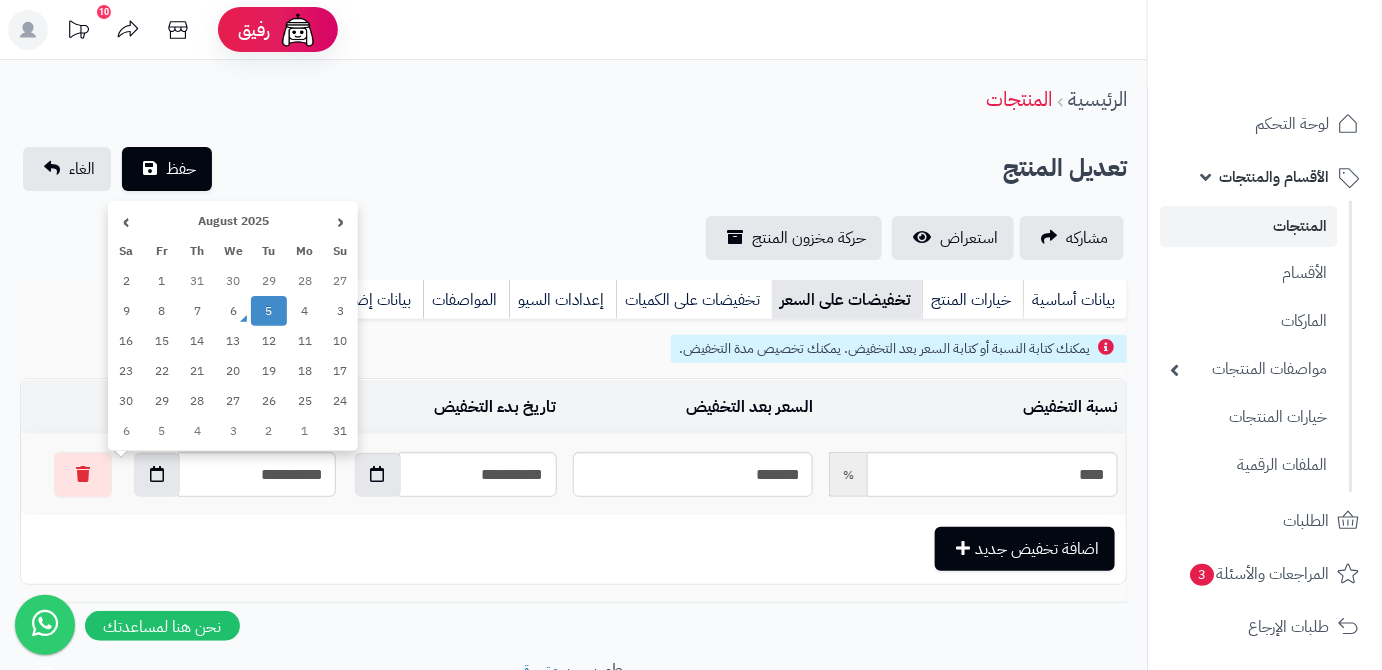 click on "15" at bounding box center (162, 341) 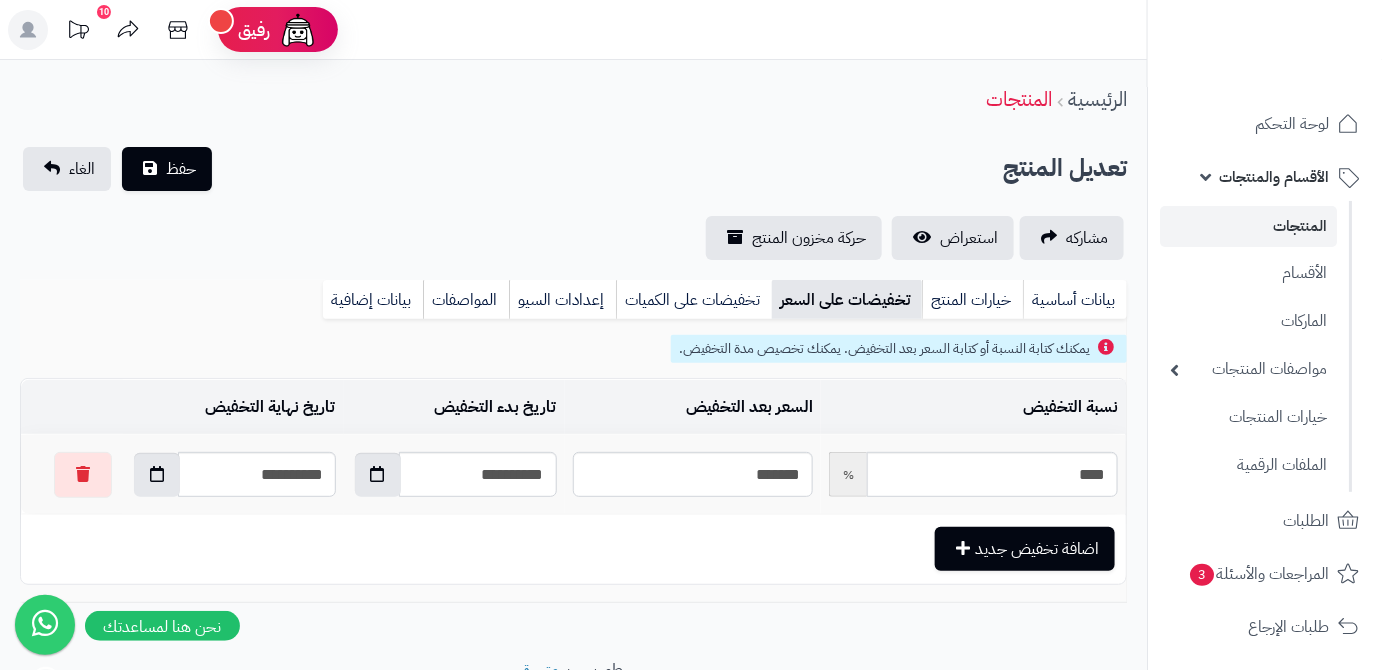 type on "**********" 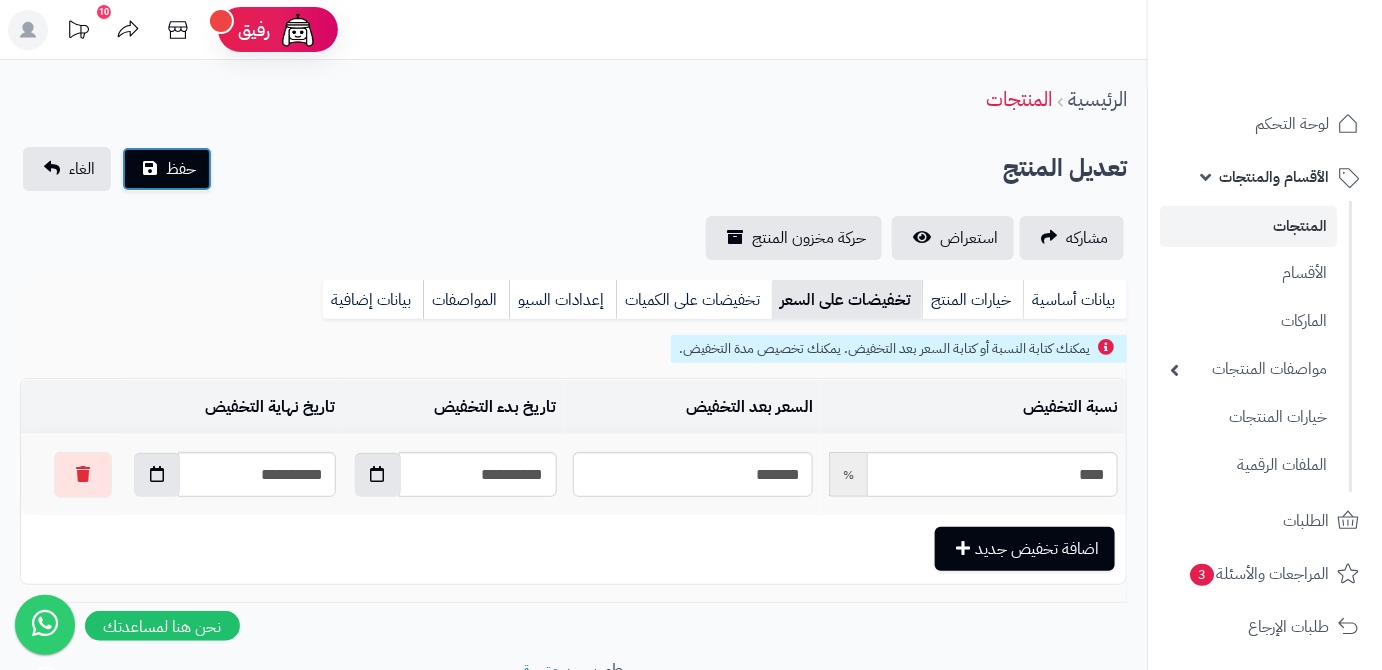 drag, startPoint x: 183, startPoint y: 179, endPoint x: 247, endPoint y: 112, distance: 92.65527 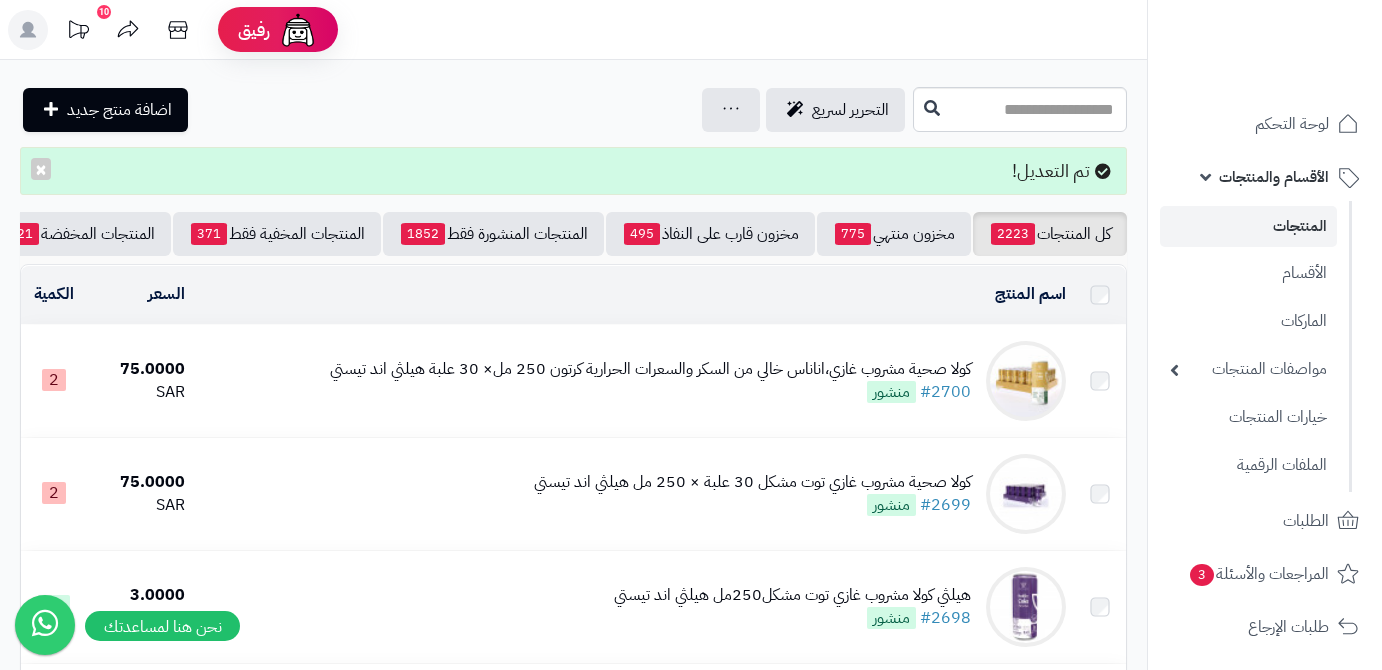 scroll, scrollTop: 0, scrollLeft: 0, axis: both 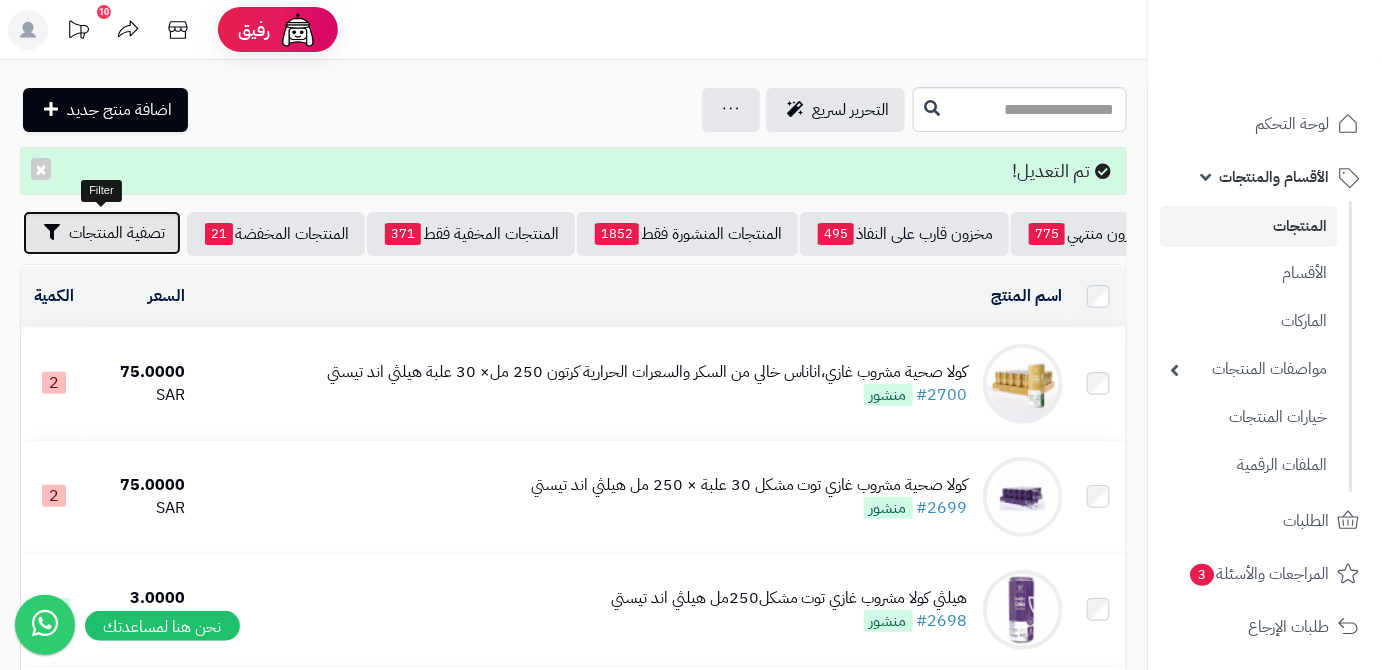 click on "تصفية المنتجات" at bounding box center [117, 233] 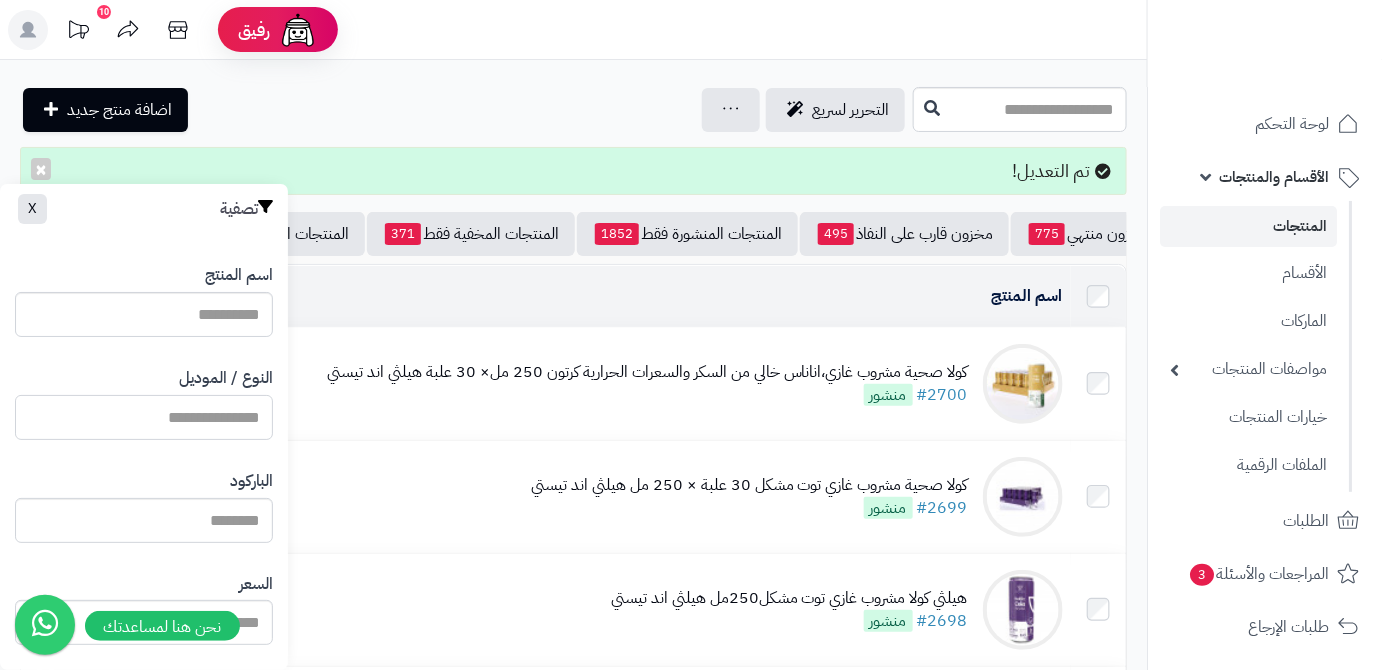 paste on "**********" 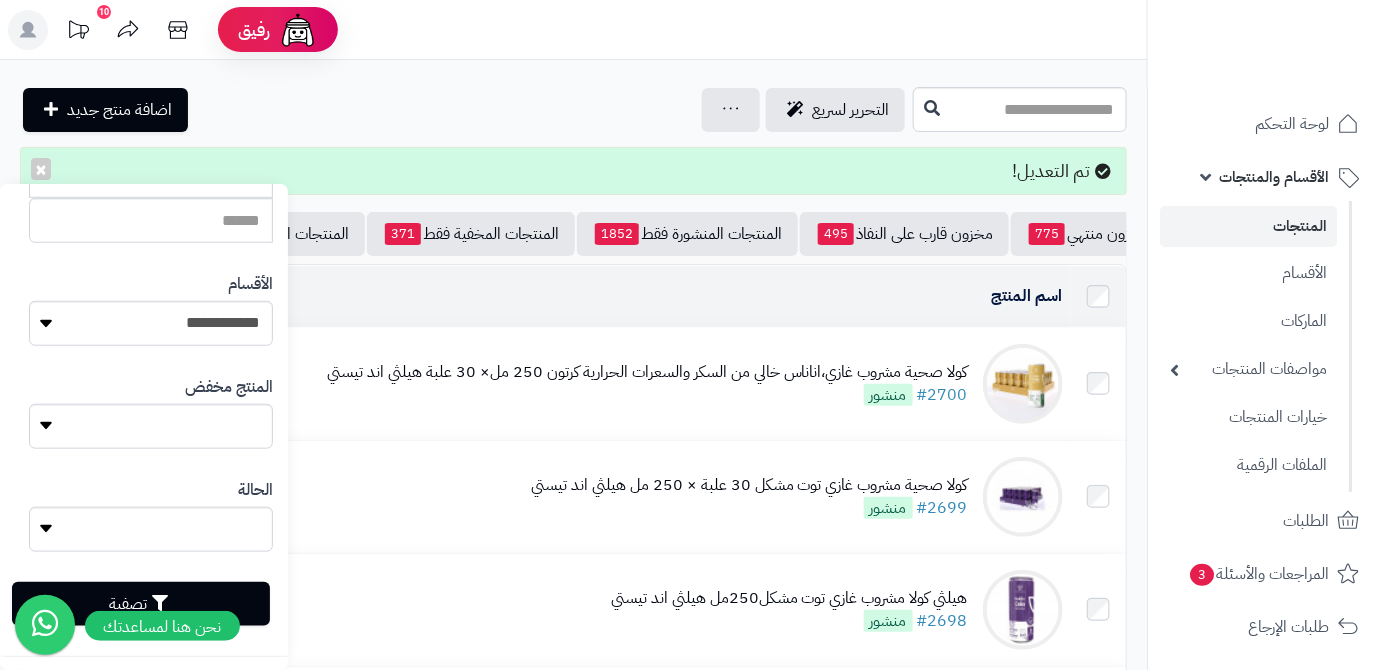 scroll, scrollTop: 552, scrollLeft: 0, axis: vertical 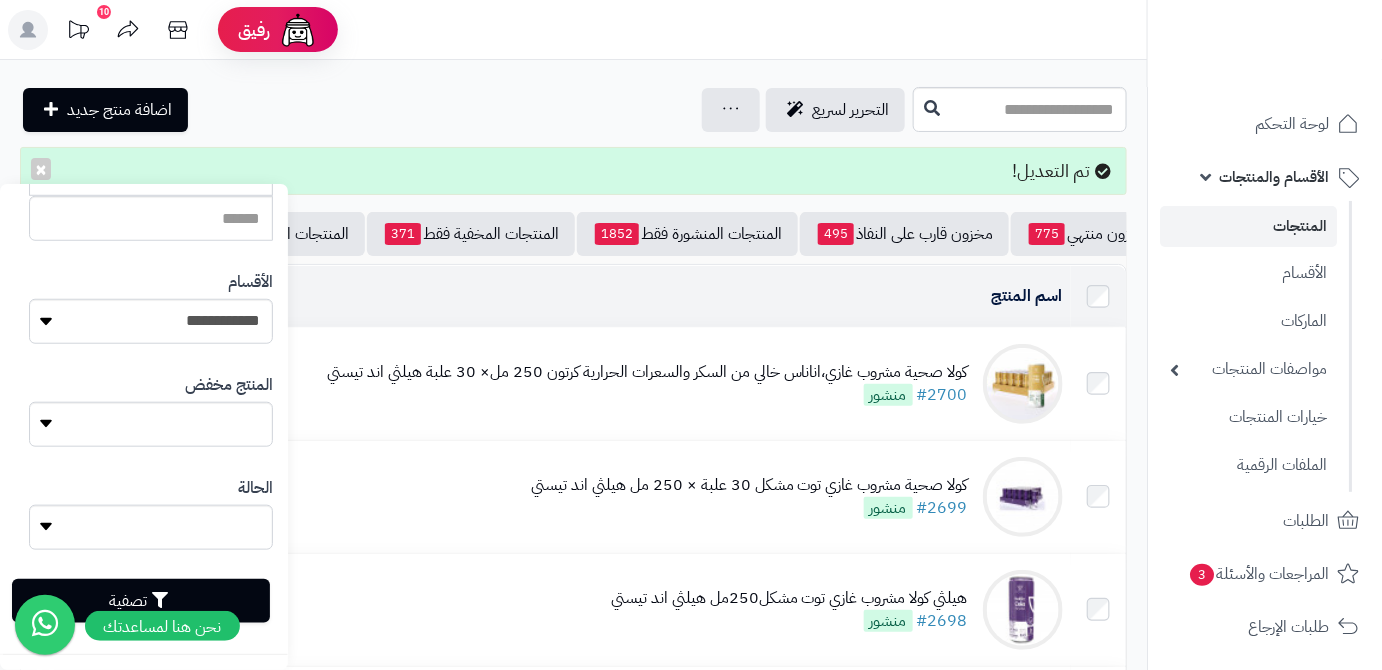type on "**********" 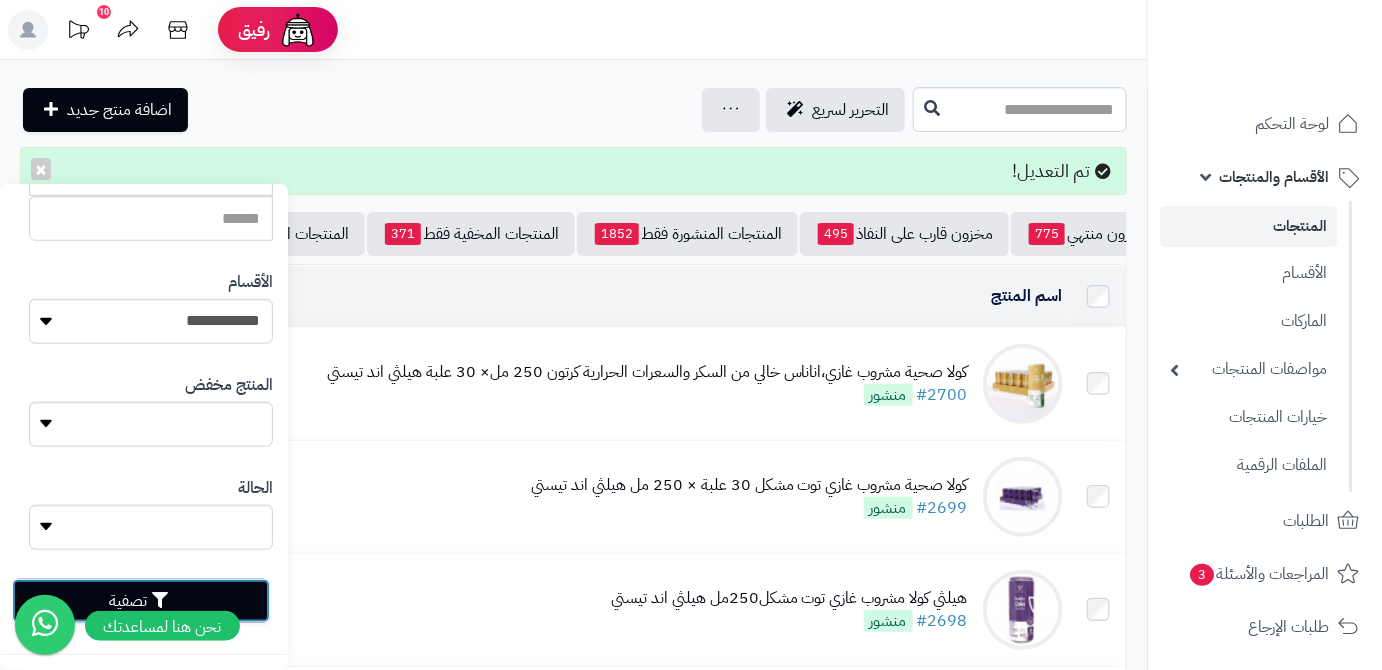 click on "تصفية" at bounding box center (141, 601) 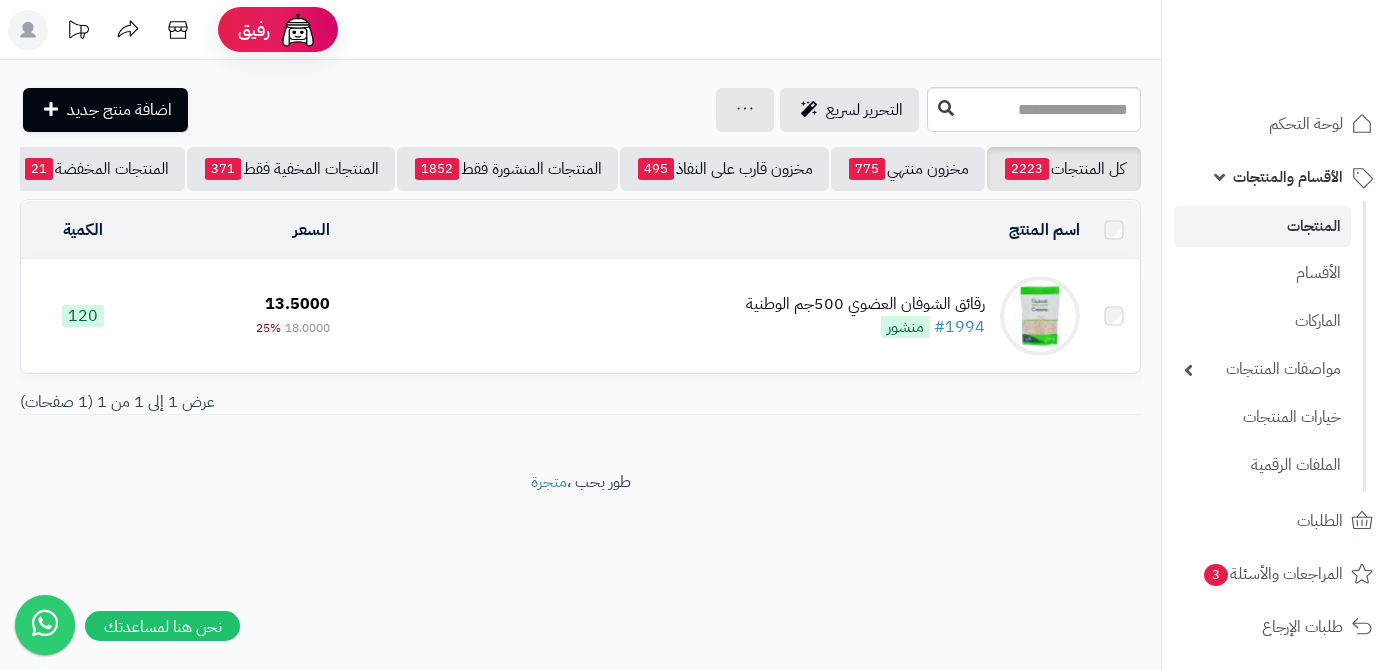 scroll, scrollTop: 0, scrollLeft: 0, axis: both 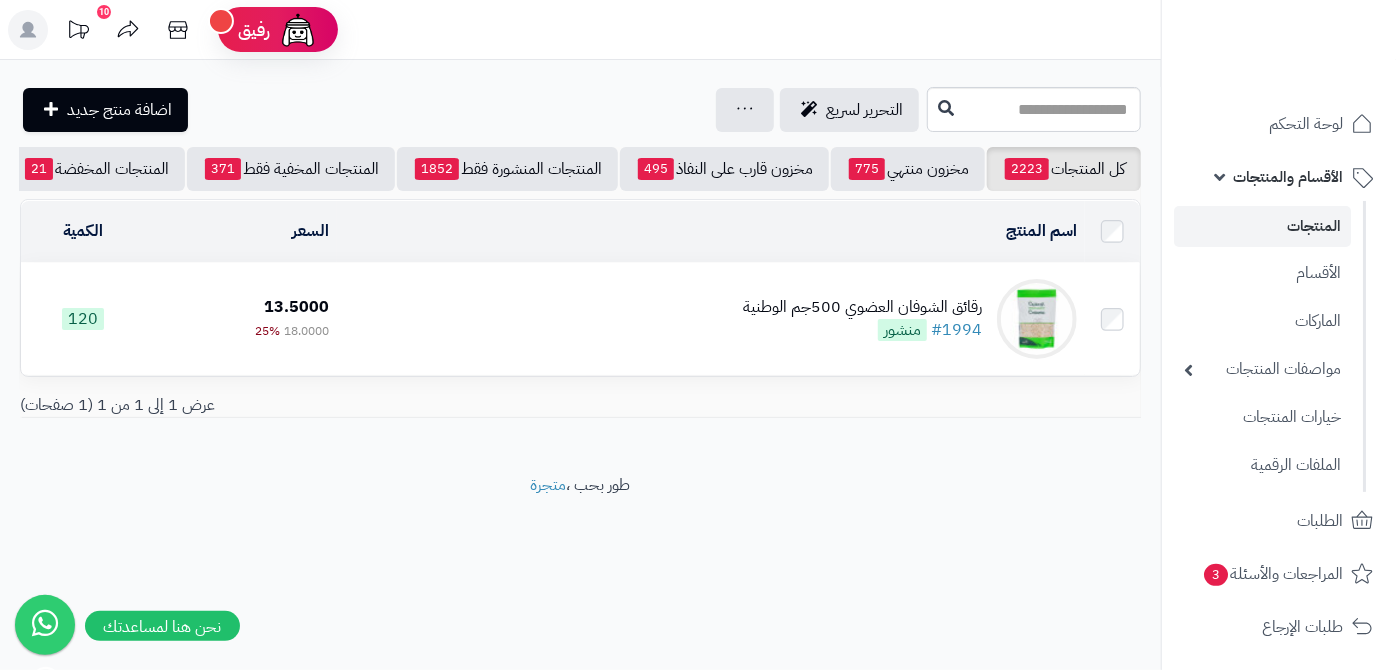 click on "رقائق الشوفان العضوي 500جم  الوطنية
#1994
منشور" at bounding box center [862, 319] 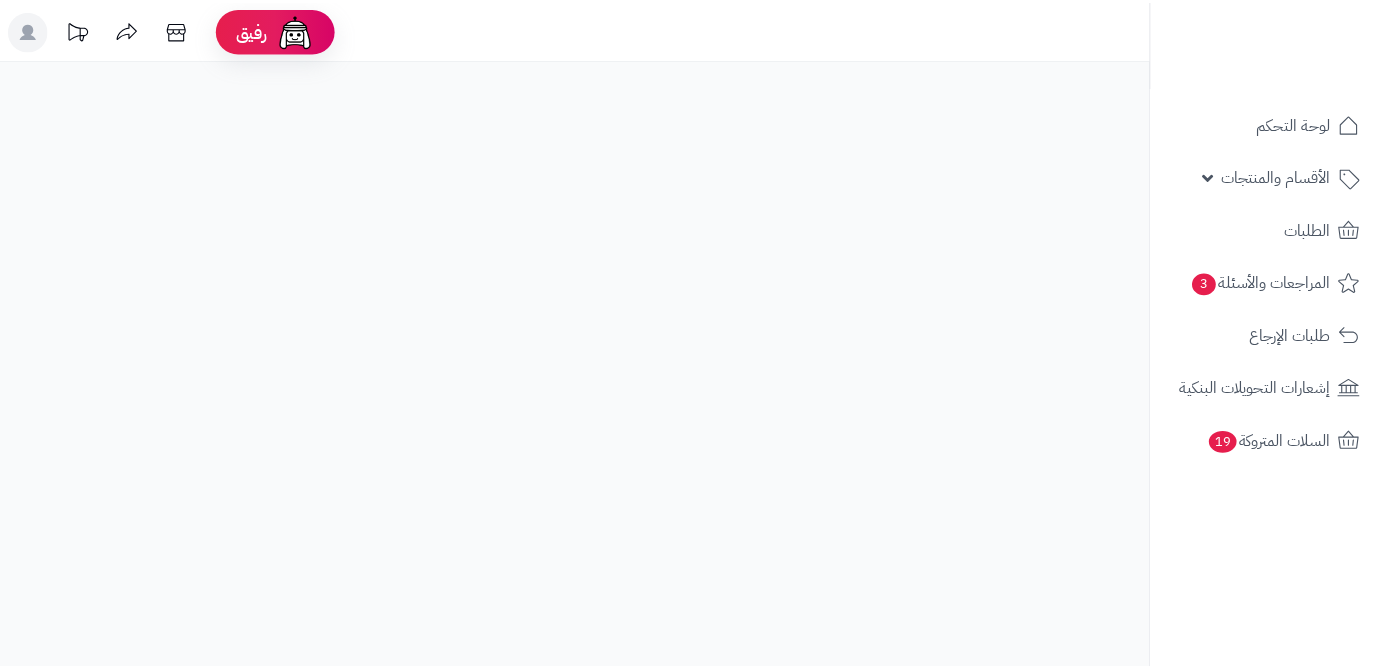 scroll, scrollTop: 0, scrollLeft: 0, axis: both 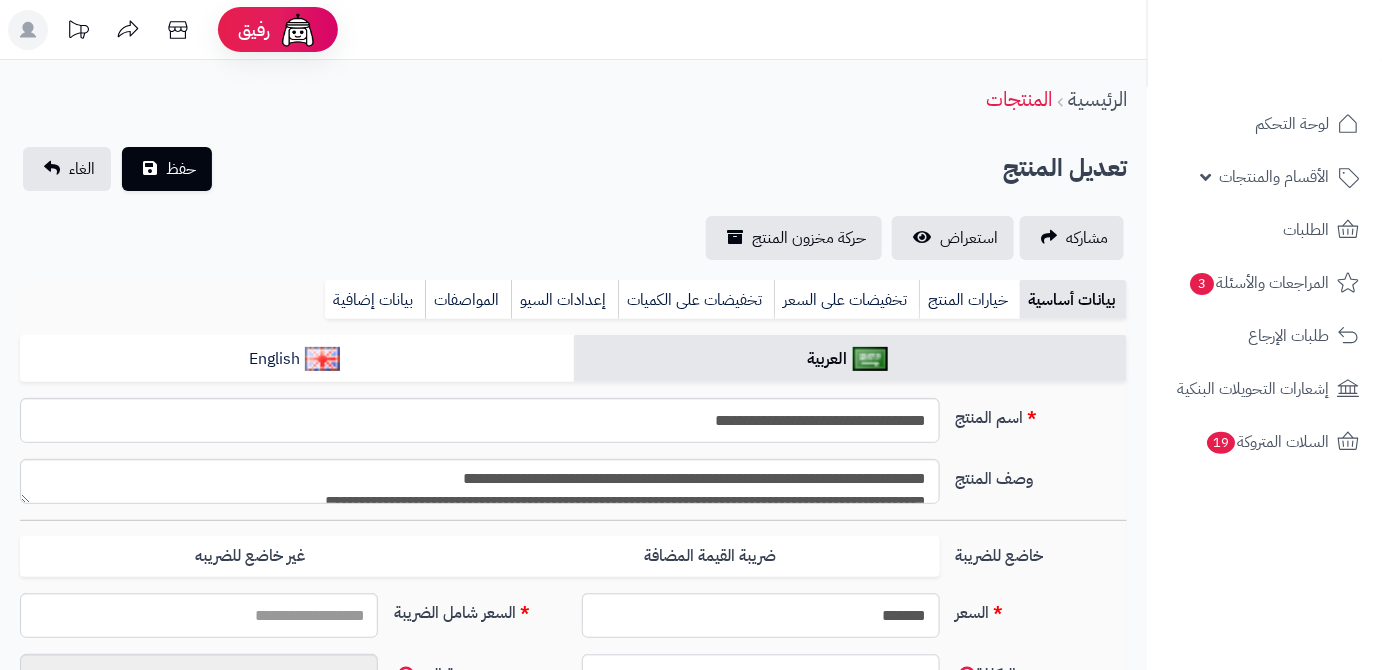 type on "*****" 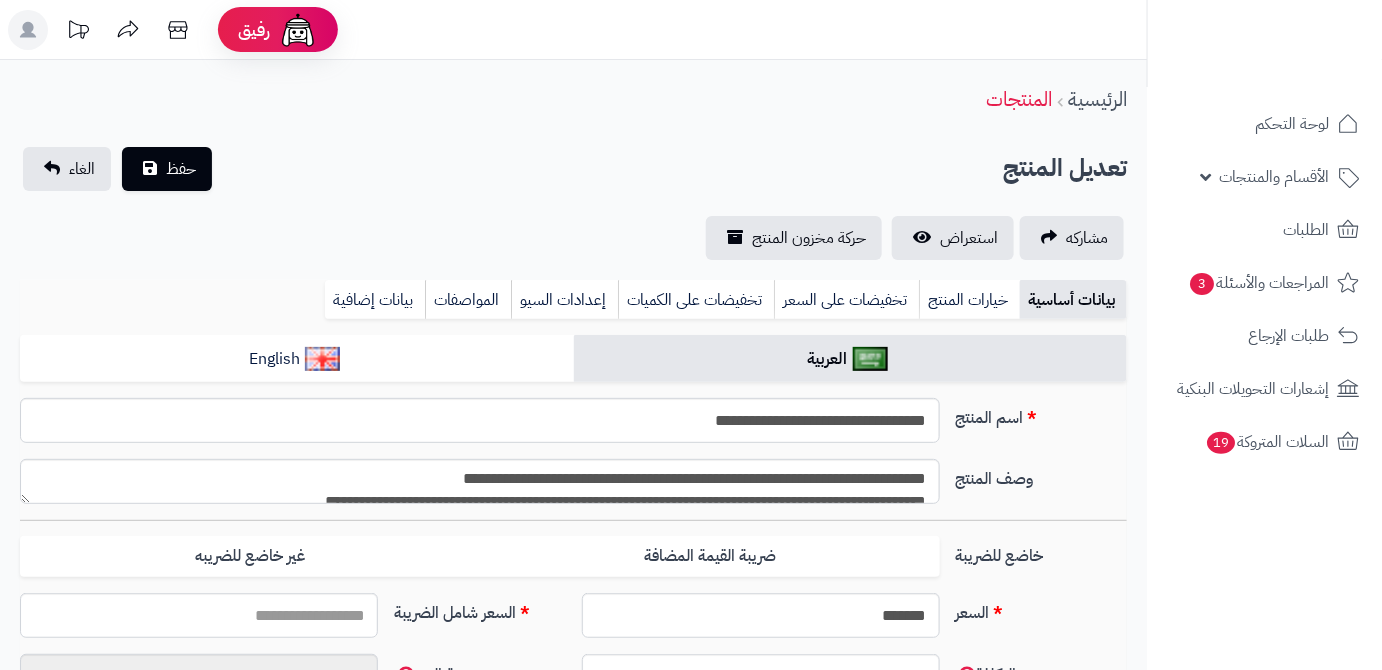 type on "*****" 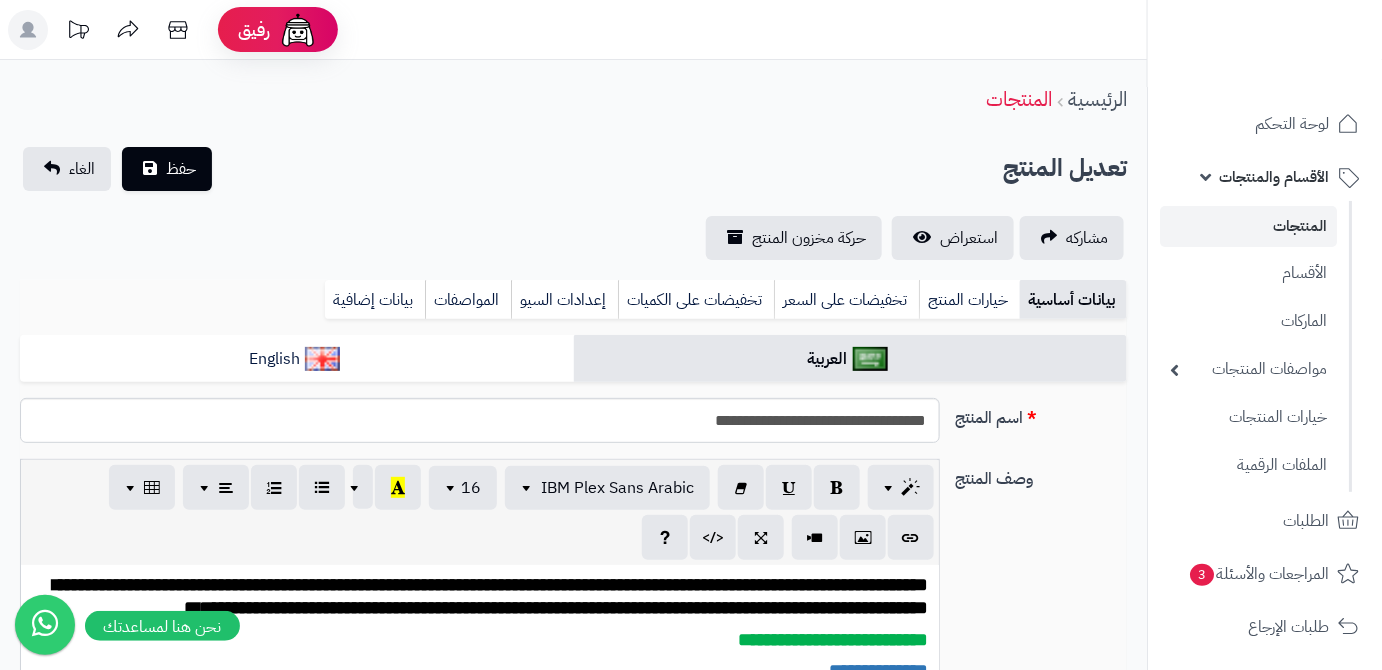 scroll, scrollTop: 289, scrollLeft: 0, axis: vertical 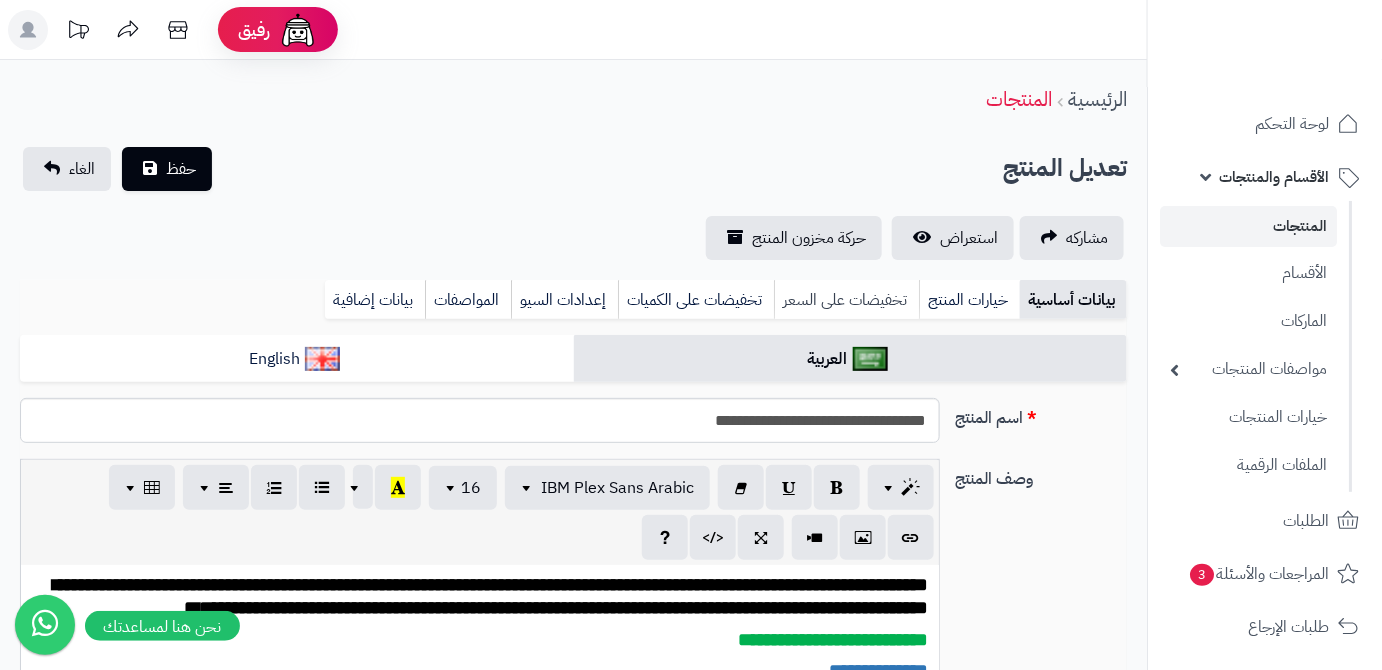 click on "تخفيضات على السعر" at bounding box center (846, 300) 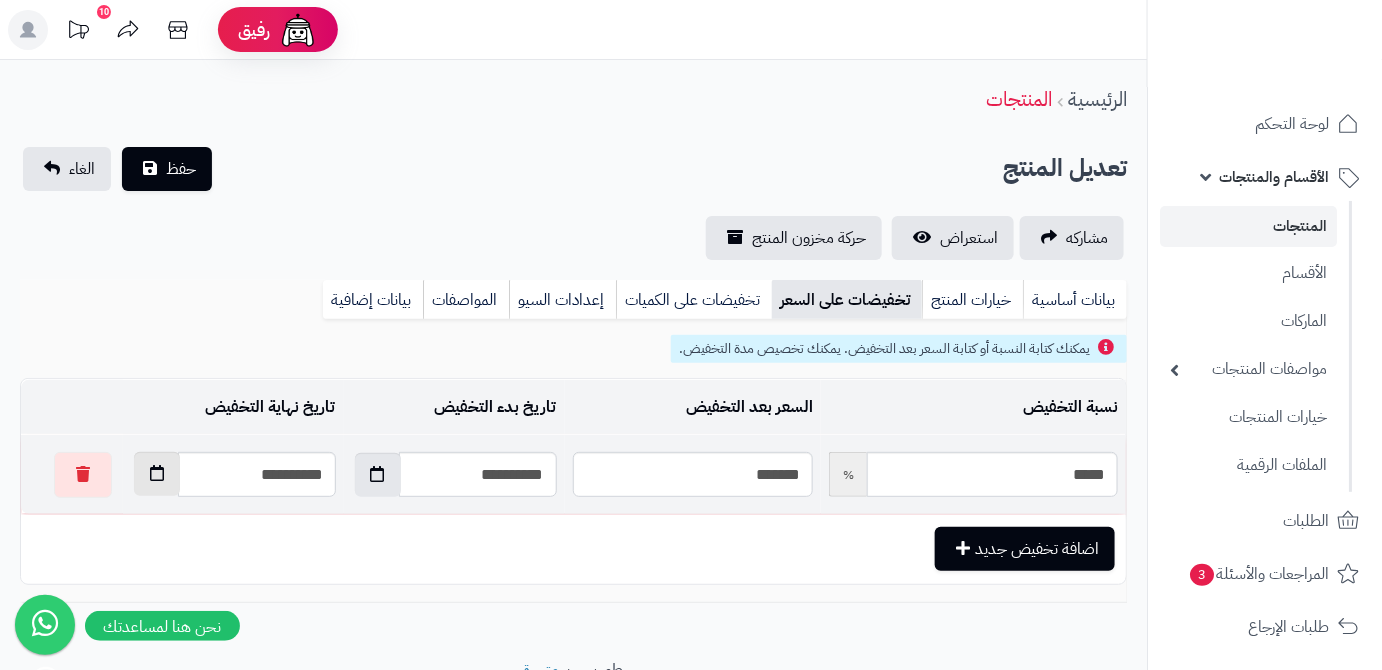 click at bounding box center (157, 473) 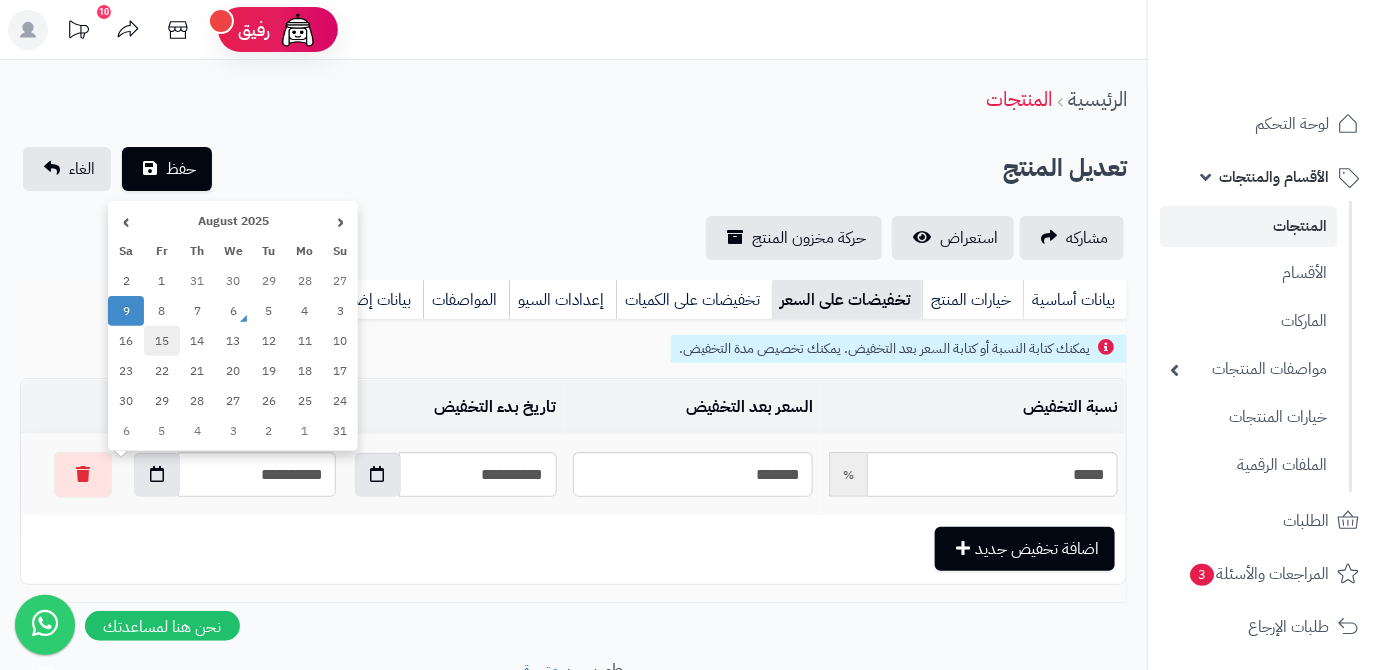 click on "15" at bounding box center (162, 341) 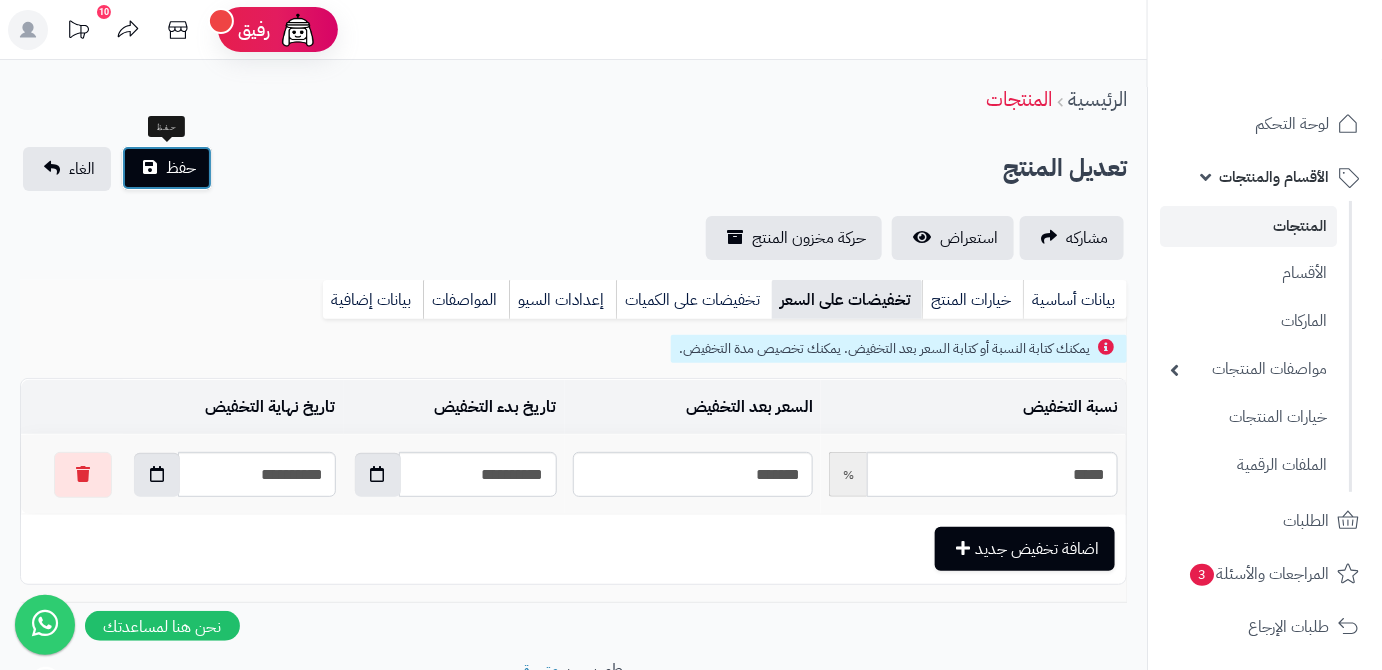 click on "حفظ" at bounding box center [181, 168] 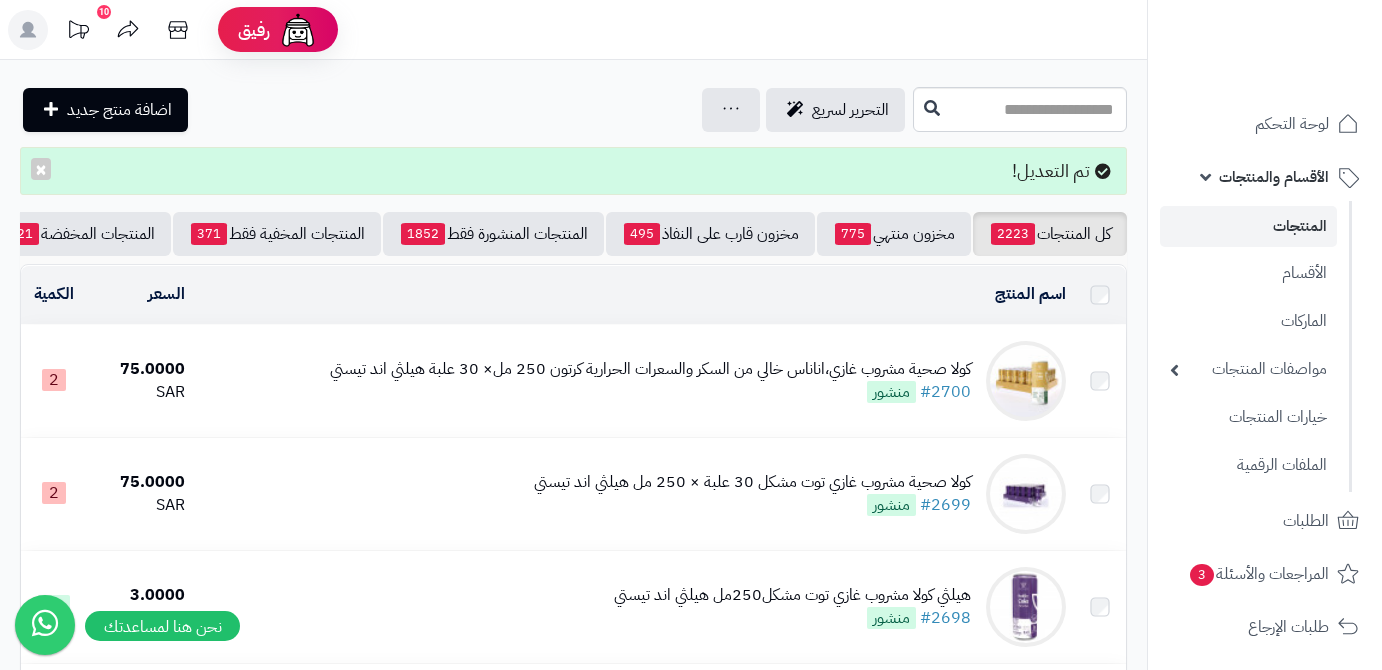 scroll, scrollTop: 0, scrollLeft: 0, axis: both 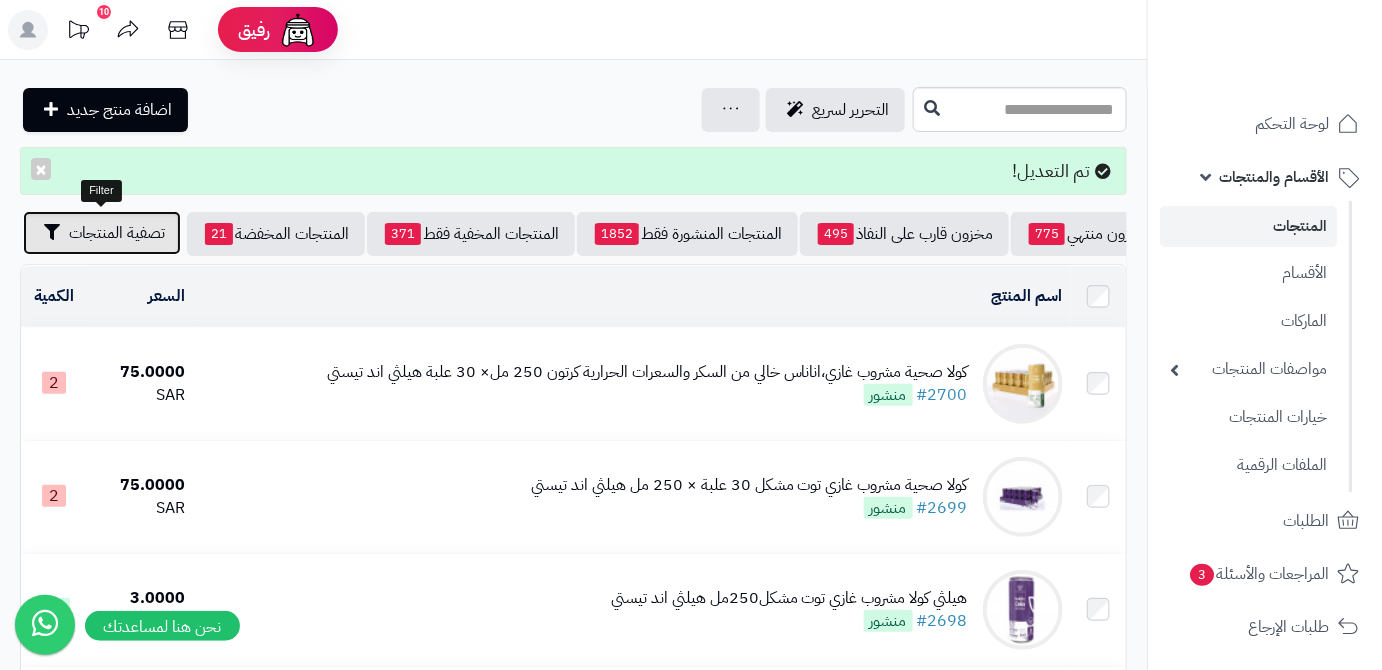 click on "تصفية المنتجات" at bounding box center (117, 233) 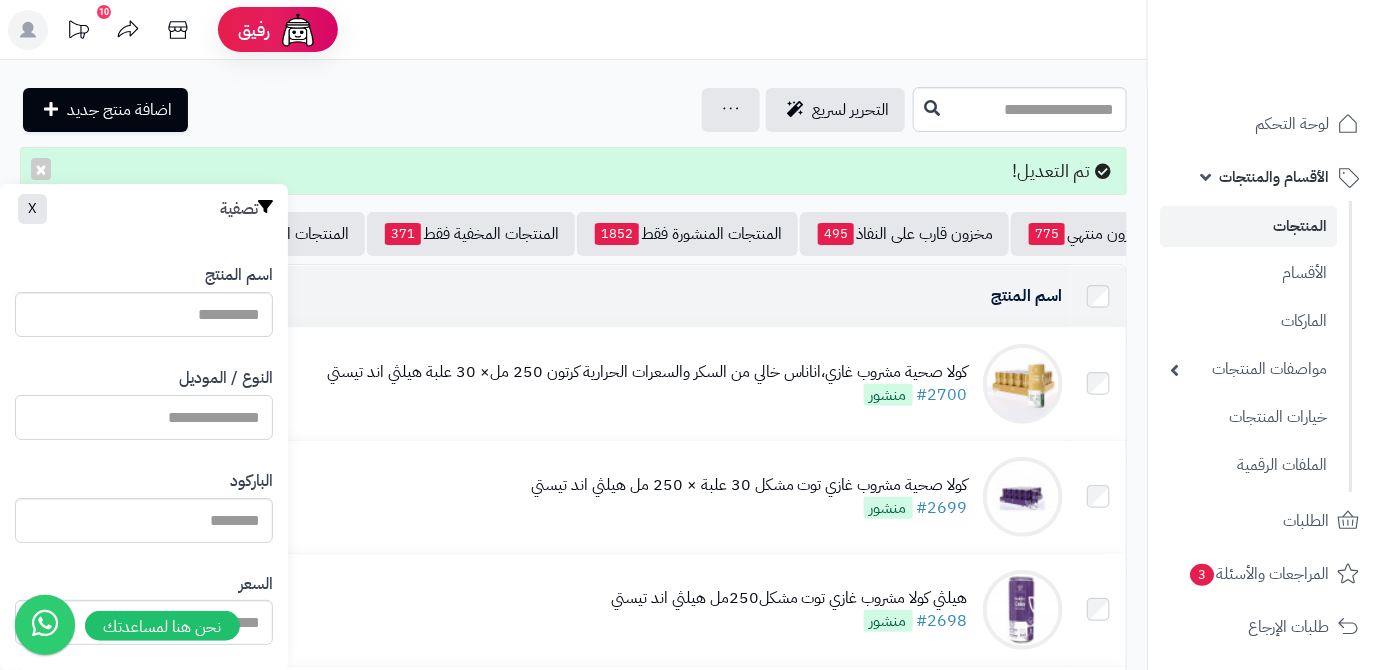 paste on "**********" 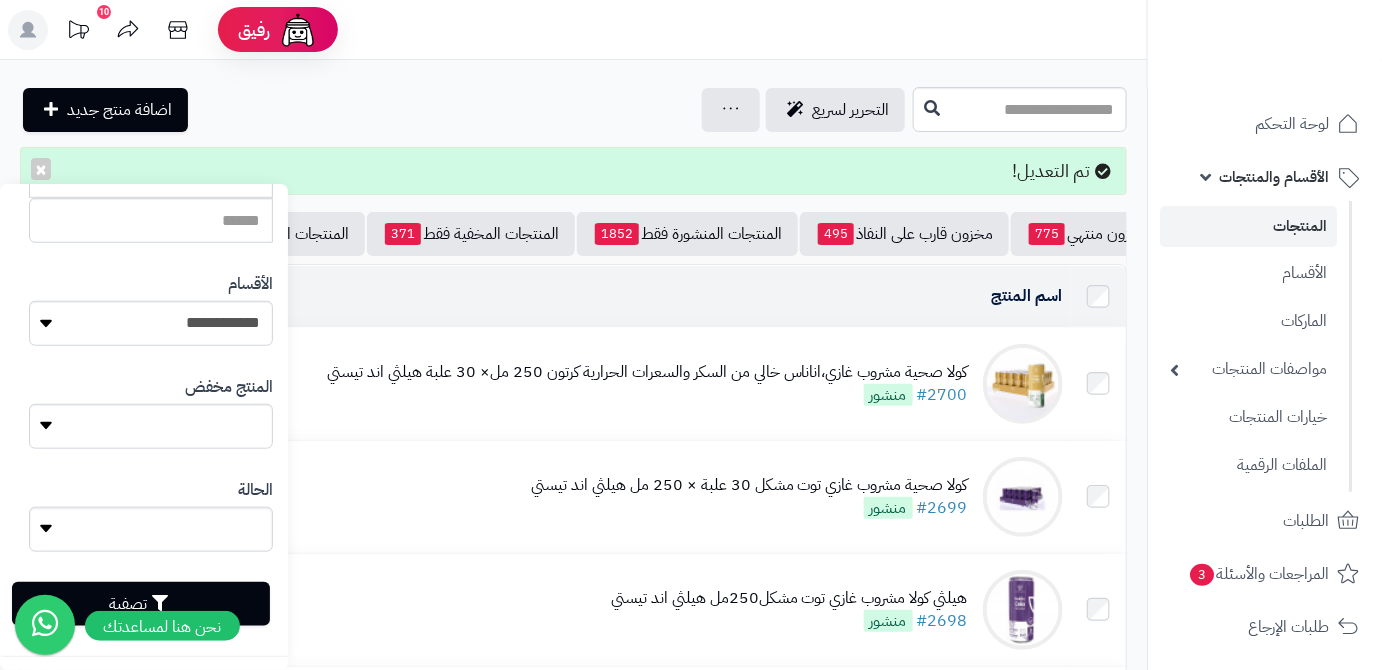 scroll, scrollTop: 552, scrollLeft: 0, axis: vertical 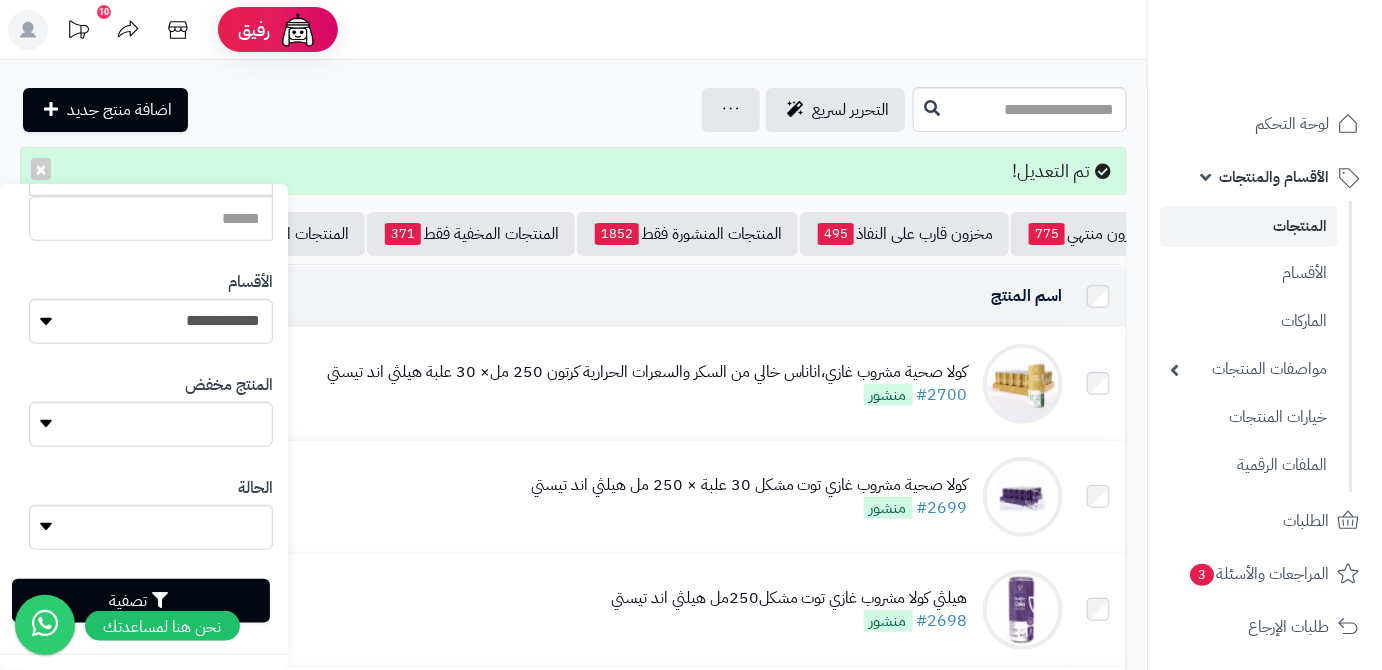 type on "**********" 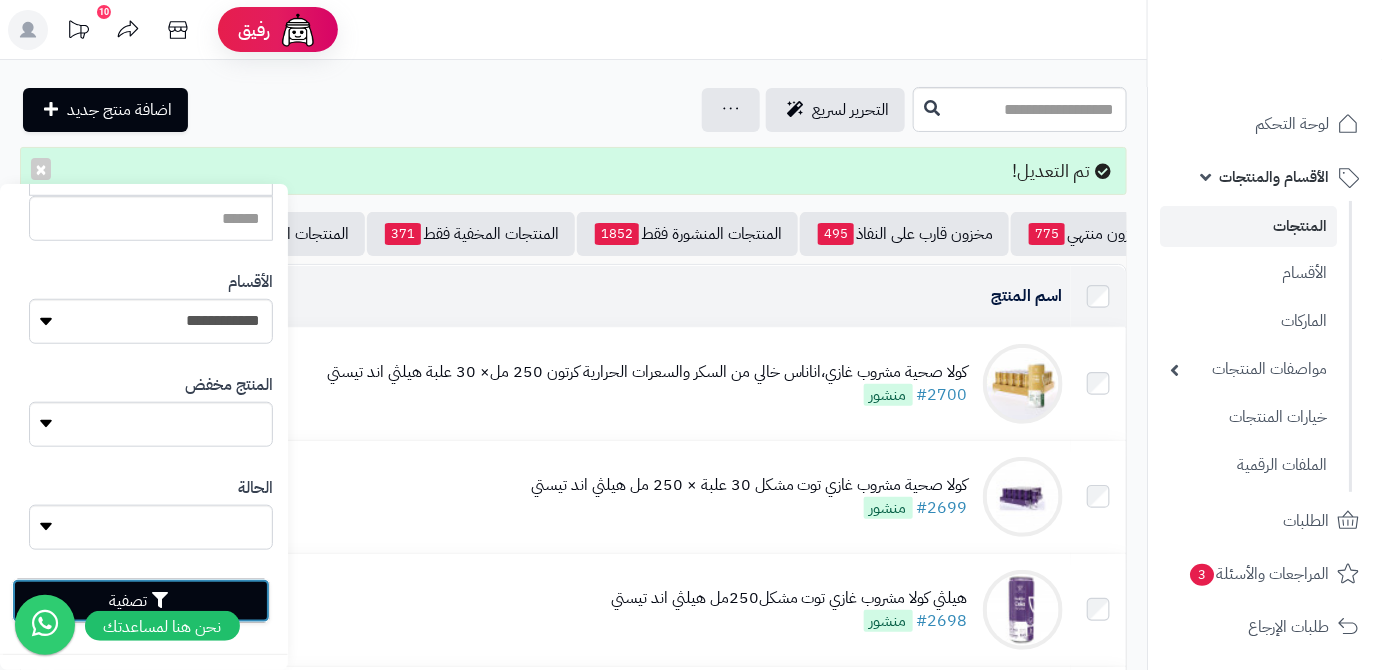 click on "تصفية" at bounding box center (141, 601) 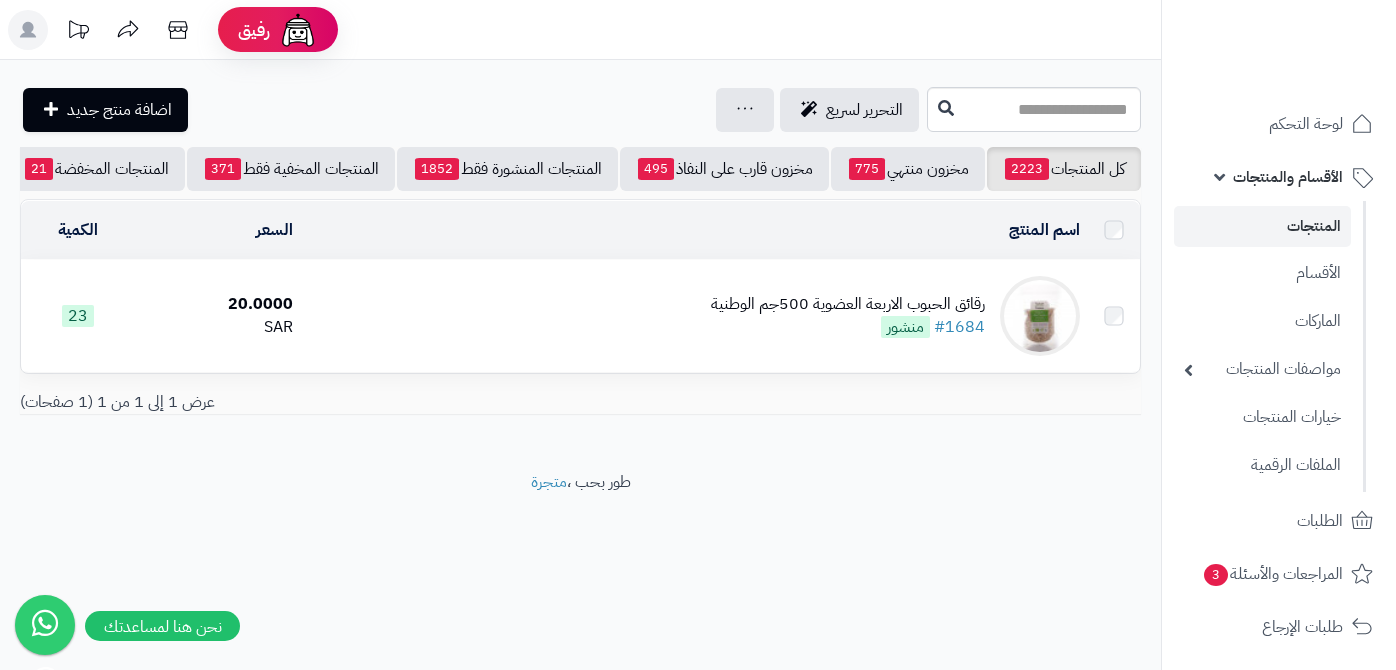 scroll, scrollTop: 0, scrollLeft: 0, axis: both 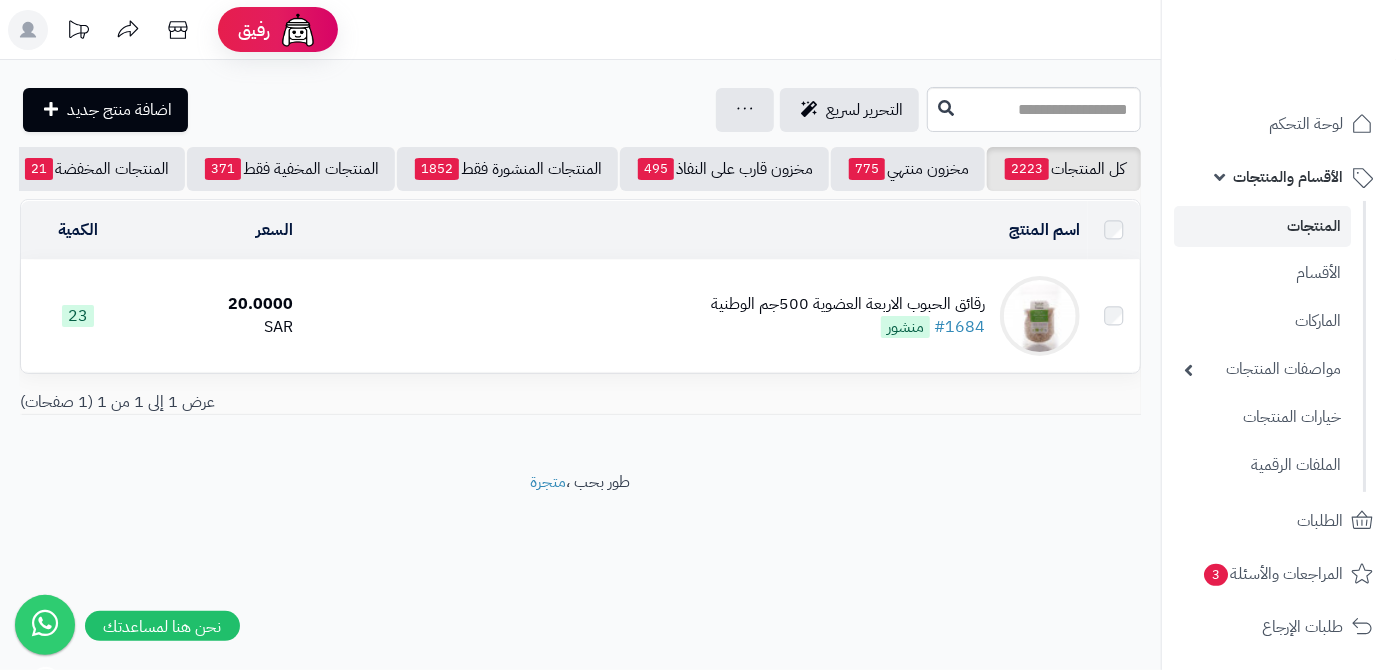 click on "رقائق الحبوب الاربعة العضوية 500جم الوطنية" at bounding box center (848, 304) 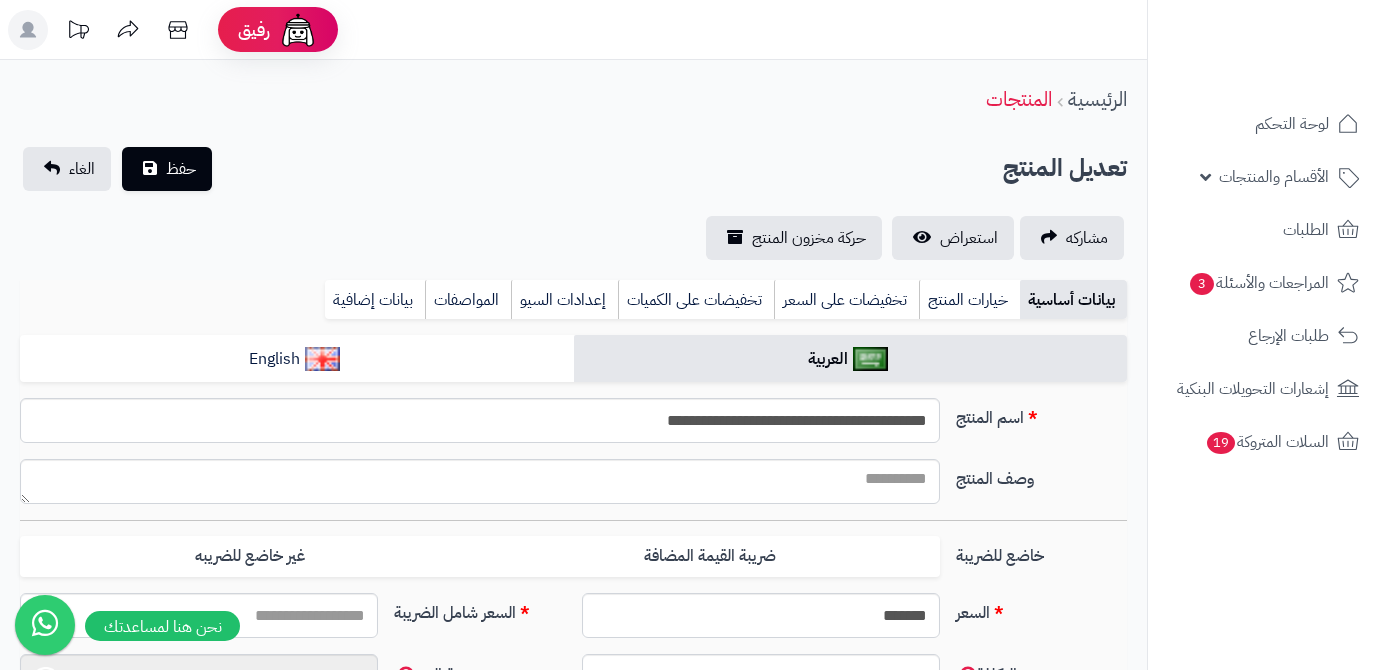 scroll, scrollTop: 0, scrollLeft: 0, axis: both 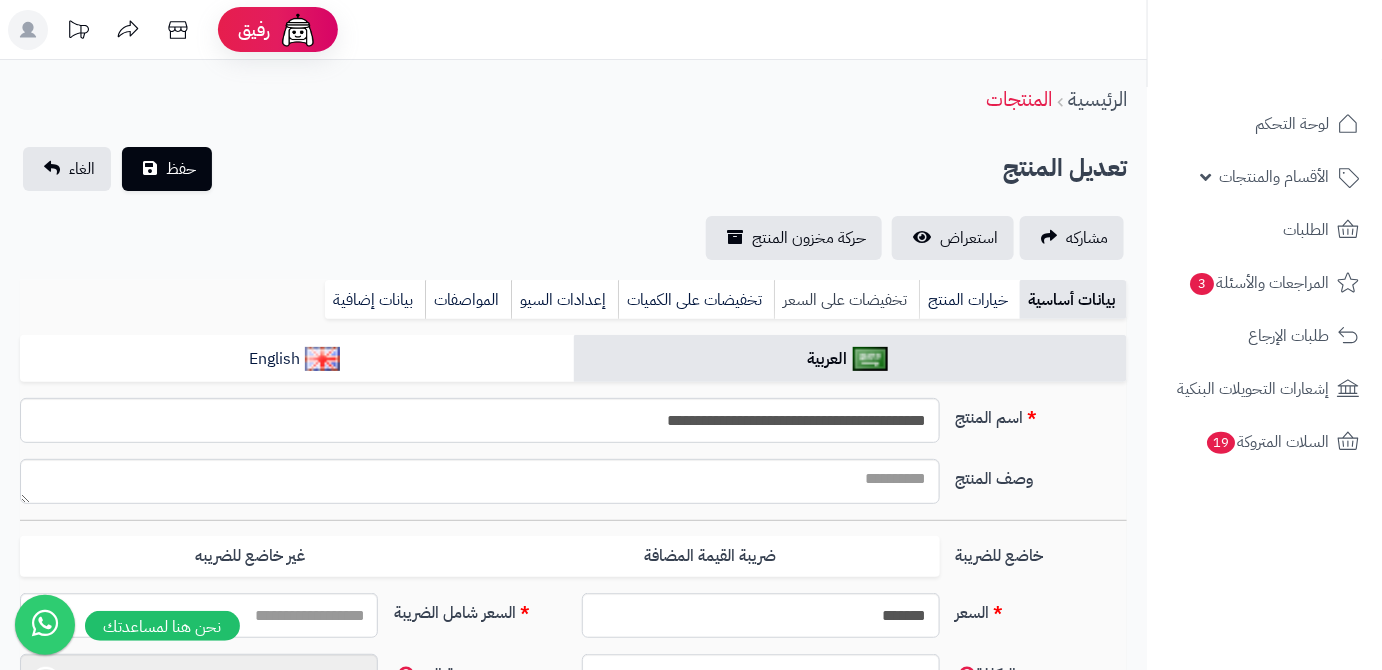 click on "تخفيضات على السعر" at bounding box center (846, 300) 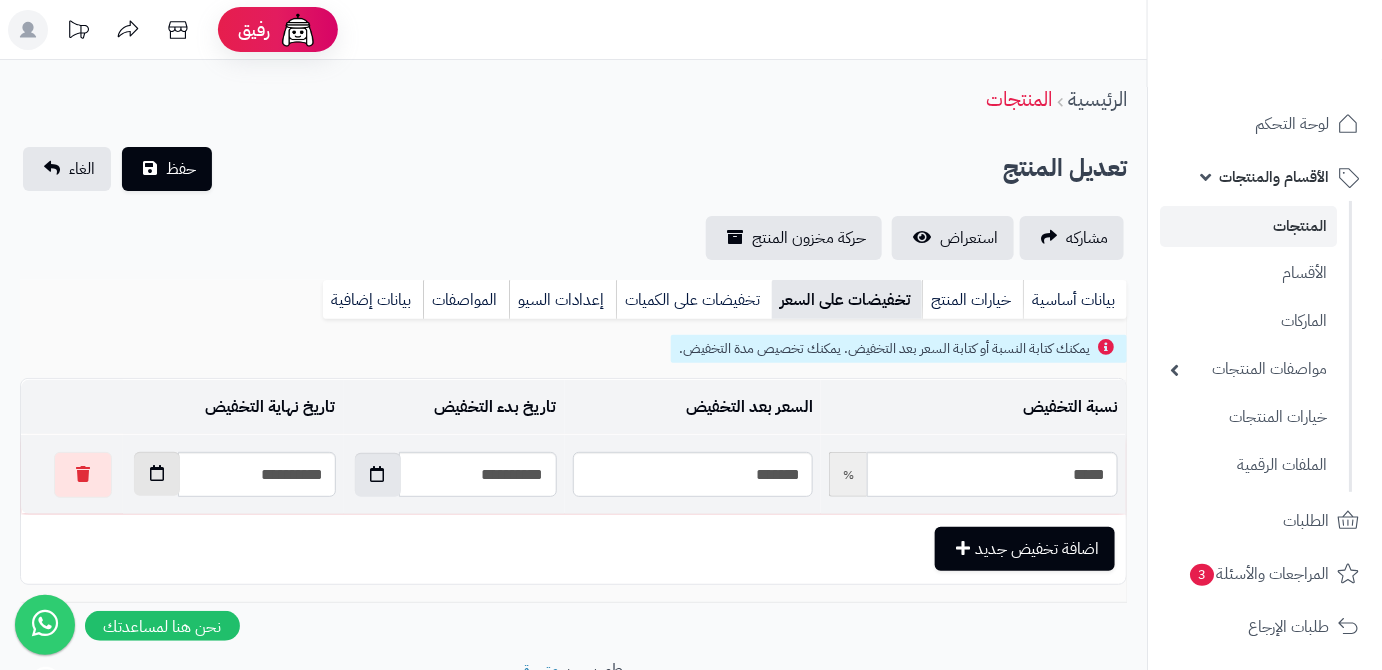 click at bounding box center (157, 474) 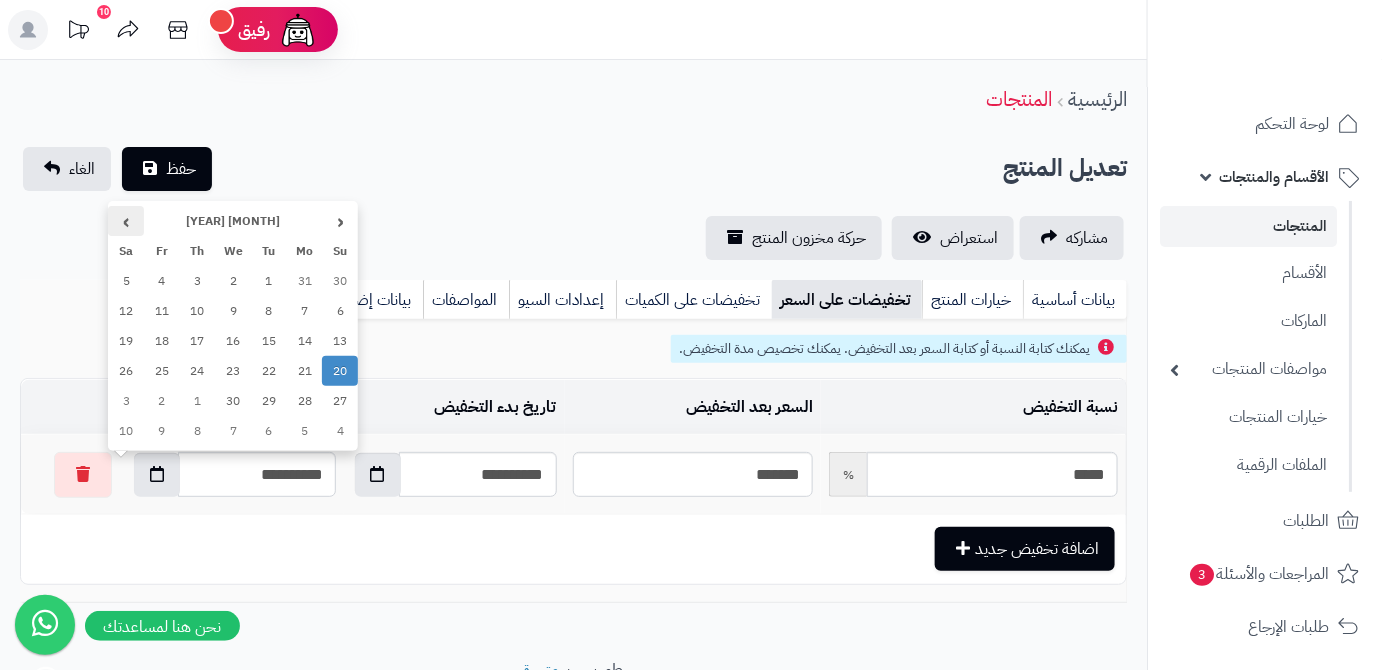 click on "›" at bounding box center (126, 221) 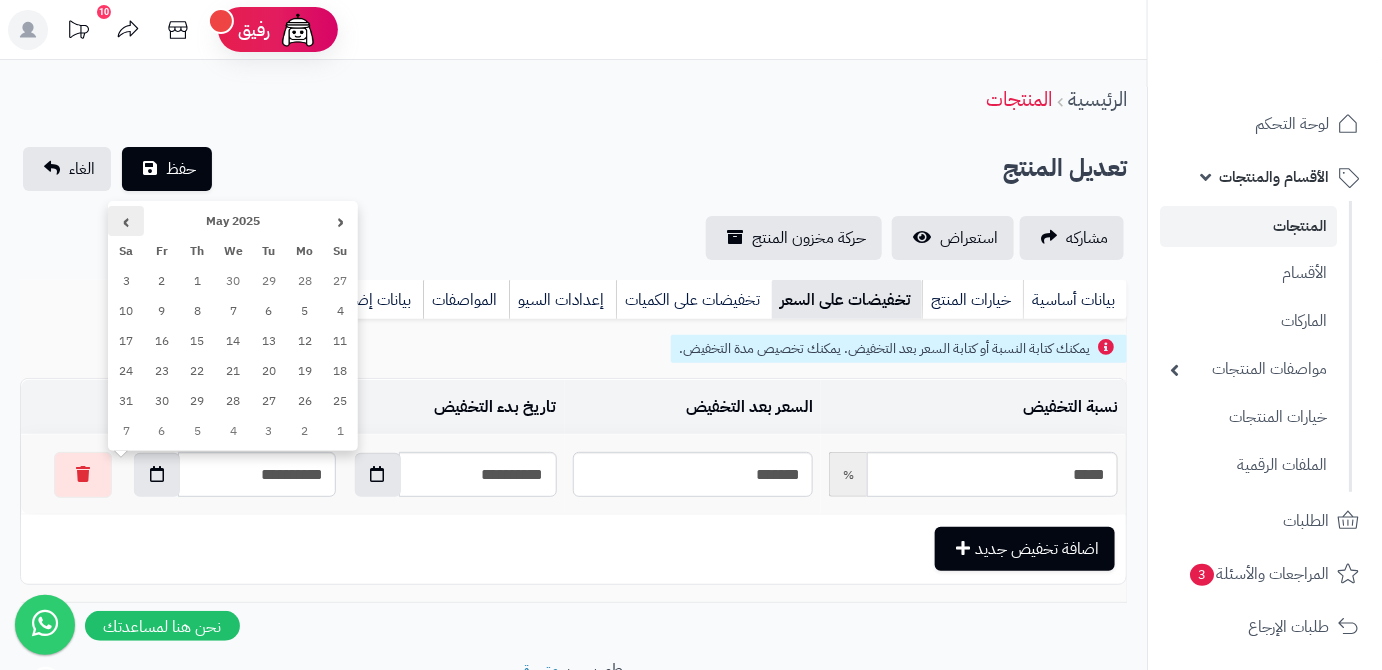 click on "›" at bounding box center (126, 221) 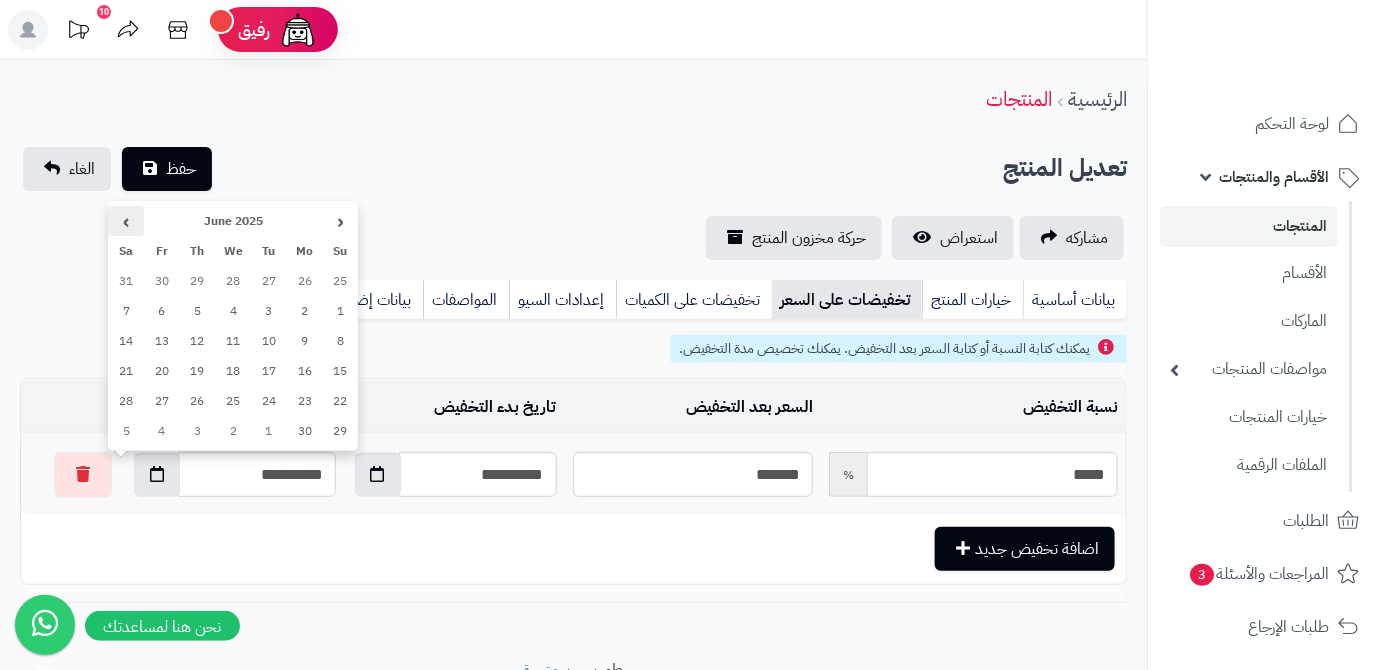 click on "›" at bounding box center (126, 221) 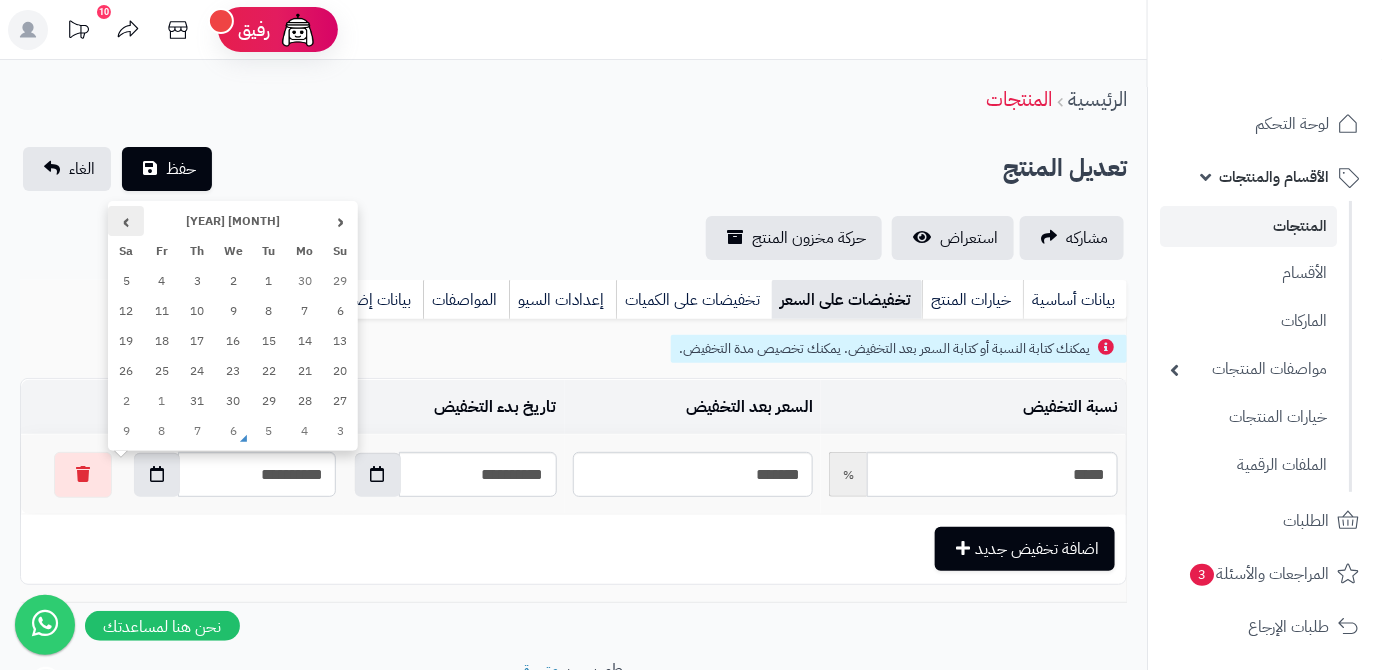 click on "›" at bounding box center [126, 221] 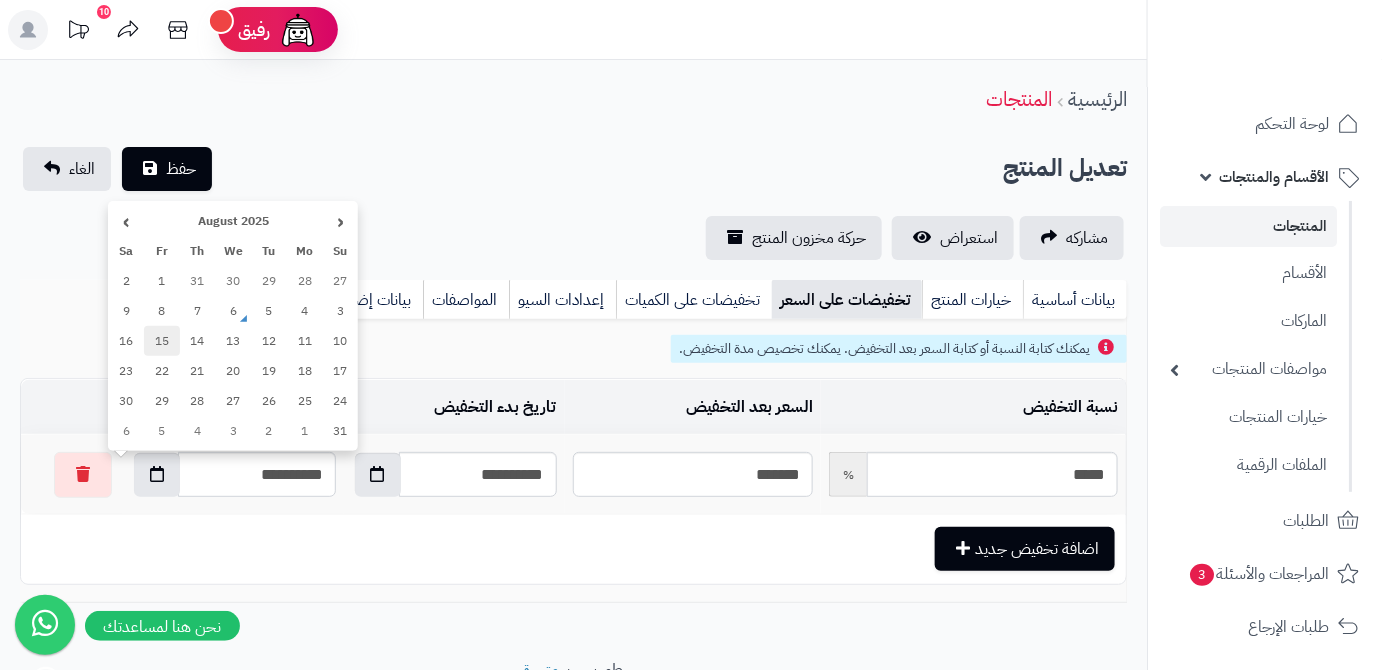 click on "15" at bounding box center (162, 341) 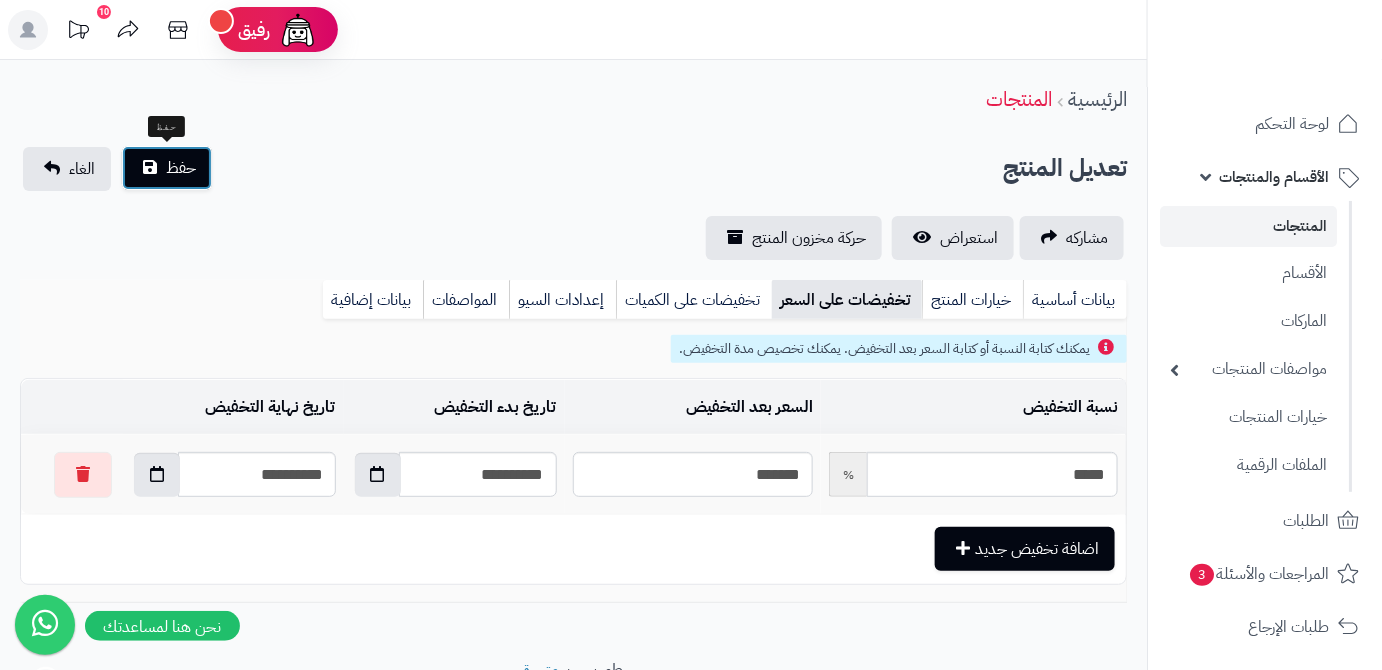 click on "حفظ" at bounding box center [167, 168] 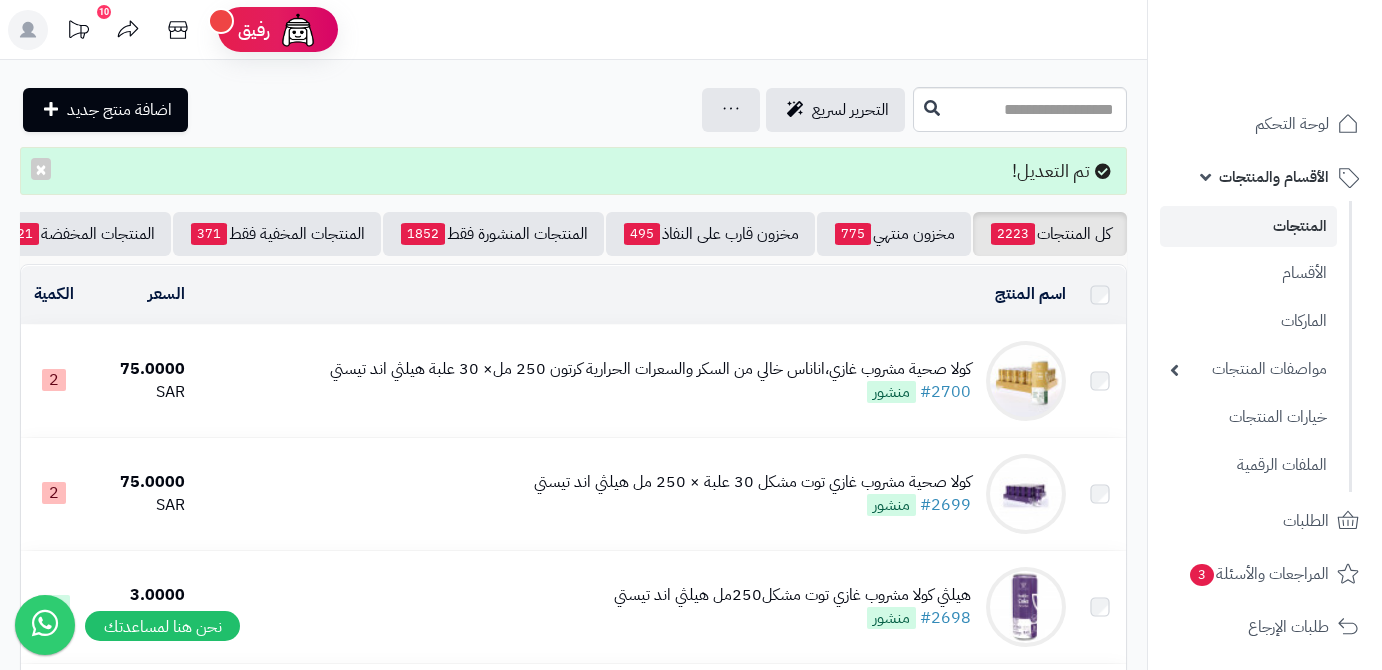 scroll, scrollTop: 0, scrollLeft: 0, axis: both 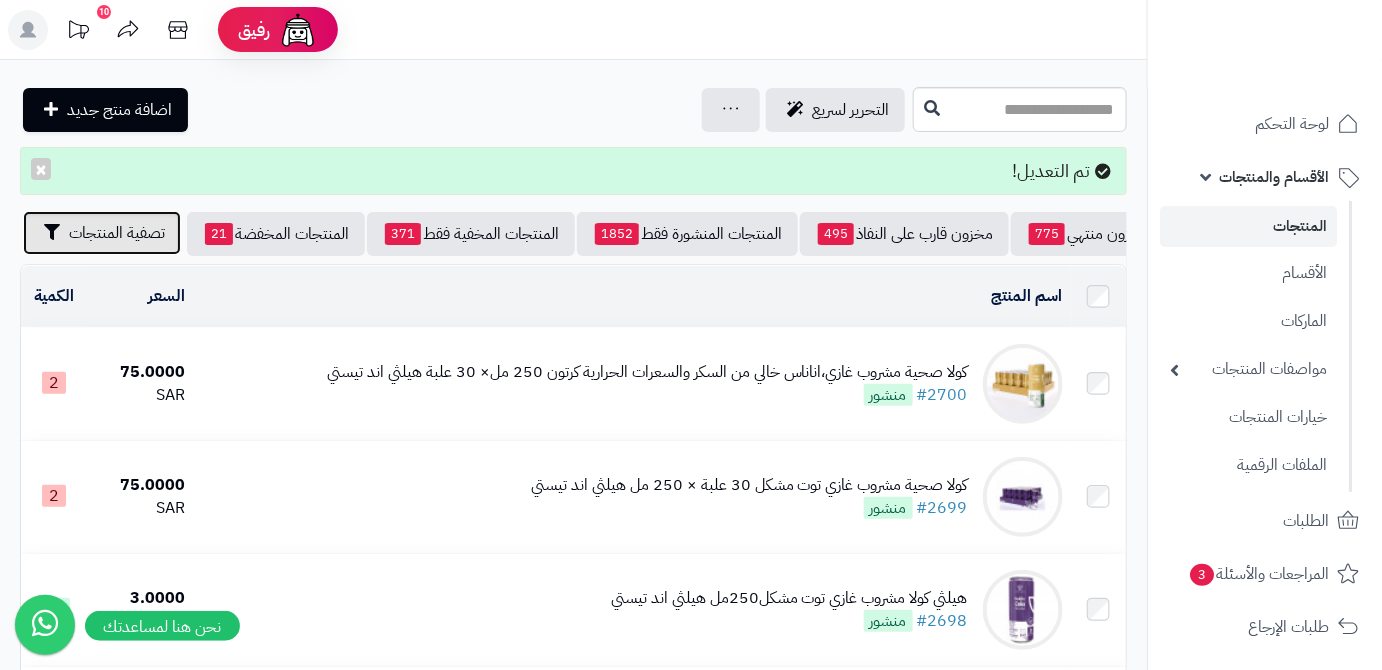 click on "تصفية المنتجات" at bounding box center (102, 233) 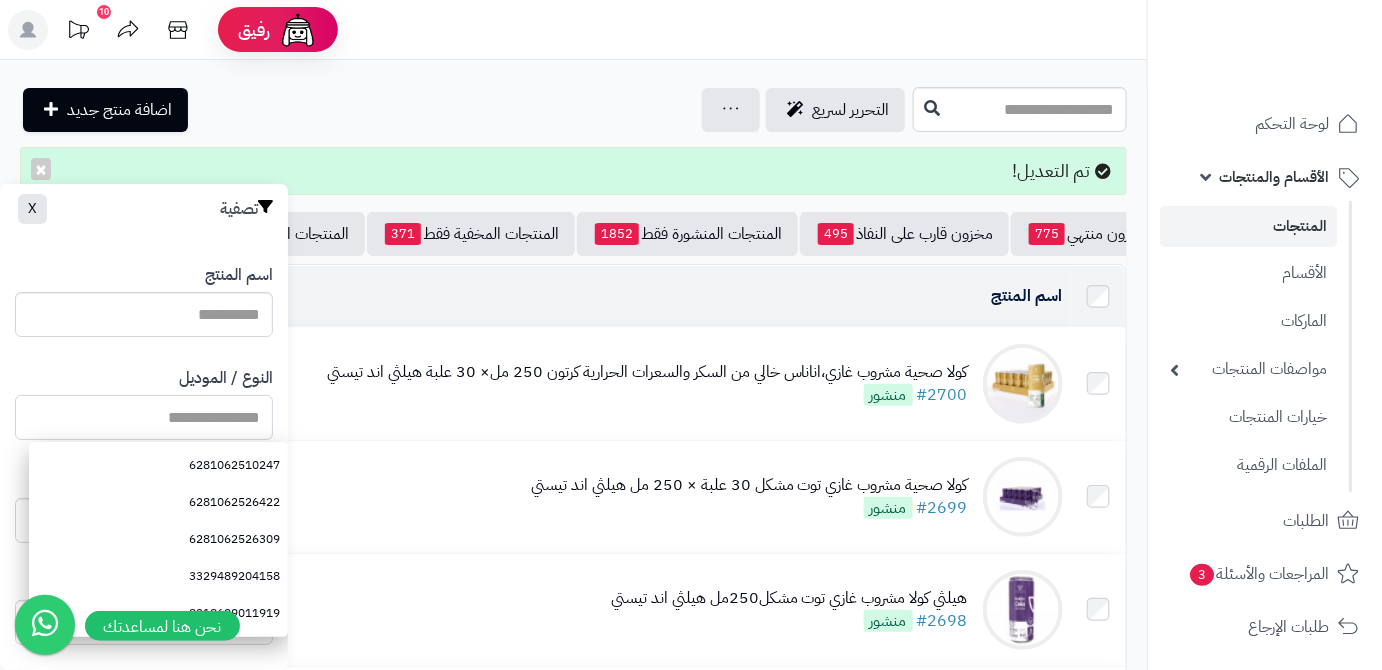 paste on "**********" 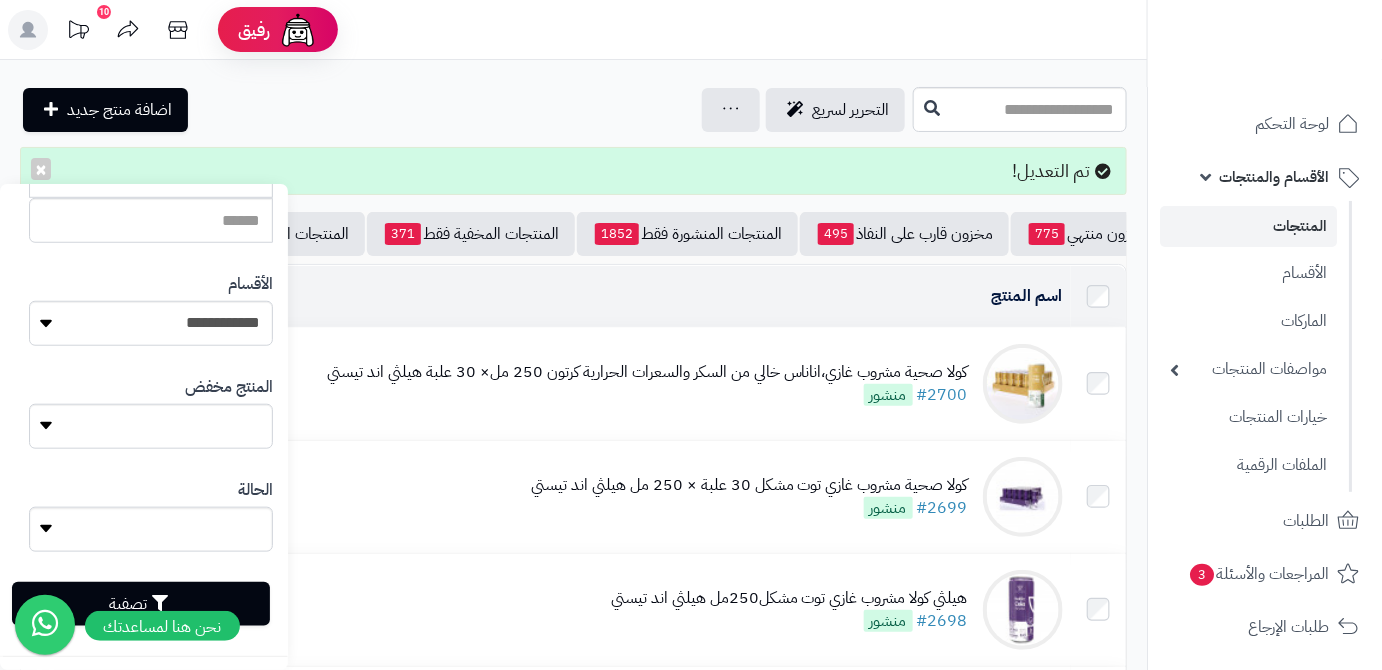 scroll, scrollTop: 552, scrollLeft: 0, axis: vertical 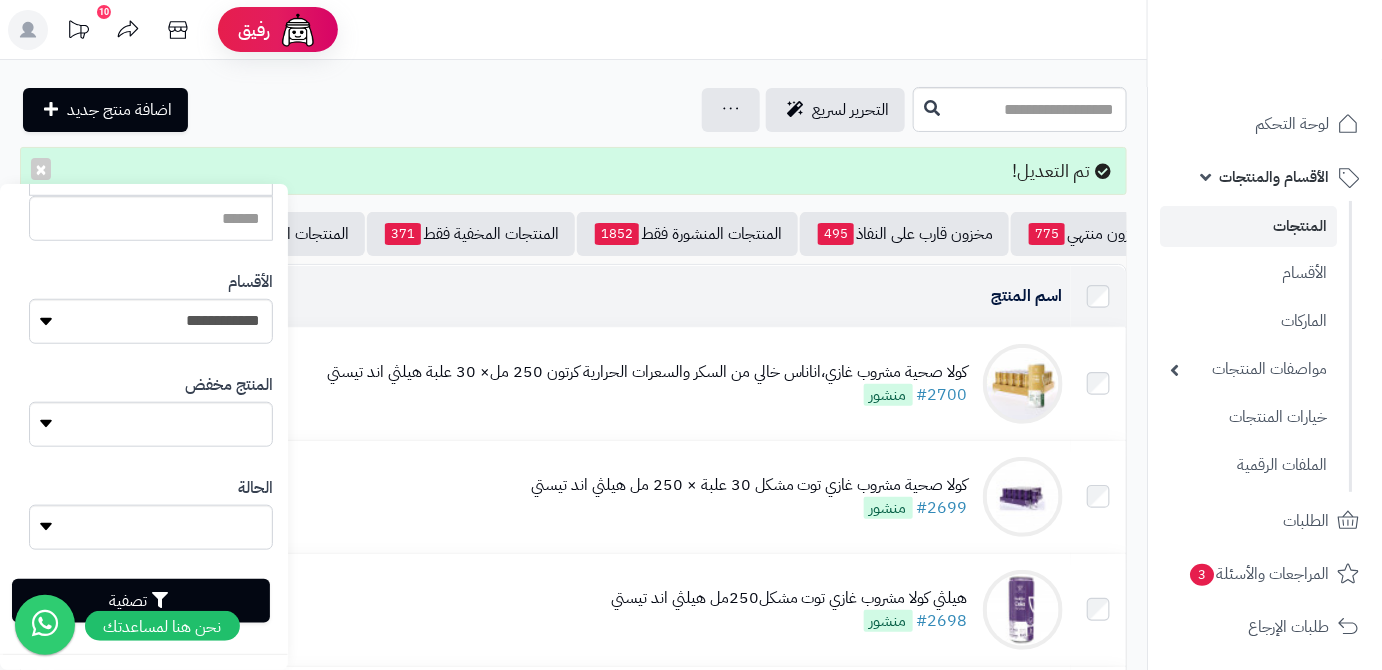 type on "**********" 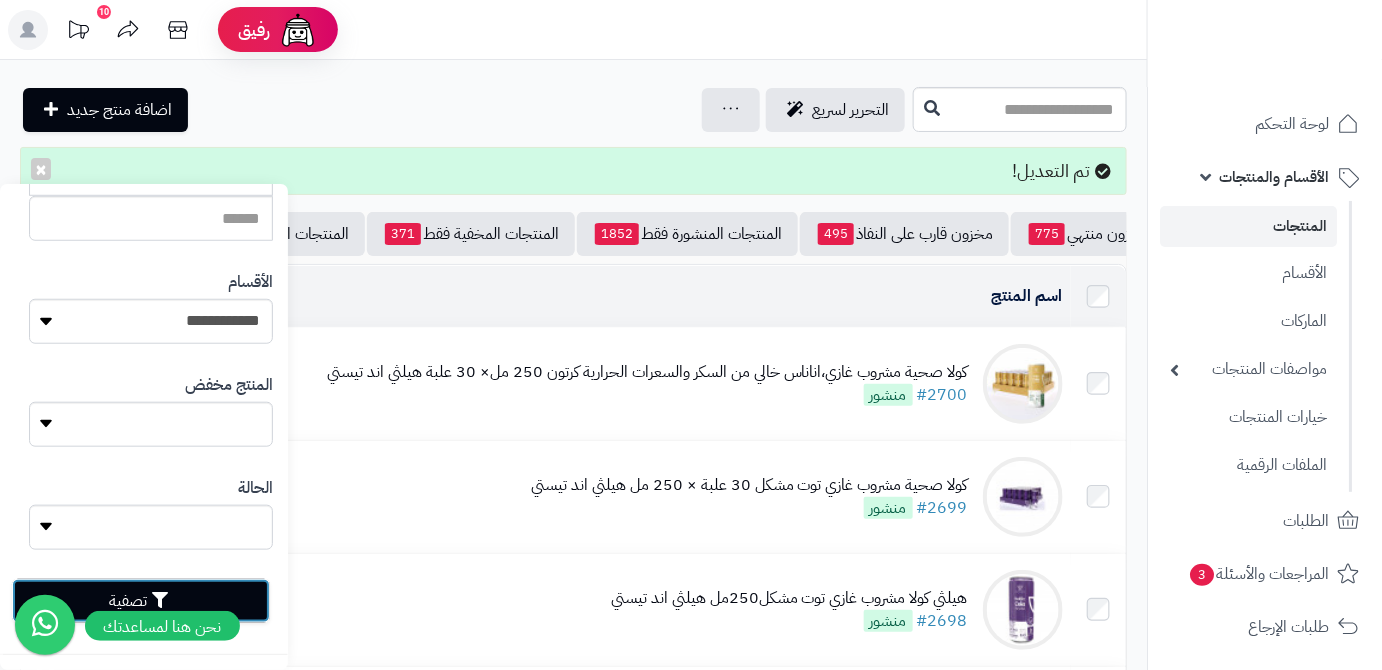 click on "تصفية" at bounding box center (141, 601) 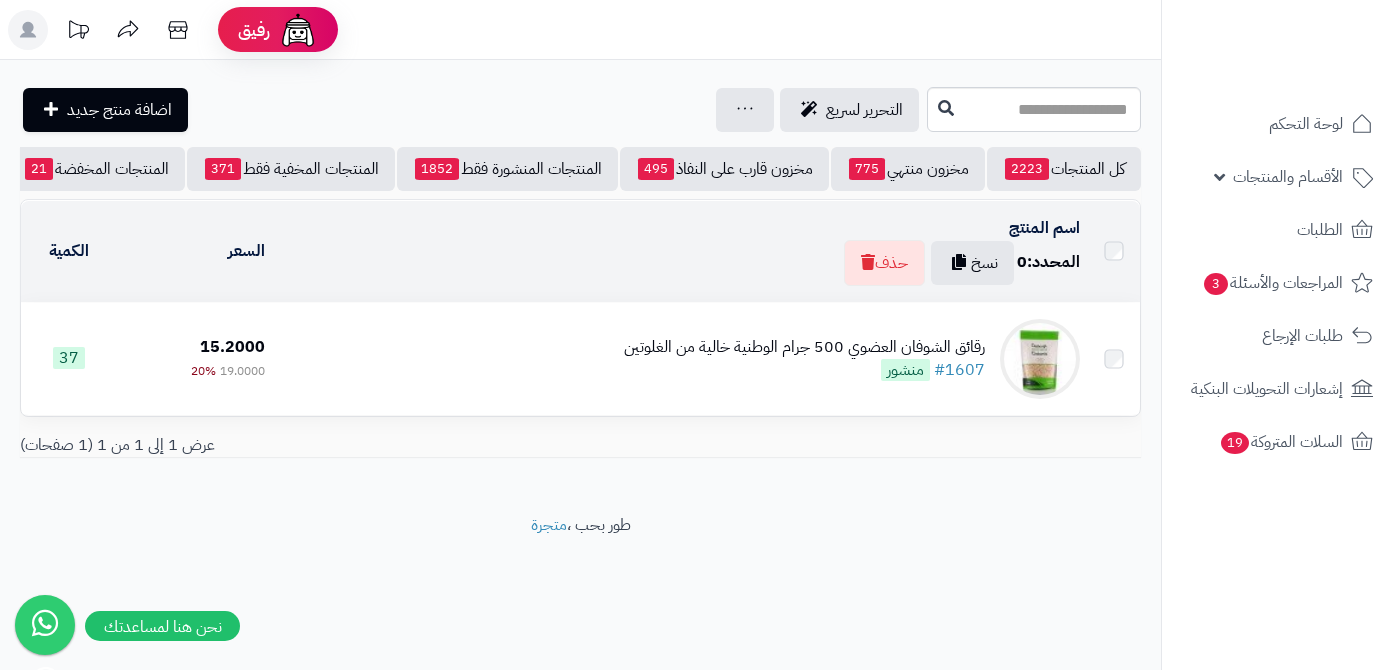 scroll, scrollTop: 0, scrollLeft: 0, axis: both 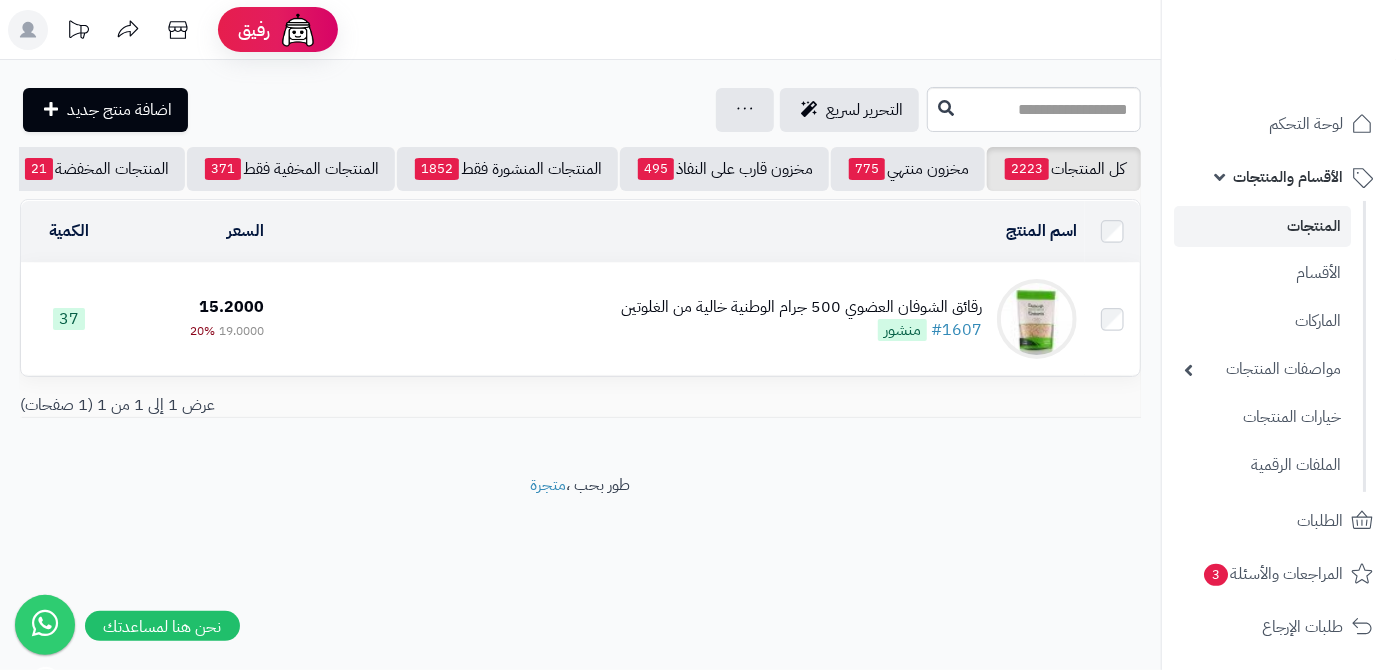 click on "رقائق الشوفان العضوي 500 جرام الوطنية خالية من الغلوتين" at bounding box center (801, 307) 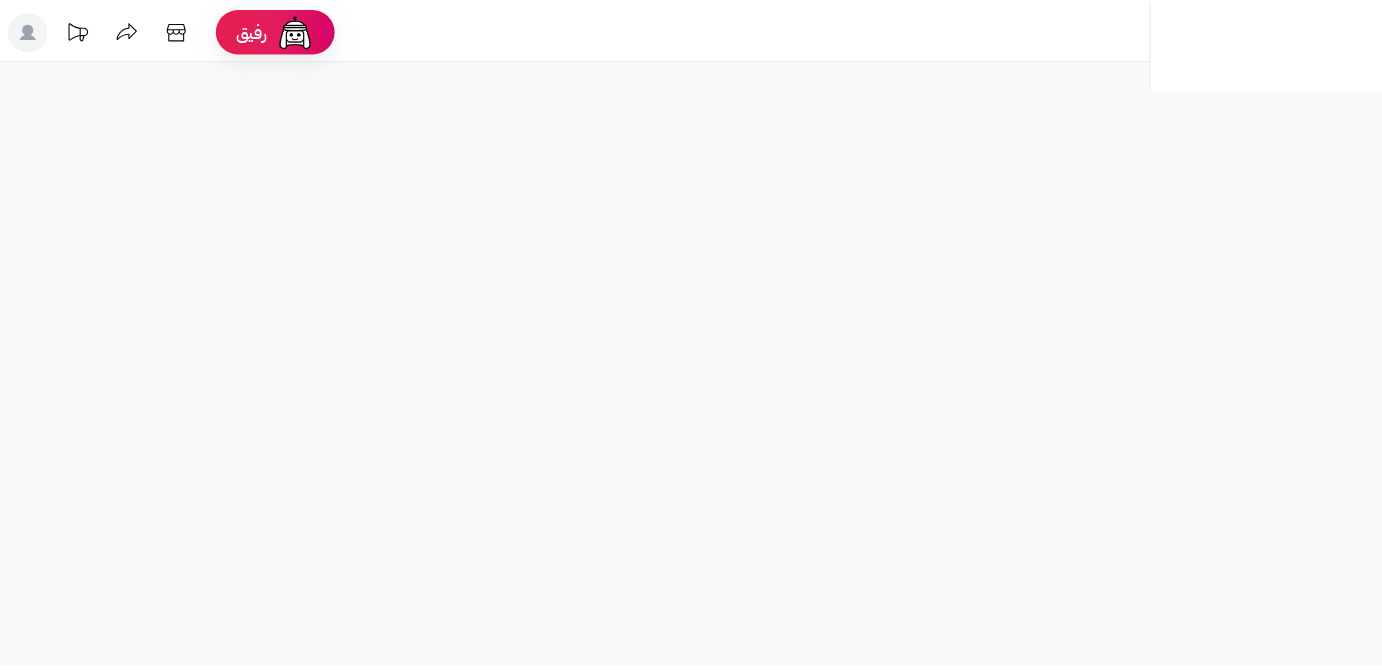 scroll, scrollTop: 0, scrollLeft: 0, axis: both 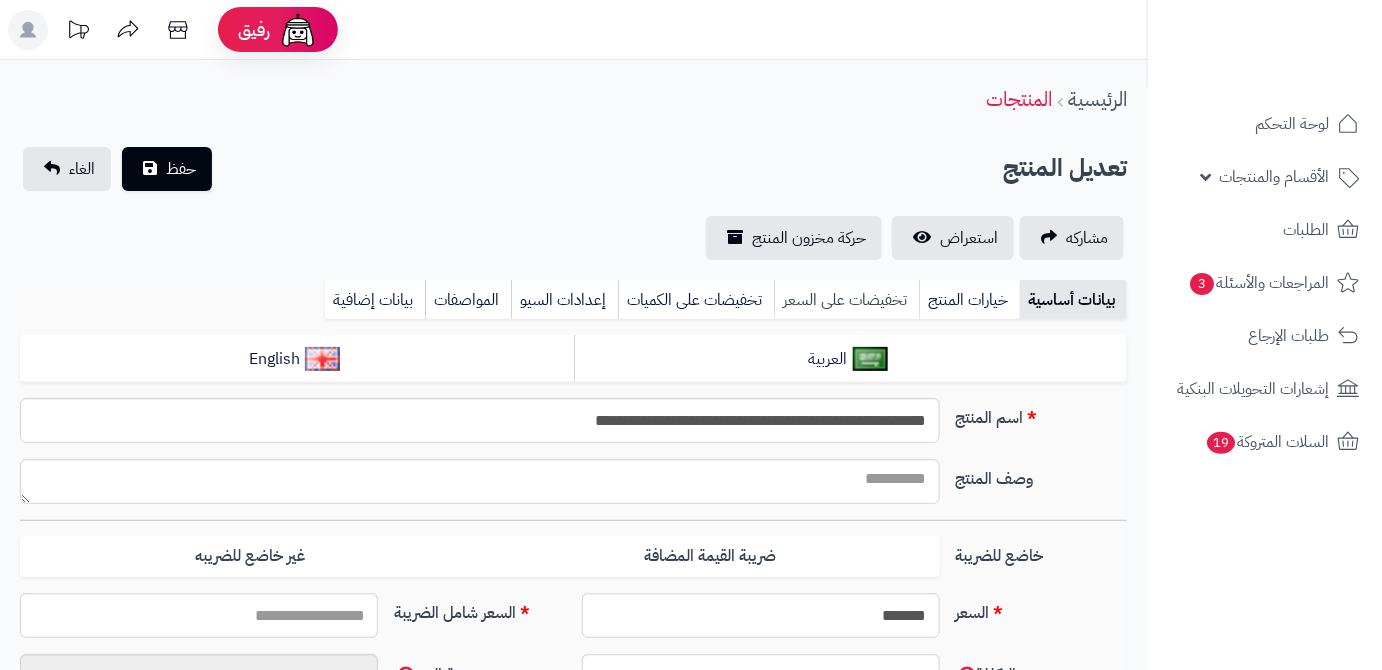 type on "*****" 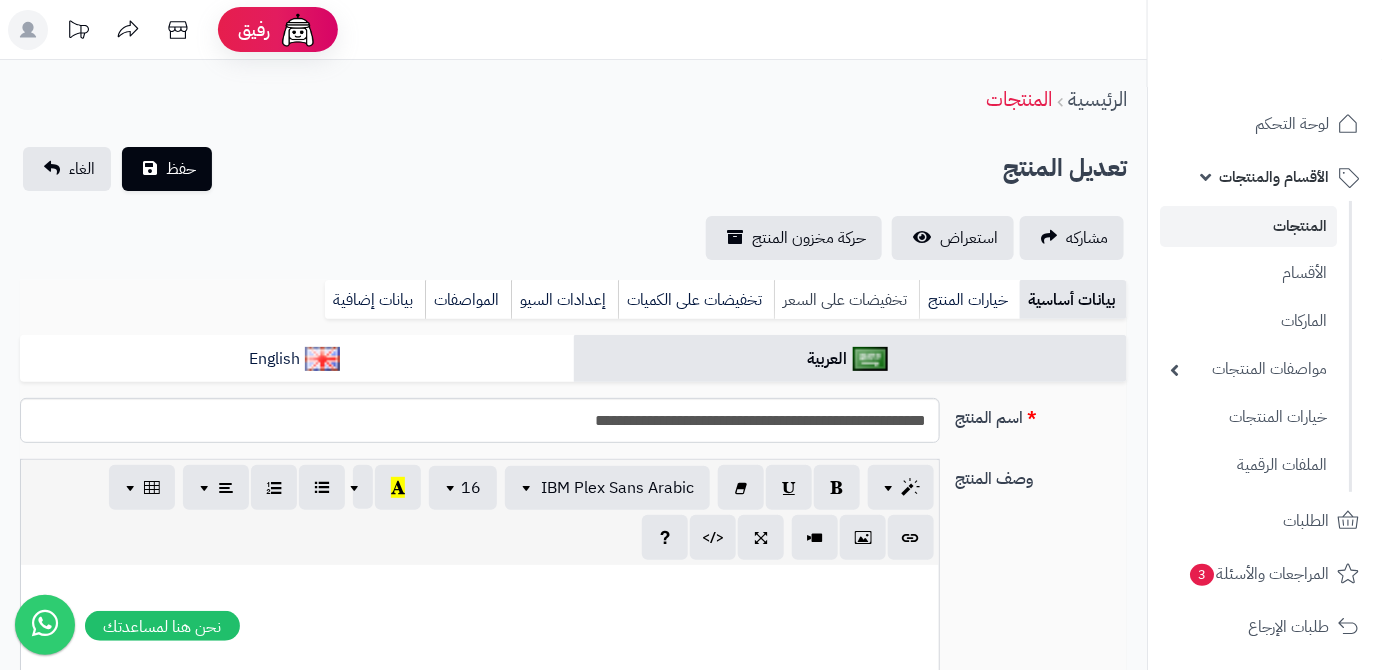 click on "تخفيضات على السعر" at bounding box center (846, 300) 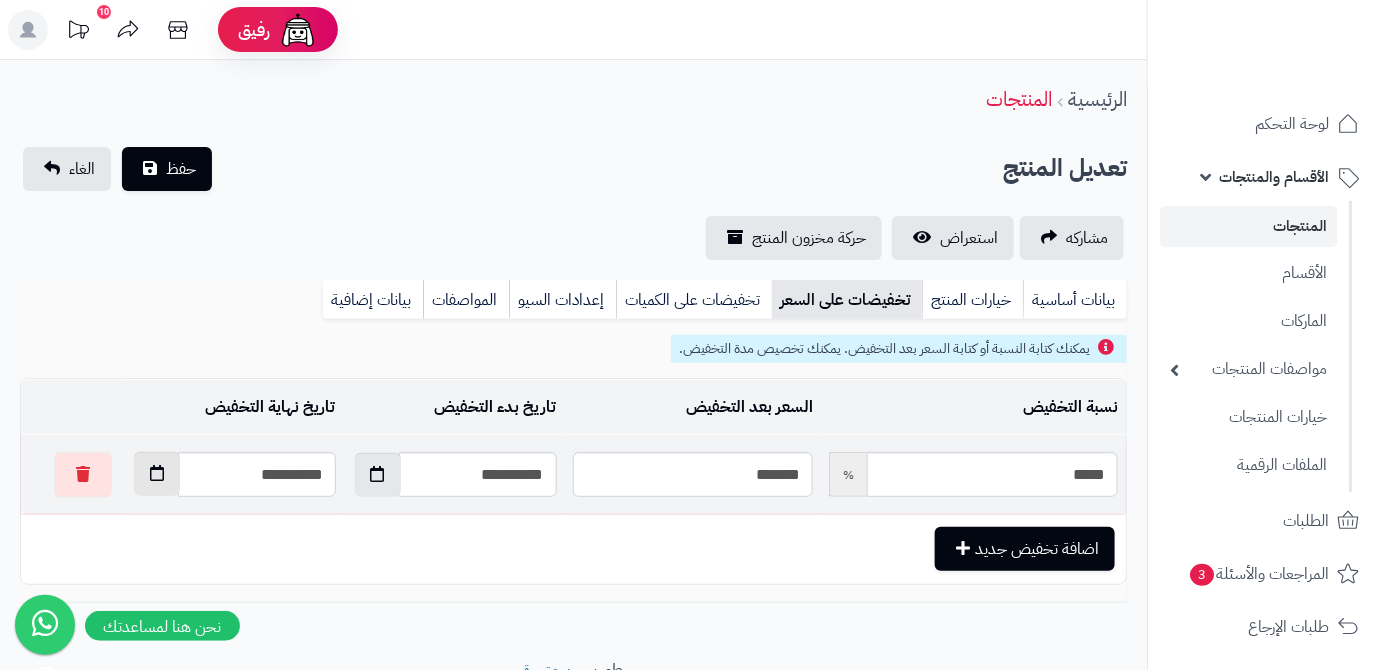 click at bounding box center [157, 473] 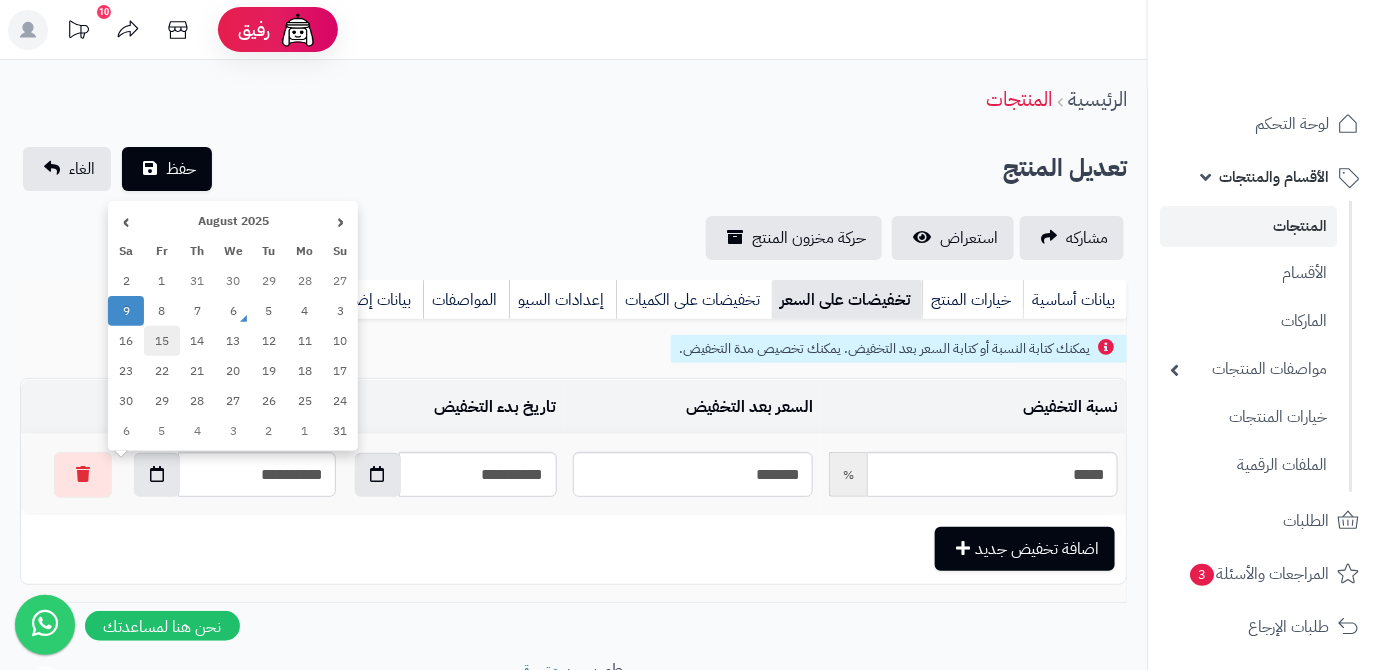 click on "15" at bounding box center (162, 341) 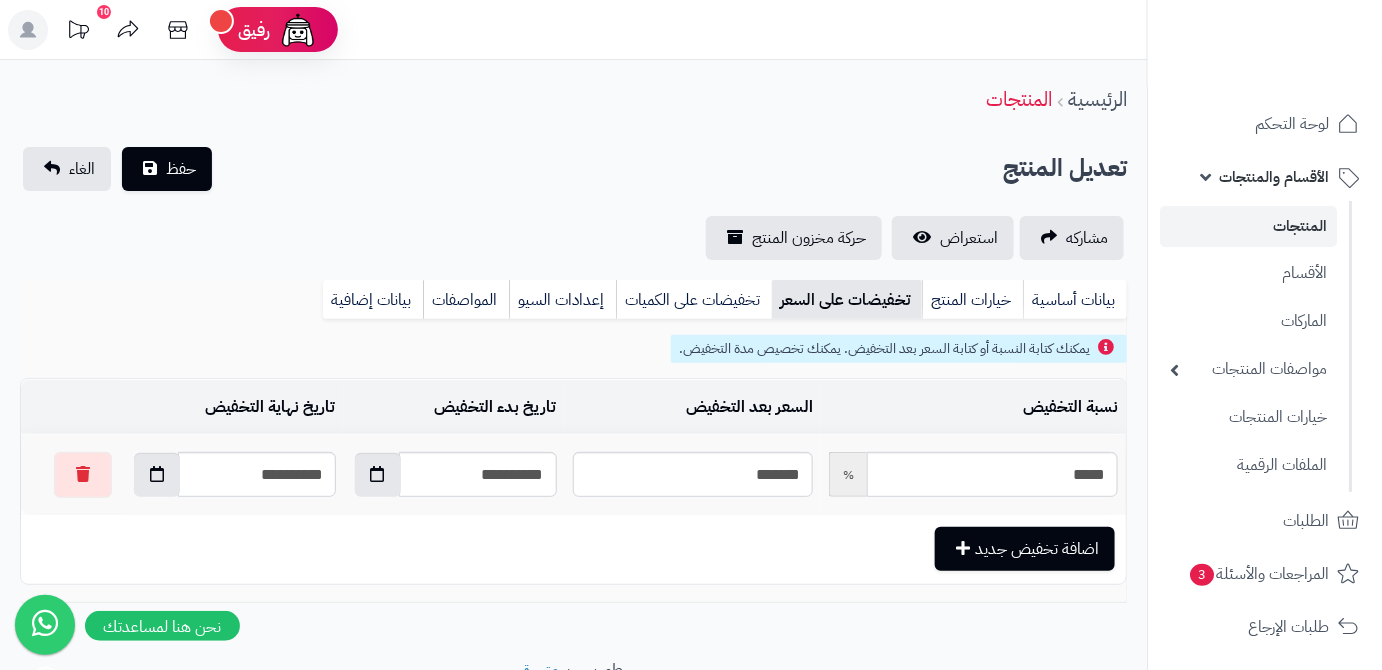 click on "**********" at bounding box center [573, 203] 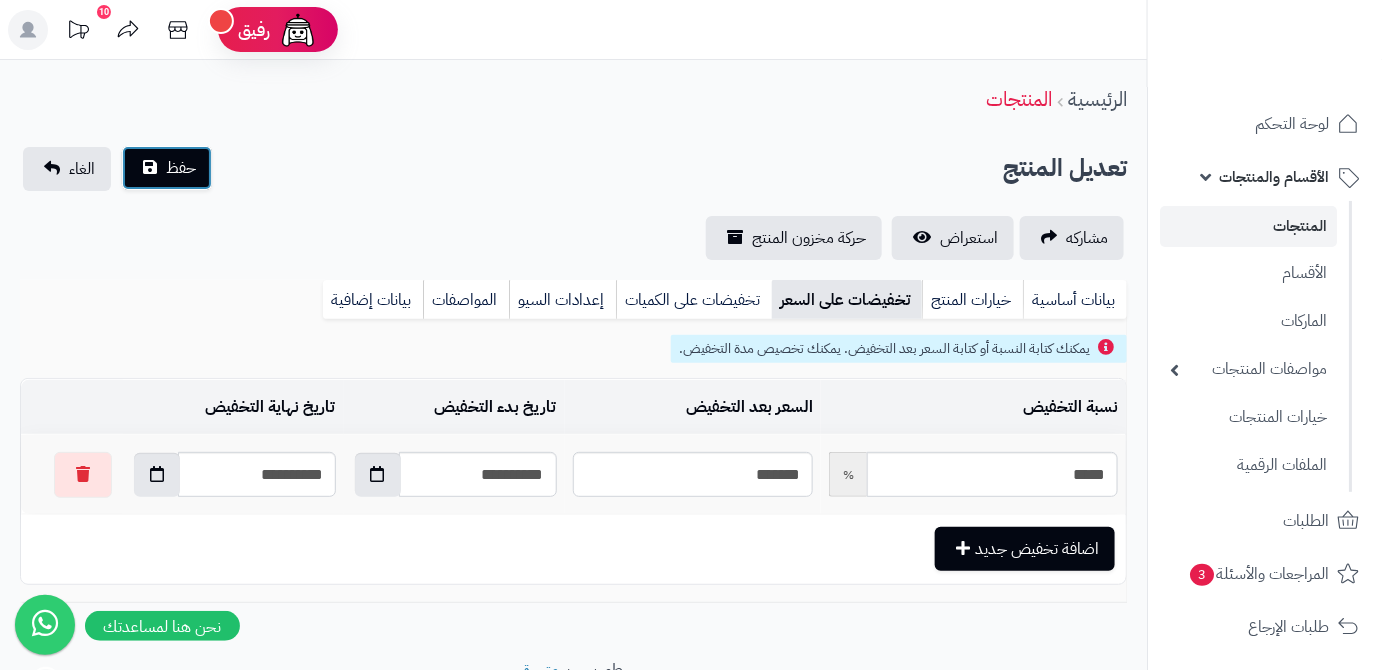 click on "حفظ" at bounding box center [167, 168] 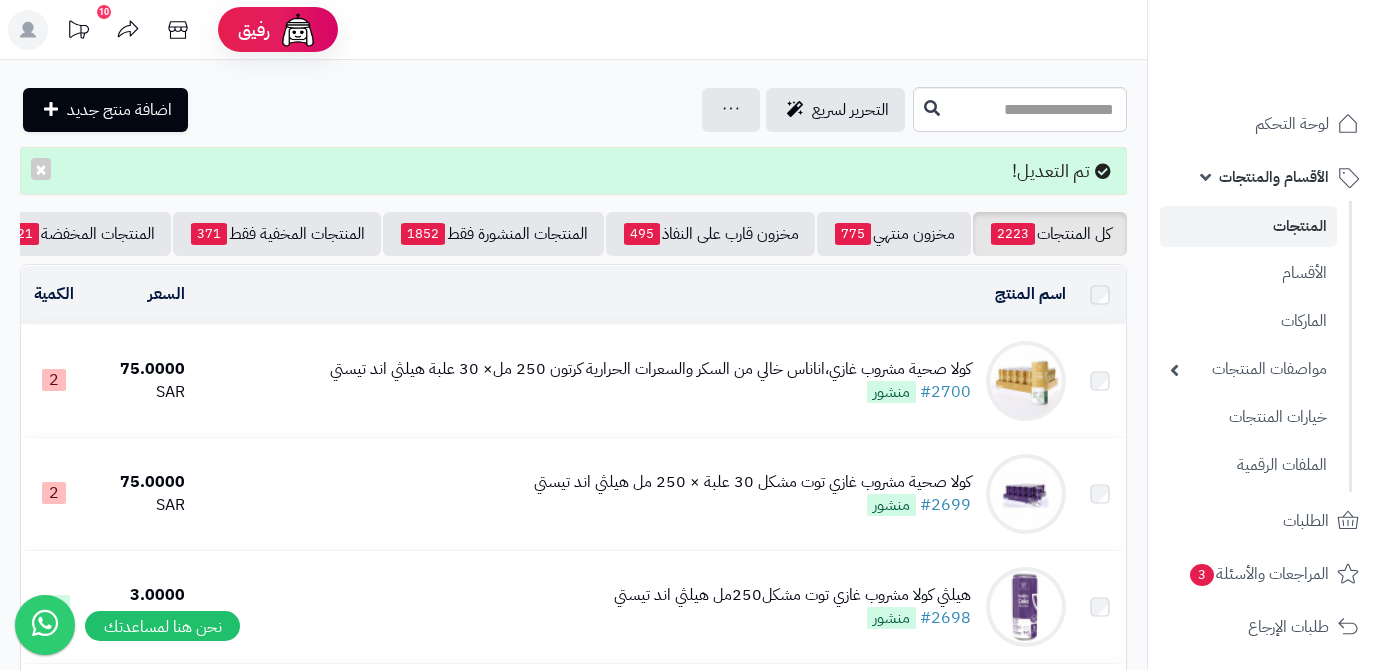 scroll, scrollTop: 0, scrollLeft: 0, axis: both 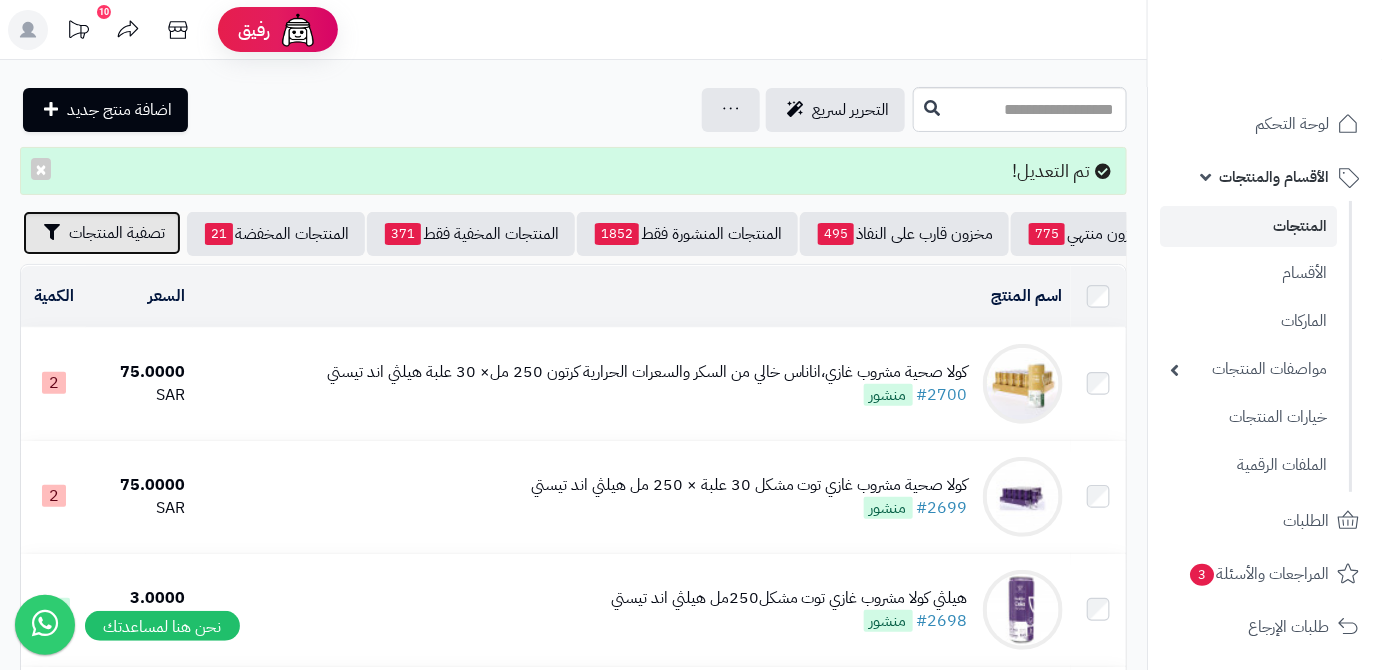 click on "تصفية المنتجات" at bounding box center [102, 233] 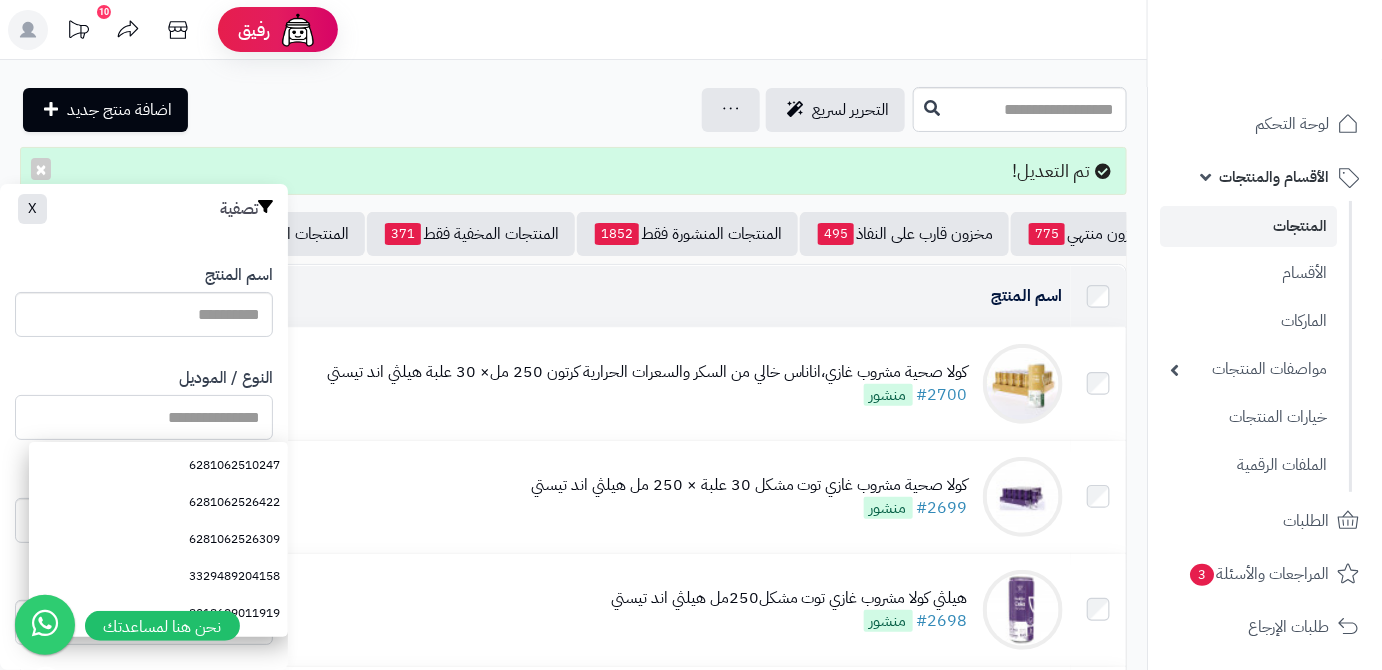 paste on "**********" 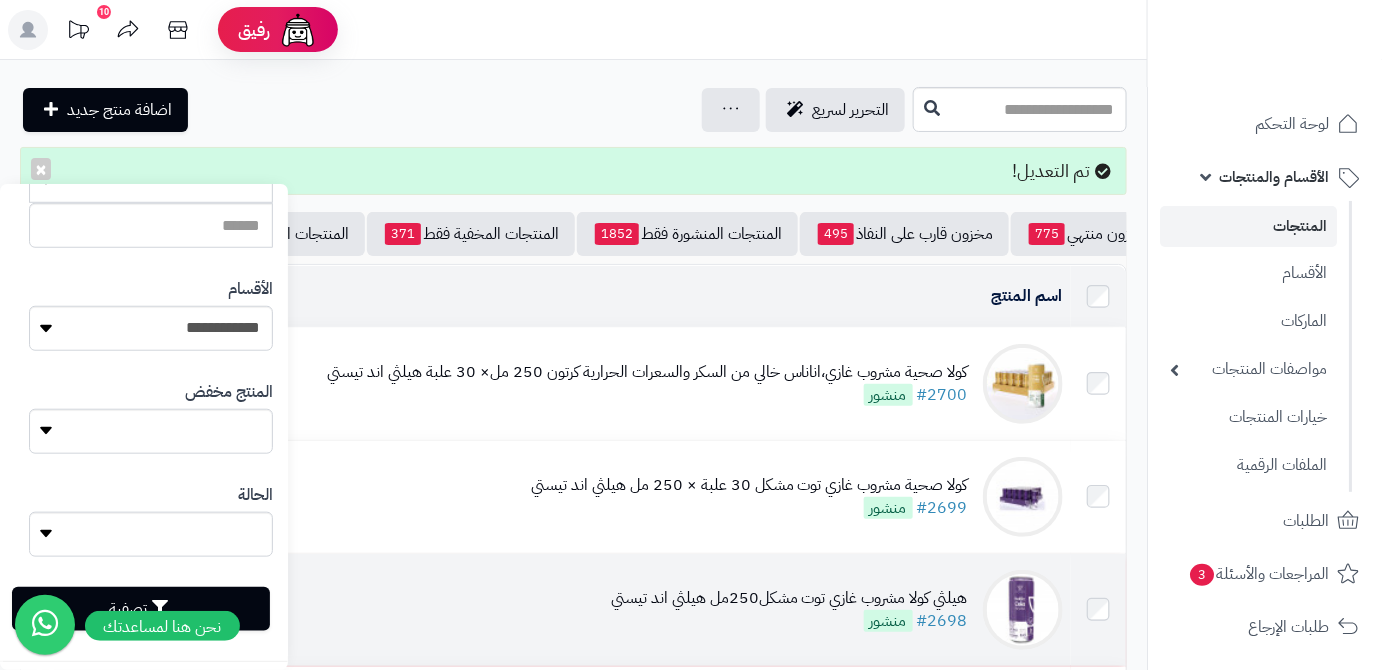 scroll, scrollTop: 552, scrollLeft: 0, axis: vertical 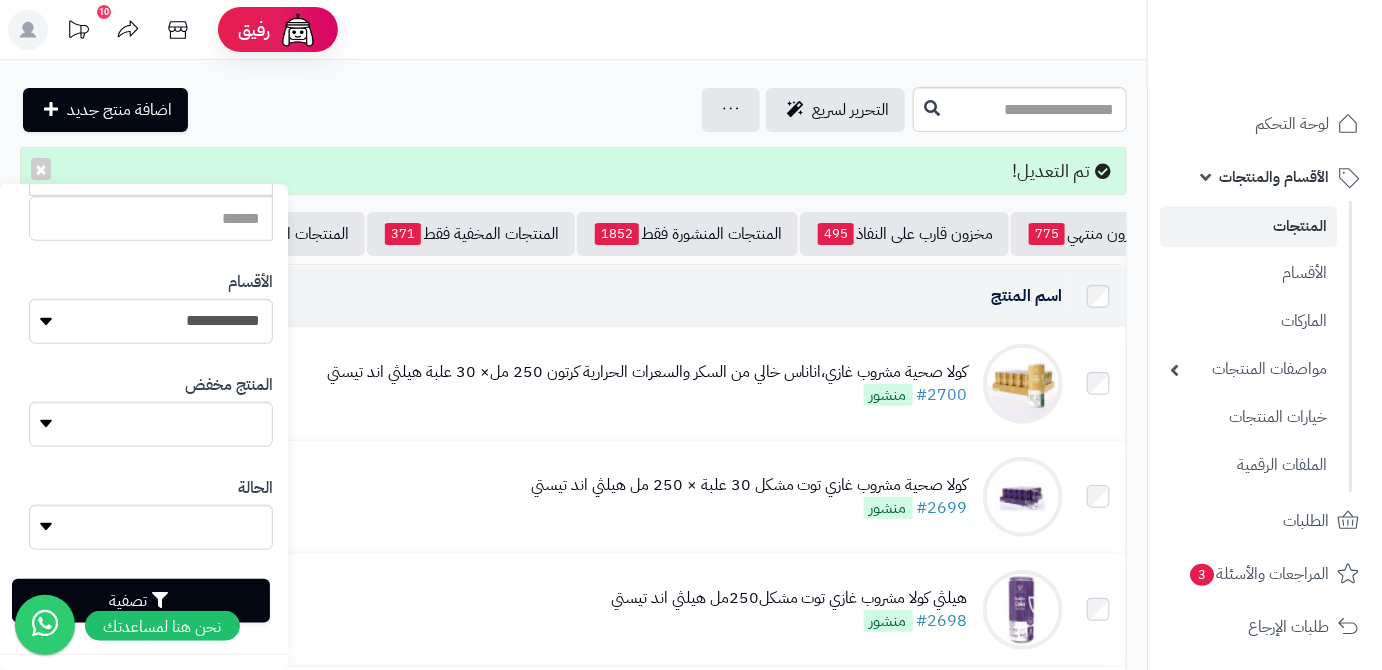 type on "**********" 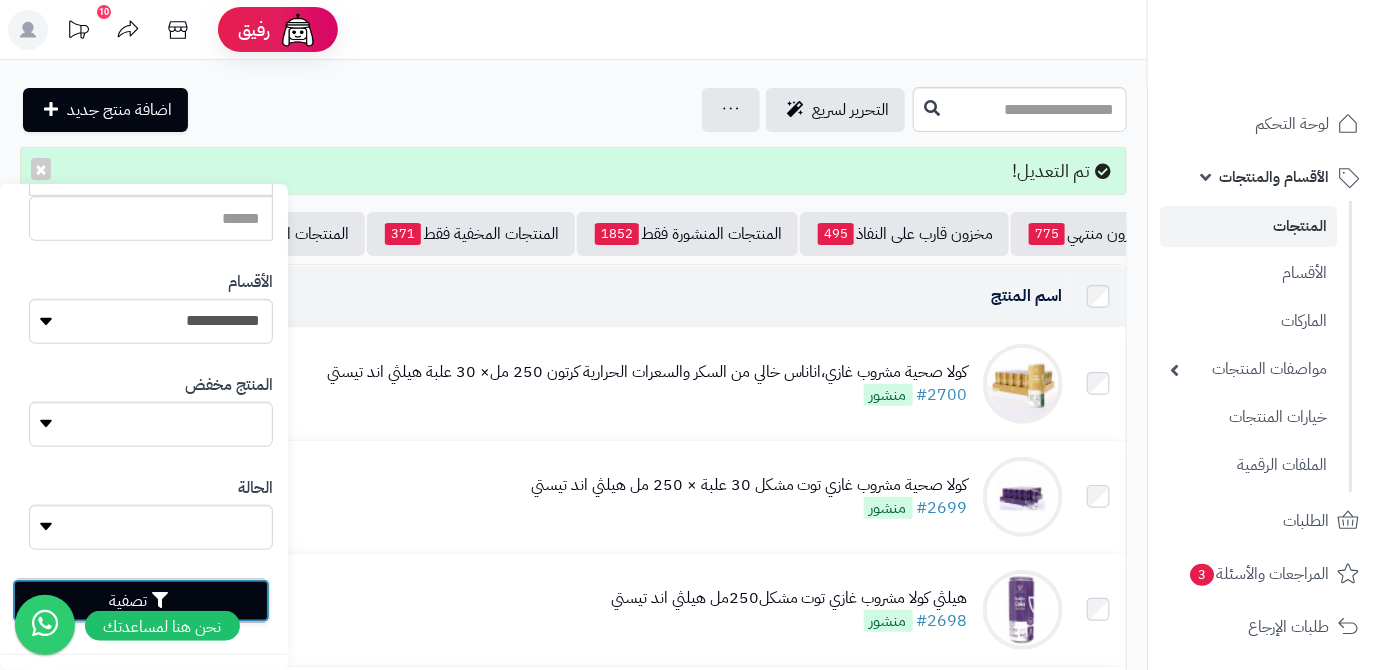 click on "تصفية" at bounding box center [141, 601] 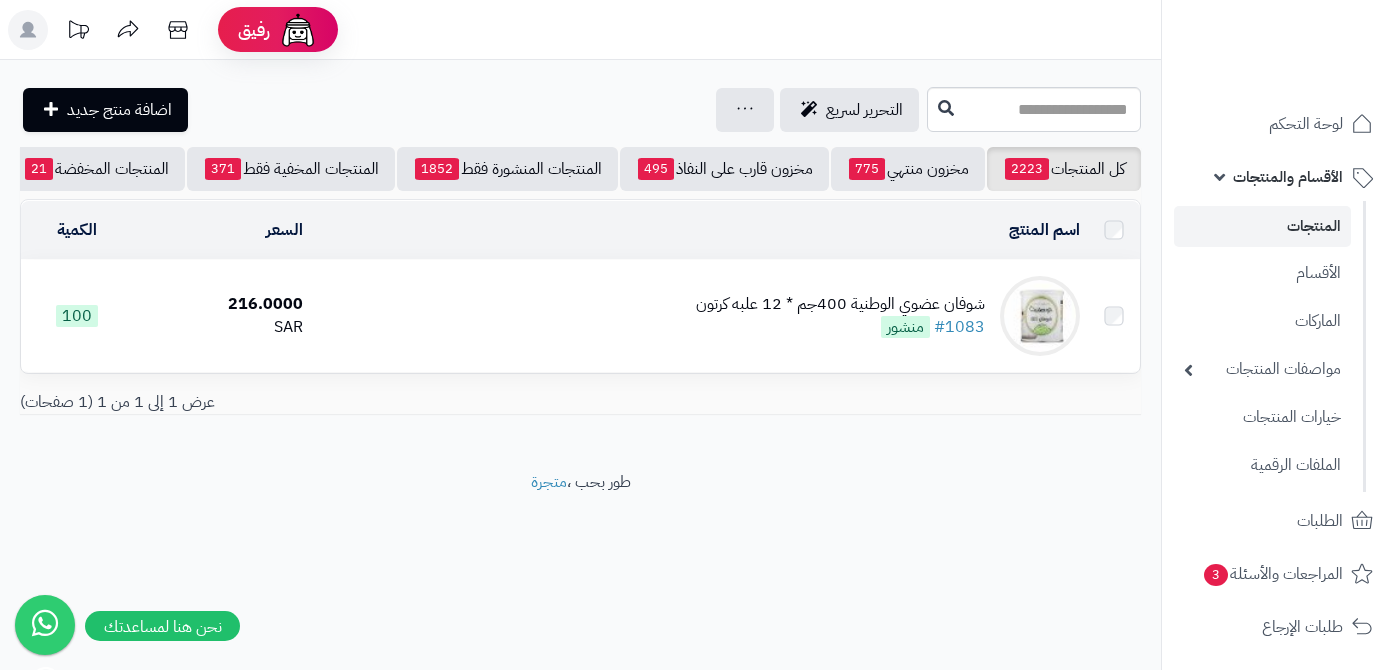 scroll, scrollTop: 0, scrollLeft: 0, axis: both 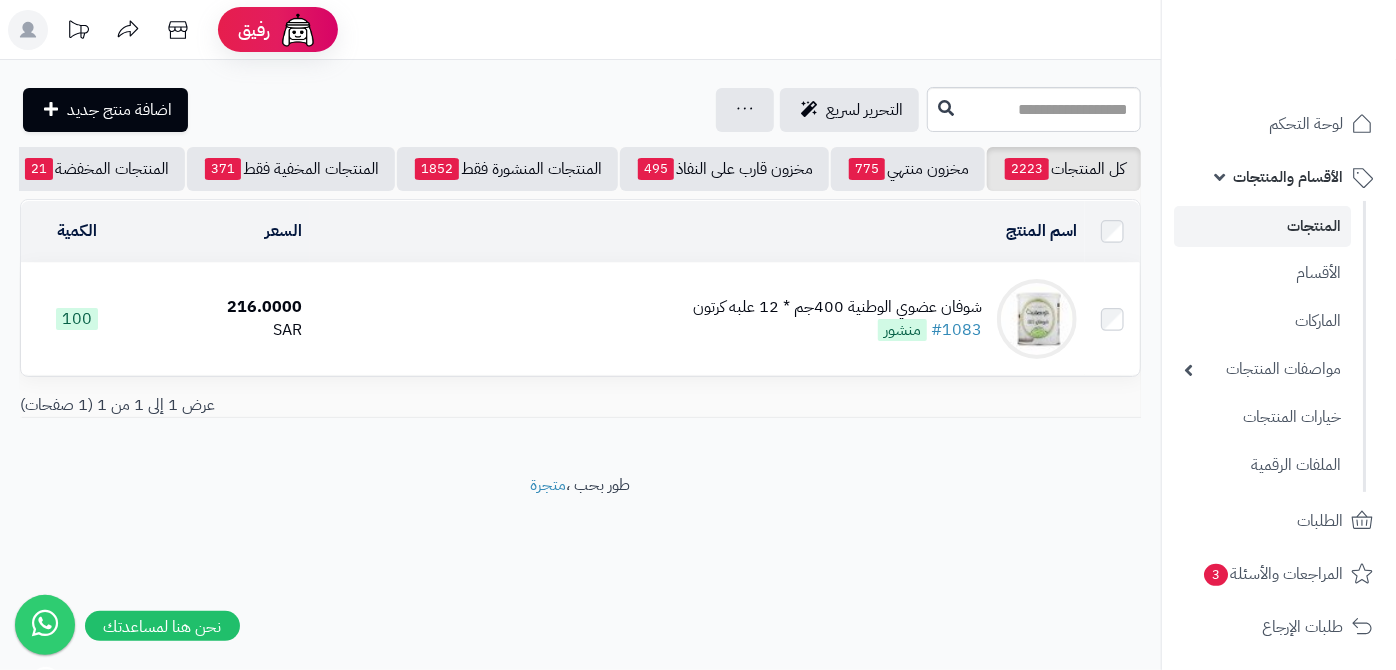 click on "شوفان عضوي الوطنية 400جم * 12 علبه كرتون" at bounding box center (837, 307) 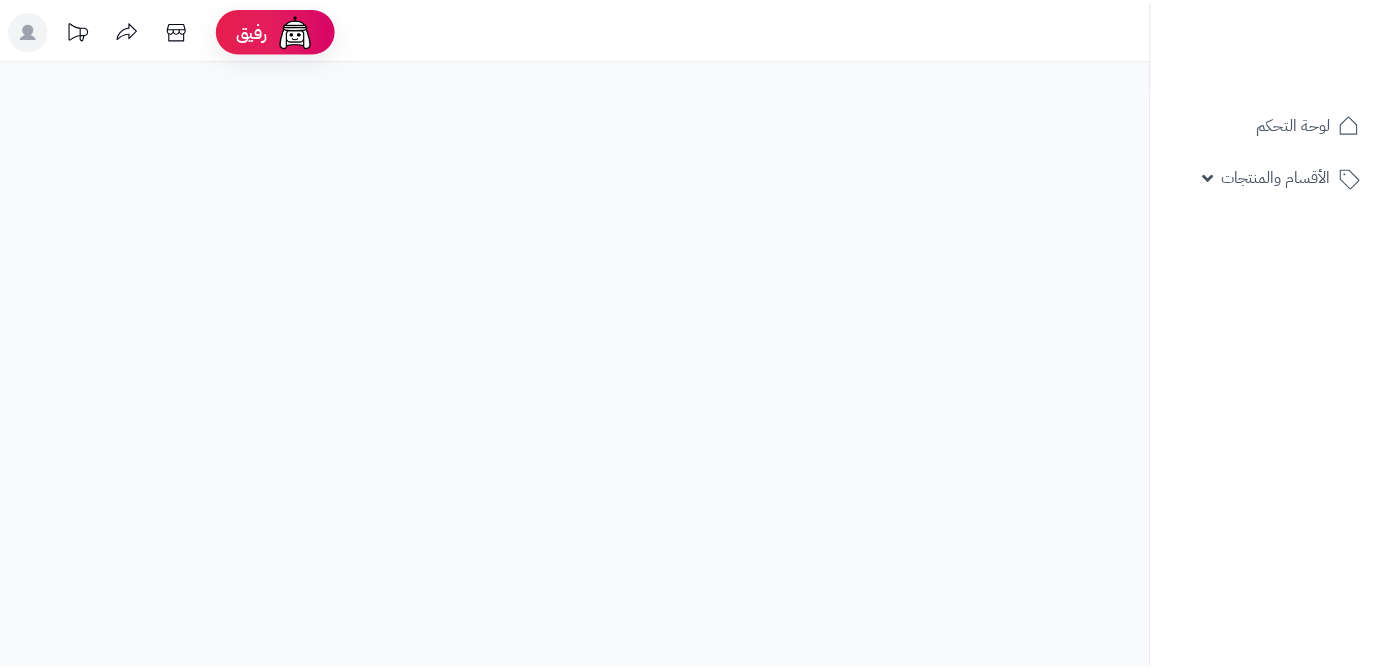scroll, scrollTop: 0, scrollLeft: 0, axis: both 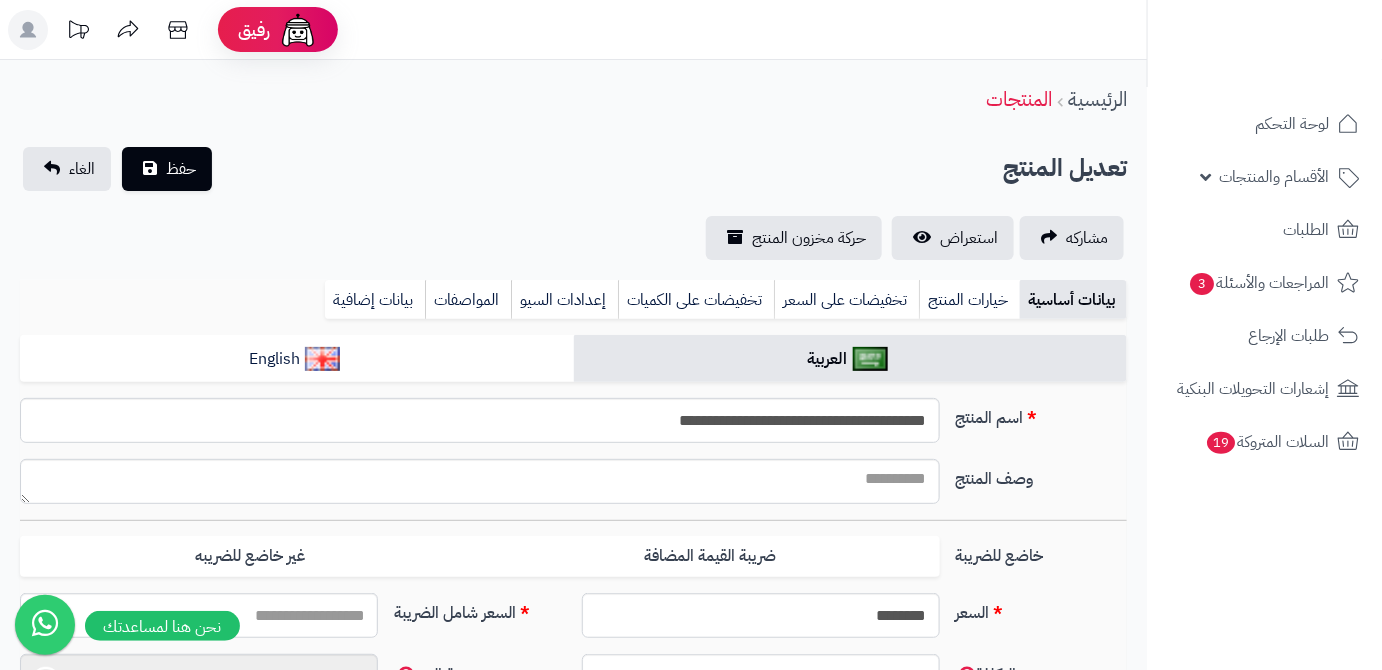type on "******" 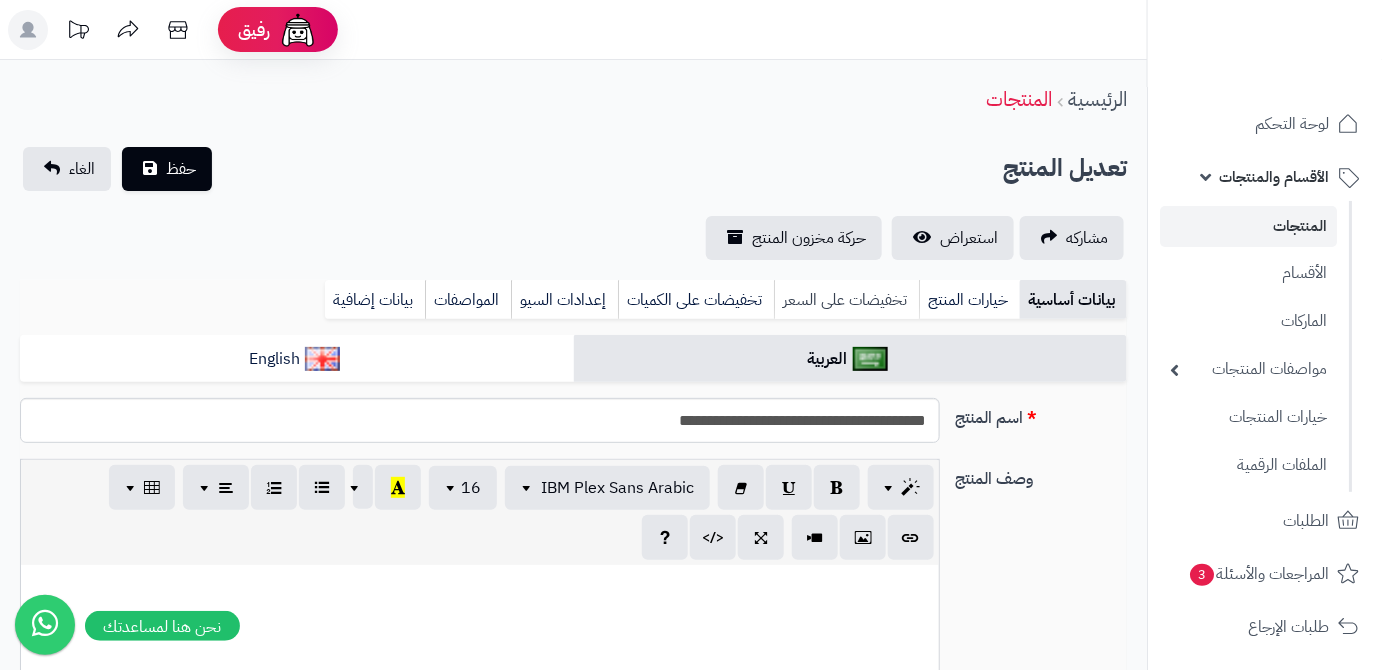 click on "تخفيضات على السعر" at bounding box center [846, 300] 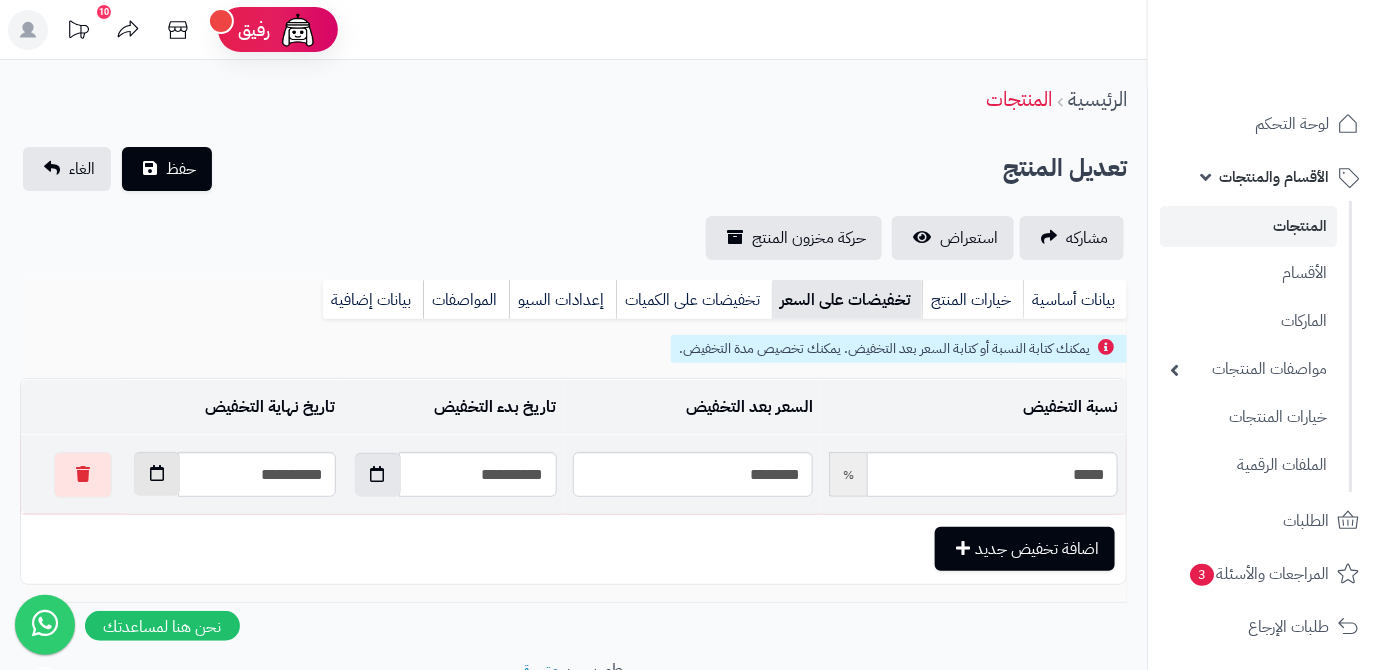 click at bounding box center [157, 474] 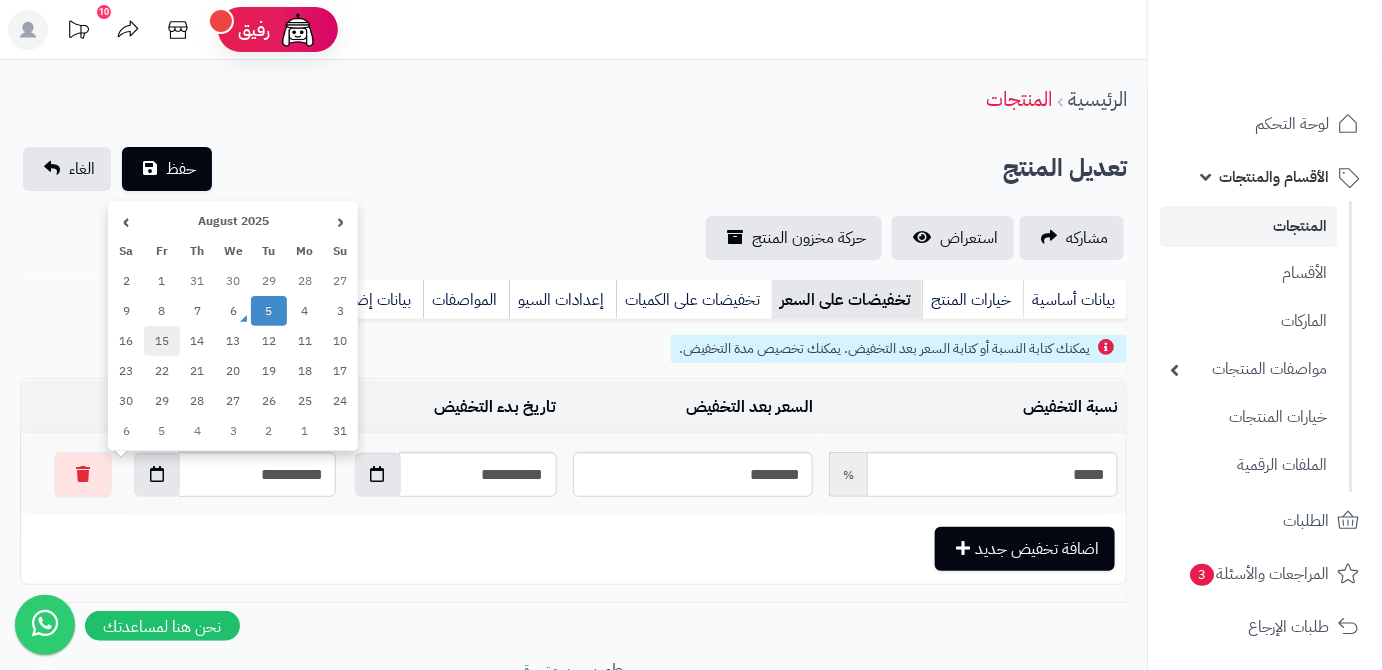 click on "15" at bounding box center (162, 341) 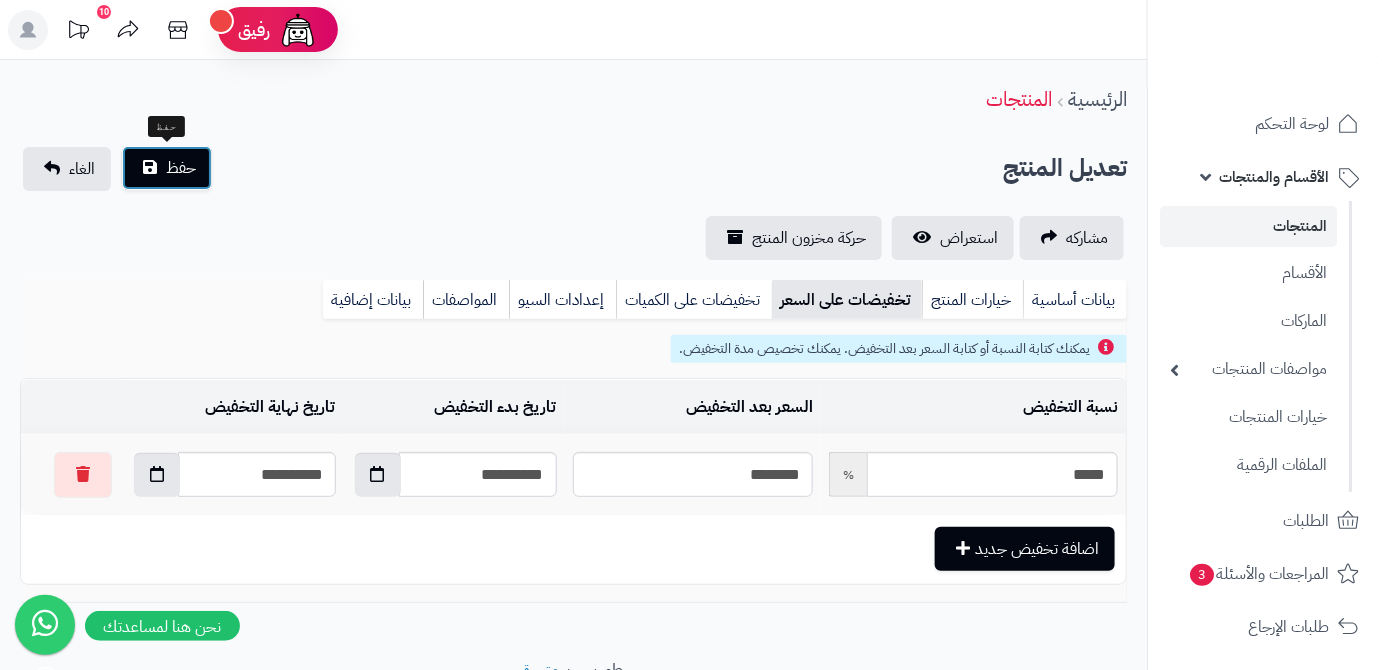 click on "حفظ" at bounding box center (181, 168) 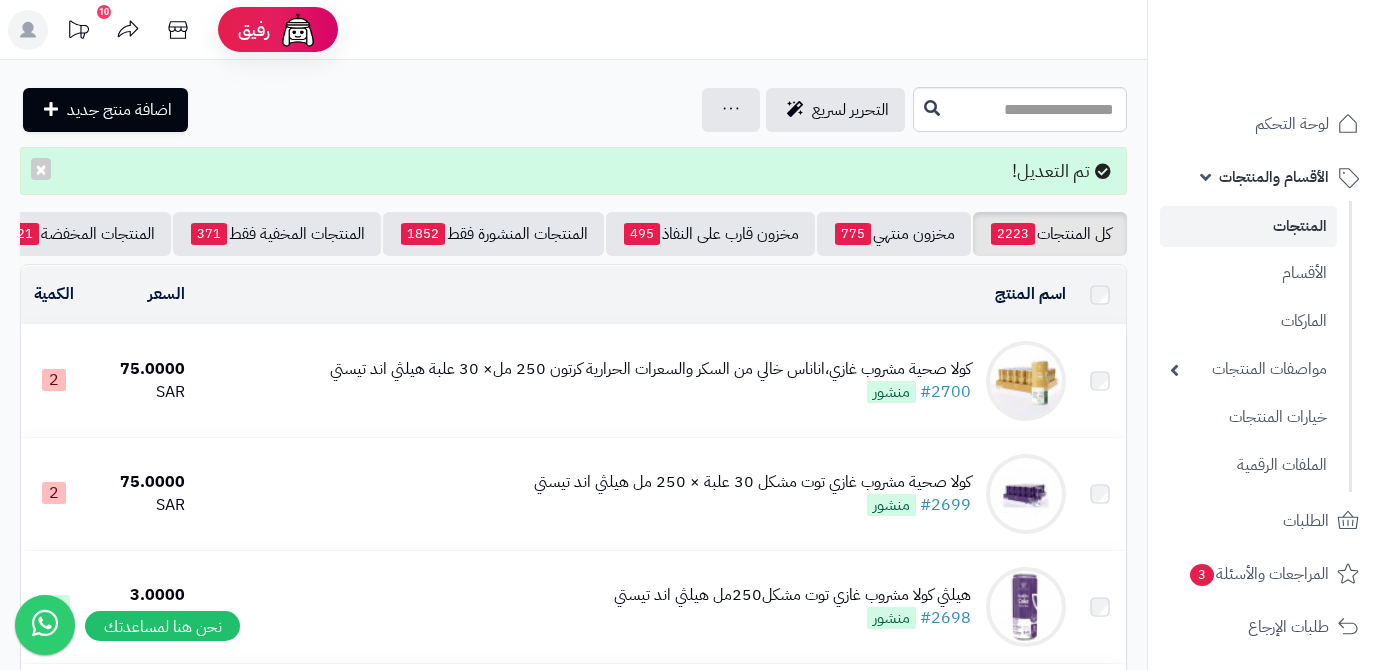 scroll, scrollTop: 0, scrollLeft: 0, axis: both 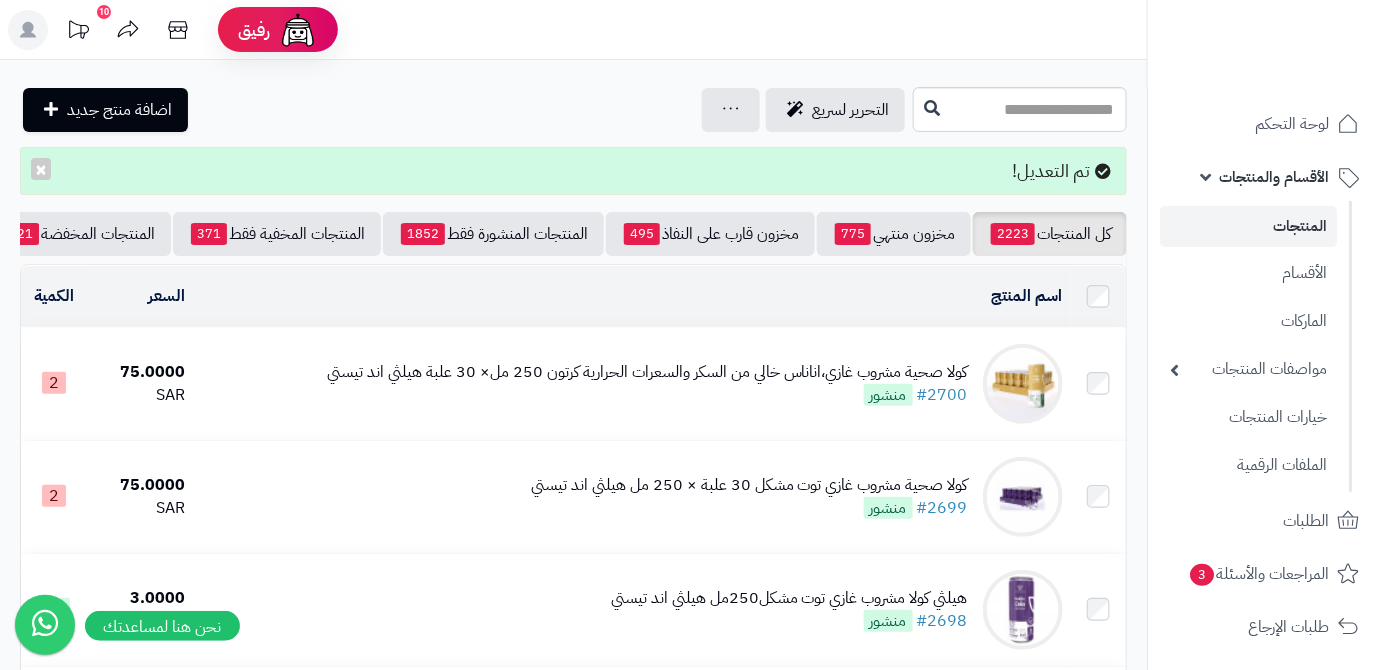 click on "كل المنتجات
2223
مخزون منتهي
775
مخزون قارب على النفاذ
495
المنتجات المنشورة فقط
1852
المنتجات المخفية فقط
371
المنتجات المخفضة
21
تصفية المنتجات
اسم المنتج المحدد:  [NUMBER]
نسخ
حذف                             السعر                          الكمية
كولا صحية مشروب غازي،اناناس خالي من السكر والسعرات الحرارية كرتون  250 مل× 30 علبة   هيلثي اند تيستي
#[NUMBER]
منشور
75.0000 SAR                          2
كولا صحية  مشروب غازي توت مشكل 30 علبة × 250 مل هيلثي اند تيستي
#[NUMBER]
منشور
75.0000 SAR                          2
30" at bounding box center [573, 1974] 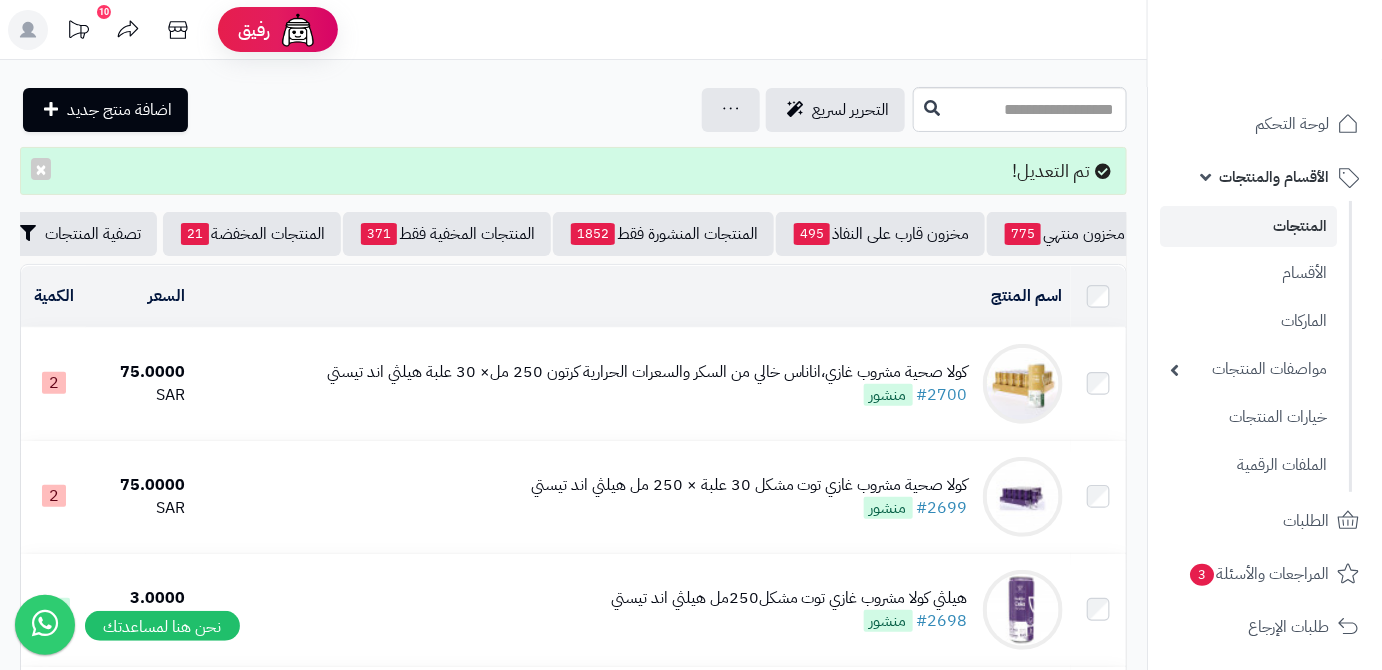 scroll, scrollTop: 0, scrollLeft: -211, axis: horizontal 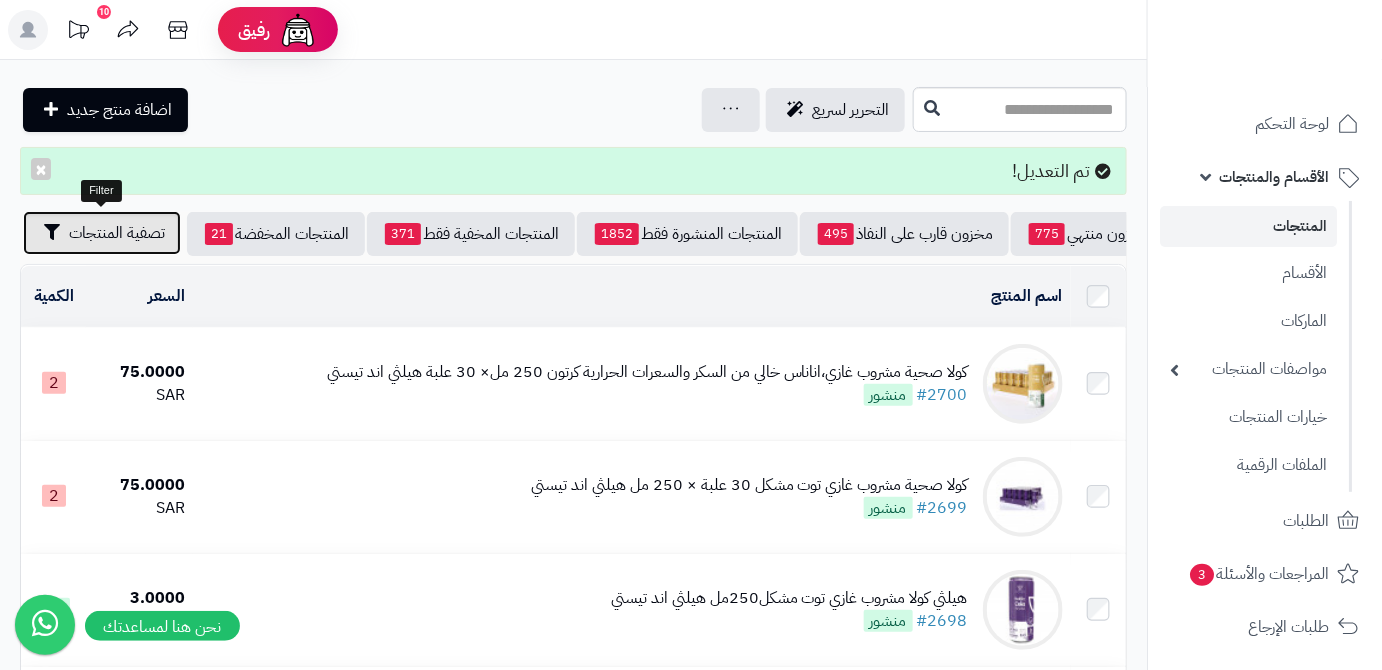 click on "تصفية المنتجات" at bounding box center (102, 233) 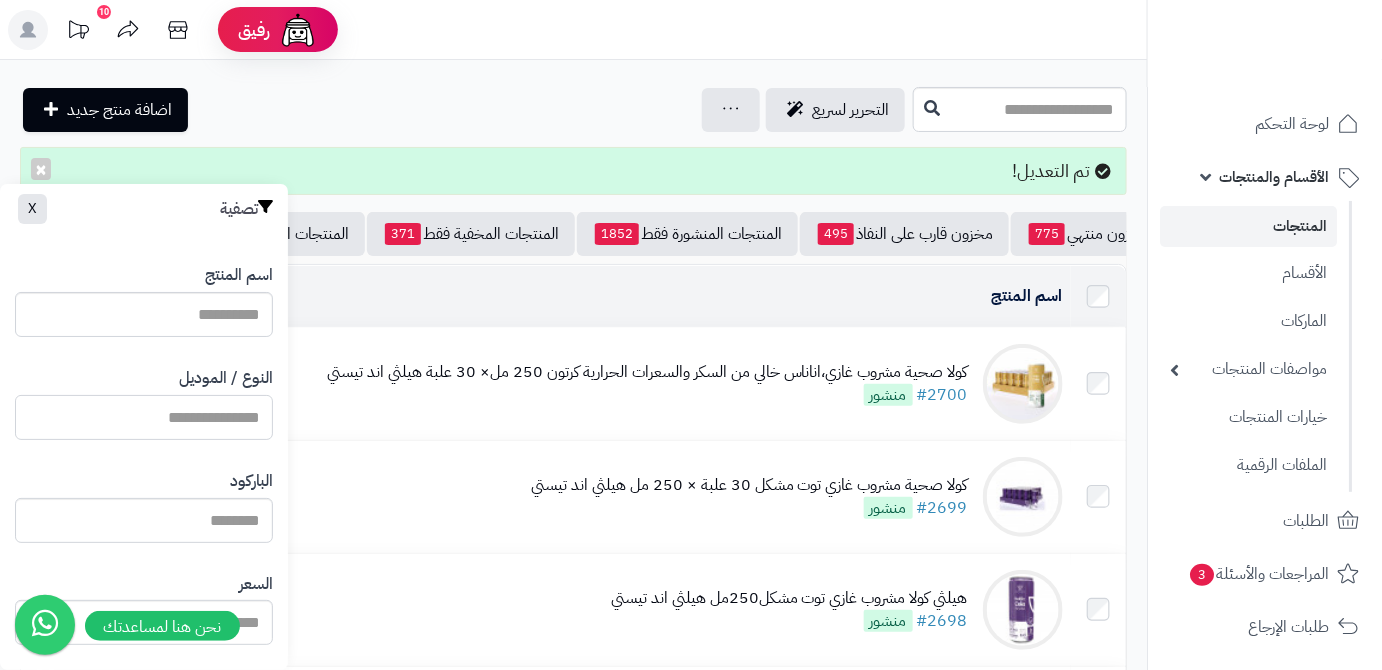 paste on "**********" 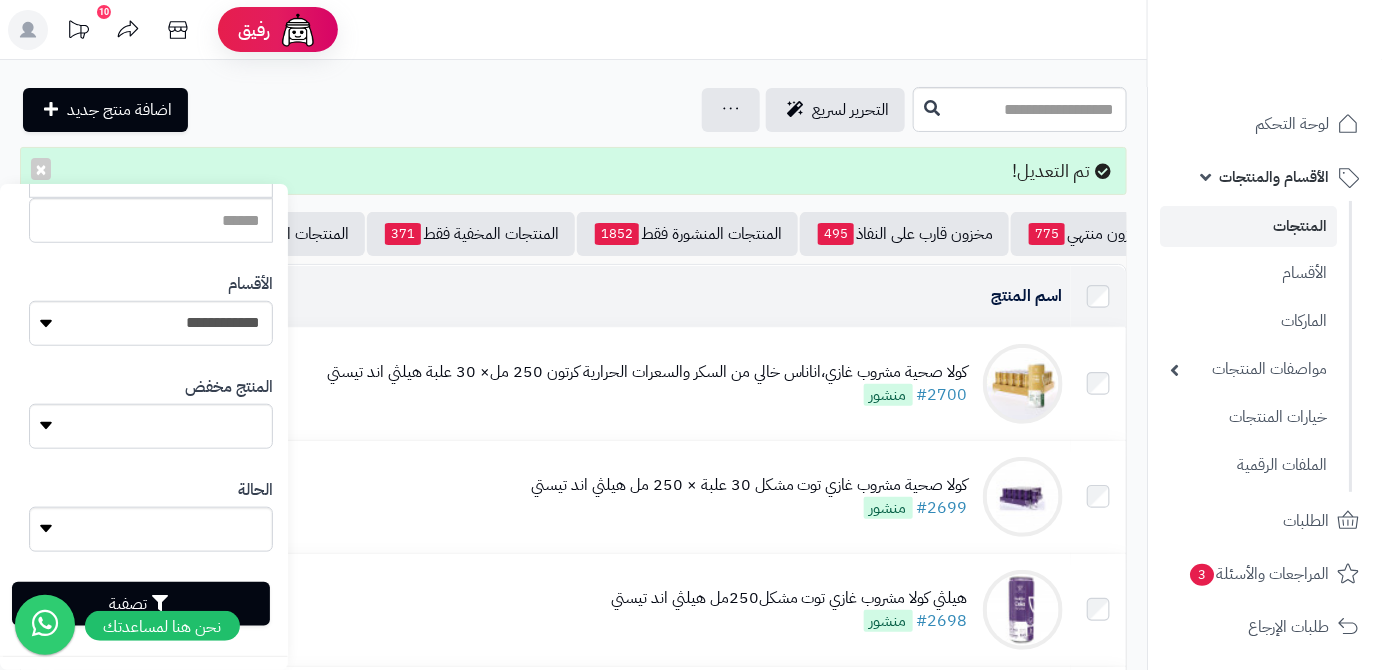 scroll, scrollTop: 552, scrollLeft: 0, axis: vertical 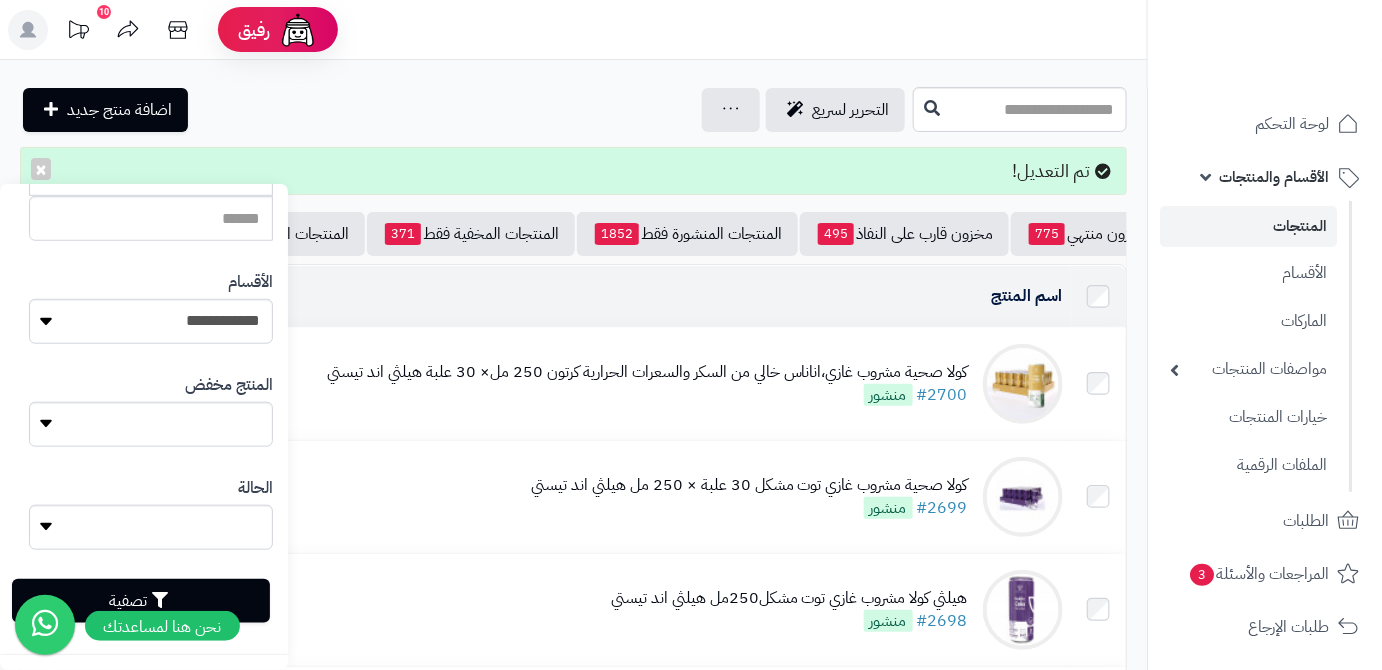 type on "**********" 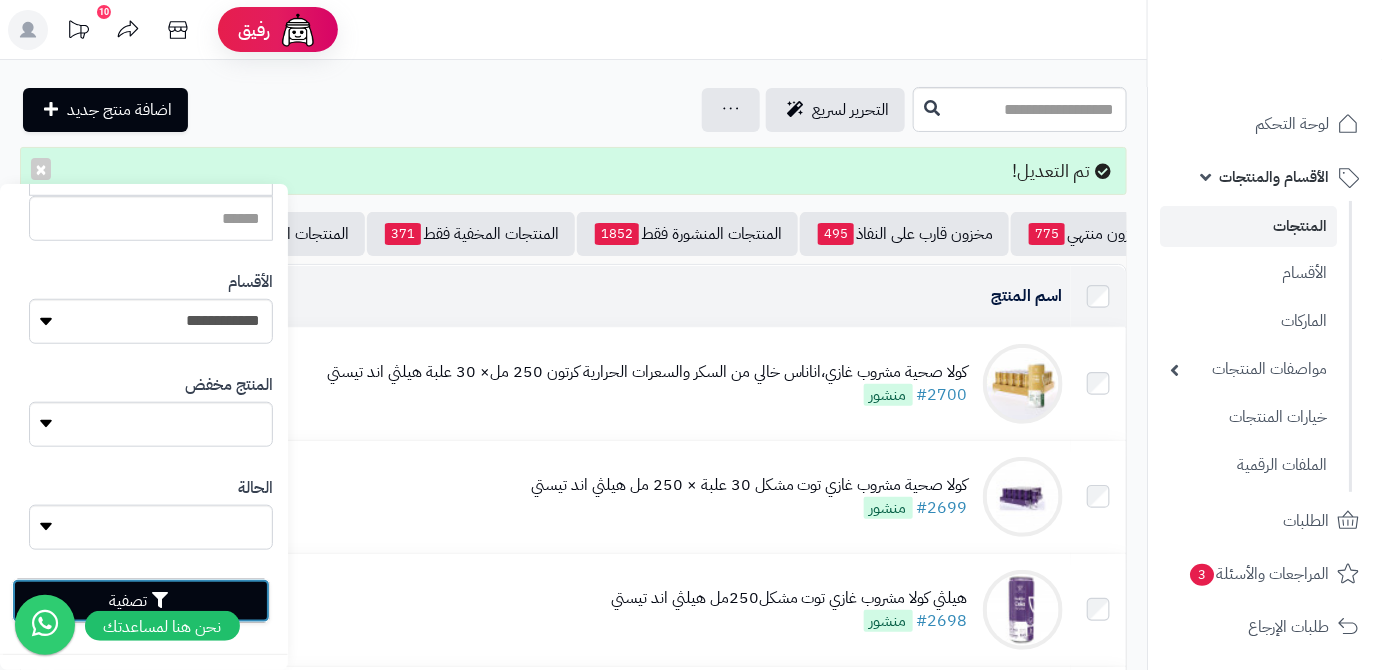 click on "تصفية" at bounding box center (141, 601) 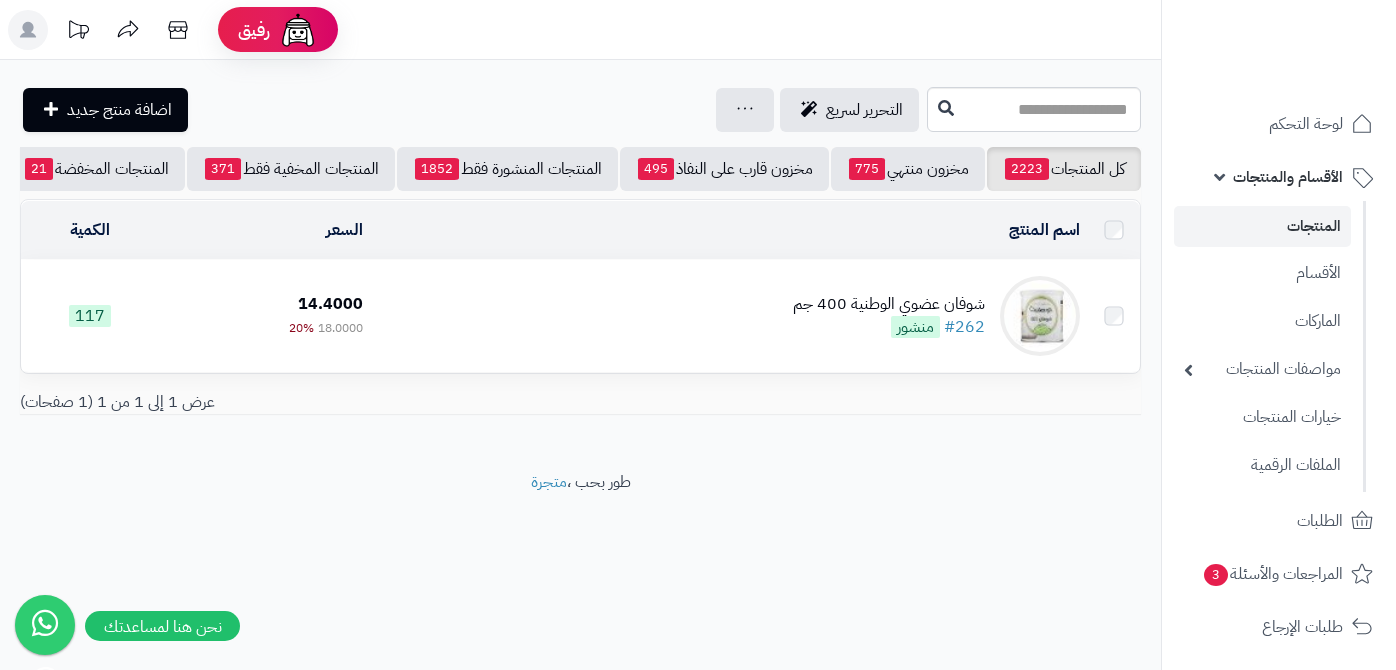 scroll, scrollTop: 0, scrollLeft: 0, axis: both 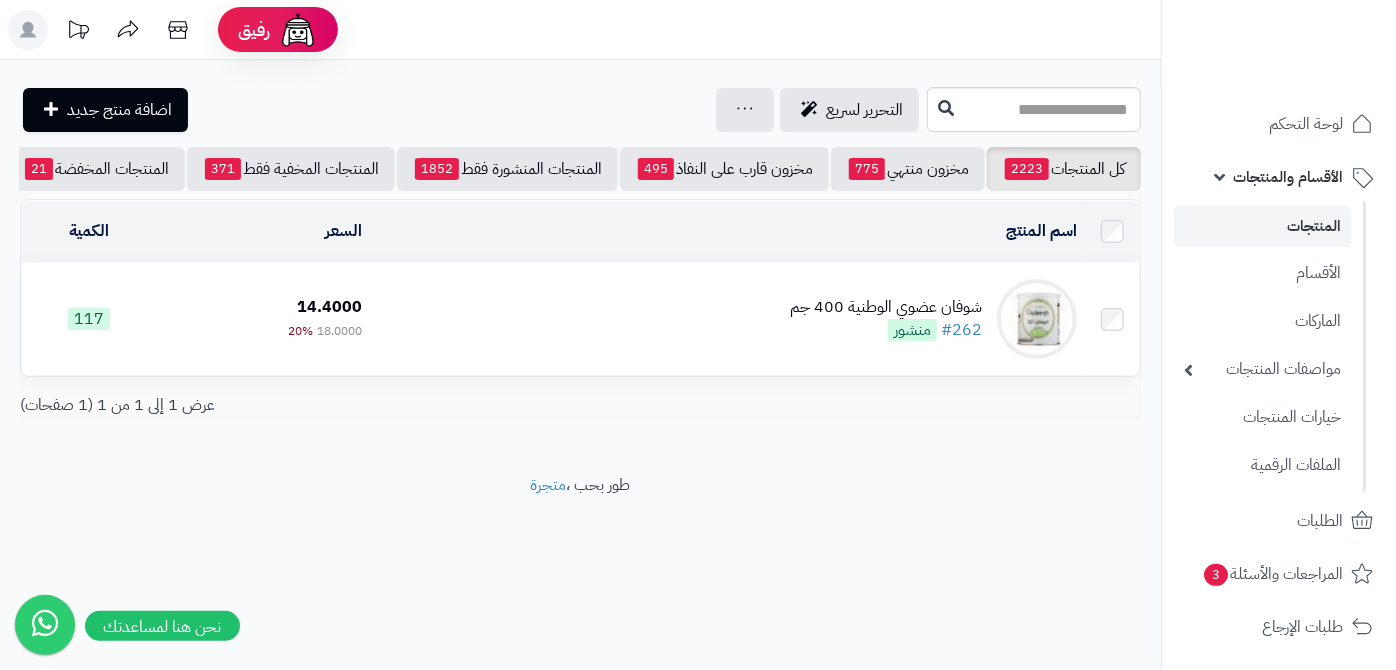 click on "شوفان عضوي الوطنية 400 جم" at bounding box center (886, 307) 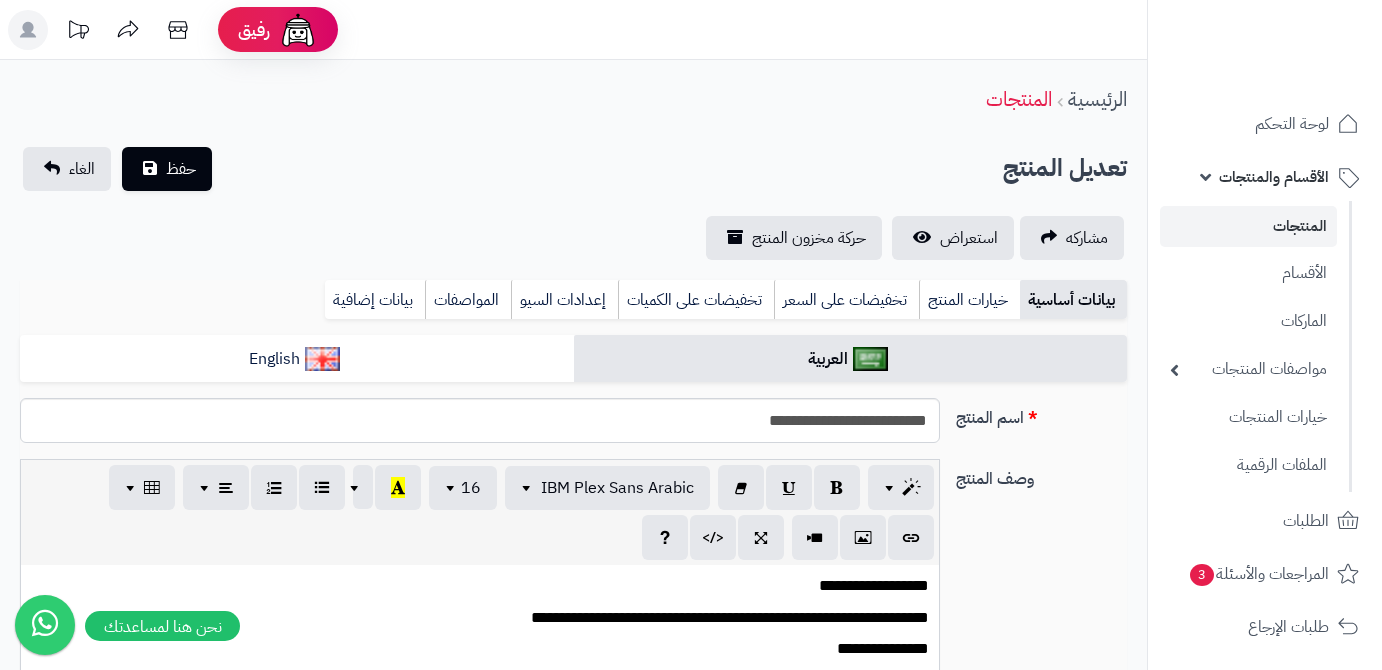 scroll, scrollTop: 0, scrollLeft: 0, axis: both 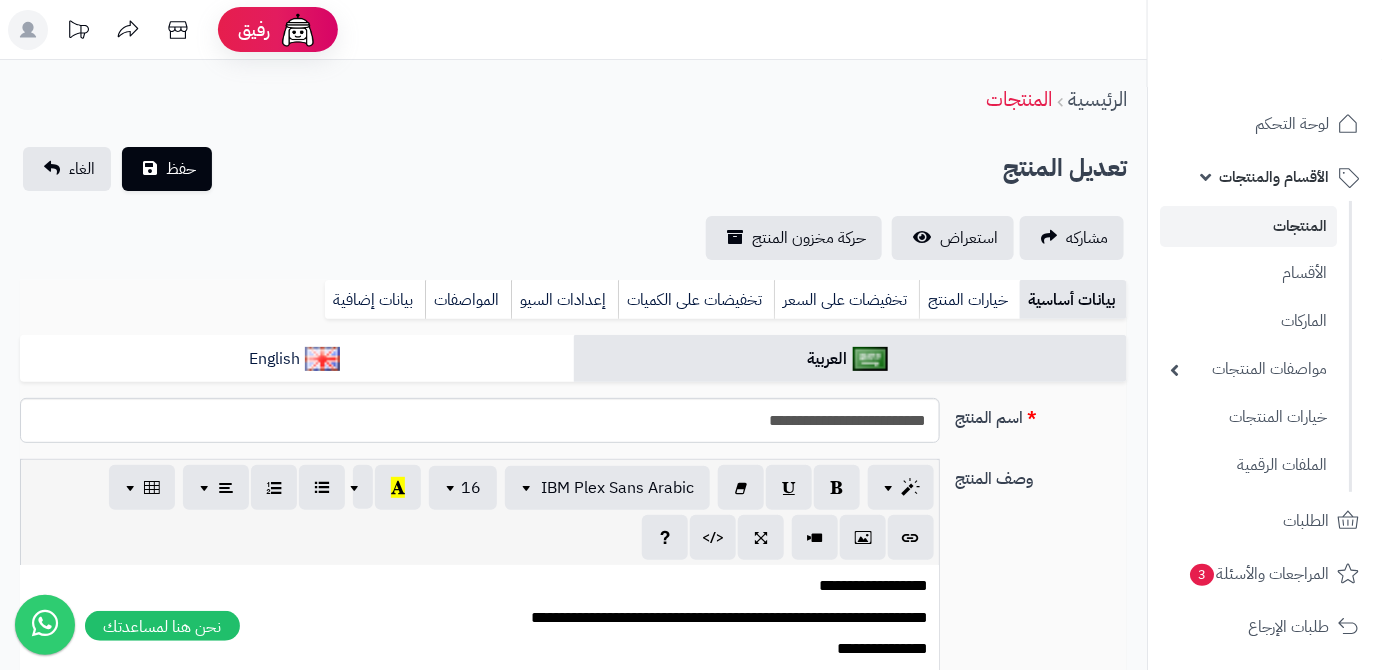 type on "*****" 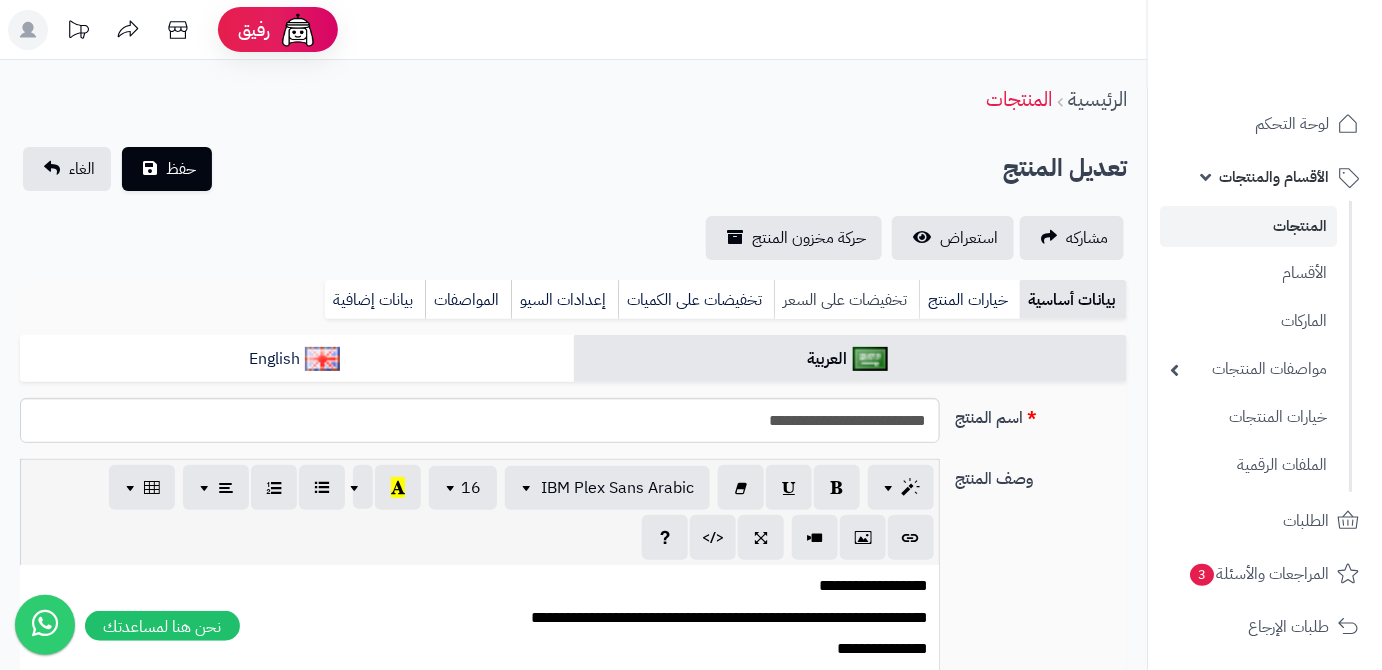 click on "تخفيضات على السعر" at bounding box center [846, 300] 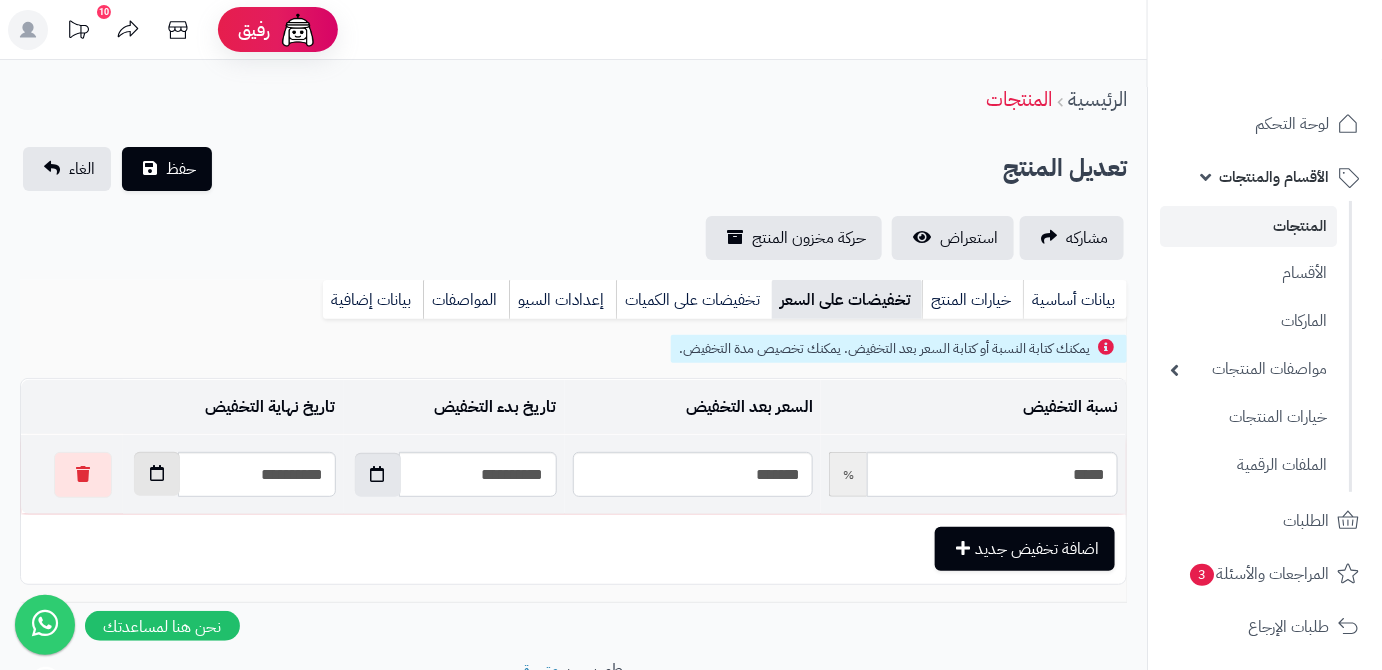 click at bounding box center (157, 474) 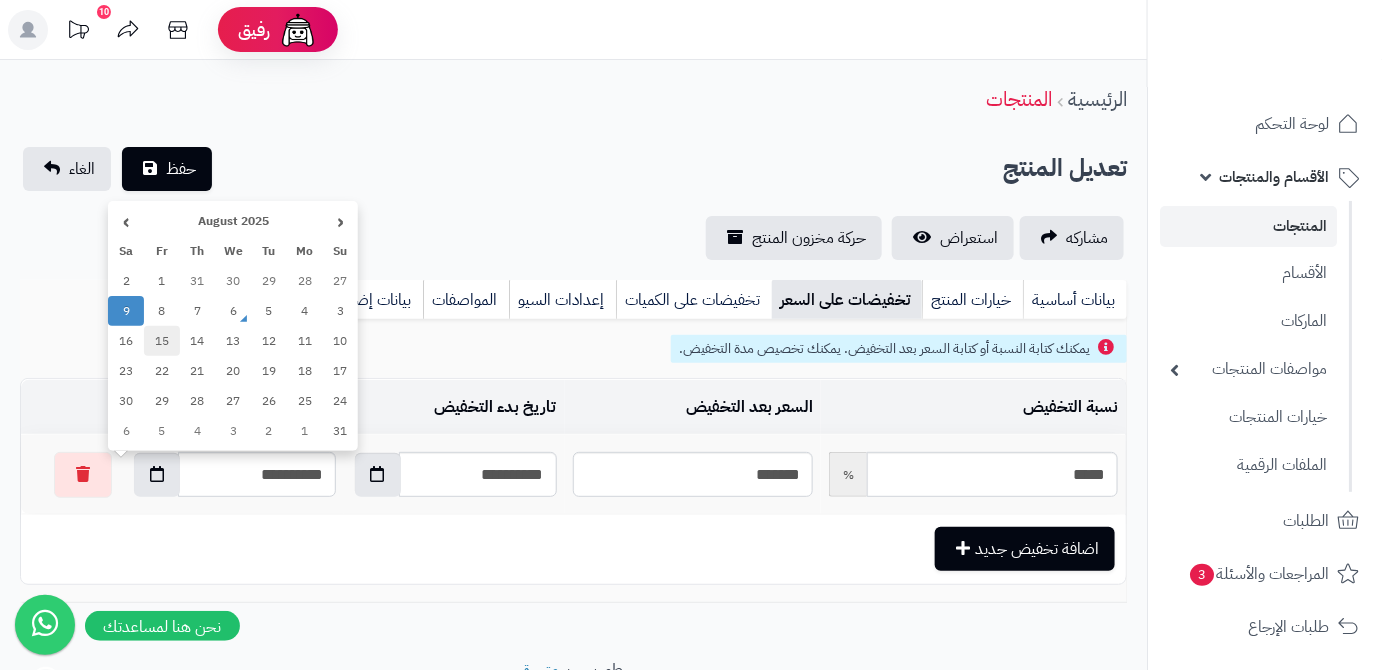 click on "15" at bounding box center [162, 341] 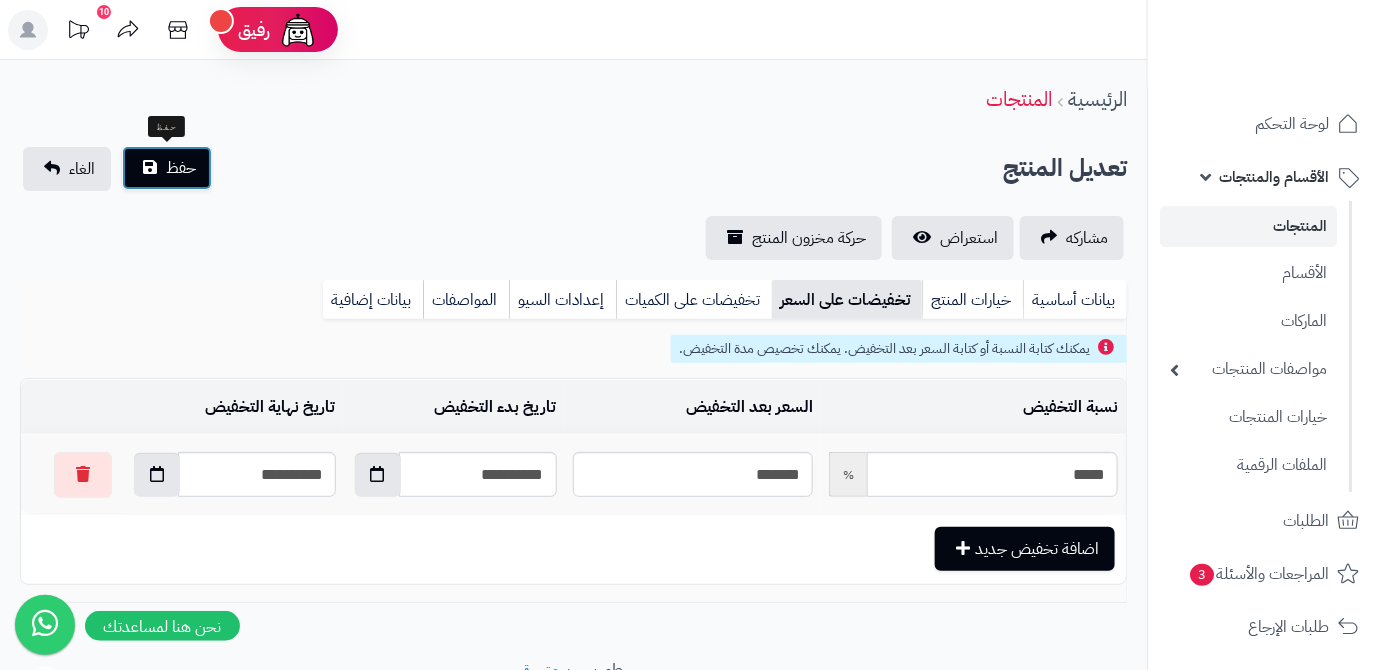 click on "حفظ" at bounding box center [181, 168] 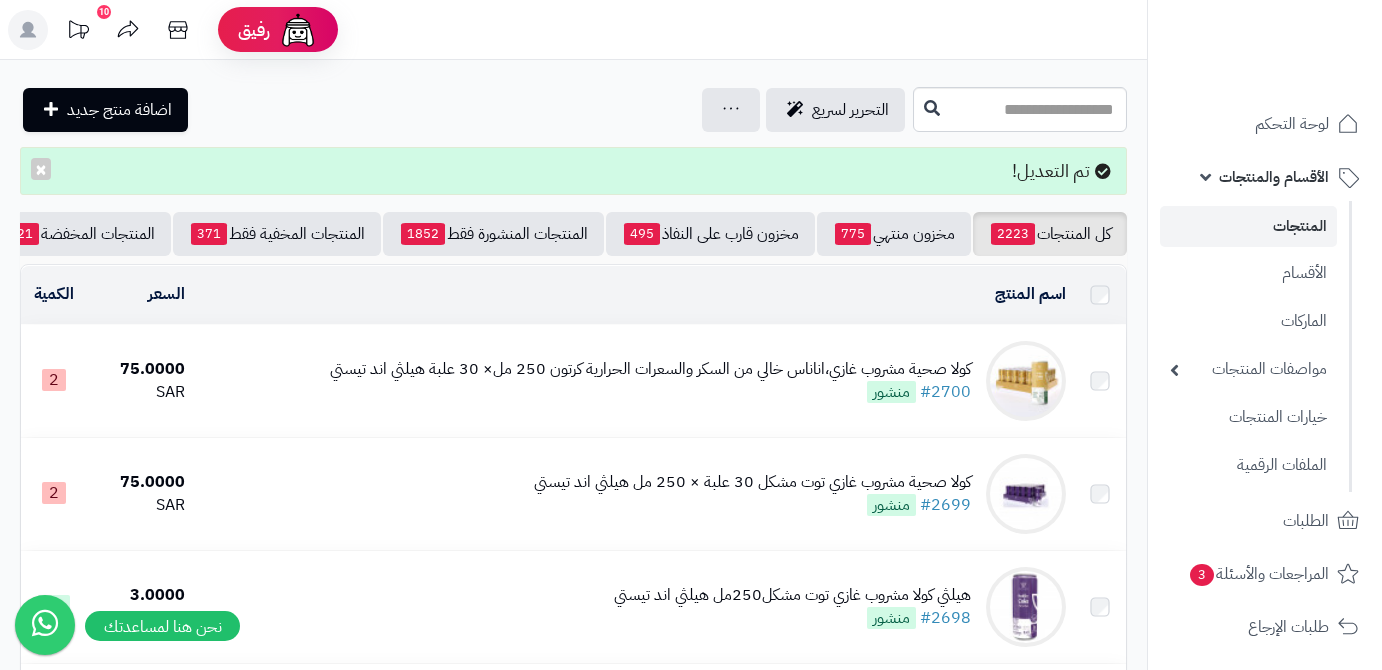scroll, scrollTop: 0, scrollLeft: 0, axis: both 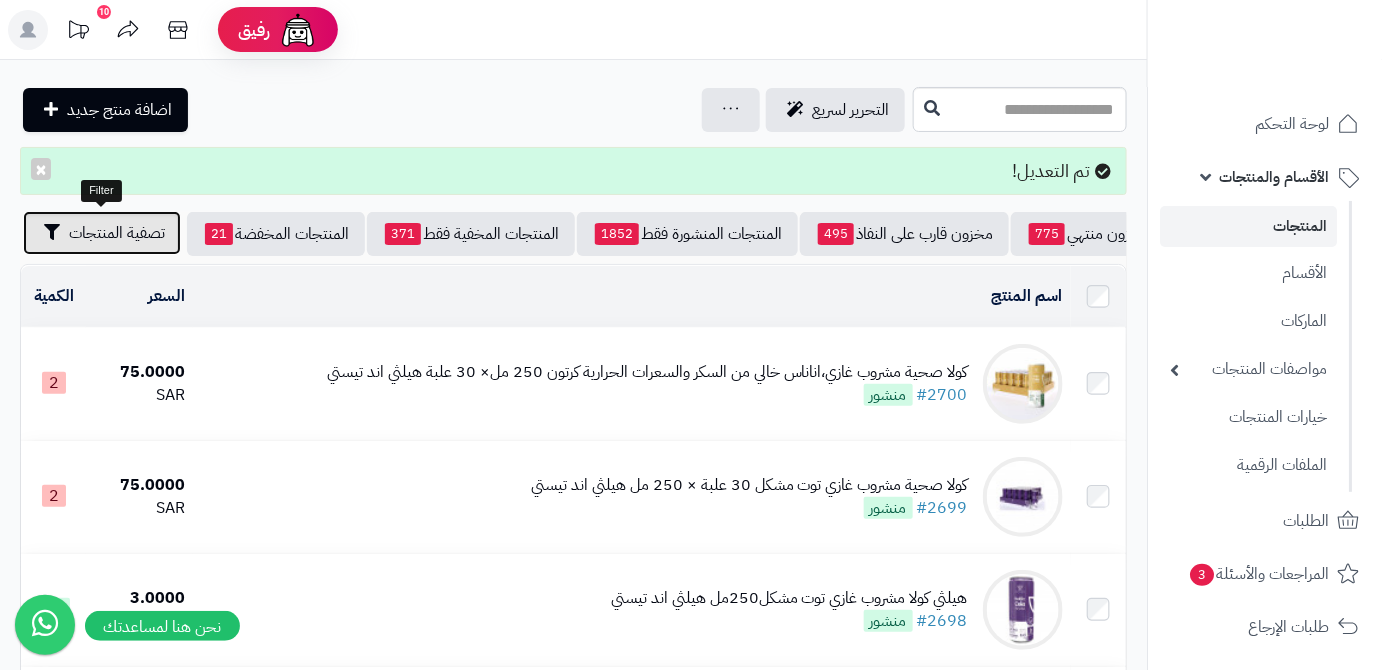 click on "تصفية المنتجات" at bounding box center (102, 233) 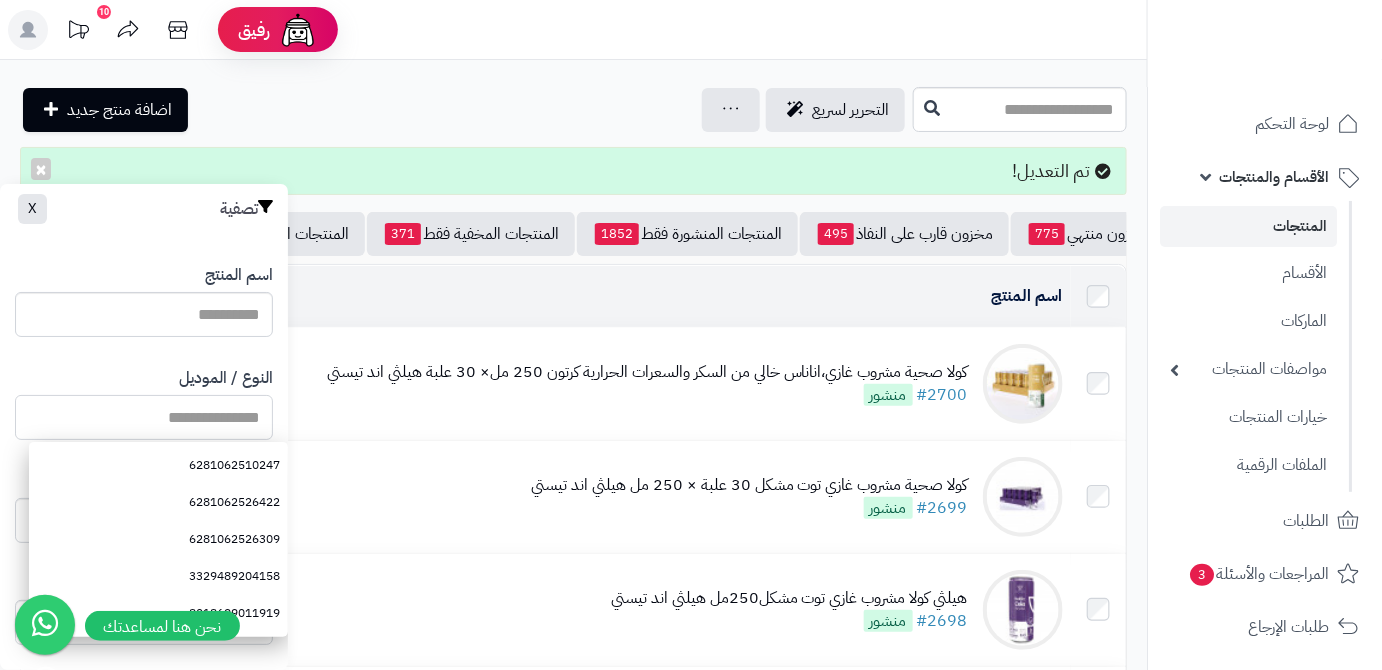 paste on "**********" 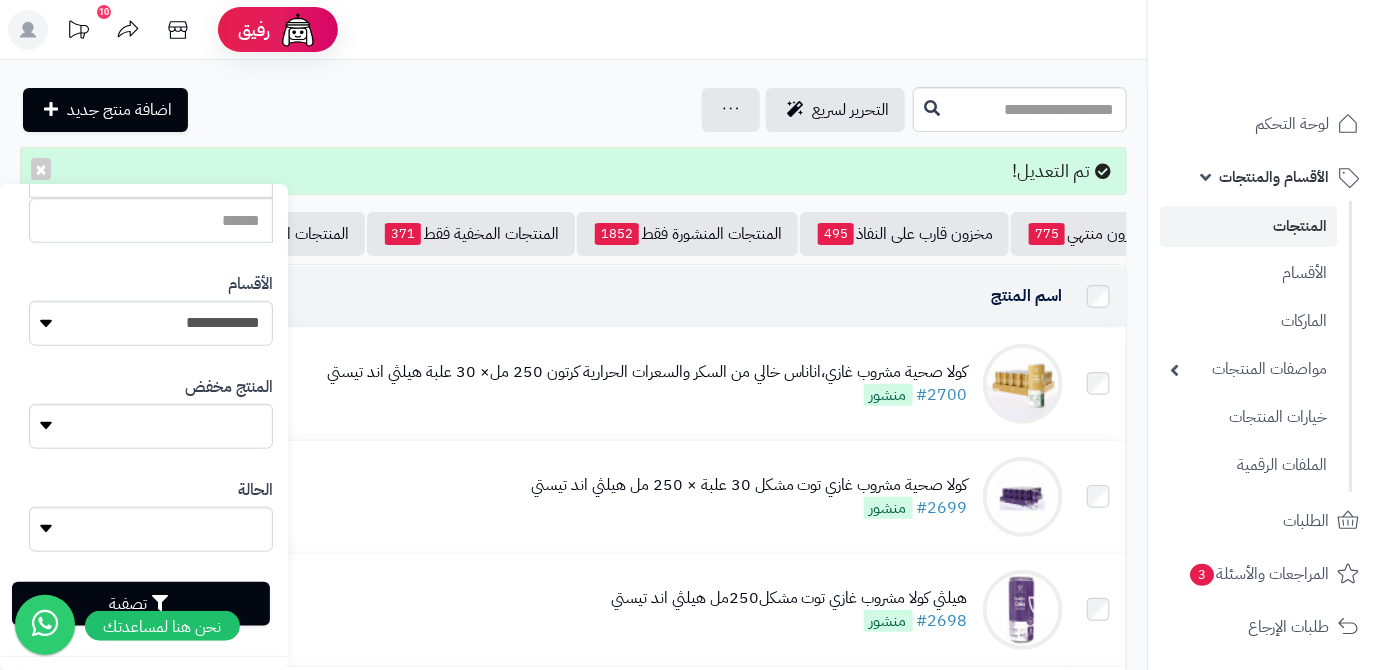scroll, scrollTop: 552, scrollLeft: 0, axis: vertical 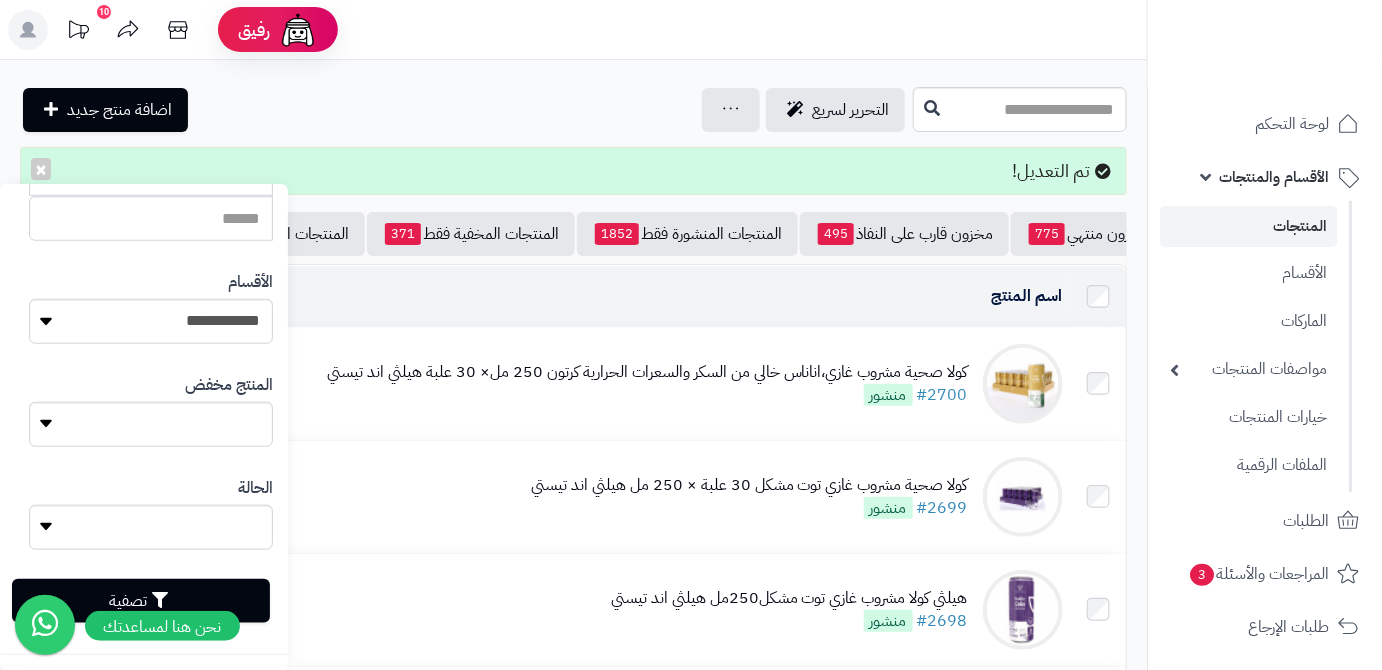 type on "**********" 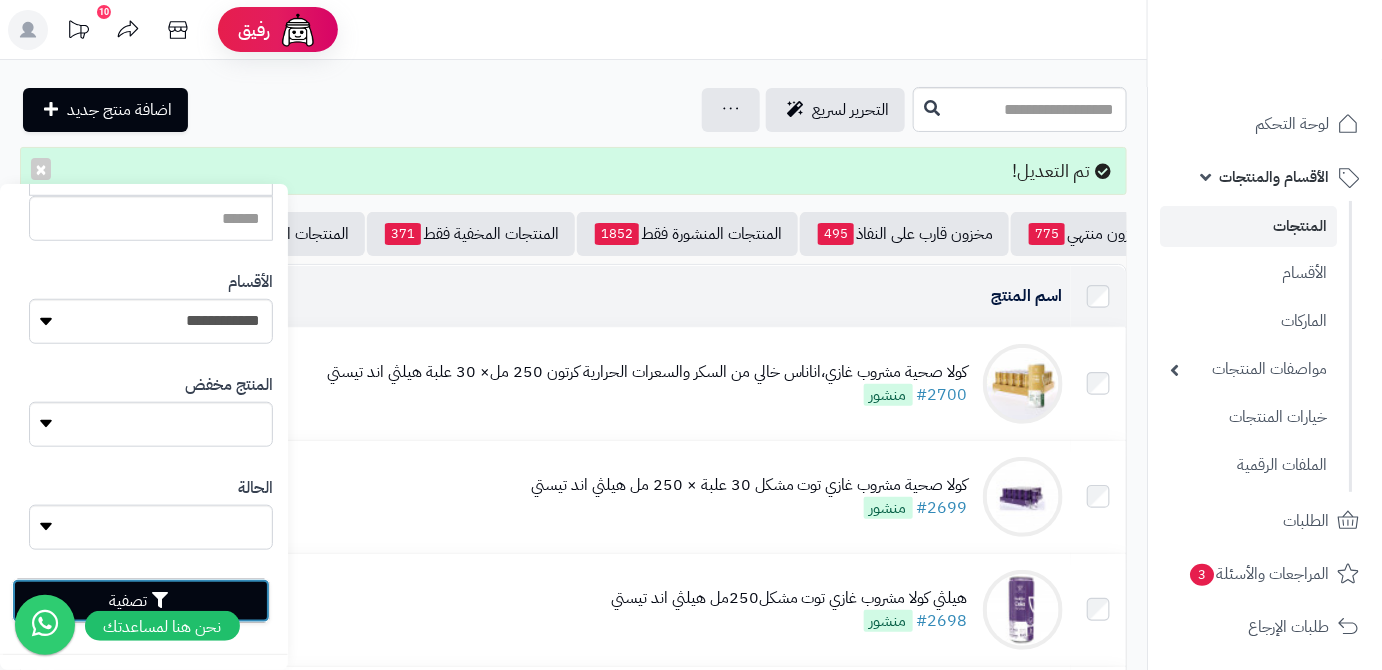 click on "تصفية" at bounding box center (141, 601) 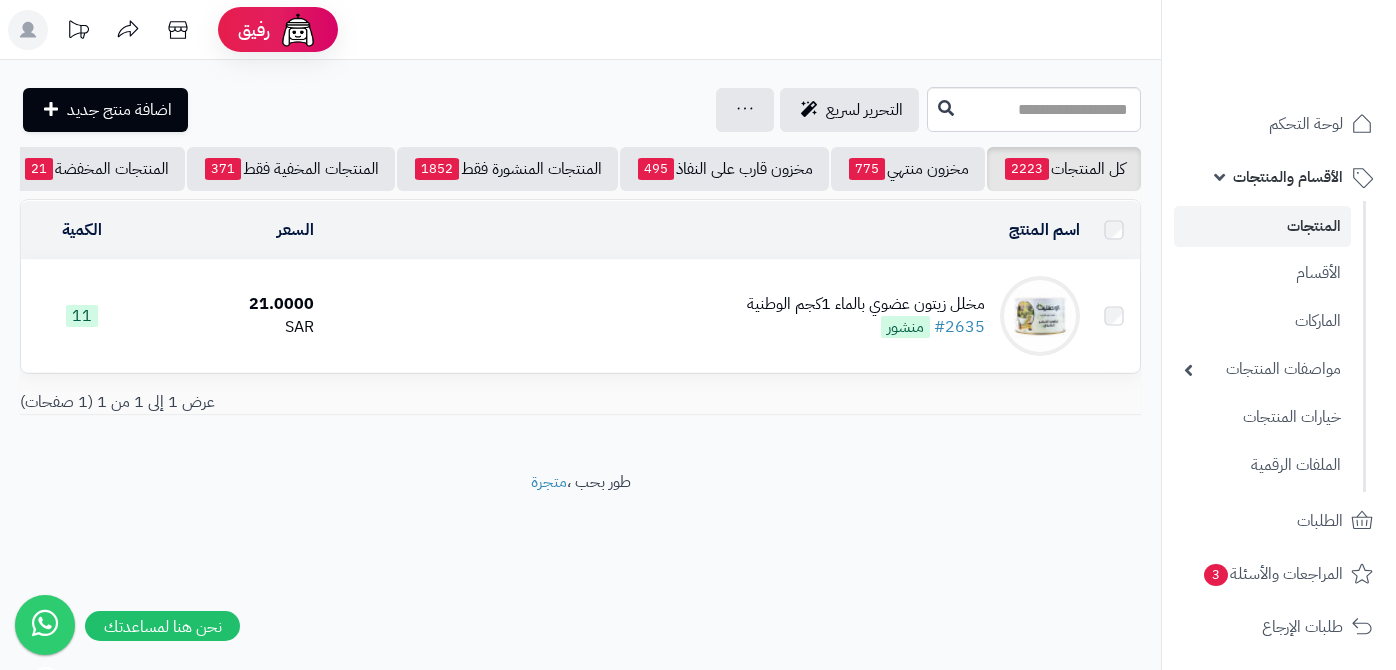 scroll, scrollTop: 0, scrollLeft: 0, axis: both 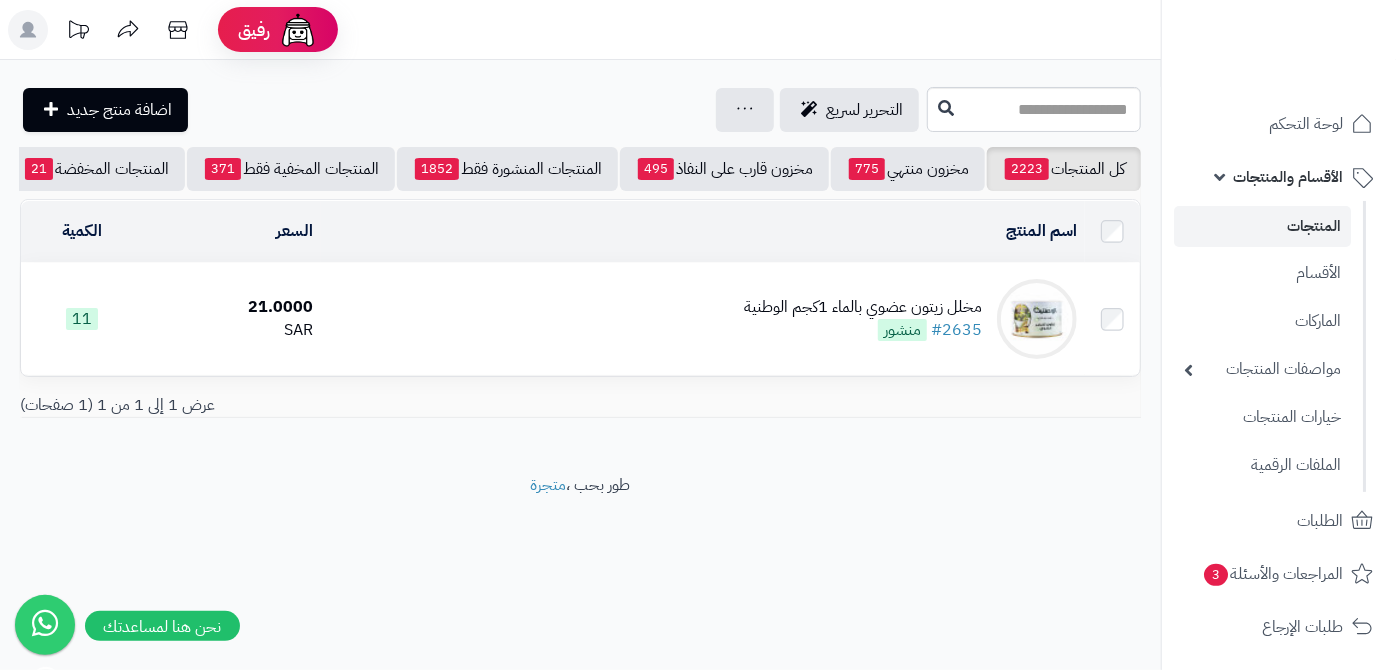 click on "مخلل زيتون عضوي بالماء  1كجم الوطنية" at bounding box center (863, 307) 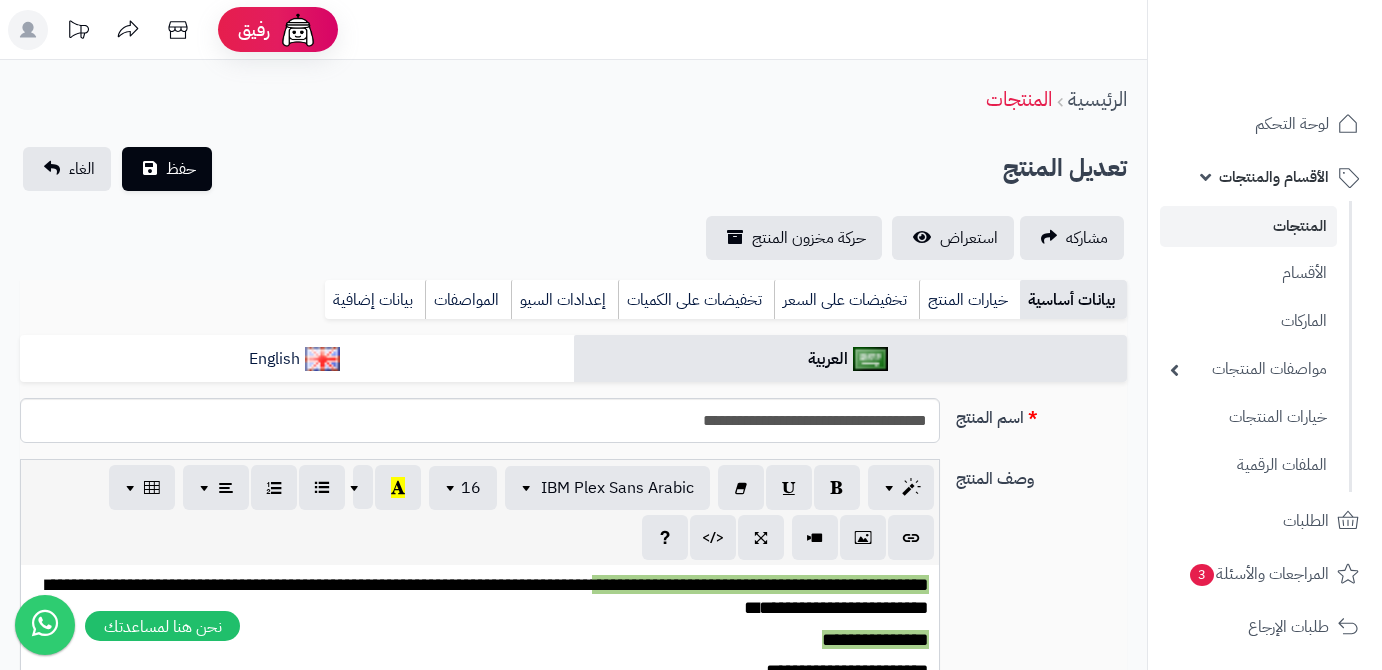 scroll, scrollTop: 0, scrollLeft: 0, axis: both 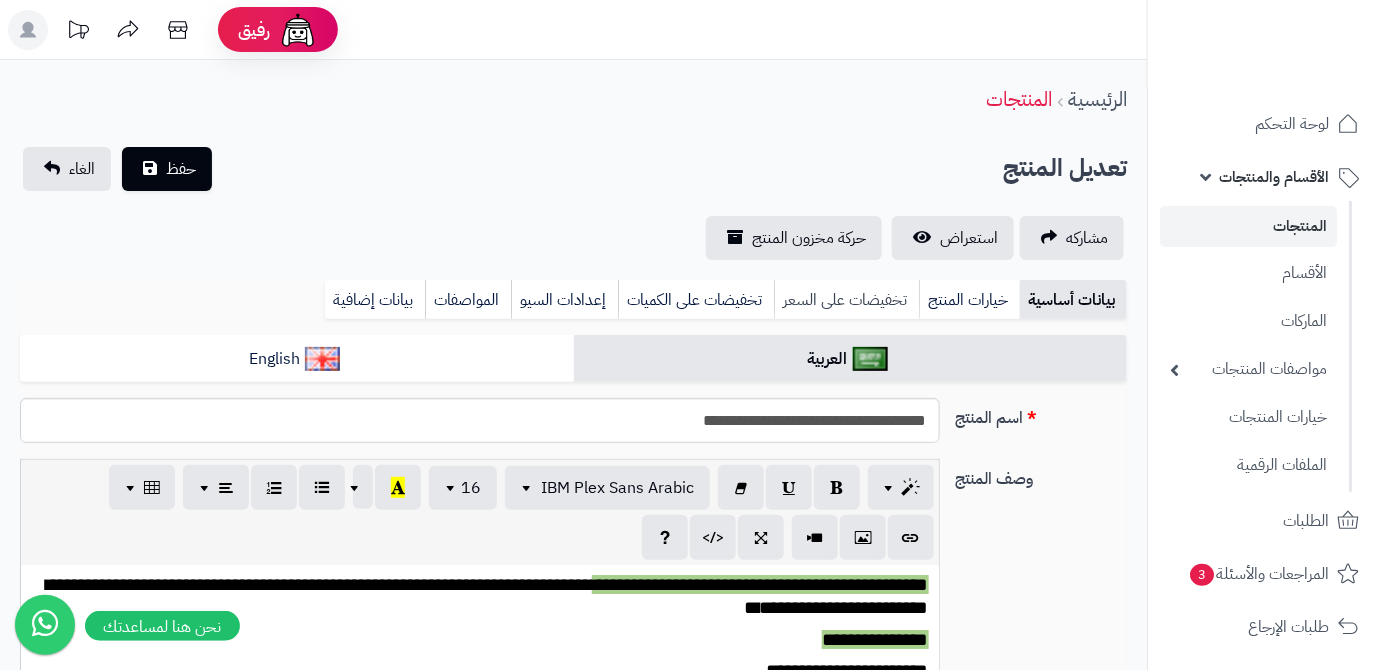 click on "تخفيضات على السعر" at bounding box center [846, 300] 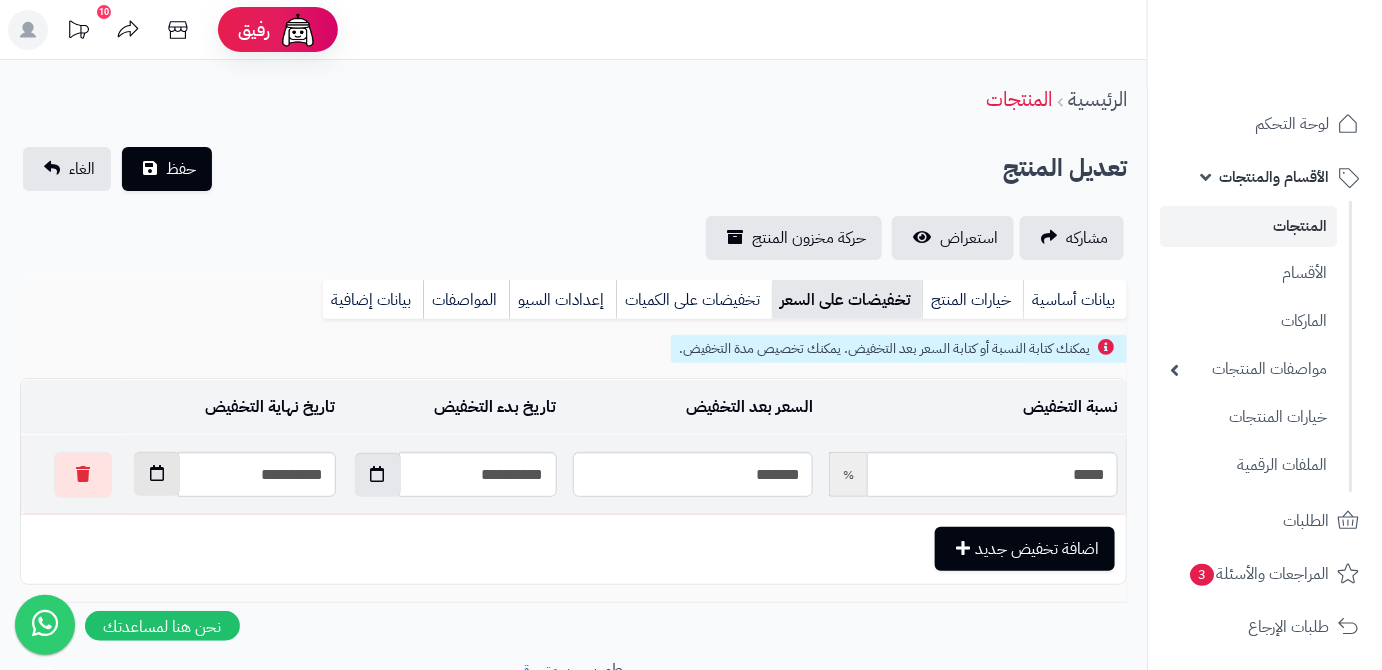 click at bounding box center [157, 473] 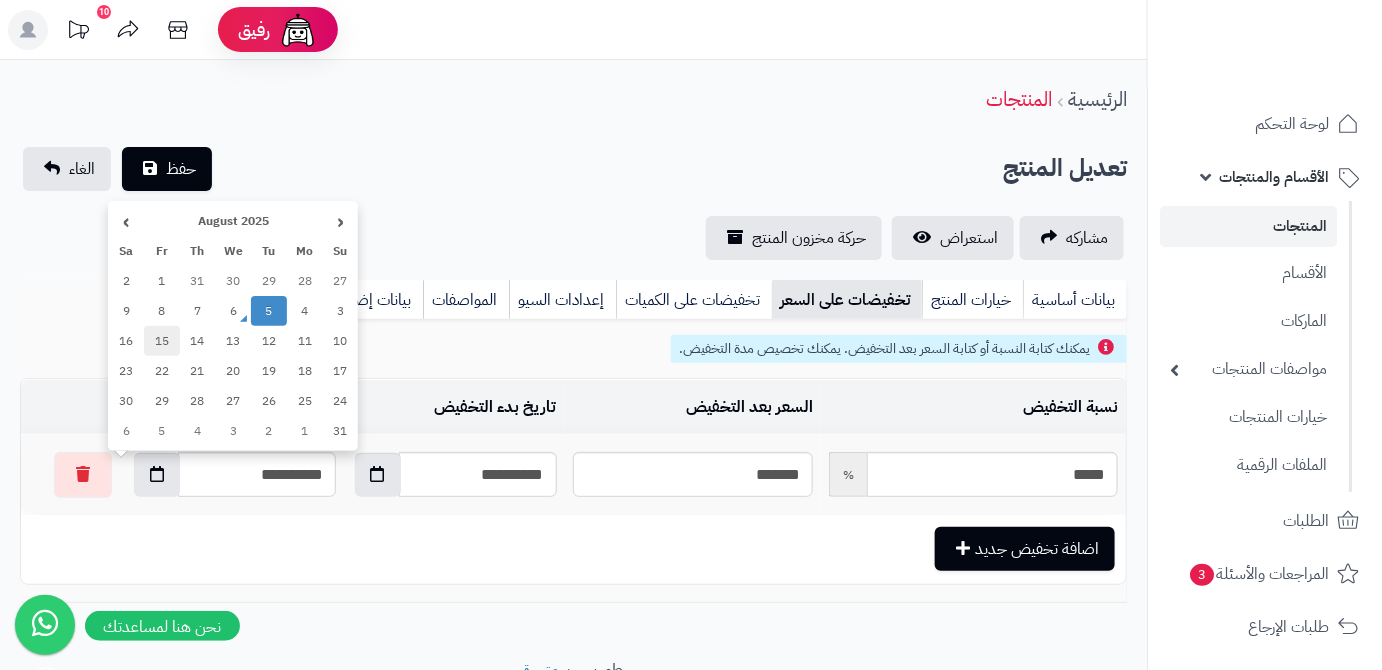 click on "15" at bounding box center [162, 341] 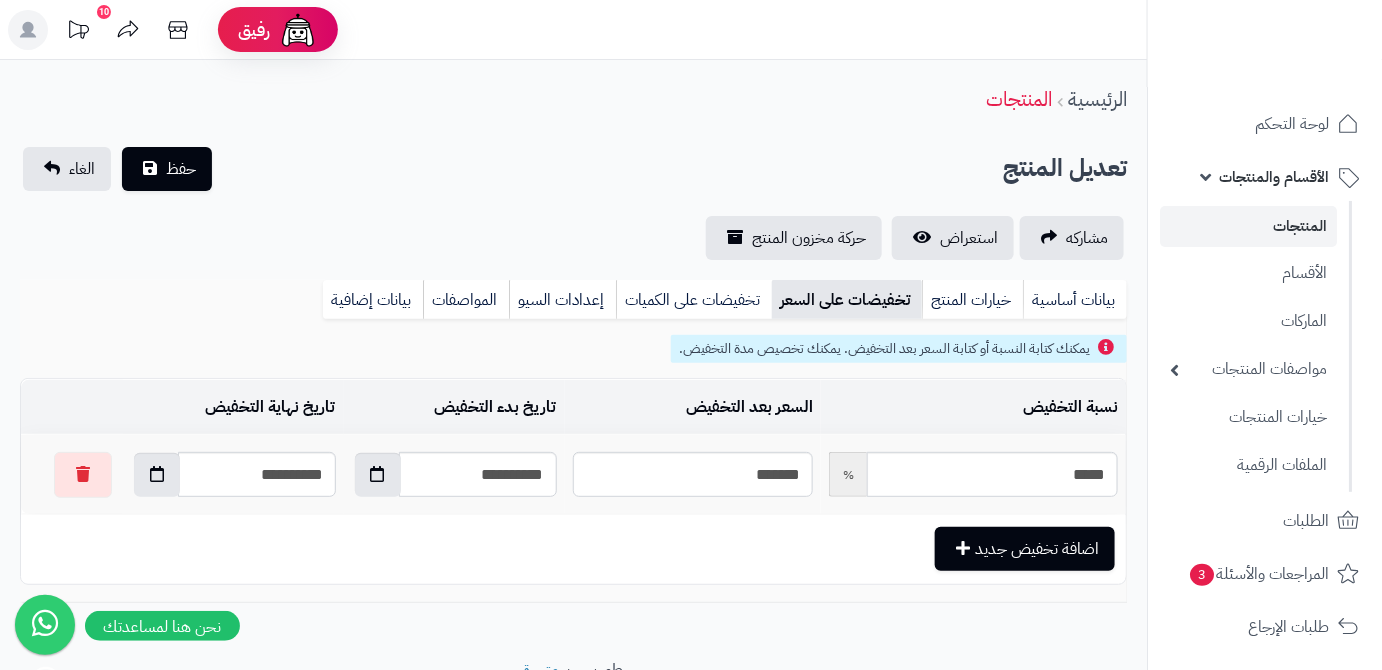 type on "**********" 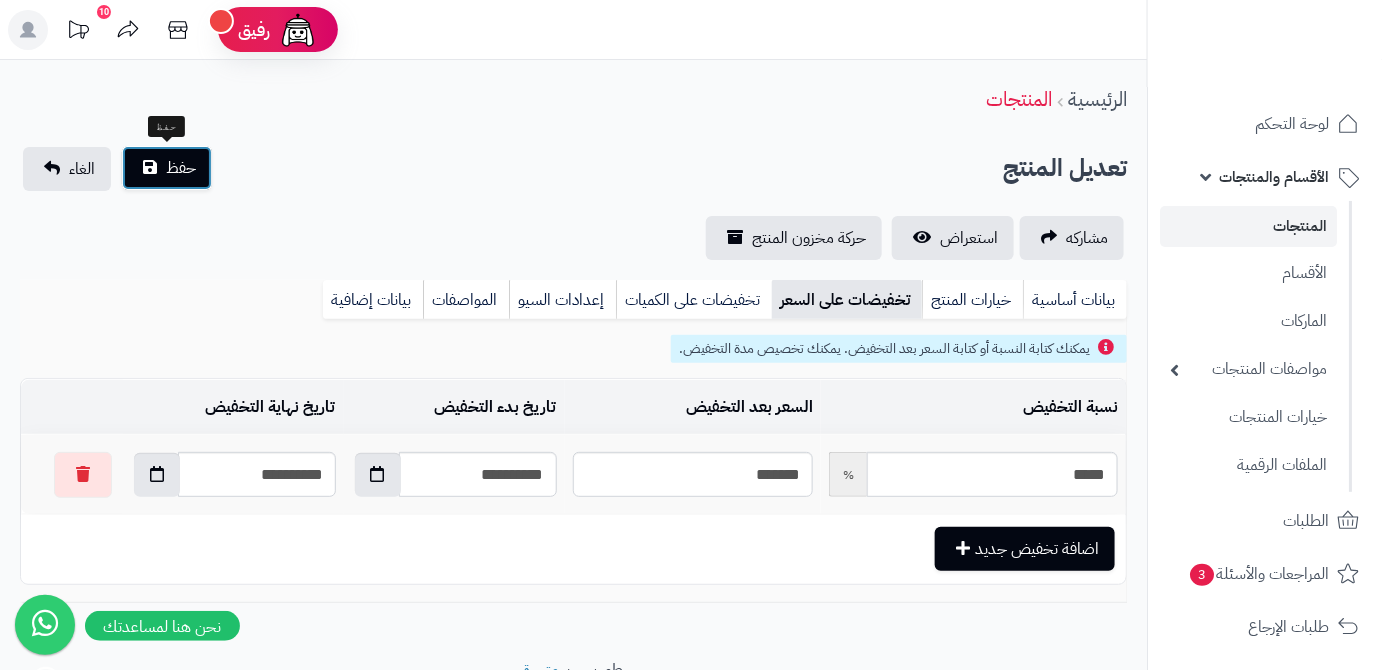 click on "حفظ" at bounding box center [167, 168] 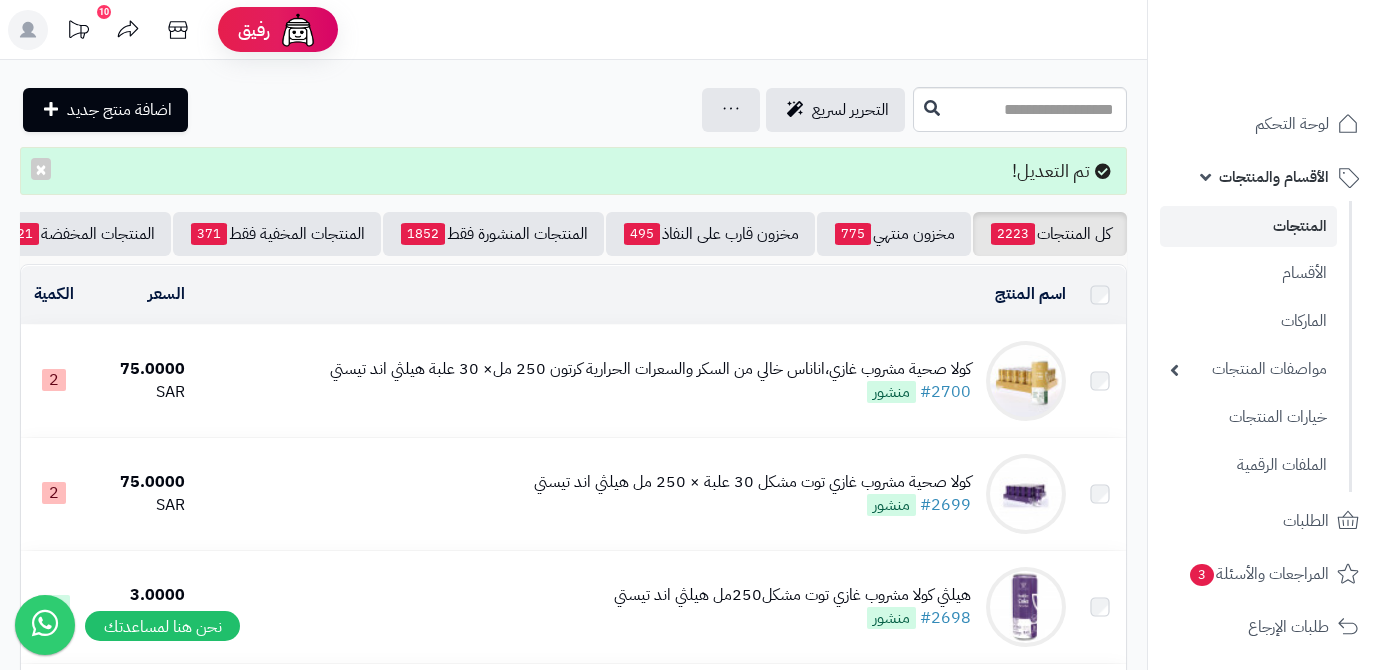 scroll, scrollTop: 0, scrollLeft: 0, axis: both 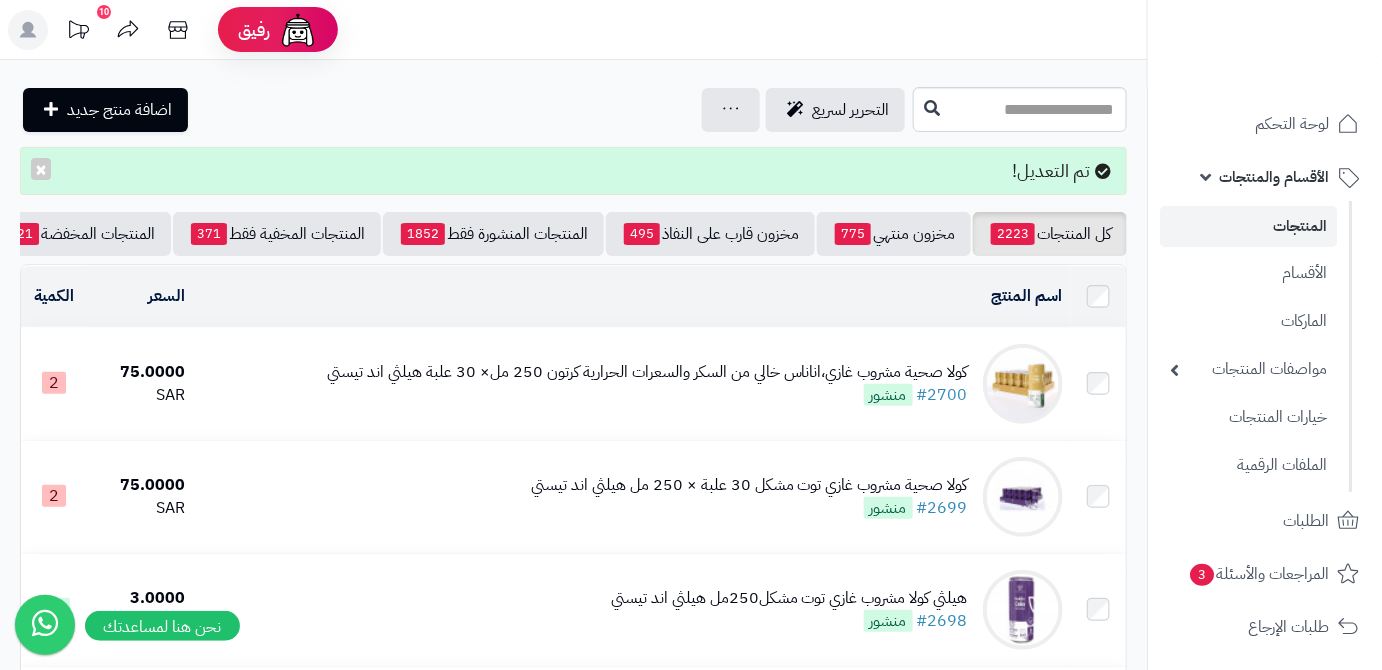 click on "كل المنتجات
2223
مخزون منتهي
775
مخزون قارب على النفاذ
495
المنتجات المنشورة فقط
1852
المنتجات المخفية فقط
371
المنتجات المخفضة
21
تصفية المنتجات
اسم المنتج المحدد:  [ID]
نسخ
حذف                             السعر                          الكمية
كولا صحية مشروب غازي،اناناس خالي من السكر والسعرات الحرارية كرتون  250 مل× 30 علبة   هيلثي اند تيستي
#[NUMBER]
منشور
[PRICE] [CURRENCY]                          [NUMBER]
كولا صحية  مشروب غازي توت مشكل 30 علبة × 250 مل هيلثي اند تيستي
#[NUMBER]
منشور
[PRICE] [CURRENCY]                          [NUMBER]
30" at bounding box center [573, 1974] 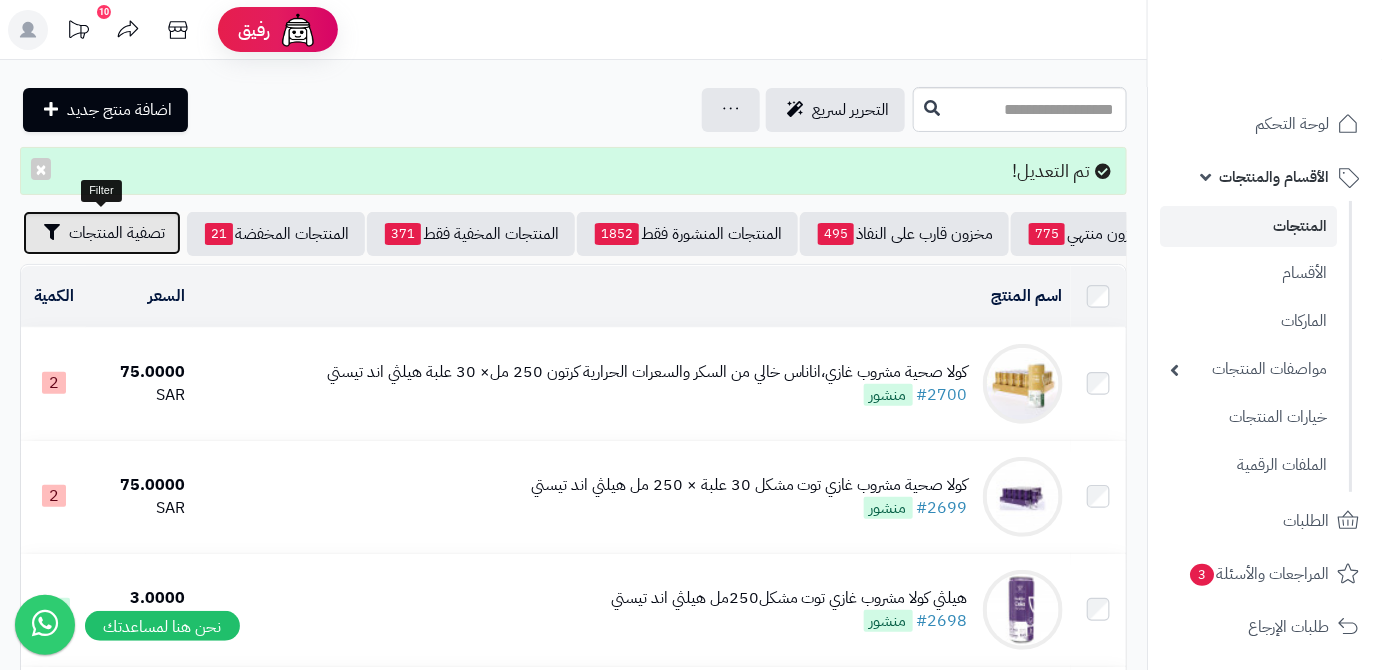 click on "تصفية المنتجات" at bounding box center (117, 233) 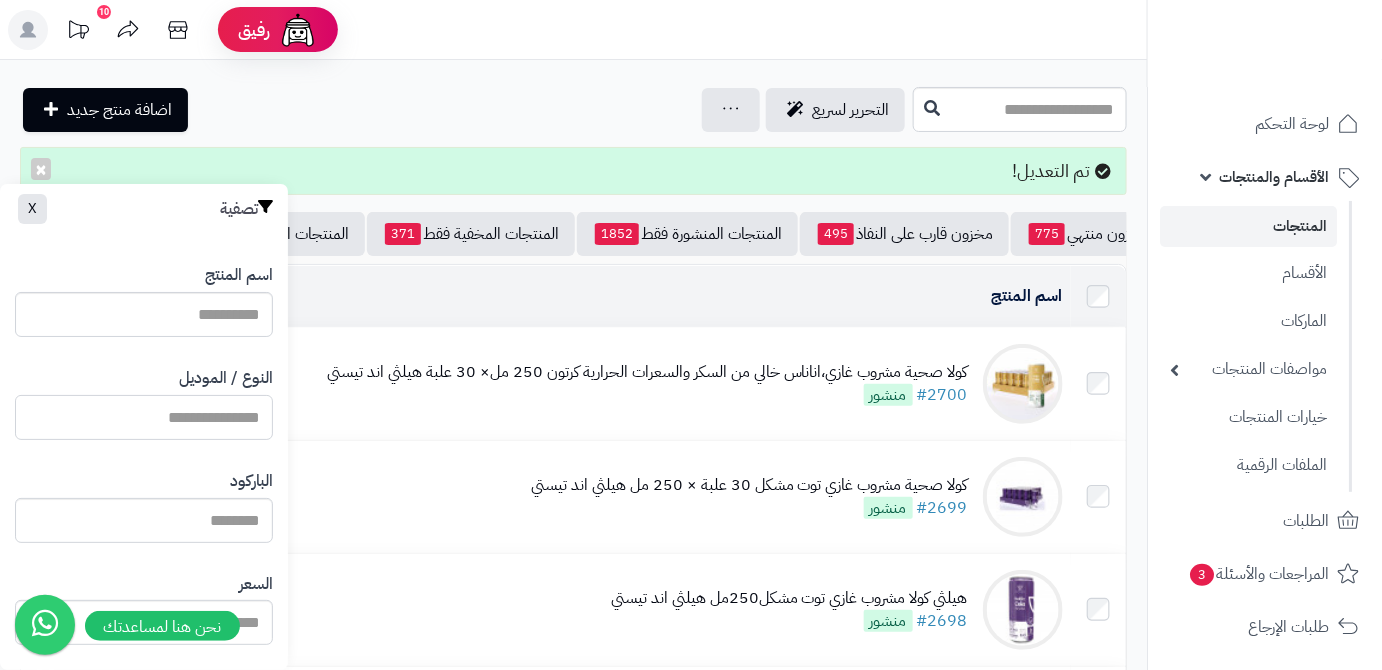 paste on "**********" 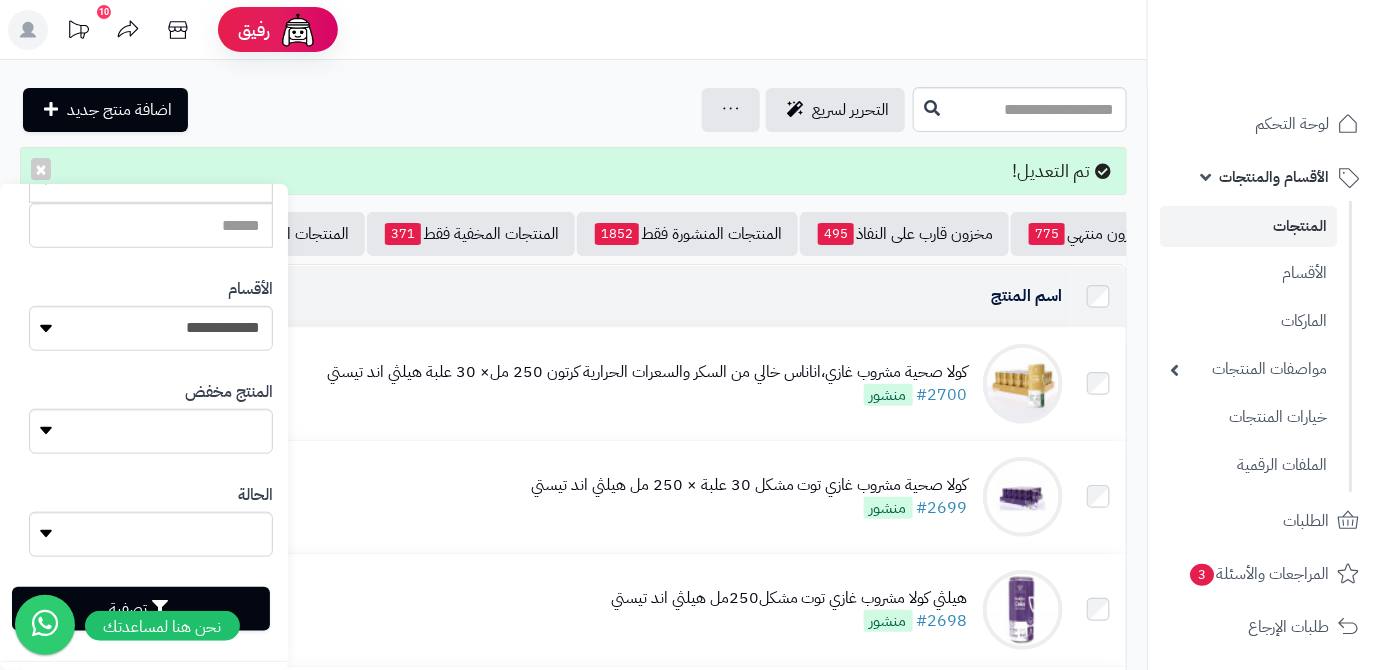 scroll, scrollTop: 552, scrollLeft: 0, axis: vertical 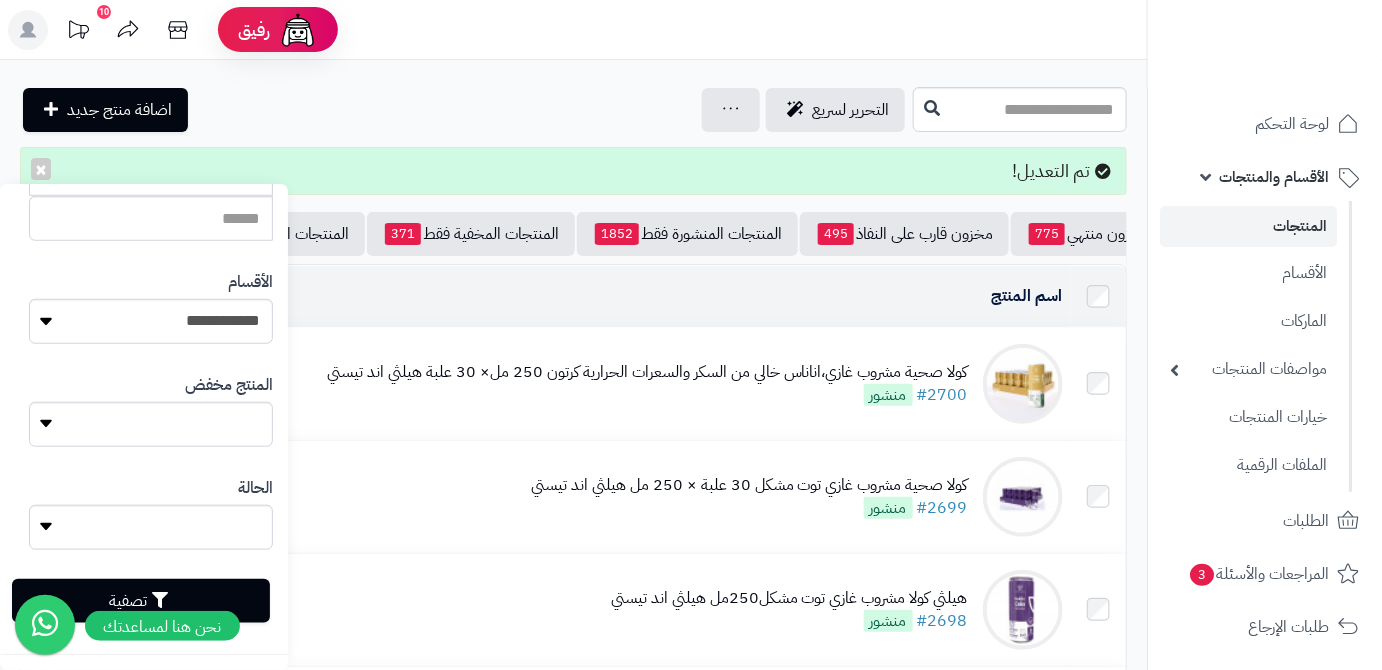 type on "**********" 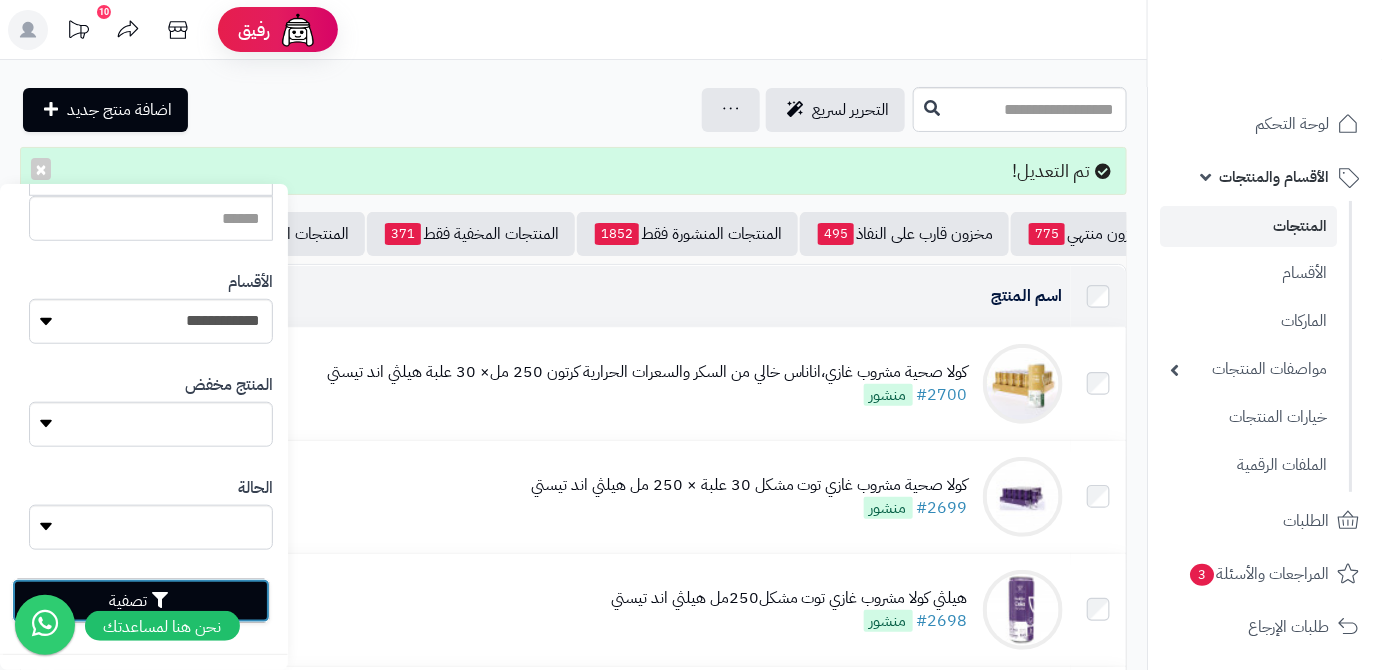 drag, startPoint x: 251, startPoint y: 619, endPoint x: 259, endPoint y: 607, distance: 14.422205 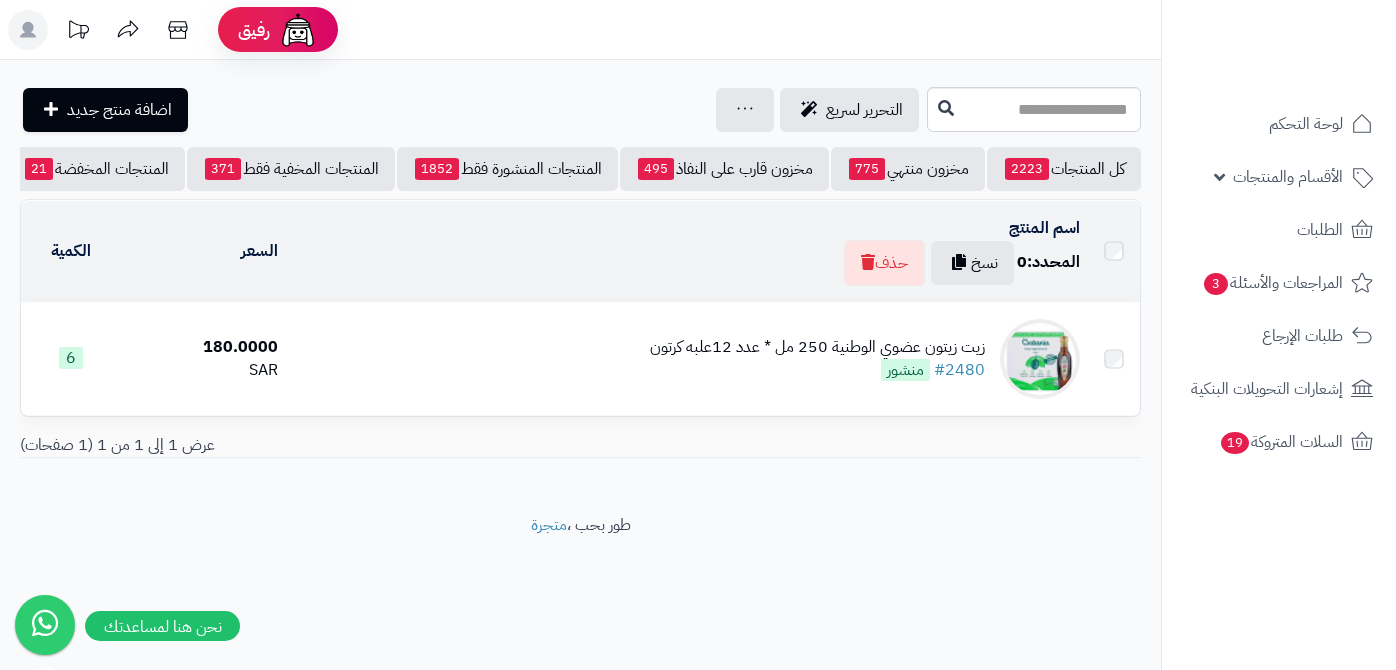 scroll, scrollTop: 0, scrollLeft: 0, axis: both 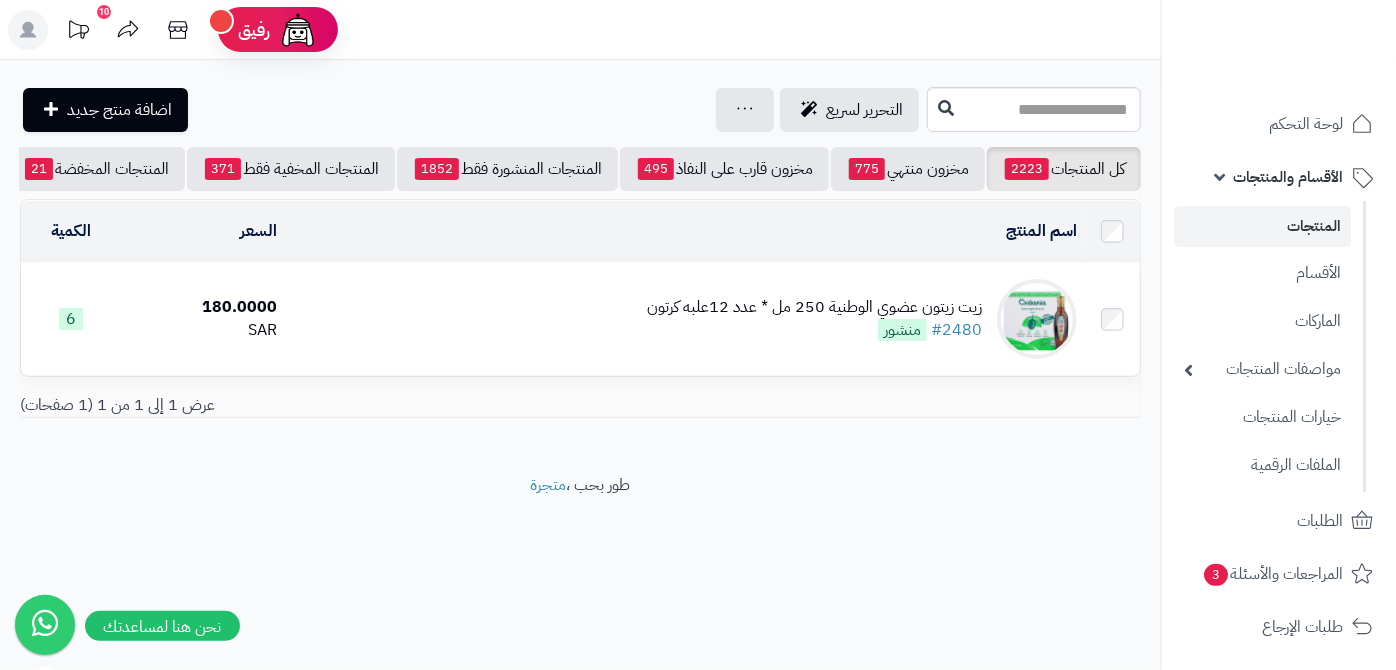 click on "زيت زيتون عضوي الوطنية 250 مل * عدد 12علبه كرتون" at bounding box center [814, 307] 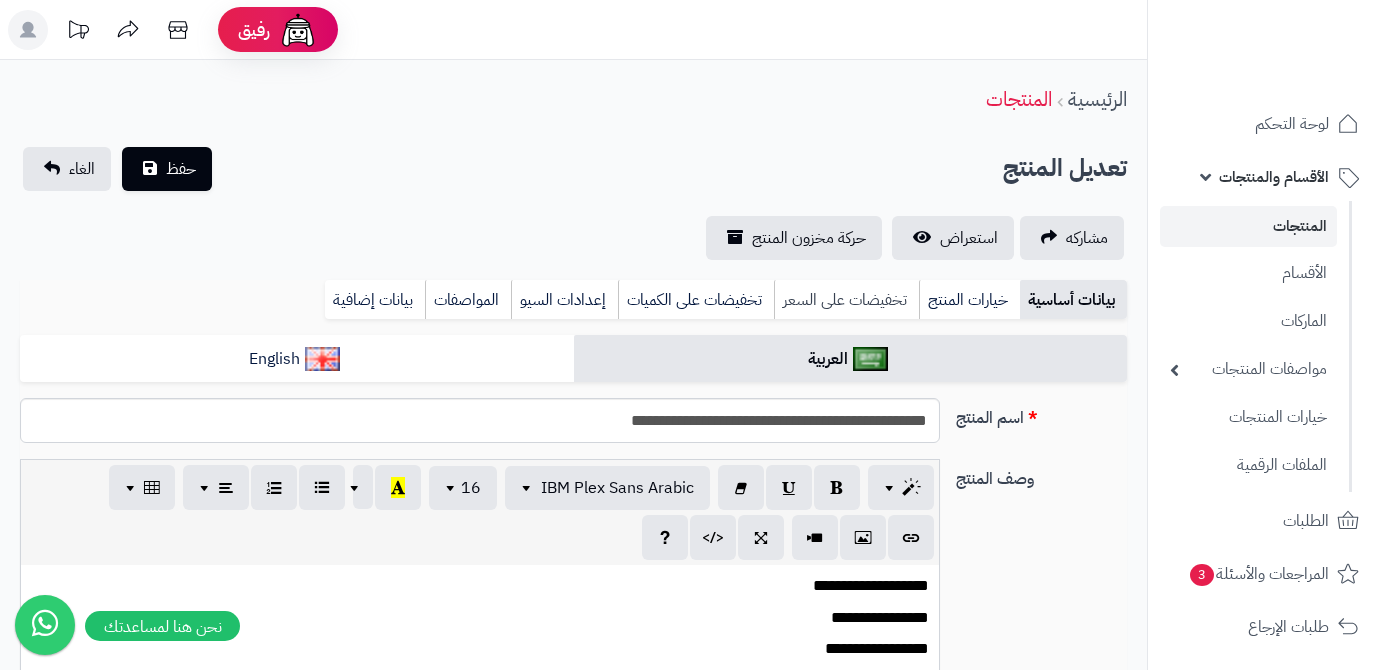 scroll, scrollTop: 0, scrollLeft: 0, axis: both 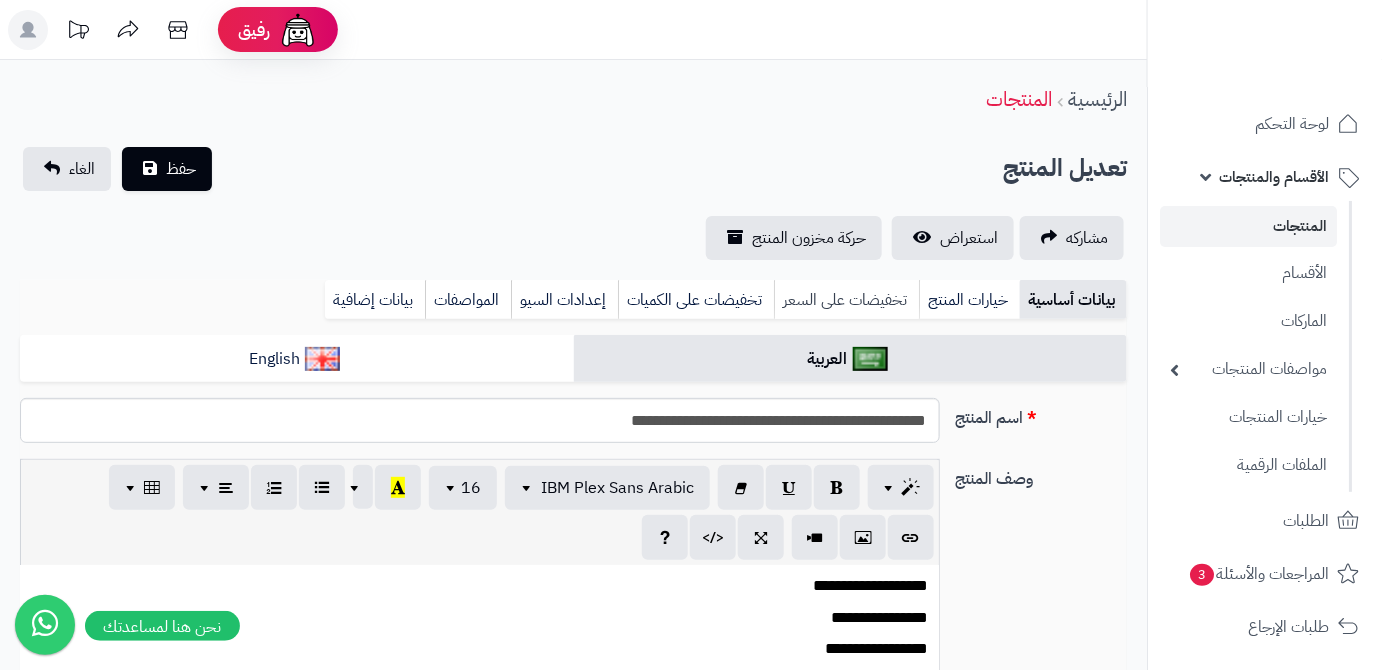 type on "******" 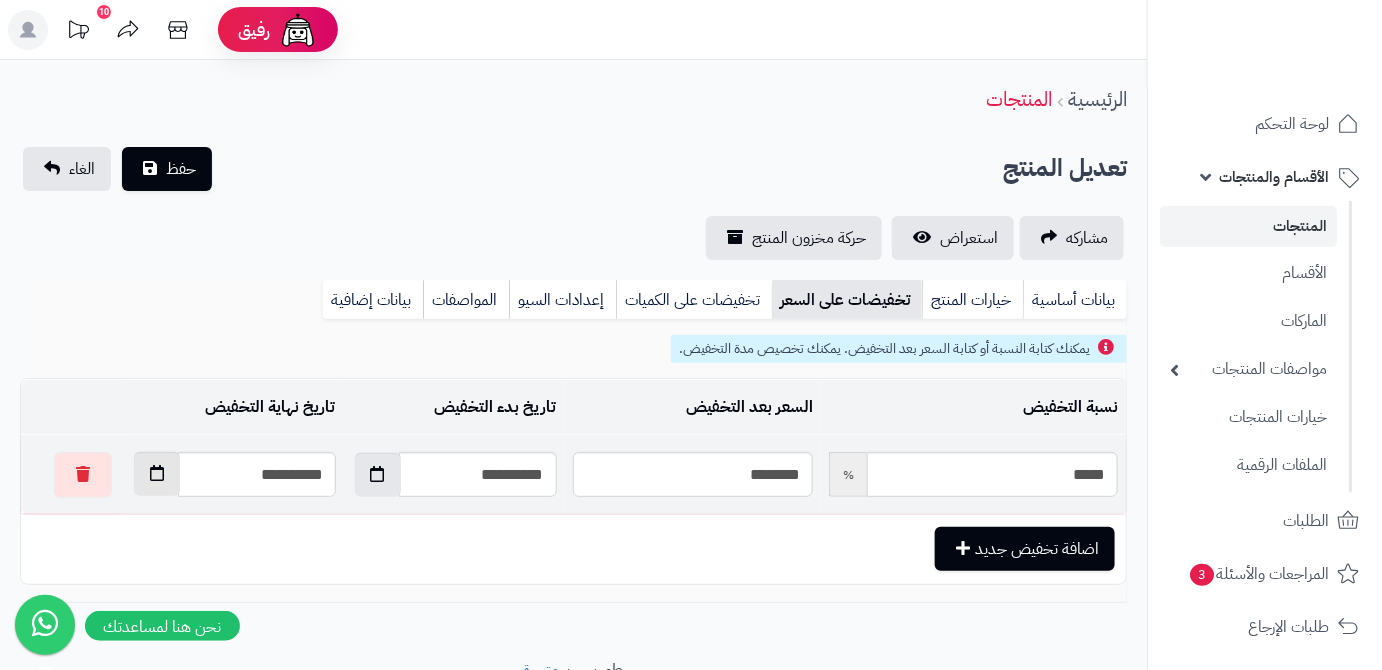 click at bounding box center [157, 474] 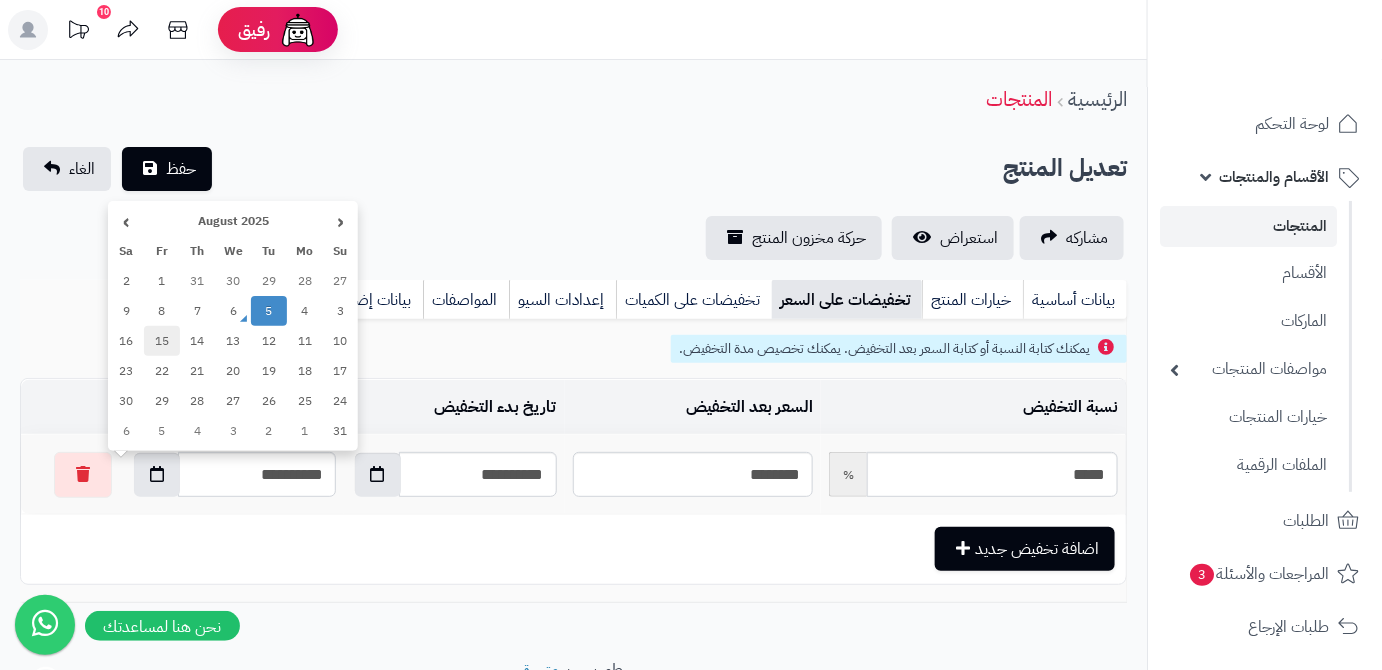 click on "15" at bounding box center [162, 341] 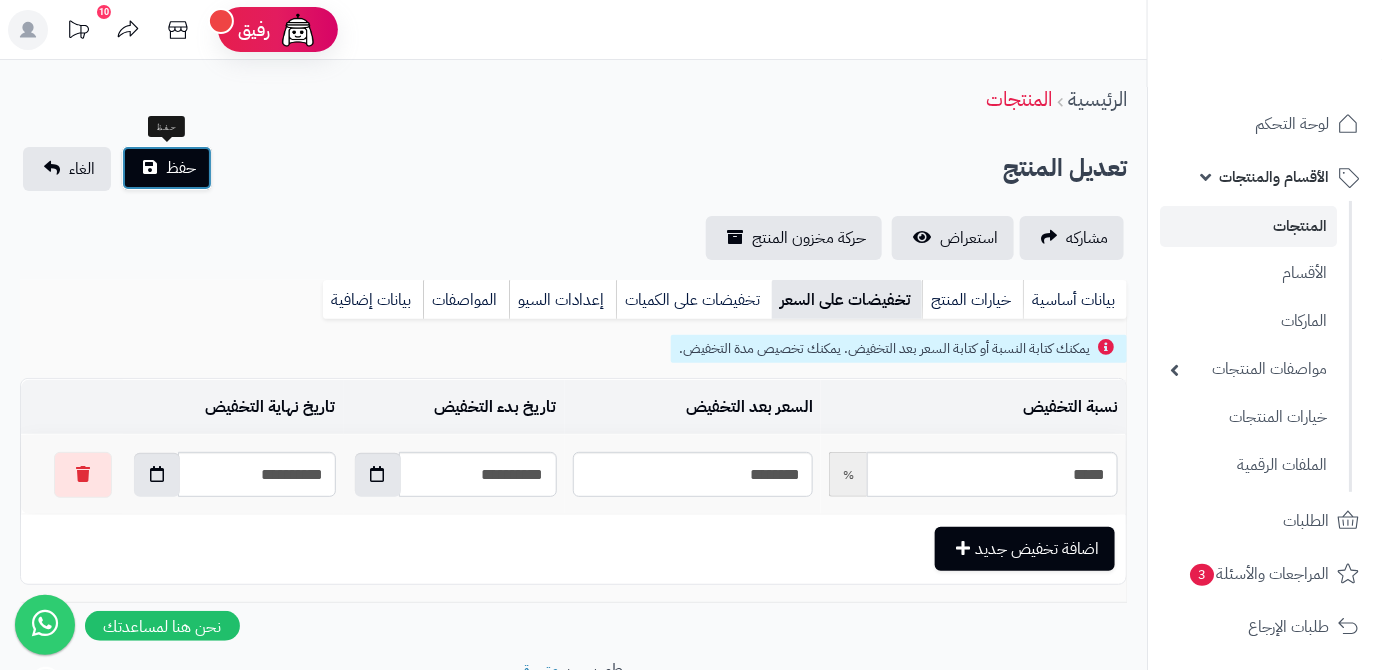 click on "حفظ" at bounding box center (181, 168) 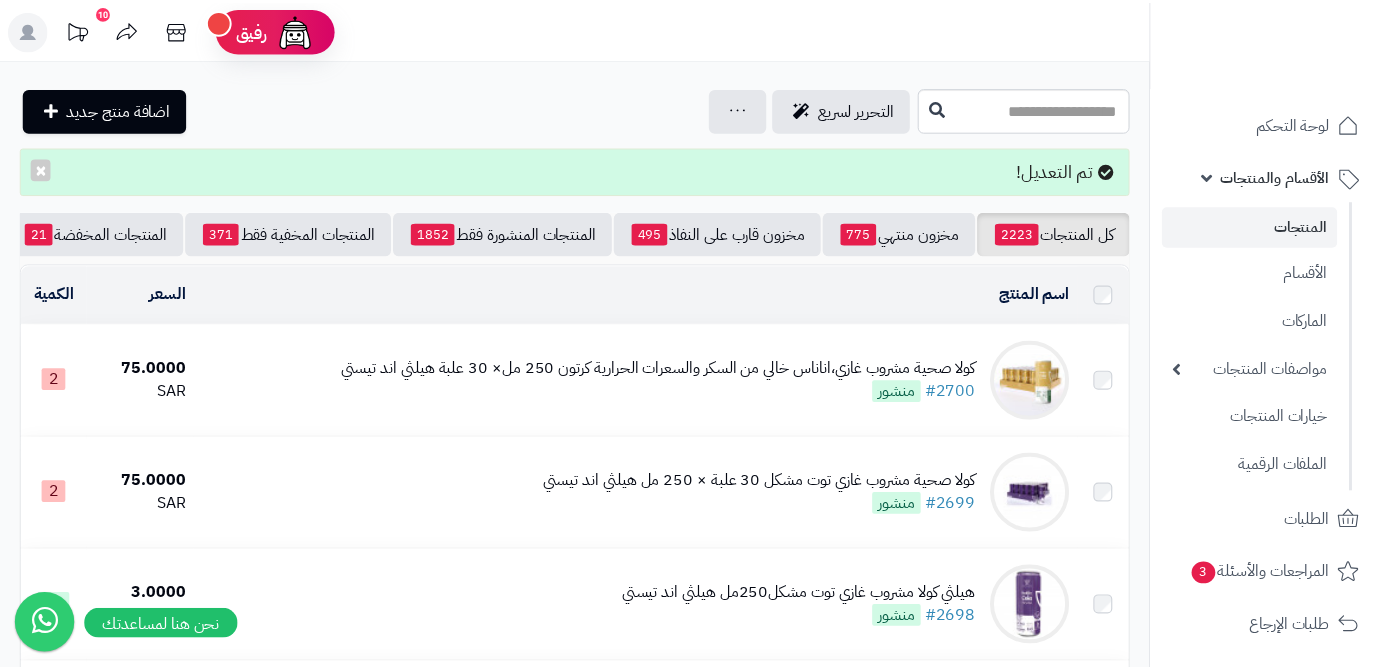 scroll, scrollTop: 0, scrollLeft: 0, axis: both 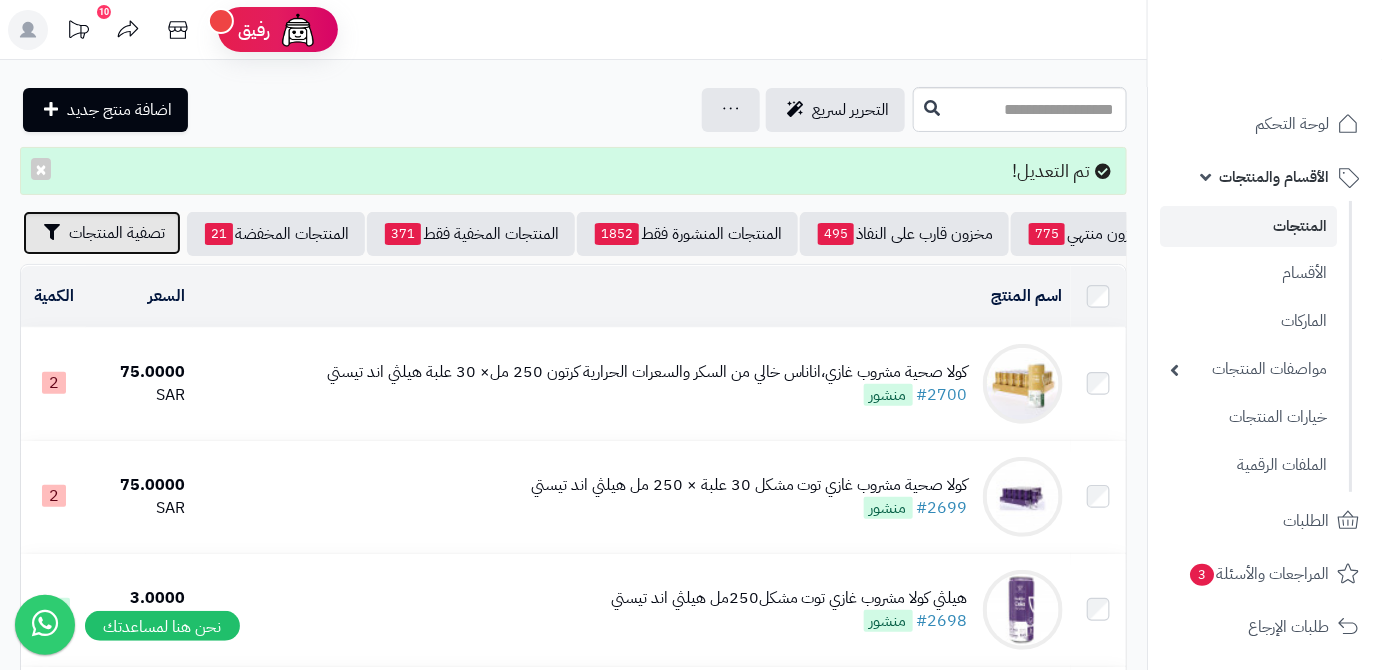 click on "تصفية المنتجات" at bounding box center [102, 233] 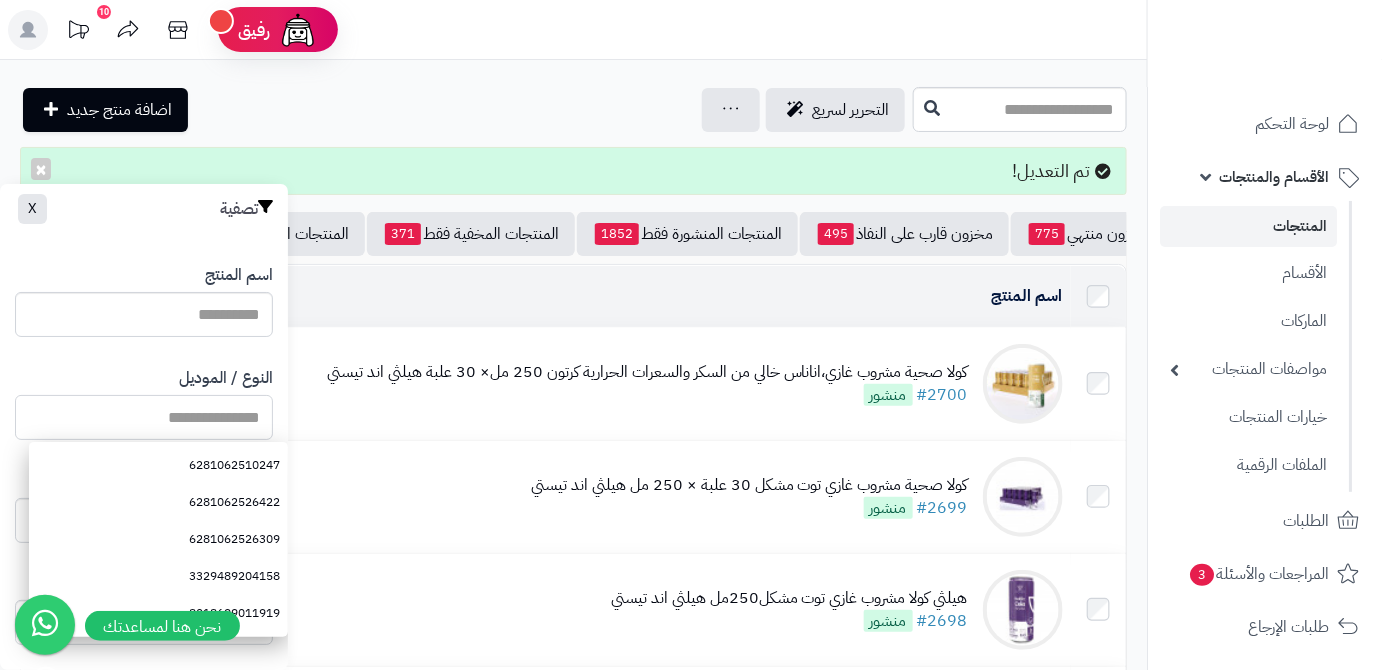 paste on "**********" 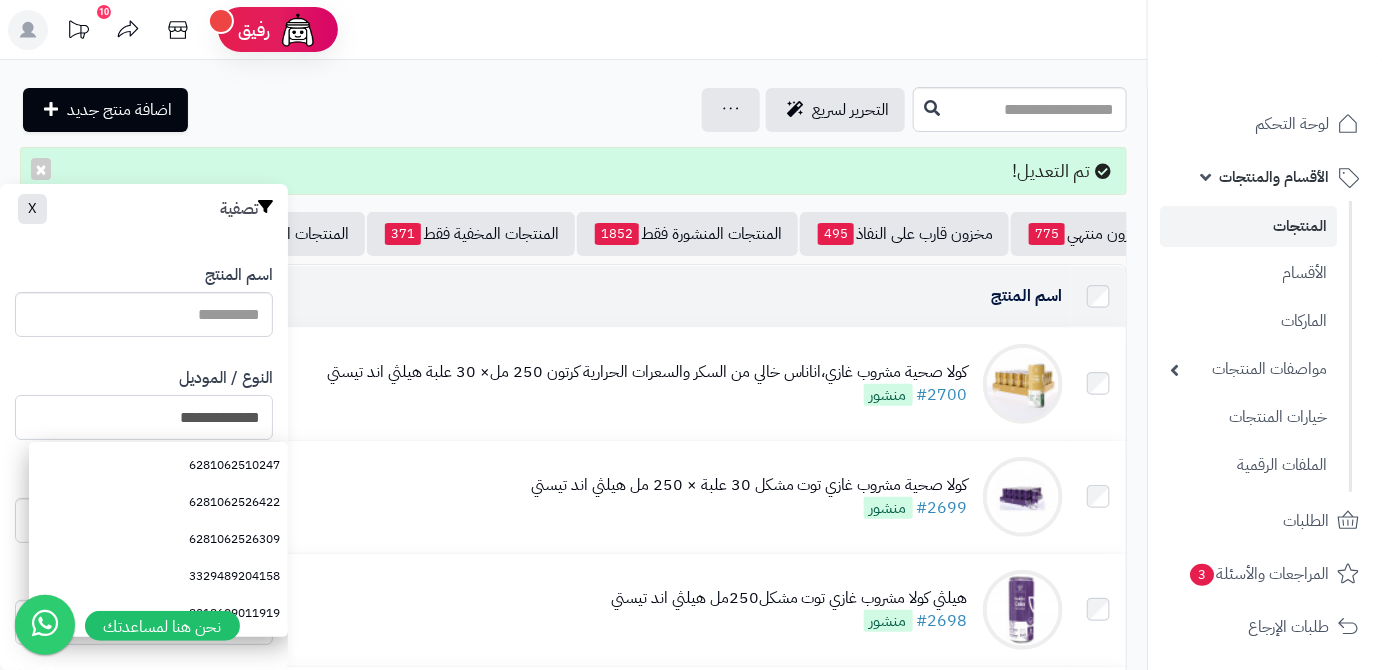 scroll, scrollTop: 552, scrollLeft: 0, axis: vertical 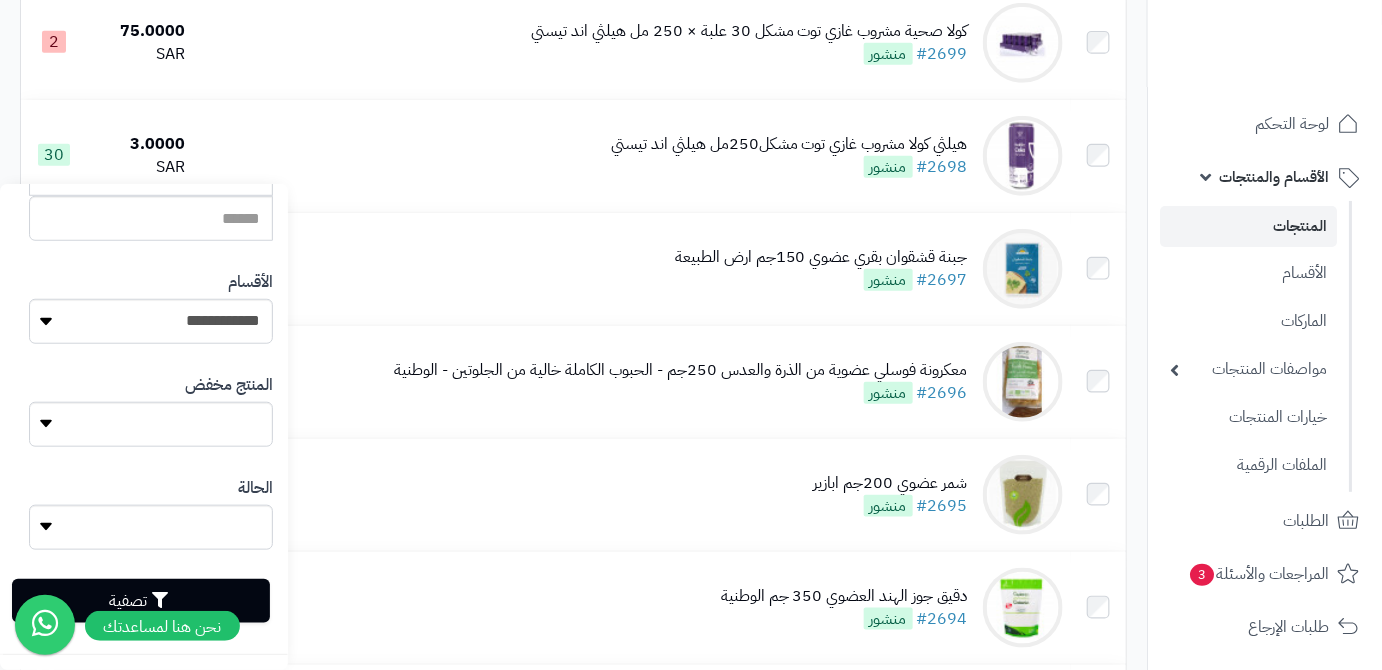 type on "**********" 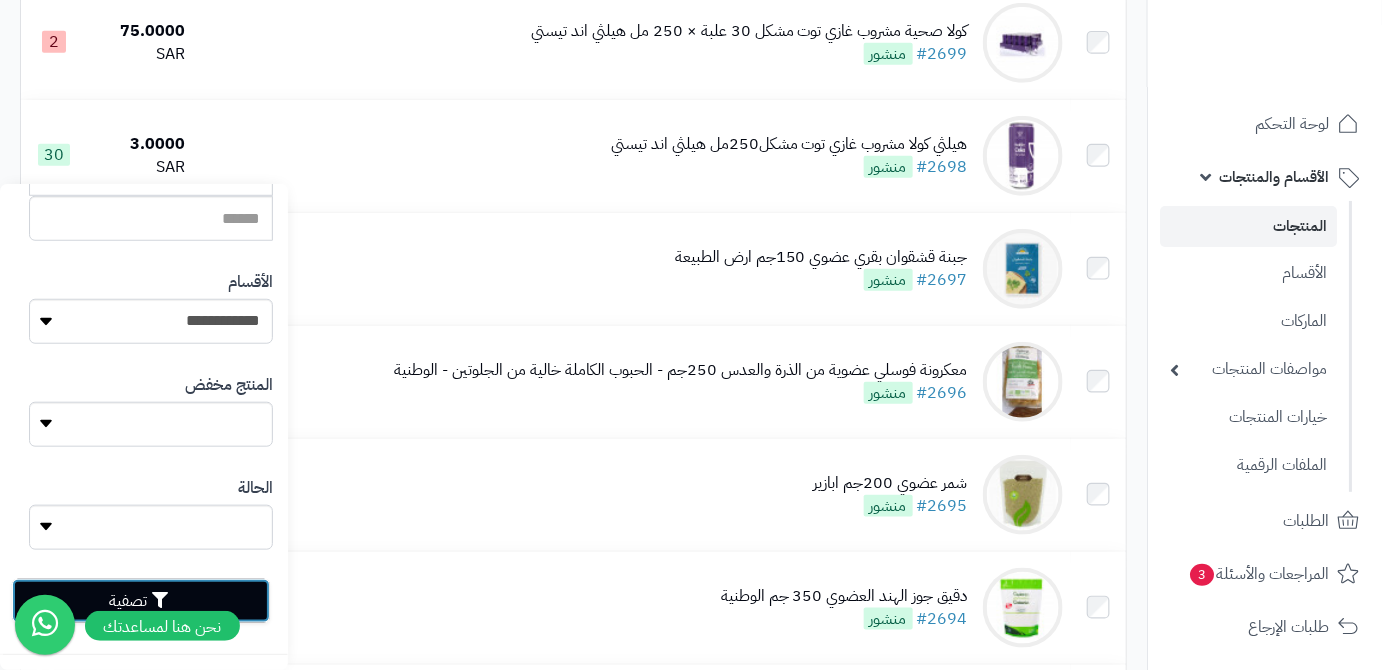 click on "تصفية" at bounding box center [141, 601] 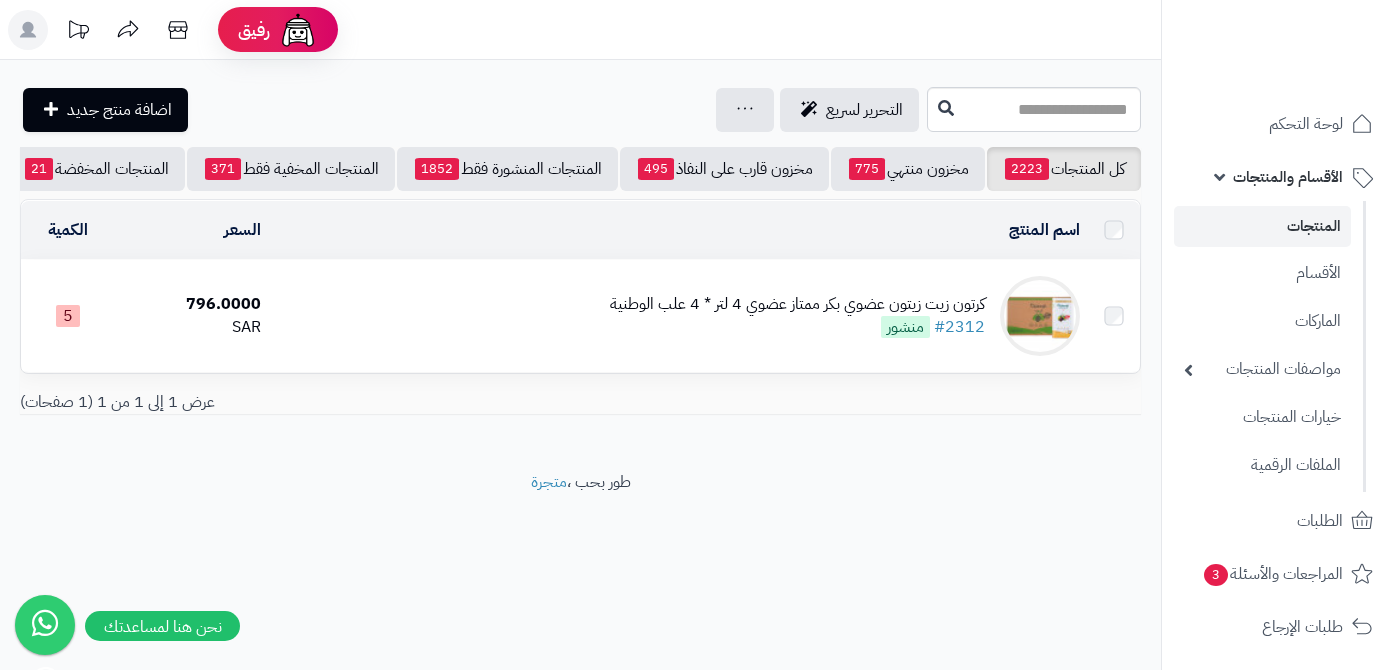 scroll, scrollTop: 0, scrollLeft: 0, axis: both 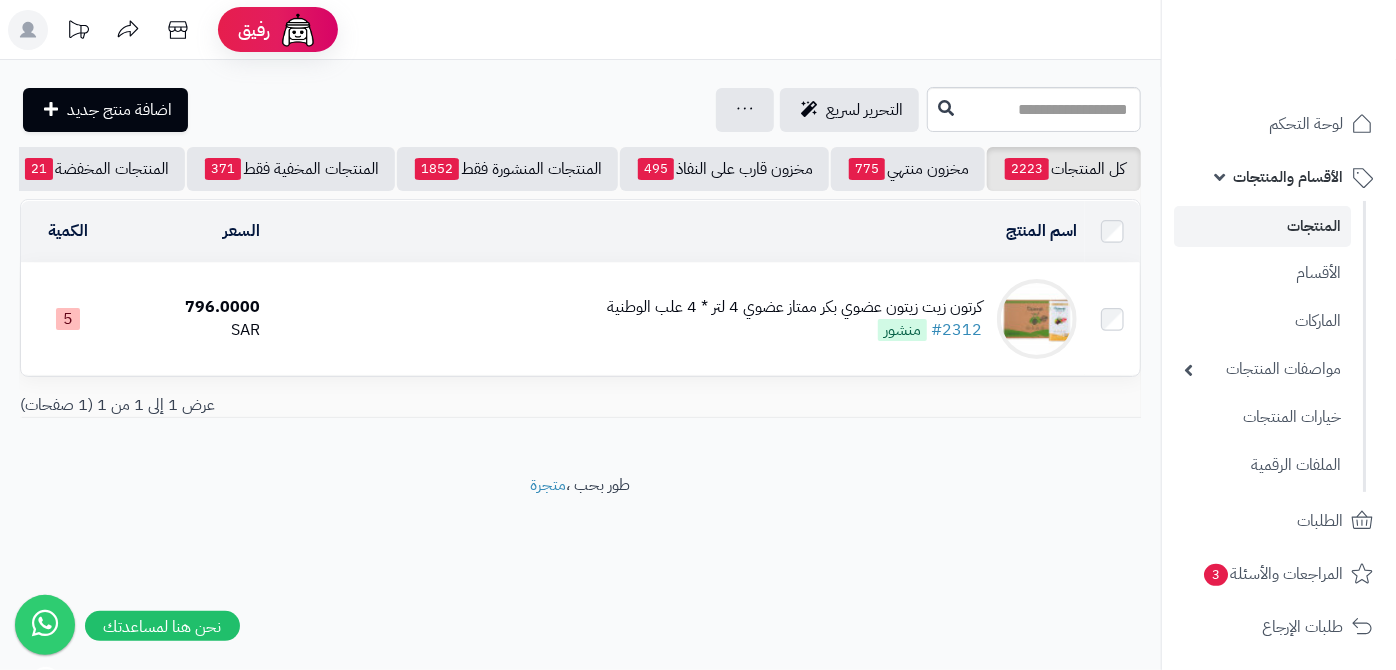 click on "كرتون زيت زيتون عضوي بكر ممتاز عضوي  4 لتر * 4 علب الوطنية" at bounding box center (794, 307) 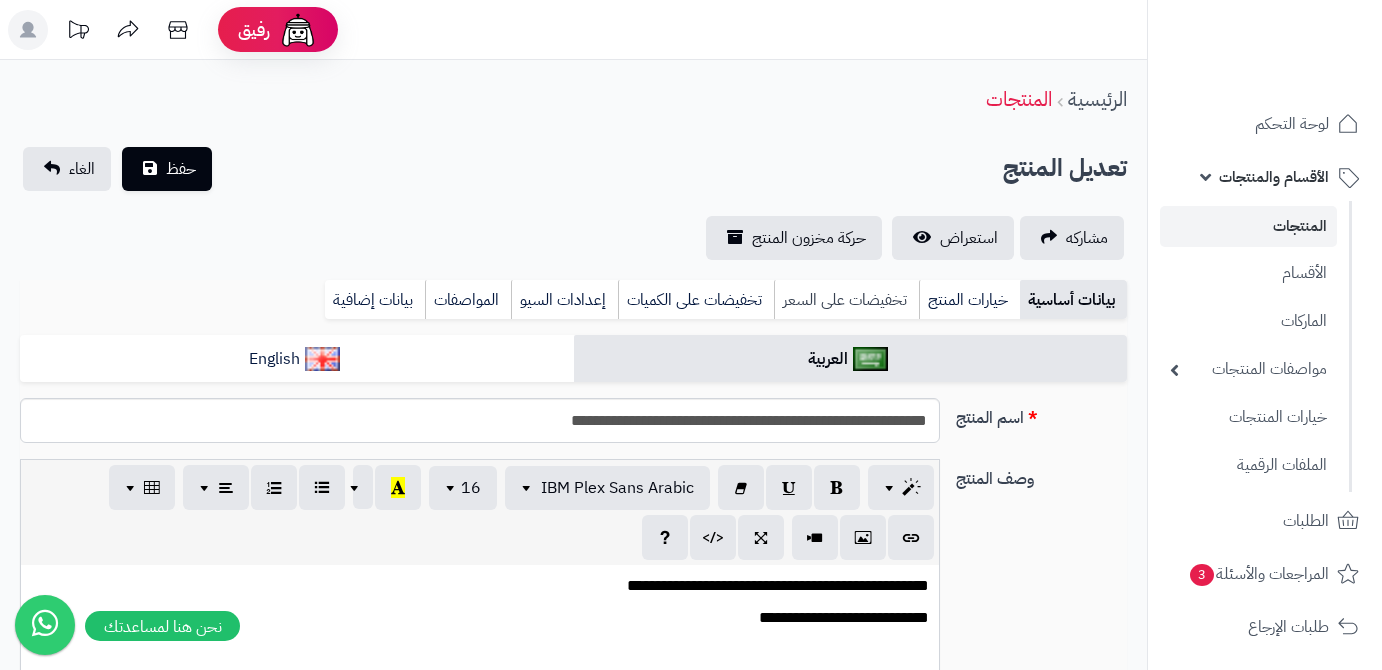 scroll, scrollTop: 0, scrollLeft: 0, axis: both 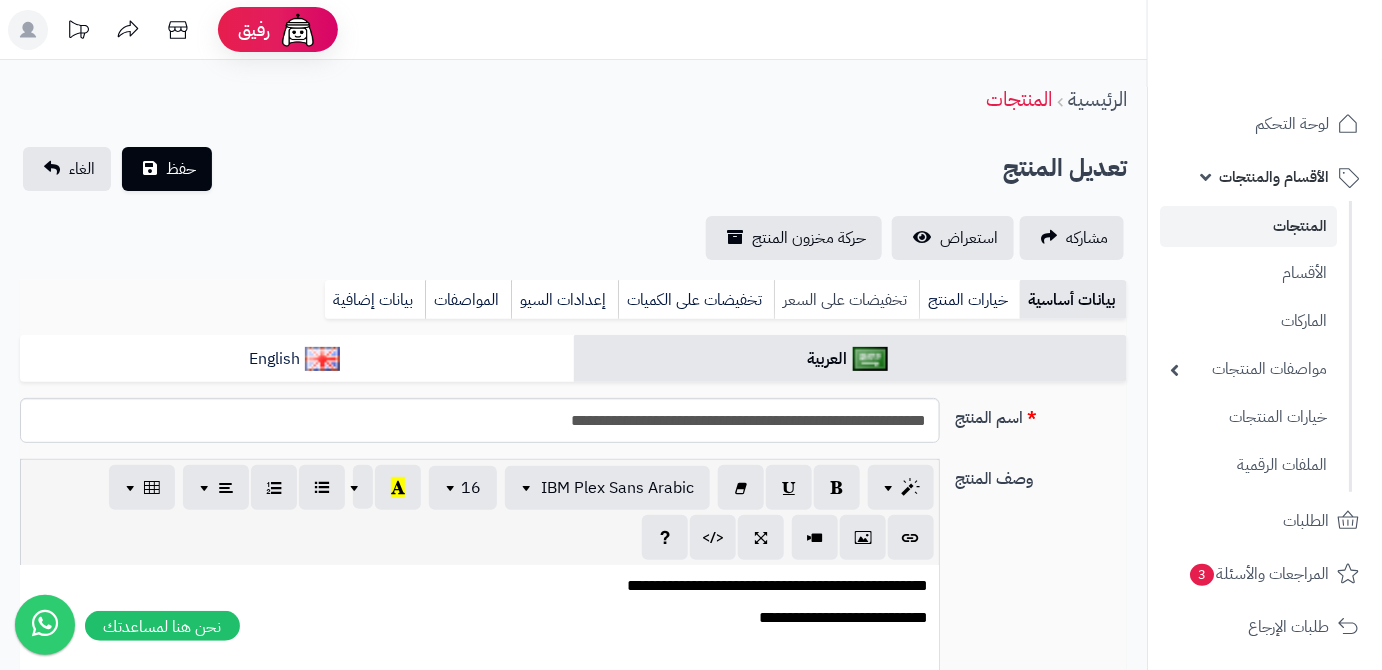 click on "تخفيضات على السعر" at bounding box center (846, 300) 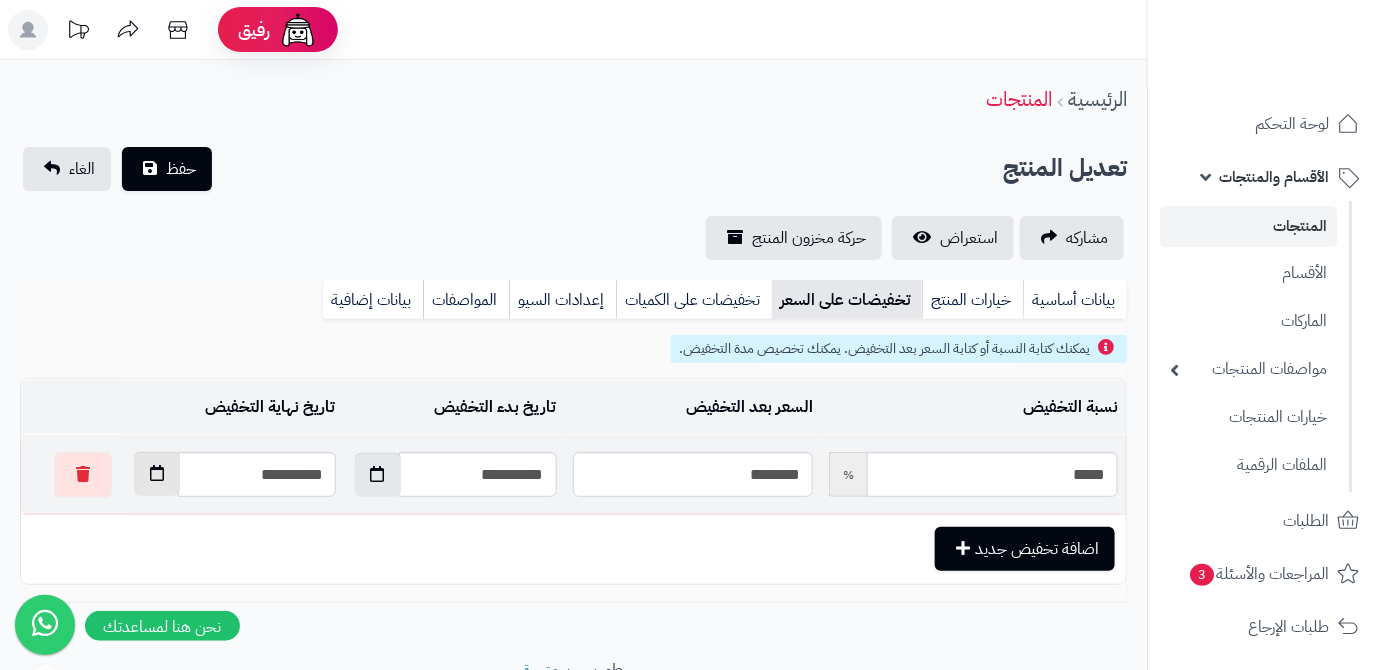 click at bounding box center [157, 474] 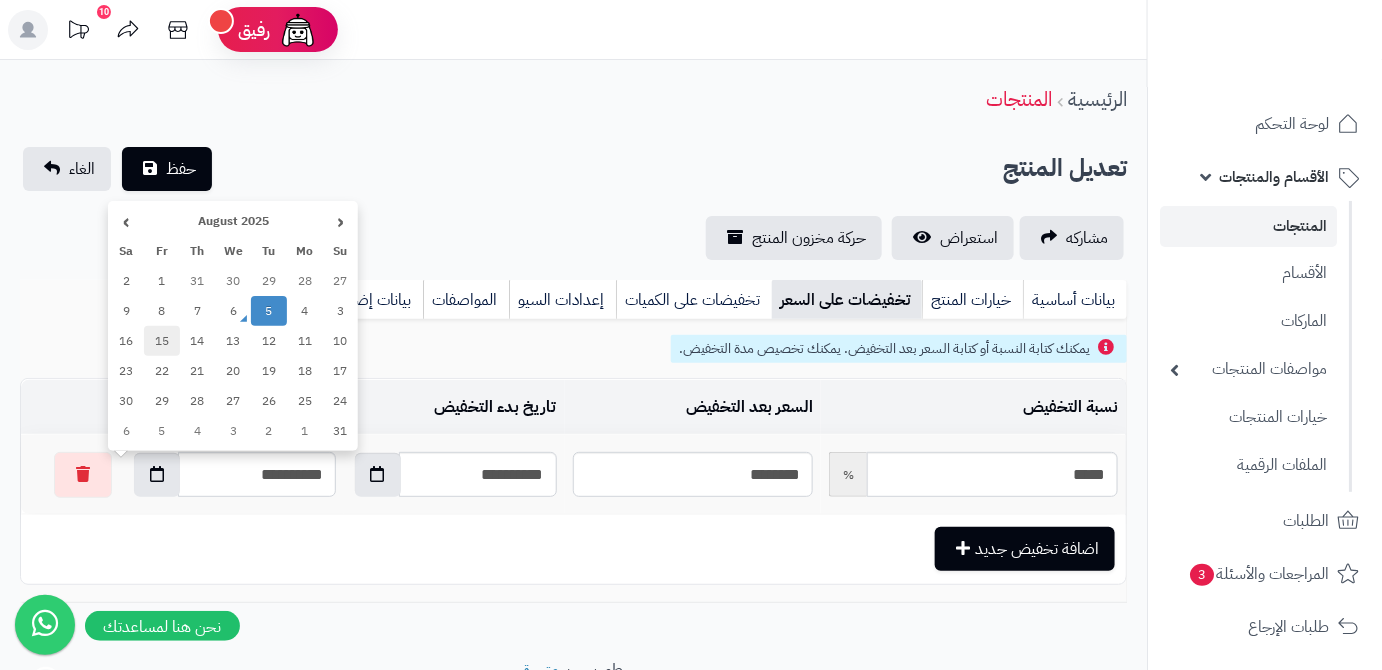click on "15" at bounding box center [162, 341] 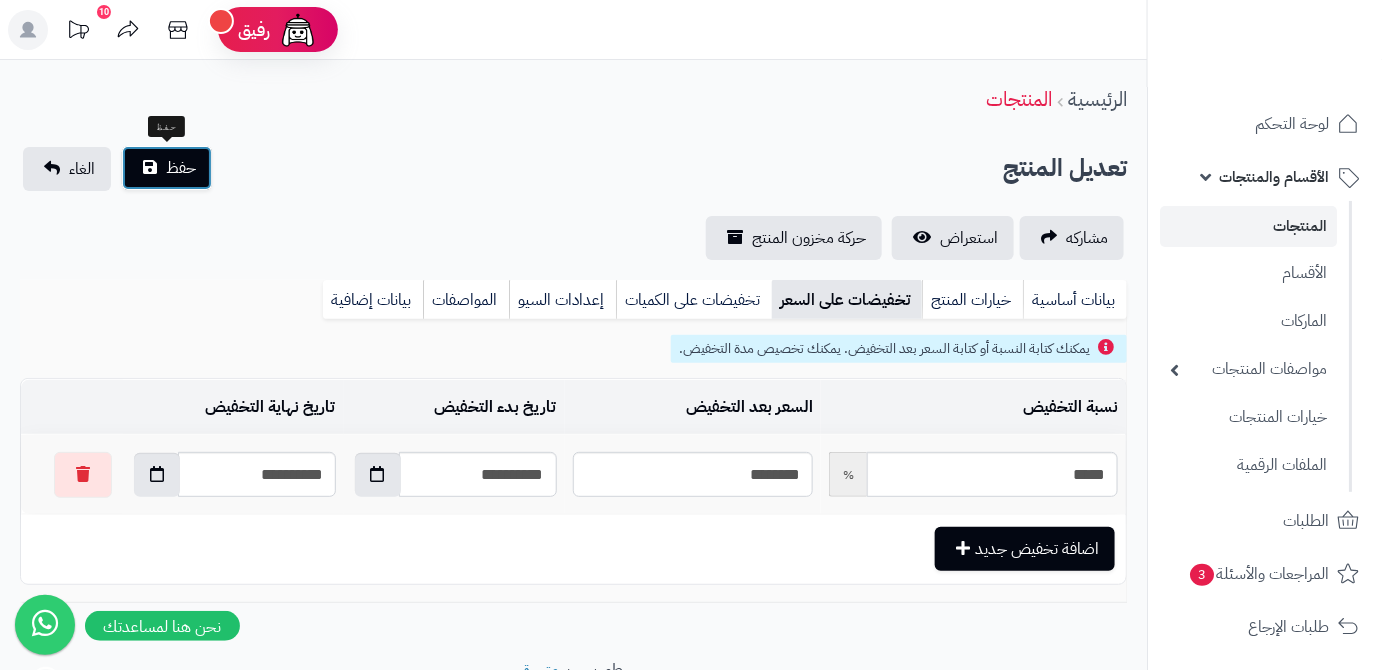 click on "حفظ" at bounding box center [181, 168] 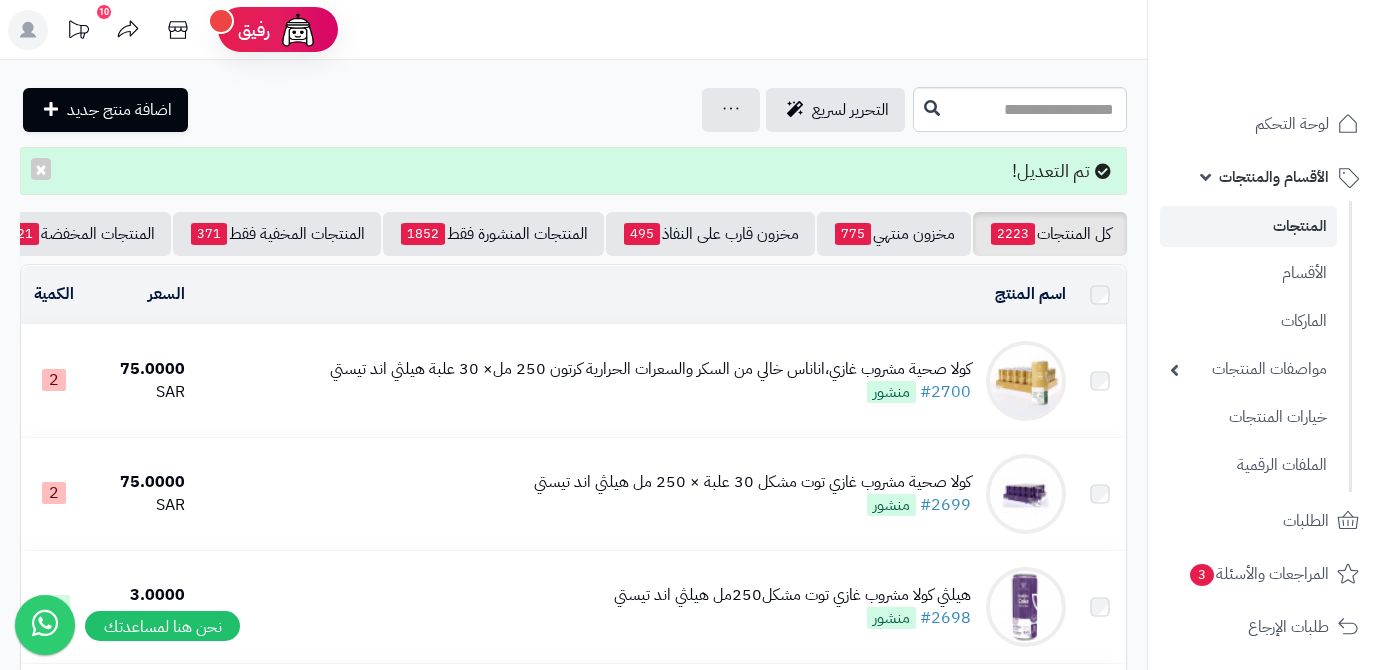 scroll, scrollTop: 0, scrollLeft: 0, axis: both 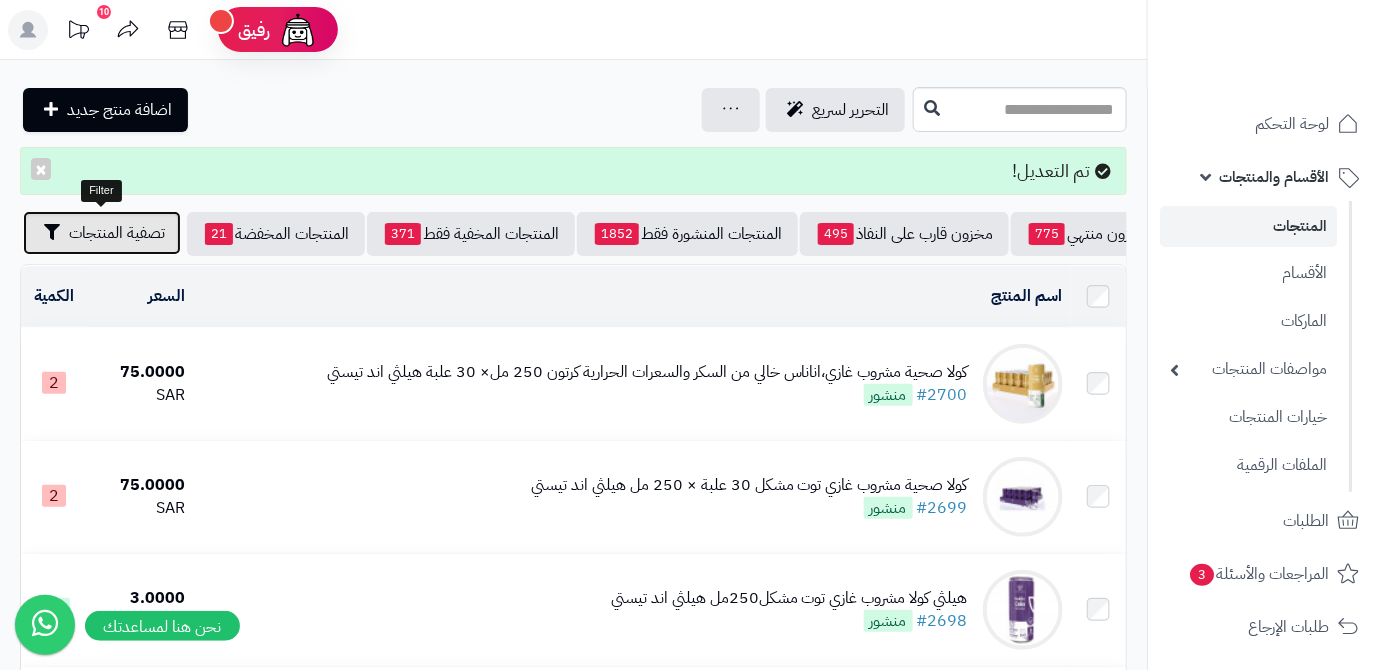 click on "تصفية المنتجات" at bounding box center [102, 233] 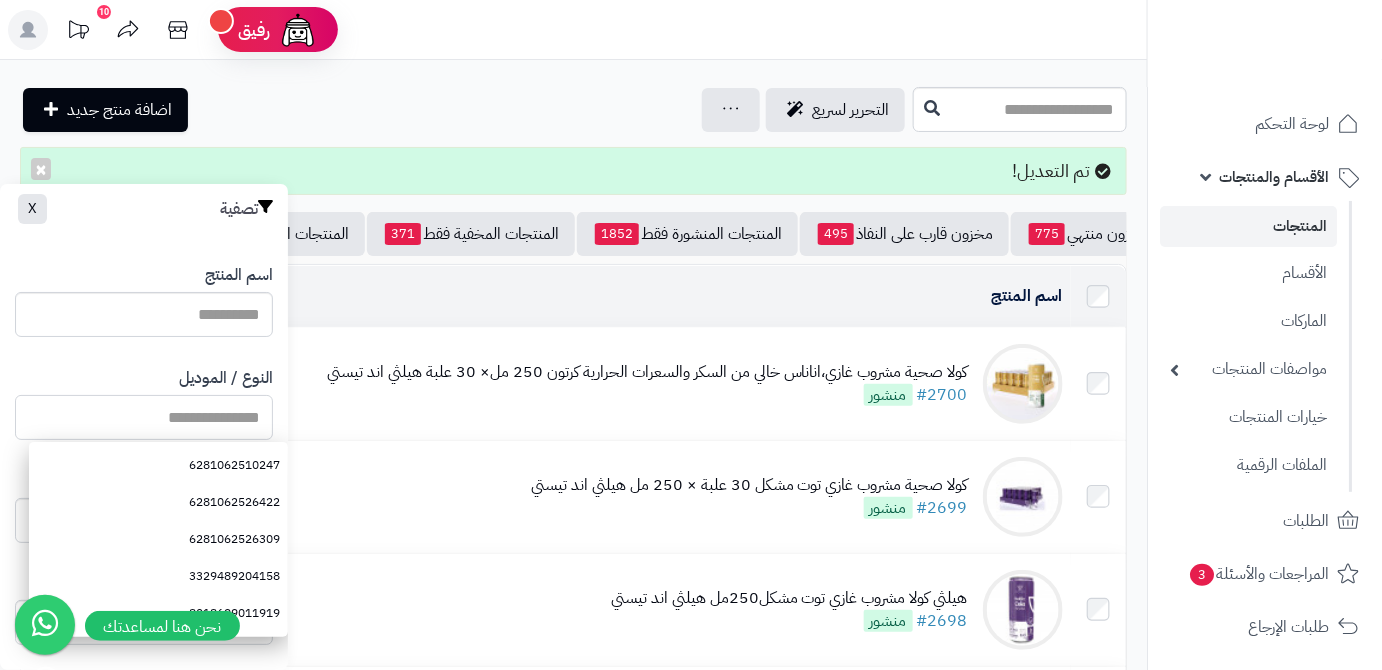 paste on "**********" 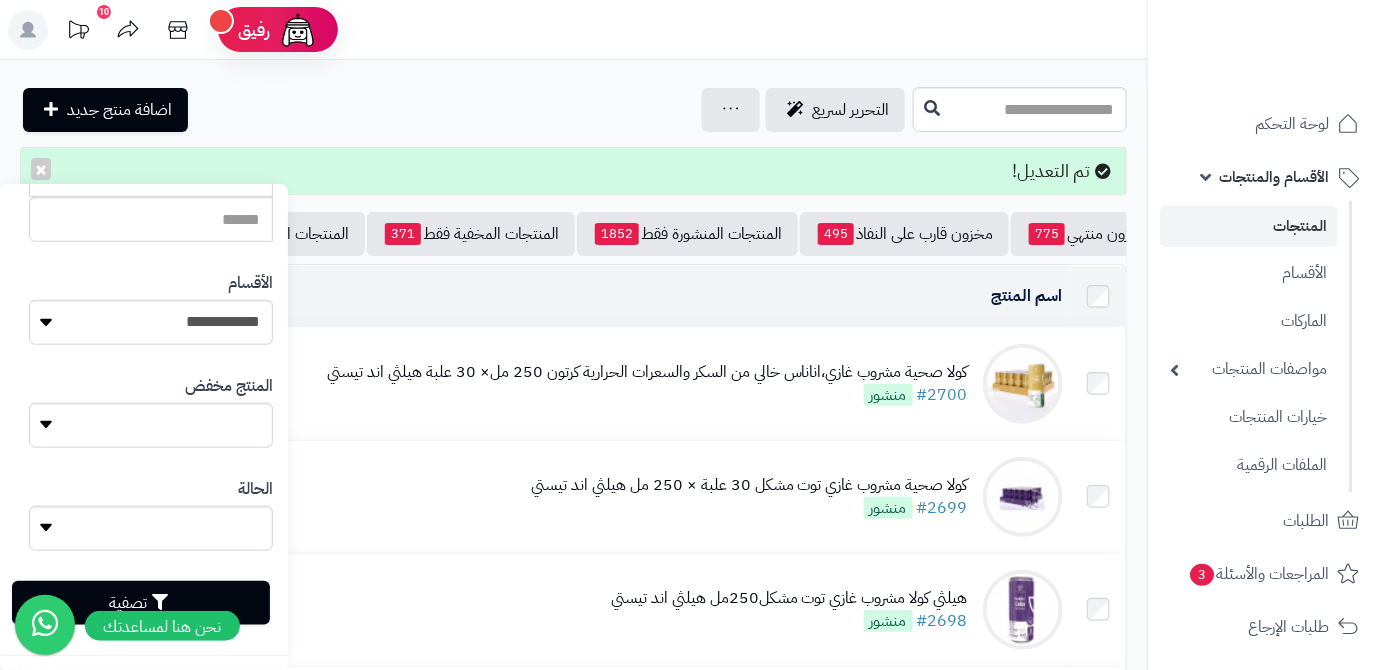 scroll, scrollTop: 552, scrollLeft: 0, axis: vertical 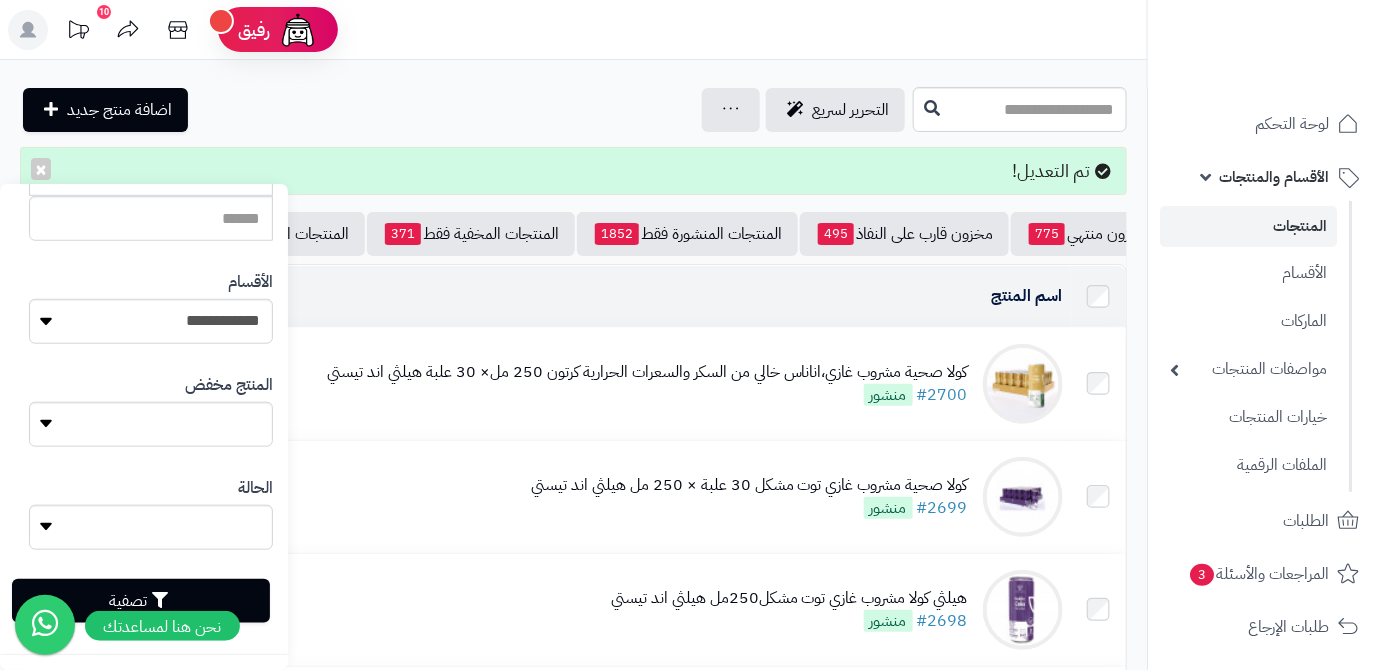 type on "**********" 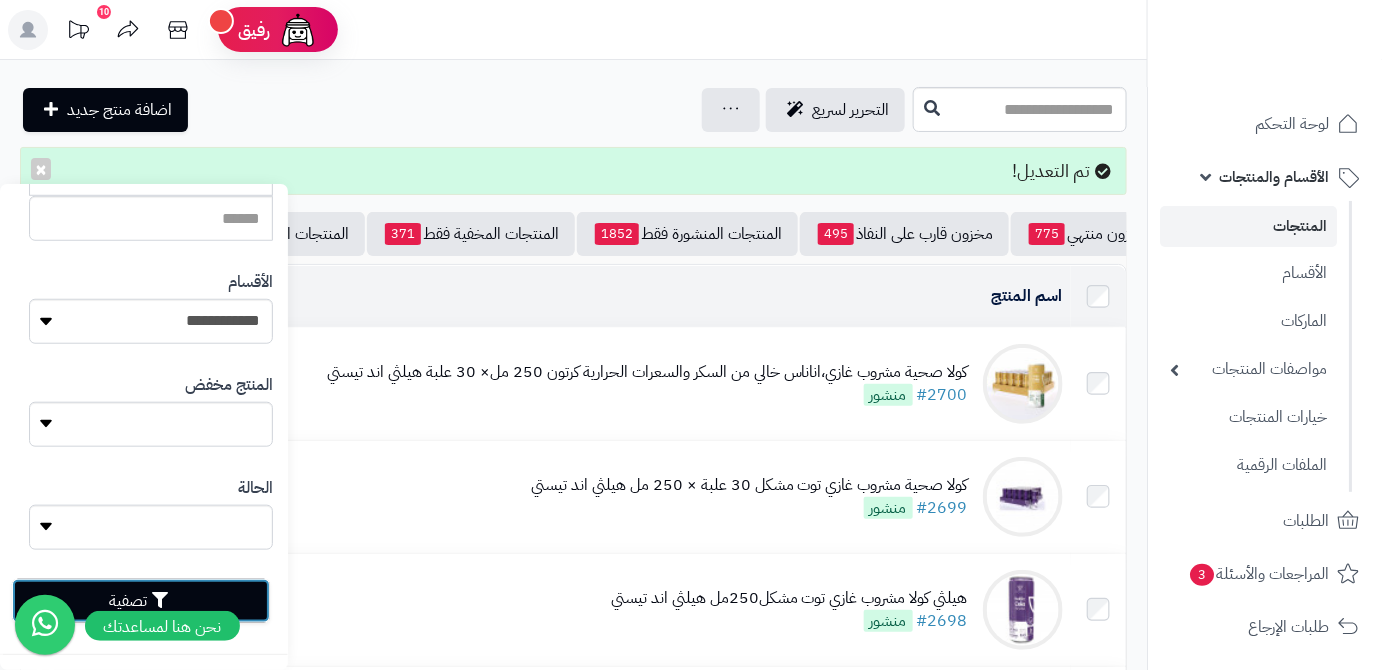 click on "تصفية" at bounding box center (141, 601) 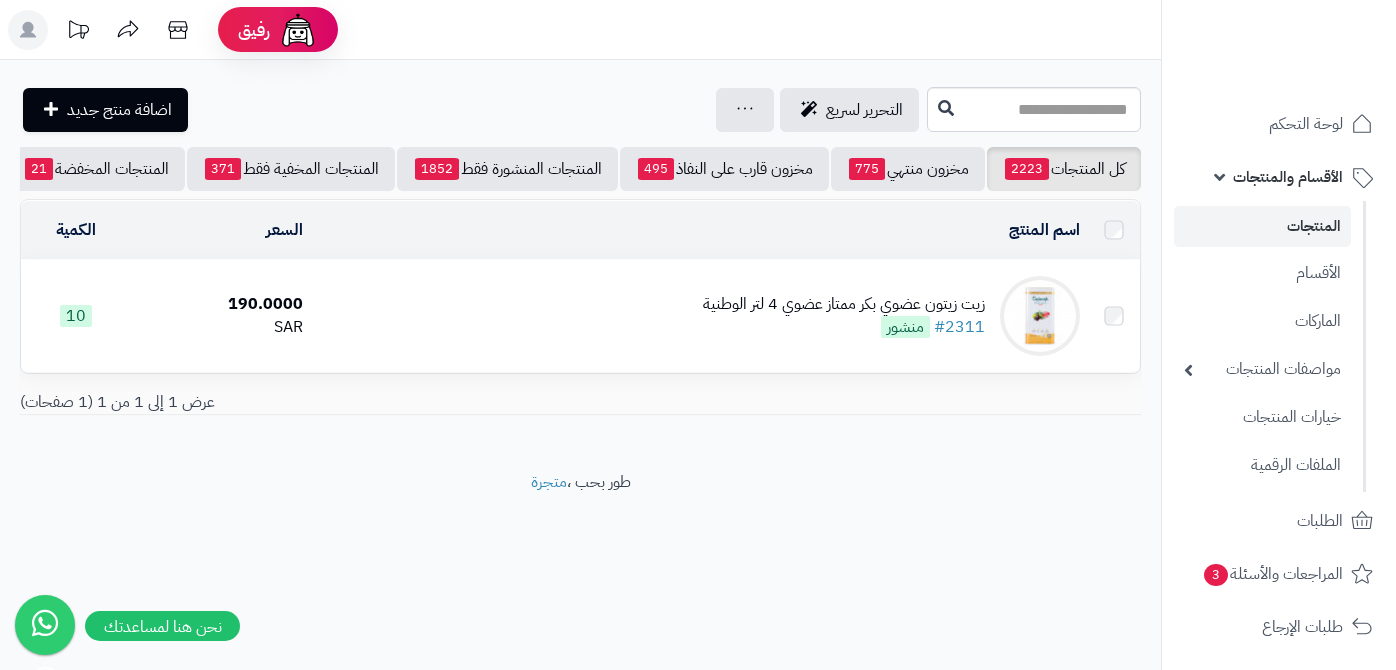 scroll, scrollTop: 0, scrollLeft: 0, axis: both 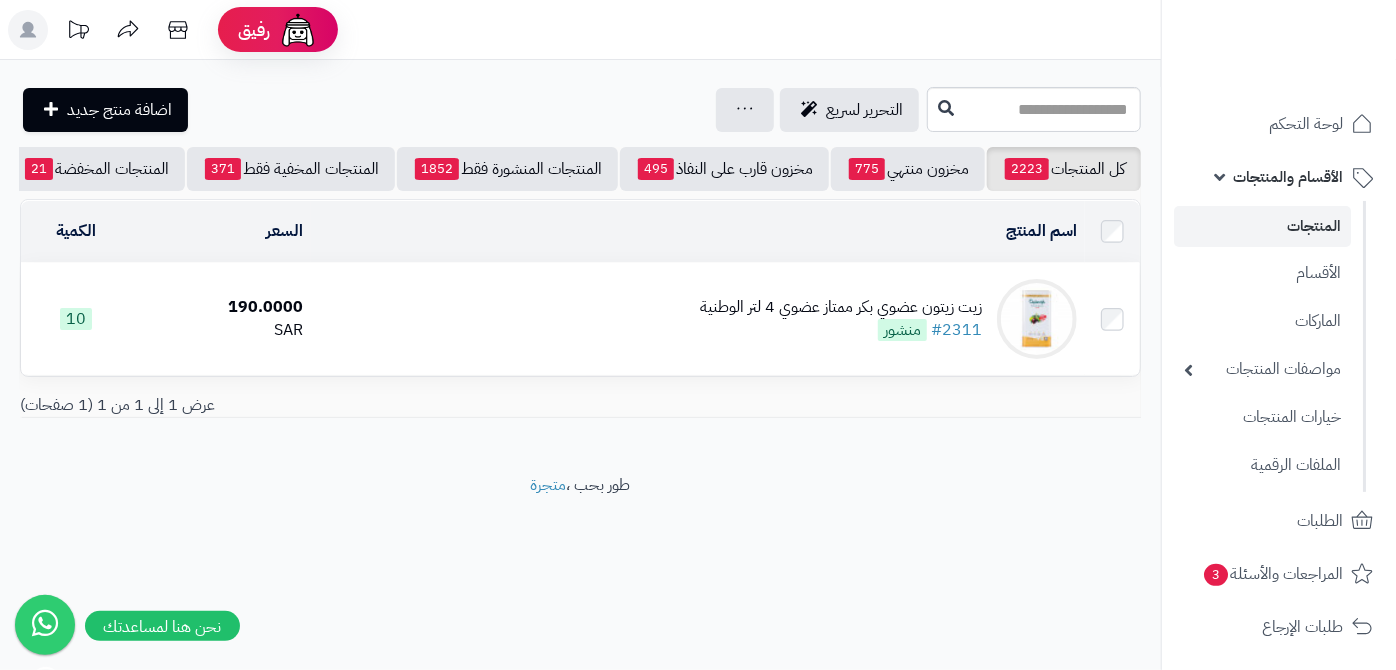 click on "زيت زيتون عضوي بكر ممتاز عضوي  4 لتر  الوطنية" at bounding box center [841, 307] 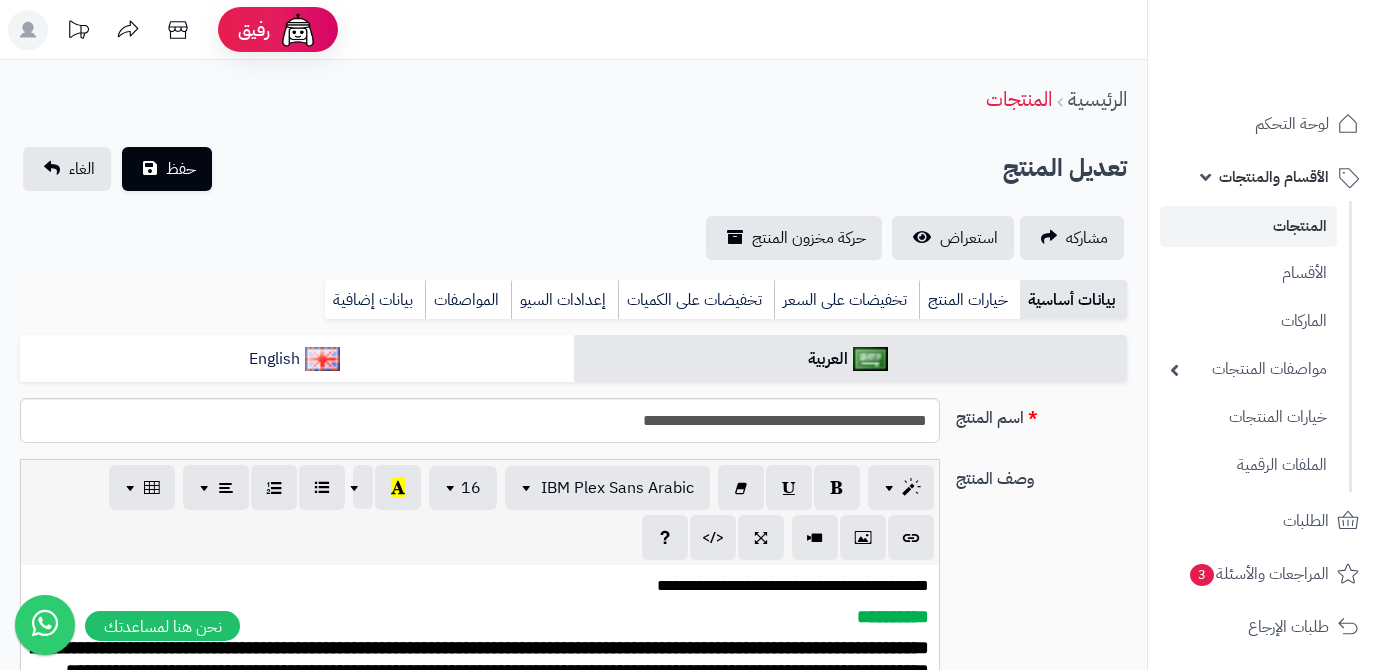 scroll, scrollTop: 0, scrollLeft: 0, axis: both 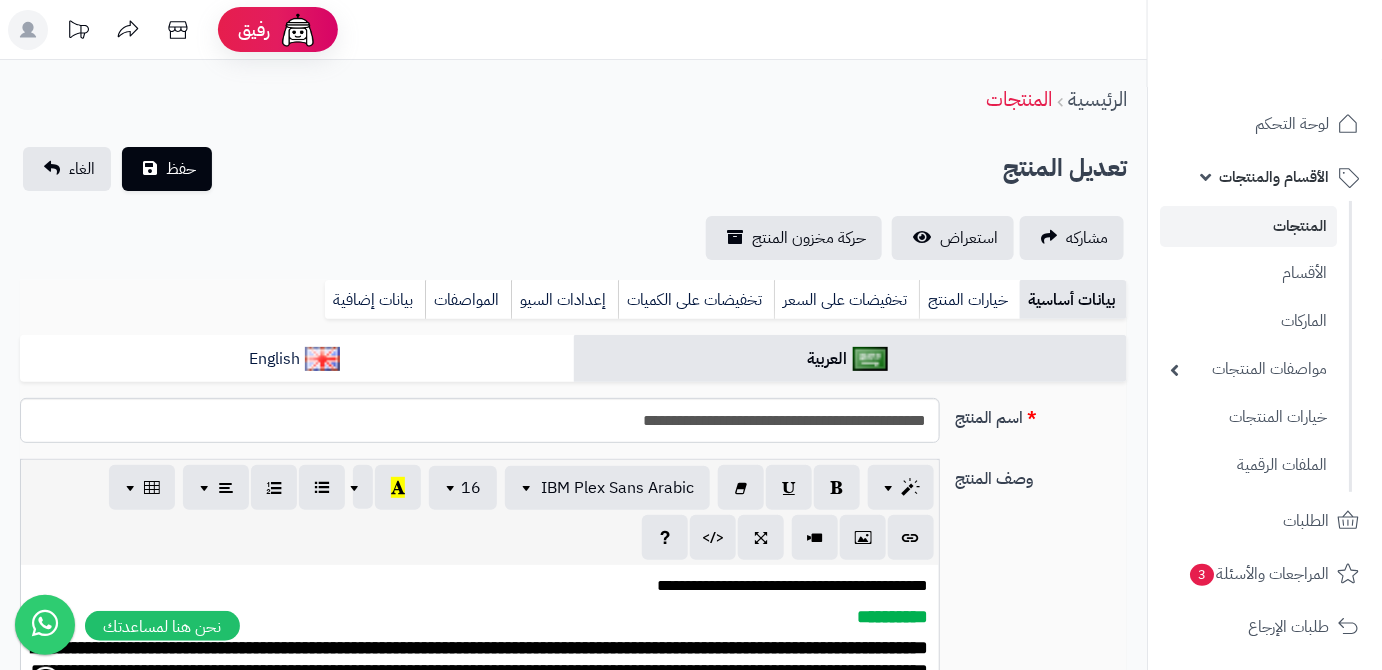 type on "******" 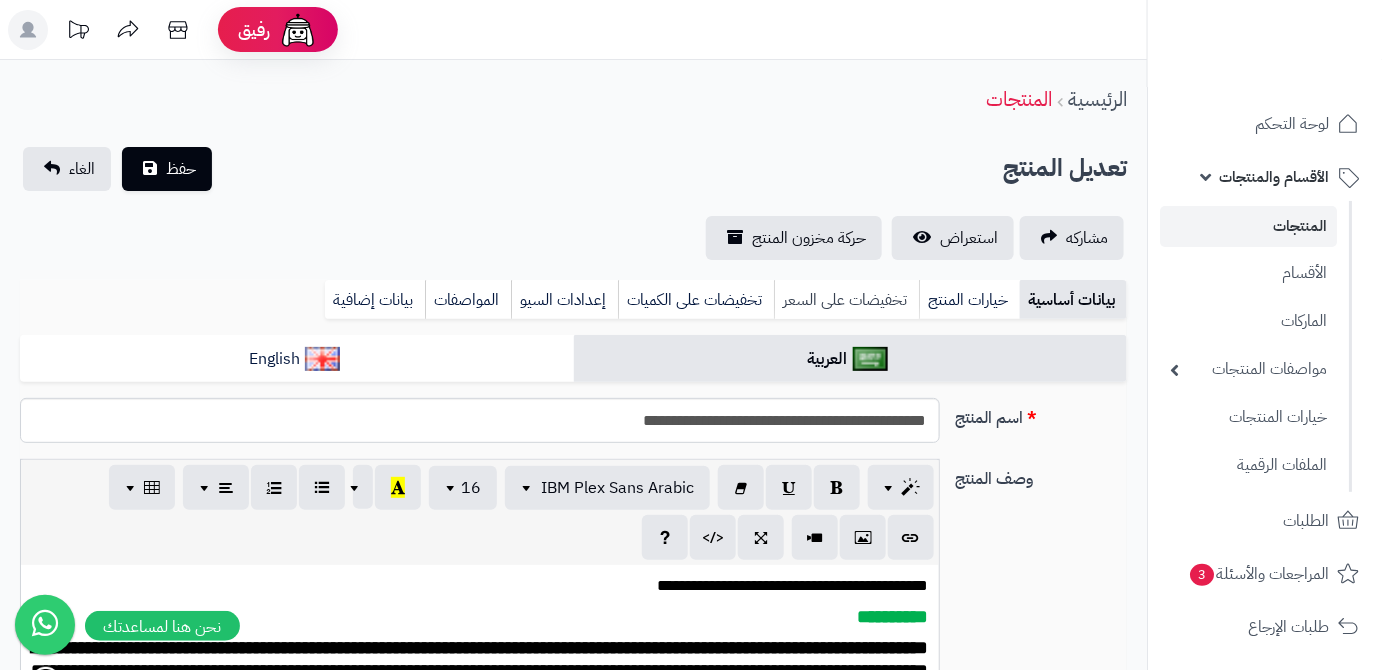 click on "تخفيضات على السعر" at bounding box center [846, 300] 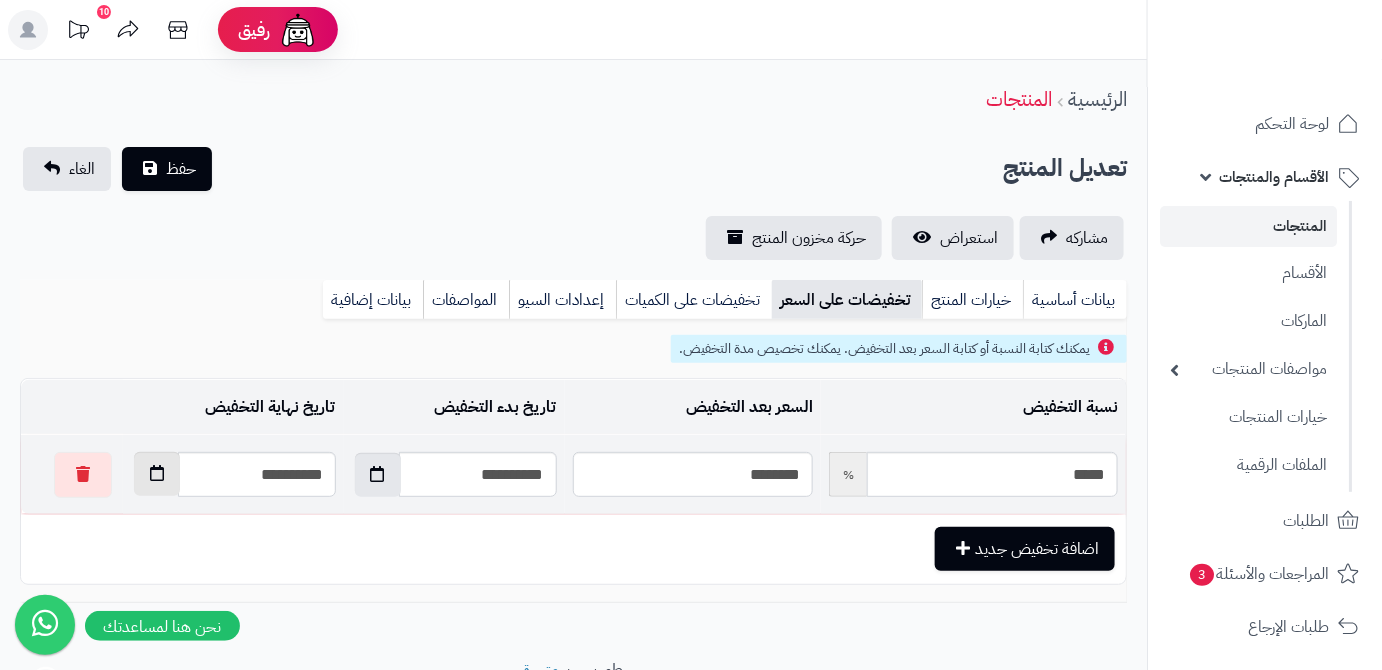 click at bounding box center [157, 473] 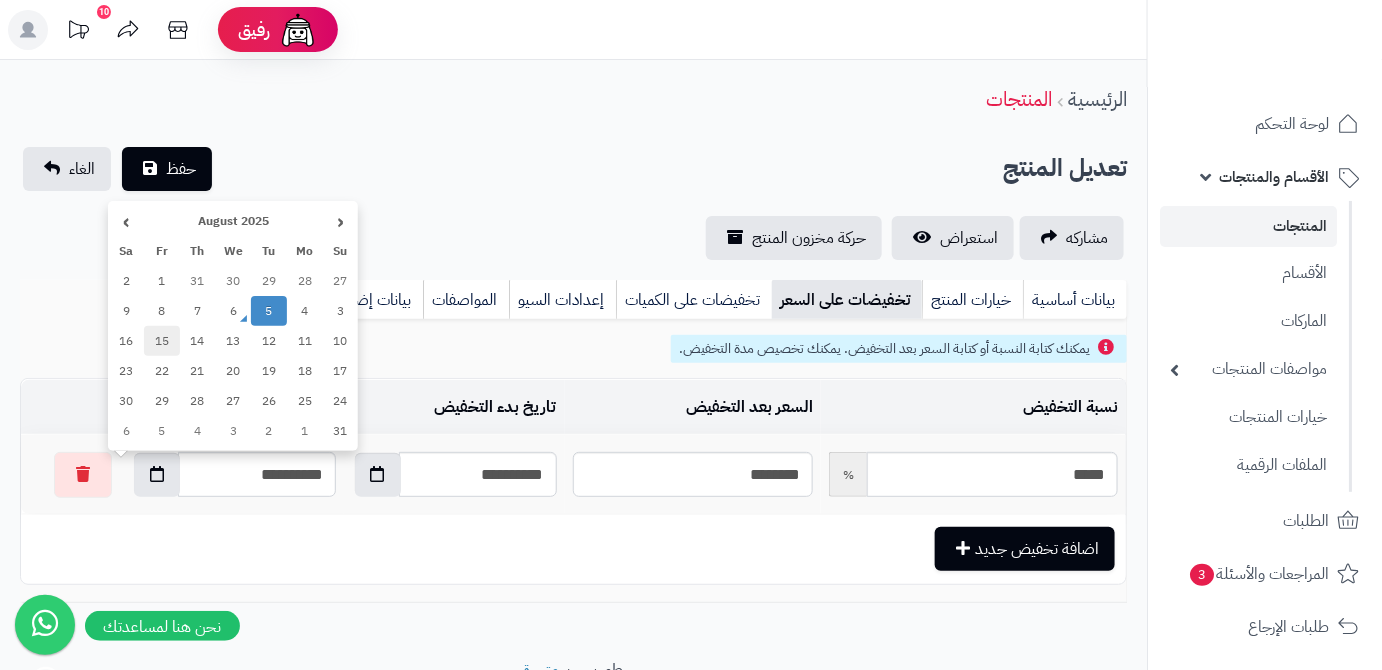 click on "15" at bounding box center (162, 341) 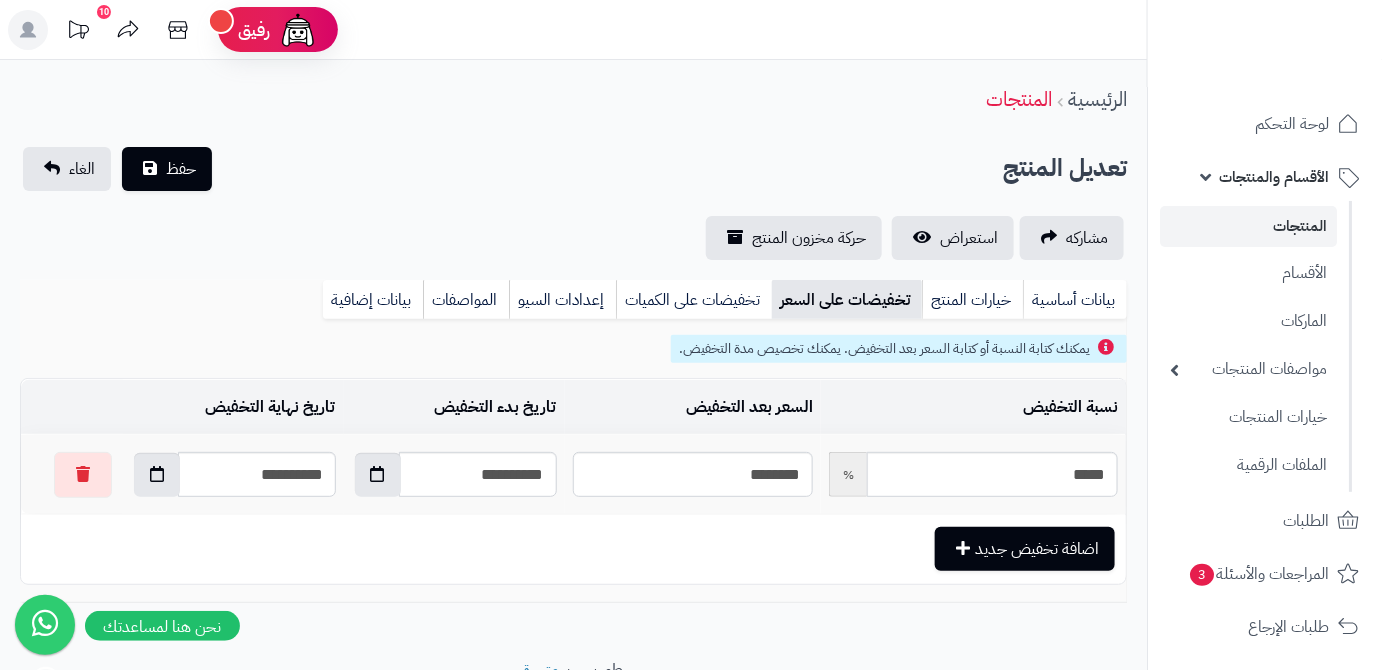 click on "**********" at bounding box center (573, 203) 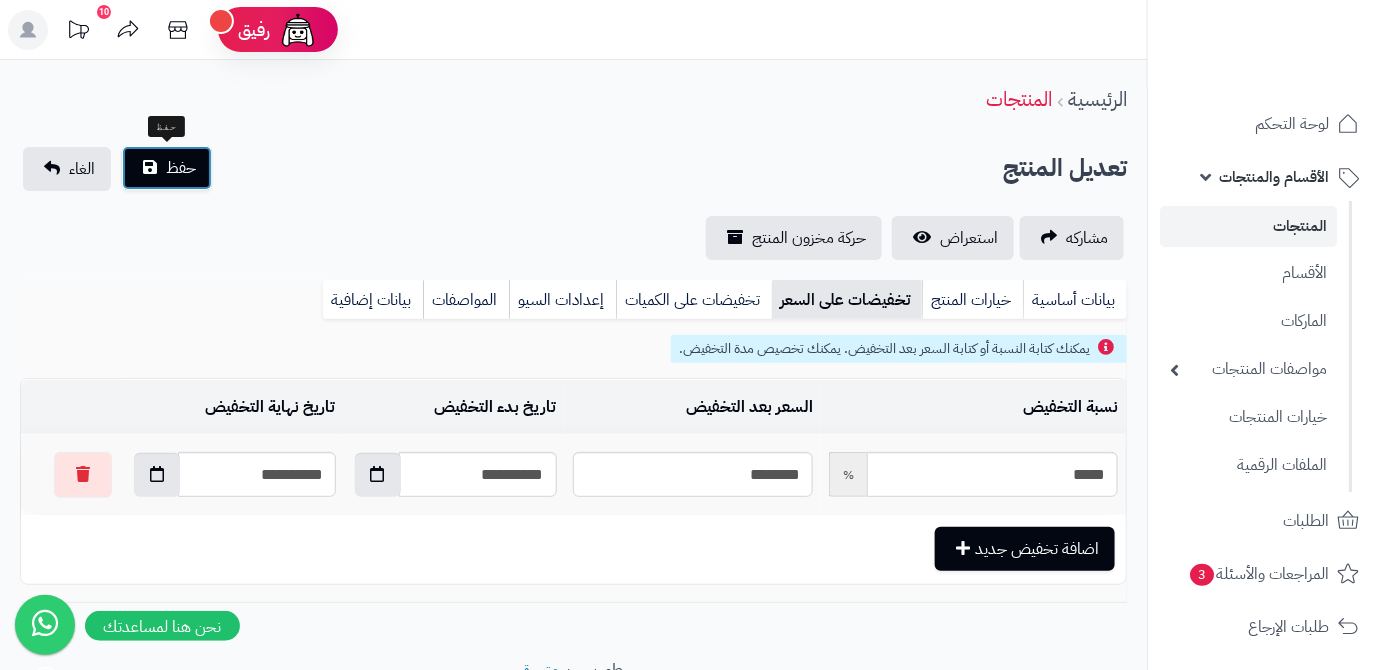 click on "حفظ" at bounding box center (167, 168) 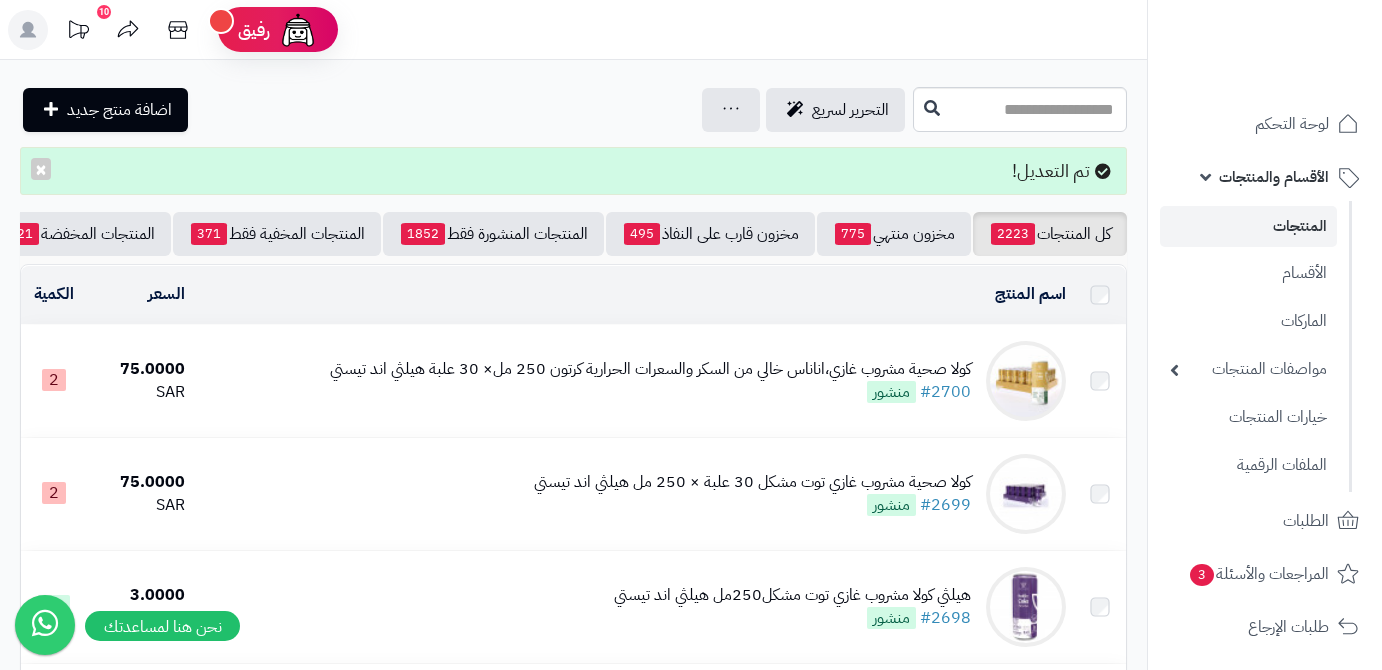 scroll, scrollTop: 0, scrollLeft: 0, axis: both 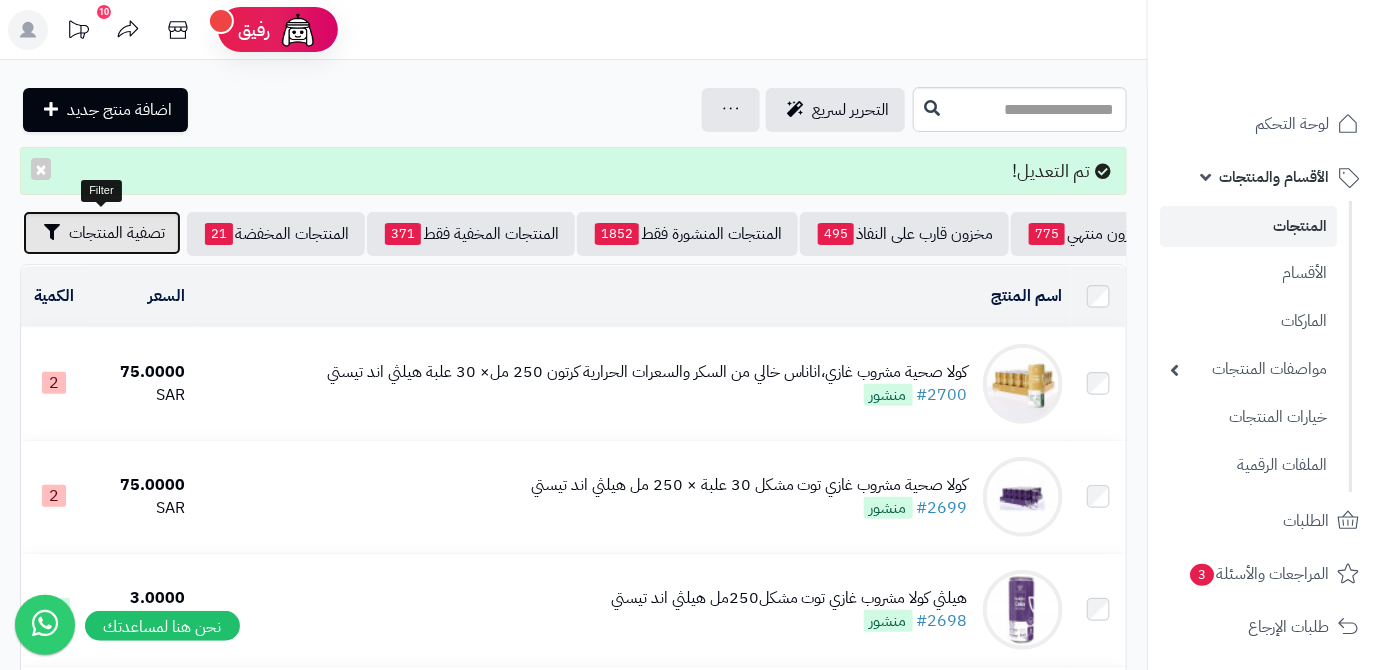 click on "تصفية المنتجات" at bounding box center (117, 233) 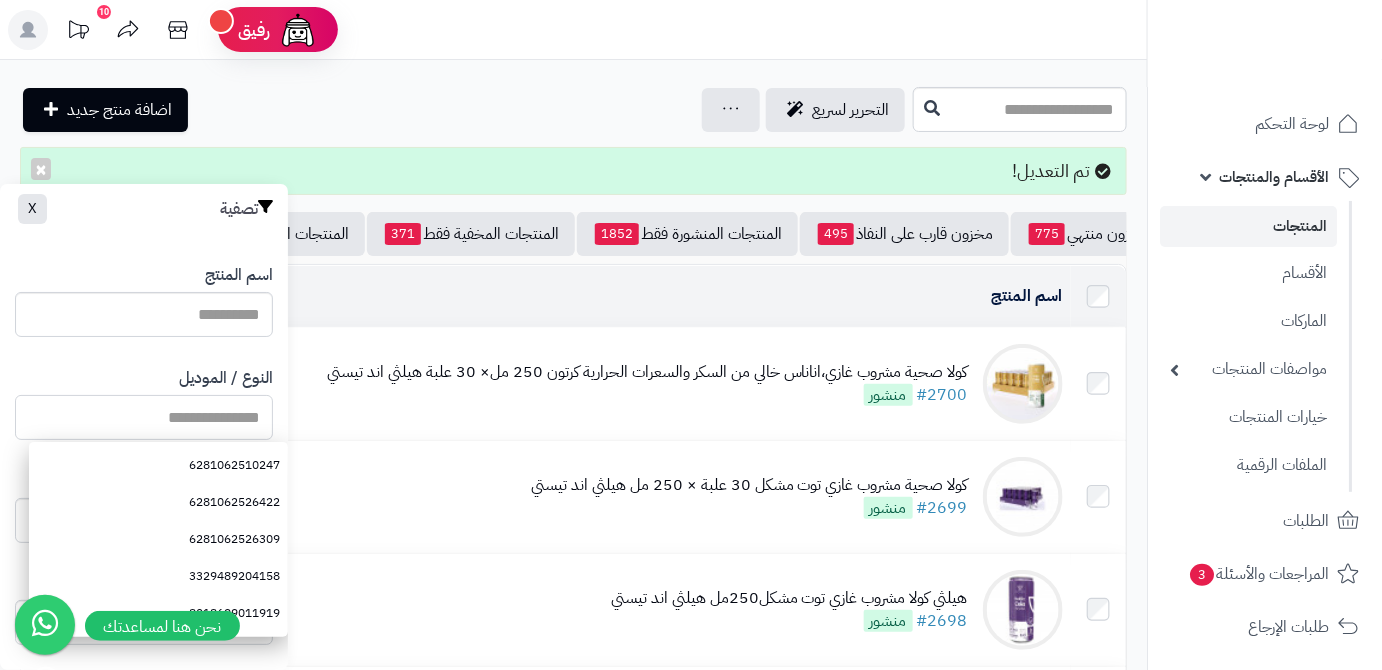 paste on "**********" 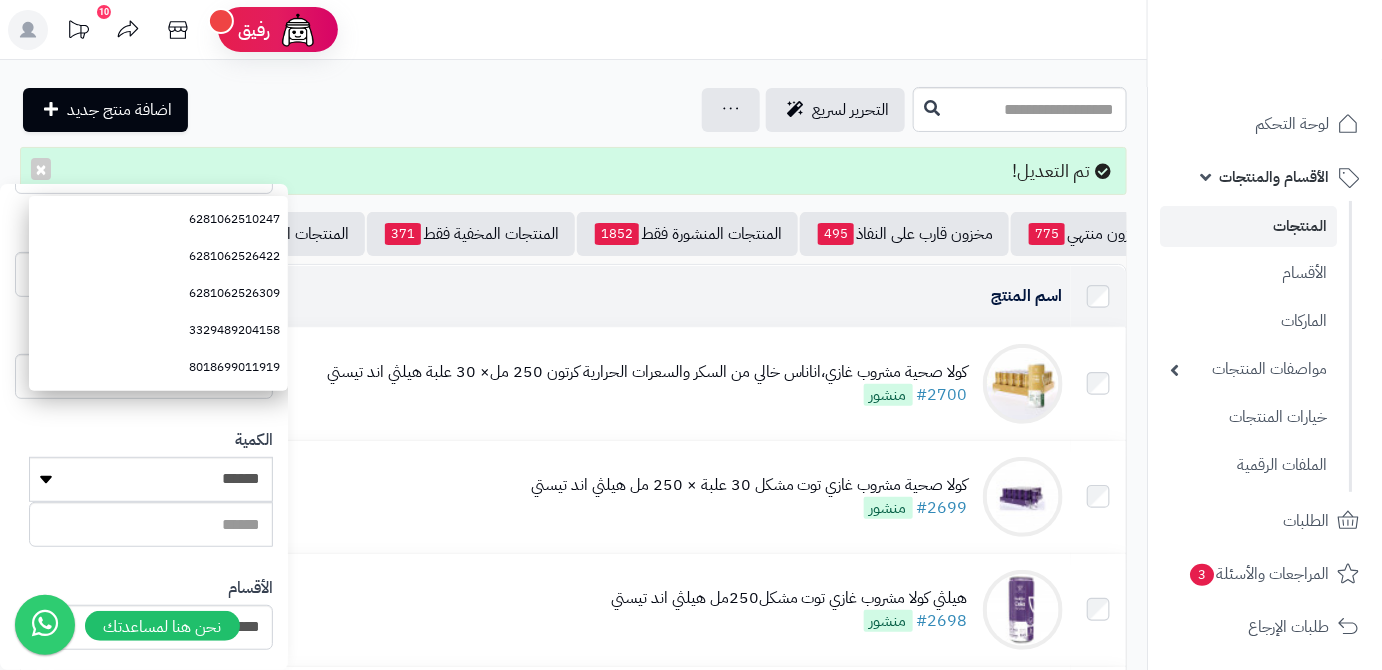 scroll, scrollTop: 552, scrollLeft: 0, axis: vertical 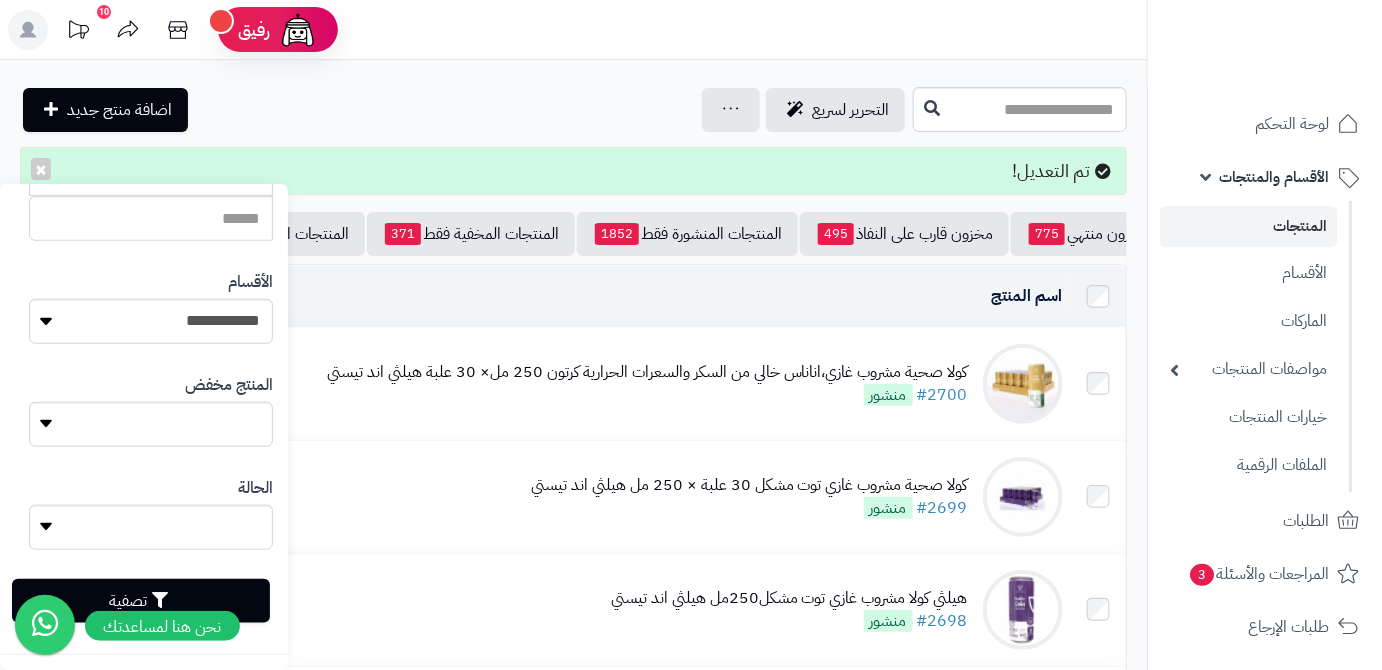 type on "**********" 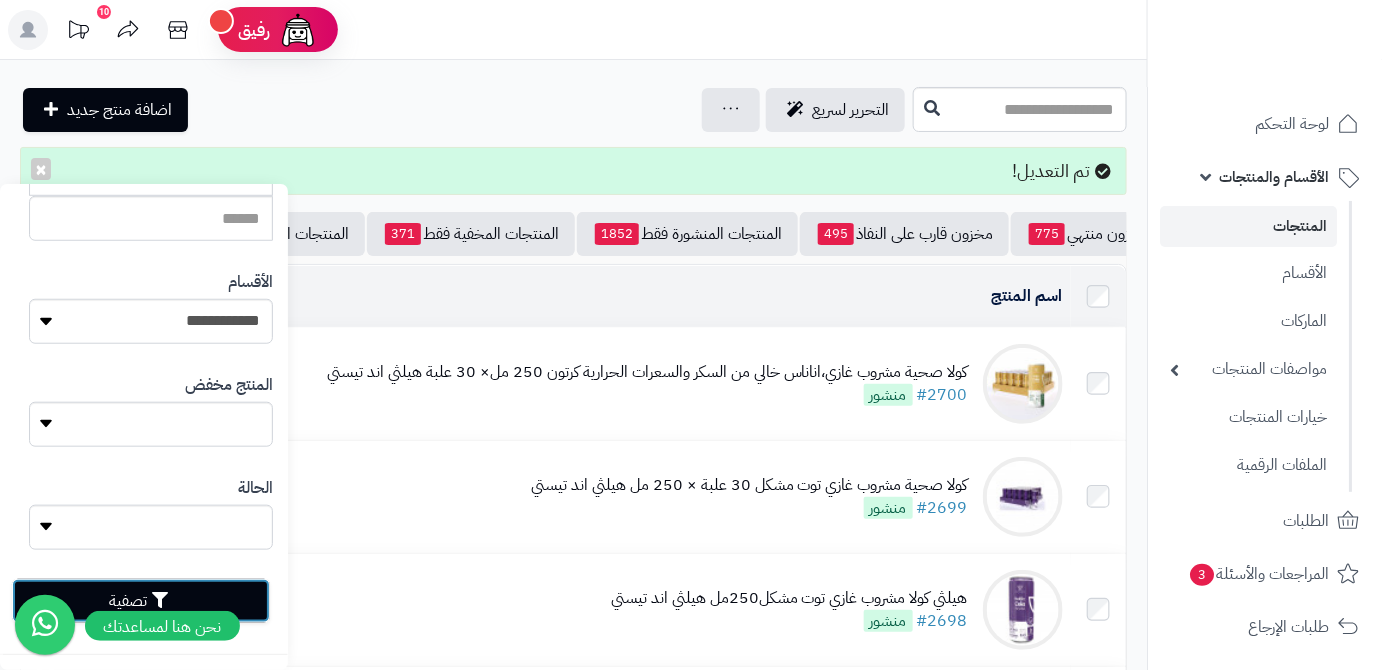 click on "تصفية" at bounding box center [141, 601] 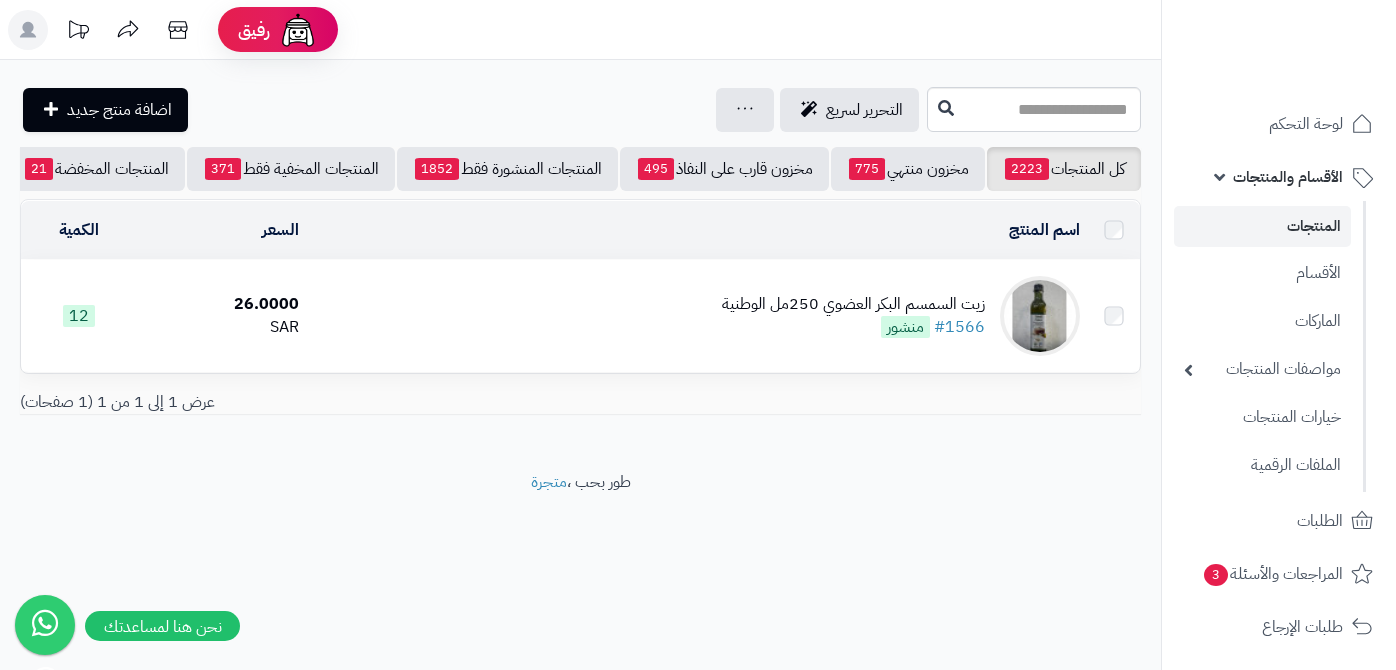 scroll, scrollTop: 0, scrollLeft: 0, axis: both 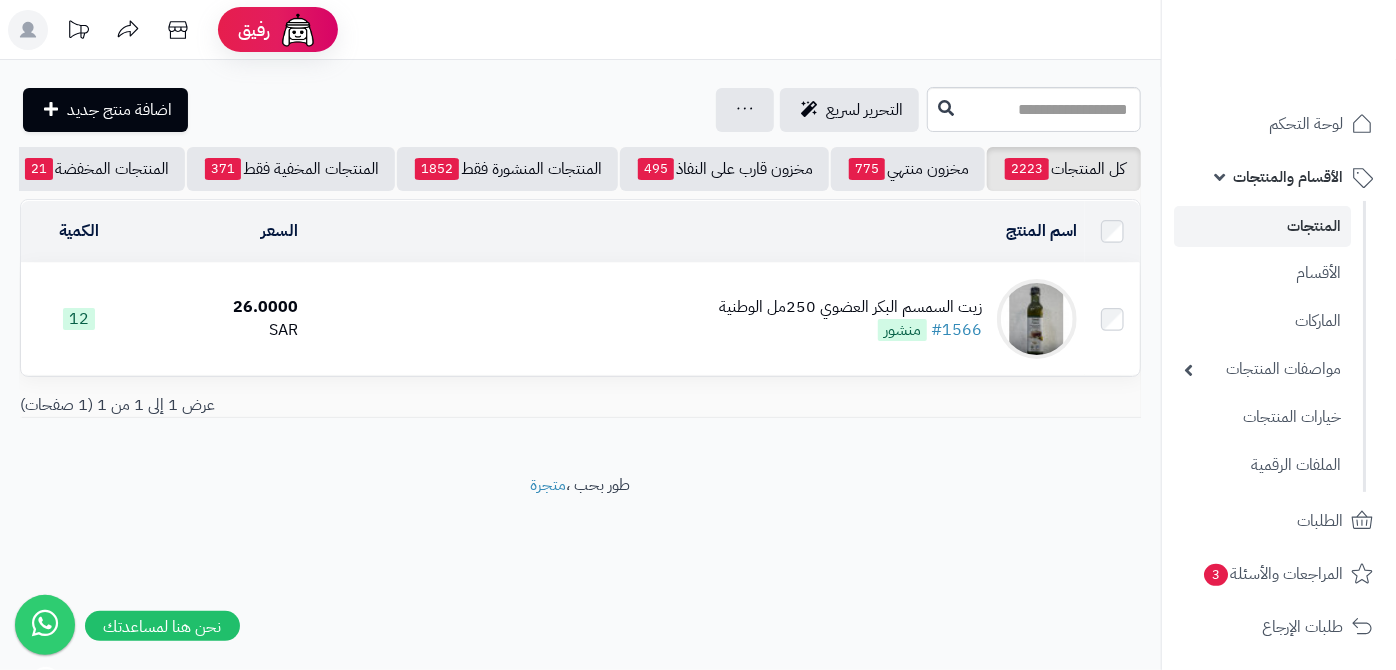 click on "زيت السمسم البكر العضوي 250مل الوطنية" at bounding box center (850, 307) 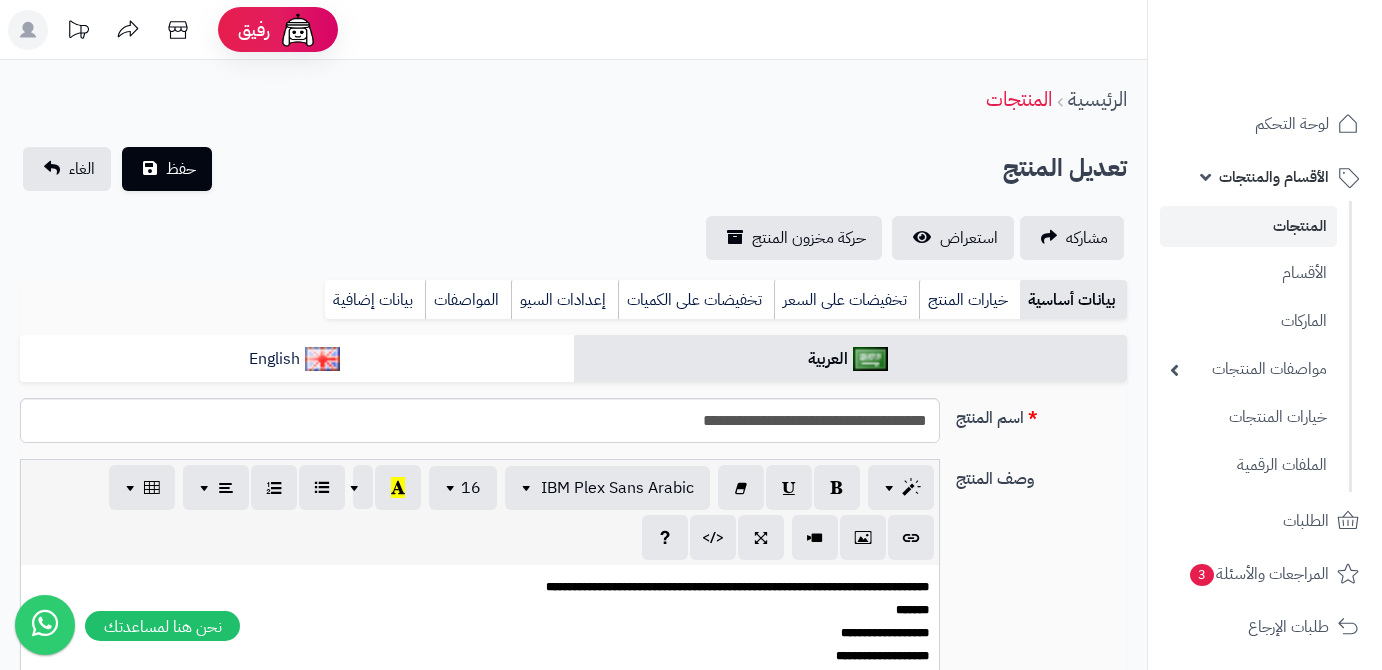 scroll, scrollTop: 0, scrollLeft: 0, axis: both 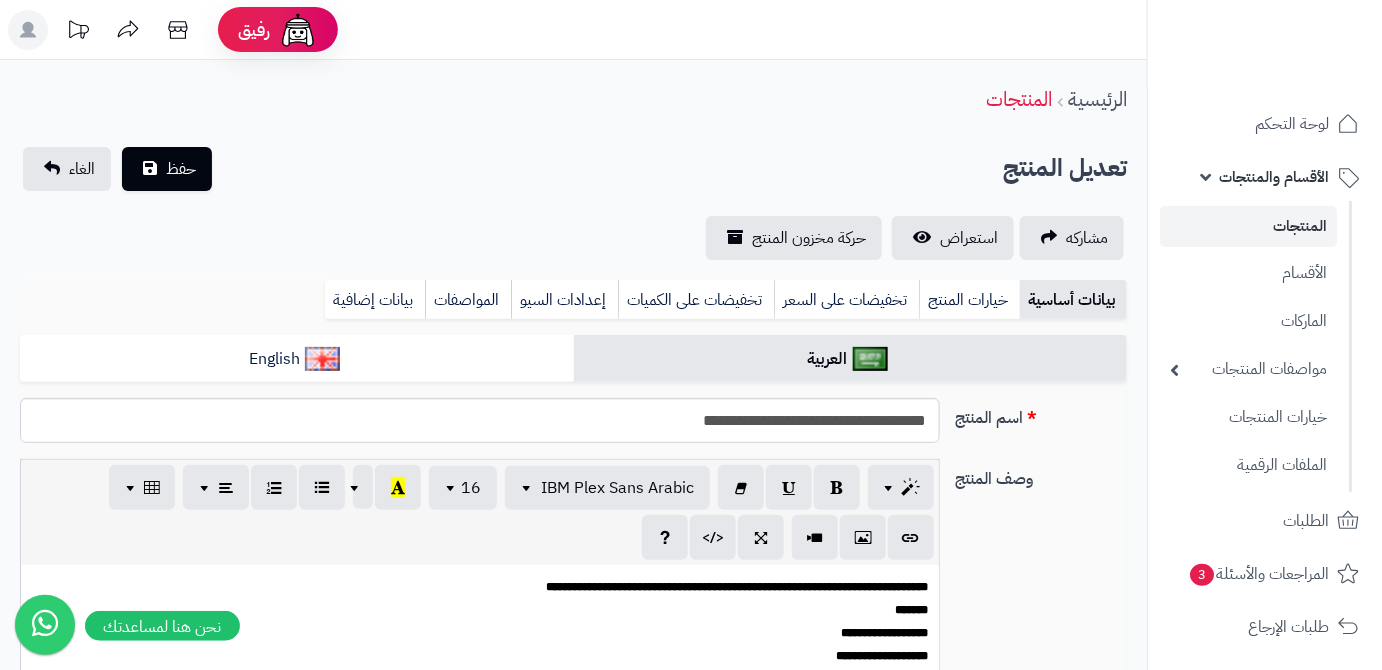 click on "تخفيضات على السعر" at bounding box center [846, 300] 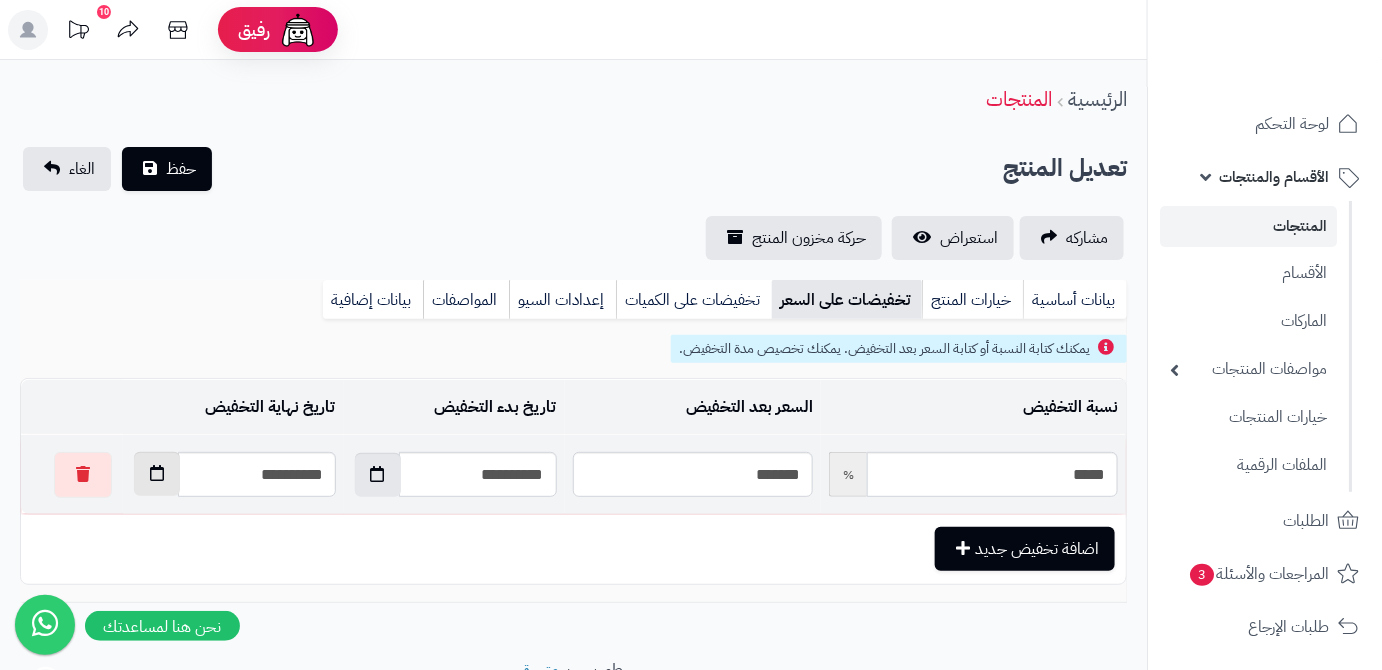 click at bounding box center (157, 474) 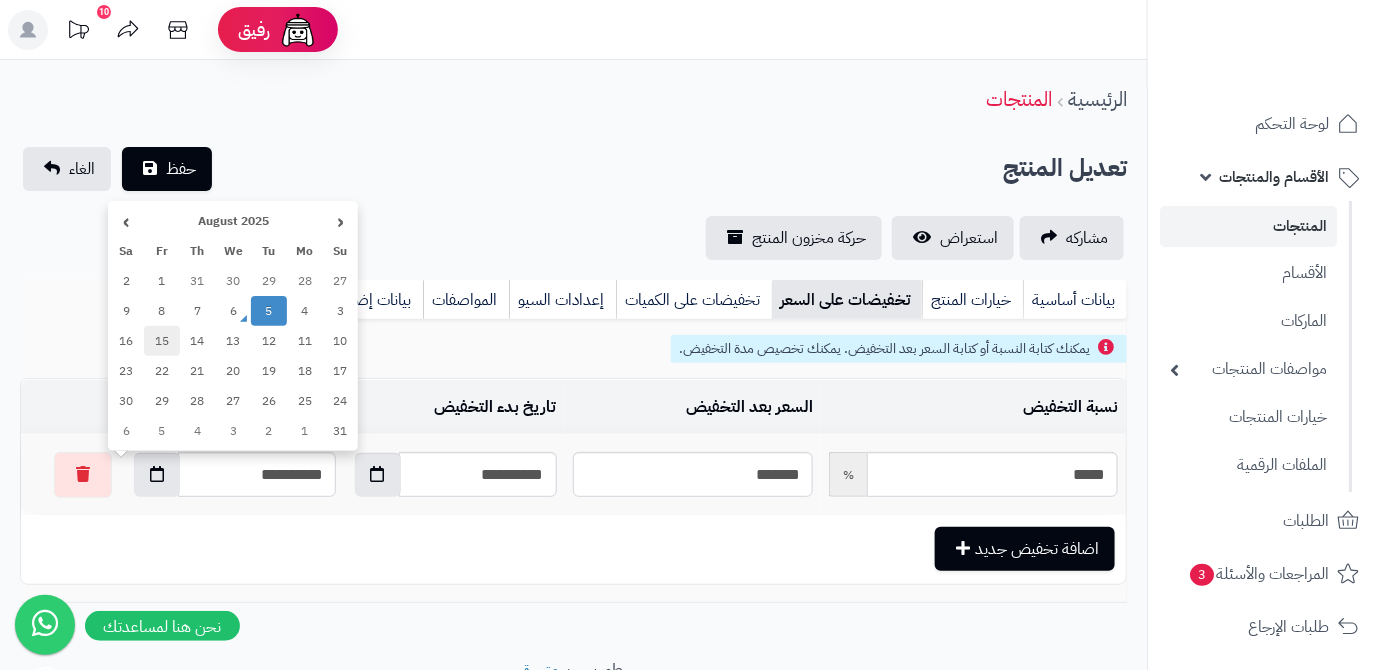 click on "15" at bounding box center (162, 341) 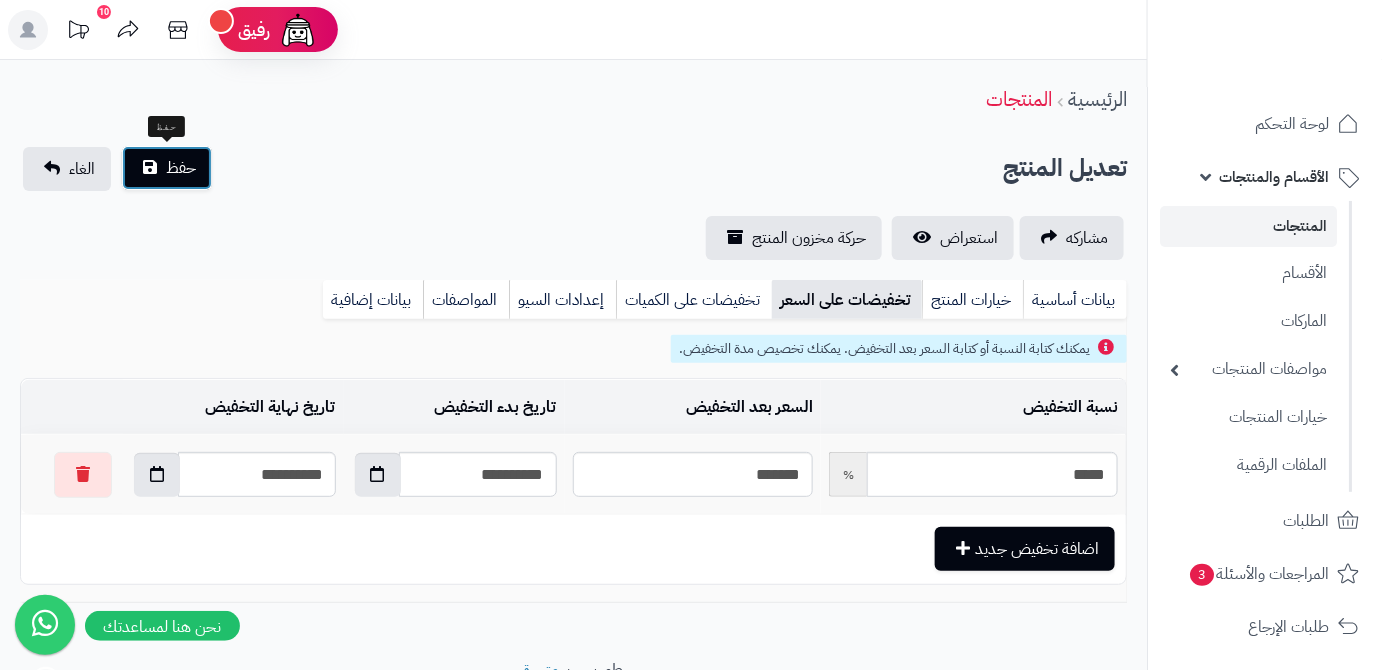 click on "حفظ" at bounding box center (167, 168) 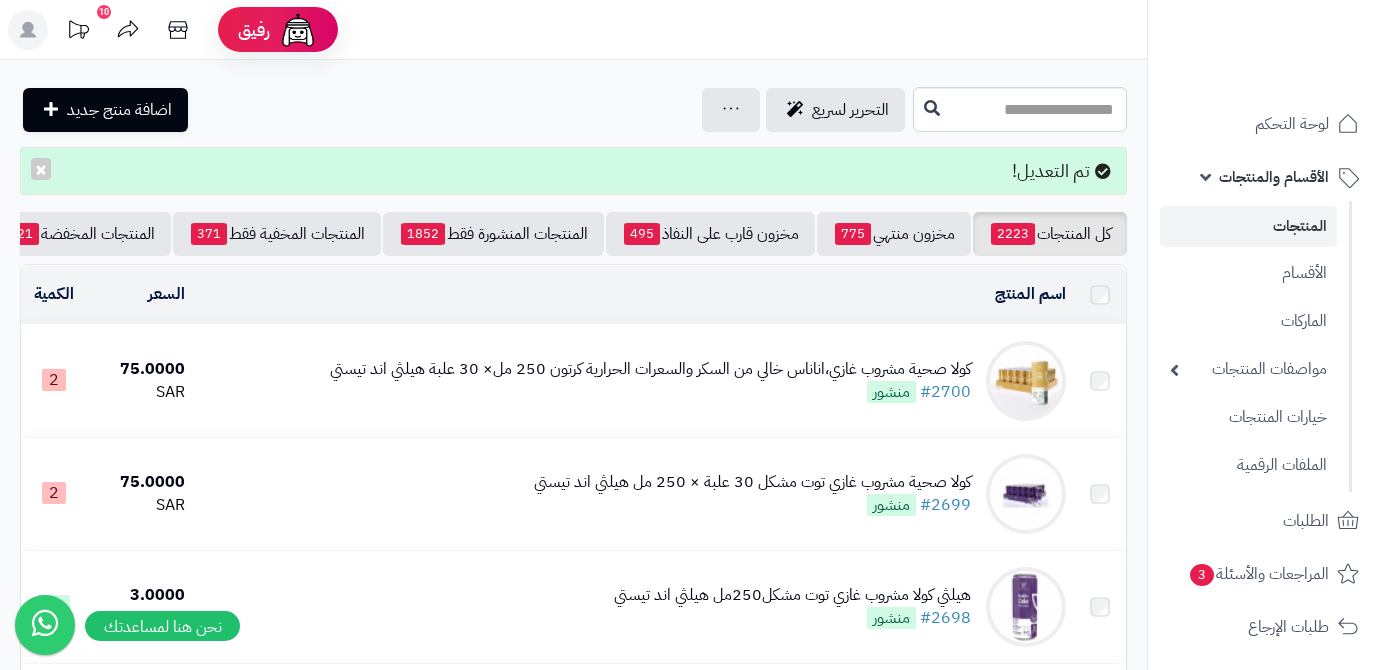 scroll, scrollTop: 0, scrollLeft: 0, axis: both 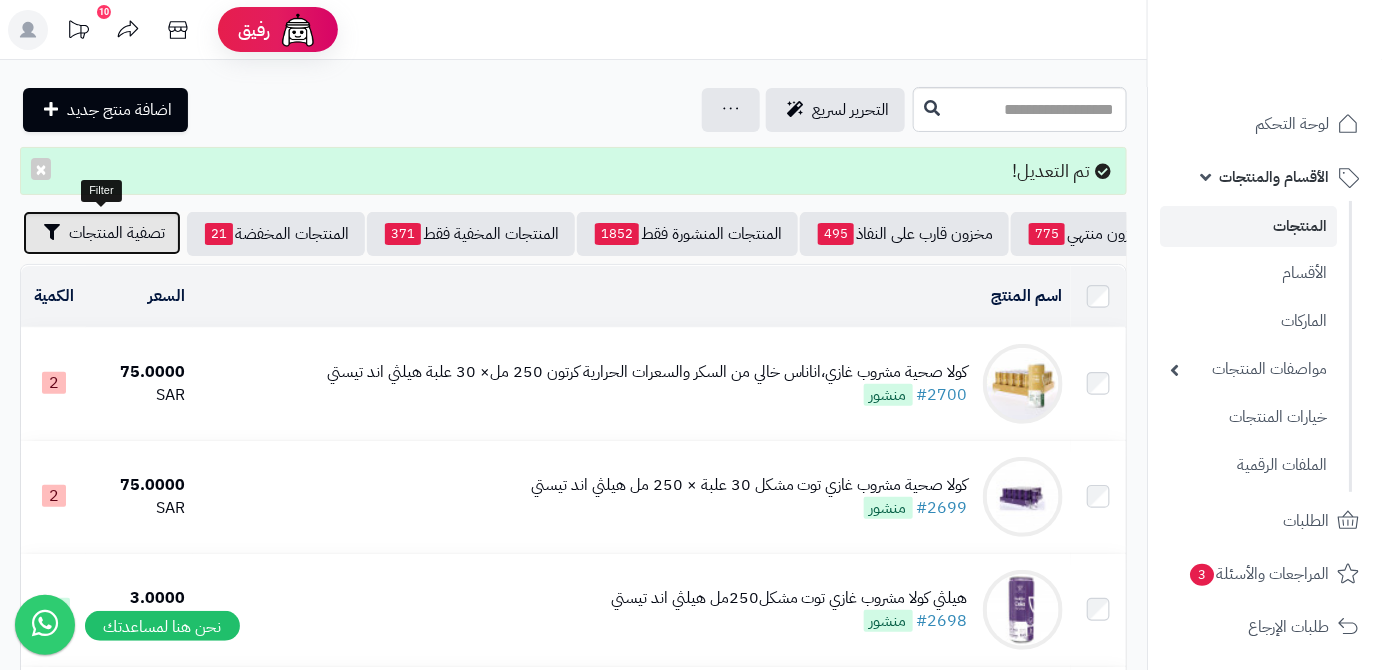 click on "تصفية المنتجات" at bounding box center (117, 233) 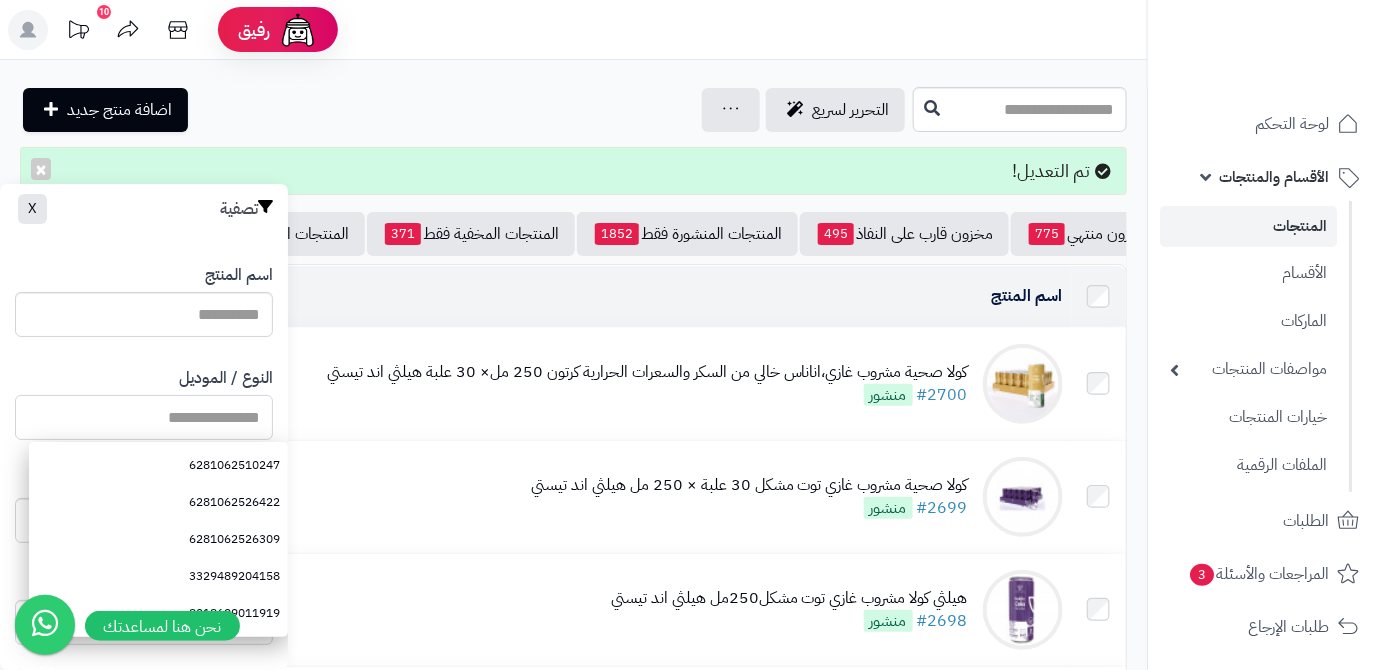 paste on "**********" 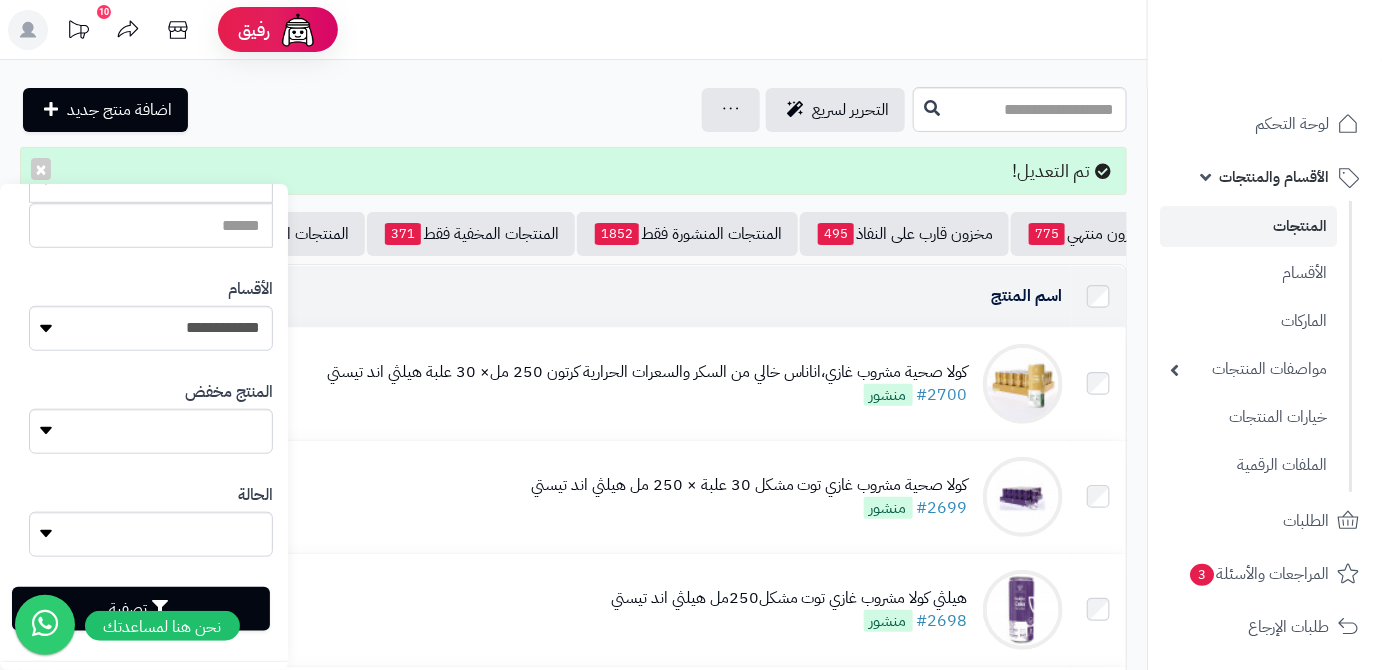 scroll, scrollTop: 552, scrollLeft: 0, axis: vertical 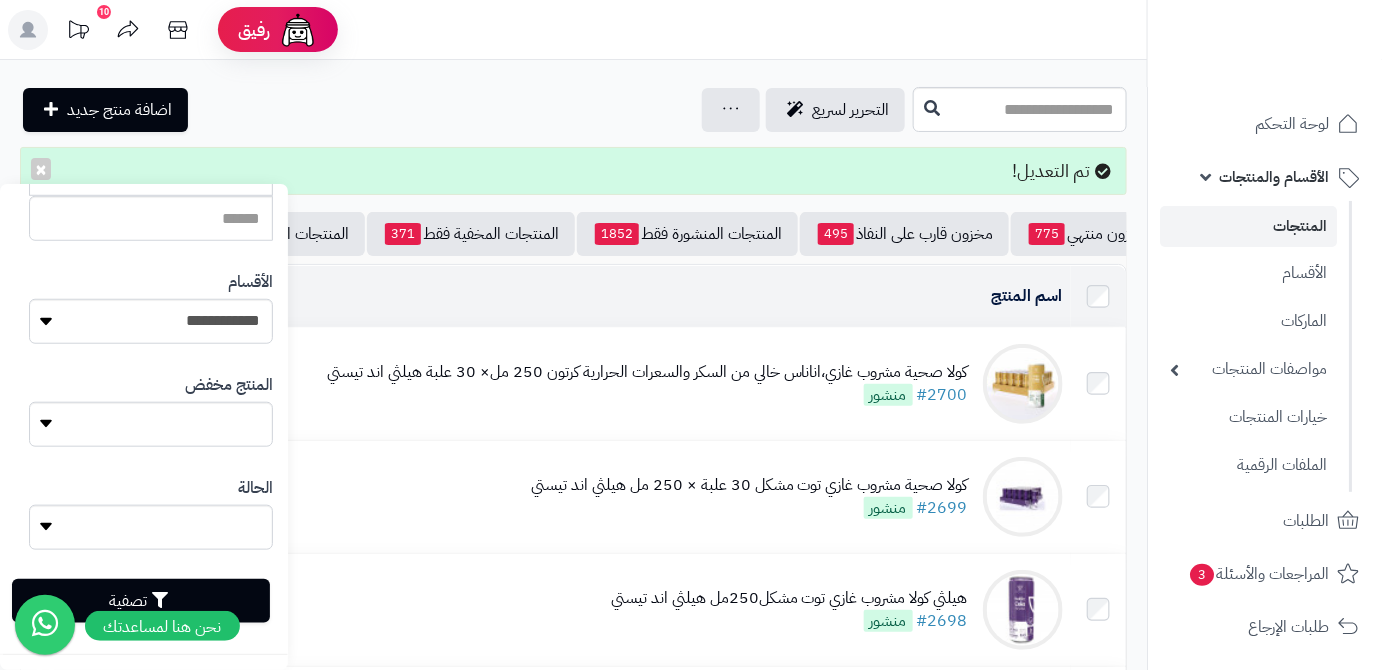 type on "**********" 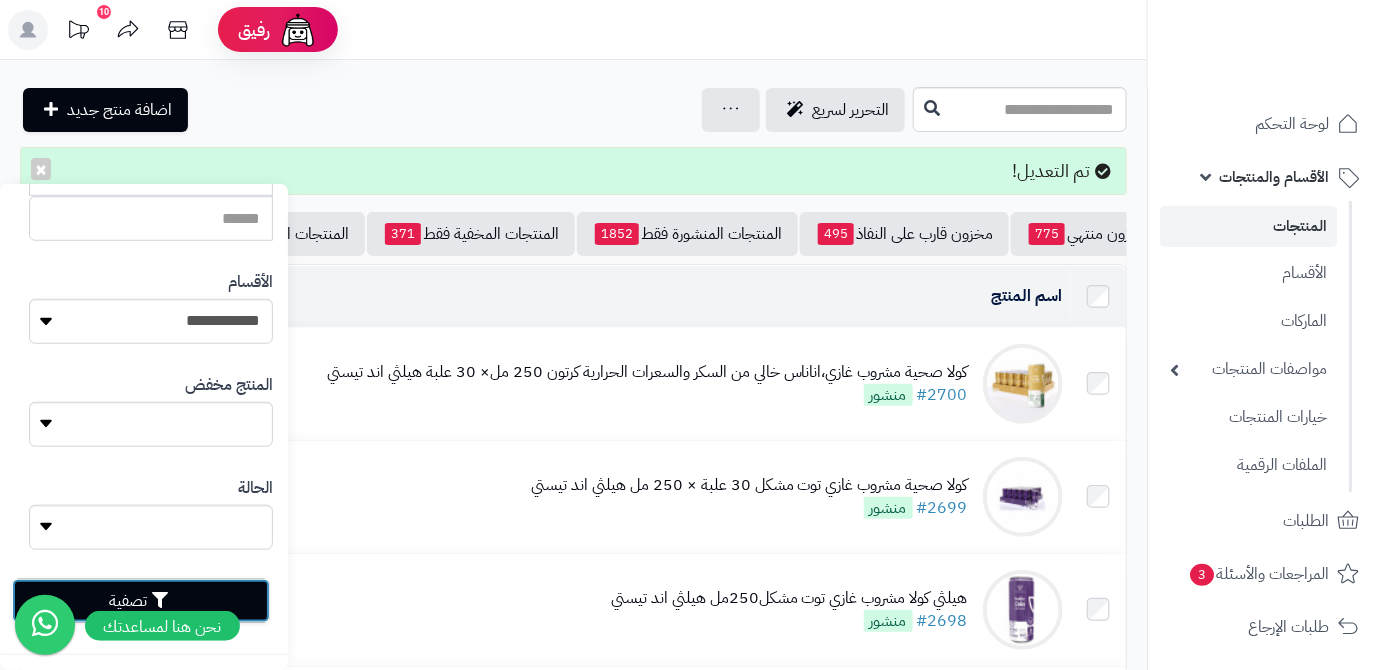 click on "تصفية" at bounding box center (141, 601) 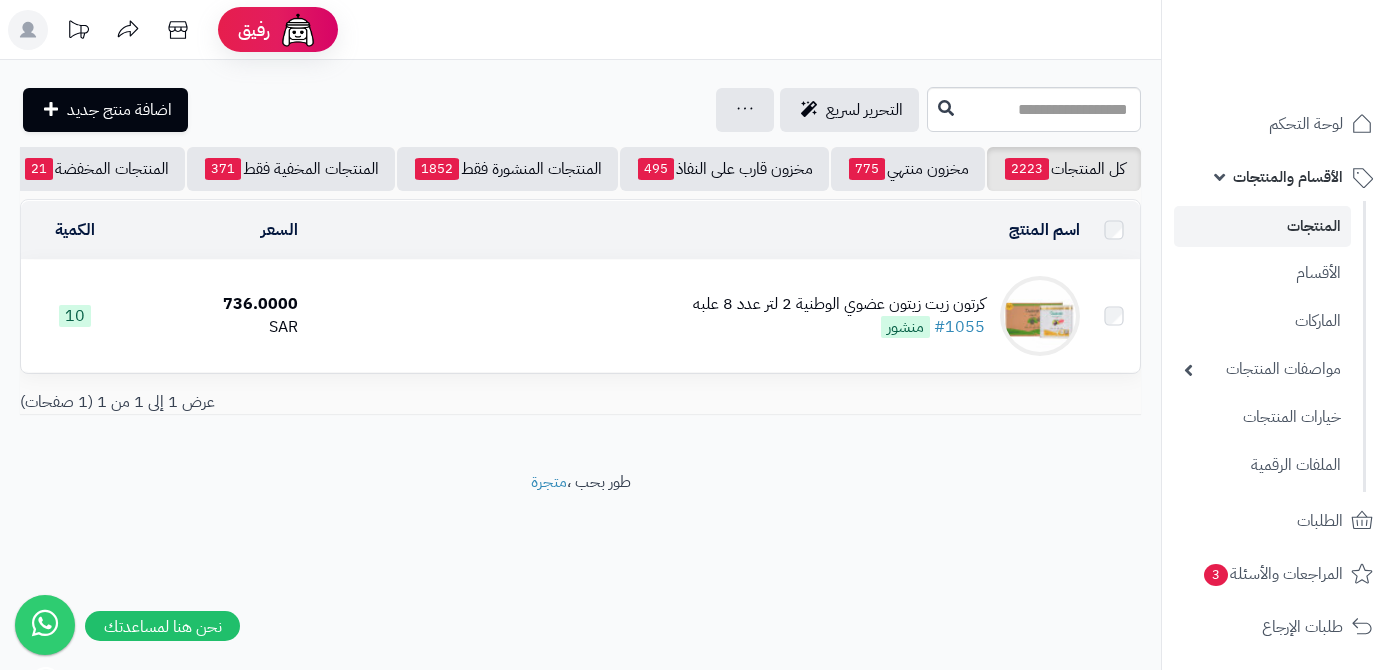 scroll, scrollTop: 0, scrollLeft: 0, axis: both 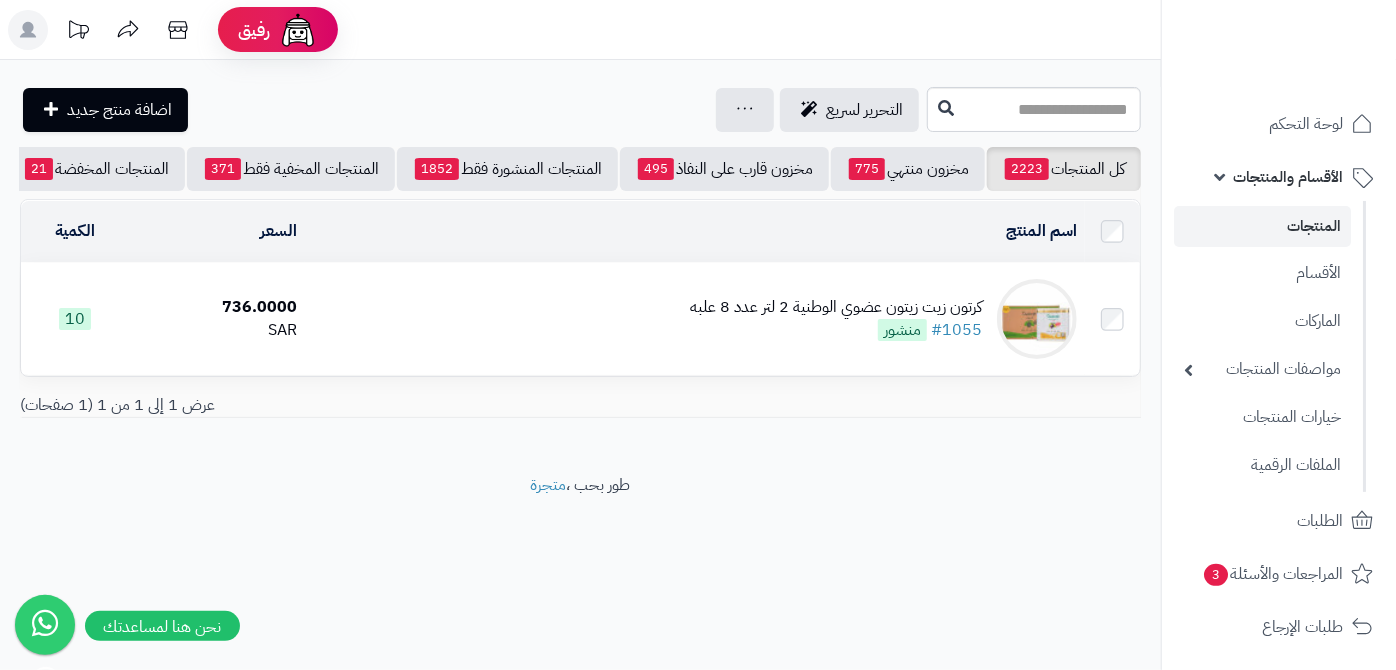 click on "كرتون زيت زيتون عضوي الوطنية 2 لتر عدد 8 علبه" at bounding box center [836, 307] 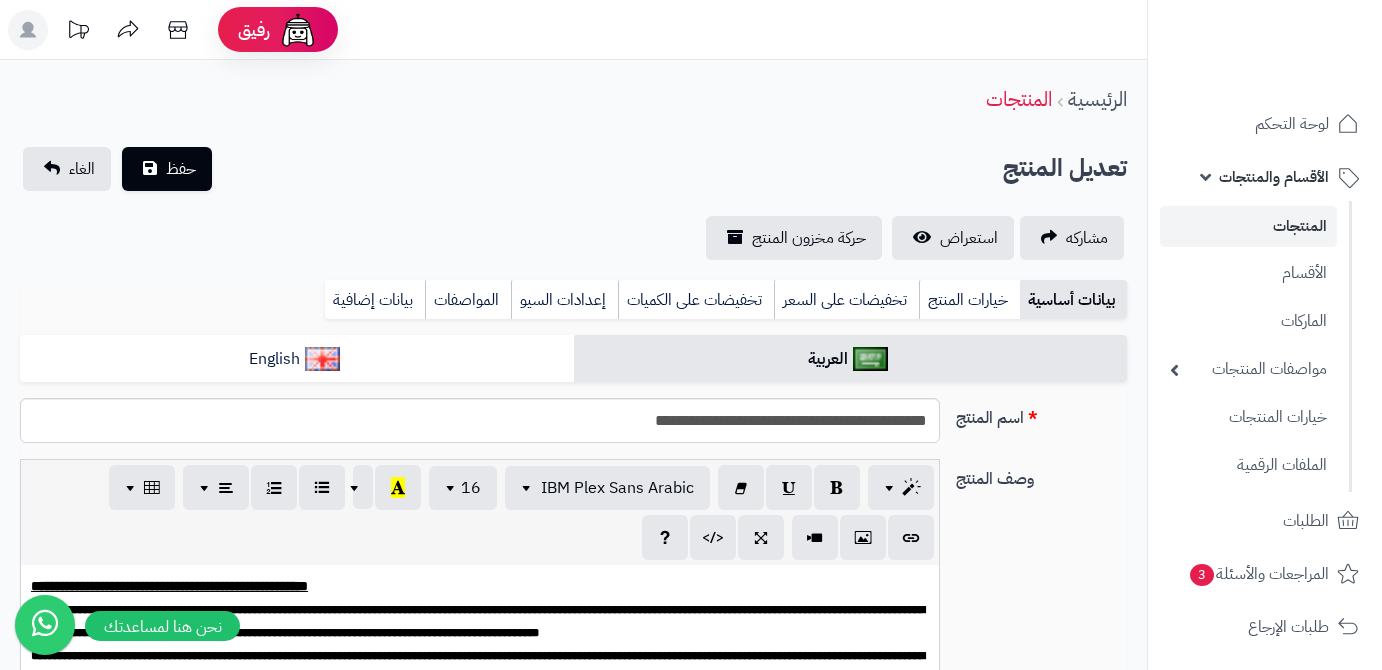 scroll, scrollTop: 0, scrollLeft: 0, axis: both 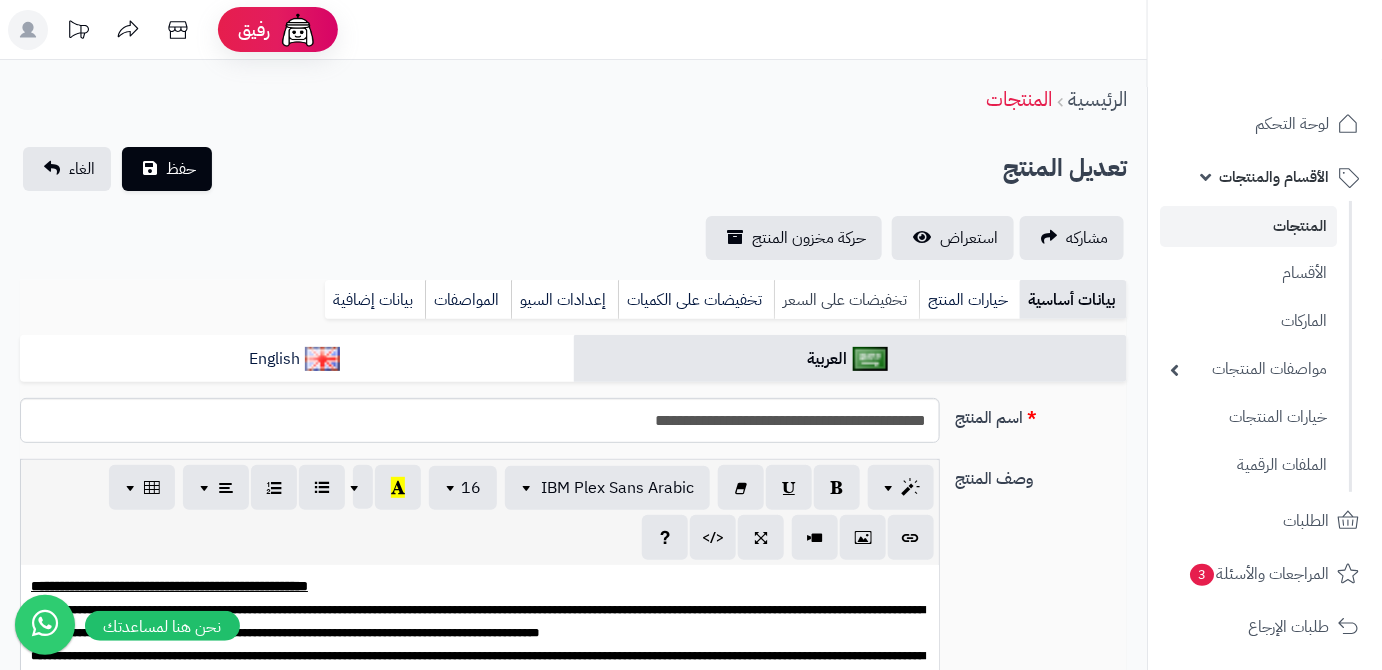 click on "تخفيضات على السعر" at bounding box center [846, 300] 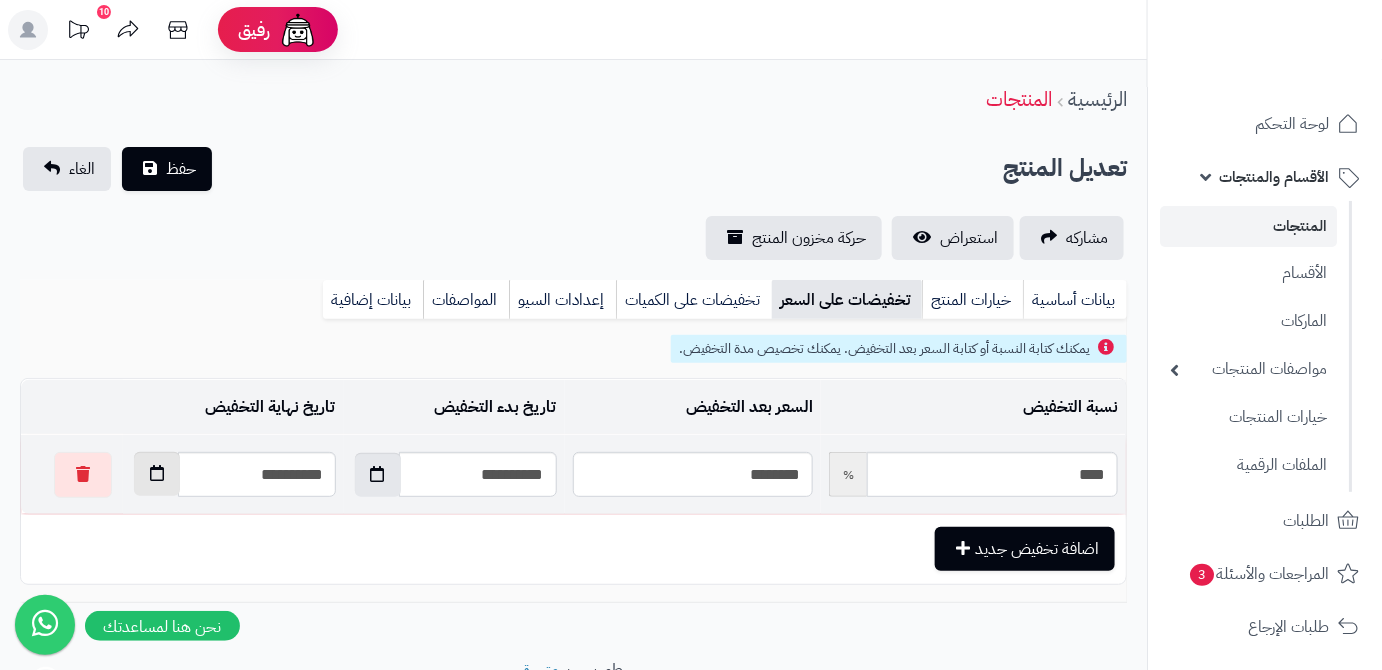 click at bounding box center [157, 474] 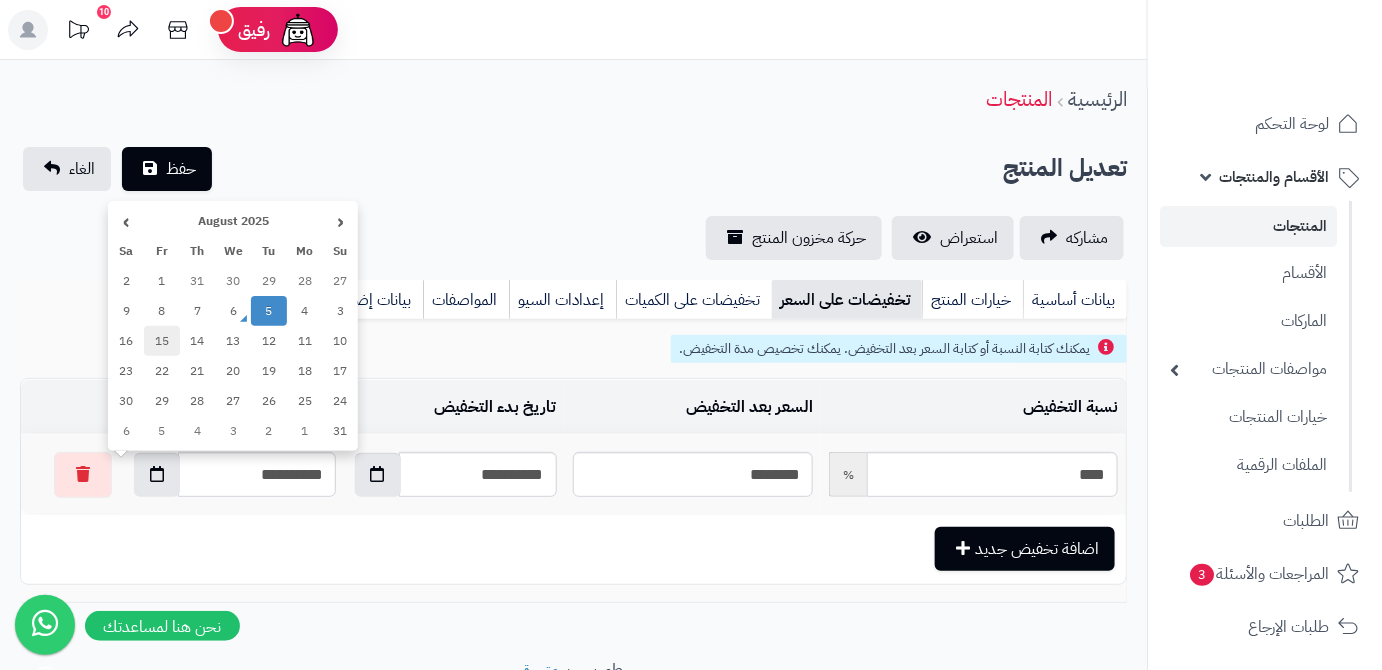 click on "15" at bounding box center (162, 341) 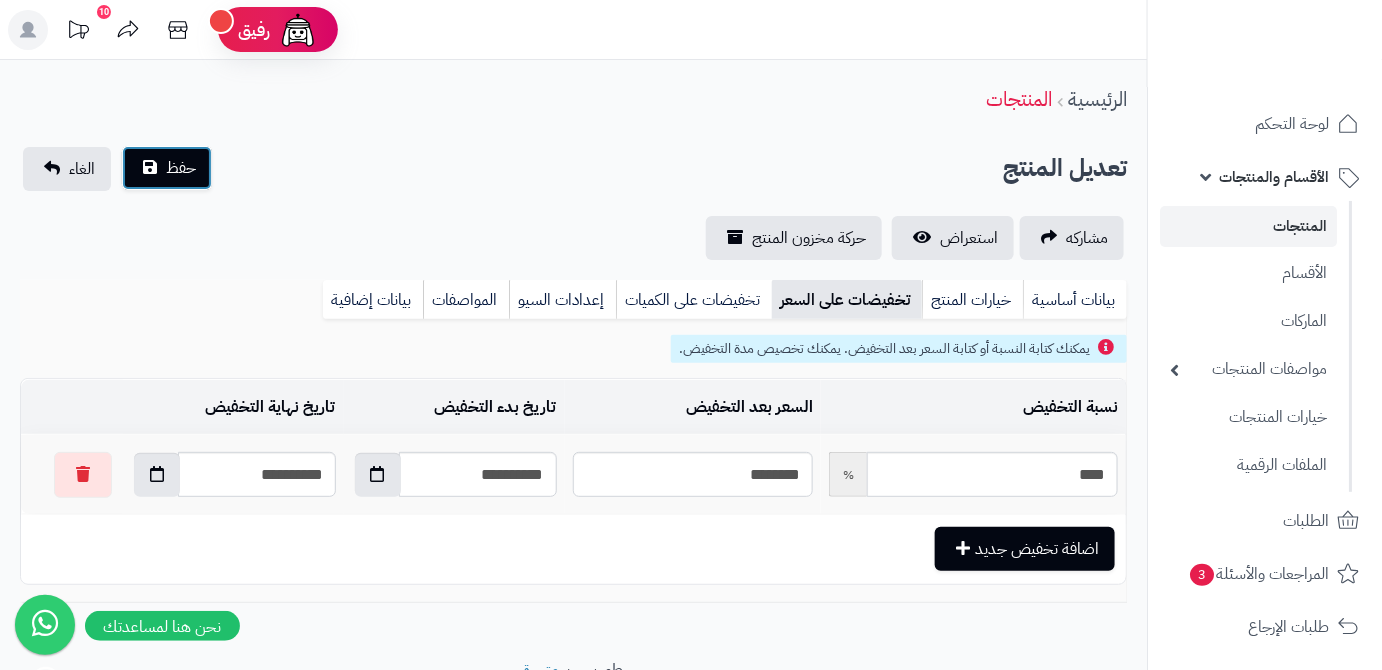 click on "حفظ" at bounding box center [167, 168] 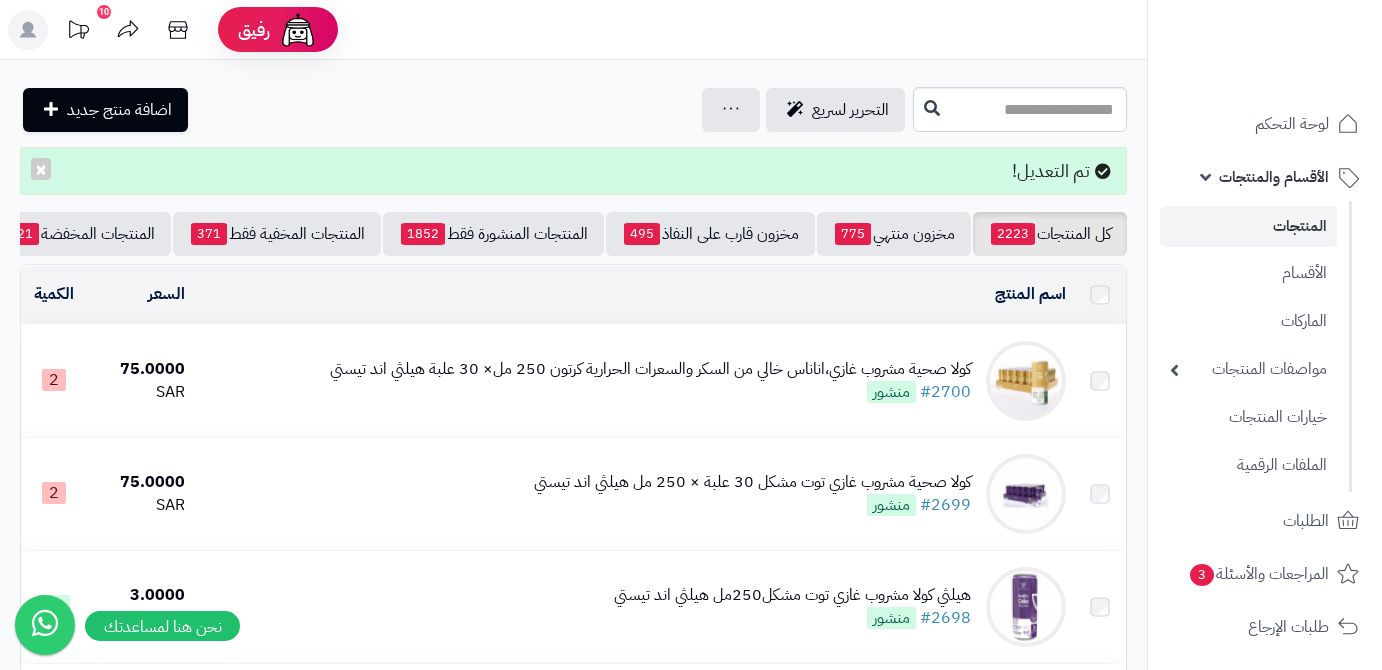 scroll, scrollTop: 0, scrollLeft: 0, axis: both 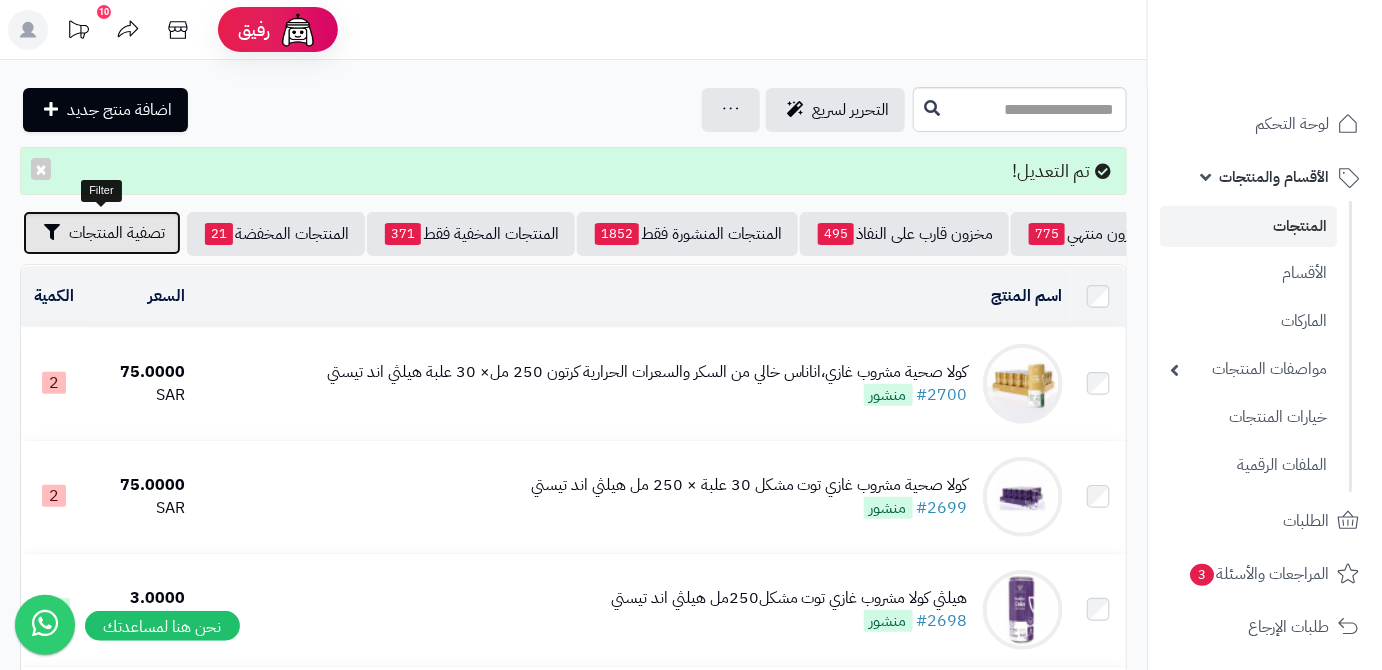 click on "تصفية المنتجات" at bounding box center [102, 233] 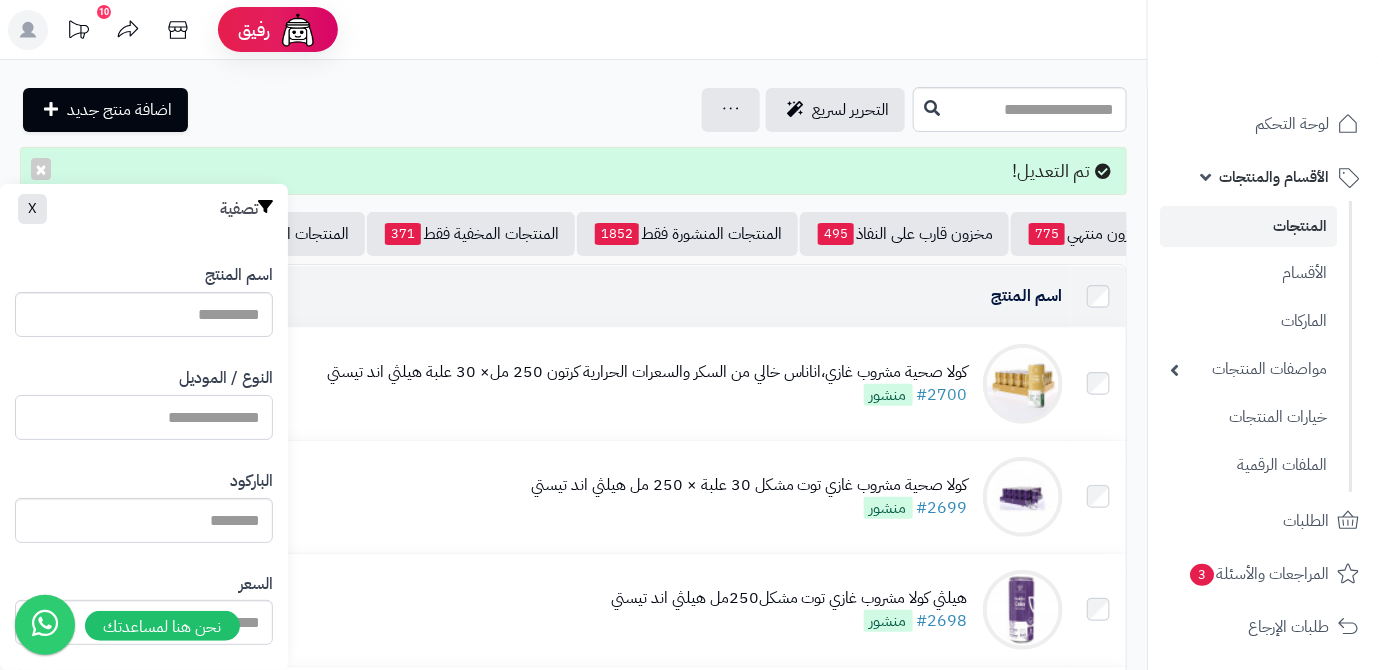 paste on "**********" 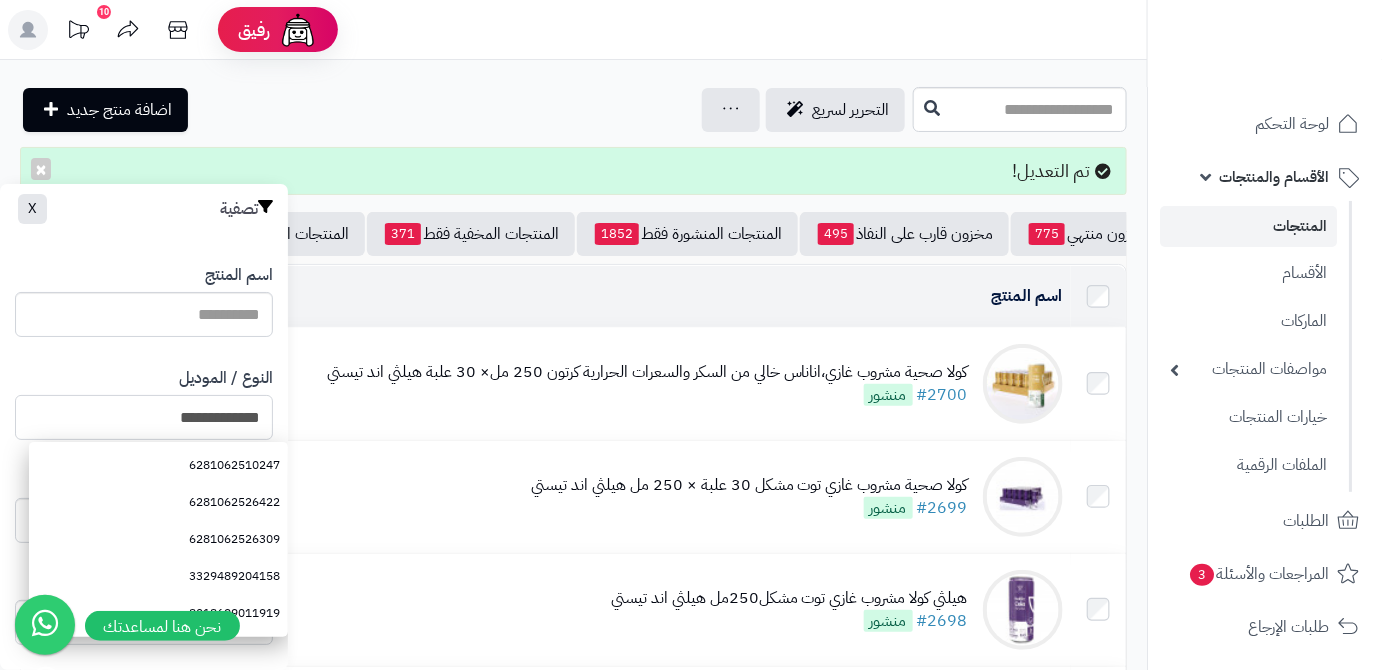scroll, scrollTop: 552, scrollLeft: 0, axis: vertical 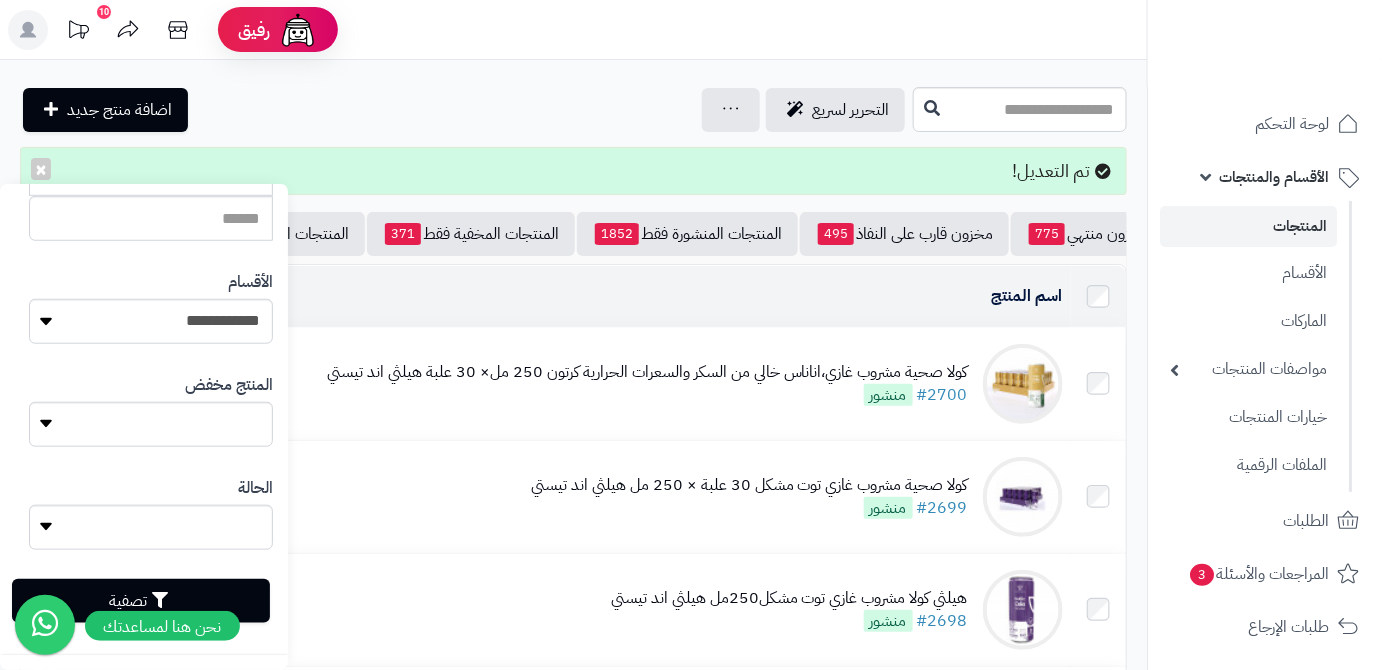 type on "**********" 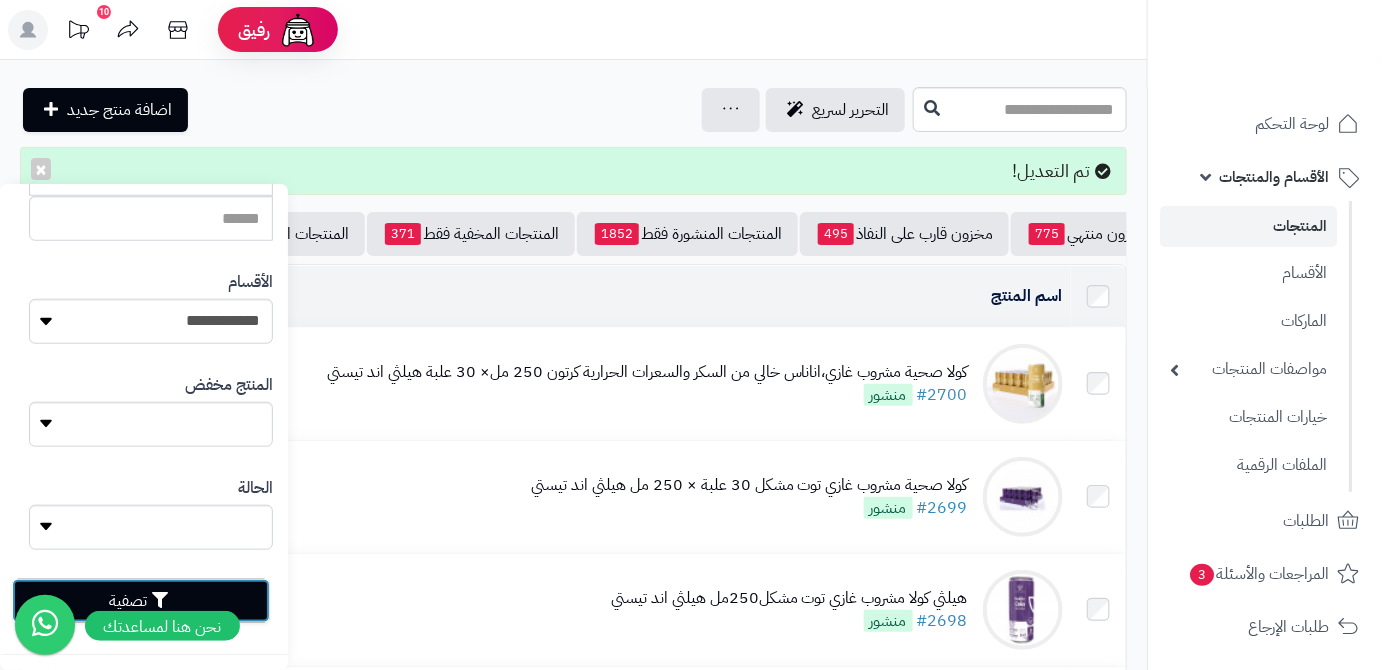 click on "تصفية" at bounding box center [141, 601] 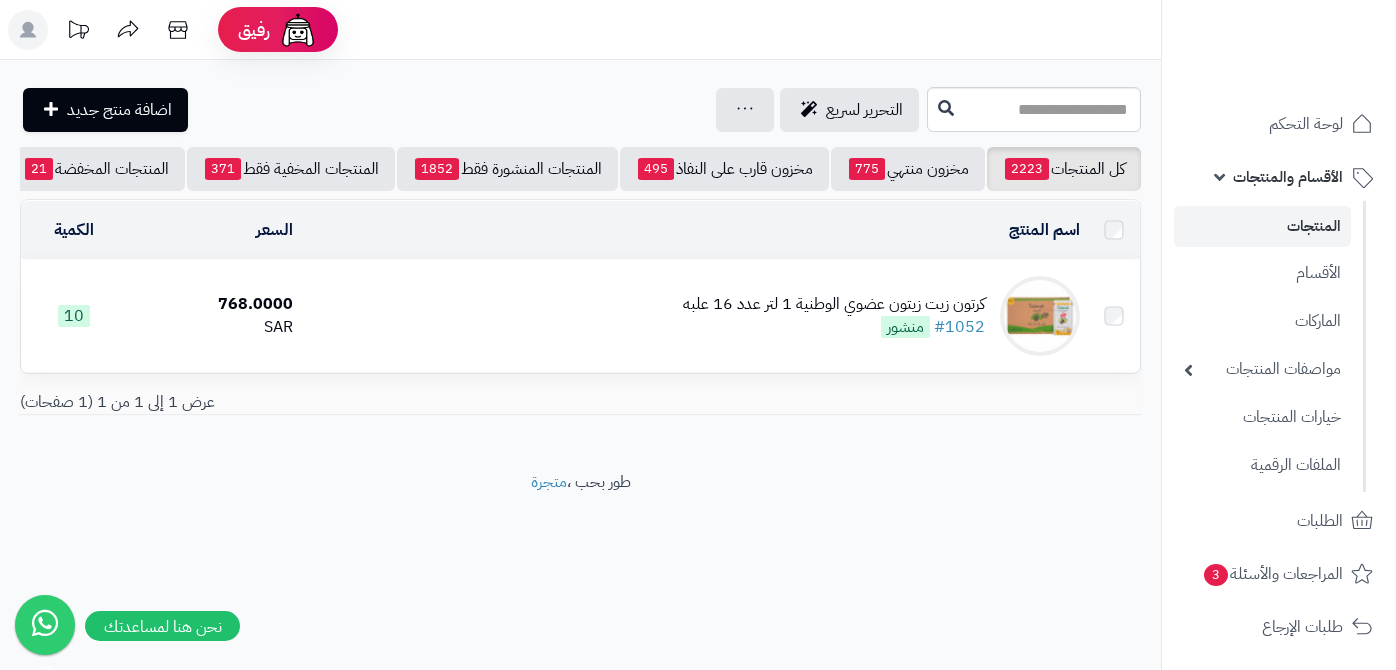 scroll, scrollTop: 0, scrollLeft: 0, axis: both 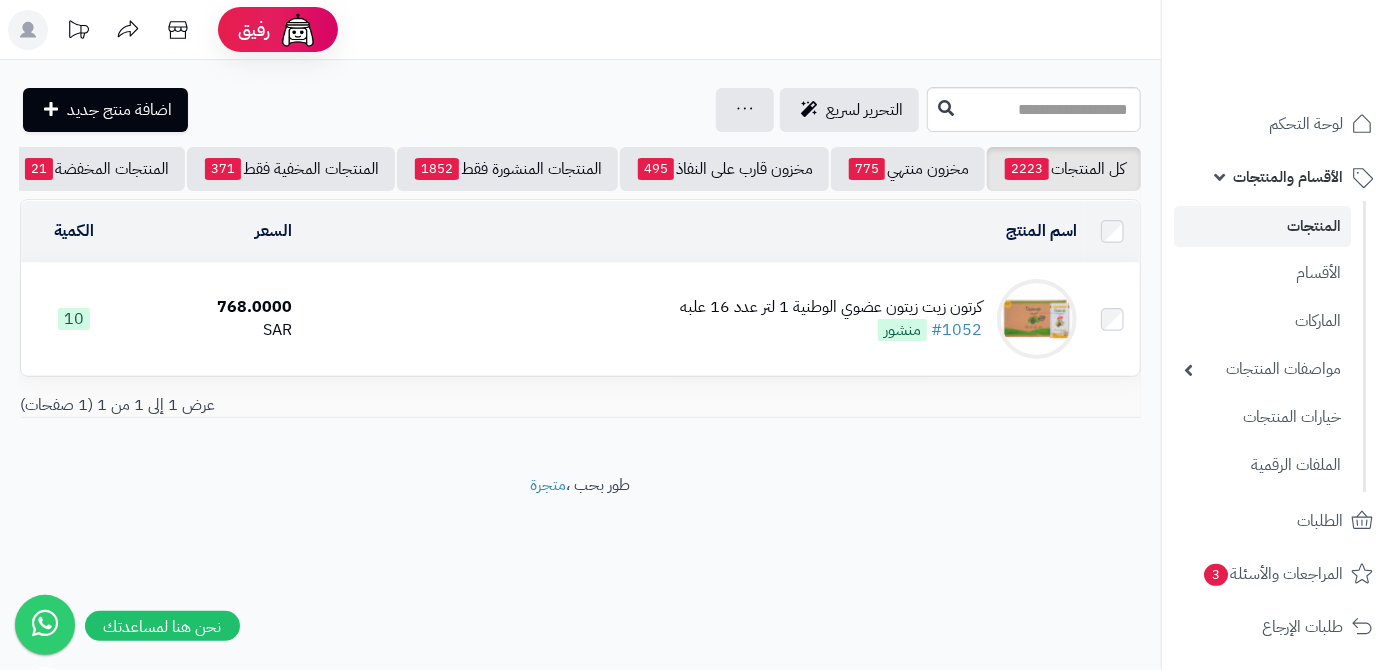 click on "كرتون زيت زيتون عضوي الوطنية 1 لتر   عدد 16 علبه
#1052
منشور" at bounding box center [692, 319] 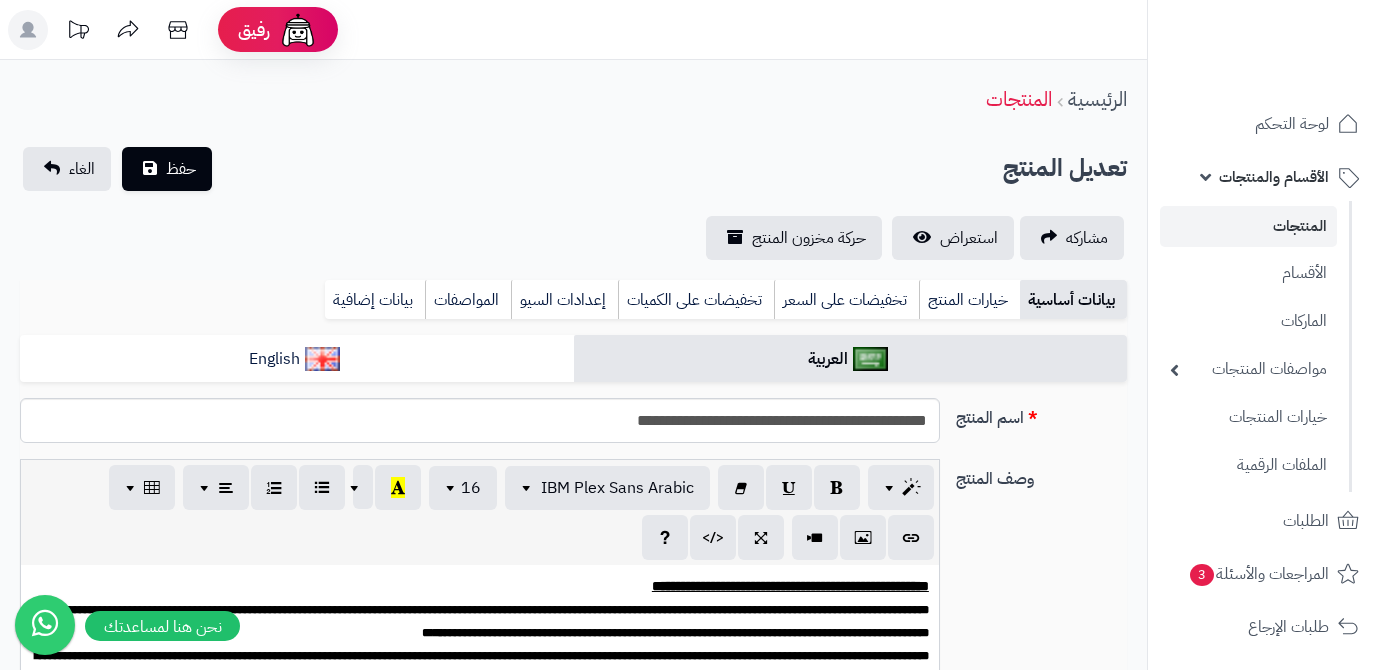scroll, scrollTop: 0, scrollLeft: 0, axis: both 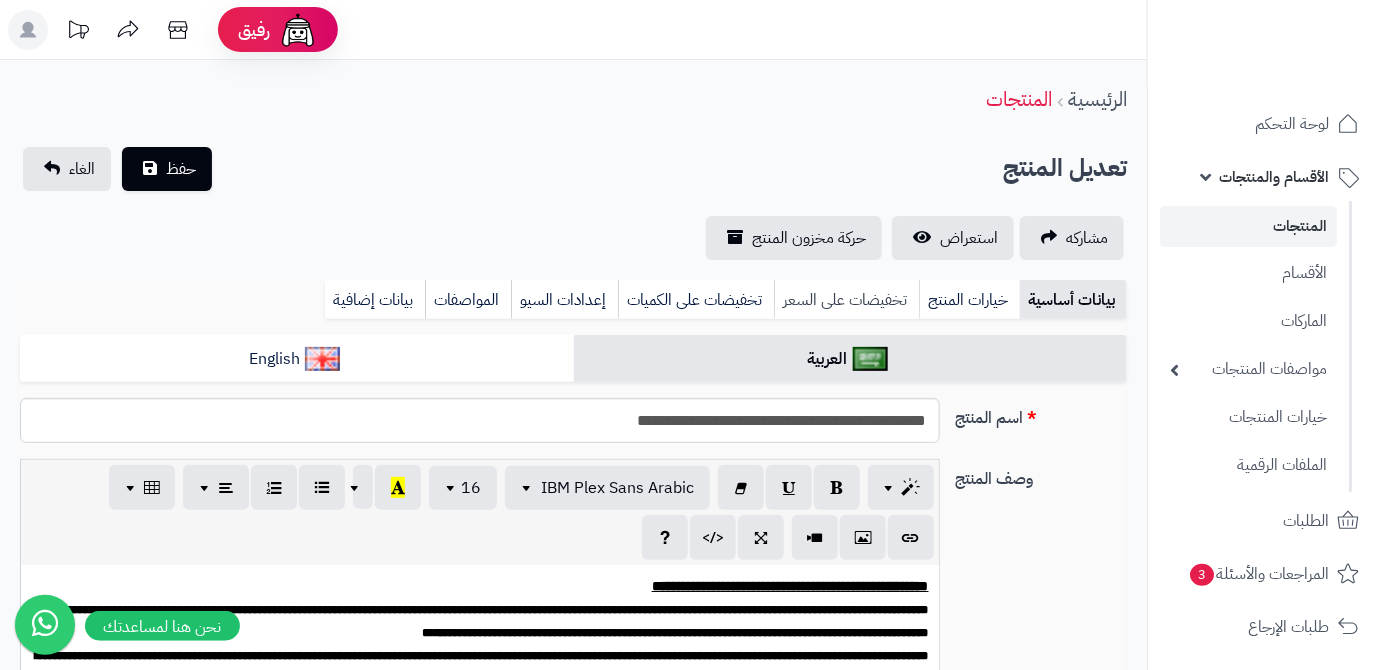 click on "تخفيضات على السعر" at bounding box center (846, 300) 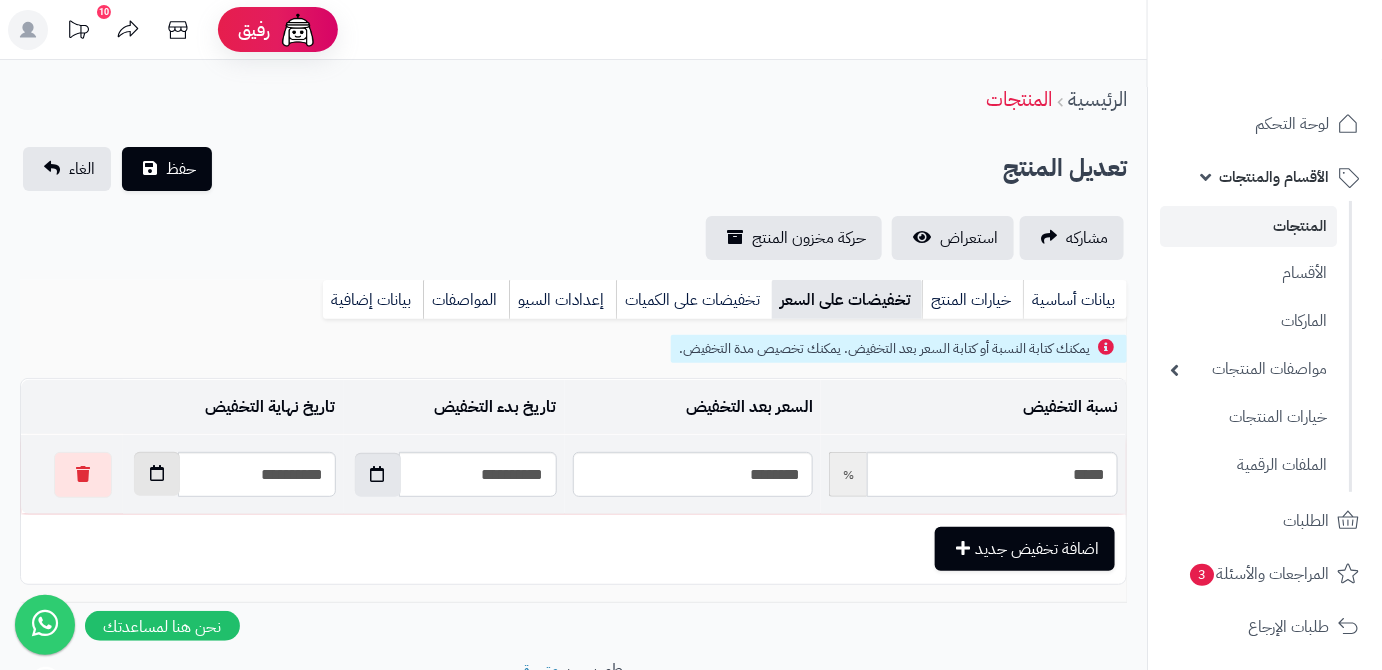 click at bounding box center [157, 474] 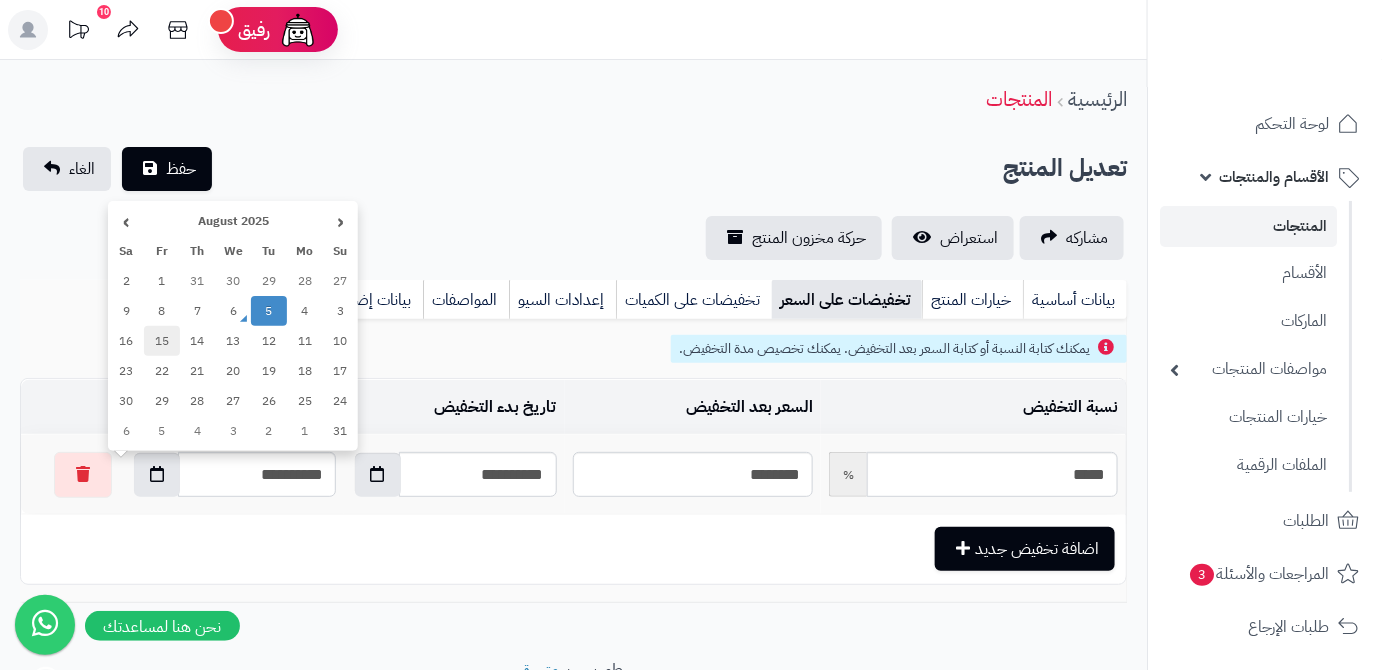 click on "15" at bounding box center (162, 341) 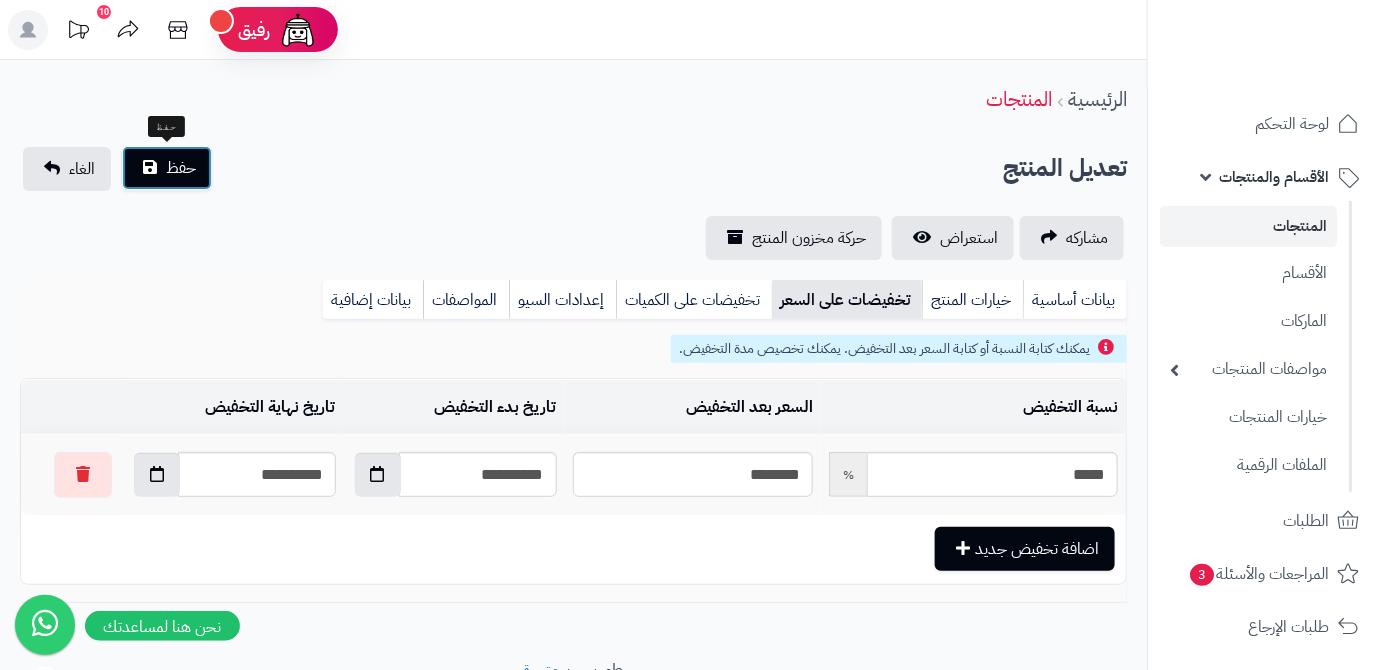 click on "حفظ" at bounding box center [181, 168] 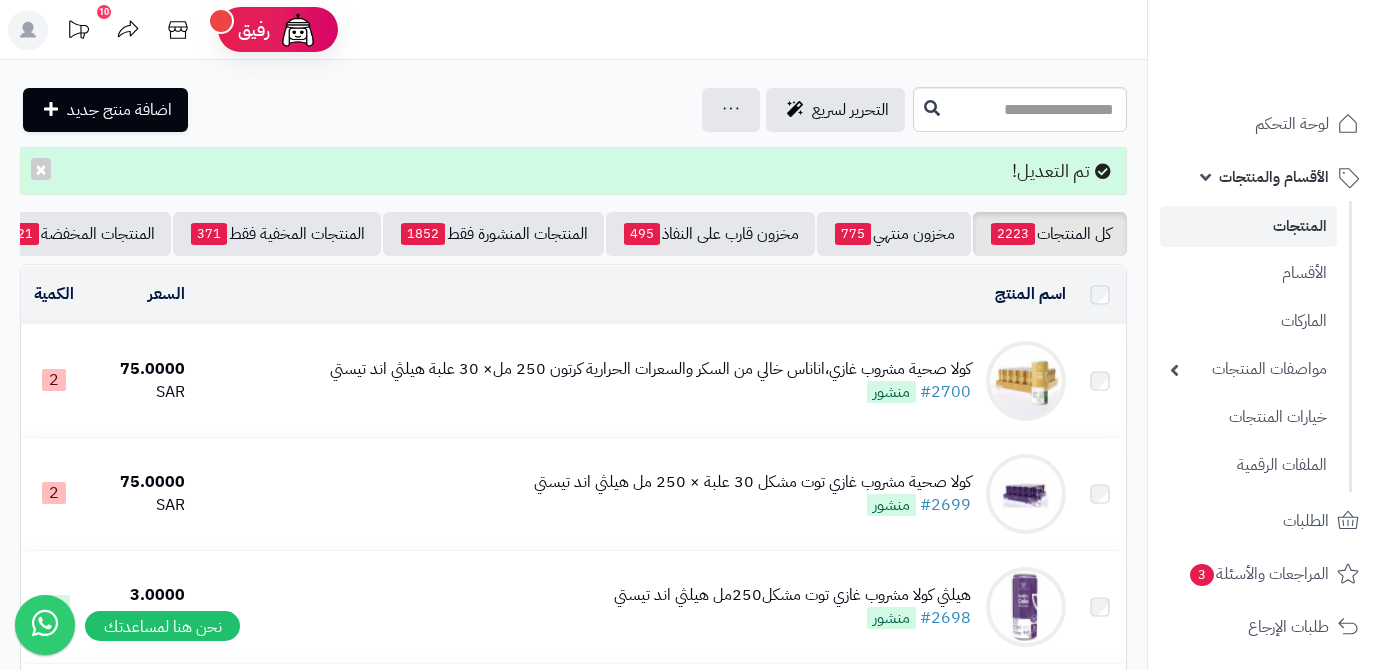 scroll, scrollTop: 0, scrollLeft: 0, axis: both 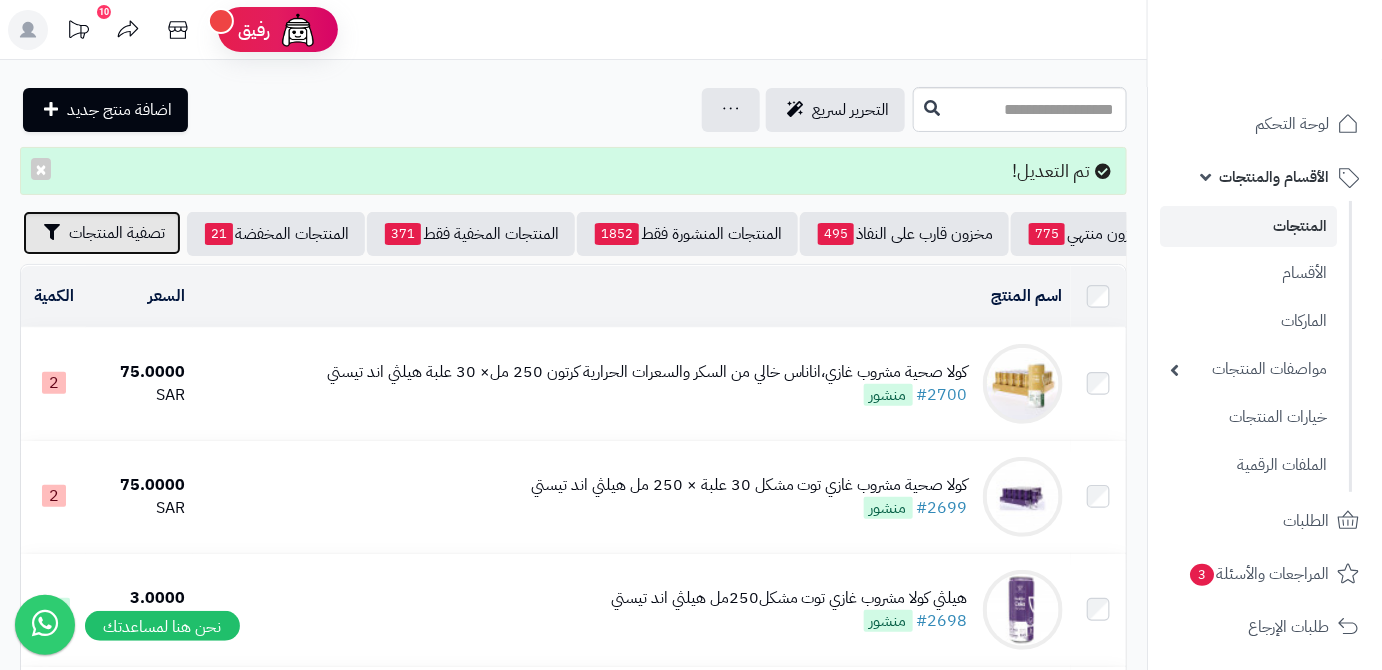 click on "تصفية المنتجات" at bounding box center [117, 233] 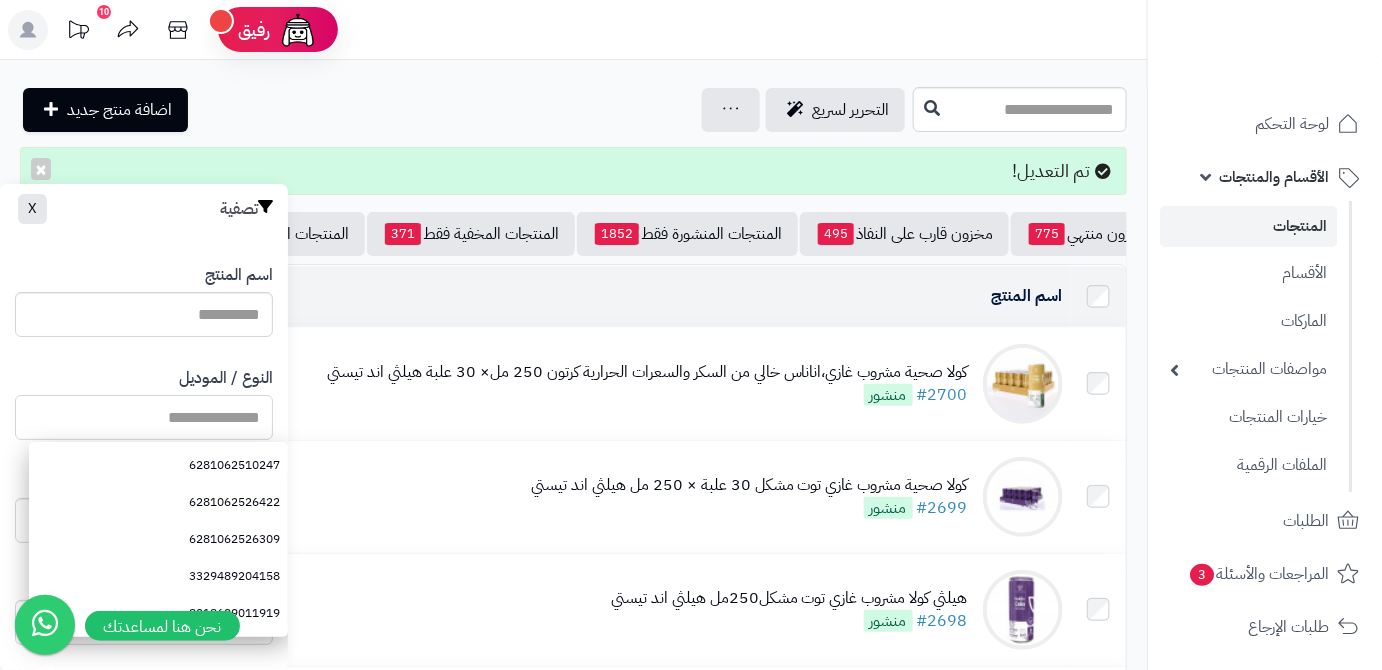 paste on "**********" 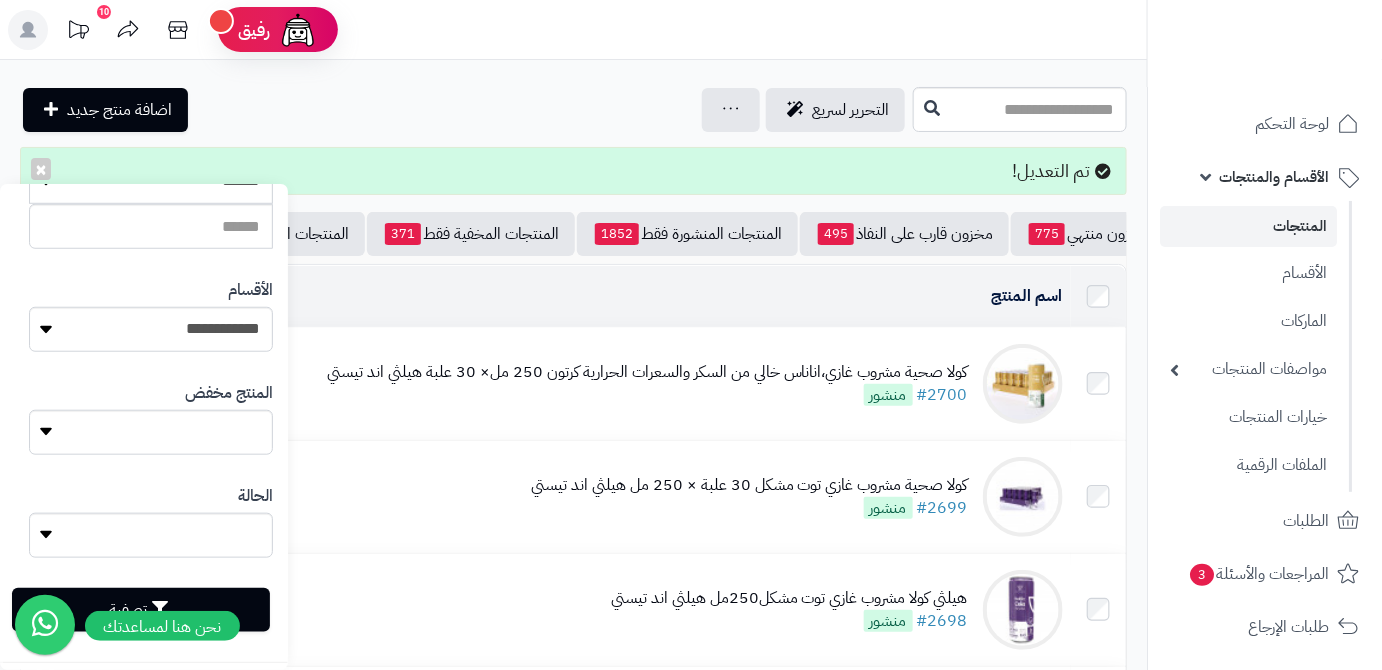 scroll, scrollTop: 545, scrollLeft: 0, axis: vertical 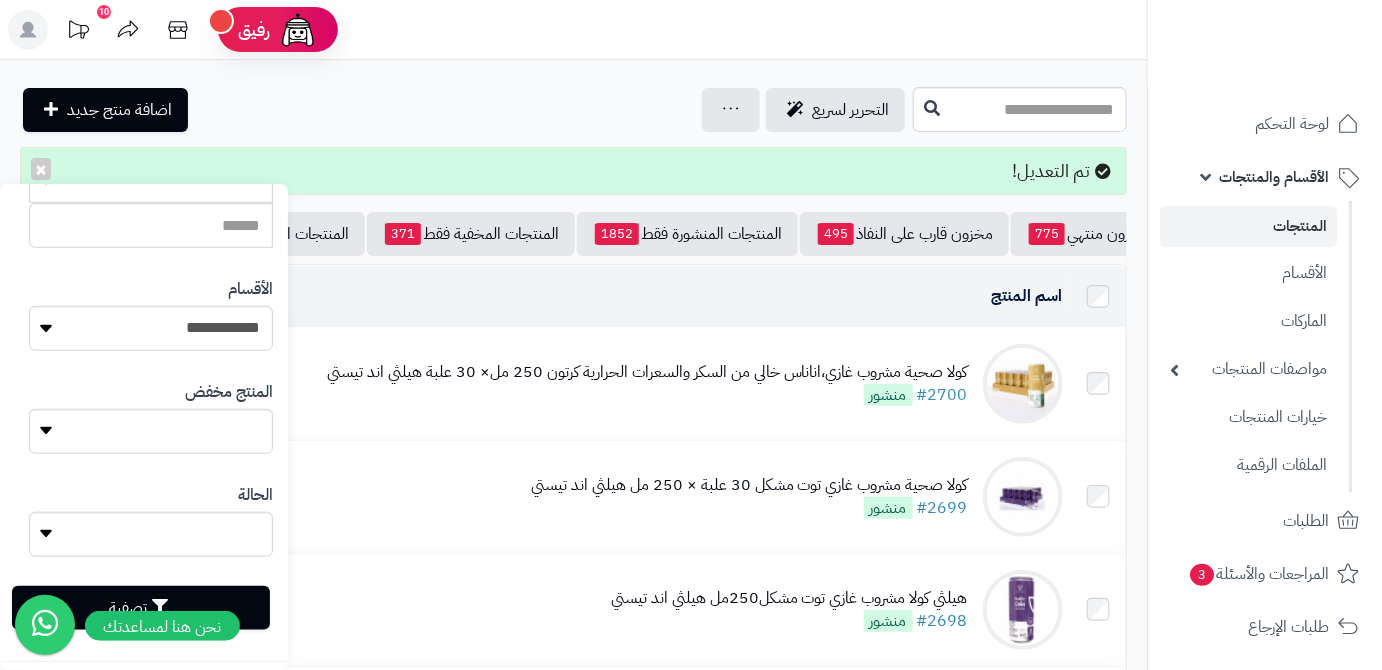type on "**********" 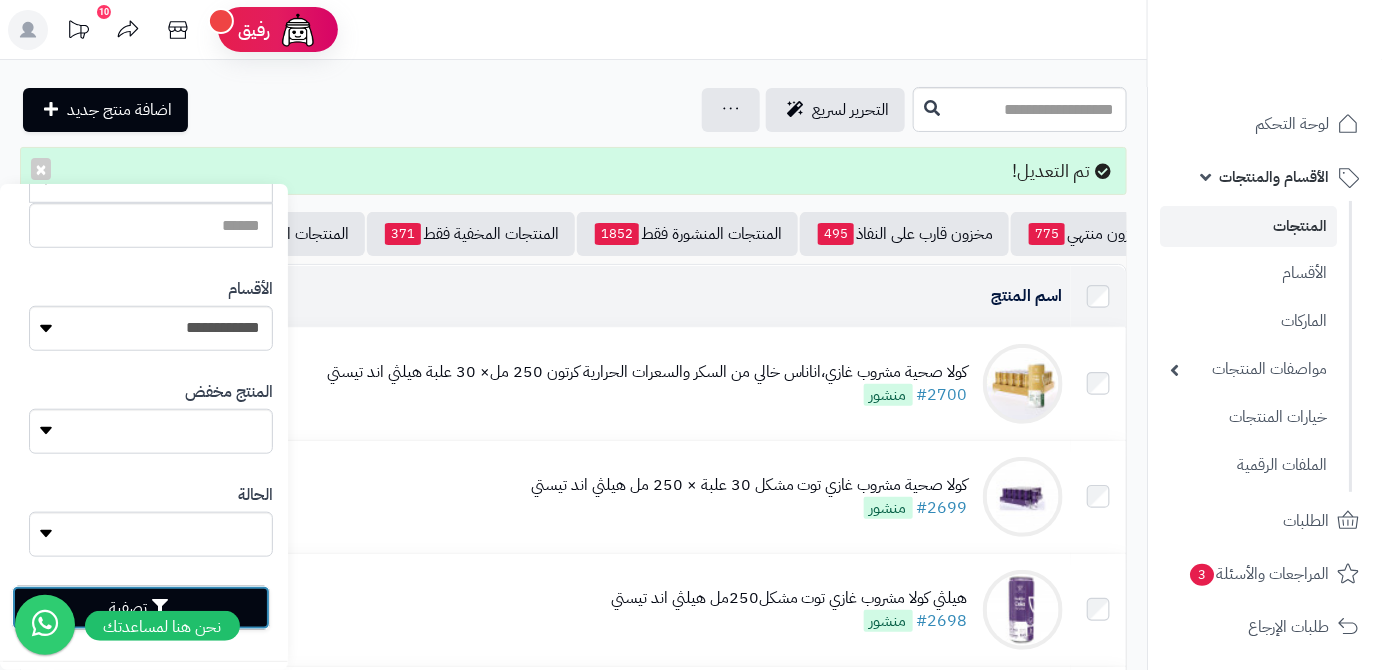 click on "تصفية" at bounding box center [141, 608] 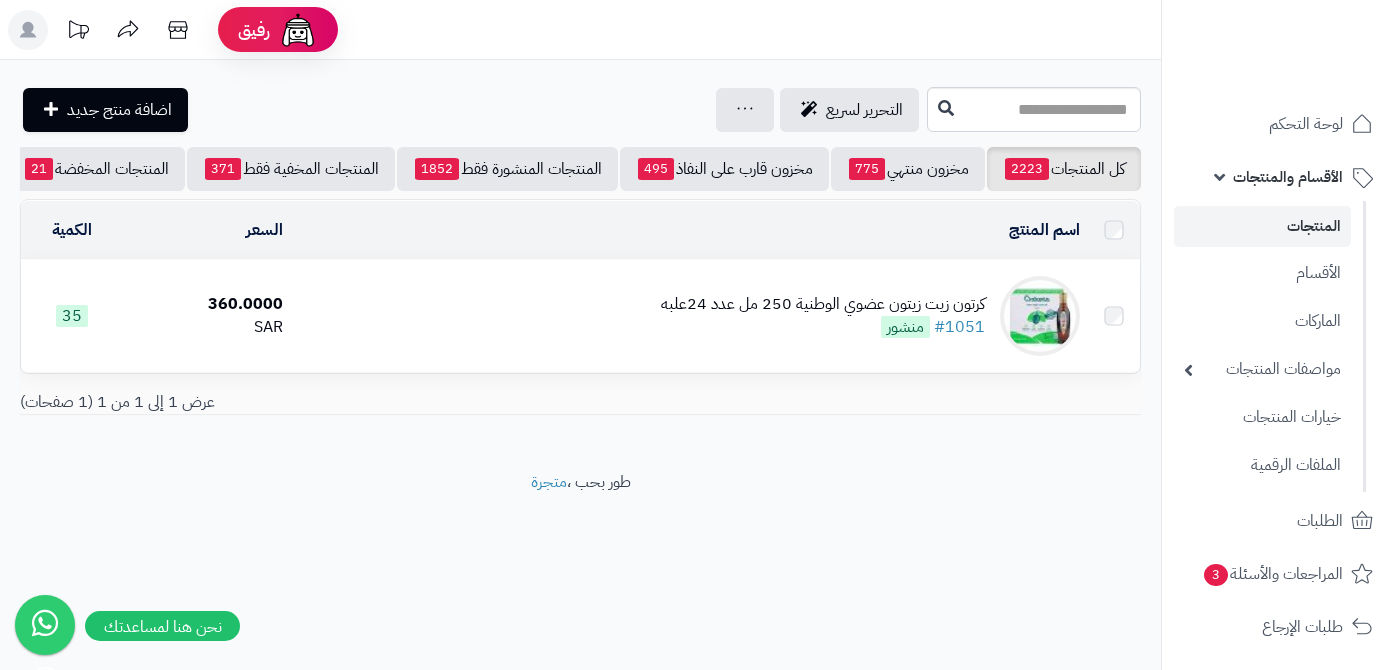 scroll, scrollTop: 0, scrollLeft: 0, axis: both 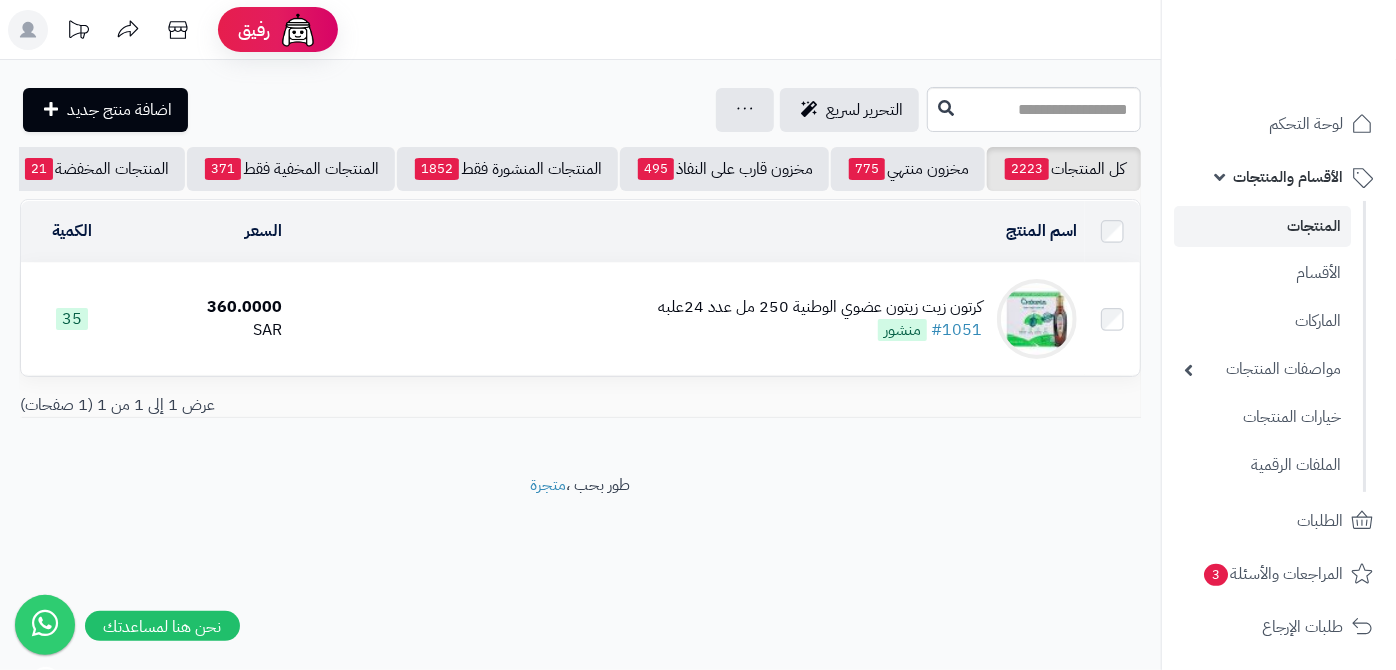 click on "كرتون زيت زيتون عضوي الوطنية 250 مل  عدد 24علبه" at bounding box center (820, 307) 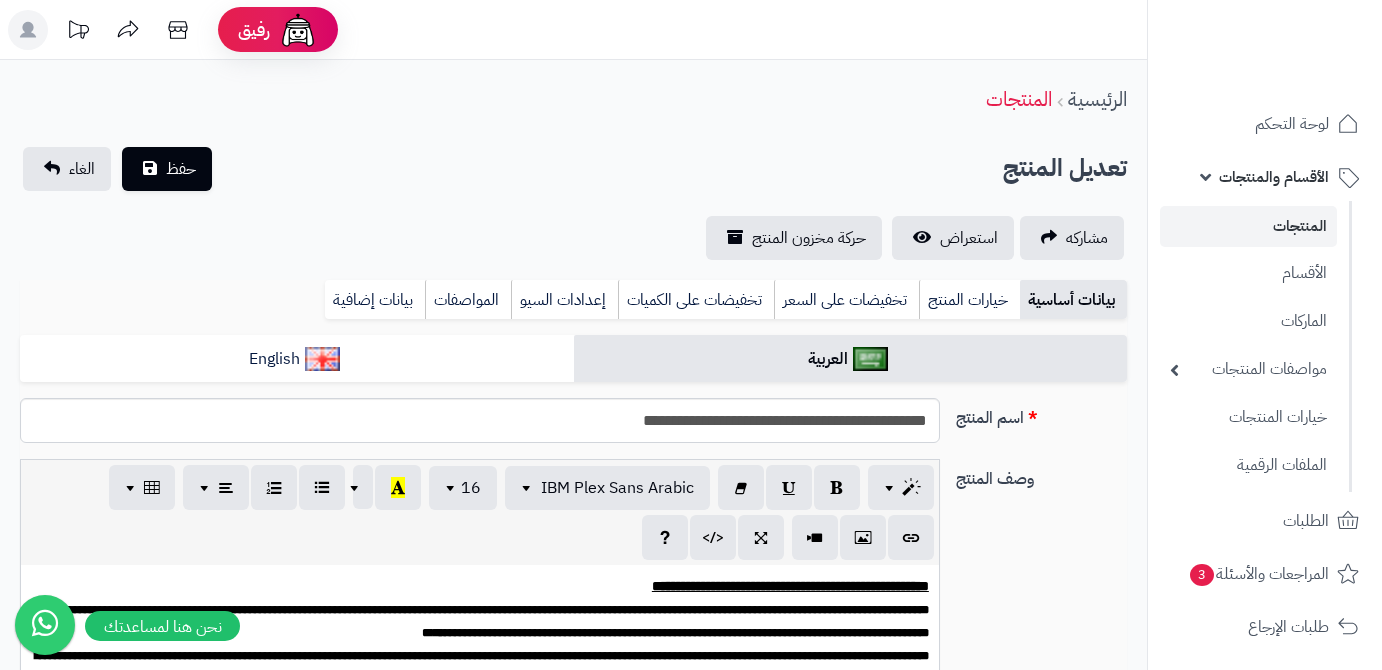 scroll, scrollTop: 0, scrollLeft: 0, axis: both 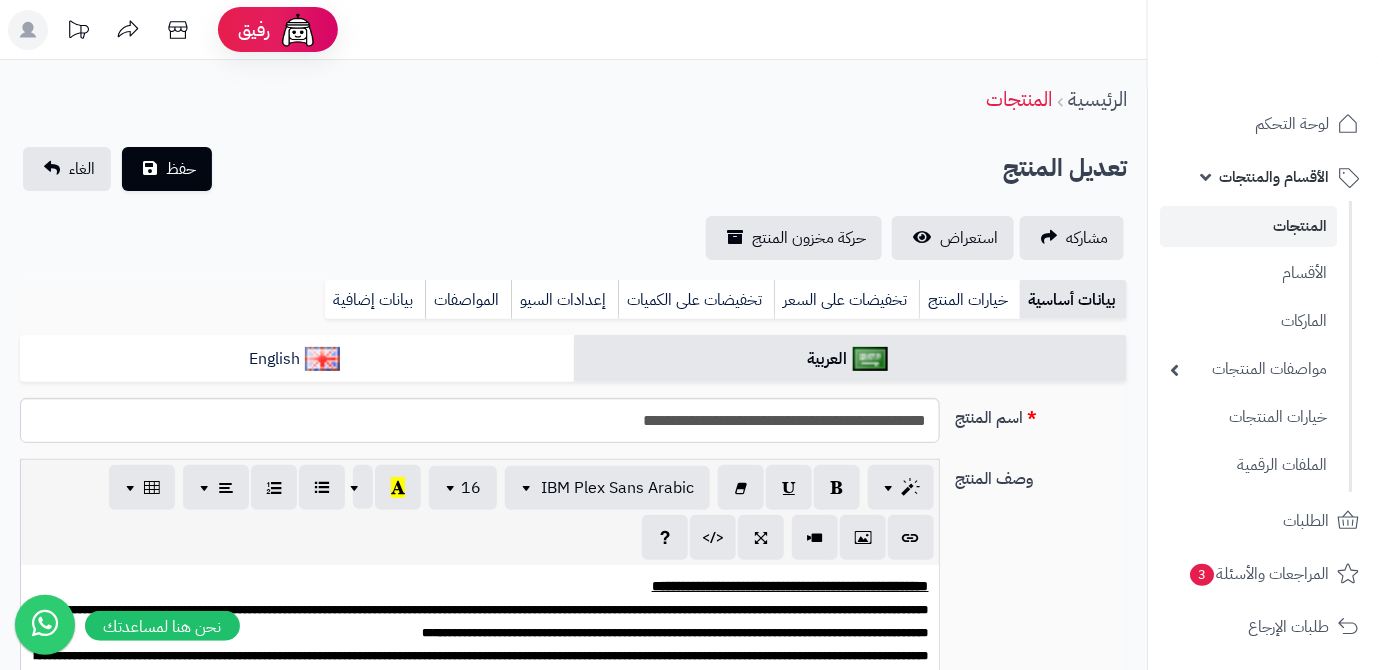 type on "******" 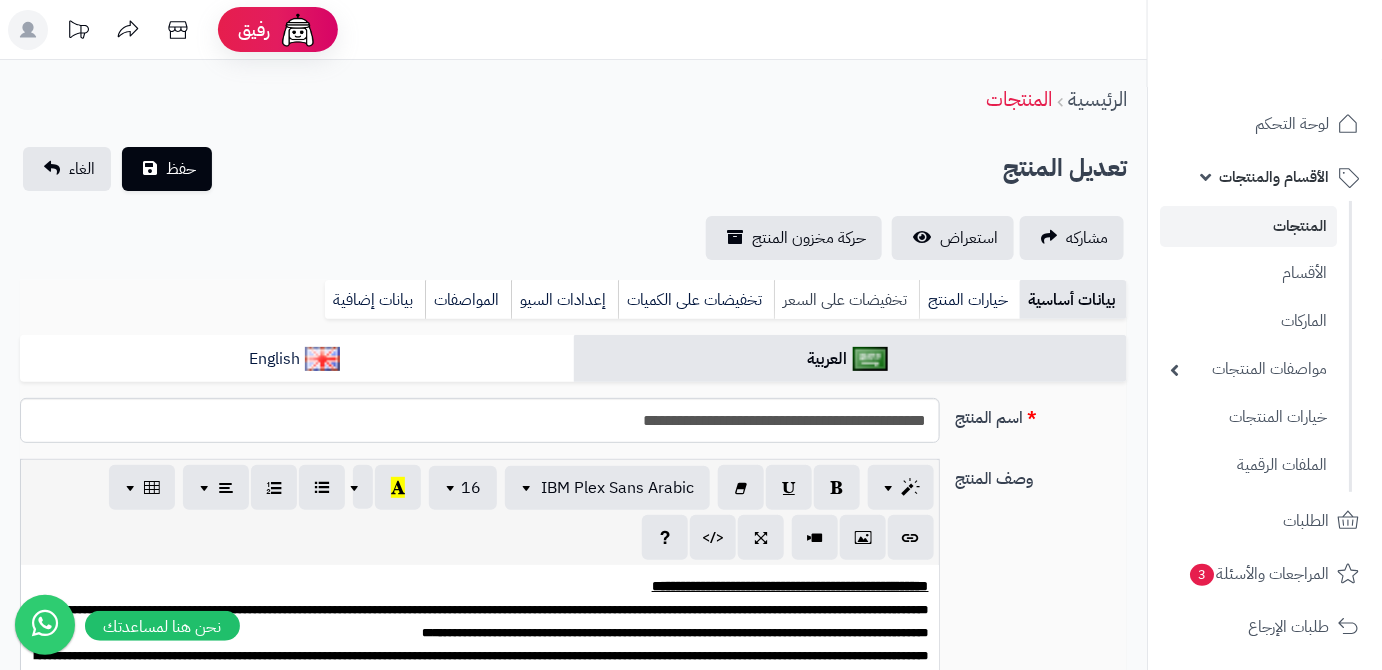 click on "تخفيضات على السعر" at bounding box center [846, 300] 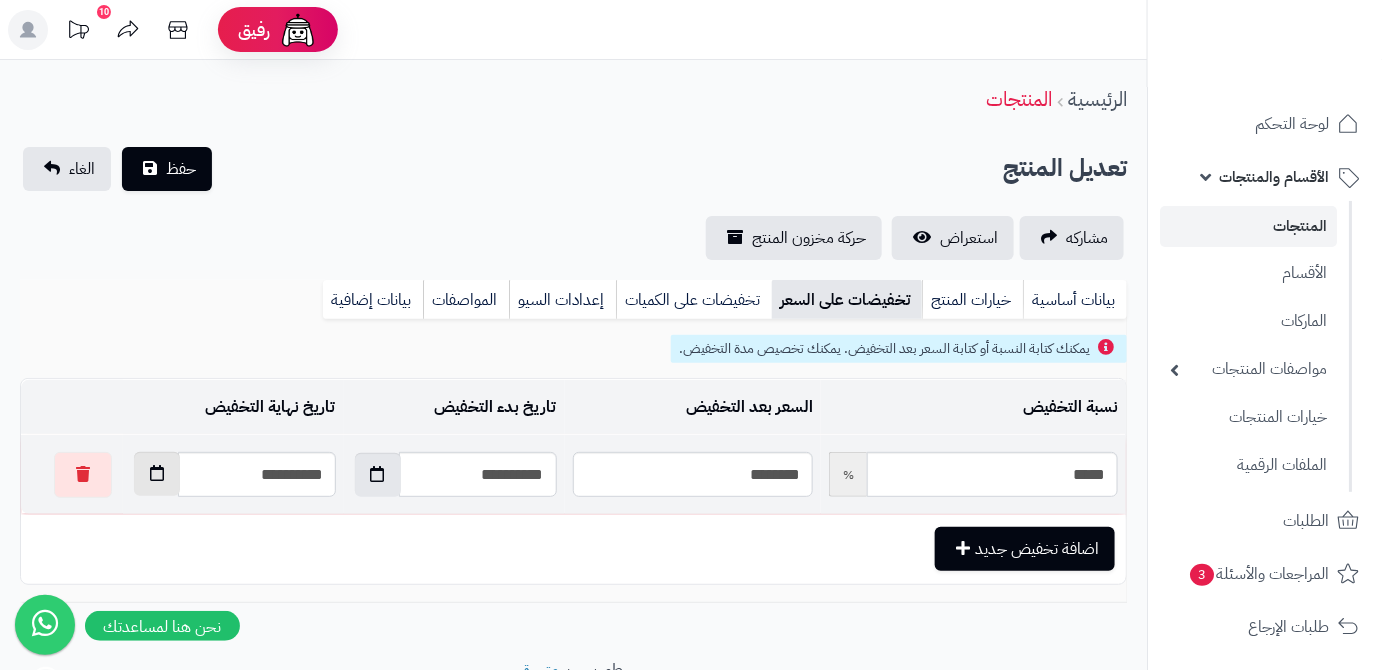 click at bounding box center [157, 474] 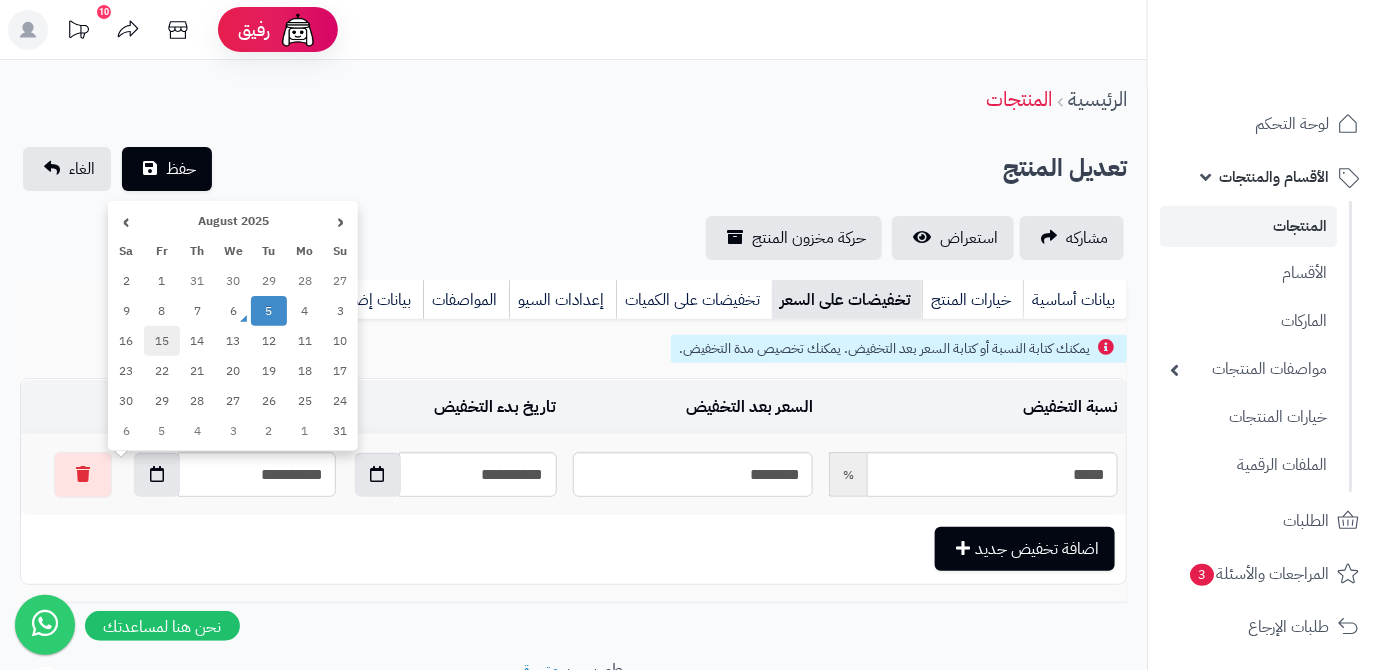 click on "15" at bounding box center [162, 341] 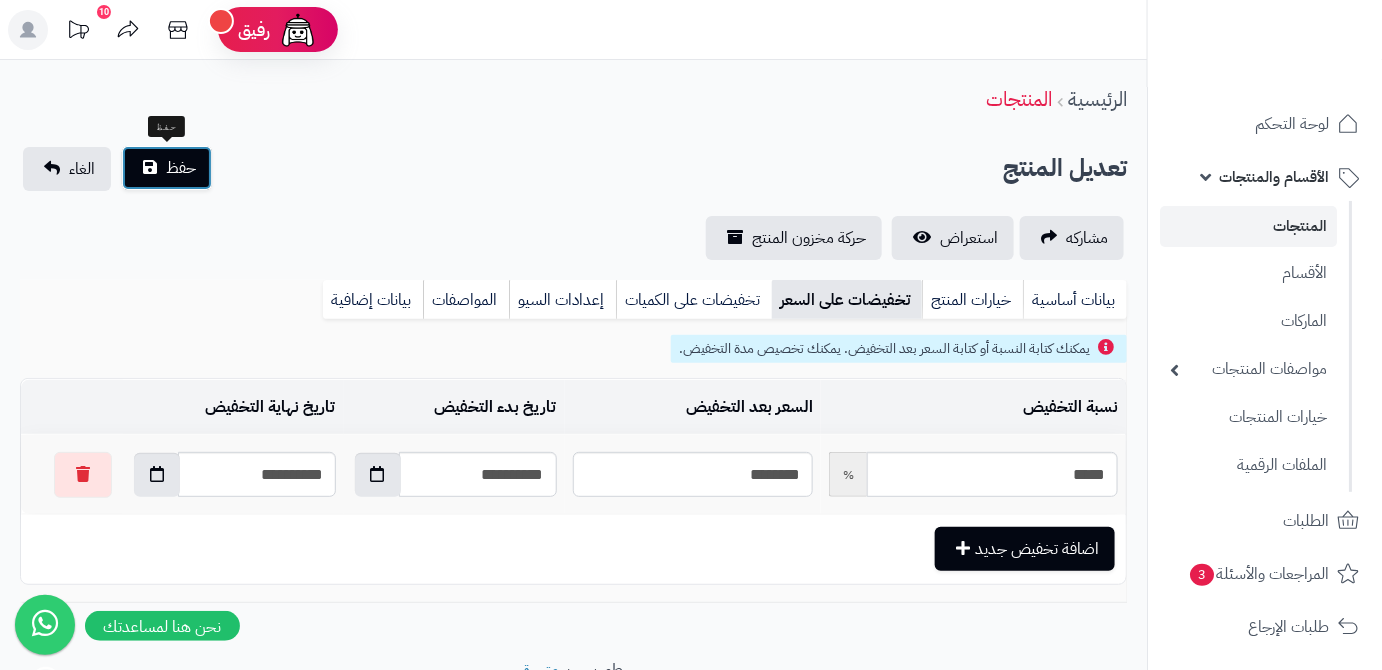 click on "حفظ" at bounding box center (167, 168) 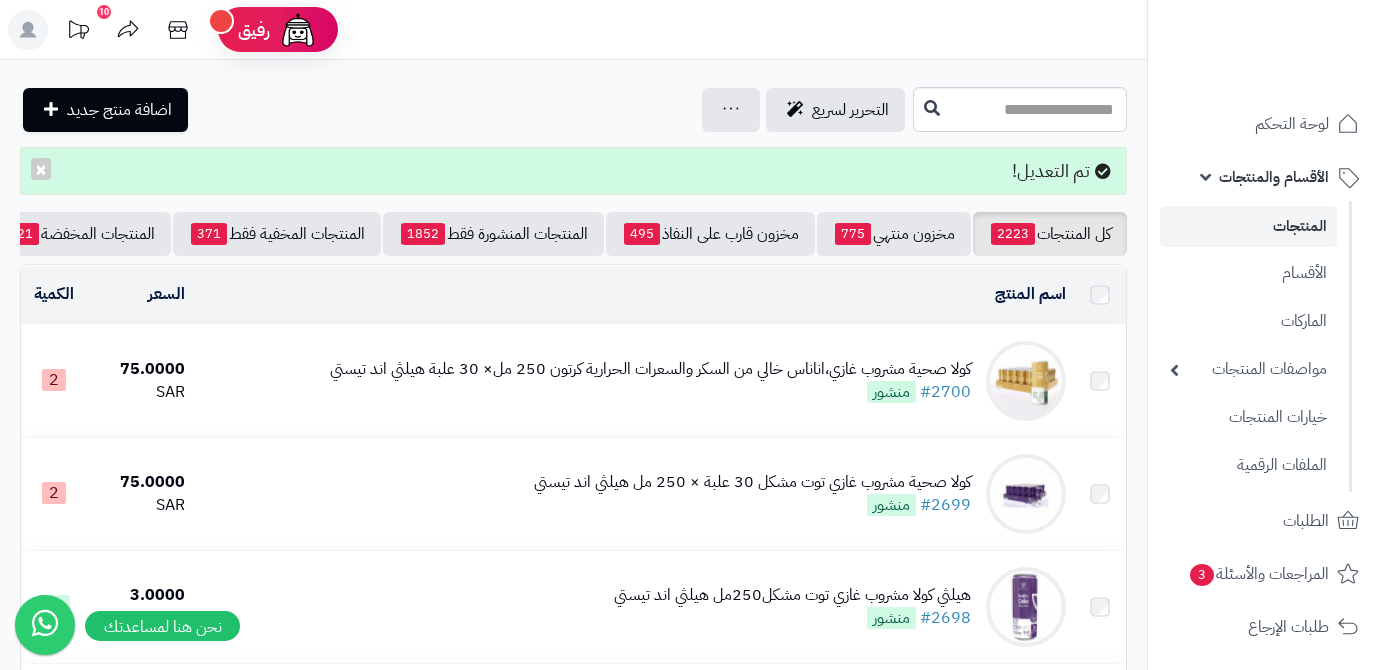 scroll, scrollTop: 0, scrollLeft: 0, axis: both 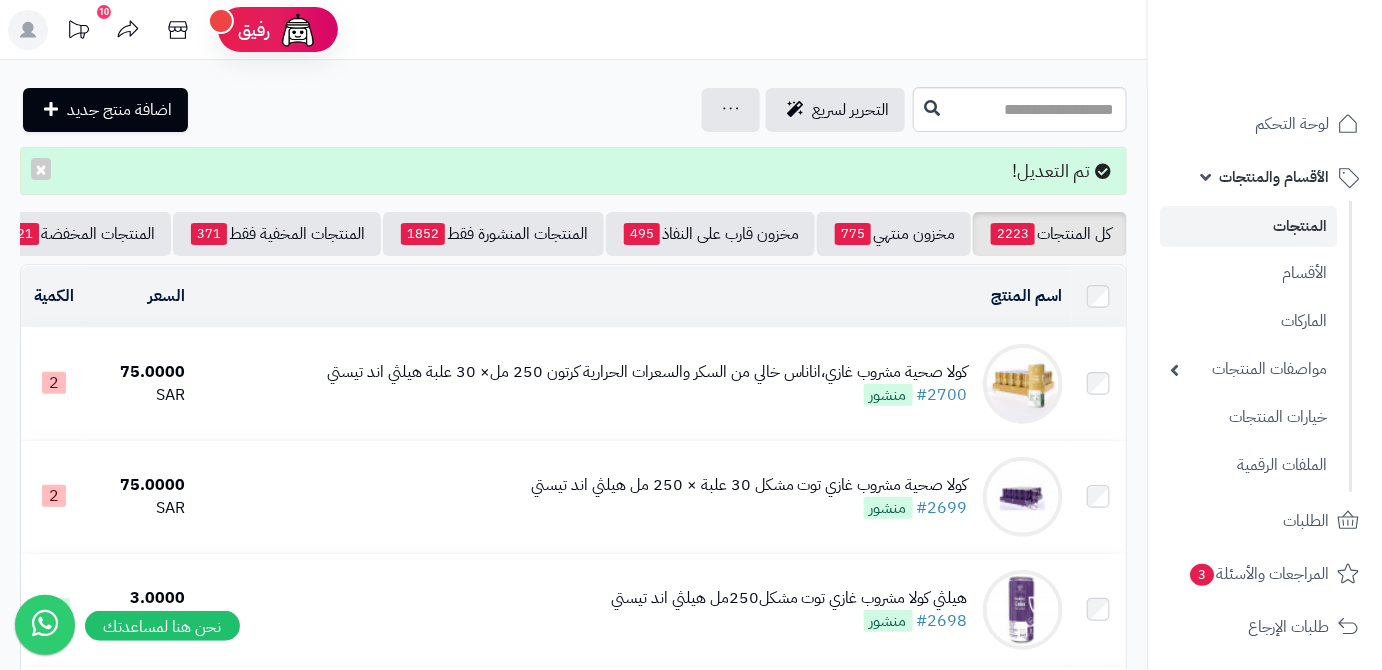 click on "كل المنتجات
2223
مخزون منتهي
775
مخزون قارب على النفاذ
495
المنتجات المنشورة فقط
1852
المنتجات المخفية فقط
371
المنتجات المخفضة
21
تصفية المنتجات
اسم المنتج المحدد:  0
نسخ
حذف                             السعر                          الكمية
كولا صحية مشروب غازي،اناناس خالي من السكر والسعرات الحرارية كرتون  250 مل× 30 علبة   هيلثي اند تيستي
#2700
منشور
75.0000 SAR                          2
كولا صحية  مشروب غازي توت مشكل 30 علبة × 250 مل هيلثي اند تيستي
#2699
منشور
75.0000 SAR                          2
30" at bounding box center [573, 1974] 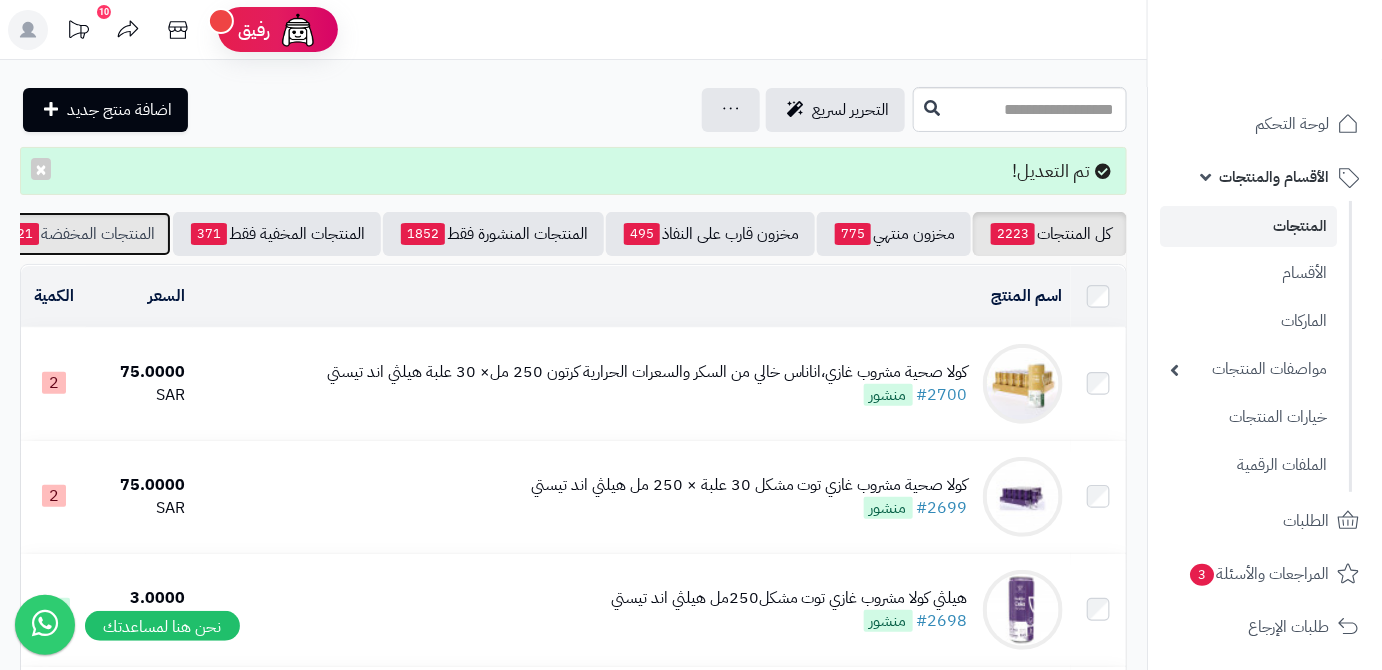 click on "المنتجات المخفضة
21" at bounding box center (82, 234) 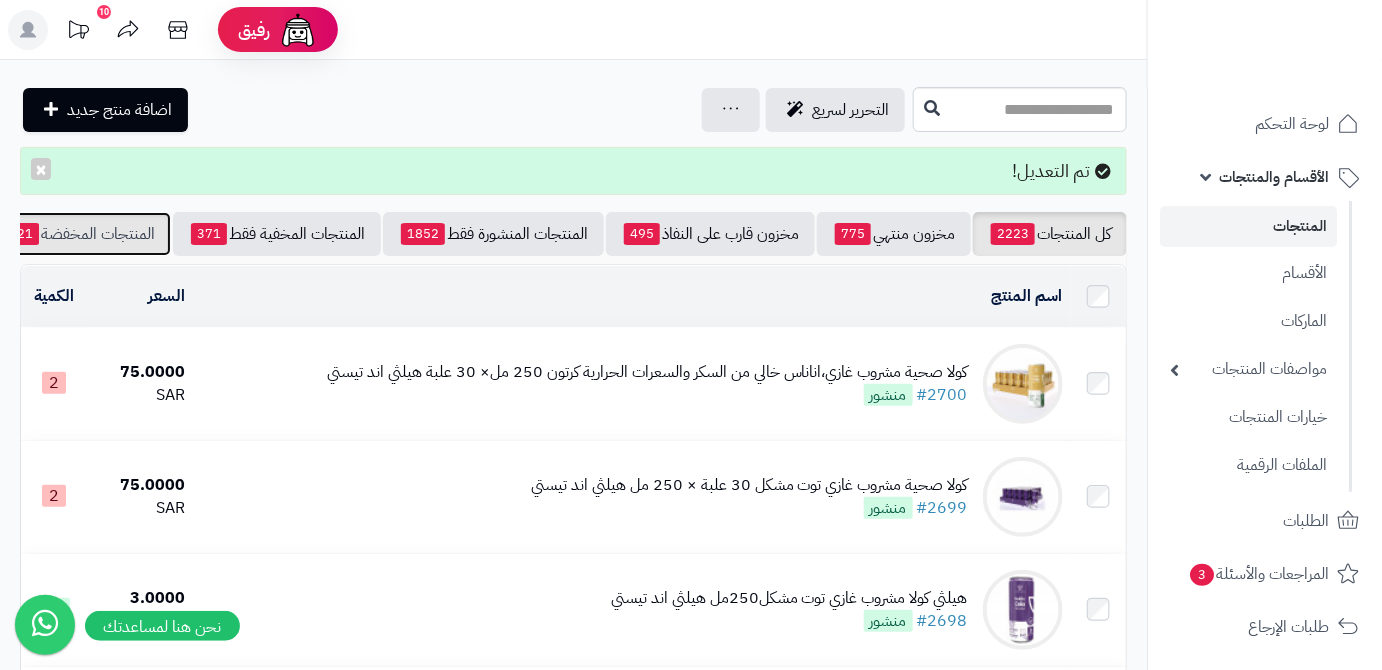 scroll, scrollTop: 0, scrollLeft: 0, axis: both 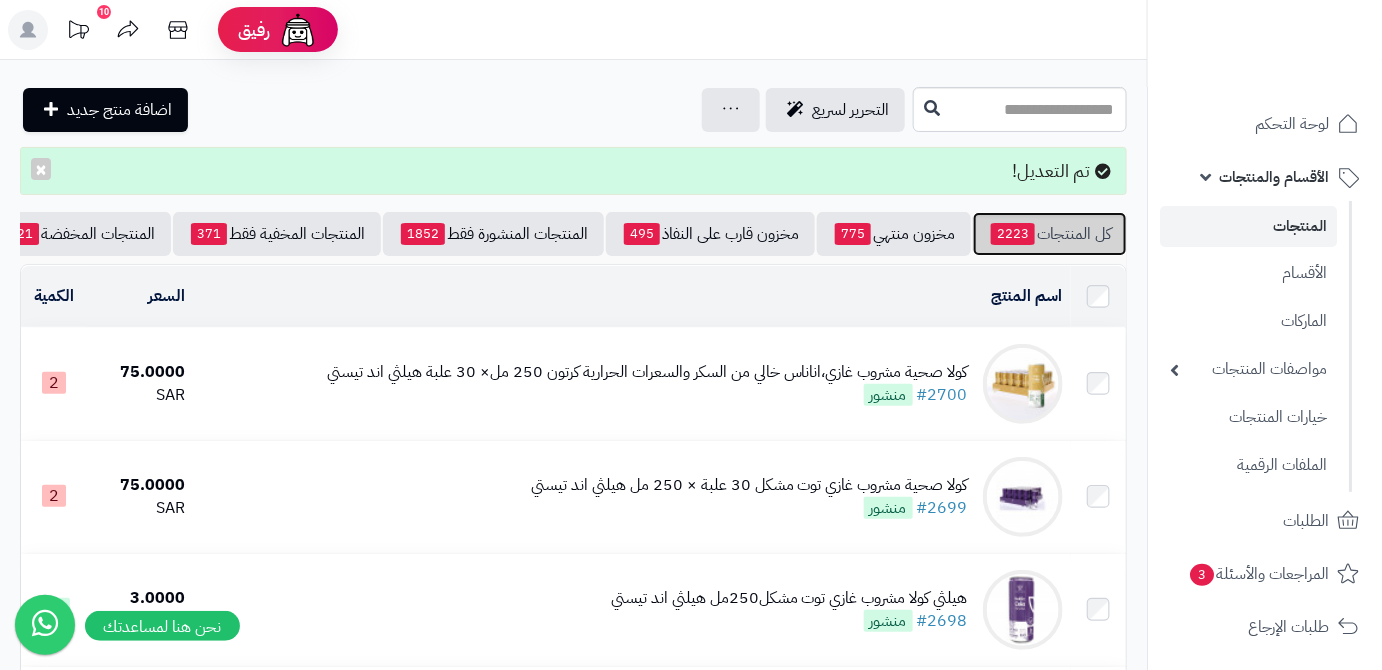 click on "كل المنتجات
2223" at bounding box center (1050, 234) 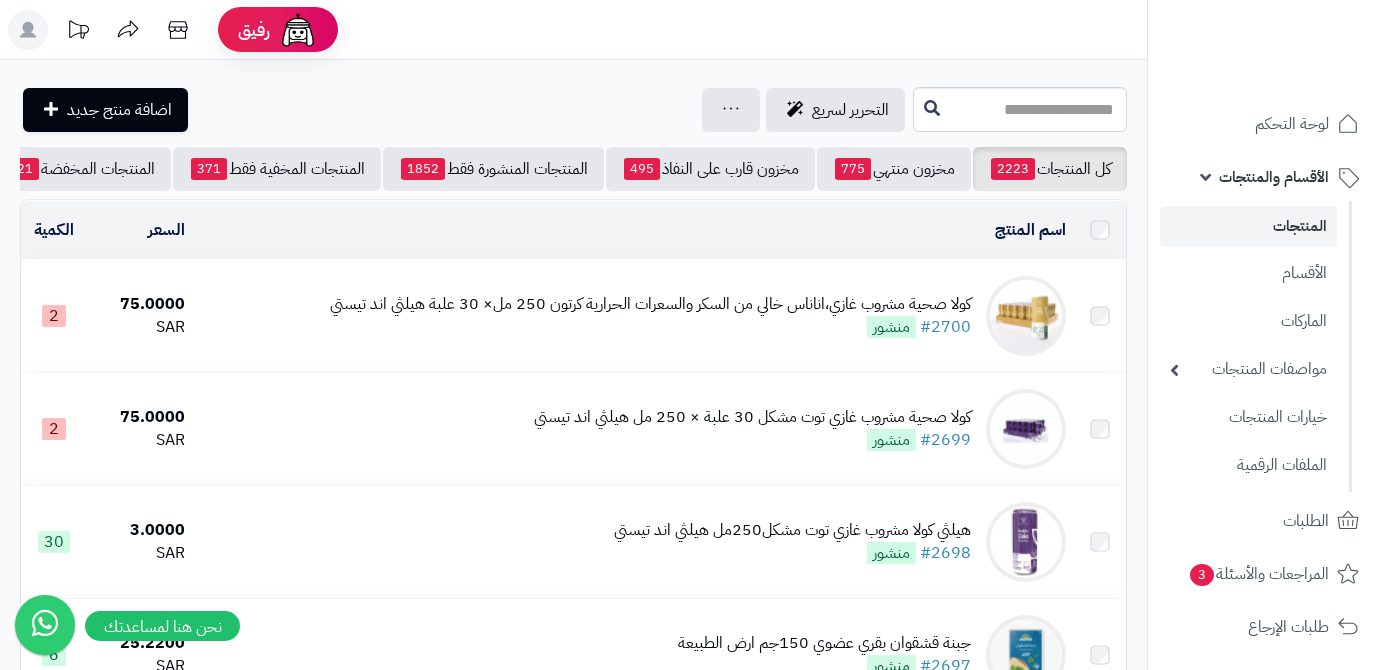 scroll, scrollTop: 0, scrollLeft: 0, axis: both 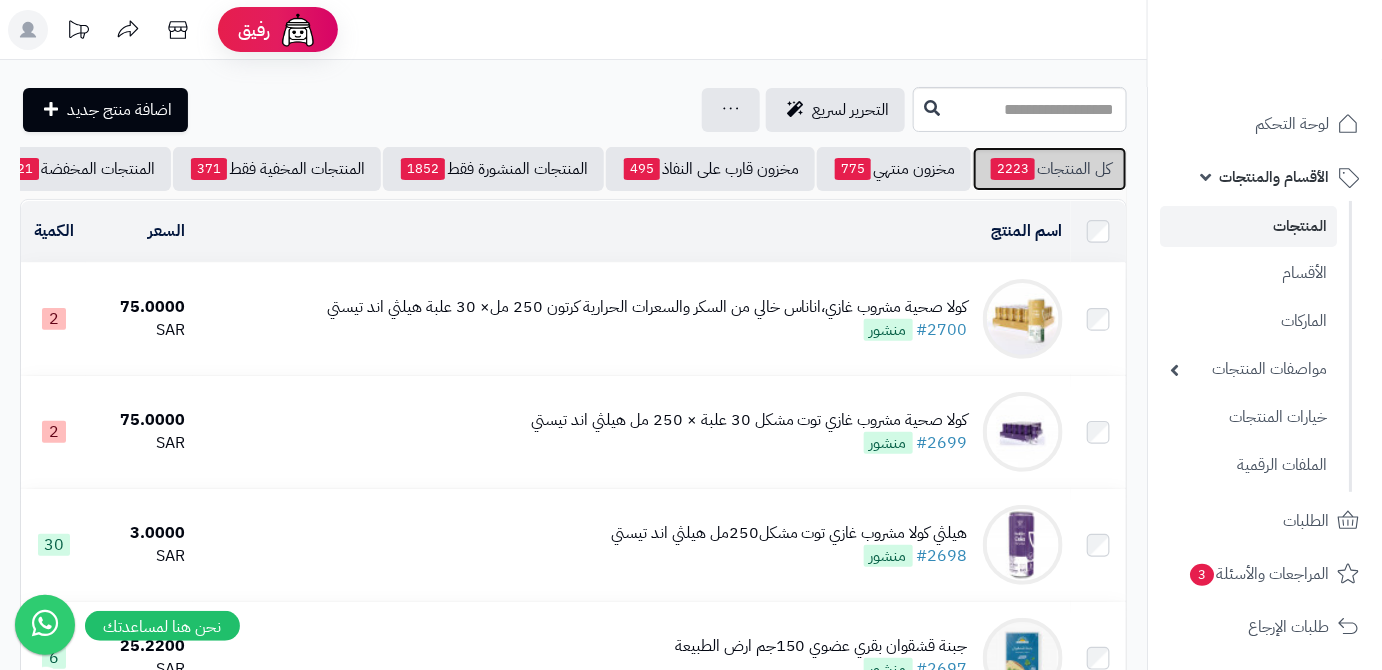 click on "كل المنتجات
2223" at bounding box center [1050, 169] 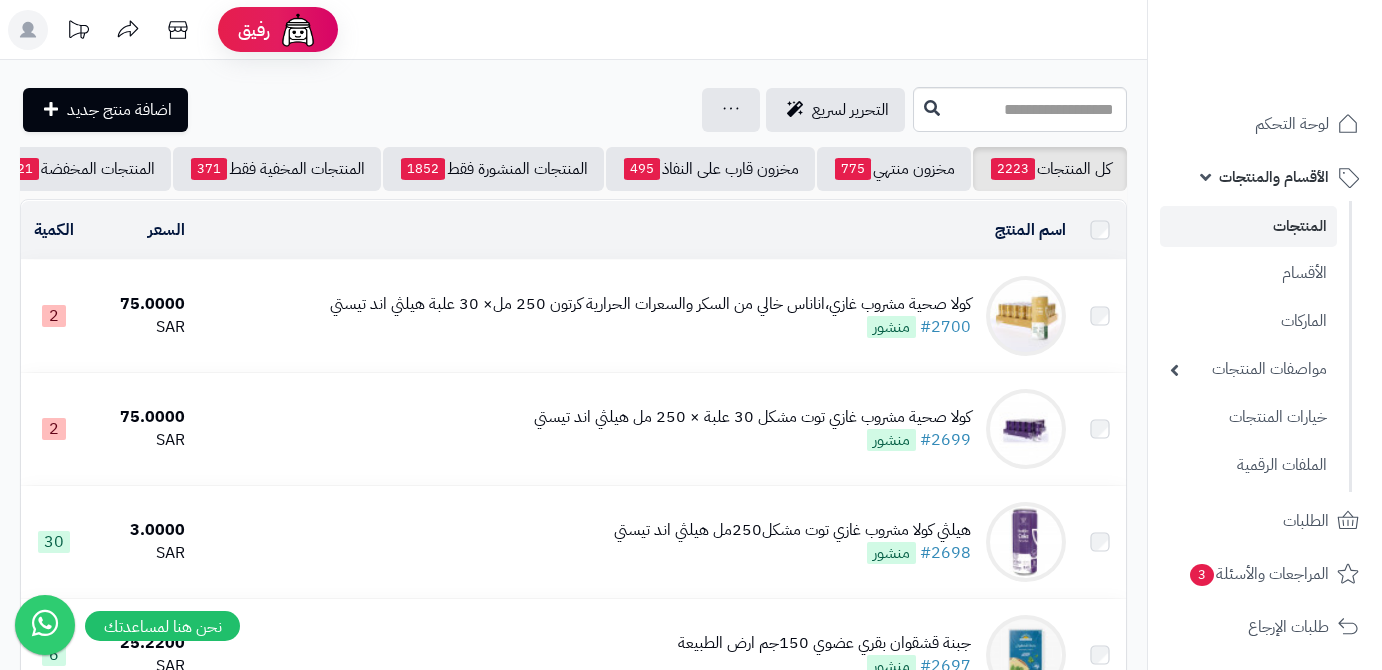 scroll, scrollTop: 0, scrollLeft: 0, axis: both 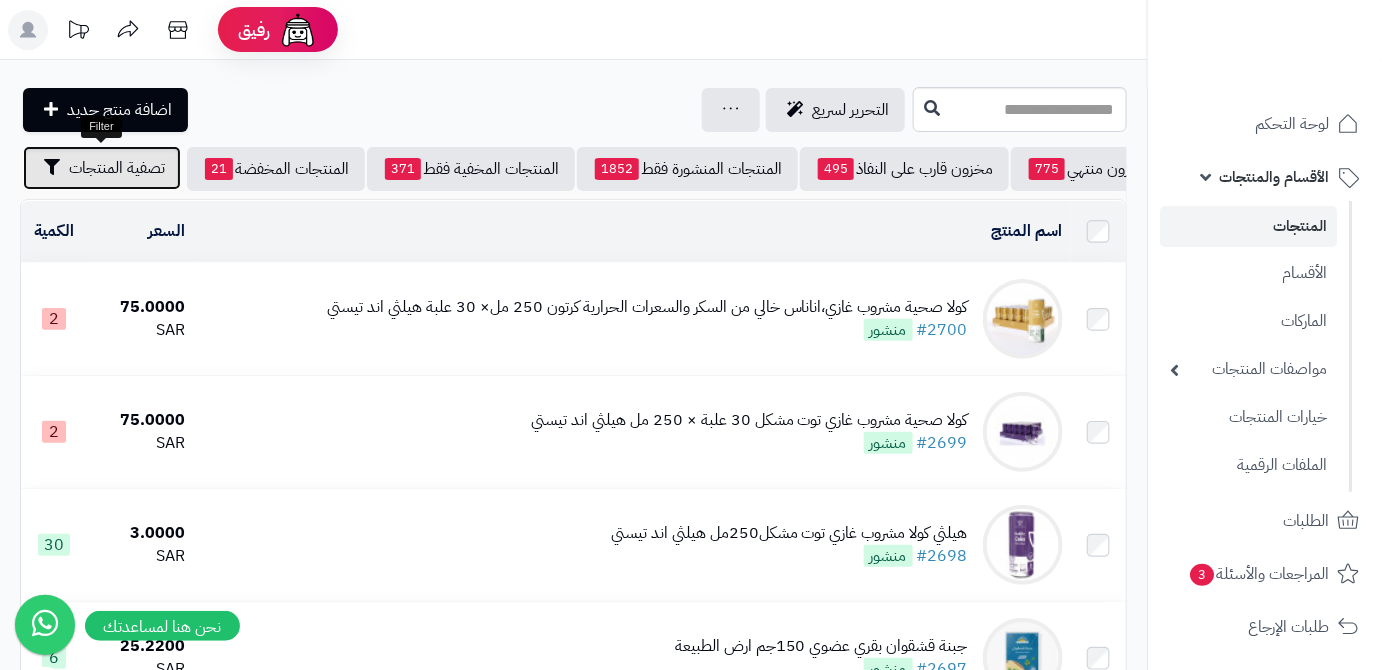 click on "تصفية المنتجات" at bounding box center (117, 168) 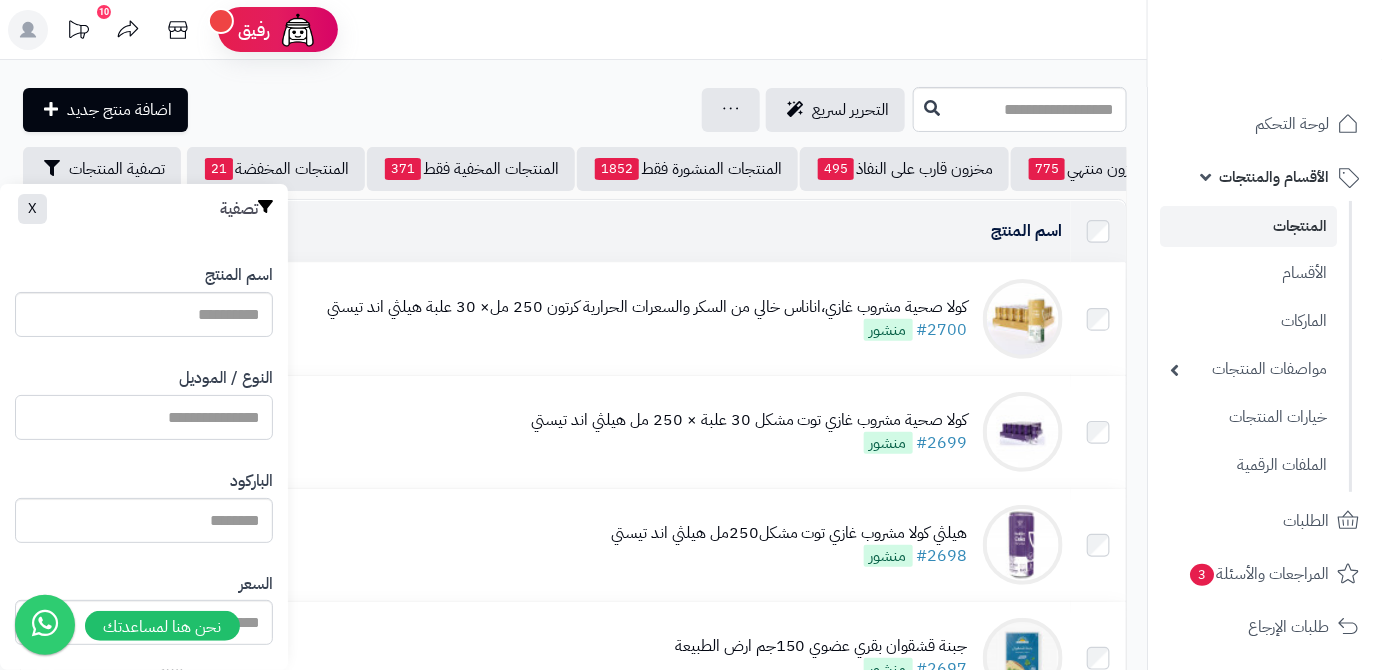 paste on "**********" 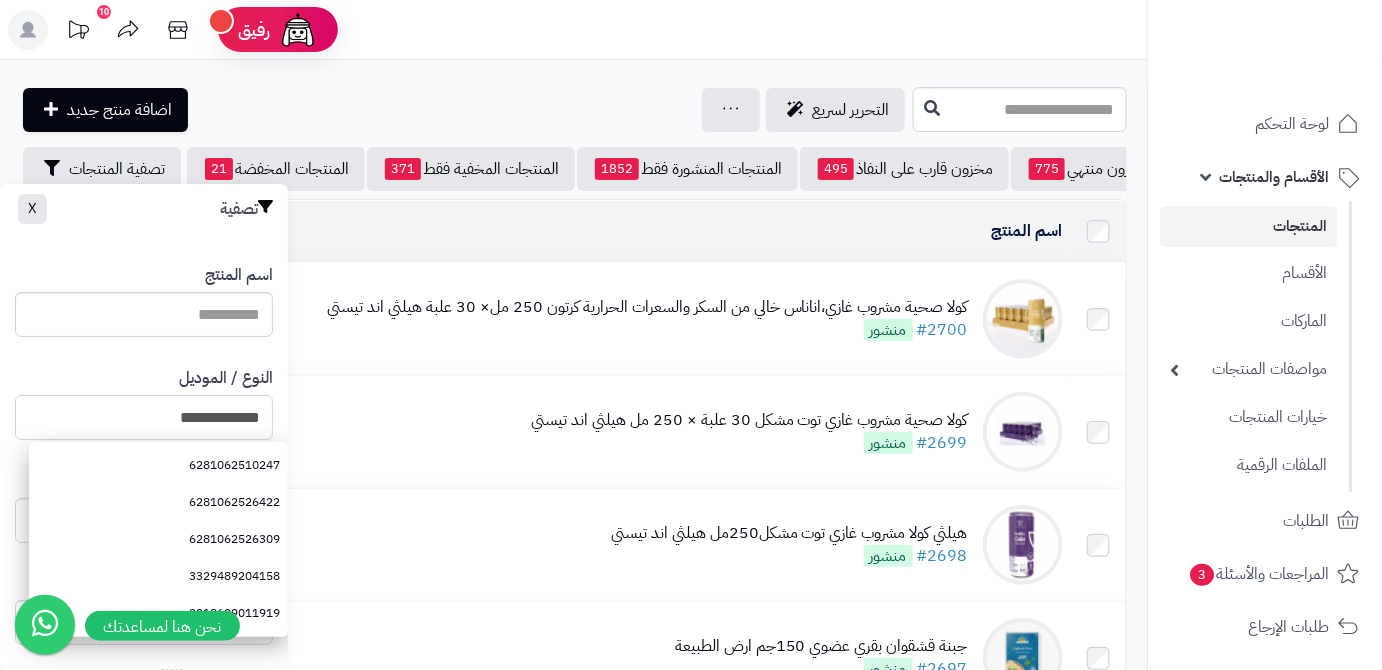 scroll, scrollTop: 552, scrollLeft: 0, axis: vertical 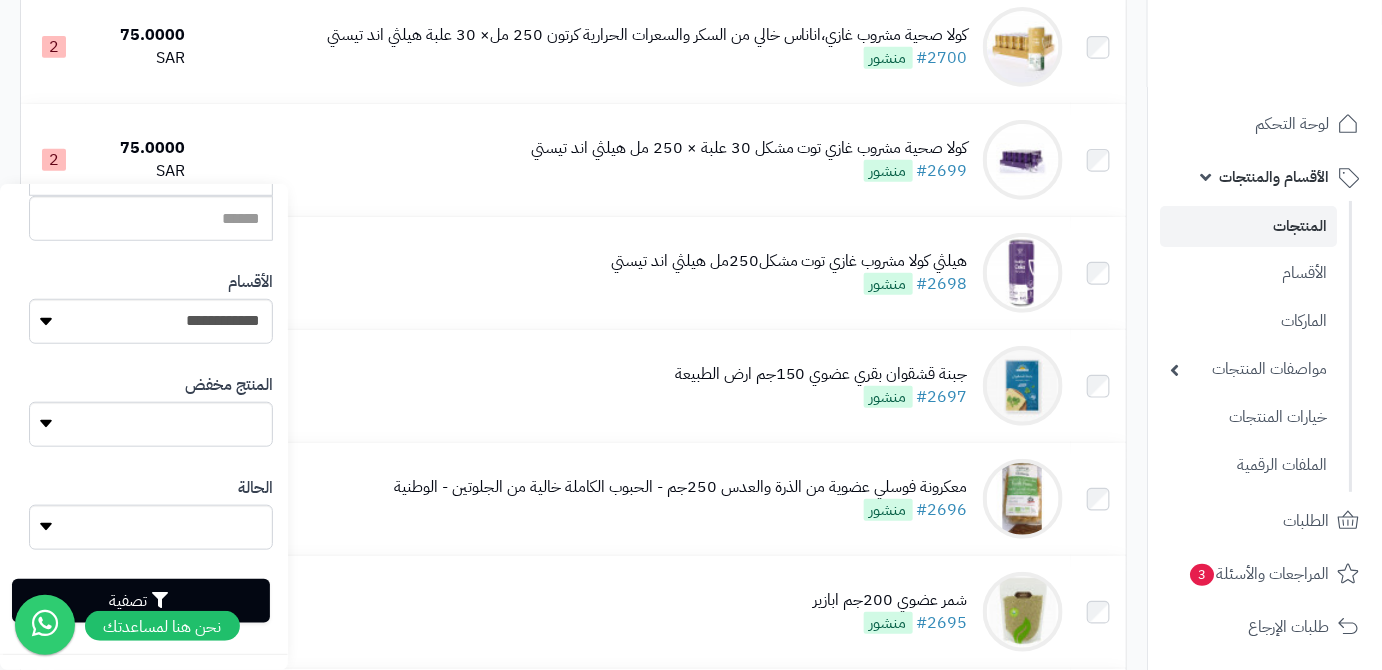 type on "**********" 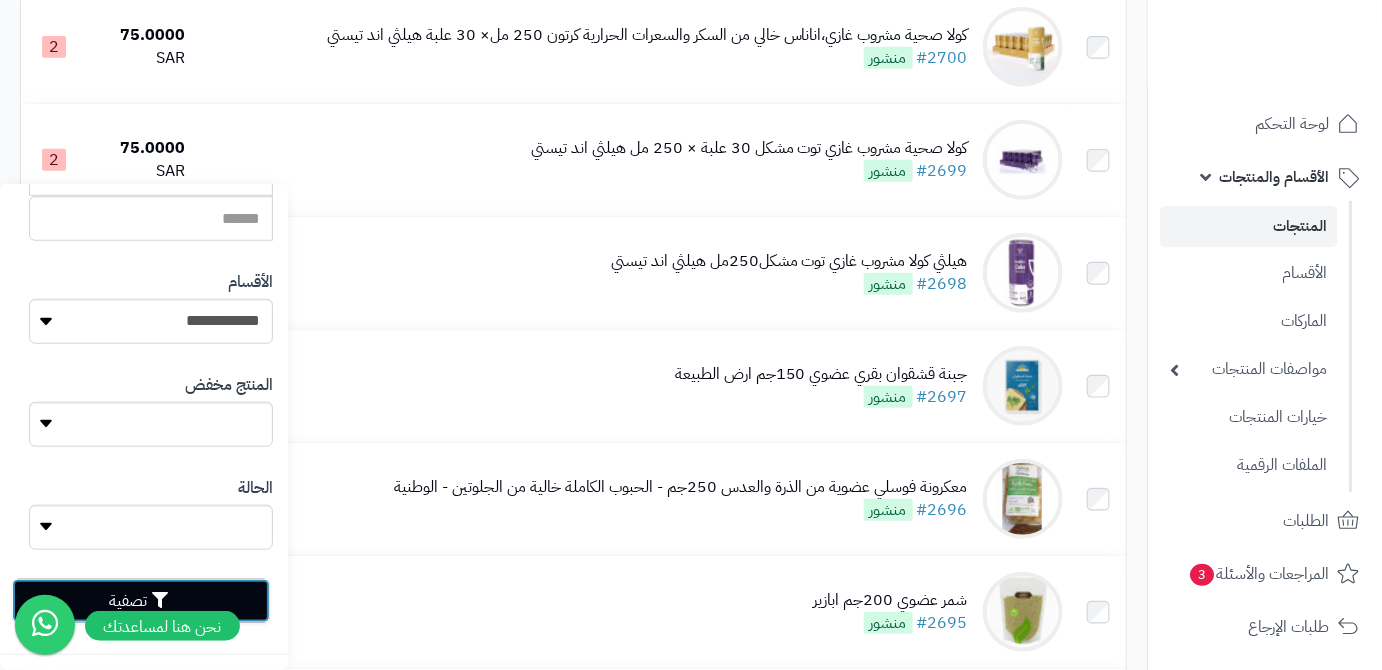 click on "تصفية" at bounding box center (141, 601) 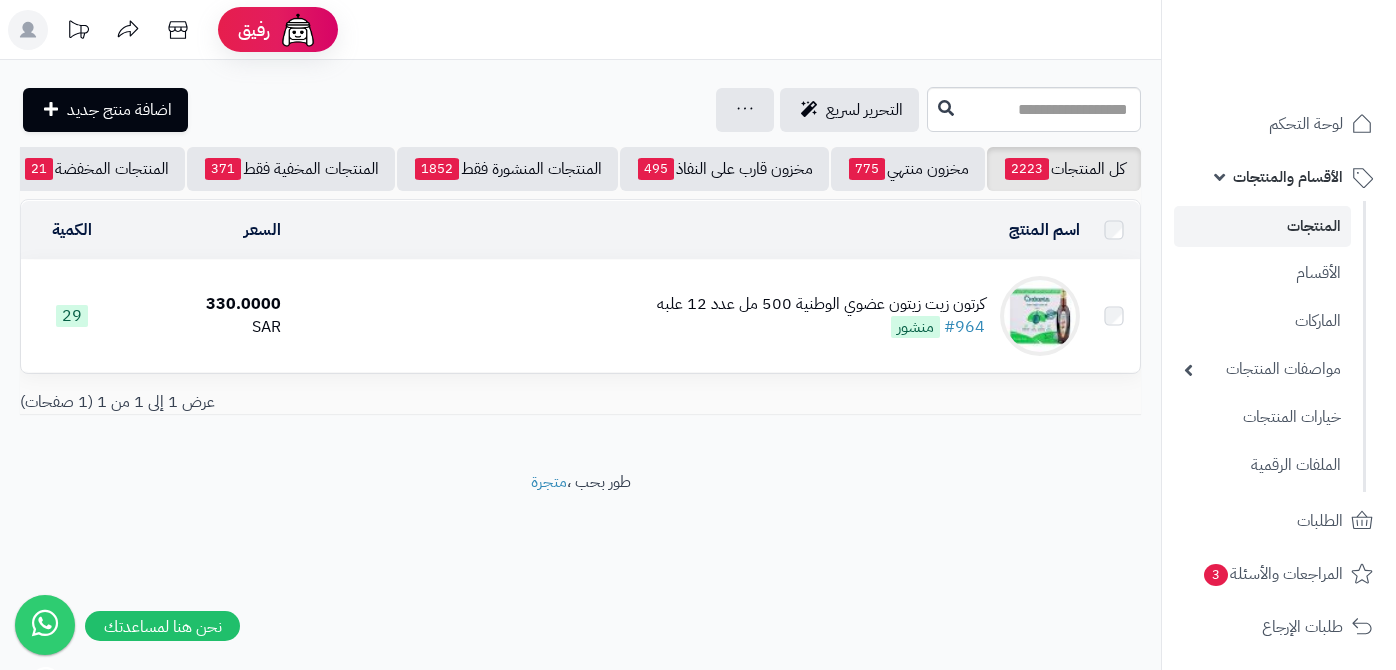 scroll, scrollTop: 0, scrollLeft: 0, axis: both 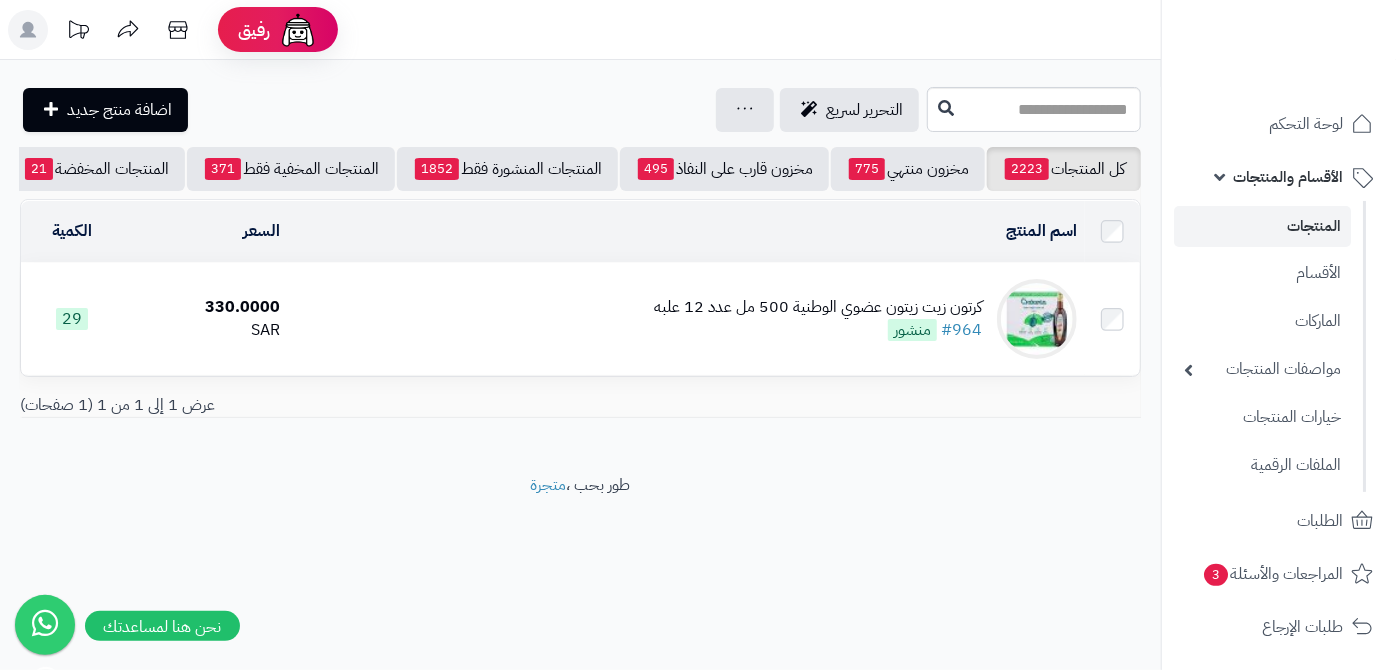 click on "كرتون زيت زيتون عضوي الوطنية 500 مل عدد 12 علبه" at bounding box center [818, 307] 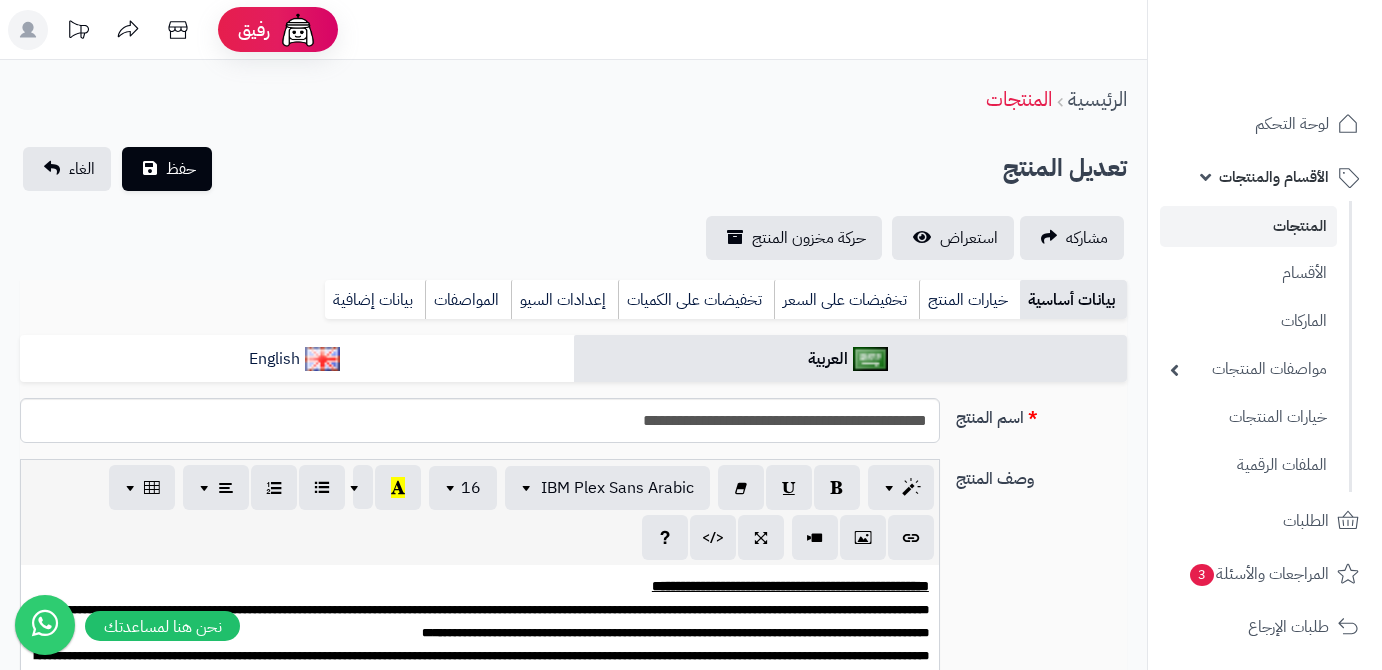 scroll, scrollTop: 0, scrollLeft: 0, axis: both 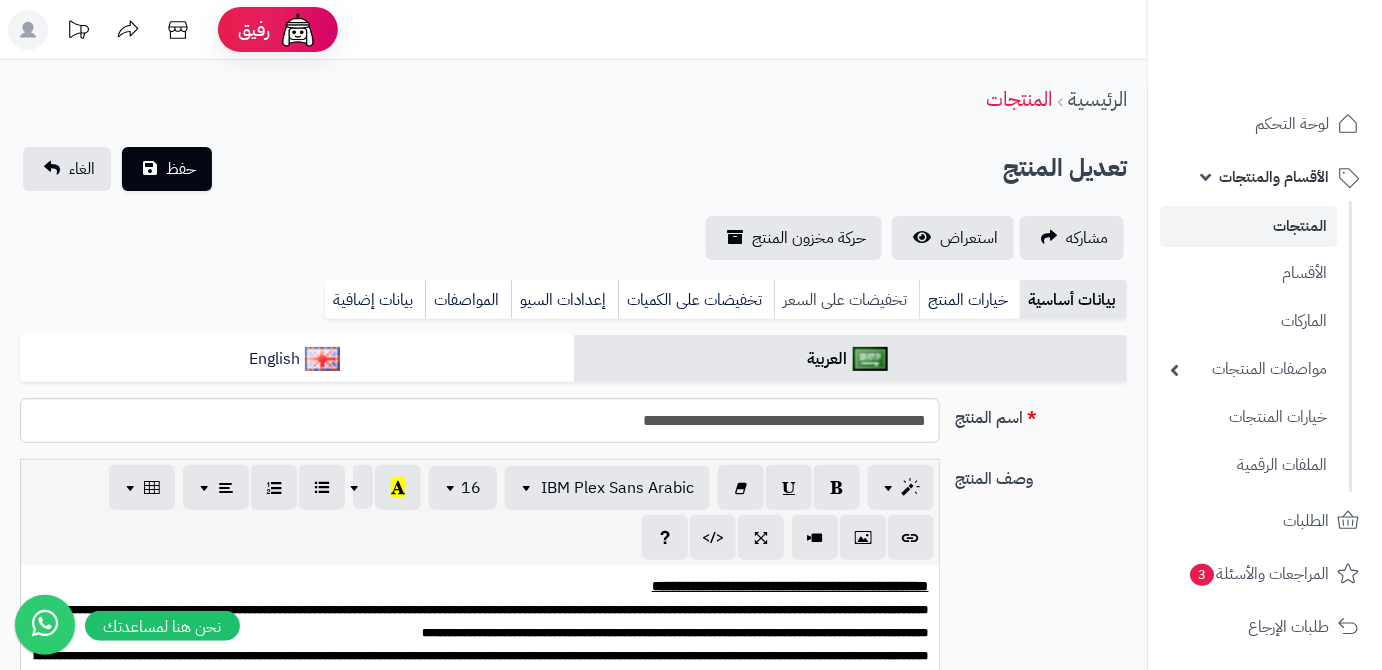 type on "******" 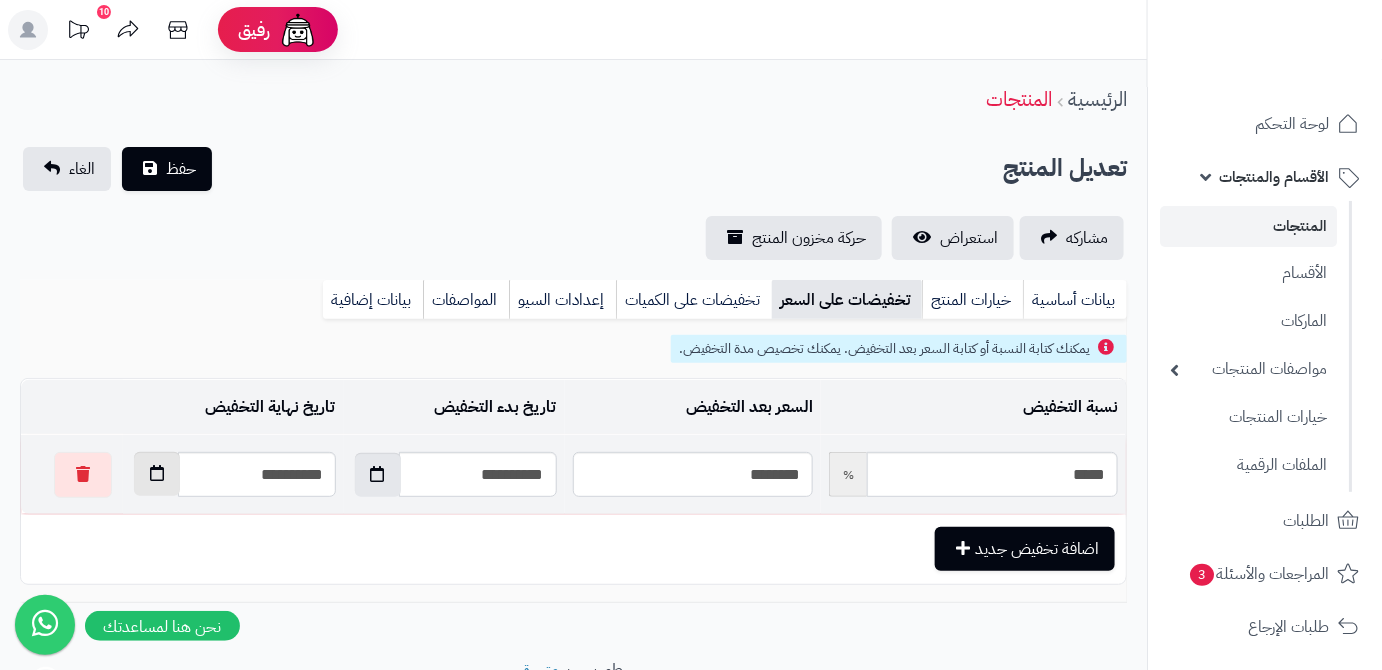 click at bounding box center [157, 474] 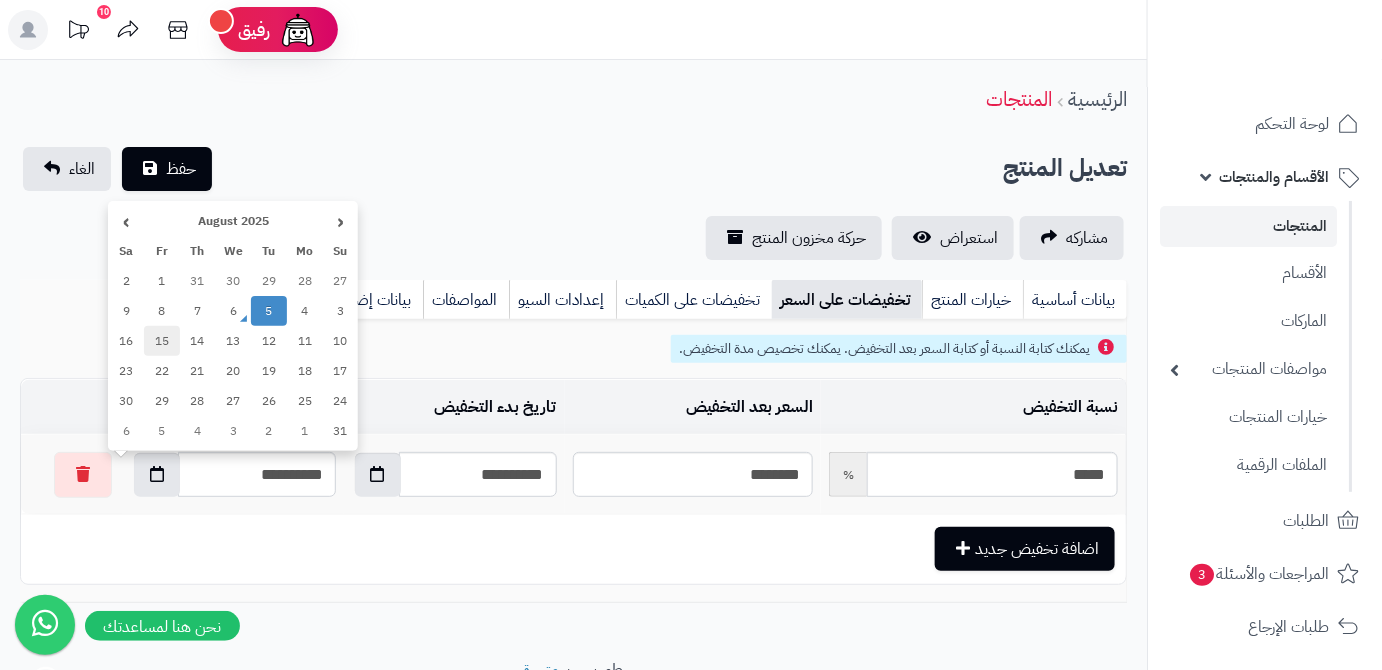 click on "15" at bounding box center [162, 341] 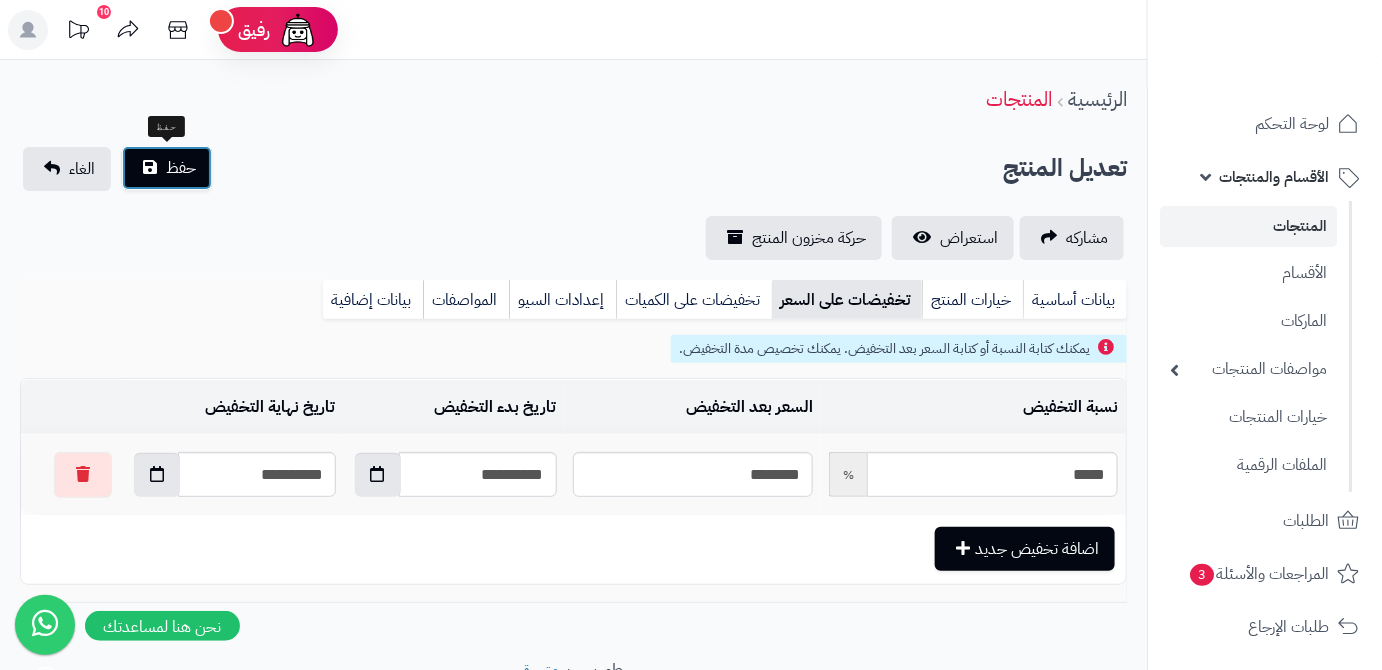 click on "حفظ" at bounding box center (181, 168) 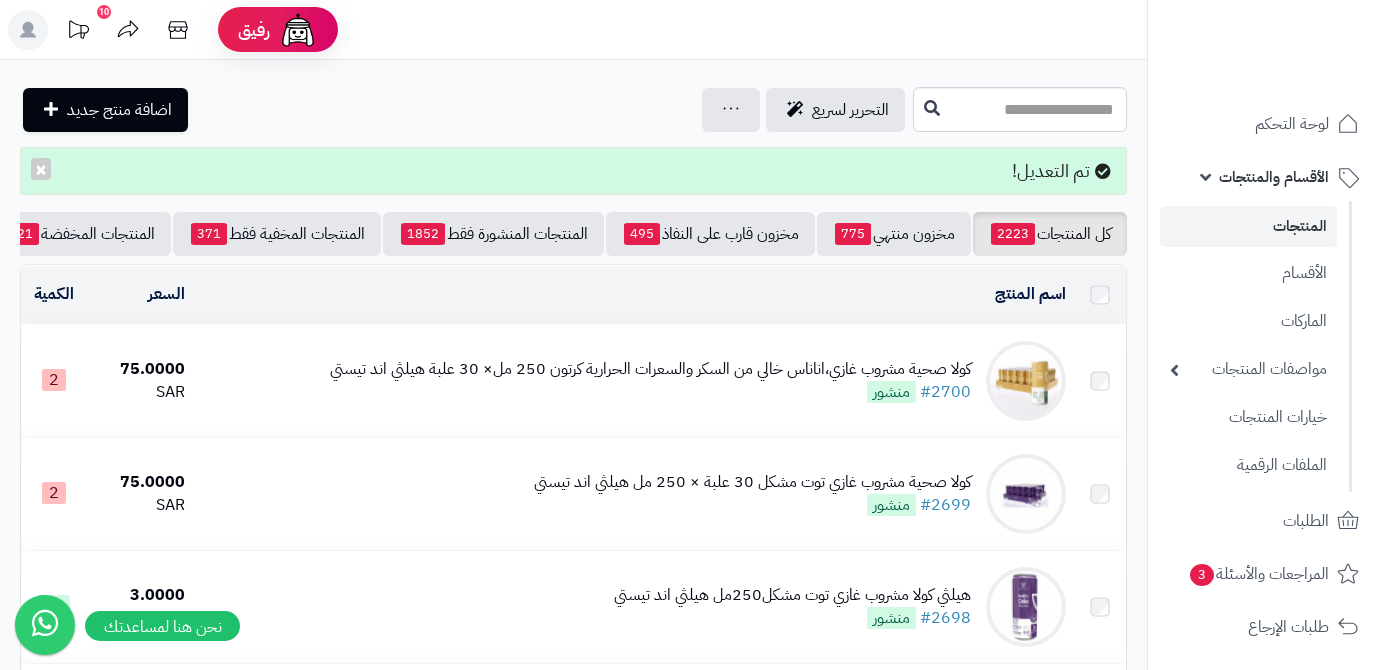 scroll, scrollTop: 0, scrollLeft: 0, axis: both 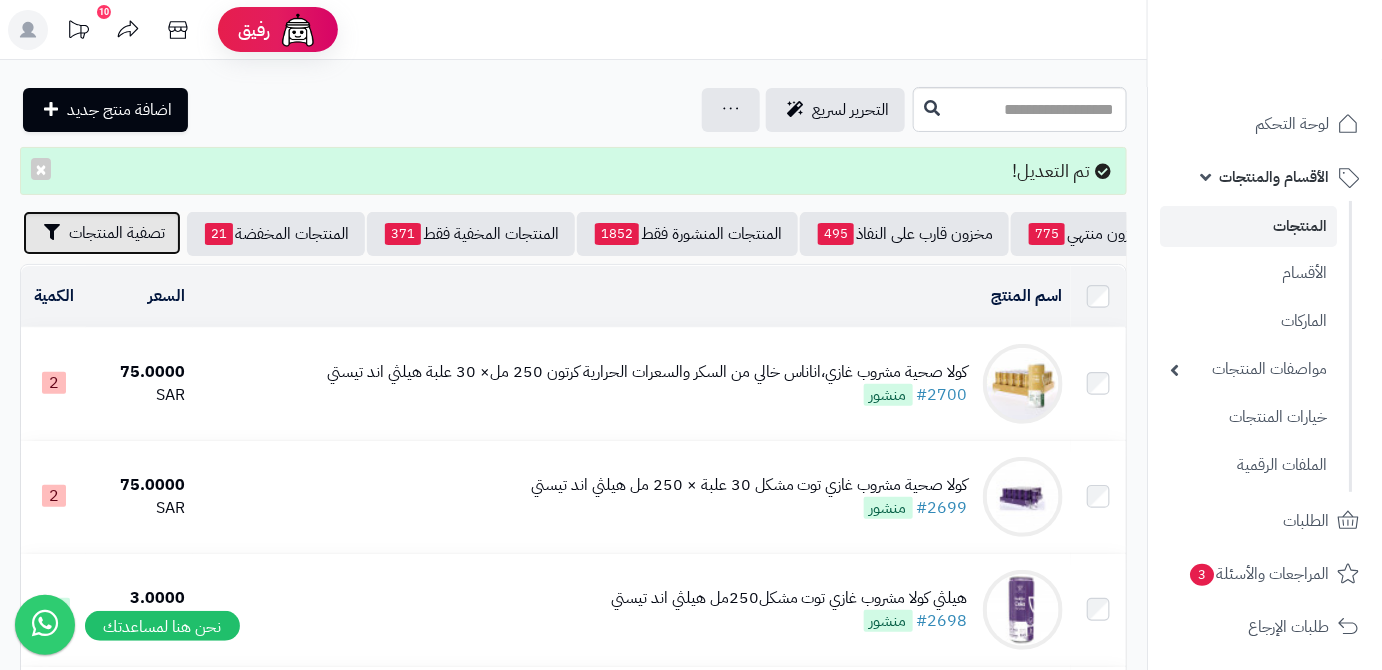 click on "تصفية المنتجات" at bounding box center [117, 233] 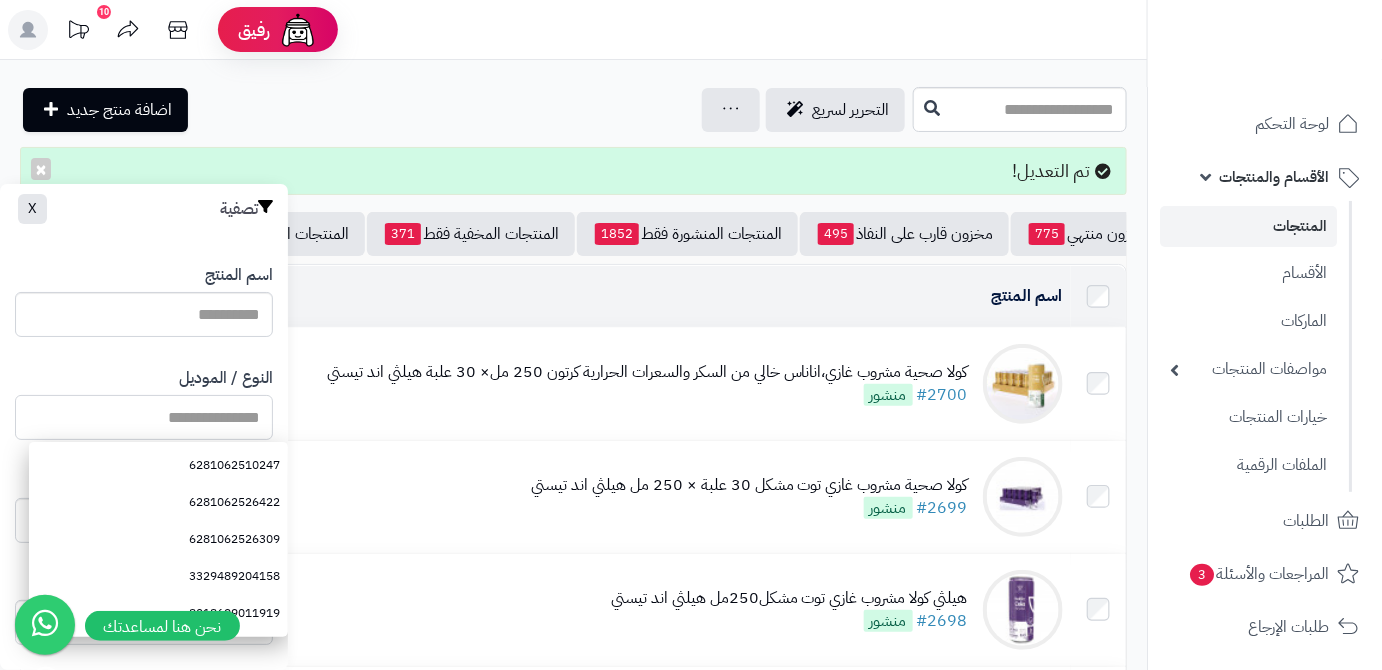 paste on "**********" 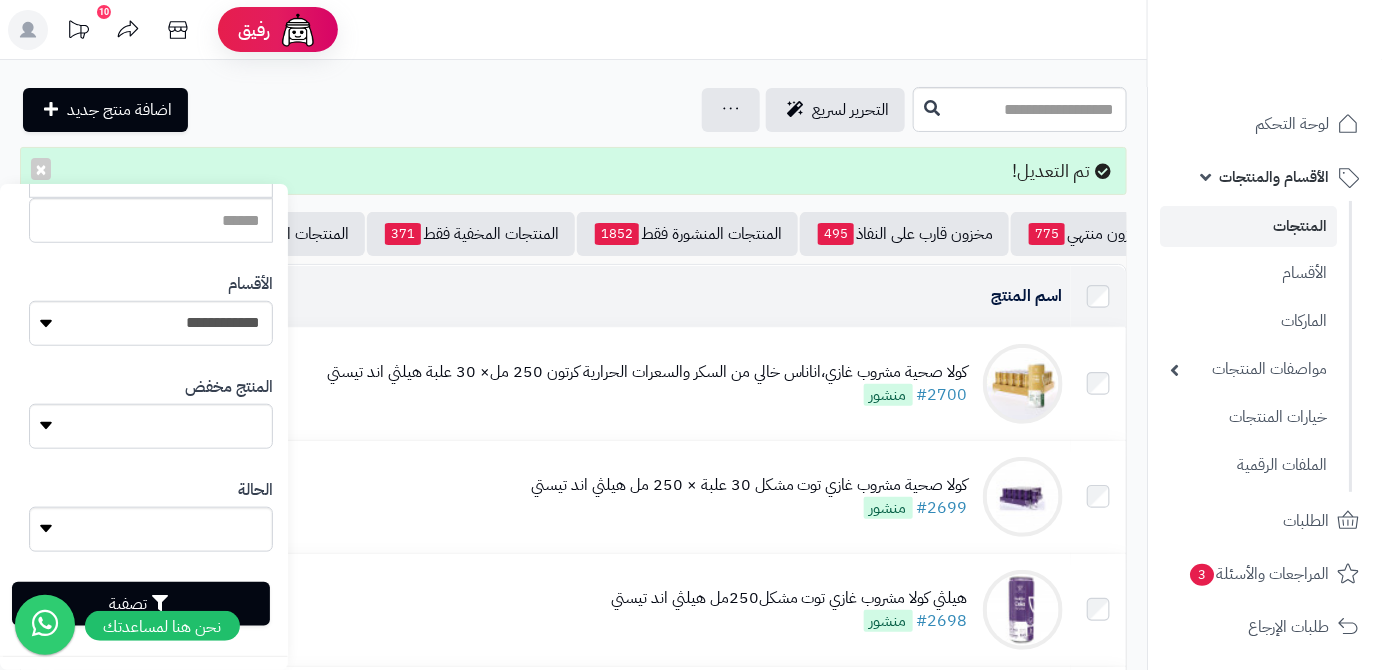 scroll, scrollTop: 552, scrollLeft: 0, axis: vertical 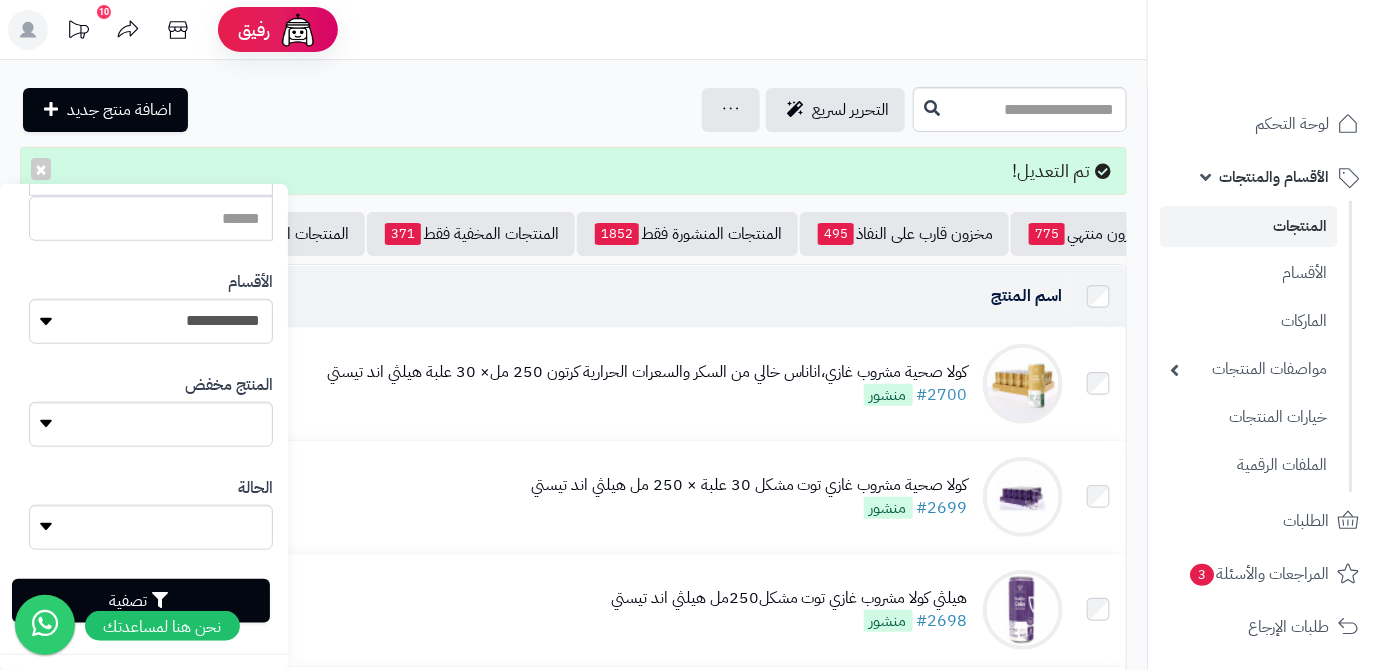 type on "**********" 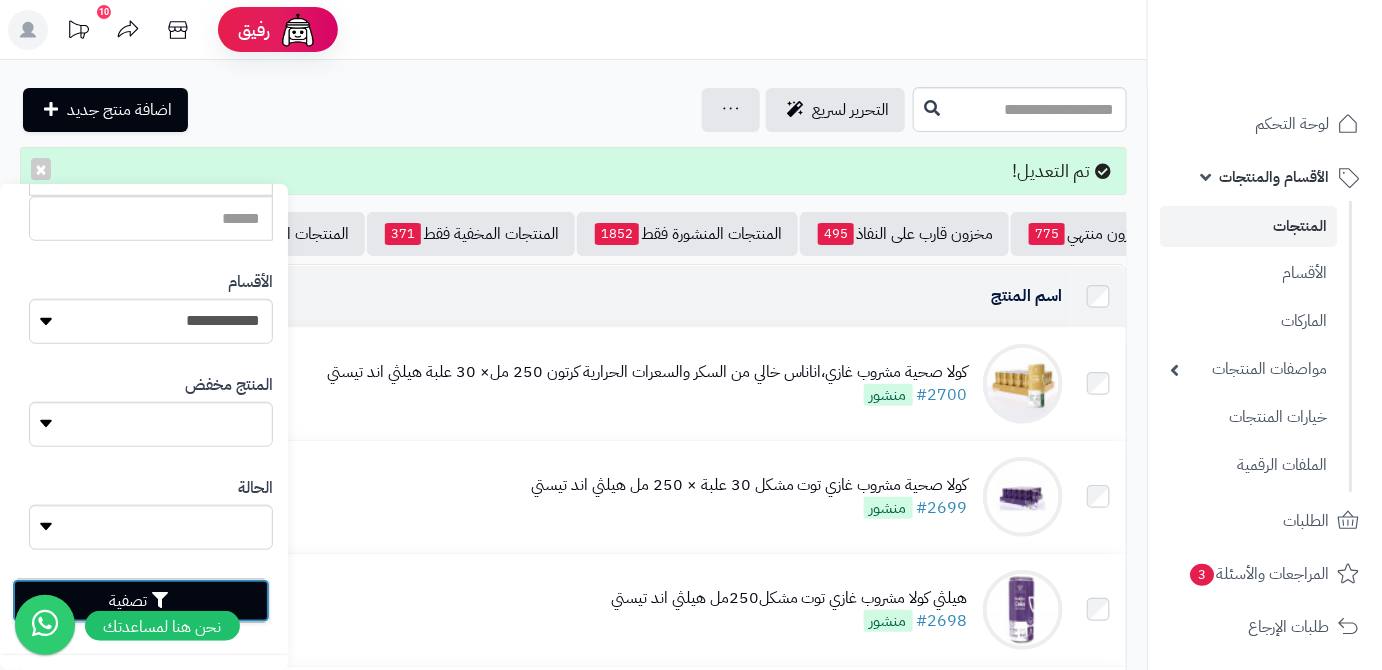 click on "تصفية" at bounding box center (141, 601) 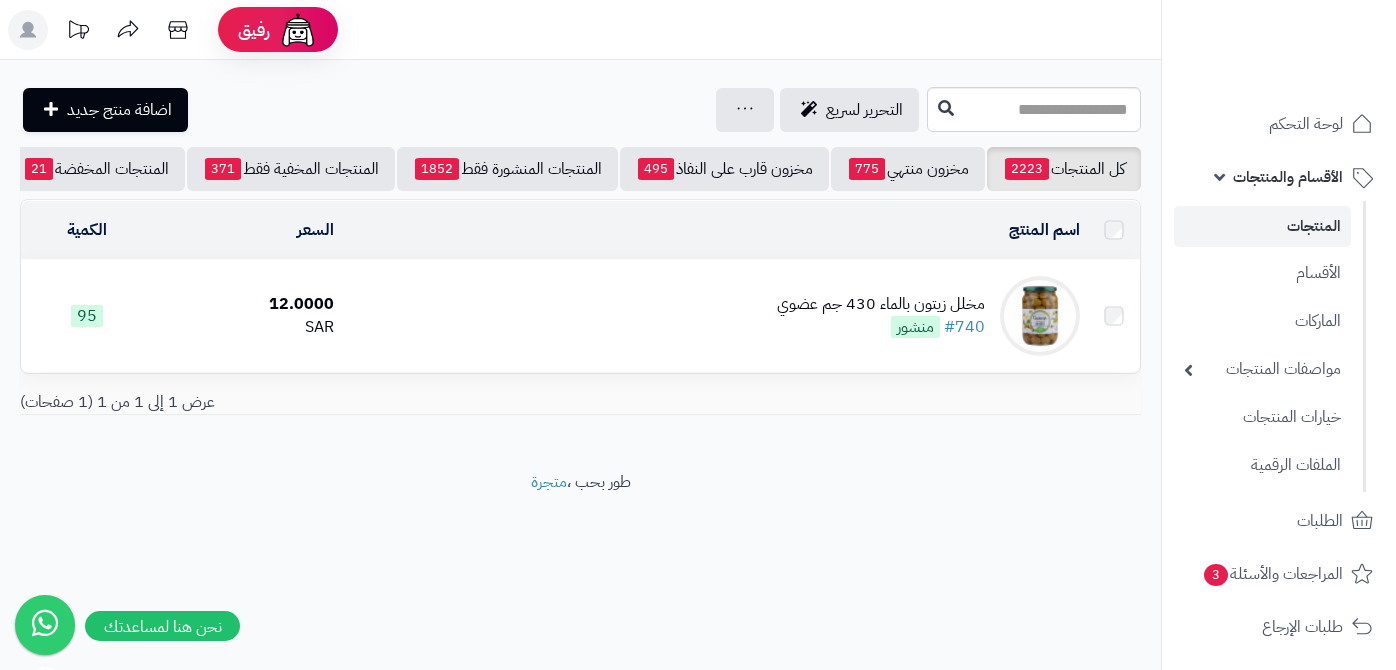 scroll, scrollTop: 0, scrollLeft: 0, axis: both 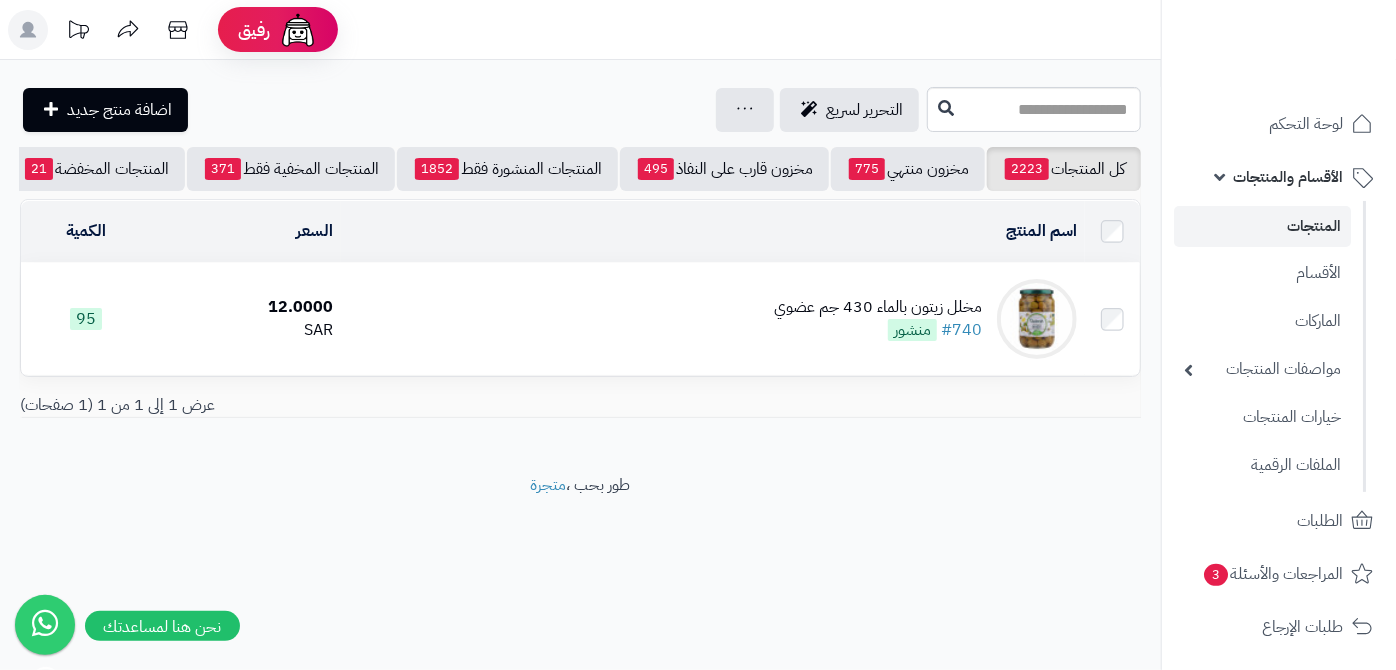 click on "مخلل زيتون  بالماء  430 جم عضوي" at bounding box center [878, 307] 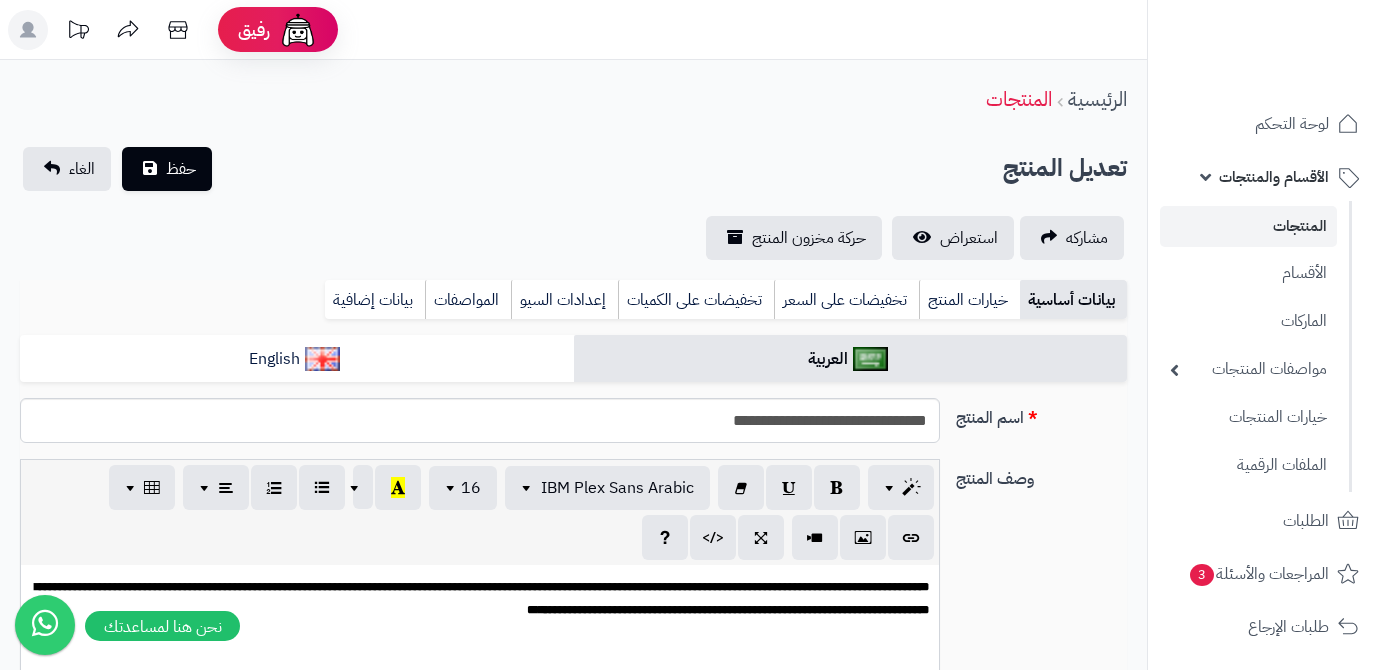 scroll, scrollTop: 0, scrollLeft: 0, axis: both 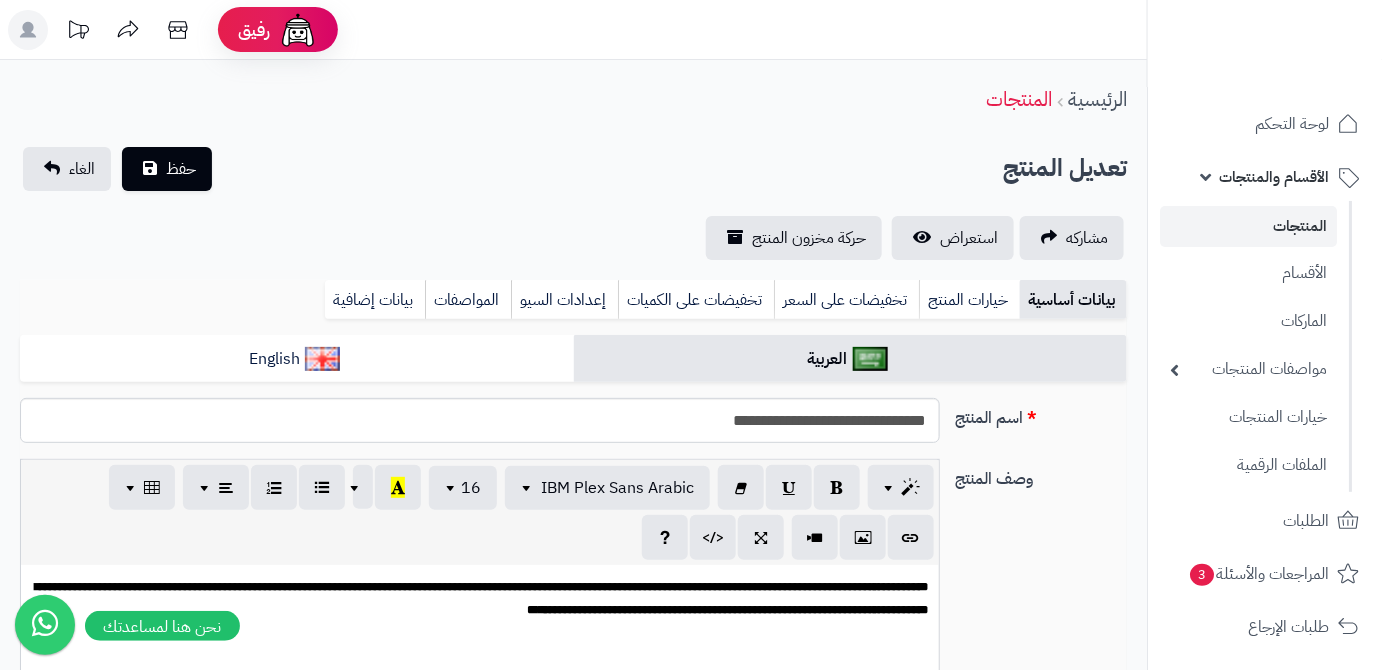 type on "*****" 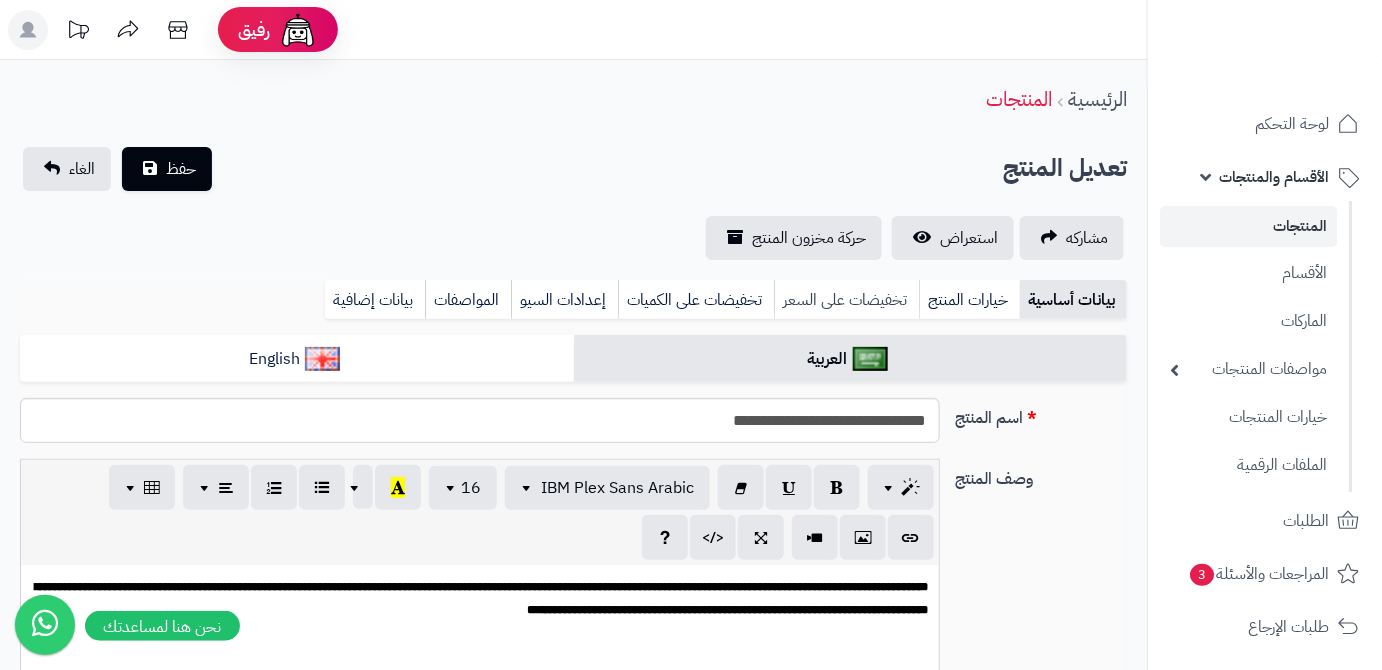 click on "تخفيضات على السعر" at bounding box center [846, 300] 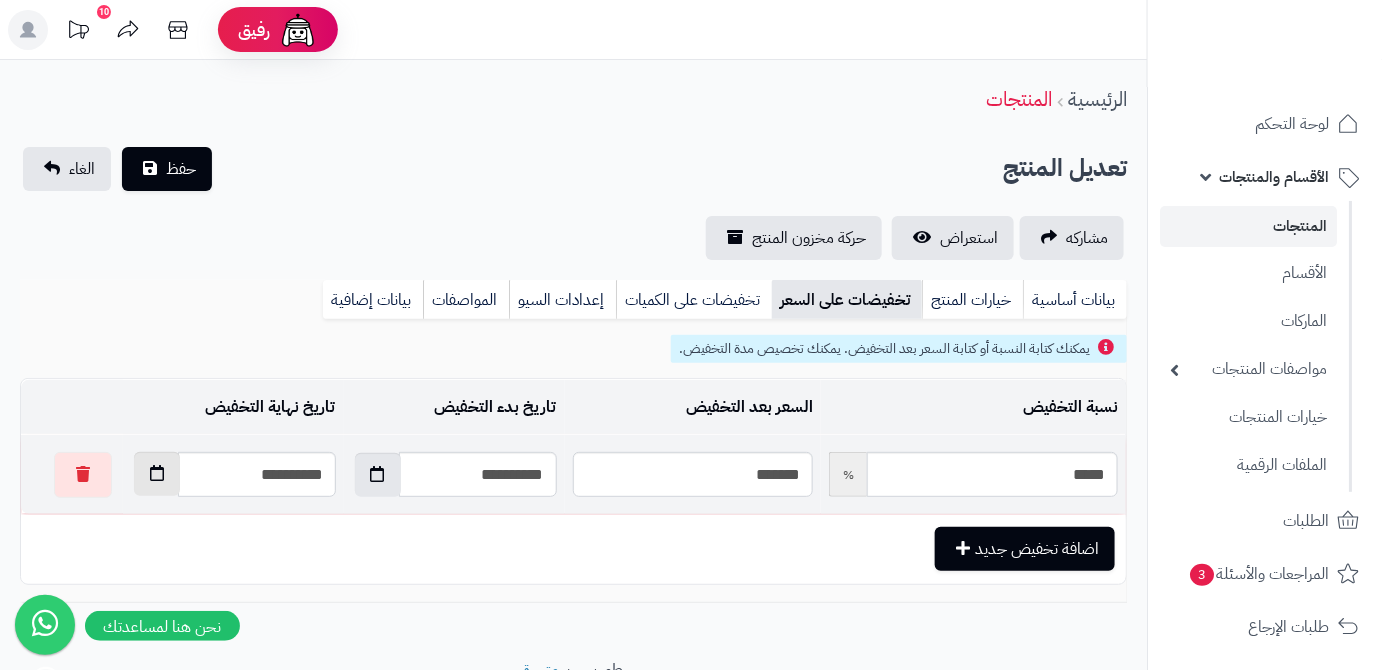 click at bounding box center [157, 473] 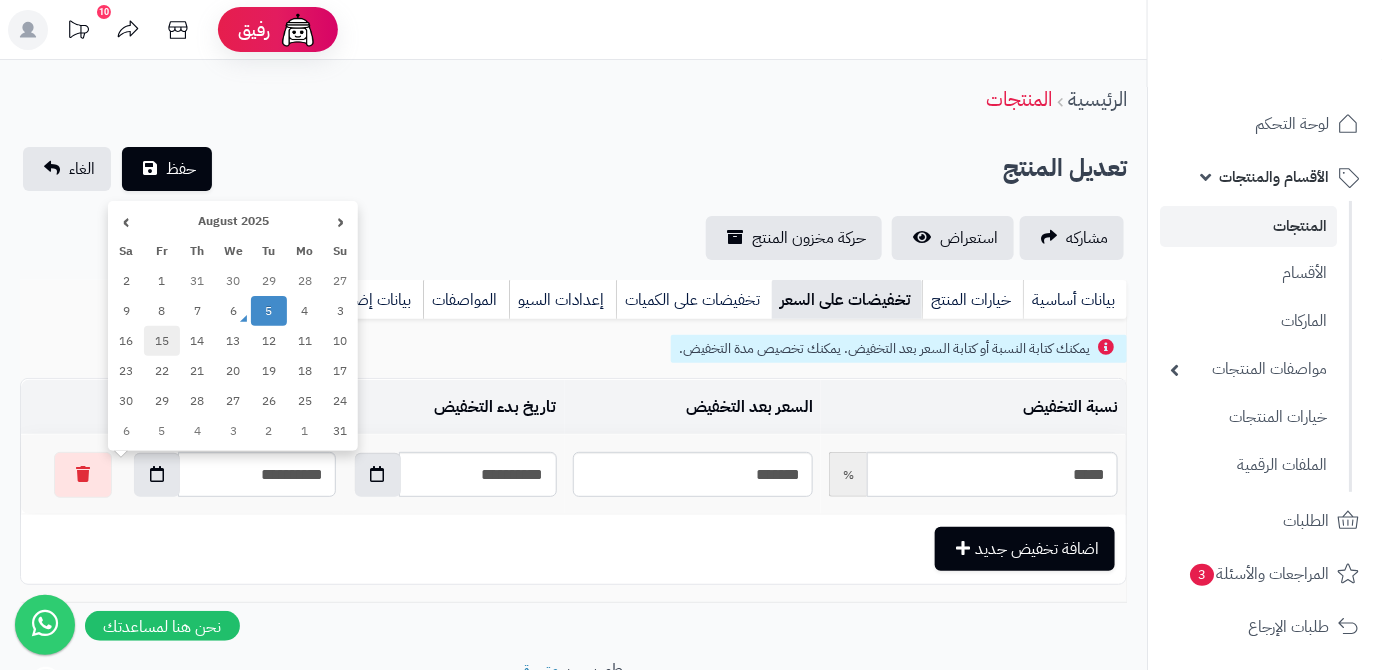 click on "15" at bounding box center (162, 341) 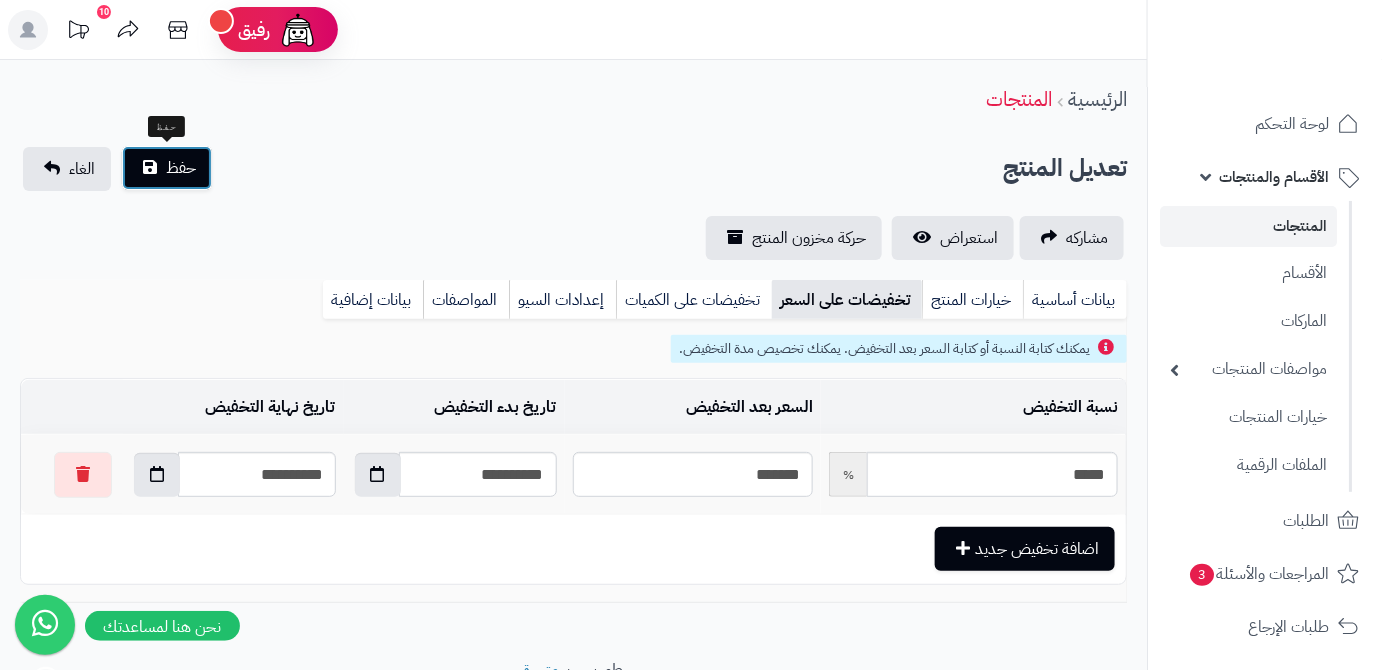 click on "حفظ" at bounding box center (181, 168) 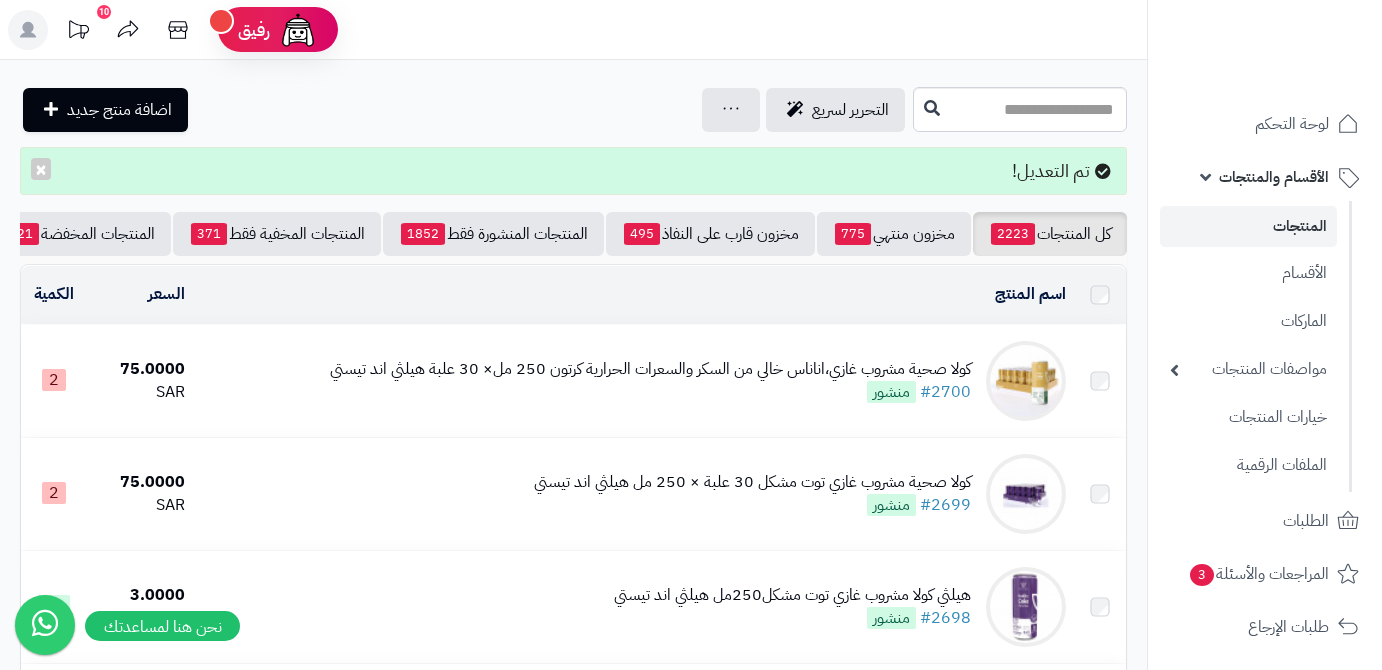scroll, scrollTop: 0, scrollLeft: 0, axis: both 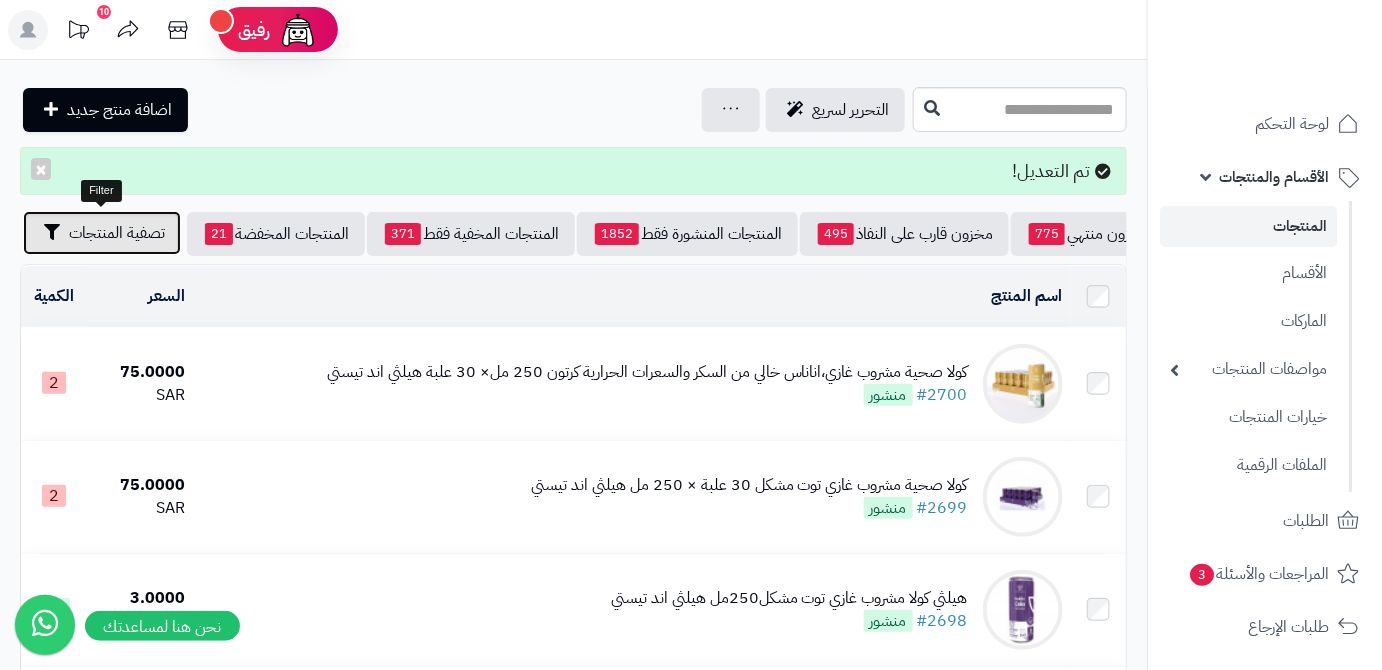 click on "تصفية المنتجات" at bounding box center (117, 233) 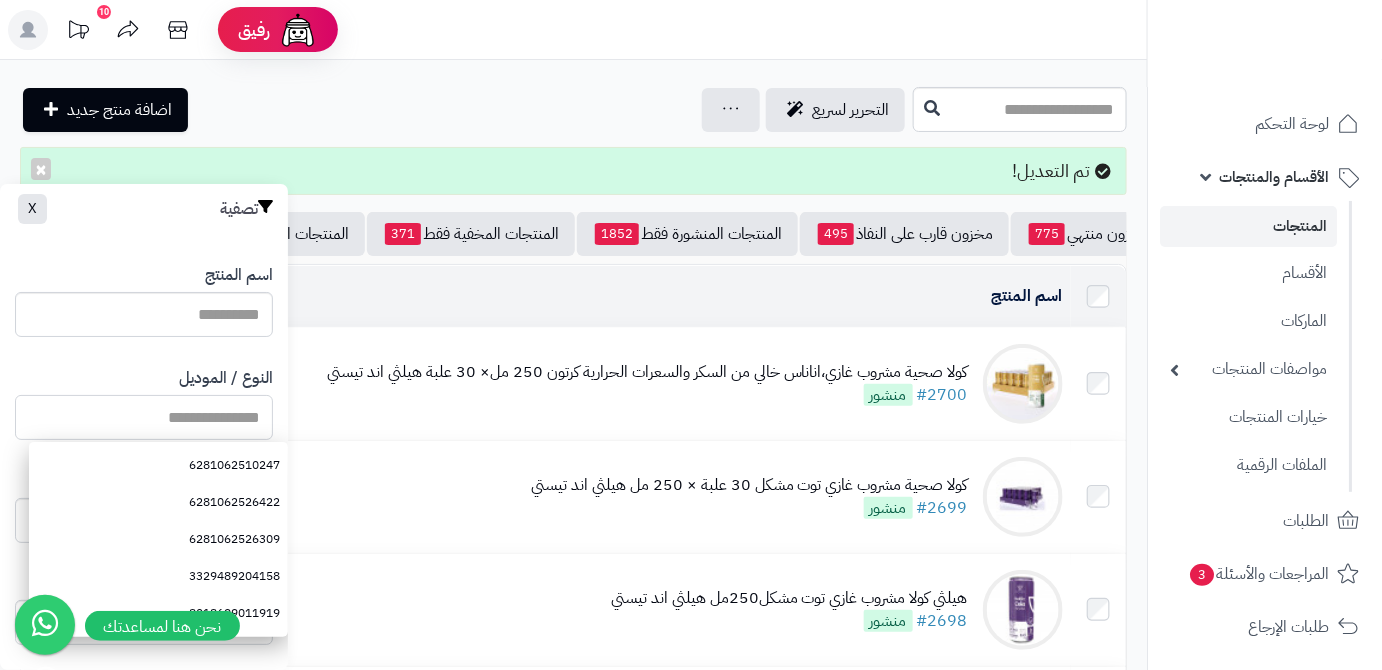paste on "**********" 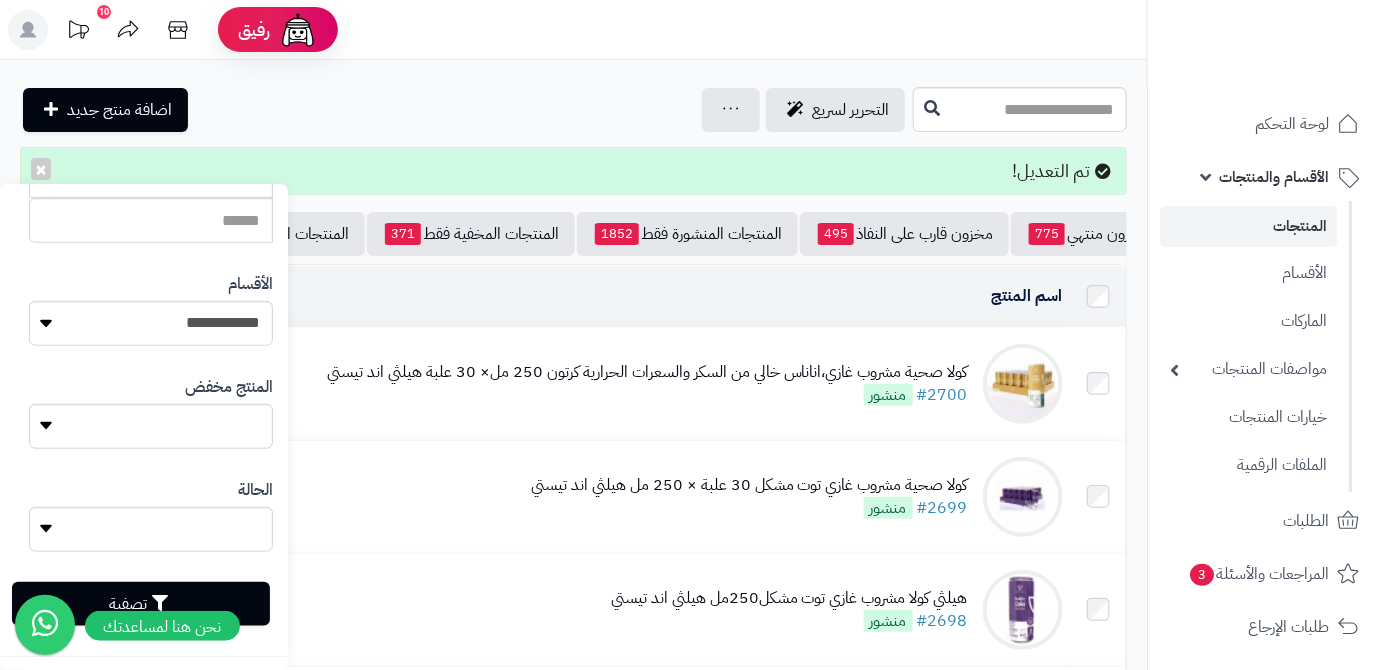 scroll, scrollTop: 552, scrollLeft: 0, axis: vertical 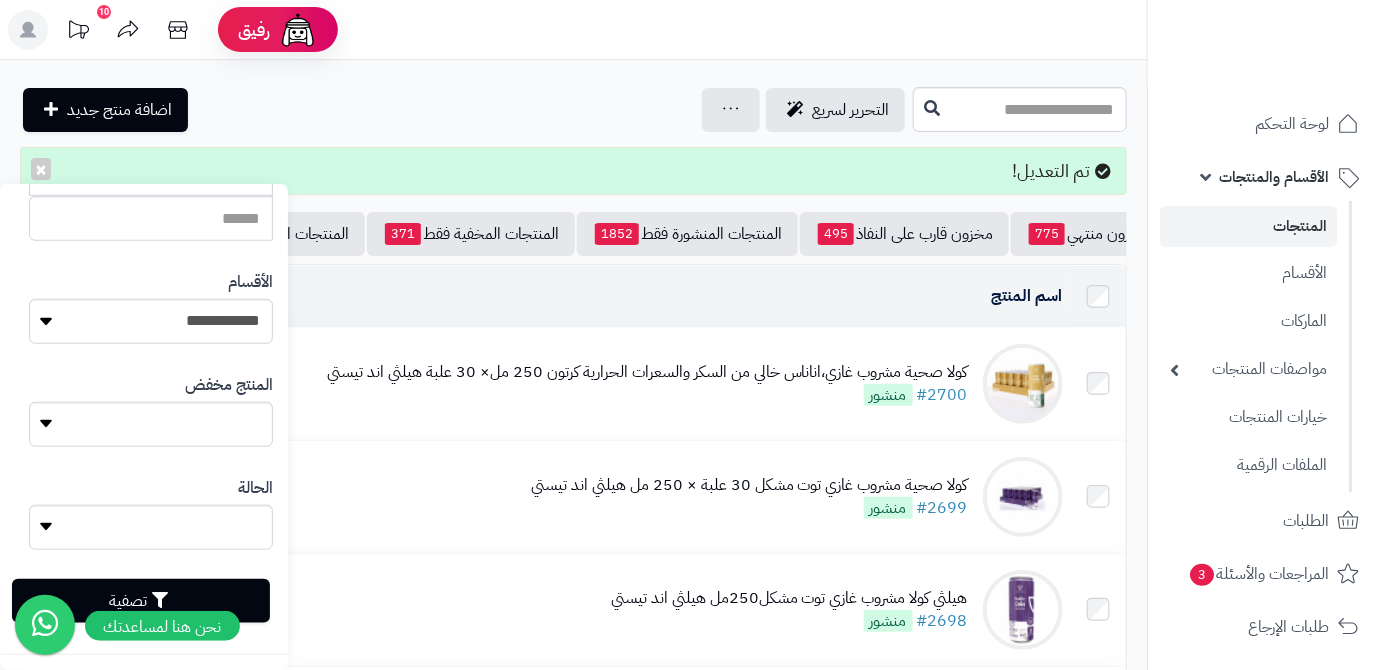 type on "**********" 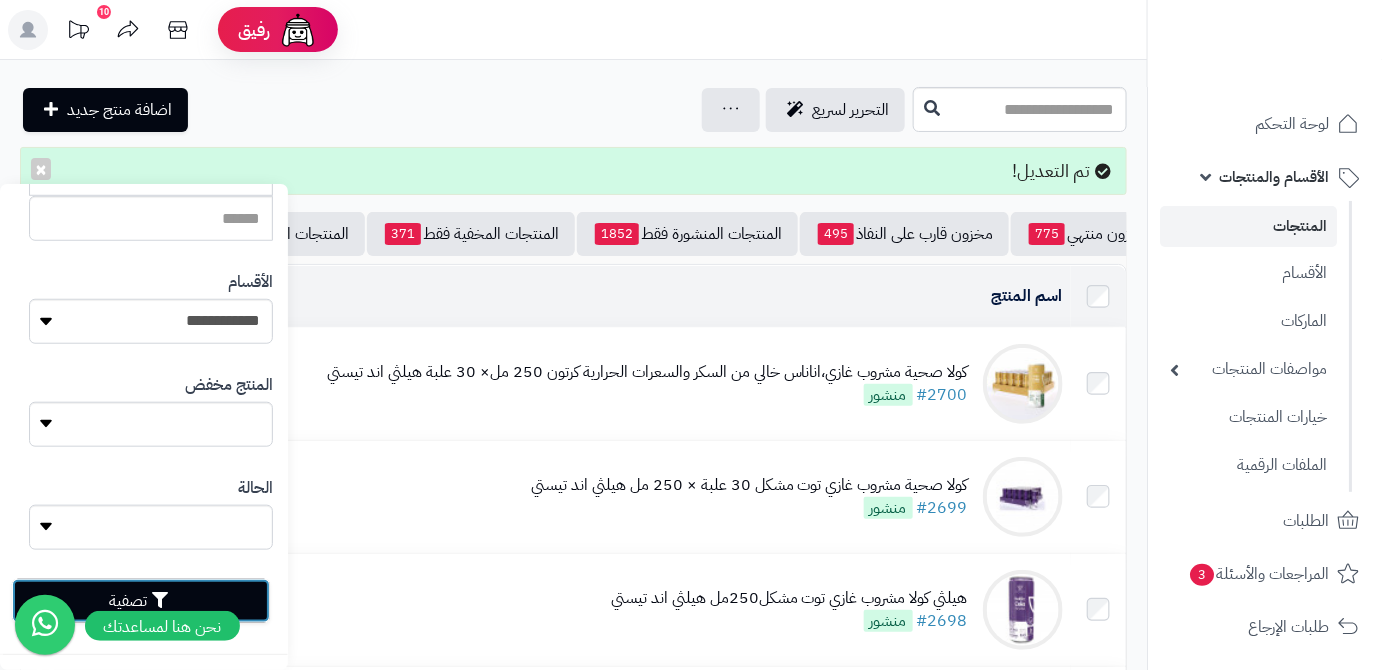 click on "تصفية" at bounding box center [141, 601] 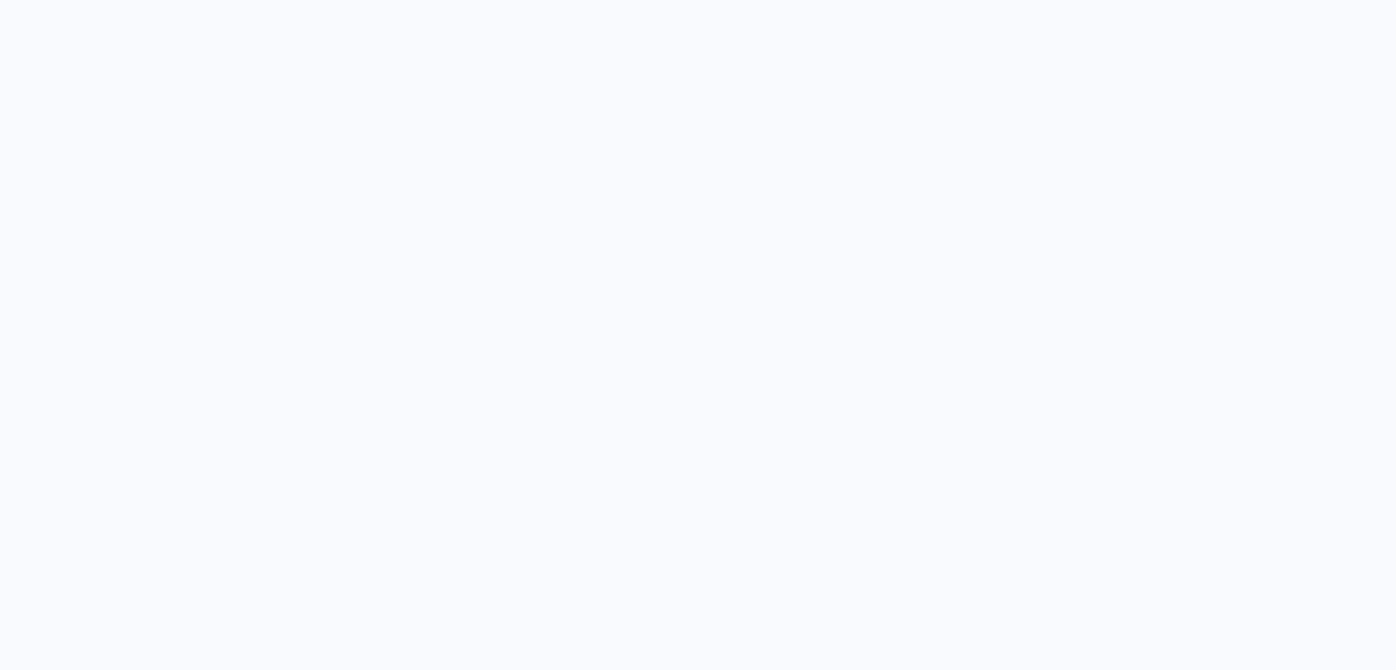 scroll, scrollTop: 0, scrollLeft: 0, axis: both 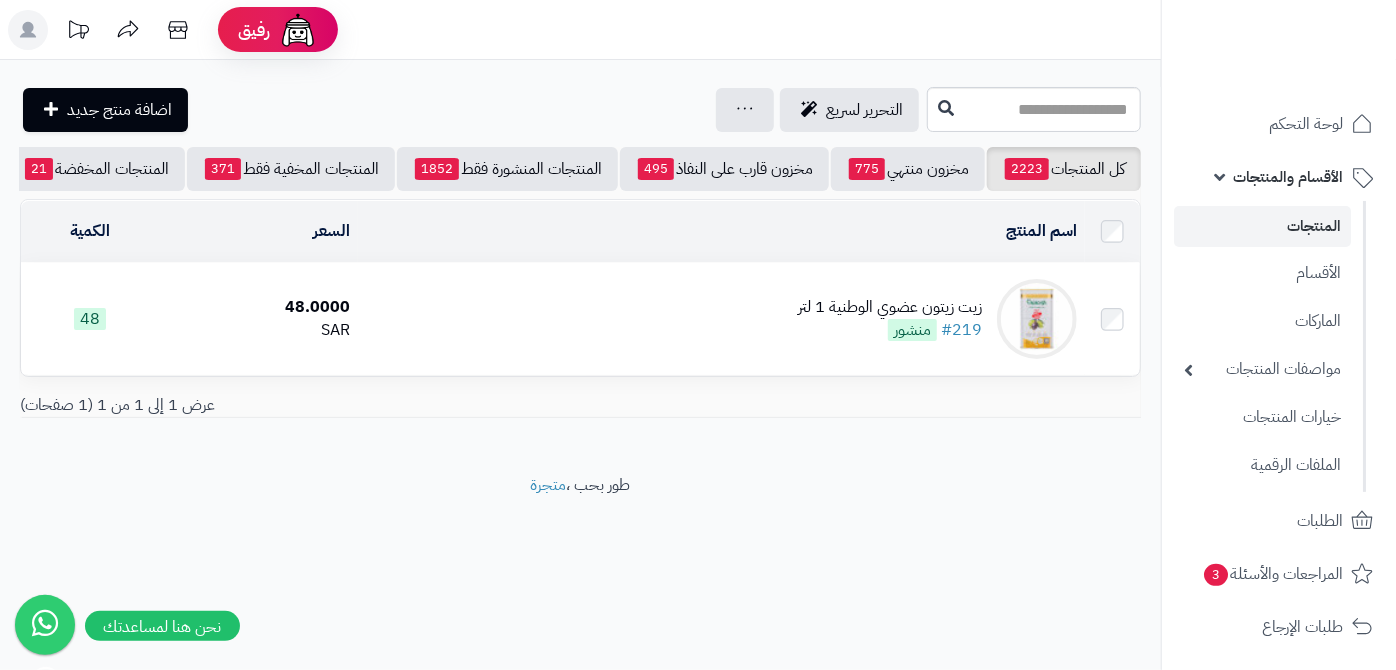 click on "زيت زيتون عضوي الوطنية 1 لتر" at bounding box center (890, 307) 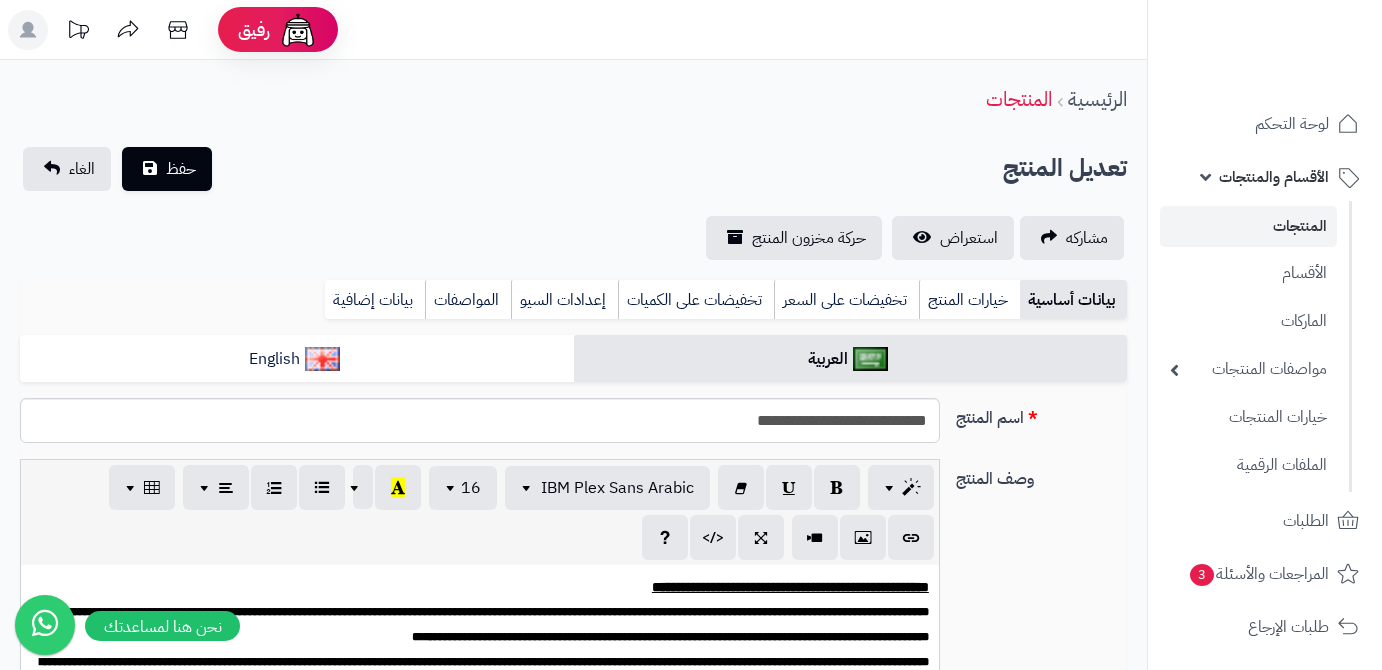 scroll, scrollTop: 0, scrollLeft: 0, axis: both 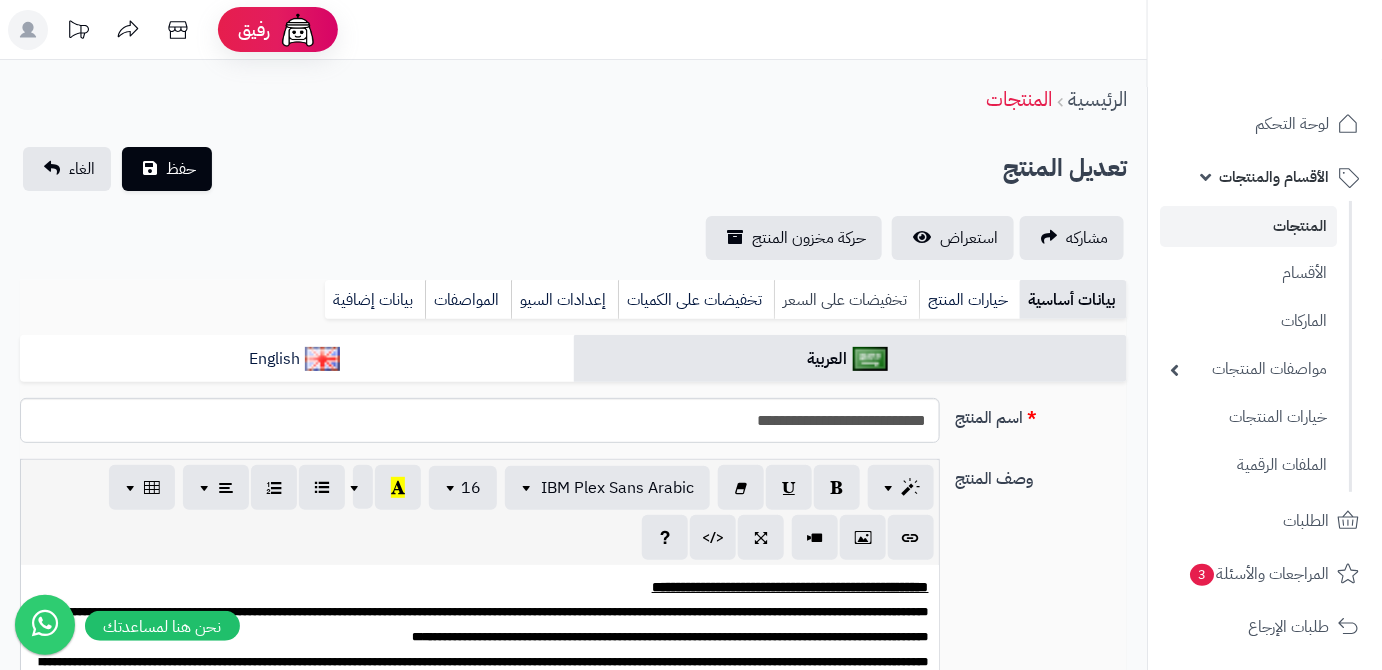 click on "تخفيضات على السعر" at bounding box center (846, 300) 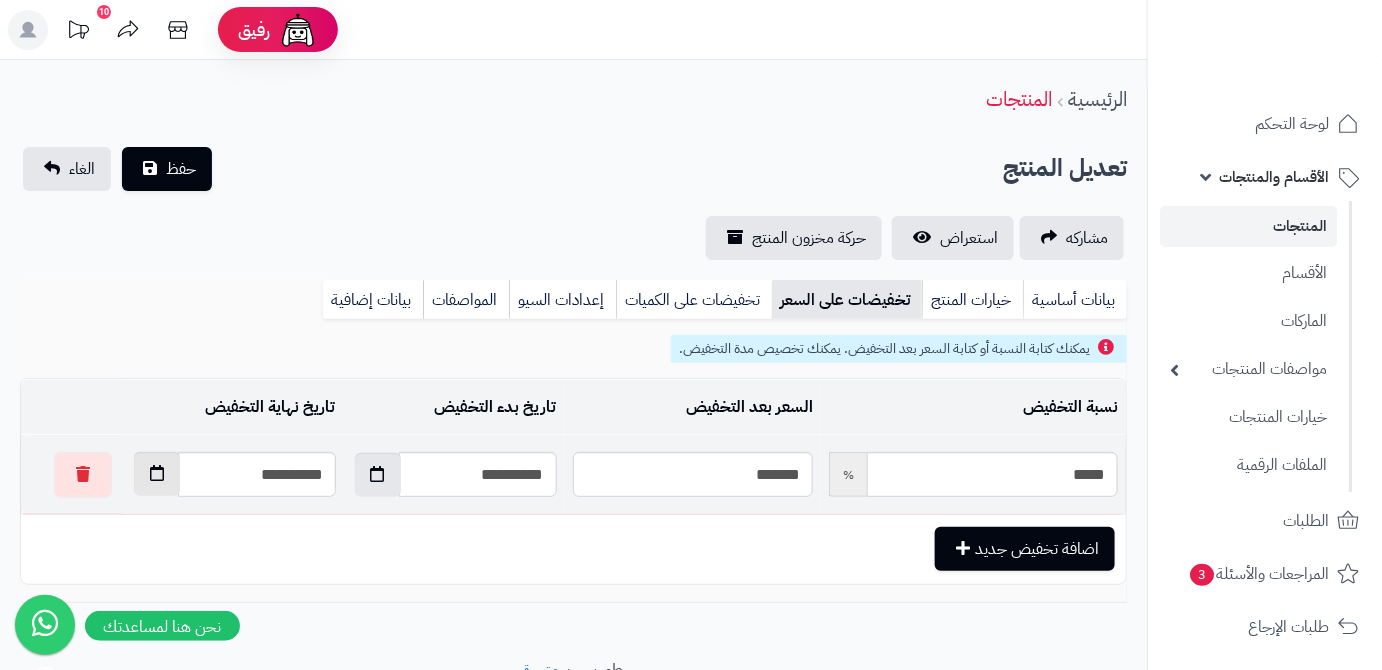 click at bounding box center [157, 474] 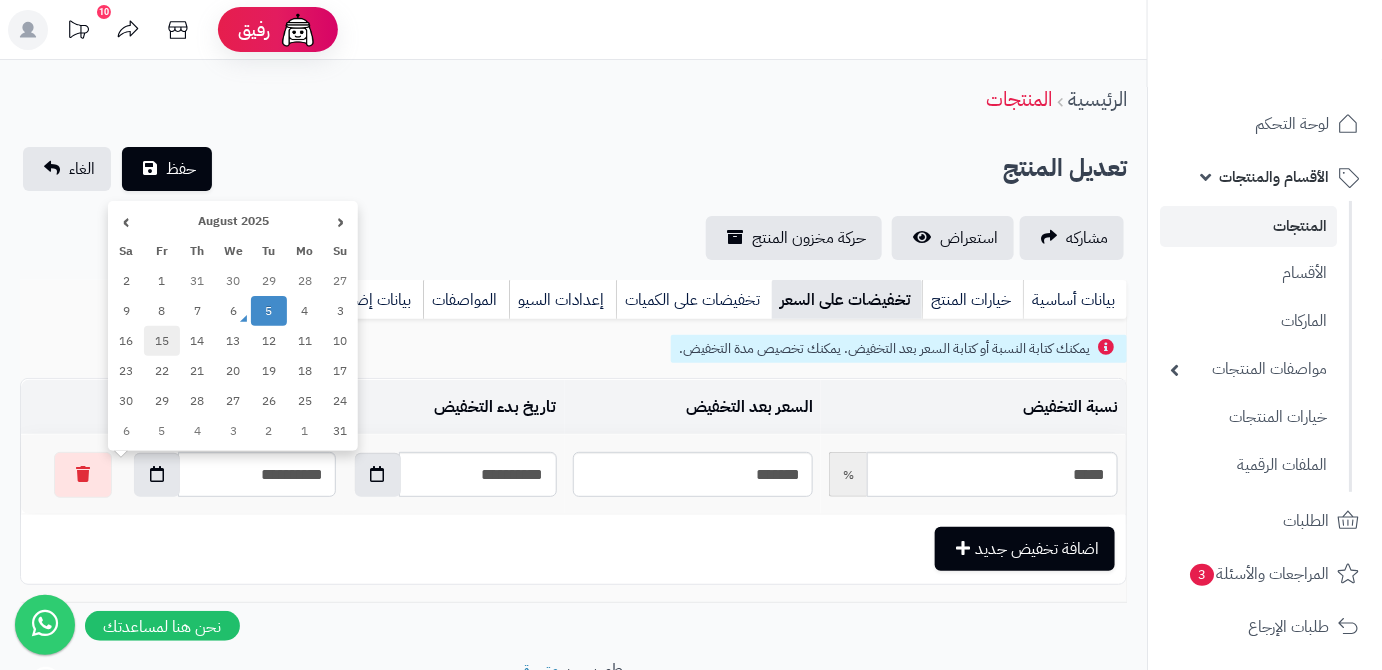 click on "15" at bounding box center [162, 341] 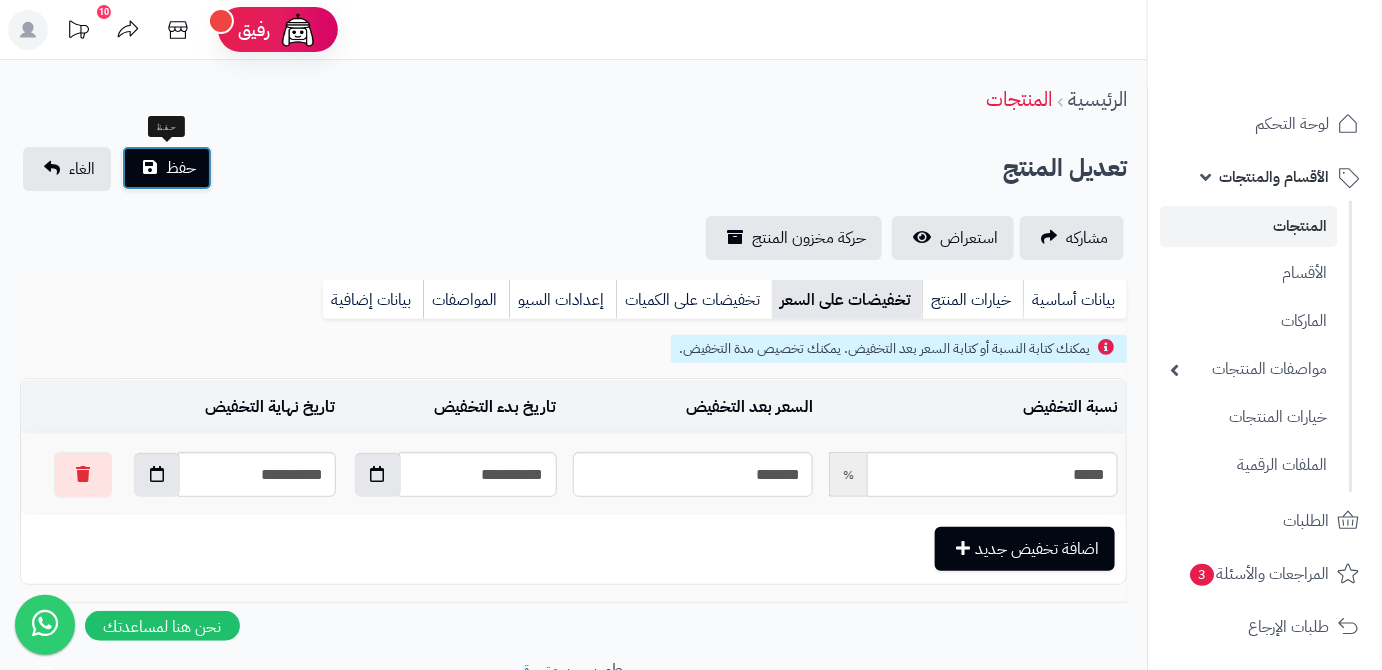 click on "حفظ" at bounding box center (167, 168) 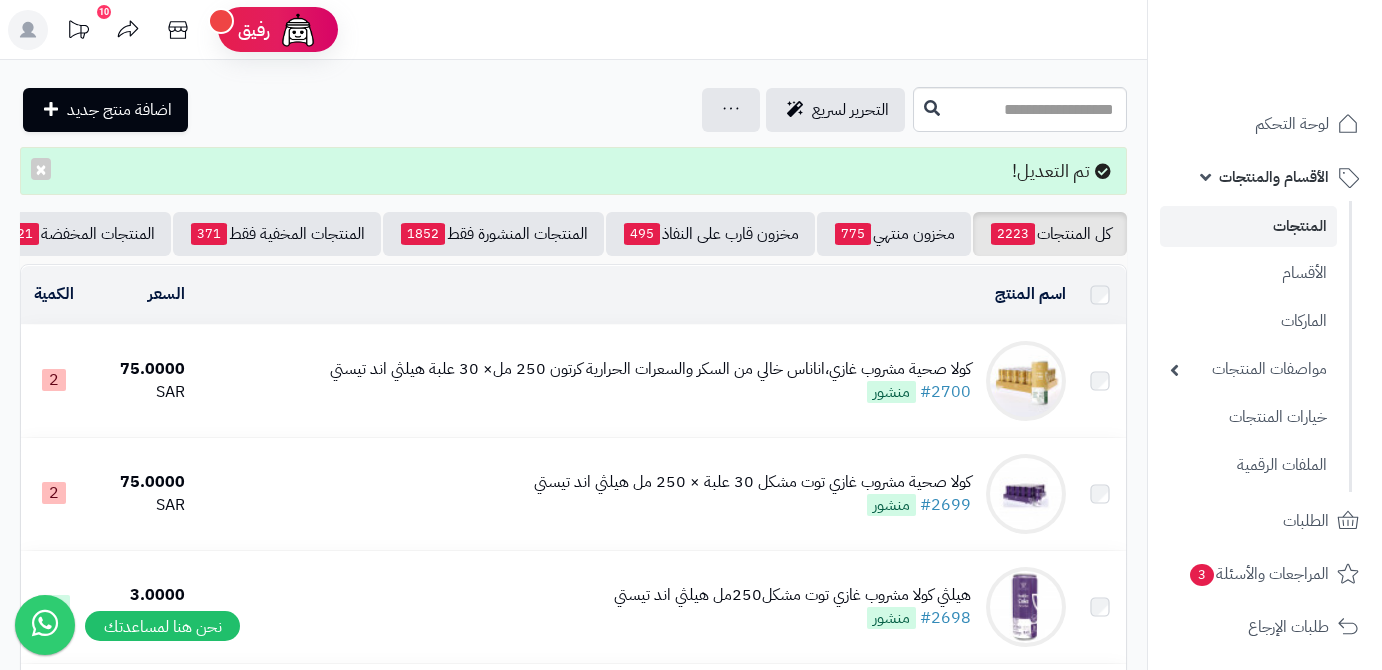 scroll, scrollTop: 0, scrollLeft: 0, axis: both 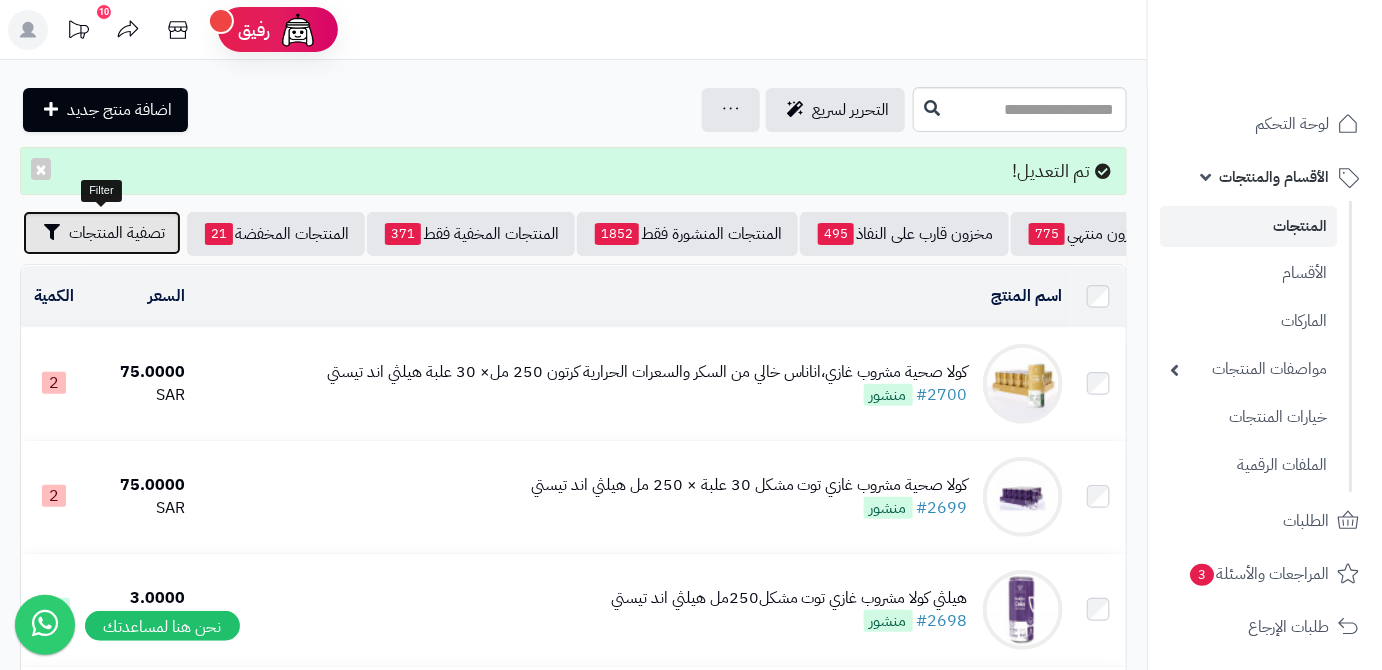 click on "تصفية المنتجات" at bounding box center (102, 233) 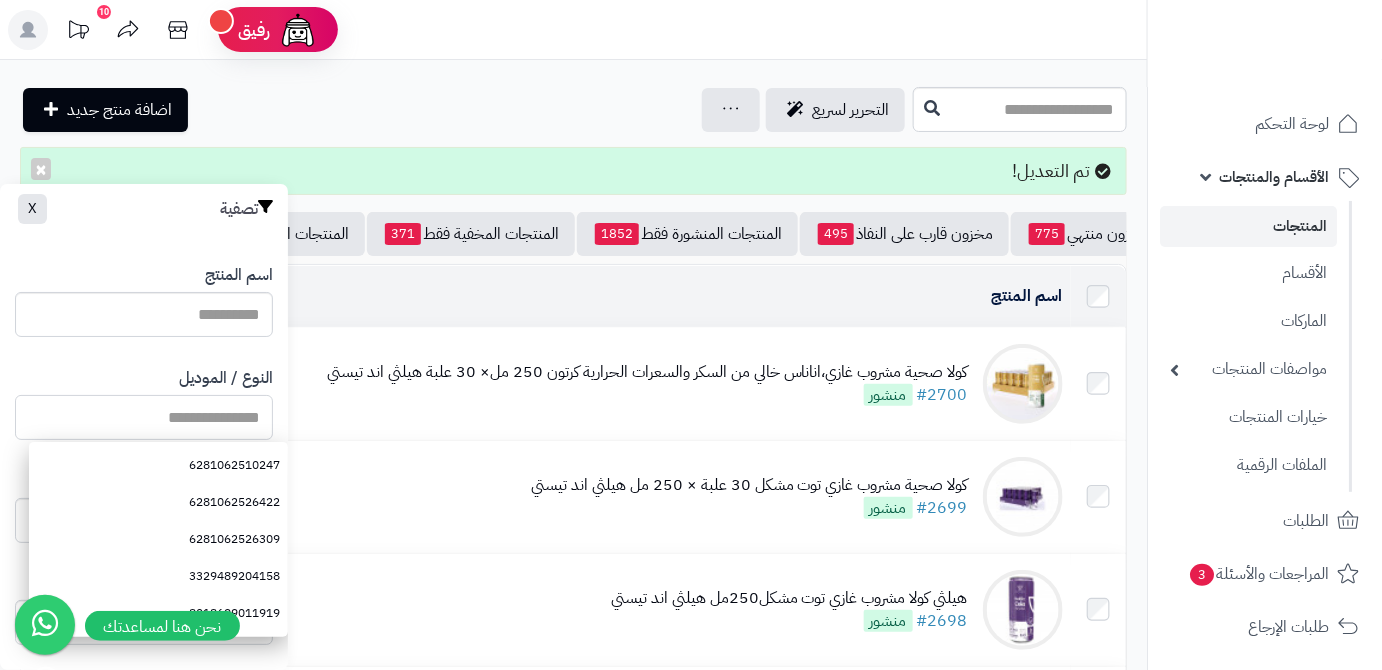 paste on "**********" 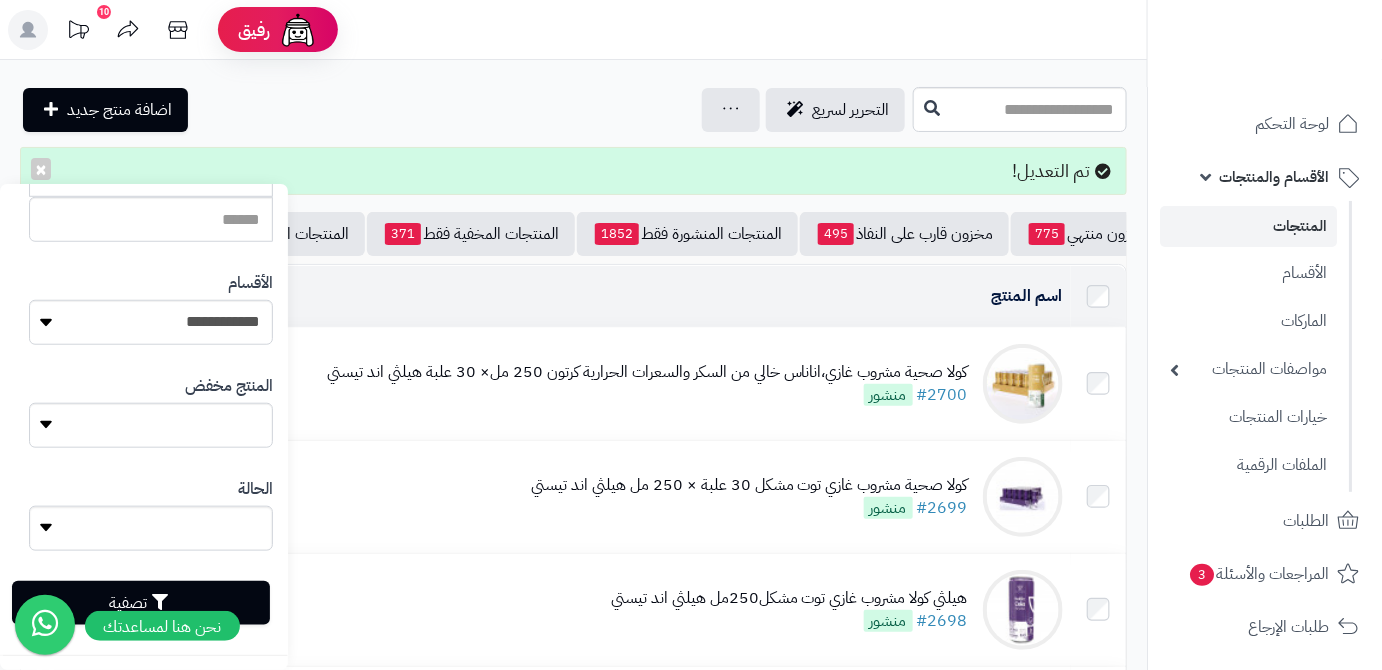scroll, scrollTop: 552, scrollLeft: 0, axis: vertical 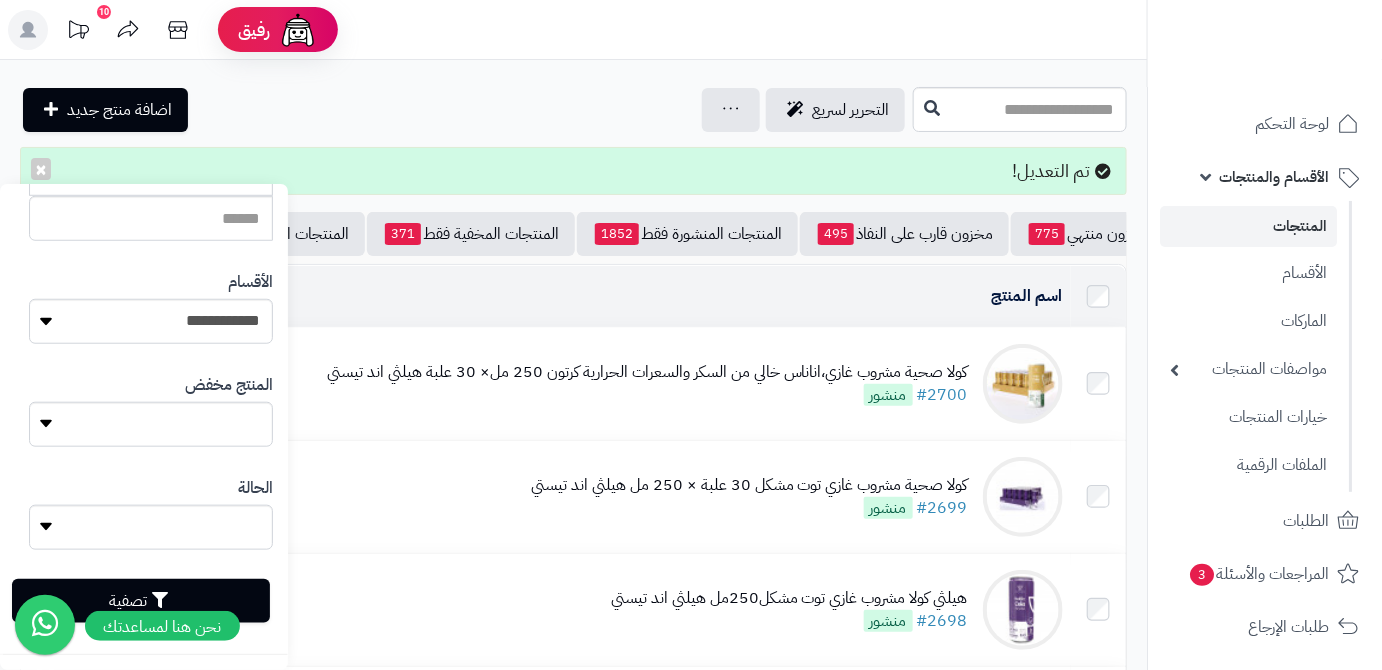 type on "**********" 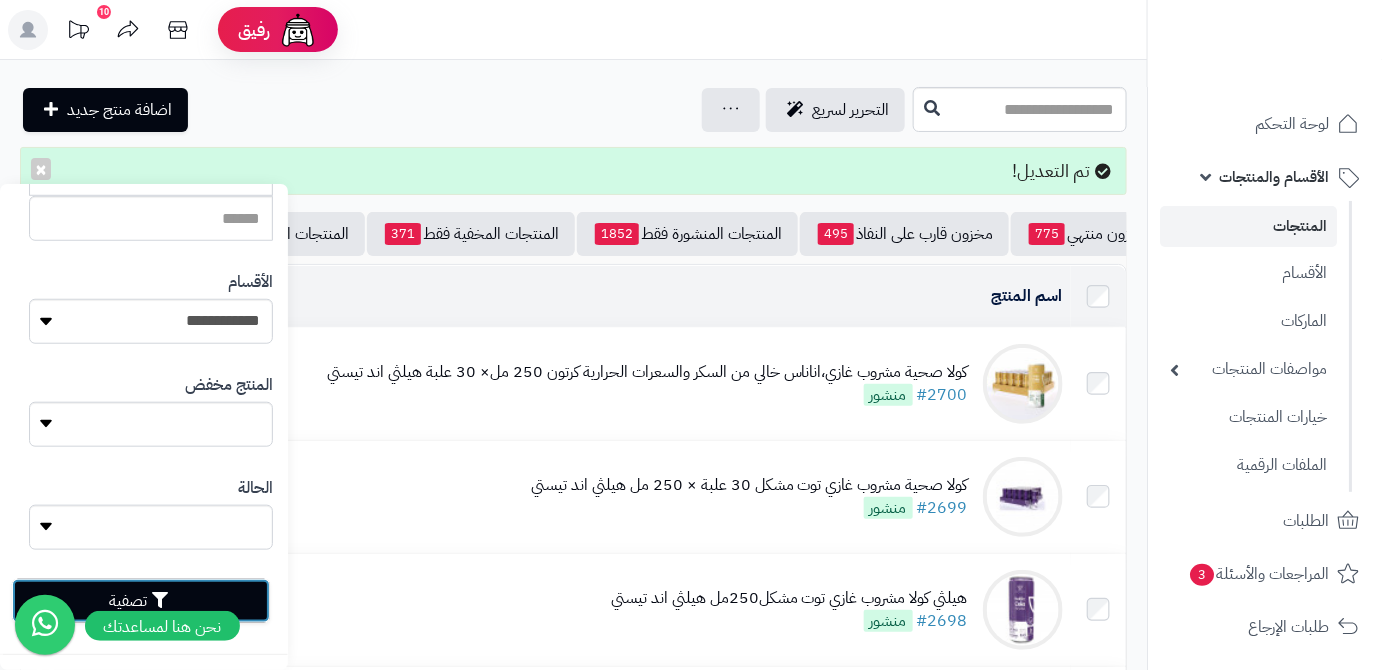 click on "تصفية" at bounding box center (141, 601) 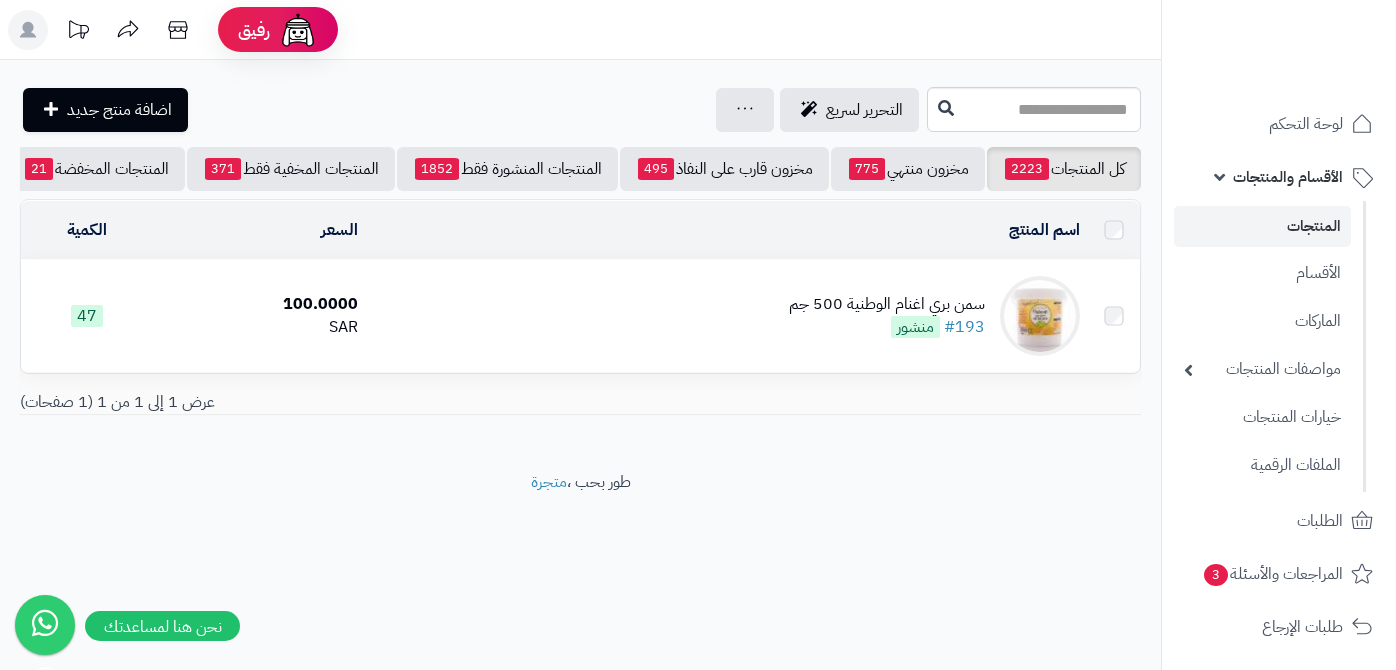 scroll, scrollTop: 0, scrollLeft: 0, axis: both 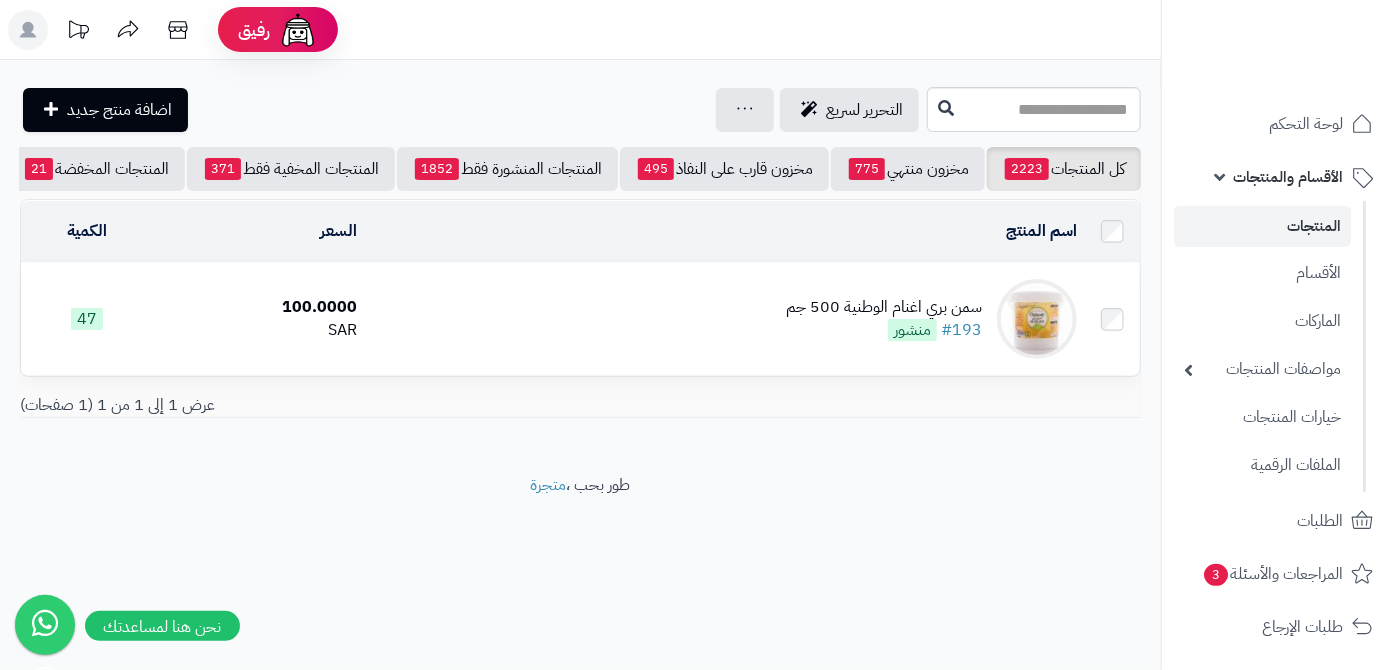 click on "سمن بري اغنام الوطنية 500 جم
#193
منشور" at bounding box center [724, 319] 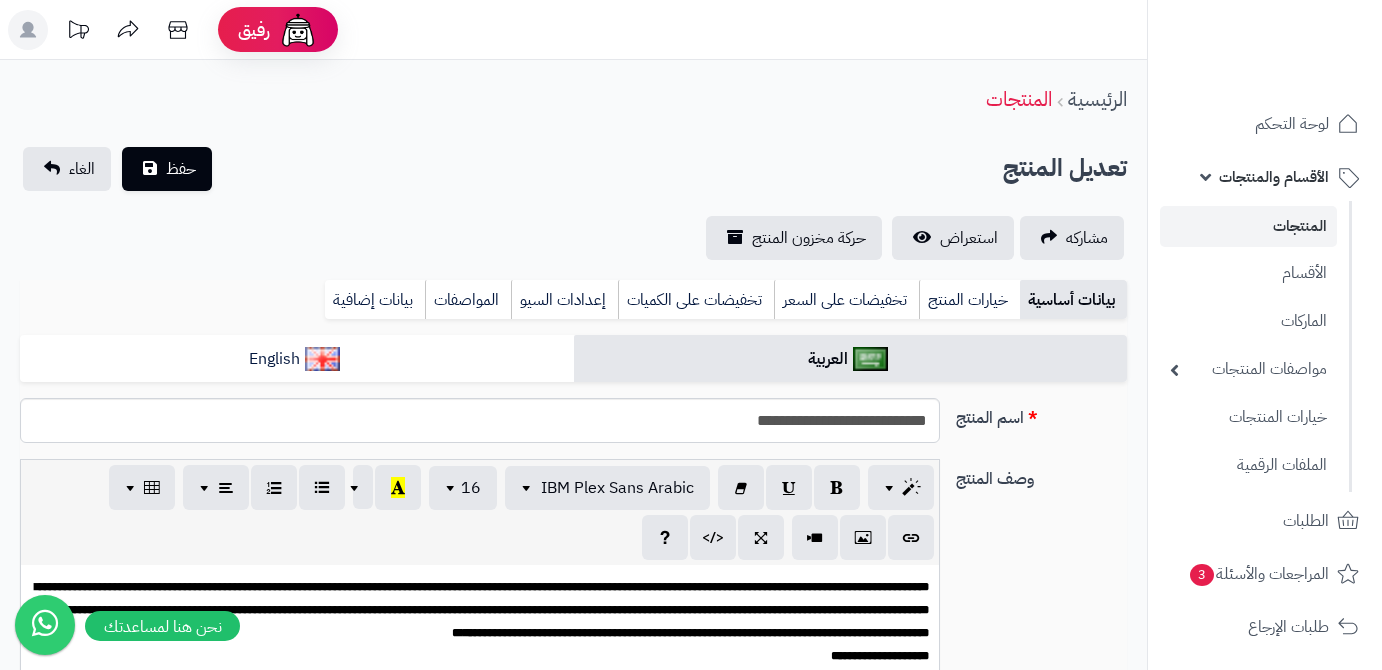 scroll, scrollTop: 0, scrollLeft: 0, axis: both 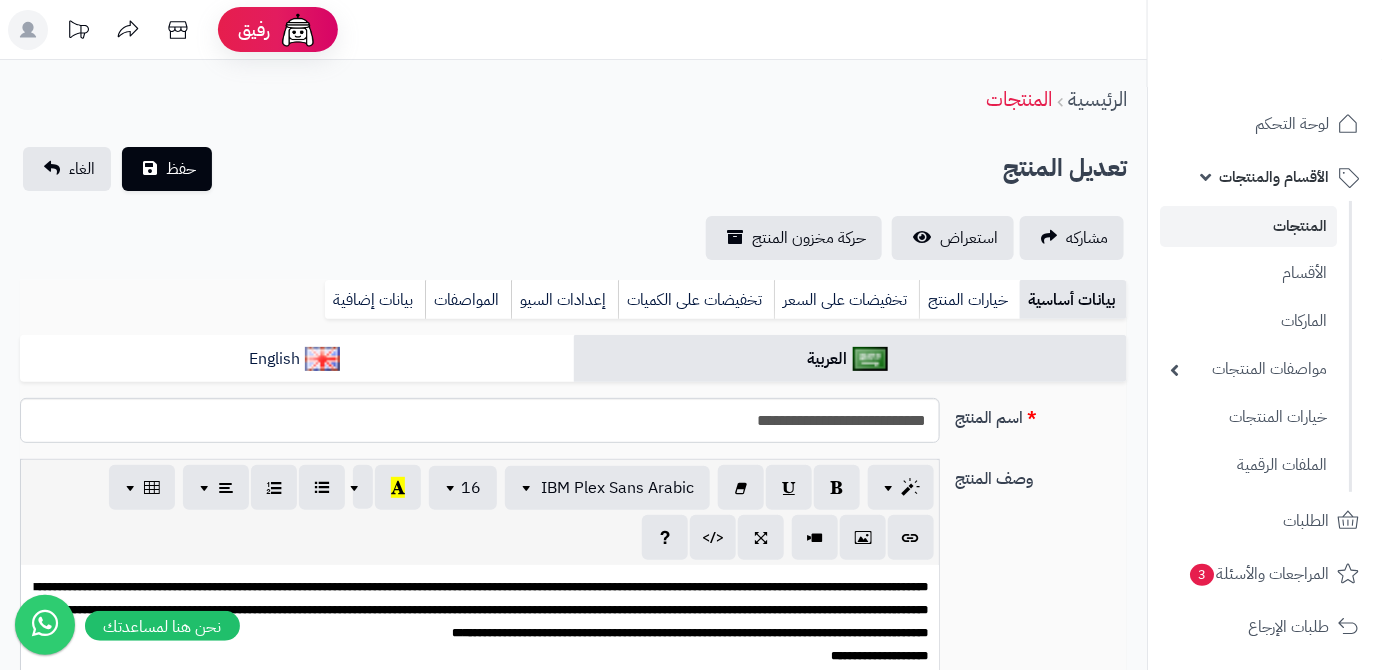 type on "******" 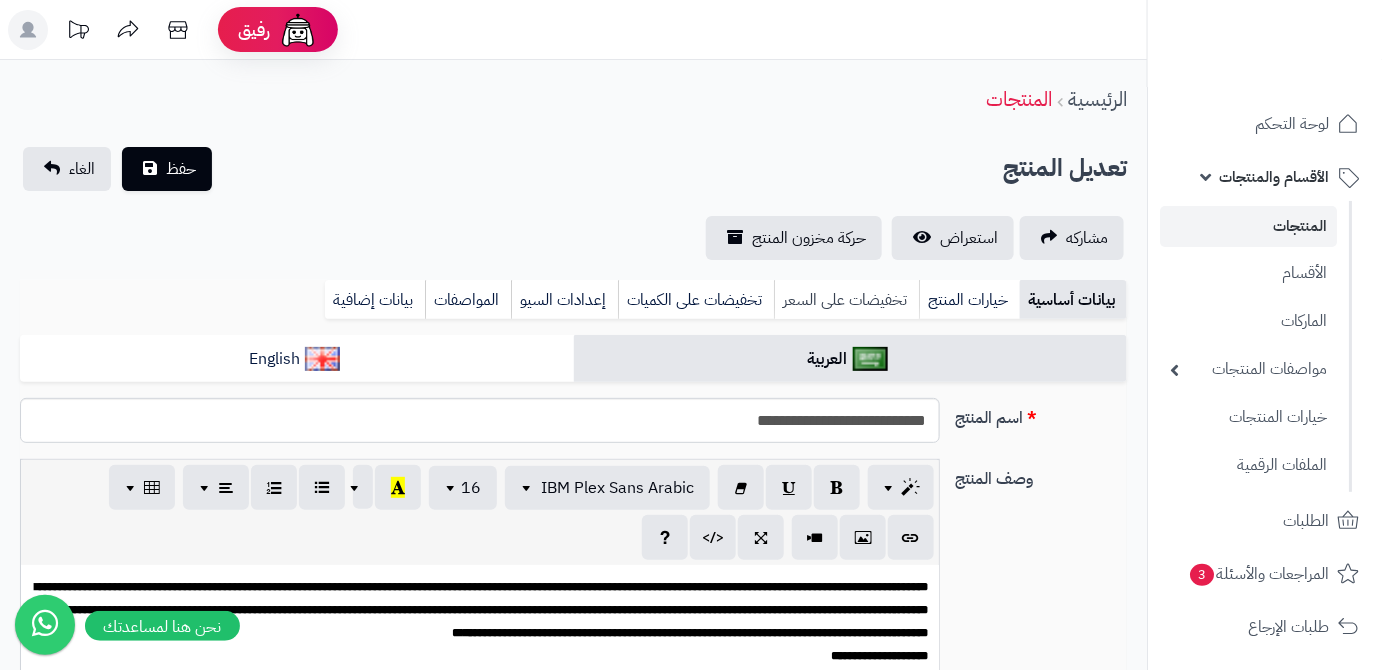 click on "تخفيضات على السعر" at bounding box center [846, 300] 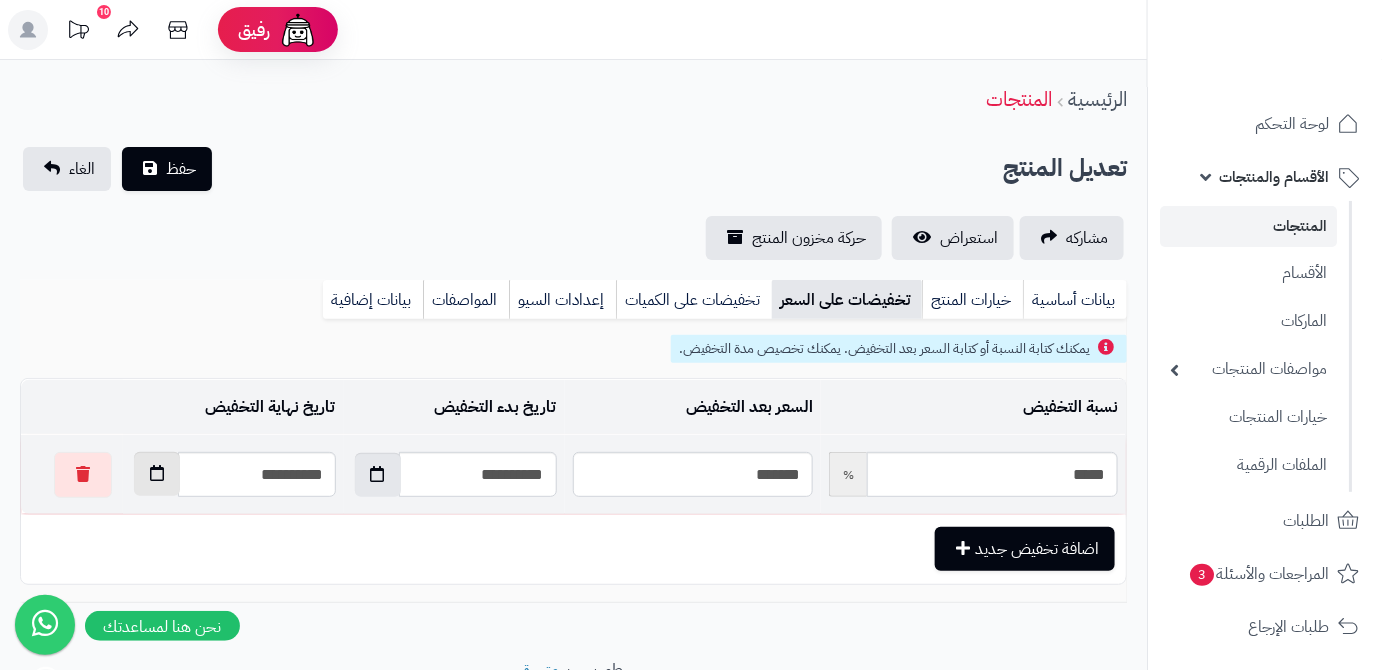 click at bounding box center [157, 474] 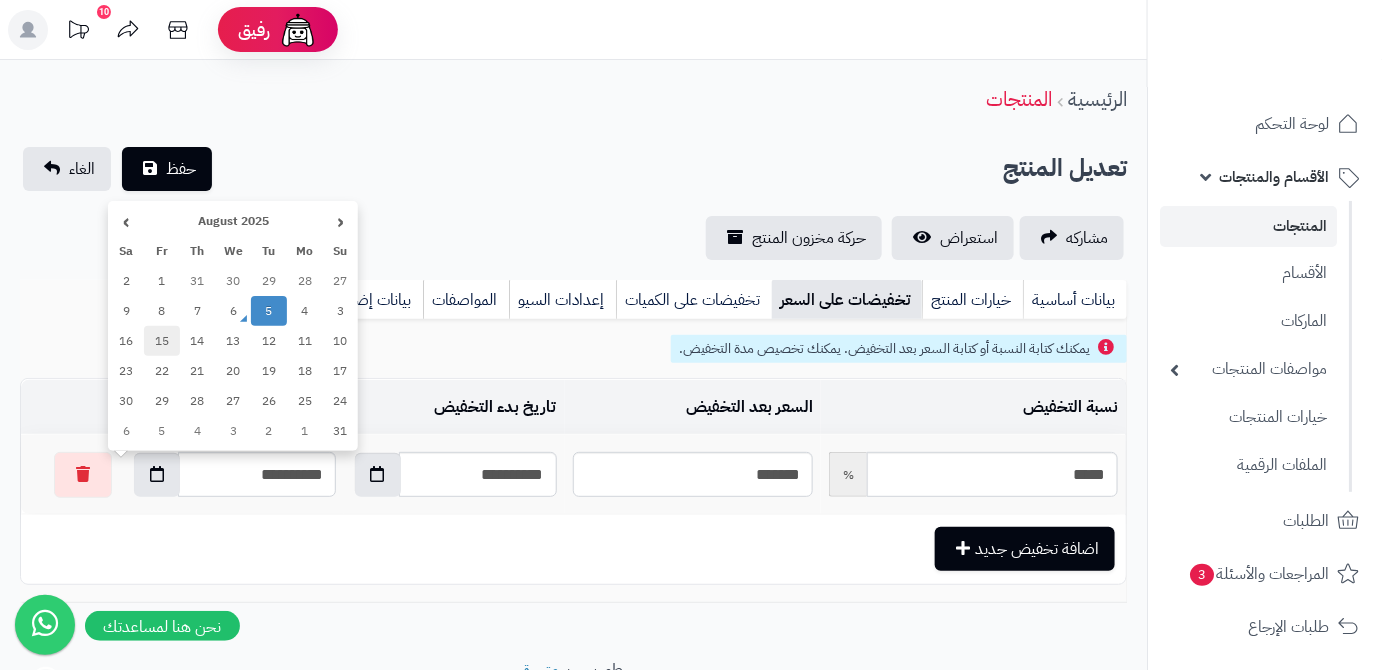 click on "15" at bounding box center [162, 341] 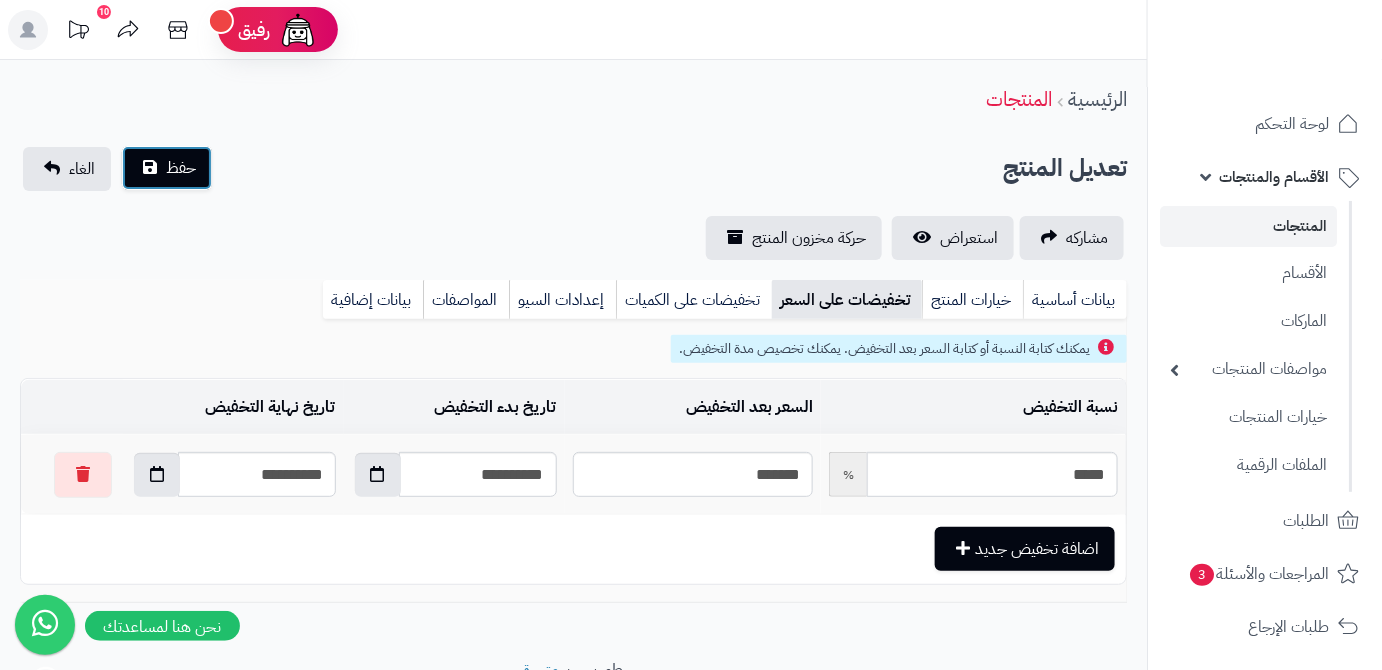 click on "حفظ" at bounding box center (181, 168) 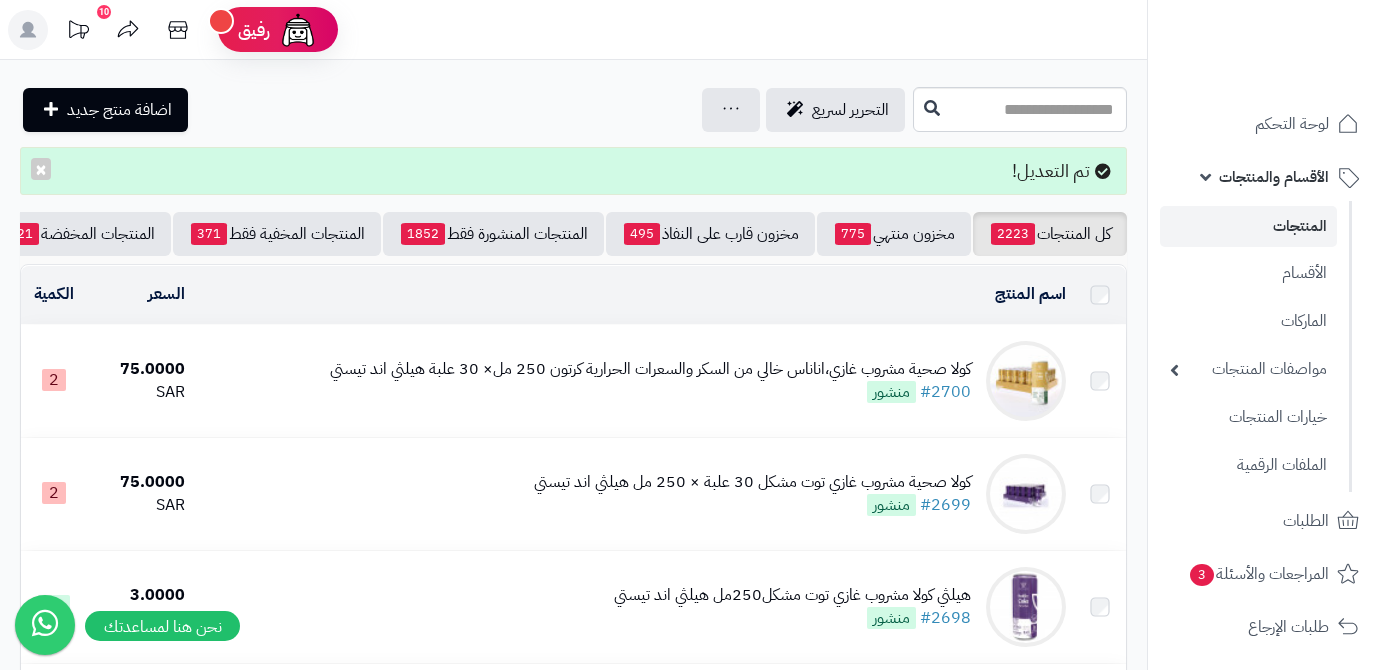 scroll, scrollTop: 0, scrollLeft: 0, axis: both 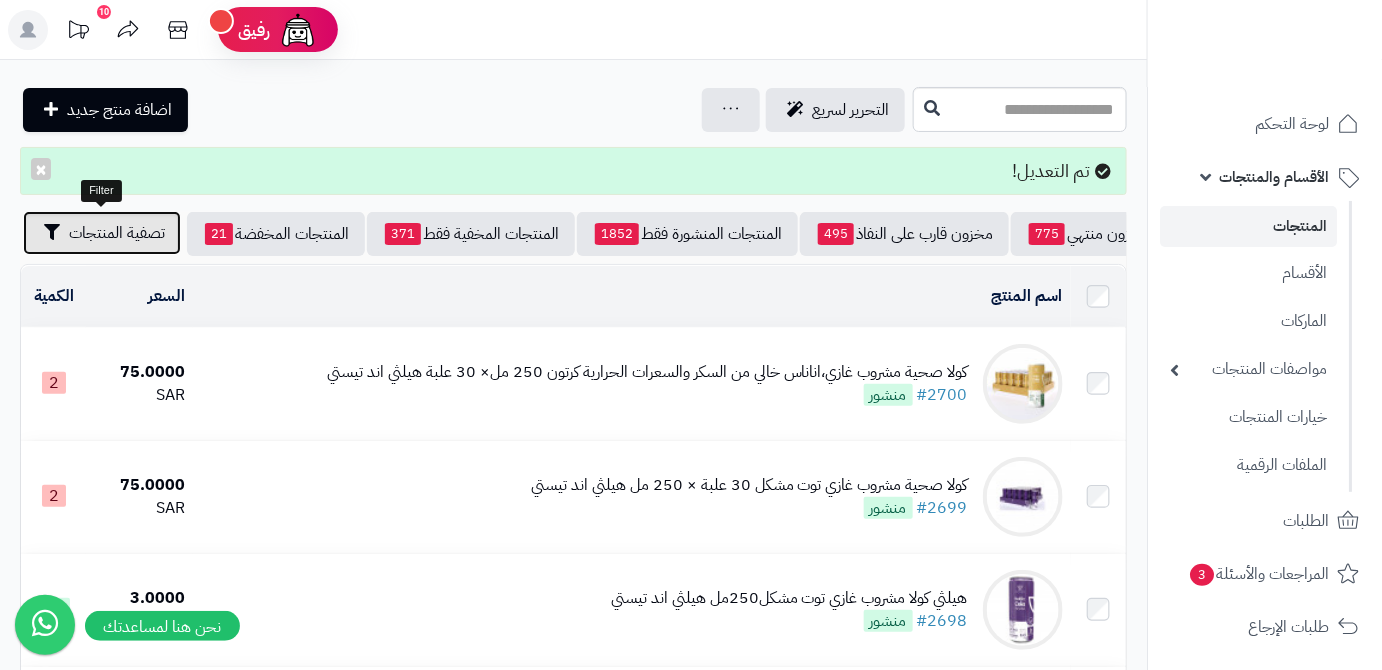 click on "تصفية المنتجات" at bounding box center (117, 233) 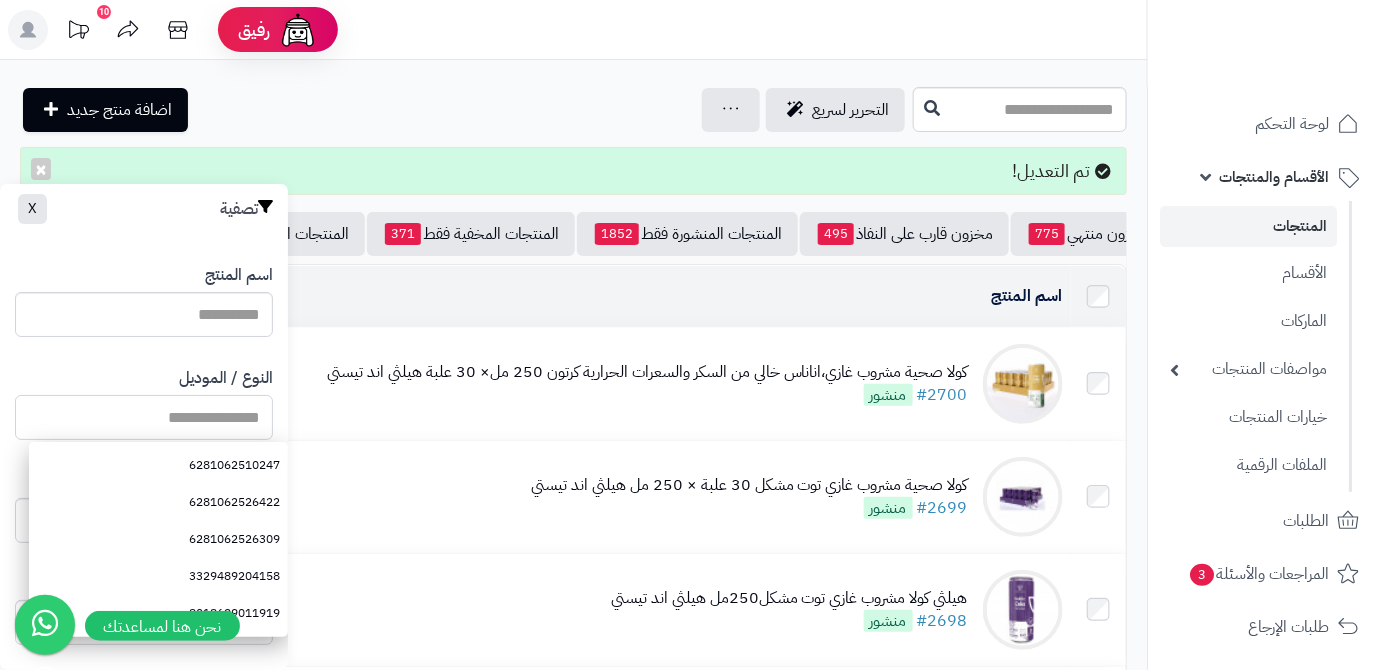 paste on "**********" 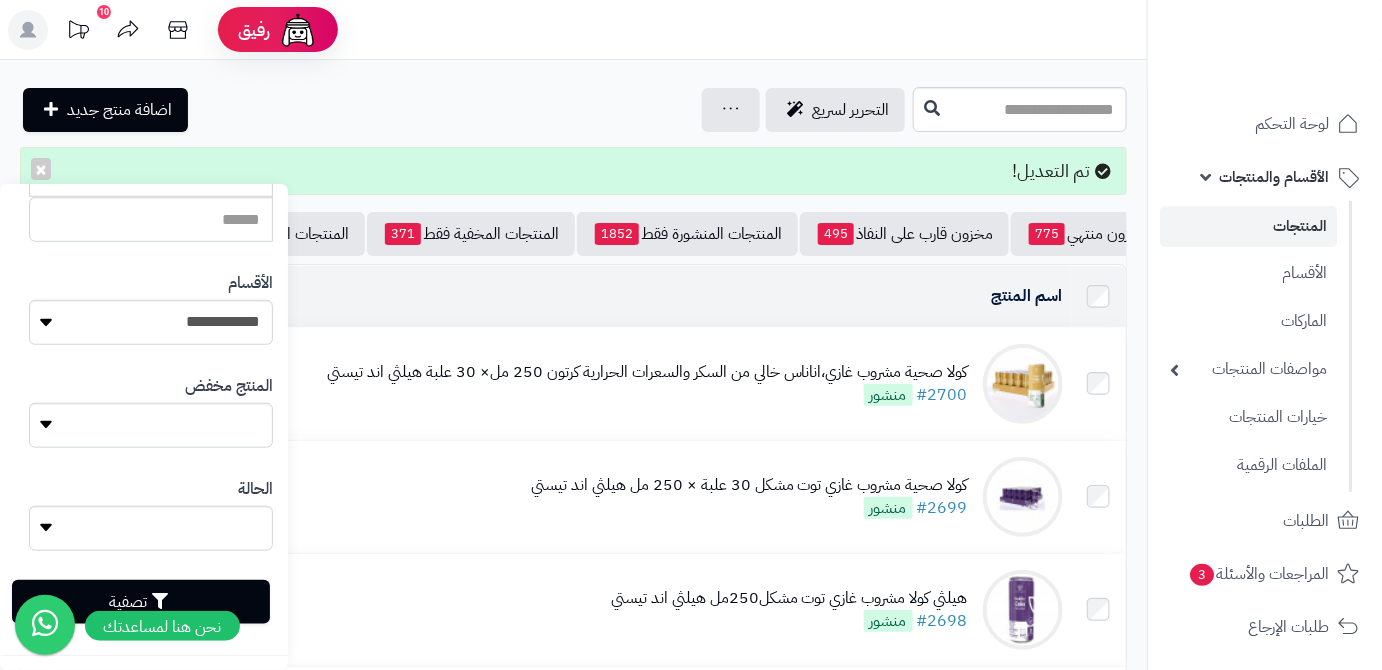 scroll, scrollTop: 552, scrollLeft: 0, axis: vertical 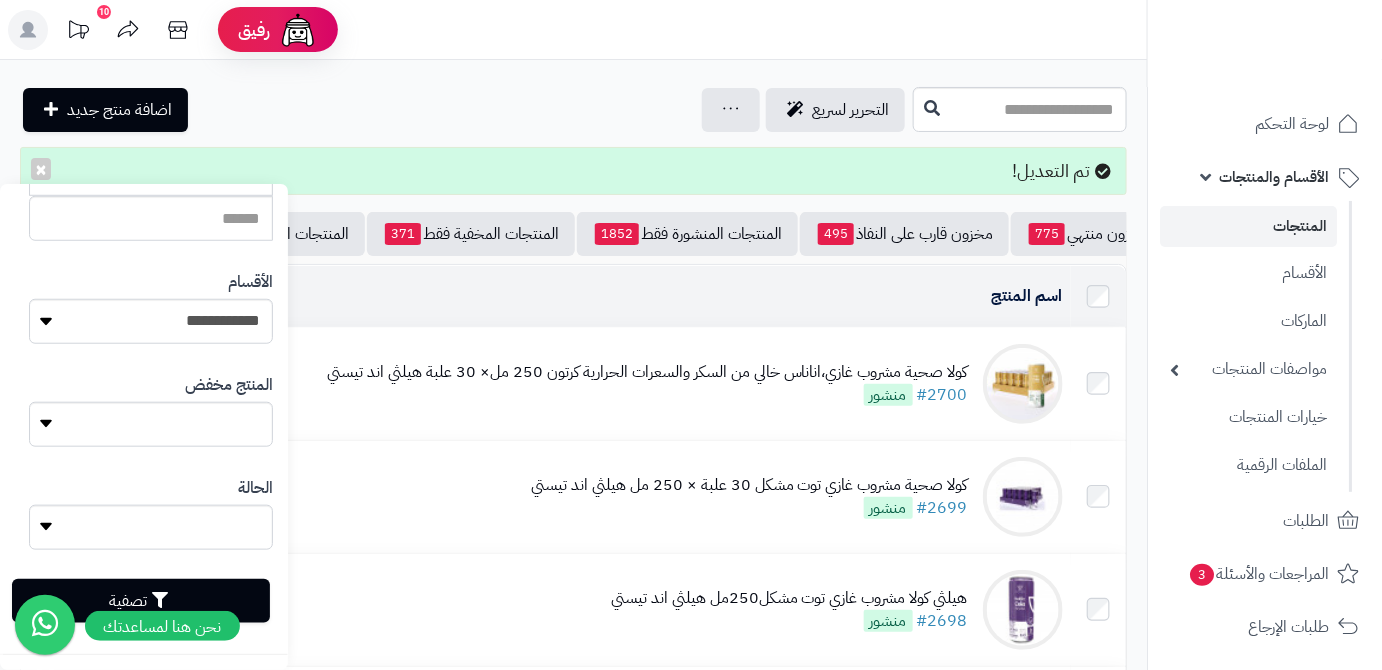 type on "**********" 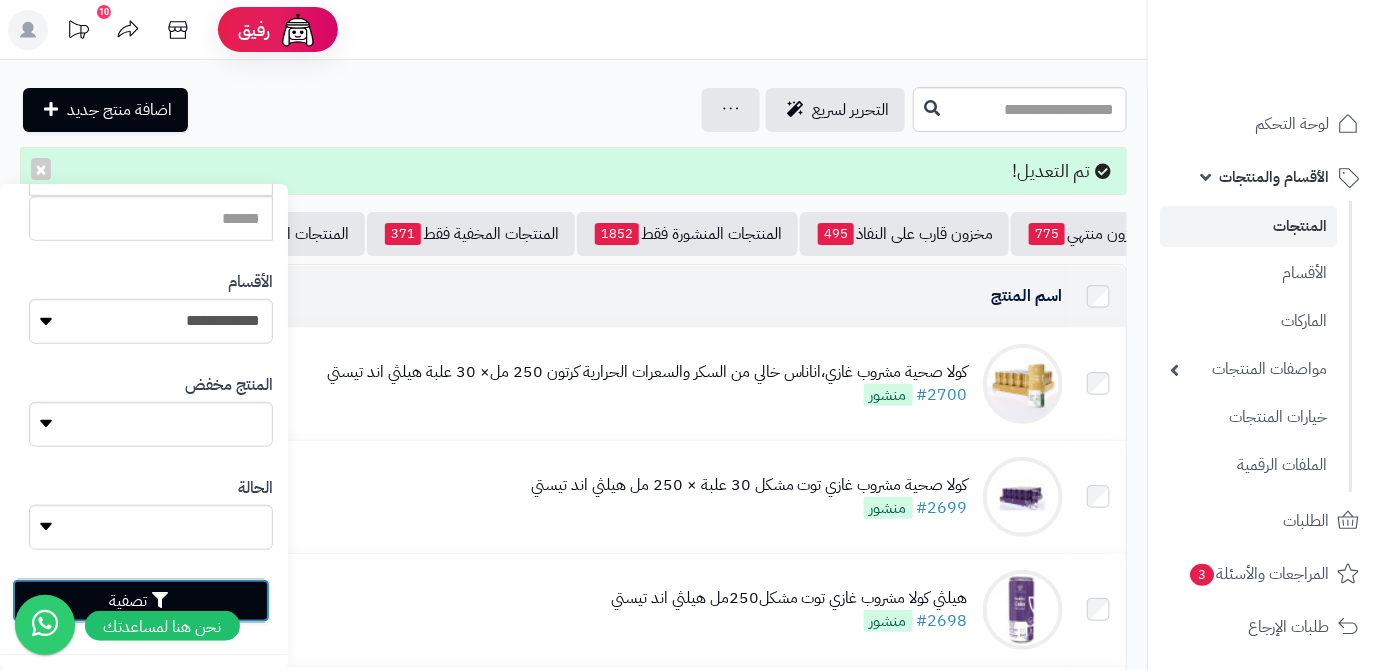 click on "تصفية" at bounding box center (141, 601) 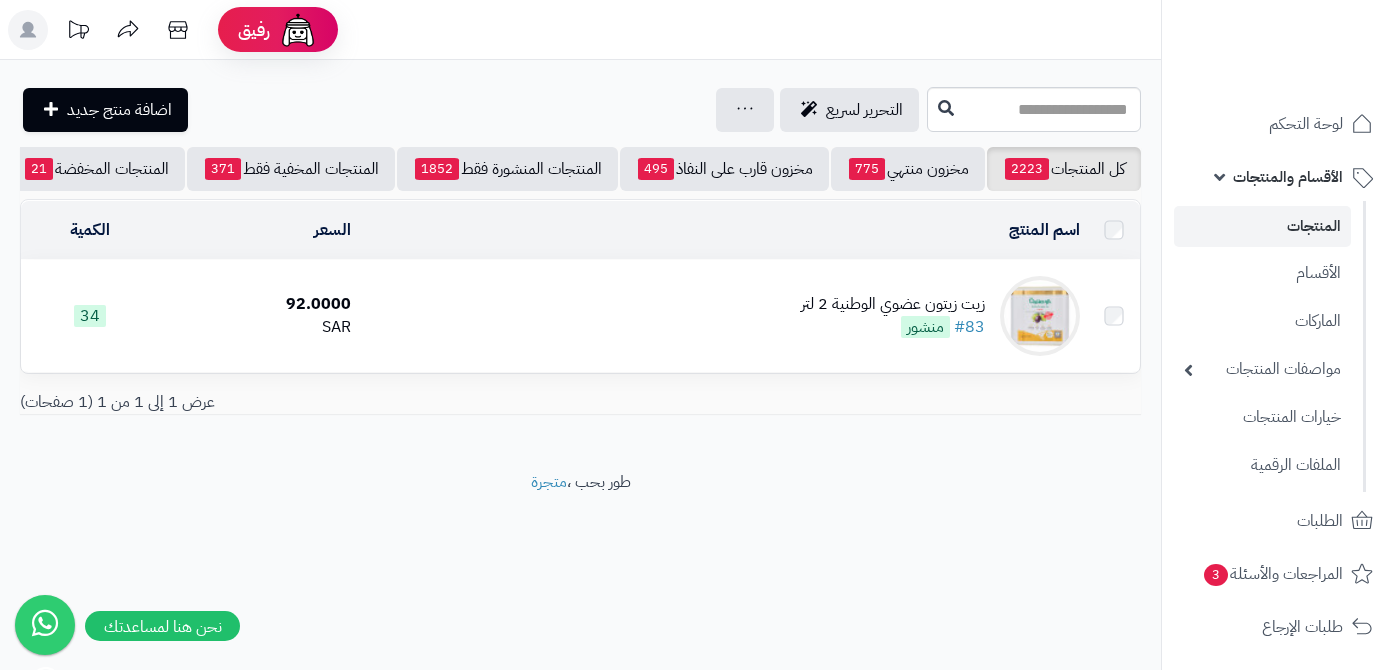 scroll, scrollTop: 0, scrollLeft: 0, axis: both 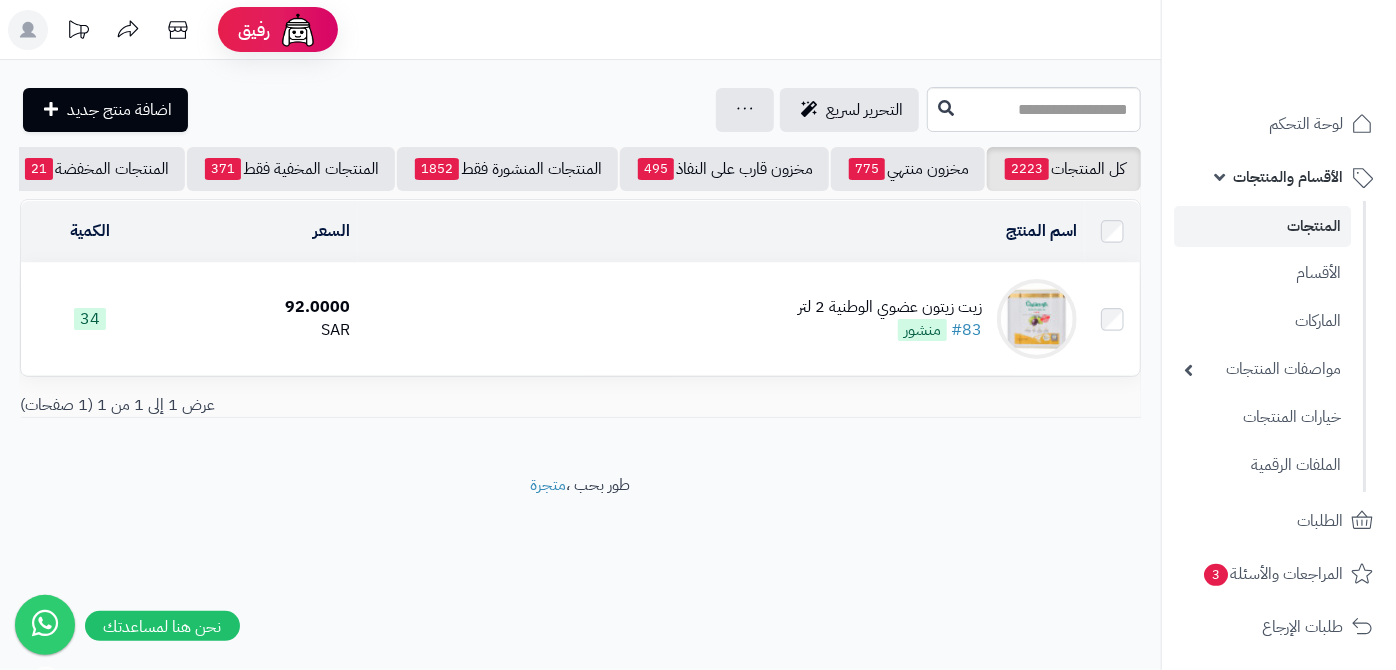 click on "زيت زيتون عضوي الوطنية 2 لتر
#83
منشور" at bounding box center (890, 319) 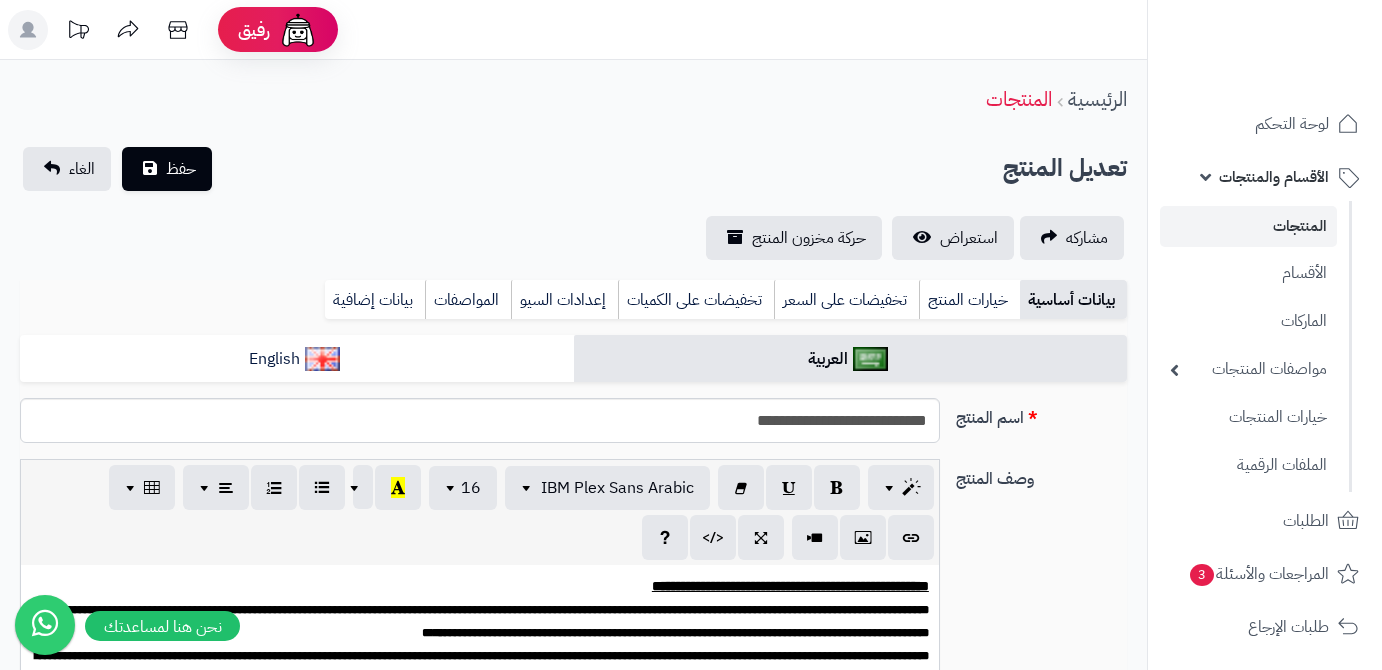 scroll, scrollTop: 0, scrollLeft: 0, axis: both 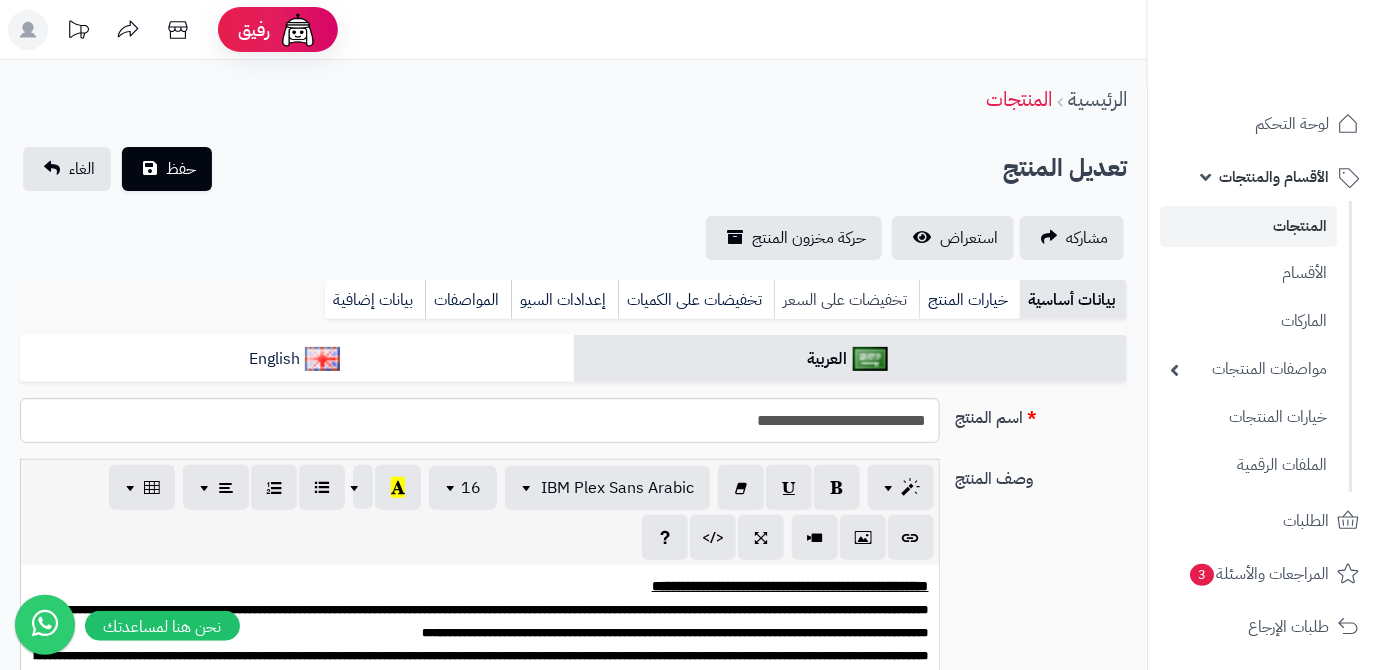click on "تخفيضات على السعر" at bounding box center (846, 300) 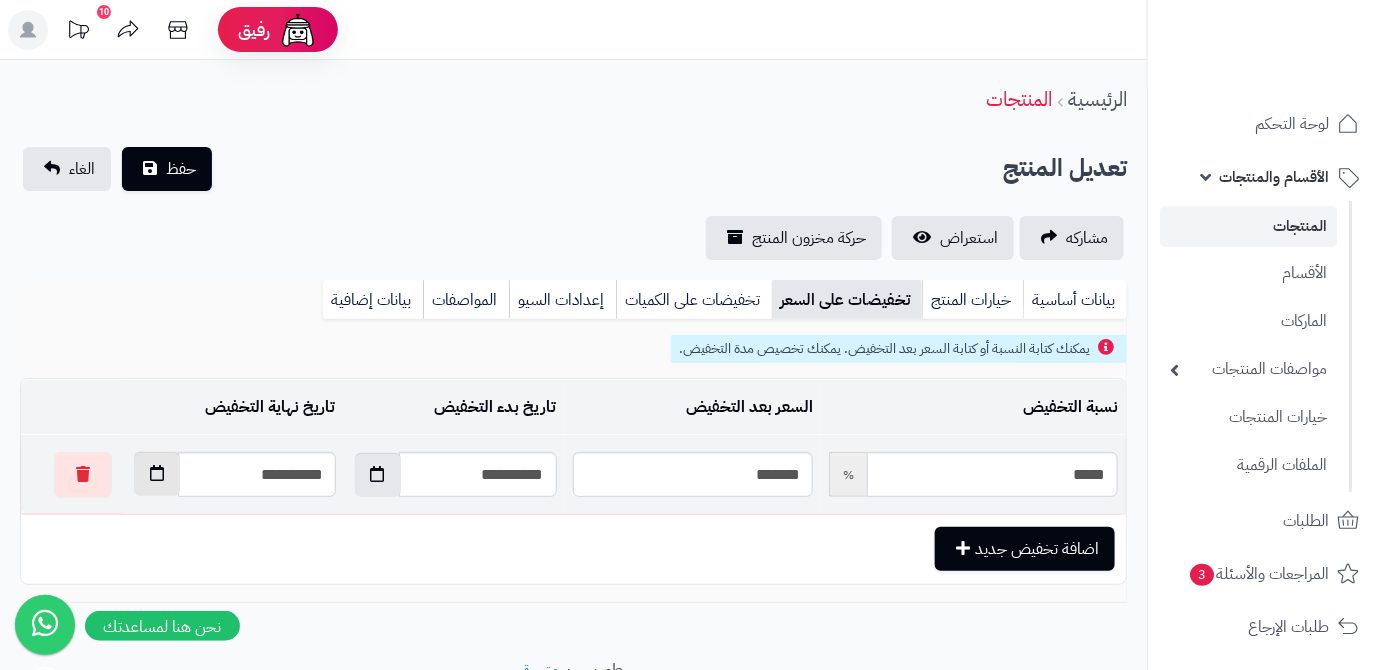 click at bounding box center [157, 474] 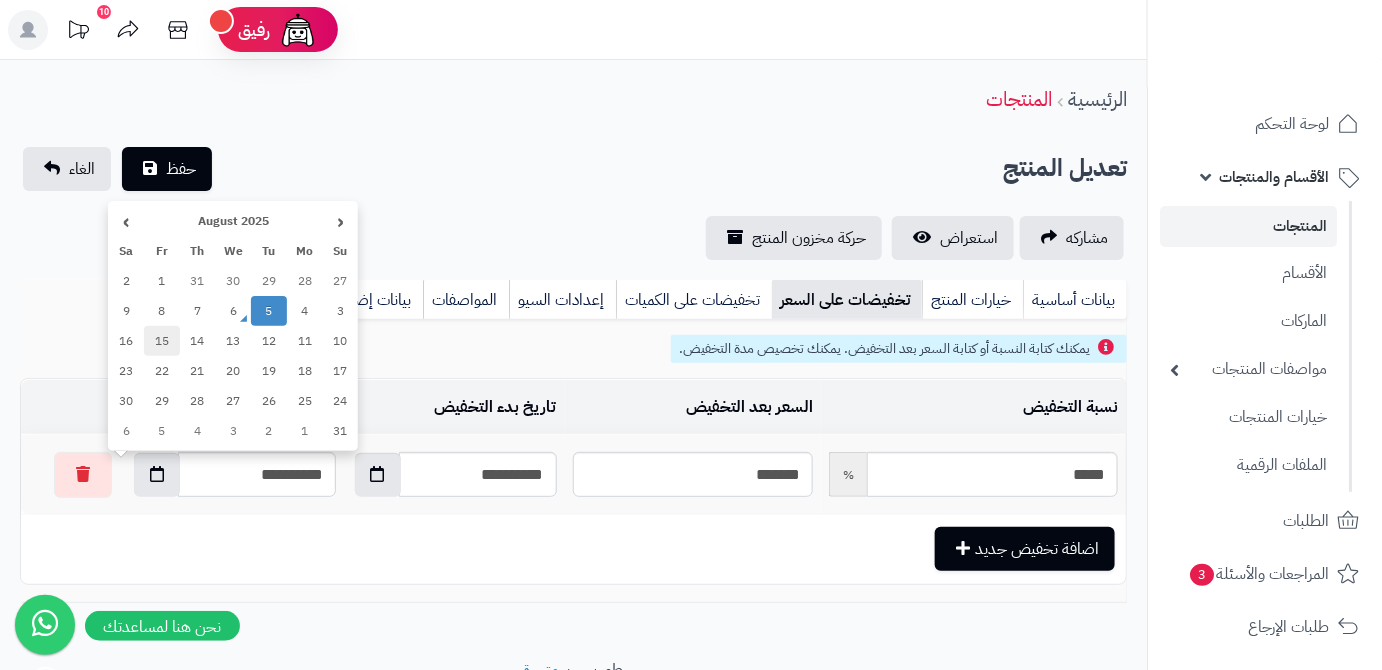 click on "15" at bounding box center [162, 341] 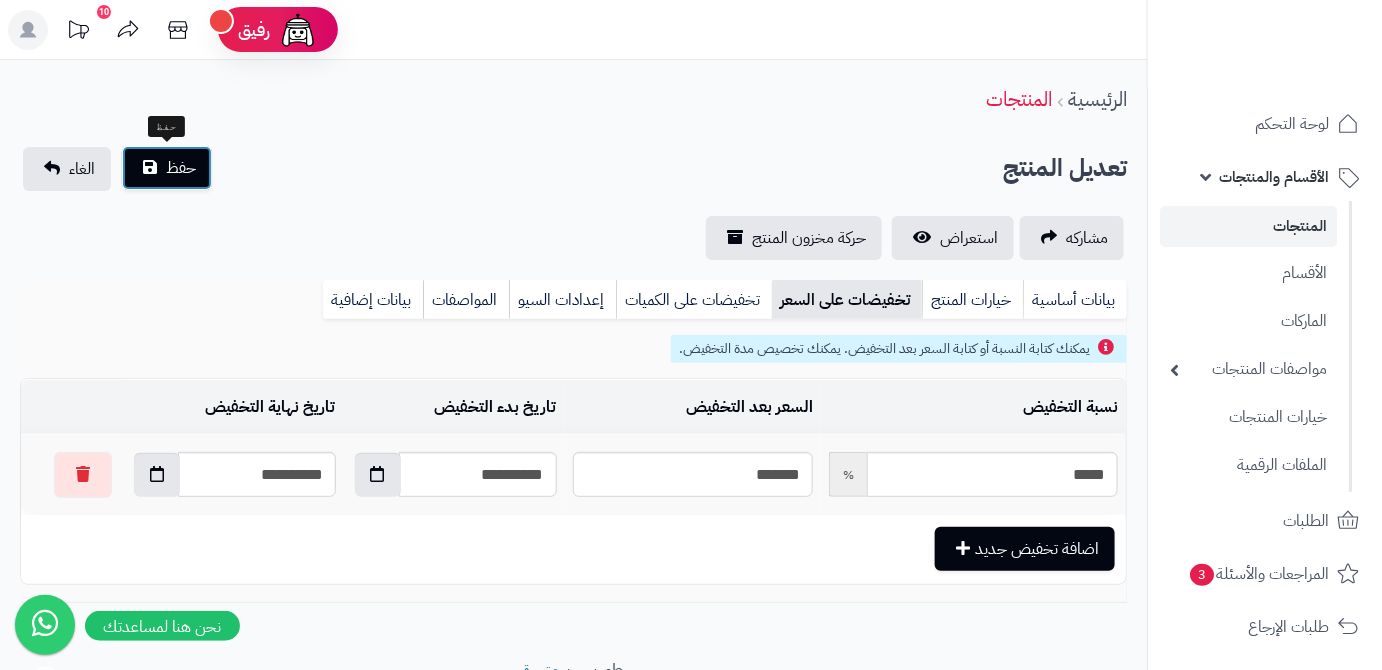 click on "حفظ" at bounding box center (167, 168) 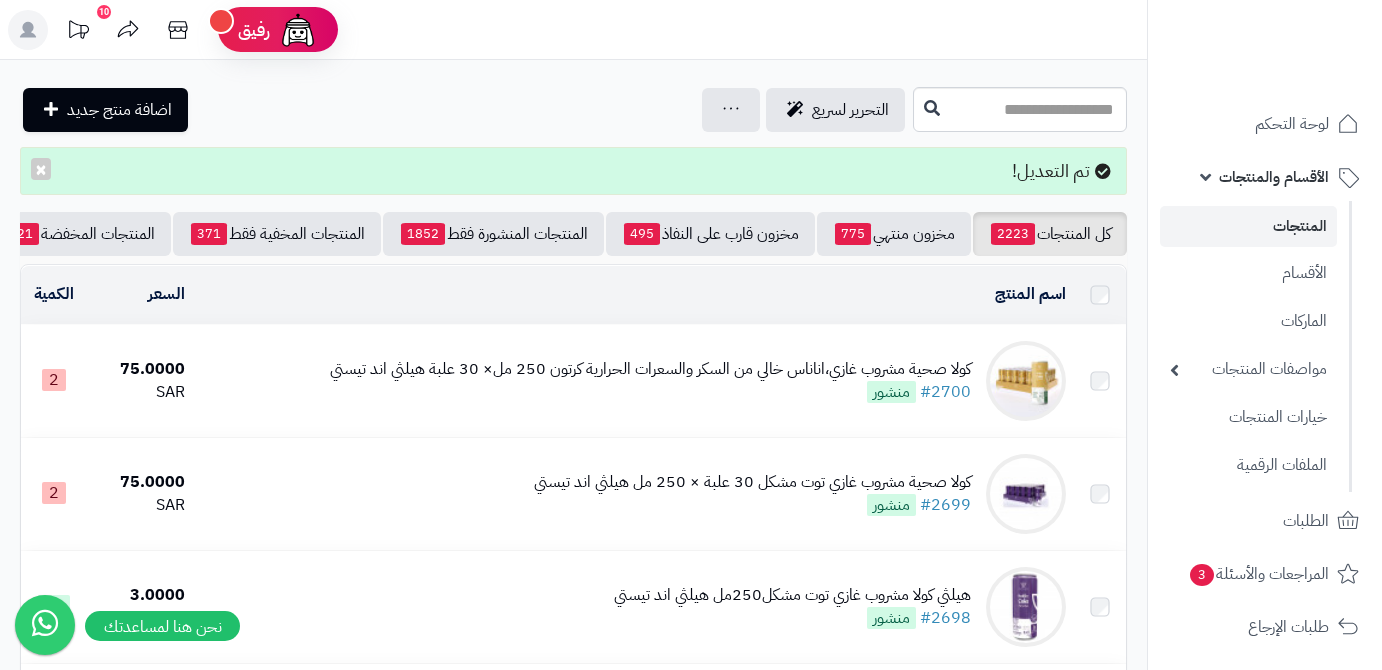 scroll, scrollTop: 0, scrollLeft: 0, axis: both 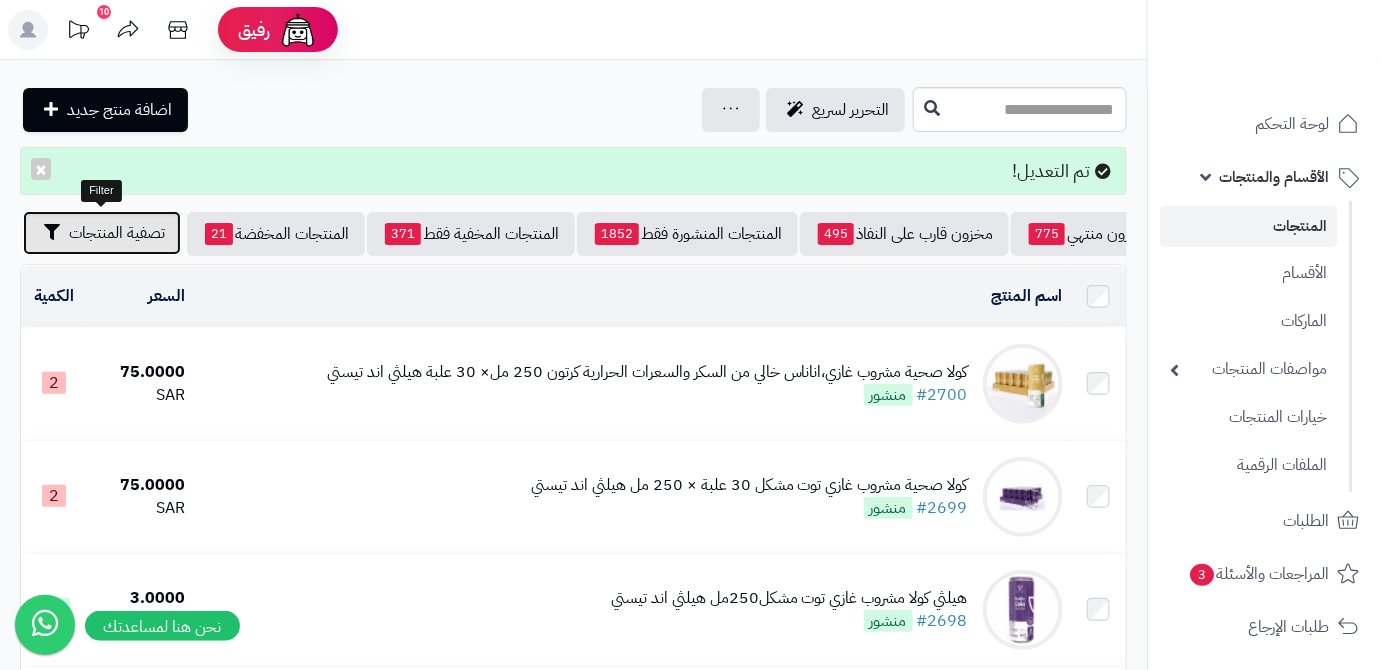click on "تصفية المنتجات" at bounding box center [102, 233] 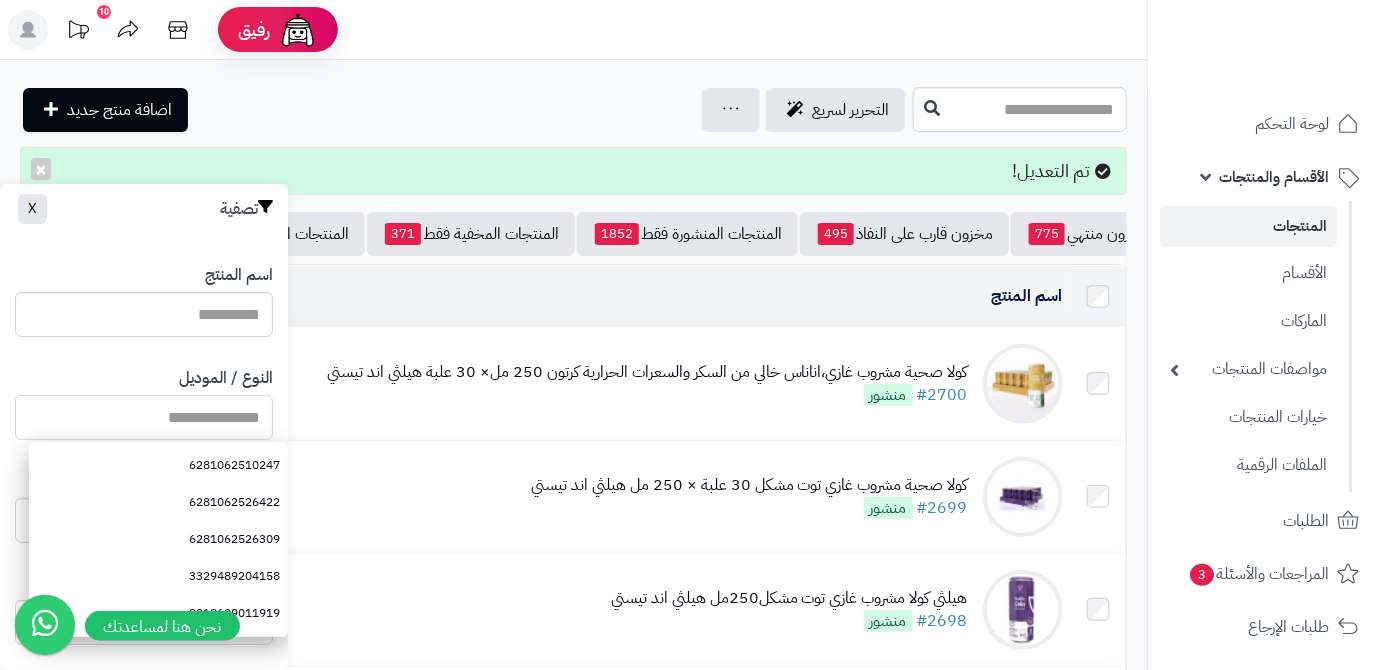 paste on "**********" 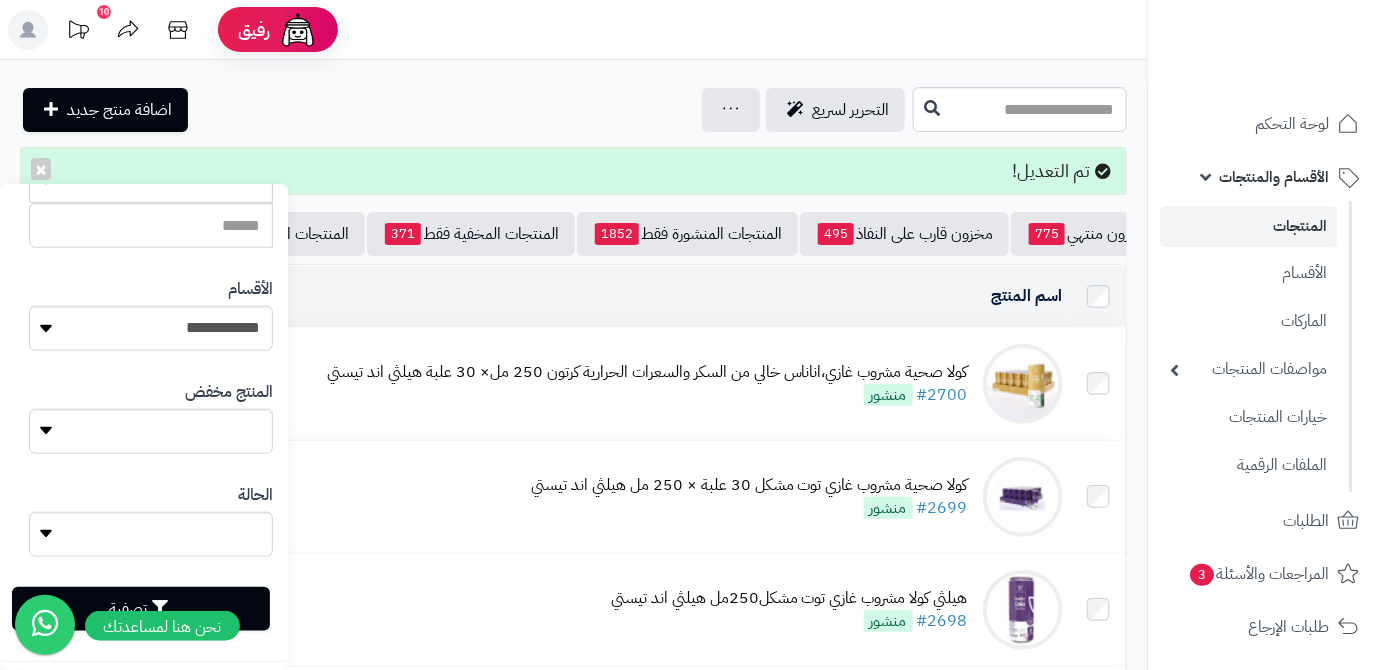 scroll, scrollTop: 552, scrollLeft: 0, axis: vertical 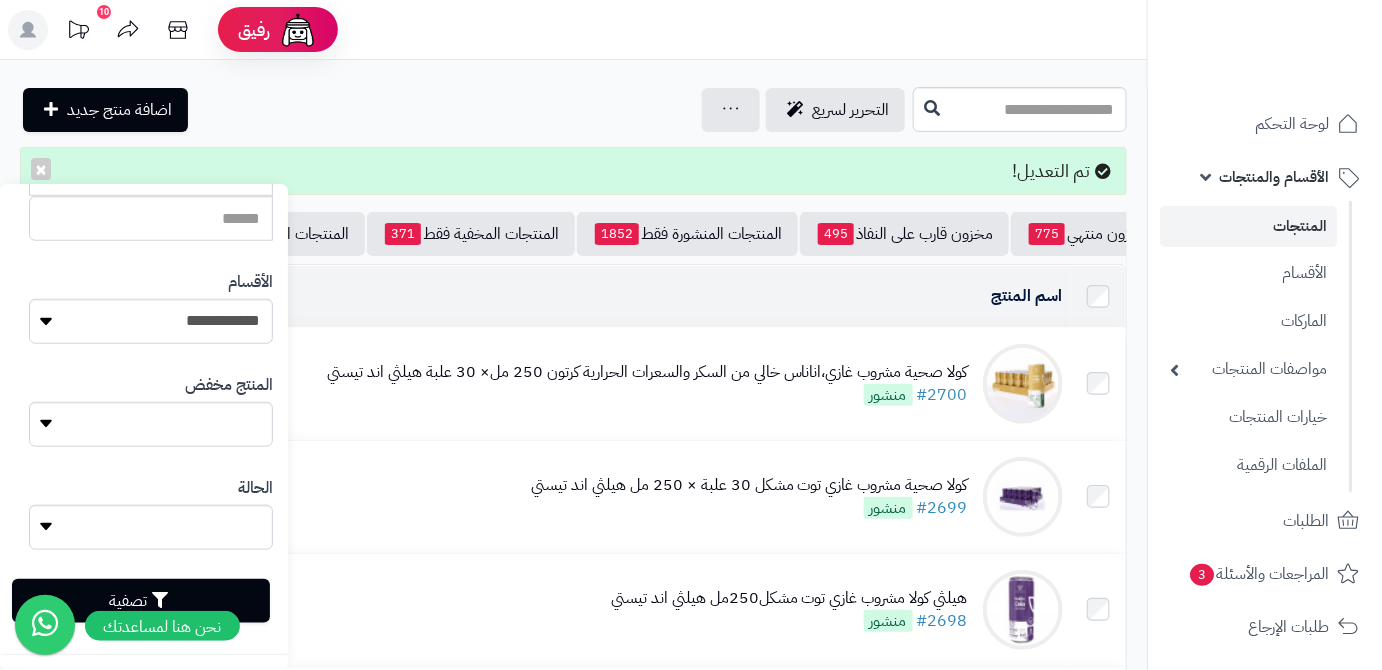 type on "**********" 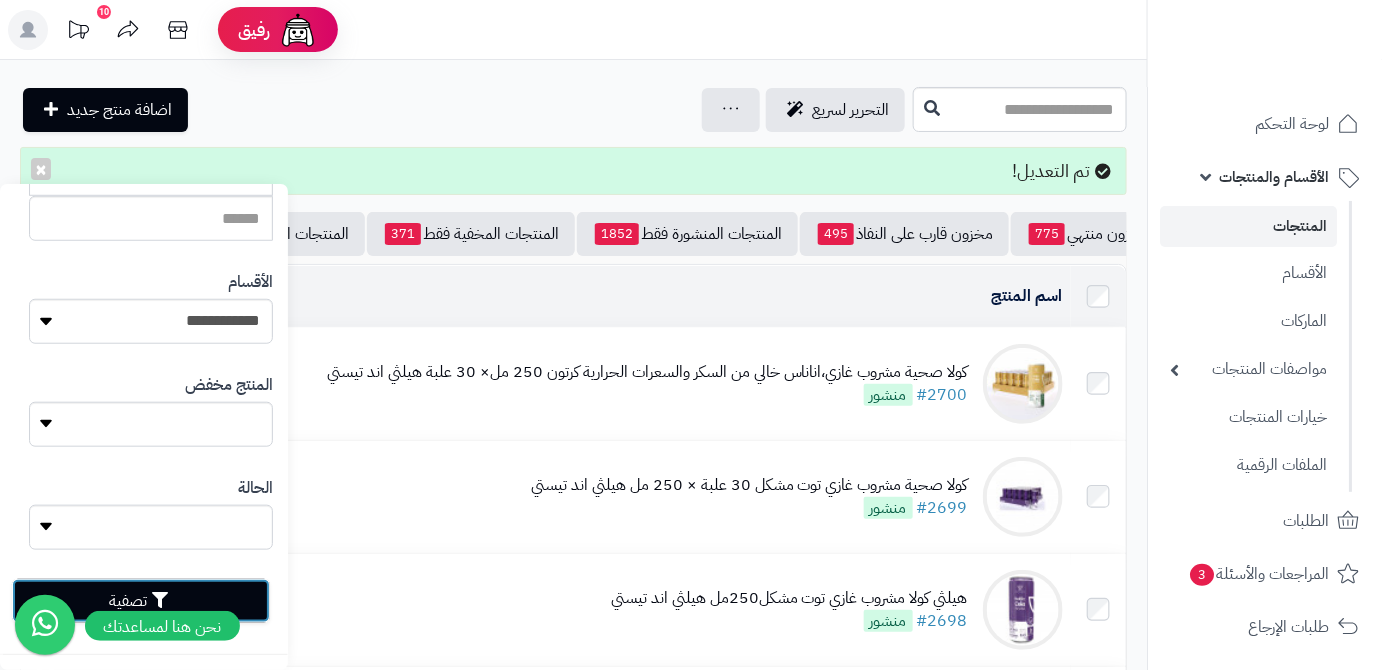 click on "تصفية" at bounding box center (141, 601) 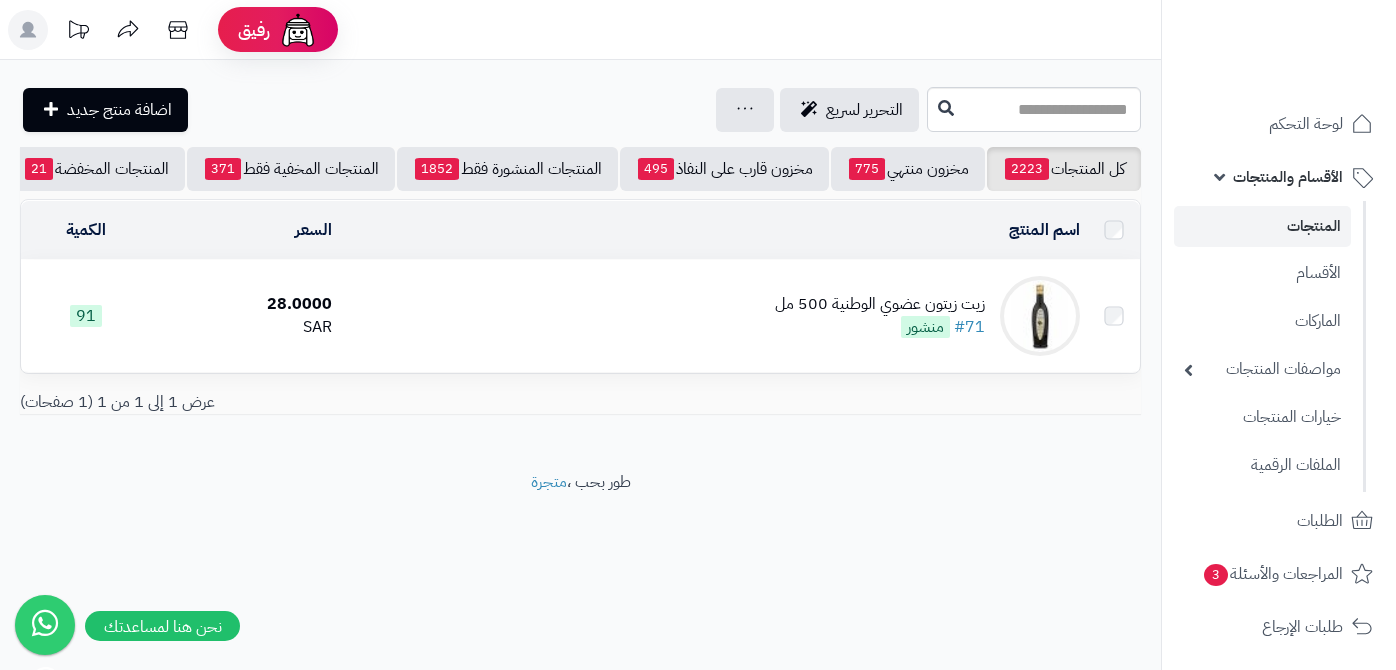 scroll, scrollTop: 0, scrollLeft: 0, axis: both 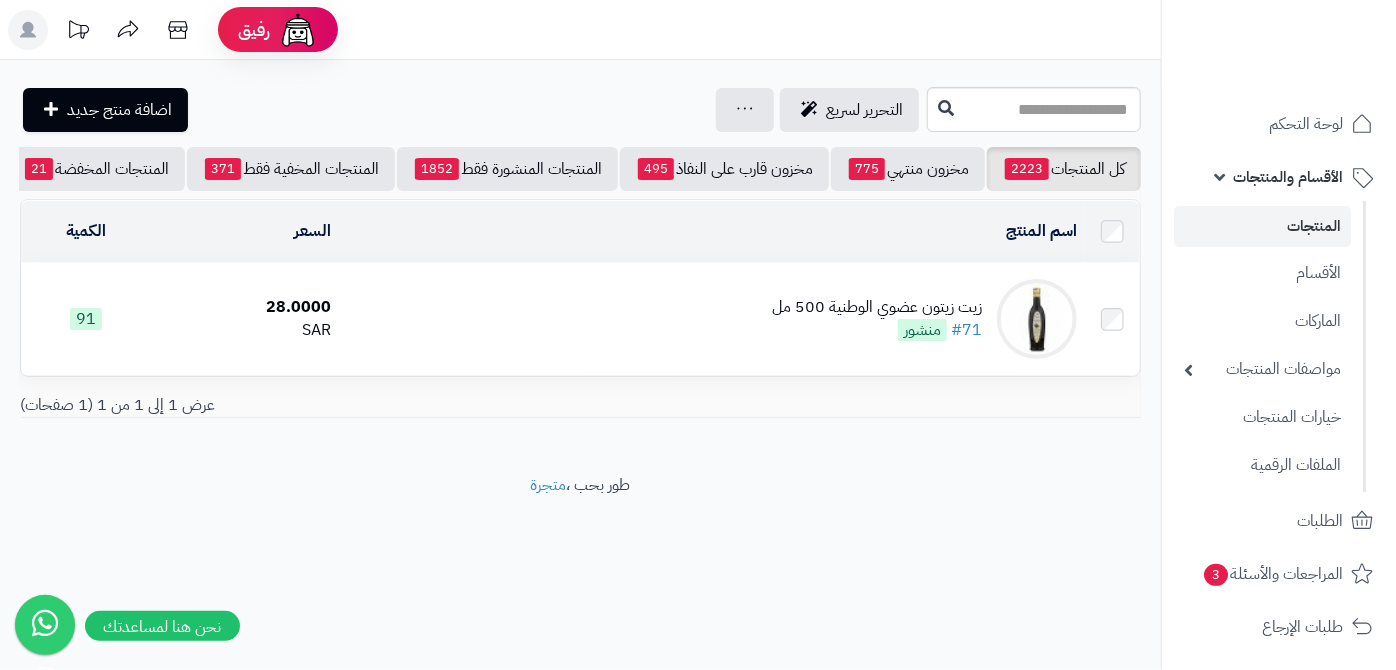 click on "زيت زيتون عضوي الوطنية 500 مل" at bounding box center [877, 307] 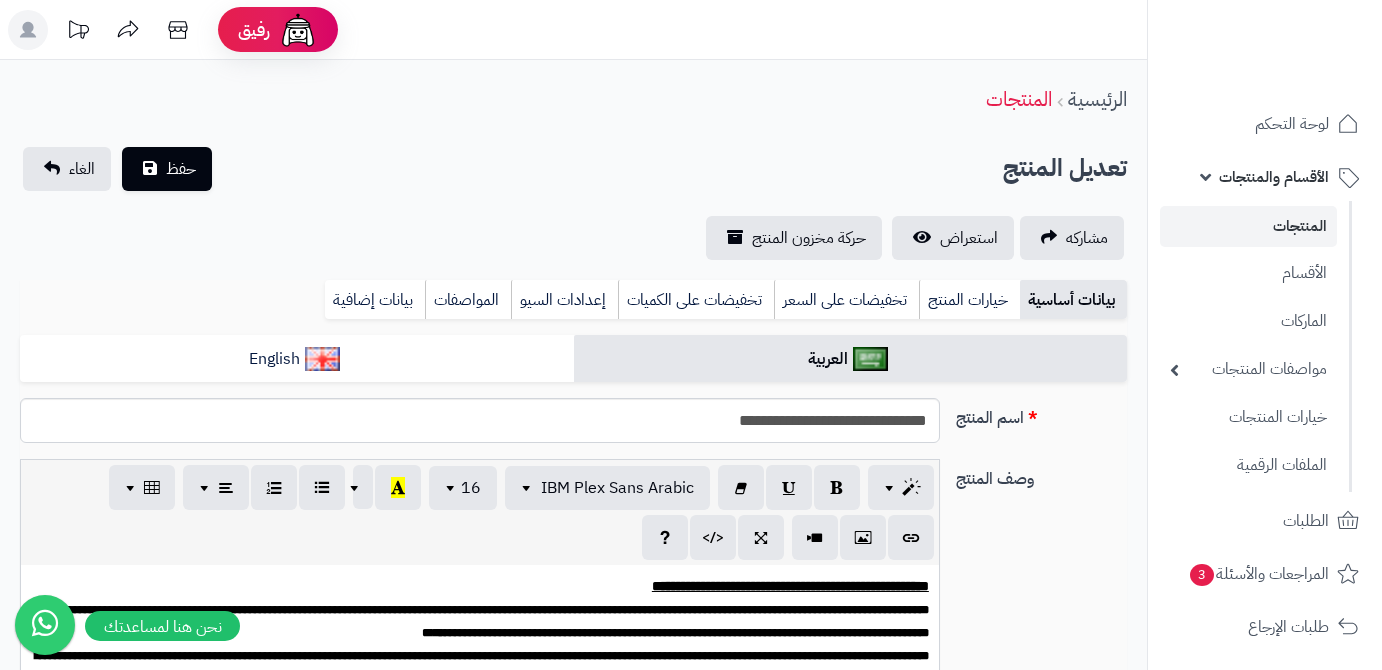 scroll, scrollTop: 0, scrollLeft: 0, axis: both 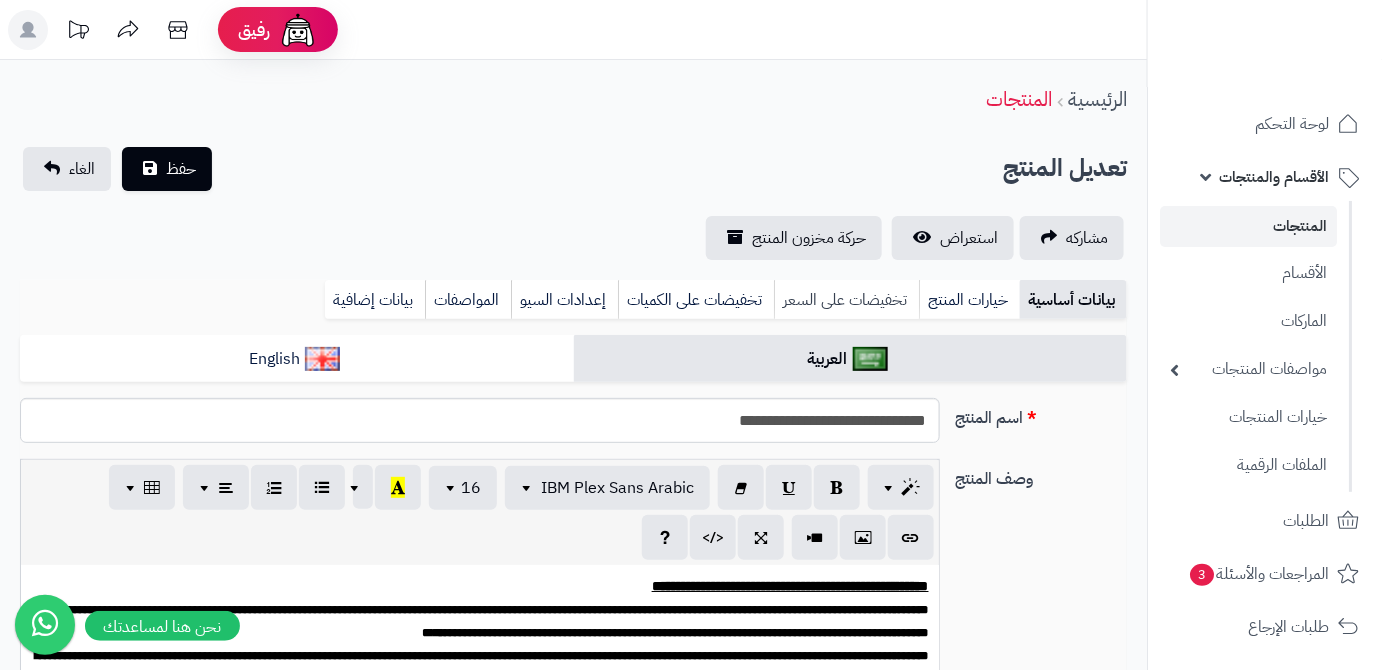 click on "تخفيضات على السعر" at bounding box center (846, 300) 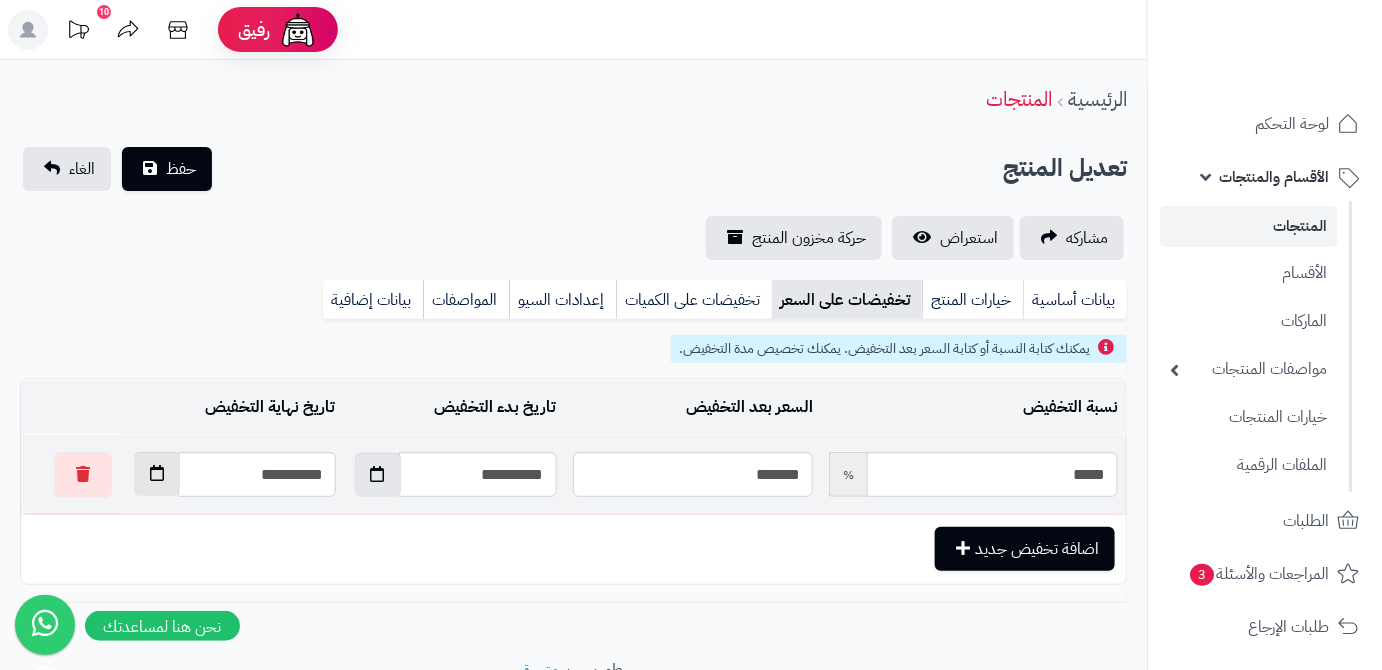 click at bounding box center [157, 474] 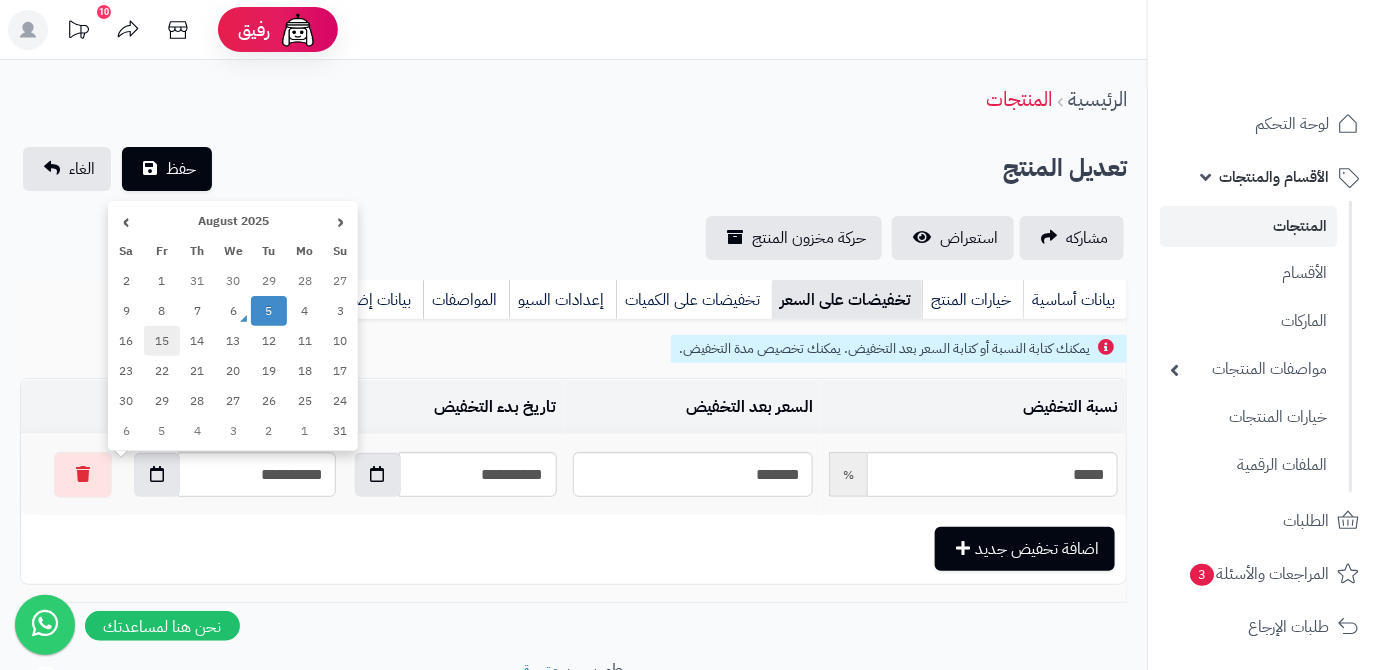 click on "15" at bounding box center (162, 341) 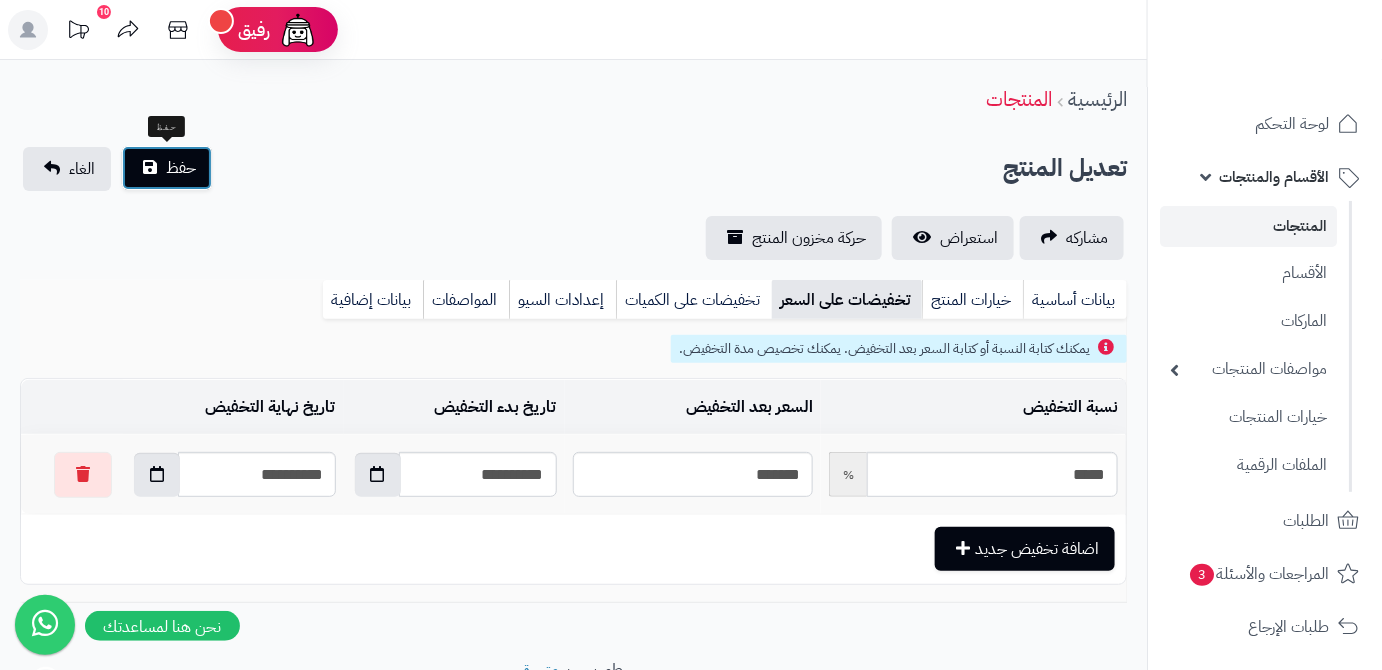 click on "حفظ" at bounding box center (167, 168) 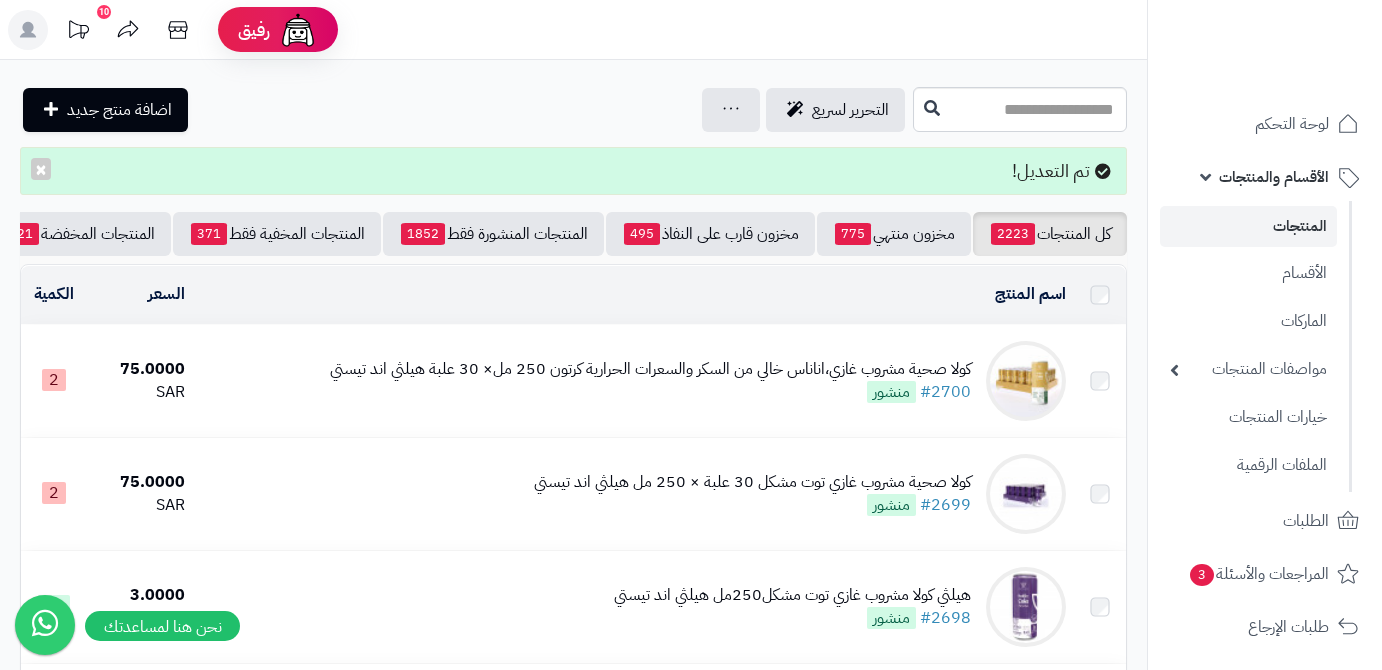 scroll, scrollTop: 0, scrollLeft: 0, axis: both 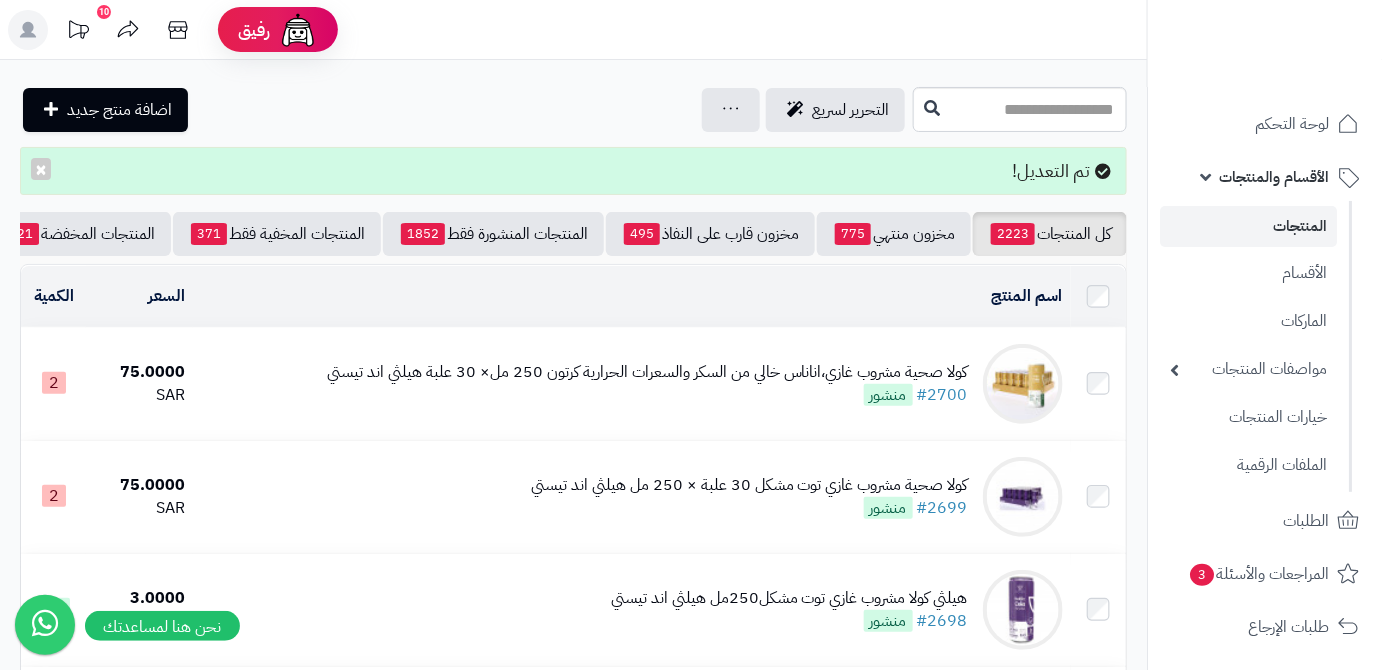 click on "كل المنتجات
2223
مخزون منتهي
775
مخزون قارب على النفاذ
495
المنتجات المنشورة فقط
1852
المنتجات المخفية فقط
371
المنتجات المخفضة
21
تصفية المنتجات
اسم المنتج المحدد:  0
نسخ
حذف                             السعر                          الكمية
كولا صحية مشروب غازي،اناناس خالي من السكر والسعرات الحرارية كرتون  250 مل× 30 علبة   هيلثي اند تيستي
#2700
منشور
75.0000 SAR                          2
كولا صحية  مشروب غازي توت مشكل 30 علبة × 250 مل هيلثي اند تيستي
#2699
منشور
75.0000 SAR                          2
30" at bounding box center (573, 1974) 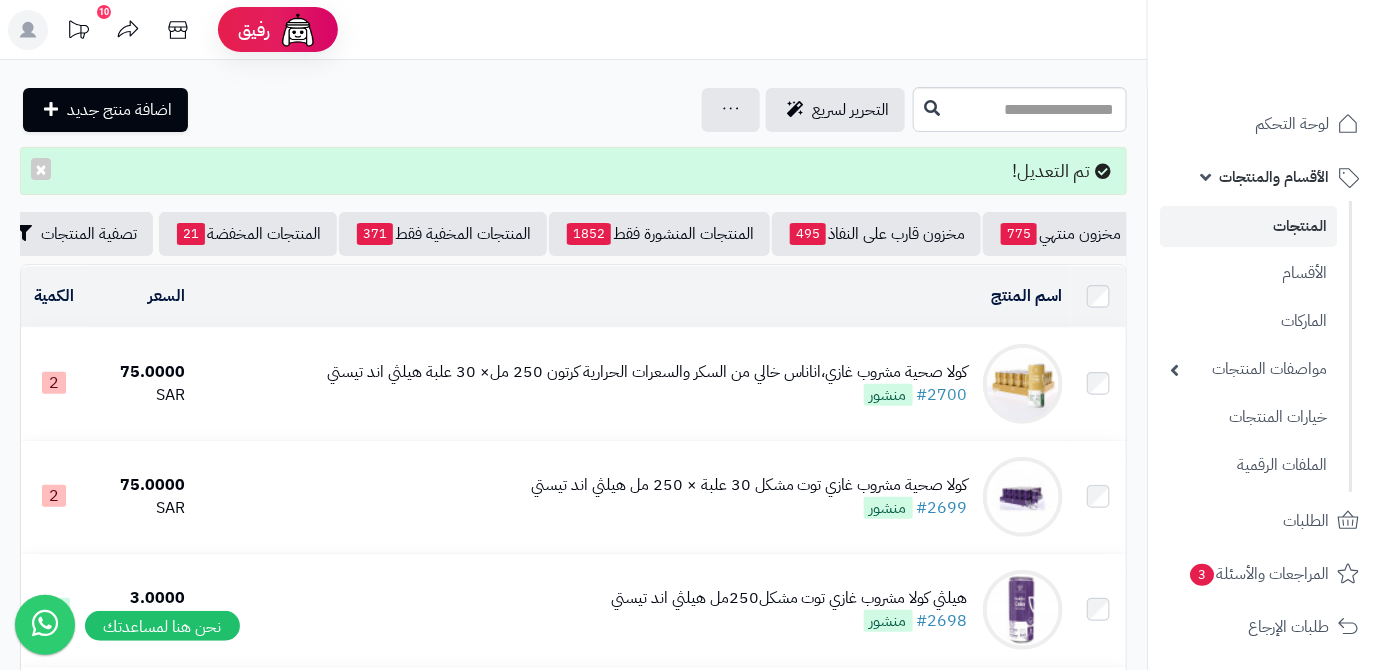 scroll, scrollTop: 0, scrollLeft: -211, axis: horizontal 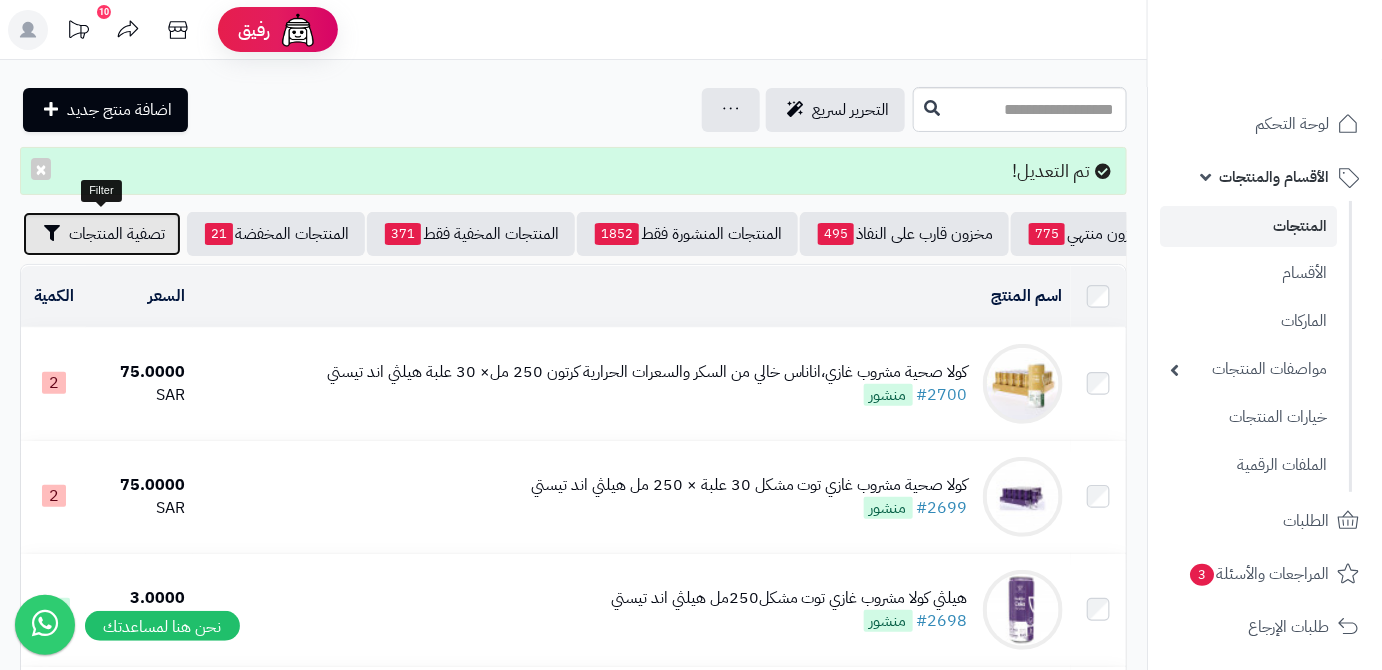 drag, startPoint x: 96, startPoint y: 248, endPoint x: 108, endPoint y: 320, distance: 72.99315 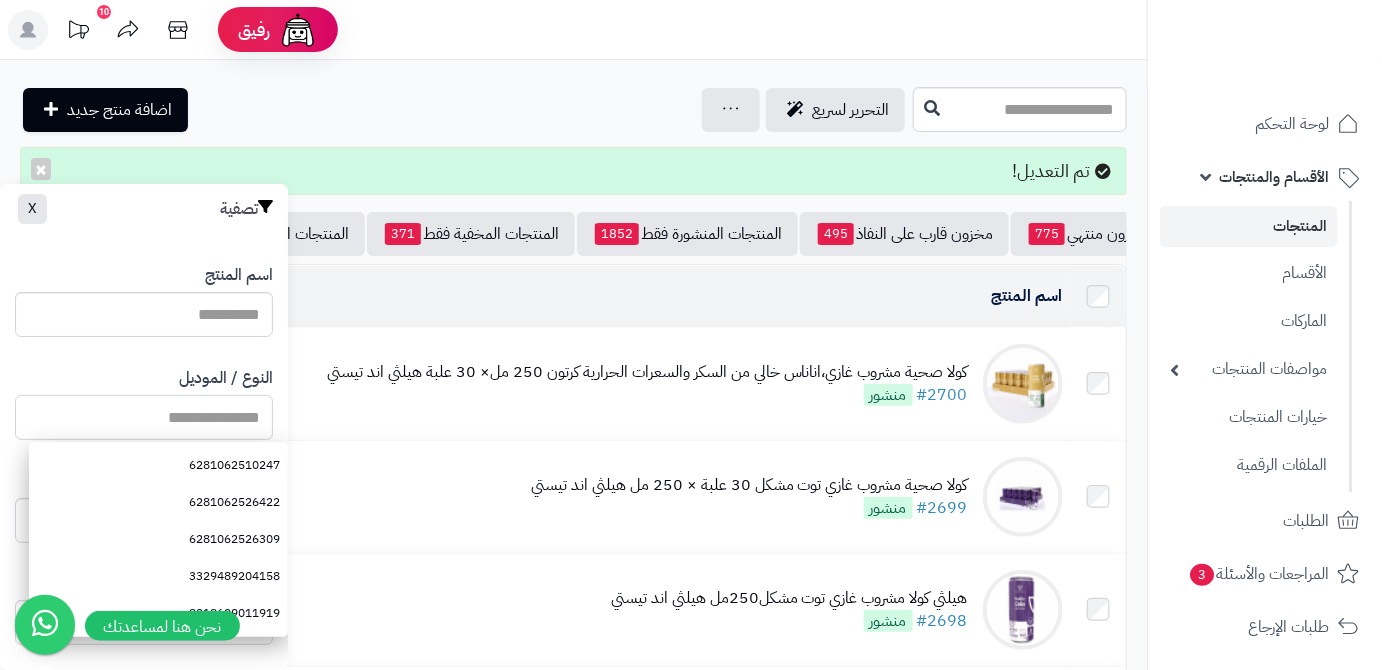 paste on "**********" 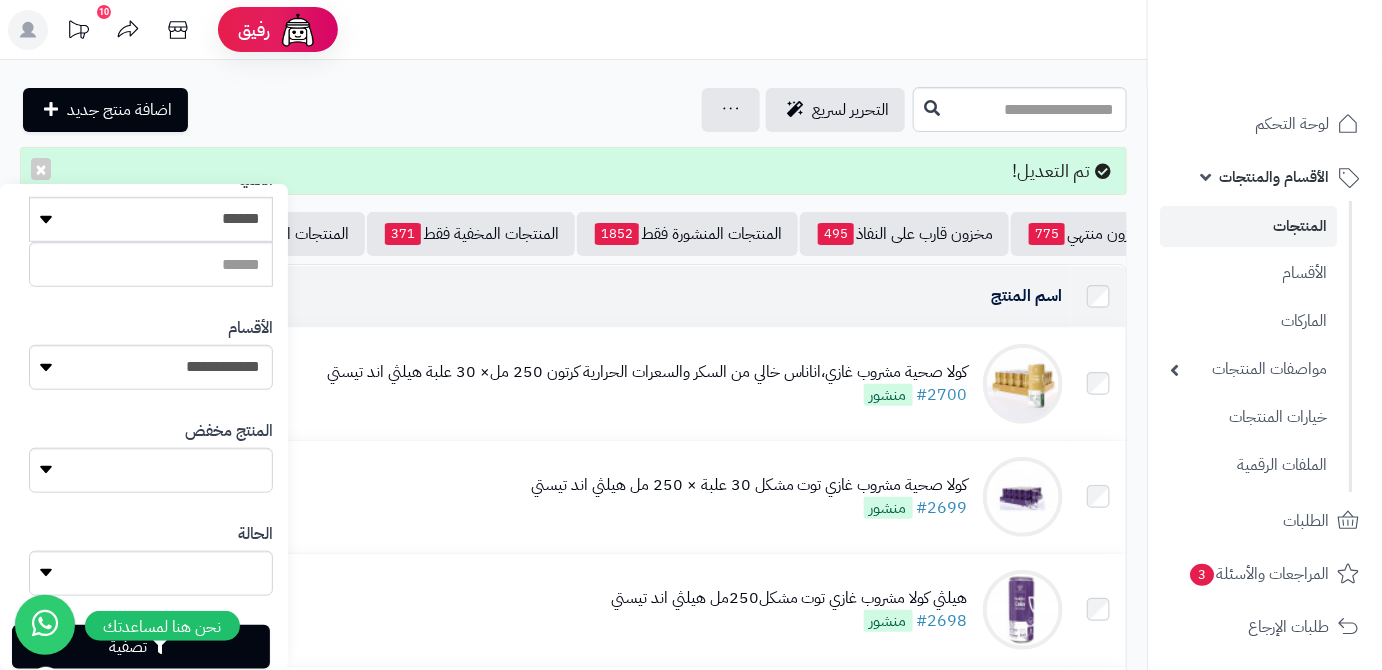 scroll, scrollTop: 552, scrollLeft: 0, axis: vertical 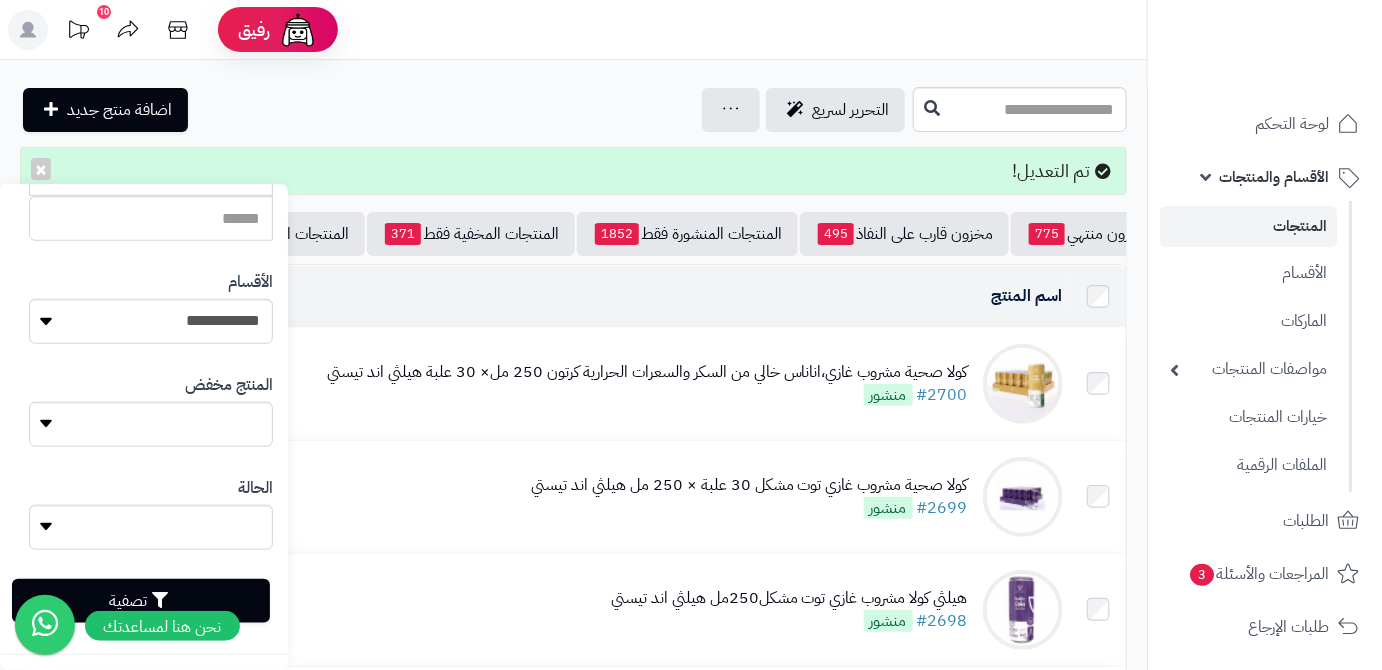 type on "**********" 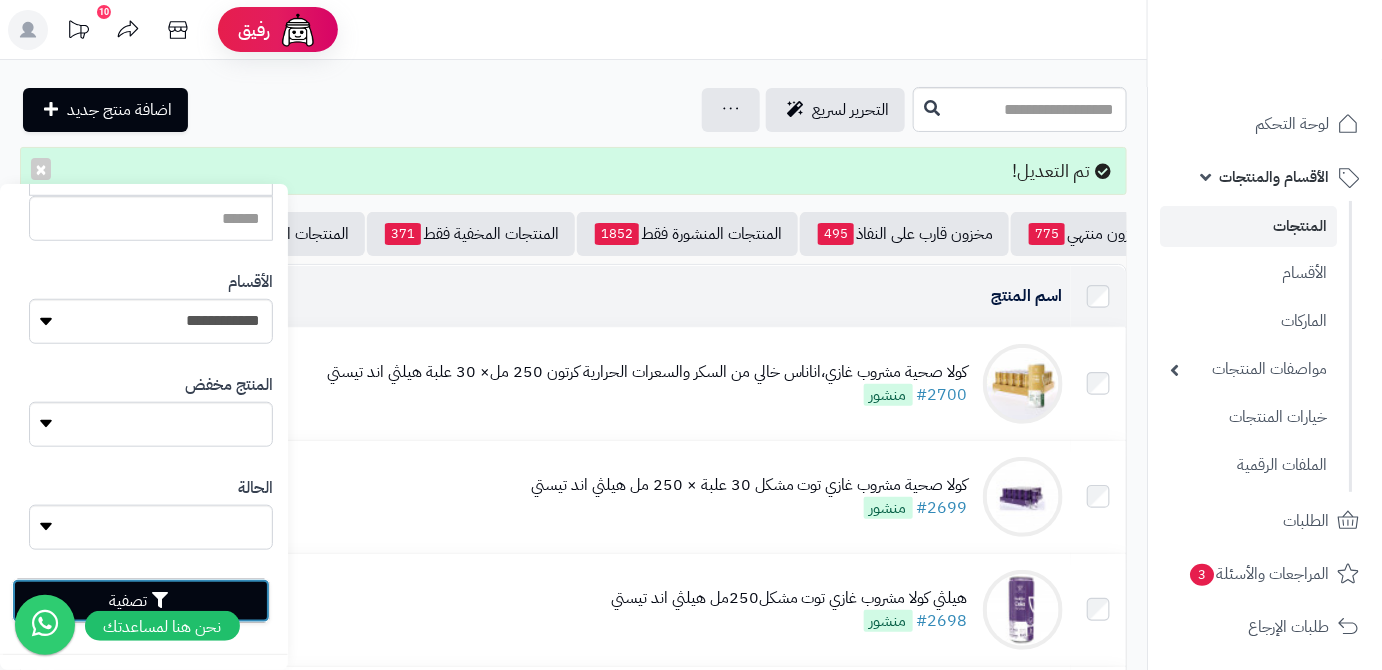 click on "تصفية" at bounding box center [141, 601] 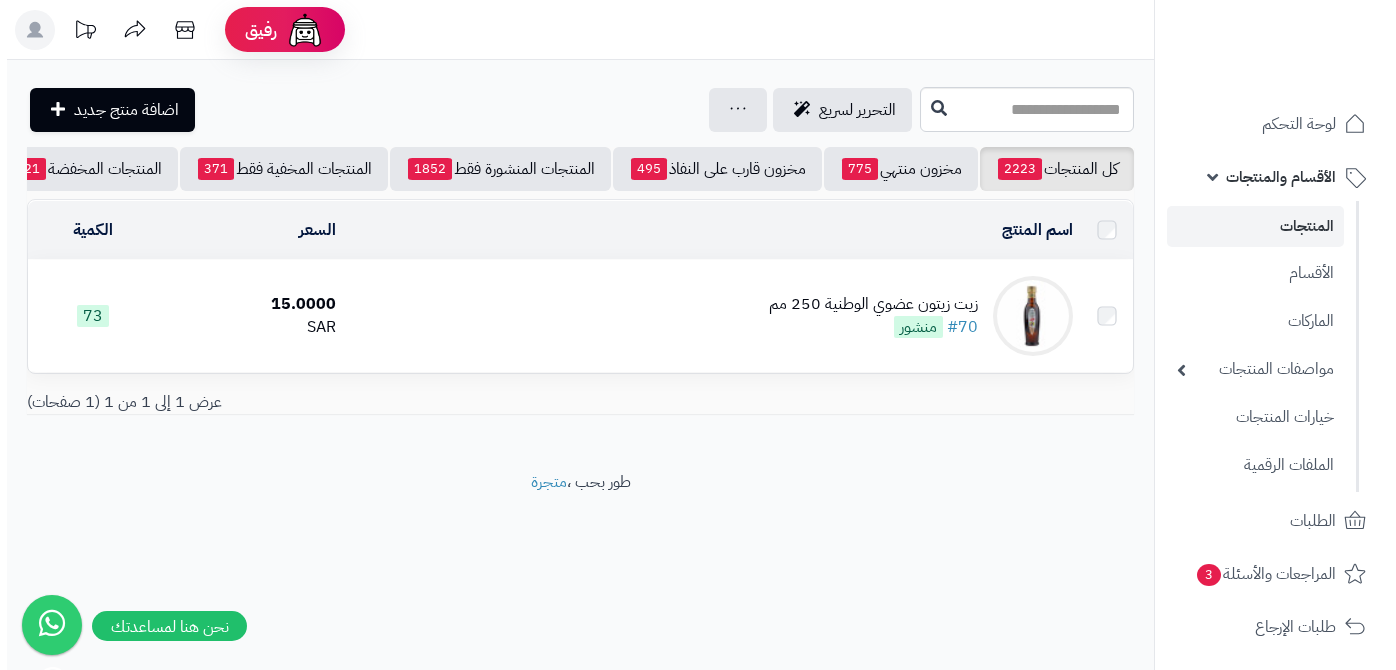 scroll, scrollTop: 0, scrollLeft: 0, axis: both 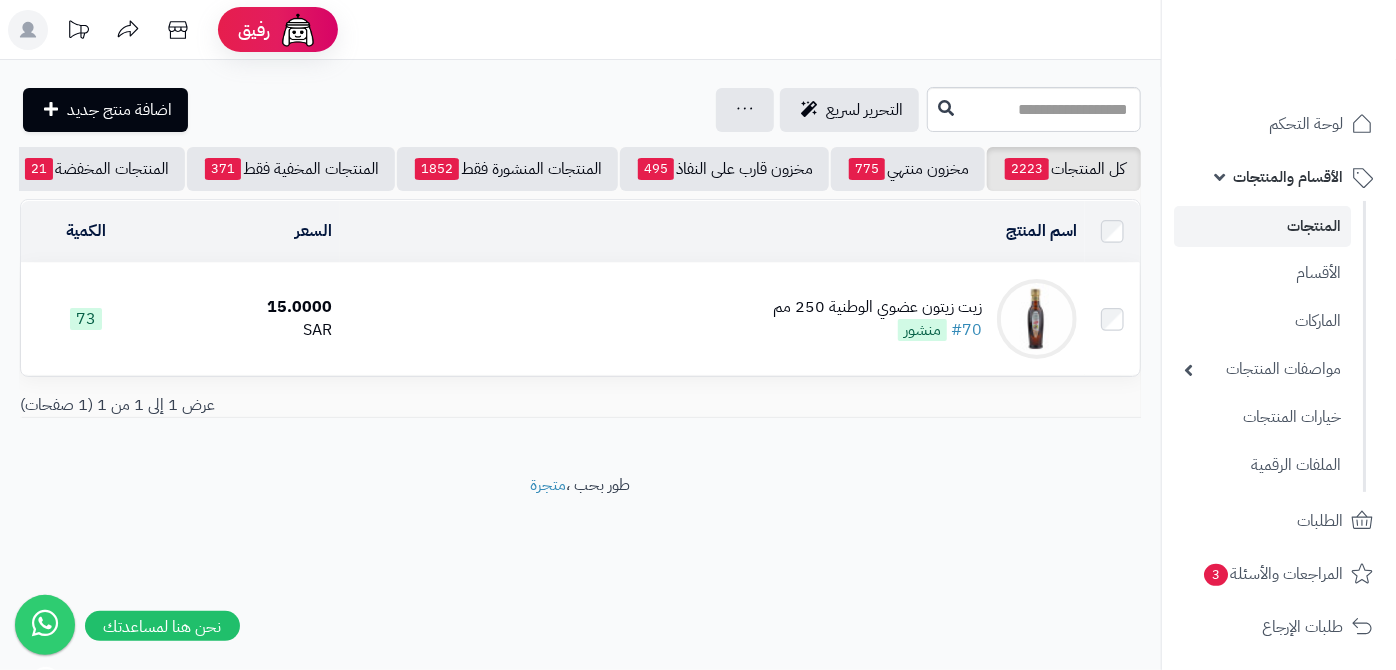 click on "زيت زيتون عضوي الوطنية 250 مم" at bounding box center (877, 307) 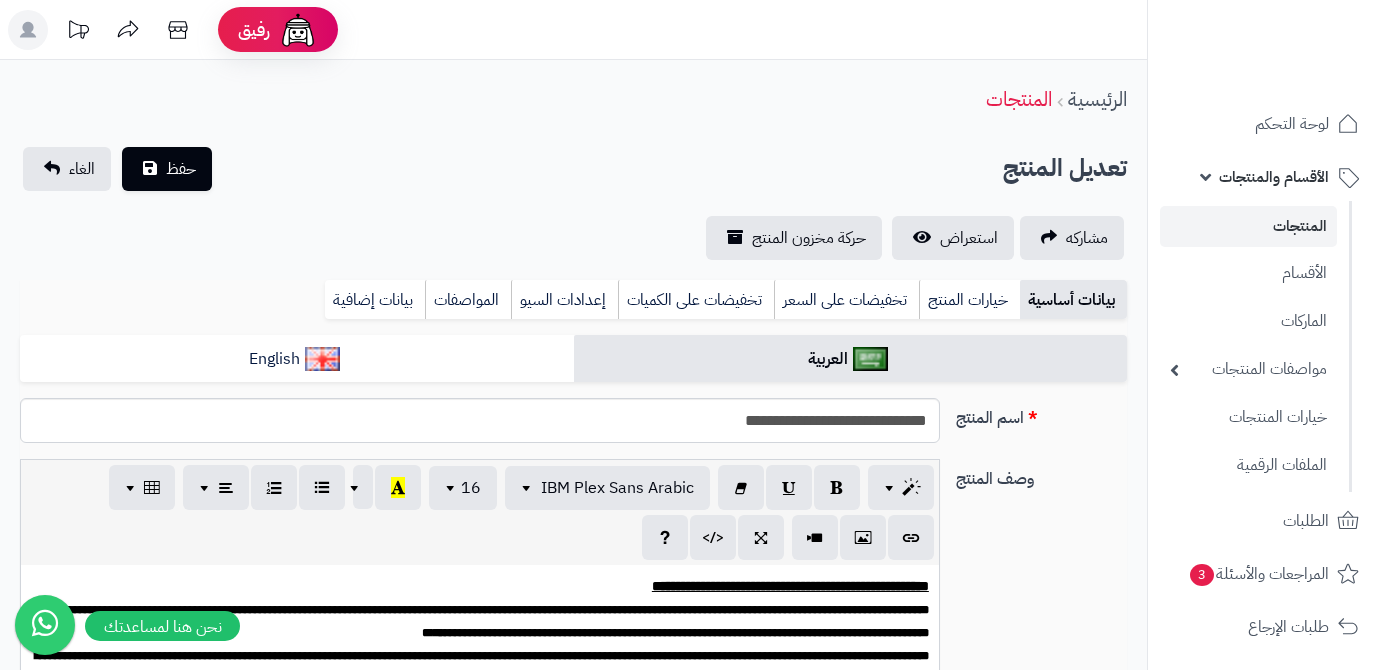 scroll, scrollTop: 0, scrollLeft: 0, axis: both 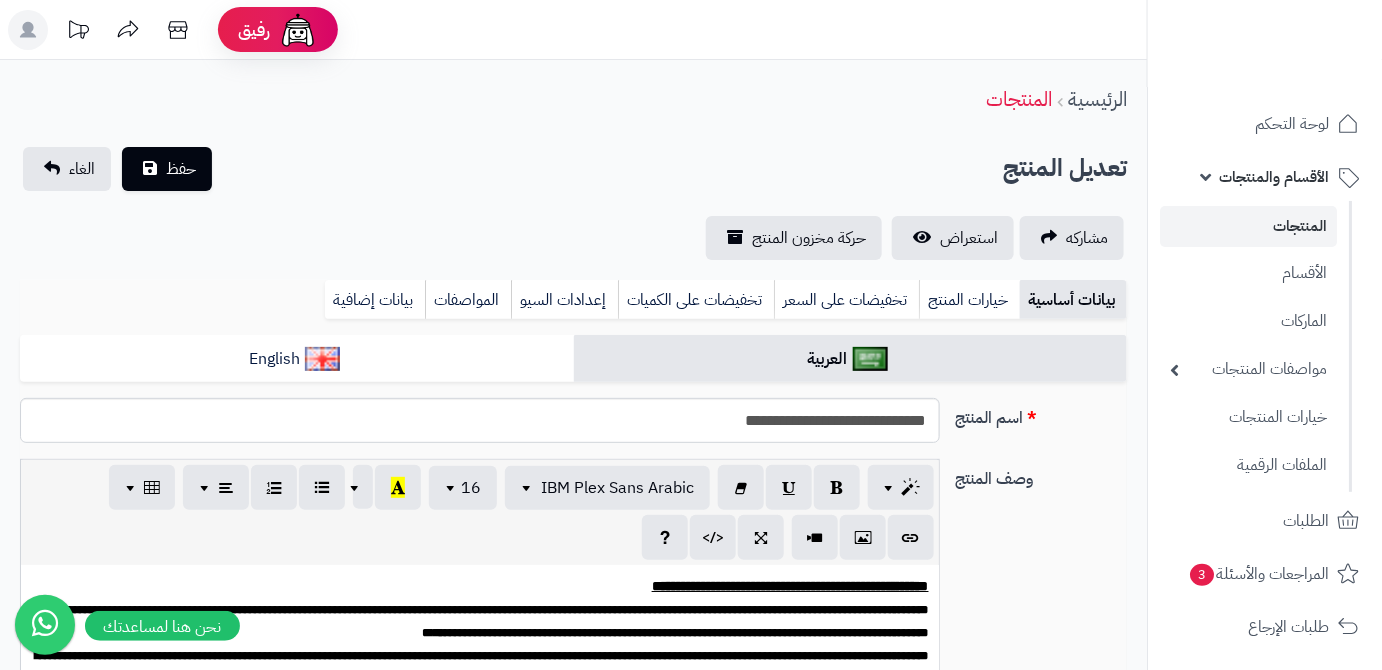 click on "تخفيضات على السعر" at bounding box center [846, 300] 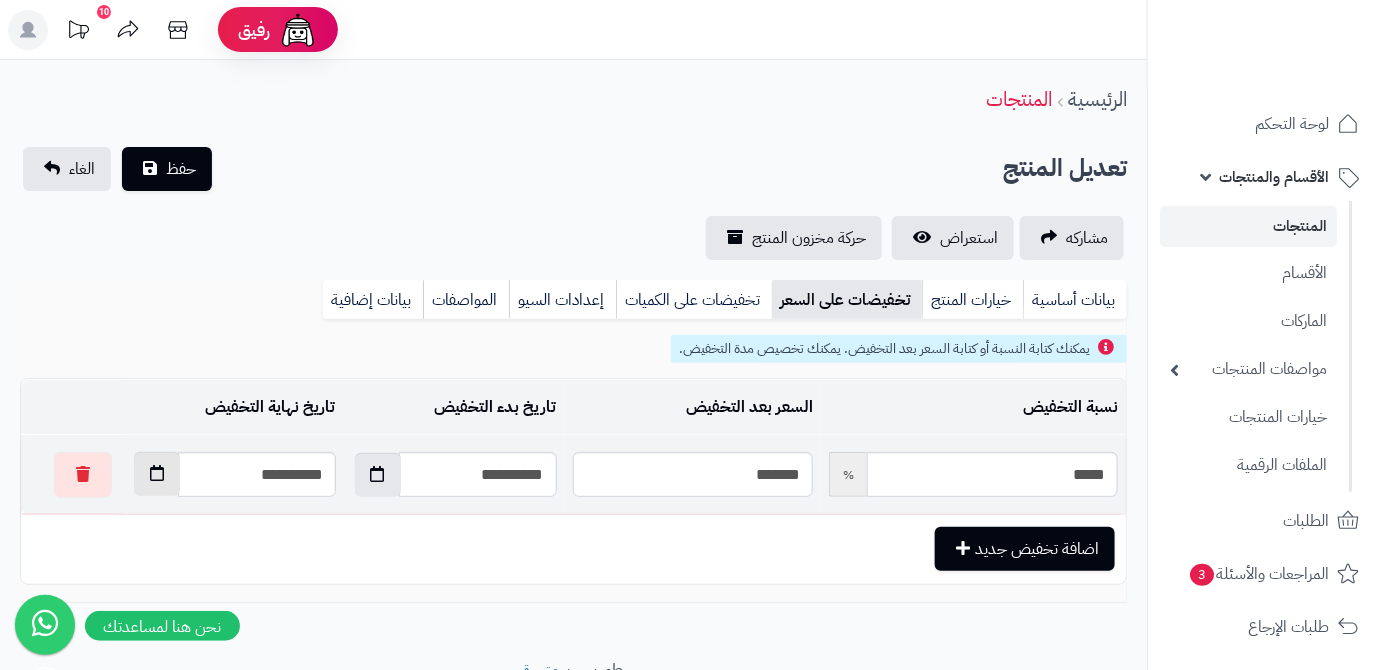 click at bounding box center [157, 474] 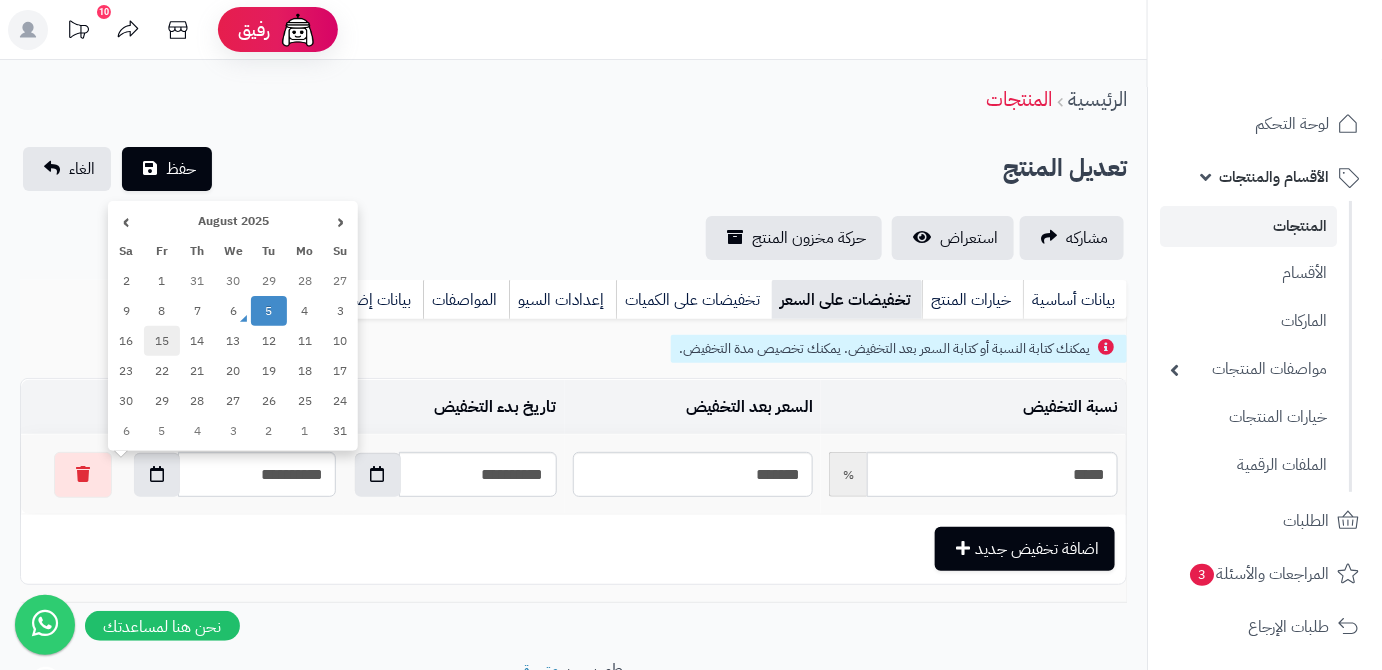 click on "15" at bounding box center [162, 341] 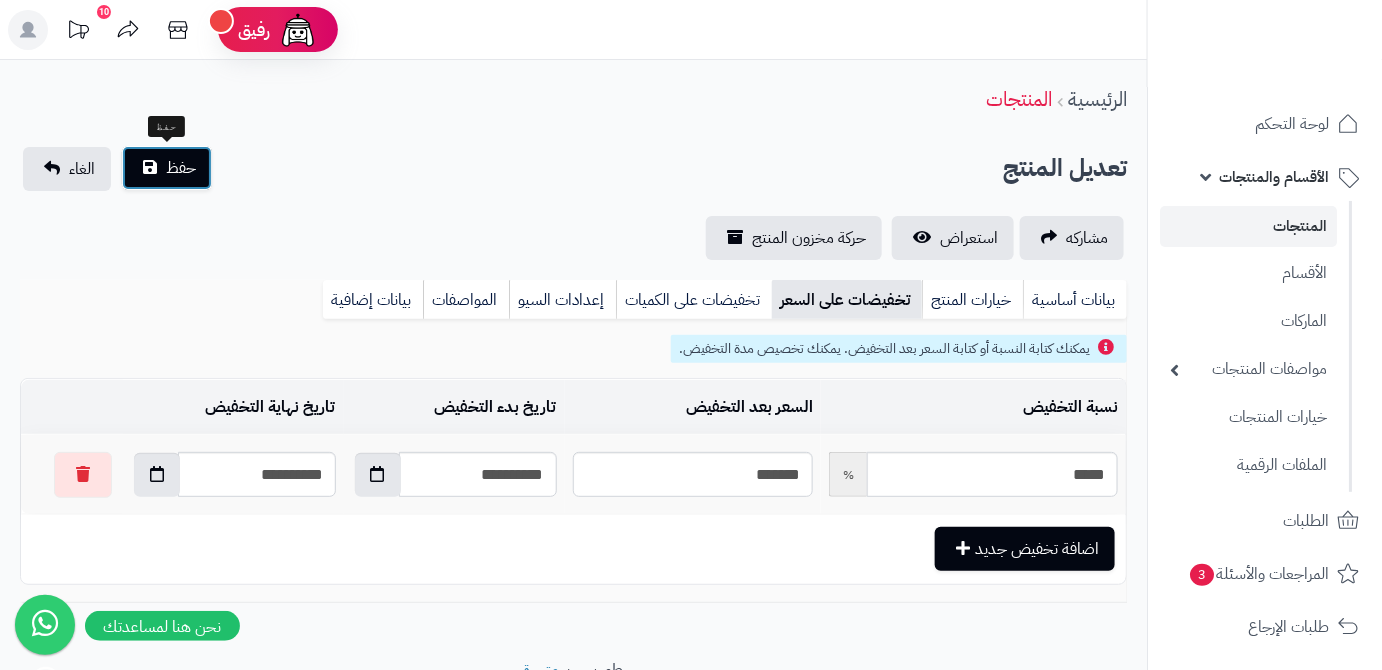 click on "حفظ" at bounding box center [167, 168] 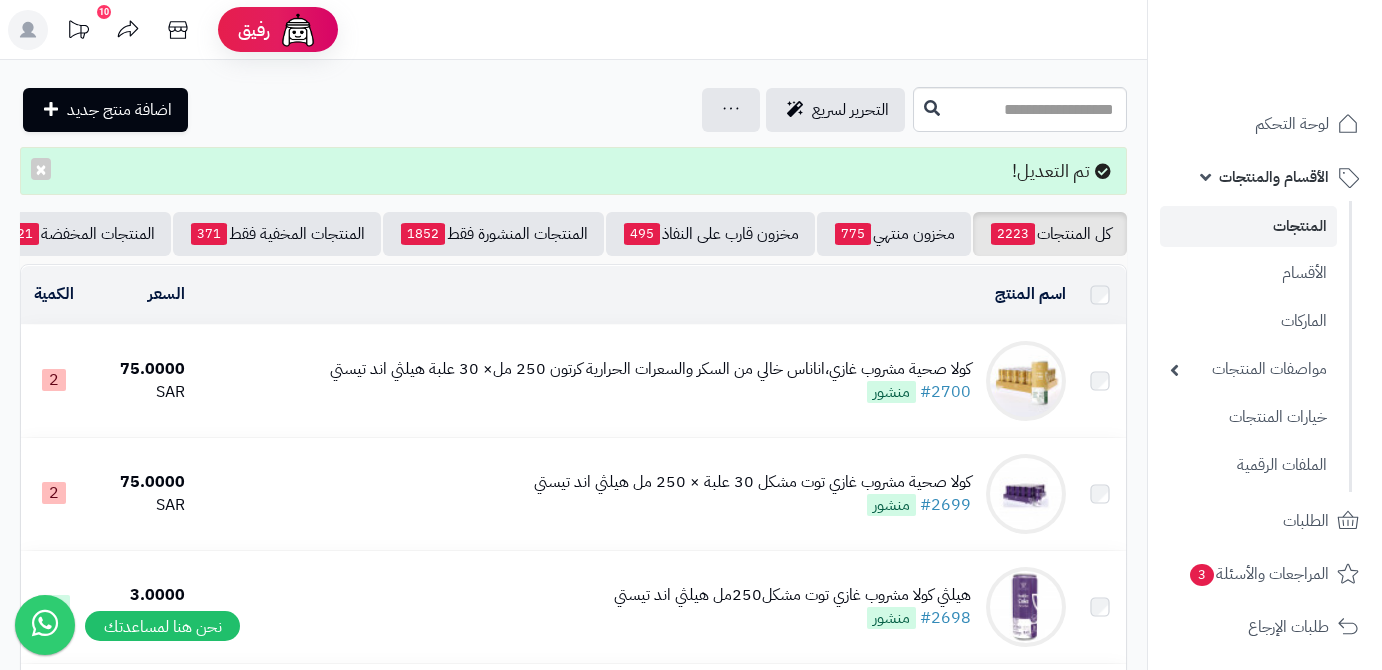 scroll, scrollTop: 0, scrollLeft: 0, axis: both 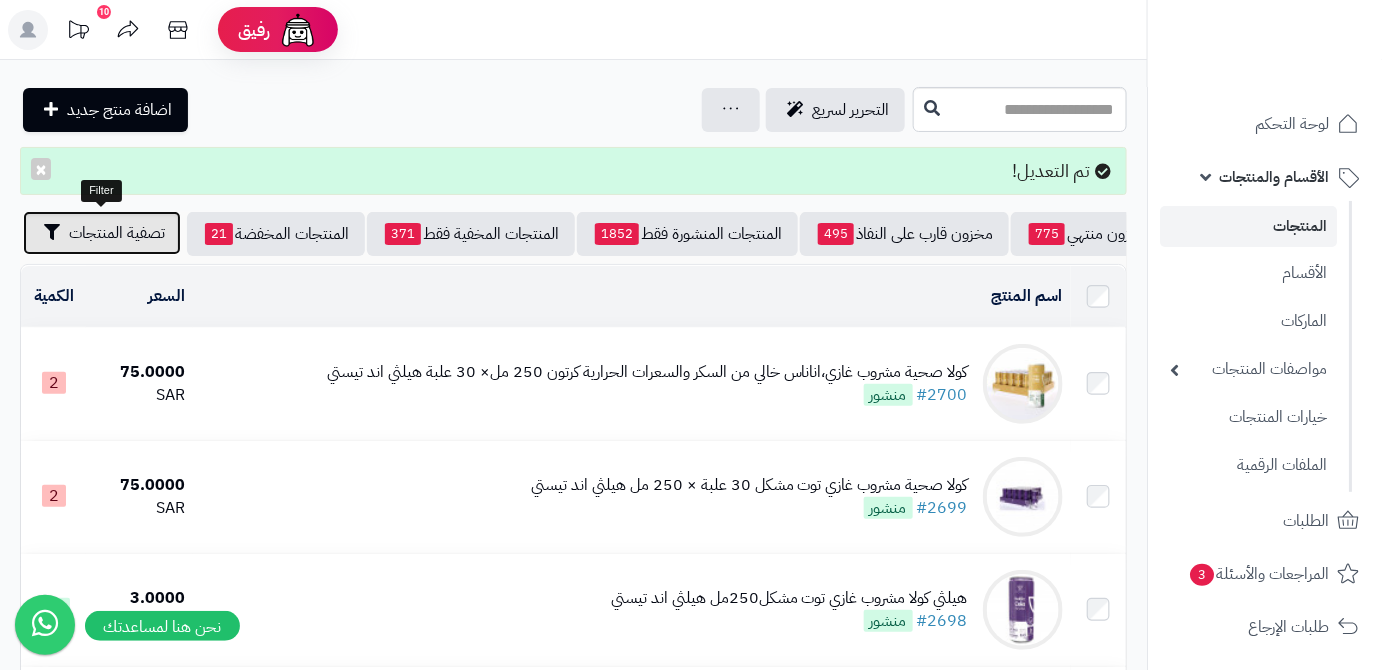 click on "تصفية المنتجات" at bounding box center (102, 233) 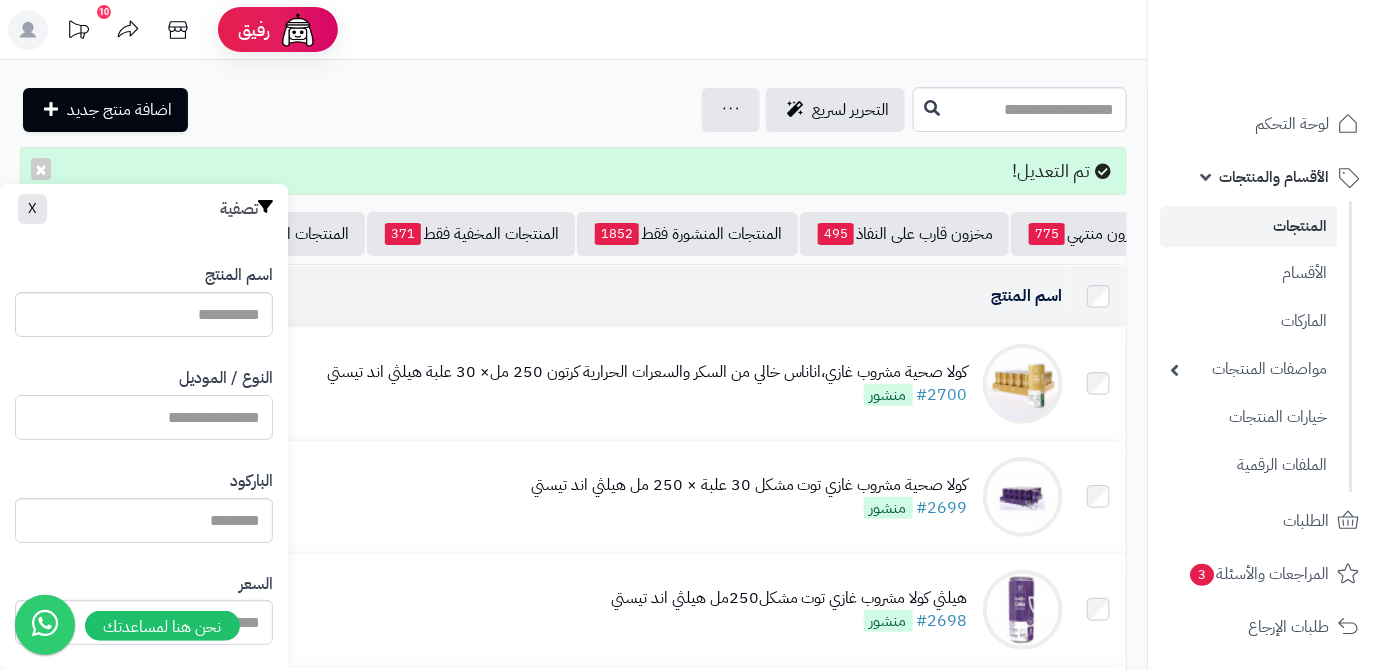 paste on "**********" 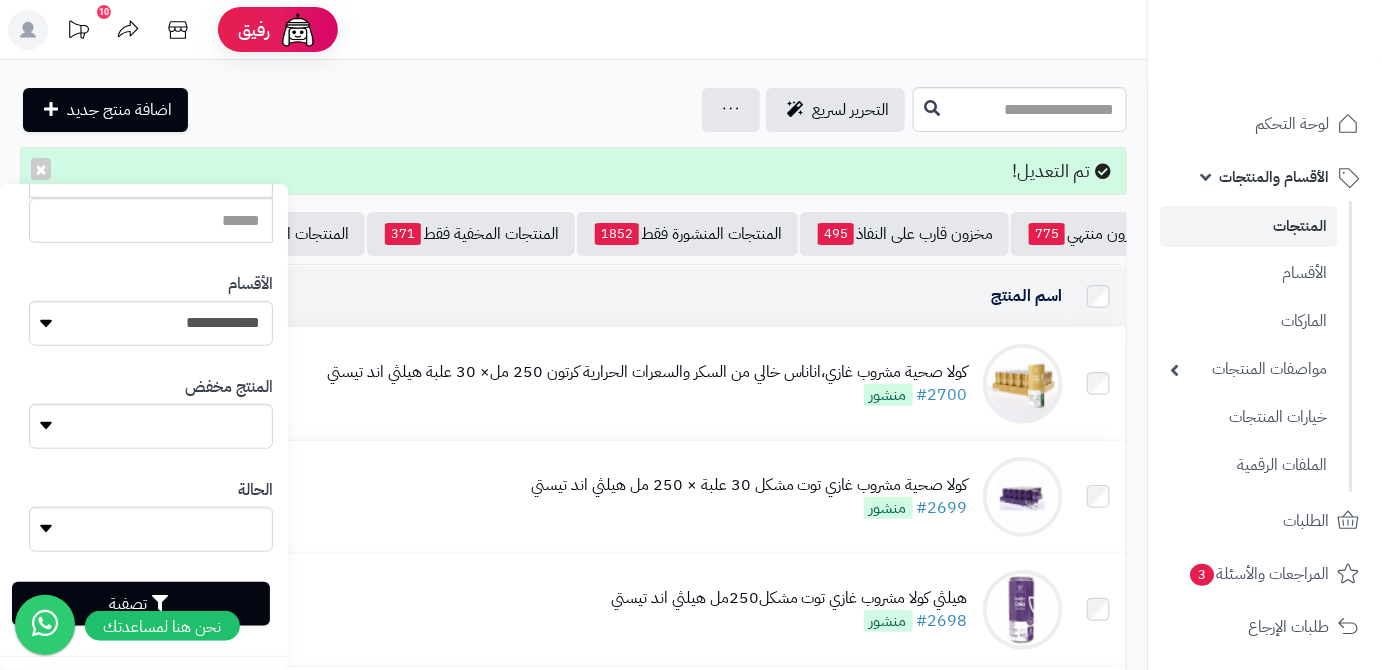 scroll, scrollTop: 552, scrollLeft: 0, axis: vertical 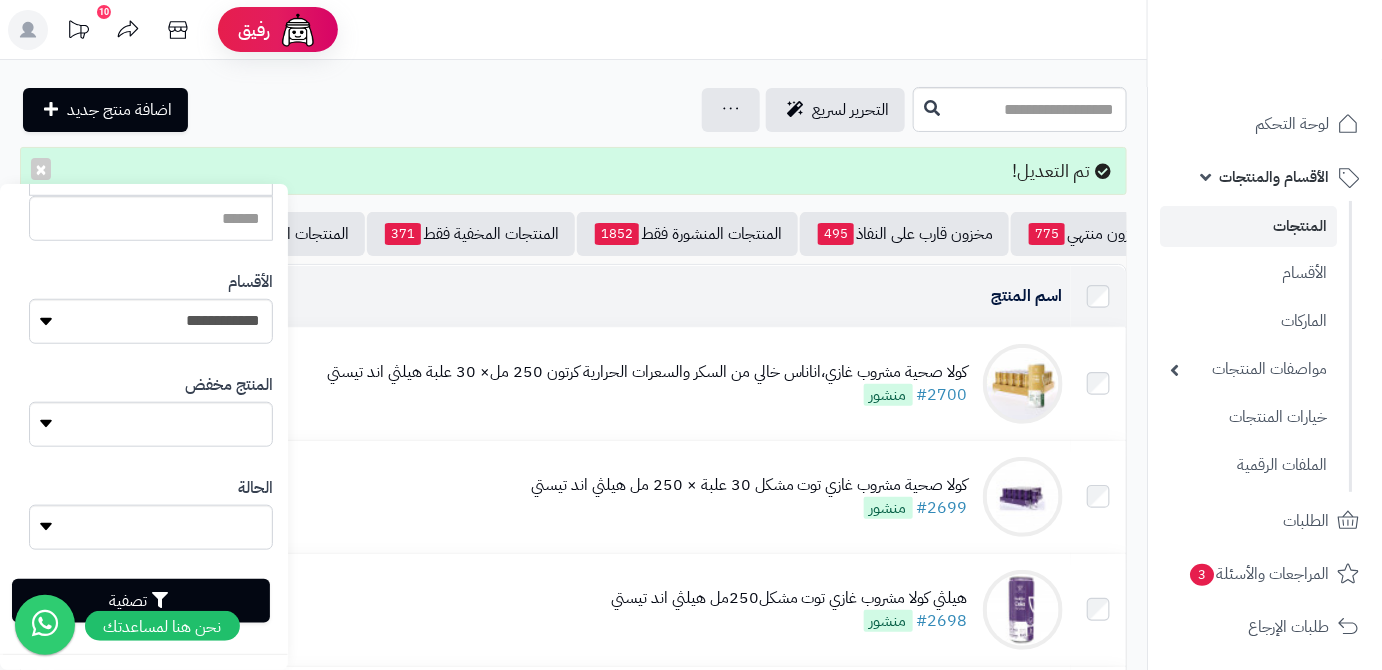 type on "**********" 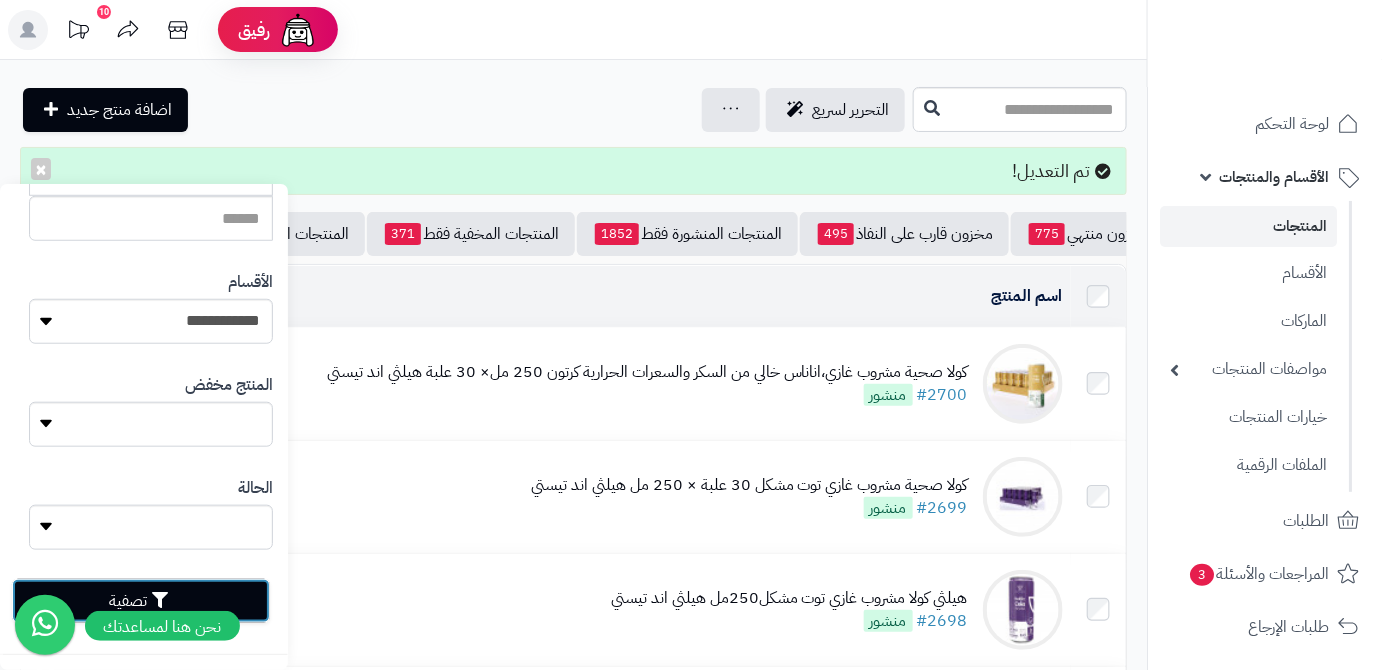 click on "تصفية" at bounding box center (141, 601) 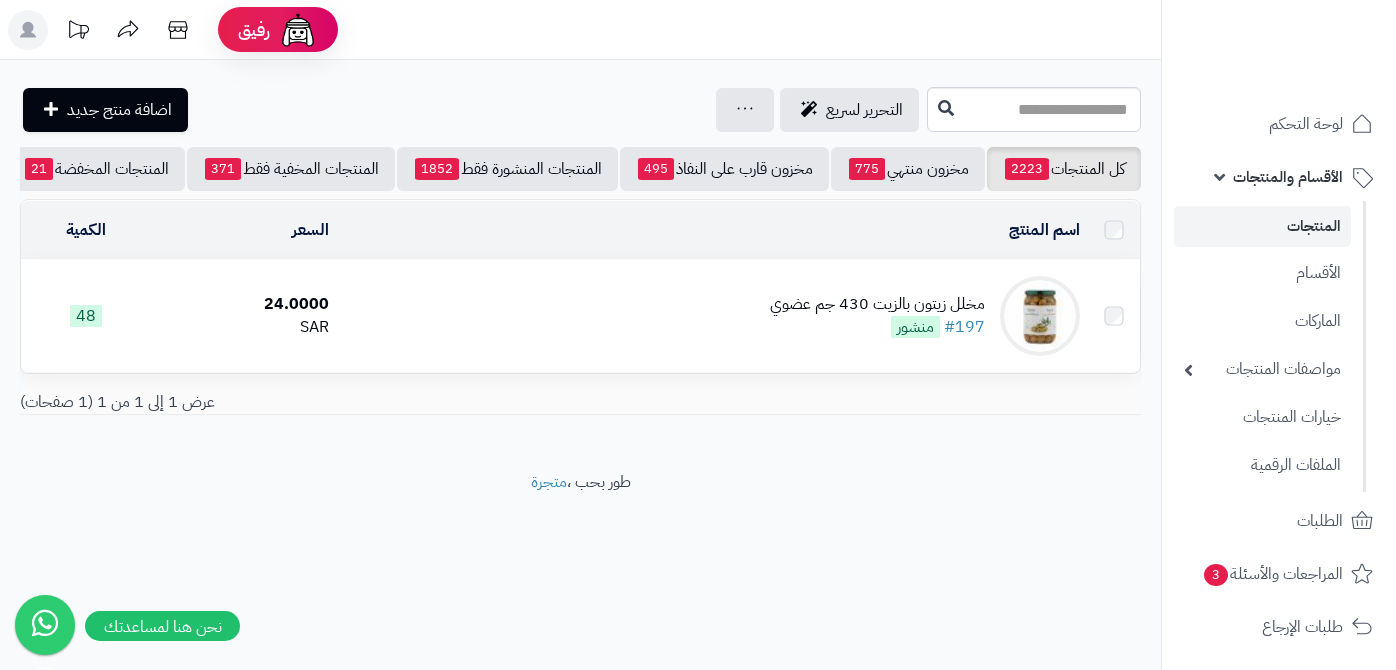 scroll, scrollTop: 0, scrollLeft: 0, axis: both 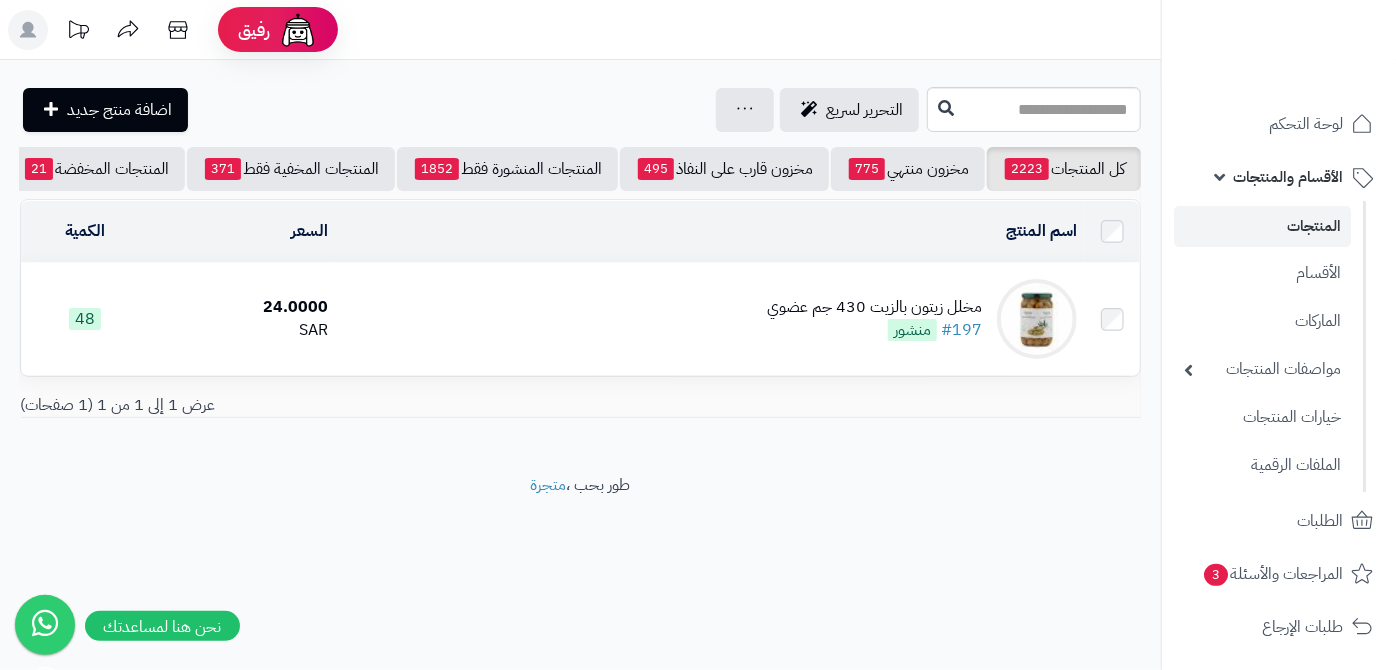 click on "مخلل زيتون بالزيت 430 جم عضوي" at bounding box center (874, 307) 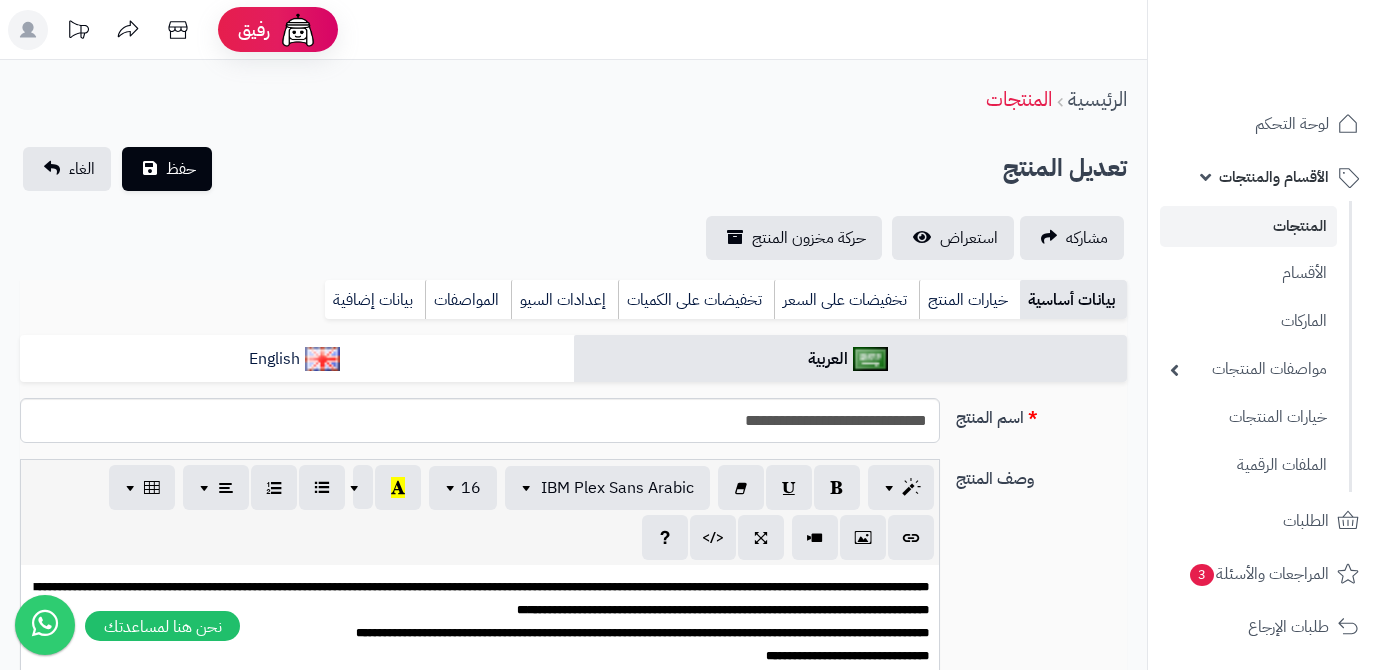 scroll, scrollTop: 0, scrollLeft: 0, axis: both 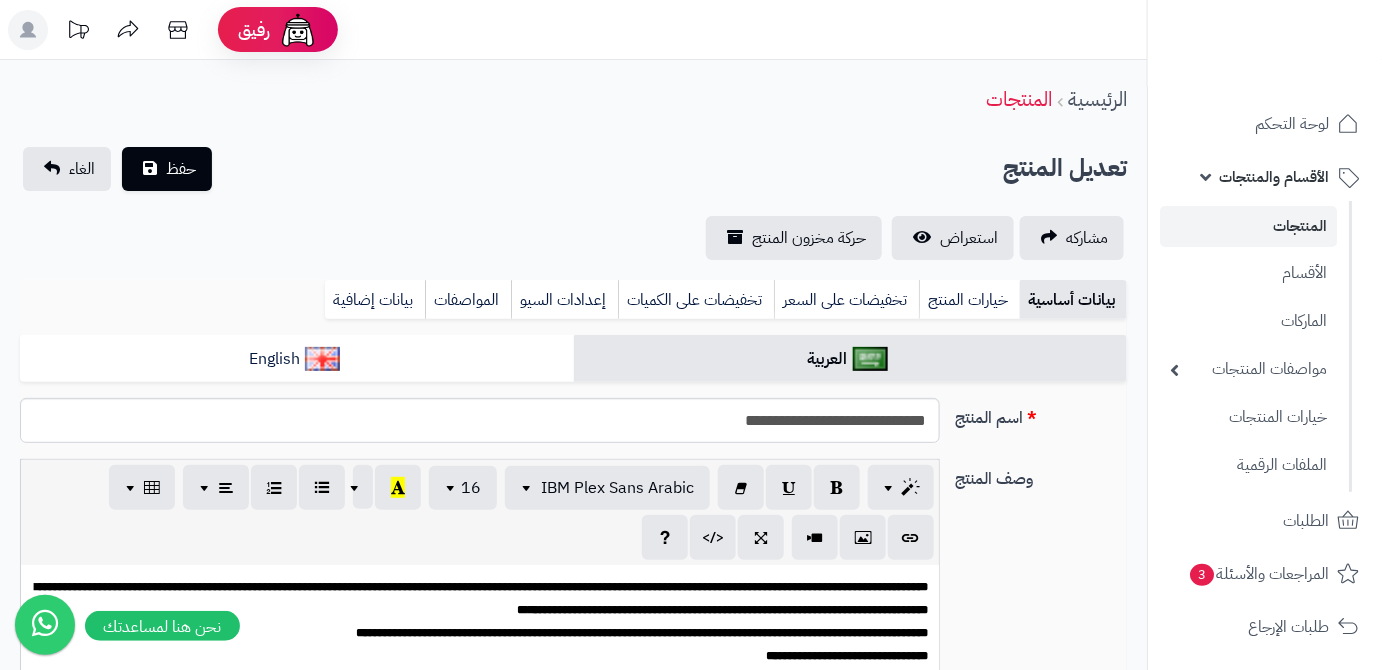 type on "*****" 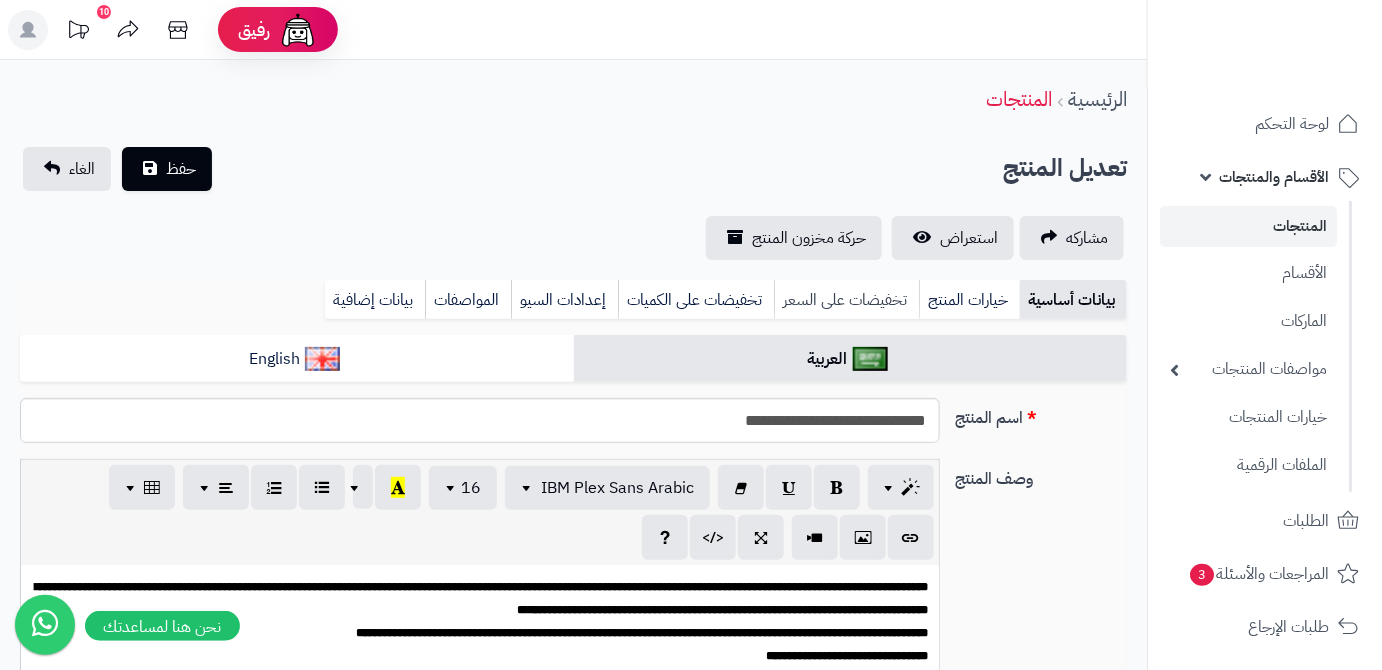 click on "تخفيضات على السعر" at bounding box center [846, 300] 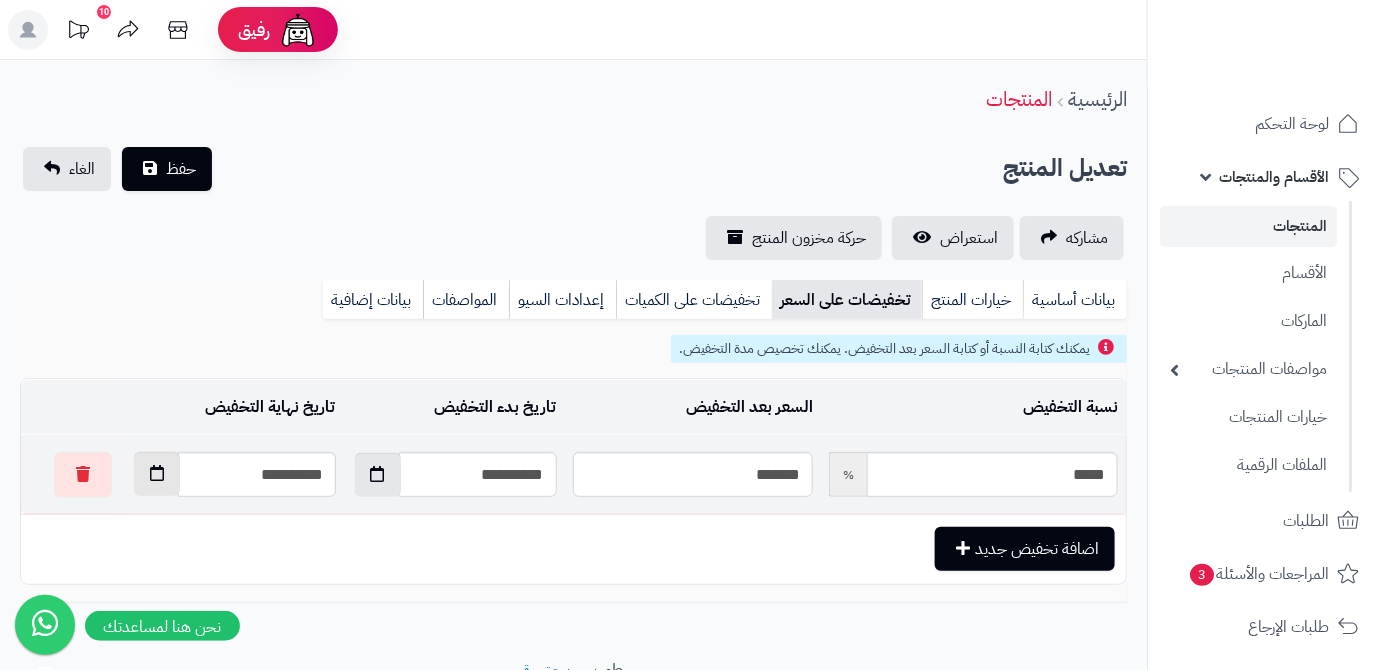 click at bounding box center (157, 474) 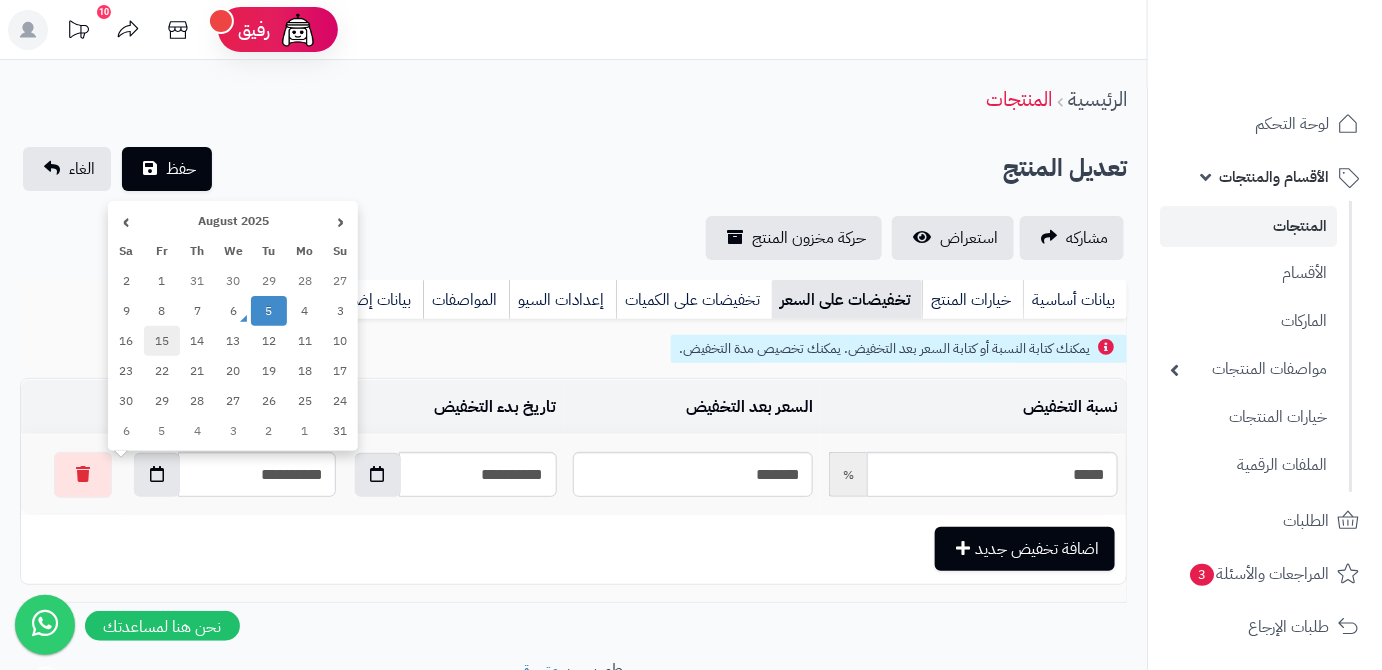 click on "15" at bounding box center [162, 341] 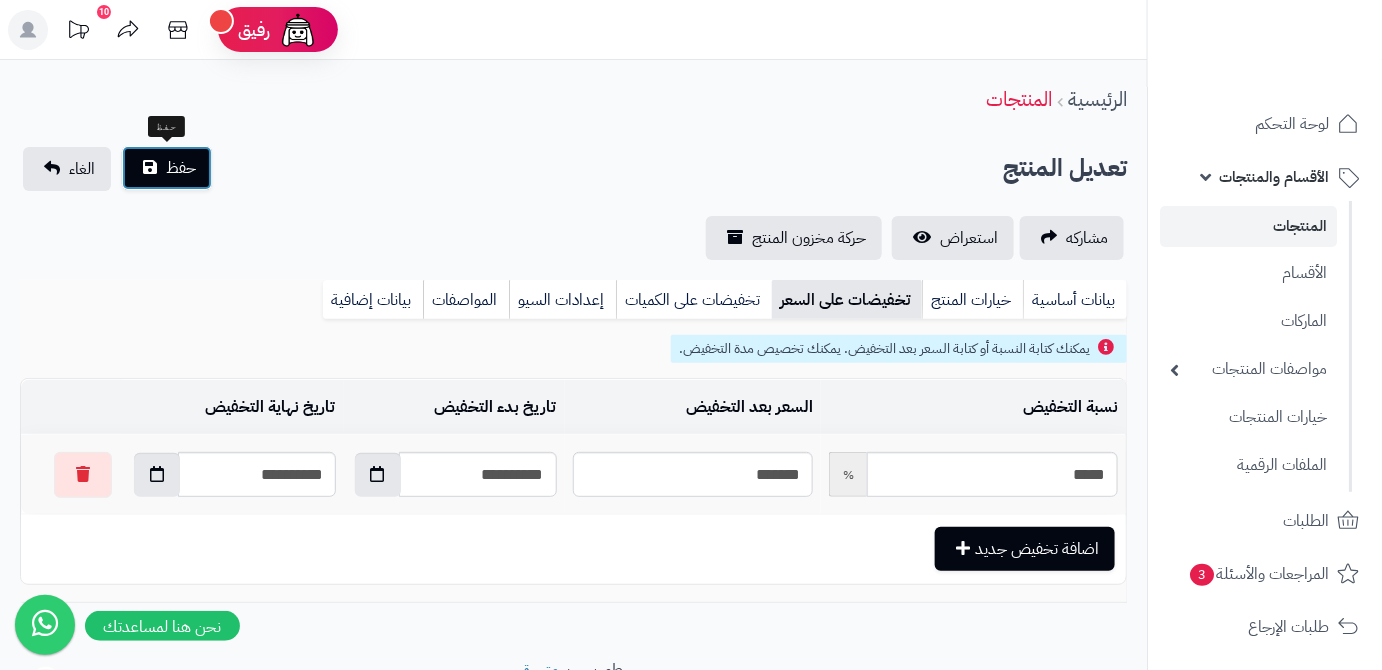 click on "حفظ" at bounding box center [167, 168] 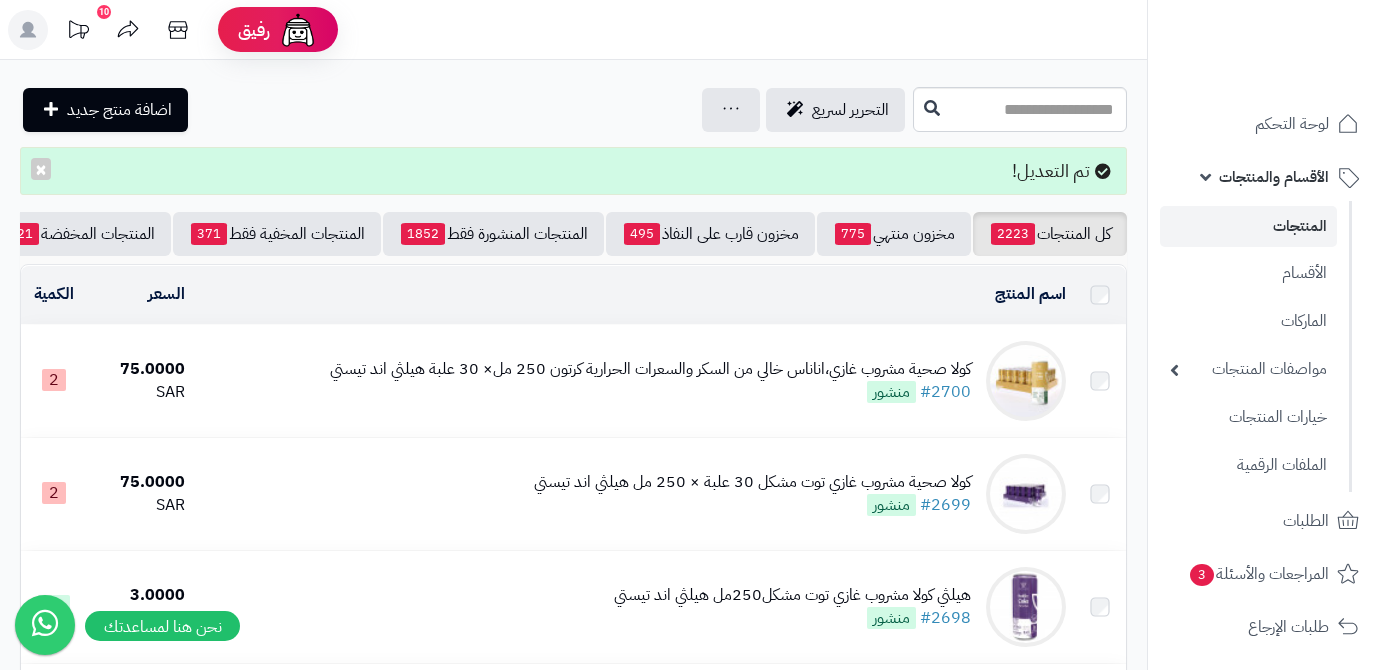 scroll, scrollTop: 0, scrollLeft: 0, axis: both 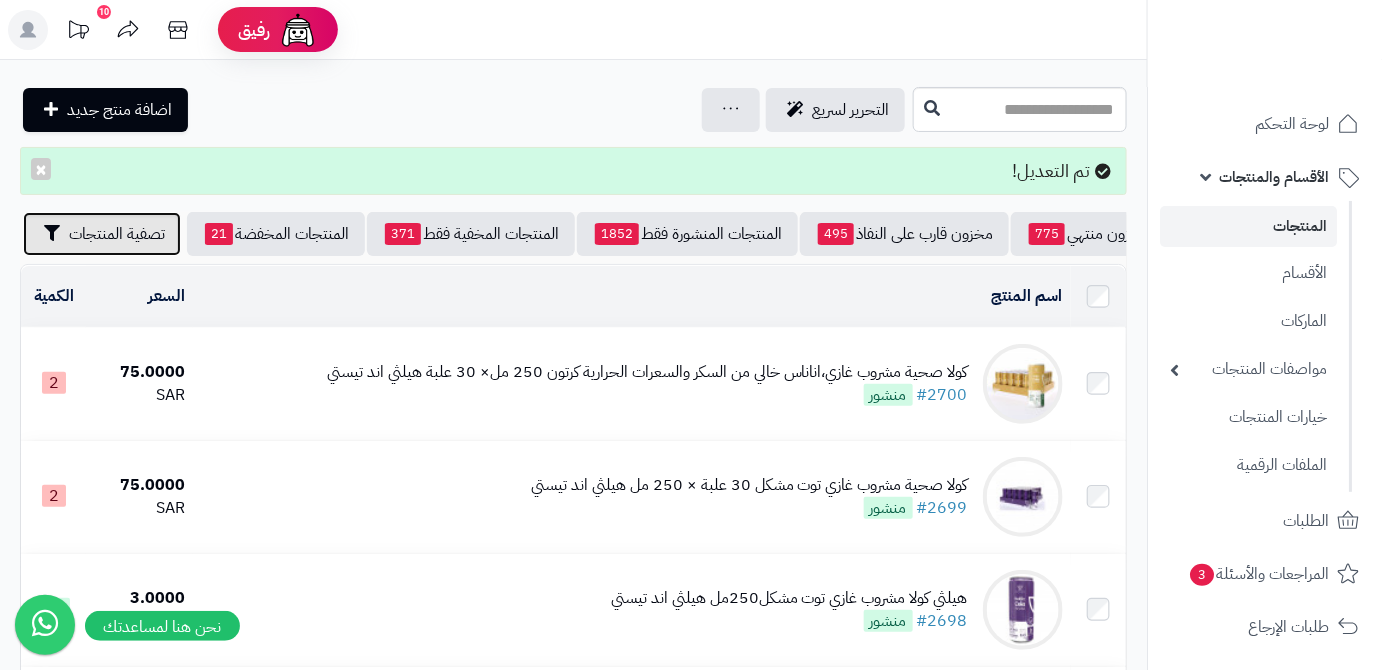 click on "تصفية المنتجات" at bounding box center (117, 234) 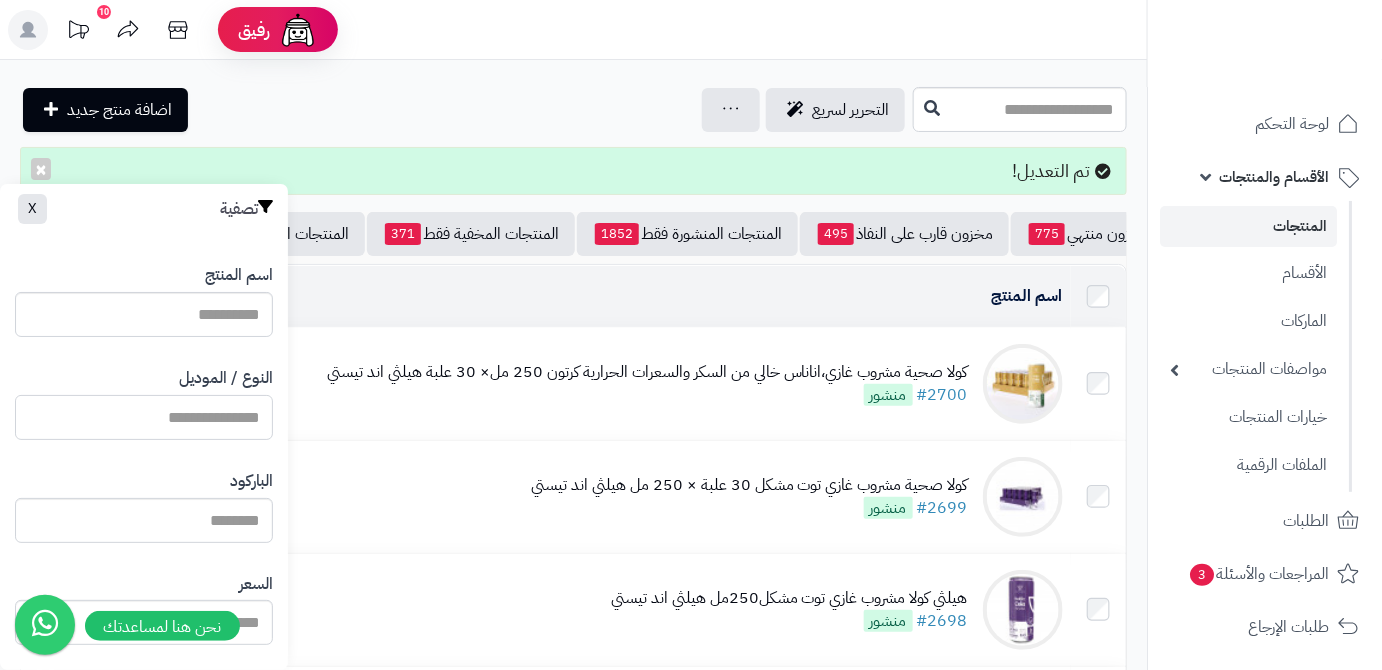 paste on "**********" 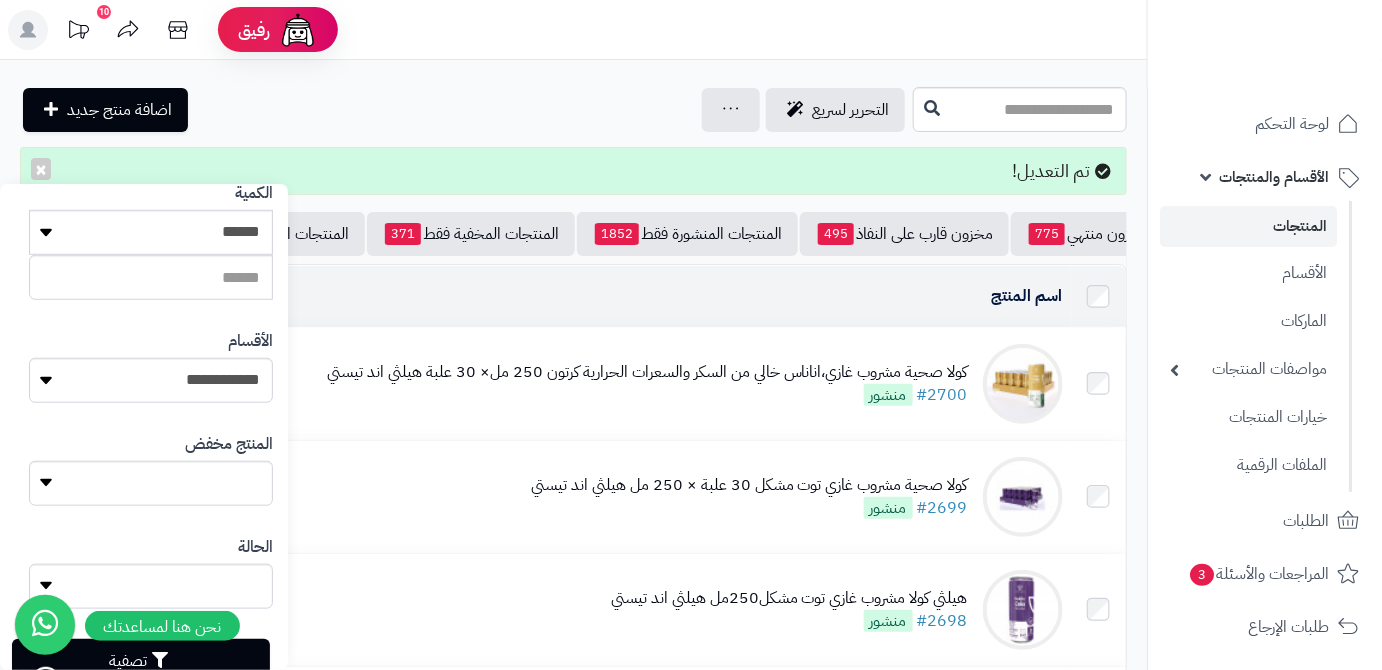 scroll, scrollTop: 552, scrollLeft: 0, axis: vertical 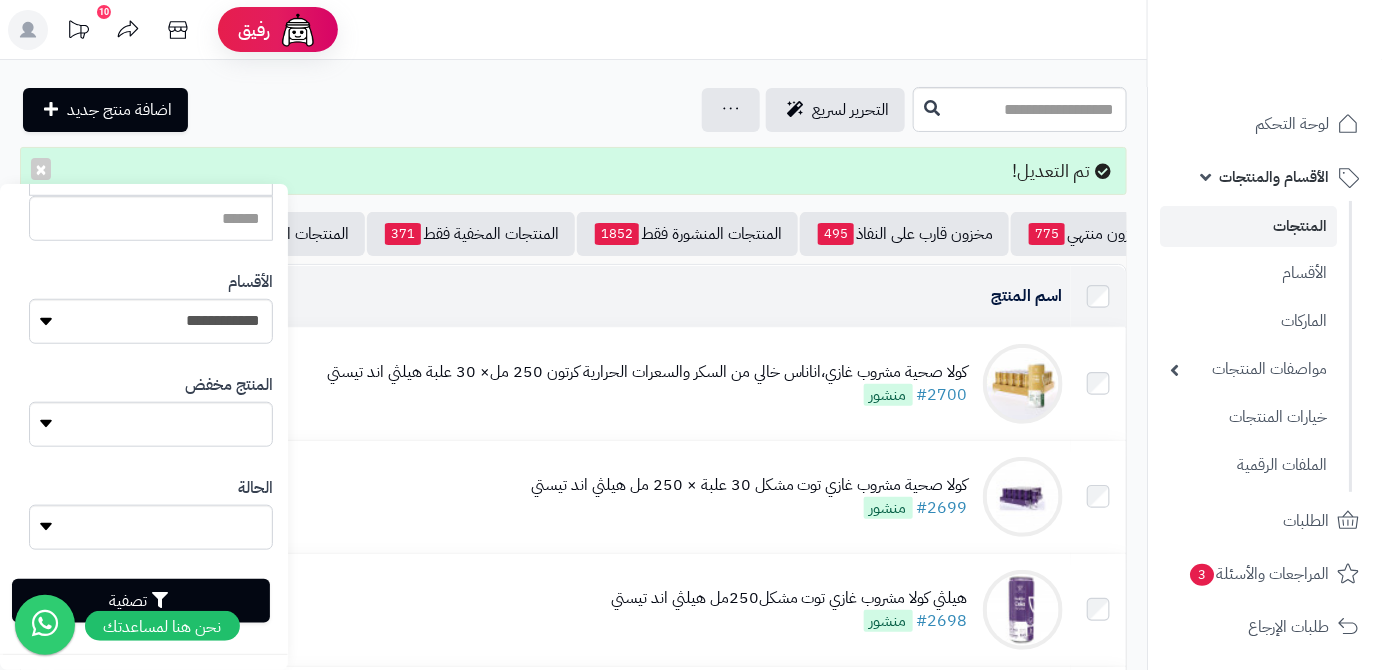 type on "**********" 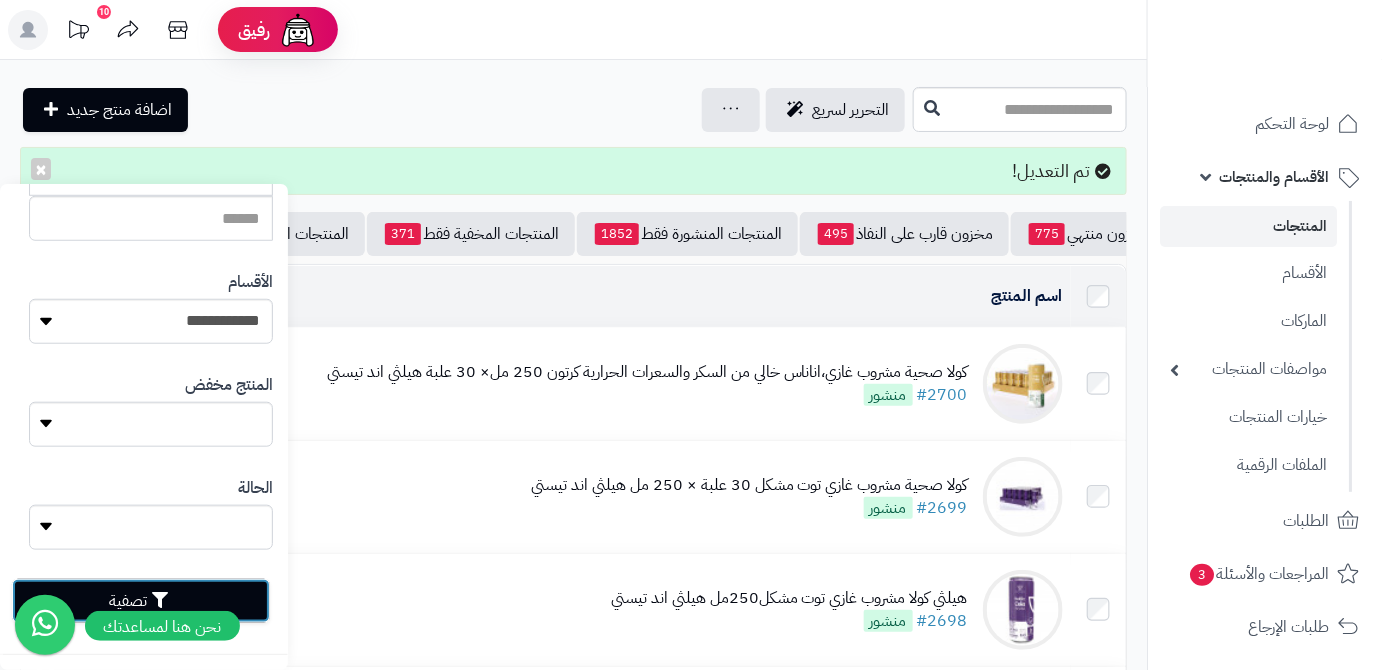 click on "تصفية" at bounding box center (141, 601) 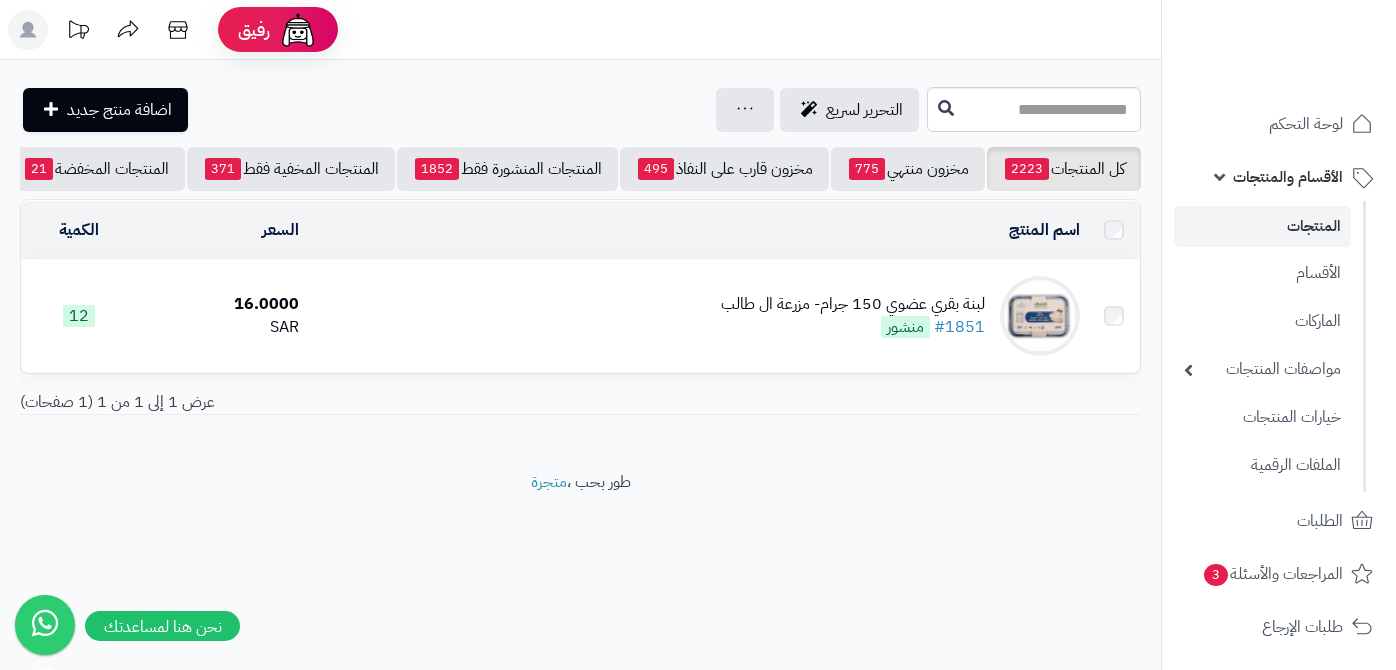 scroll, scrollTop: 0, scrollLeft: 0, axis: both 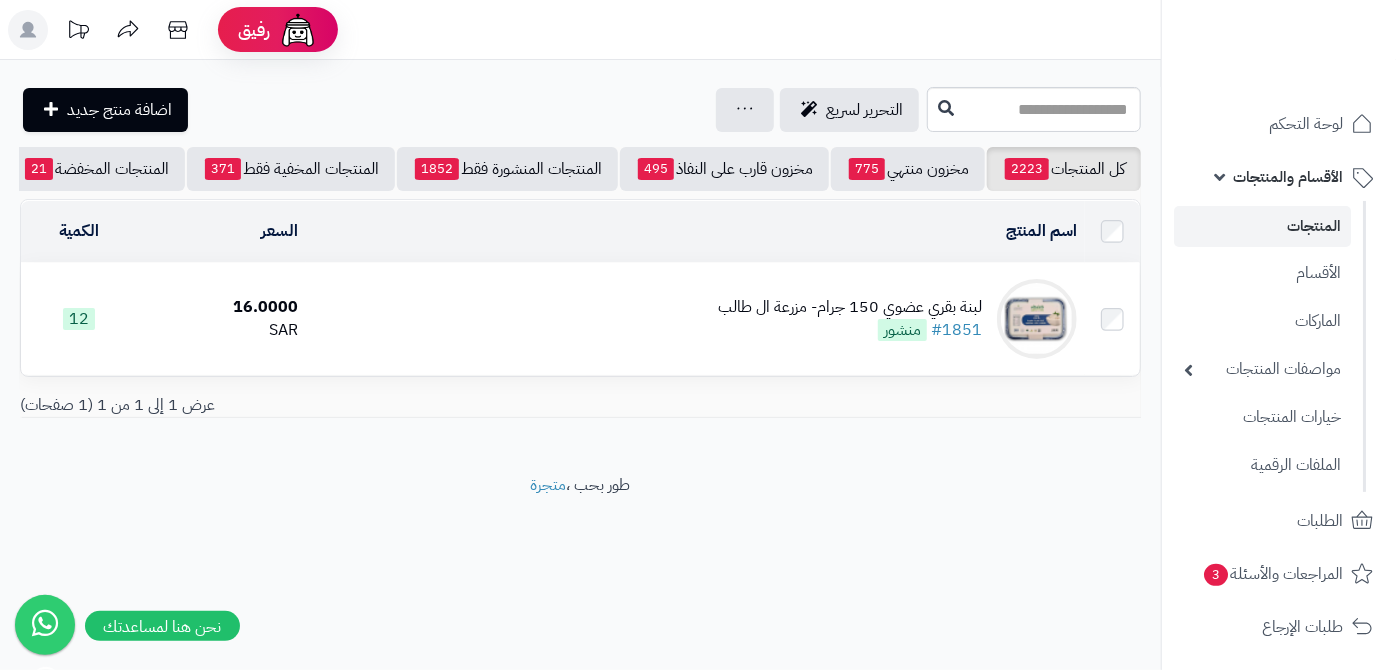 click on "لبنة بقري عضوي 150 جرام- مزرعة ال طالب" at bounding box center (850, 307) 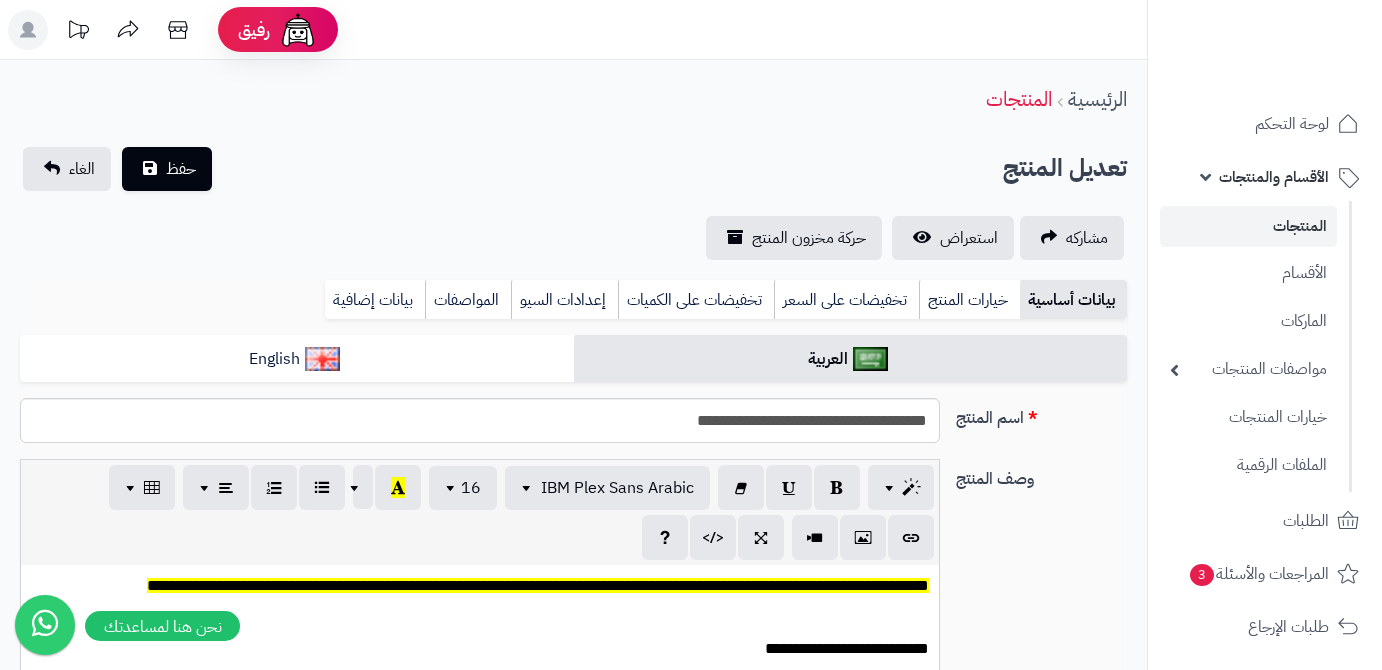 scroll, scrollTop: 0, scrollLeft: 0, axis: both 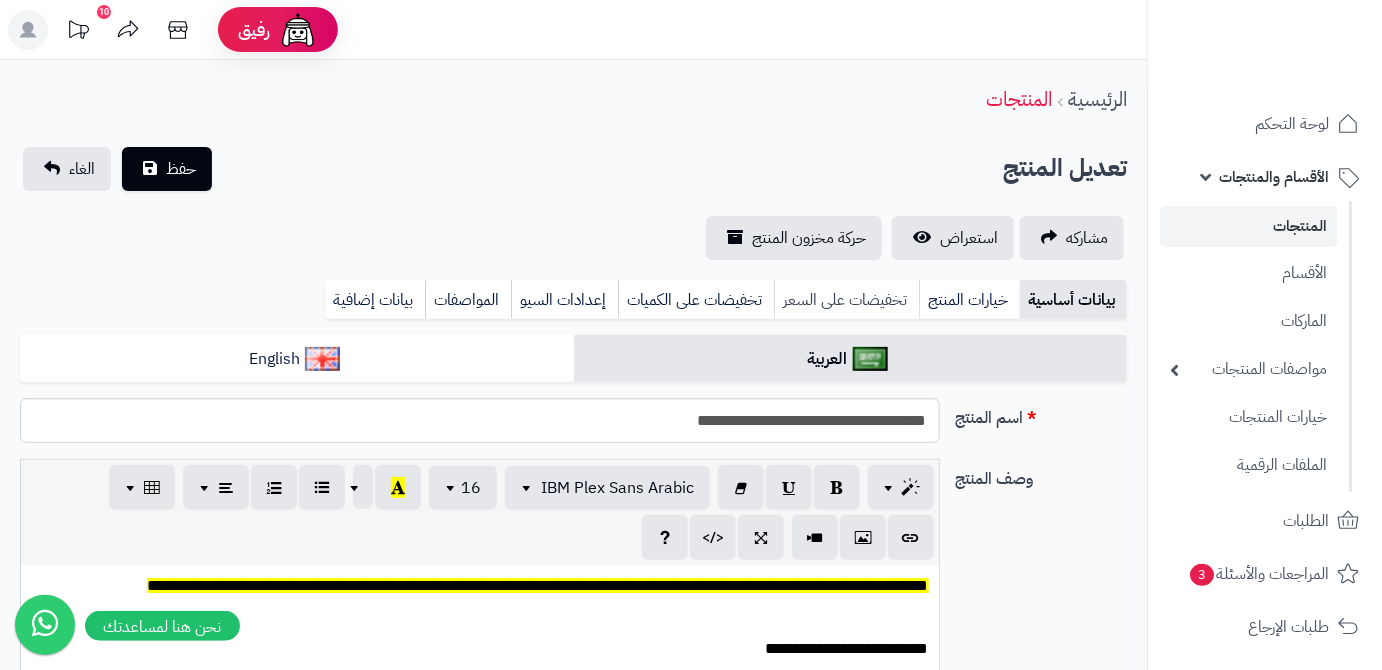 click on "تخفيضات على السعر" at bounding box center (846, 300) 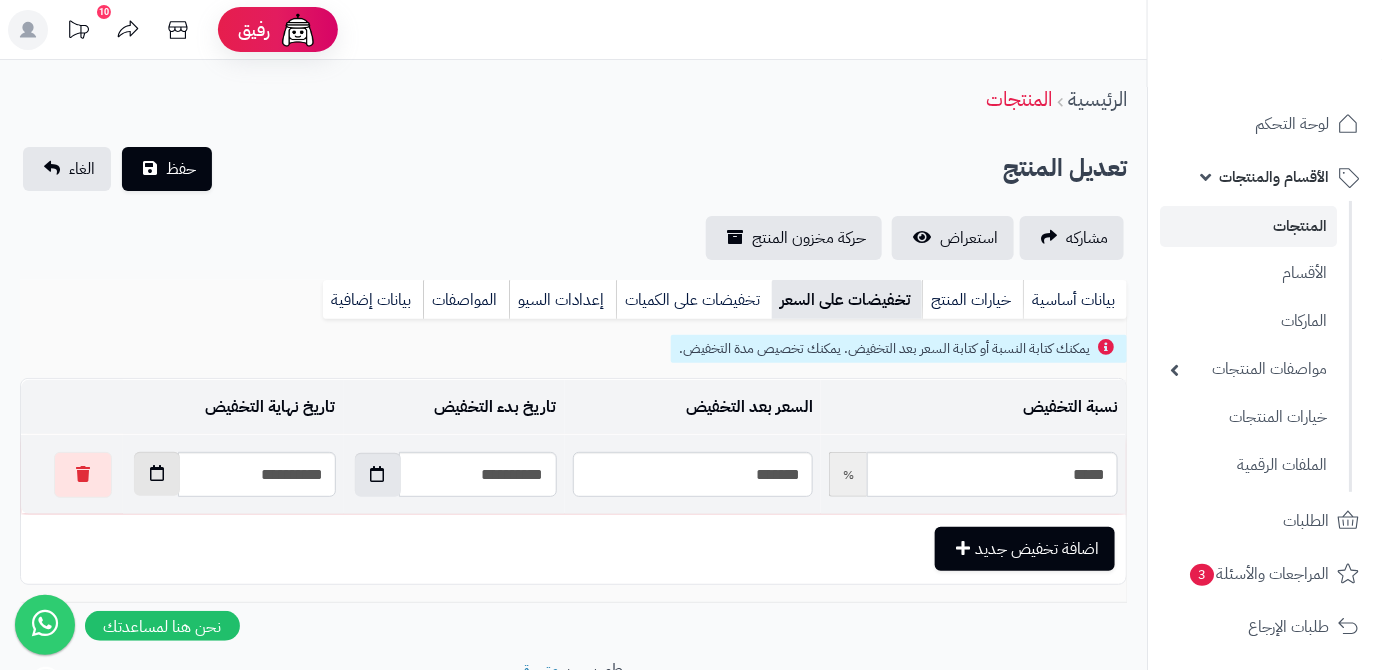 click at bounding box center (157, 474) 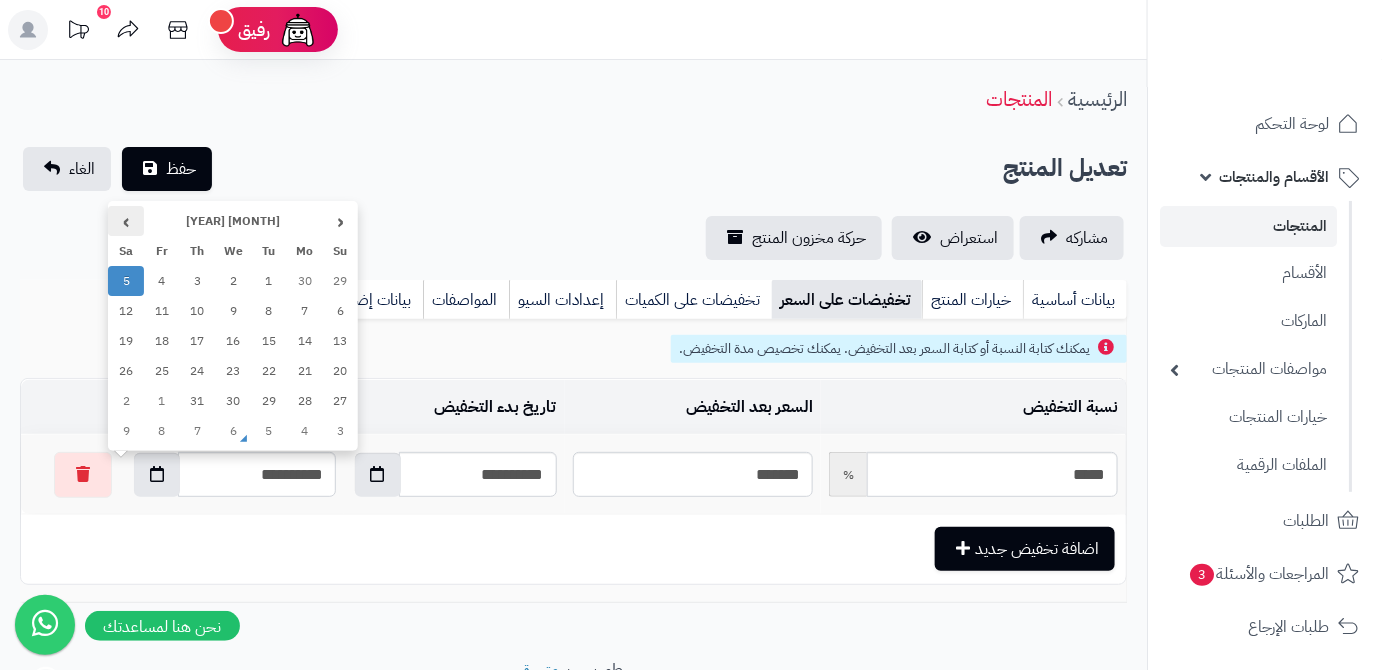 click on "›" at bounding box center [126, 221] 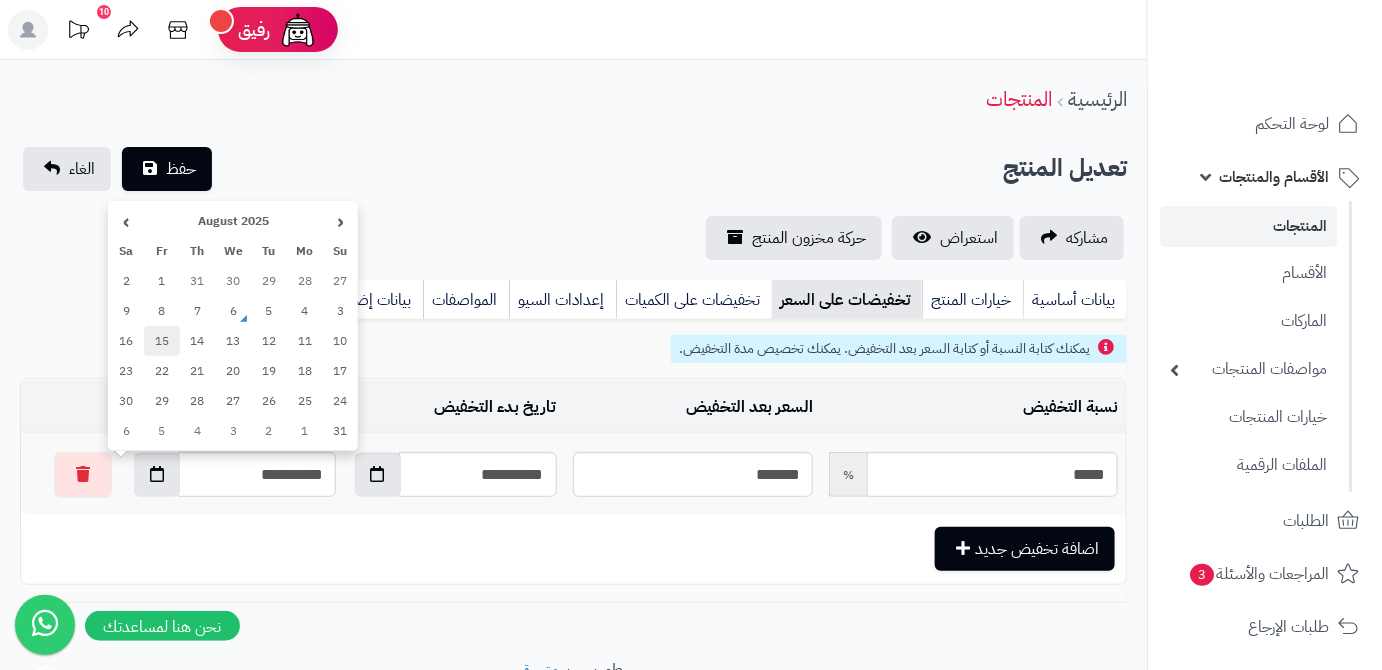 click on "15" at bounding box center [162, 341] 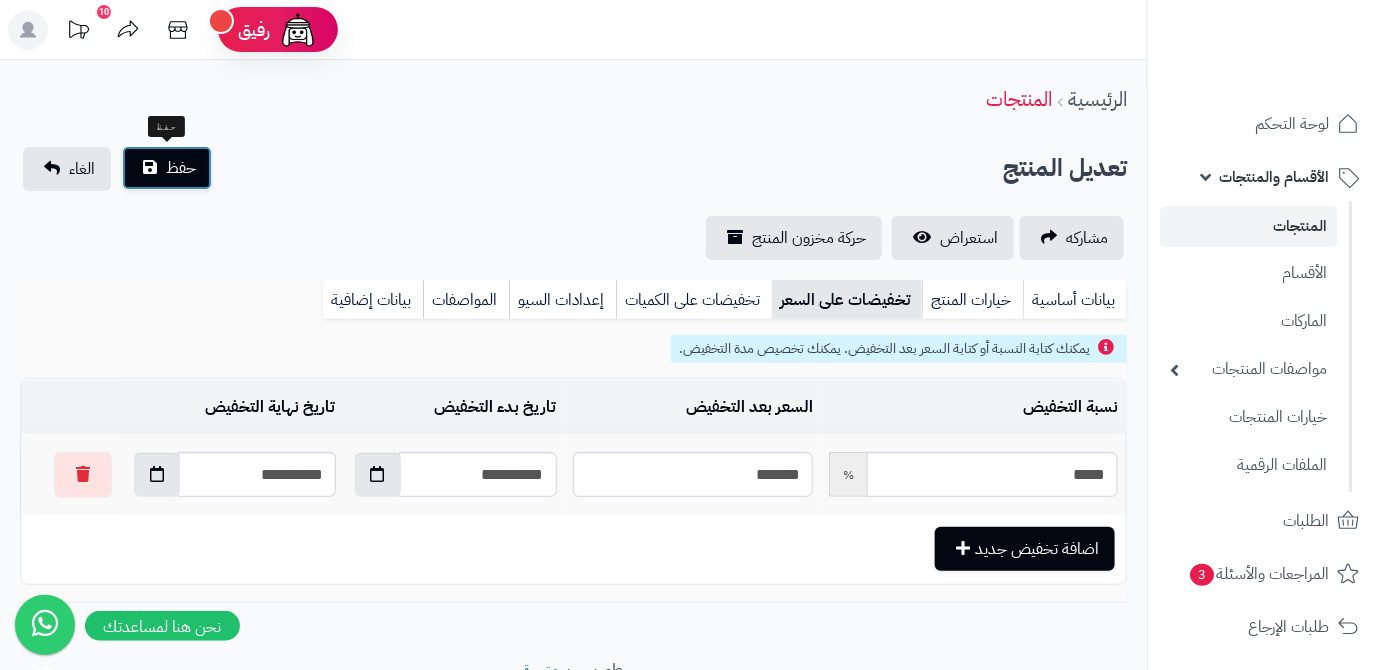 click on "حفظ" at bounding box center [167, 168] 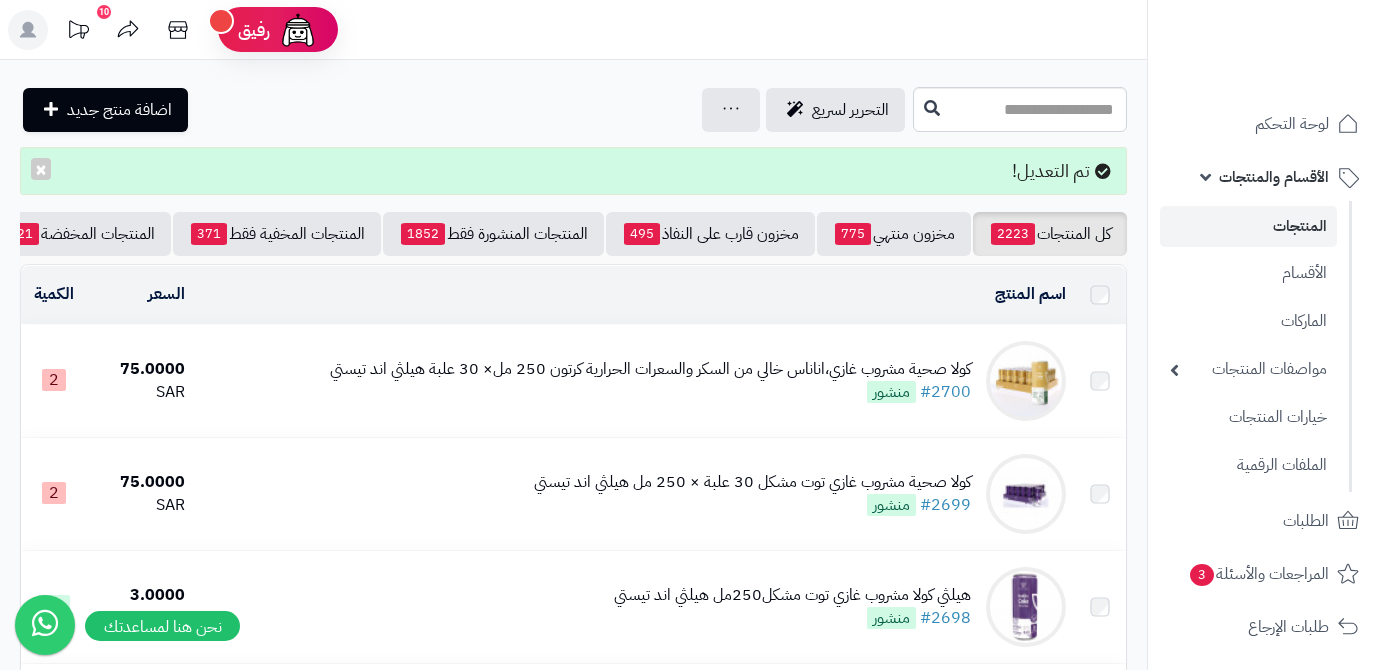 scroll, scrollTop: 0, scrollLeft: 0, axis: both 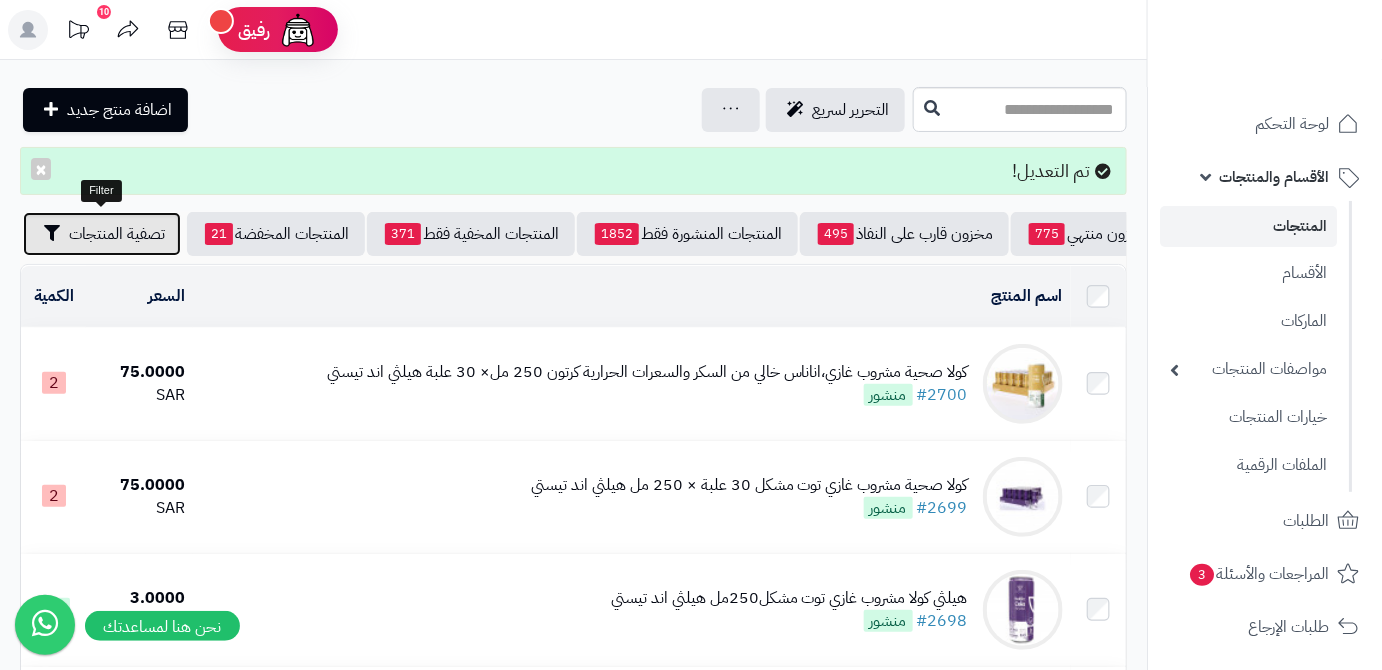 drag, startPoint x: 117, startPoint y: 234, endPoint x: 136, endPoint y: 322, distance: 90.02777 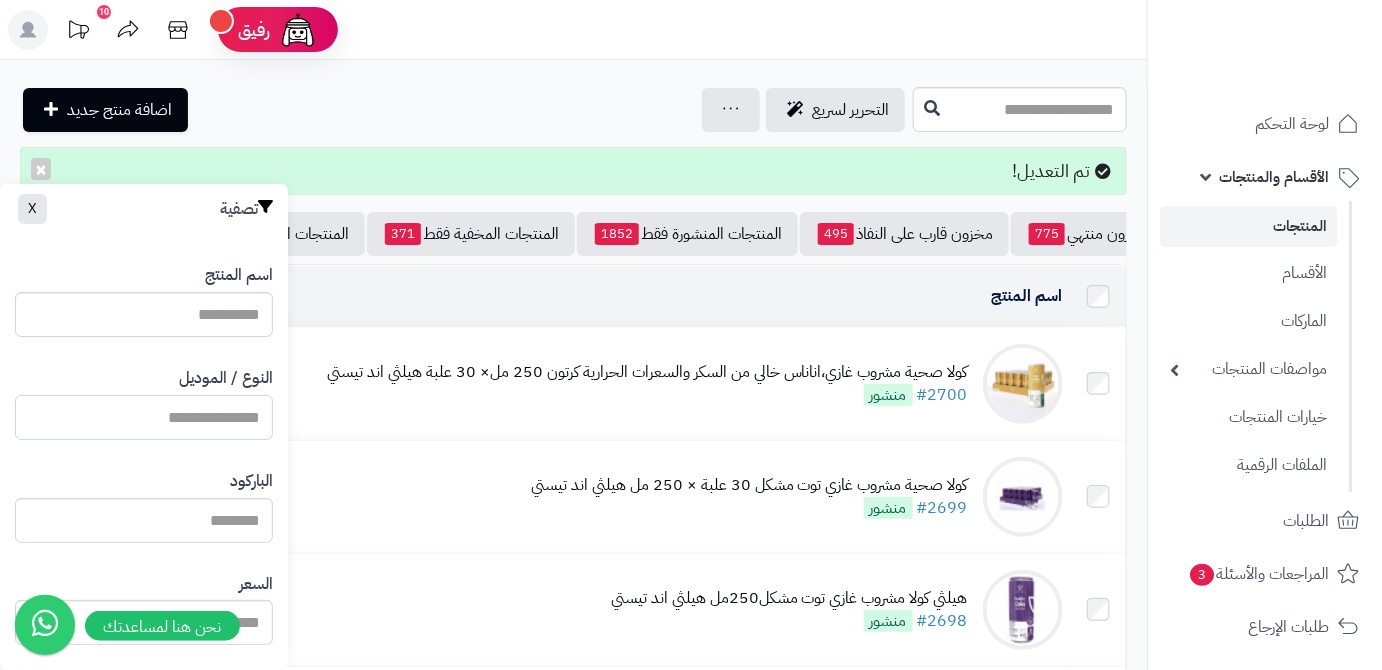 paste on "**********" 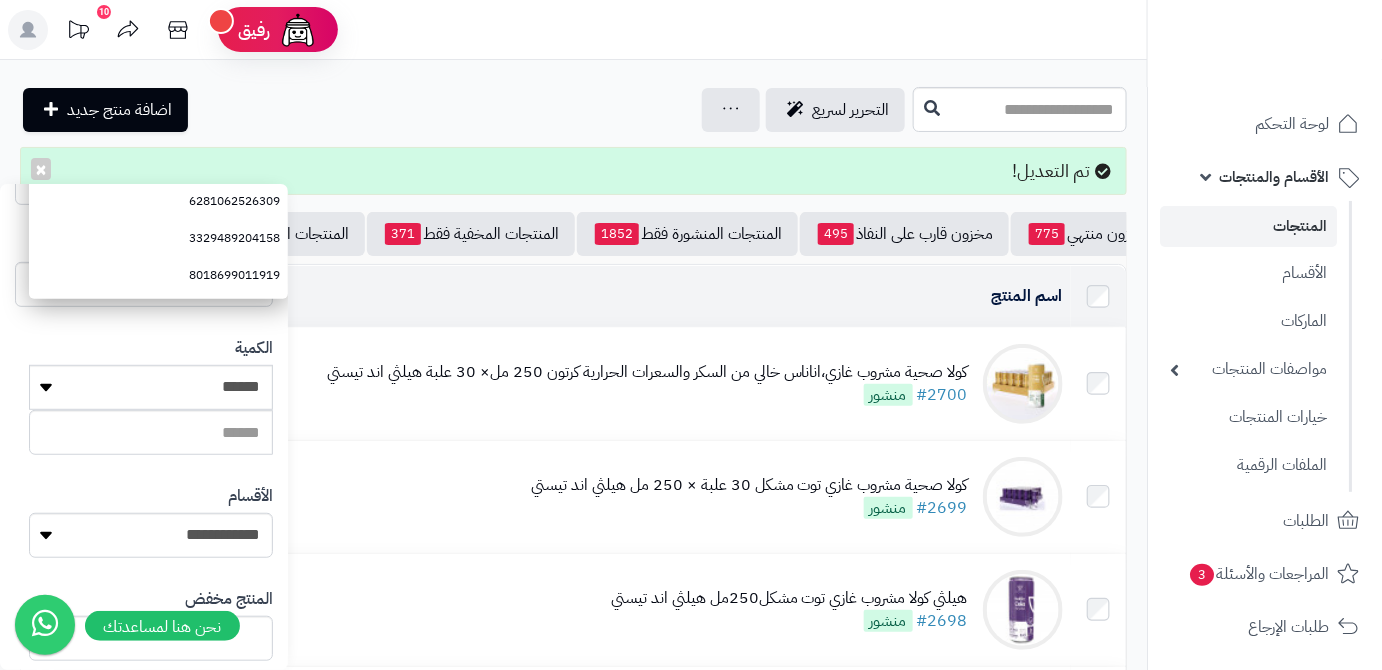 scroll, scrollTop: 545, scrollLeft: 0, axis: vertical 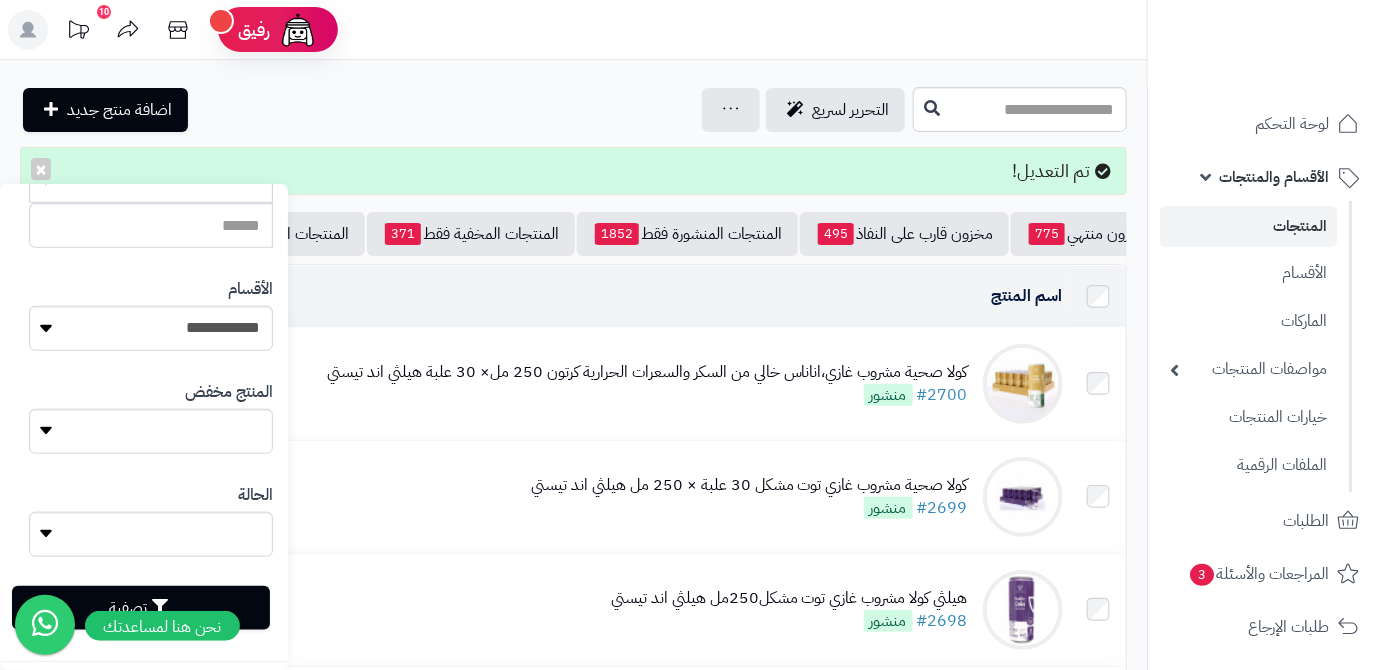 type on "**********" 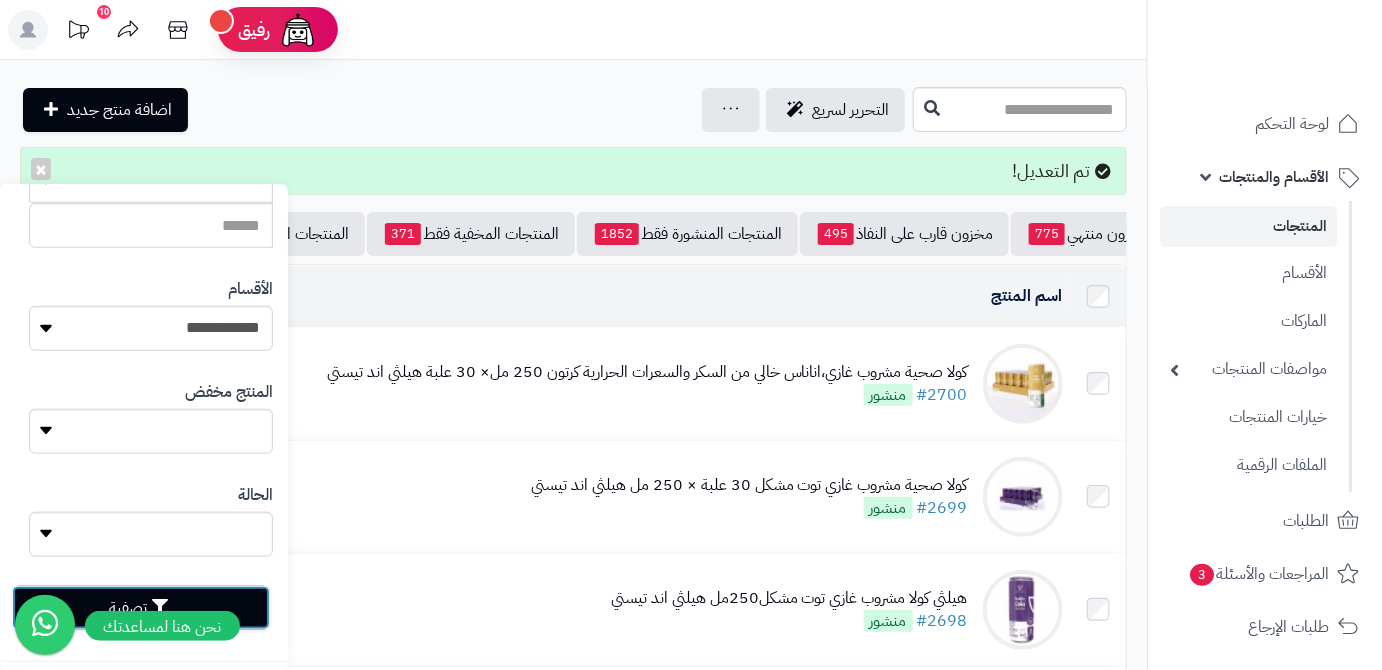 click on "تصفية" at bounding box center (141, 608) 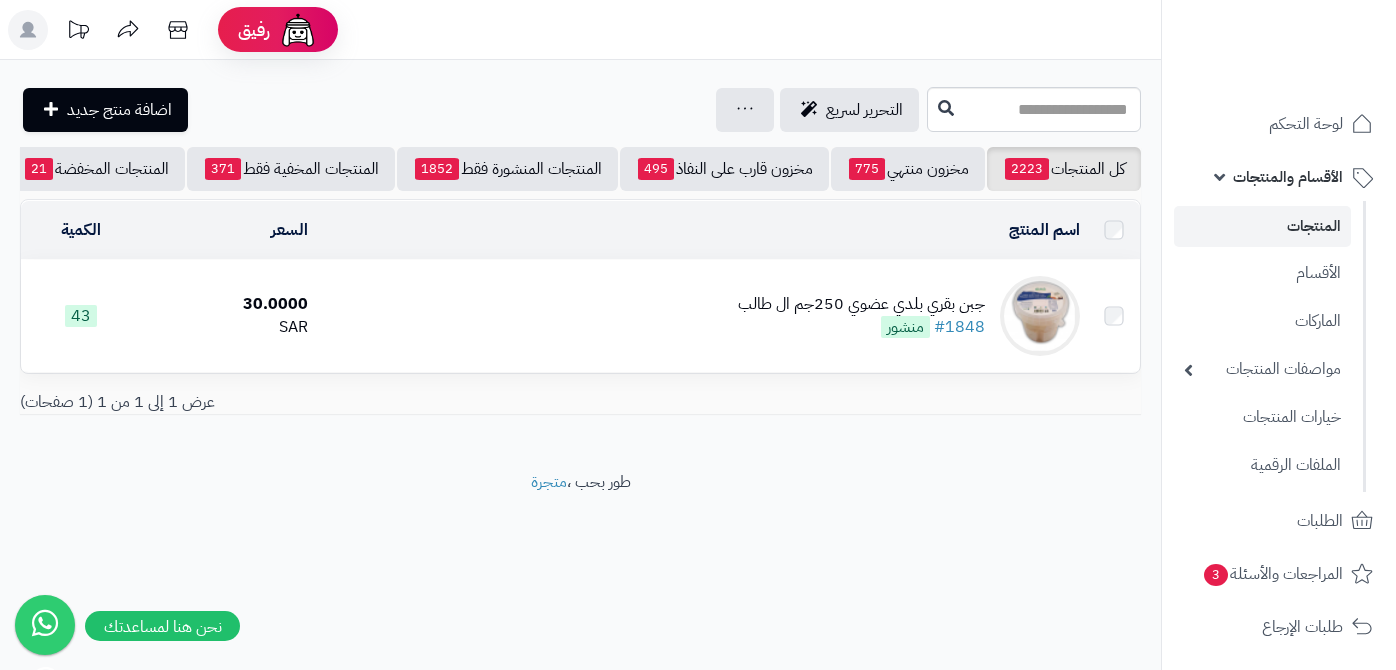 scroll, scrollTop: 0, scrollLeft: 0, axis: both 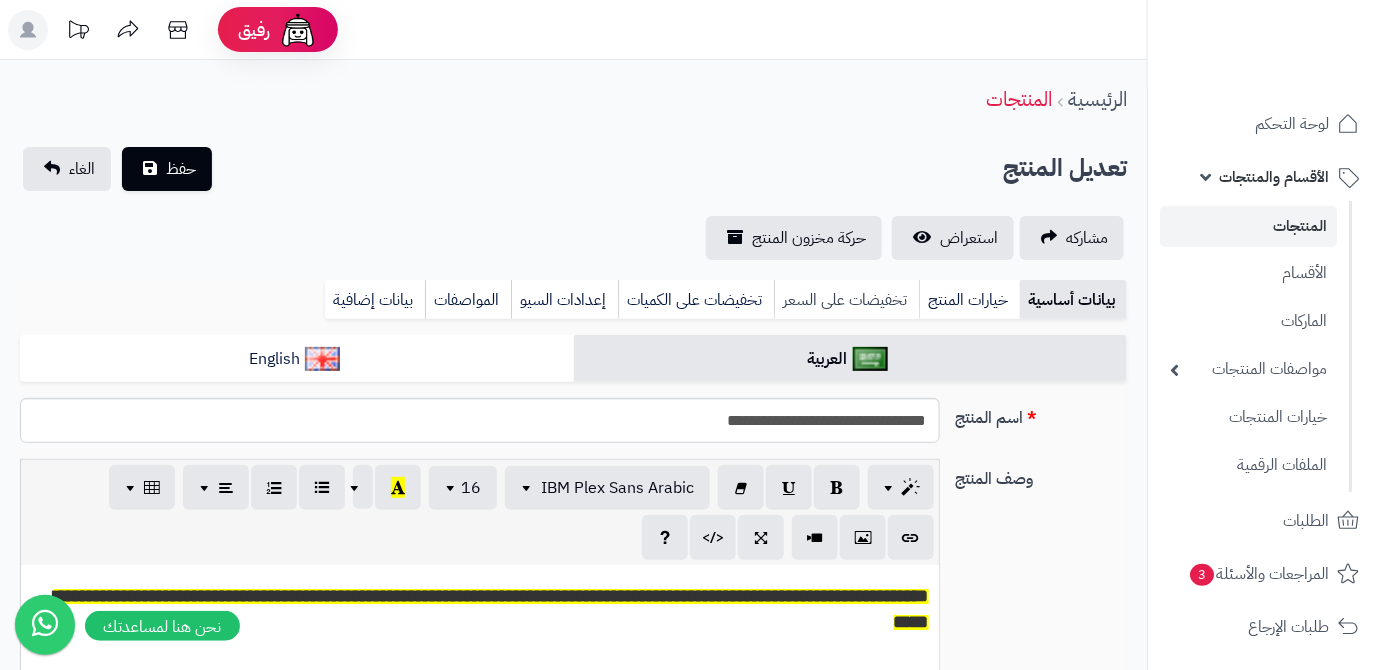 click on "تخفيضات على السعر" at bounding box center (846, 300) 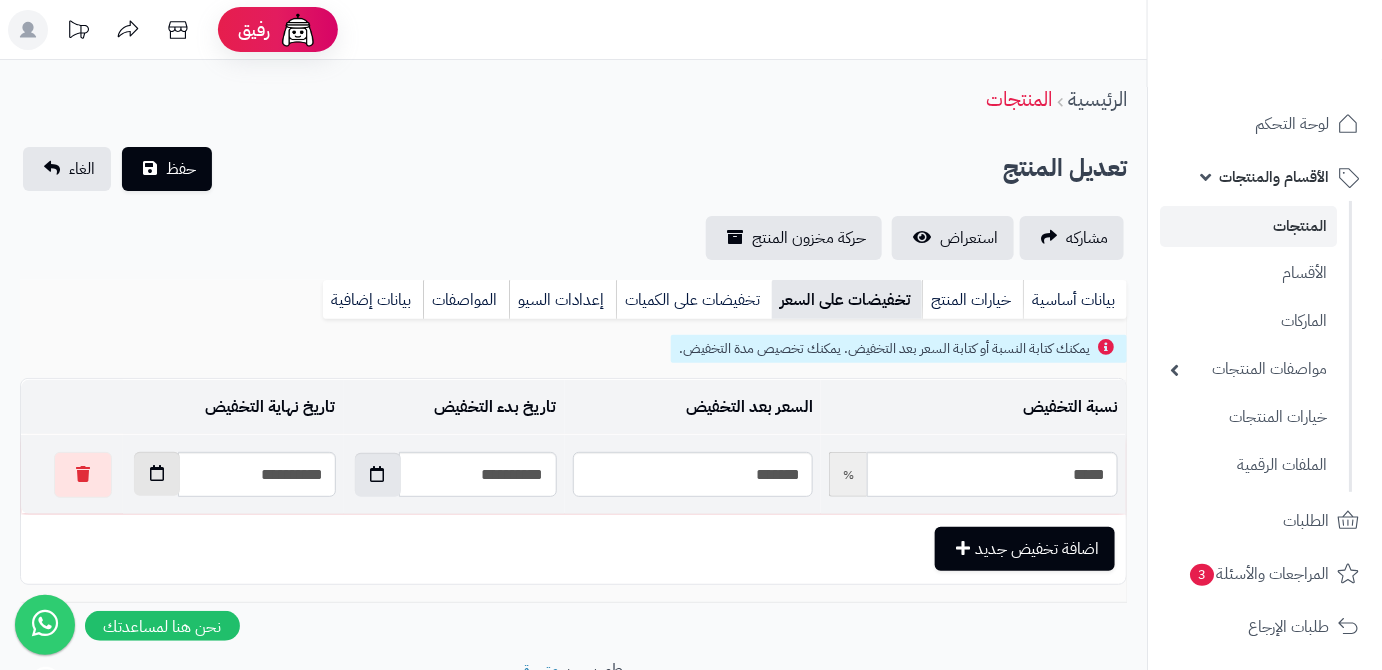 click at bounding box center (157, 473) 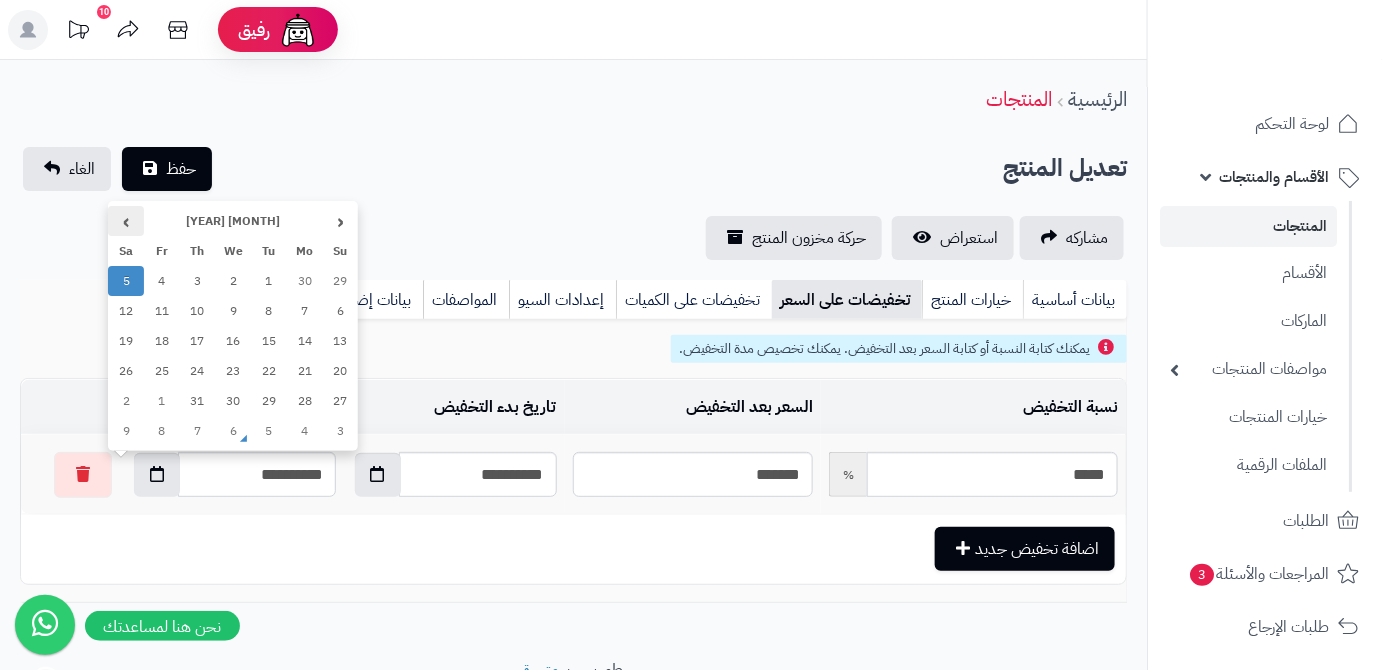 click on "›" at bounding box center (126, 221) 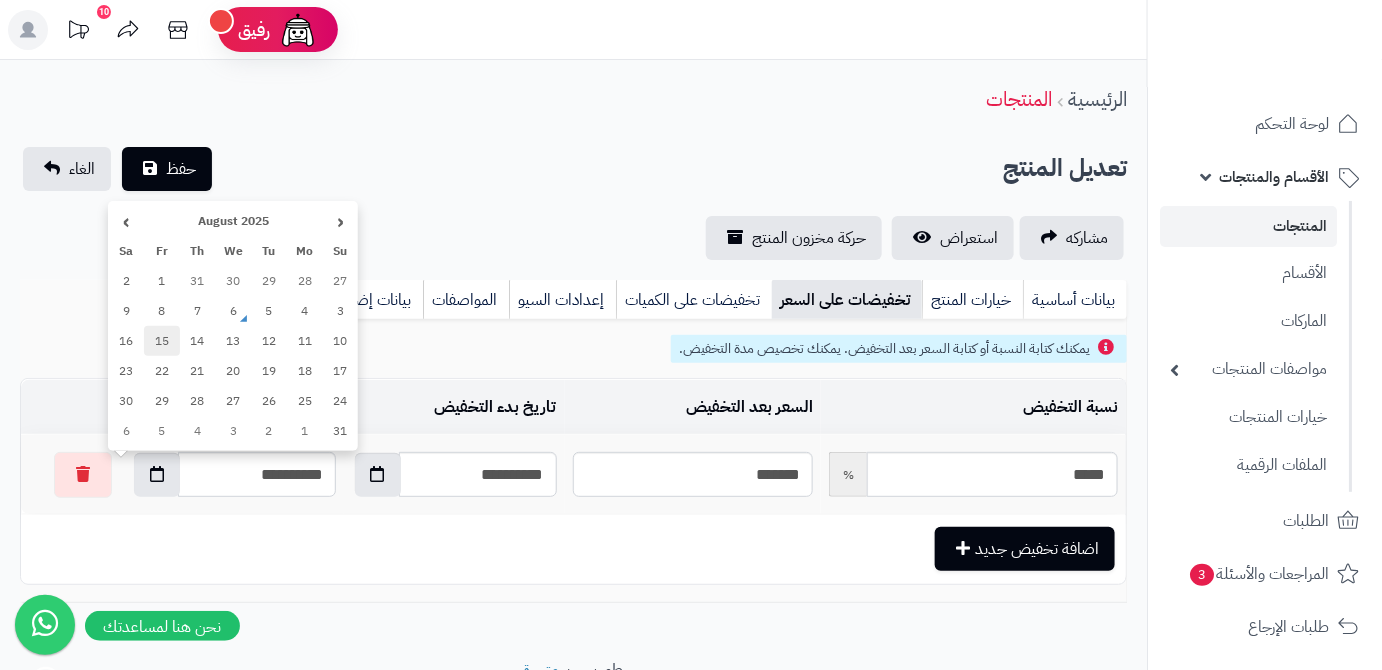 click on "15" at bounding box center [162, 341] 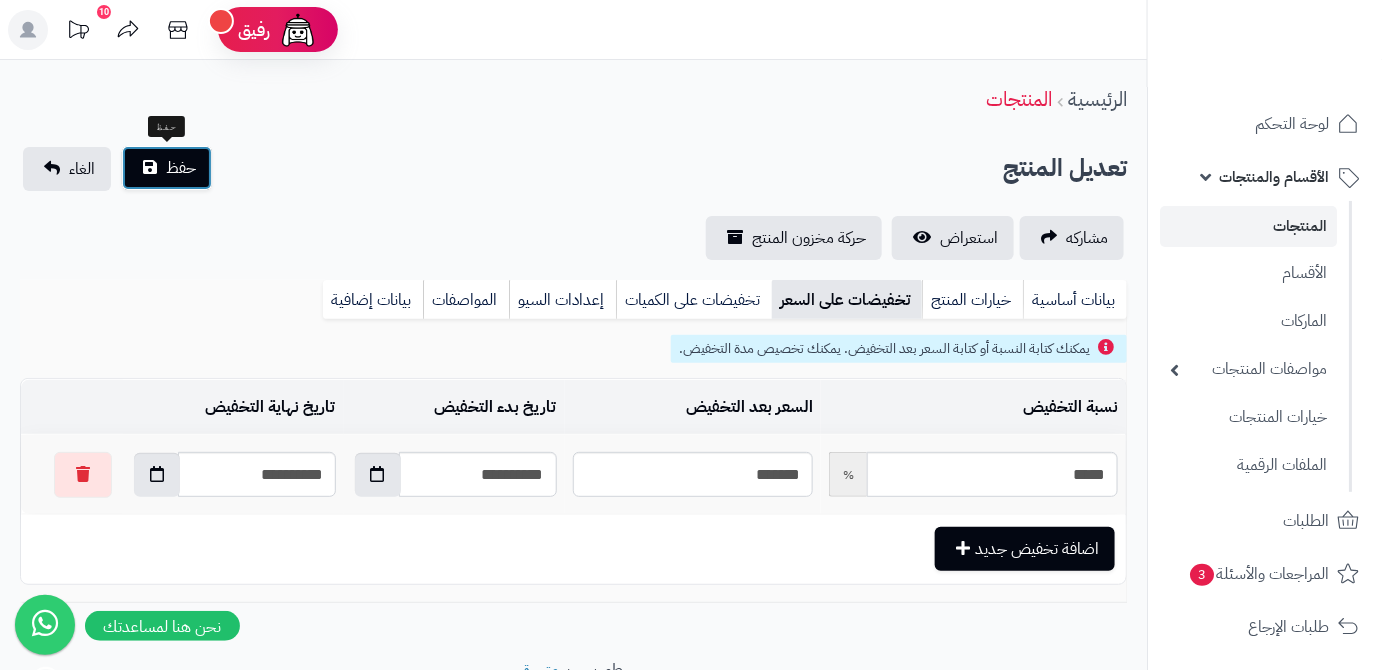 click on "حفظ" at bounding box center [181, 168] 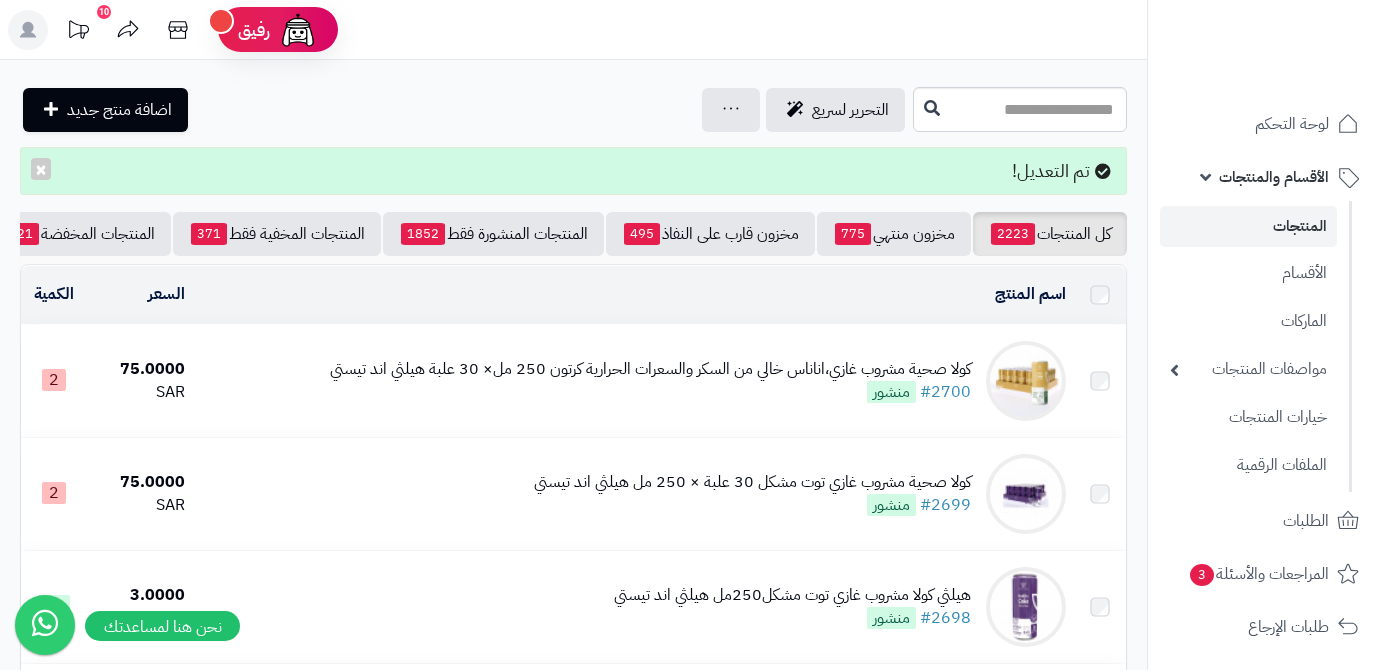 scroll, scrollTop: 0, scrollLeft: 0, axis: both 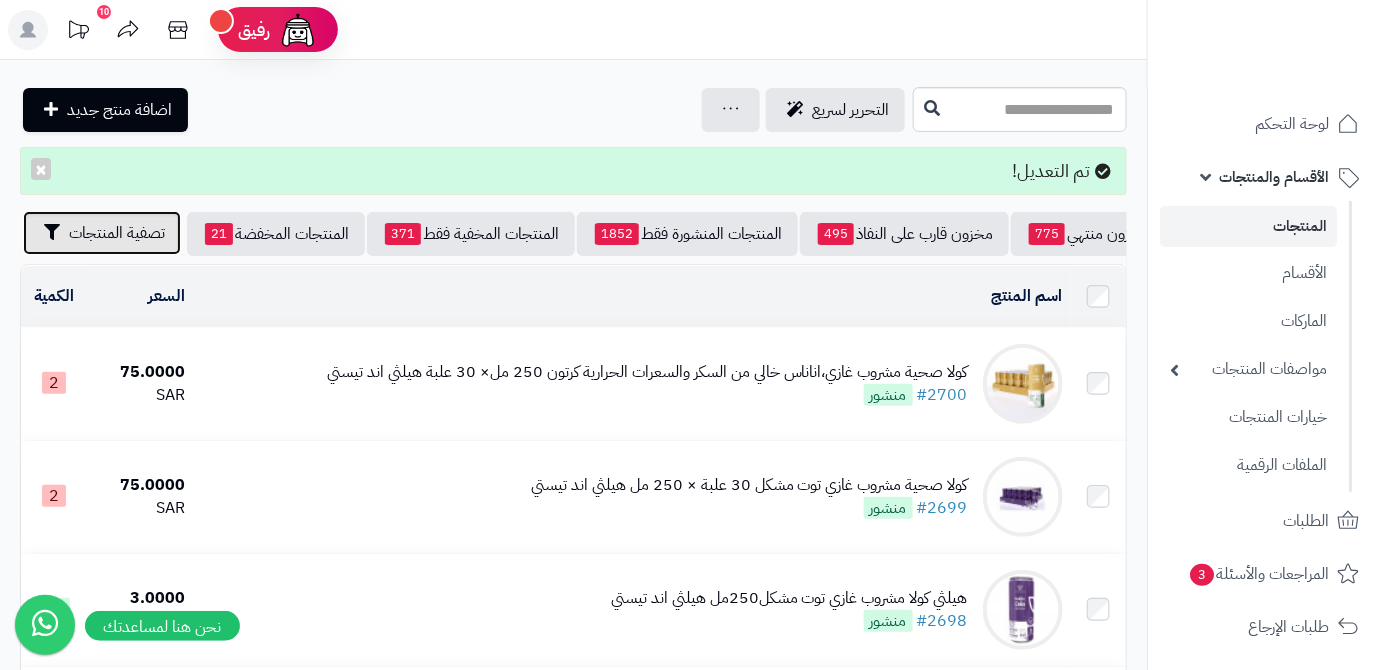 click on "تصفية المنتجات" at bounding box center (117, 233) 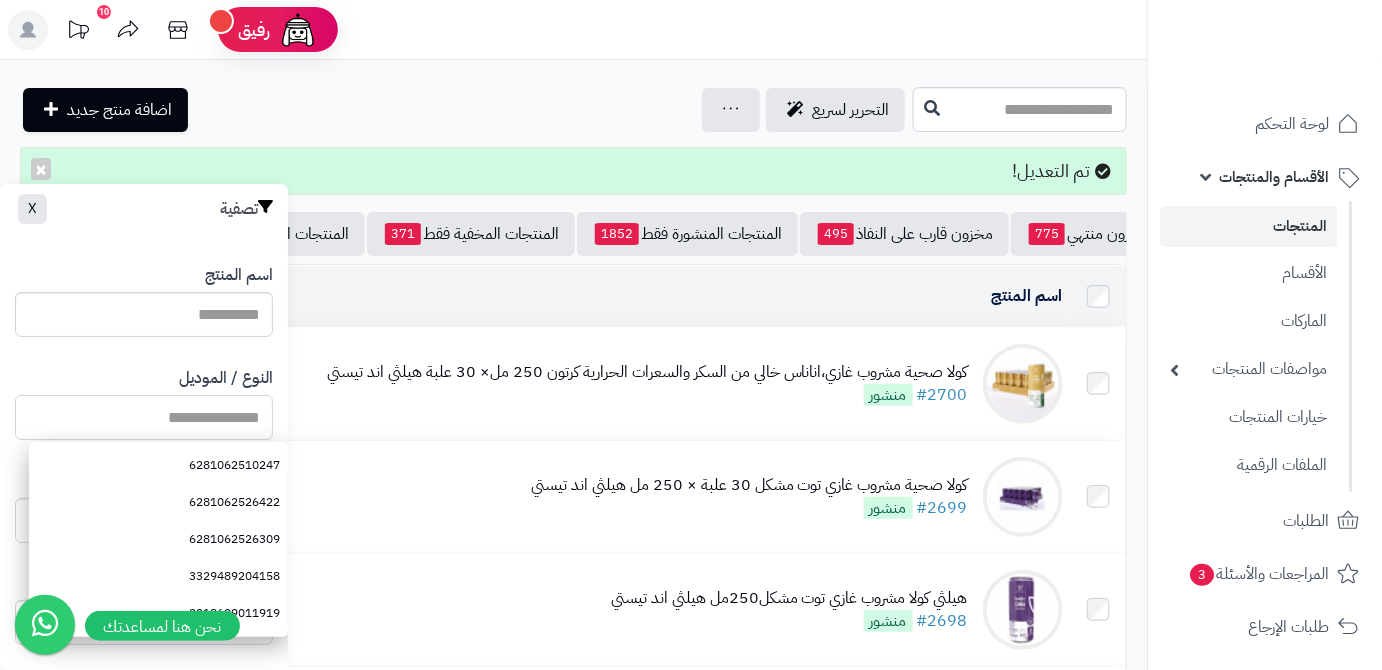 paste on "**********" 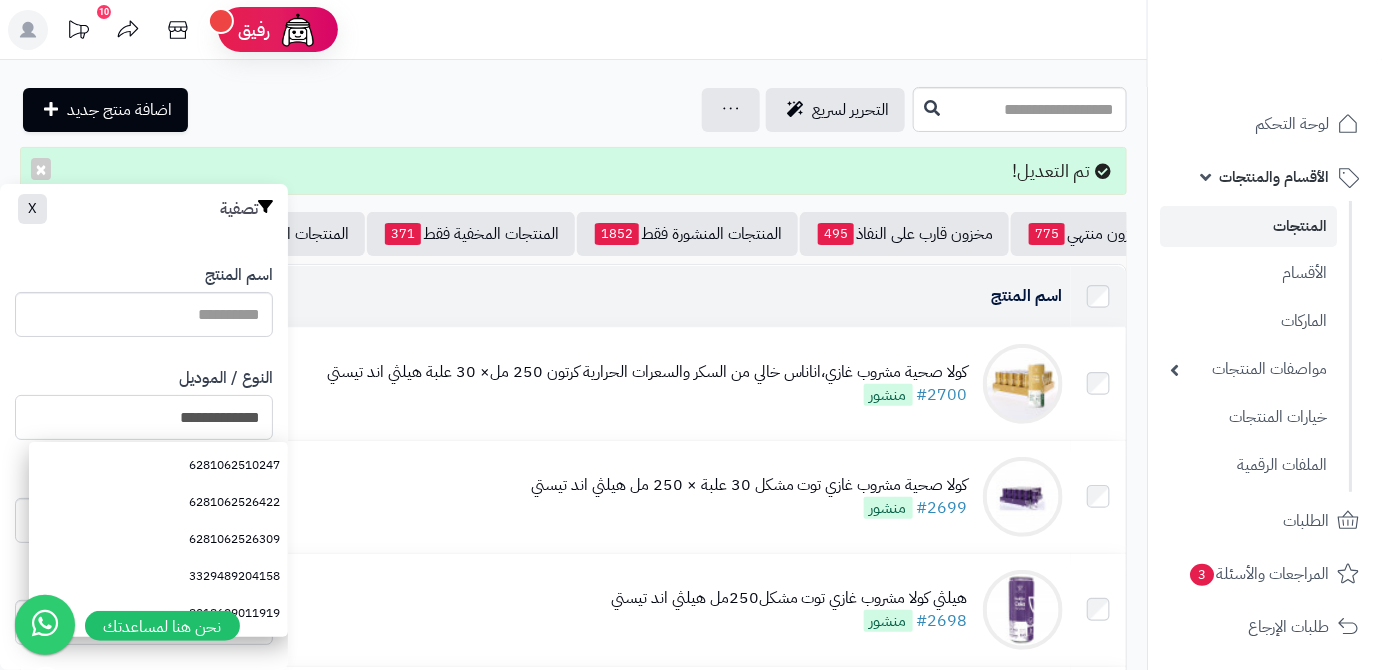 scroll, scrollTop: 552, scrollLeft: 0, axis: vertical 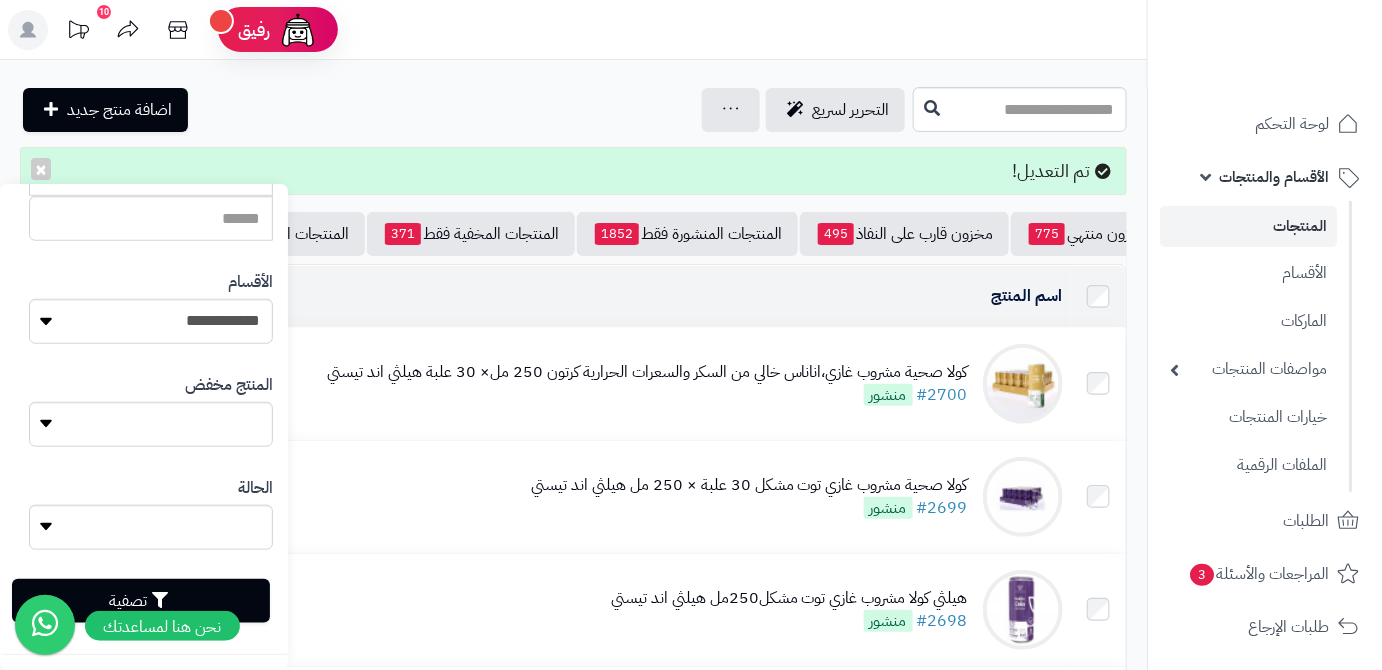 type on "**********" 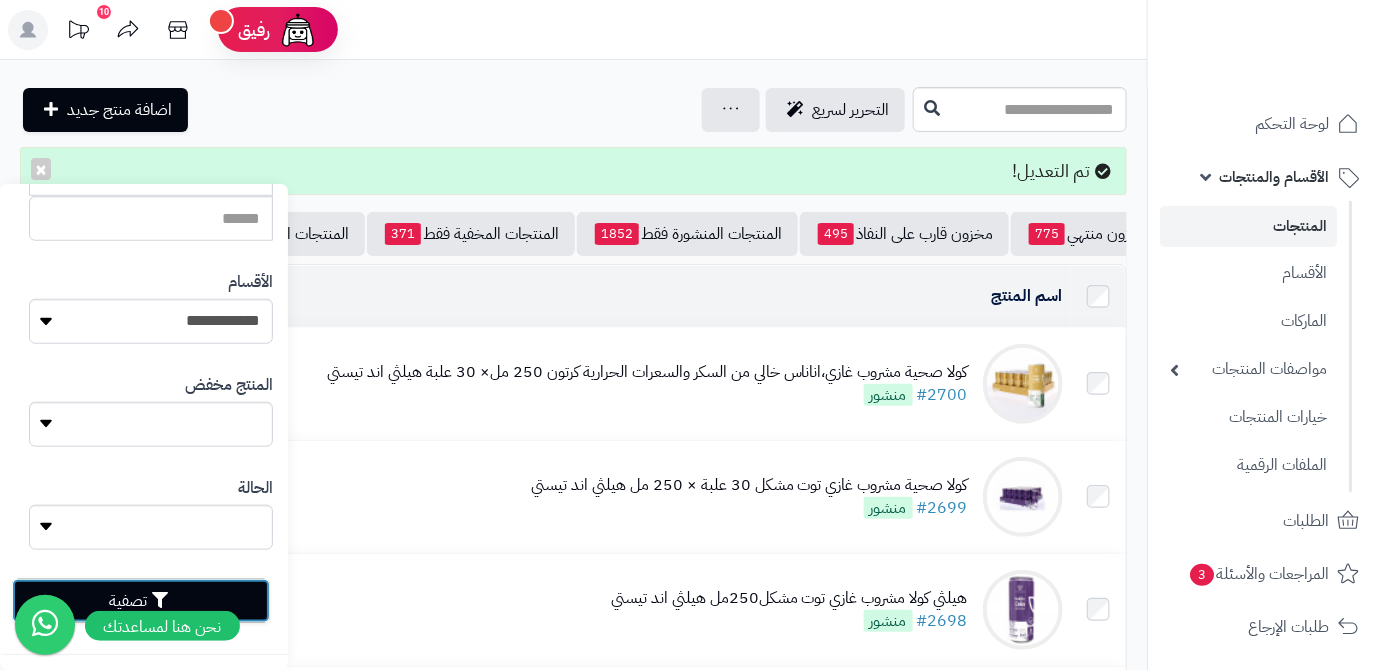 click on "تصفية" at bounding box center [141, 601] 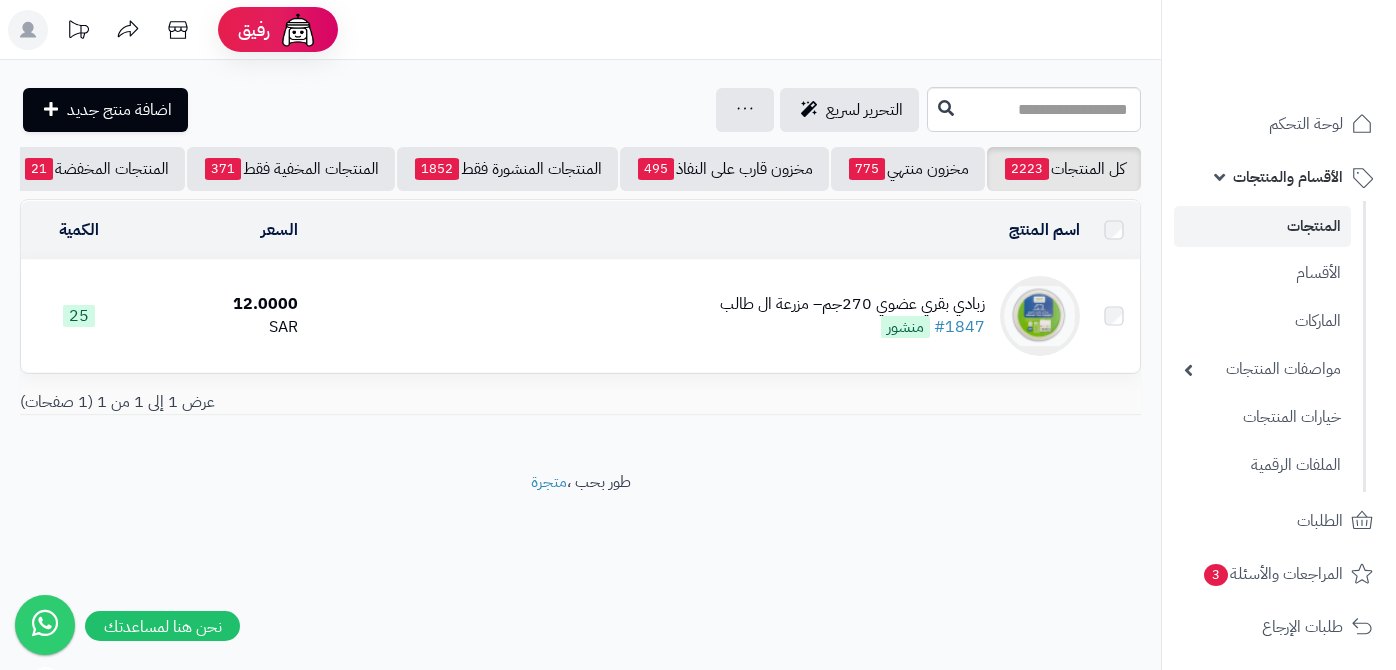 scroll, scrollTop: 0, scrollLeft: 0, axis: both 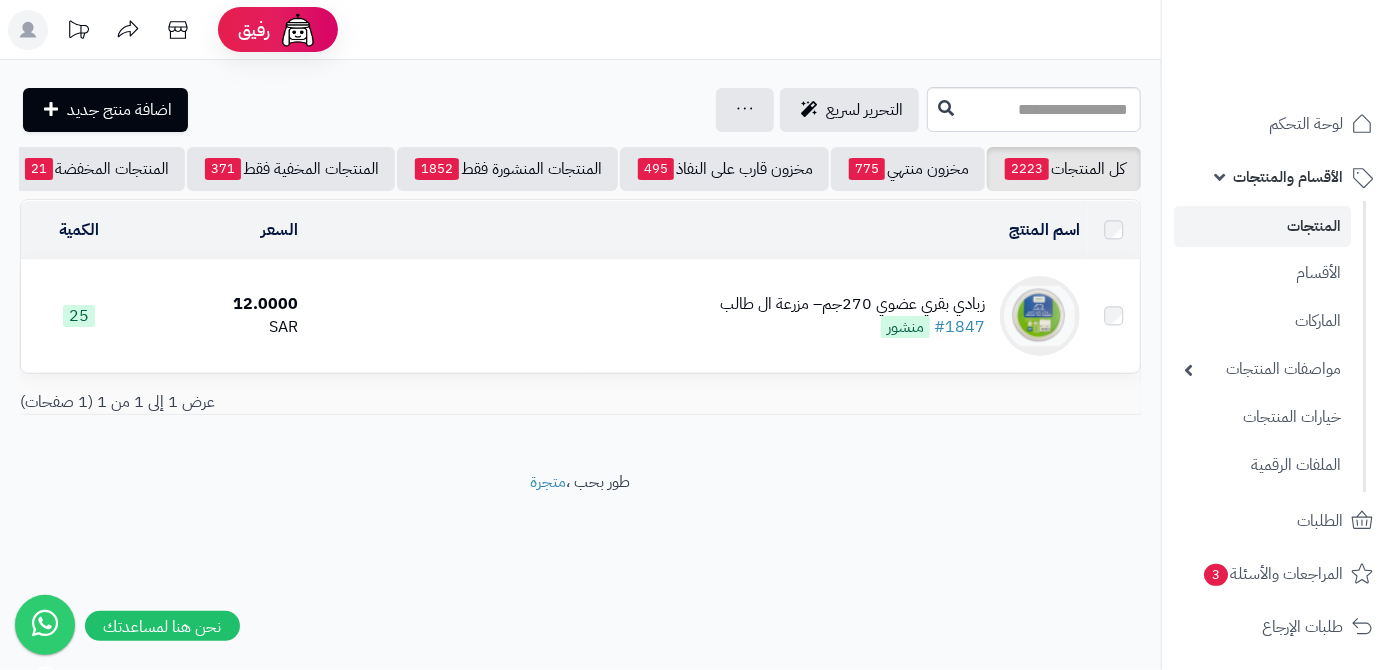 click on "زبادي بقري عضوي 270جم– مزرعة ال طالب" at bounding box center (852, 304) 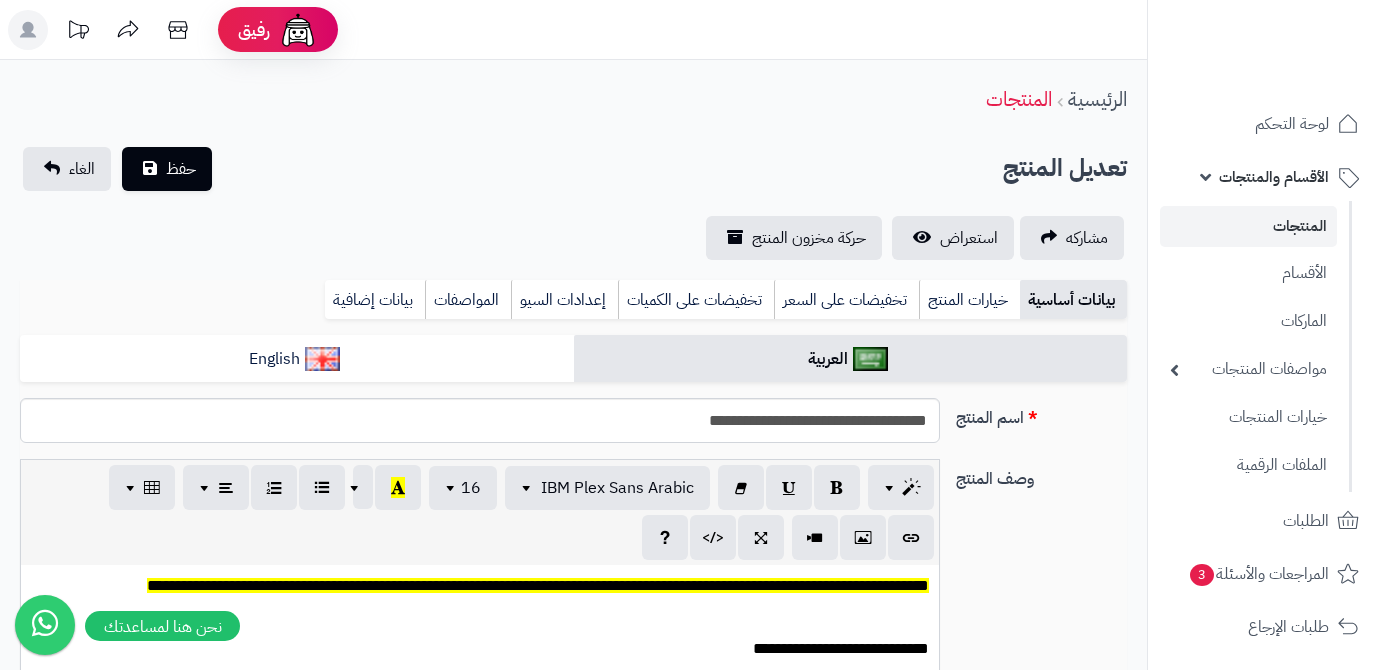 scroll, scrollTop: 0, scrollLeft: 0, axis: both 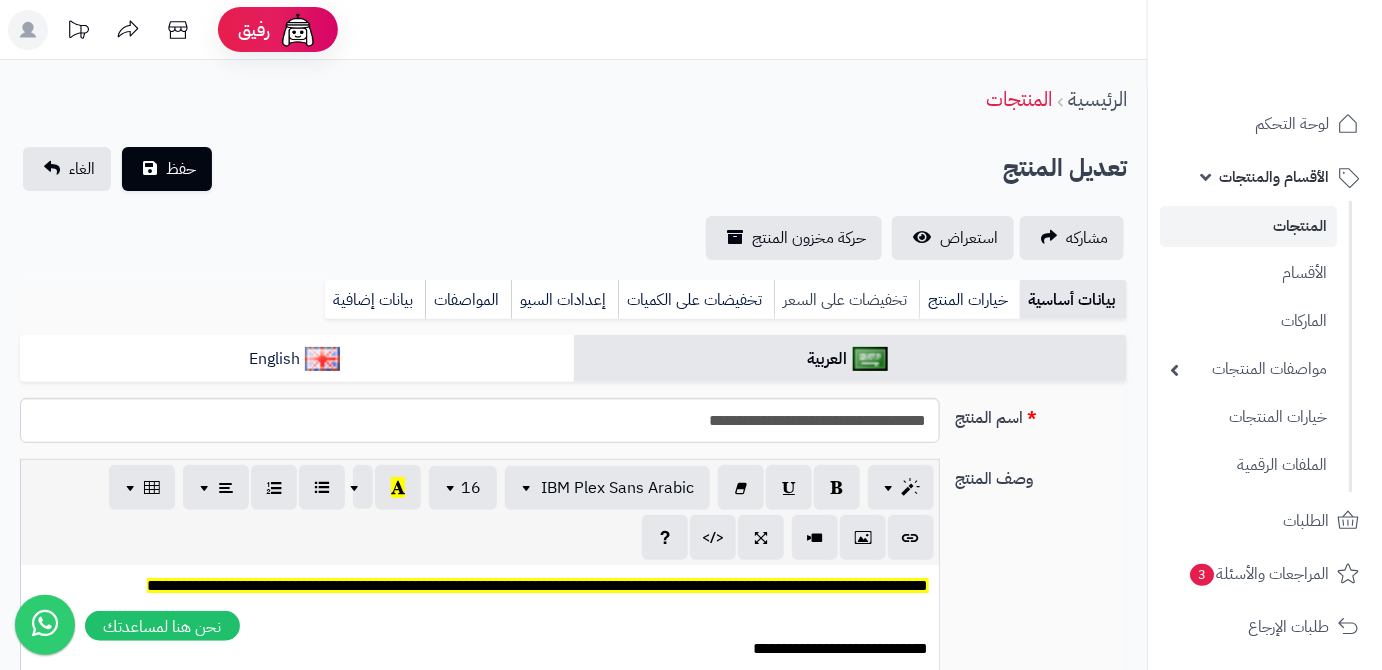 click on "تخفيضات على السعر" at bounding box center [846, 300] 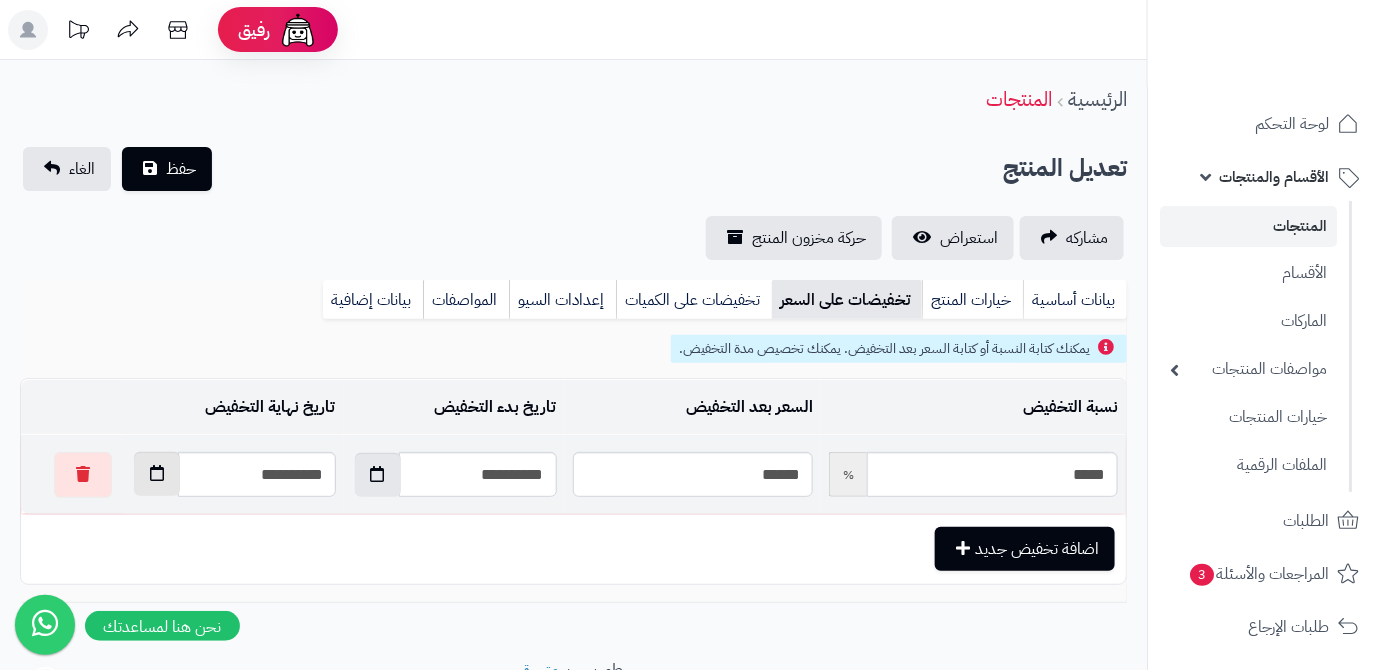 click at bounding box center [157, 474] 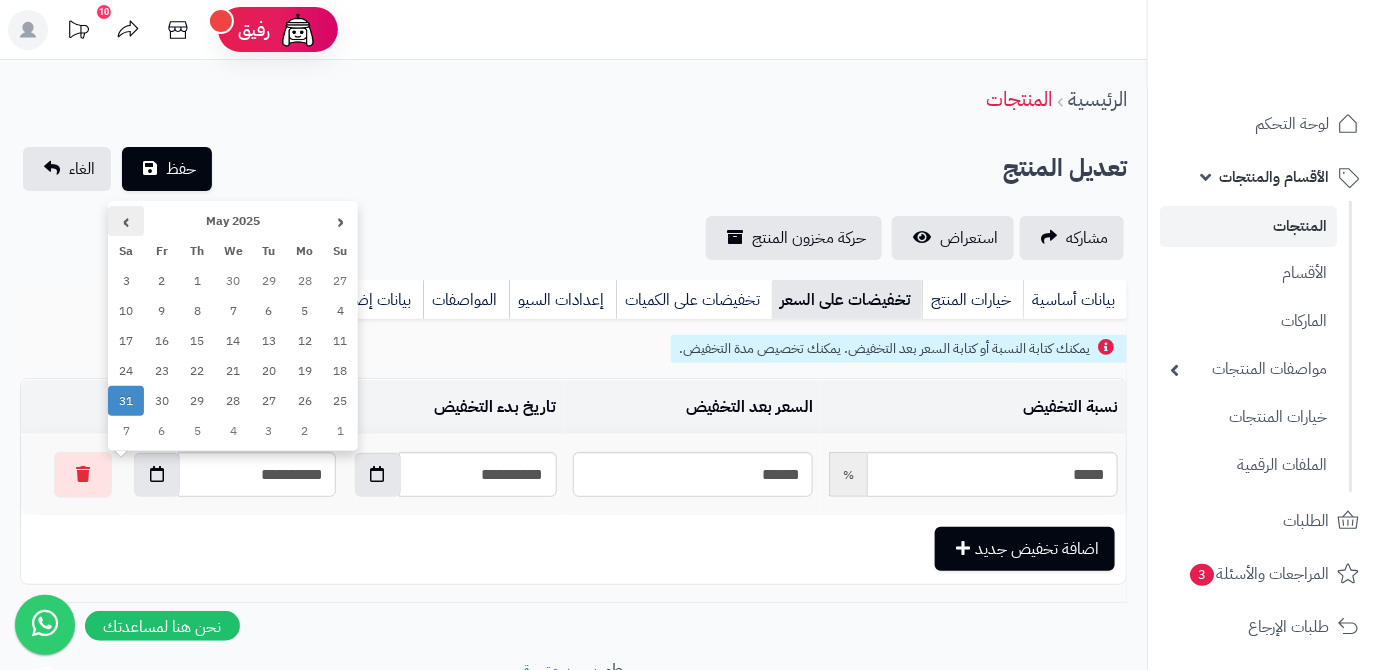 click on "›" at bounding box center [126, 221] 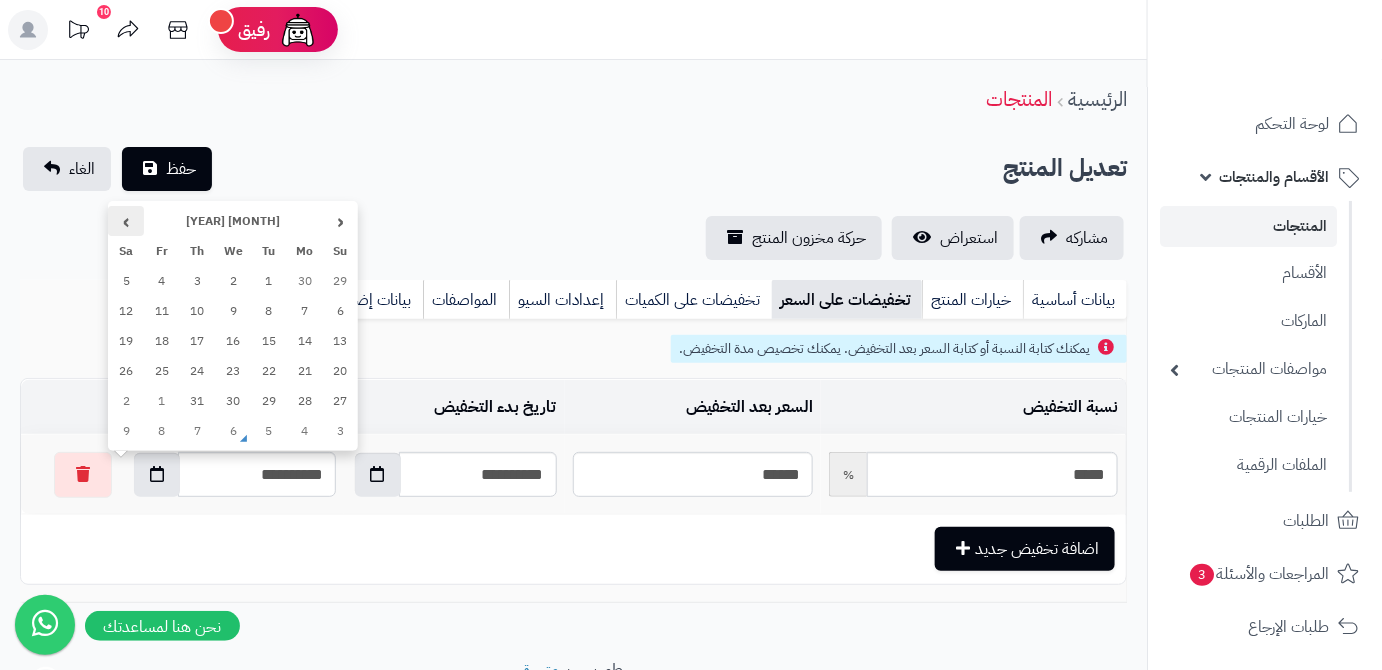 click on "›" at bounding box center (126, 221) 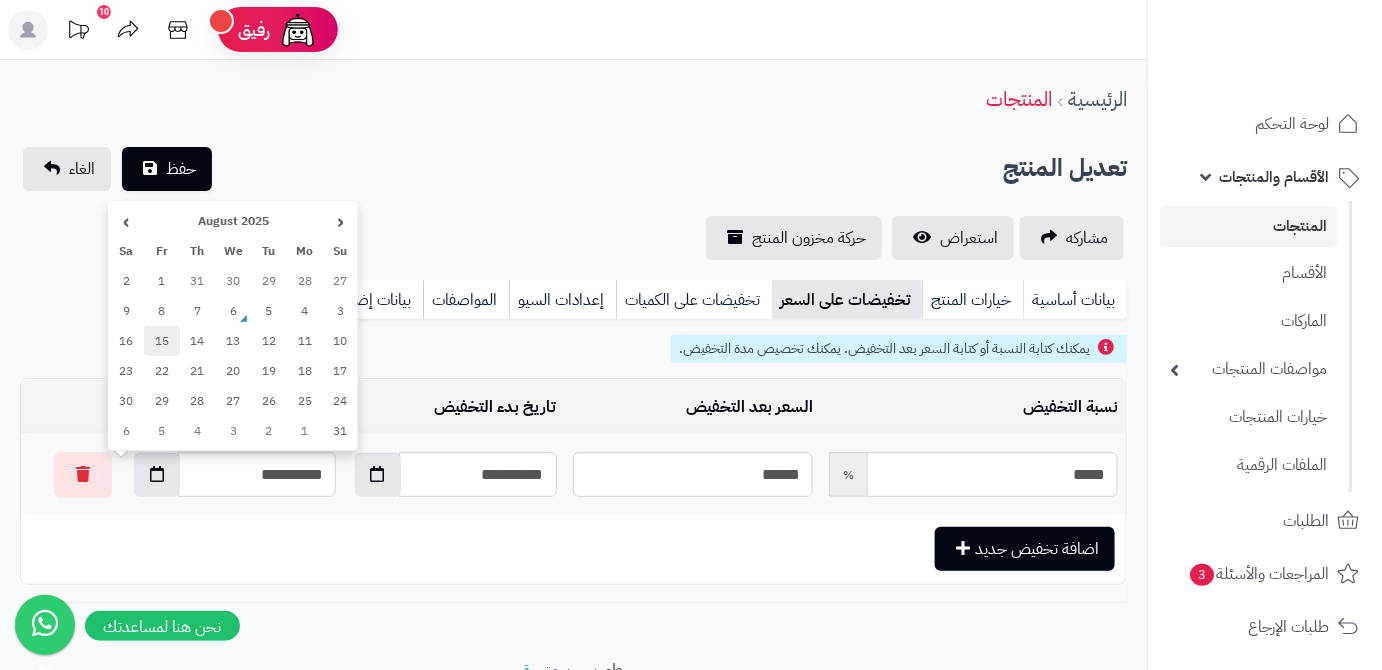 click on "15" at bounding box center (162, 341) 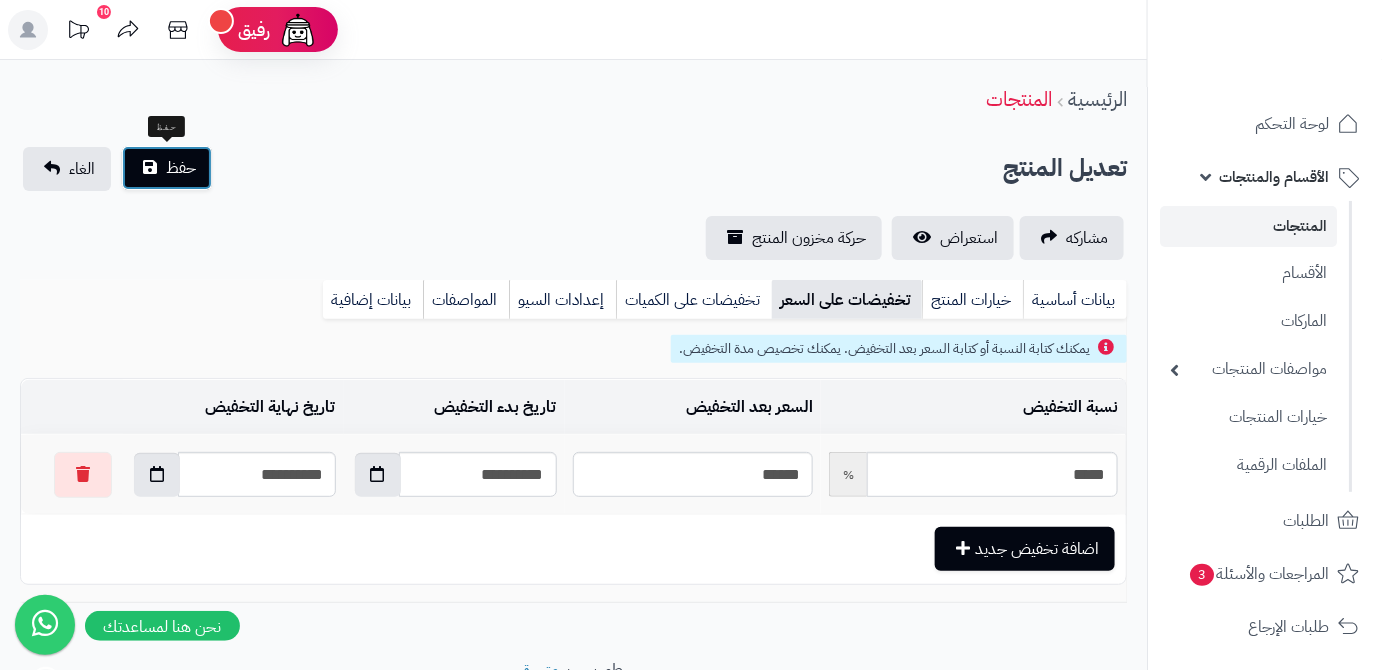 click on "حفظ" at bounding box center [181, 168] 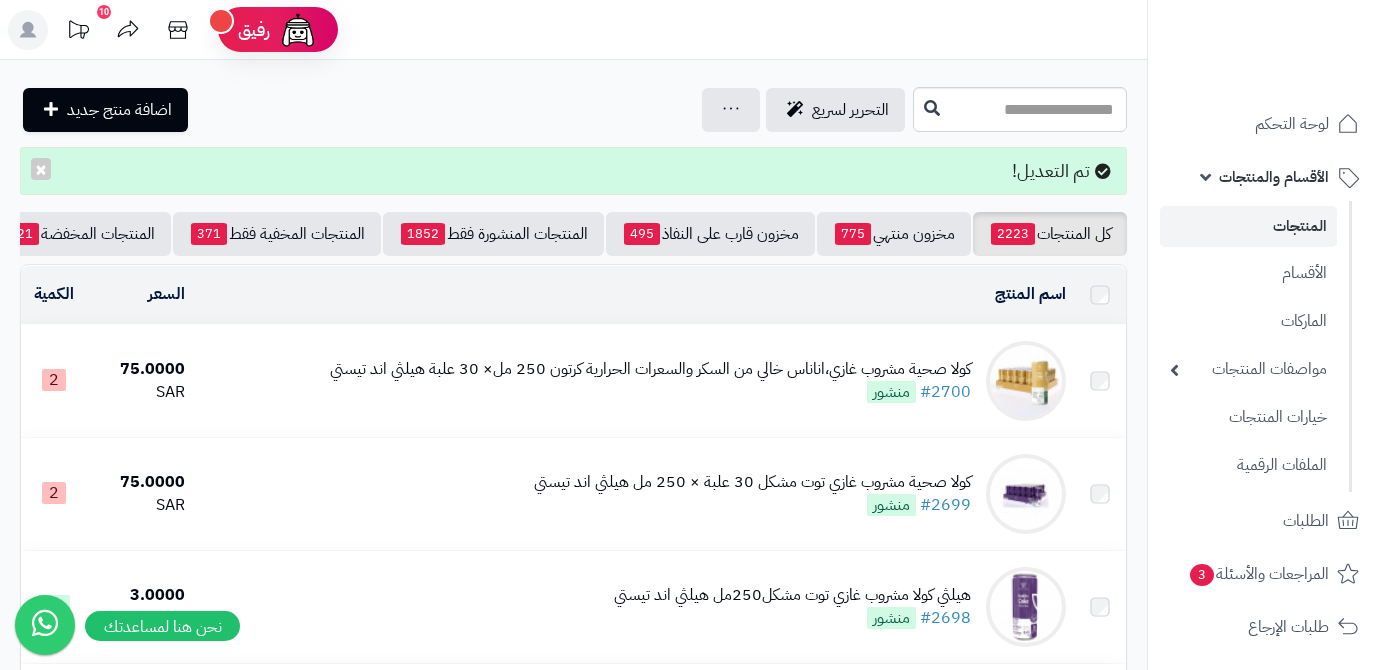 scroll, scrollTop: 0, scrollLeft: 0, axis: both 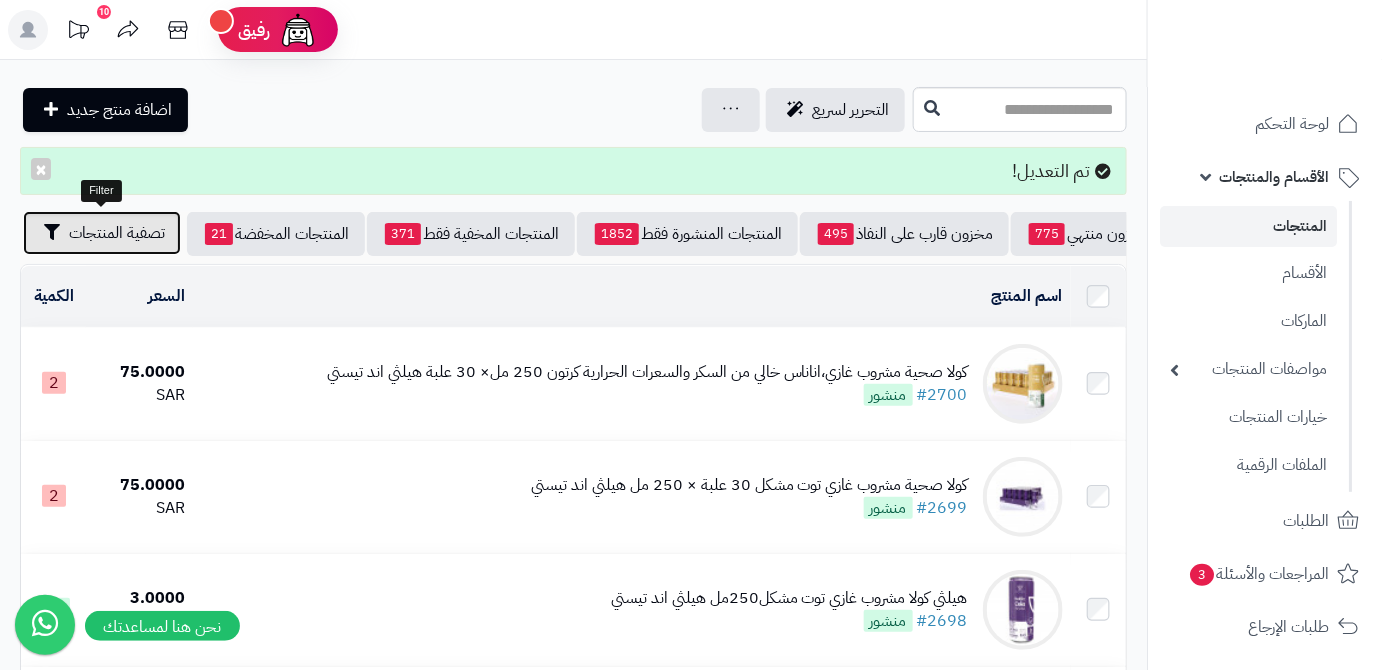 click on "تصفية المنتجات" at bounding box center [117, 233] 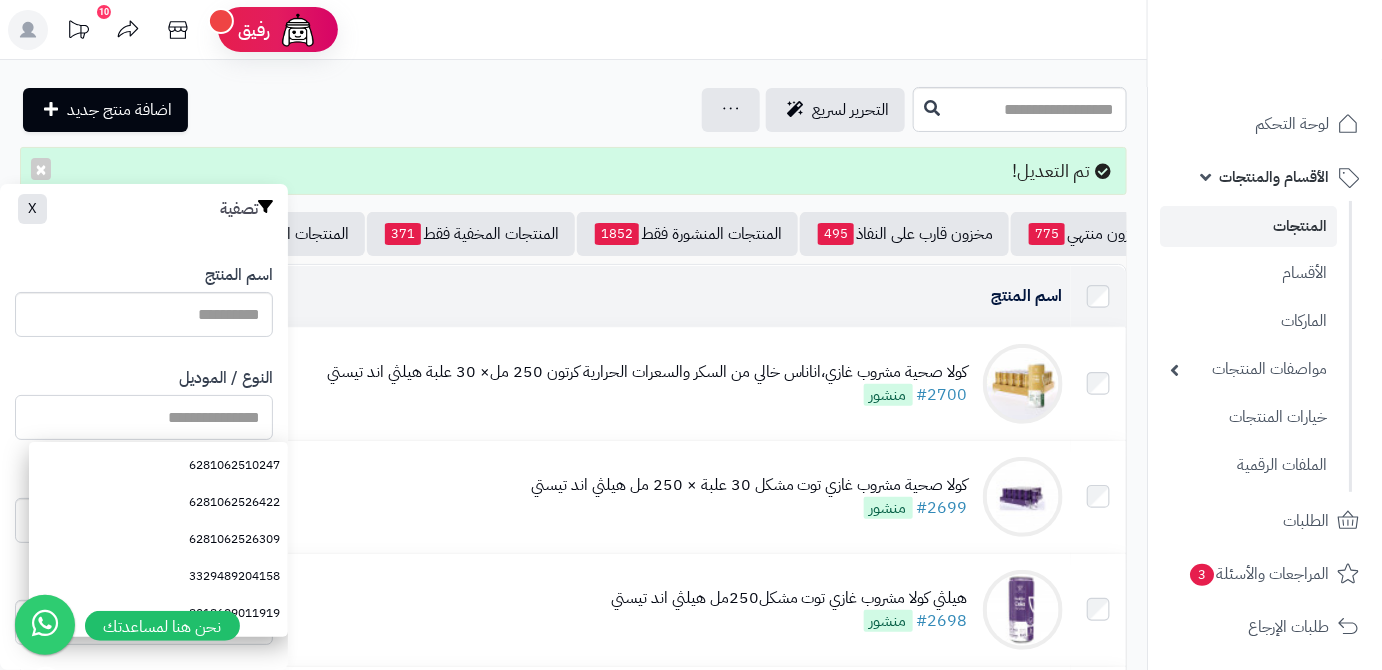 paste on "**********" 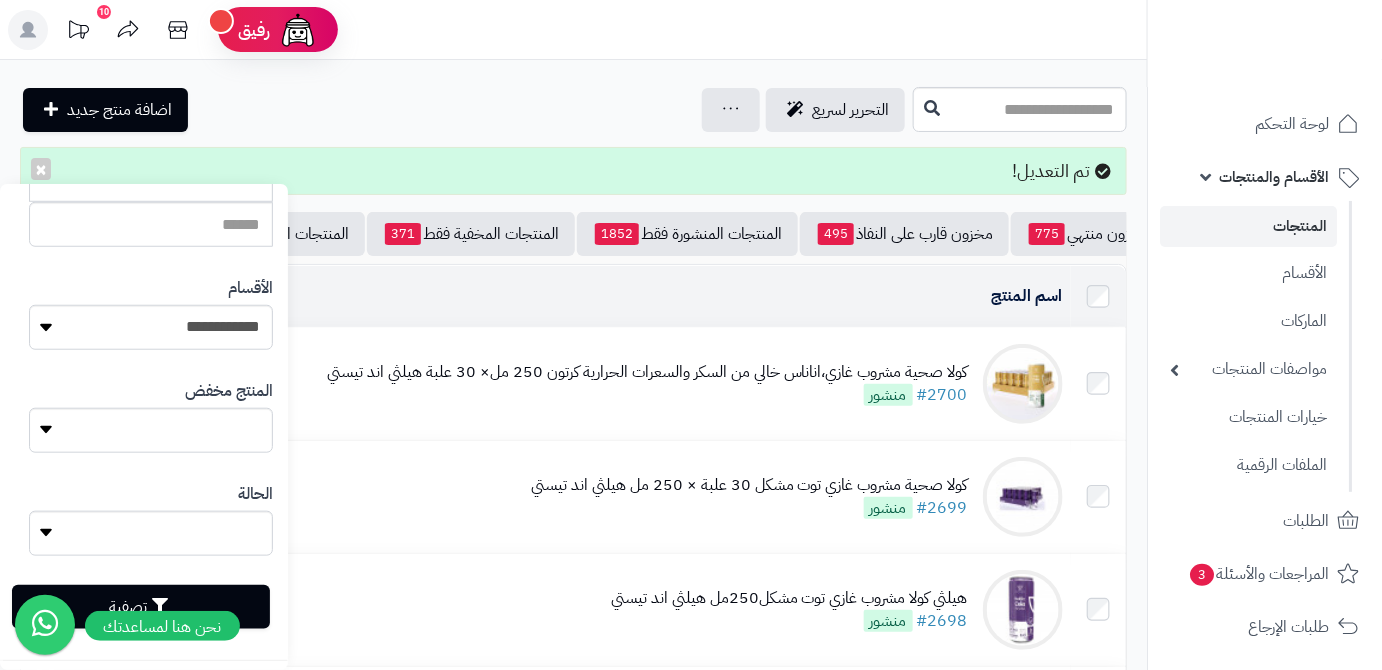 scroll, scrollTop: 552, scrollLeft: 0, axis: vertical 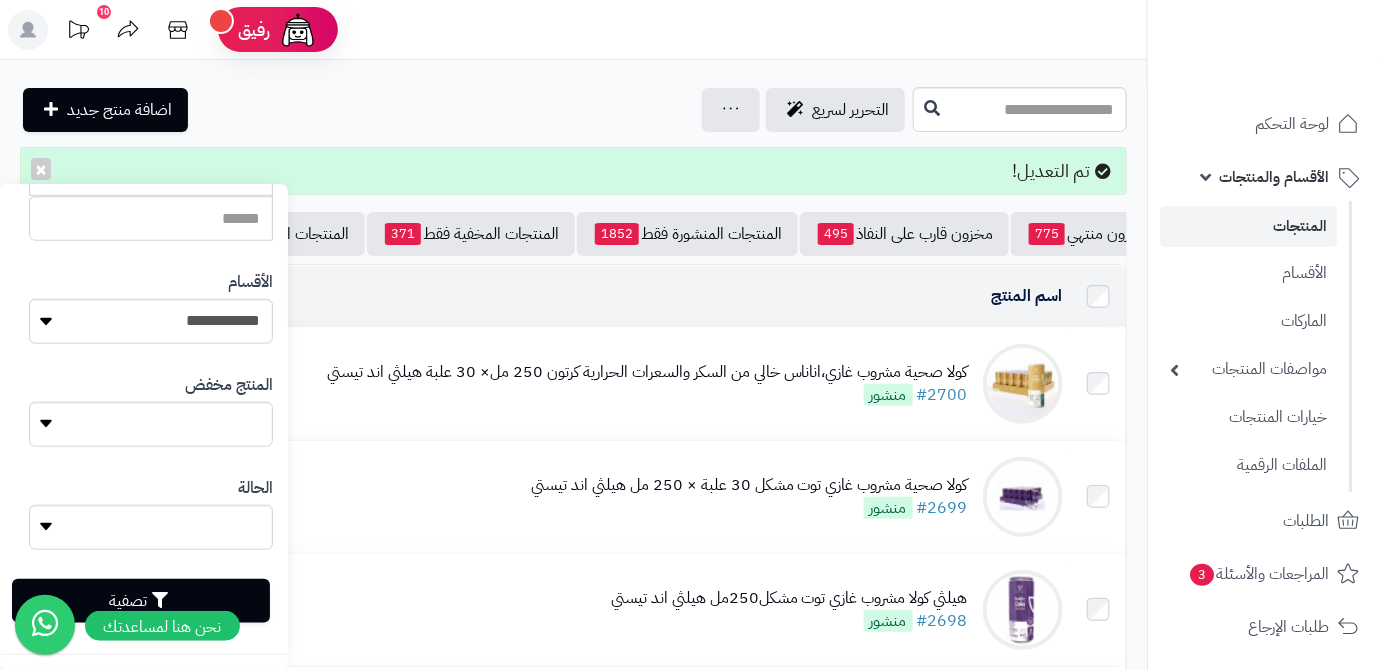 type on "**********" 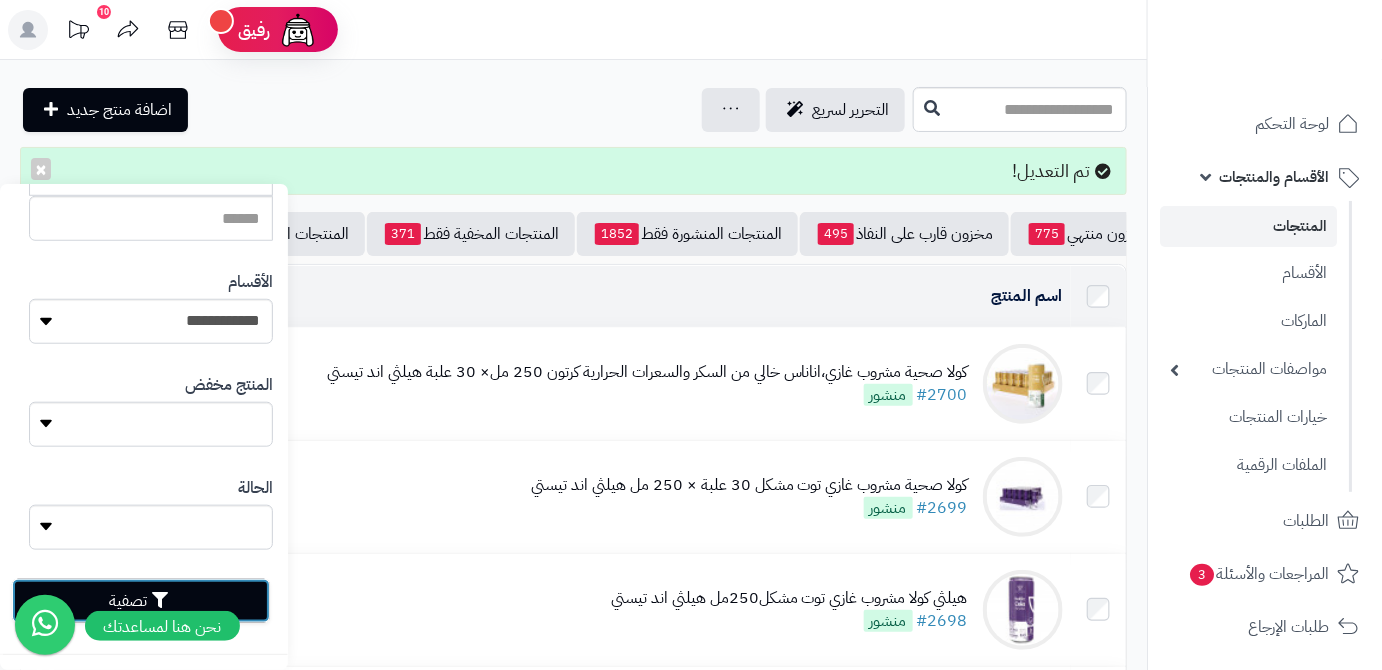 click on "تصفية" at bounding box center [141, 601] 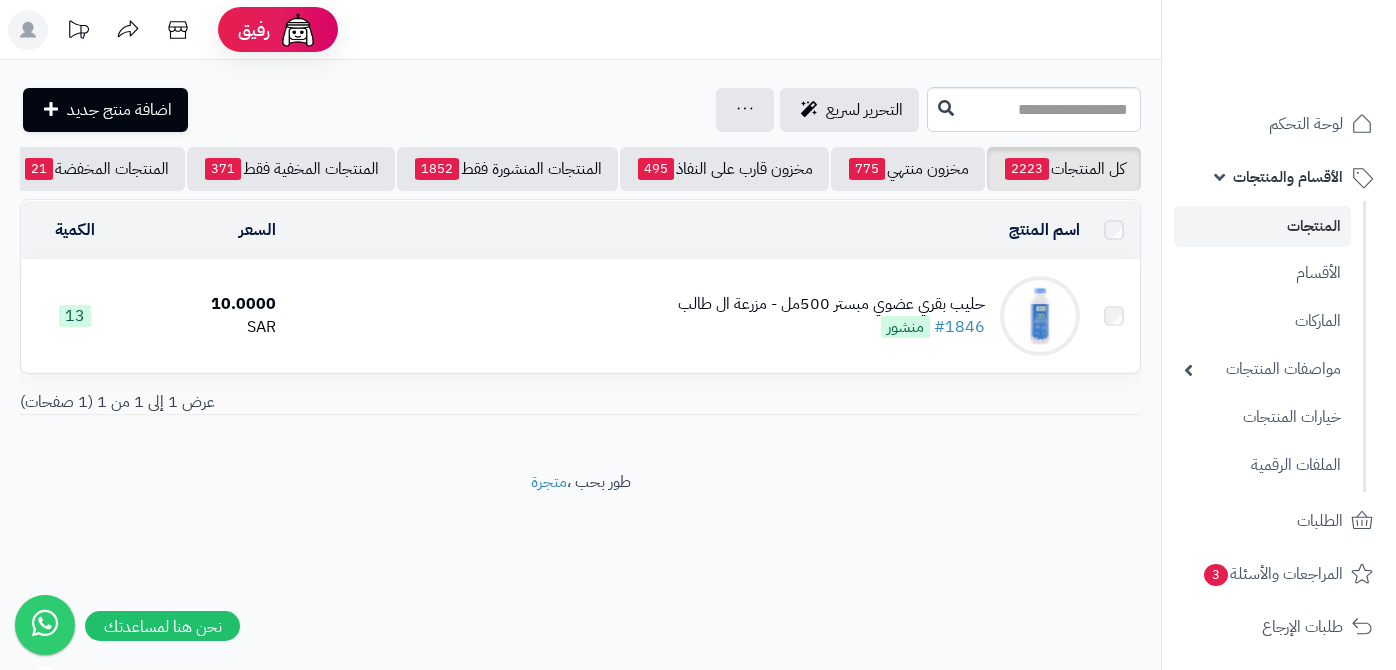 scroll, scrollTop: 0, scrollLeft: 0, axis: both 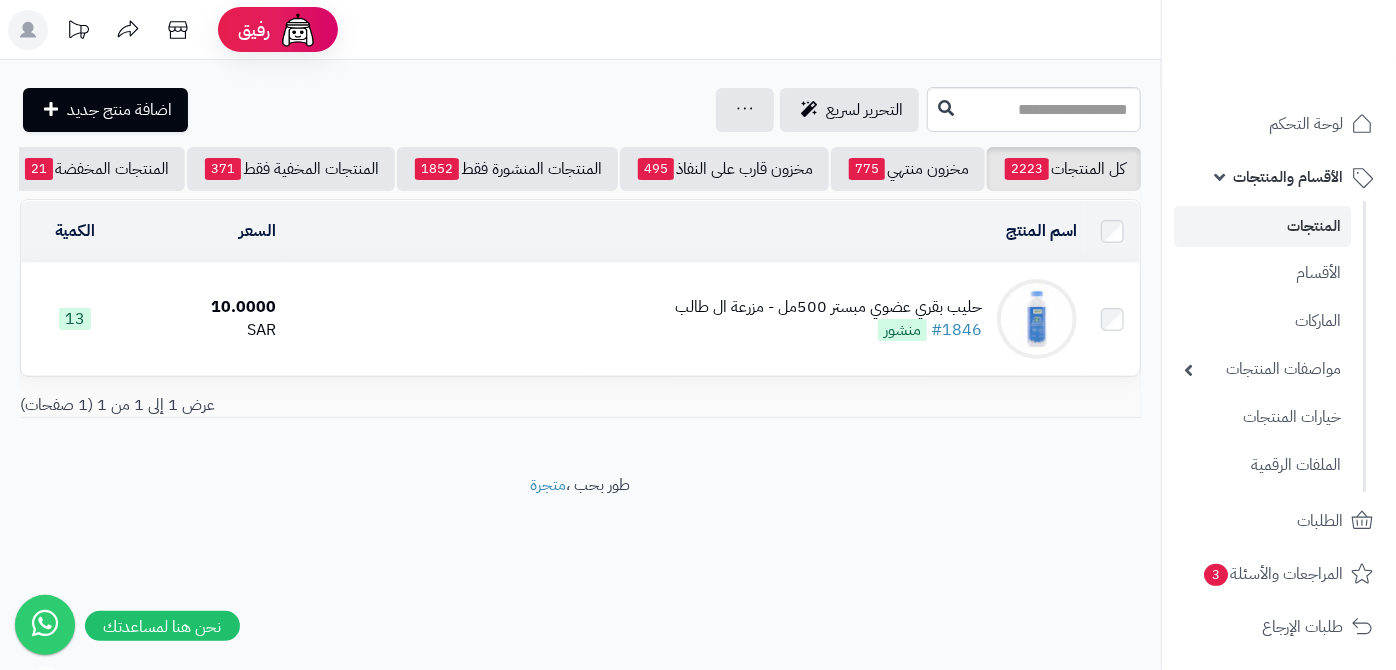 click on "حليب بقري عضوي مبستر 500مل - مزرعة ال طالب" at bounding box center (828, 307) 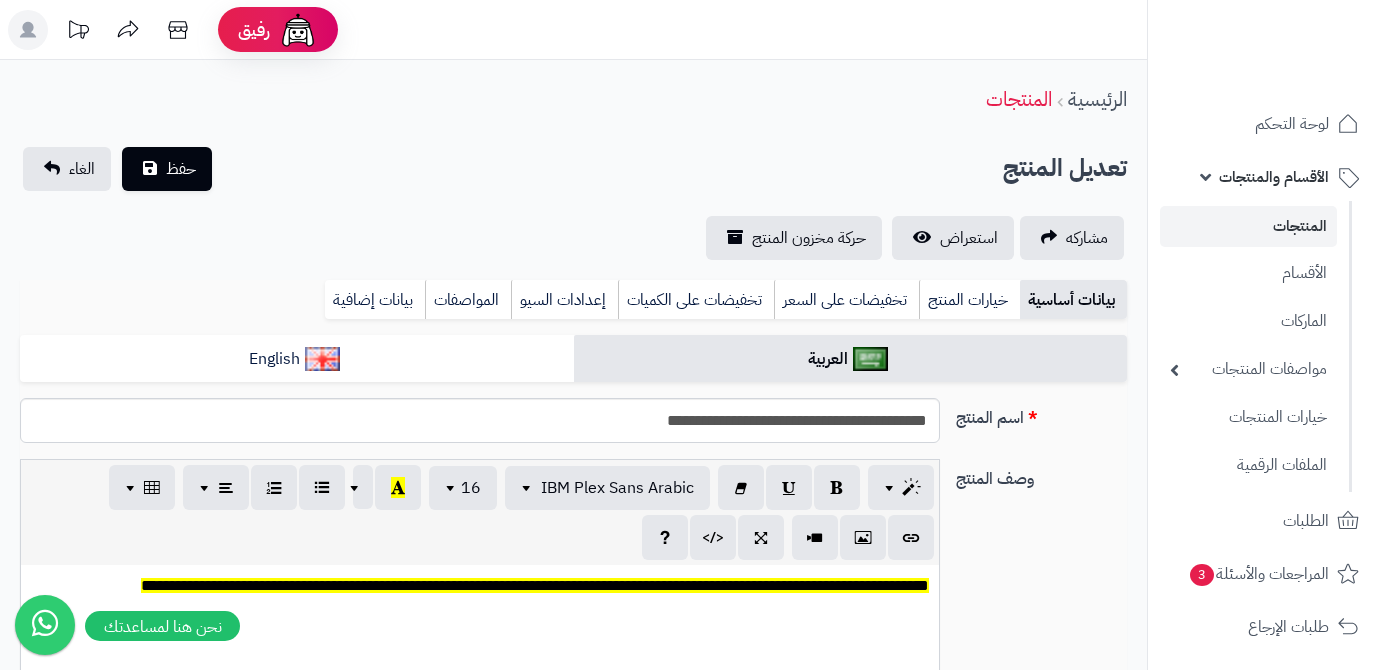 scroll, scrollTop: 0, scrollLeft: 0, axis: both 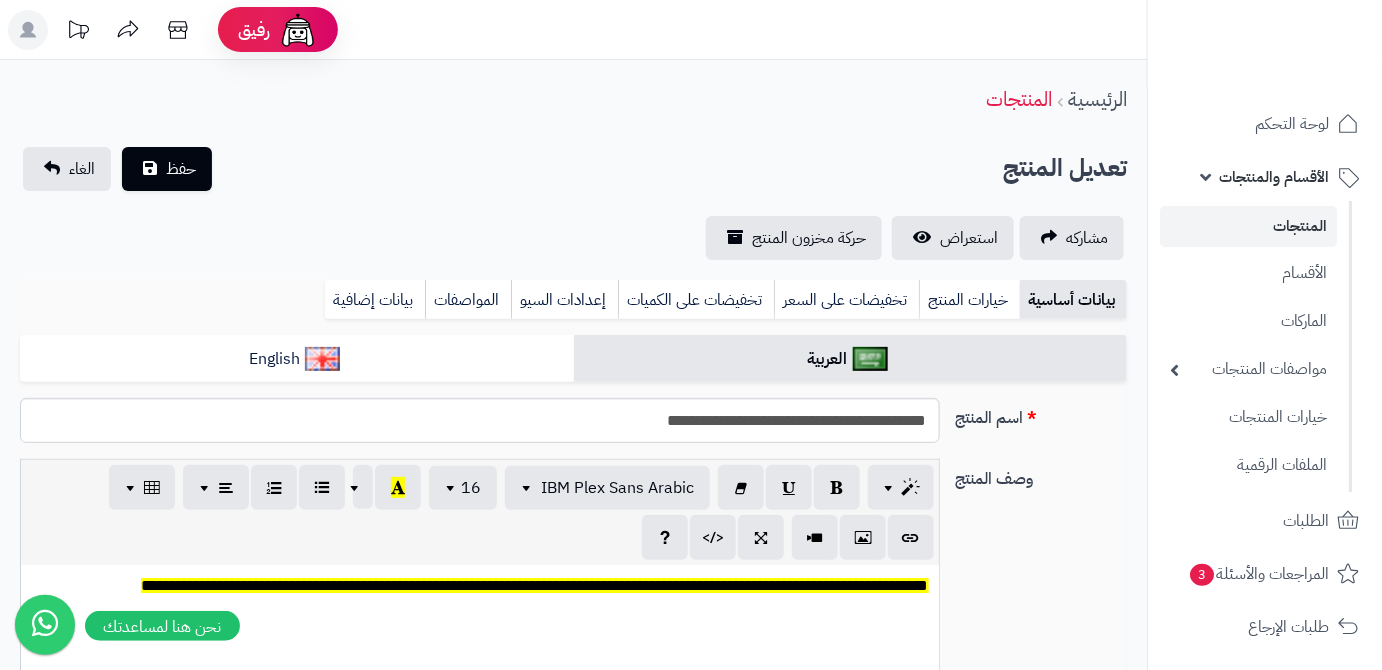 type on "*****" 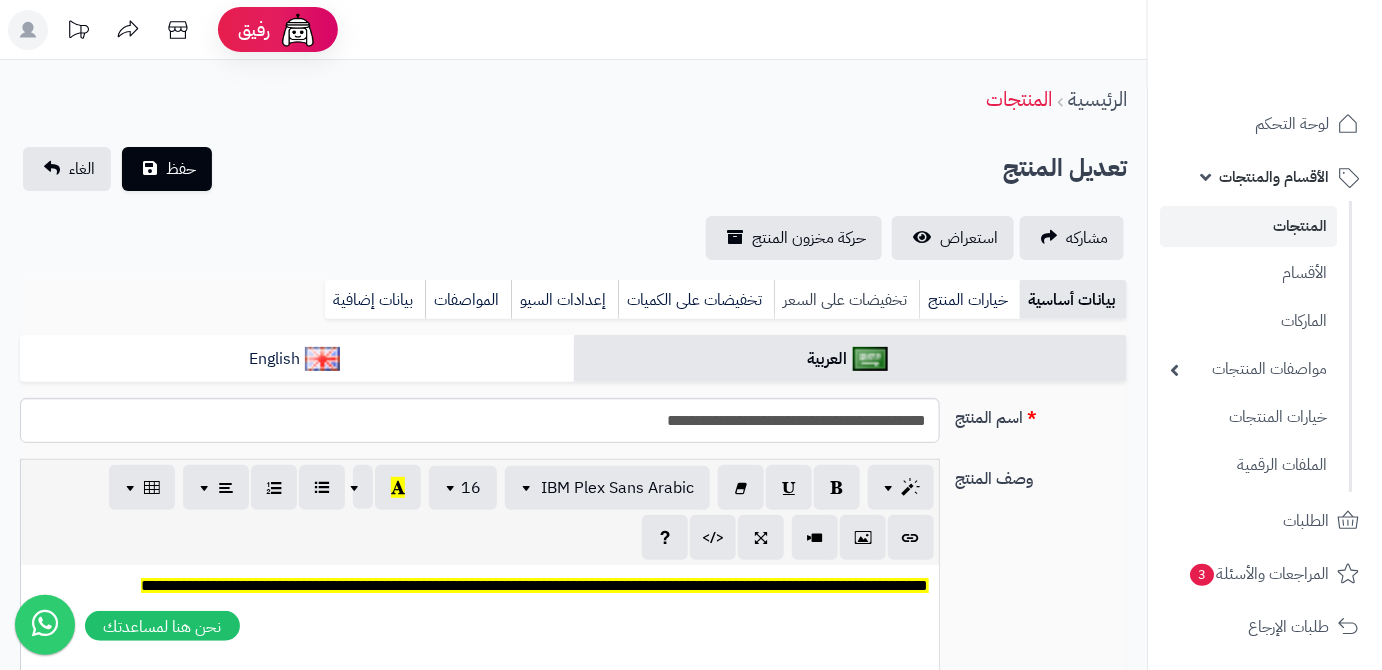 scroll, scrollTop: 189, scrollLeft: 0, axis: vertical 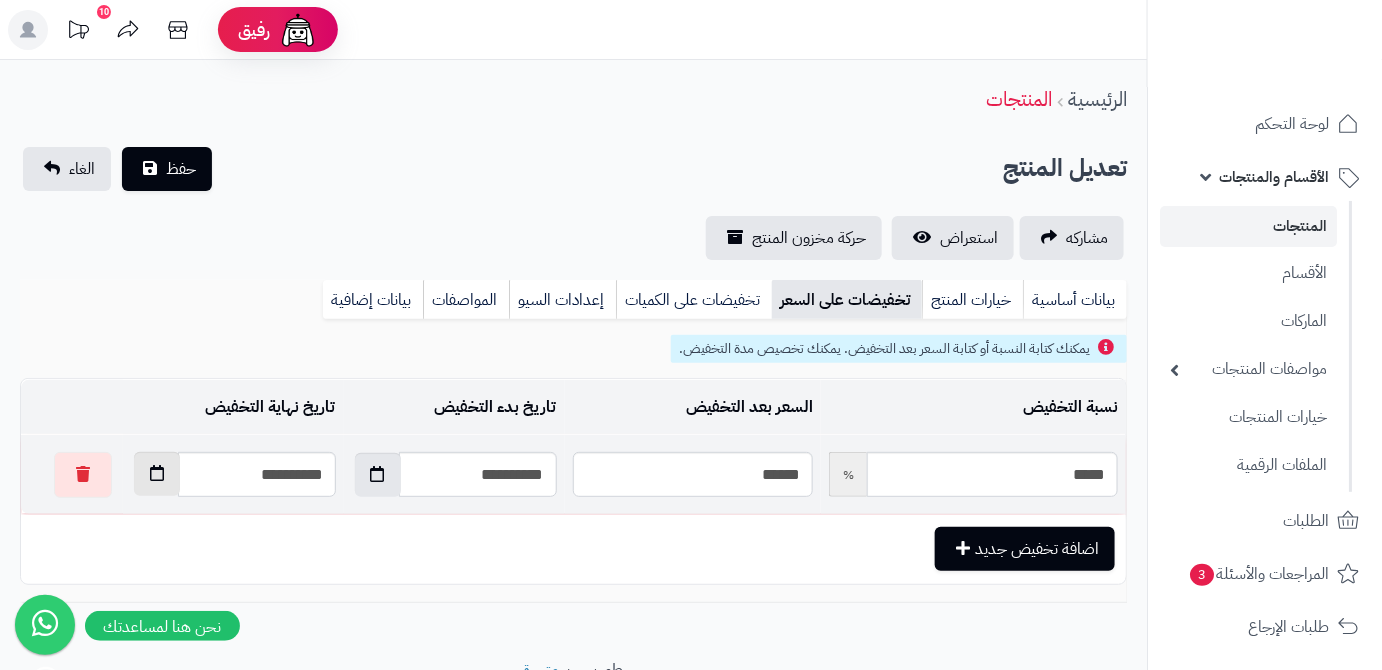 click at bounding box center (157, 474) 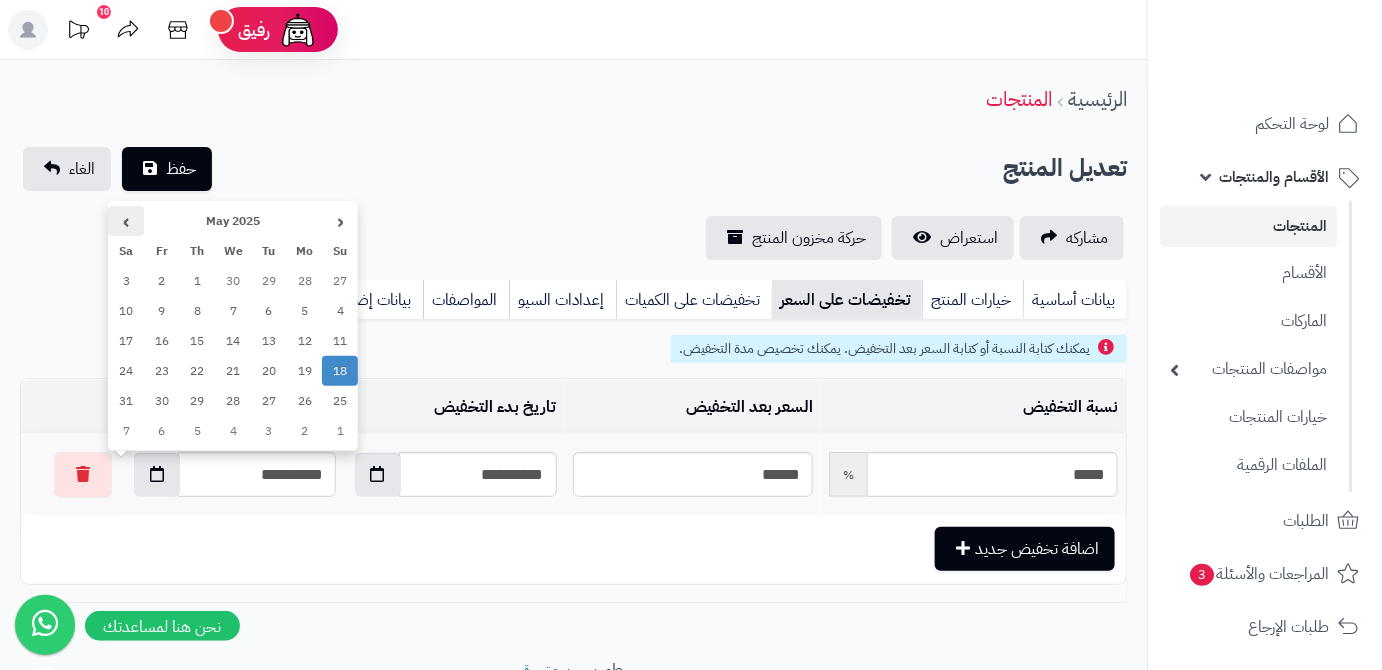 click on "›" at bounding box center (126, 221) 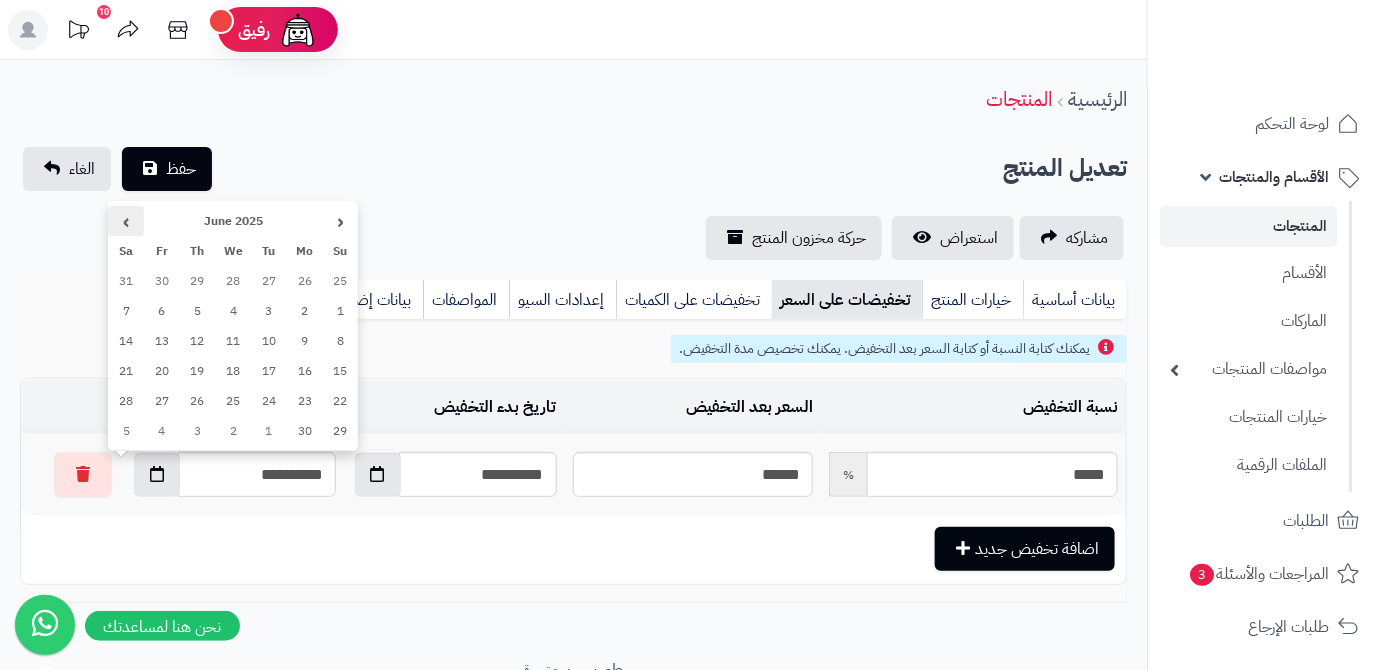 click on "›" at bounding box center [126, 221] 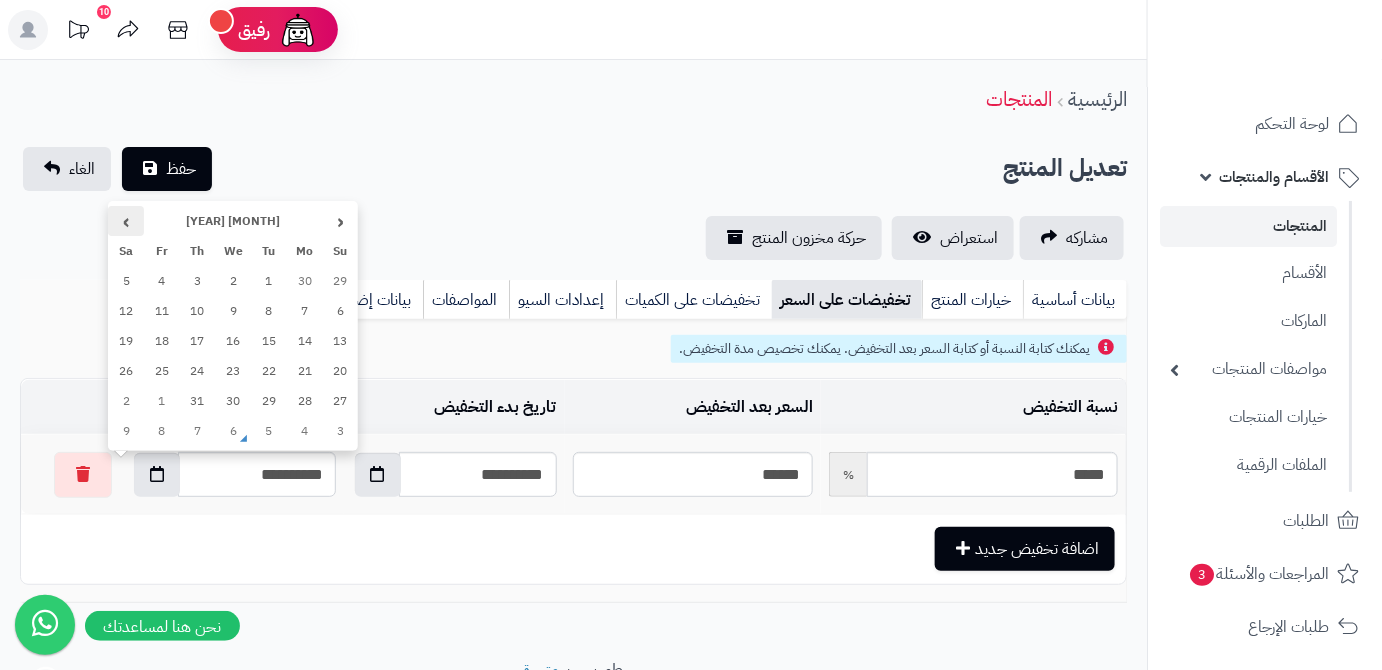 click on "›" at bounding box center [126, 221] 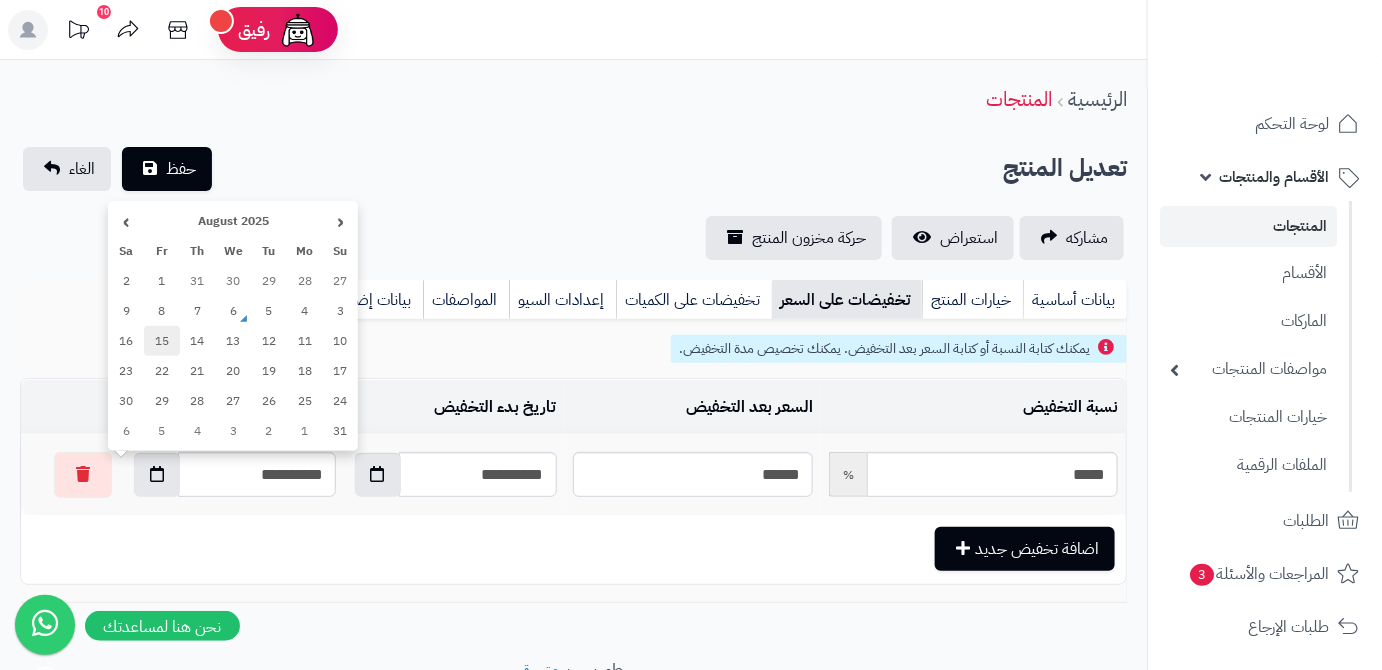 click on "15" at bounding box center [162, 341] 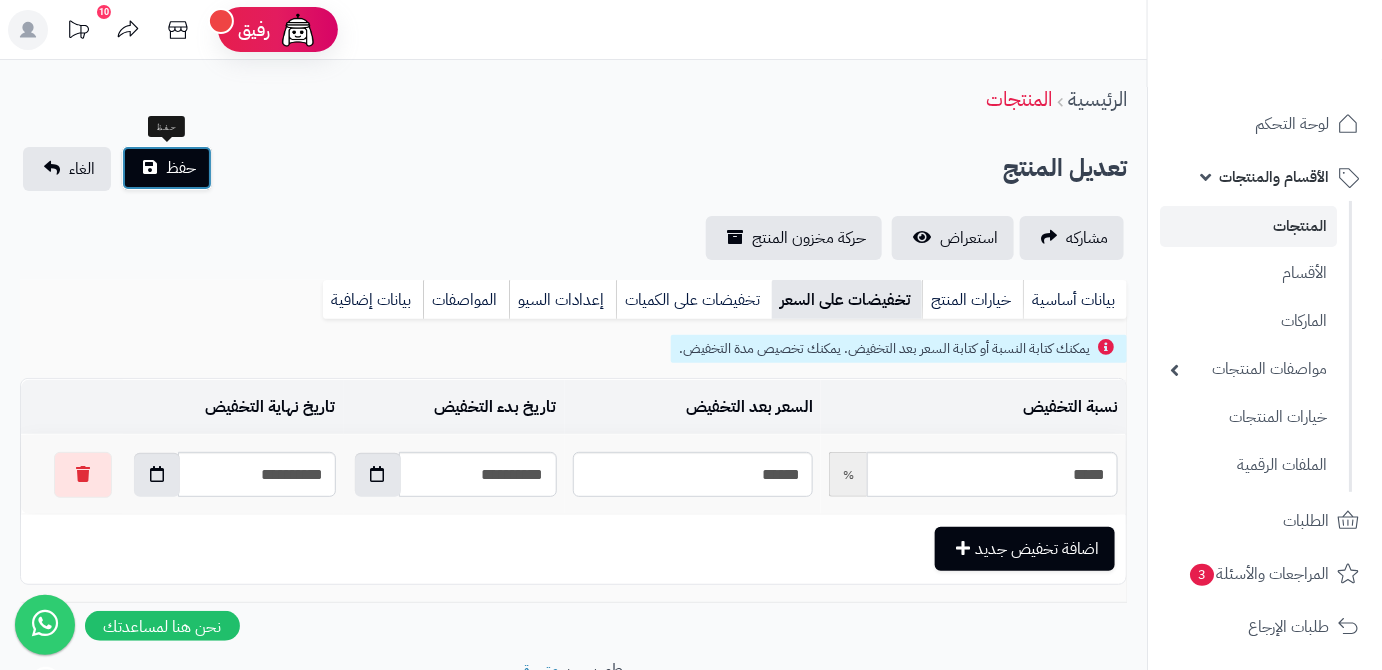 click on "حفظ" at bounding box center [167, 168] 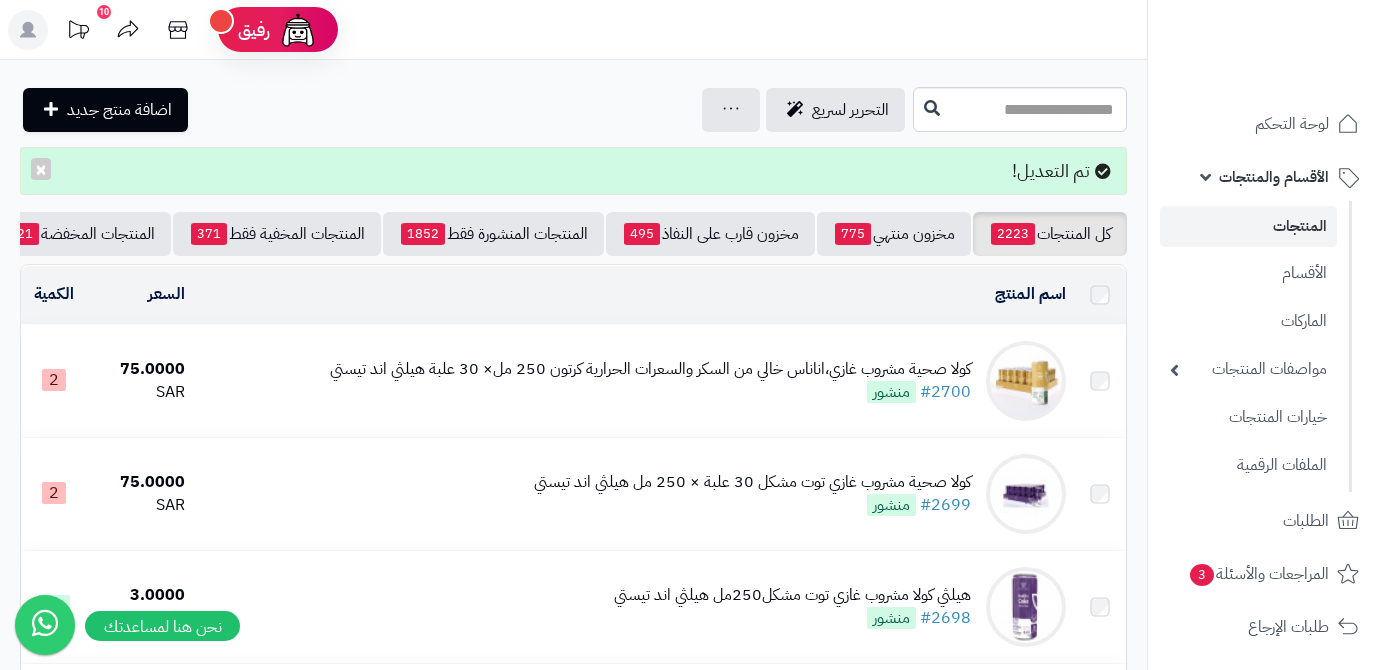 scroll, scrollTop: 0, scrollLeft: 0, axis: both 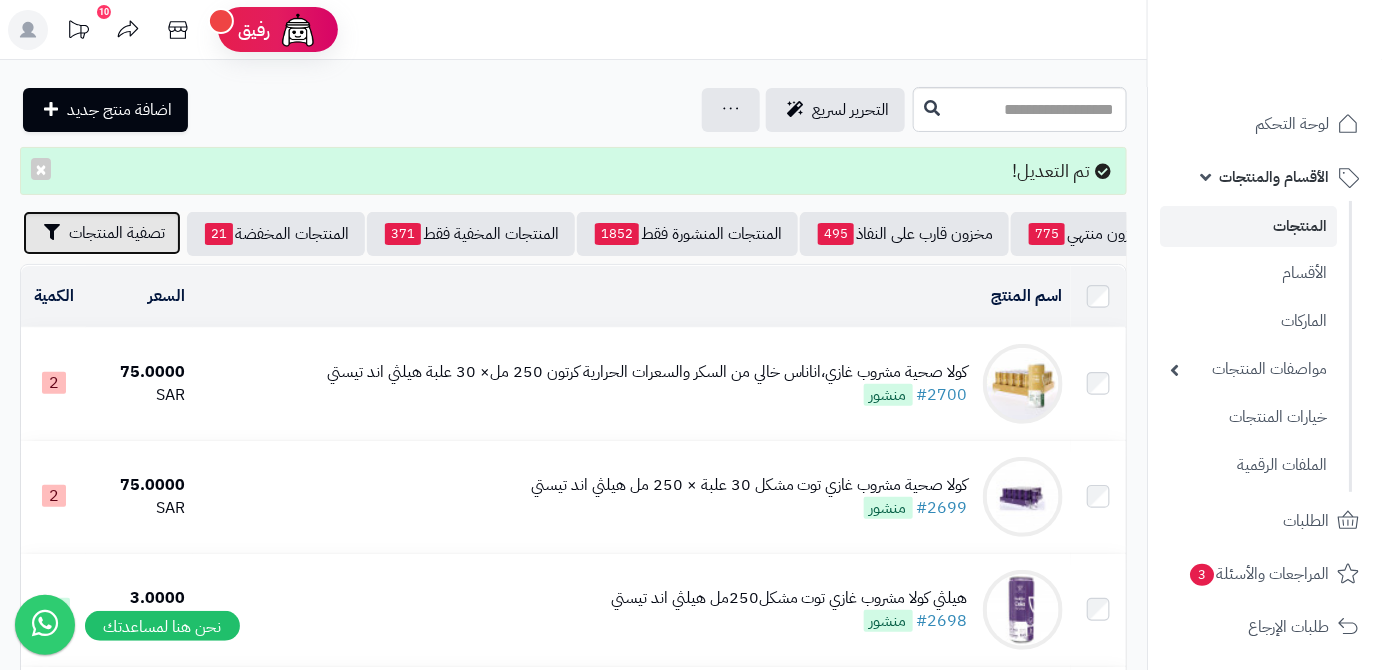 click on "تصفية المنتجات" at bounding box center (117, 233) 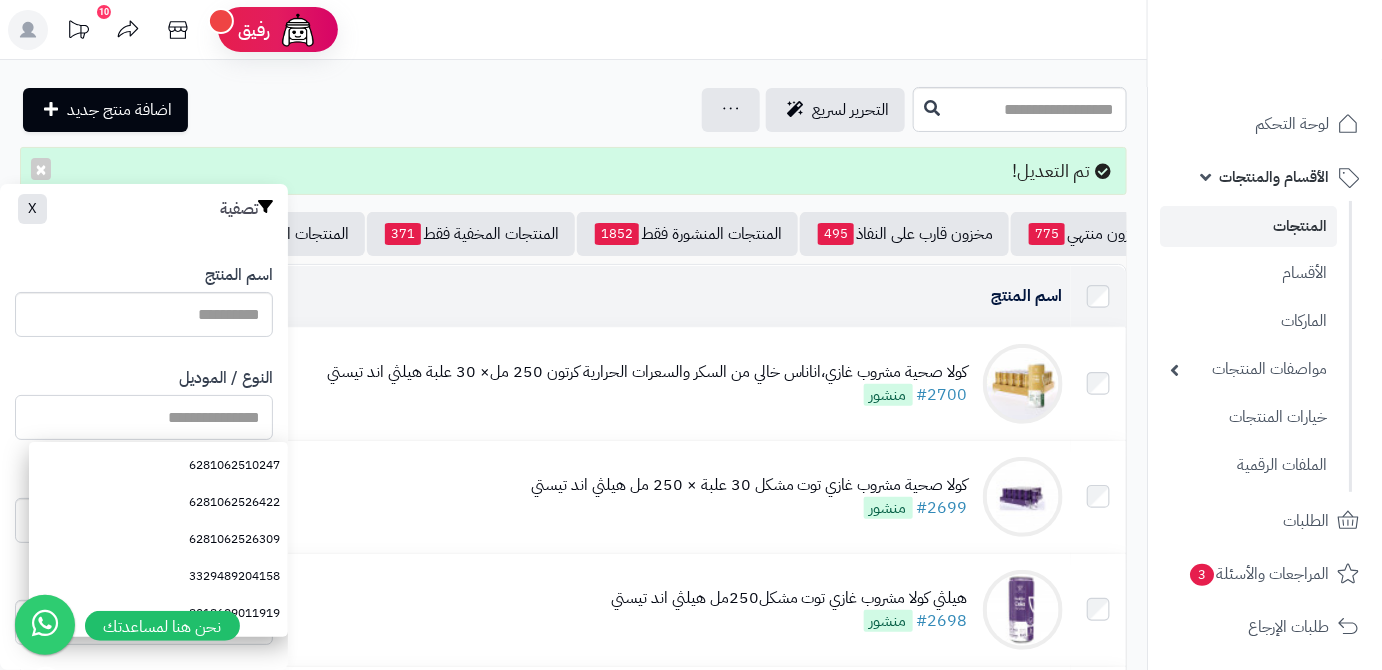 paste on "**********" 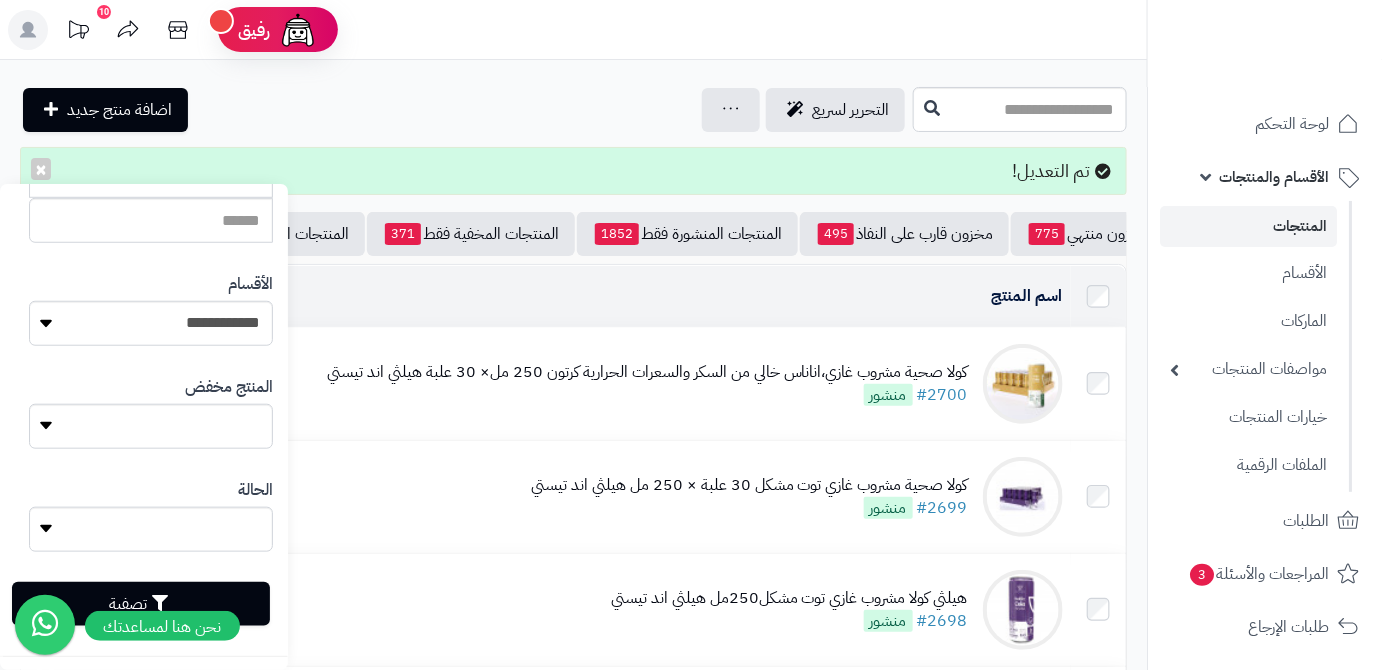 scroll, scrollTop: 552, scrollLeft: 0, axis: vertical 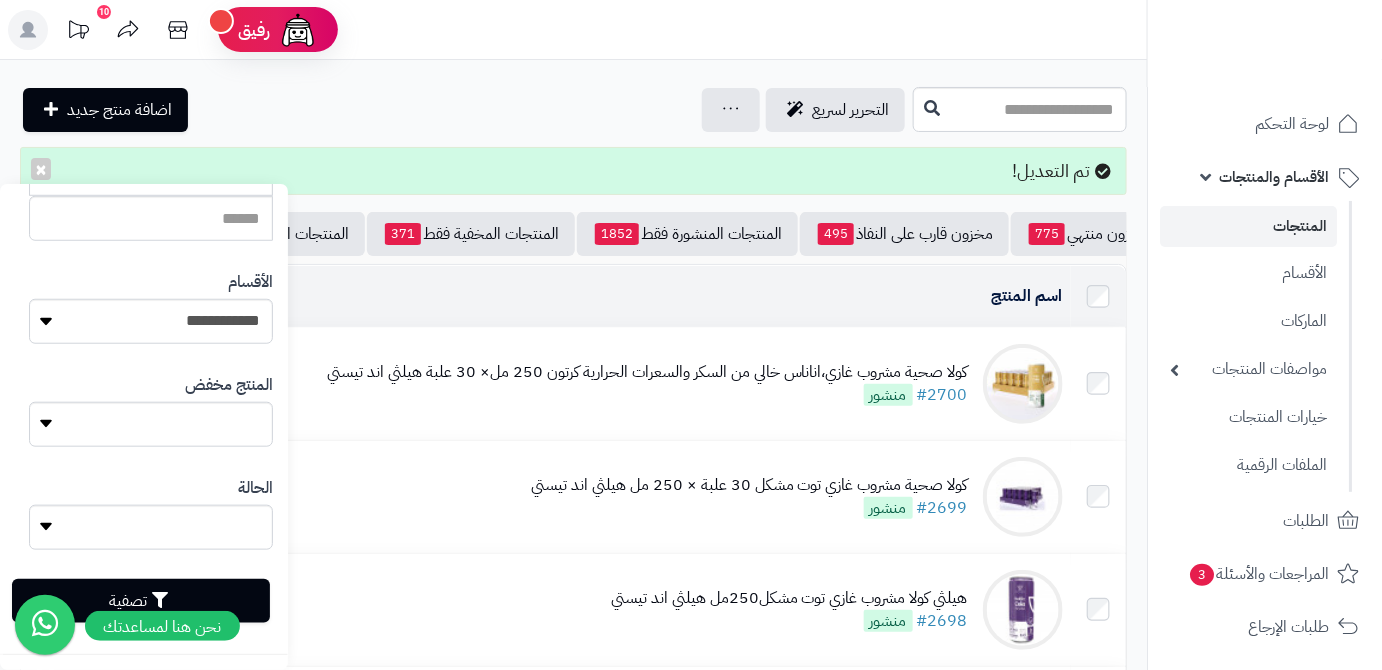 type on "**********" 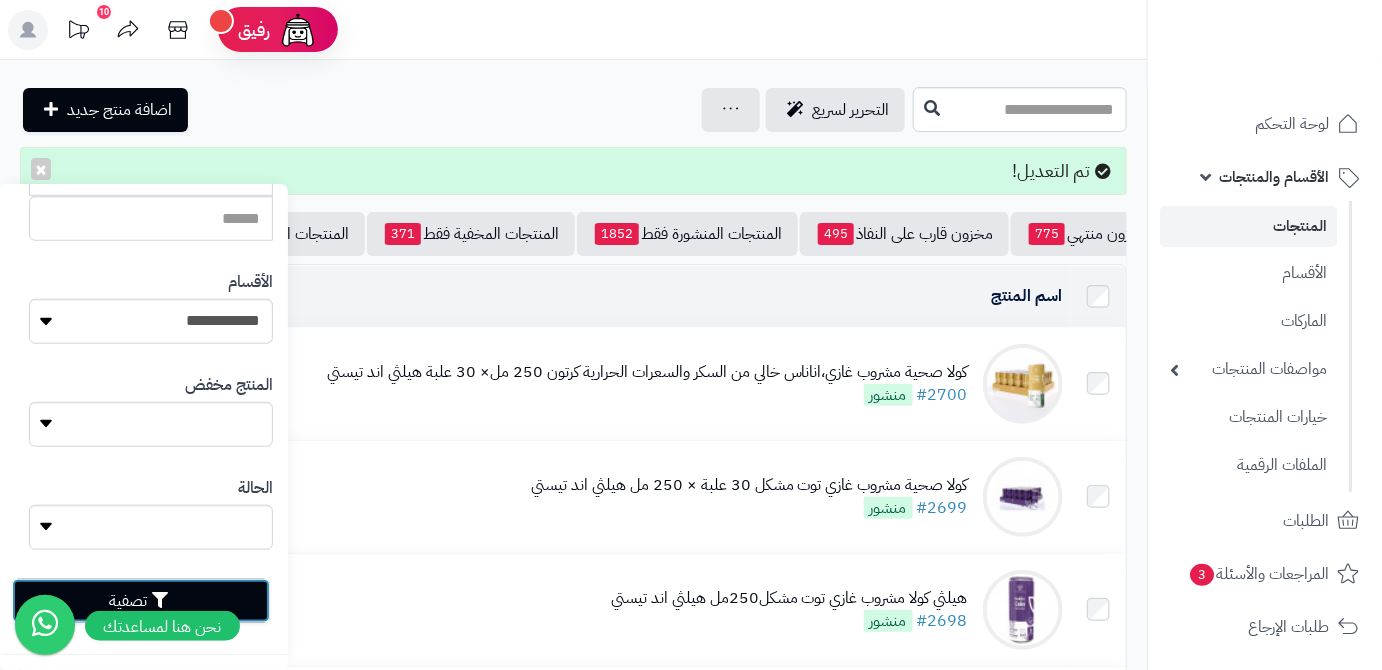 click on "تصفية" at bounding box center (141, 601) 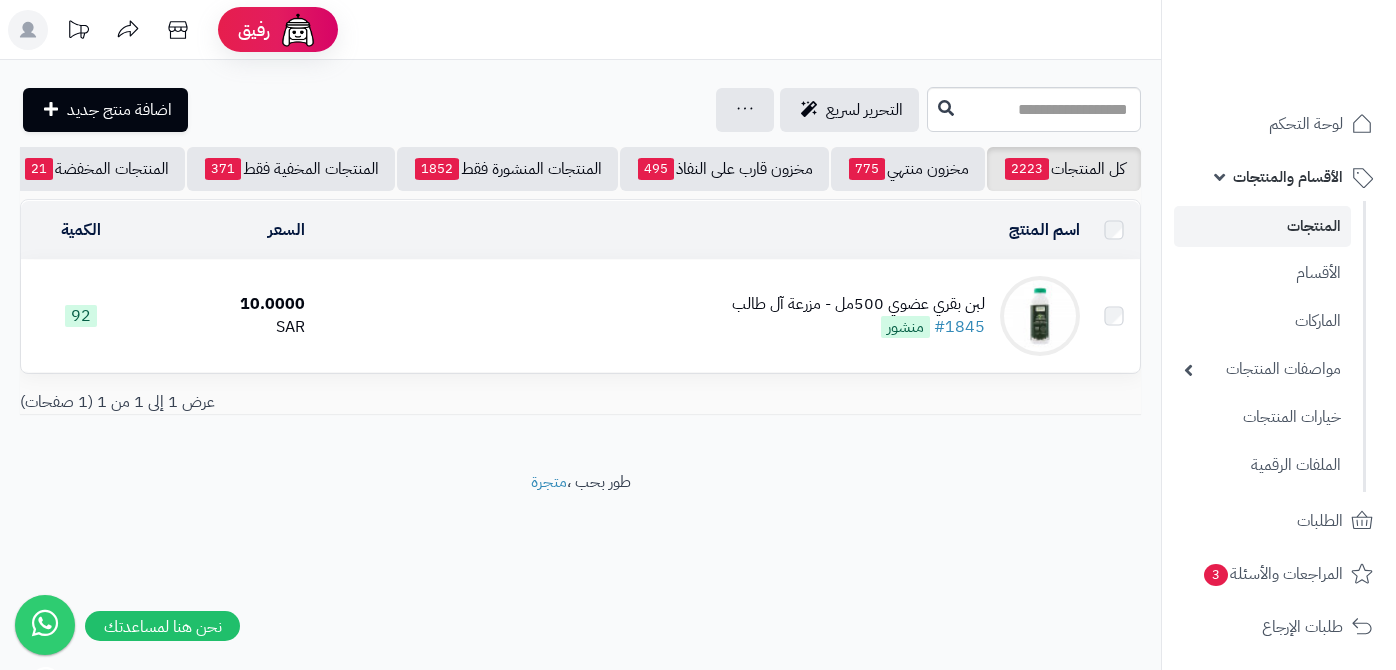 scroll, scrollTop: 0, scrollLeft: 0, axis: both 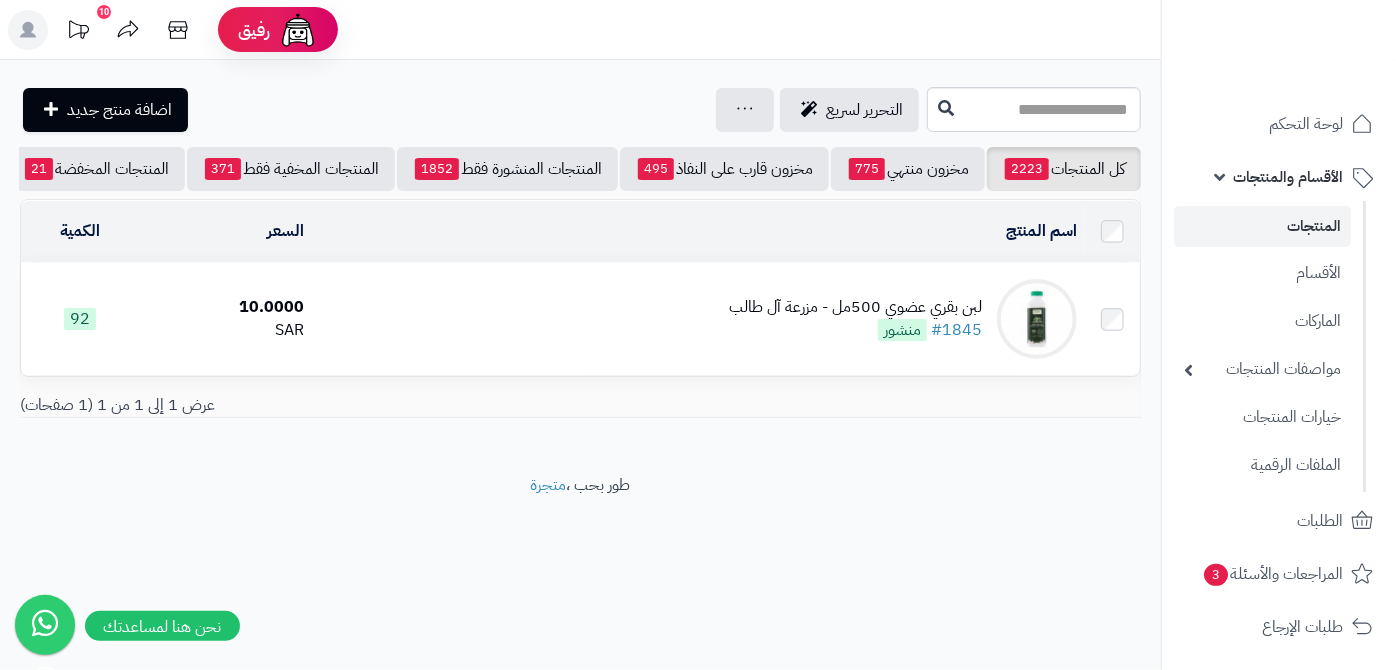 click on "لبن بقري عضوي 500مل - مزرعة آل طالب" at bounding box center [855, 307] 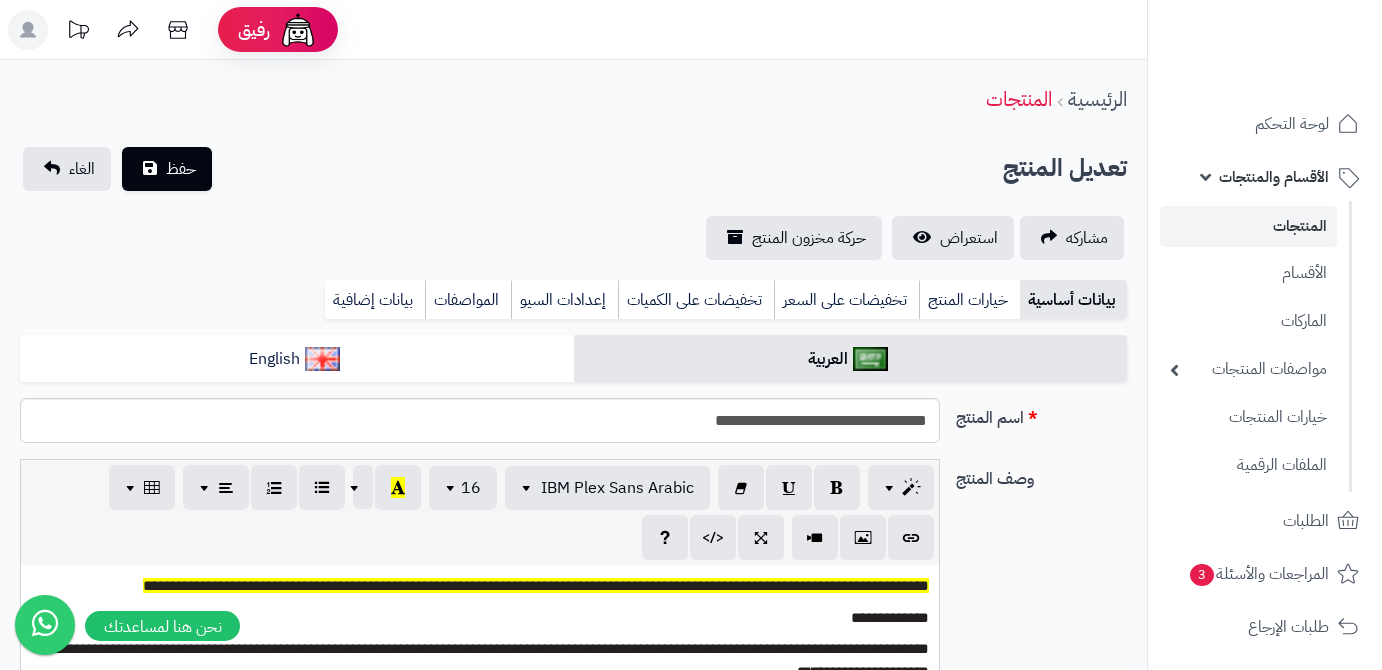 scroll, scrollTop: 0, scrollLeft: 0, axis: both 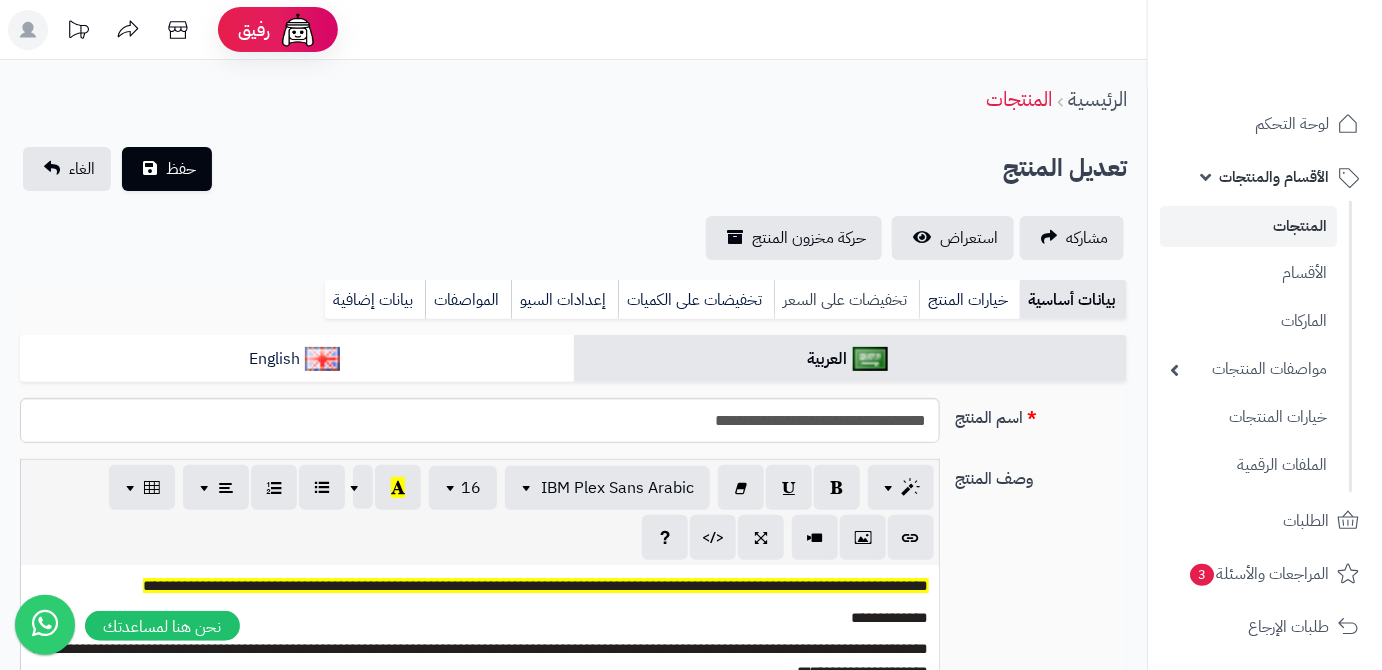 click on "تخفيضات على السعر" at bounding box center (846, 300) 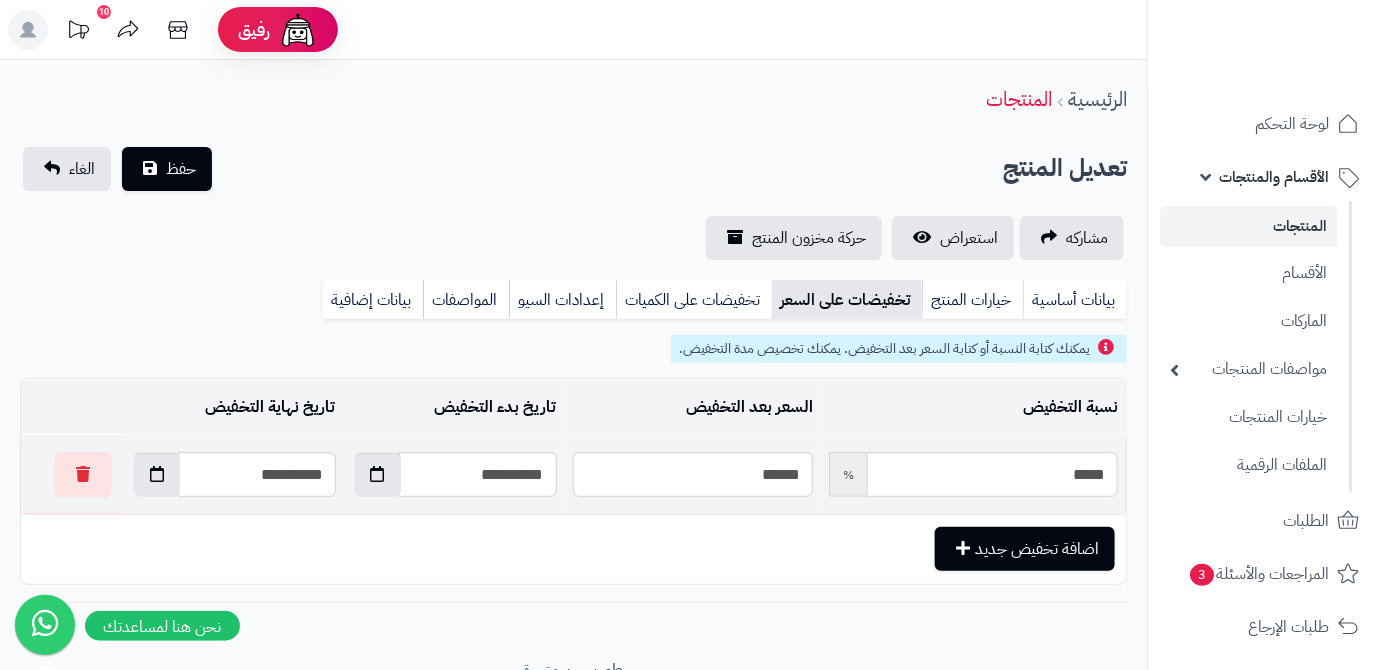 click on "**********" at bounding box center (233, 474) 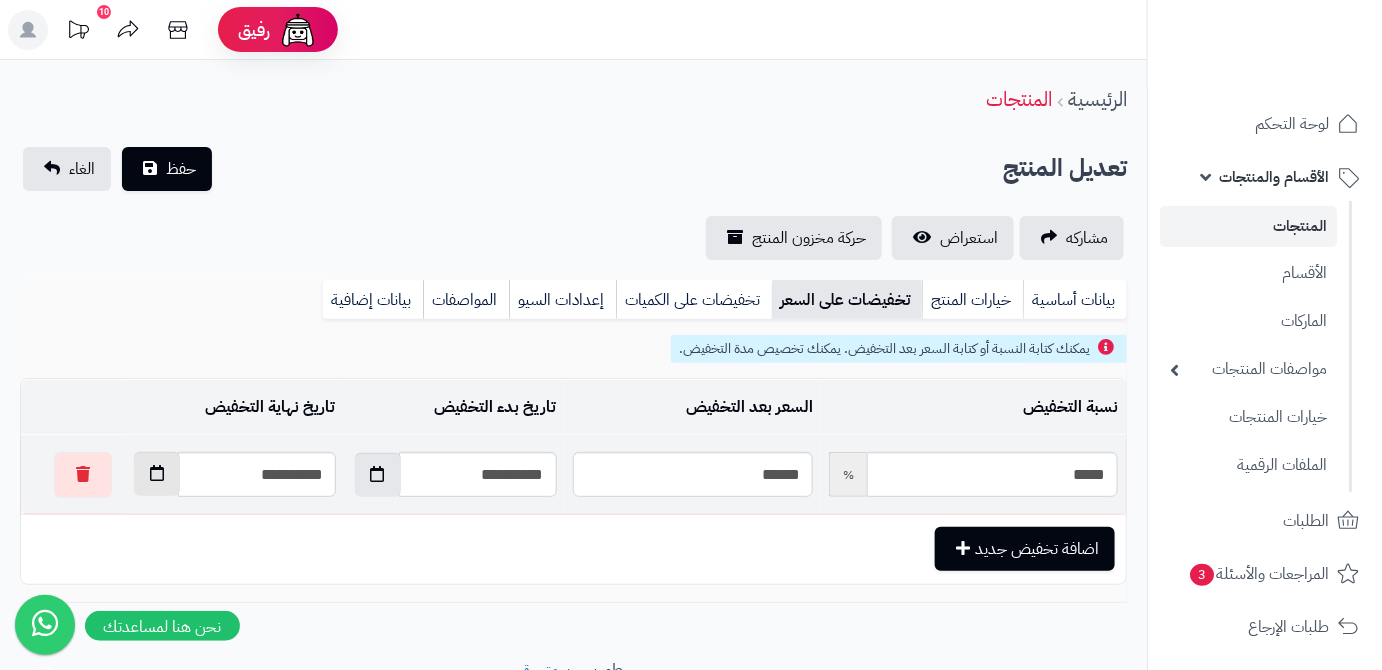click at bounding box center (157, 473) 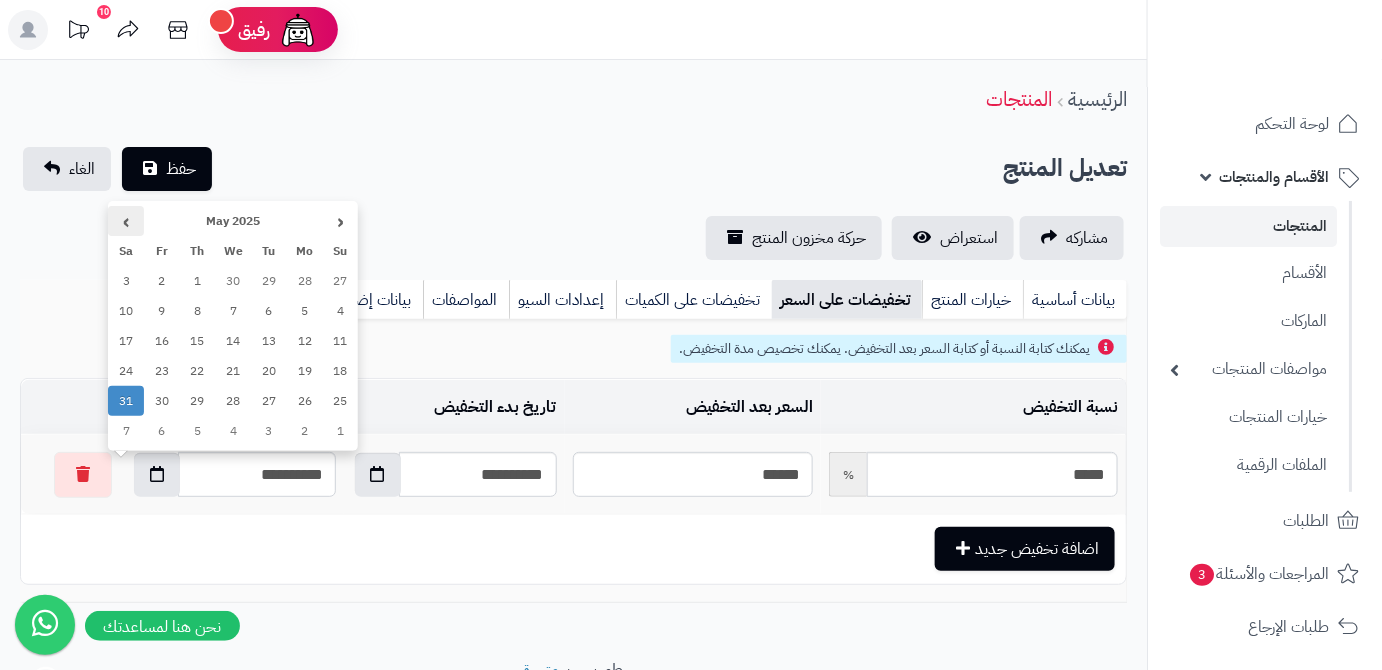 click on "›" at bounding box center (126, 221) 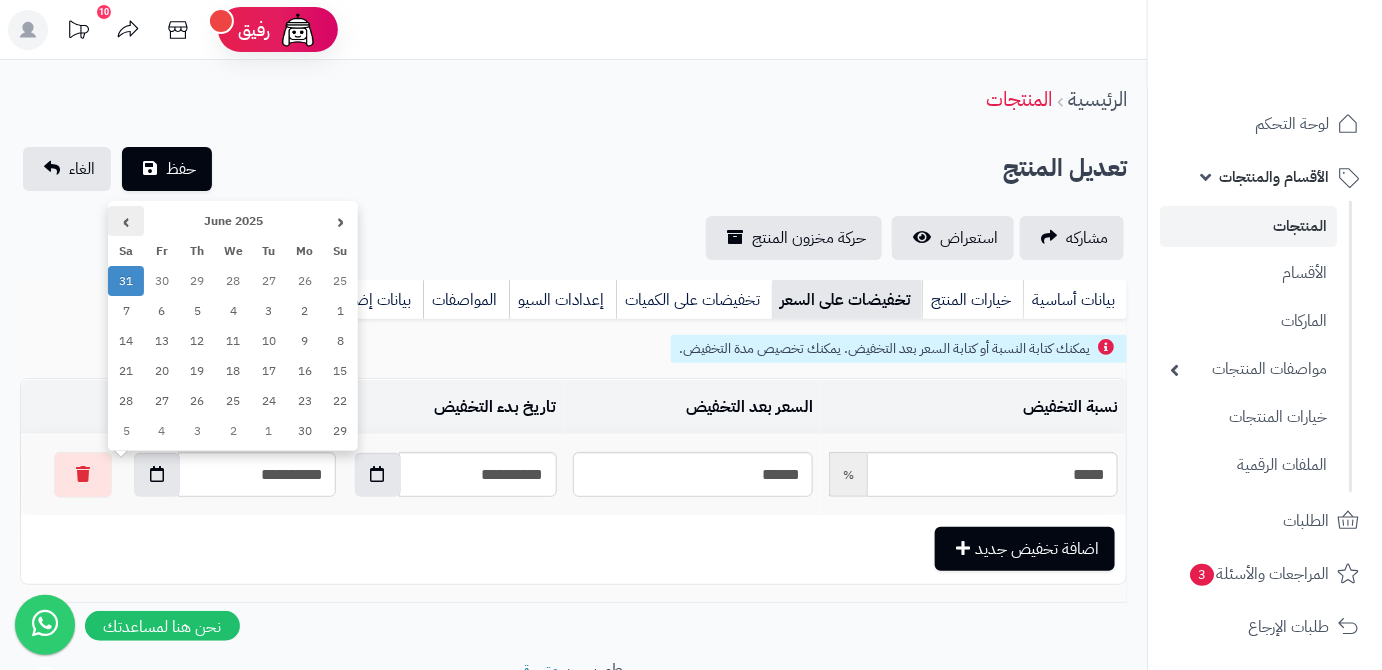 click on "›" at bounding box center [126, 221] 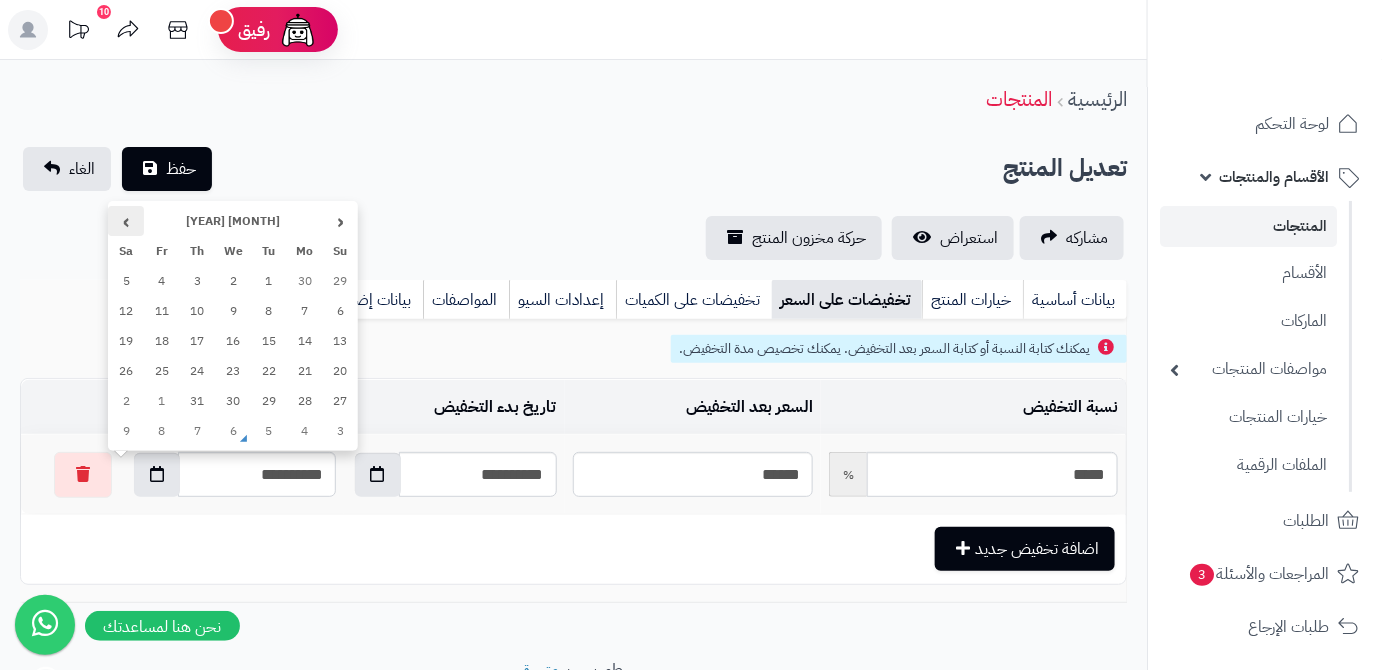 click on "›" at bounding box center [126, 221] 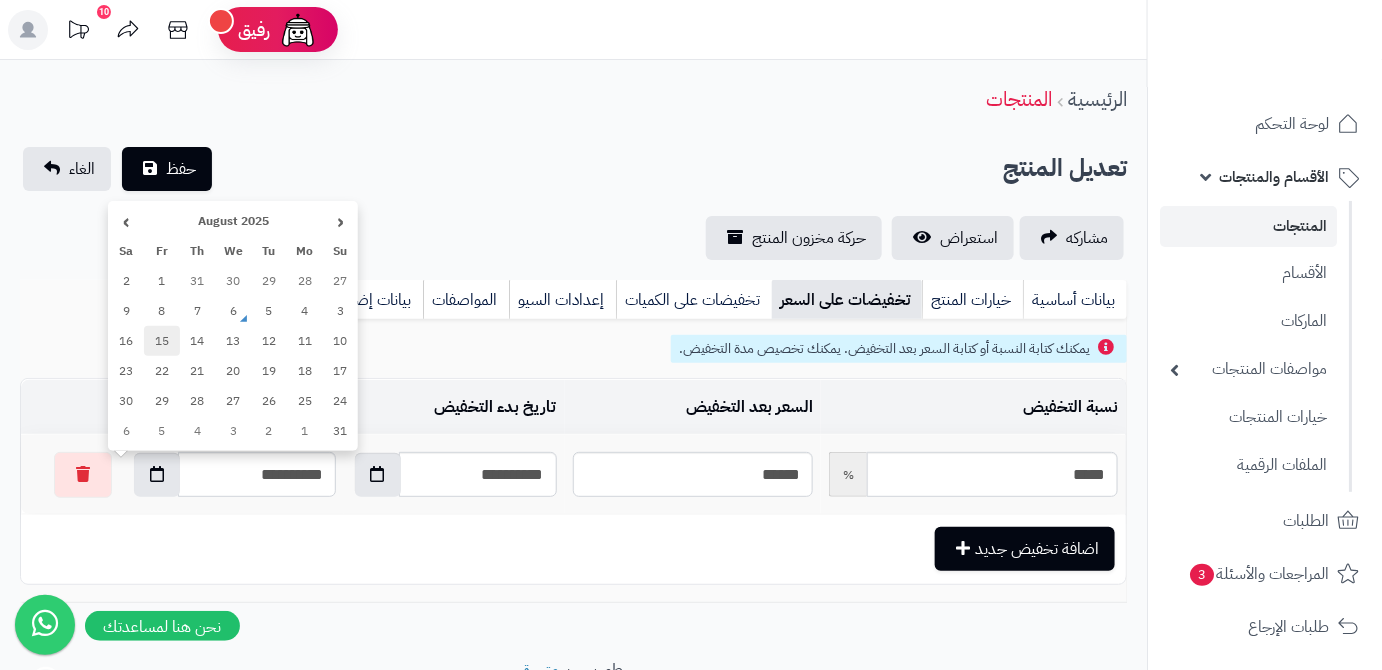 click on "15" at bounding box center (162, 341) 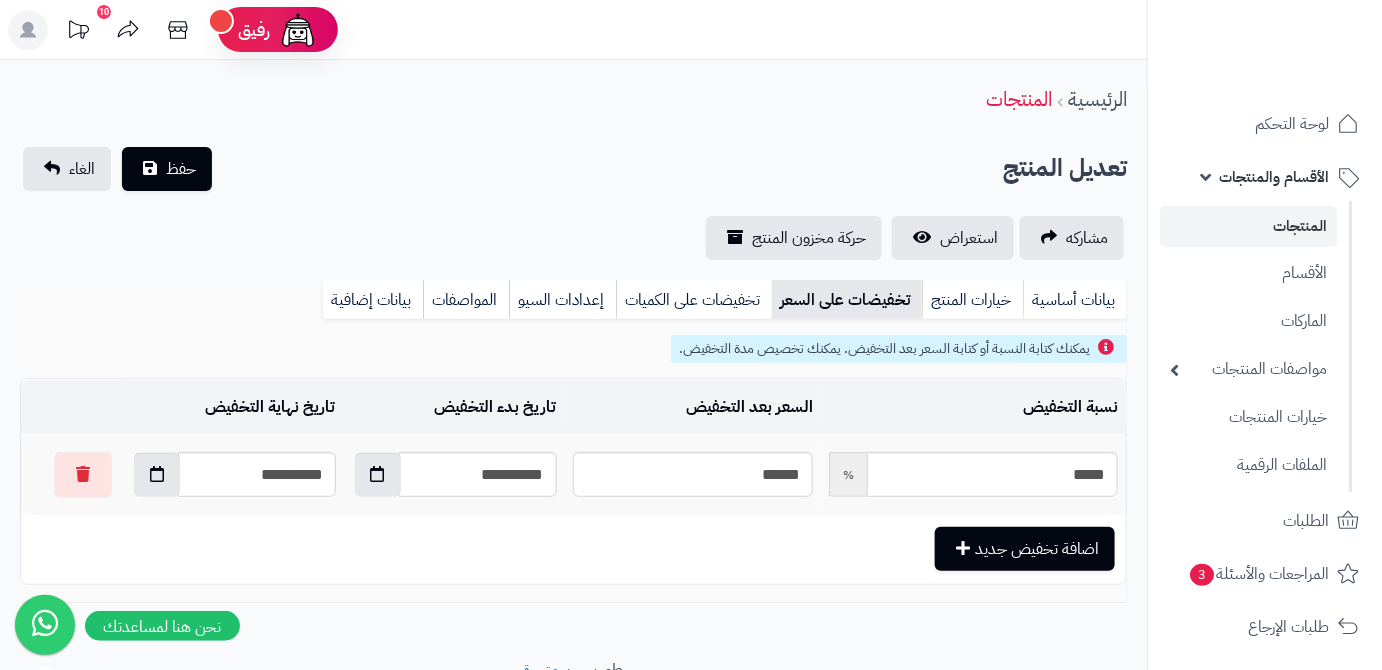 click on "**********" at bounding box center (573, 203) 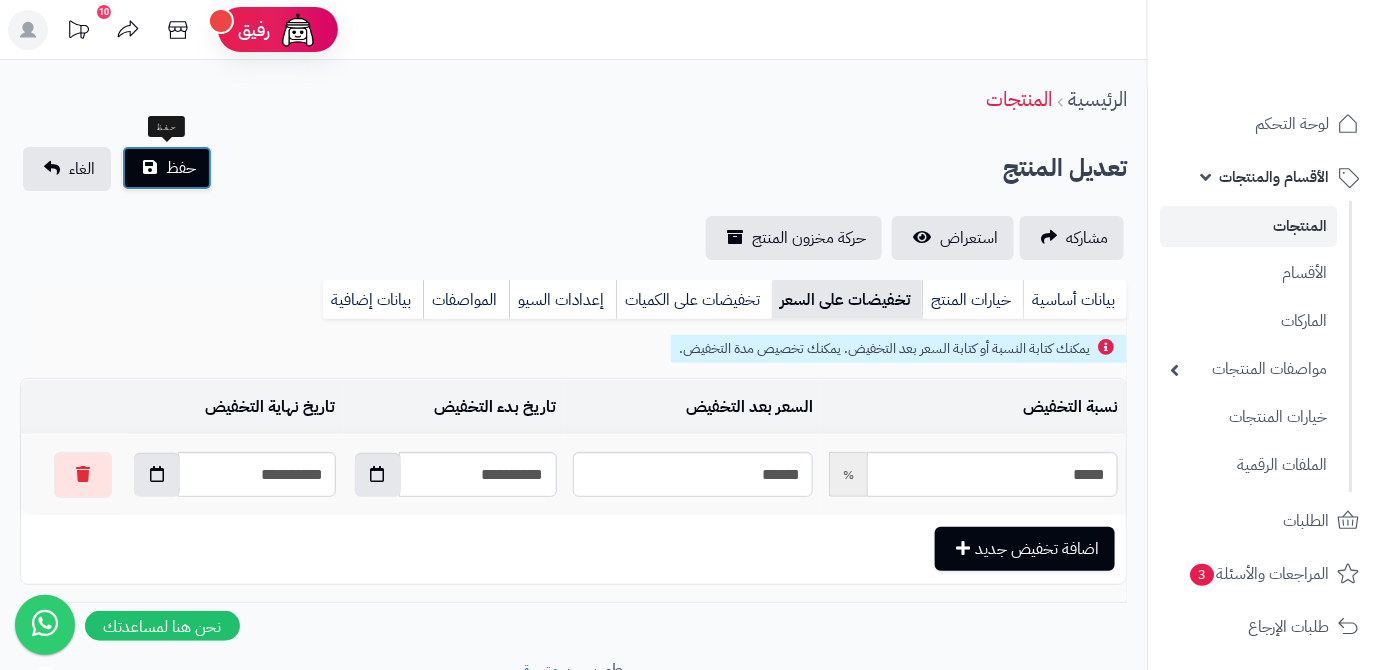 click on "حفظ" at bounding box center (167, 168) 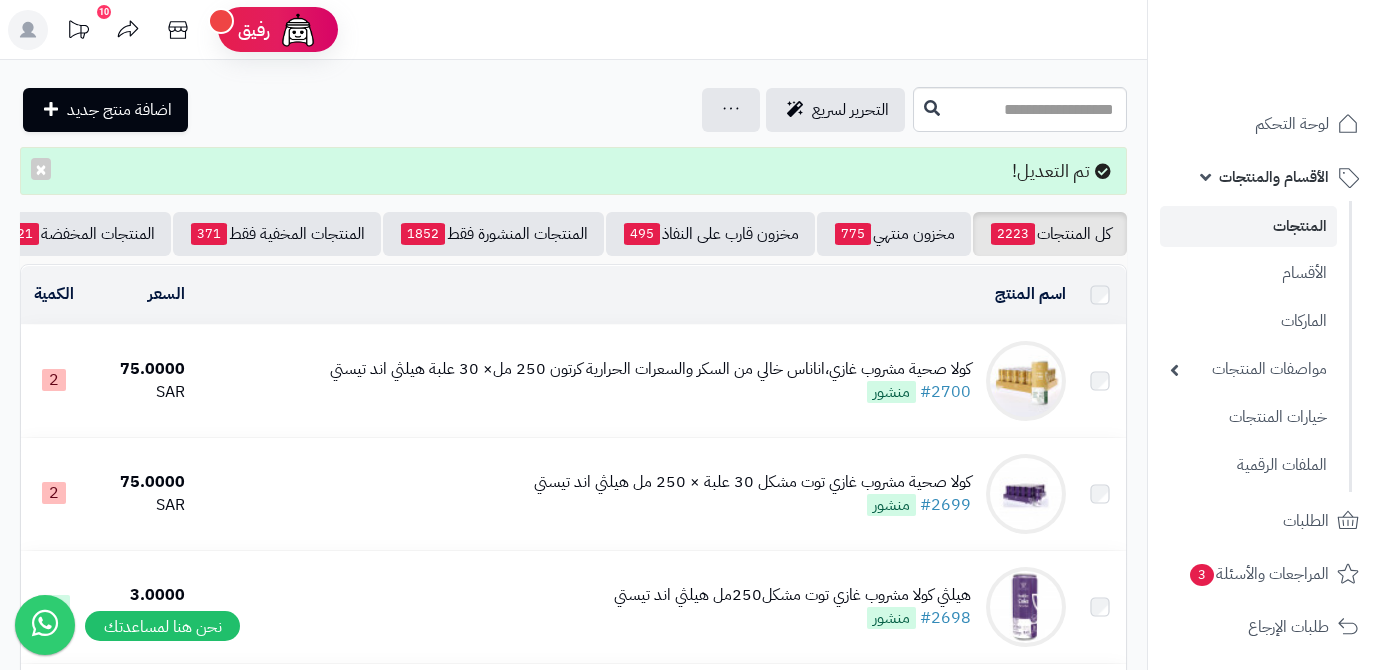 scroll, scrollTop: 0, scrollLeft: 0, axis: both 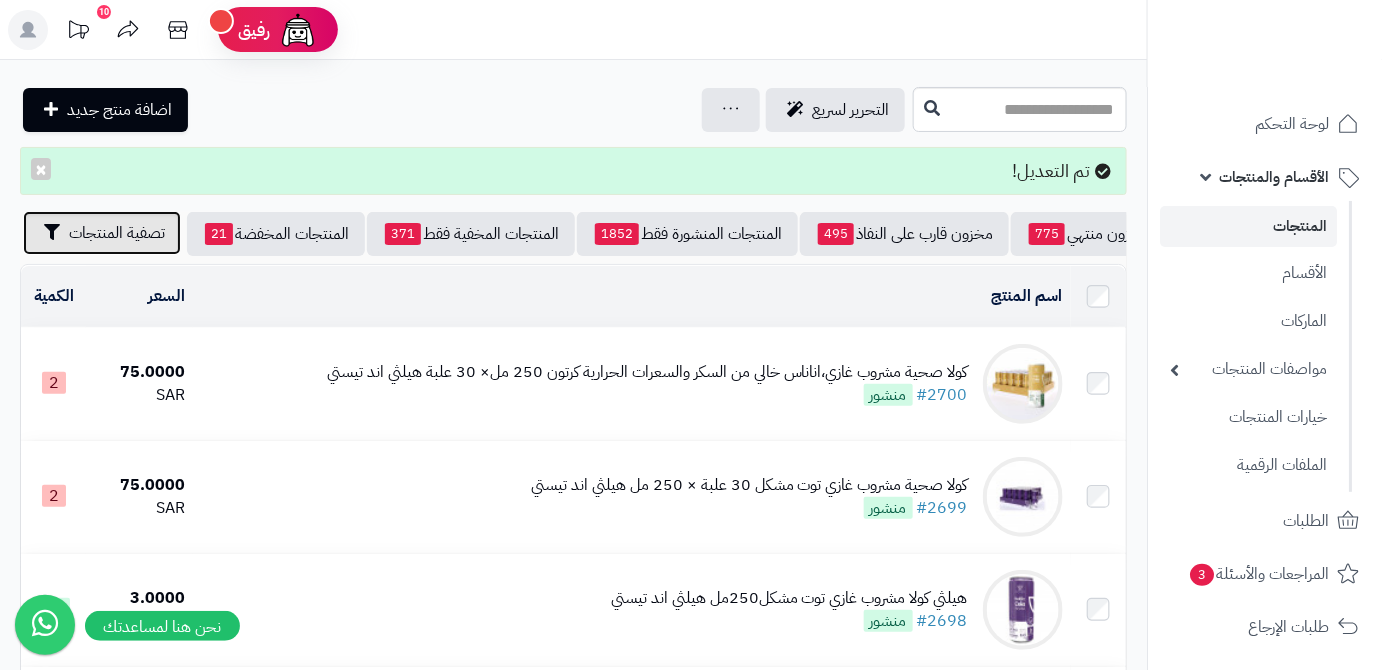 click on "تصفية المنتجات" at bounding box center (102, 233) 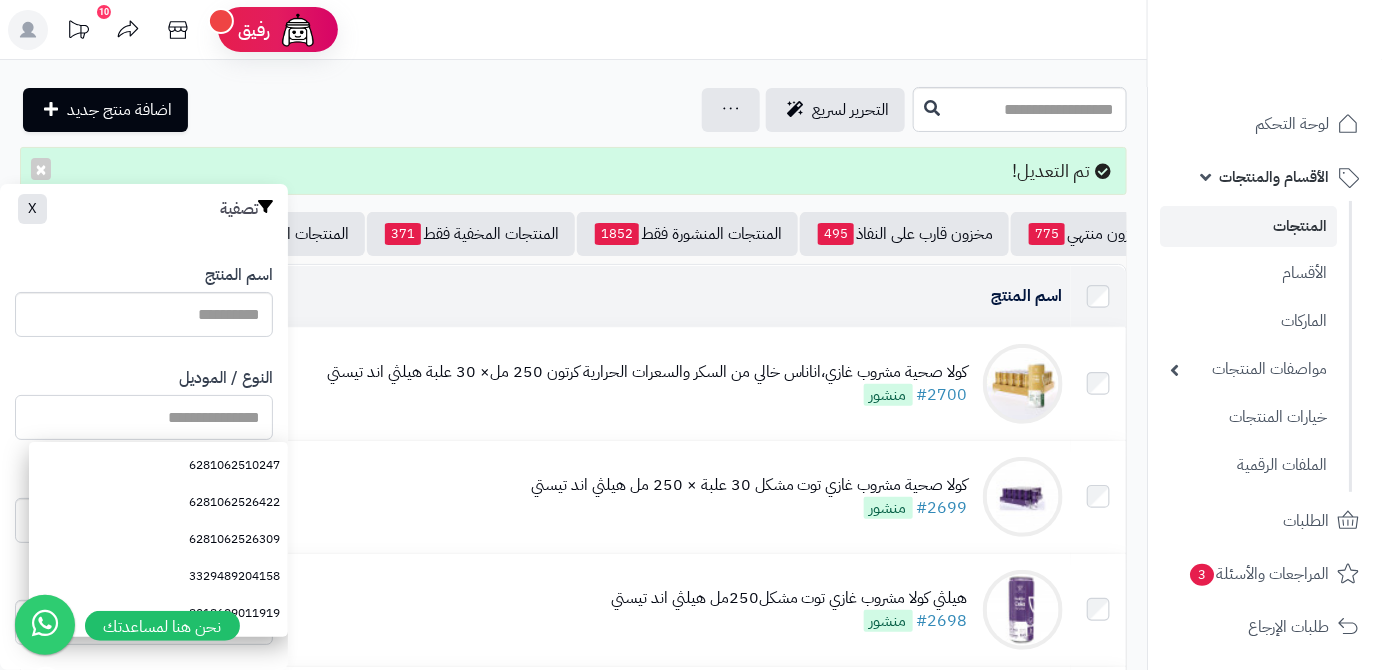paste on "**********" 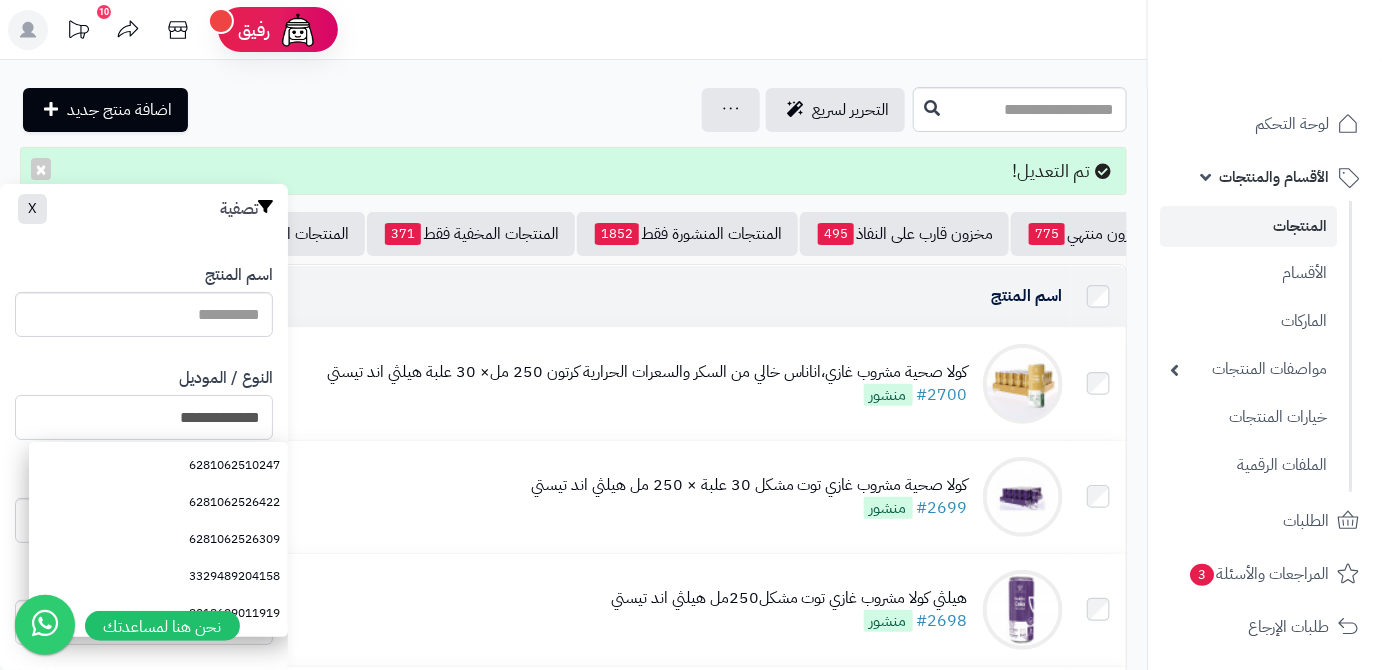 scroll, scrollTop: 552, scrollLeft: 0, axis: vertical 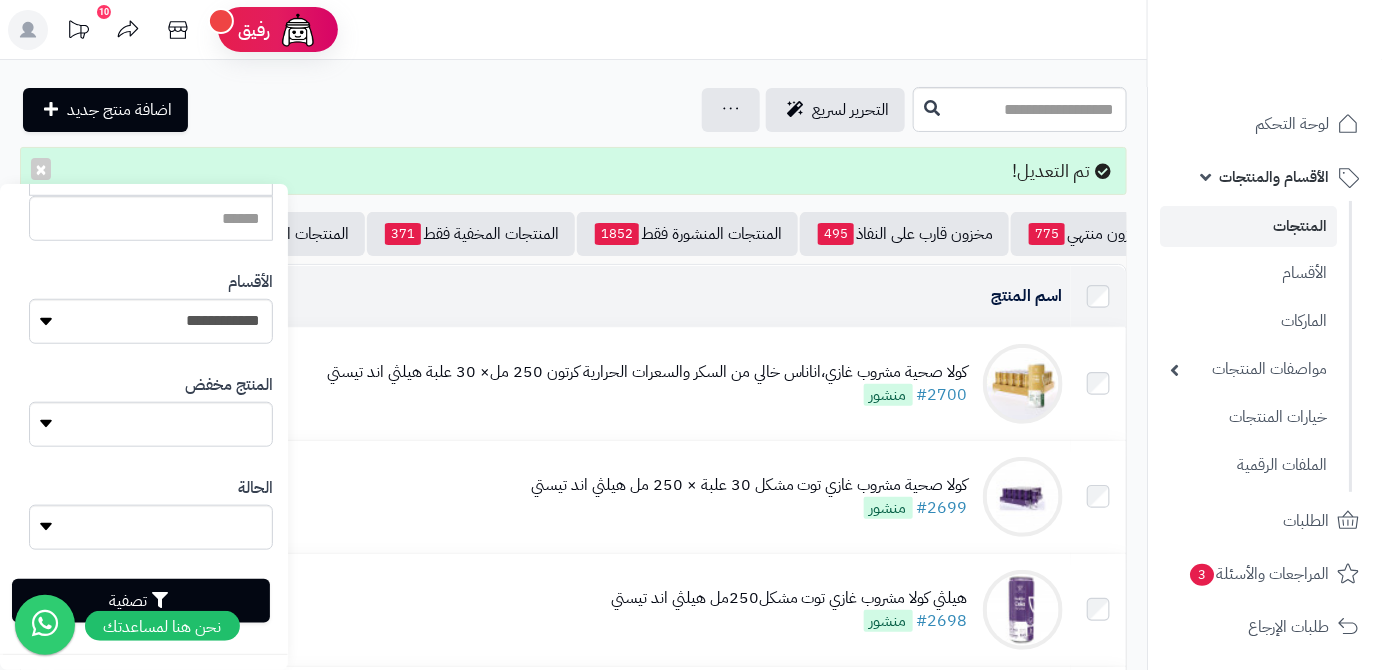 type on "**********" 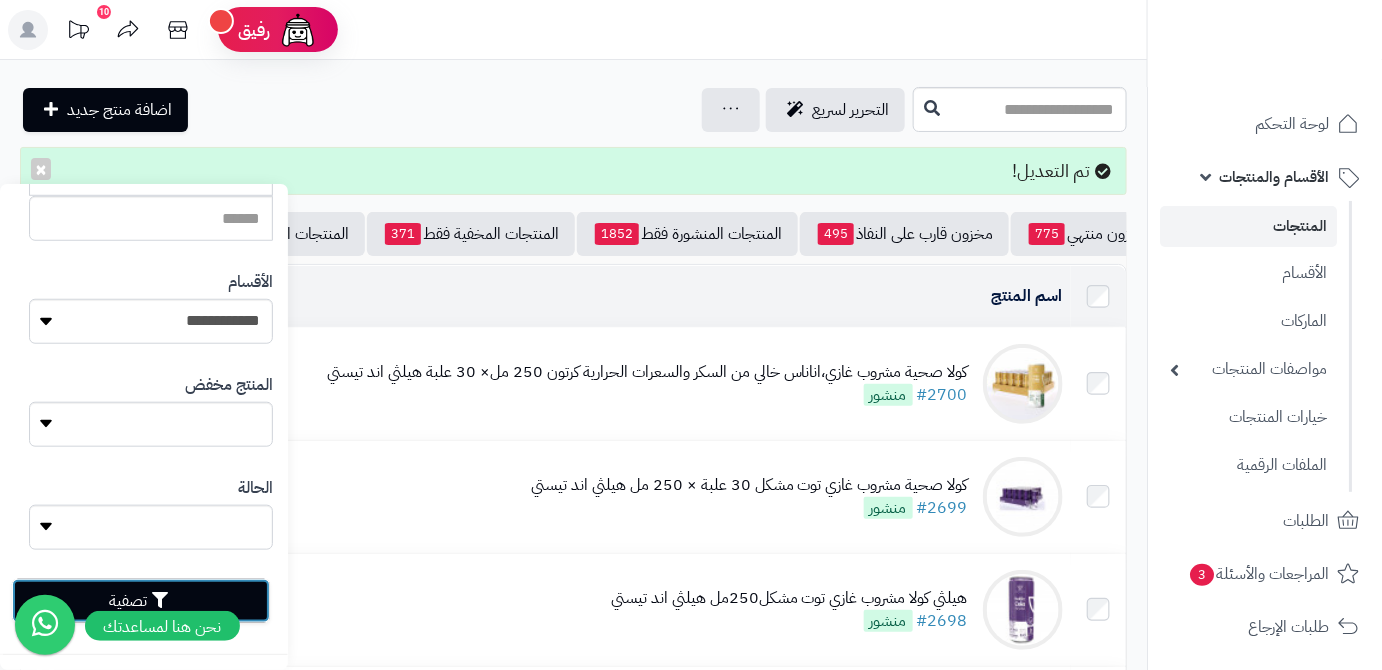 click on "تصفية" at bounding box center [141, 601] 